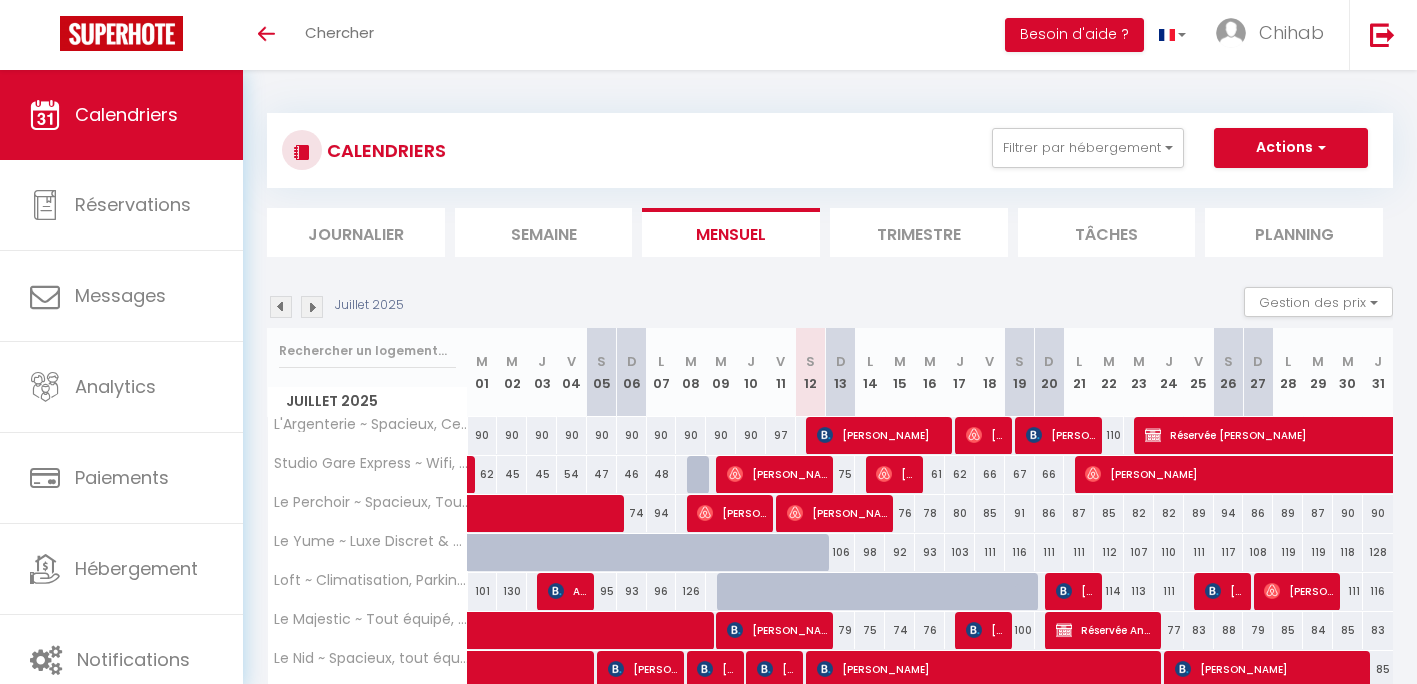 scroll, scrollTop: 0, scrollLeft: 0, axis: both 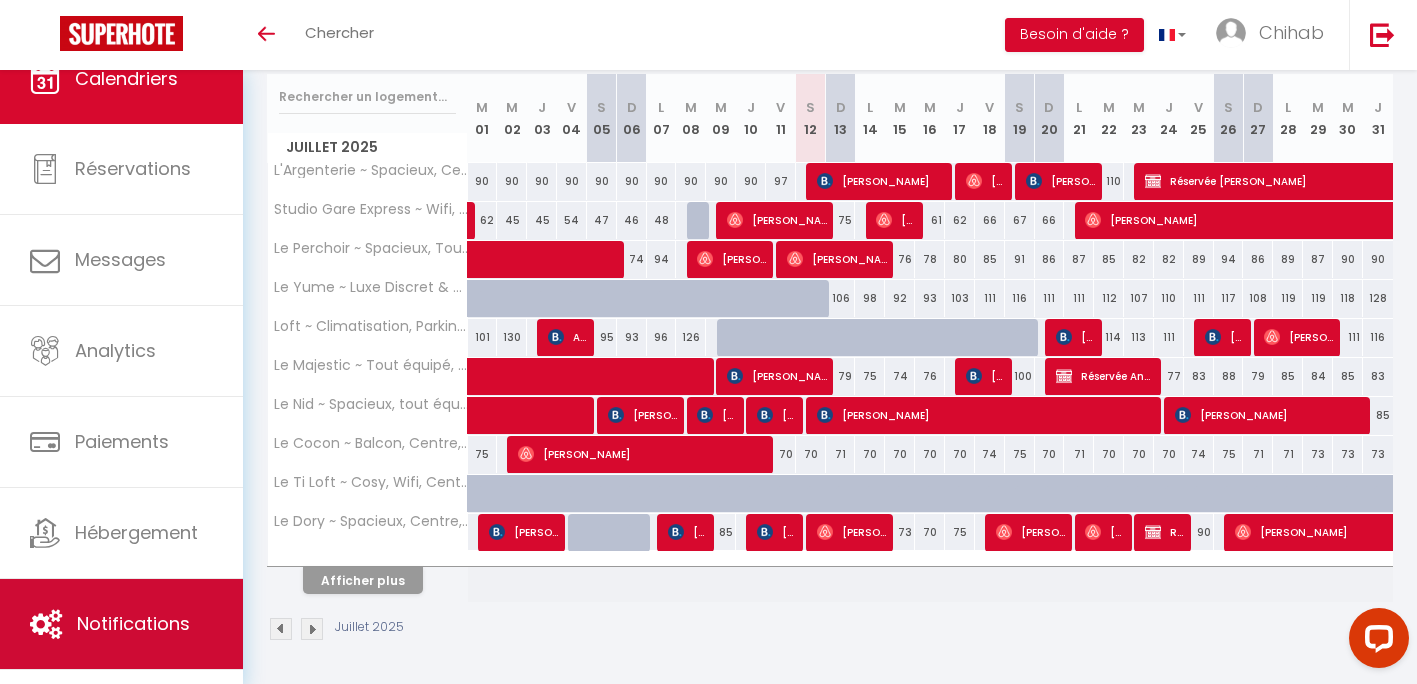 click on "Notifications" at bounding box center (133, 623) 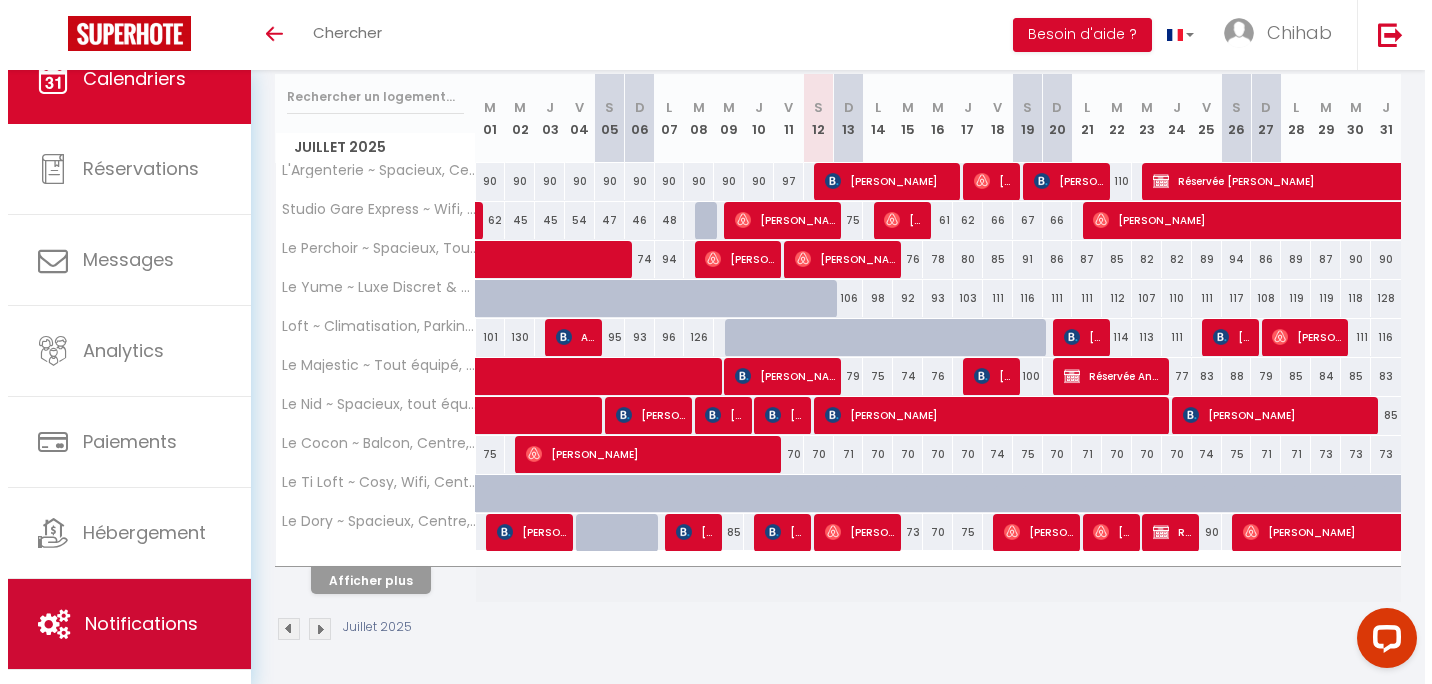 scroll, scrollTop: 0, scrollLeft: 0, axis: both 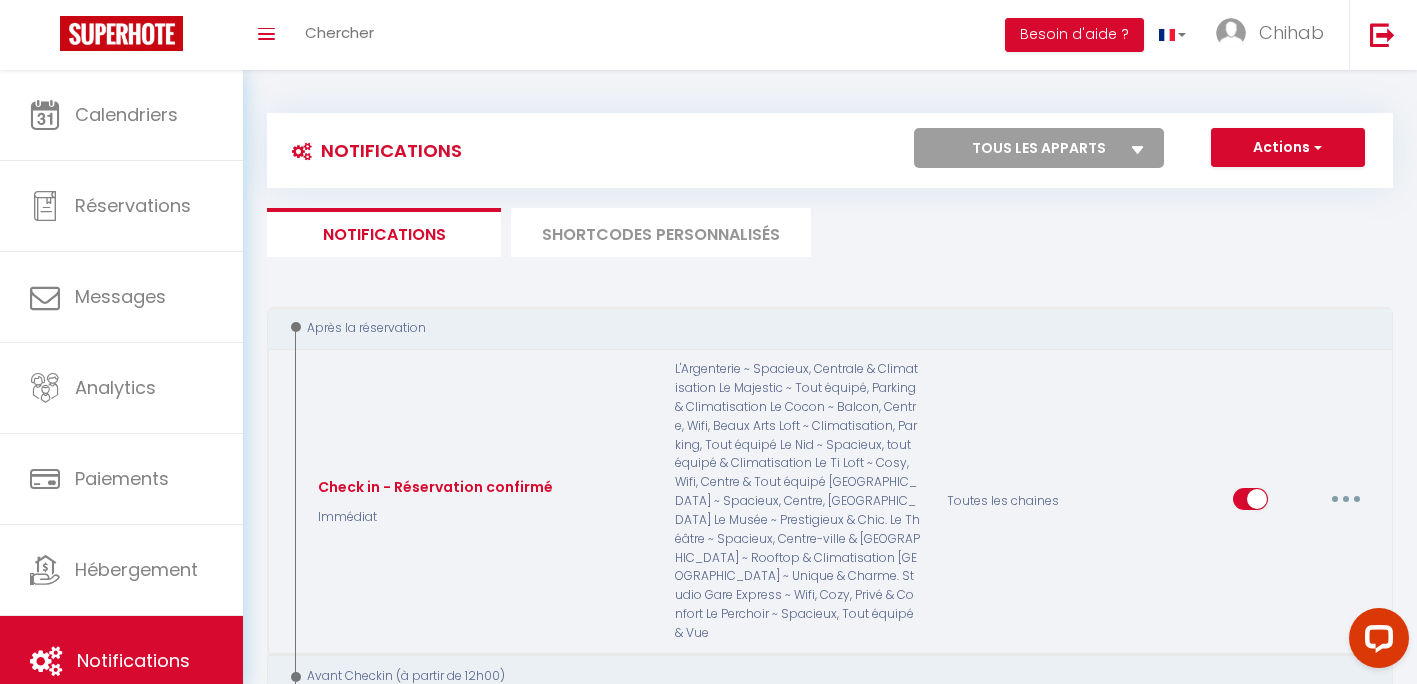 click at bounding box center (1346, 499) 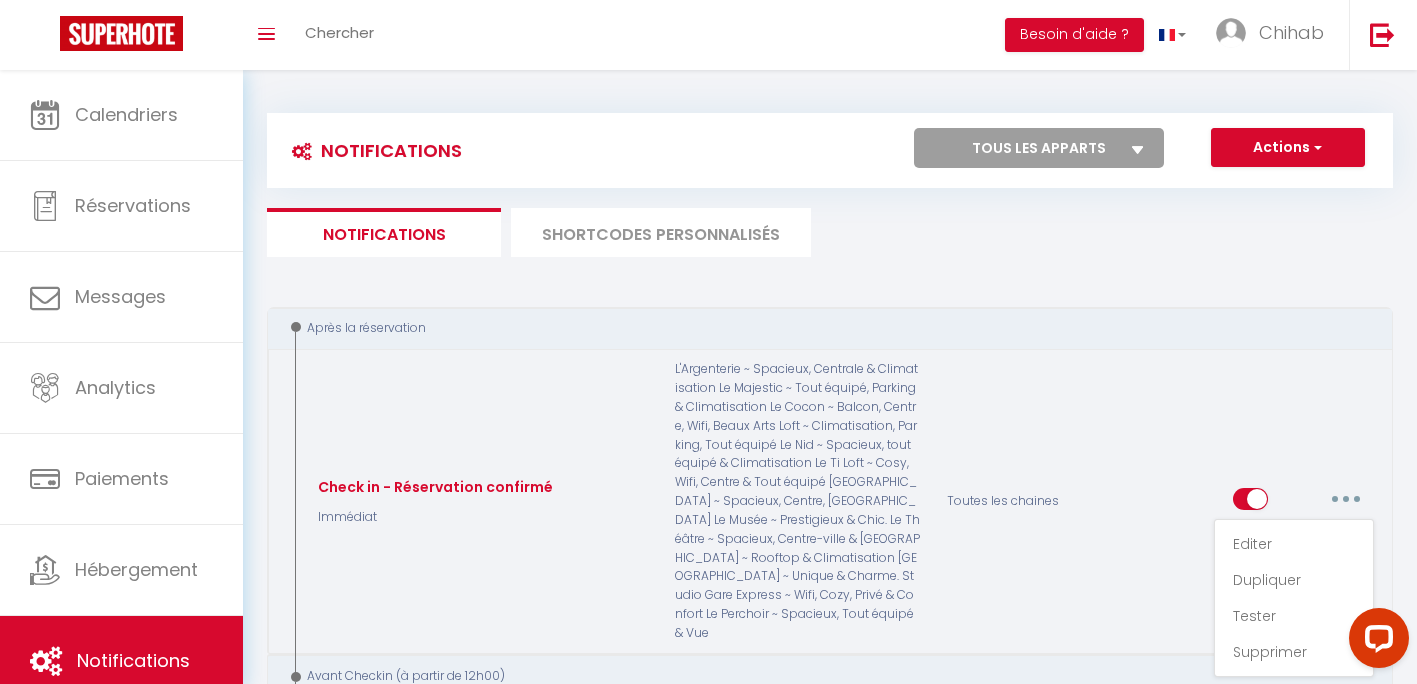 click at bounding box center (1346, 499) 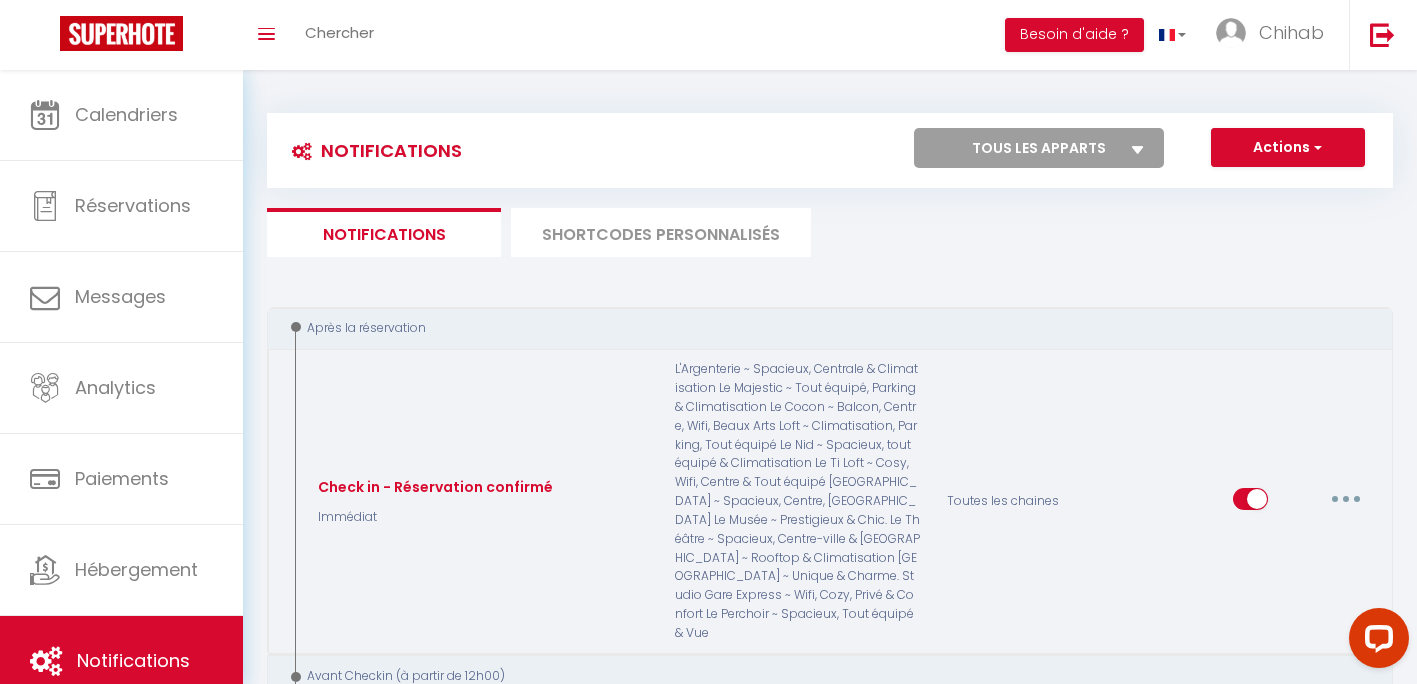 click on "Editer   Dupliquer   Tester   Supprimer" at bounding box center (1303, 502) 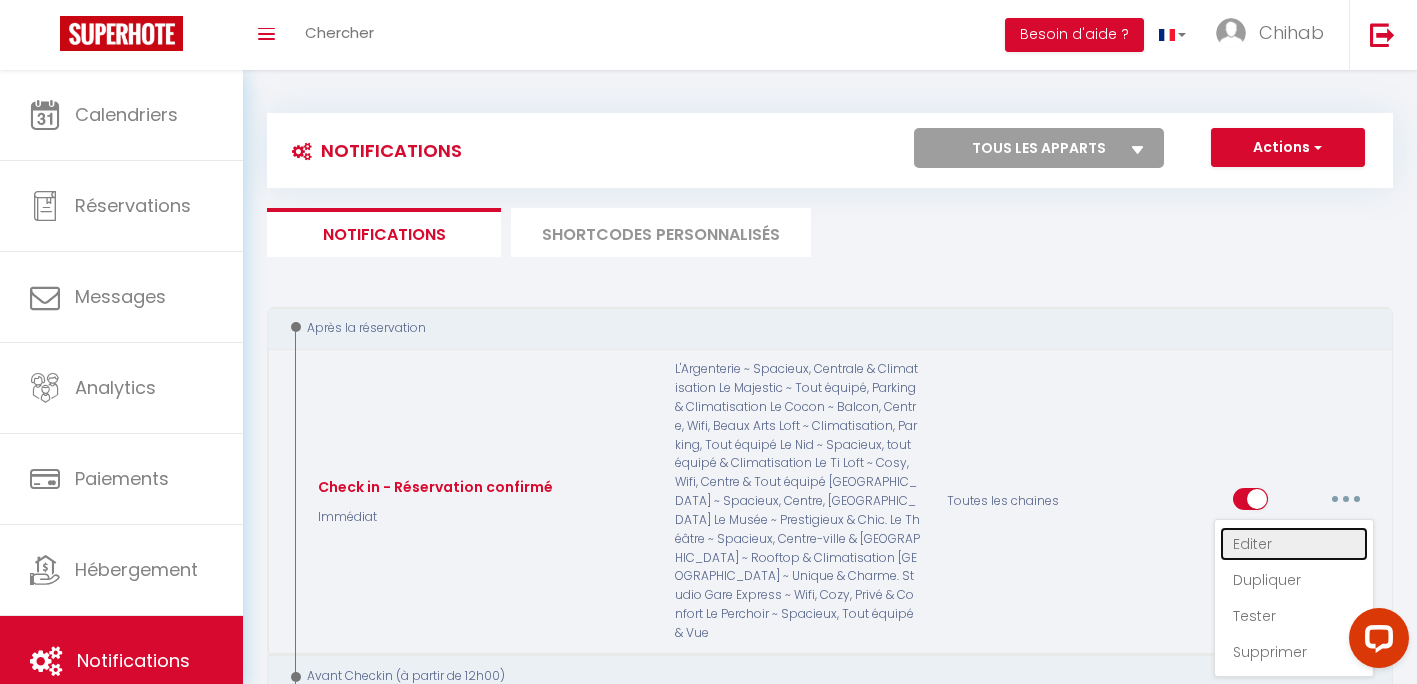 click on "Editer" at bounding box center [1294, 544] 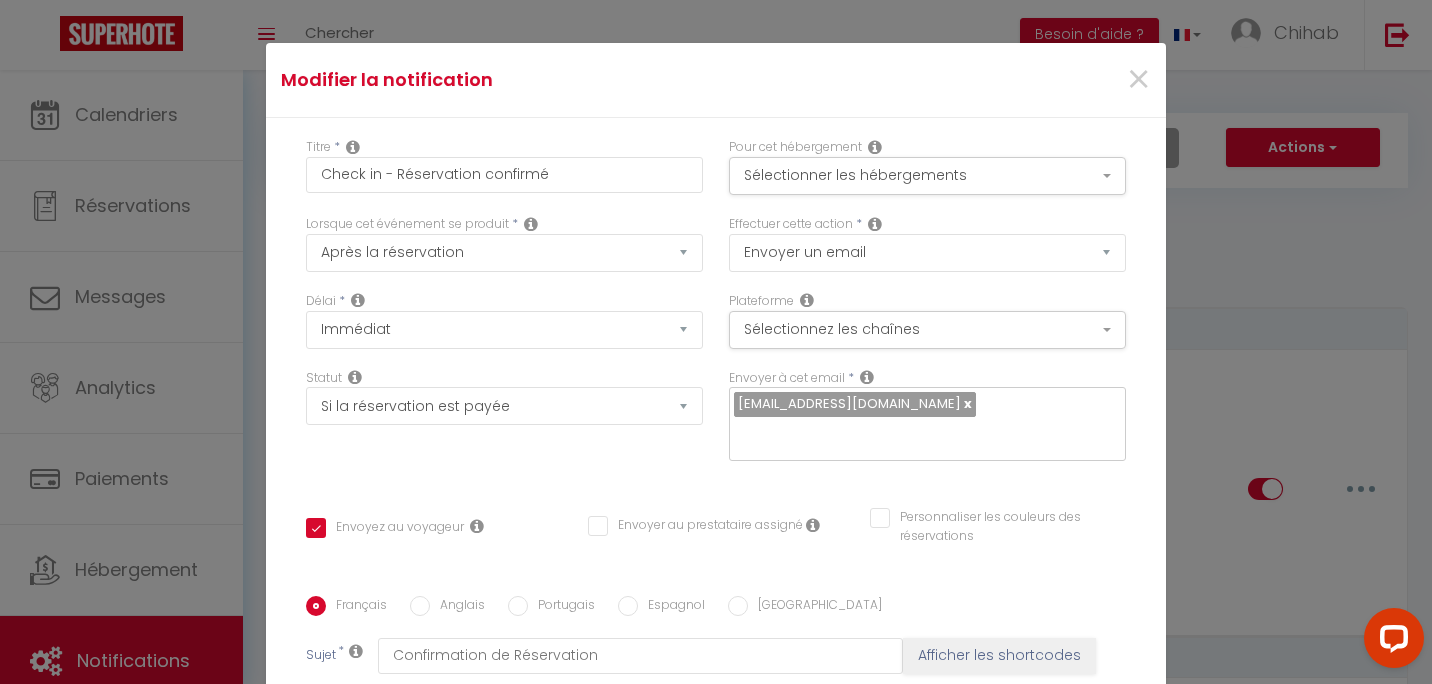 scroll, scrollTop: 409, scrollLeft: 0, axis: vertical 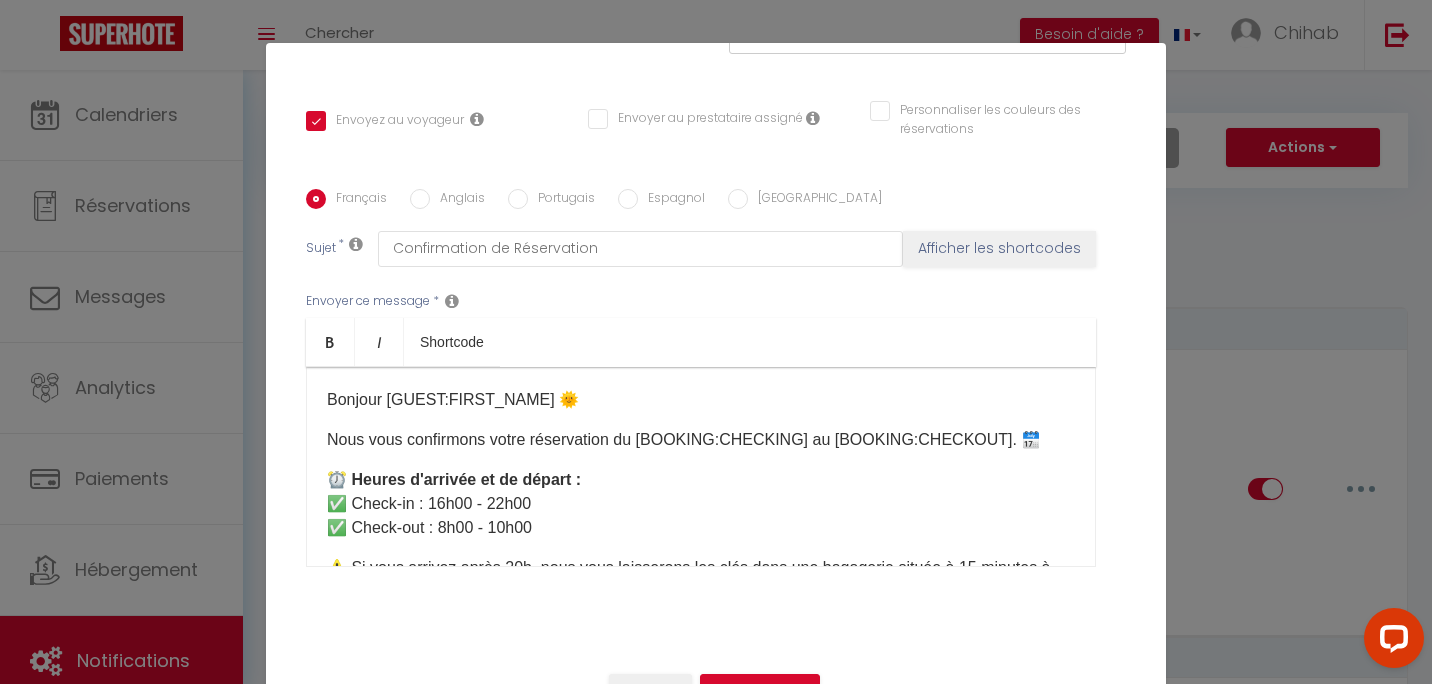 click on "Nous vous confirmons votre réservation du [BOOKING:CHECKING] au [BOOKING:CHECKOUT]. 🗓️" at bounding box center (701, 440) 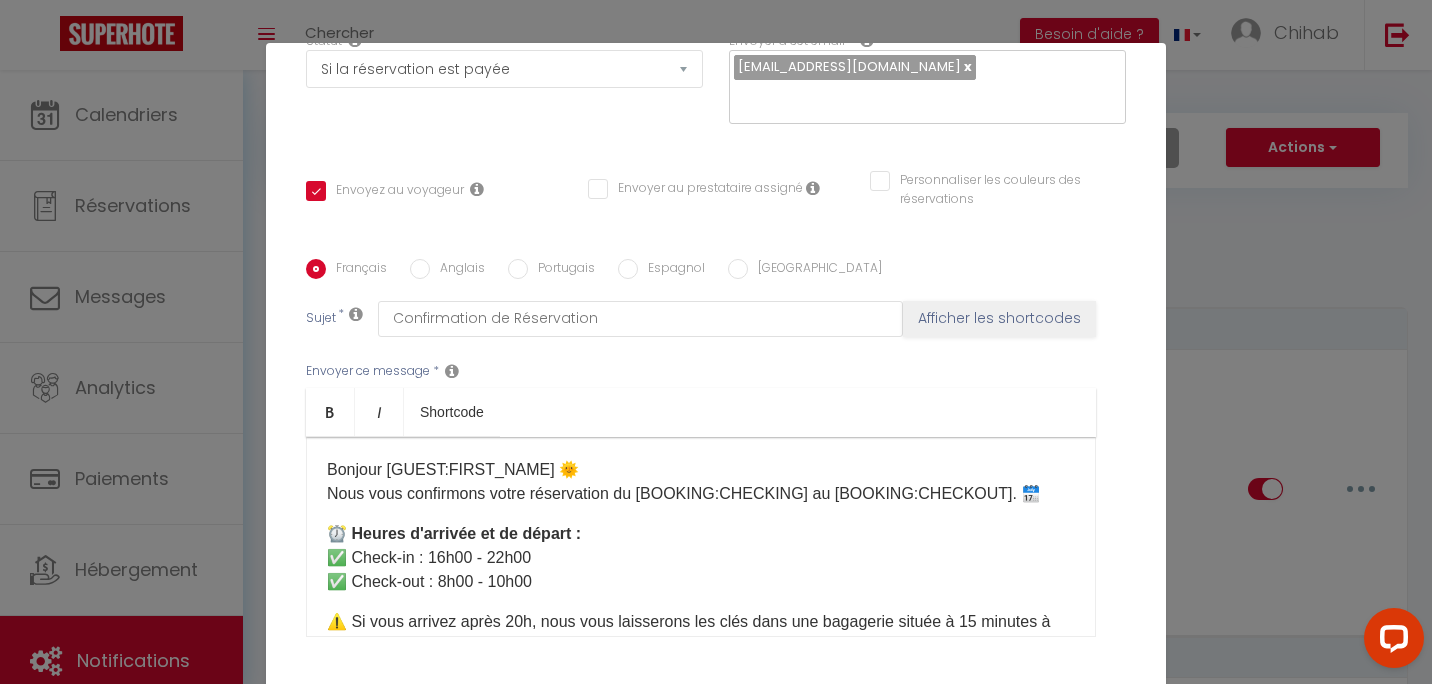 scroll, scrollTop: 409, scrollLeft: 0, axis: vertical 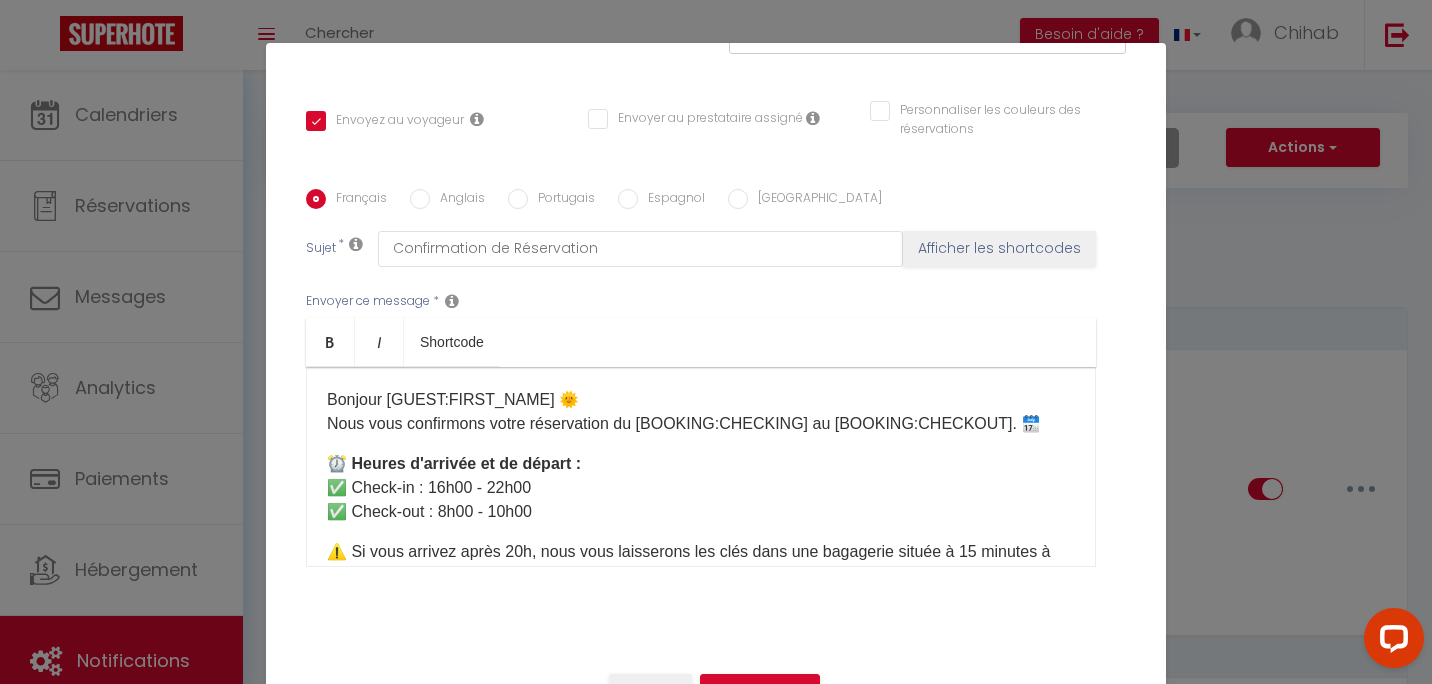 click on "Anglais" at bounding box center (457, 200) 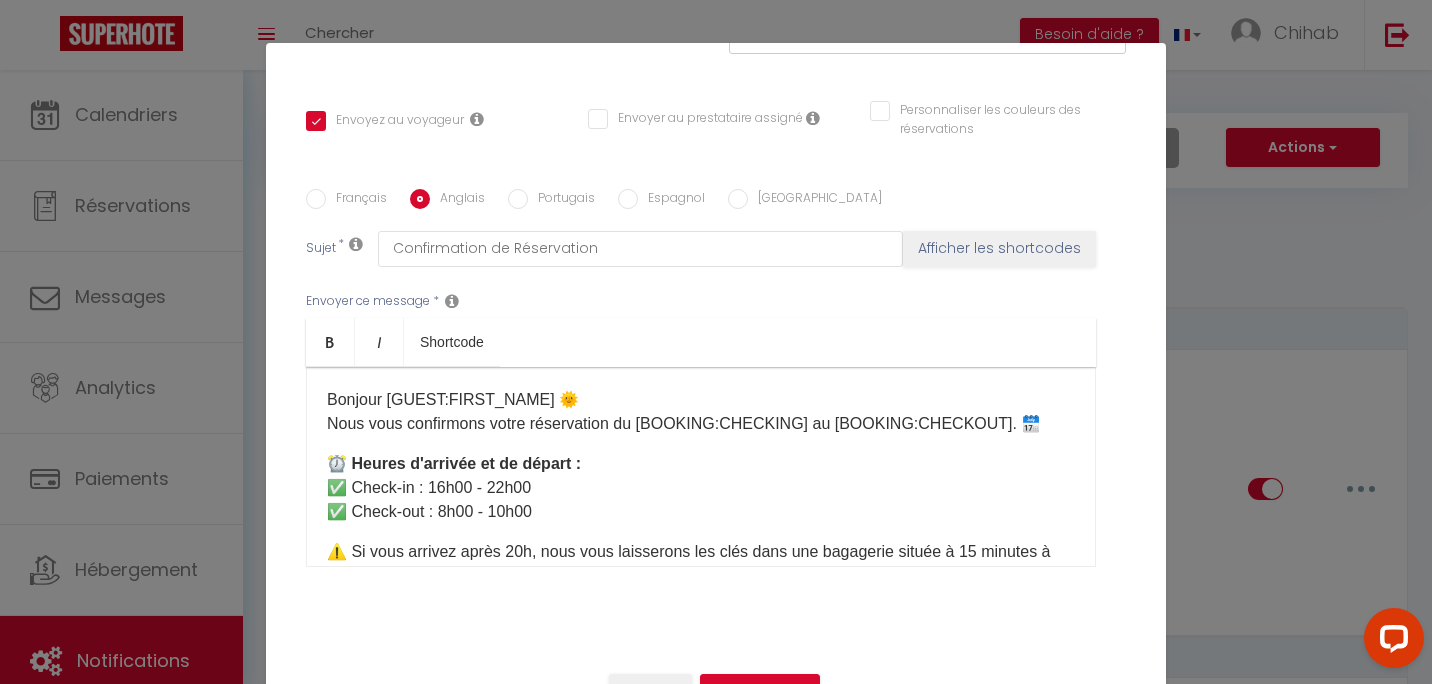 checkbox on "true" 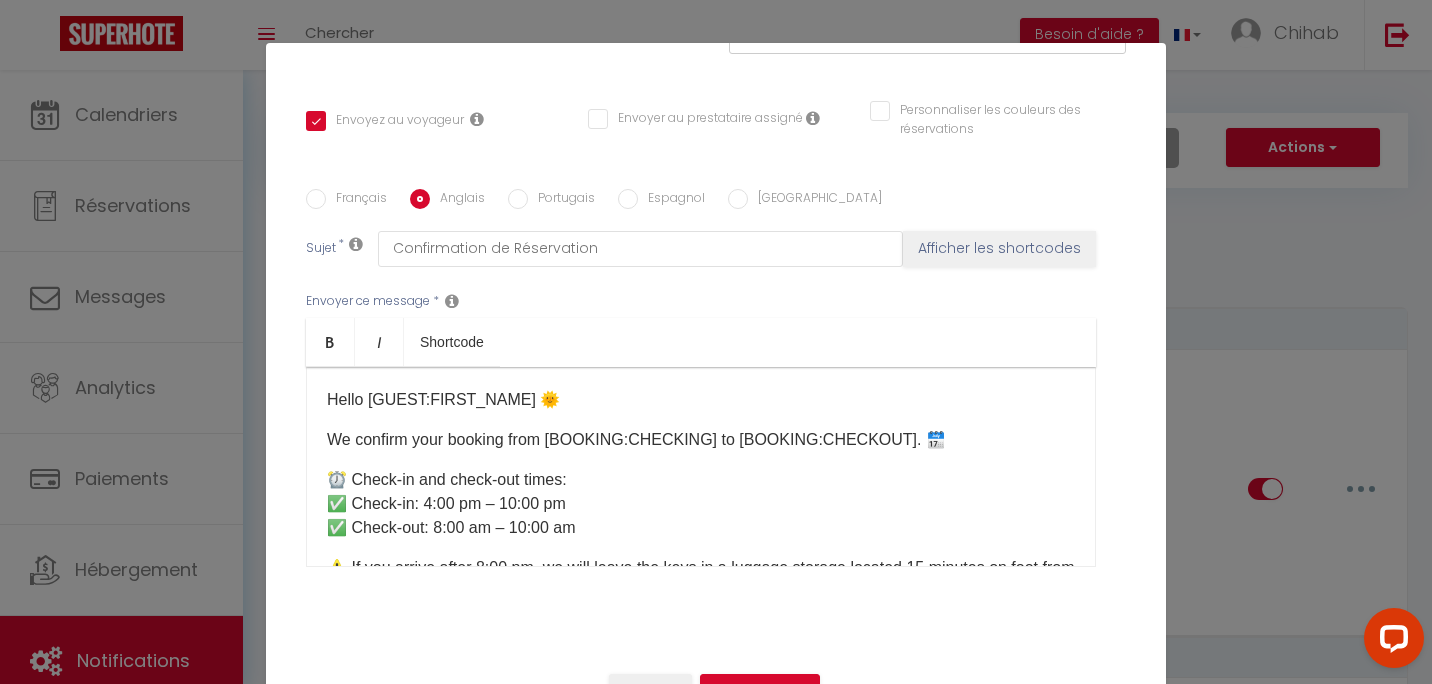 click on "Hello [GUEST:FIRST_NAME] 🌞
We confirm your booking from [BOOKING:CHECKING] to [BOOKING:CHECKOUT]. 🗓️
⏰ Check-in and check-out times:
✅ Check-in: 4:00 pm – 10:00 pm
✅ Check-out: 8:00 am – 10:00 am
⚠️ If you arrive after 8:00 pm, we will leave the keys in a luggage storage located 15 minutes on foot from the apartment, UNTIL 10:40 pm MAXIMUM.
After that, the luggage storage closes and there will be no other solutions, so please be careful with your arrival time.
🕑 If you wish to arrive earlier and/or leave later, it’s possible!
Simply choose your option* here: [Mes Extras]
*Subject to availability. We reserve the right to refuse the selected option and you will be refunded.
If we confirm, no need to notify us, we will have already noted it. 🙂
📩 You will receive a message 1 day before your arrival with all access conditions and information about the accommodation.
ℹ️ Some useful information during your trip:
📍 [STREET_ADDRESS]." at bounding box center [701, 467] 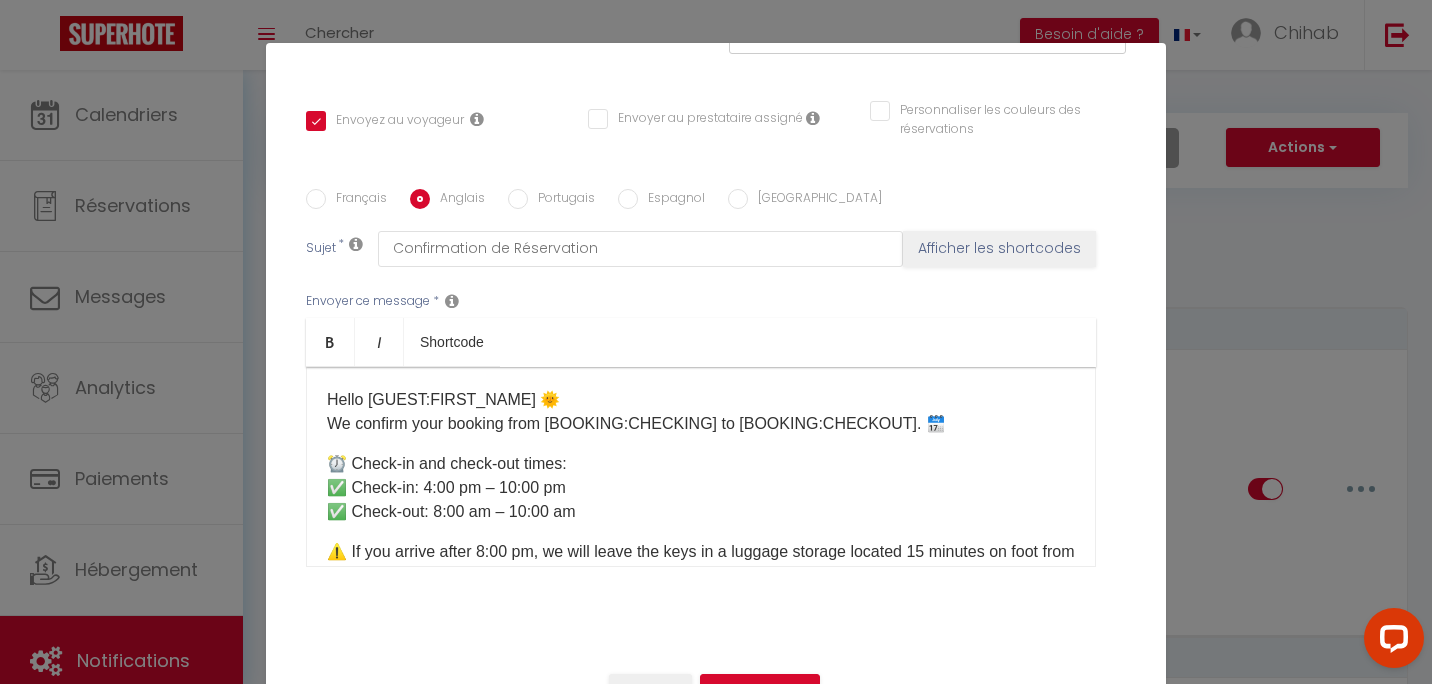 click on "Français" at bounding box center [356, 200] 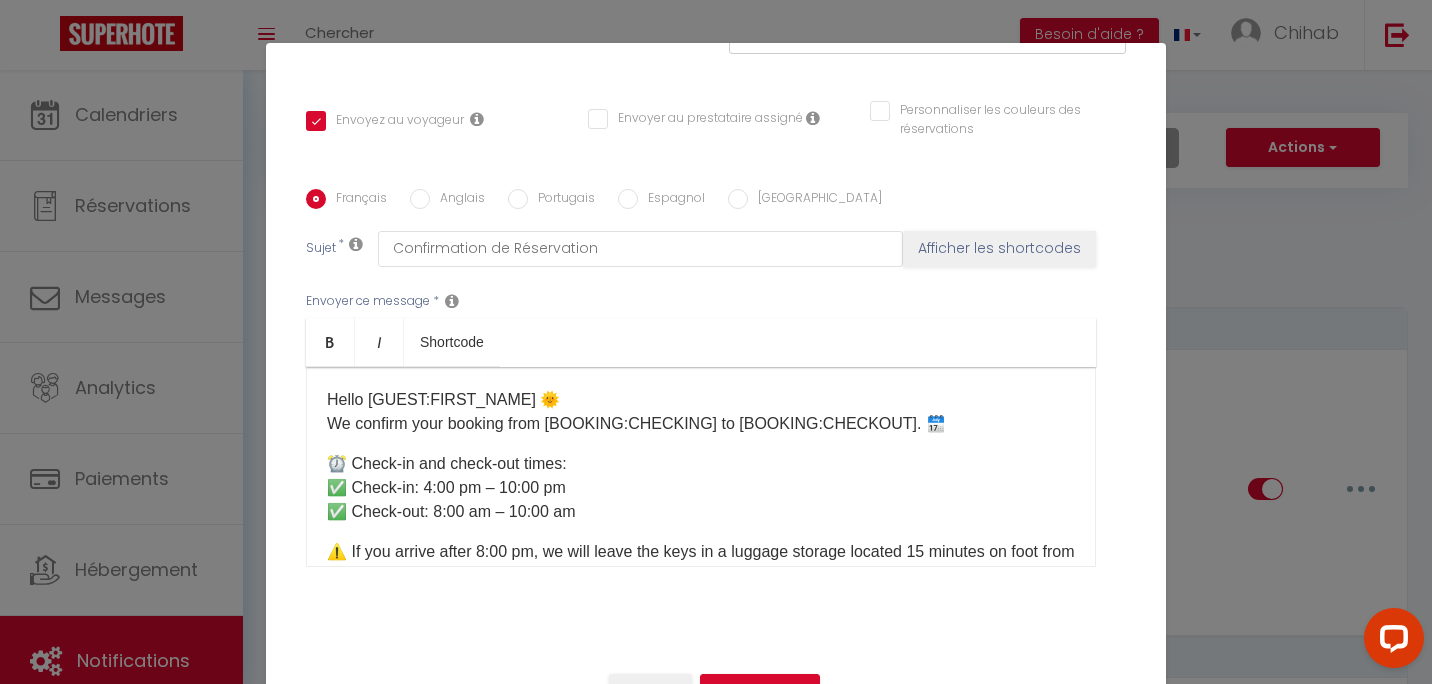 checkbox on "true" 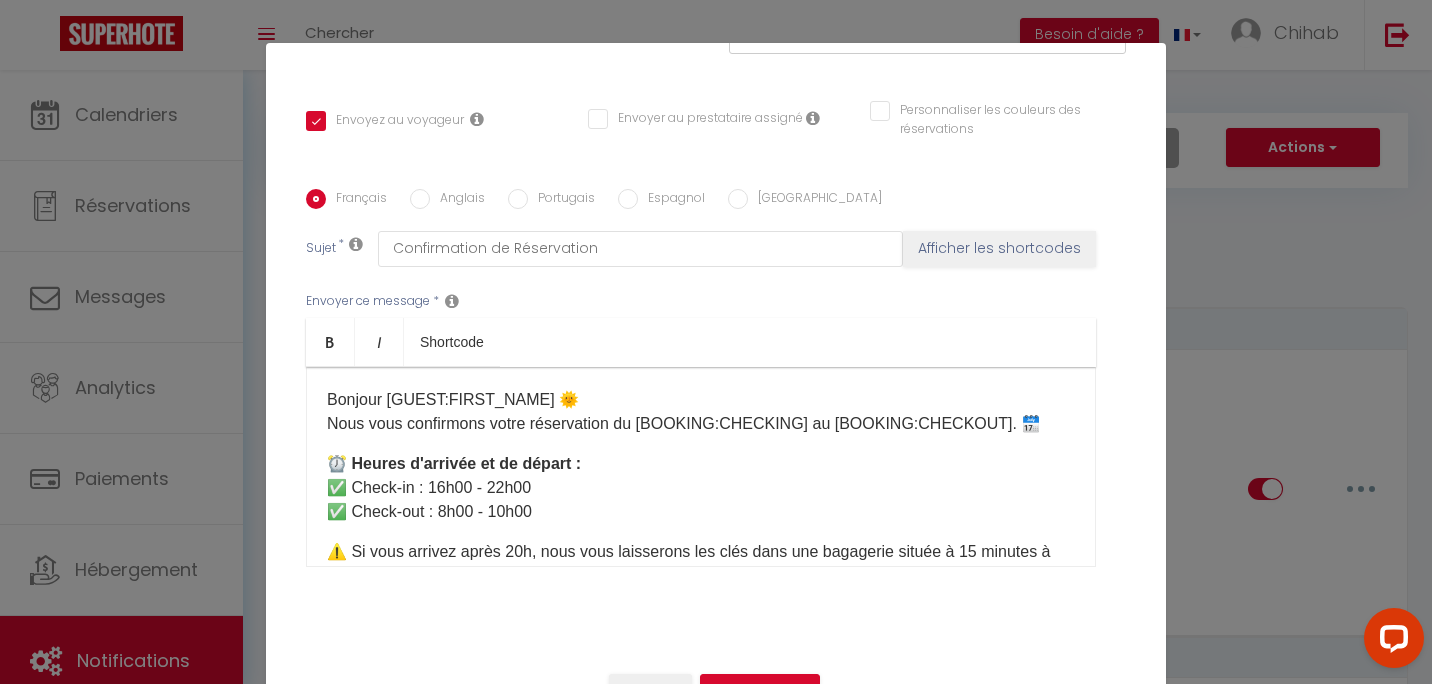 click on "Portugais" at bounding box center [561, 200] 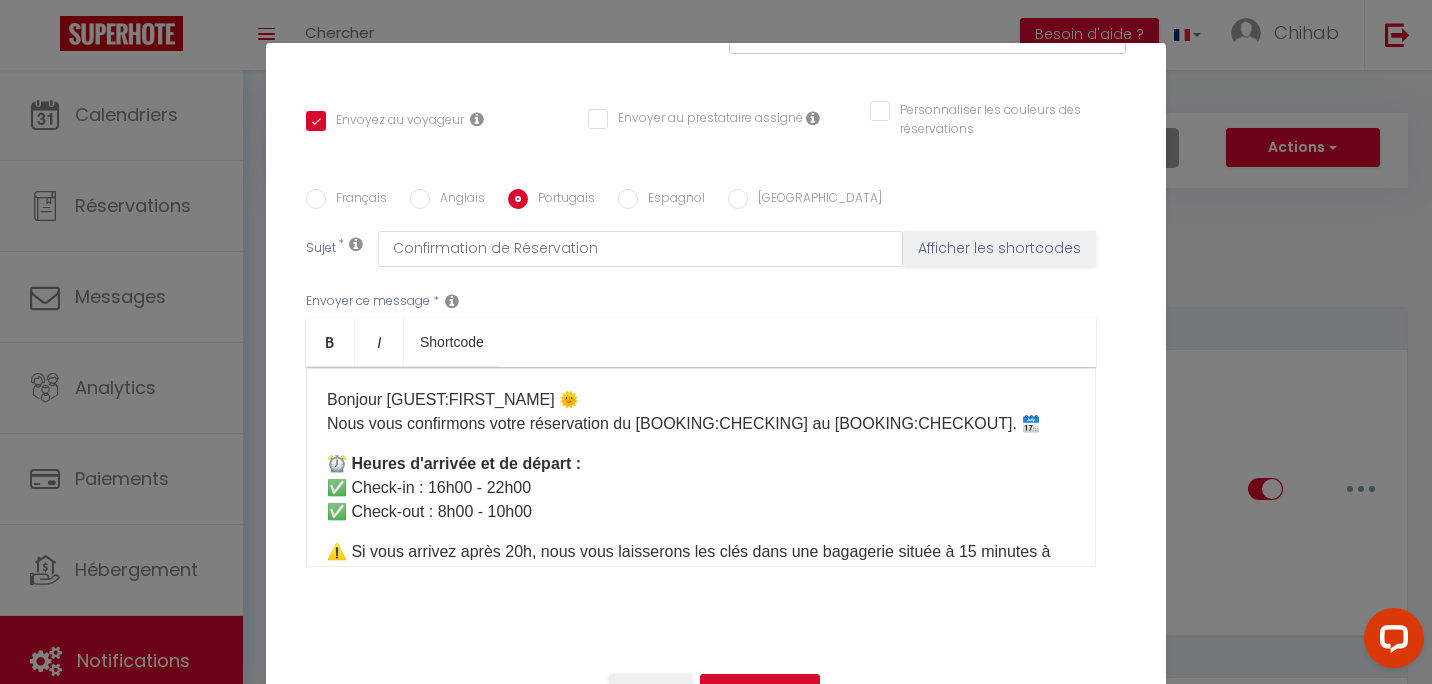 checkbox on "true" 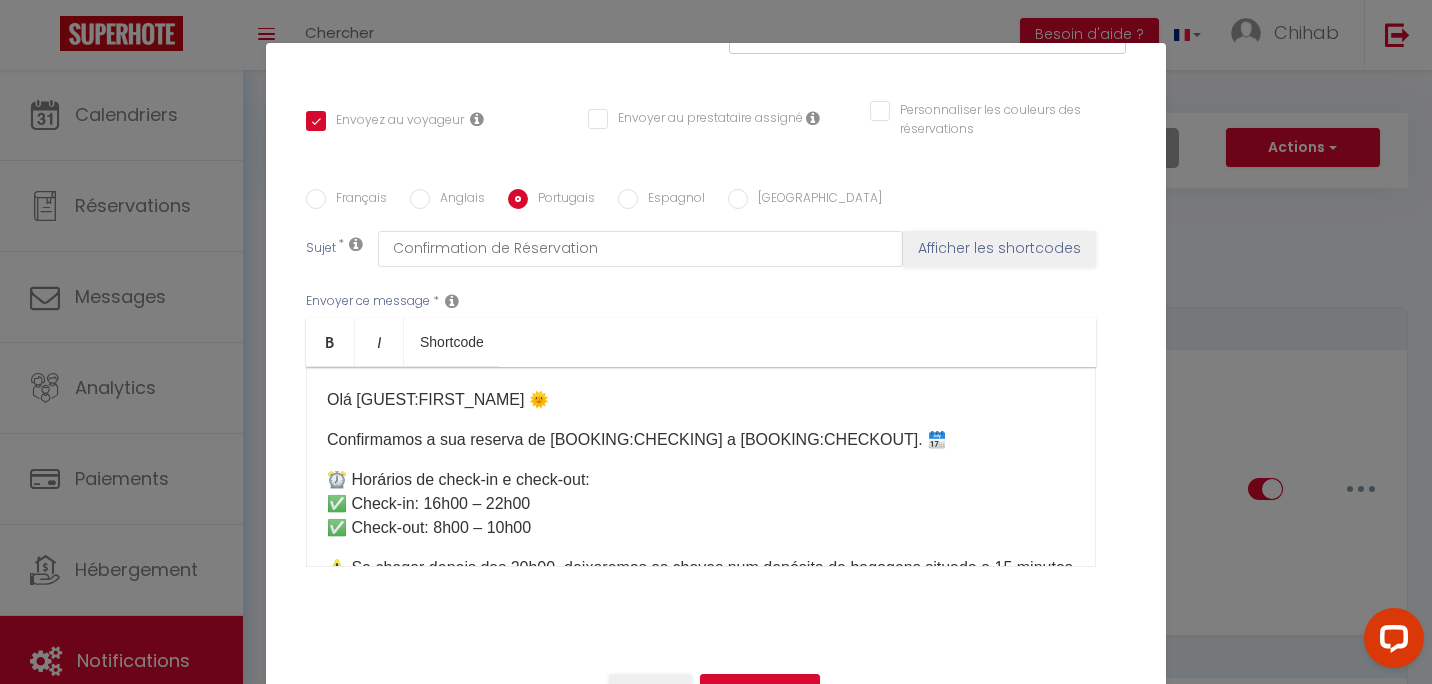 click on "Olá [GUEST:FIRST_NAME] 🌞
Confirmamos a sua reserva de [BOOKING:CHECKING] a [BOOKING:CHECKOUT]. 🗓️
⏰ Horários de check-in e check-out:
✅ Check-in: 16h00 – 22h00
✅ Check-out: 8h00 – 10h00
⚠️ Se chegar depois das 20h00, deixaremos as chaves num depósito de bagagens situado a 15 minutos a pé do apartamento, ATÉ ÀS 22H40 NO MÁXIMO.
Após esse horário, o depósito fecha e não haverá outras soluções, por favor seja pontual.
🕑 Se desejar chegar mais cedo e/ou sair mais tarde, é possível!
Basta escolher a sua opção* aqui: [Mes Extras]
*Sujeito a disponibilidade. Reservamo-nos o direito de recusar a opção escolhida e será reembolsado.
Se confirmarmos, não precisa avisar, já teremos anotado. 🙂
📩 Receberá uma mensagem 1 dia antes da chegada com todas as instruções de acesso e informações sobre o alojamento.
ℹ️ Algumas informações úteis durante a sua viagem:
☕ O café do apartamento → [Café☕️]" at bounding box center (701, 467) 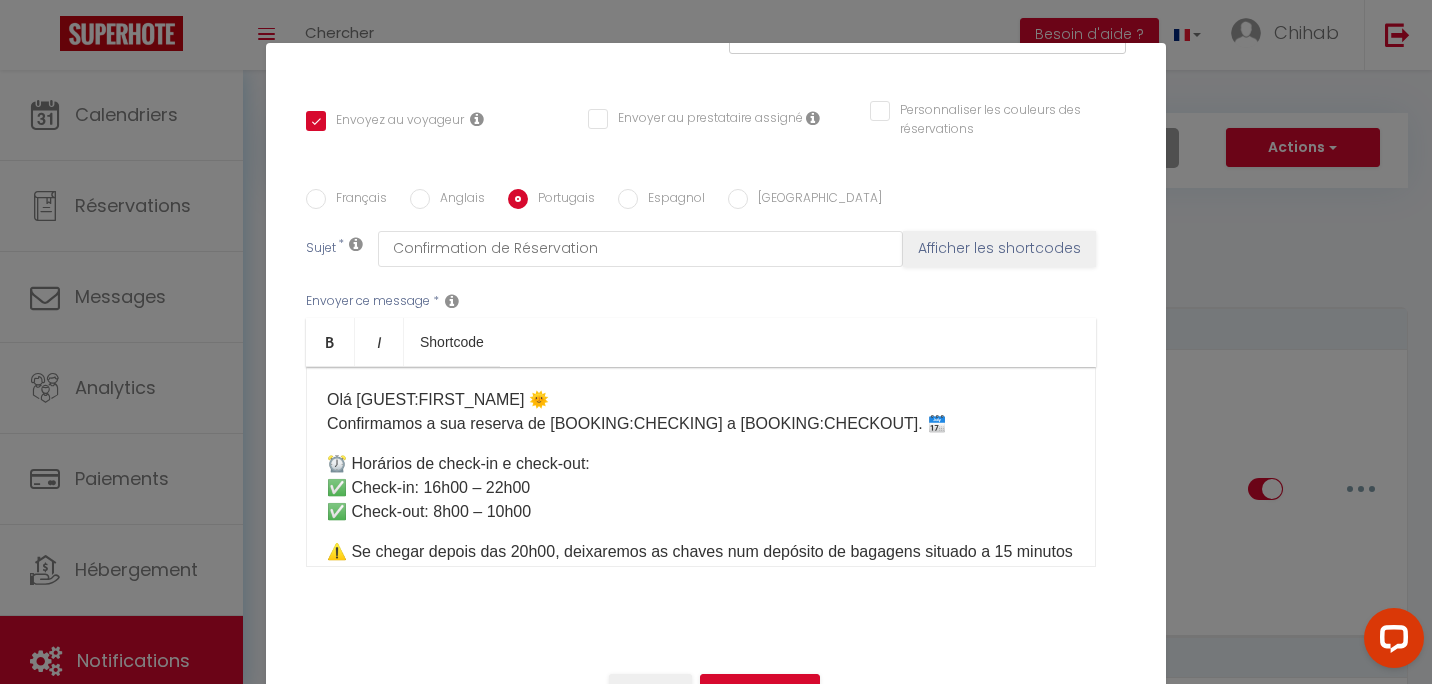 click on "Espagnol" at bounding box center [671, 200] 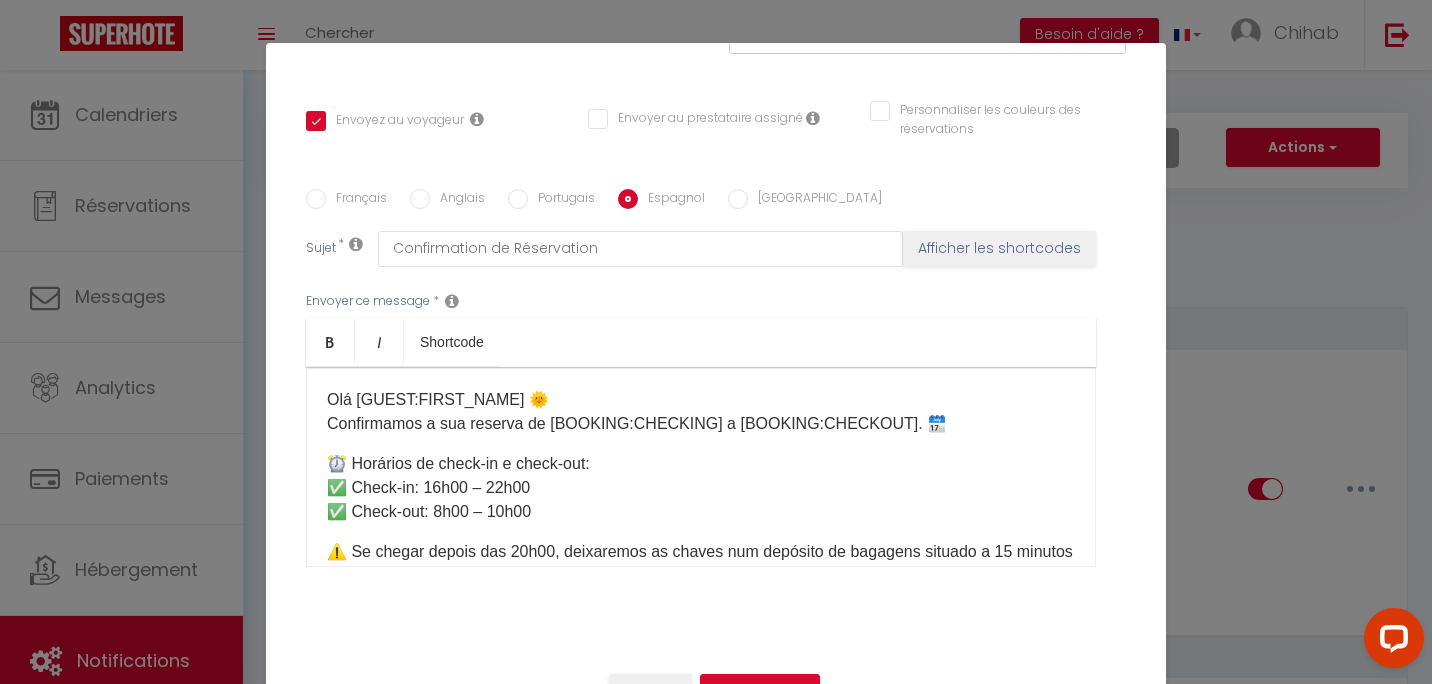 checkbox on "true" 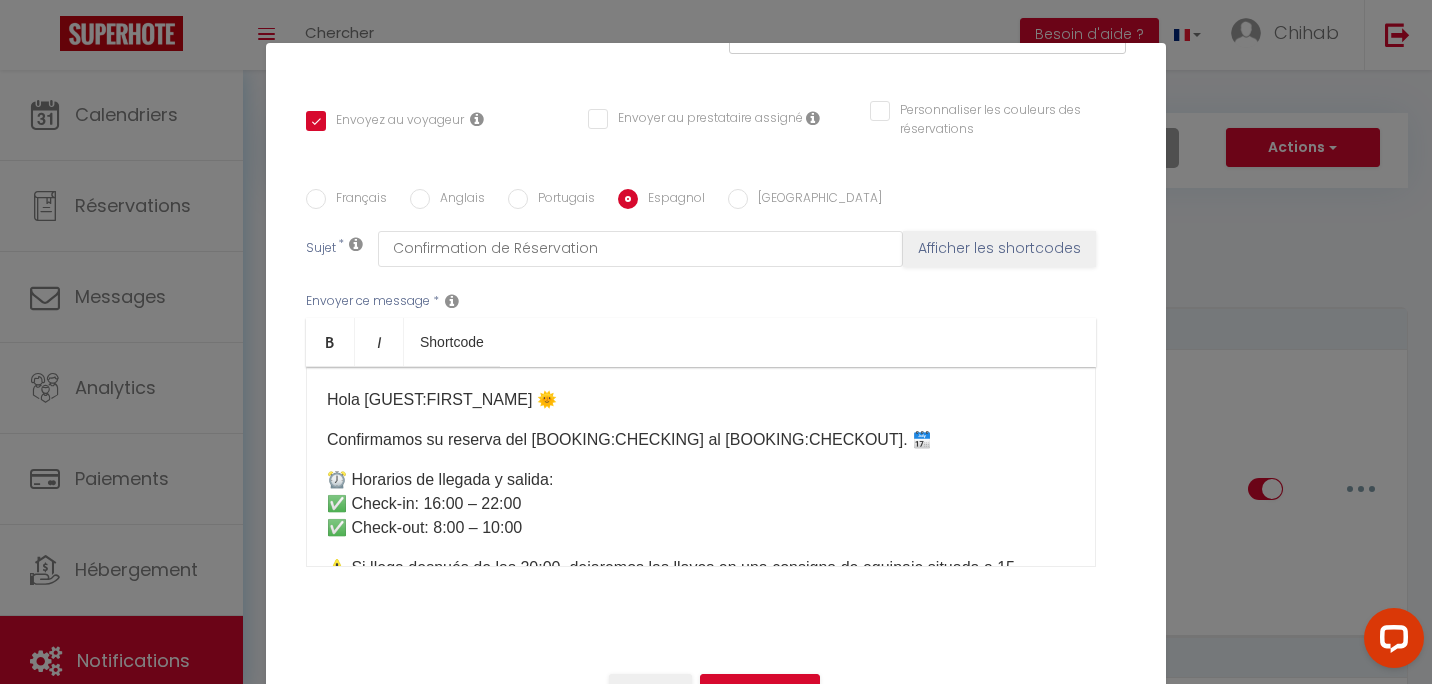 click on "Confirmamos su reserva del [BOOKING:CHECKING] al [BOOKING:CHECKOUT]. 🗓️" at bounding box center (701, 440) 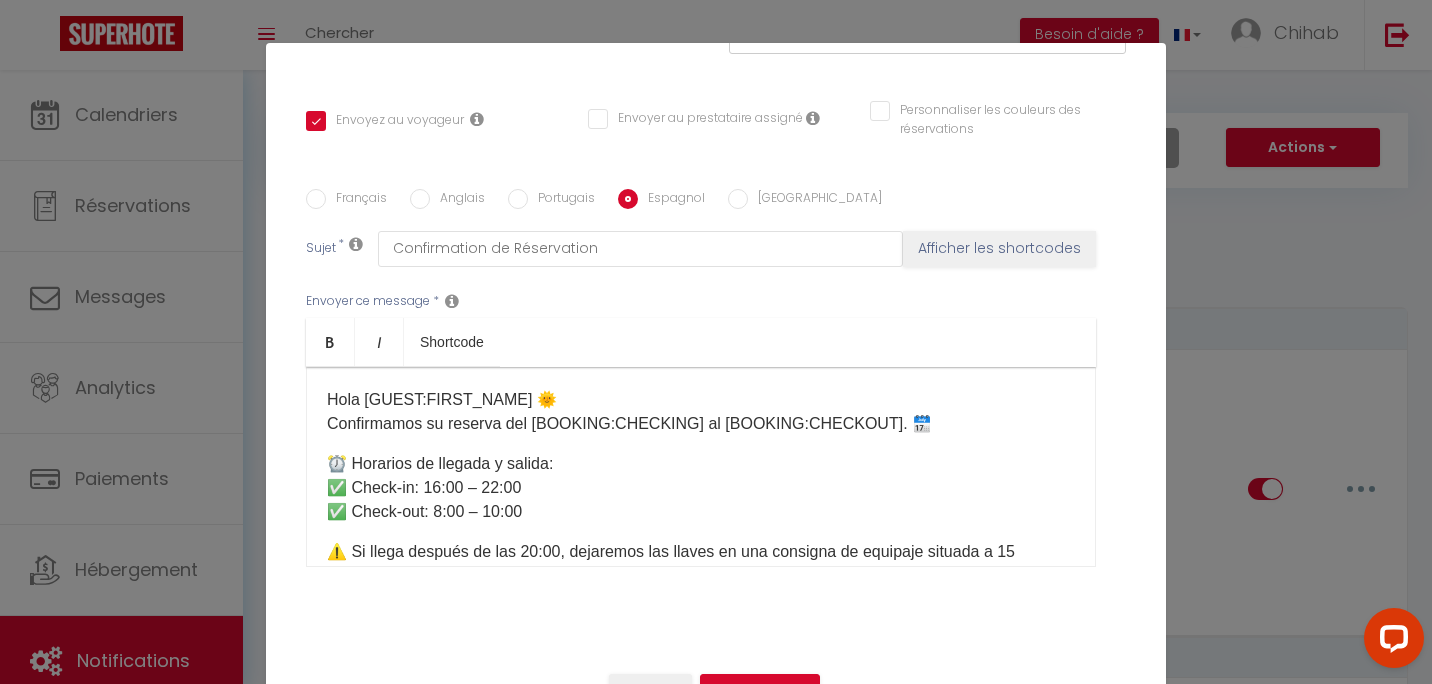 click on "Français     Anglais     Portugais     Espagnol     Italien   Sujet   *     Confirmation de Réservation   Afficher les shortcodes   Envoyer ce message   *     Bold Italic Shortcode Rich text editor ​ Hola [GUEST:FIRST_NAME] 🌞 Confirmamos su reserva del [BOOKING:CHECKING] al [BOOKING:CHECKOUT]. 🗓️
⏰ Horarios de llegada y salida:
✅ Check-in: 16:00 – 22:00
✅ Check-out: 8:00 – 10:00
⚠️ Si llega después de las 20:00, dejaremos las llaves en una consigna de equipaje situada a 15 minutos a pie del apartamento, HASTA LAS 22:40 COMO MÁXIMO.
Después de este horario, la consigna cierra y no habrá otras soluciones, así que por favor sea puntual con su llegada.
🕑 Si desea llegar antes y/o salir más tarde, ¡es posible!
Simplemente elija su opción* aquí: [Mes Extras]
*Sujeto a disponibilidad. Nos reservamos el derecho de rechazar la opción elegida y se le reembolsará.
Si confirmamos, no hace falta avisar, ya lo habremos anotado. 🙂" at bounding box center (716, 390) 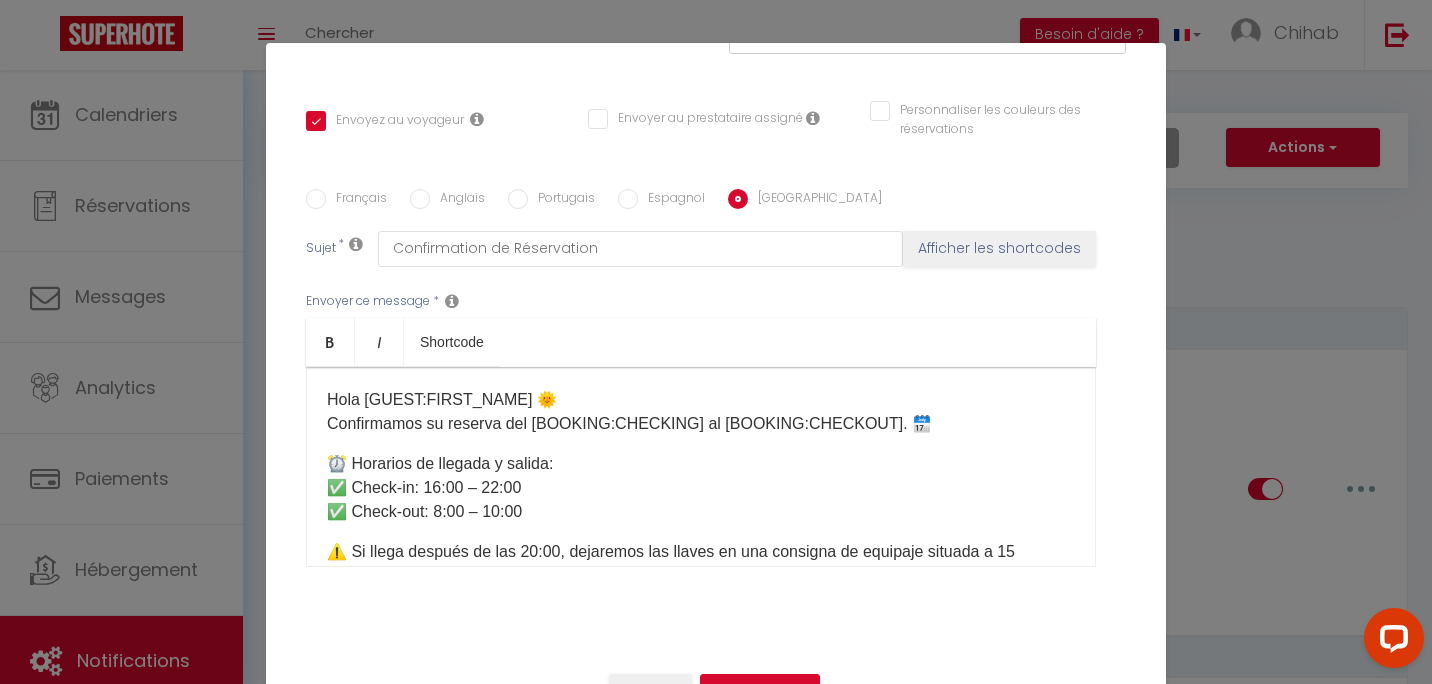 checkbox on "true" 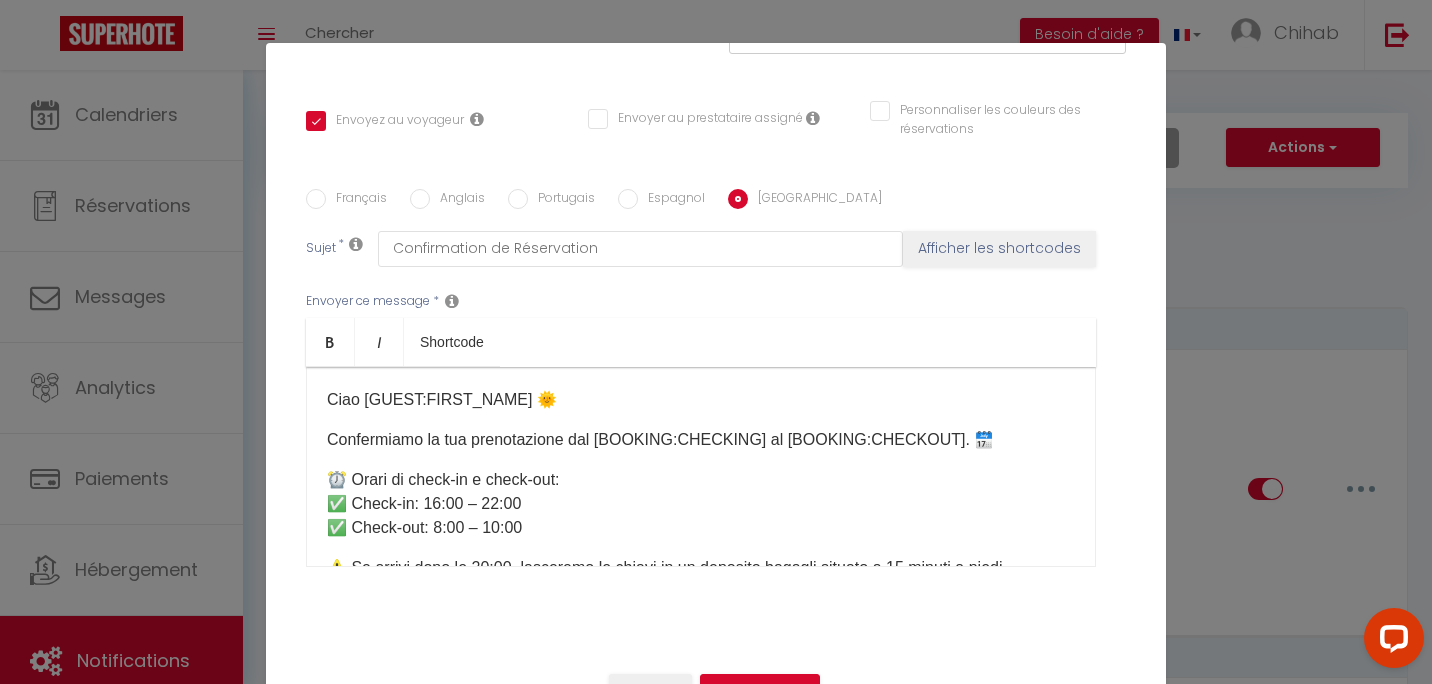 click on "Ciao [GUEST:FIRST_NAME] 🌞
Confermiamo la tua prenotazione dal [BOOKING:CHECKING] al [BOOKING:CHECKOUT]. 🗓️
⏰ Orari di check-in e check-out:
✅ Check-in: 16:00 – 22:00
✅ Check-out: 8:00 – 10:00
⚠️ Se arrivi dopo le 20:00, lasceremo le chiavi in un deposito bagagli situato a 15 minuti a piedi dall’appartamento, FINO ALLE 22:40 MASSIMO.
Dopo questo orario il deposito chiude e non ci saranno altre soluzioni, quindi fai attenzione all’orario di arrivo.
🕑 Se desideri arrivare prima e/o partire più tardi, è possibile!
Basta scegliere la tua opzione* qui: [Mes Extras]
*Salvo disponibilità. Ci riserviamo il diritto di rifiutare l’opzione scelta e riceverai un rimborso.
Se confermato, non serve avvisarci, l’avremo già annotato. 🙂
📩 Riceverai un messaggio 1 giorno prima dell’arrivo con tutte le informazioni per l’accesso e dettagli sull’alloggio.
ℹ️ Alcune informazioni utili durante il viaggio:
📍 [STREET_ADDRESS]." at bounding box center [701, 467] 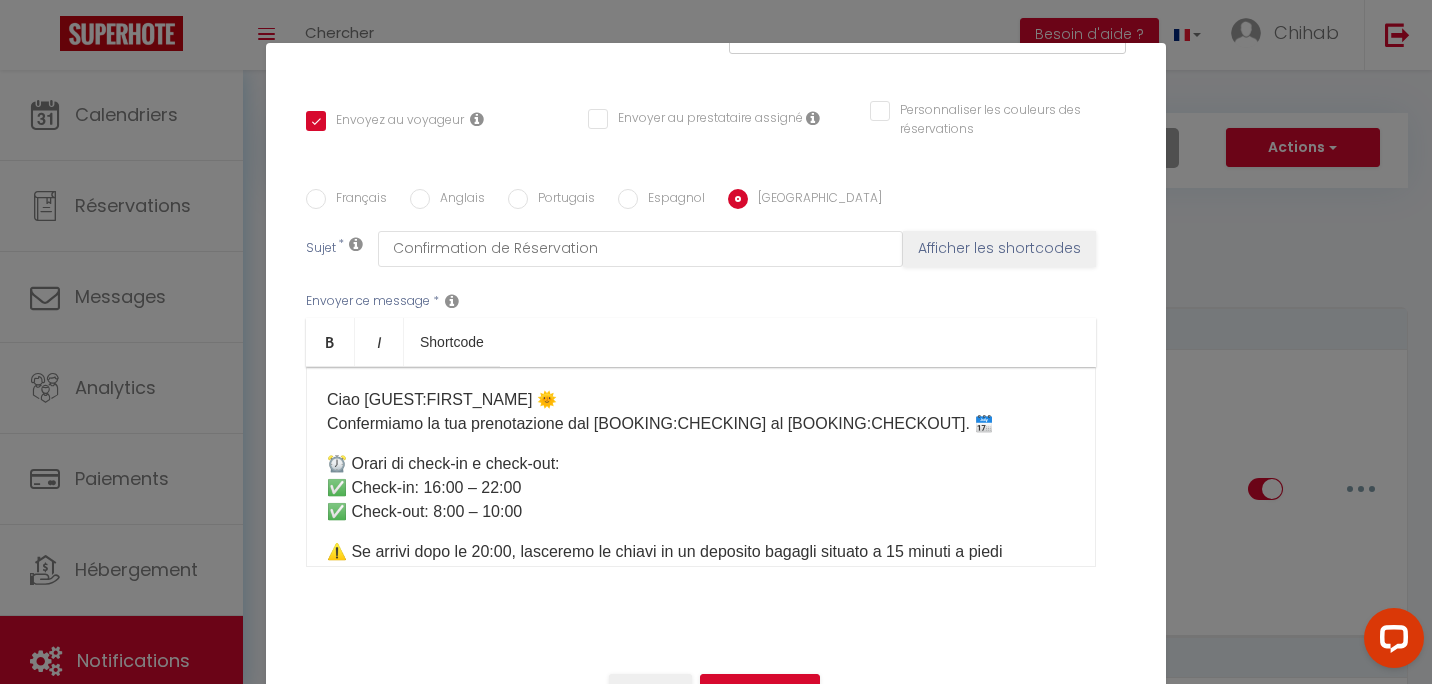 click on "Français" at bounding box center (356, 200) 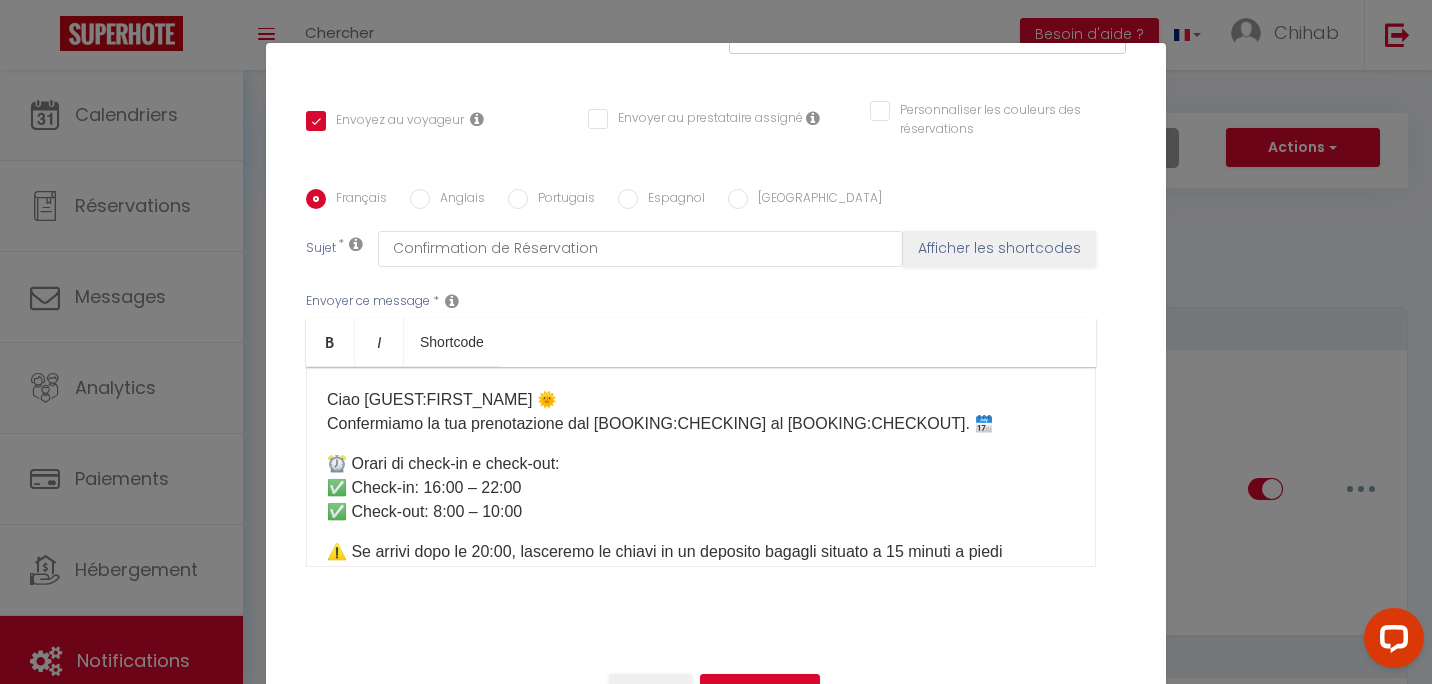 checkbox on "true" 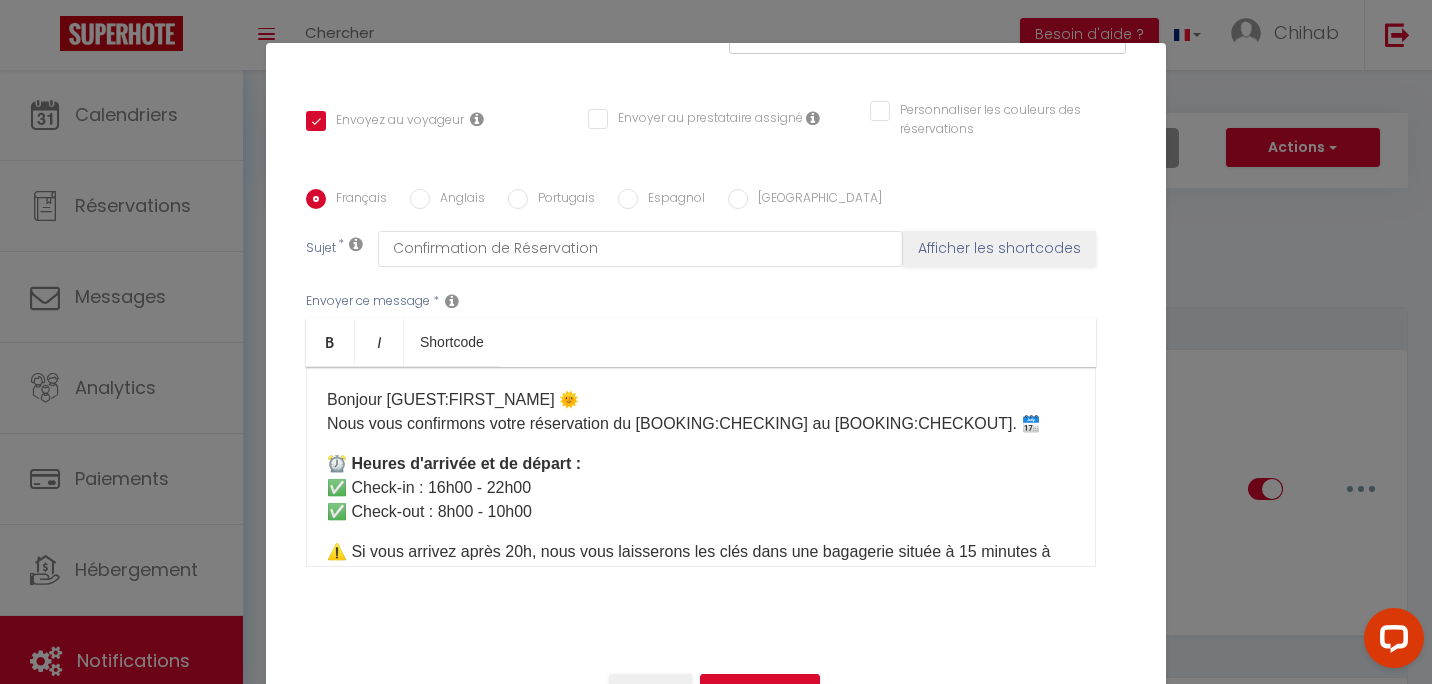 scroll, scrollTop: 85, scrollLeft: 0, axis: vertical 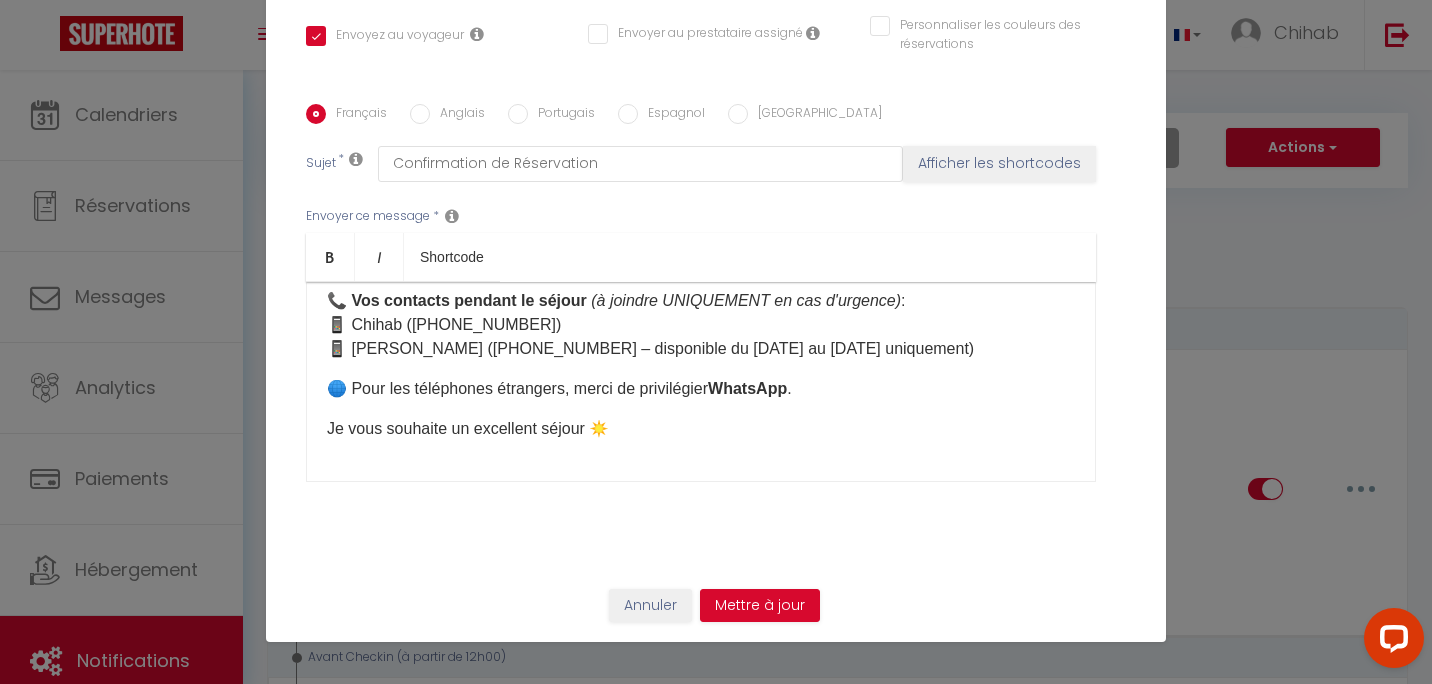 click on "Je vous souhaite un excellent séjour ☀️" at bounding box center [701, 429] 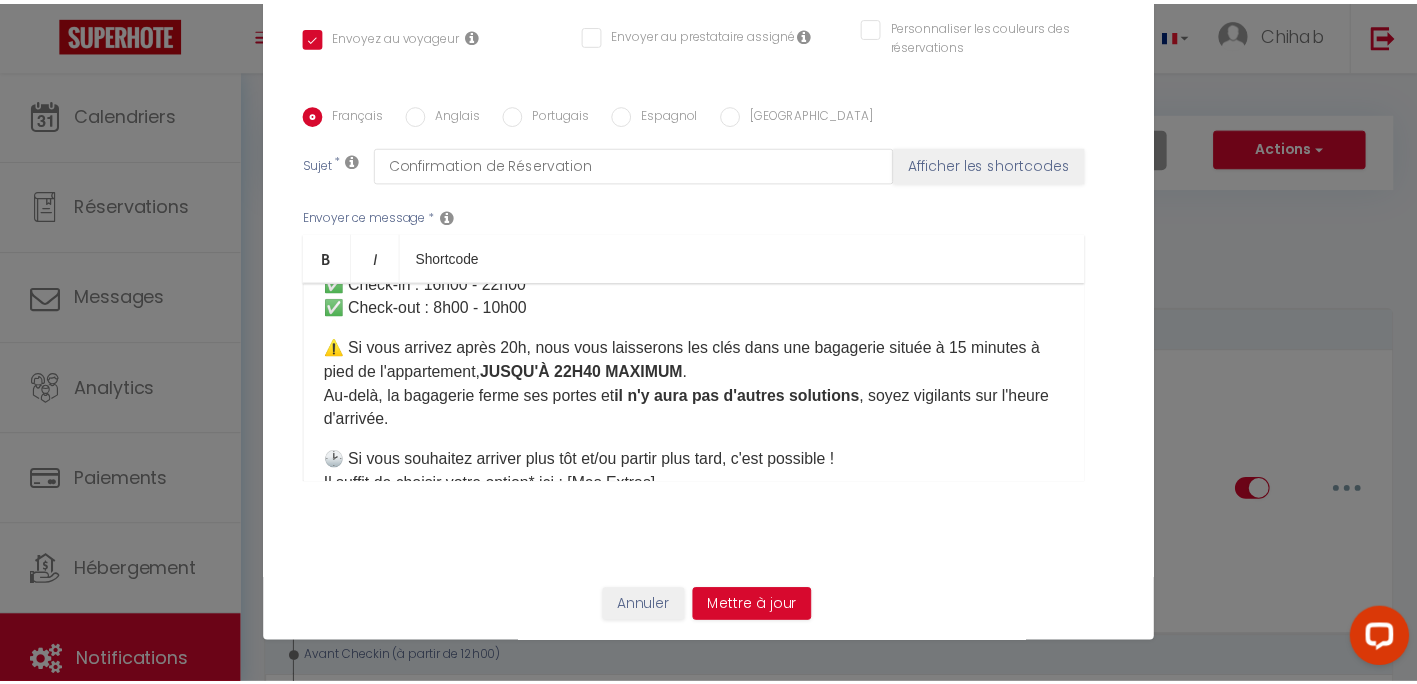 scroll, scrollTop: 0, scrollLeft: 0, axis: both 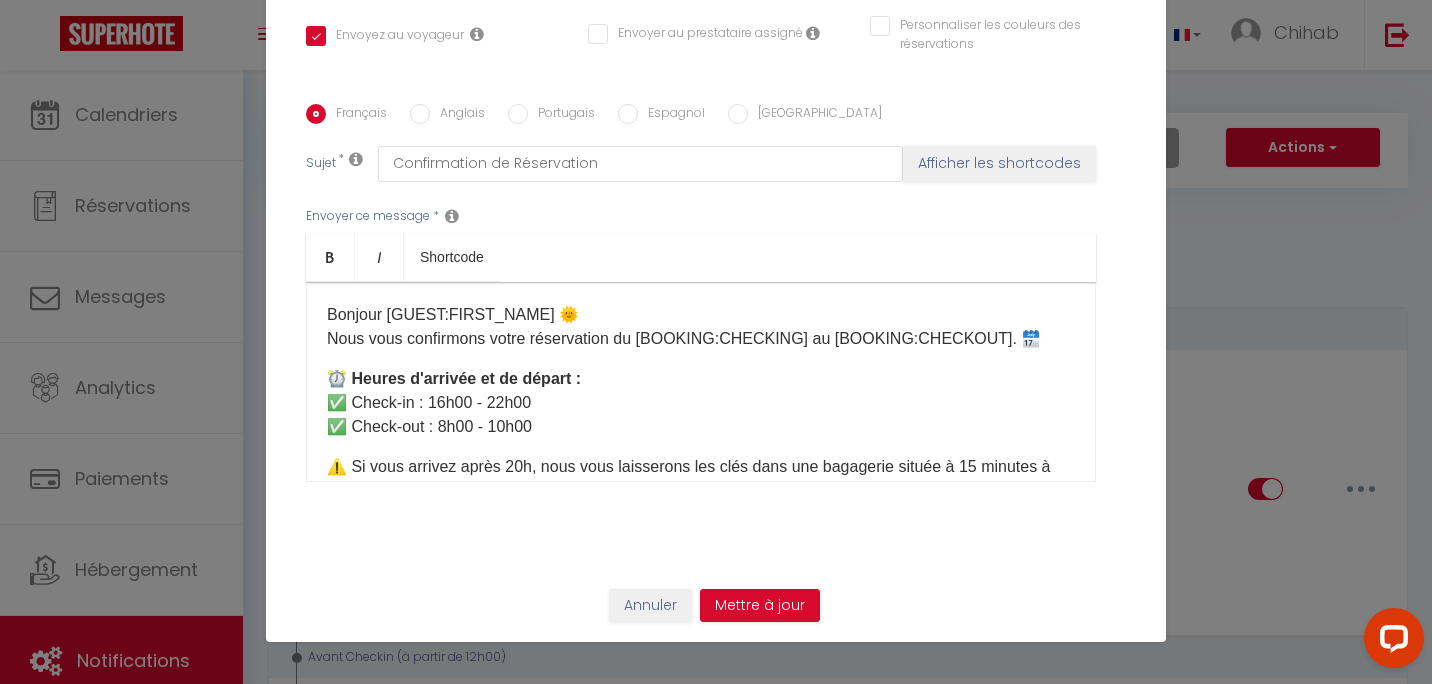 click on "Annuler
Mettre à jour" at bounding box center (716, 613) 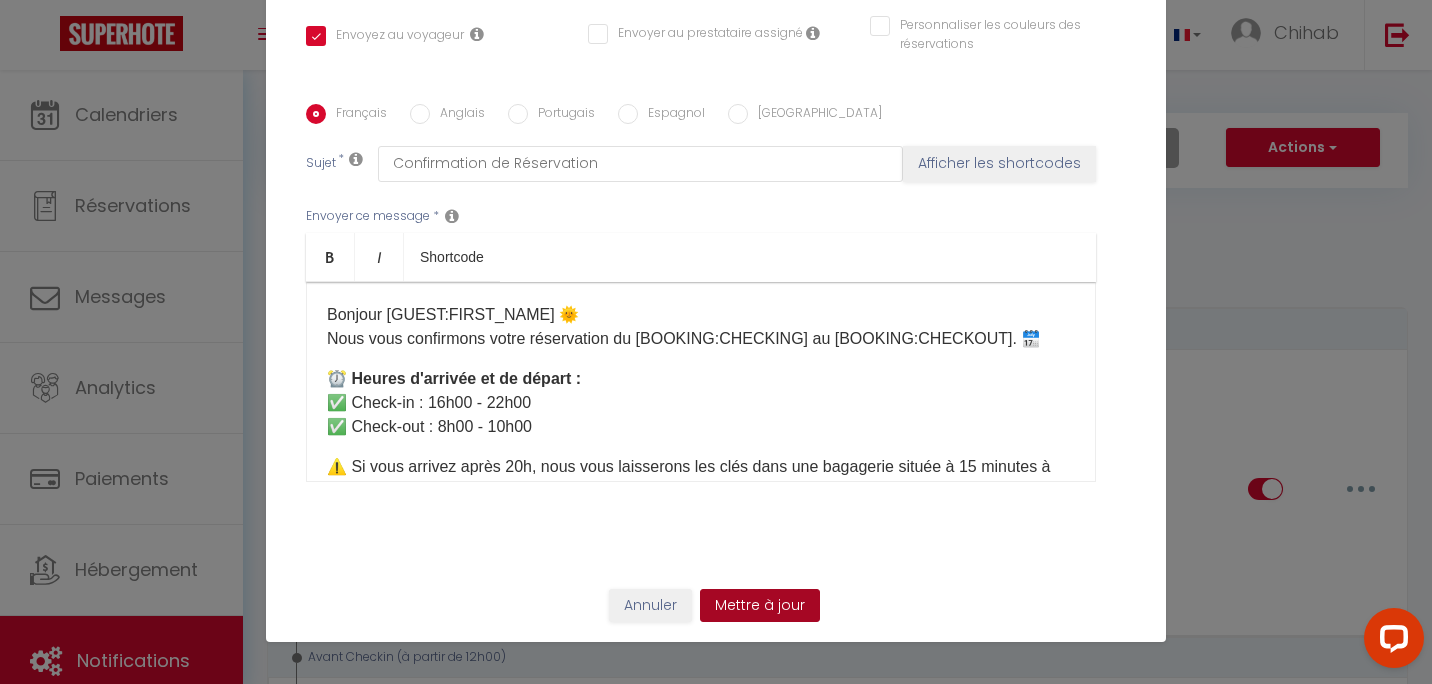 click on "Mettre à jour" at bounding box center [760, 606] 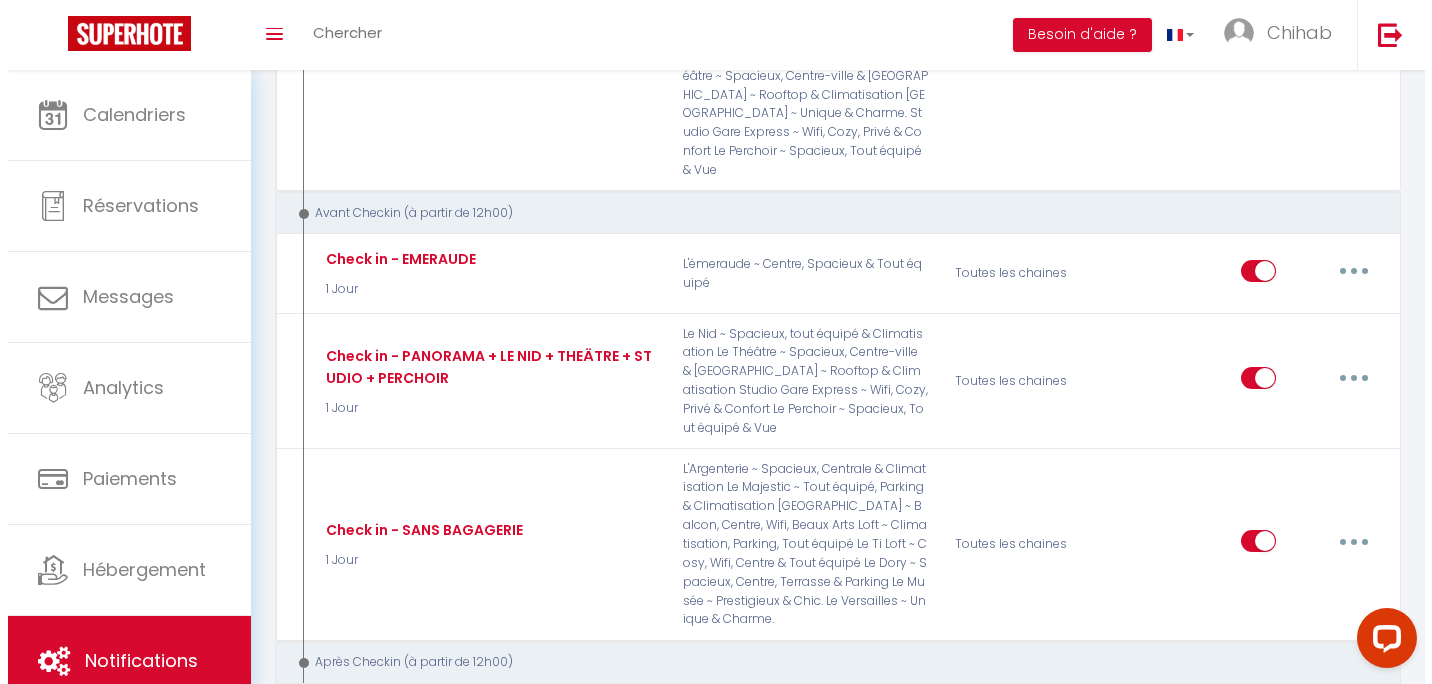 scroll, scrollTop: 600, scrollLeft: 0, axis: vertical 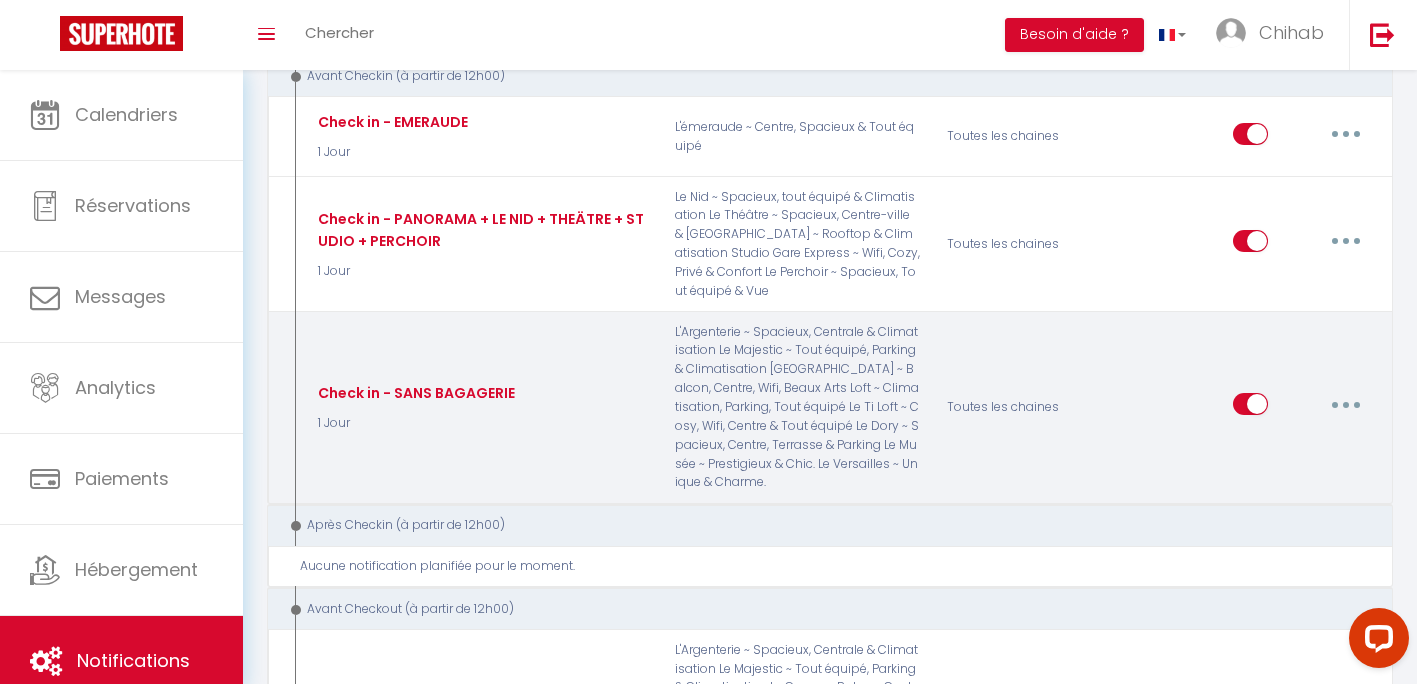 click at bounding box center [1346, 404] 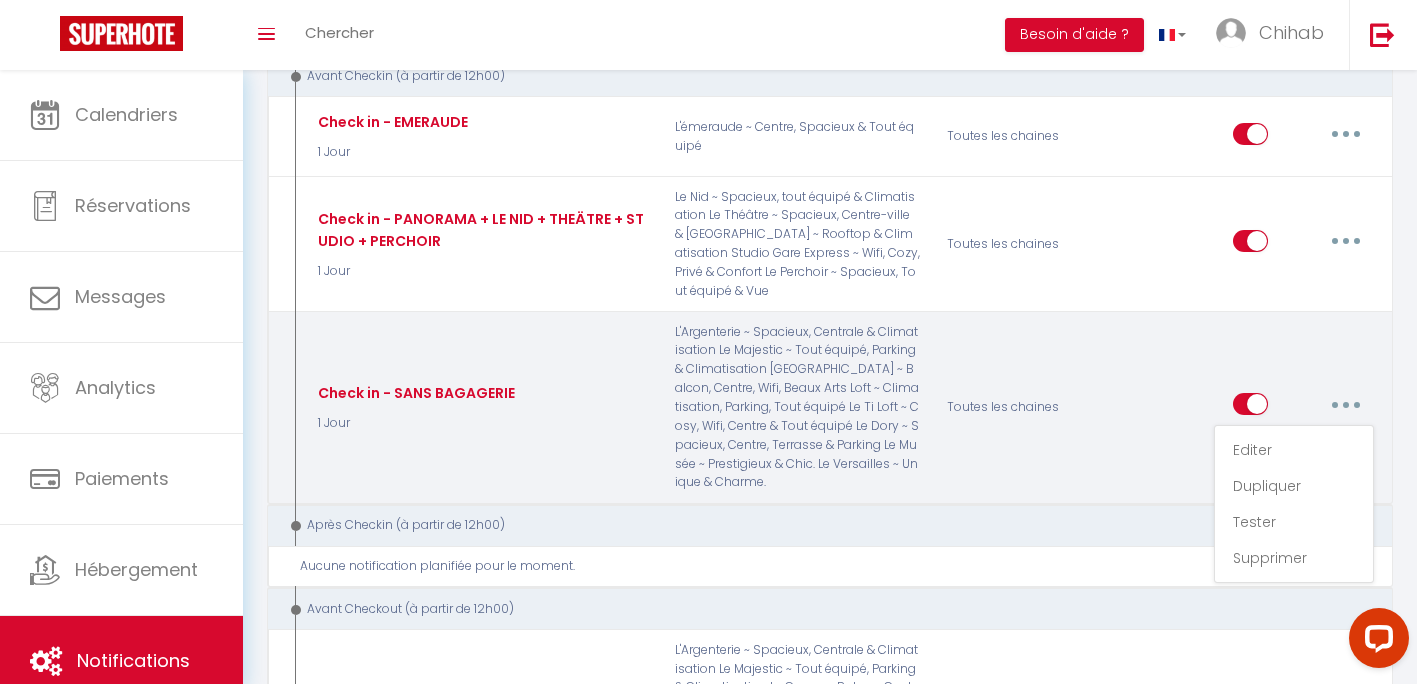 click on "Editer   Dupliquer   Tester   Supprimer" at bounding box center [1294, 504] 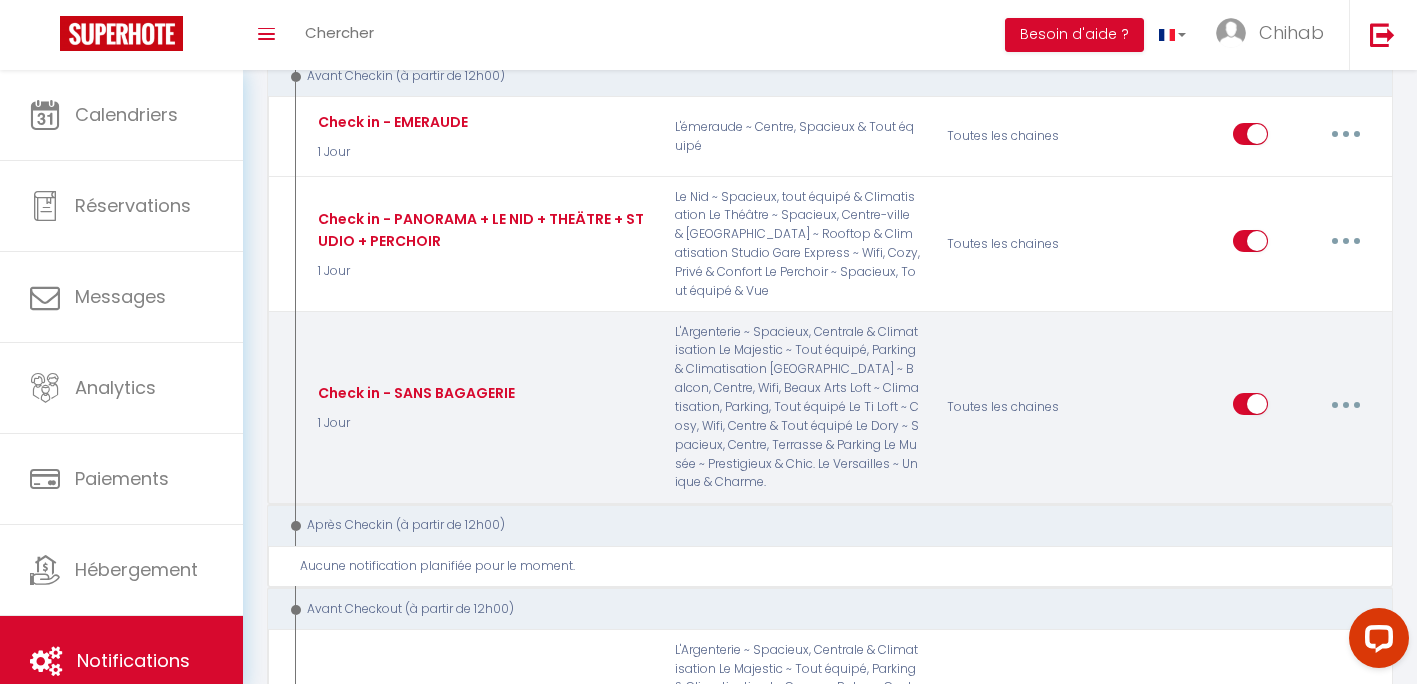 click on "Editer   Dupliquer   Tester   Supprimer" at bounding box center [1252, 408] 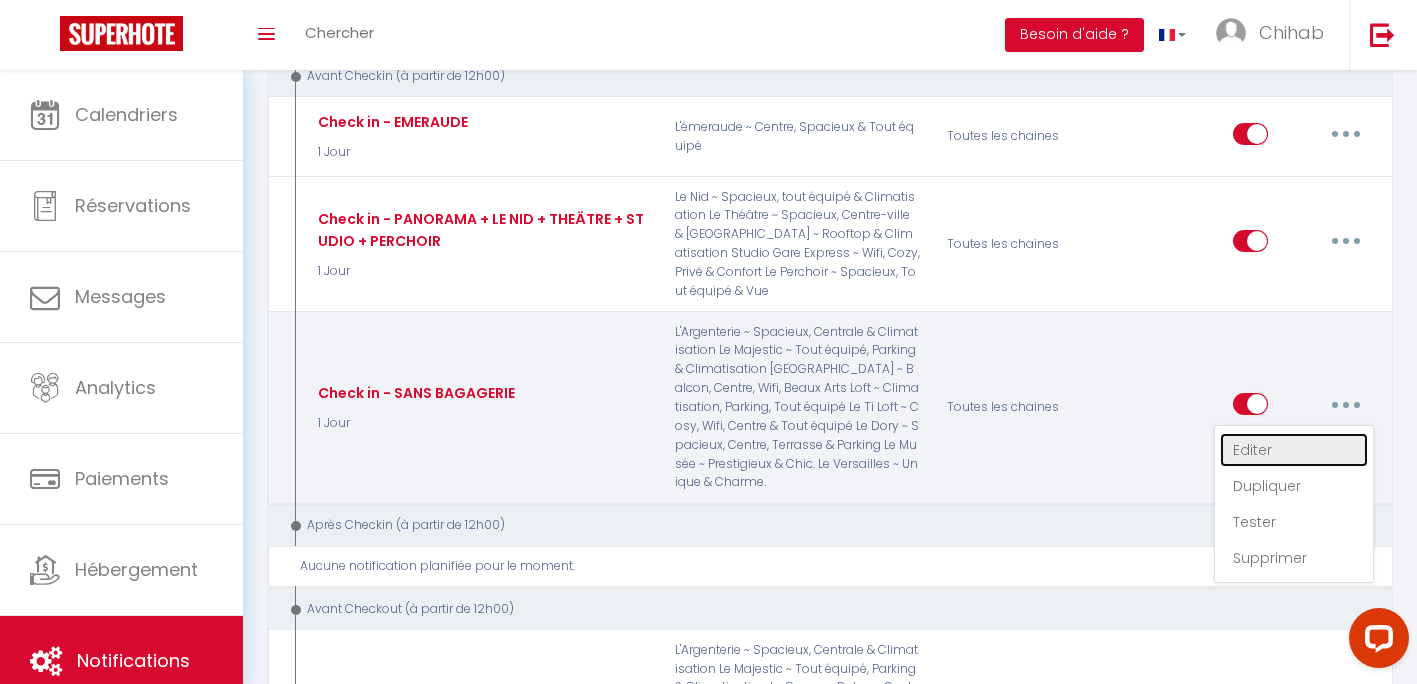 click on "Editer" at bounding box center (1294, 450) 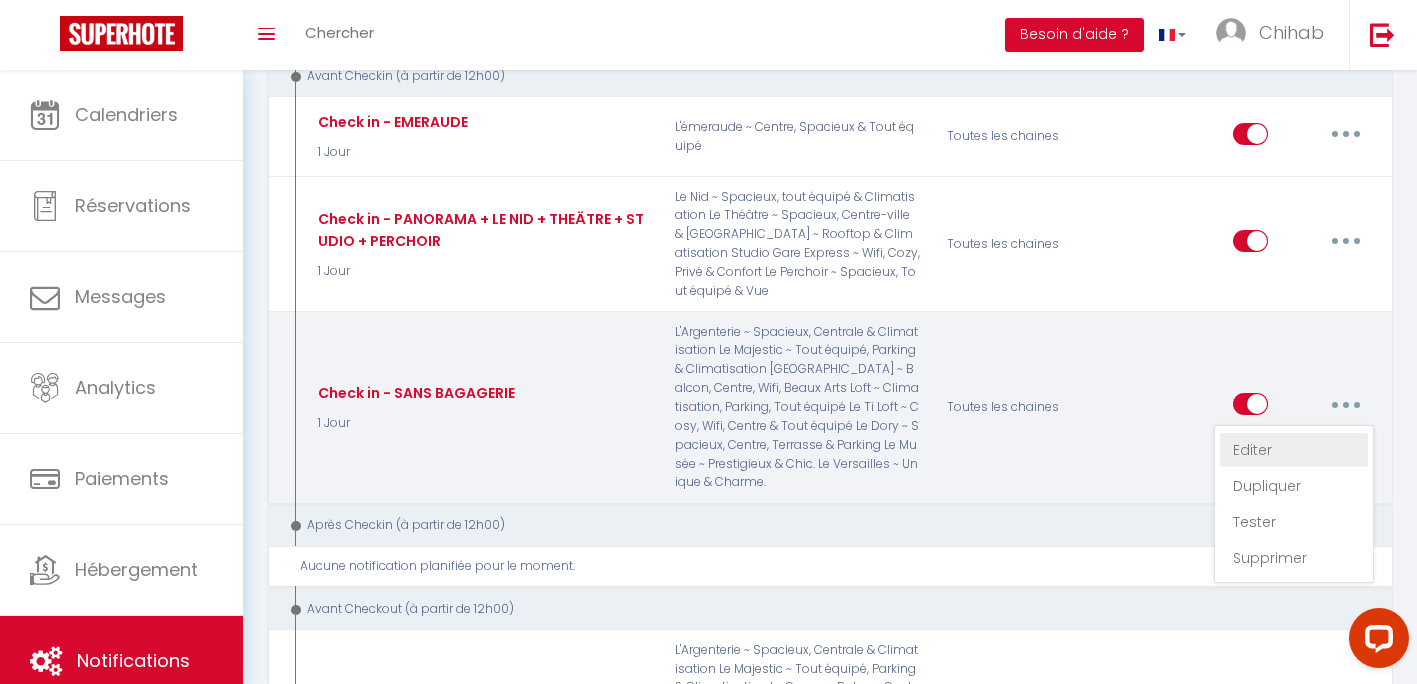 type on "Check in - SANS BAGAGERIE" 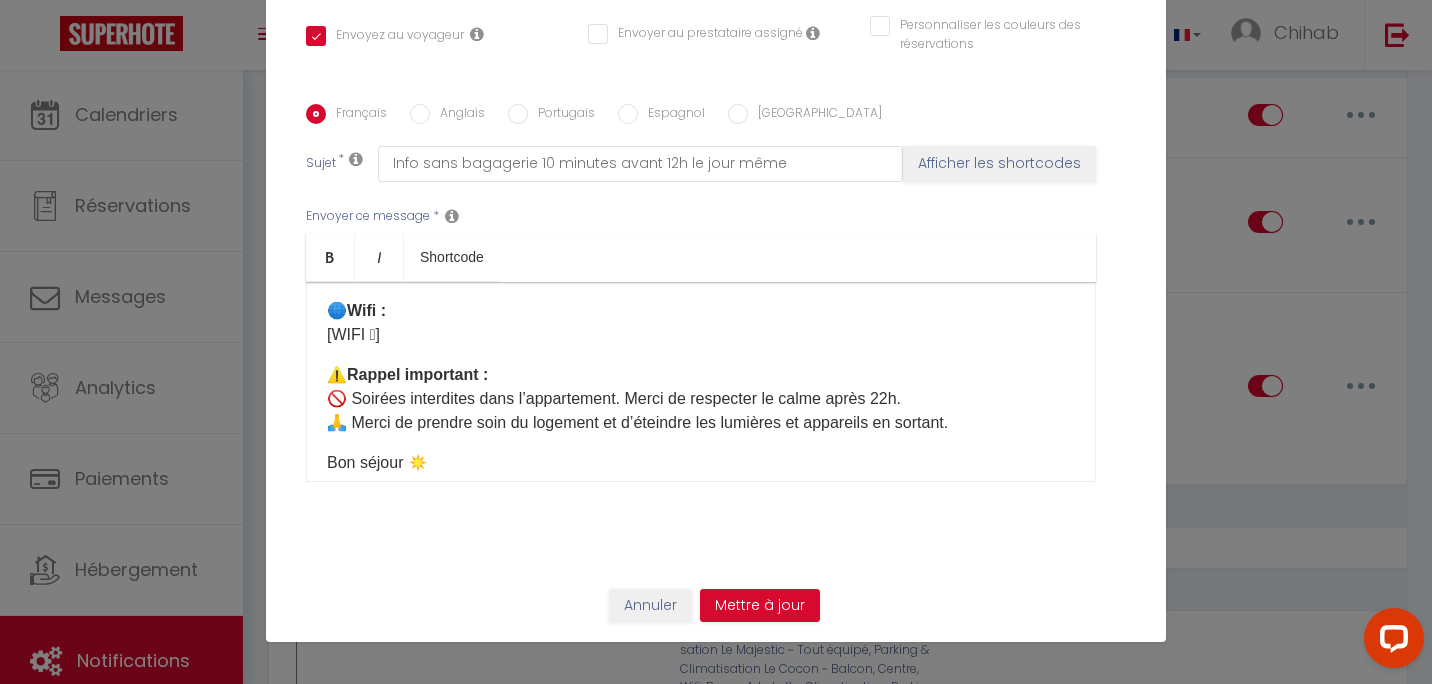 scroll, scrollTop: 534, scrollLeft: 0, axis: vertical 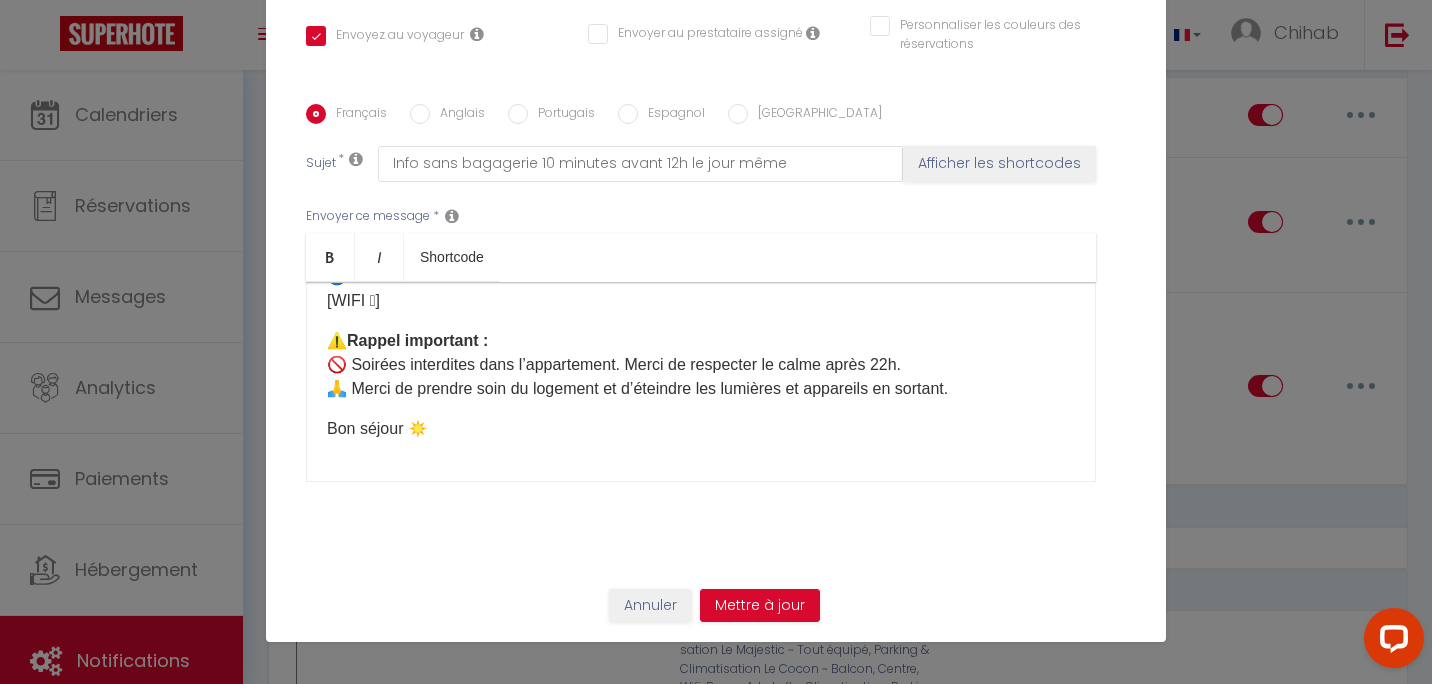 click on "Bon séjour ☀️" at bounding box center (701, 429) 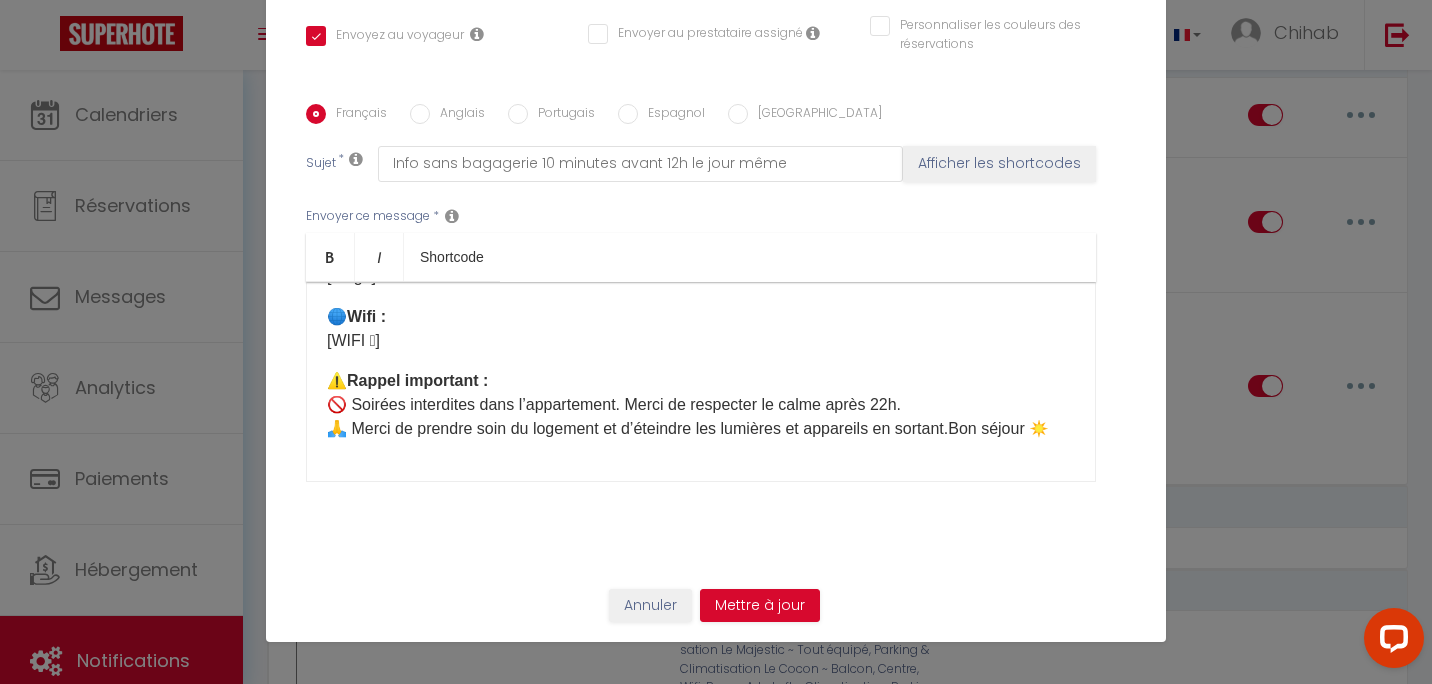 scroll, scrollTop: 518, scrollLeft: 0, axis: vertical 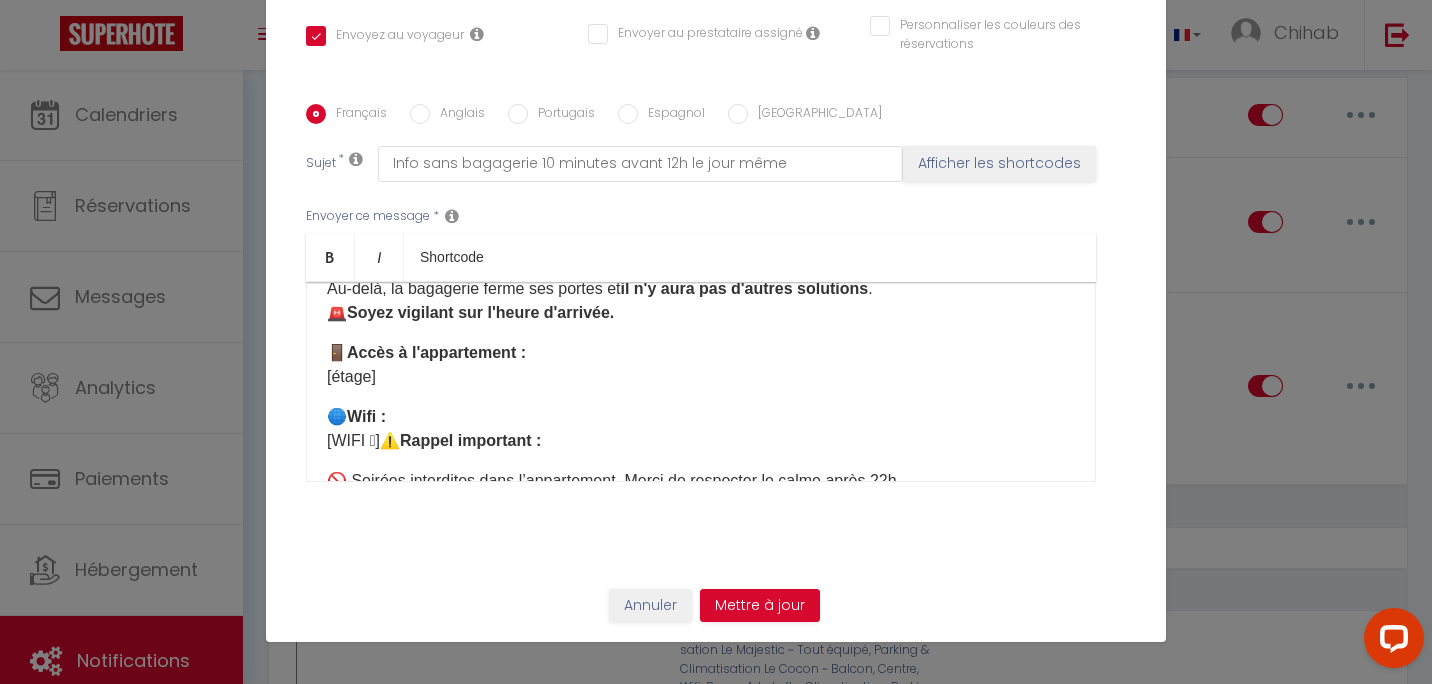 click on "Bonjour ☀️
Vous arrivez [DATE] à l'appartement !
Merci de nous confirmer votre  heure d'arrivée  ici. Nous reviendrons vers vous [DATE] ou [DATE] matin afin de confirmer le rendez-vous à l'appartement.
⏰ Horaires :
✅ Check-in : 16h00 - 20h00
✅ Check-out : 7h00 - 10h00
Si vous souhaitez arriver et/ou partir en dehors de ces horaires, merci de choisir une option sur notre boutique ici : [Mes Extras] 🛍️
⚠️  Si vous arrivez après 20h :
Les clés seront déposées dans une bagagerie située à 10-20 minutes à pied de l'appartement  JUSQU'À 22H40 MAXIMUM .
Au-delà, la bagagerie ferme ses portes et  il n'y aura pas d'autres solutions .
🚨  Soyez vigilant sur l'heure d'arrivée.
🚪  Accès à l'appartement :
[étage]
🌐  Wifi :
[WIFI 🛜]⚠️  Rappel important :
🚫 Soirées interdites dans l’appartement. Merci de respecter le calme après 22h." at bounding box center (701, 382) 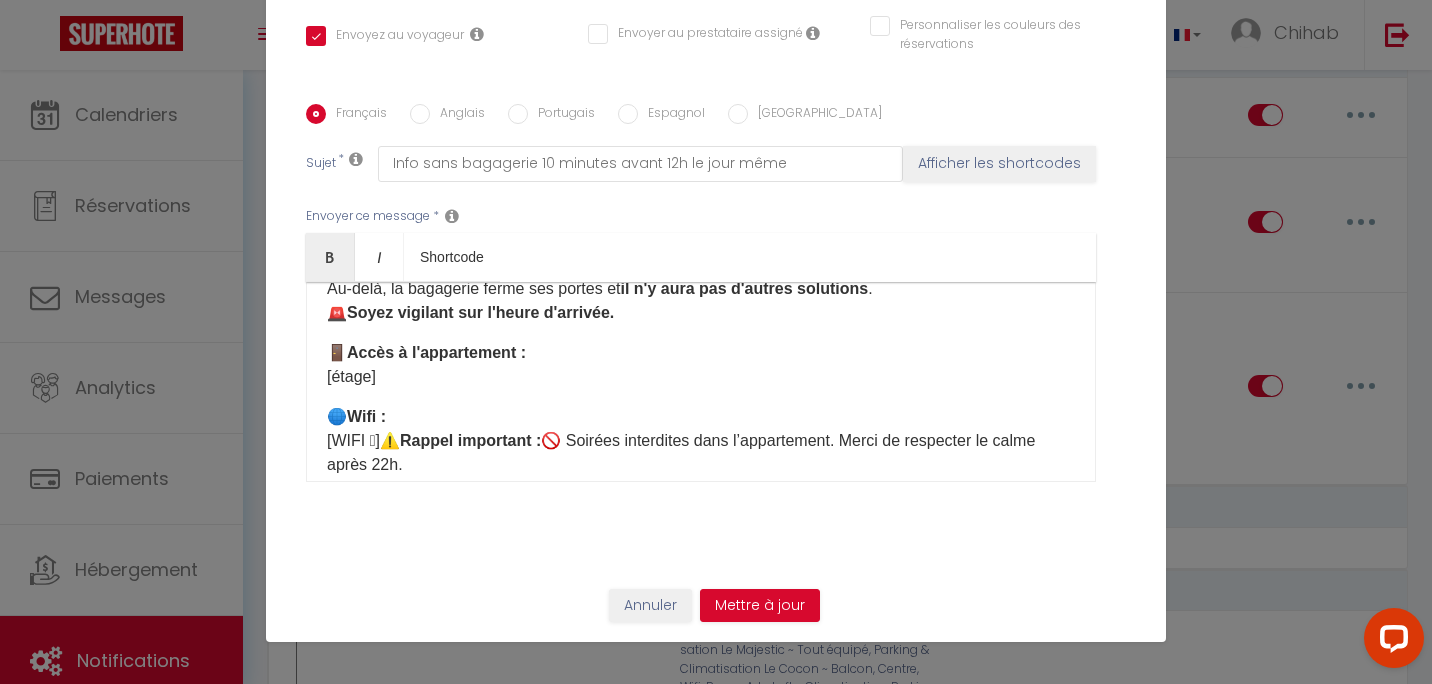 click on "🌐  Wifi :
[WIFI 🛜]⚠️  Rappel important : 🚫 Soirées interdites dans l’appartement. Merci de respecter le calme après 22h." at bounding box center (701, 441) 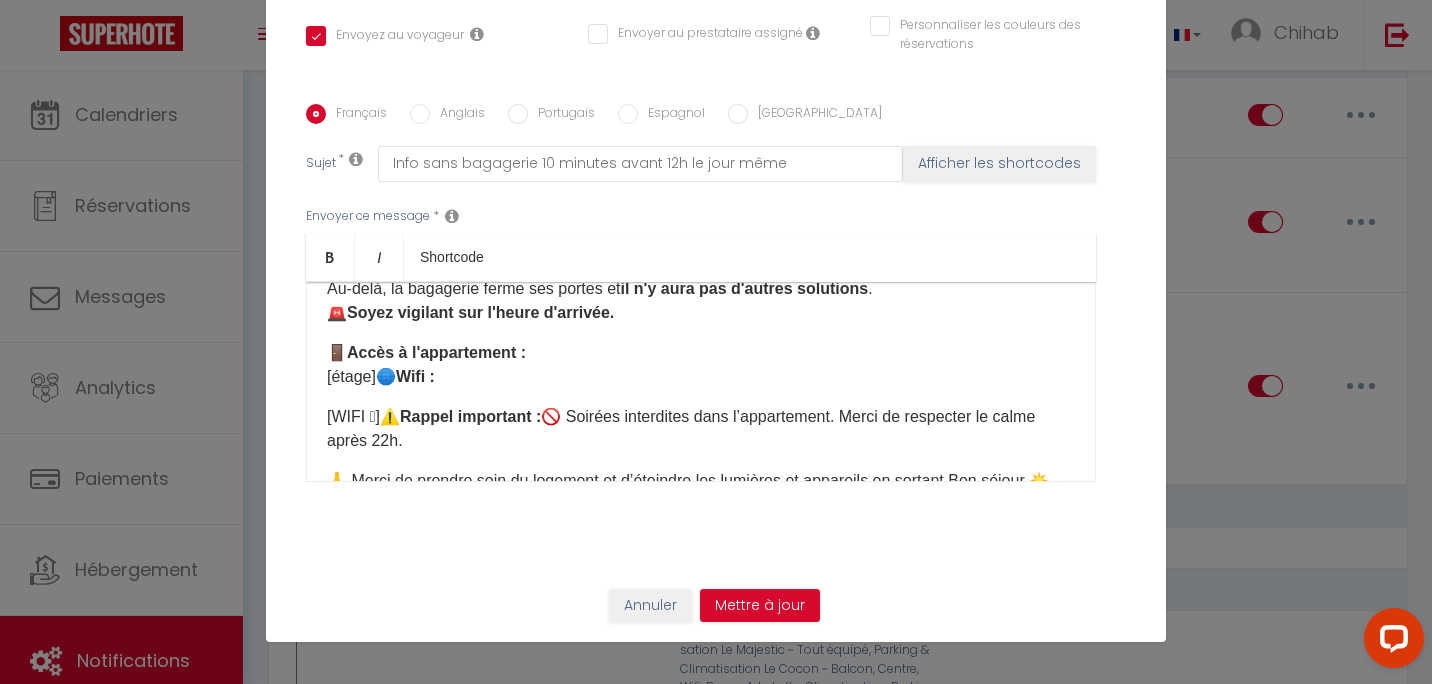 click on "Bonjour ☀️
Vous arrivez [DATE] à l'appartement !
Merci de nous confirmer votre  heure d'arrivée  ici. Nous reviendrons vers vous [DATE] ou [DATE] matin afin de confirmer le rendez-vous à l'appartement.
⏰ Horaires :
✅ Check-in : 16h00 - 20h00
✅ Check-out : 7h00 - 10h00
Si vous souhaitez arriver et/ou partir en dehors de ces horaires, merci de choisir une option sur notre boutique ici : [Mes Extras] 🛍️
⚠️  Si vous arrivez après 20h :
Les clés seront déposées dans une bagagerie située à 10-20 minutes à pied de l'appartement  JUSQU'À 22H40 MAXIMUM .
Au-delà, la bagagerie ferme ses portes et  il n'y aura pas d'autres solutions .
🚨  Soyez vigilant sur l'heure d'arrivée.
🚪  Accès à l'appartement :
[étage]🌐  Wifi :
[WIFI 🛜]⚠️  Rappel important : 🚫 Soirées interdites dans l’appartement. Merci de respecter le calme après 22h." at bounding box center (701, 382) 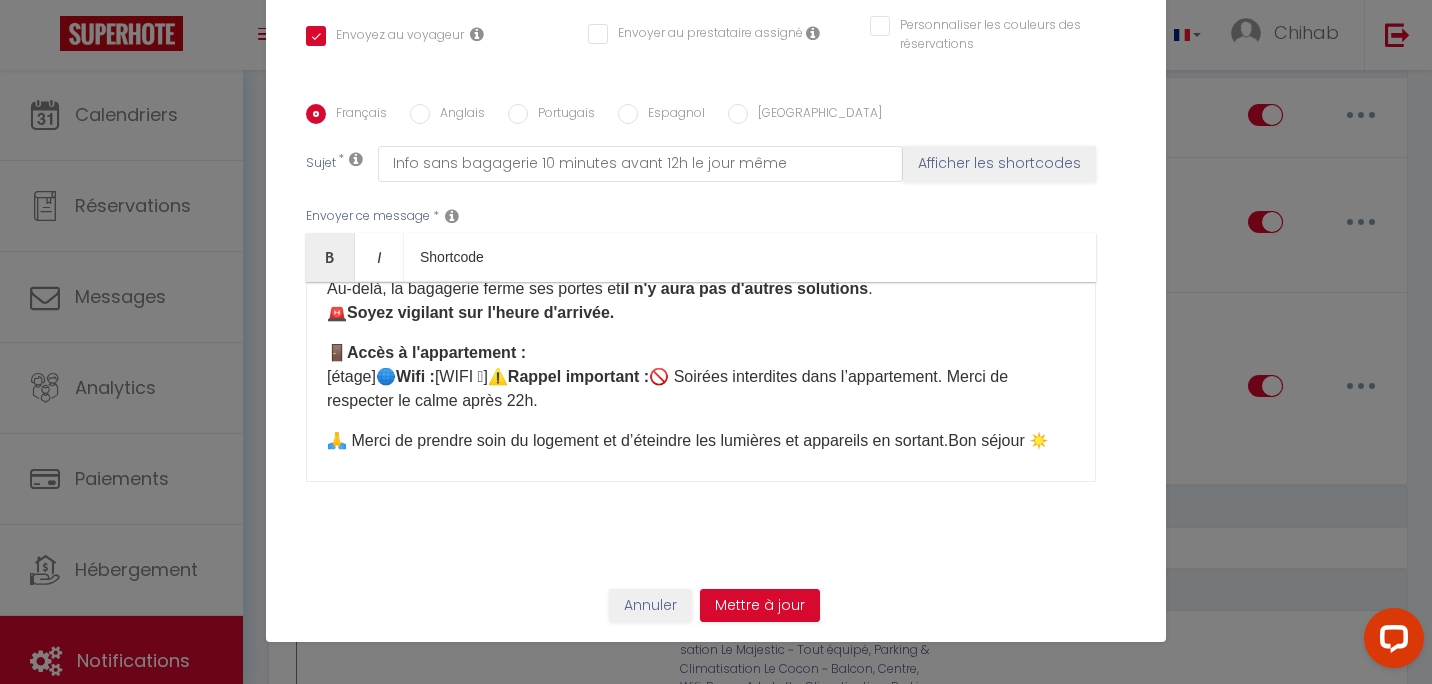 scroll, scrollTop: 294, scrollLeft: 0, axis: vertical 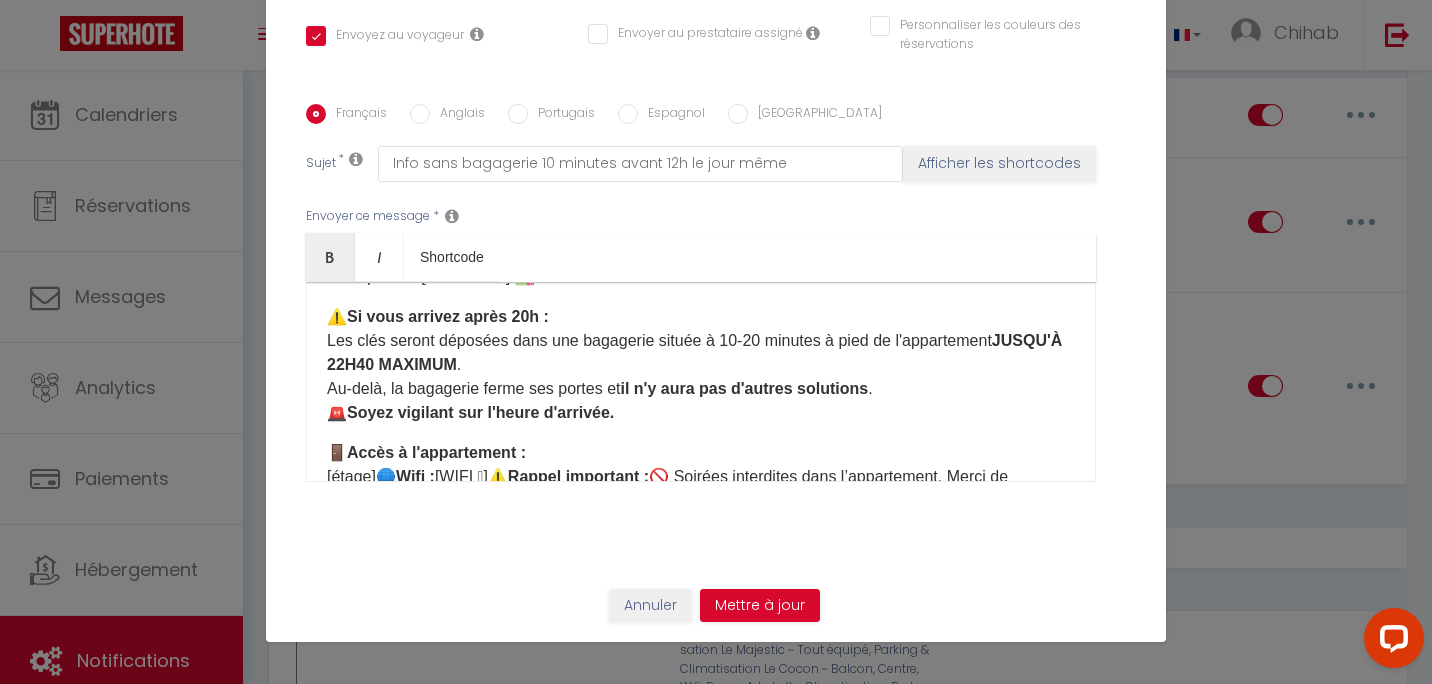 click on "Bonjour ☀️
Vous arrivez [DATE] à l'appartement !
Merci de nous confirmer votre  heure d'arrivée  ici. Nous reviendrons vers vous [DATE] ou [DATE] matin afin de confirmer le rendez-vous à l'appartement.
⏰ Horaires :
✅ Check-in : 16h00 - 20h00
✅ Check-out : 7h00 - 10h00
Si vous souhaitez arriver et/ou partir en dehors de ces horaires, merci de choisir une option sur notre boutique ici : [Mes Extras] 🛍️
⚠️  Si vous arrivez après 20h :
Les clés seront déposées dans une bagagerie située à 10-20 minutes à pied de l'appartement  JUSQU'À 22H40 MAXIMUM .
Au-delà, la bagagerie ferme ses portes et  il n'y aura pas d'autres solutions .
🚨  Soyez vigilant sur l'heure d'arrivée.
🚪  Accès à l'appartement :
[étage]🌐  Wifi : [WIFI 🛜]⚠️  Rappel important : 🚫 Soirées interdites dans l’appartement. Merci de respecter le calme après 22h." at bounding box center (701, 382) 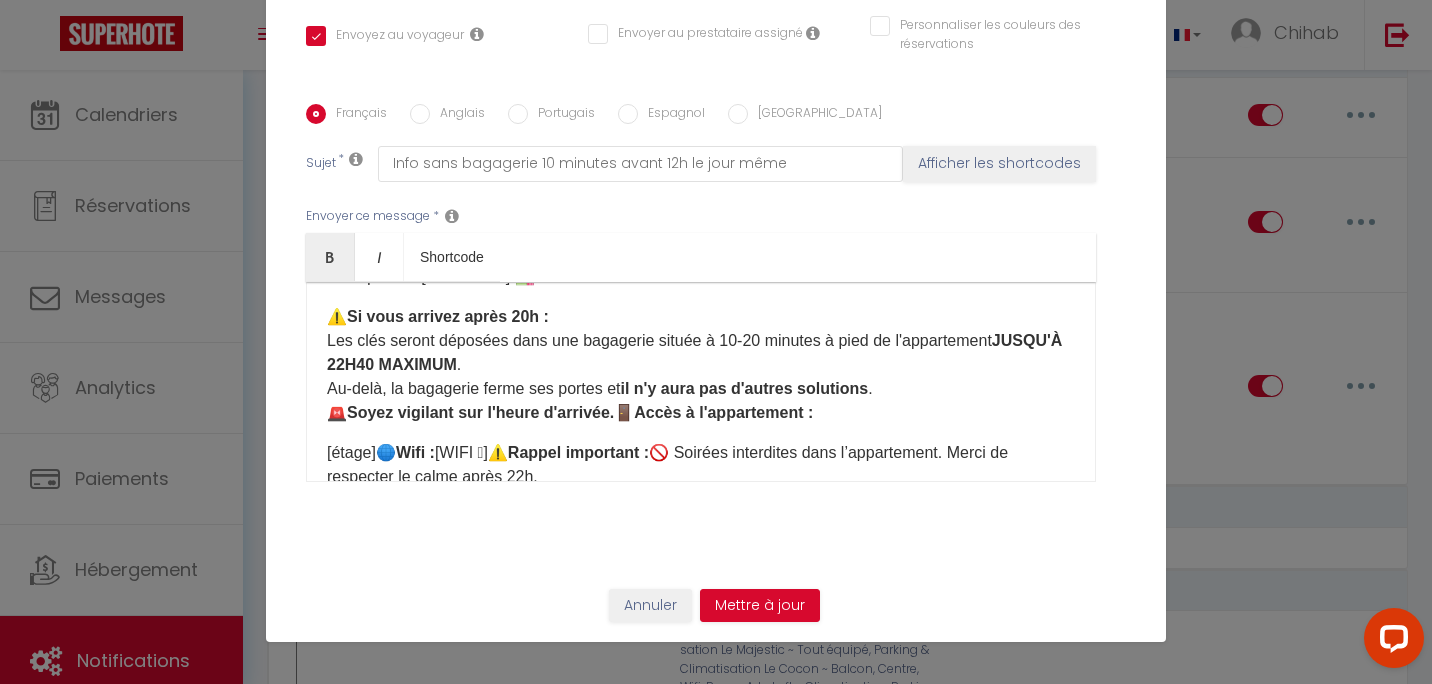 click on "Bonjour ☀️
Vous arrivez [DATE] à l'appartement !
Merci de nous confirmer votre  heure d'arrivée  ici. Nous reviendrons vers vous [DATE] ou [DATE] matin afin de confirmer le rendez-vous à l'appartement.
⏰ Horaires :
✅ Check-in : 16h00 - 20h00
✅ Check-out : 7h00 - 10h00
Si vous souhaitez arriver et/ou partir en dehors de ces horaires, merci de choisir une option sur notre boutique ici : [Mes Extras] 🛍️
⚠️  Si vous arrivez après 20h :
Les clés seront déposées dans une bagagerie située à 10-20 minutes à pied de l'appartement  JUSQU'À 22H40 MAXIMUM .
Au-delà, la bagagerie ferme ses portes et  il n'y aura pas d'autres solutions .
🚨  Soyez vigilant sur l'heure d'arrivée. 🚪  Accès à l'appartement :
[étage]🌐  Wifi : [WIFI 🛜]⚠️  Rappel important : 🚫 Soirées interdites dans l’appartement. Merci de respecter le calme après 22h." at bounding box center (701, 382) 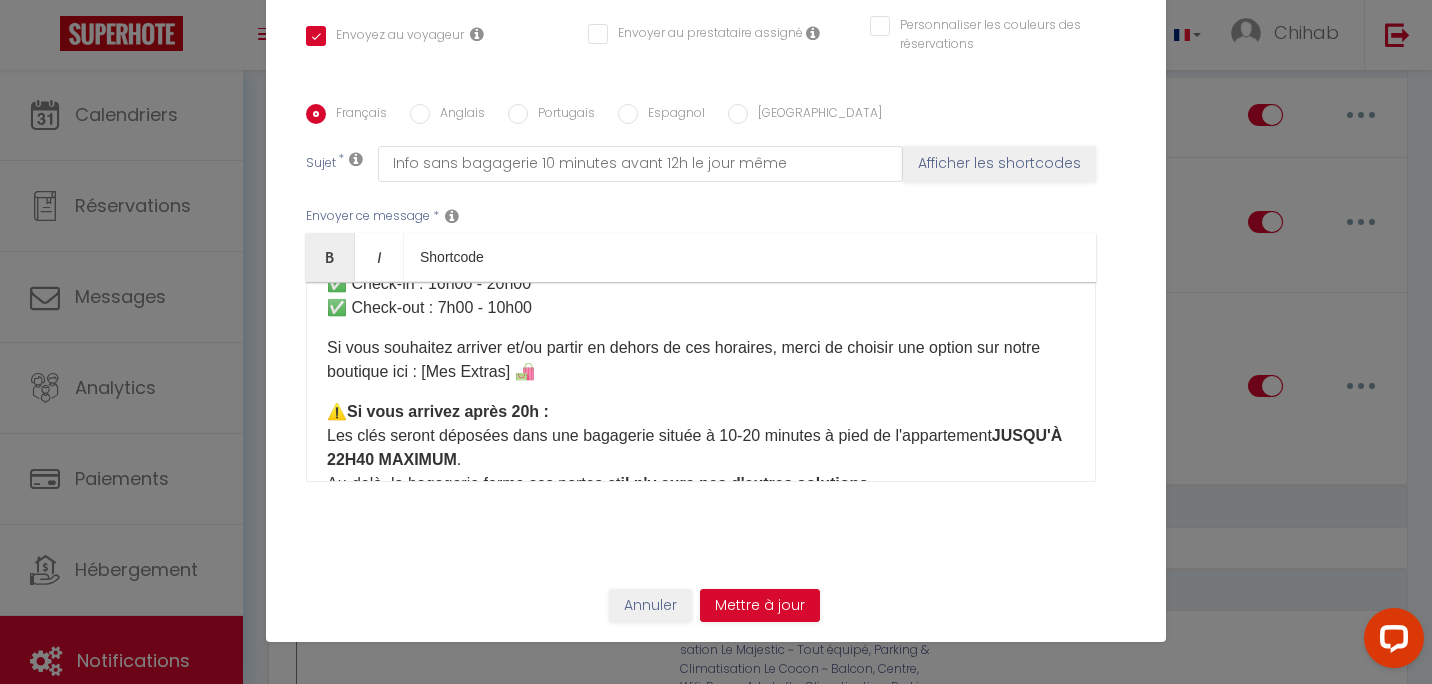 scroll, scrollTop: 200, scrollLeft: 0, axis: vertical 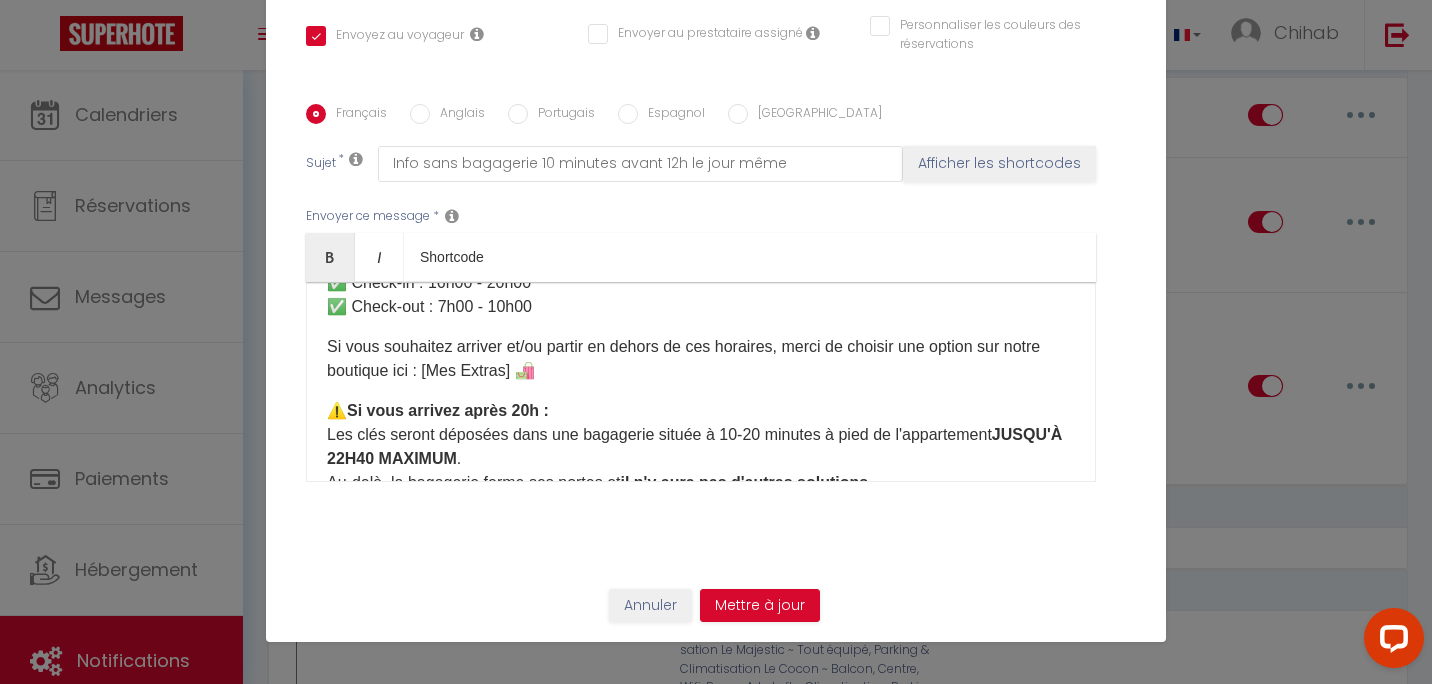 click on "⚠️  Si vous arrivez après 20h :
Les clés seront déposées dans une bagagerie située à 10-20 minutes à pied de l'appartement  JUSQU'À 22H40 MAXIMUM .
Au-delà, la bagagerie ferme ses portes et  il n'y aura pas d'autres solutions .
🚨  Soyez vigilant sur l'heure d'arrivée. 🚪  Accès à l'appartement : [étage]🌐  Wifi : [WIFI 🛜]⚠️  Rappel important : 🚫 Soirées interdites dans l’appartement. Merci de respecter le calme après 22h." at bounding box center (701, 471) 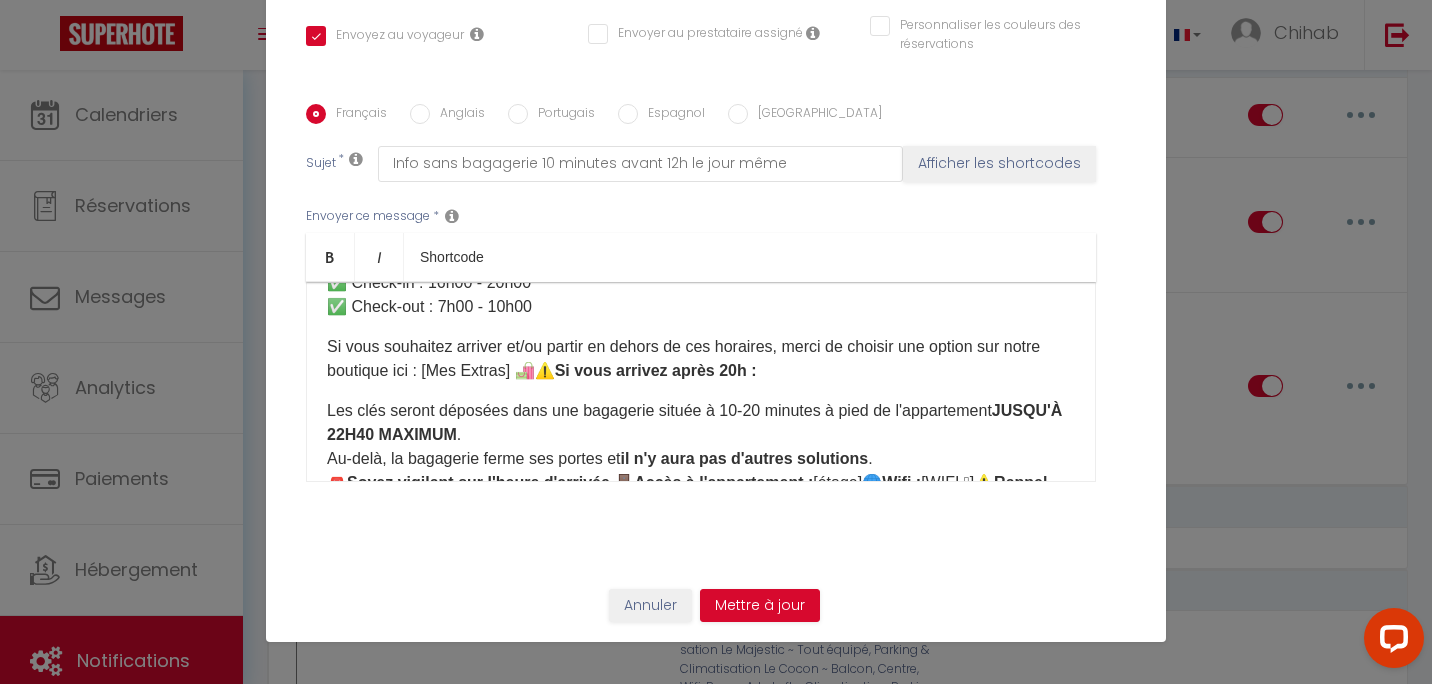 click on "Bonjour ☀️
Vous arrivez [DATE] à l'appartement !
Merci de nous confirmer votre  heure d'arrivée  ici. Nous reviendrons vers vous [DATE] ou [DATE] matin afin de confirmer le rendez-vous à l'appartement.
⏰ Horaires :
✅ Check-in : 16h00 - 20h00
✅ Check-out : 7h00 - 10h00
Si vous souhaitez arriver et/ou partir en dehors de ces horaires, merci de choisir une option sur notre boutique ici : [Mes Extras] 🛍️⚠️  Si vous arrivez après 20h :
Les clés seront déposées dans une bagagerie située à 10-20 minutes à pied de l'appartement  JUSQU'À 22H40 MAXIMUM .
Au-delà, la bagagerie ferme ses portes et  il n'y aura pas d'autres solutions .
🚨  Soyez vigilant sur l'heure d'arrivée. 🚪  Accès à l'appartement : [étage]🌐  Wifi : [WIFI 🛜]⚠️  Rappel important : 🚫 Soirées interdites dans l’appartement. Merci de respecter le calme après 22h." at bounding box center (701, 382) 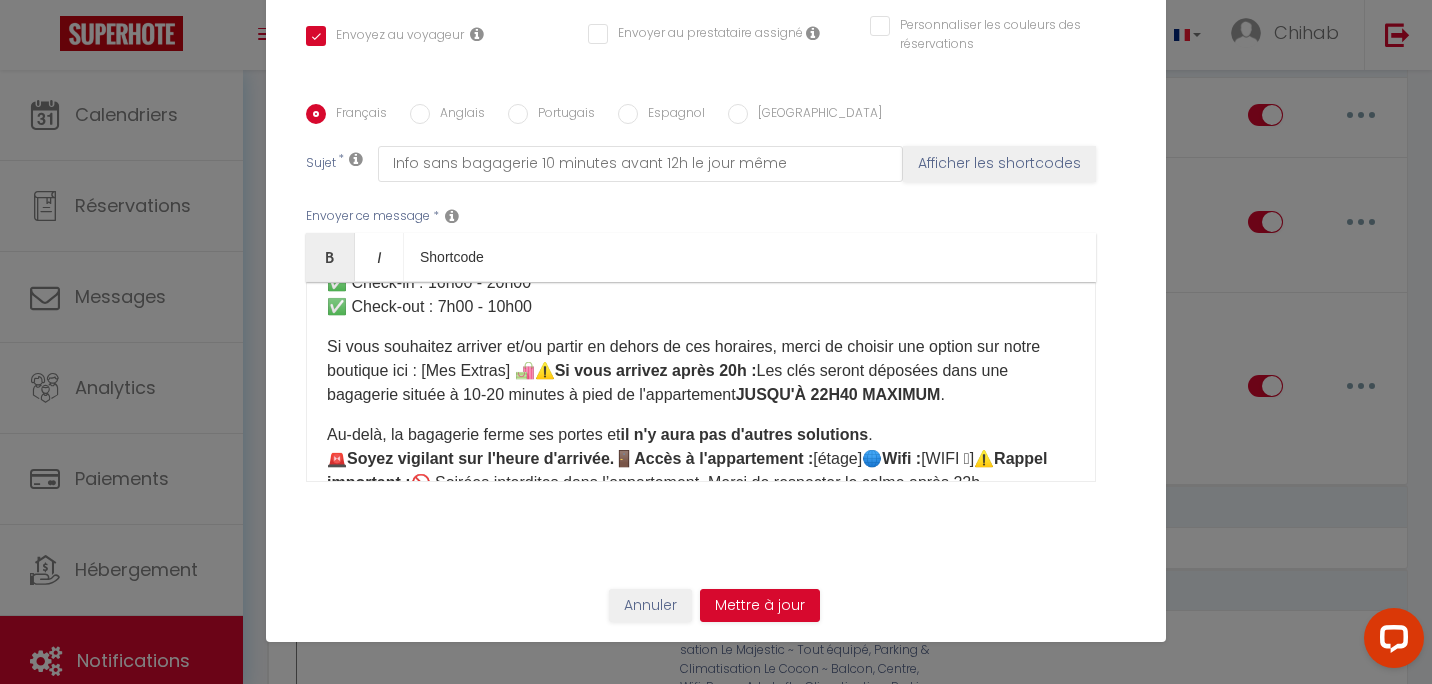 click on "Bonjour ☀️
Vous arrivez [DATE] à l'appartement !
Merci de nous confirmer votre  heure d'arrivée  ici. Nous reviendrons vers vous [DATE] ou [DATE] matin afin de confirmer le rendez-vous à l'appartement.
⏰ Horaires :
✅ Check-in : 16h00 - 20h00
✅ Check-out : 7h00 - 10h00
Si vous souhaitez arriver et/ou partir en dehors de ces horaires, merci de choisir une option sur notre boutique ici : [Mes Extras] 🛍️⚠️  Si vous arrivez après 20h : Les clés seront déposées dans une bagagerie située à 10-20 minutes à pied de l'appartement  JUSQU'À 22H40 MAXIMUM .
Au-delà, la bagagerie ferme ses portes et  il n'y aura pas d'autres solutions .
🚨  Soyez vigilant sur l'heure d'arrivée. 🚪  Accès à l'appartement : [étage]🌐  Wifi : [WIFI 🛜]⚠️  Rappel important : 🚫 Soirées interdites dans l’appartement. Merci de respecter le calme après 22h." at bounding box center [701, 382] 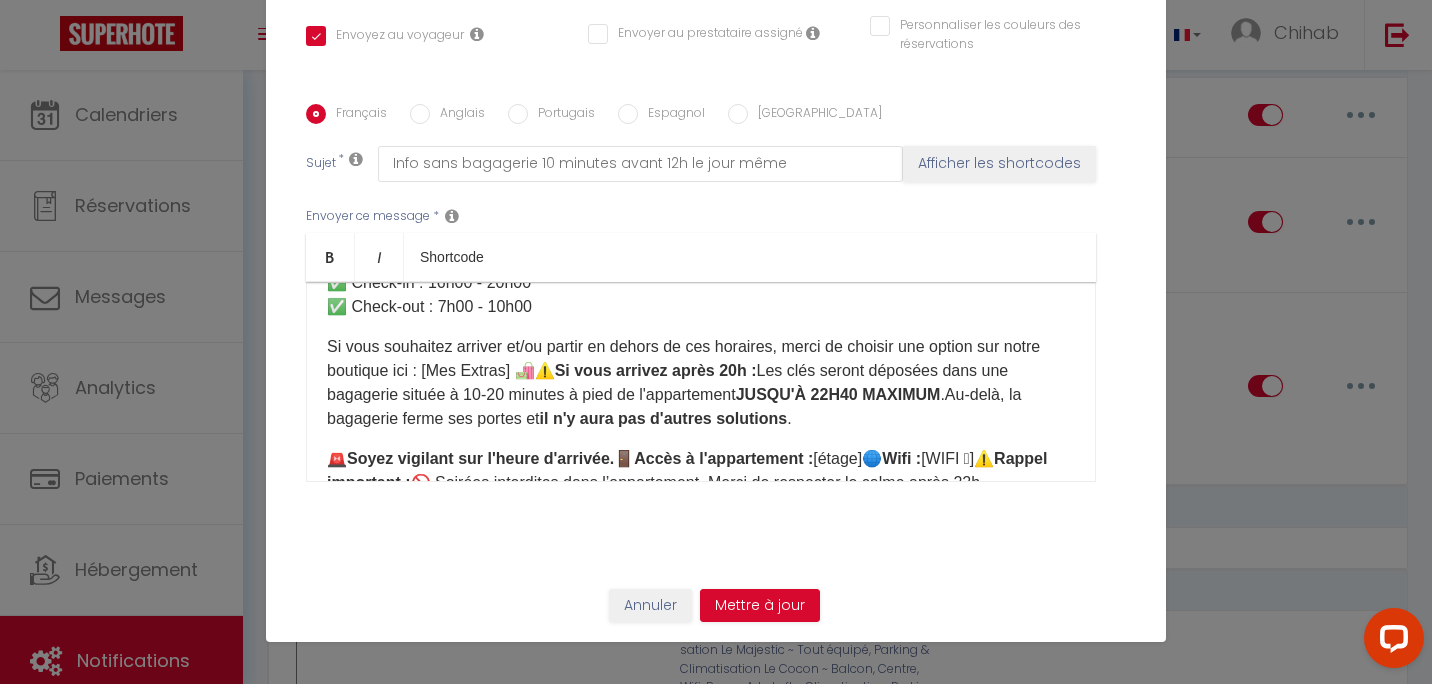 scroll, scrollTop: 300, scrollLeft: 0, axis: vertical 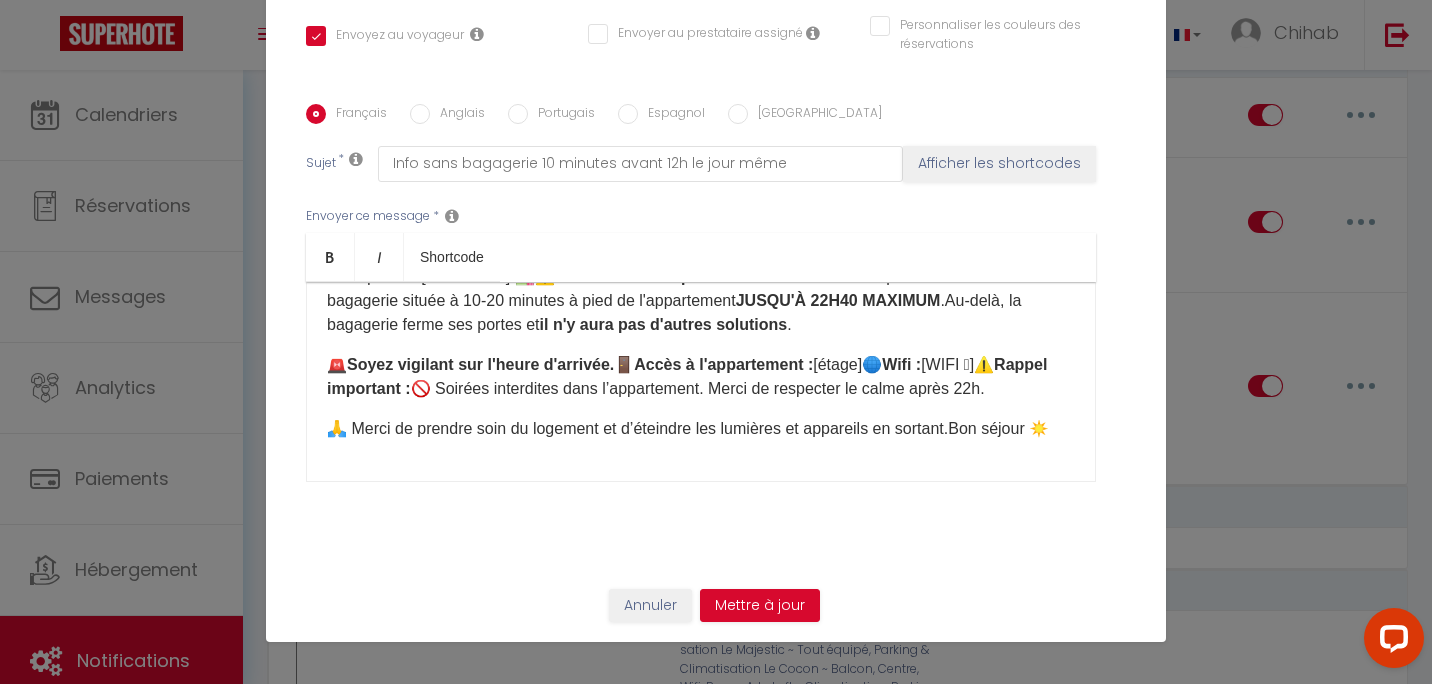 click on "🚨  Soyez vigilant sur l'heure d'arrivée. 🚪  Accès à l'appartement : [étage]🌐  Wifi : [WIFI 🛜]⚠️  Rappel important : 🚫 Soirées interdites dans l’appartement. Merci de respecter le calme après 22h." at bounding box center (701, 377) 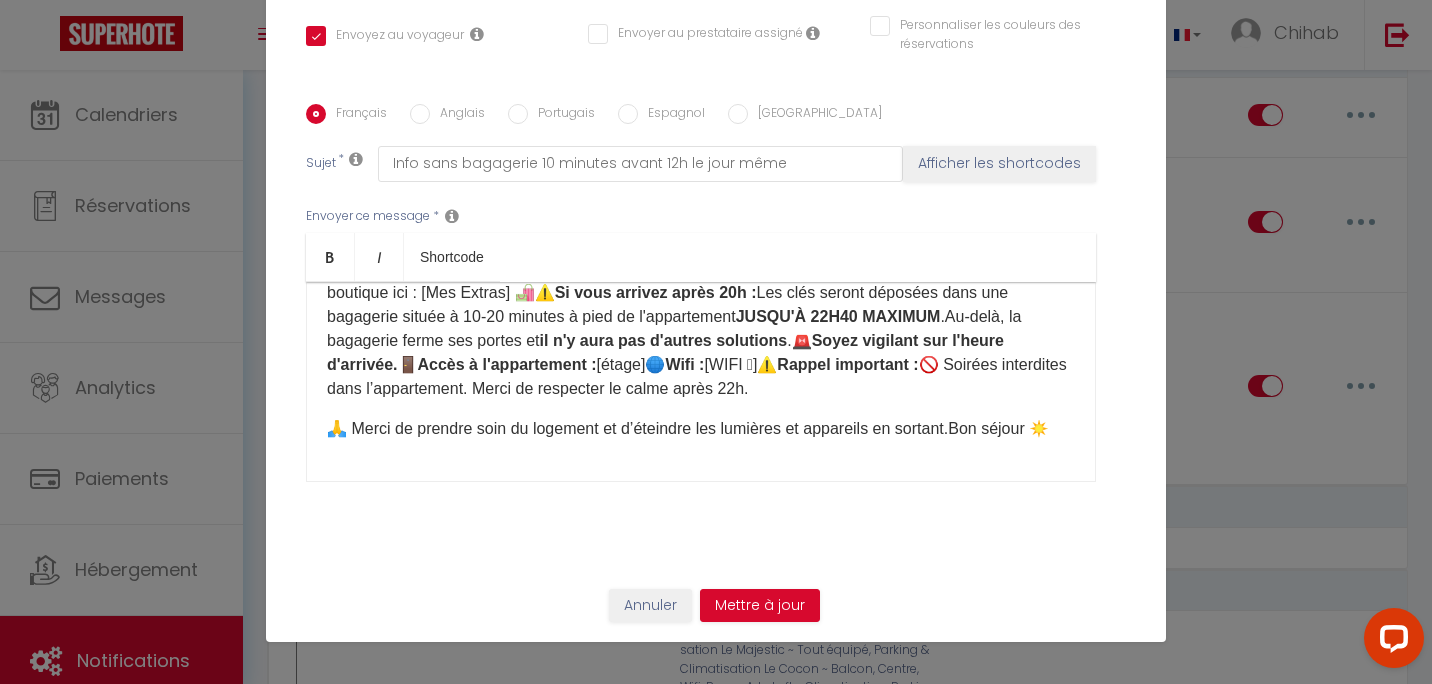 click on "Bonjour ☀️
Vous arrivez [DATE] à l'appartement !
Merci de nous confirmer votre  heure d'arrivée  ici. Nous reviendrons vers vous [DATE] ou [DATE] matin afin de confirmer le rendez-vous à l'appartement.
⏰ Horaires :
✅ Check-in : 16h00 - 20h00
✅ Check-out : 7h00 - 10h00
Si vous souhaitez arriver et/ou partir en dehors de ces horaires, merci de choisir une option sur notre boutique ici : [Mes Extras] 🛍️⚠️  Si vous arrivez après 20h : Les clés seront déposées dans une bagagerie située à 10-20 minutes à pied de l'appartement  JUSQU'À 22H40 MAXIMUM .Au-delà, la bagagerie ferme ses portes et  il n'y aura pas d'autres solutions .🚨  Soyez vigilant sur l'heure d'arrivée. 🚪  Accès à l'appartement : [étage]🌐  Wifi : [WIFI 🛜]⚠️  Rappel important : 🚫 Soirées interdites dans l’appartement. Merci de respecter le calme après 22h.
🙏 Merci de prendre soin du logement et d’éteindre les lumières et appareils en sortant.Bon séjour ☀️" at bounding box center (701, 382) 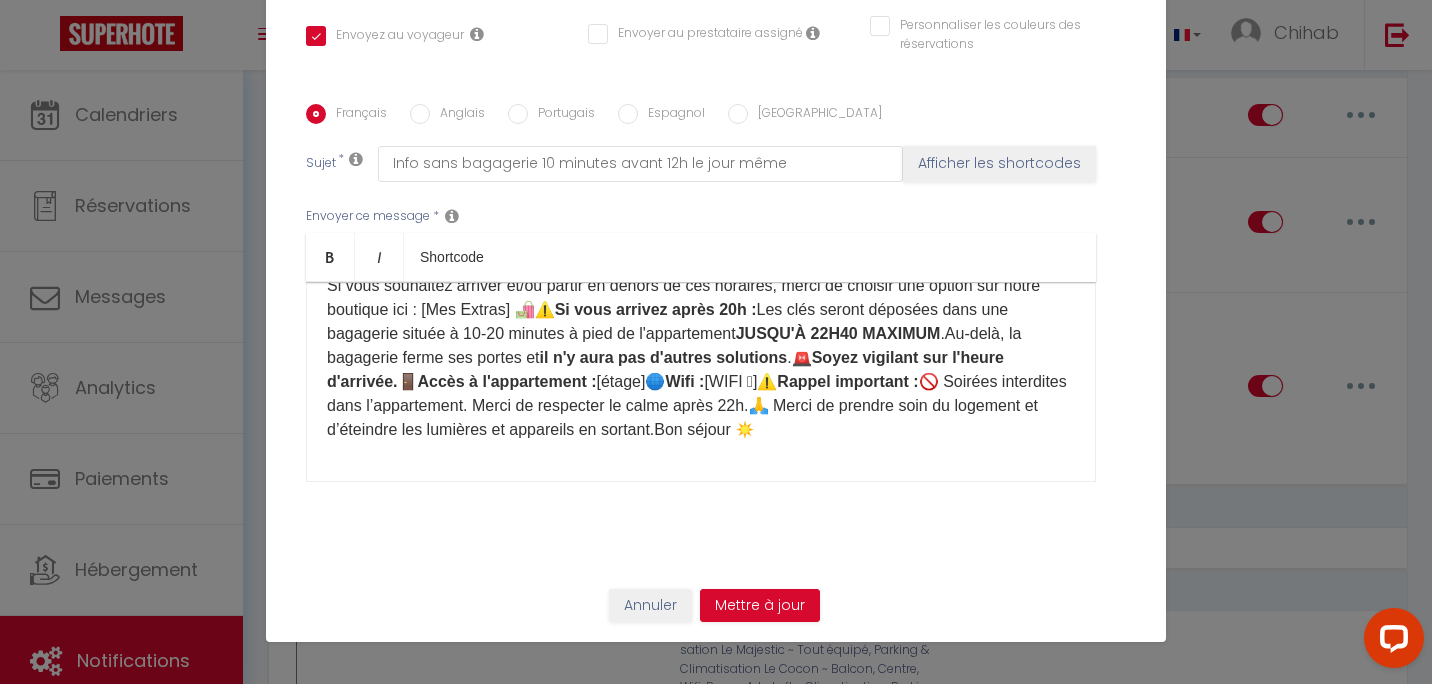 scroll, scrollTop: 262, scrollLeft: 0, axis: vertical 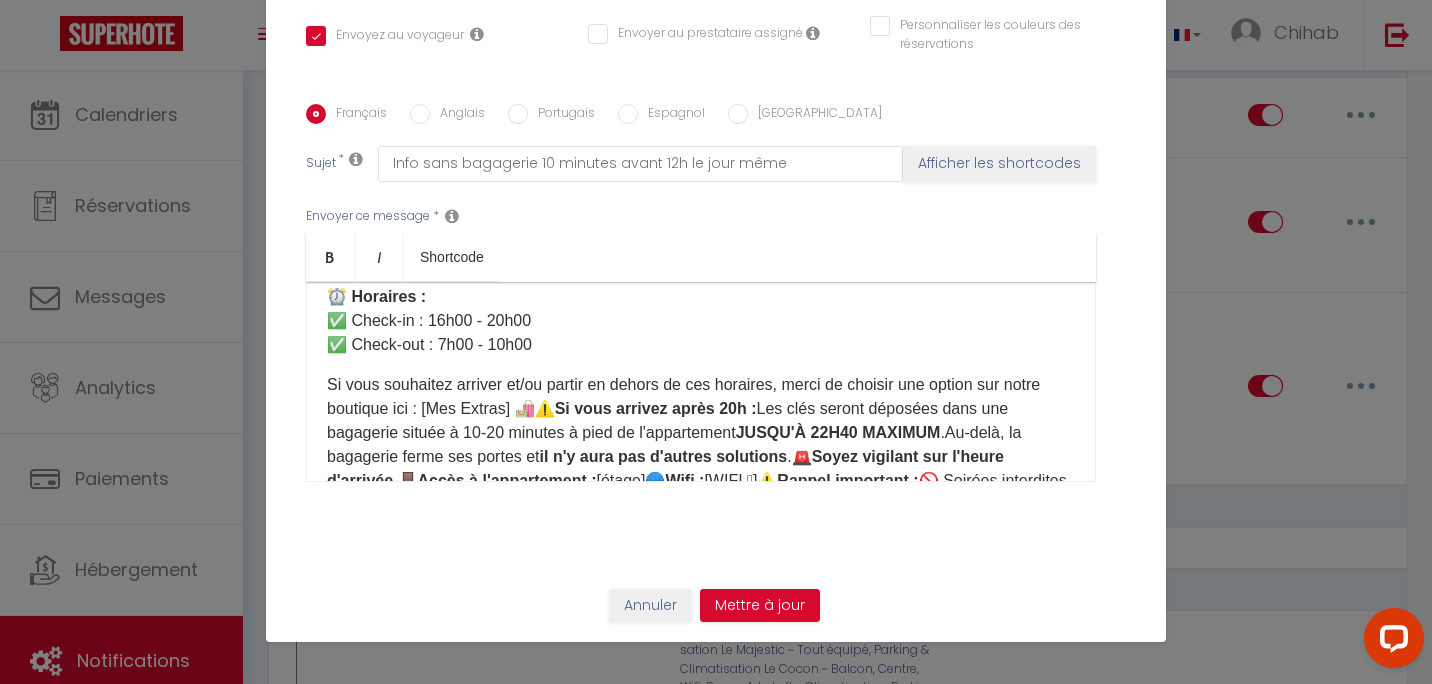click on "Bonjour ☀️
Vous arrivez [DATE] à l'appartement !
Merci de nous confirmer votre  heure d'arrivée  ici. Nous reviendrons vers vous [DATE] ou [DATE] matin afin de confirmer le rendez-vous à l'appartement.
⏰ Horaires :
✅ Check-in : 16h00 - 20h00
✅ Check-out : 7h00 - 10h00
Si vous souhaitez arriver et/ou partir en dehors de ces horaires, merci de choisir une option sur notre boutique ici : [Mes Extras] 🛍️⚠️  Si vous arrivez après 20h : Les clés seront déposées dans une bagagerie située à 10-20 minutes à pied de l'appartement  JUSQU'À 22H40 MAXIMUM .Au-delà, la bagagerie ferme ses portes et  il n'y aura pas d'autres solutions .🚨  Soyez vigilant sur l'heure d'arrivée. 🚪  Accès à l'appartement : [étage]🌐  Wifi : [WIFI 🛜]⚠️  Rappel important : 🚫 Soirées interdites dans l’appartement. Merci de respecter le calme après 22h.🙏 Merci de prendre soin du logement et d’éteindre les lumières et appareils en sortant.Bon séjour ☀️" at bounding box center (701, 382) 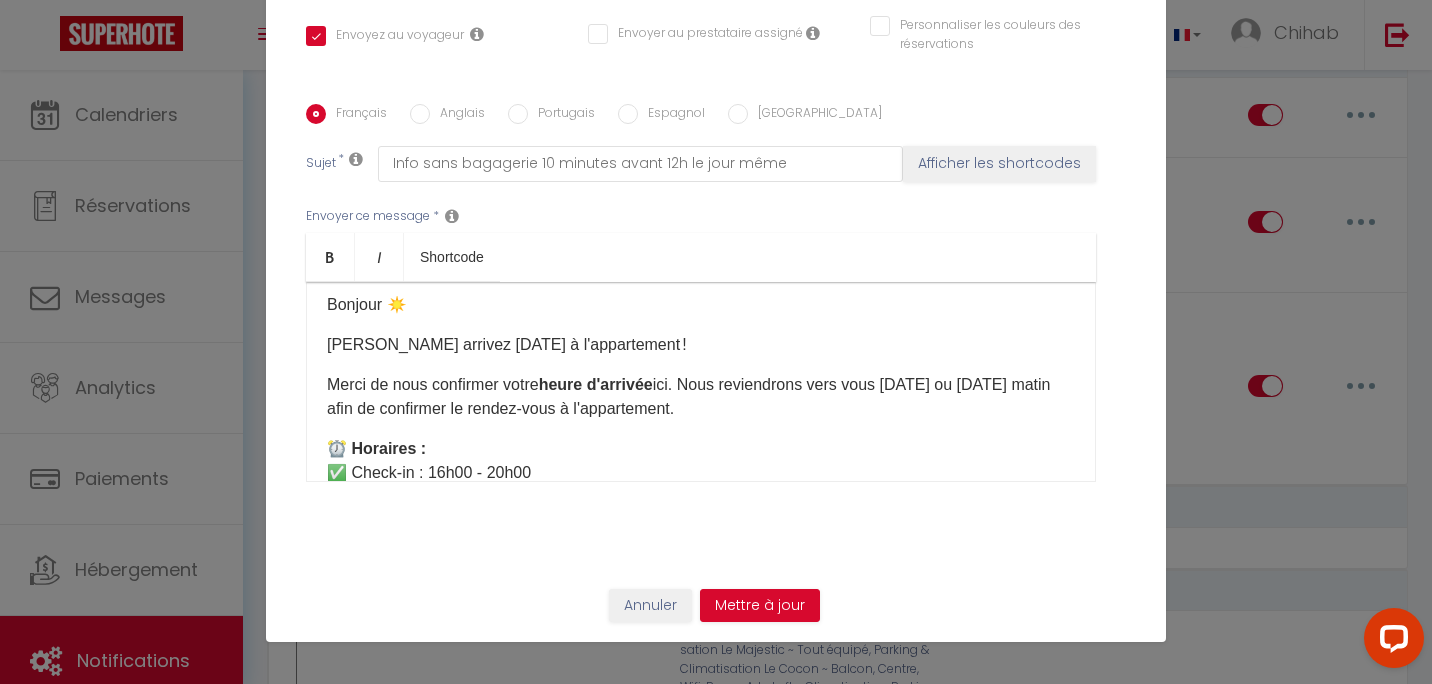scroll, scrollTop: 0, scrollLeft: 0, axis: both 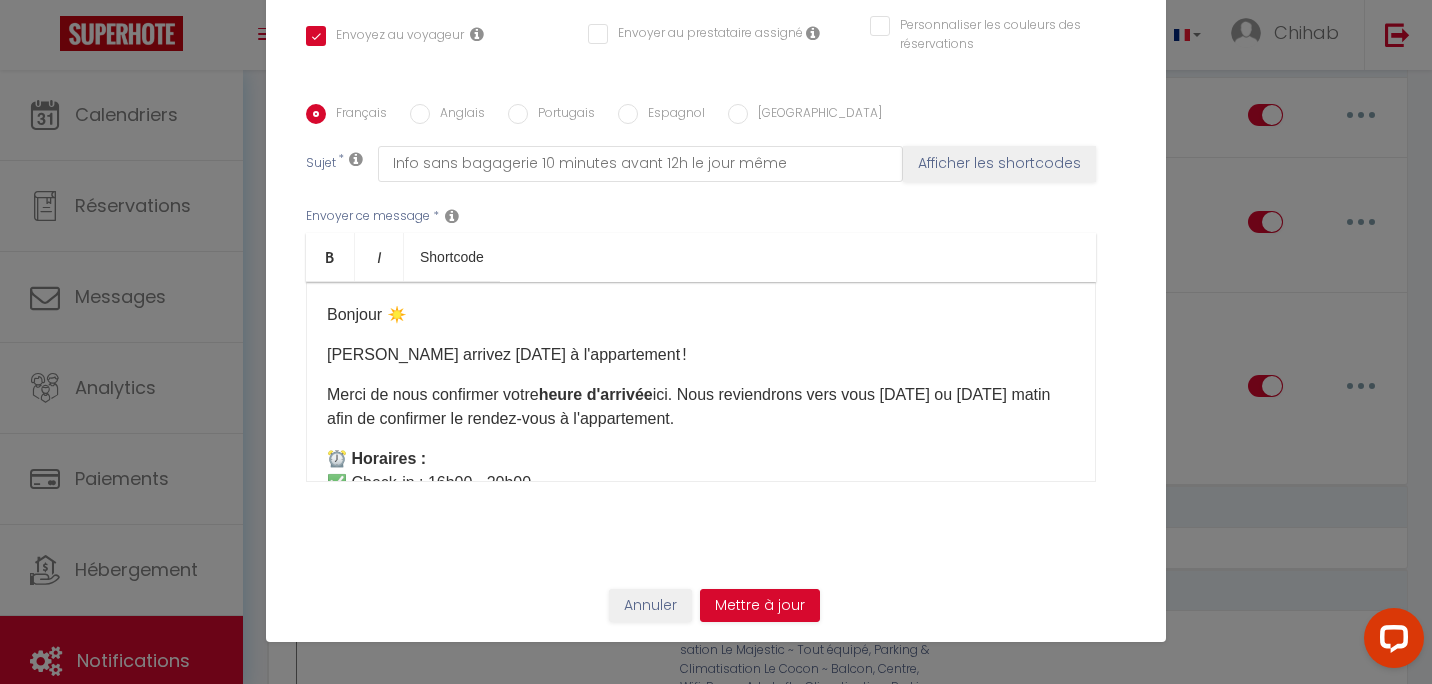 click on "⏰ Horaires :" at bounding box center [376, 458] 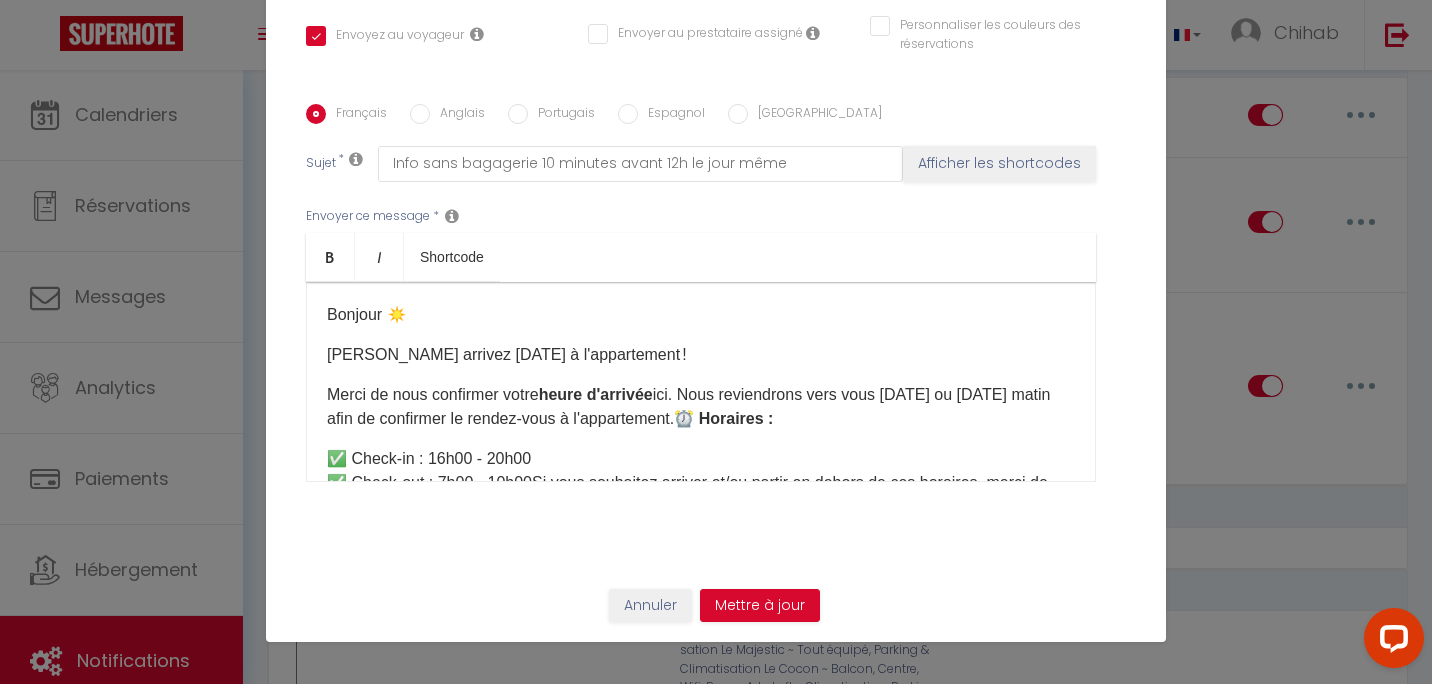 click on "Bonjour ☀️
Vous arrivez [DATE] à l'appartement !
Merci de nous confirmer votre  heure d'arrivée  ici. Nous reviendrons vers vous [DATE] ou [DATE] matin afin de confirmer le rendez-vous à l'appartement. ⏰ Horaires :
✅ Check-in : 16h00 - 20h00
✅ Check-out : 7h00 - 10h00Si vous souhaitez arriver et/ou partir en dehors de ces horaires, merci de choisir une option sur notre boutique ici : [Mes Extras] 🛍️⚠️  Si vous arrivez après 20h : Les clés seront déposées dans une bagagerie située à 10-20 minutes à pied de l'appartement  JUSQU'À 22H40 MAXIMUM .Au-delà, la bagagerie ferme ses portes et  il n'y aura pas d'autres solutions .🚨  Soyez vigilant sur l'heure d'arrivée. 🚪  Accès à l'appartement : [étage]🌐  Wifi : [WIFI 🛜]⚠️  Rappel important : 🚫 Soirées interdites dans l’appartement. Merci de respecter le calme après 22h.🙏 Merci de prendre soin du logement et d’éteindre les lumières et appareils en sortant.Bon séjour ☀️" at bounding box center (701, 382) 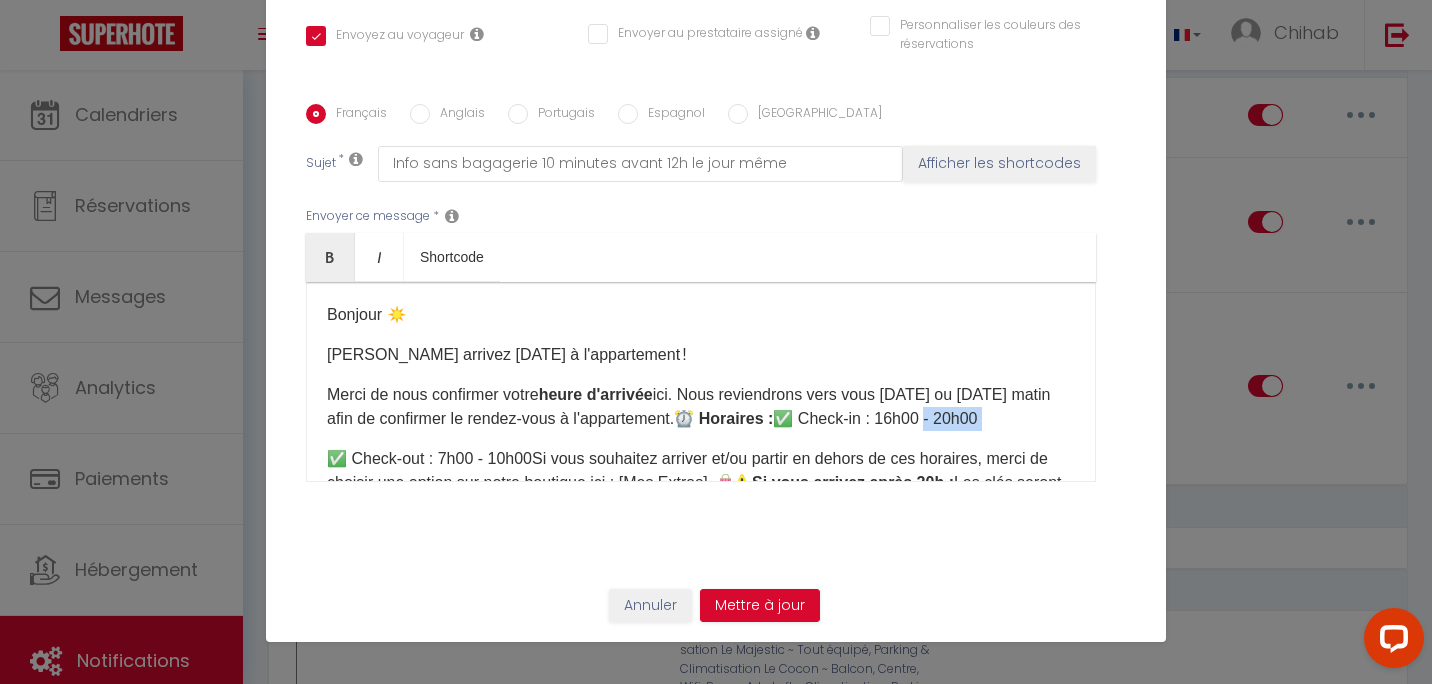 click on "Bonjour ☀️
Vous arrivez [DATE] à l'appartement !
Merci de nous confirmer votre  heure d'arrivée  ici. Nous reviendrons vers vous [DATE] ou [DATE] matin afin de confirmer le rendez-vous à l'appartement. ⏰ Horaires : ✅ Check-in : 16h00 - 20h00
✅ Check-out : 7h00 - 10h00Si vous souhaitez arriver et/ou partir en dehors de ces horaires, merci de choisir une option sur notre boutique ici : [Mes Extras] 🛍️⚠️  Si vous arrivez après 20h : Les clés seront déposées dans une bagagerie située à 10-20 minutes à pied de l'appartement  JUSQU'À 22H40 MAXIMUM .Au-delà, la bagagerie ferme ses portes et  il n'y aura pas d'autres solutions .🚨  Soyez vigilant sur l'heure d'arrivée. 🚪  Accès à l'appartement : [étage]🌐  Wifi : [WIFI 🛜]⚠️  Rappel important : 🚫 Soirées interdites dans l’appartement. Merci de respecter le calme après 22h.🙏 Merci de prendre soin du logement et d’éteindre les lumières et appareils en sortant.Bon séjour ☀️" at bounding box center [701, 382] 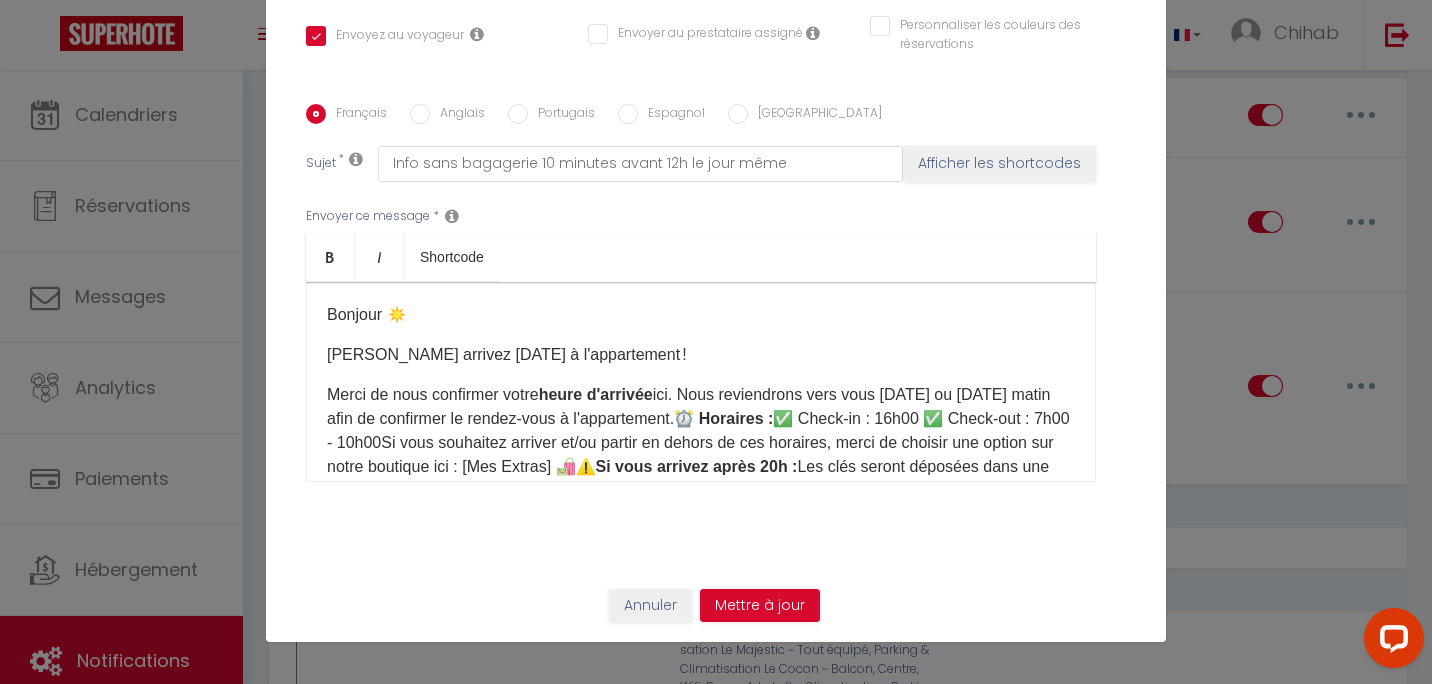 click on "Titre   *     Check in - SANS BAGAGERIE   Pour cet hébergement
Sélectionner les hébergements
Tous les apparts
Autres
L'Argenterie ~ Spacieux, Centrale & Climatisation
Loft ~ Climatisation, Parking, Tout équipé
Le Majestic ~ Tout équipé, Parking & Climatisation
Le Nid ~  Spacieux, tout équipé & Climatisation
Le Cocon ~ Balcon, Centre, Wifi, Beaux Arts
Lorsque cet événement se produit   *      Après la réservation   Co2" at bounding box center [716, 104] 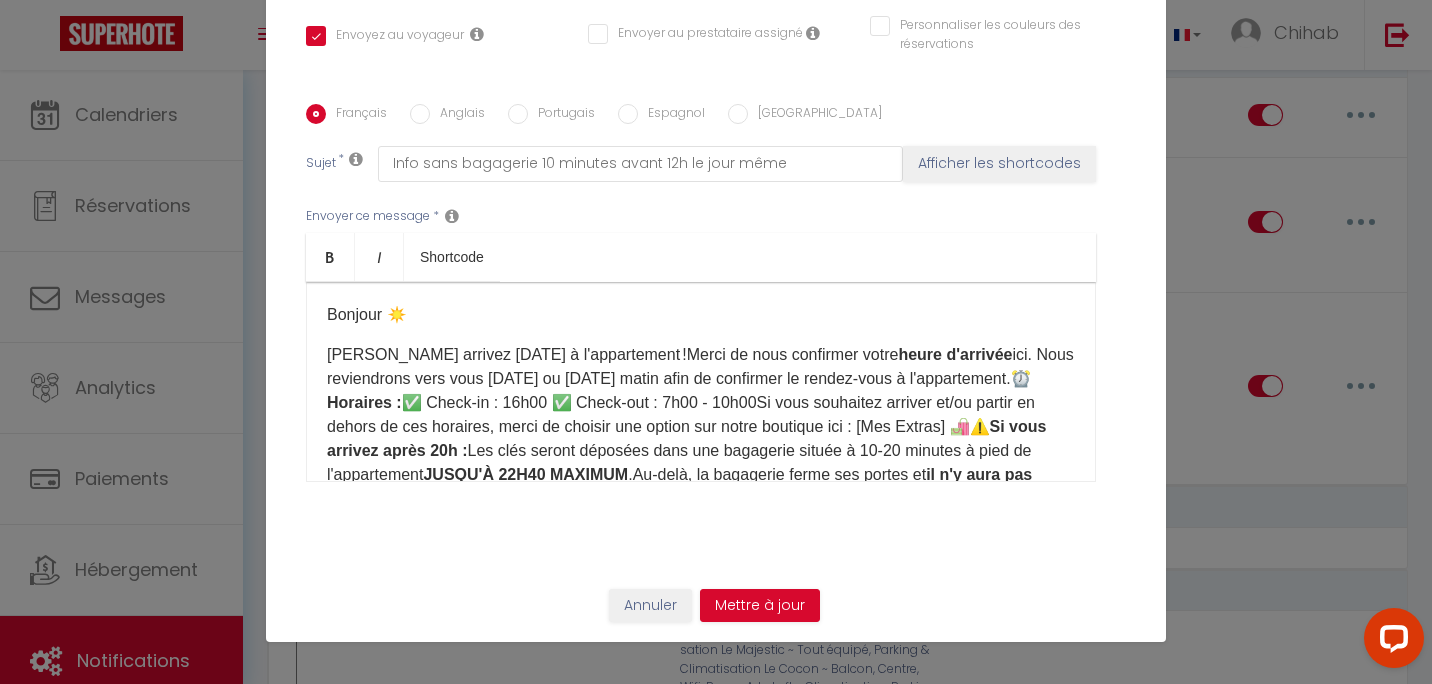 click on "Bonjour ☀️
Vous arrivez [DATE] à l'appartement !Merci de nous confirmer votre  heure d'arrivée  ici. Nous reviendrons vers vous [DATE] ou [DATE] matin afin de confirmer le rendez-vous à l'appartement. ⏰ Horaires : ✅ Check-in : 16h00 ✅ Check-out : 7h00 - 10h00Si vous souhaitez arriver et/ou partir en dehors de ces horaires, merci de choisir une option sur notre boutique ici : [Mes Extras] 🛍️⚠️  Si vous arrivez après 20h : Les clés seront déposées dans une bagagerie située à 10-20 minutes à pied de l'appartement  JUSQU'À 22H40 MAXIMUM .Au-delà, la bagagerie ferme ses portes et  il n'y aura pas d'autres solutions .🚨  Soyez vigilant sur l'heure d'arrivée. 🚪  Accès à l'appartement : [étage]🌐  Wifi : [WIFI 🛜]⚠️  Rappel important : 🚫 Soirées interdites dans l’appartement. Merci de respecter le calme après 22h.🙏 Merci de prendre soin du logement et d’éteindre les lumières et appareils en sortant.Bon séjour ☀️" at bounding box center (701, 382) 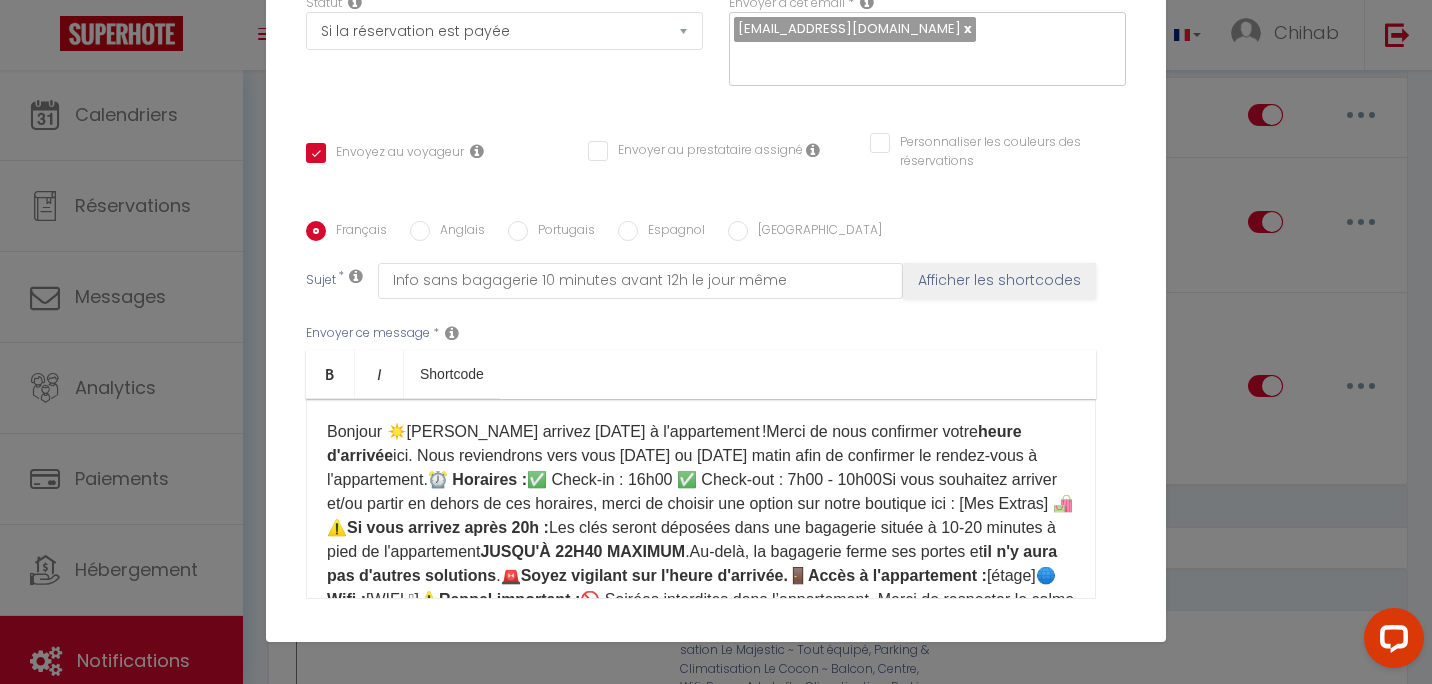 scroll, scrollTop: 409, scrollLeft: 0, axis: vertical 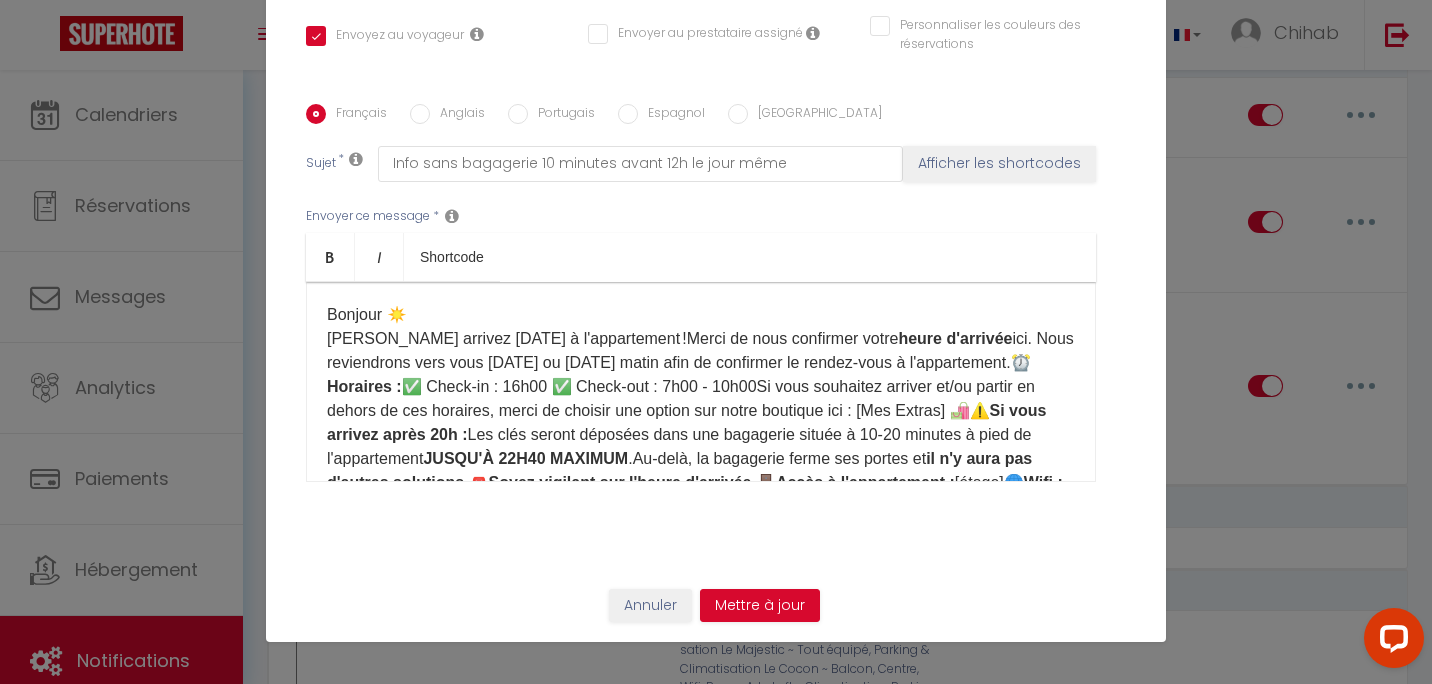 click on "Bonjour ☀️ [PERSON_NAME] arrivez [DATE] à l'appartement !Merci de nous confirmer votre  heure d'arrivée  ici. Nous reviendrons vers vous [DATE] ou [DATE] matin afin de confirmer le rendez-vous à l'appartement. ⏰ Horaires : ✅ Check-in : 16h00 ✅ Check-out : 7h00 - 10h00Si vous souhaitez arriver et/ou partir en dehors de ces horaires, merci de choisir une option sur notre boutique ici : [Mes Extras] 🛍️⚠️  Si vous arrivez après 20h : Les clés seront déposées dans une bagagerie située à 10-20 minutes à pied de l'appartement  JUSQU'À 22H40 MAXIMUM .Au-delà, la bagagerie ferme ses portes et  il n'y aura pas d'autres solutions .🚨  Soyez vigilant sur l'heure d'arrivée. 🚪  Accès à l'appartement : [étage]🌐  Wifi : [WIFI 🛜]⚠️  Rappel important : 🚫 Soirées interdites dans l’appartement. Merci de respecter le calme après 22h.🙏 Merci de prendre soin du logement et d’éteindre les lumières et appareils en sortant.Bon séjour ☀️" at bounding box center [701, 435] 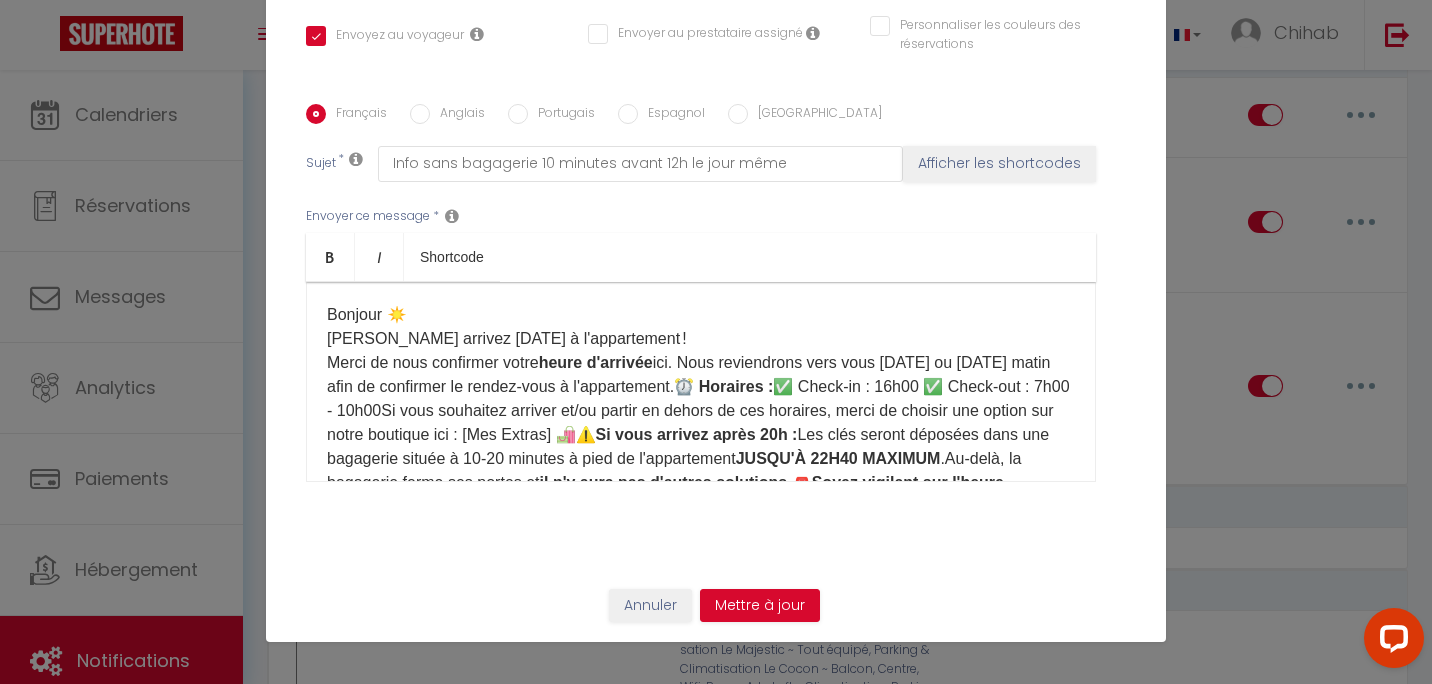 click on "Bonjour ☀️ [PERSON_NAME] arrivez [DATE] à l'appartement ! Merci de nous confirmer votre  heure d'arrivée  ici. Nous reviendrons vers vous [DATE] ou [DATE] matin afin de confirmer le rendez-vous à l'appartement. ⏰ Horaires : ✅ Check-in : 16h00 ✅ Check-out : 7h00 - 10h00Si vous souhaitez arriver et/ou partir en dehors de ces horaires, merci de choisir une option sur notre boutique ici : [Mes Extras] 🛍️⚠️  Si vous arrivez après 20h : Les clés seront déposées dans une bagagerie située à 10-20 minutes à pied de l'appartement  JUSQU'À 22H40 MAXIMUM .Au-delà, la bagagerie ferme ses portes et  il n'y aura pas d'autres solutions .🚨  Soyez vigilant sur l'heure d'arrivée. 🚪  Accès à l'appartement : [étage]🌐  Wifi : [WIFI 🛜]⚠️  Rappel important : 🚫 Soirées interdites dans l’appartement. Merci de respecter le calme après 22h.🙏 Merci de prendre soin du logement et d’éteindre les lumières et appareils en sortant.Bon séjour ☀️" at bounding box center (701, 435) 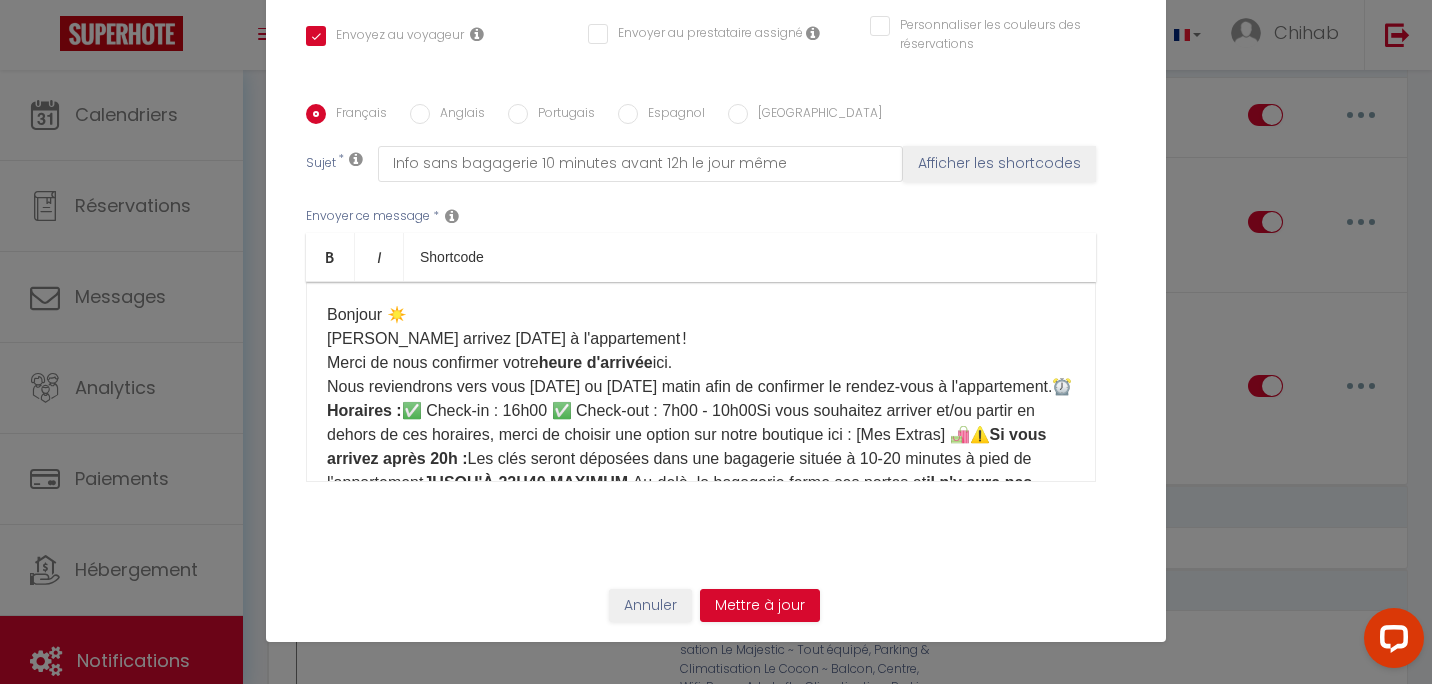 click on "⏰ Horaires :" at bounding box center (699, 398) 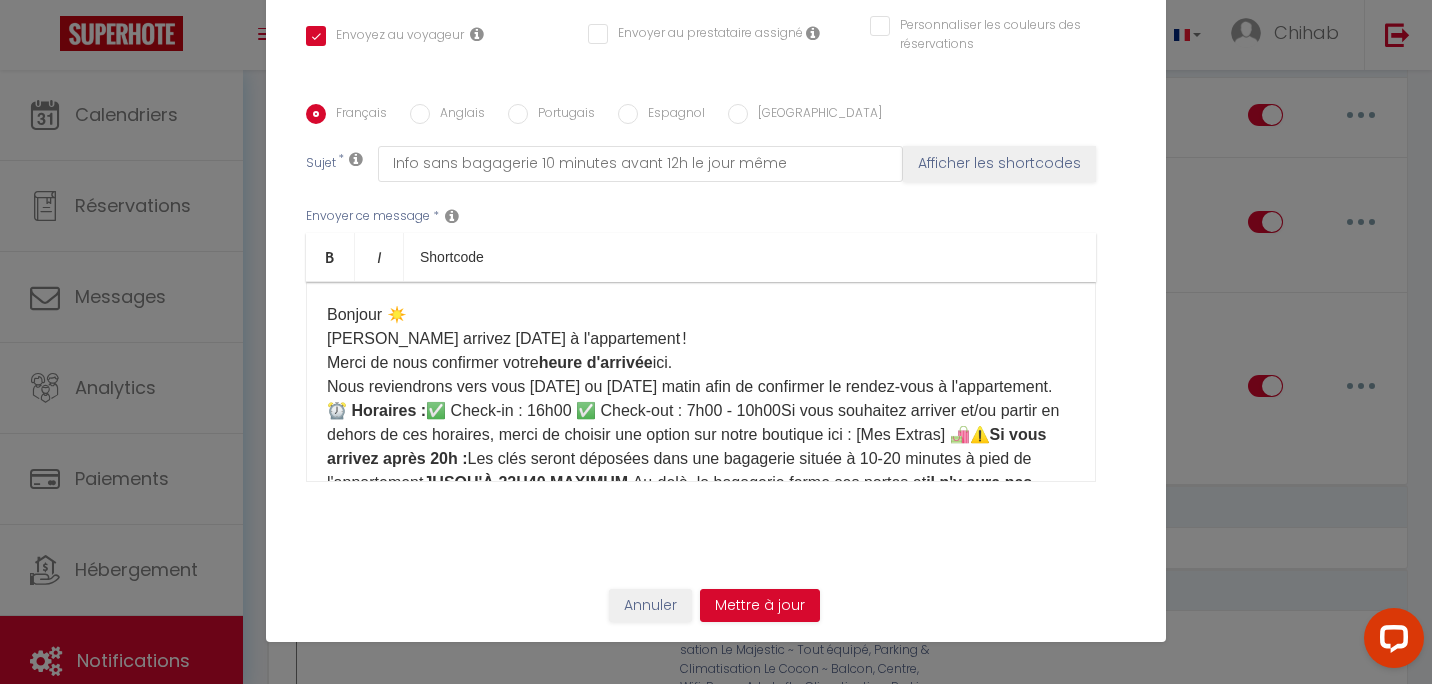 click on "Bonjour ☀️ [PERSON_NAME] arrivez [DATE] à l'appartement ! Merci de nous confirmer votre  heure d'arrivée  ici.  Nous reviendrons vers vous [DATE] ou [DATE] matin afin de confirmer le rendez-vous à l'appartement. ⏰ Horaires : ✅ Check-in : 16h00 ✅ Check-out : 7h00 - 10h00Si vous souhaitez arriver et/ou partir en dehors de ces horaires, merci de choisir une option sur notre boutique ici : [Mes Extras] 🛍️⚠️  Si vous arrivez après 20h : Les clés seront déposées dans une bagagerie située à 10-20 minutes à pied de l'appartement  JUSQU'À 22H40 MAXIMUM .Au-delà, la bagagerie ferme ses portes et  il n'y aura pas d'autres solutions .🚨  Soyez vigilant sur l'heure d'arrivée. 🚪  Accès à l'appartement : [étage]🌐  Wifi : [WIFI 🛜]⚠️  Rappel important : 🚫 Soirées interdites dans l’appartement. Merci de respecter le calme après 22h.🙏 Merci de prendre soin du logement et d’éteindre les lumières et appareils en sortant.Bon séjour ☀️" at bounding box center [701, 447] 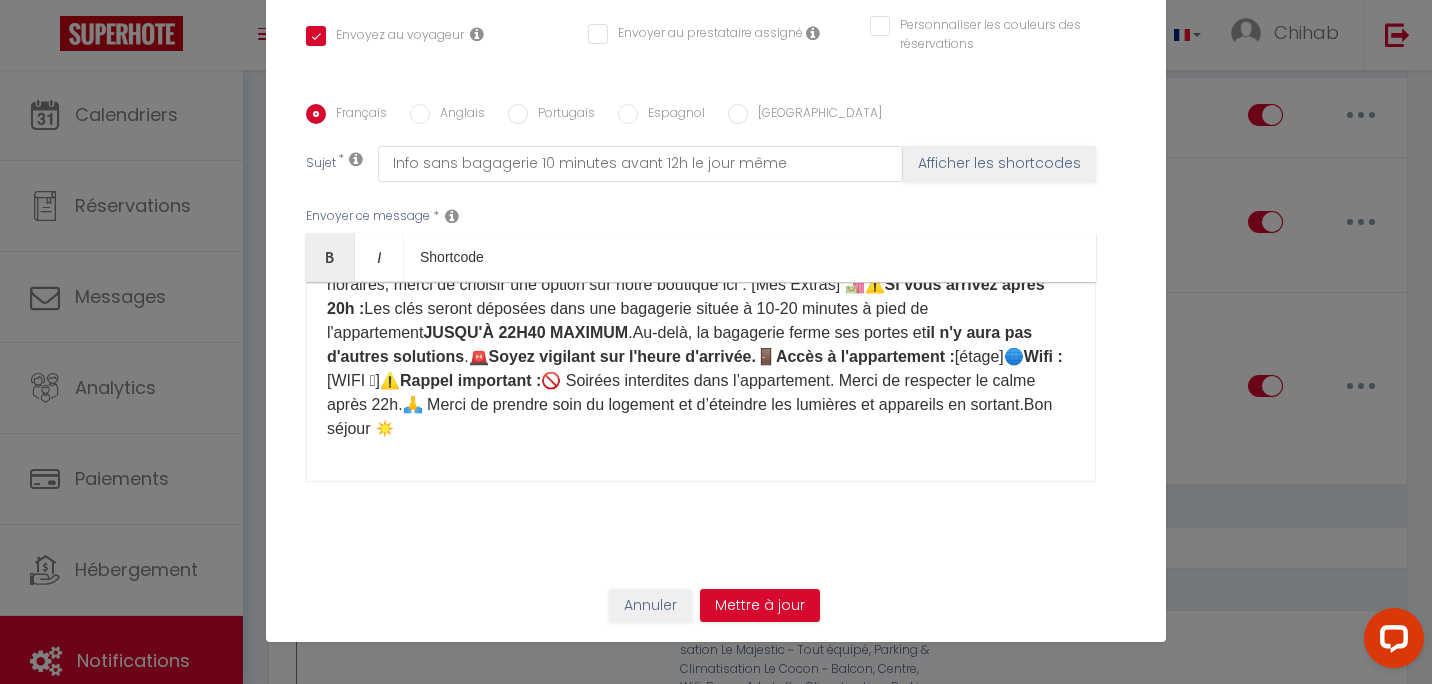 scroll, scrollTop: 98, scrollLeft: 0, axis: vertical 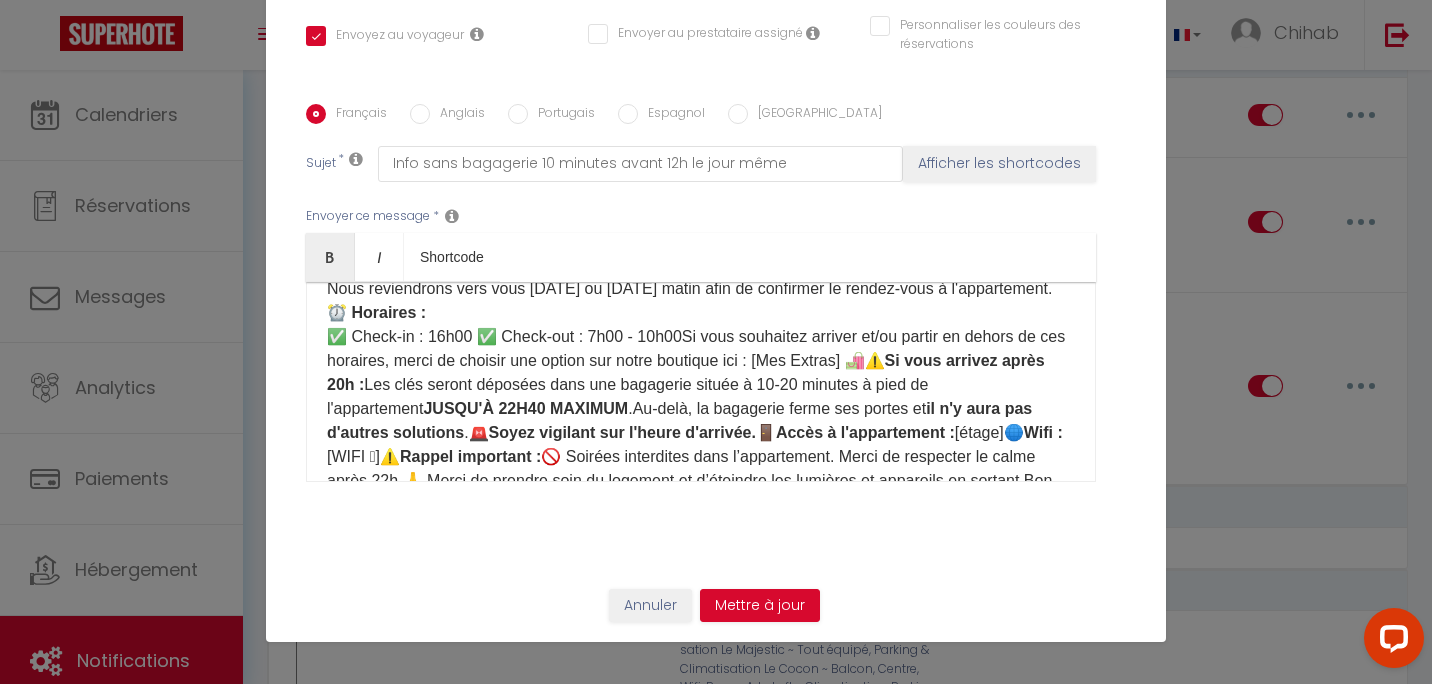 click on "Bonjour ☀️ [PERSON_NAME] arrivez [DATE] à l'appartement ! Merci de nous confirmer votre  heure d'arrivée  ici.  Nous reviendrons vers vous [DATE] ou [DATE] matin afin de confirmer le rendez-vous à l'appartement. ⏰ Horaires : ✅ Check-in : 16h00 ✅ Check-out : 7h00 - 10h00Si vous souhaitez arriver et/ou partir en dehors de ces horaires, merci de choisir une option sur notre boutique ici : [Mes Extras] 🛍️⚠️  Si vous arrivez après 20h : Les clés seront déposées dans une bagagerie située à 10-20 minutes à pied de l'appartement  JUSQU'À 22H40 MAXIMUM .Au-delà, la bagagerie ferme ses portes et  il n'y aura pas d'autres solutions .🚨  Soyez vigilant sur l'heure d'arrivée. 🚪  Accès à l'appartement : [étage]🌐  Wifi : [WIFI 🛜]⚠️  Rappel important : 🚫 Soirées interdites dans l’appartement. Merci de respecter le calme après 22h.🙏 Merci de prendre soin du logement et d’éteindre les lumières et appareils en sortant.Bon séjour ☀️" at bounding box center (701, 361) 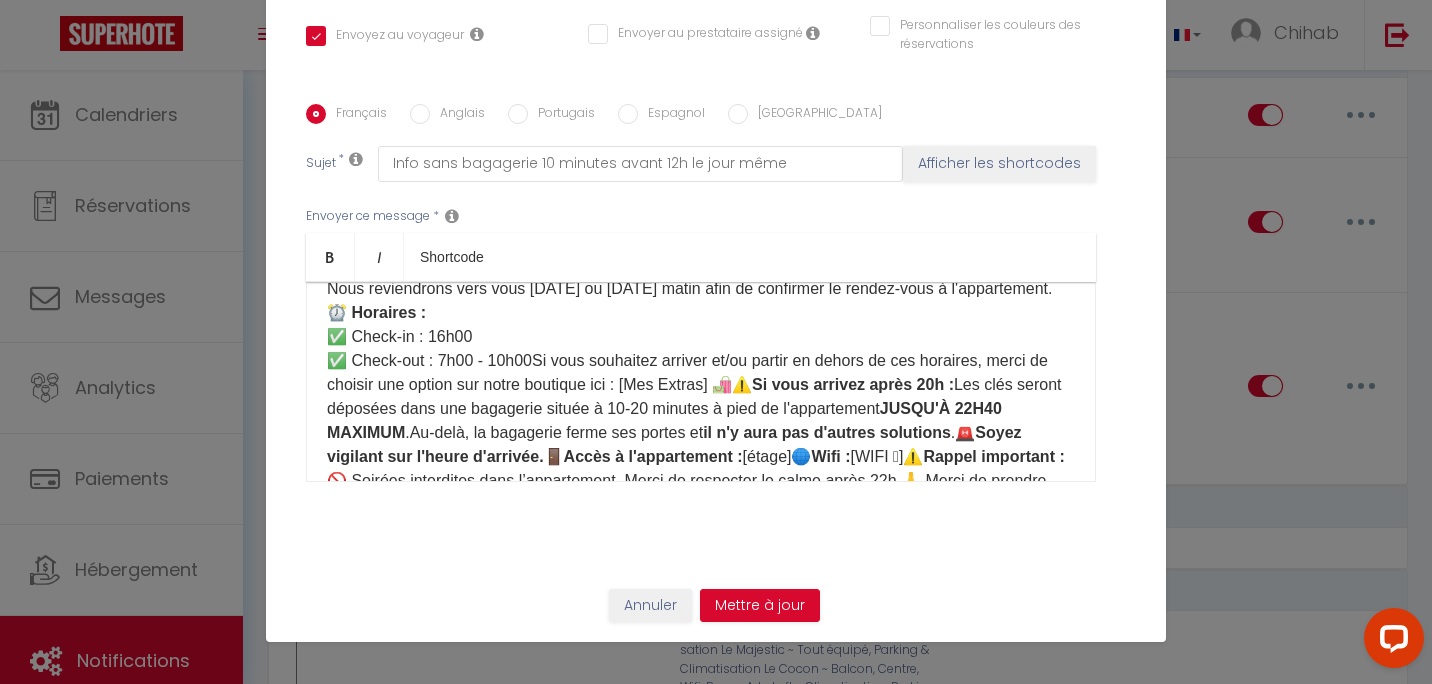 click on "Bonjour ☀️ [PERSON_NAME] arrivez [DATE] à l'appartement ! Merci de nous confirmer votre  heure d'arrivée  ici.  Nous reviendrons vers vous [DATE] ou [DATE] matin afin de confirmer le rendez-vous à l'appartement. ⏰ Horaires : ✅ Check-in : 16h00  ✅ Check-out : 7h00 - 10h00Si vous souhaitez arriver et/ou partir en dehors de ces horaires, merci de choisir une option sur notre boutique ici : [Mes Extras] 🛍️⚠️  Si vous arrivez après 20h : Les clés seront déposées dans une bagagerie située à 10-20 minutes à pied de l'appartement  JUSQU'À 22H40 MAXIMUM .Au-delà, la bagagerie ferme ses portes et  il n'y aura pas d'autres solutions .🚨  Soyez vigilant sur l'heure d'arrivée. 🚪  Accès à l'appartement : [étage]🌐  Wifi : [WIFI 🛜]⚠️  Rappel important : 🚫 Soirées interdites dans l’appartement. Merci de respecter le calme après 22h.🙏 Merci de prendre soin du logement et d’éteindre les lumières et appareils en sortant.Bon séjour ☀️" at bounding box center (701, 361) 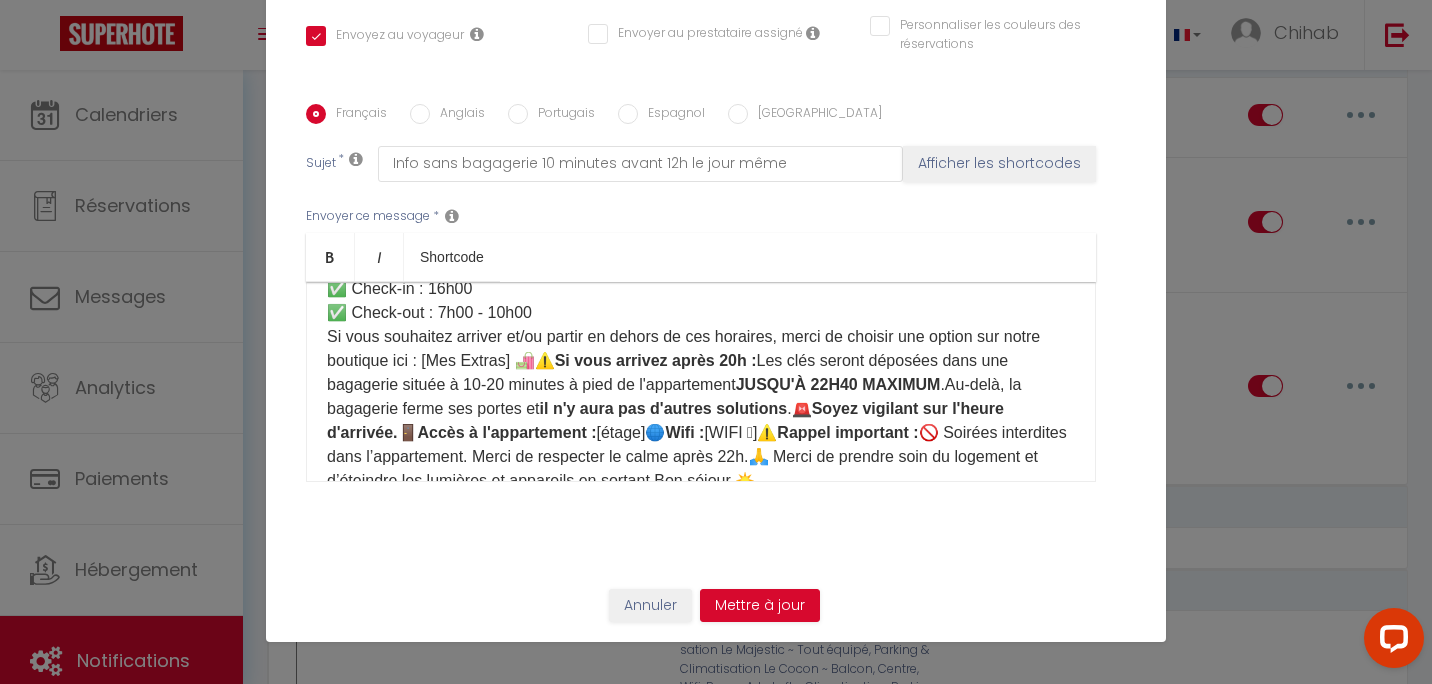 scroll, scrollTop: 200, scrollLeft: 0, axis: vertical 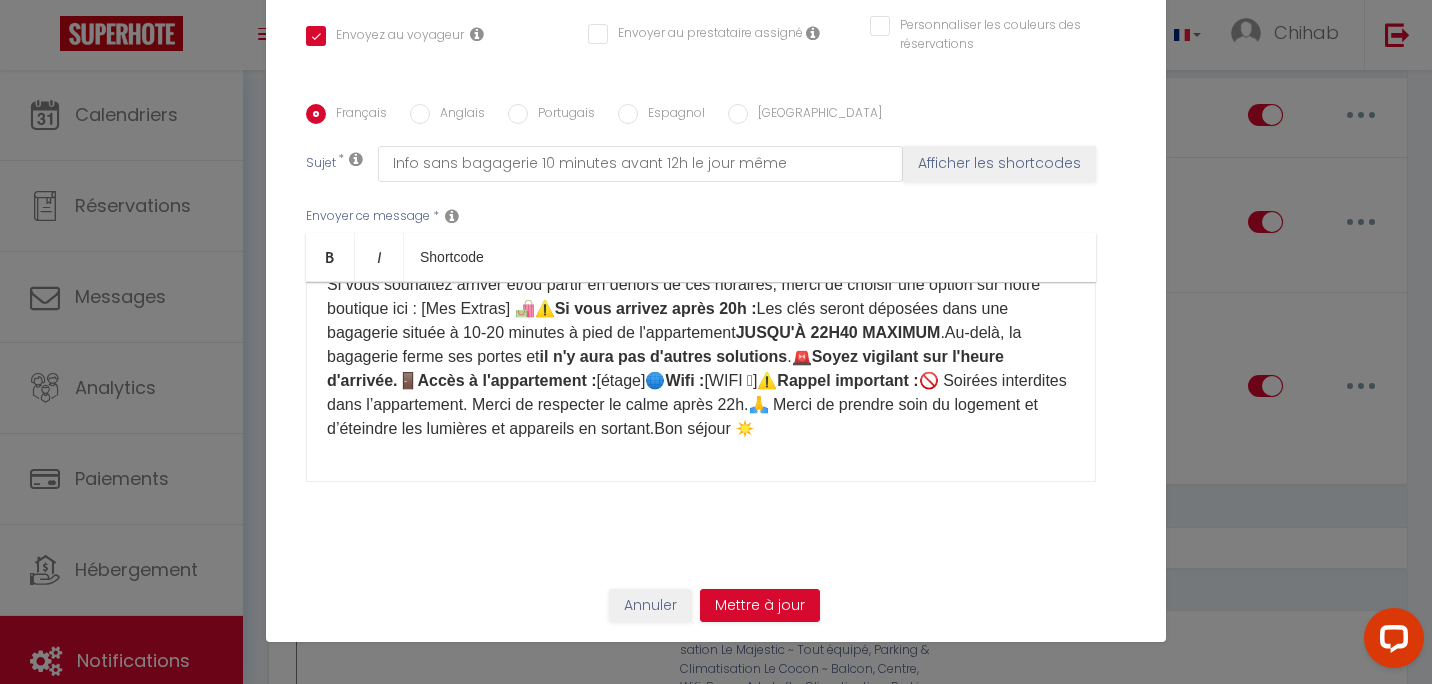 click on "Bonjour ☀️ [PERSON_NAME] arrivez [DATE] à l'appartement ! Merci de nous confirmer votre  heure d'arrivée  ici.  Nous reviendrons vers vous [DATE] ou [DATE] matin afin de confirmer le rendez-vous à l'appartement. ⏰ Horaires : ✅ Check-in : 16h00  ✅ Check-out : 7h00 - 10h00 Si vous souhaitez arriver et/ou partir en dehors de ces horaires, merci de choisir une option sur notre boutique ici : [Mes Extras] 🛍️⚠️  Si vous arrivez après 20h : Les clés seront déposées dans une bagagerie située à 10-20 minutes à pied de l'appartement  JUSQU'À 22H40 MAXIMUM .Au-delà, la bagagerie ferme ses portes et  il n'y aura pas d'autres solutions .🚨  Soyez vigilant sur l'heure d'arrivée. 🚪  Accès à l'appartement : [étage]🌐  Wifi : [WIFI 🛜]⚠️  Rappel important : 🚫 Soirées interdites dans l’appartement. Merci de respecter le calme après 22h.🙏 Merci de prendre soin du logement et d’éteindre les lumières et appareils en sortant.Bon séjour ☀️" at bounding box center (701, 273) 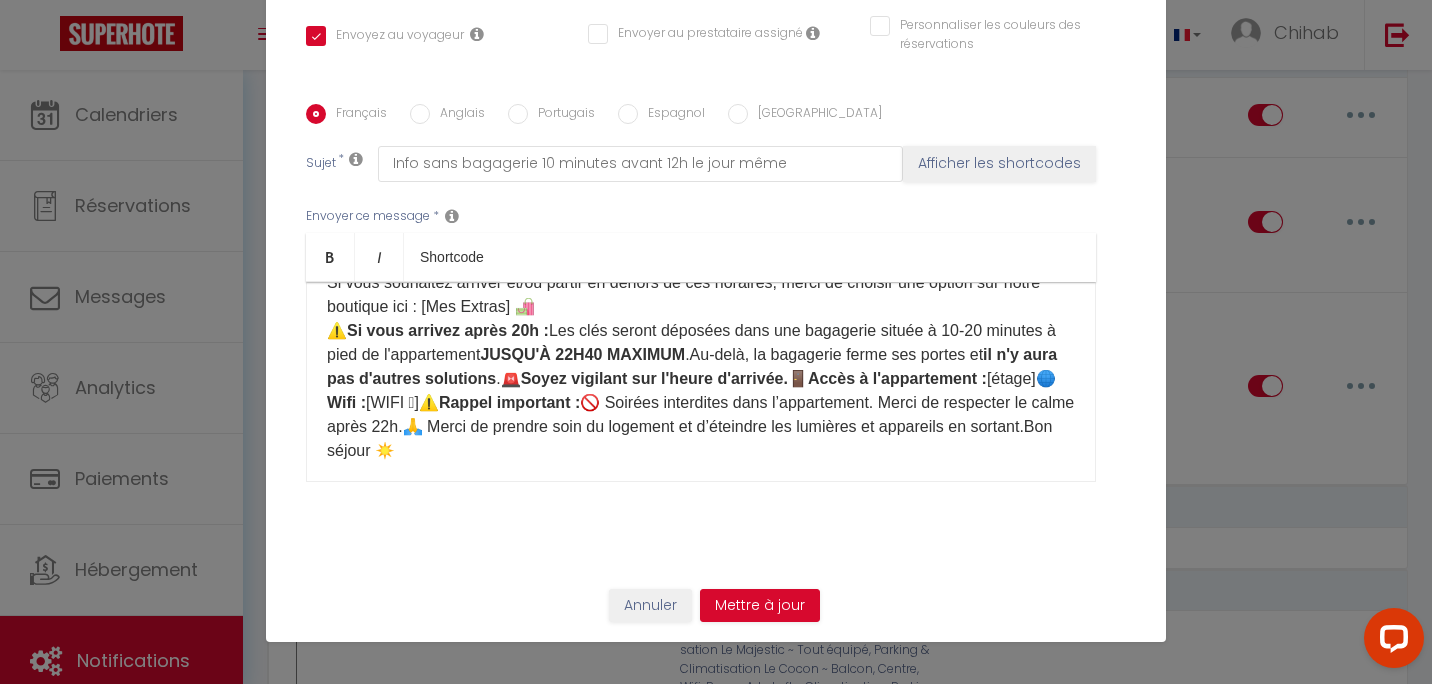 click on "Bonjour ☀️ [PERSON_NAME] arrivez [DATE] à l'appartement ! Merci de nous confirmer votre  heure d'arrivée  ici.  Nous reviendrons vers vous [DATE] ou [DATE] matin afin de confirmer le rendez-vous à l'appartement. ⏰ Horaires : ✅ Check-in : 16h00  ✅ Check-out : 7h00 - 10h00 Si vous souhaitez arriver et/ou partir en dehors de ces horaires, merci de choisir une option sur notre boutique ici : [Mes Extras] 🛍️ ⚠️  Si vous arrivez après 20h : Les clés seront déposées dans une bagagerie située à 10-20 minutes à pied de l'appartement  JUSQU'À 22H40 MAXIMUM .Au-delà, la bagagerie ferme ses portes et  il n'y aura pas d'autres solutions .🚨  Soyez vigilant sur l'heure d'arrivée. 🚪  Accès à l'appartement : [étage]🌐  Wifi : [WIFI 🛜]⚠️  Rappel important : 🚫 Soirées interdites dans l’appartement. Merci de respecter le calme après 22h.🙏 Merci de prendre soin du logement et d’éteindre les lumières et appareils en sortant.Bon séjour ☀️" at bounding box center (701, 283) 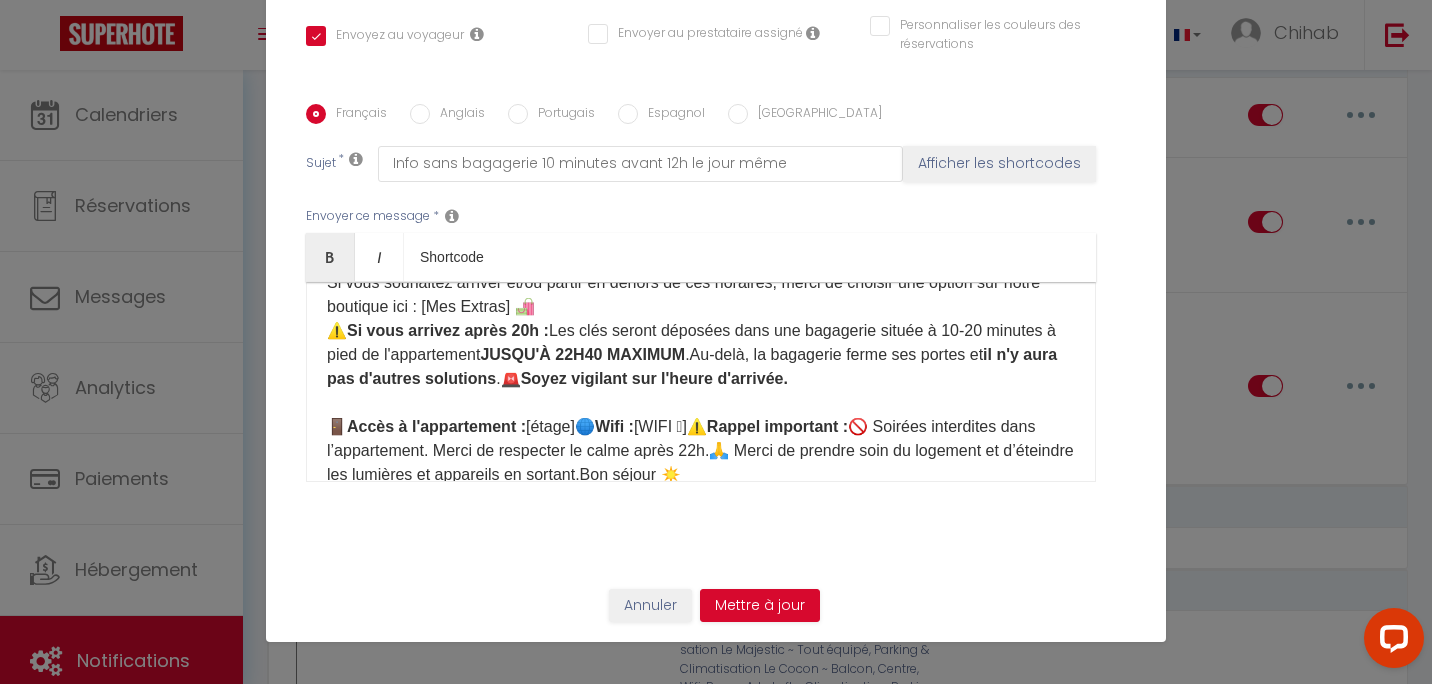scroll, scrollTop: 270, scrollLeft: 0, axis: vertical 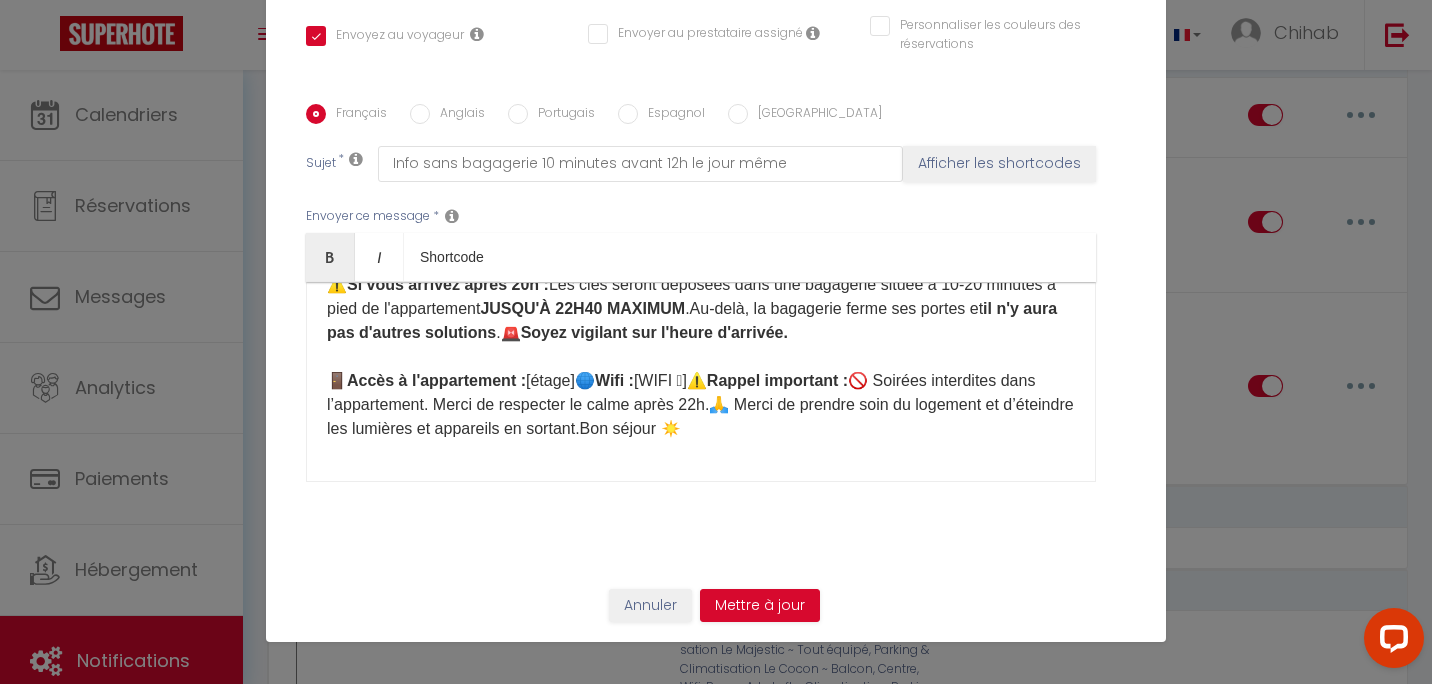 click on "Bonjour ☀️ [PERSON_NAME] arrivez [DATE] à l'appartement ! Merci de nous confirmer votre  heure d'arrivée  ici.  Nous reviendrons vers vous [DATE] ou [DATE] matin afin de confirmer le rendez-vous à l'appartement. ⏰ Horaires : ✅ Check-in : 16h00  ✅ Check-out : 7h00 - 10h00 Si vous souhaitez arriver et/ou partir en dehors de ces horaires, merci de choisir une option sur notre boutique ici : [Mes Extras] 🛍️ ⚠️  Si vous arrivez après 20h : Les clés seront déposées dans une bagagerie située à 10-20 minutes à pied de l'appartement  JUSQU'À 22H40 MAXIMUM .Au-delà, la bagagerie ferme ses portes et  il n'y aura pas d'autres solutions .🚨  Soyez vigilant sur l'heure d'arrivée. 🚪  Accès à l'appartement : [étage]🌐  Wifi : [WIFI 🛜]⚠️  Rappel important : 🚫 Soirées interdites dans l’appartement. Merci de respecter le calme après 22h.🙏 Merci de prendre soin du logement et d’éteindre les lumières et appareils en sortant.Bon séjour ☀️" at bounding box center (701, 249) 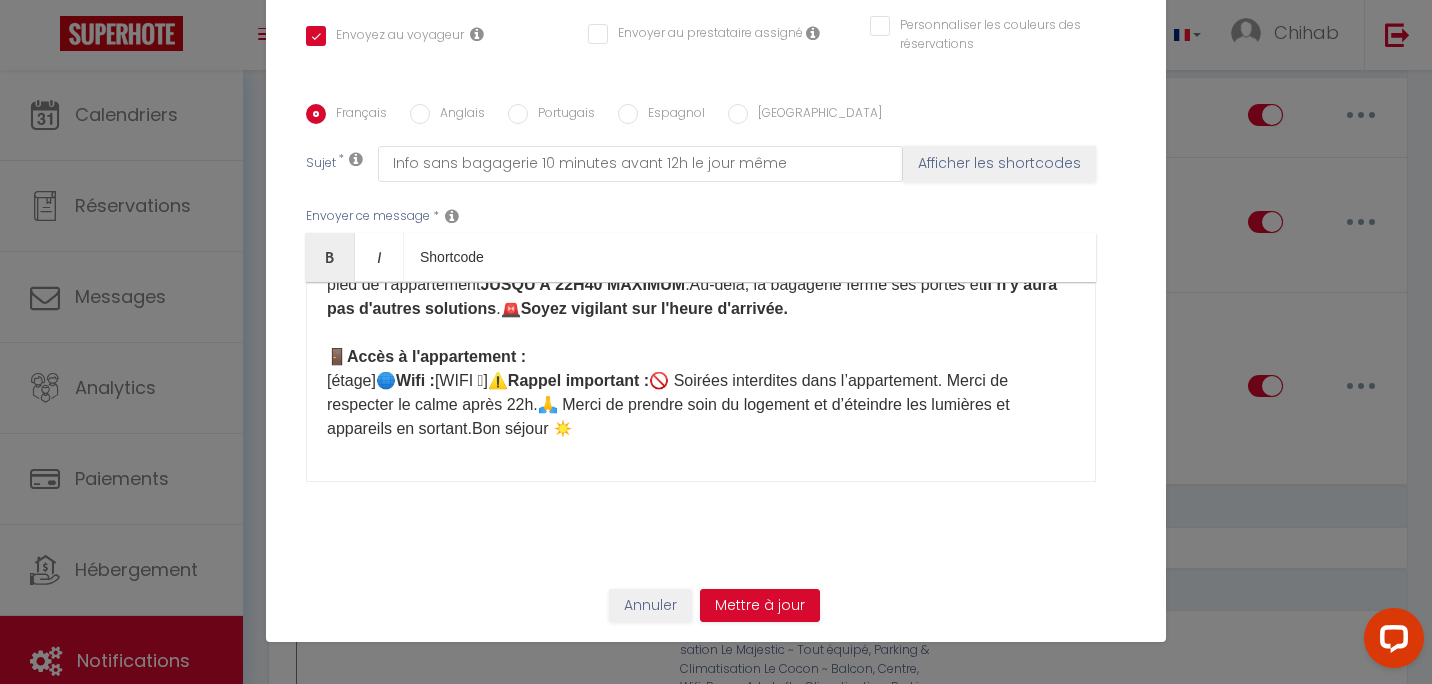 click on "Wifi :" 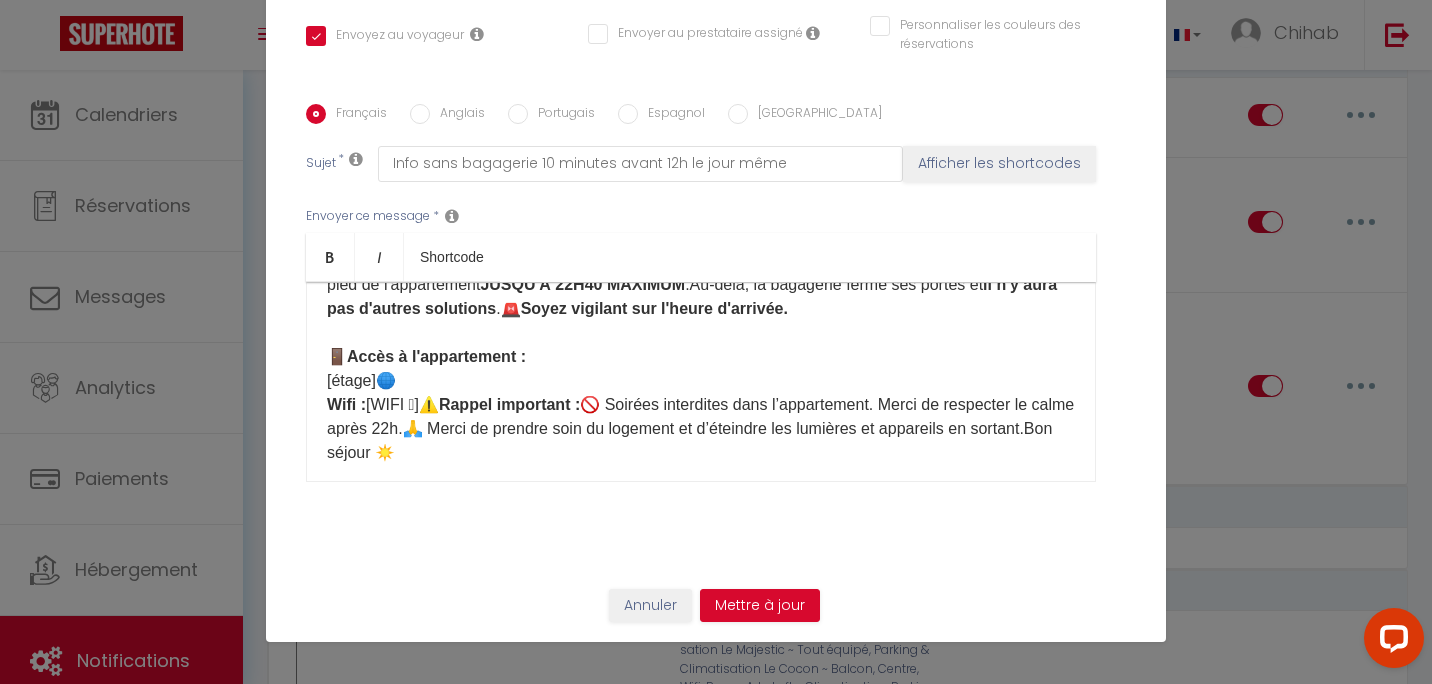 click on "Bonjour ☀️ [PERSON_NAME] arrivez [DATE] à l'appartement ! Merci de nous confirmer votre  heure d'arrivée  ici.  Nous reviendrons vers vous [DATE] ou [DATE] matin afin de confirmer le rendez-vous à l'appartement. ⏰ Horaires : ✅ Check-in : 16h00  ✅ Check-out : 7h00 - 10h00 Si vous souhaitez arriver et/ou partir en dehors de ces horaires, merci de choisir une option sur notre boutique ici : [Mes Extras] 🛍️ ⚠️  Si vous arrivez après 20h : Les clés seront déposées dans une bagagerie située à 10-20 minutes à pied de l'appartement  JUSQU'À 22H40 MAXIMUM .Au-delà, la bagagerie ferme ses portes et  il n'y aura pas d'autres solutions .🚨  Soyez vigilant sur l'heure d'arrivée. 🚪  Accès à l'appartement : [étage]🌐  Wifi : [WIFI 🛜]⚠️  Rappel important : 🚫 Soirées interdites dans l’appartement. Merci de respecter le calme après 22h.🙏 Merci de prendre soin du logement et d’éteindre les lumières et appareils en sortant.Bon séjour ☀️" at bounding box center [701, 249] 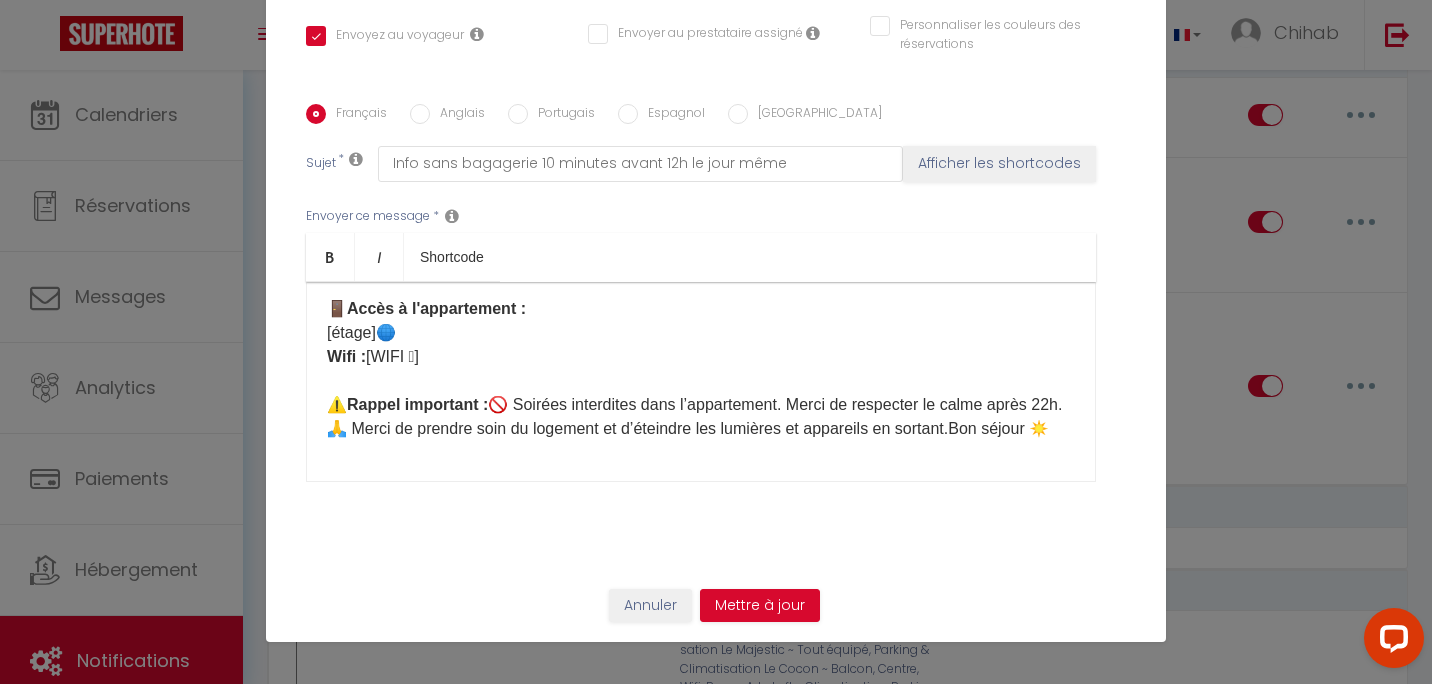 scroll, scrollTop: 366, scrollLeft: 0, axis: vertical 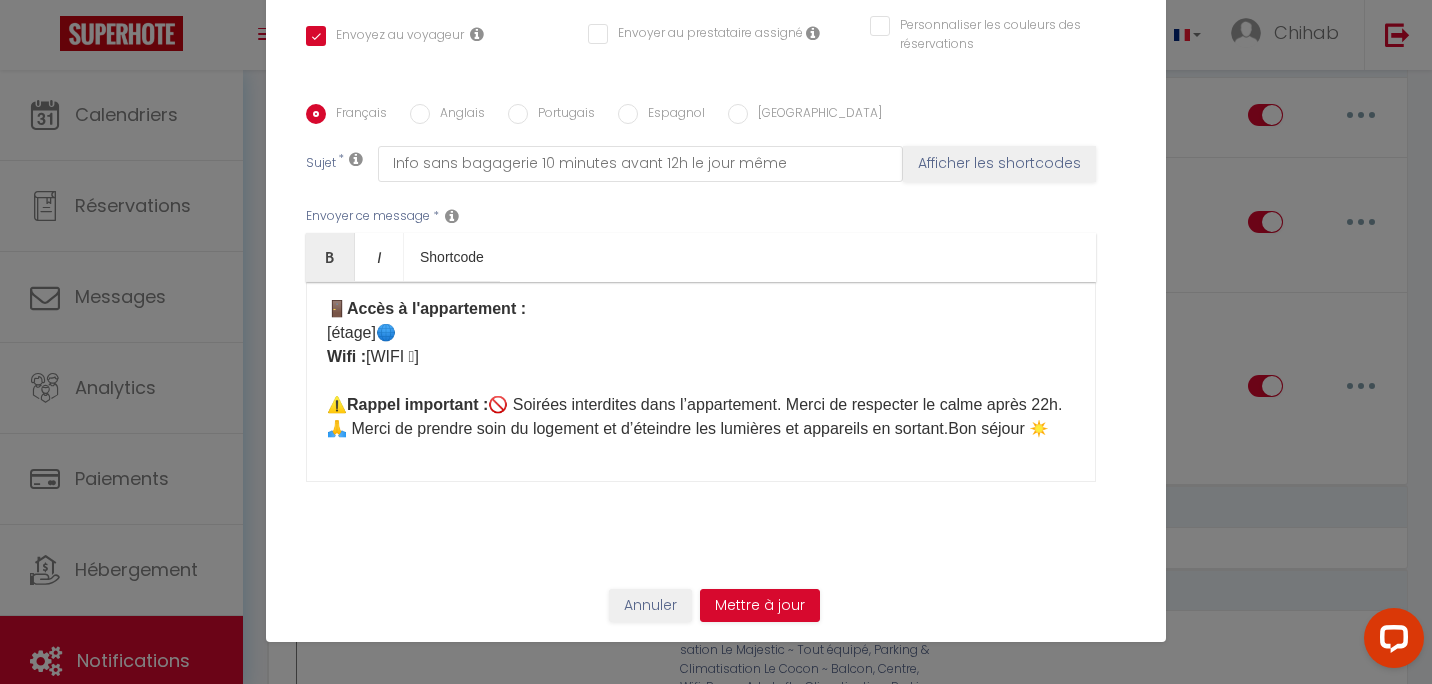 click on "Bonjour ☀️ [PERSON_NAME] arrivez [DATE] à l'appartement ! Merci de nous confirmer votre  heure d'arrivée  ici.  Nous reviendrons vers vous [DATE] ou [DATE] matin afin de confirmer le rendez-vous à l'appartement. ⏰ Horaires : ✅ Check-in : 16h00  ✅ Check-out : 7h00 - 10h00 Si vous souhaitez arriver et/ou partir en dehors de ces horaires, merci de choisir une option sur notre boutique ici : [Mes Extras] 🛍️ ⚠️  Si vous arrivez après 20h : Les clés seront déposées dans une bagagerie située à 10-20 minutes à pied de l'appartement  JUSQU'À 22H40 MAXIMUM .Au-delà, la bagagerie ferme ses portes et  il n'y aura pas d'autres solutions .🚨  Soyez vigilant sur l'heure d'arrivée. 🚪  Accès à l'appartement : [étage]🌐  Wifi : [WIFI 🛜] ⚠️  Rappel important : 🚫 Soirées interdites dans l’appartement. Merci de respecter le calme après 22h.🙏 Merci de prendre soin du logement et d’éteindre les lumières et appareils en sortant.Bon séjour ☀️" at bounding box center [701, 213] 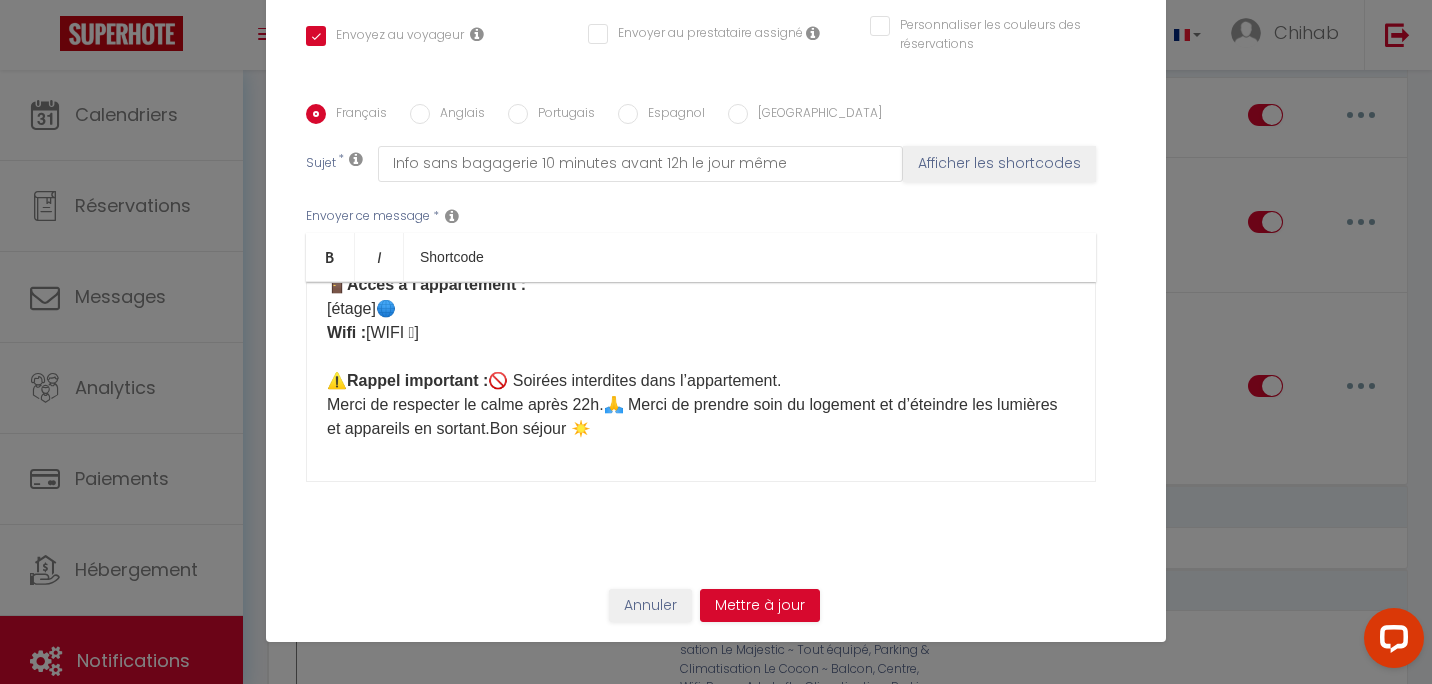 click on "Bonjour ☀️ [PERSON_NAME] arrivez [DATE] à l'appartement ! Merci de nous confirmer votre  heure d'arrivée  ici.  Nous reviendrons vers vous [DATE] ou [DATE] matin afin de confirmer le rendez-vous à l'appartement. ⏰ Horaires : ✅ Check-in : 16h00  ✅ Check-out : 7h00 - 10h00 Si vous souhaitez arriver et/ou partir en dehors de ces horaires, merci de choisir une option sur notre boutique ici : [Mes Extras] 🛍️ ⚠️  Si vous arrivez après 20h : Les clés seront déposées dans une bagagerie située à 10-20 minutes à pied de l'appartement  JUSQU'À 22H40 MAXIMUM .Au-delà, la bagagerie ferme ses portes et  il n'y aura pas d'autres solutions .🚨  Soyez vigilant sur l'heure d'arrivée. 🚪  Accès à l'appartement : [étage]🌐  Wifi : [WIFI 🛜] ⚠️  Rappel important : 🚫 Soirées interdites dans l’appartement.  Merci de respecter le calme après 22h.🙏 Merci de prendre soin du logement et d’éteindre les lumières et appareils en sortant.Bon séjour ☀️" at bounding box center (701, 201) 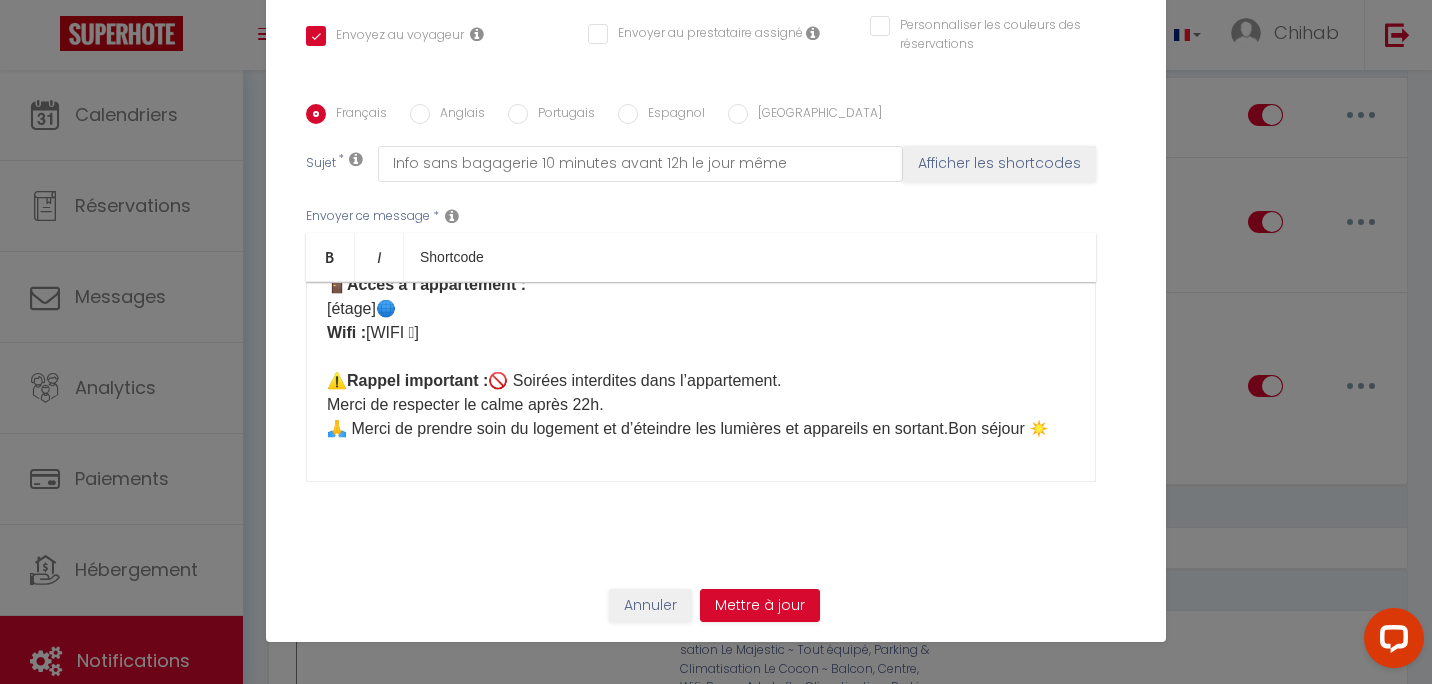 click on "Bonjour ☀️ [PERSON_NAME] arrivez [DATE] à l'appartement ! Merci de nous confirmer votre  heure d'arrivée  ici.  Nous reviendrons vers vous [DATE] ou [DATE] matin afin de confirmer le rendez-vous à l'appartement. ⏰ Horaires : ✅ Check-in : 16h00  ✅ Check-out : 7h00 - 10h00 Si vous souhaitez arriver et/ou partir en dehors de ces horaires, merci de choisir une option sur notre boutique ici : [Mes Extras] 🛍️ ⚠️  Si vous arrivez après 20h : Les clés seront déposées dans une bagagerie située à 10-20 minutes à pied de l'appartement  JUSQU'À 22H40 MAXIMUM .Au-delà, la bagagerie ferme ses portes et  il n'y aura pas d'autres solutions .🚨  Soyez vigilant sur l'heure d'arrivée. 🚪  Accès à l'appartement : [étage]🌐  Wifi : [WIFI 🛜] ⚠️  Rappel important : 🚫 Soirées interdites dans l’appartement.  Merci de respecter le calme après 22h. 🙏 Merci de prendre soin du logement et d’éteindre les lumières et appareils en sortant.Bon séjour ☀️" at bounding box center (701, 201) 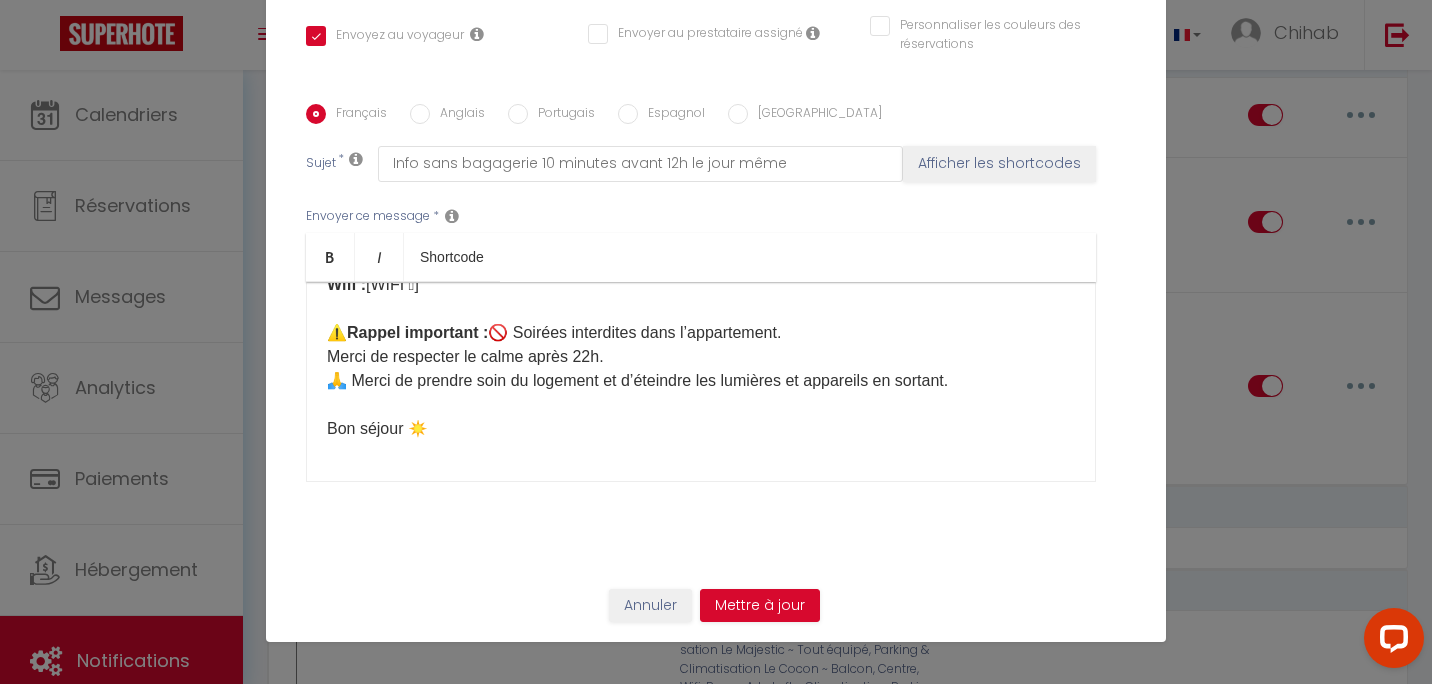 scroll, scrollTop: 414, scrollLeft: 0, axis: vertical 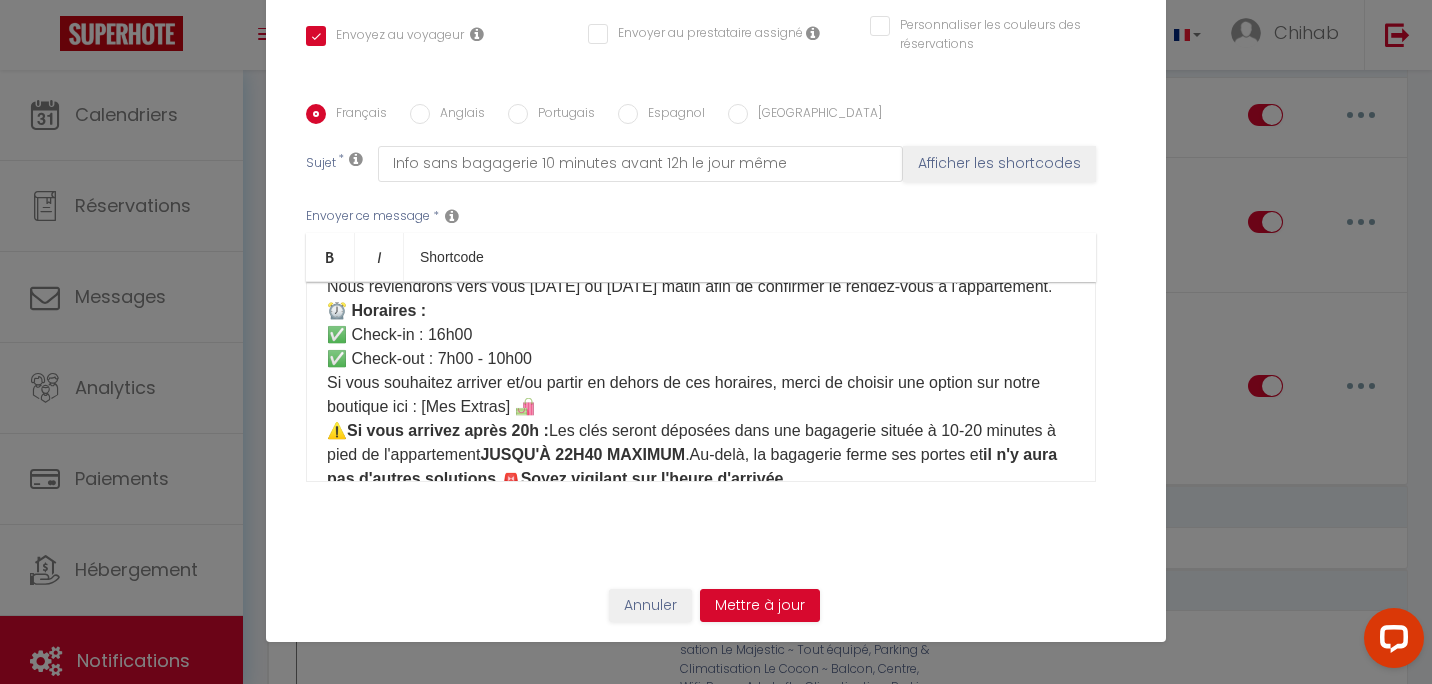 click on "Bonjour ☀️ [PERSON_NAME] arrivez [DATE] à l'appartement ! Merci de nous confirmer votre  heure d'arrivée  ici.  Nous reviendrons vers vous [DATE] ou [DATE] matin afin de confirmer le rendez-vous à l'appartement. ⏰ Horaires : ✅ Check-in : 16h00  ✅ Check-out : 7h00 - 10h00 Si vous souhaitez arriver et/ou partir en dehors de ces horaires, merci de choisir une option sur notre boutique ici : [Mes Extras] 🛍️ ⚠️  Si vous arrivez après 20h : Les clés seront déposées dans une bagagerie située à 10-20 minutes à pied de l'appartement  JUSQU'À 22H40 MAXIMUM .Au-delà, la bagagerie ferme ses portes et  il n'y aura pas d'autres solutions .🚨  Soyez vigilant sur l'heure d'arrivée. 🚪  Accès à l'appartement : [étage]🌐  Wifi : [WIFI 🛜] ⚠️  Rappel important : 🚫 Soirées interdites dans l’appartement.  Merci de respecter le calme après 22h. 🙏 Merci de prendre soin du logement et d’éteindre les lumières et appareils en sortant. Bon séjour ☀️" at bounding box center [701, 467] 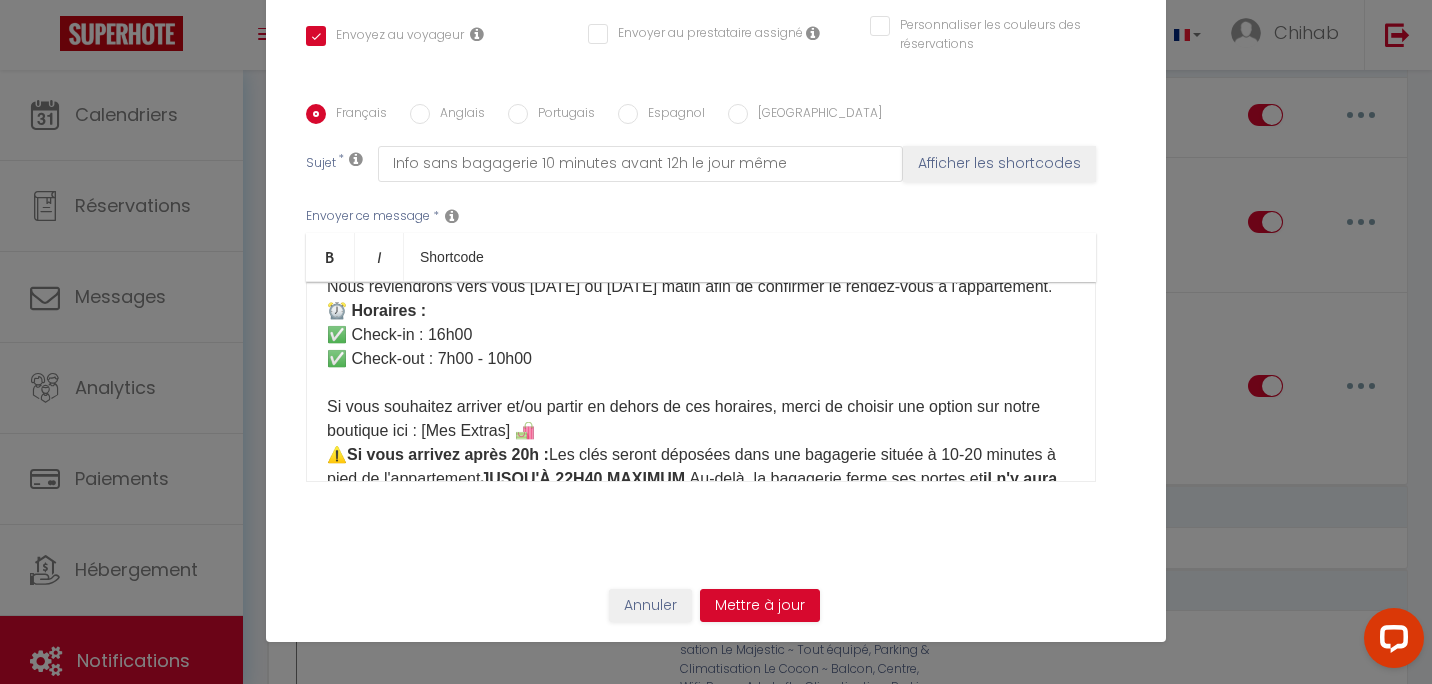click on "Bonjour ☀️ [PERSON_NAME] arrivez [DATE] à l'appartement ! Merci de nous confirmer votre  heure d'arrivée  ici.  Nous reviendrons vers vous [DATE] ou [DATE] matin afin de confirmer le rendez-vous à l'appartement. ⏰ Horaires : ✅ Check-in : 16h00  ✅ Check-out : 7h00 - 10h00 Si vous souhaitez arriver et/ou partir en dehors de ces horaires, merci de choisir une option sur notre boutique ici : [Mes Extras] 🛍️ ⚠️  Si vous arrivez après 20h : Les clés seront déposées dans une bagagerie située à 10-20 minutes à pied de l'appartement  JUSQU'À 22H40 MAXIMUM .Au-delà, la bagagerie ferme ses portes et  il n'y aura pas d'autres solutions .🚨  Soyez vigilant sur l'heure d'arrivée. 🚪  Accès à l'appartement : [étage]🌐  Wifi : [WIFI 🛜] ⚠️  Rappel important : 🚫 Soirées interdites dans l’appartement.  Merci de respecter le calme après 22h. 🙏 Merci de prendre soin du logement et d’éteindre les lumières et appareils en sortant. Bon séjour ☀️" at bounding box center (701, 479) 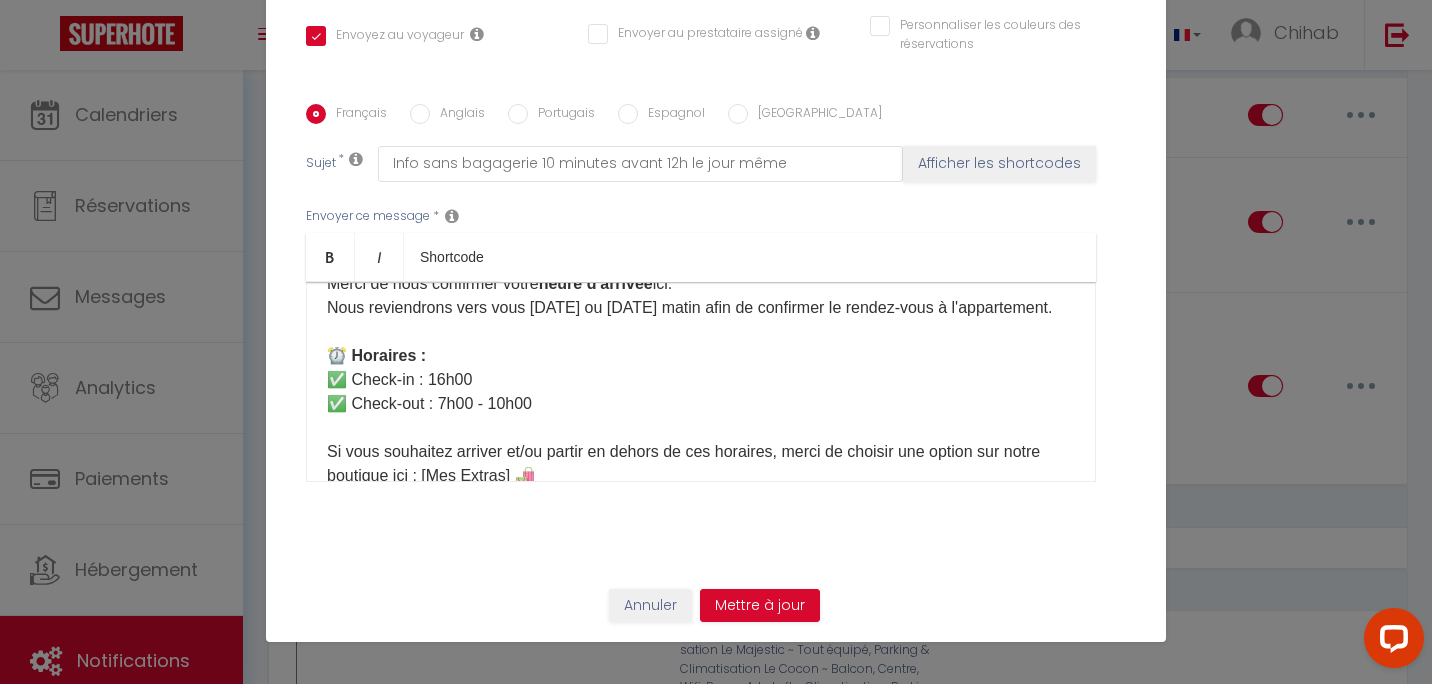scroll, scrollTop: 0, scrollLeft: 0, axis: both 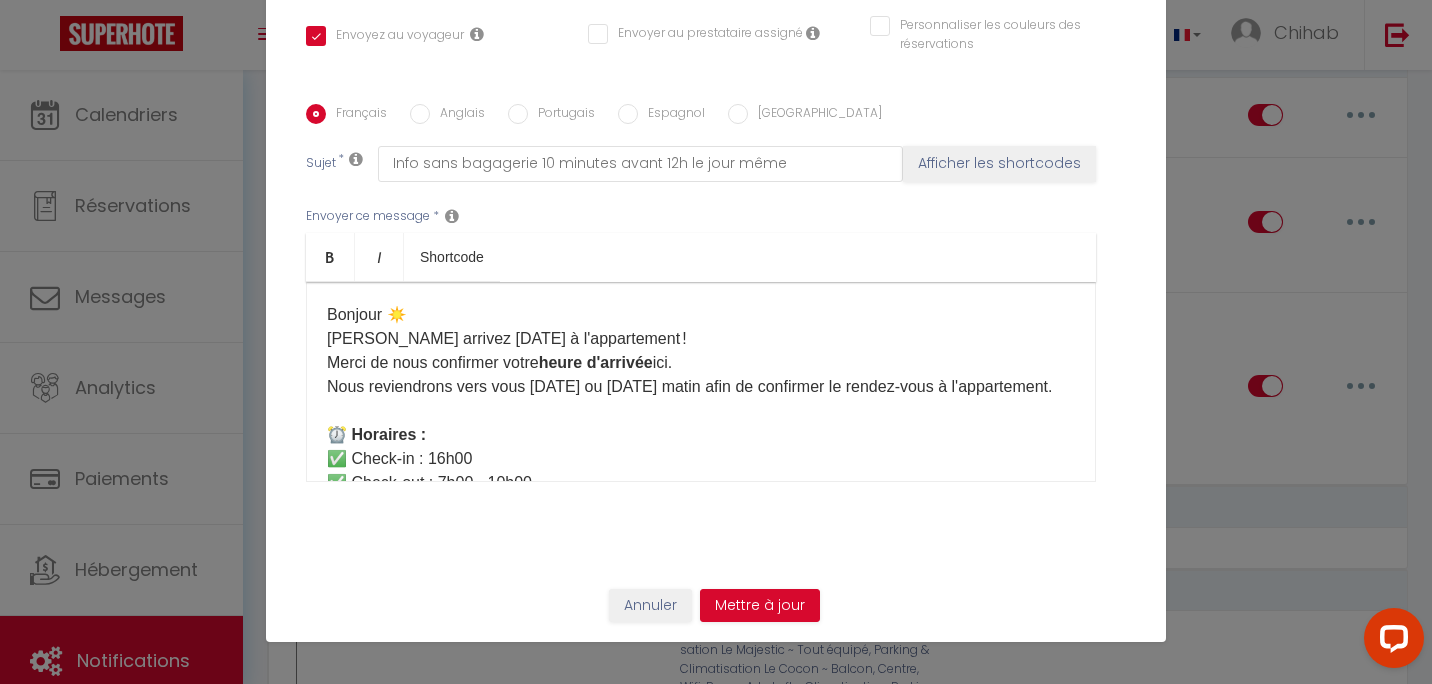 click on "Anglais" at bounding box center (457, 115) 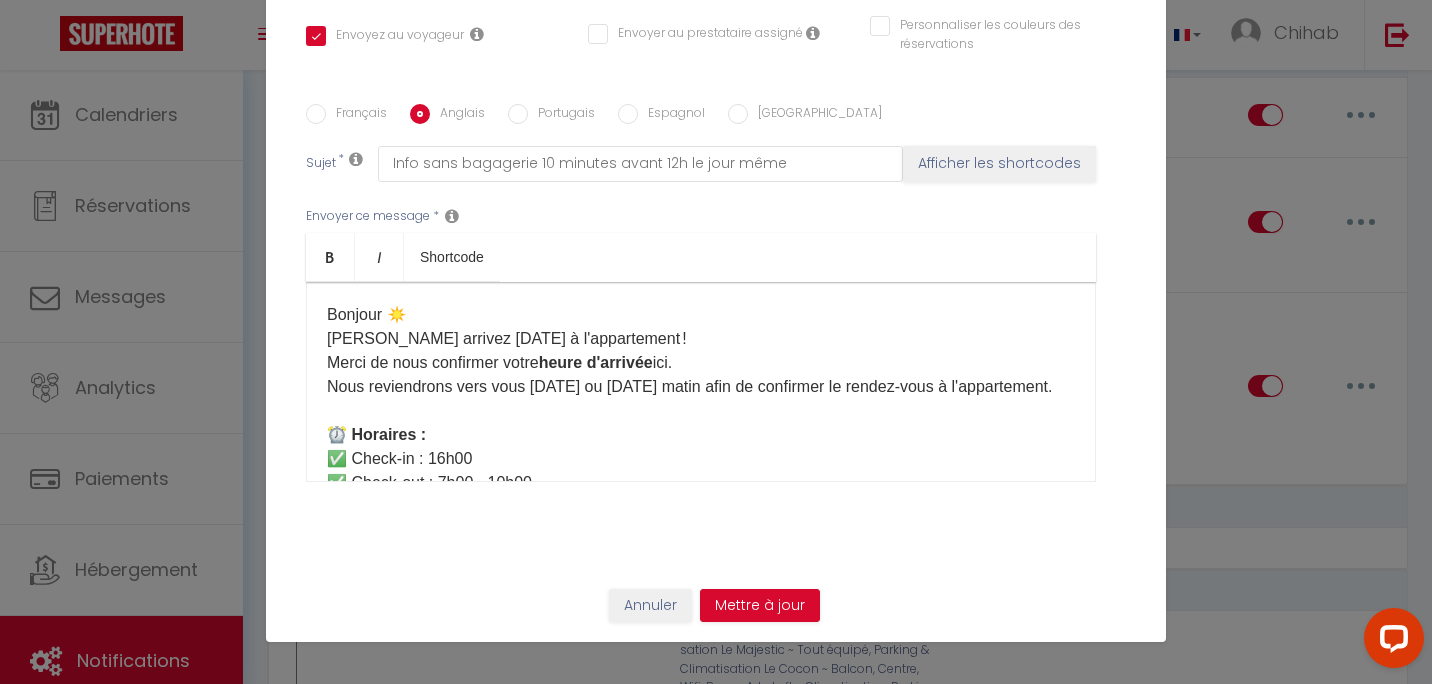 checkbox on "true" 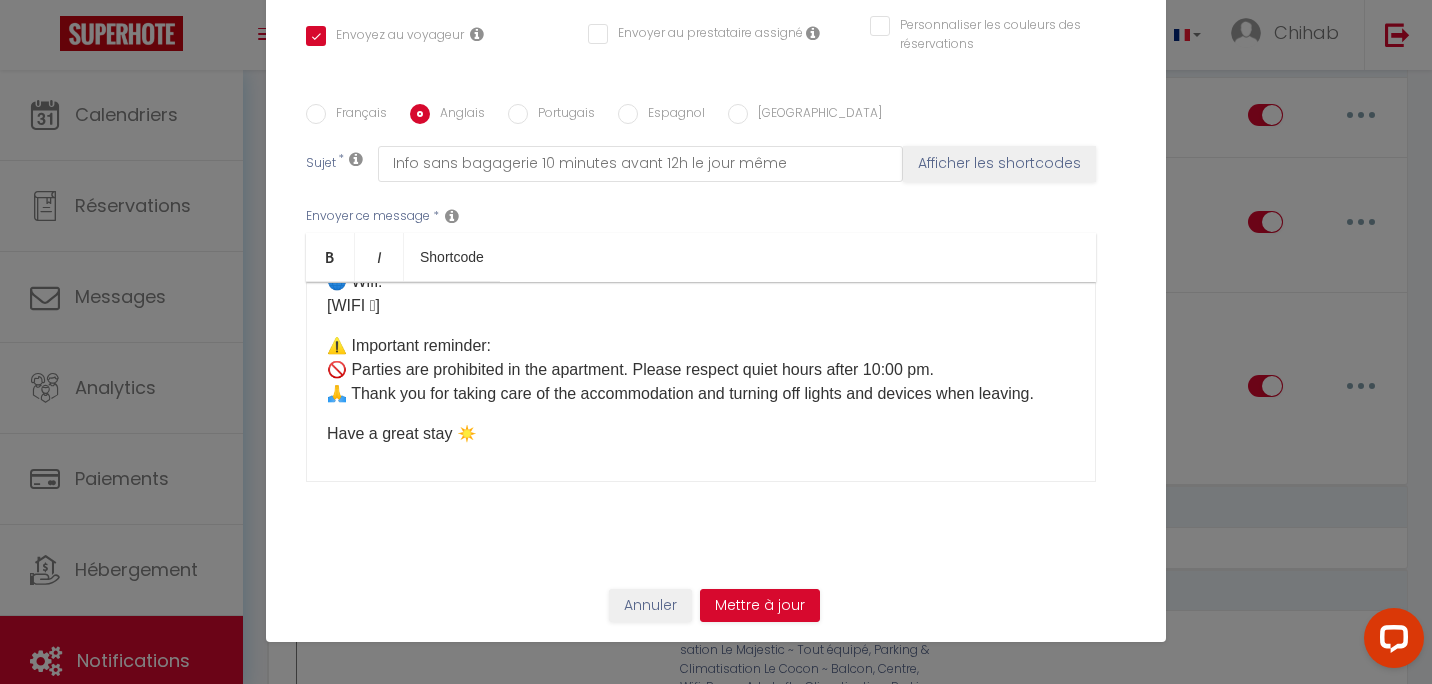 scroll, scrollTop: 558, scrollLeft: 0, axis: vertical 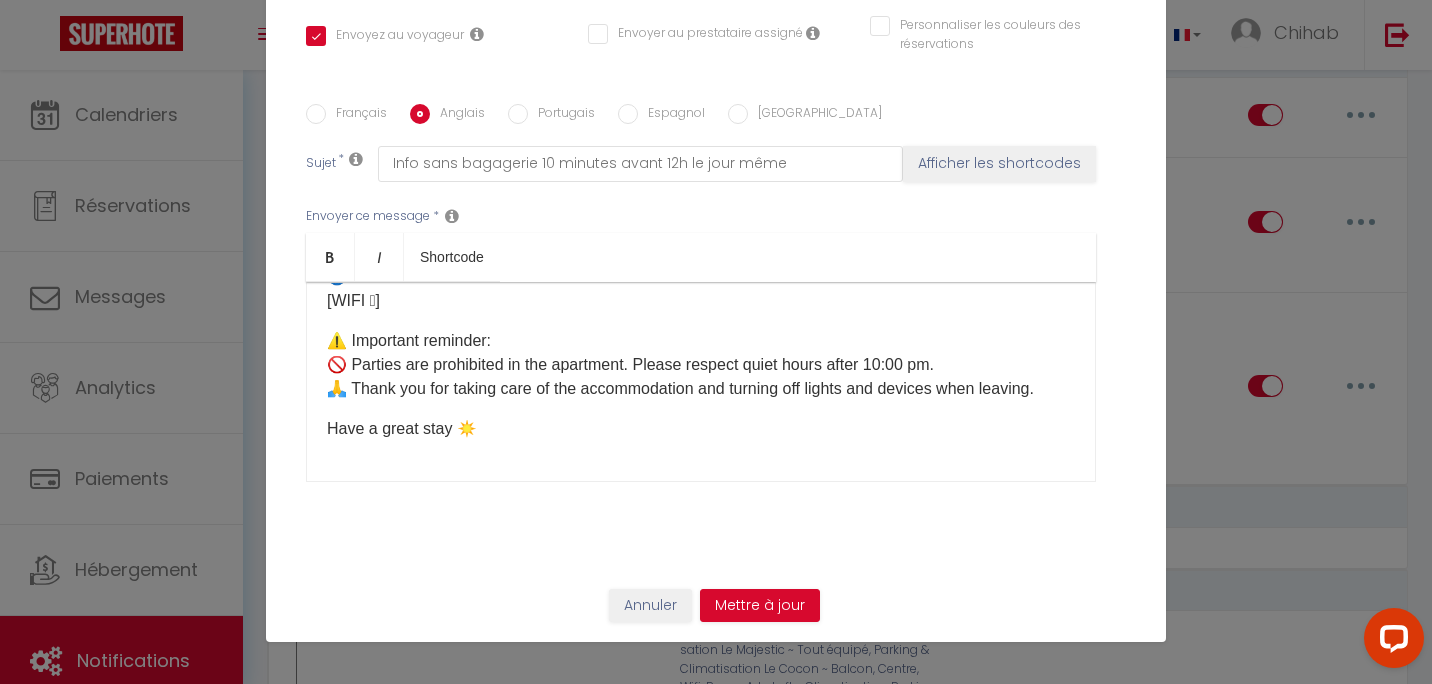 click on "Français" at bounding box center [356, 115] 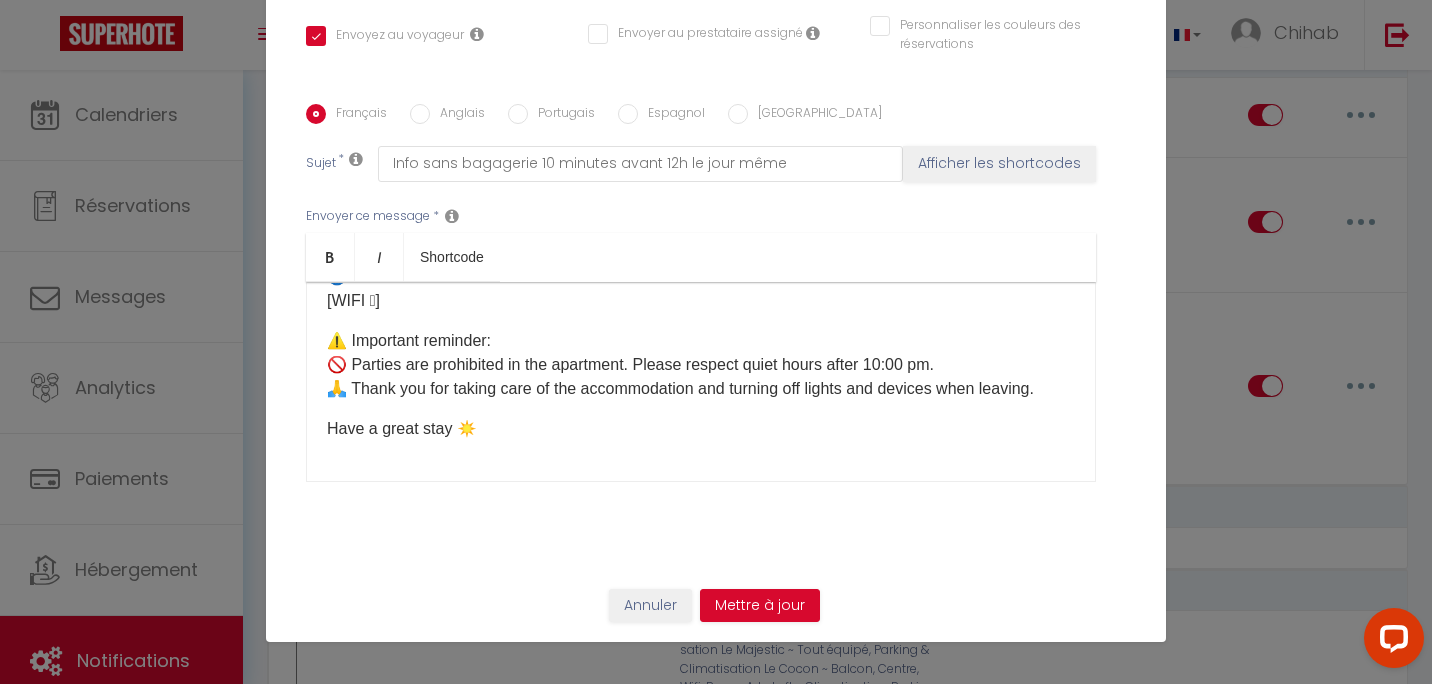 checkbox on "true" 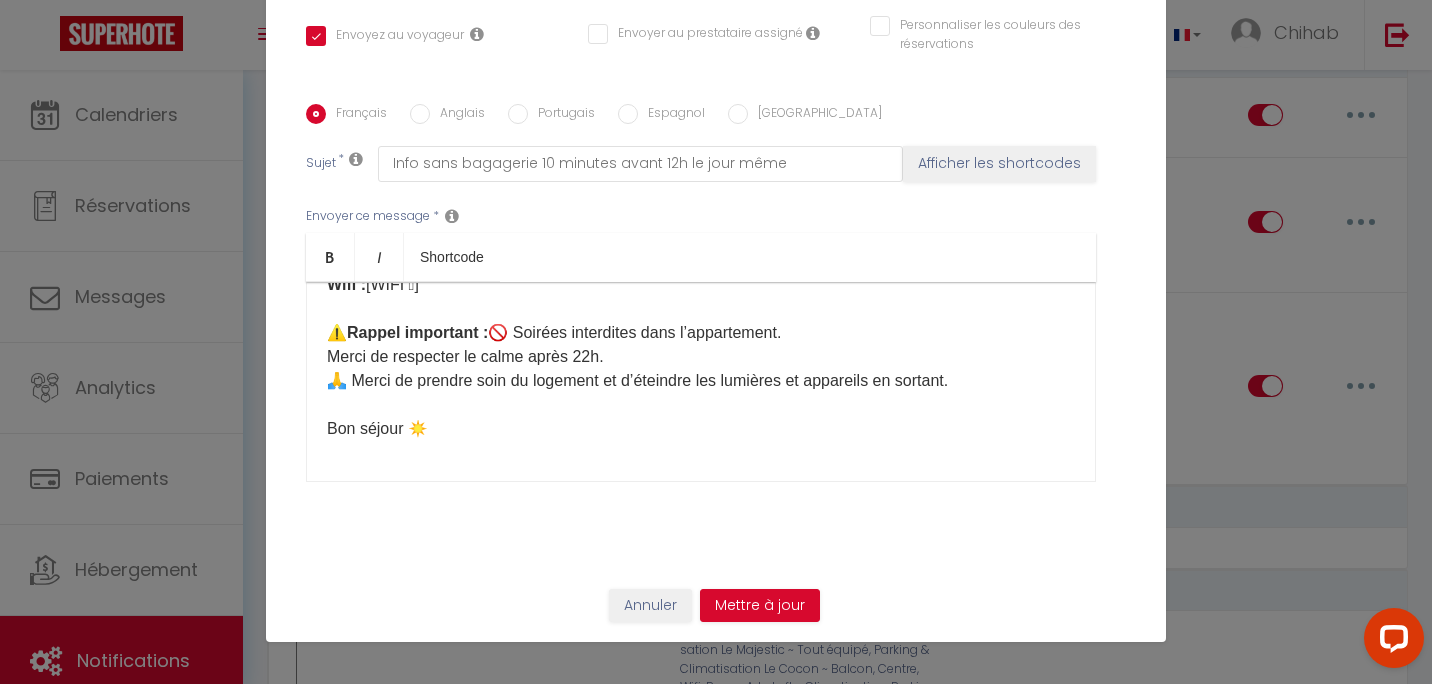 click on "Bonjour ☀️ [PERSON_NAME] arrivez [DATE] à l'appartement ! Merci de nous confirmer votre  heure d'arrivée  ici.  Nous reviendrons vers vous [DATE] ou [DATE] matin afin de confirmer le rendez-vous à l'appartement. ⏰ Horaires : ✅ Check-in : 16h00  ✅ Check-out : 7h00 - 10h00 Si vous souhaitez arriver et/ou partir en dehors de ces horaires, merci de choisir une option sur notre boutique ici : [Mes Extras] 🛍️ ⚠️  Si vous arrivez après 20h : Les clés seront déposées dans une bagagerie située à 10-20 minutes à pied de l'appartement  JUSQU'À 22H40 MAXIMUM .Au-delà, la bagagerie ferme ses portes et  il n'y aura pas d'autres solutions .🚨  Soyez vigilant sur l'heure d'arrivée. 🚪  Accès à l'appartement : [étage]🌐  Wifi : [WIFI 🛜] ⚠️  Rappel important : 🚫 Soirées interdites dans l’appartement.  Merci de respecter le calme après 22h. 🙏 Merci de prendre soin du logement et d’éteindre les lumières et appareils en sortant. Bon séjour ☀️" at bounding box center [701, 153] 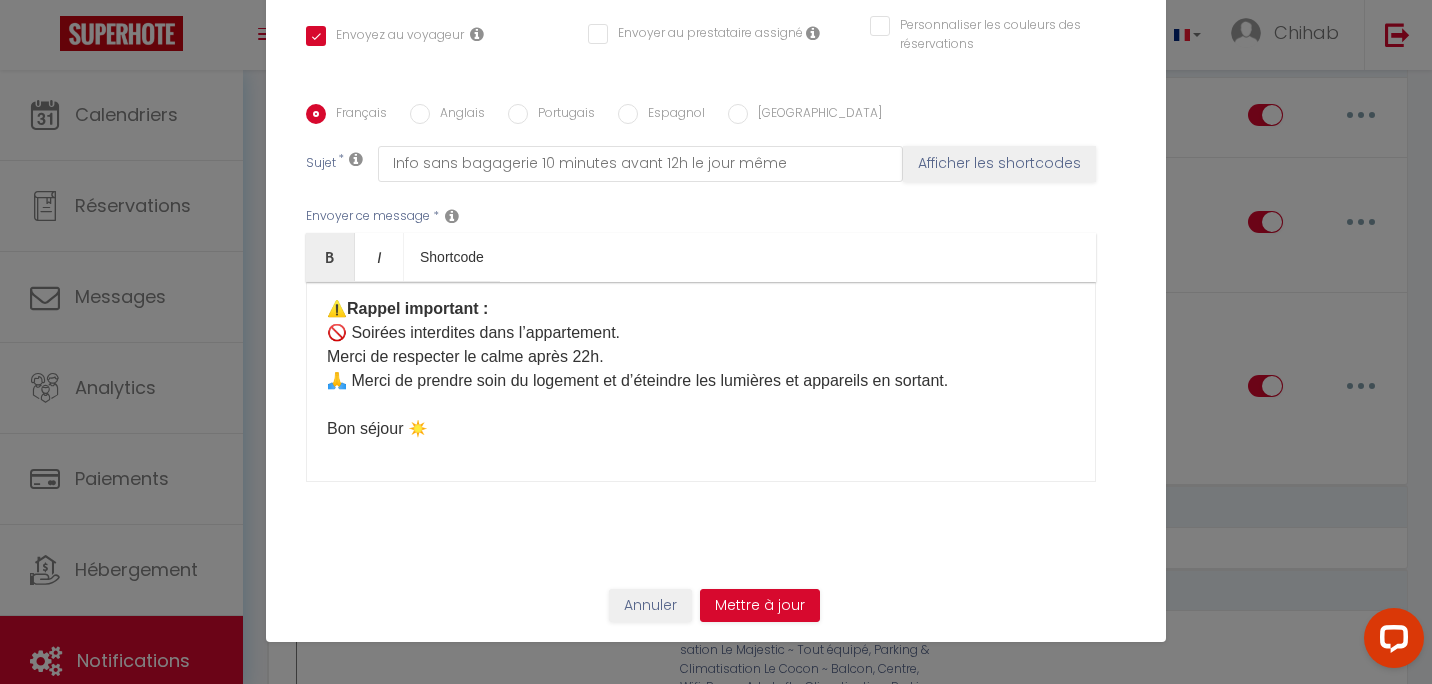 click on "Anglais" at bounding box center [457, 115] 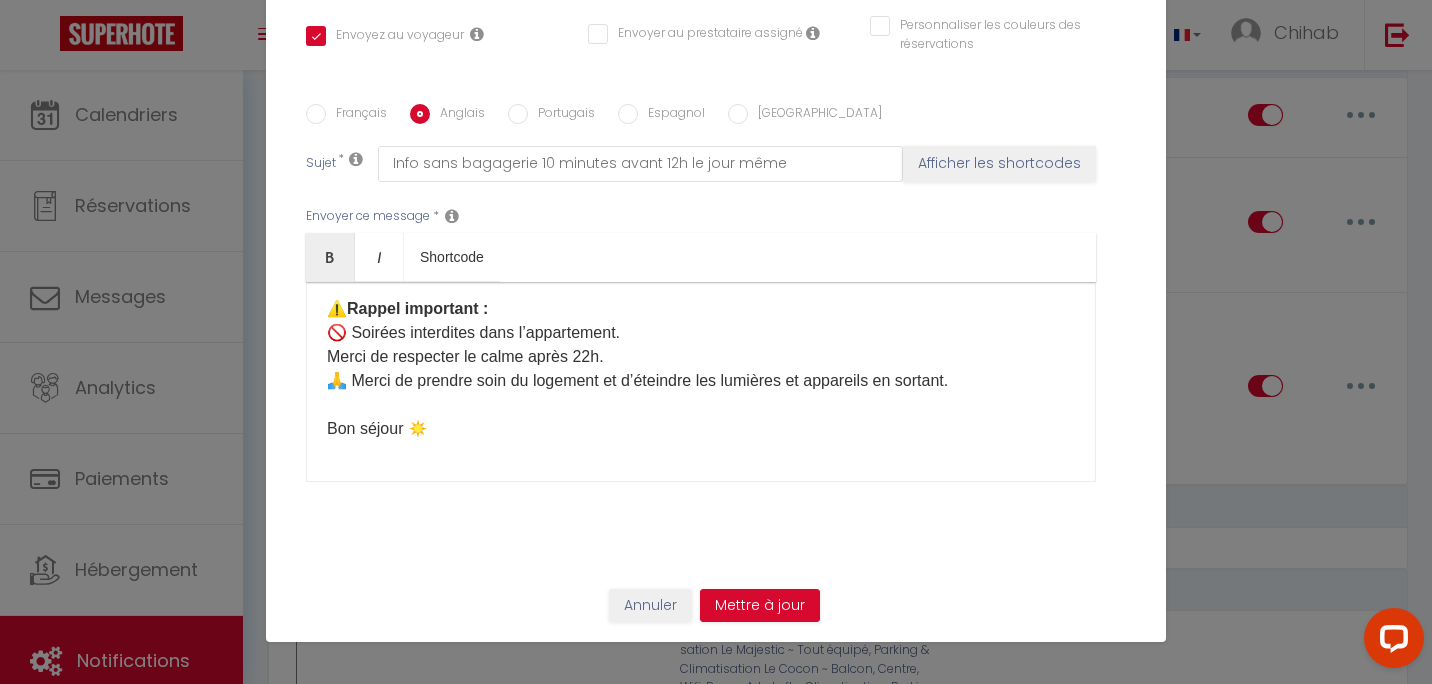 checkbox on "true" 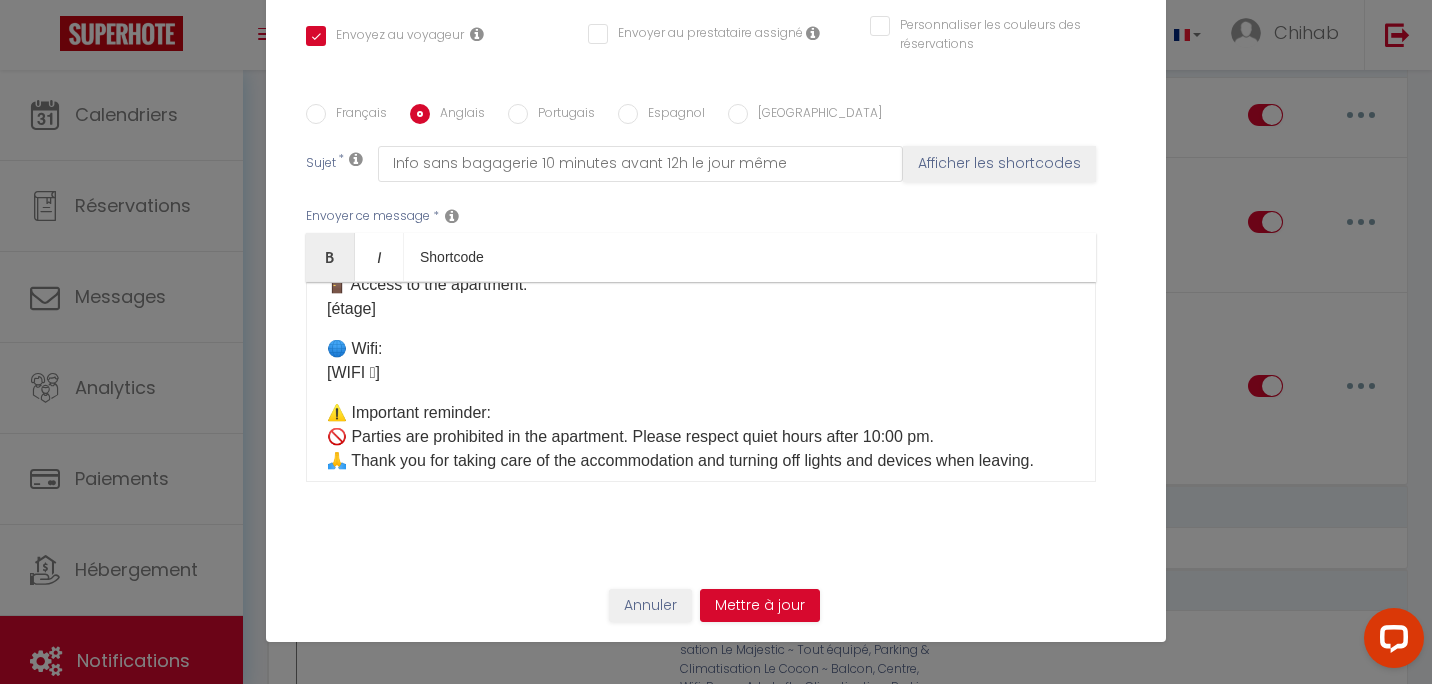 click on "Français" at bounding box center (356, 115) 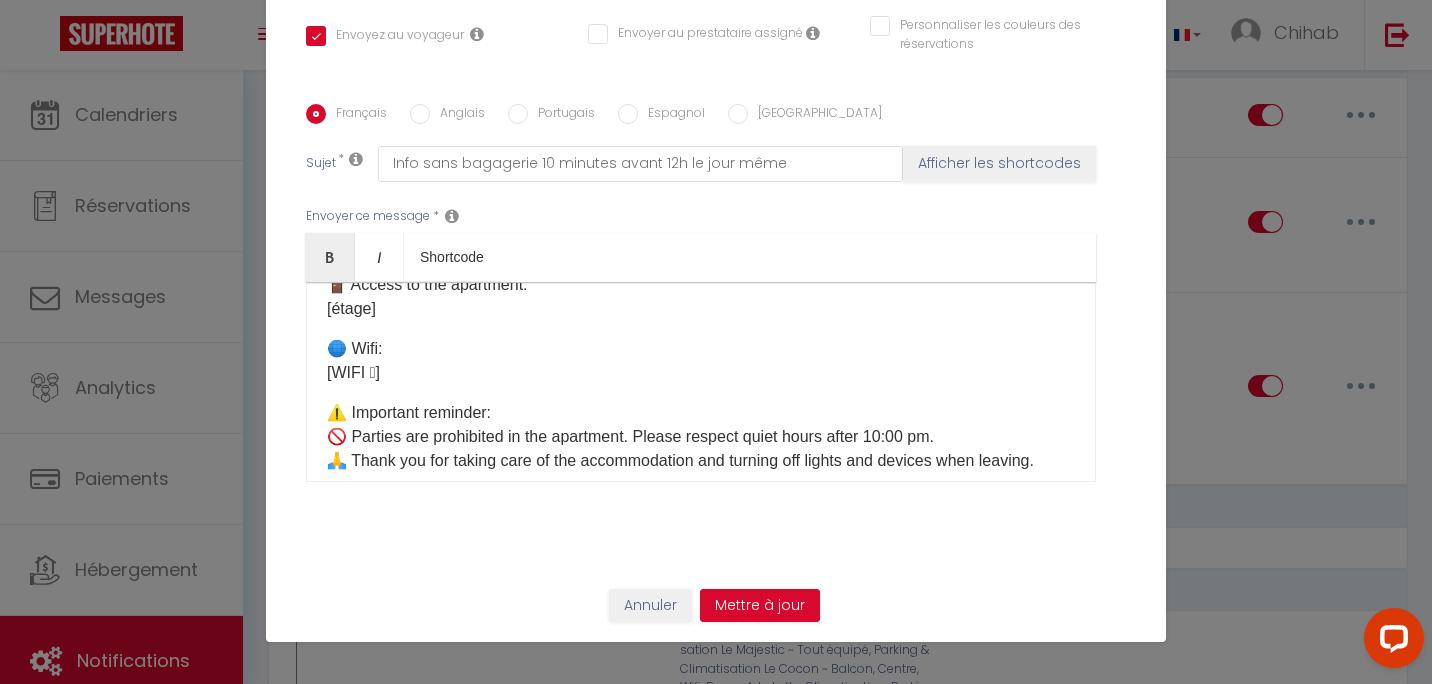 checkbox on "true" 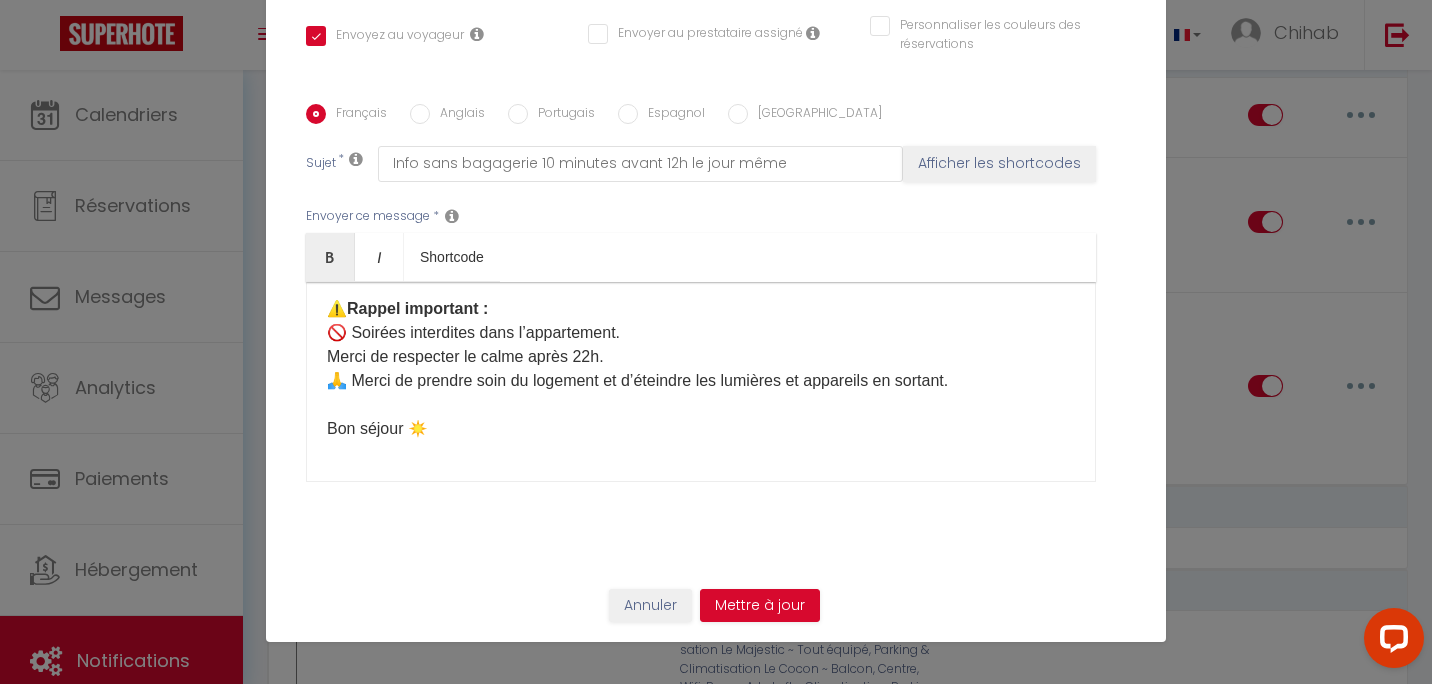 click on "Bonjour ☀️ [PERSON_NAME] arrivez [DATE] à l'appartement ! Merci de nous confirmer votre  heure d'arrivée  ici.  Nous reviendrons vers vous [DATE] ou [DATE] matin afin de confirmer le rendez-vous à l'appartement. ⏰ Horaires : ✅ Check-in : 16h00  ✅ Check-out : 7h00 - 10h00 Si vous souhaitez arriver et/ou partir en dehors de ces horaires, merci de choisir une option sur notre boutique ici : [Mes Extras] 🛍️ ⚠️  Si vous arrivez après 20h : Les clés seront déposées dans une bagagerie située à 10-20 minutes à pied de l'appartement  JUSQU'À 22H40 MAXIMUM .Au-delà, la bagagerie ferme ses portes et  il n'y aura pas d'autres solutions .🚨  Soyez vigilant sur l'heure d'arrivée. 🚪  Accès à l'appartement : [étage]🌐  Wifi : [WIFI 🛜] ⚠️  Rappel important : 🚫 Soirées interdites dans l’appartement.  Merci de respecter le calme après 22h. 🙏 Merci de prendre soin du logement et d’éteindre les lumières et appareils en sortant. Bon séjour ☀️" at bounding box center [701, 382] 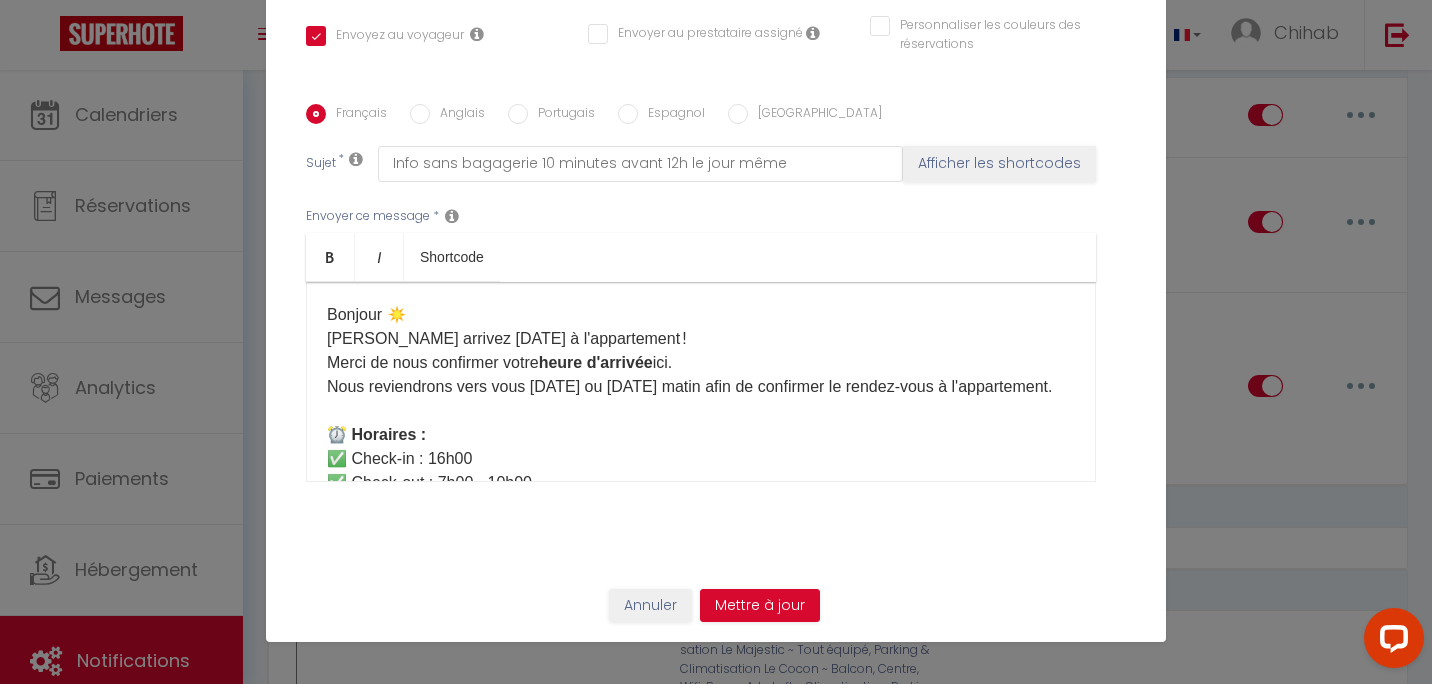 scroll, scrollTop: 0, scrollLeft: 0, axis: both 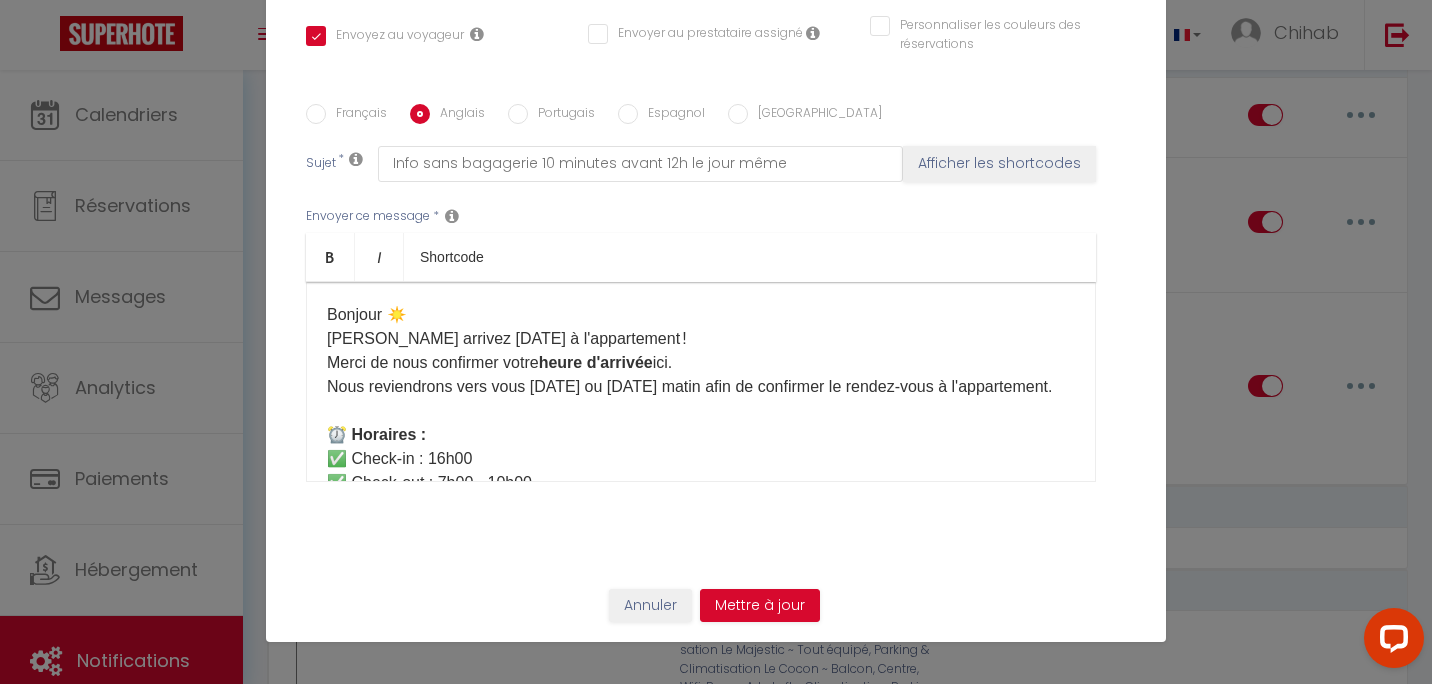 checkbox on "true" 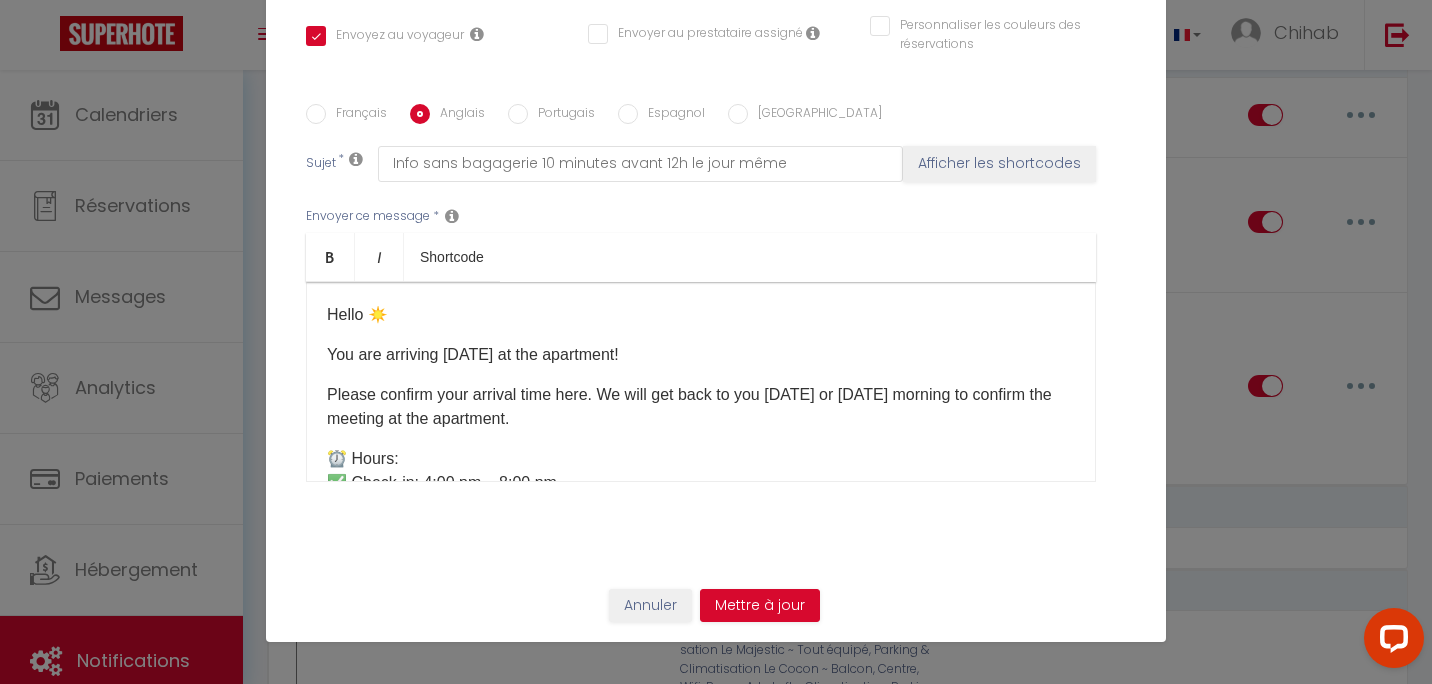 click on "Français" at bounding box center [356, 115] 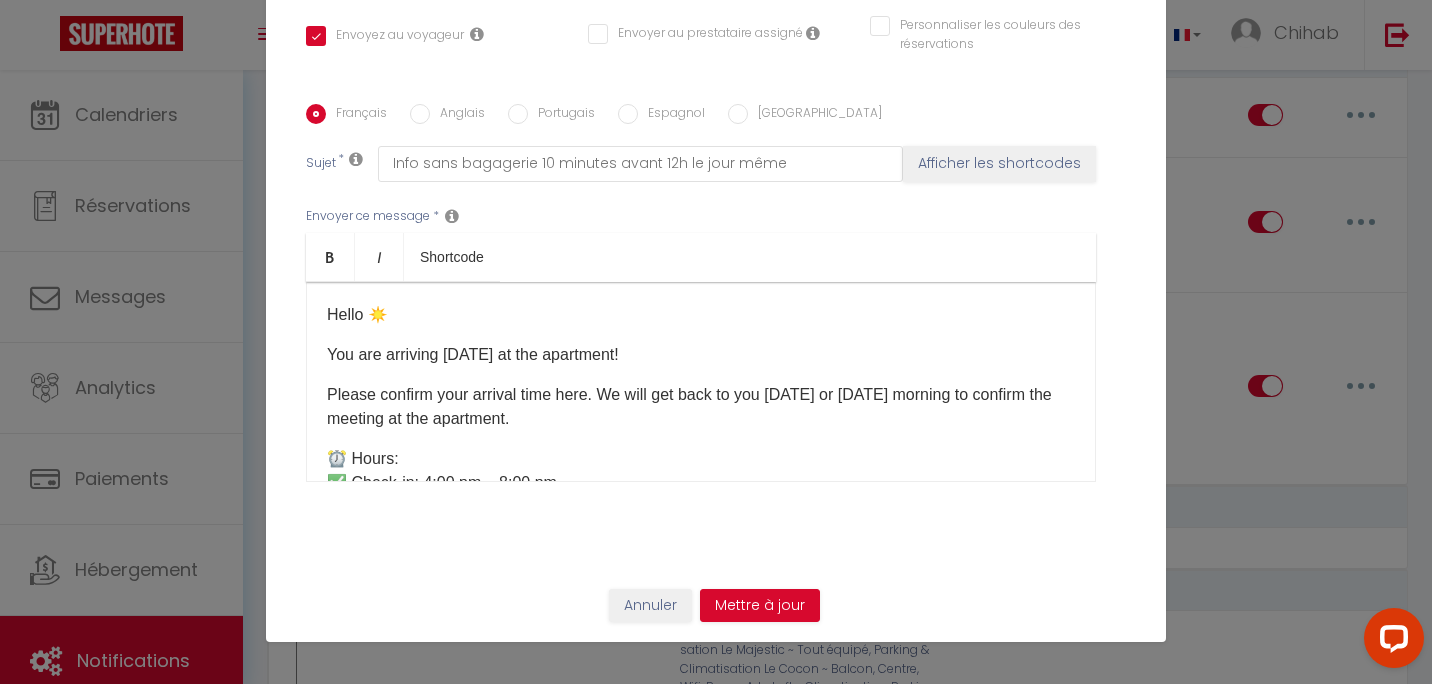 checkbox on "true" 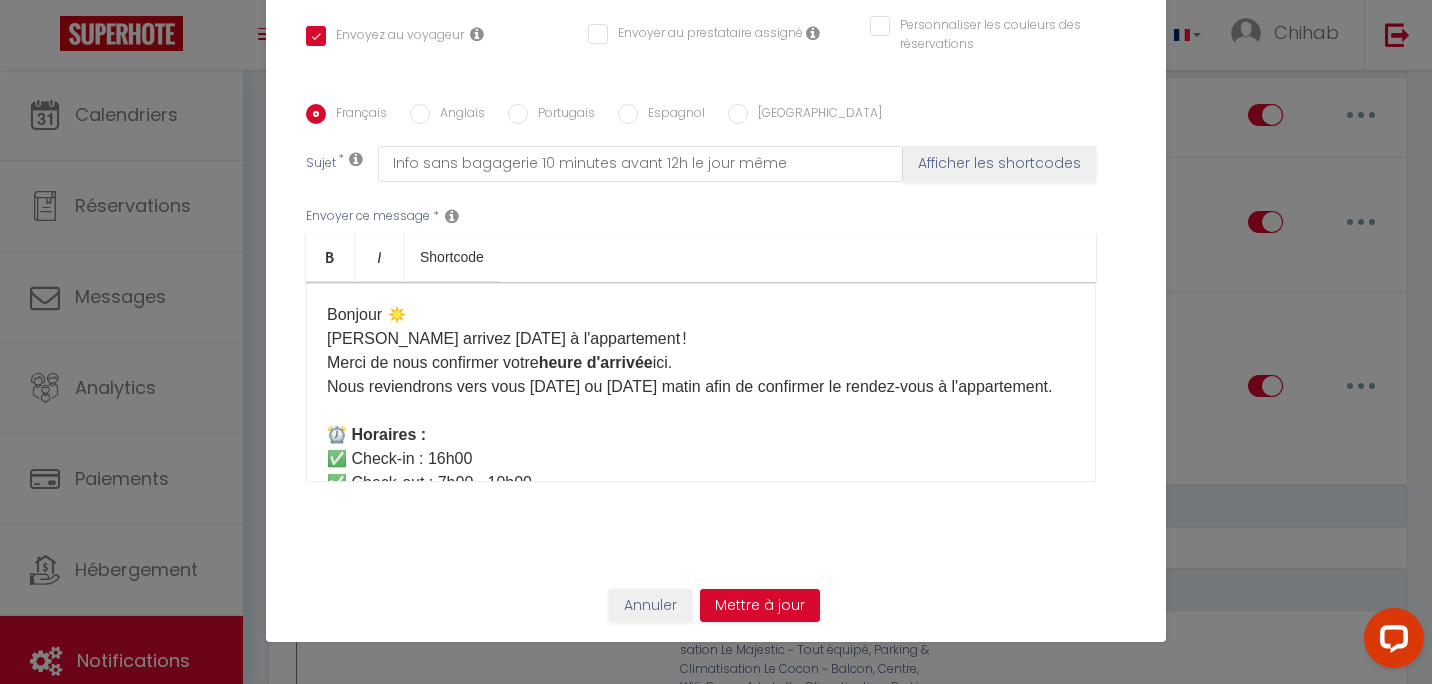 click on "Bonjour ☀️ [PERSON_NAME] arrivez [DATE] à l'appartement ! Merci de nous confirmer votre  heure d'arrivée  ici.  Nous reviendrons vers vous [DATE] ou [DATE] matin afin de confirmer le rendez-vous à l'appartement. ⏰ Horaires : ✅ Check-in : 16h00  ✅ Check-out : 7h00 - 10h00 Si vous souhaitez arriver et/ou partir en dehors de ces horaires, merci de choisir une option sur notre boutique ici : [Mes Extras] 🛍️ ⚠️  Si vous arrivez après 20h : Les clés seront déposées dans une bagagerie située à 10-20 minutes à pied de l'appartement  JUSQU'À 22H40 MAXIMUM .Au-delà, la bagagerie ferme ses portes et  il n'y aura pas d'autres solutions .🚨  Soyez vigilant sur l'heure d'arrivée. 🚪  Accès à l'appartement : [étage]🌐  Wifi : [WIFI 🛜] ⚠️  Rappel important : 🚫 Soirées interdites dans l’appartement. Merci de respecter le calme après 22h. 🙏 Merci de prendre soin du logement et d’éteindre les lumières et appareils en sortant. Bon séjour ☀️" at bounding box center (701, 591) 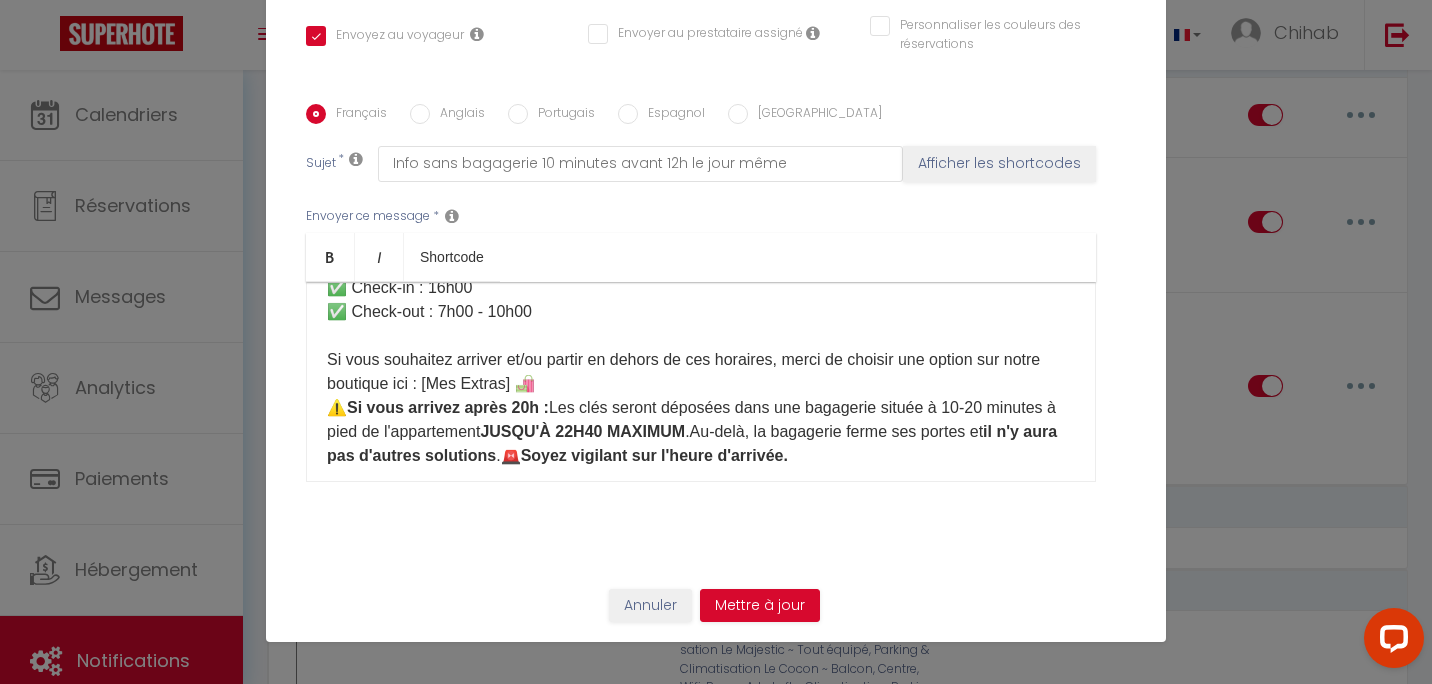 scroll, scrollTop: 200, scrollLeft: 0, axis: vertical 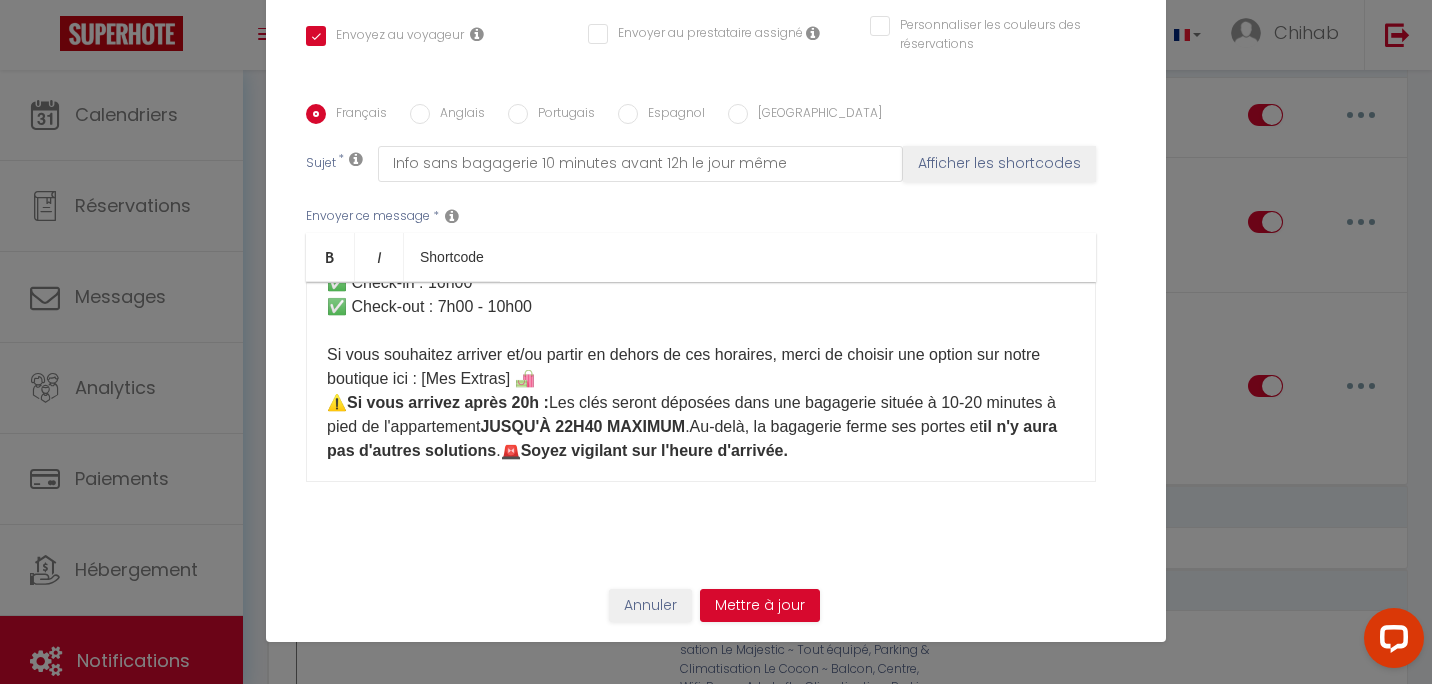 click on "Bonjour ☀️ [PERSON_NAME] arrivez [DATE] à l'appartement ! Merci de nous confirmer votre  heure d'arrivée  ici.  Nous reviendrons vers vous [DATE] ou [DATE] matin afin de confirmer le rendez-vous à l'appartement. ⏰ Horaires : ✅ Check-in : 16h00  ✅ Check-out : 7h00 - 10h00 Si vous souhaitez arriver et/ou partir en dehors de ces horaires, merci de choisir une option sur notre boutique ici : [Mes Extras] 🛍️ ⚠️  Si vous arrivez après 20h : Les clés seront déposées dans une bagagerie située à 10-20 minutes à pied de l'appartement  JUSQU'À 22H40 MAXIMUM .Au-delà, la bagagerie ferme ses portes et  il n'y aura pas d'autres solutions .🚨  Soyez vigilant sur l'heure d'arrivée. 🚪  Accès à l'appartement : [étage]🌐  Wifi : [WIFI 🛜] ⚠️  Rappel important : 🚫 Soirées interdites dans l’appartement. Merci de respecter le calme après 22h. 🙏 Merci de prendre soin du logement et d’éteindre les lumières et appareils en sortant. Bon séjour ☀️" at bounding box center [701, 403] 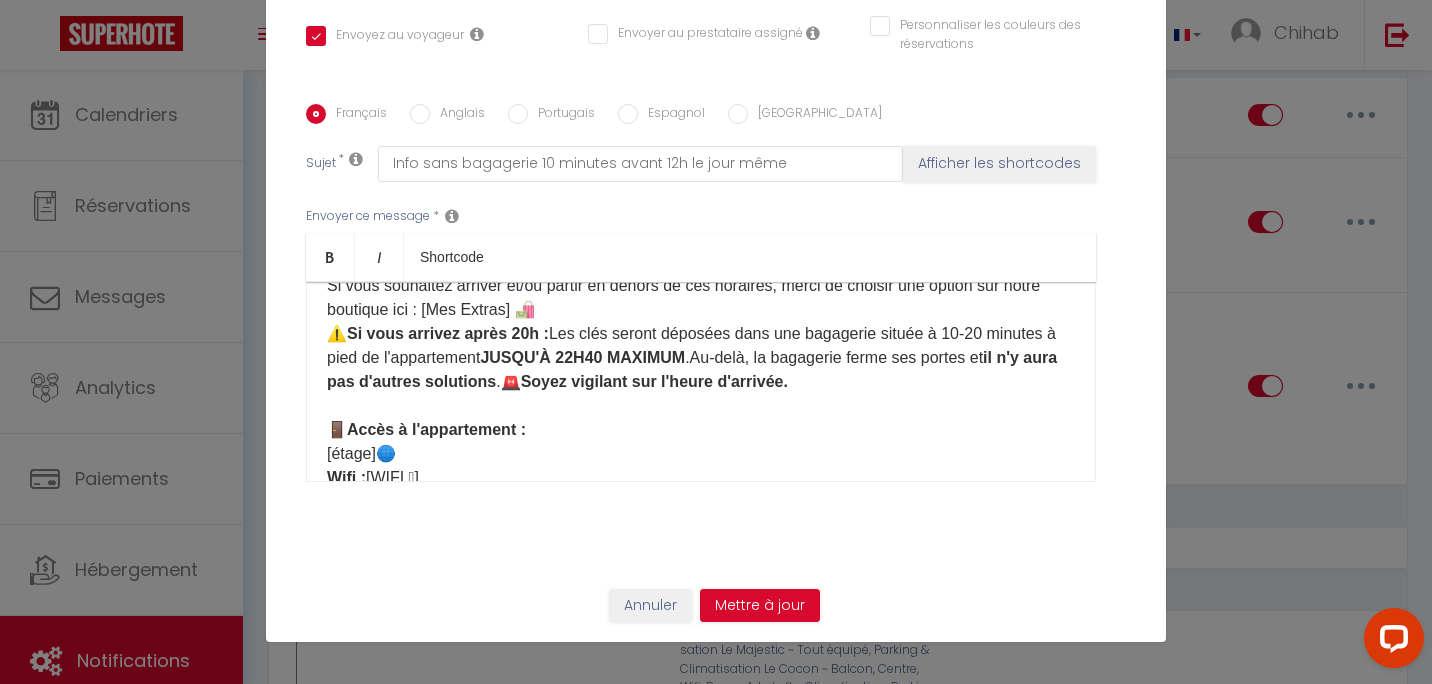 scroll, scrollTop: 400, scrollLeft: 0, axis: vertical 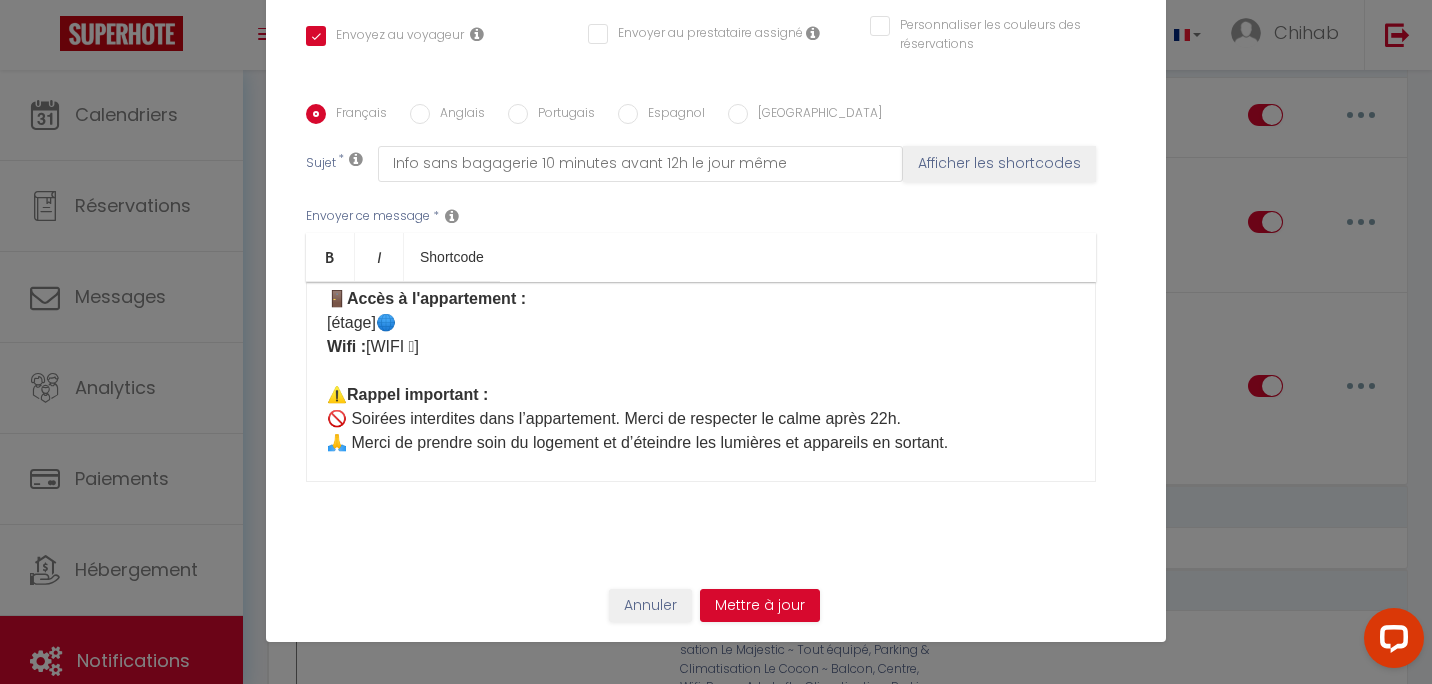 click on "Anglais" at bounding box center [457, 115] 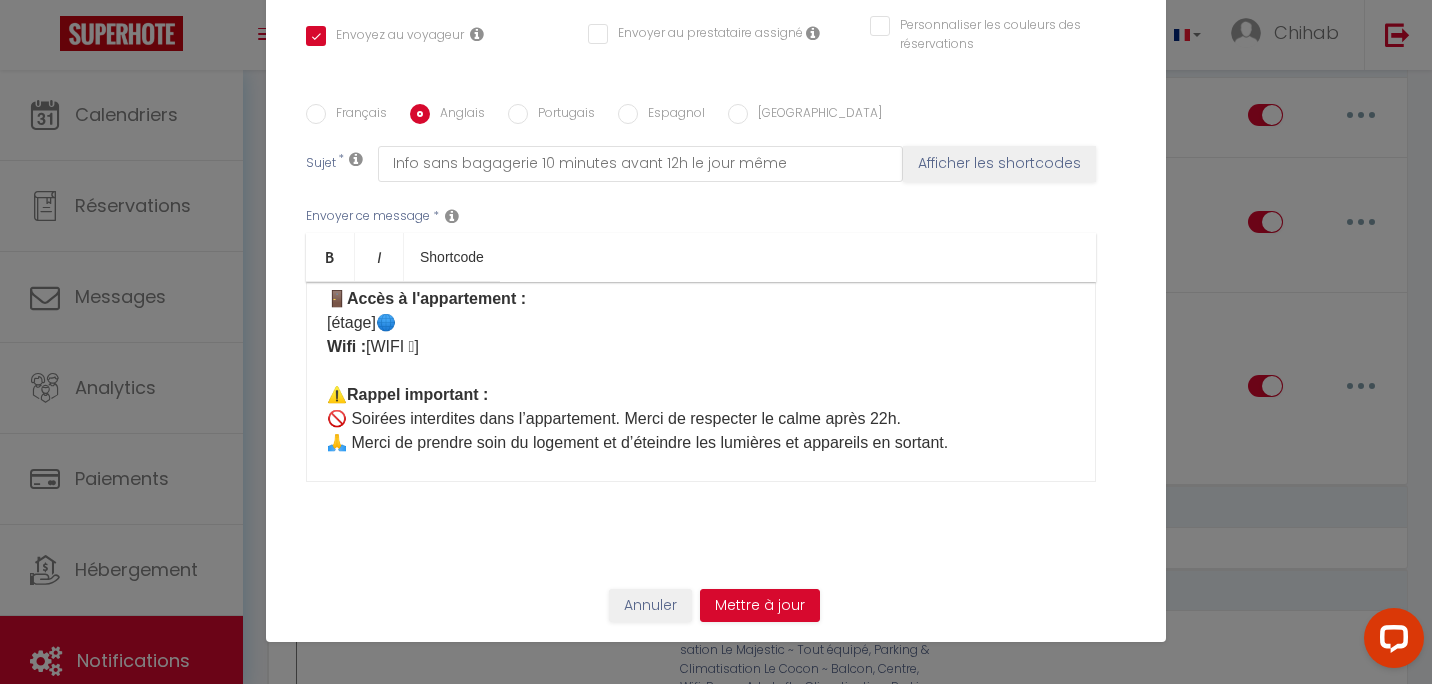 checkbox on "true" 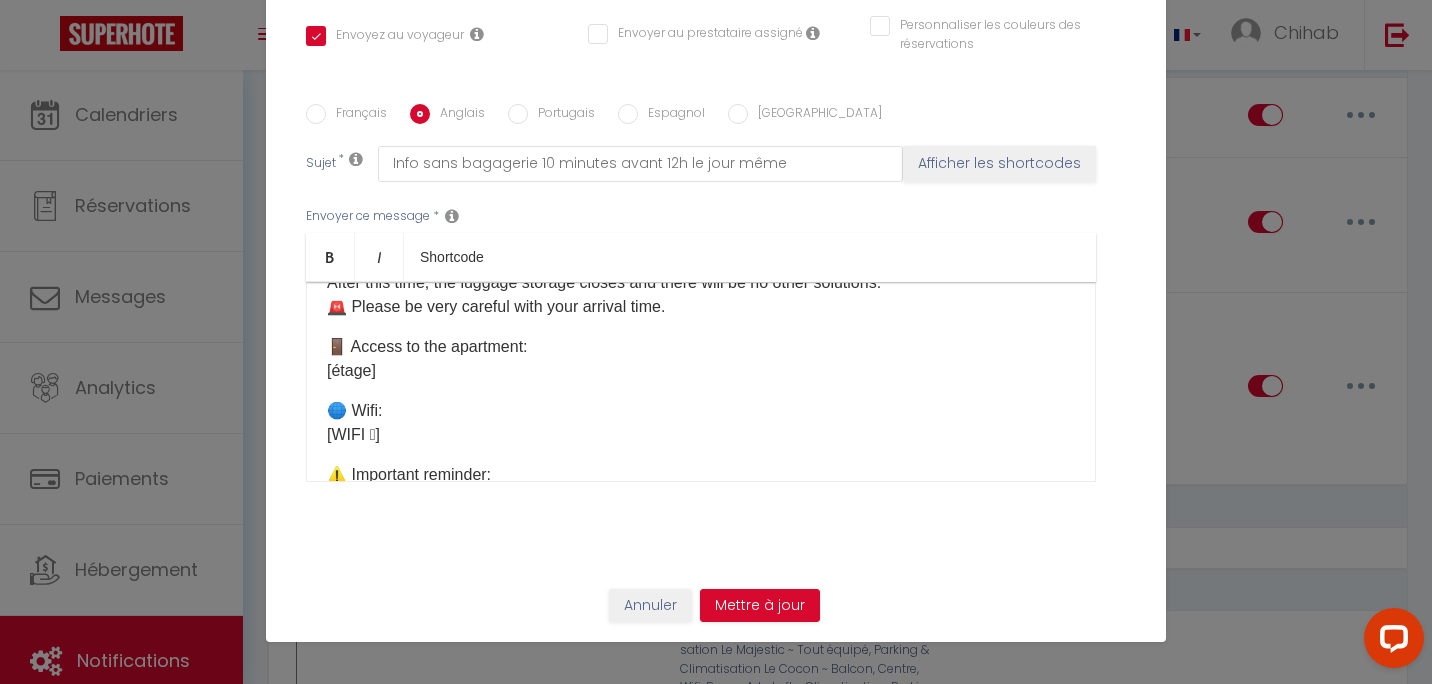 click on "Français" at bounding box center (356, 115) 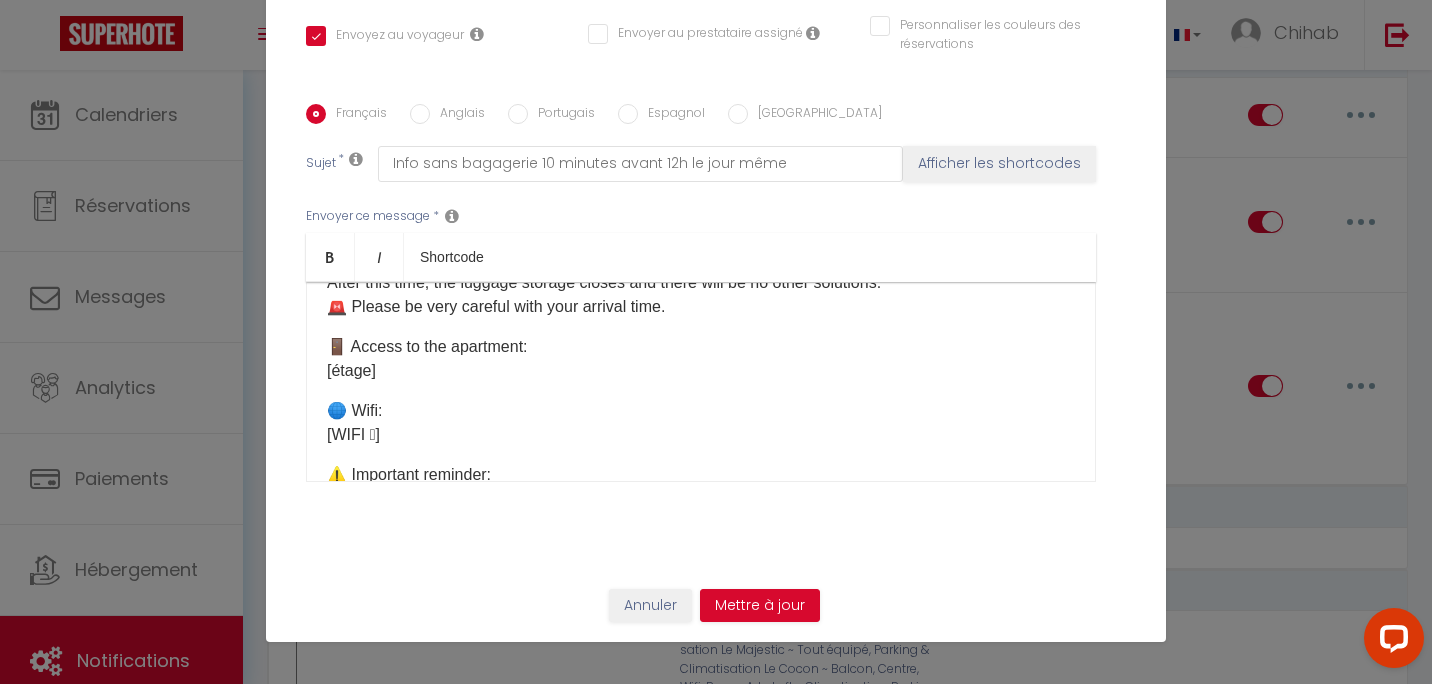checkbox on "true" 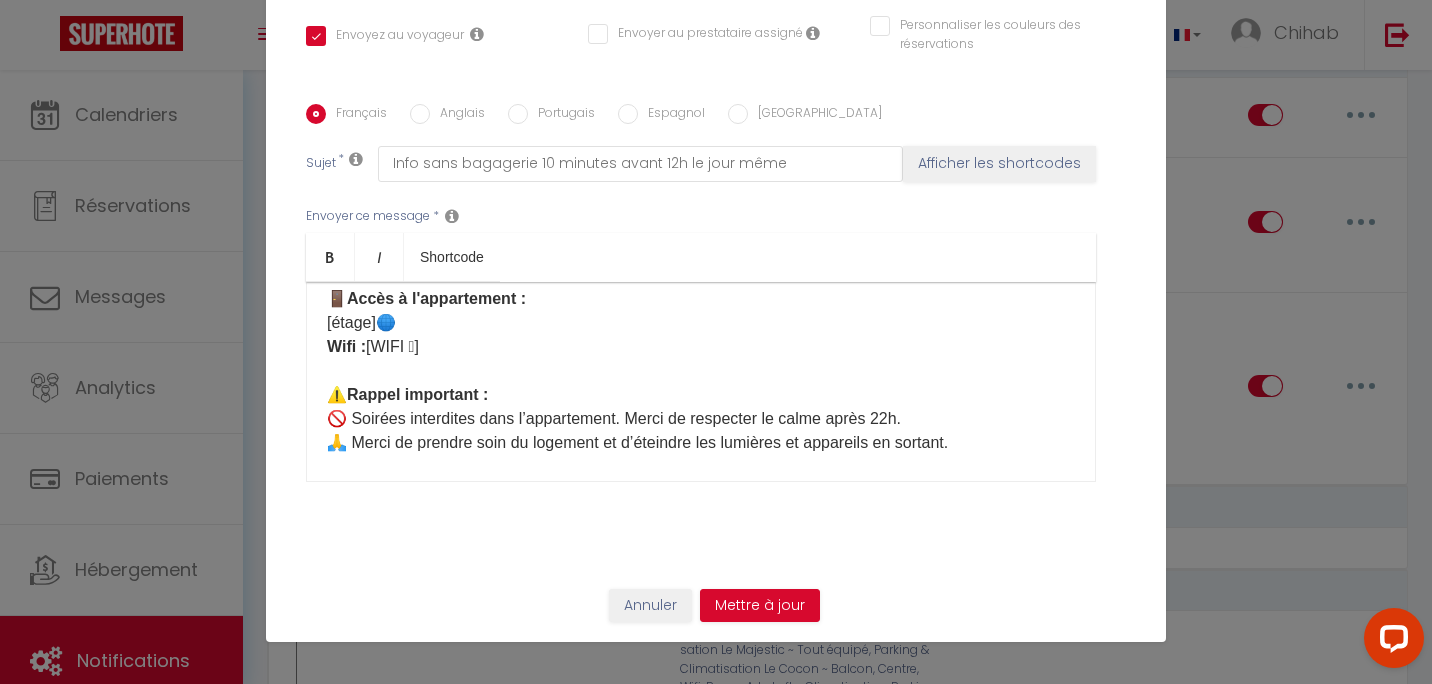 click on "Français     Anglais     Portugais     Espagnol     Italien   Sujet   *     Info sans bagagerie 10 minutes avant 12h le jour même   Afficher les shortcodes   Envoyer ce message   *     Bold Italic Shortcode Rich text editor Bonjour ☀️ Vous arrivez [DATE] à l'appartement ! Merci de nous confirmer votre  heure d'arrivée  ici.  Nous reviendrons vers vous [DATE] ou [DATE] matin afin de confirmer le rendez-vous à l'appartement. ⏰ Horaires : ✅ Check-in : 16h00 - 20h00 ✅ Check-out : 7h00 - 10h00 Si vous souhaitez arriver et/ou partir en dehors de ces horaires, merci de choisir une option sur notre boutique ici : [Mes Extras] 🛍️ ⚠️  Si vous arrivez après 20h : Les clés seront déposées dans une bagagerie située à 10-20 minutes à pied de l'appartement  JUSQU'À 22H40 MAXIMUM .Au-delà, la bagagerie ferme ses portes et  il n'y aura pas d'autres solutions .🚨  Soyez vigilant sur l'heure d'arrivée. 🚪  Accès à l'appartement : [étage]🌐  Wifi : [WIFI 🛜] ⚠️      *" at bounding box center [716, 305] 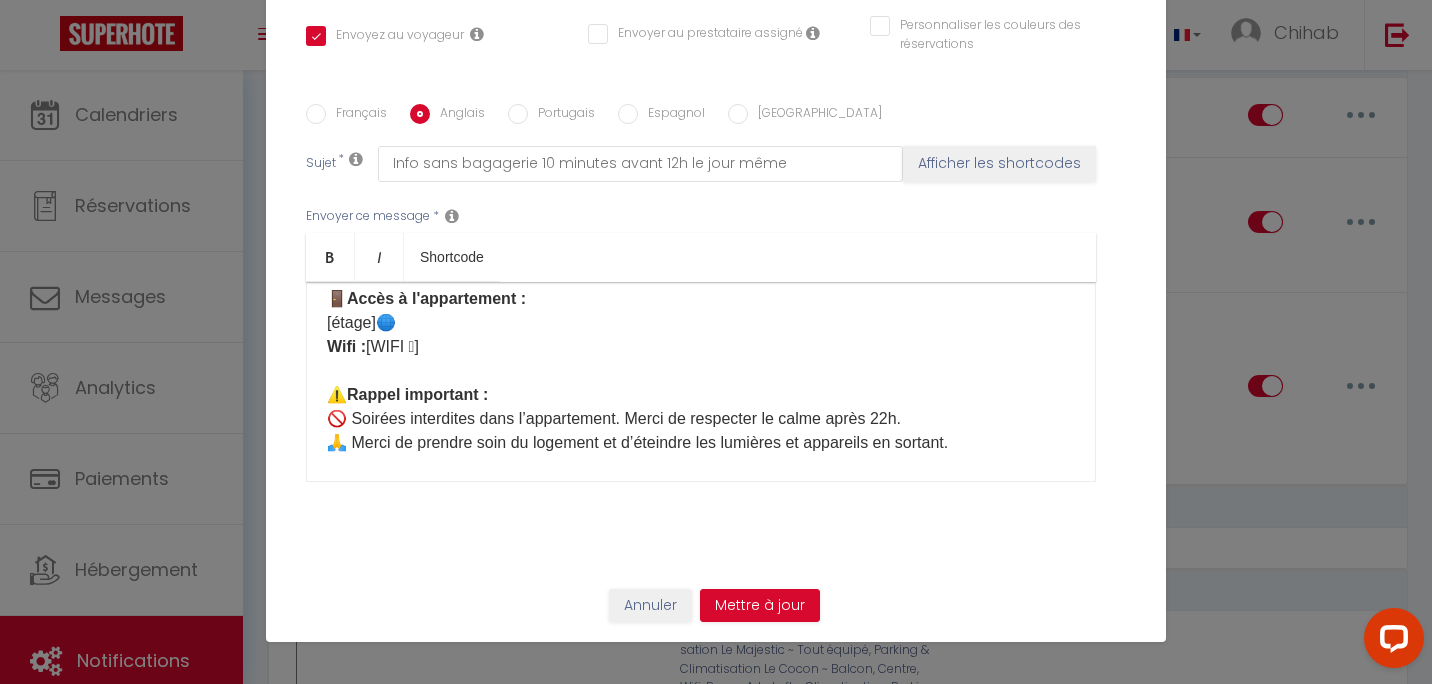 checkbox on "true" 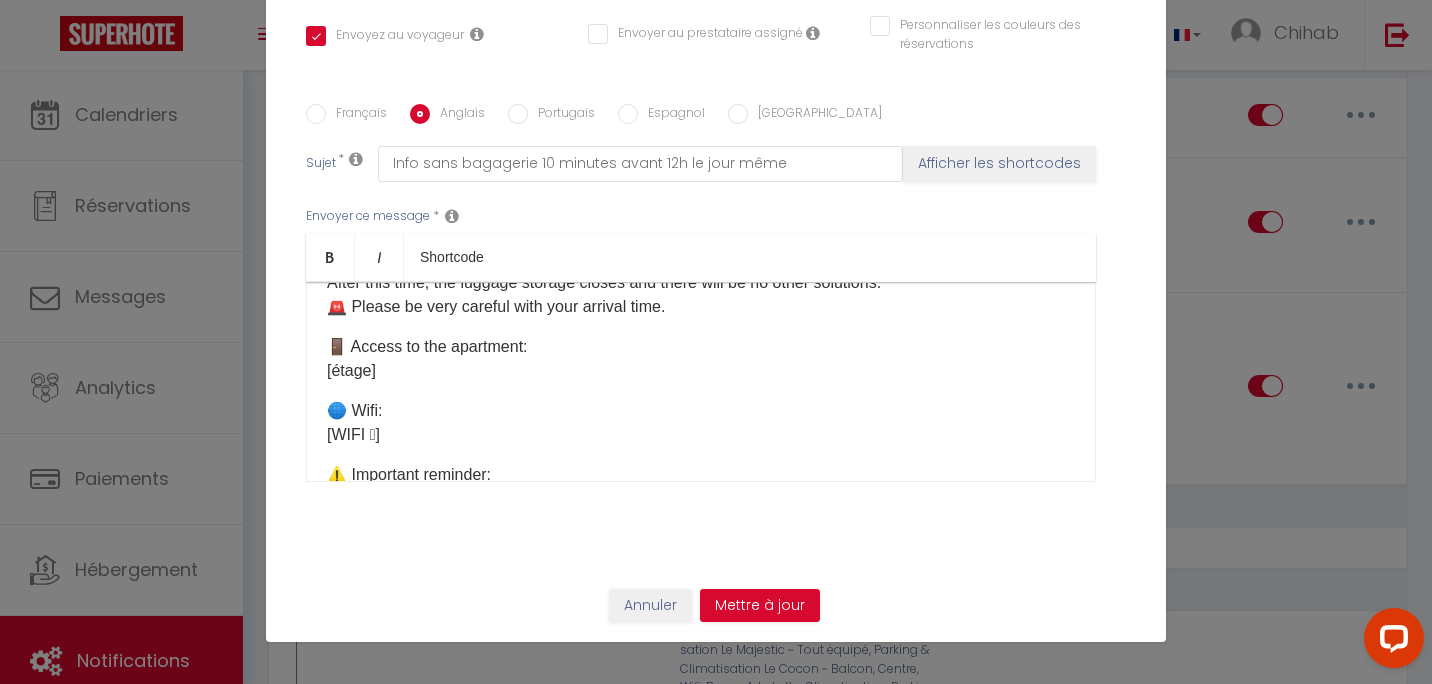 click on "Français     Anglais     Portugais     Espagnol     Italien   Sujet   *     Info sans bagagerie 10 minutes avant 12h le jour même   Afficher les shortcodes   Envoyer ce message   *     Bold Italic Shortcode Rich text editor Hello ☀️
You are arriving [DATE] at the apartment!
Please confirm your arrival time here. We will get back to you [DATE] or [DATE] morning to confirm the meeting at the apartment.
⏰ Hours:
✅ Check-in: 4:00 pm – 8:00 pm
✅ Check-out: 7:00 am – 10:00 am
If you wish to arrive and/or leave outside these times, please choose an option in our shop here: [Mes Extras] 🛍️
⚠️ If you arrive after 8:00 pm:
The keys will be left in a luggage storage located 10–20 minutes on foot from the apartment UNTIL 10:40 pm MAXIMUM.
After this time, the luggage storage closes and there will be no other solutions.
🚨 Please be very careful with your arrival time.
🚪 Access to the apartment:
[étage]
🌐 Wifi:
[WIFI 🛜]
*" at bounding box center [716, 305] 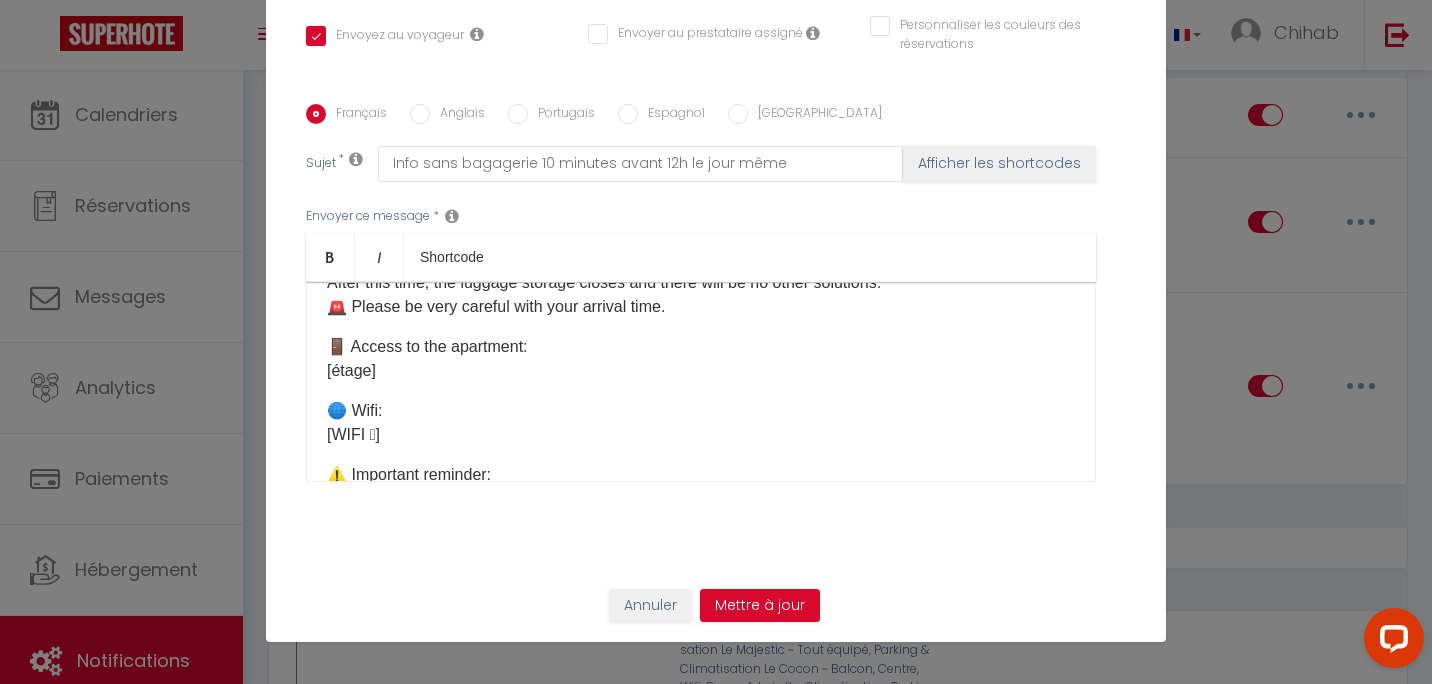 checkbox on "true" 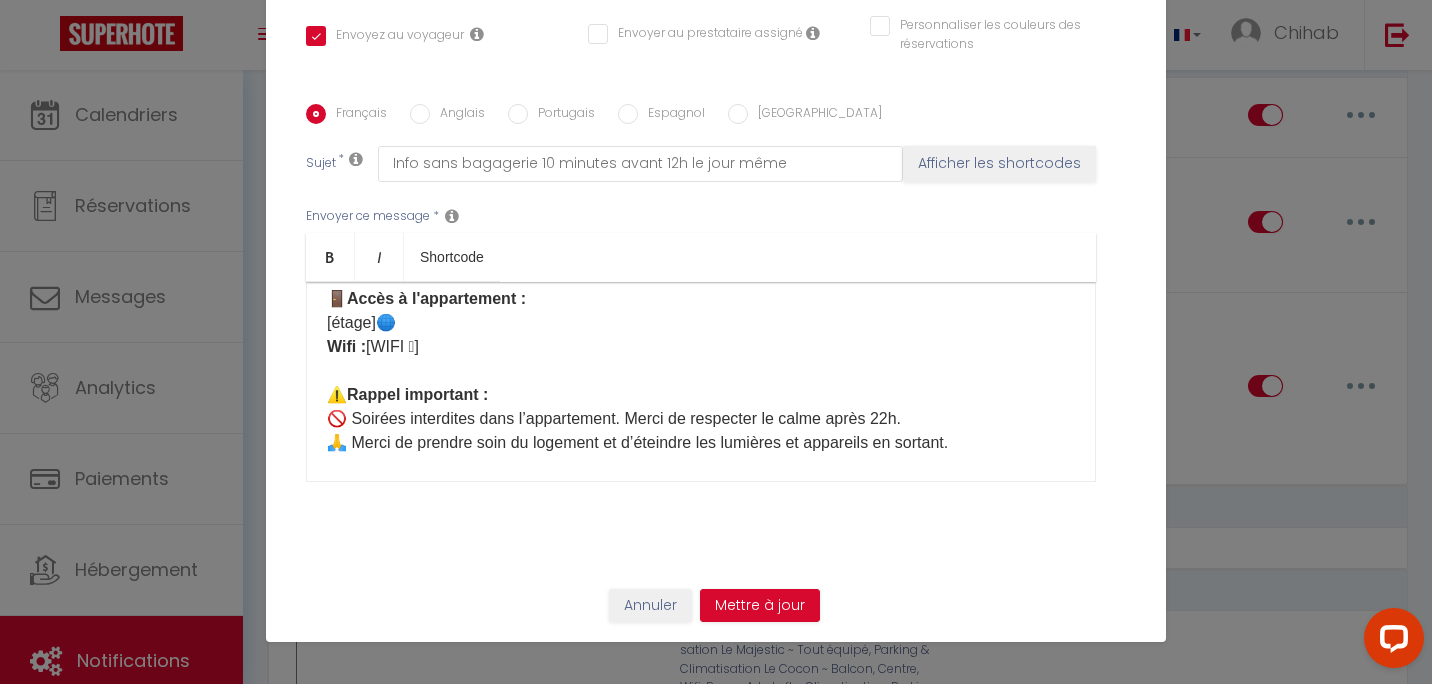 click on "Bonjour ☀️ [PERSON_NAME] arrivez [DATE] à l'appartement ! Merci de nous confirmer votre  heure d'arrivée  ici.  Nous reviendrons vers vous [DATE] ou [DATE] matin afin de confirmer le rendez-vous à l'appartement. ⏰ Horaires : ✅ Check-in : 16h00 - 20h00 ✅ Check-out : 7h00 - 10h00 Si vous souhaitez arriver et/ou partir en dehors de ces horaires, merci de choisir une option sur notre boutique ici : [Mes Extras] 🛍️ ⚠️  Si vous arrivez après 20h : Les clés seront déposées dans une bagagerie située à 10-20 minutes à pied de l'appartement  JUSQU'À 22H40 MAXIMUM .Au-delà, la bagagerie ferme ses portes et  il n'y aura pas d'autres solutions .🚨  Soyez vigilant sur l'heure d'arrivée. 🚪  Accès à l'appartement : [étage]🌐  Wifi : [WIFI 🛜] ⚠️  Rappel important : 🚫 Soirées interdites dans l’appartement. Merci de respecter le calme après 22h. 🙏 Merci de prendre soin du logement et d’éteindre les lumières et appareils en sortant. Bon séjour ☀️" at bounding box center (701, 203) 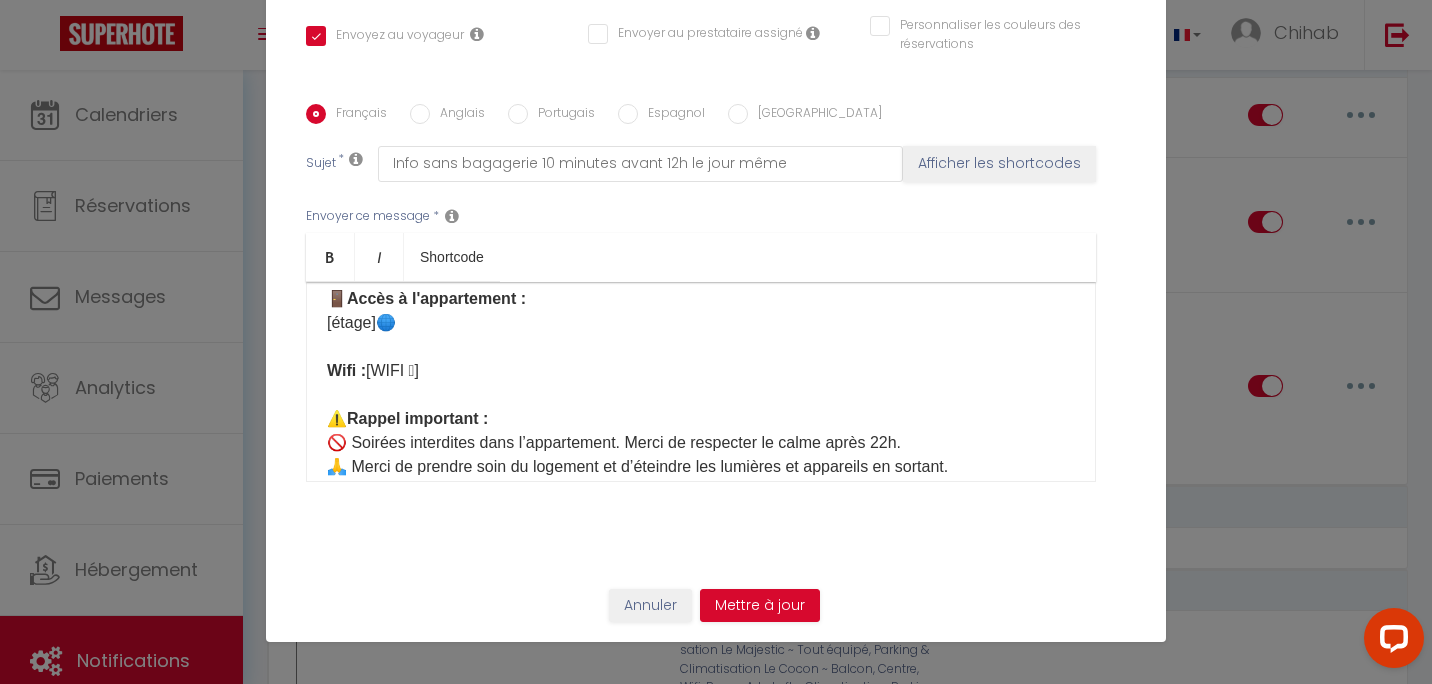 click on "Anglais" at bounding box center [457, 115] 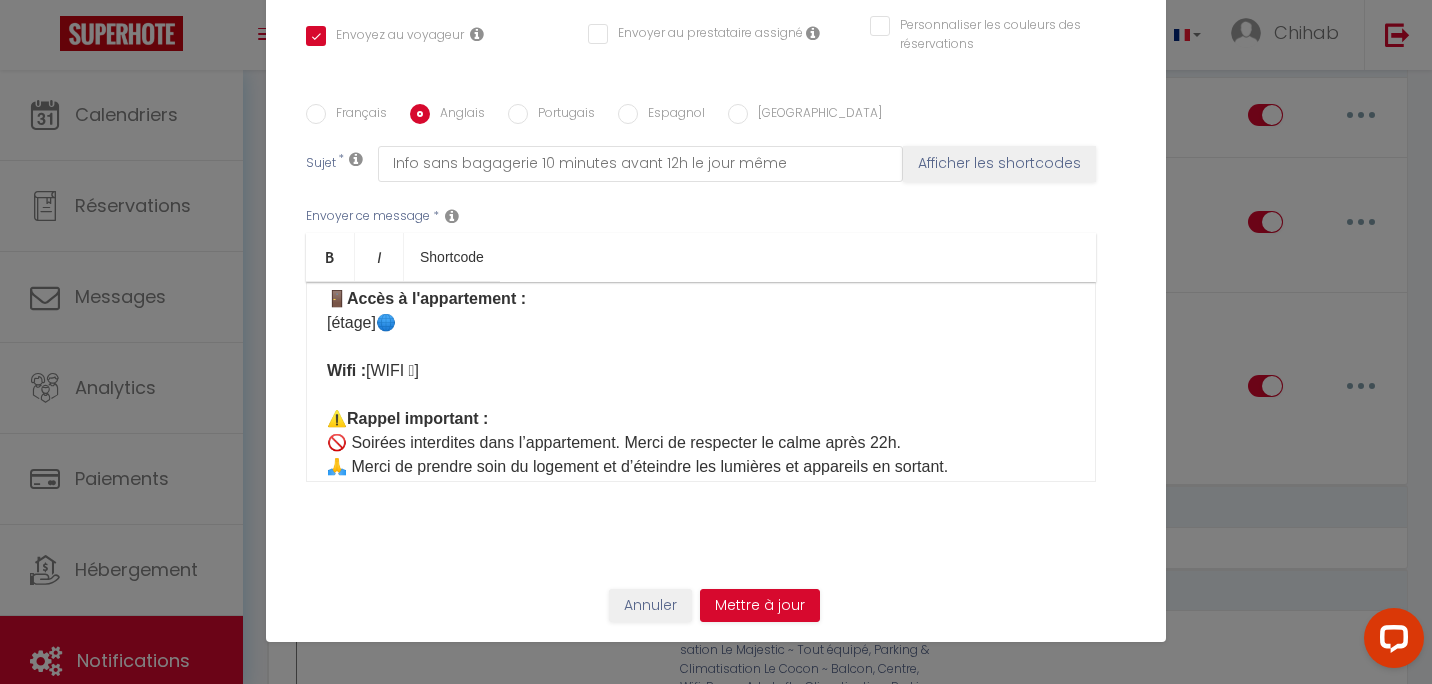 checkbox on "true" 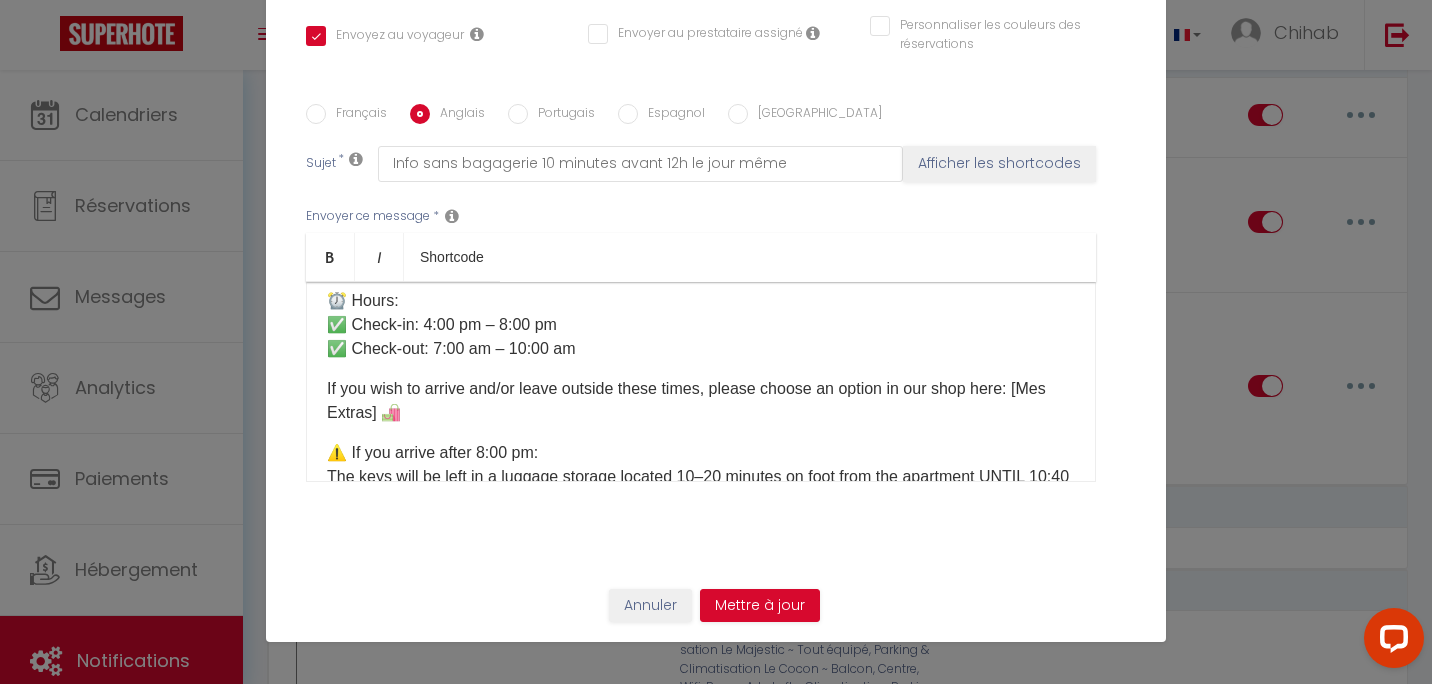 scroll, scrollTop: 0, scrollLeft: 0, axis: both 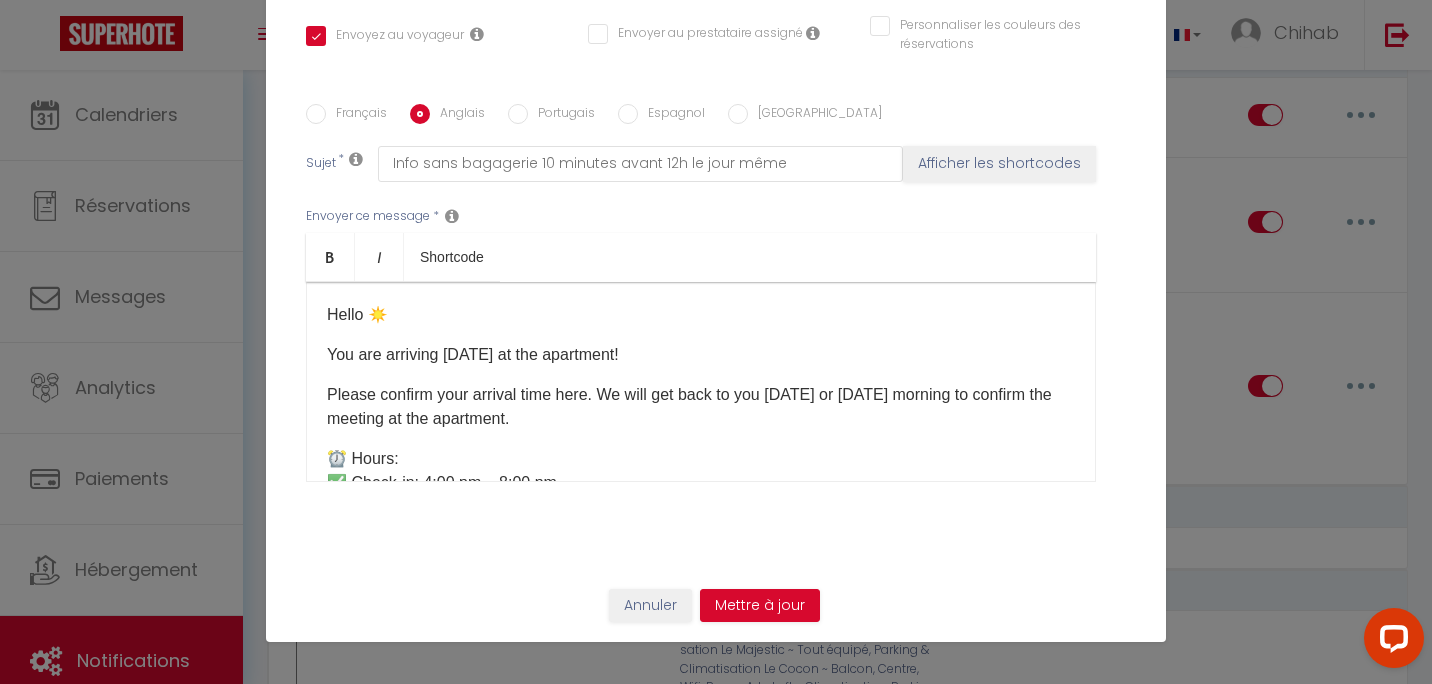 click on "Français" at bounding box center [356, 115] 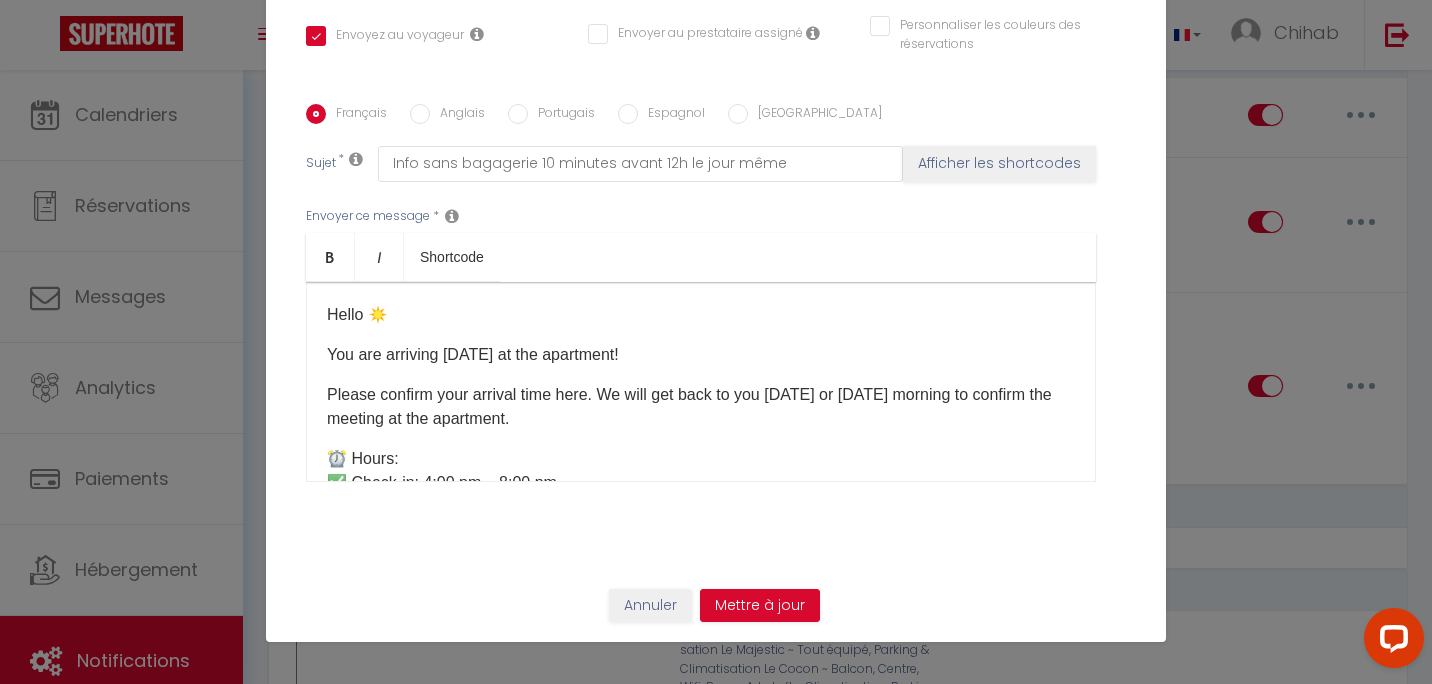 checkbox on "true" 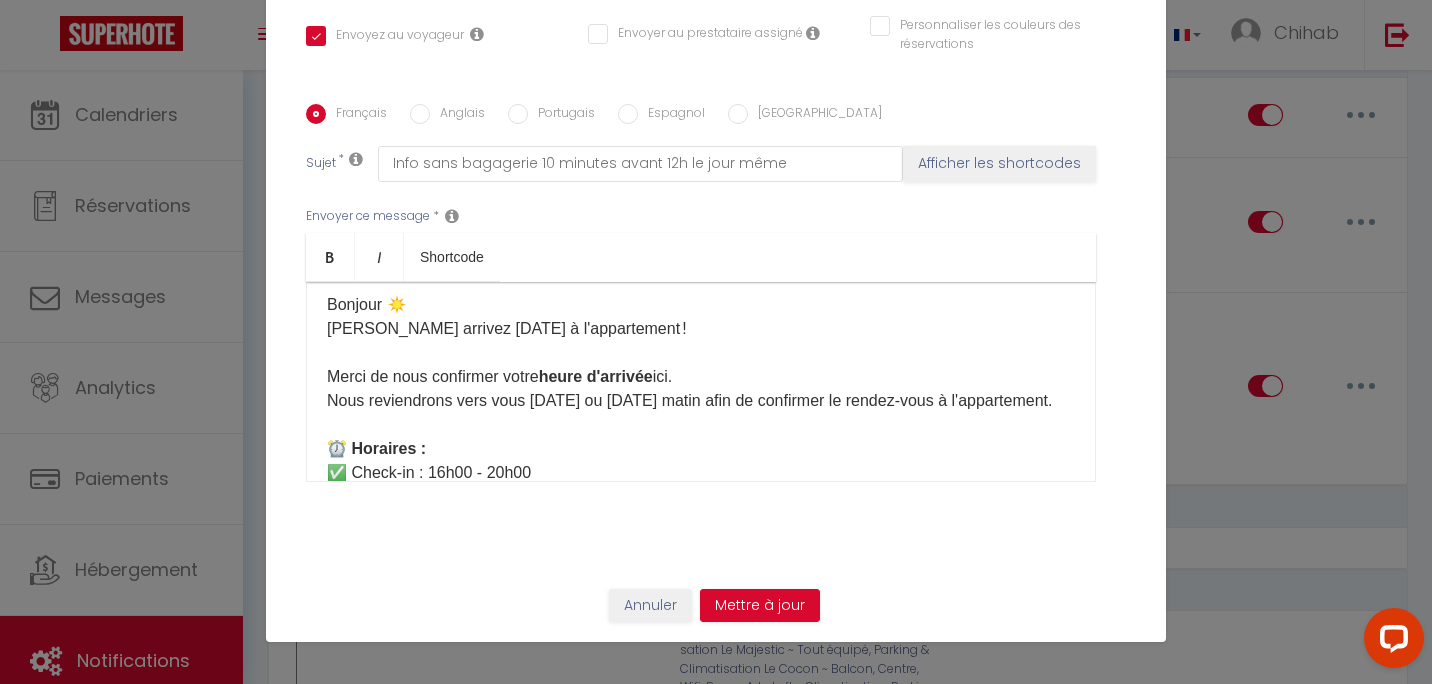 scroll, scrollTop: 0, scrollLeft: 0, axis: both 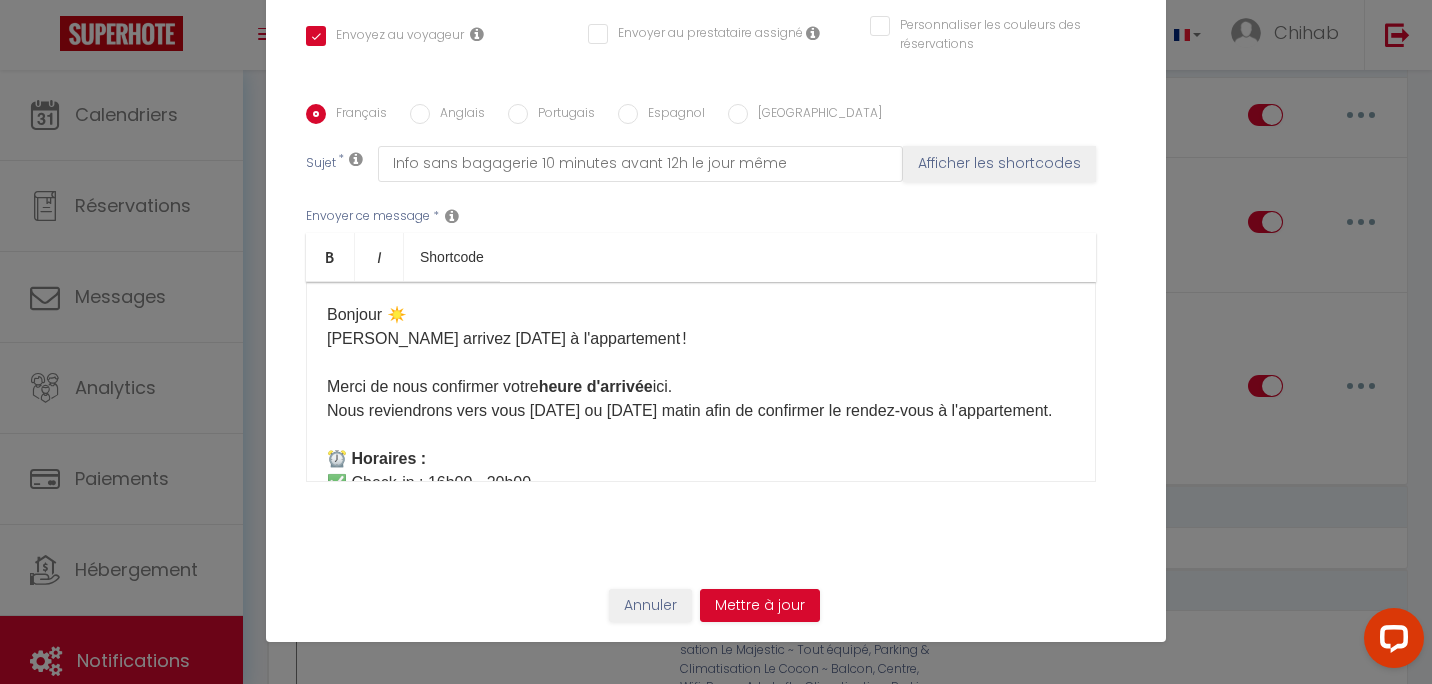 click on "Anglais" at bounding box center (457, 115) 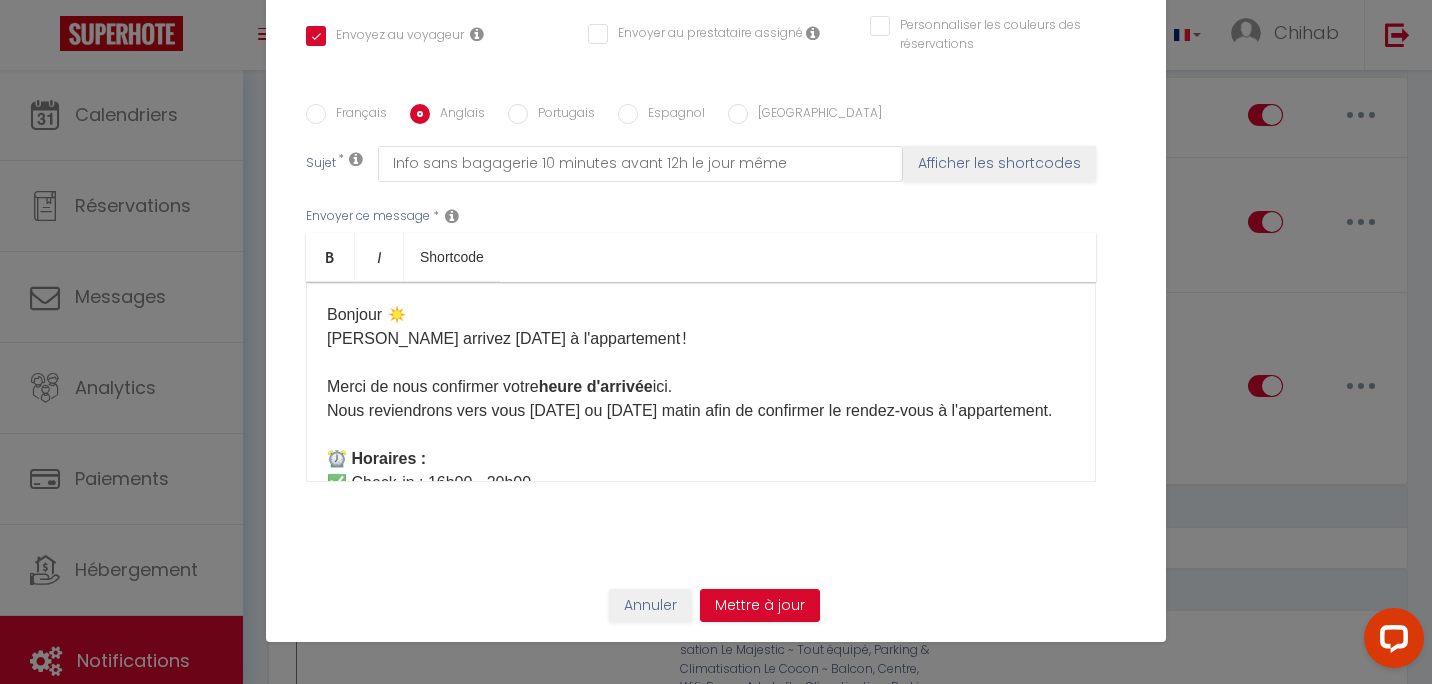 checkbox on "true" 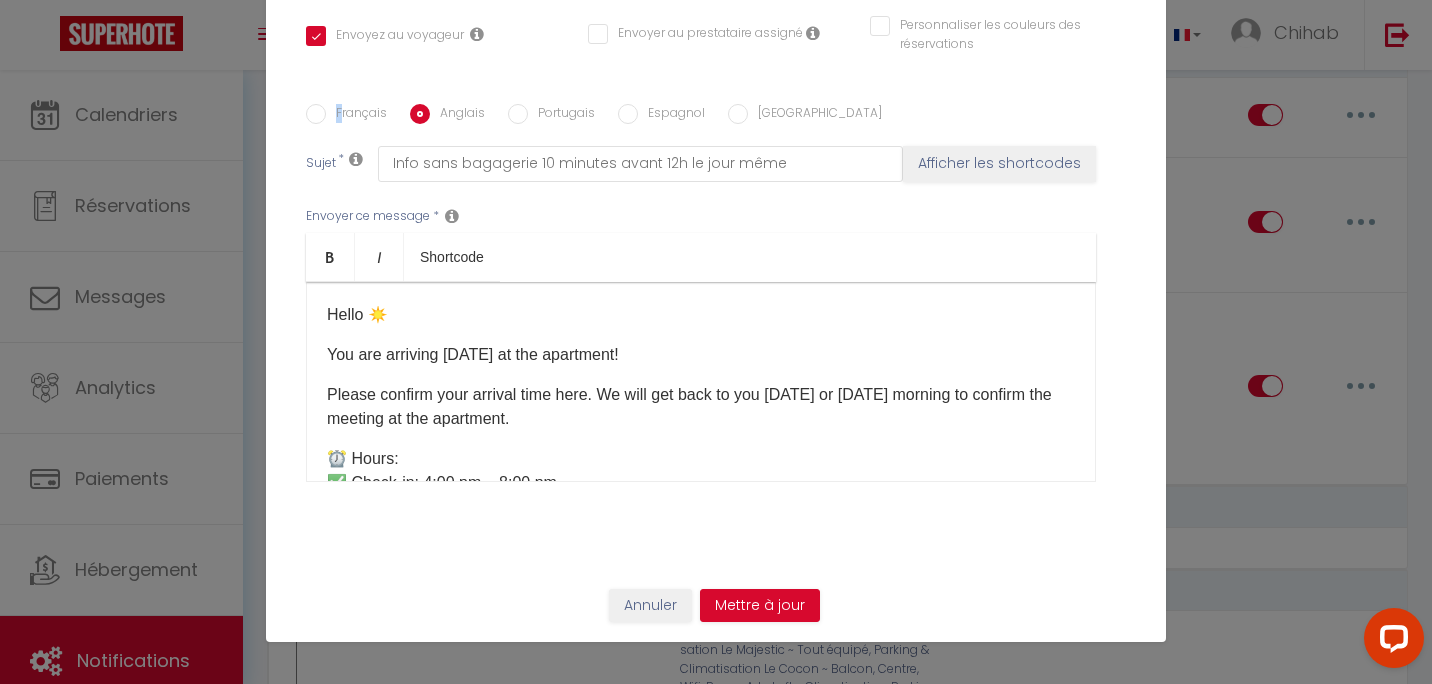 click on "Français" at bounding box center [356, 115] 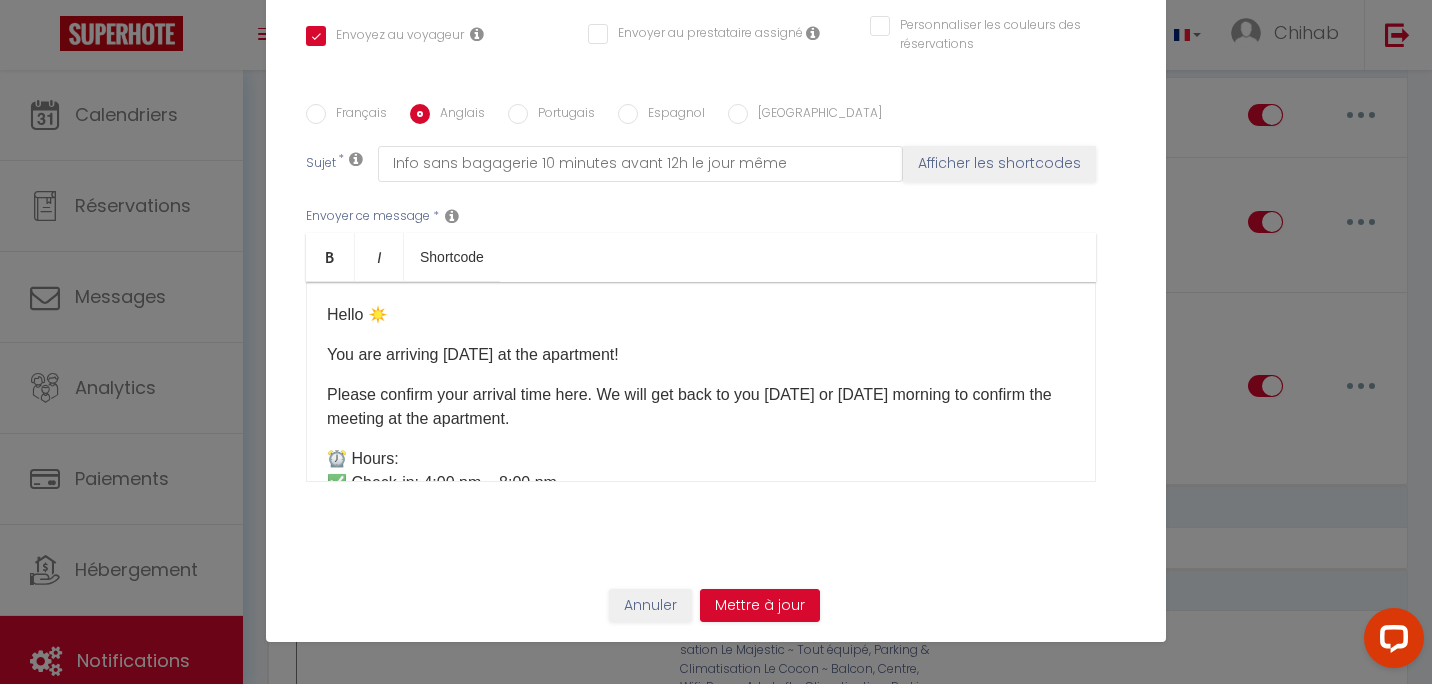 click on "Français" at bounding box center (356, 115) 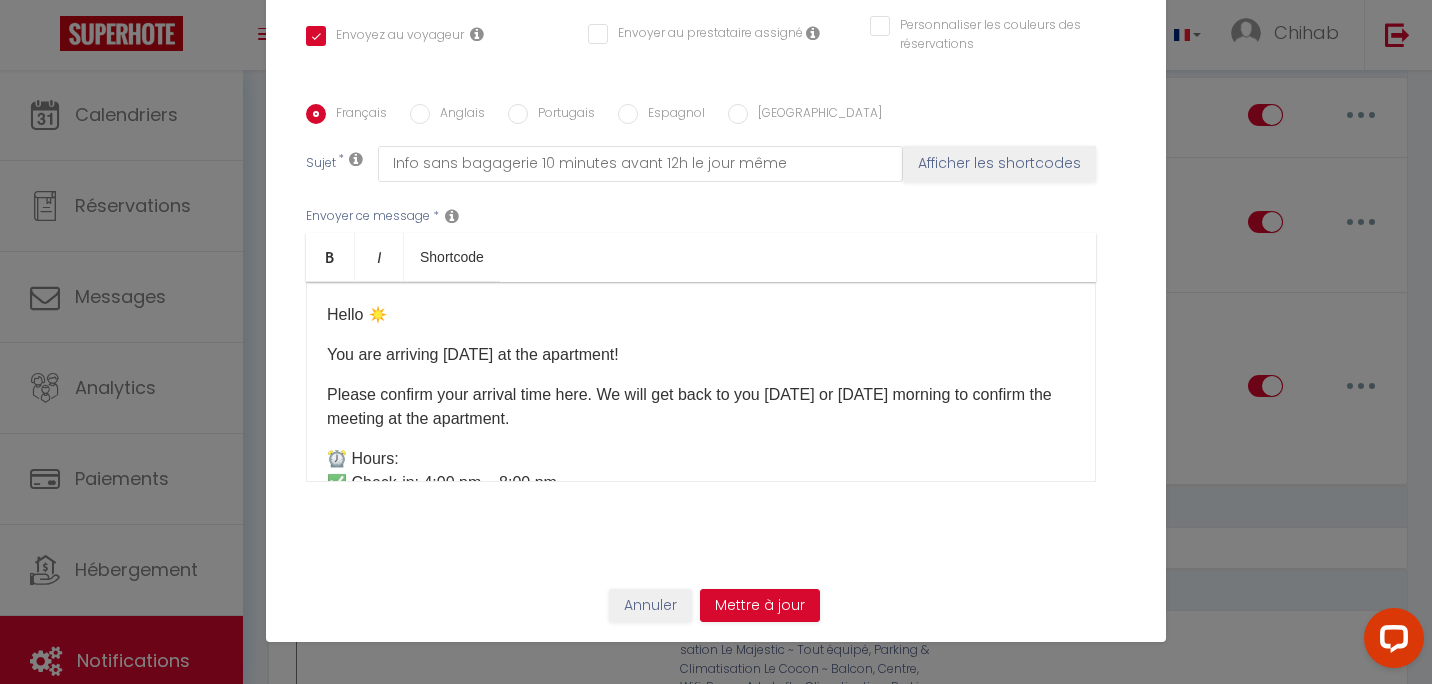 checkbox on "true" 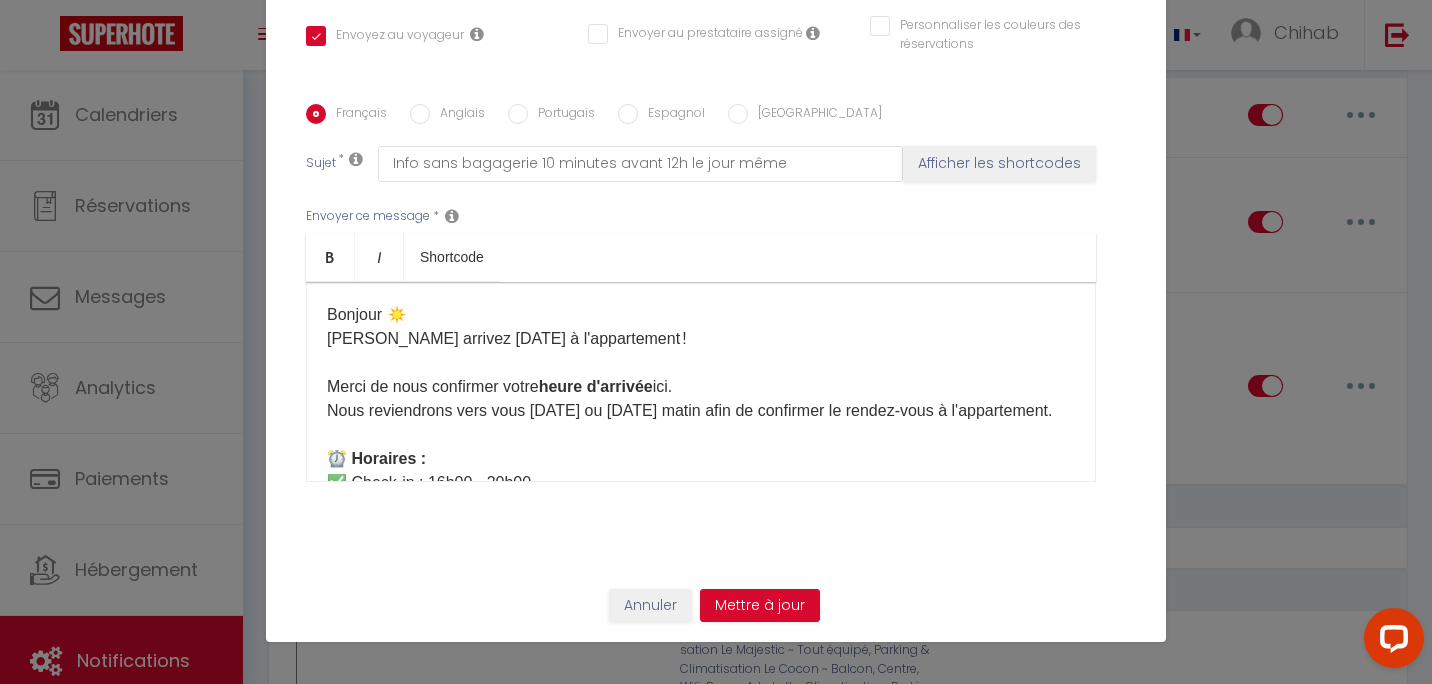 click on "Anglais" at bounding box center [457, 115] 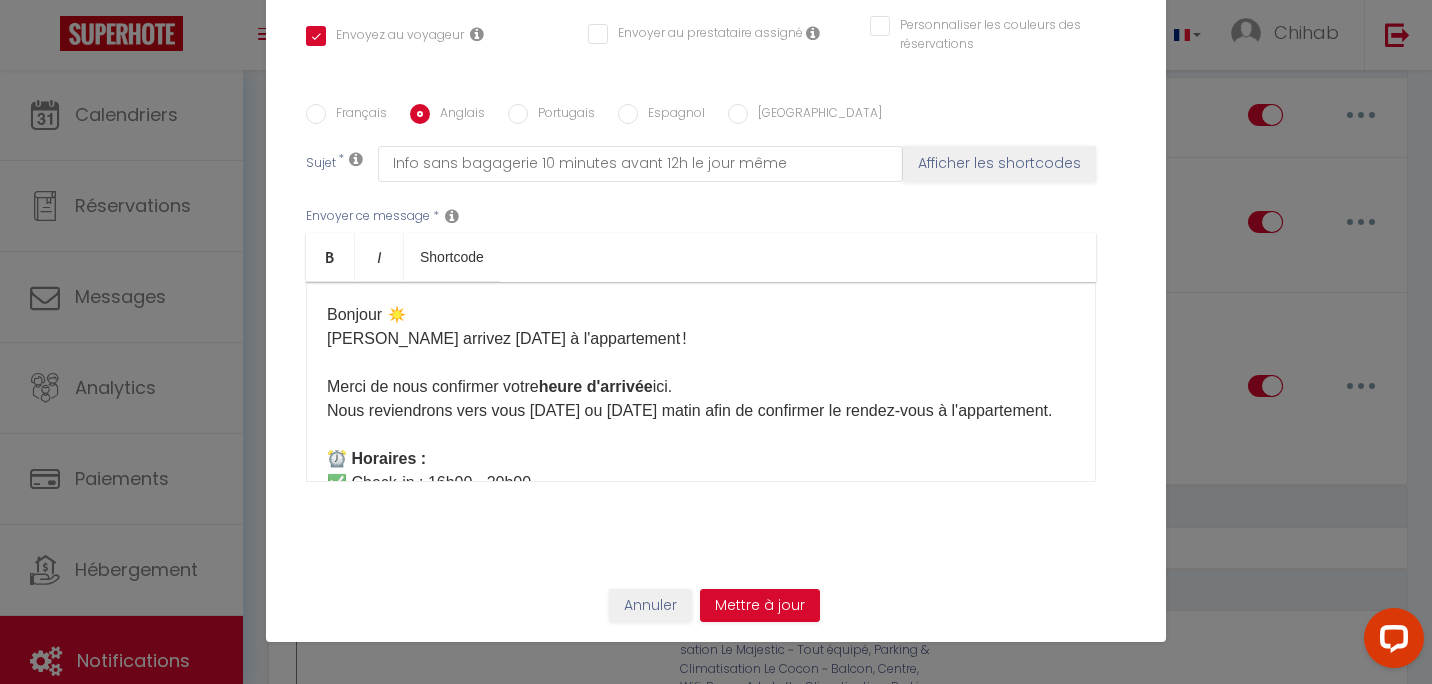 checkbox on "true" 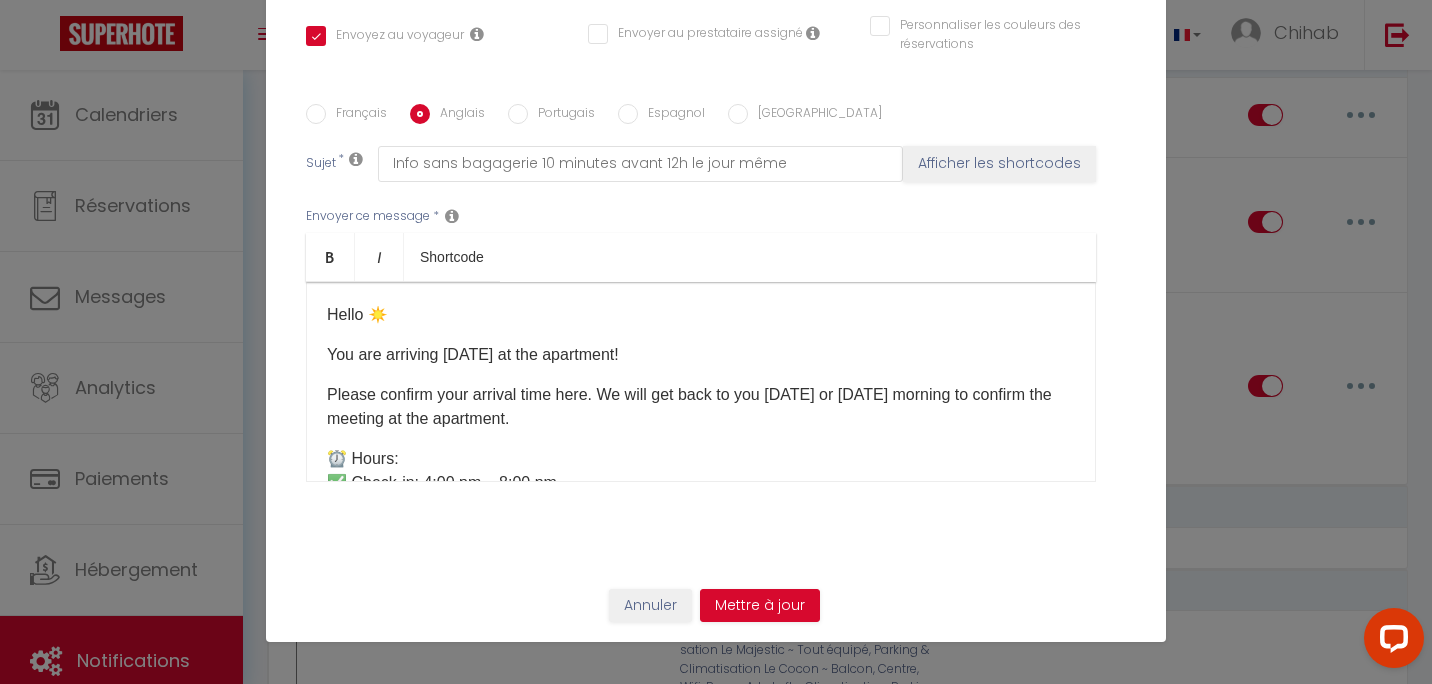 click on "Français" at bounding box center [356, 115] 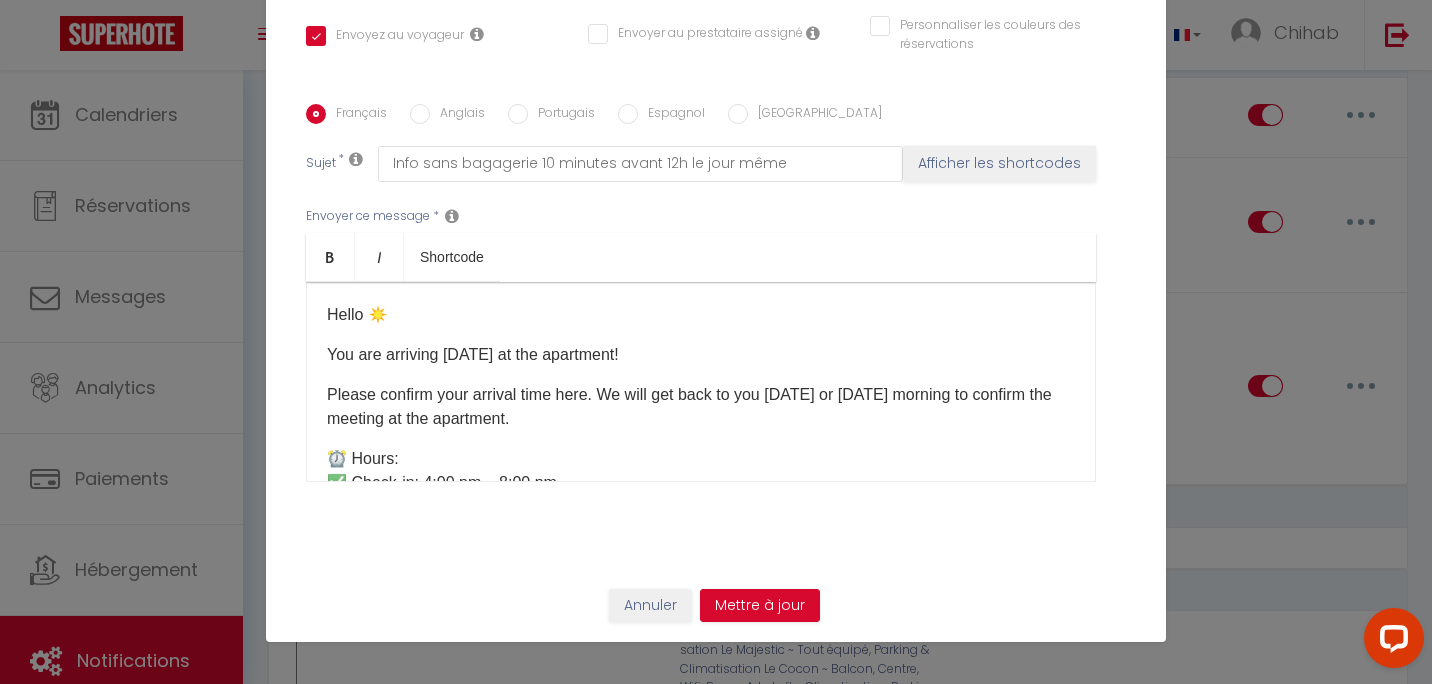 checkbox on "true" 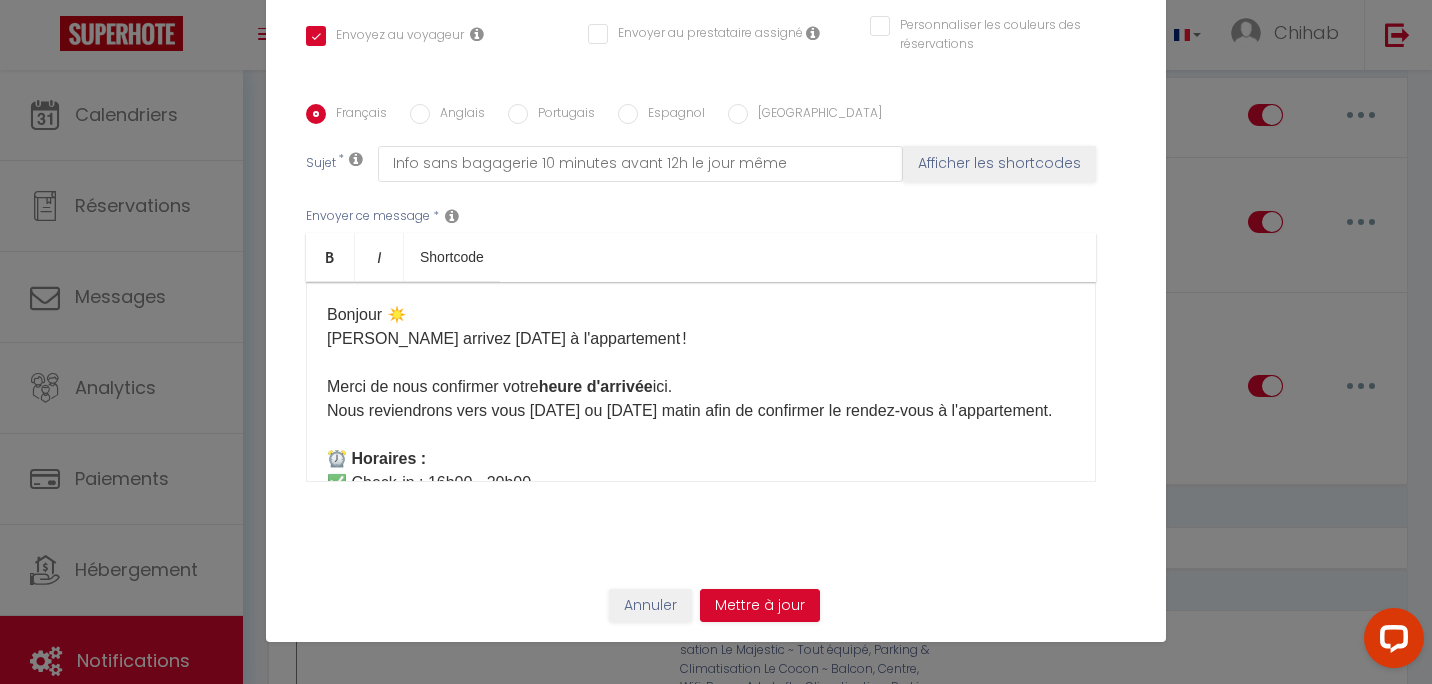 click on "Bonjour ☀️ [PERSON_NAME] arrivez [DATE] à l'appartement ! Merci de nous confirmer votre  heure d'arrivée  ici.  Nous reviendrons vers vous [DATE] ou [DATE] matin afin de confirmer le rendez-vous à l'appartement. ⏰ Horaires : ✅ Check-in : 16h00 - 20h00 ✅ Check-out : 7h00 - 10h00 Si vous souhaitez arriver et/ou partir en dehors de ces horaires, merci de choisir une option sur notre boutique ici : [Mes Extras] 🛍️ ⚠️  Si vous arrivez après 20h : Les clés seront déposées dans une bagagerie située à 10-20 minutes à pied de l'appartement  JUSQU'À 22H40 MAXIMUM .Au-delà, la bagagerie ferme ses portes et  il n'y aura pas d'autres solutions .🚨  Soyez vigilant sur l'heure d'arrivée. 🚪  Accès à l'appartement : [étage]🌐   Wifi : [WIFI 🛜] ⚠️  Rappel important : 🚫 Soirées interdites dans l’appartement. Merci de respecter le calme après 22h. 🙏 Merci de prendre soin du logement et d’éteindre les lumières et appareils en sortant. Bon séjour ☀️" at bounding box center [701, 382] 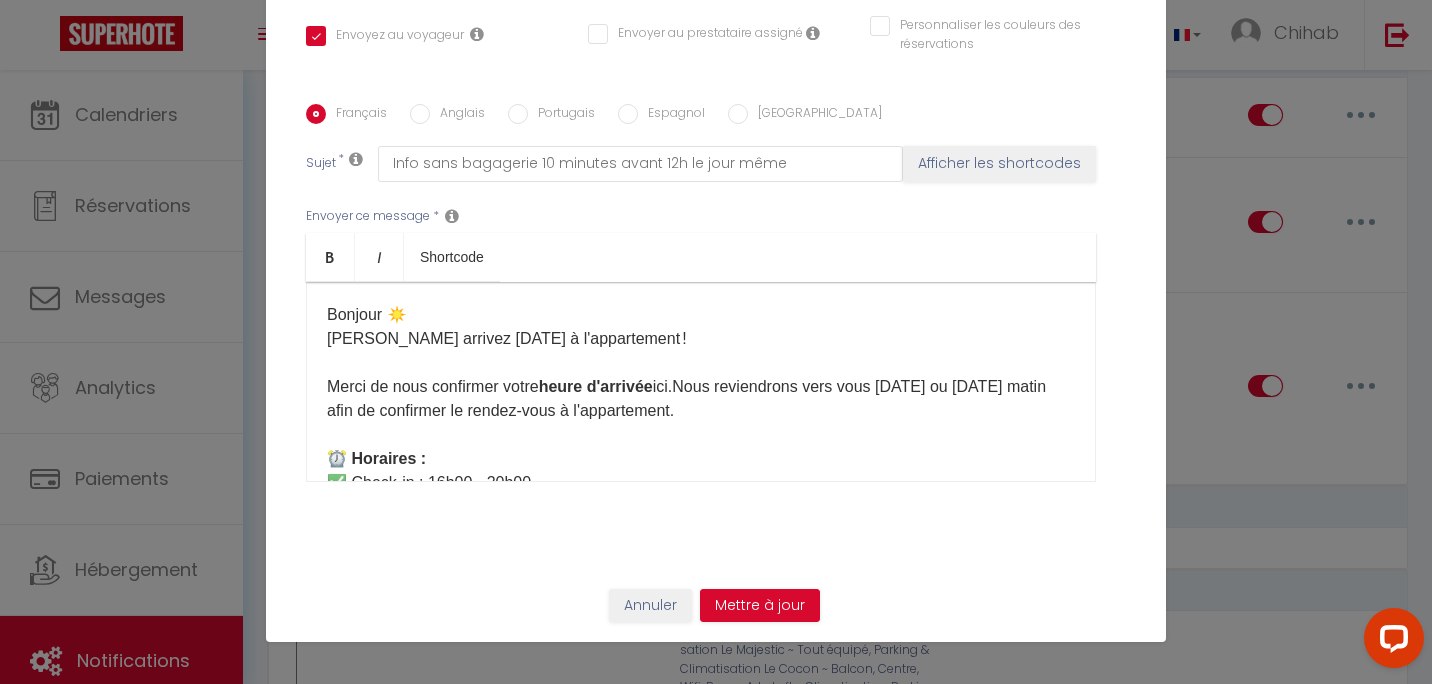 drag, startPoint x: 984, startPoint y: 332, endPoint x: 908, endPoint y: 343, distance: 76.79192 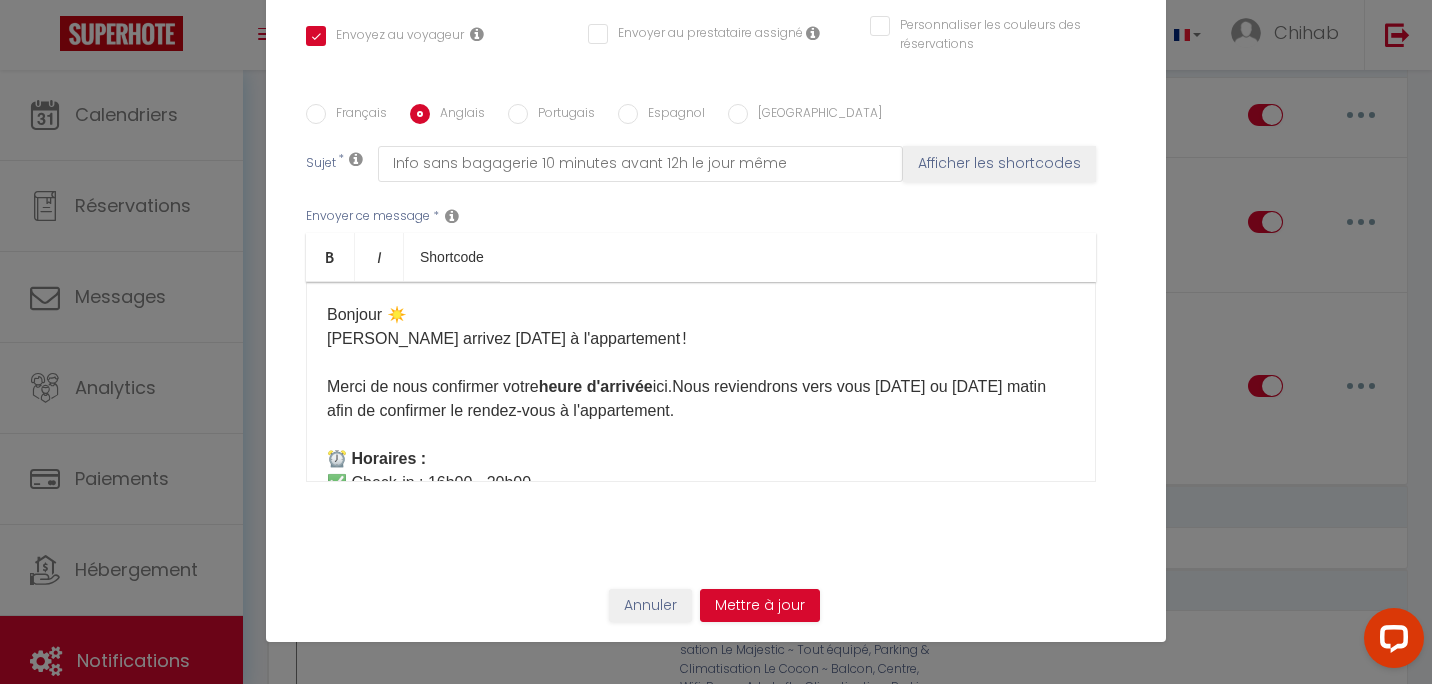 checkbox on "true" 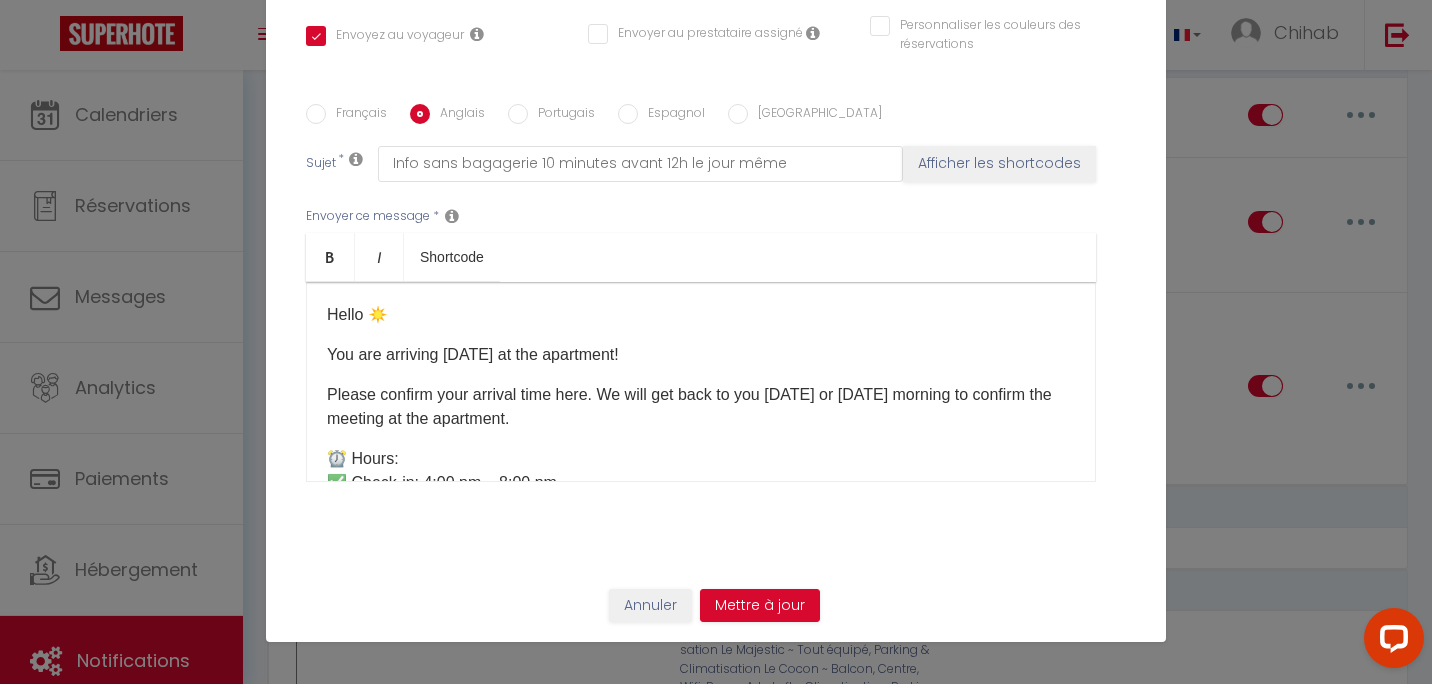 click on "Titre   *     Check in - SANS BAGAGERIE   Pour cet hébergement
Sélectionner les hébergements
Tous les apparts
Autres
L'Argenterie ~ Spacieux, Centrale & Climatisation
Loft ~ Climatisation, Parking, Tout équipé
Le Majestic ~ Tout équipé, Parking & Climatisation
Le Nid ~  Spacieux, tout équipé & Climatisation
Le Cocon ~ Balcon, Centre, Wifi, Beaux Arts
Lorsque cet événement se produit   *      Après la réservation   Co2" at bounding box center [716, 104] 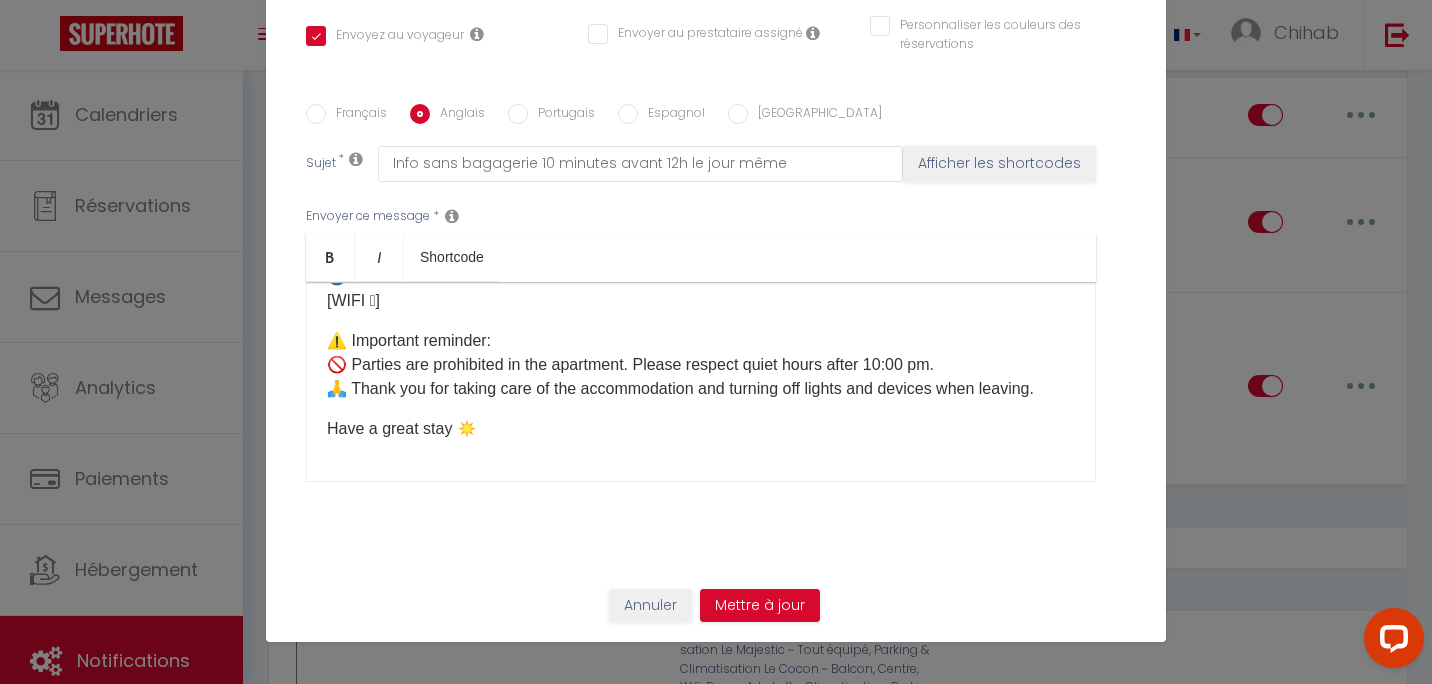 scroll, scrollTop: 542, scrollLeft: 0, axis: vertical 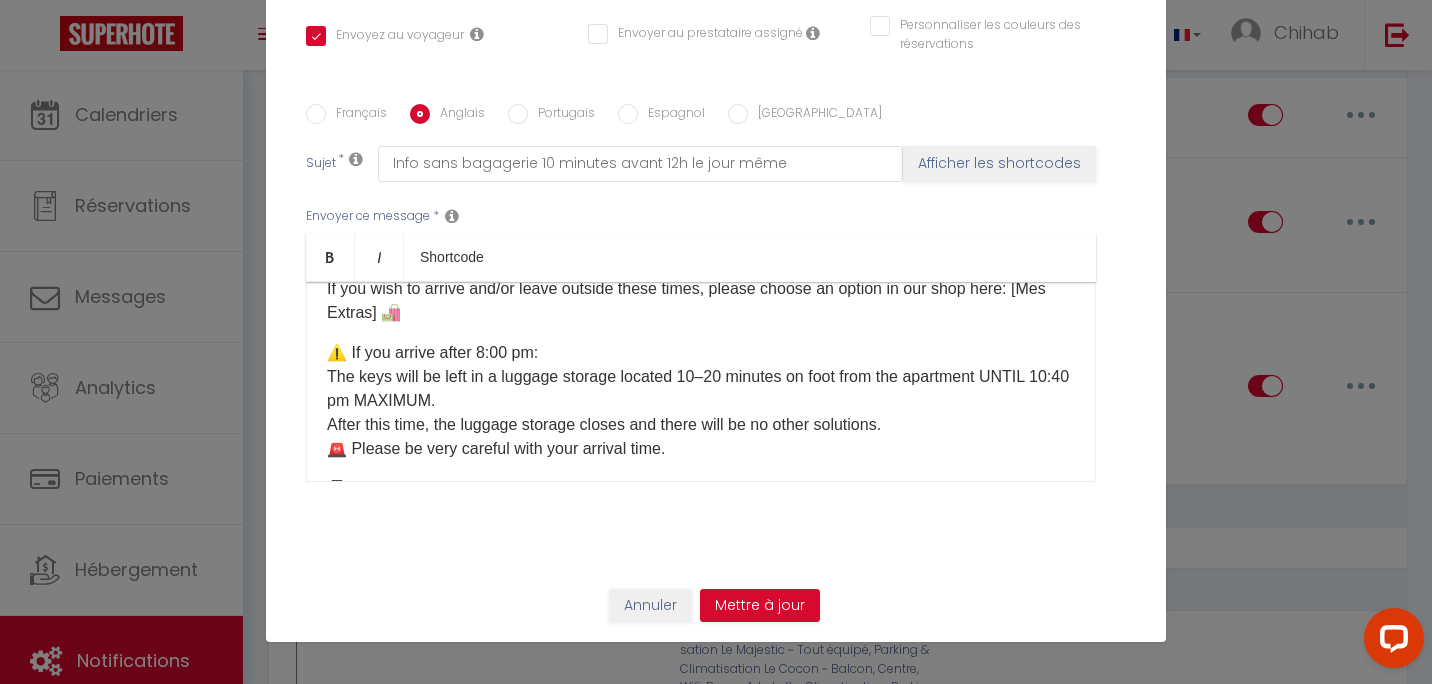click on "Français" at bounding box center (356, 115) 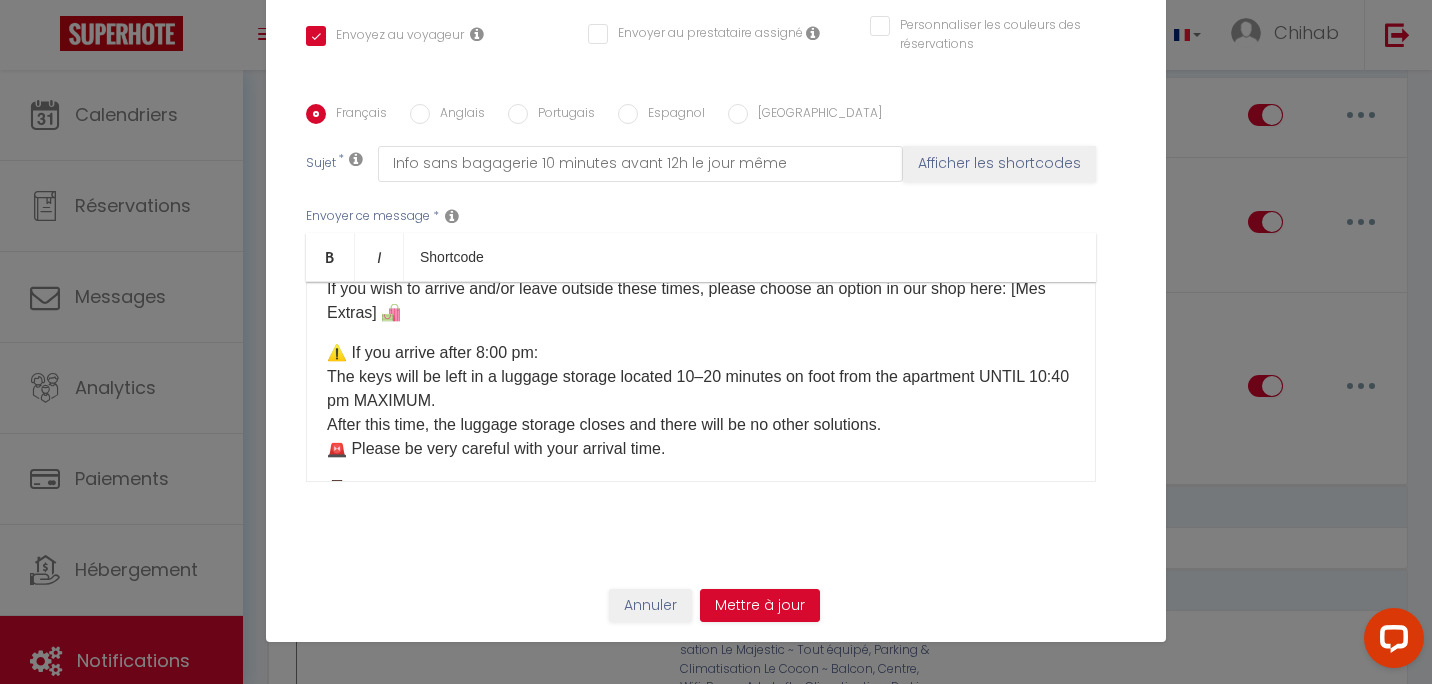 checkbox on "true" 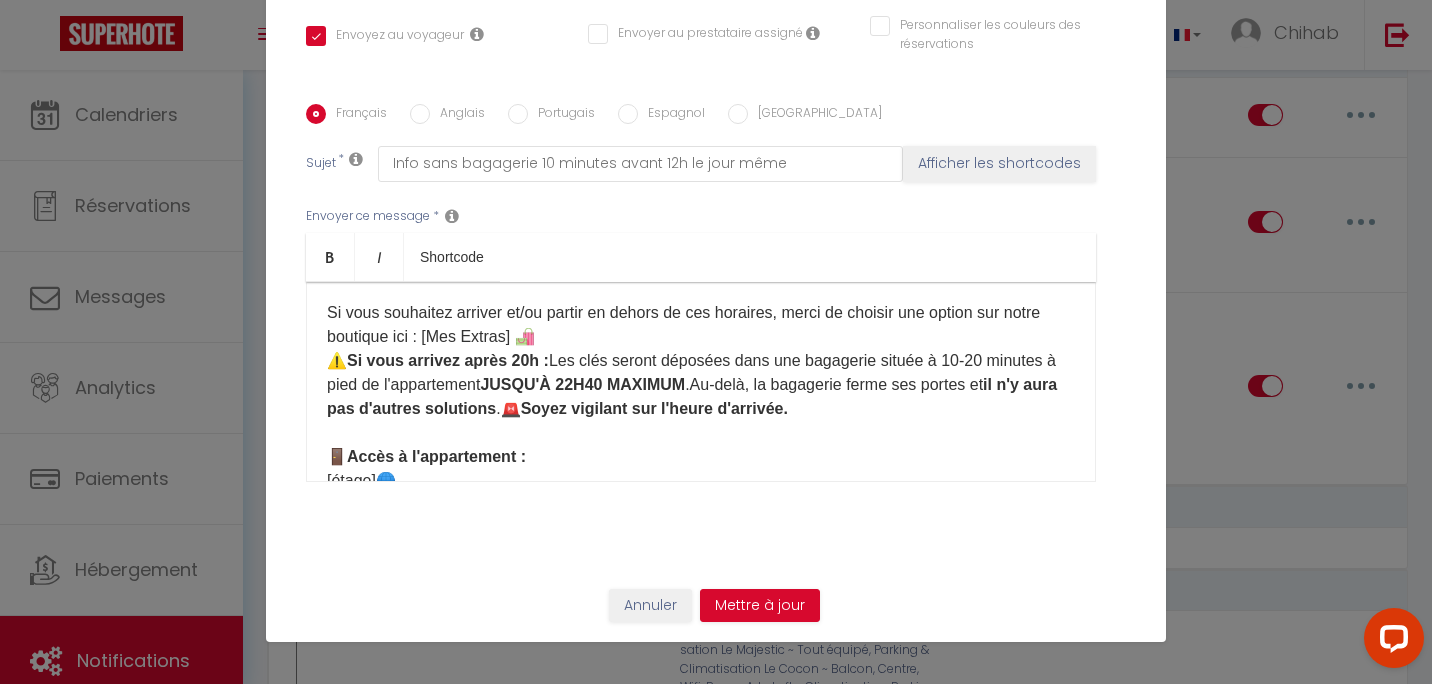 click on "Anglais" at bounding box center [457, 115] 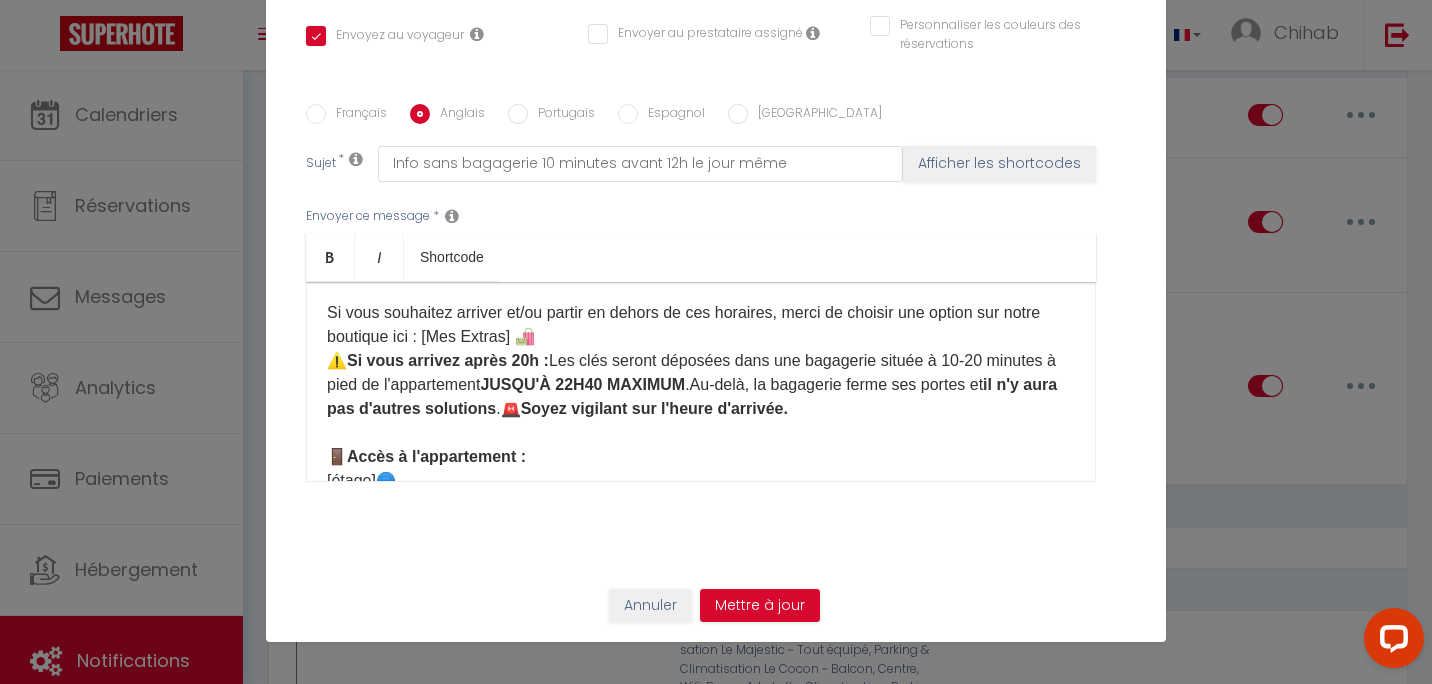 checkbox on "true" 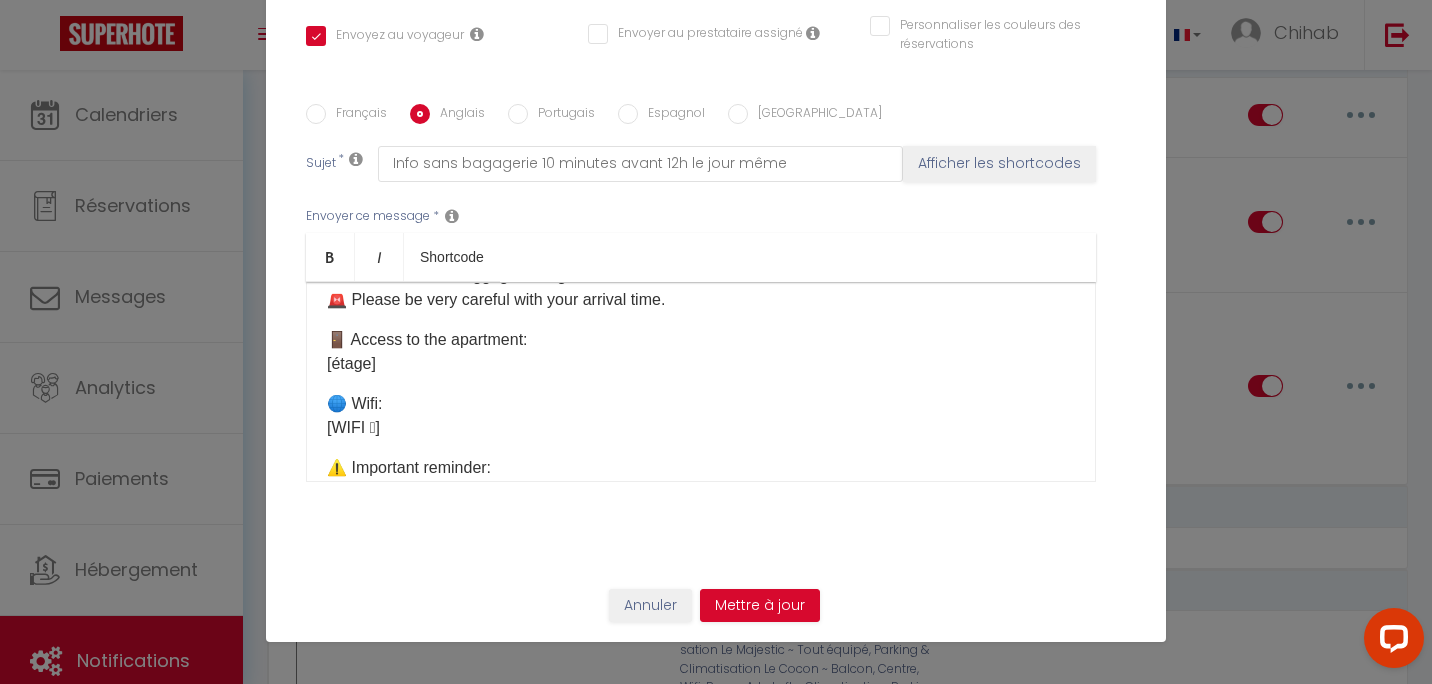 scroll, scrollTop: 442, scrollLeft: 0, axis: vertical 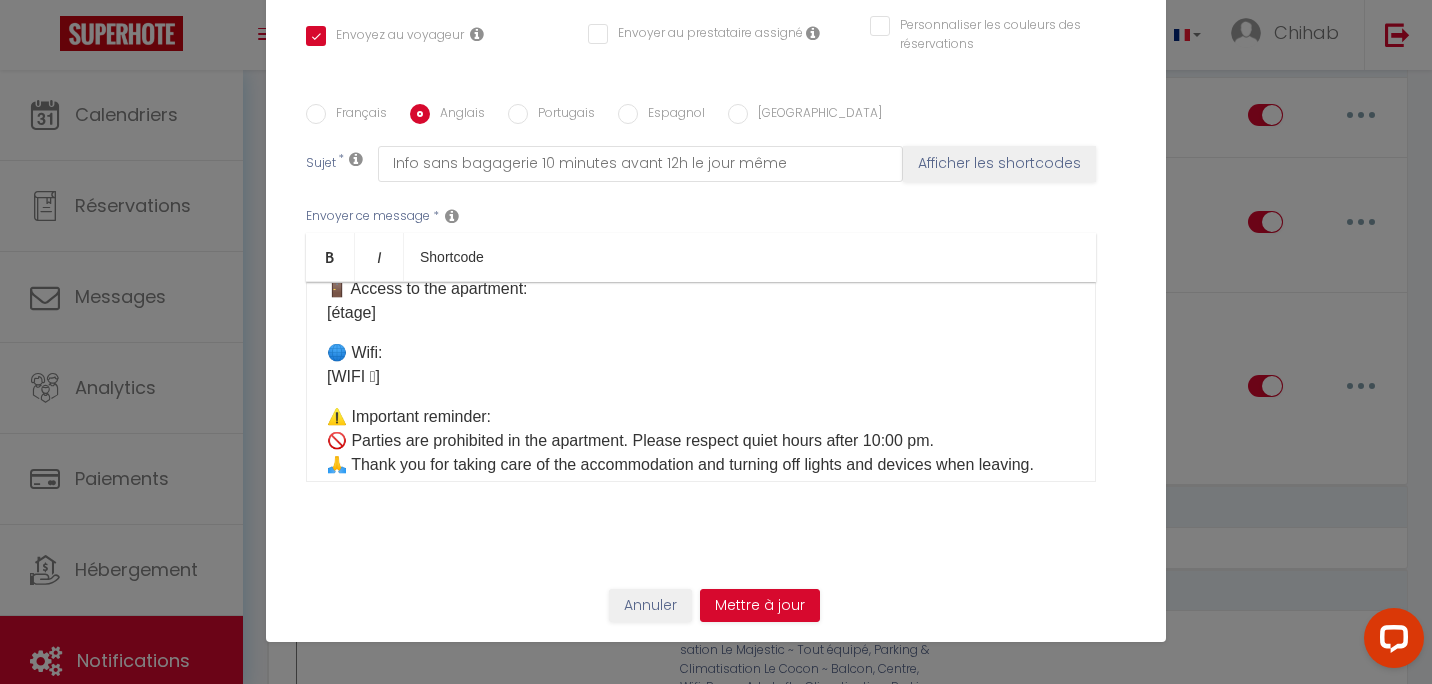 click on "Français" at bounding box center (356, 115) 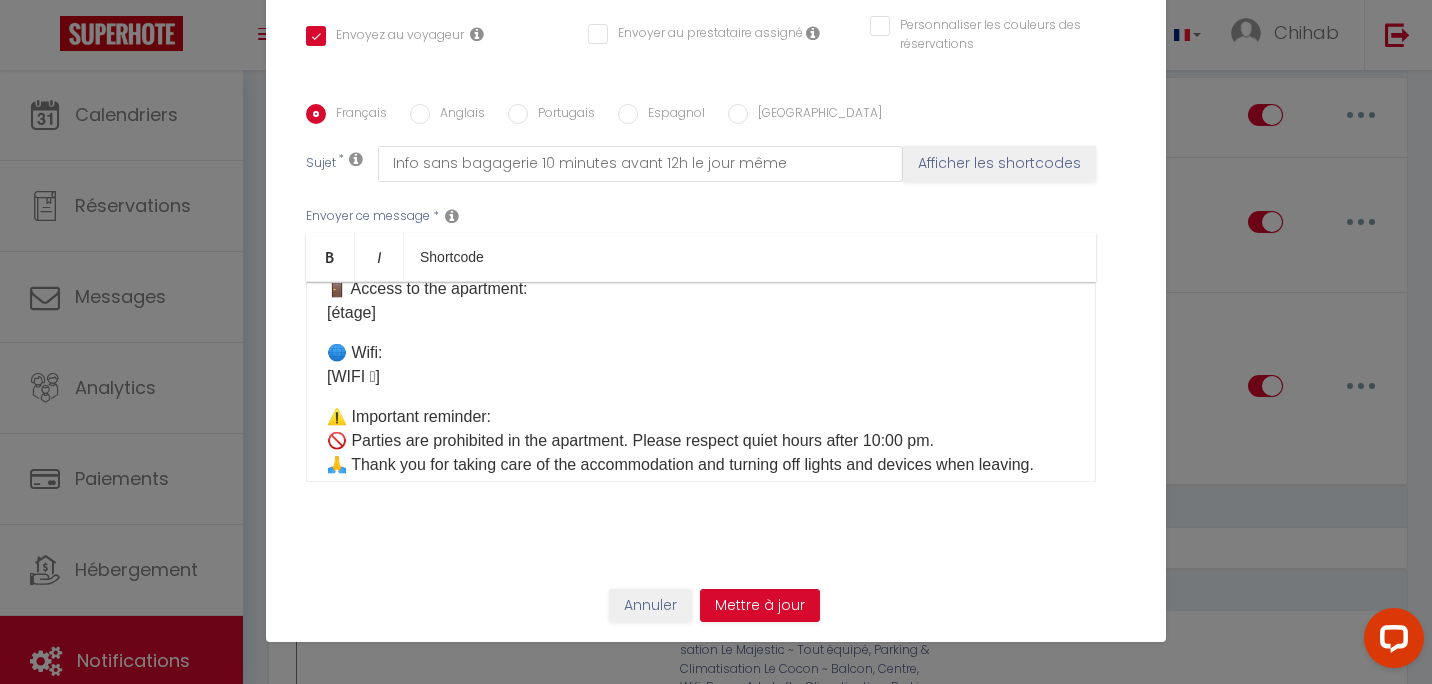 checkbox on "true" 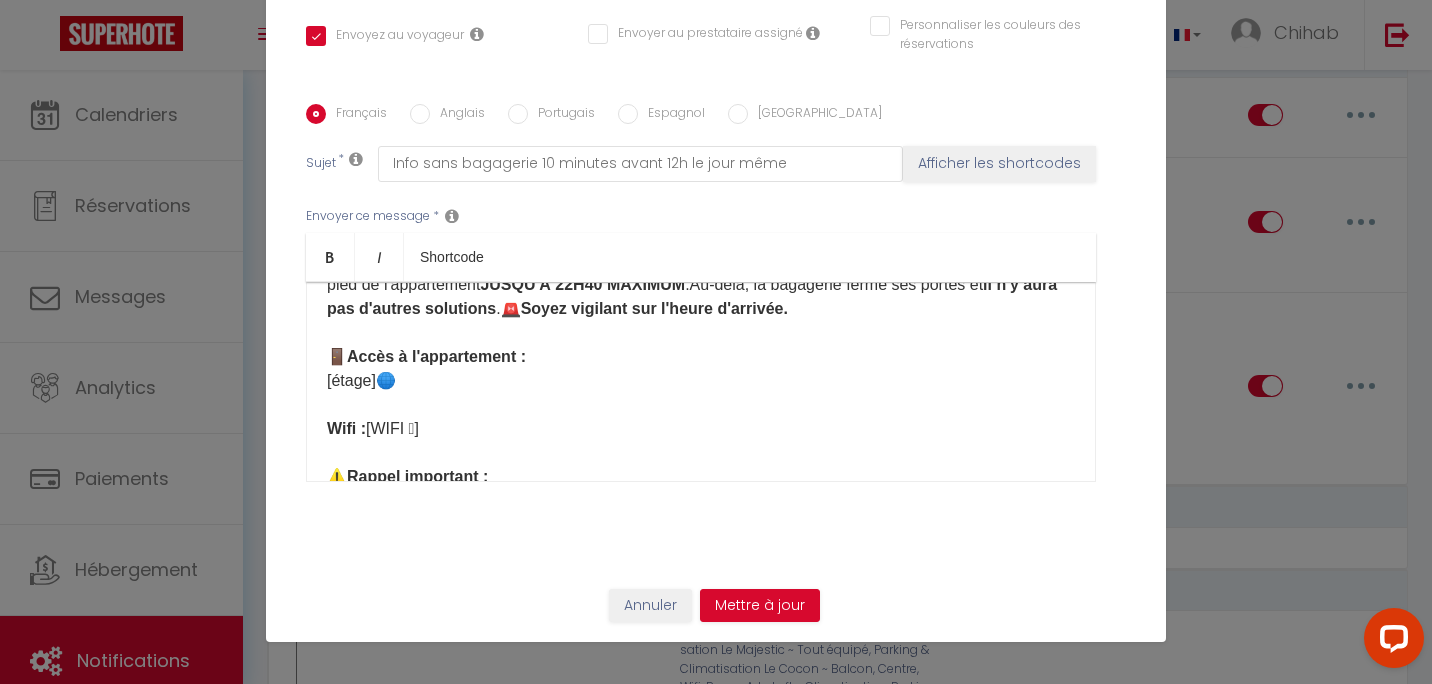 scroll, scrollTop: 342, scrollLeft: 0, axis: vertical 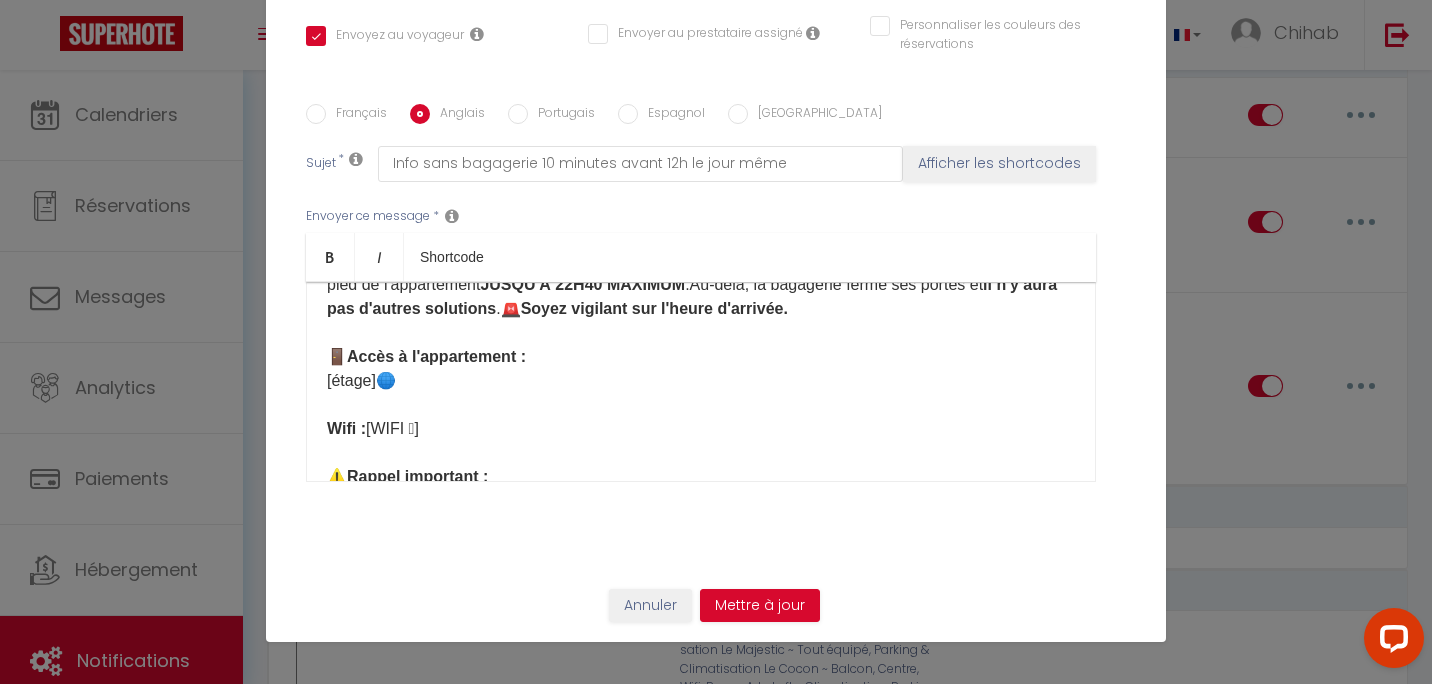 checkbox on "true" 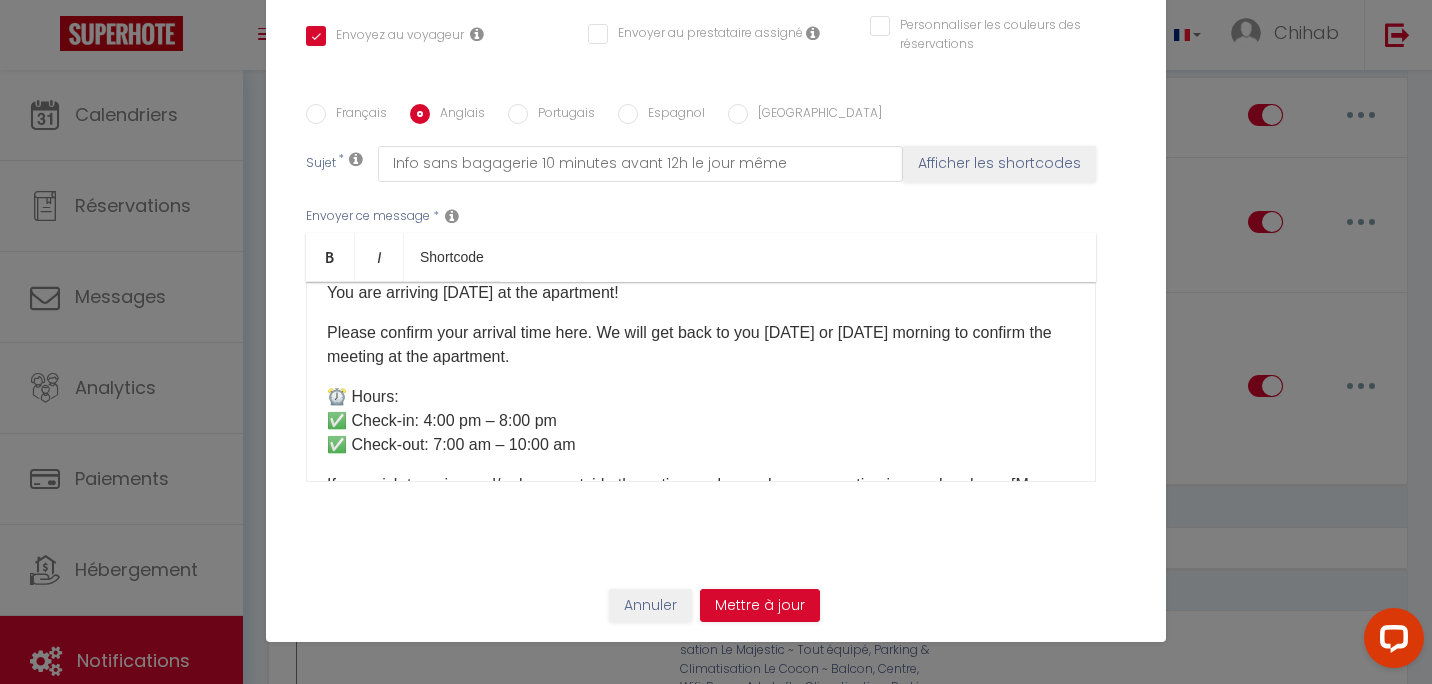 scroll, scrollTop: 0, scrollLeft: 0, axis: both 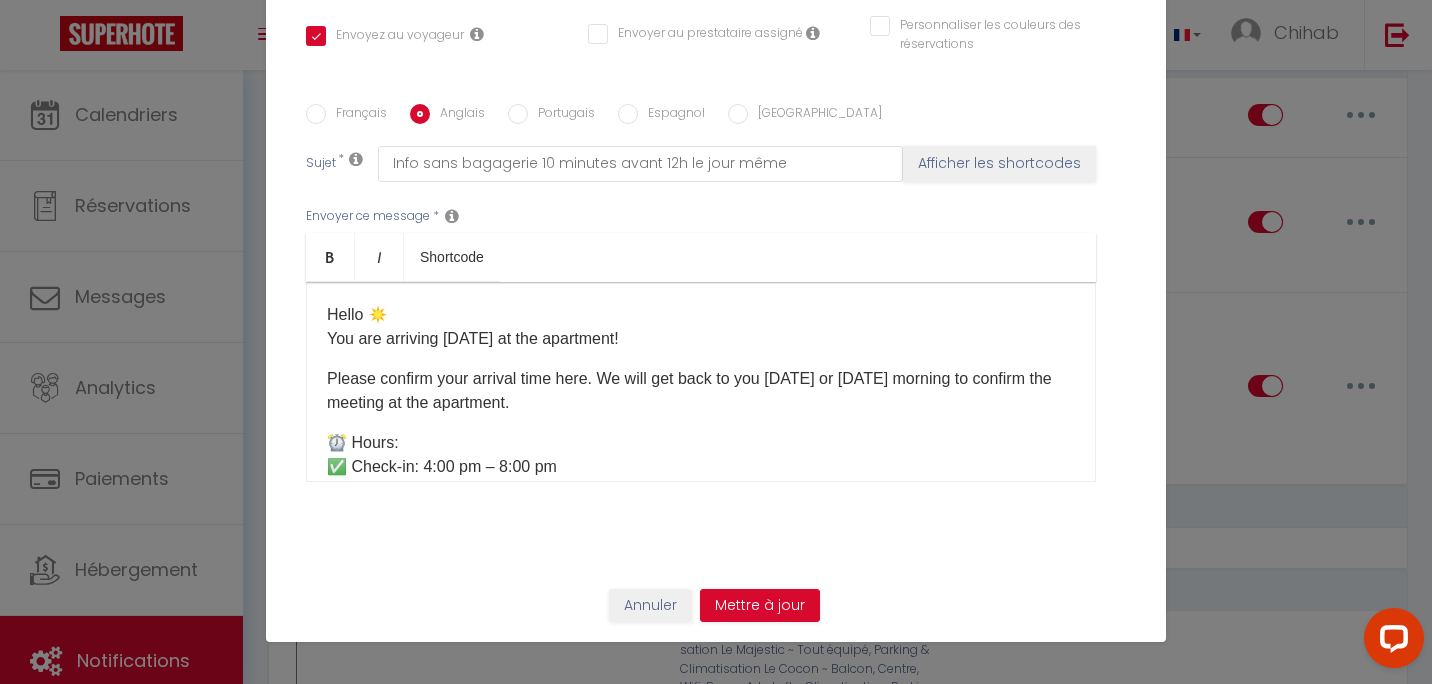click on "Français" at bounding box center (356, 115) 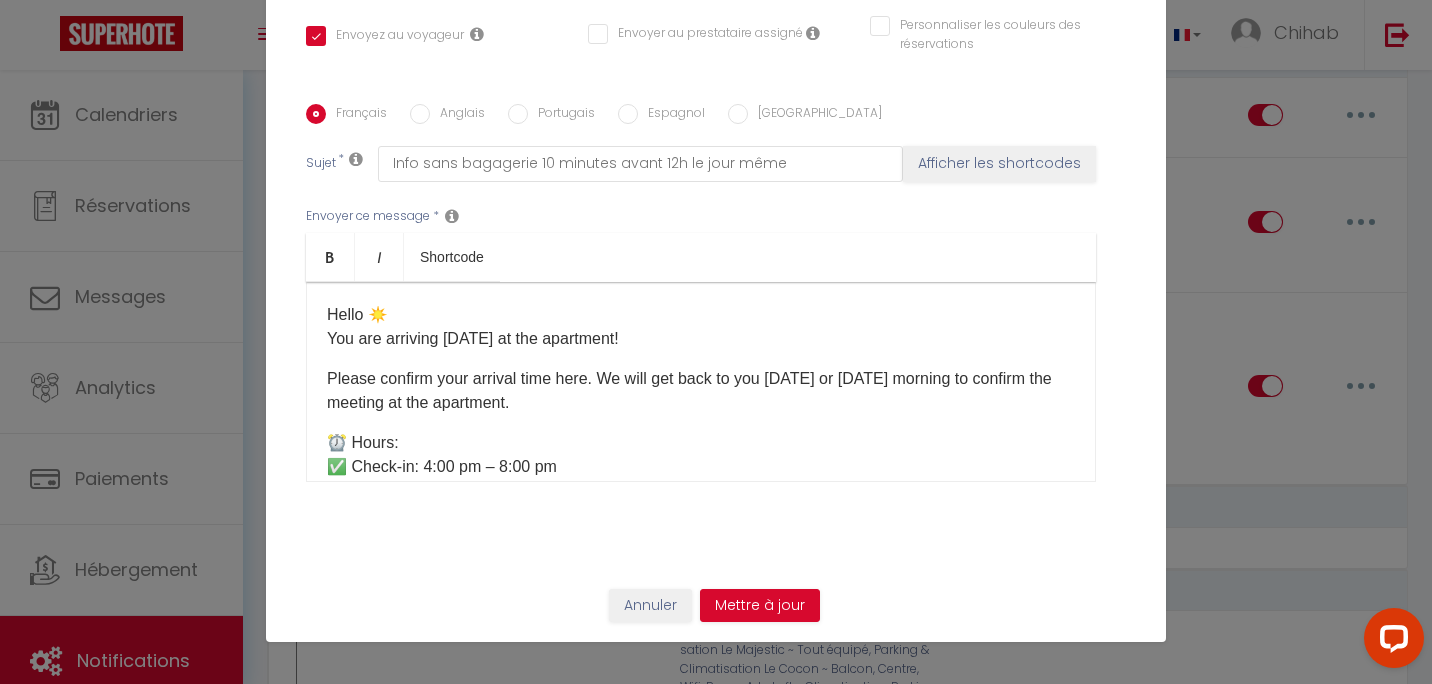 checkbox on "true" 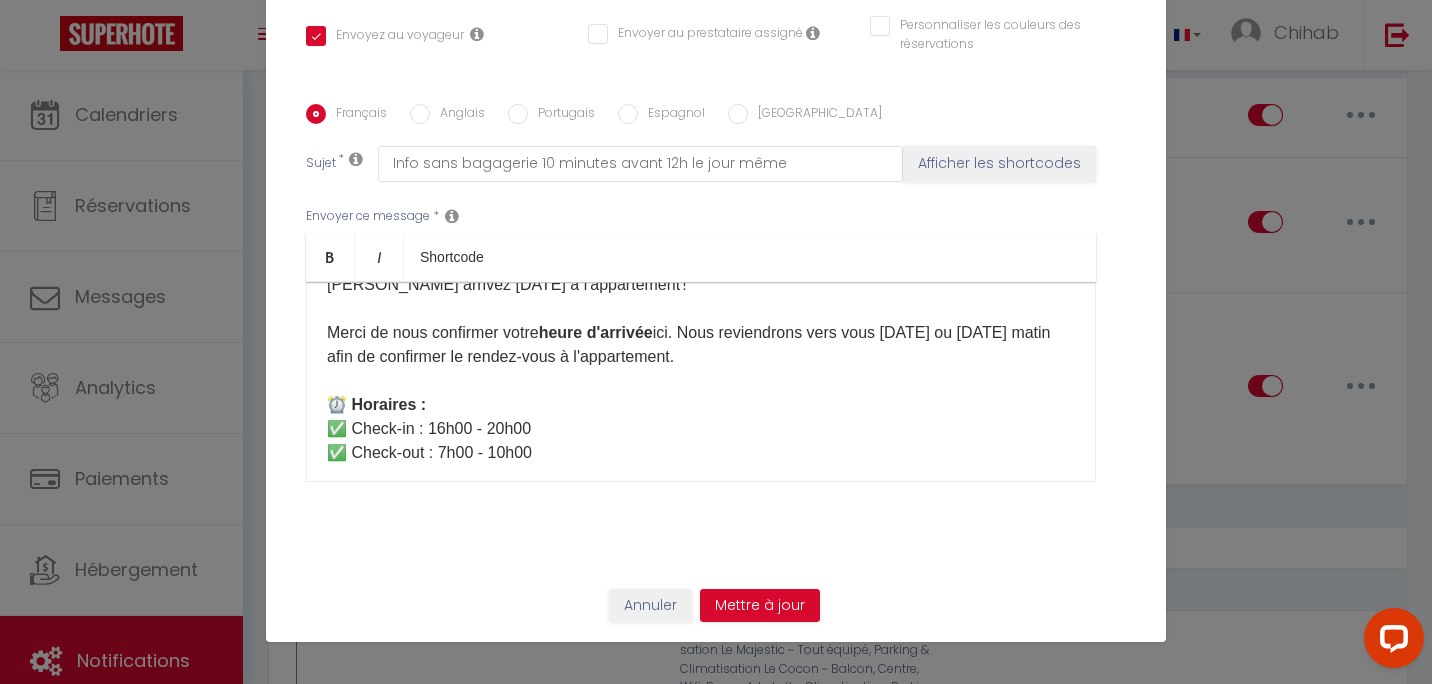 scroll, scrollTop: 100, scrollLeft: 0, axis: vertical 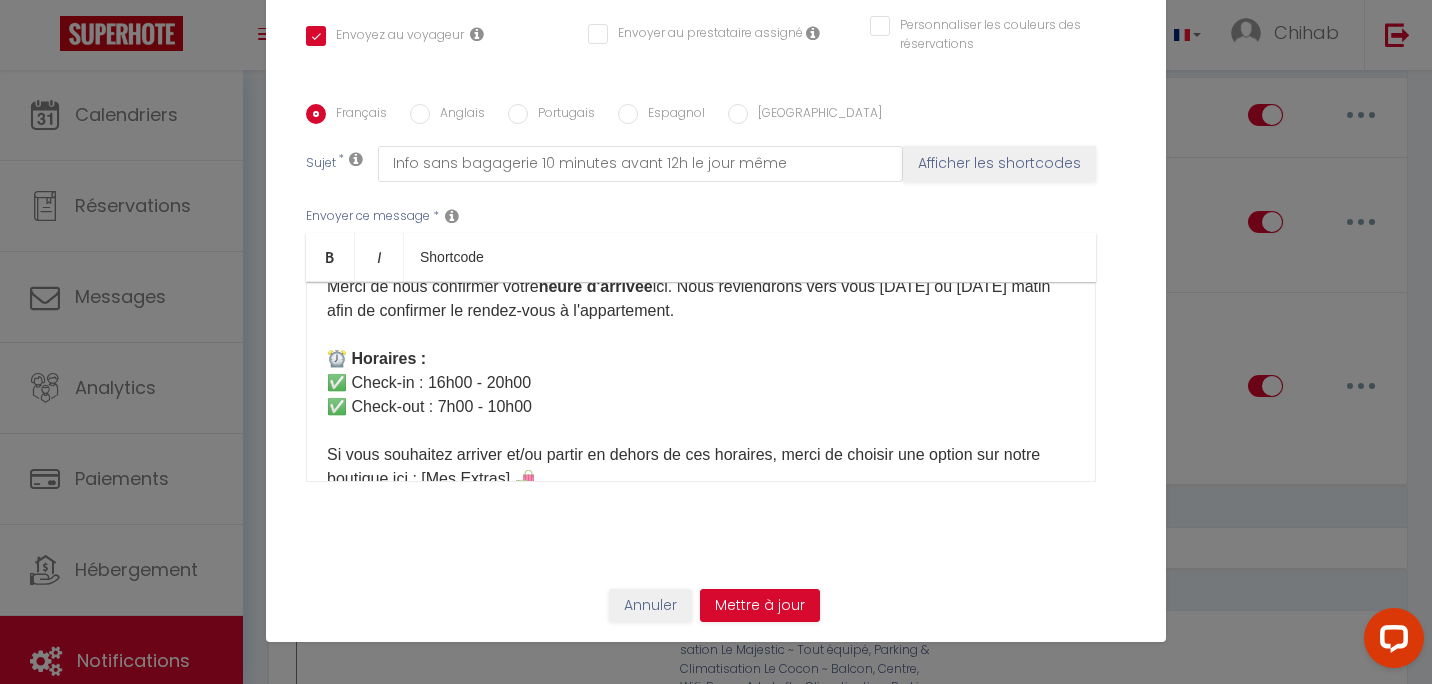 click on "Bonjour ☀️ [PERSON_NAME] arrivez [DATE] à l'appartement ! Merci de nous confirmer votre  heure d'arrivée  ici. Nous reviendrons vers vous [DATE] ou [DATE] matin afin de confirmer le rendez-vous à l'appartement. ⏰ Horaires : ✅ Check-in : 16h00 - 20h00 ✅ Check-out : 7h00 - 10h00 Si vous souhaitez arriver et/ou partir en dehors de ces horaires, merci de choisir une option sur notre boutique ici : [Mes Extras] 🛍️ ⚠️  Si vous arrivez après 20h : Les clés seront déposées dans une bagagerie située à 10-20 minutes à pied de l'appartement  JUSQU'À 22H40 MAXIMUM .Au-delà, la bagagerie ferme ses portes et  il n'y aura pas d'autres solutions .🚨  Soyez vigilant sur l'heure d'arrivée. 🚪  Accès à l'appartement : [étage]🌐   Wifi : [WIFI 🛜] ⚠️  Rappel important : 🚫 Soirées interdites dans l’appartement. Merci de respecter le calme après 22h. 🙏 Merci de prendre soin du logement et d’éteindre les lumières et appareils en sortant. Bon séjour ☀️" at bounding box center (701, 382) 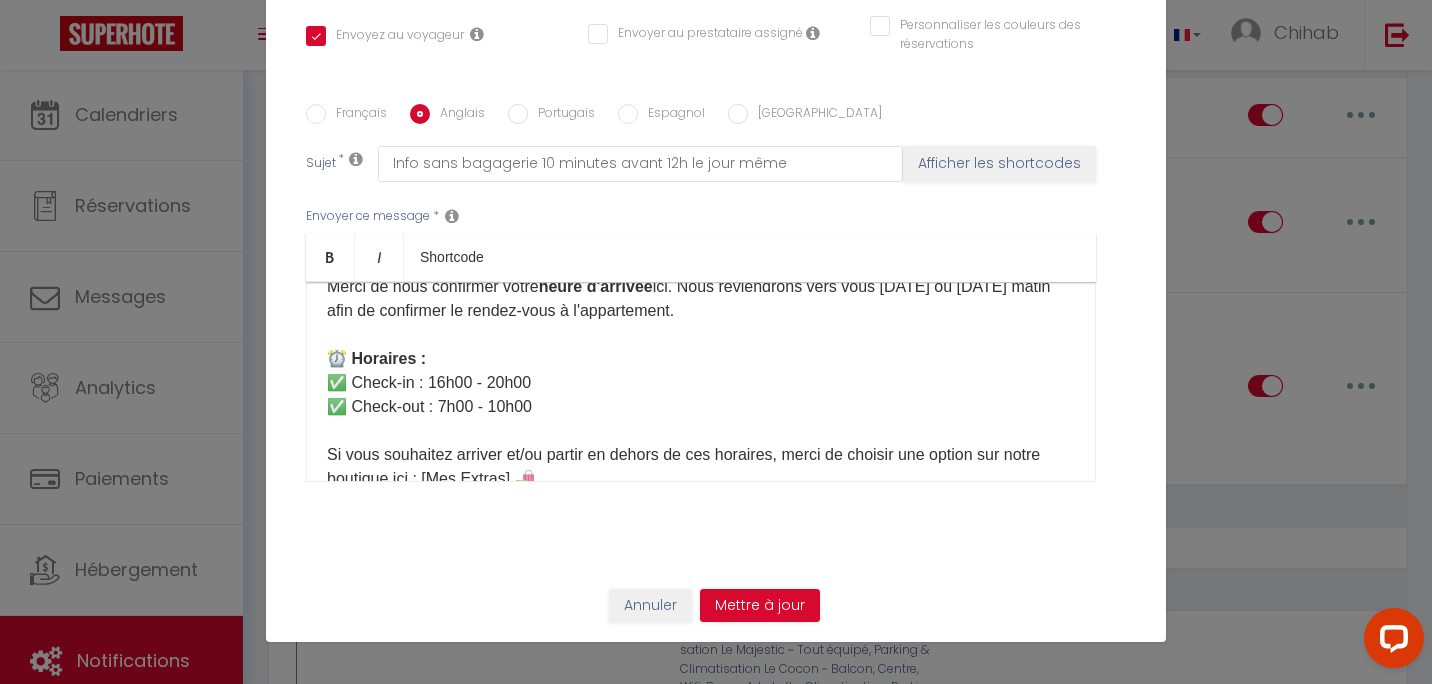 checkbox on "true" 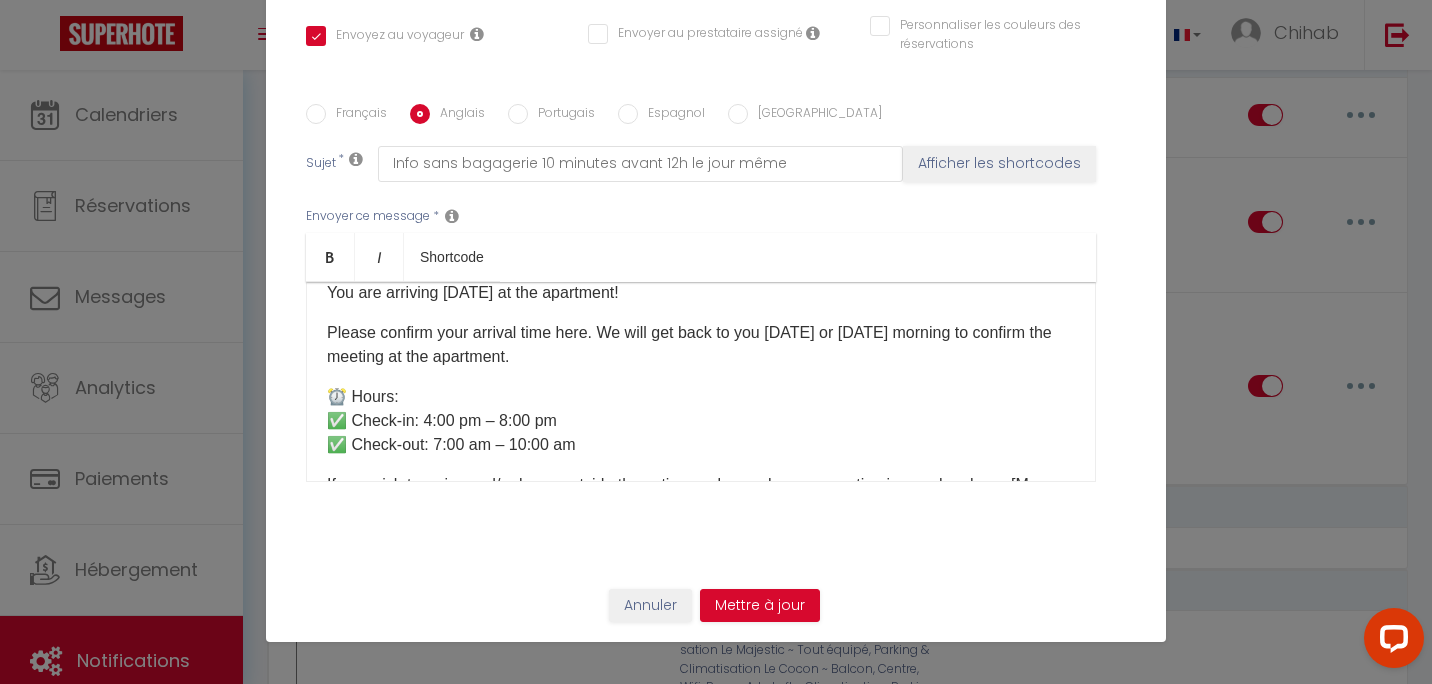 scroll, scrollTop: 0, scrollLeft: 0, axis: both 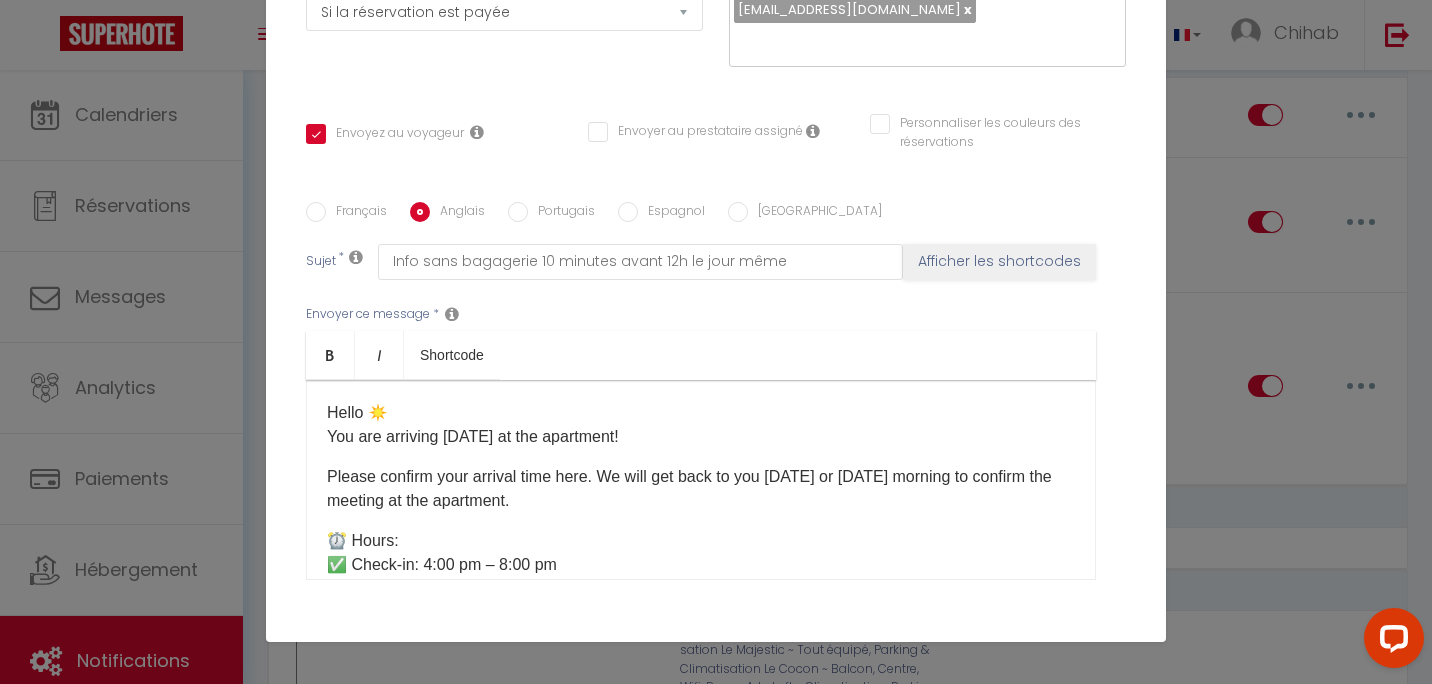 click on "Portugais" at bounding box center [561, 213] 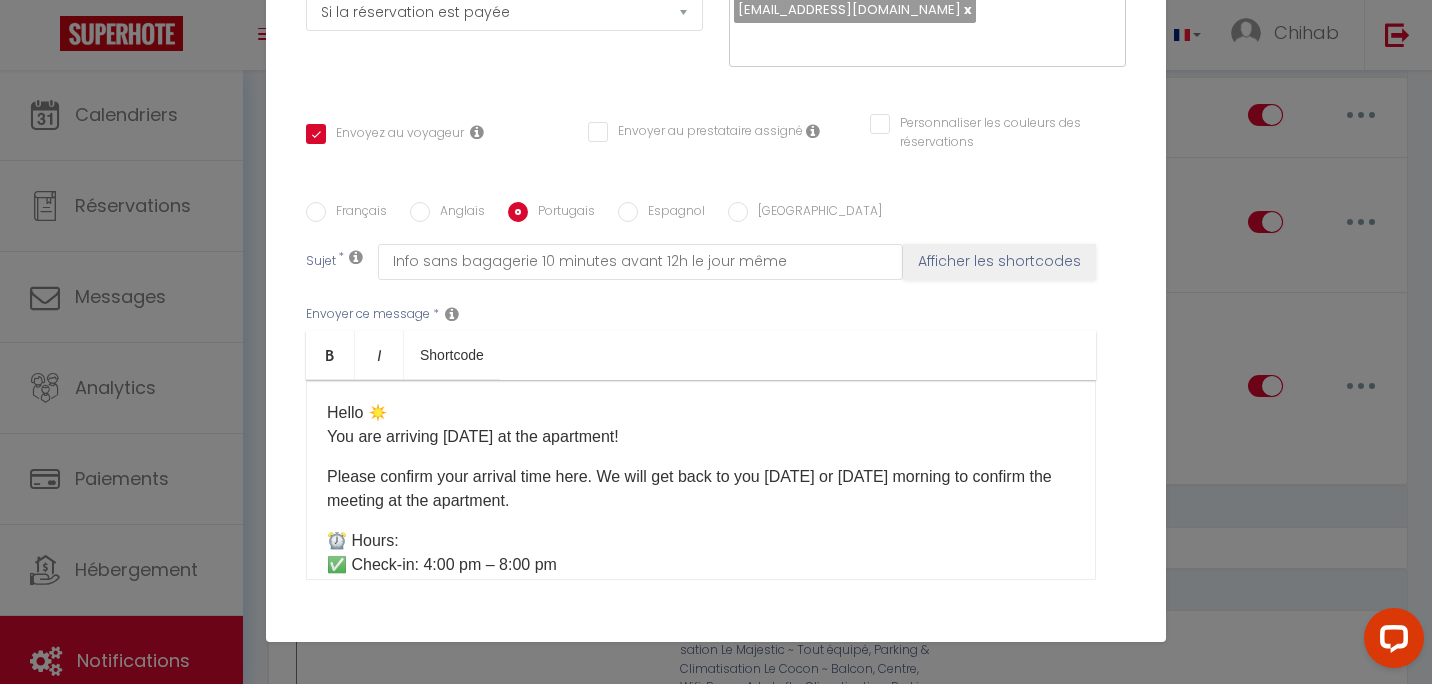 checkbox on "true" 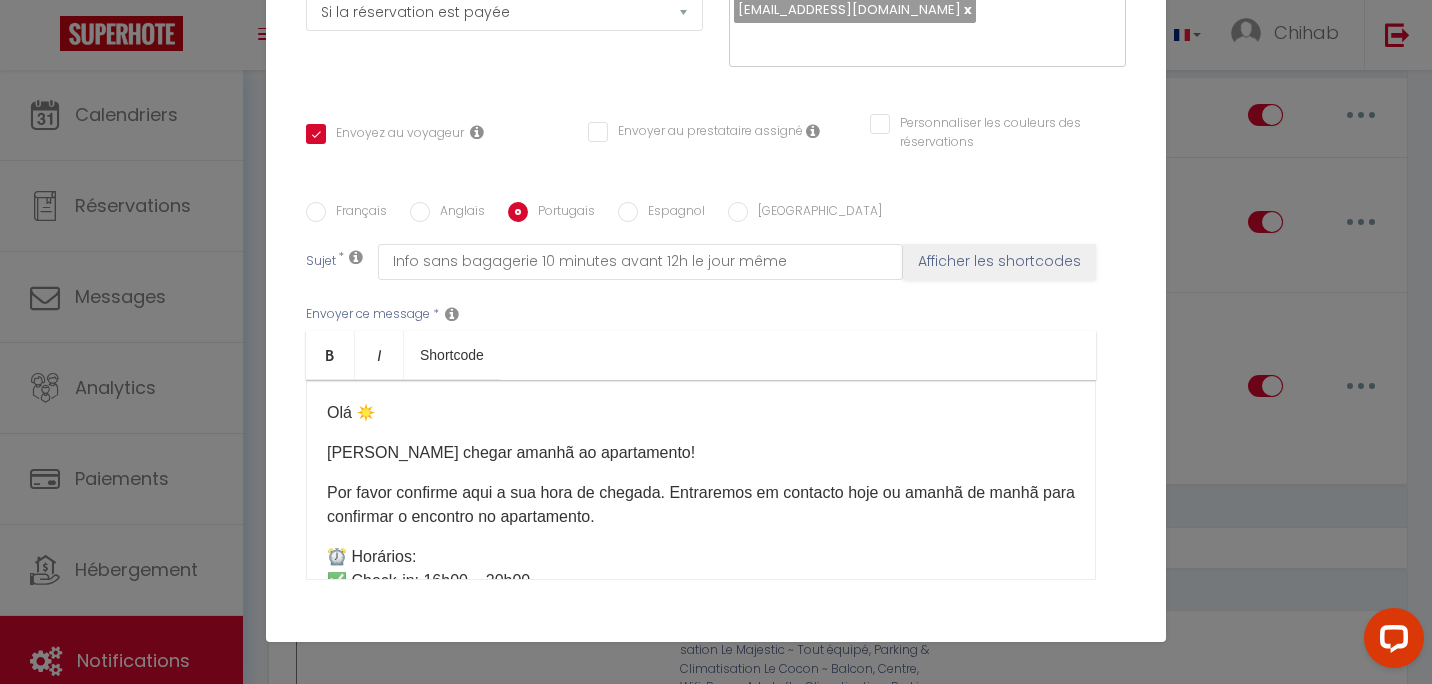 click on "Olá ☀️
Vai chegar amanhã ao apartamento!
Por favor confirme aqui a sua hora de chegada. Entraremos em contacto hoje ou amanhã de manhã para confirmar o encontro no apartamento.
⏰ Horários:
✅ Check-in: 16h00 – 20h00
✅ Check-out: 7h00 – 10h00
Se quiser chegar e/ou sair fora destes horários, por favor escolha uma opção na nossa loja aqui: [Mes Extras] 🛍️
⚠️ Se chegar depois das 20h00:
As chaves serão deixadas num depósito de bagagens localizado a 10–20 minutos a pé do apartamento ATÉ ÀS 22H40 NO MÁXIMO.
Depois desta hora, o depósito fecha e não haverá outras soluções.
🚨 Por favor seja muito pontual com a hora de chegada.
🚪 Acesso ao apartamento:
[étage]
🌐 Wifi:
[WIFI 🛜]
⚠️ Lembrete importante:
🚫 Festas proibidas no apartamento. Por favor respeite o silêncio depois das 22h00.
🙏 Obrigado por cuidar do alojamento e por desligar luzes e aparelhos ao sair.
Desejo-lhe uma ótima estadia ☀️" at bounding box center [701, 480] 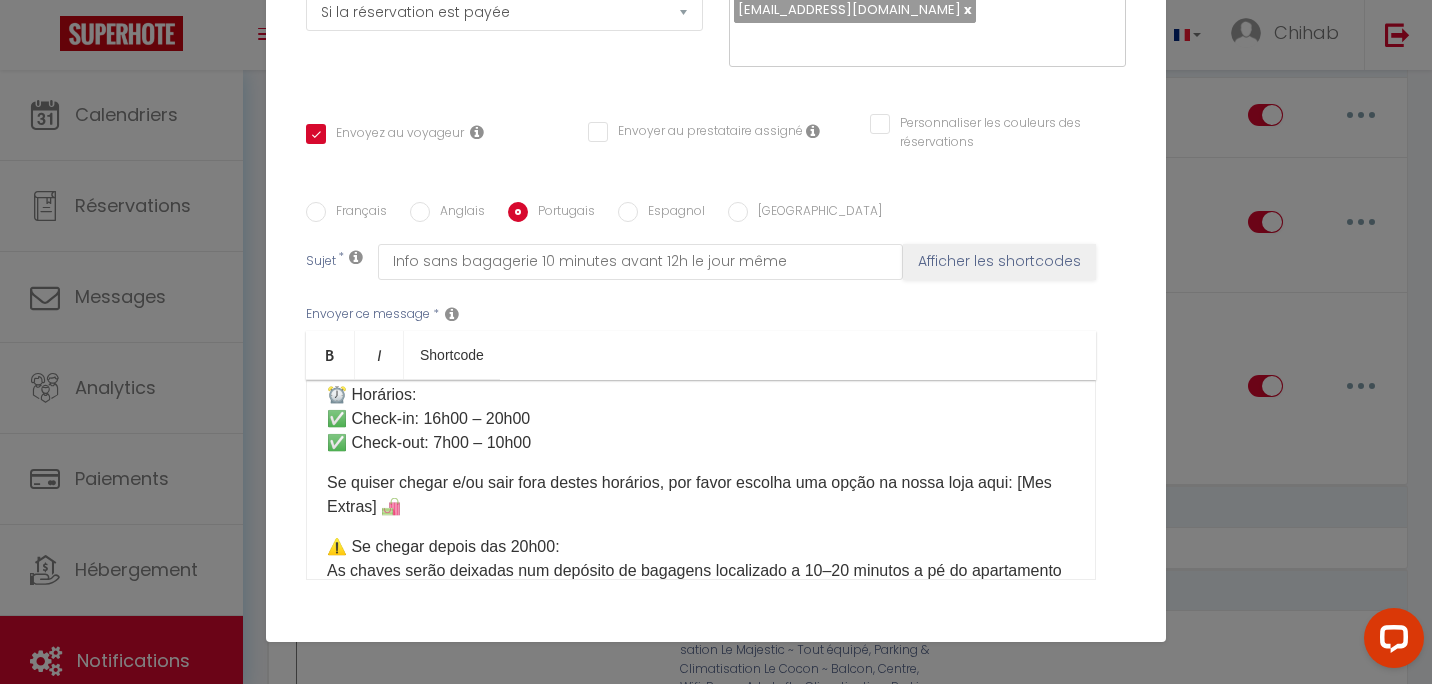 scroll, scrollTop: 100, scrollLeft: 0, axis: vertical 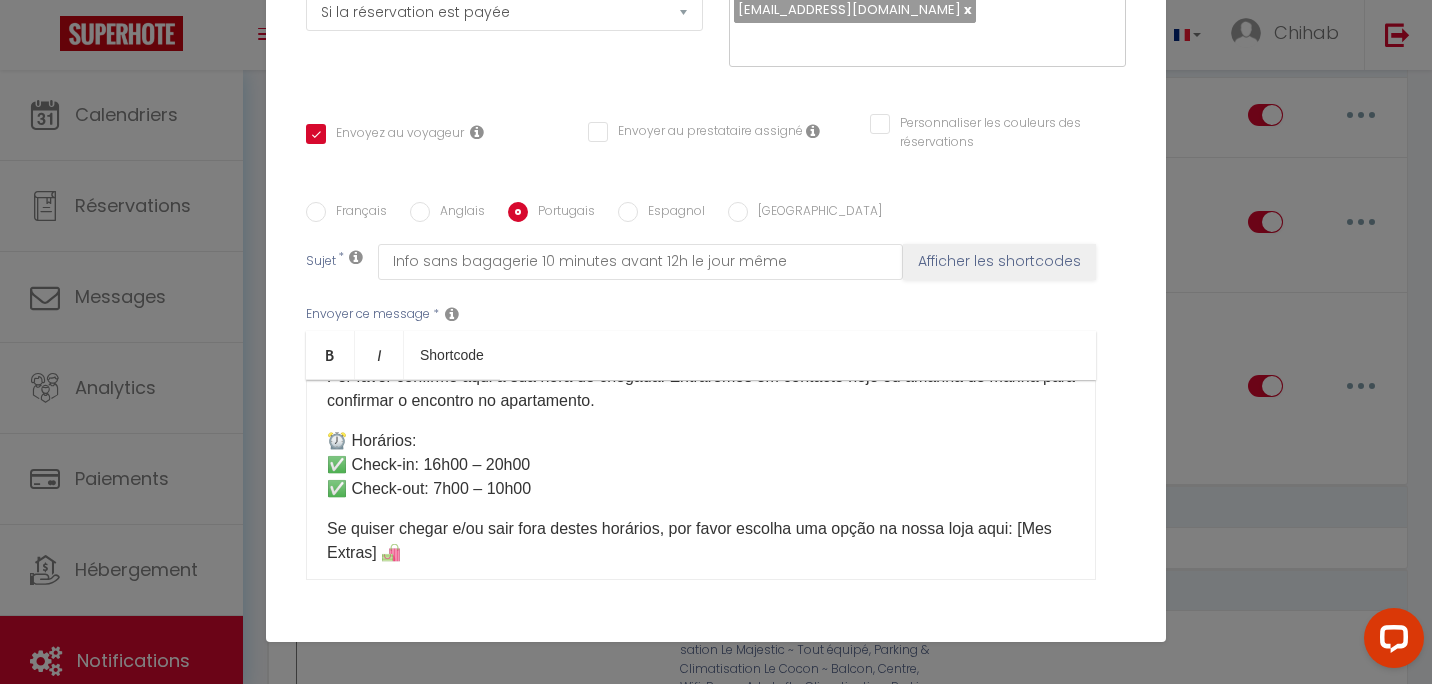 click on "⏰ Horários:
✅ Check-in: 16h00 – 20h00
✅ Check-out: 7h00 – 10h00" at bounding box center (701, 465) 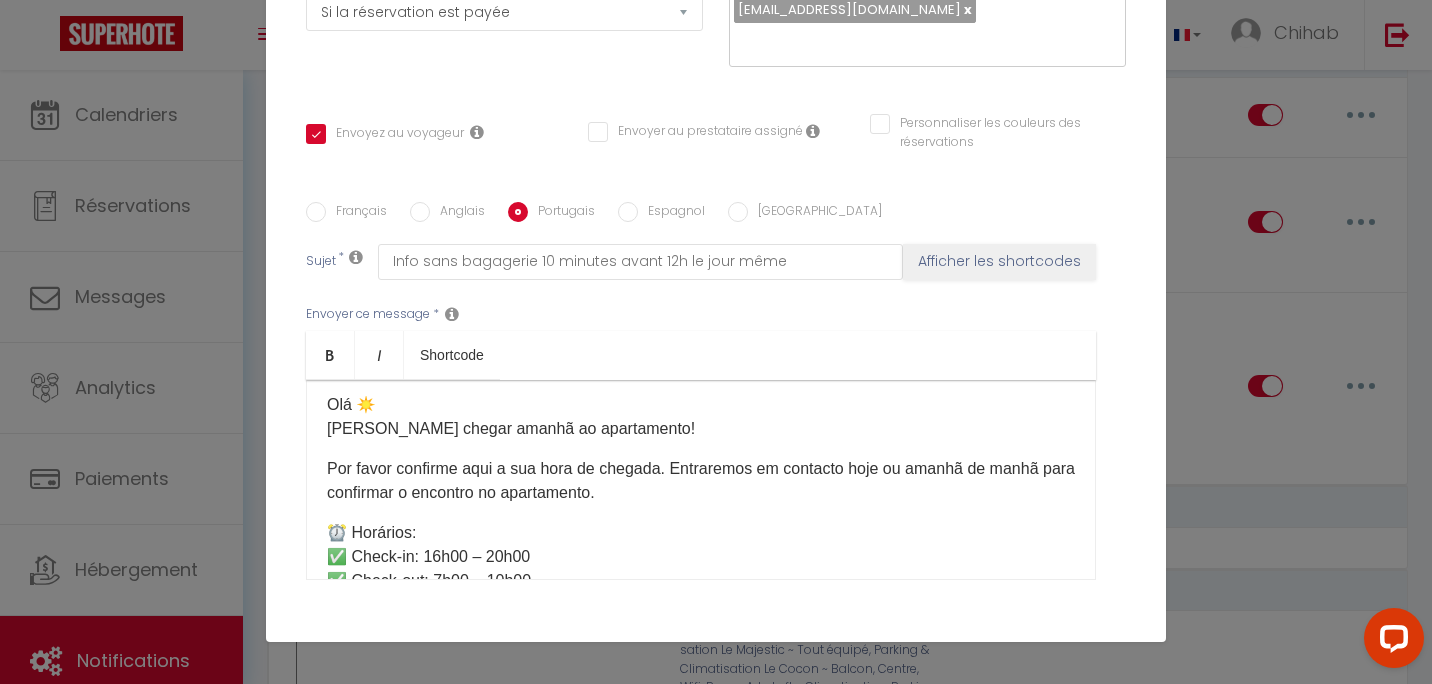 scroll, scrollTop: 0, scrollLeft: 0, axis: both 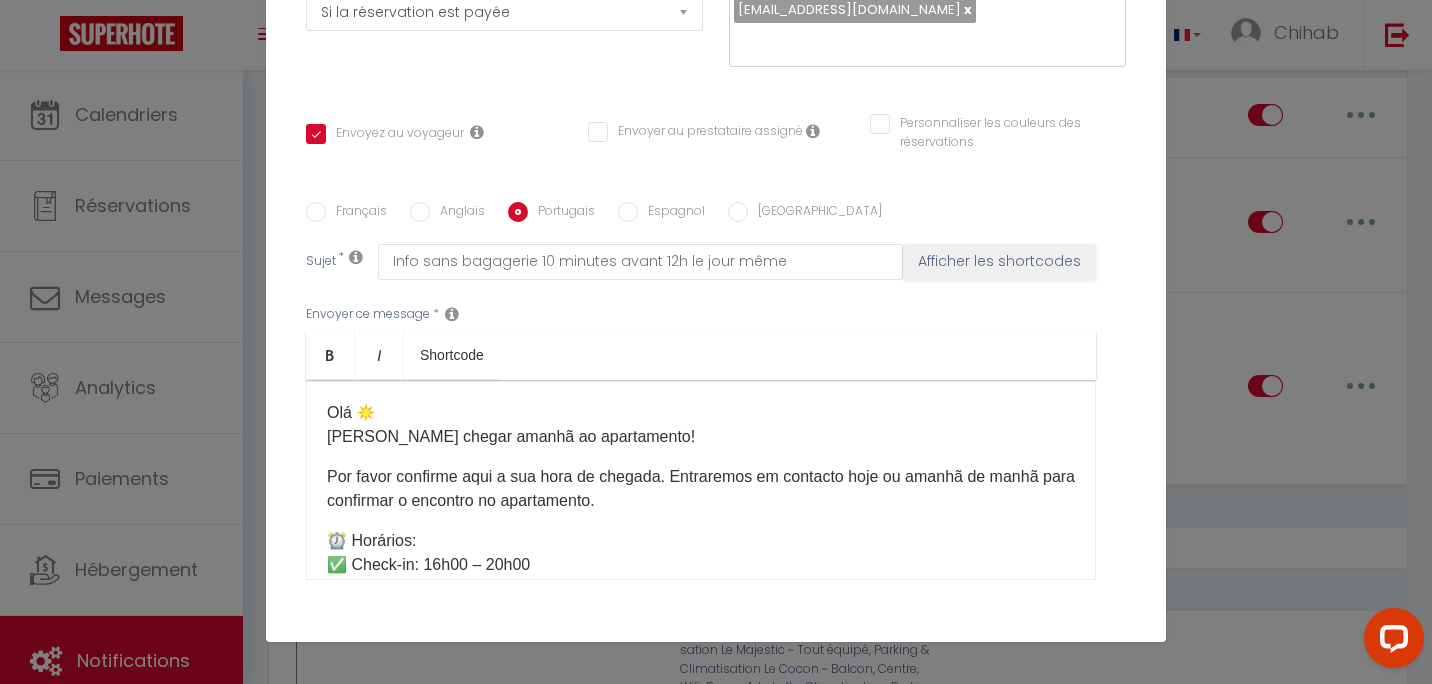 click on "Espagnol" at bounding box center [671, 213] 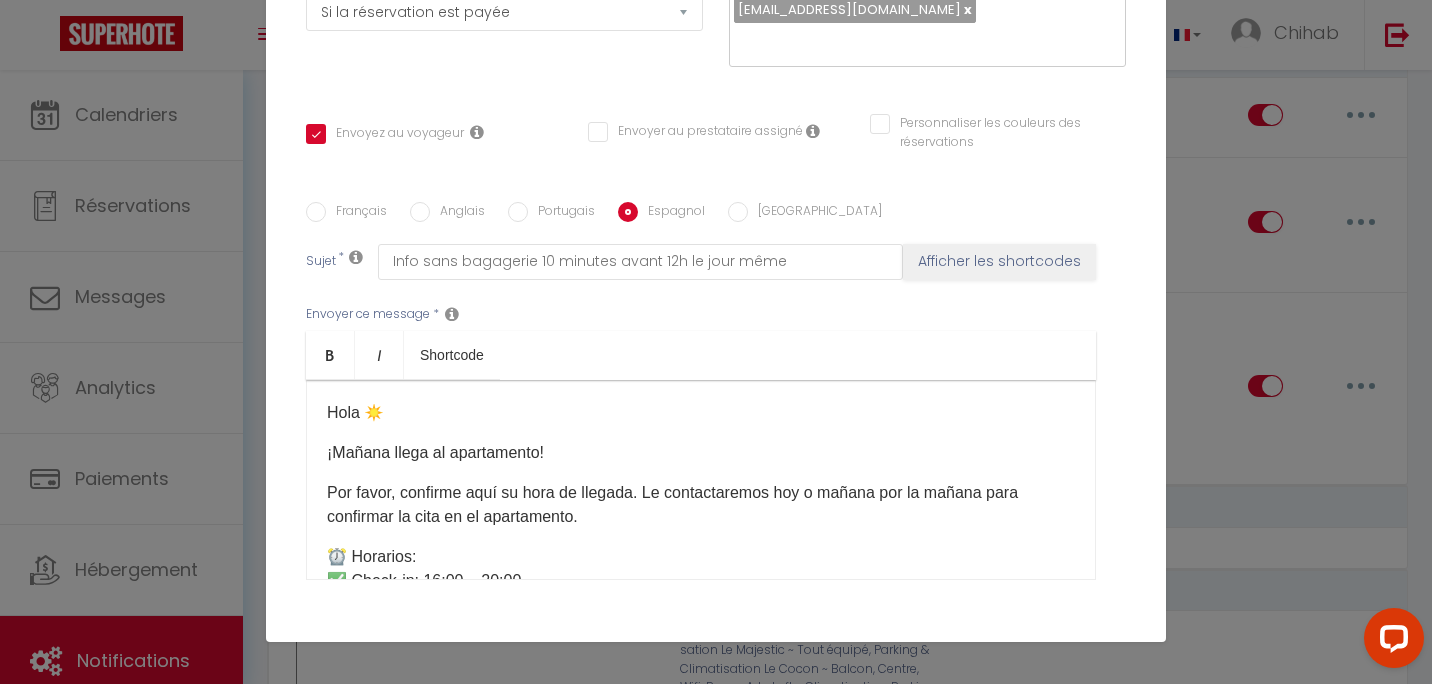 checkbox on "true" 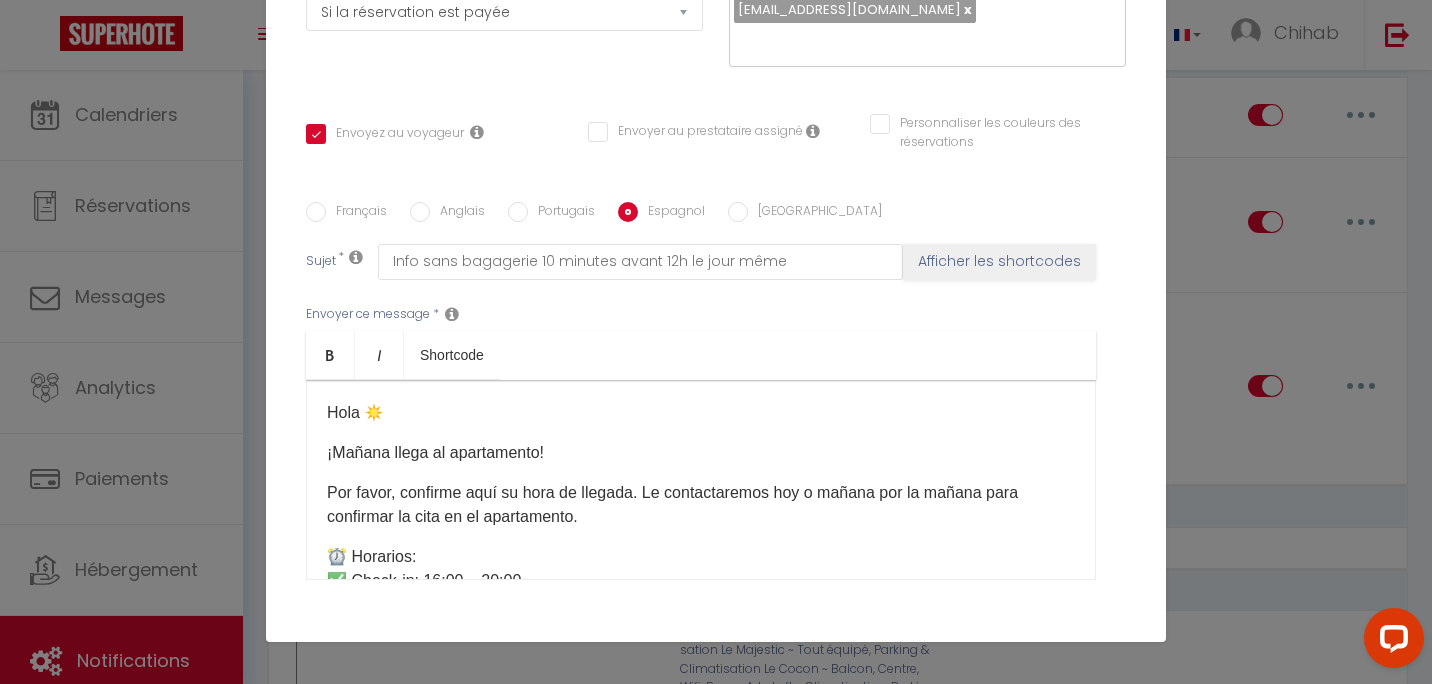 click on "¡Mañana llega al apartamento!" at bounding box center (701, 453) 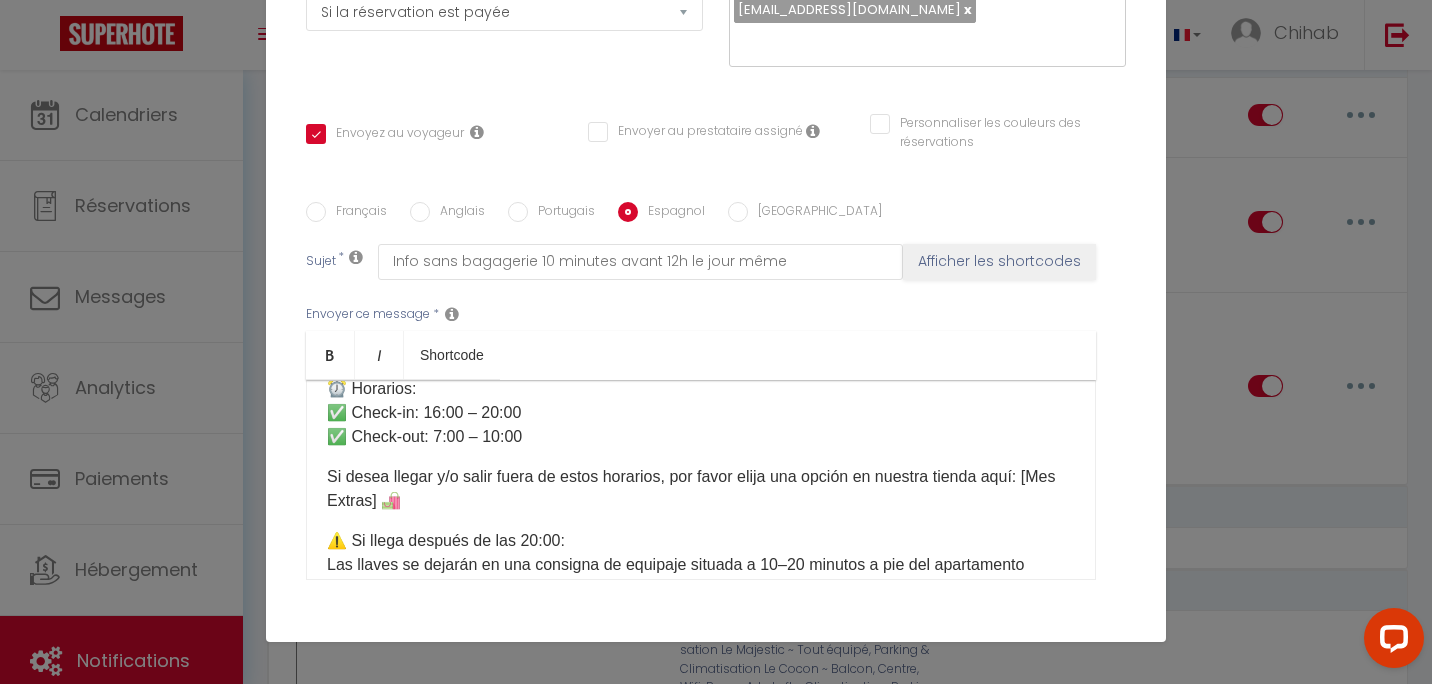 scroll, scrollTop: 100, scrollLeft: 0, axis: vertical 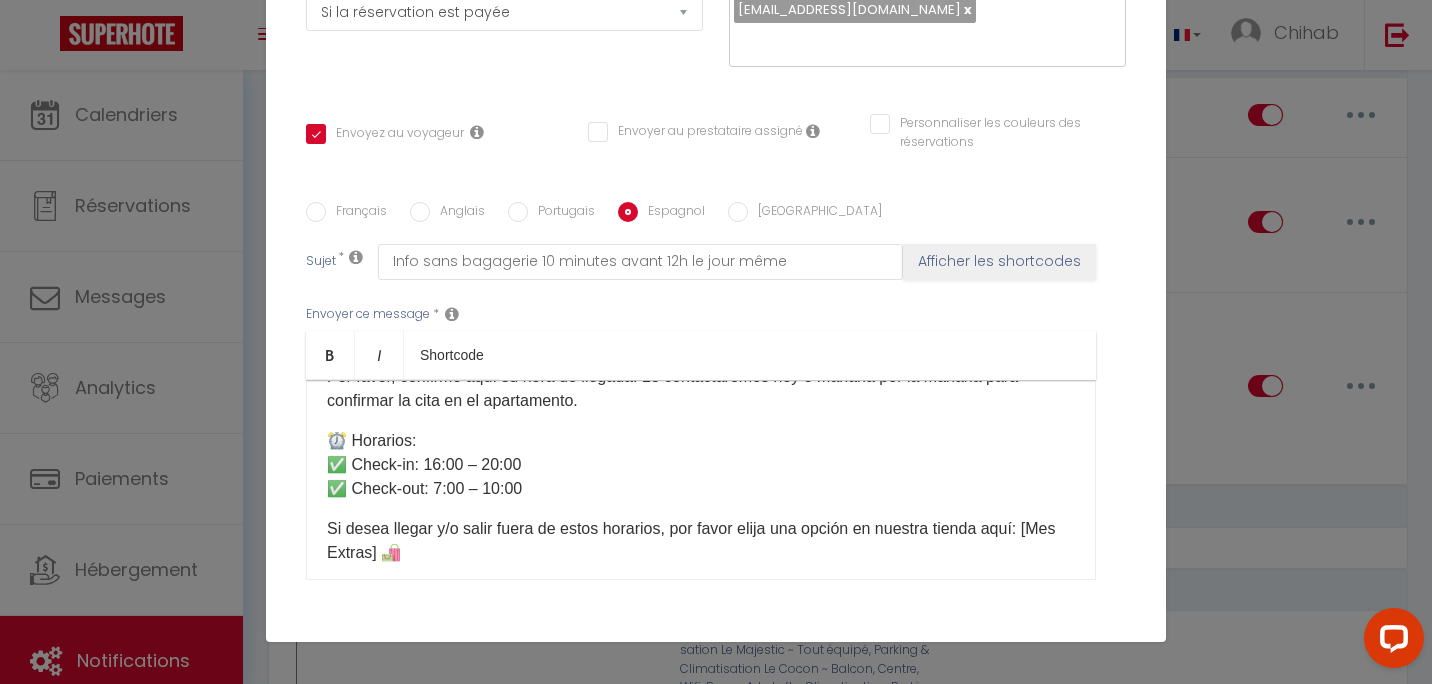 click on "Hola ☀️ ¡Mañana llega al apartamento!
Por favor, confirme aquí su hora de llegada. Le contactaremos hoy o mañana por la mañana para confirmar la cita en el apartamento.
⏰ Horarios:
✅ Check-in: 16:00 – 20:00
✅ Check-out: 7:00 – 10:00
Si desea llegar y/o salir fuera de estos horarios, por favor elija una opción en nuestra tienda aquí: [Mes Extras] 🛍️
⚠️ Si llega después de las 20:00:
Las llaves se dejarán en una consigna de equipaje situada a 10–20 minutos a pie del apartamento HASTA UN MÁXIMO DE LAS 22:40.
Después de esta hora, la consigna cierra y no habrá otras soluciones.
🚨 Sea muy puntual con la hora de llegada.
🚪 Acceso al apartamento:
[étage]
🌐 Wifi:
[WIFI 🛜]
⚠️ Recordatorio importante:
🚫 Fiestas prohibidas en el apartamento. Por favor respete el silencio después de las 22:00.
🙏 Gracias por cuidar el alojamiento y apagar luces y aparatos al salir.
¡Que tenga una excelente estancia ☀️" at bounding box center [701, 480] 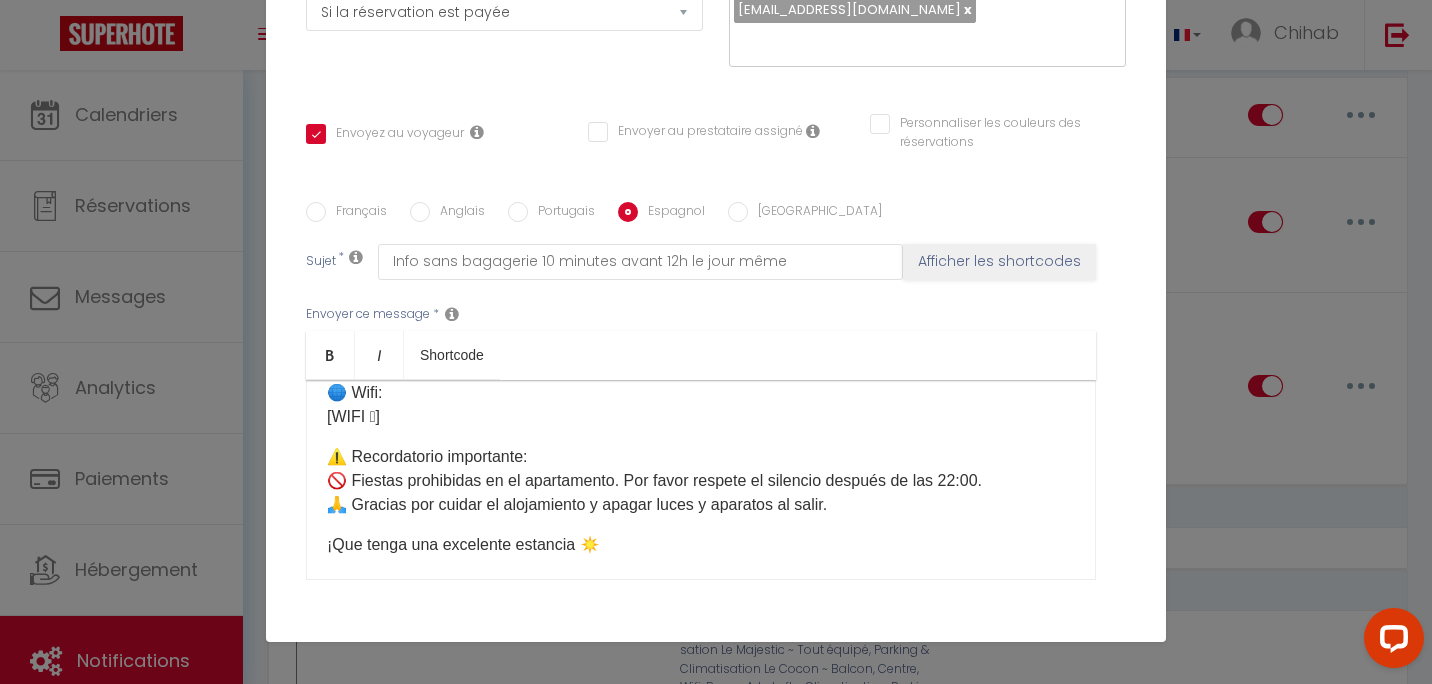 scroll, scrollTop: 518, scrollLeft: 0, axis: vertical 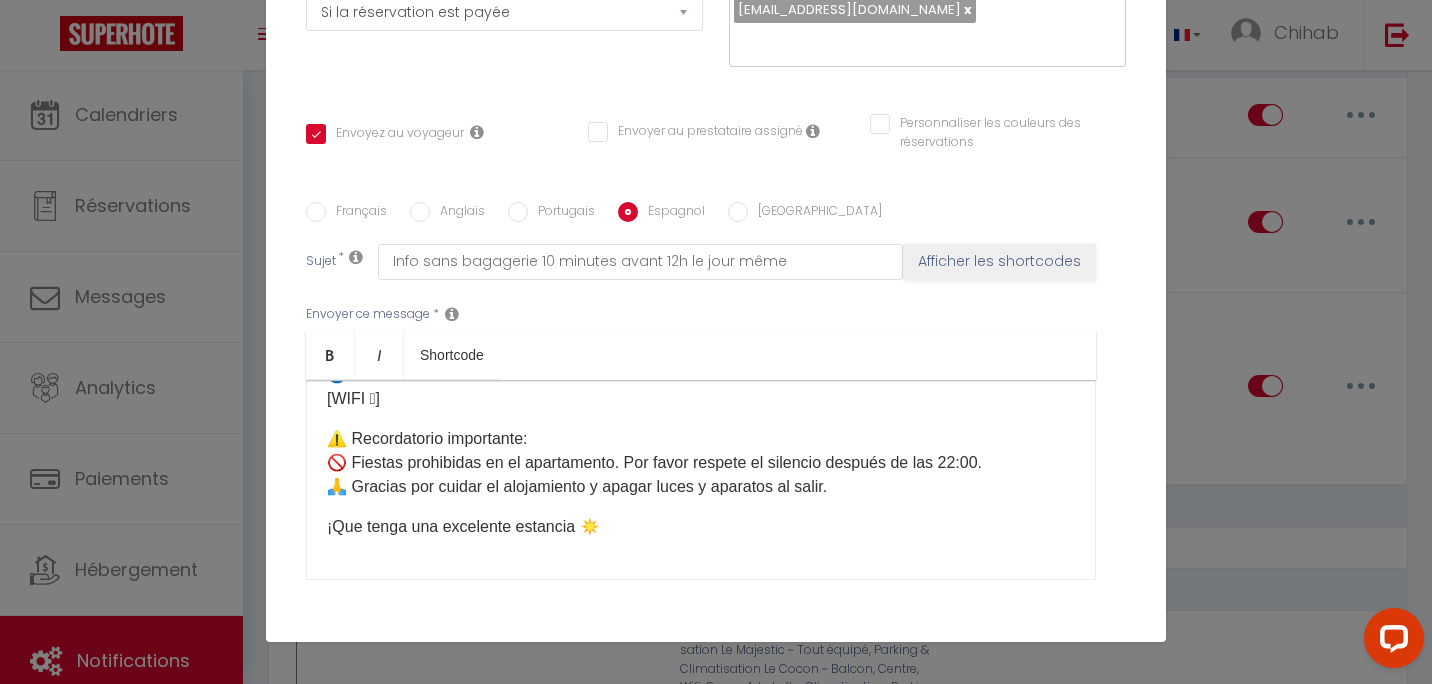 click on "[GEOGRAPHIC_DATA]" at bounding box center [815, 213] 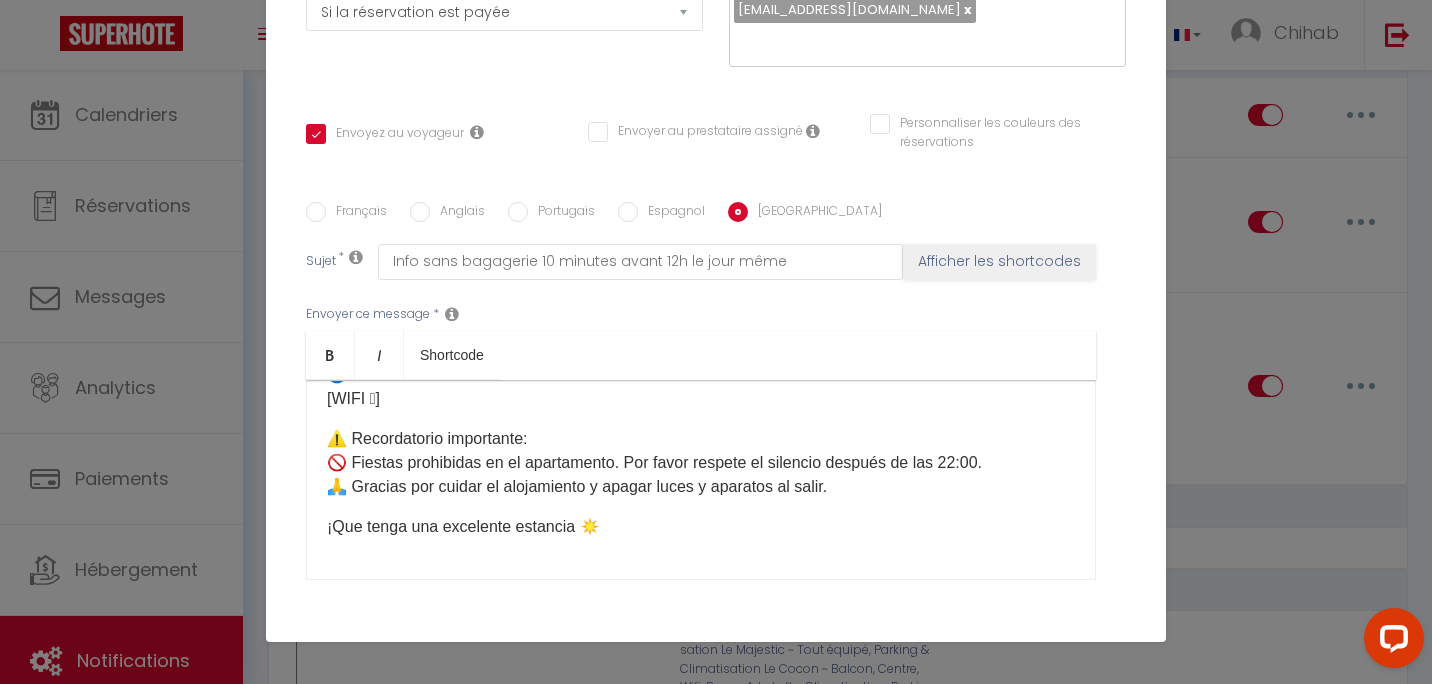 checkbox on "true" 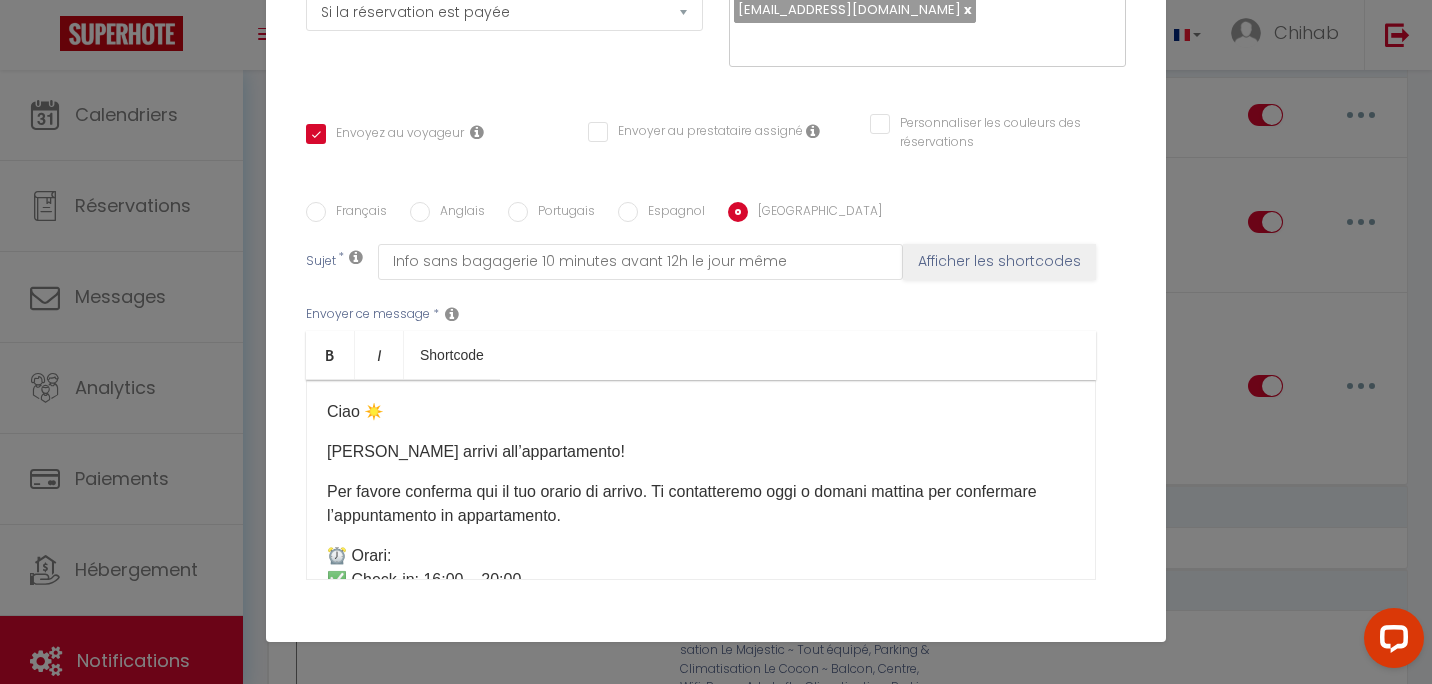 scroll, scrollTop: 0, scrollLeft: 0, axis: both 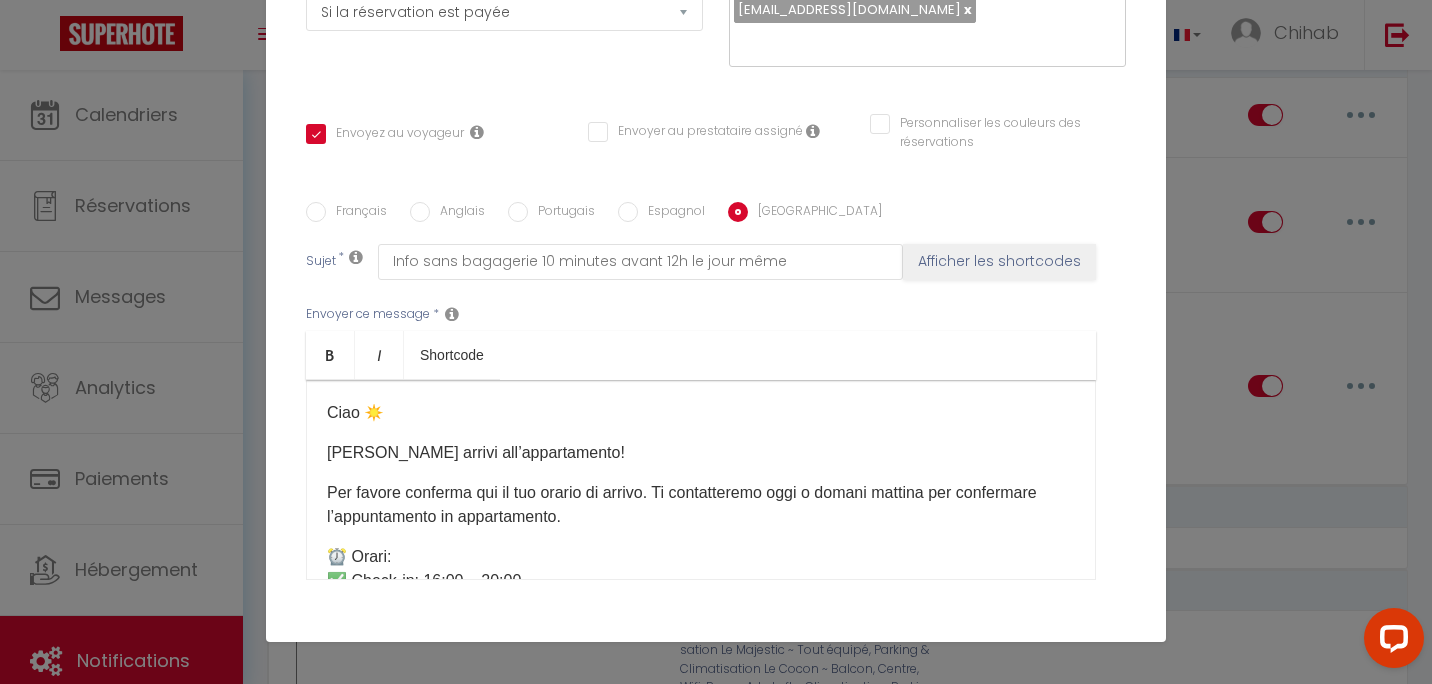 drag, startPoint x: 298, startPoint y: 427, endPoint x: 335, endPoint y: 446, distance: 41.59327 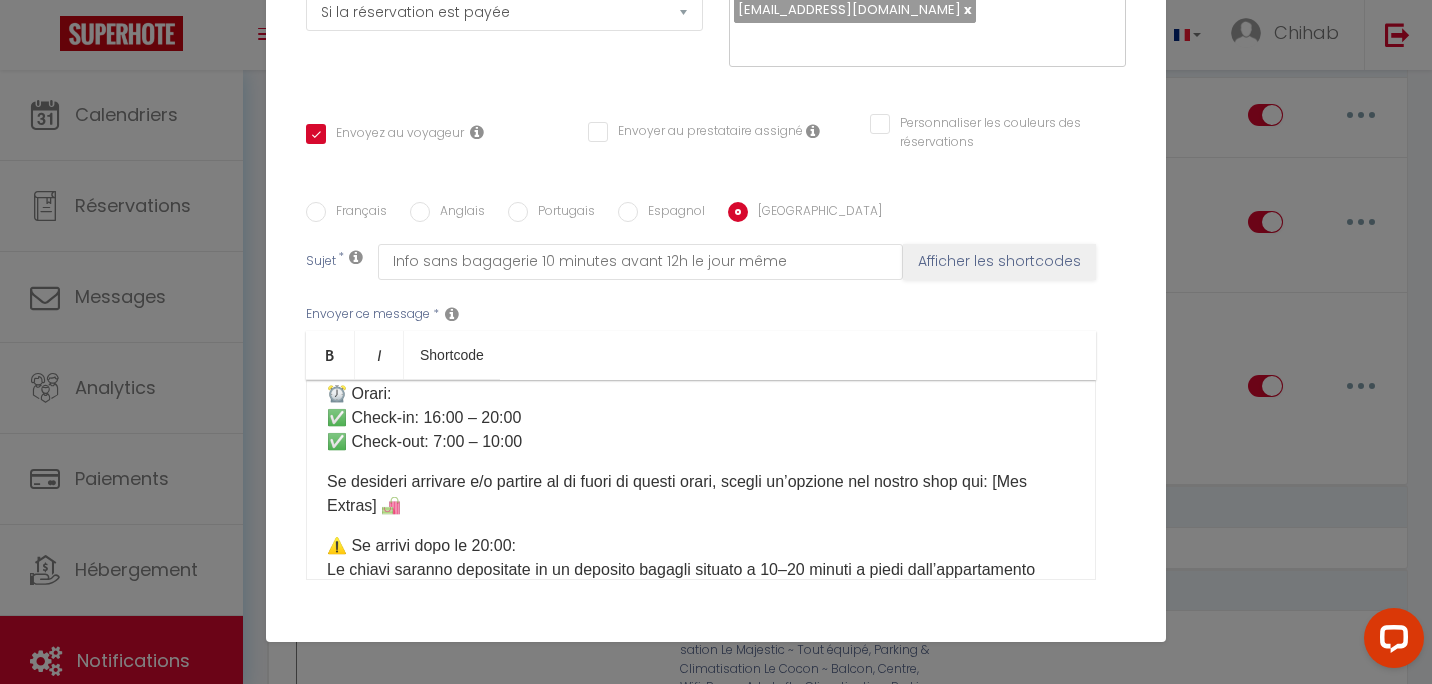 scroll, scrollTop: 100, scrollLeft: 0, axis: vertical 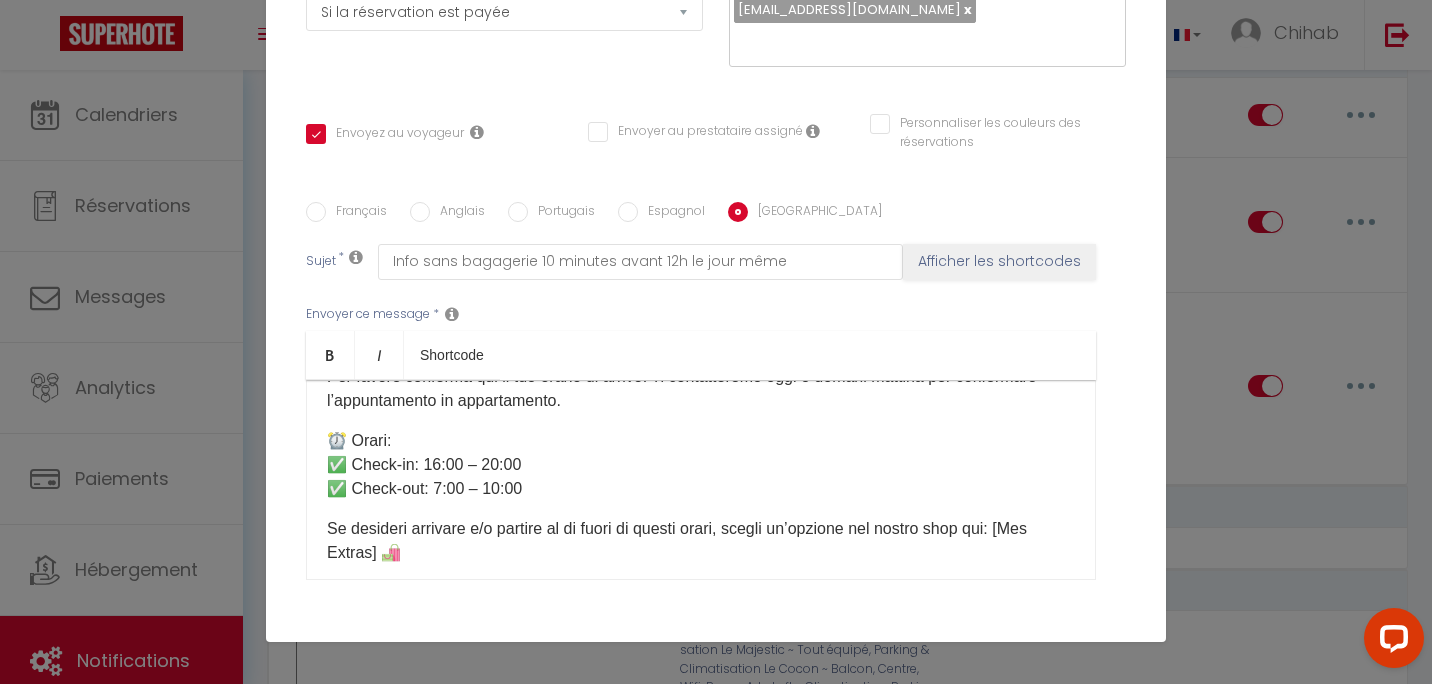 click on "Ciao ☀️ [PERSON_NAME] arrivi all’appartamento!
Per favore conferma qui il tuo orario di arrivo. Ti contatteremo oggi o domani mattina per confermare l’appuntamento in appartamento.
⏰ Orari:
✅ Check-in: 16:00 – 20:00
✅ Check-out: 7:00 – 10:00
Se desideri arrivare e/o partire al di fuori di questi orari, scegli un’opzione nel nostro shop qui: [Mes Extras] 🛍️
⚠️ Se arrivi dopo le 20:00:
Le chiavi saranno depositate in un deposito bagagli situato a 10–20 minuti a piedi dall’appartamento FINO ALLE 22:40 AL MASSIMO.
Dopo questo orario, il deposito chiude e non ci saranno altre soluzioni.
🚨 Presta molta attenzione all’orario di arrivo.
🚪 Accesso all’appartamento:
[étage]
🌐 Wifi:
[WIFI 🛜]
⚠️ Promemoria importante:
🚫 Feste vietate nell’appartamento. Si prega di rispettare il silenzio dopo le 22:00.
🙏 Grazie per prenderti cura dell’alloggio e per spegnere luci e dispositivi quando esci." at bounding box center [701, 480] 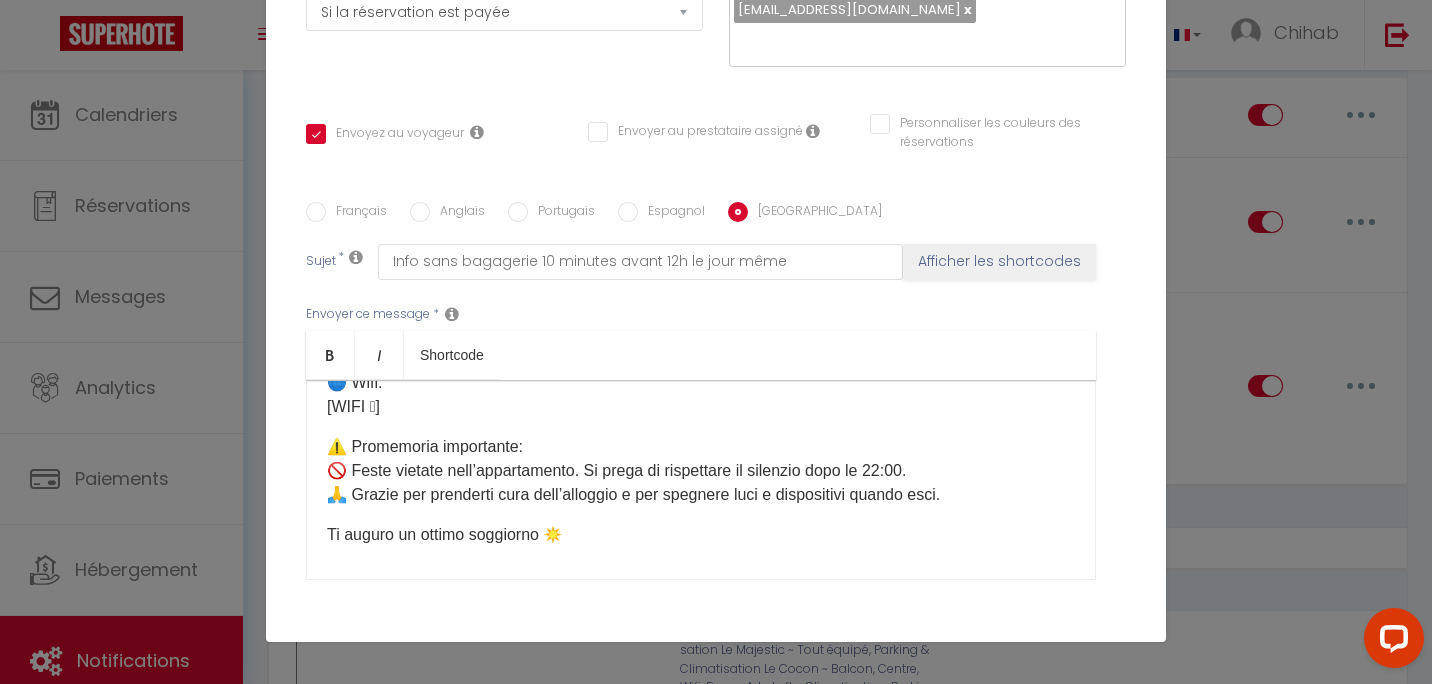 scroll, scrollTop: 518, scrollLeft: 0, axis: vertical 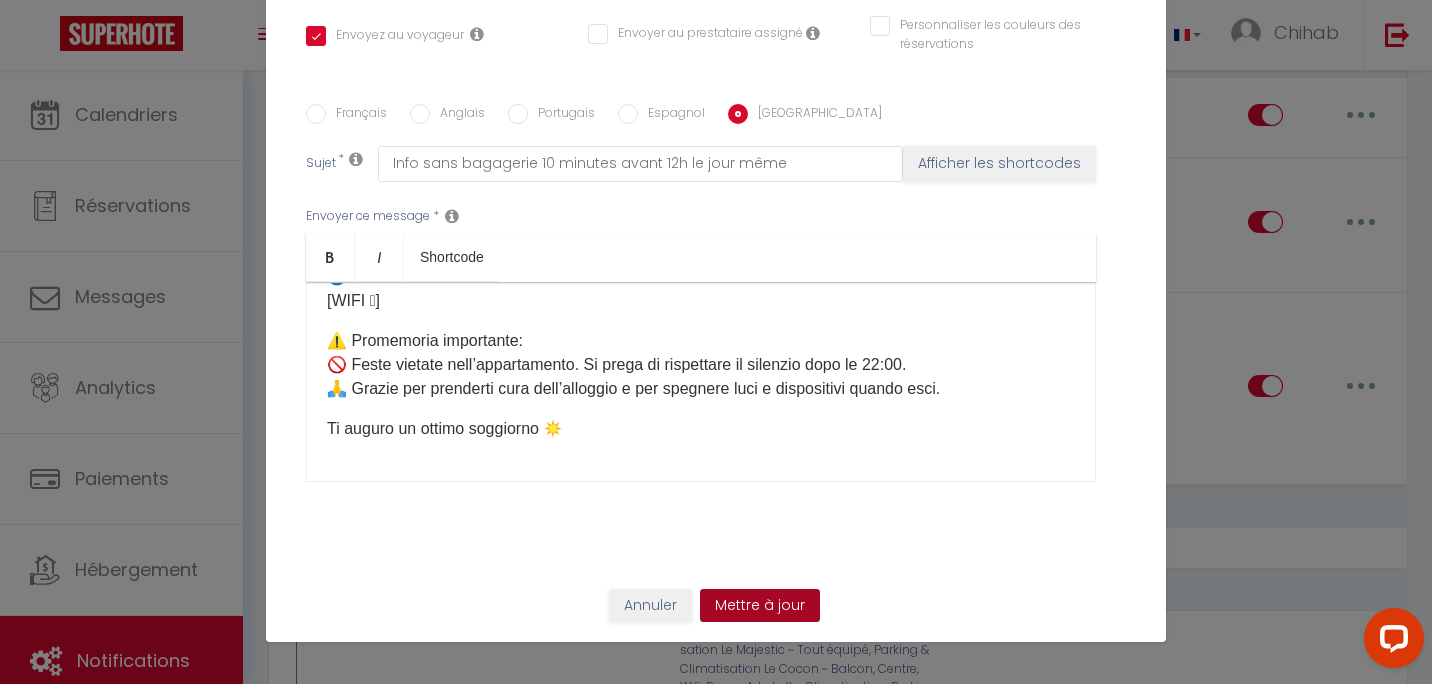 click on "Mettre à jour" at bounding box center [760, 606] 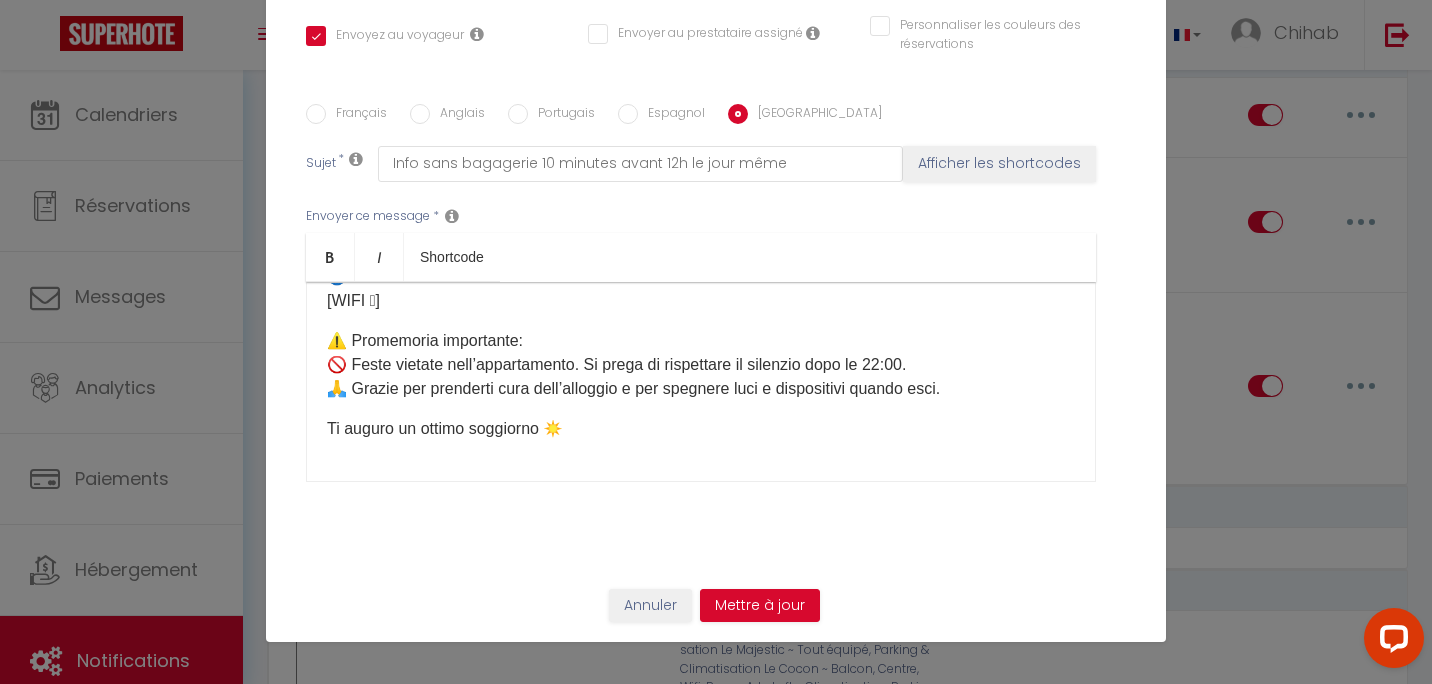 checkbox on "true" 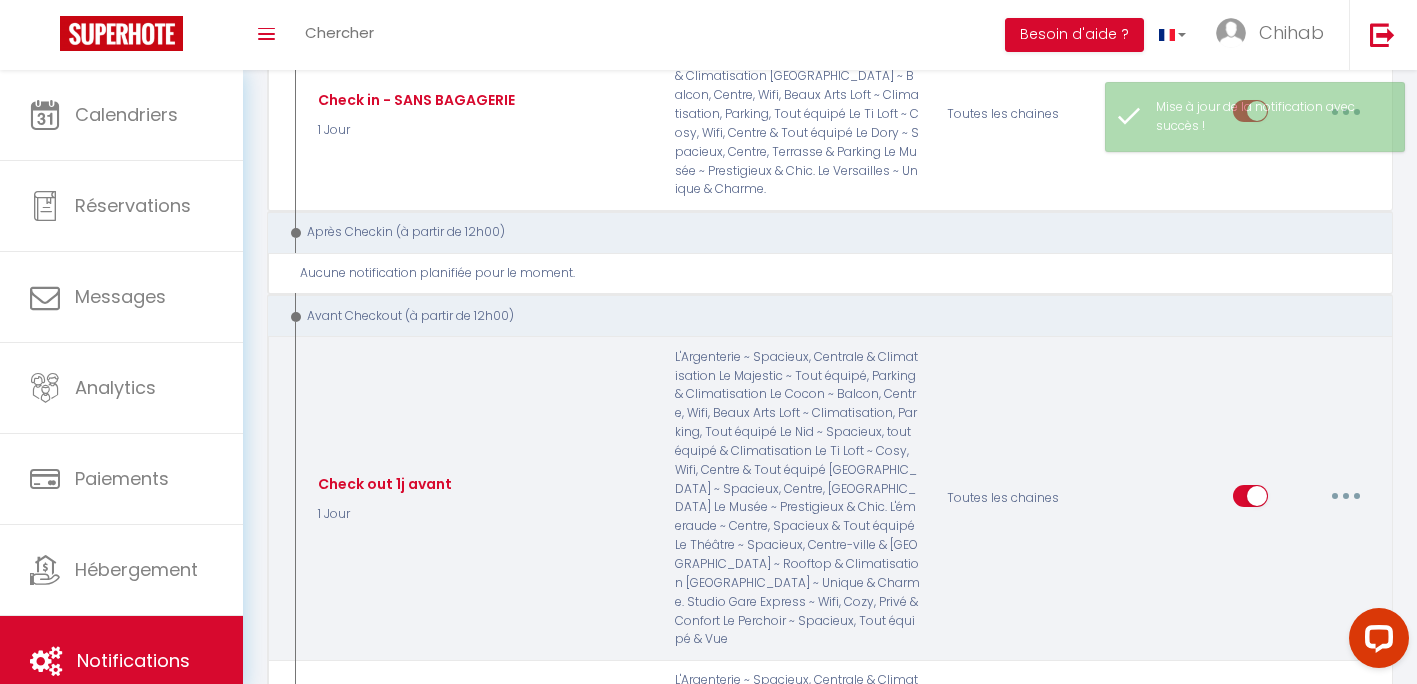 scroll, scrollTop: 900, scrollLeft: 0, axis: vertical 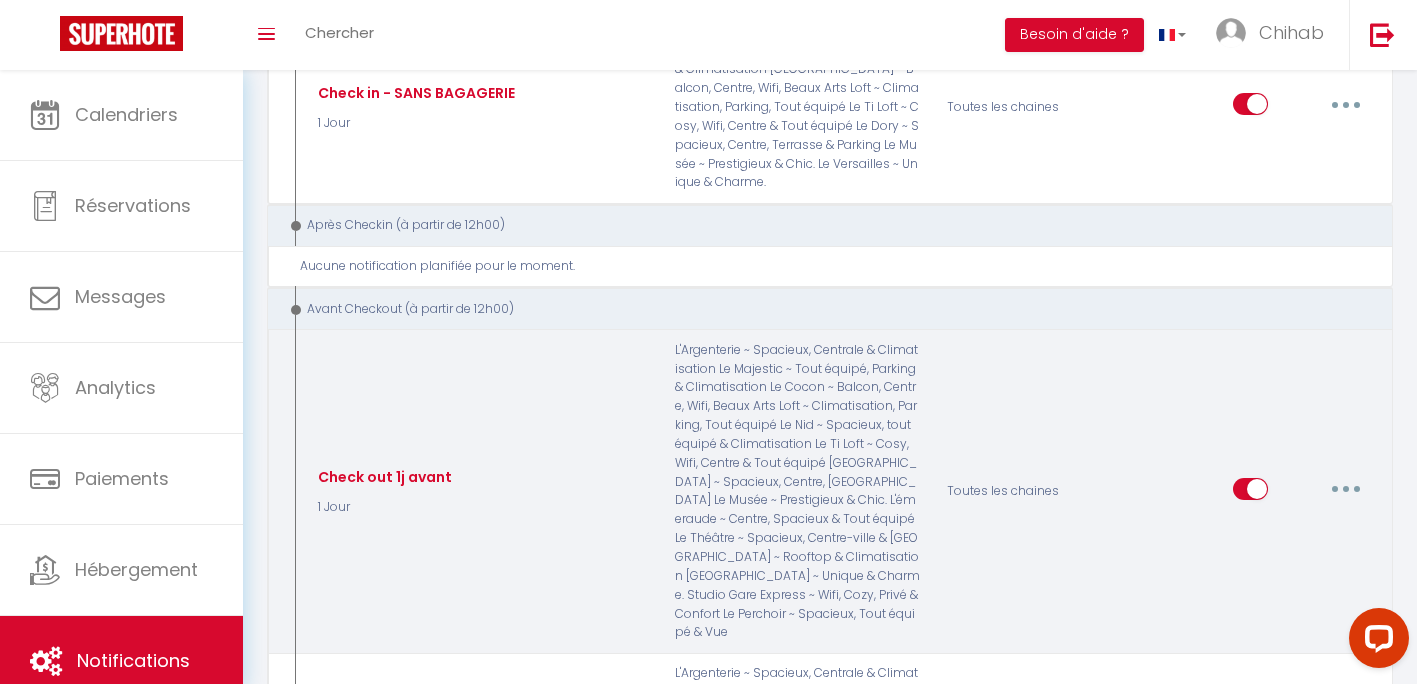 click at bounding box center (1346, 489) 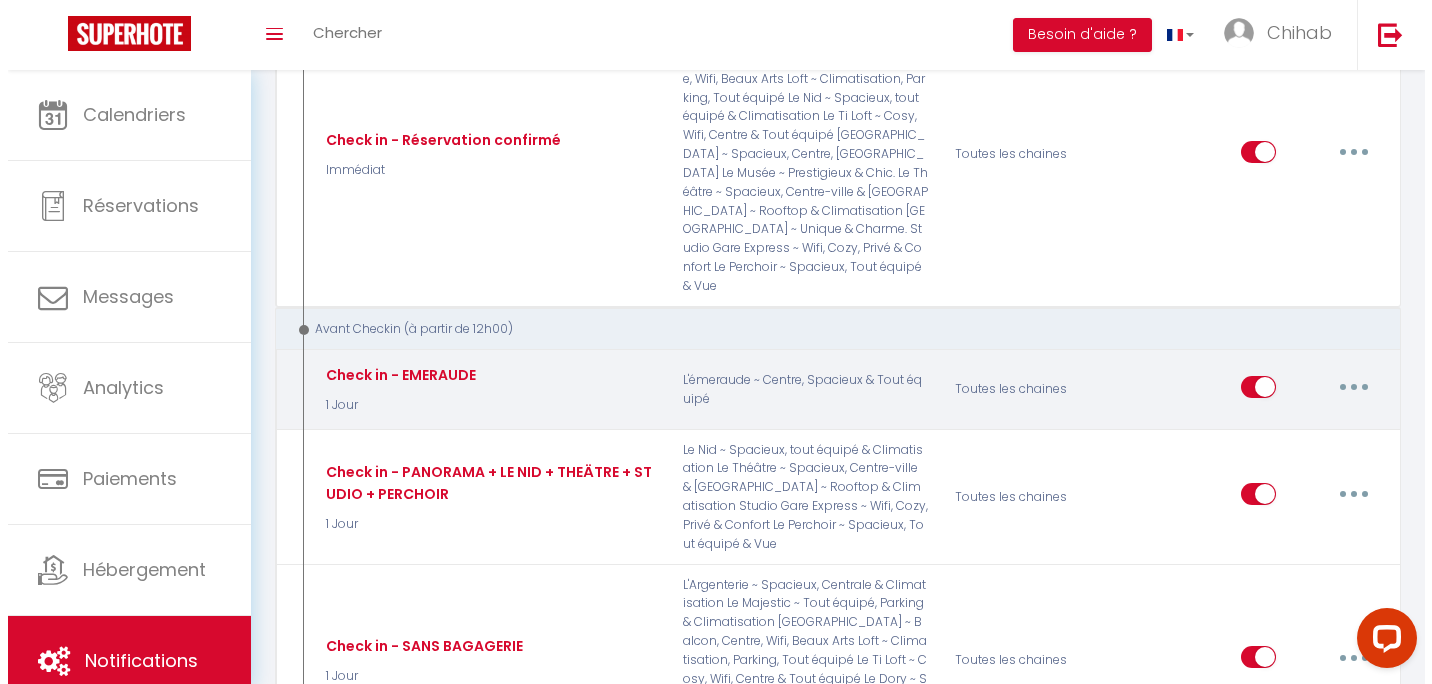 scroll, scrollTop: 500, scrollLeft: 0, axis: vertical 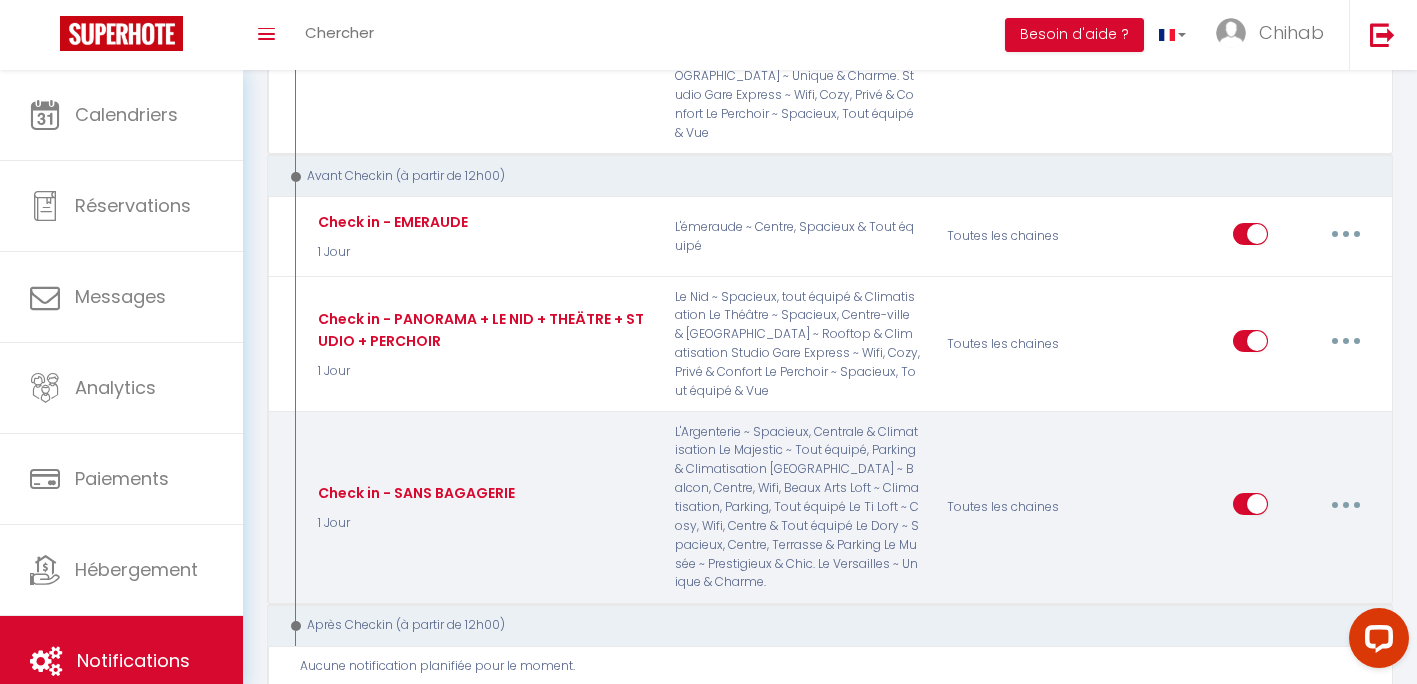 click at bounding box center [1346, 504] 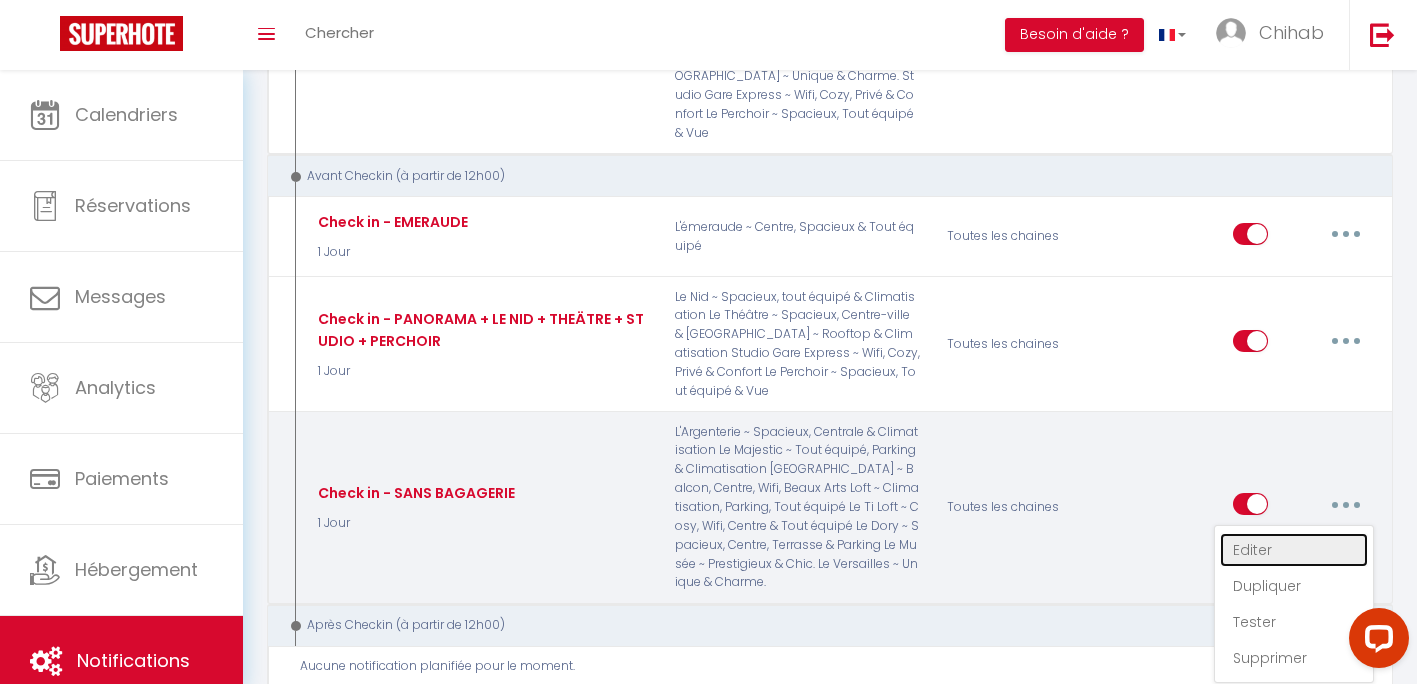click on "Editer" at bounding box center [1294, 550] 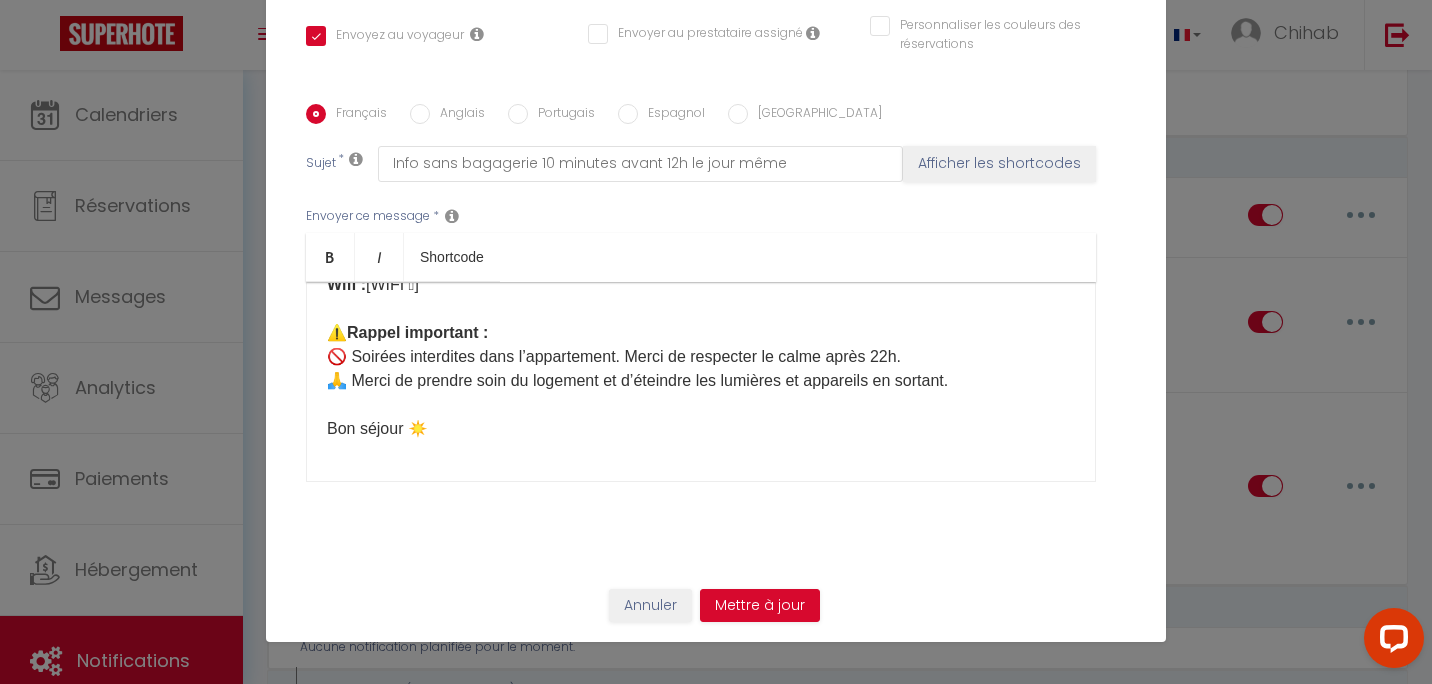 scroll, scrollTop: 0, scrollLeft: 0, axis: both 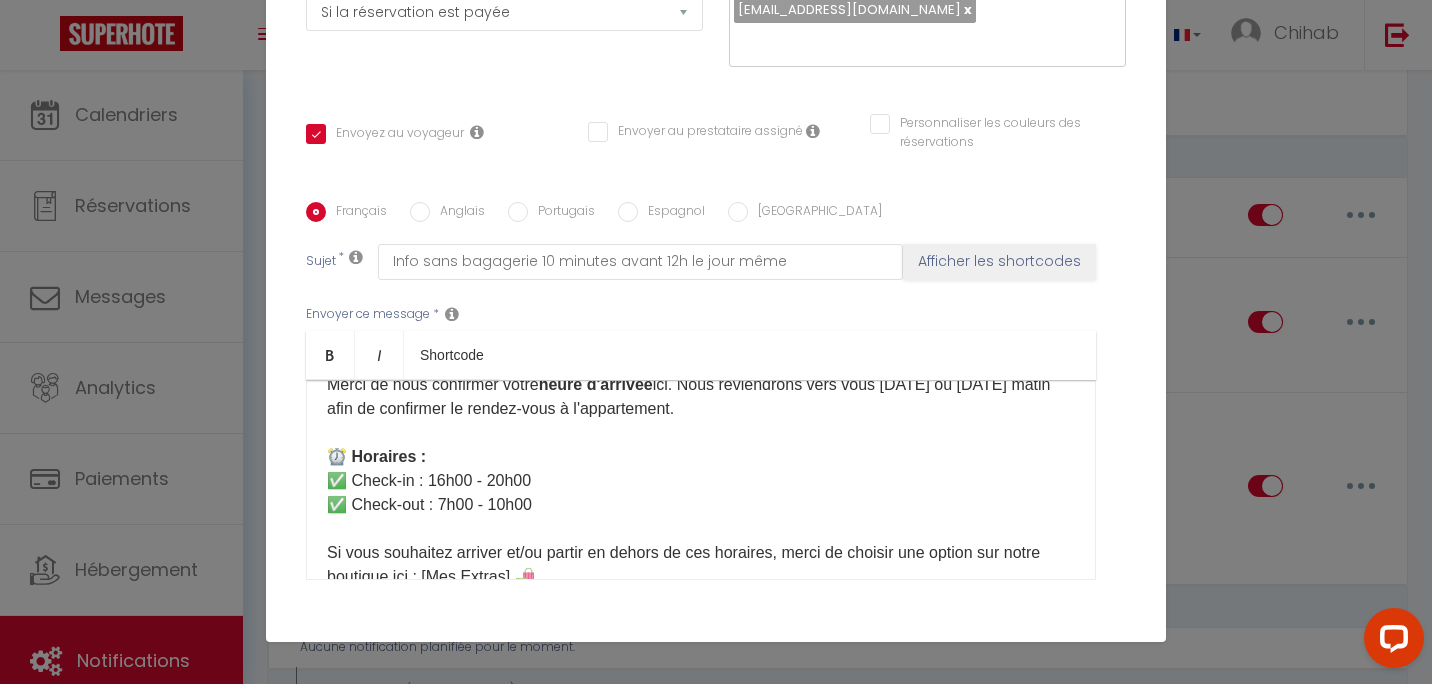 click on "Bonjour ☀️ [PERSON_NAME] arrivez [DATE] à l'appartement ! Merci de nous confirmer votre  heure d'arrivée  ici. Nous reviendrons vers vous [DATE] ou [DATE] matin afin de confirmer le rendez-vous à l'appartement. ⏰ Horaires : ✅ Check-in : 16h00 - 20h00 ✅ Check-out : 7h00 - 10h00 Si vous souhaitez arriver et/ou partir en dehors de ces horaires, merci de choisir une option sur notre boutique ici : [Mes Extras] 🛍️ ⚠️  Si vous arrivez après 20h : Les clés seront déposées dans une bagagerie située à 10-20 minutes à pied de l'appartement  JUSQU'À 22H40 MAXIMUM .Au-delà, la bagagerie ferme ses portes et  il n'y aura pas d'autres solutions .🚨  Soyez vigilant sur l'heure d'arrivée. 🚪  Accès à l'appartement : [étage]🌐   Wifi : [WIFI 🛜] ⚠️  Rappel important : 🚫 Soirées interdites dans l’appartement. Merci de respecter le calme après 22h. 🙏 Merci de prendre soin du logement et d’éteindre les lumières et appareils en sortant. Bon séjour ☀️" at bounding box center [701, 480] 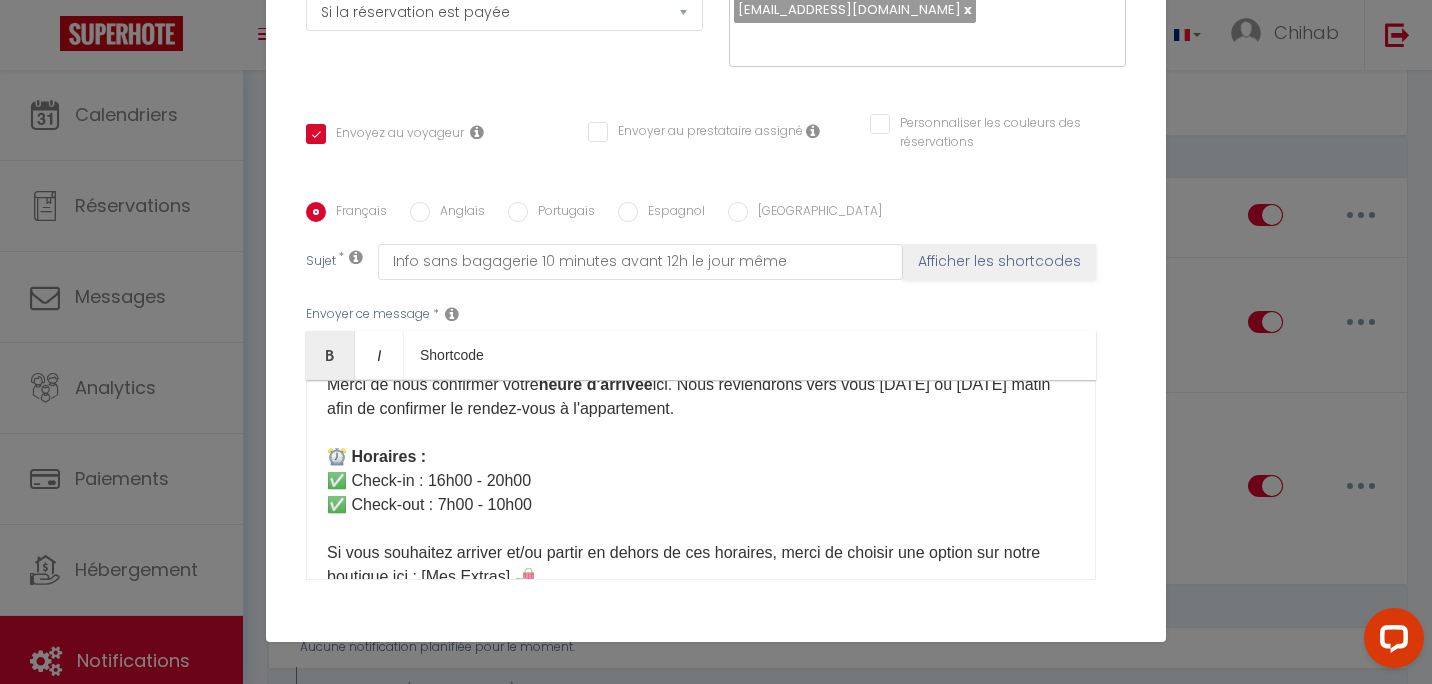 scroll, scrollTop: 409, scrollLeft: 0, axis: vertical 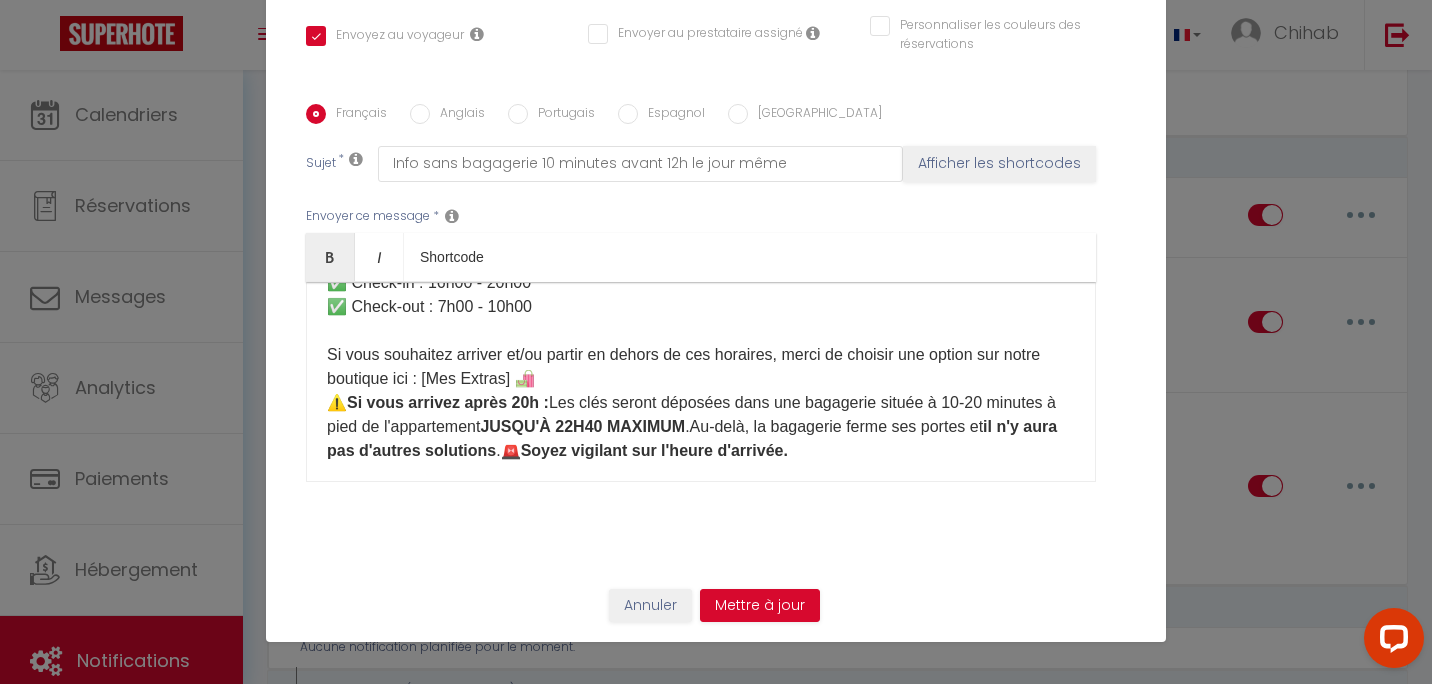 click on "Bonjour ☀️ [PERSON_NAME] arrivez [DATE] à l'appartement ! Merci de nous confirmer votre  heure d'arrivée  ici. Nous reviendrons vers vous [DATE] ou [DATE] matin afin de confirmer le rendez-vous à l'appartement. ⏰ Horaires : ✅ Check-in : 16h00 - 20h00 ✅ Check-out : 7h00 - 10h00 Si vous souhaitez arriver et/ou partir en dehors de ces horaires, merci de choisir une option sur notre boutique ici : [Mes Extras] 🛍️ ⚠️  Si vous arrivez après 20h : Les clés seront déposées dans une bagagerie située à 10-20 minutes à pied de l'appartement  JUSQU'À 22H40 MAXIMUM .Au-delà, la bagagerie ferme ses portes et  il n'y aura pas d'autres solutions .🚨  Soyez vigilant sur l'heure d'arrivée. 🚪  Accès à l'appartement : [étage]🌐   Wifi : [WIFI 🛜] ⚠️  Rappel important : 🚫 Soirées interdites dans l’appartement. Merci de respecter le calme après 22h. 🙏 Merci de prendre soin du logement et d’éteindre les lumières et appareils en sortant. Bon séjour ☀️" at bounding box center (701, 415) 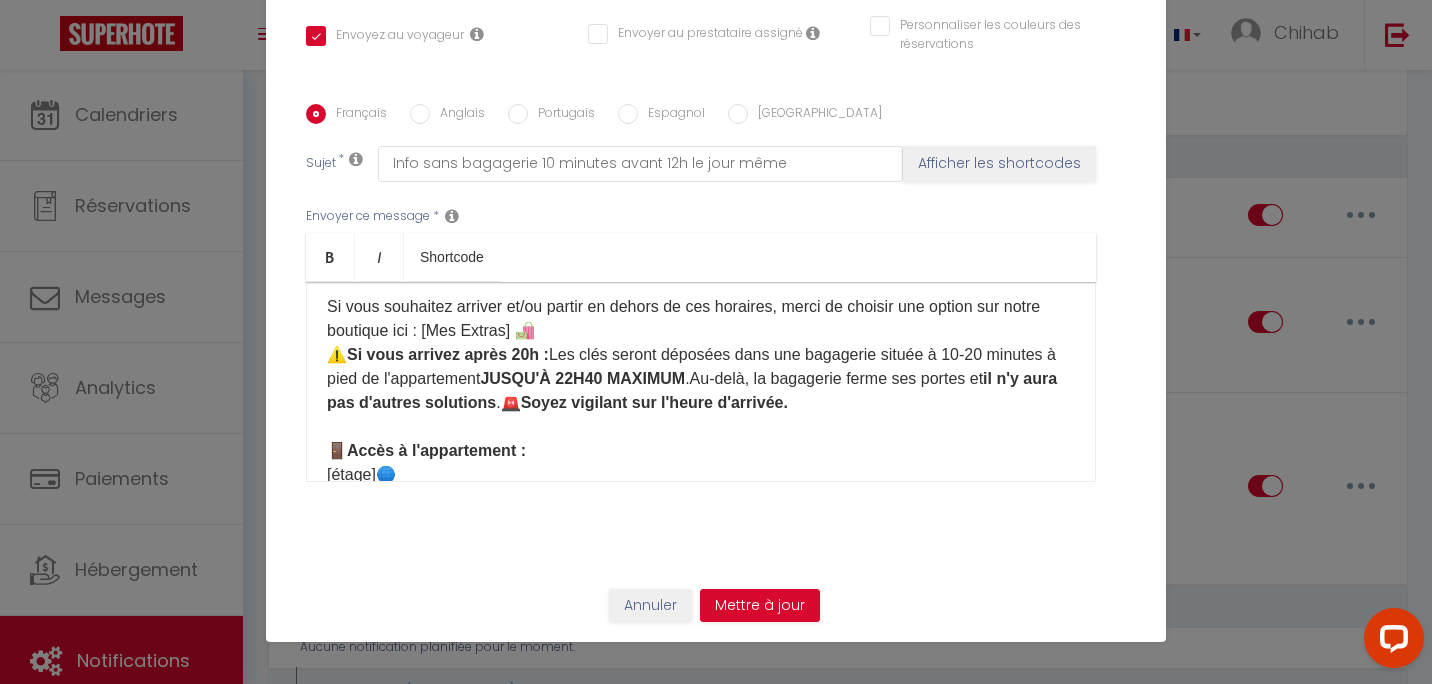 scroll, scrollTop: 300, scrollLeft: 0, axis: vertical 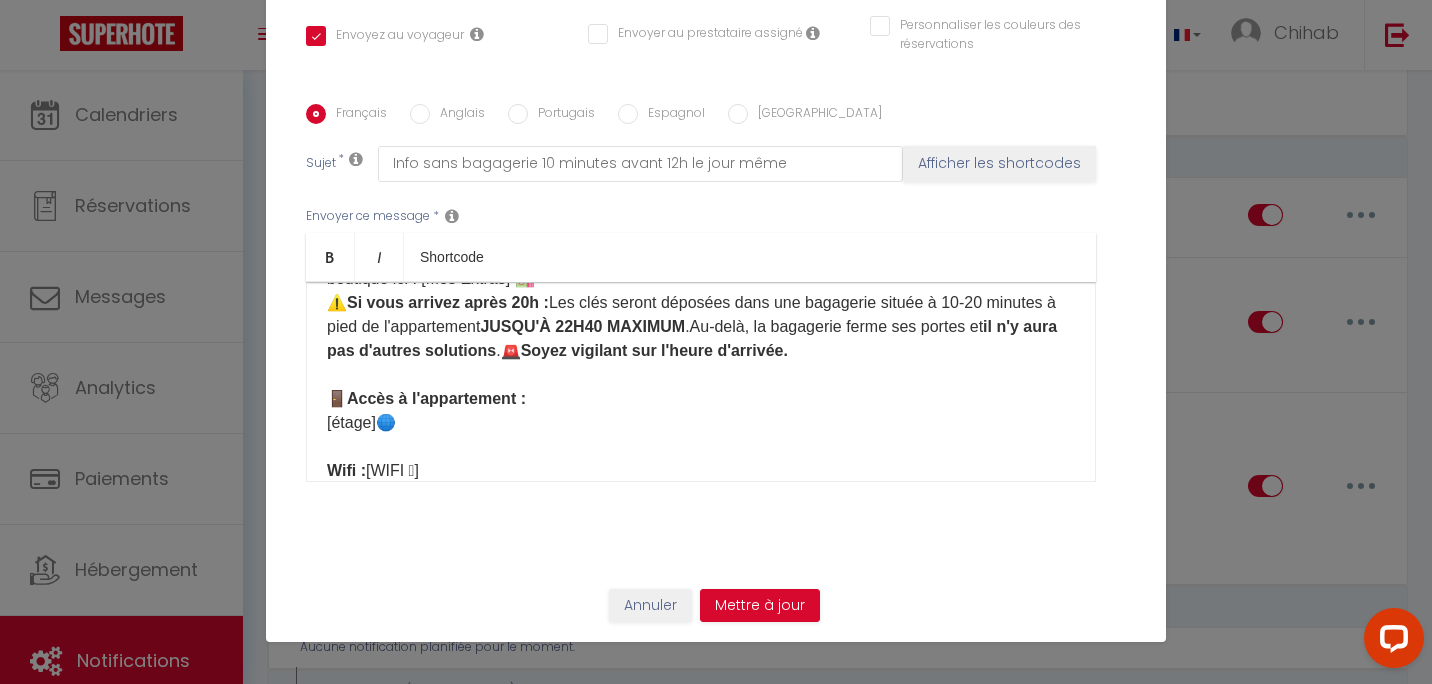 click on "Bonjour ☀️ [PERSON_NAME] arrivez [DATE] à l'appartement ! Merci de nous confirmer votre  heure d'arrivée  ici. Nous reviendrons vers vous [DATE] ou [DATE] matin afin de confirmer le rendez-vous à l'appartement. ⏰ Horaires : ✅ Check-in : 16h00 - 20h00 ✅ Check-out : 7h00 - 10h00 Si vous souhaitez arriver et/ou partir en dehors de ces horaires, merci de choisir une option sur notre boutique ici : [Mes Extras] 🛍️ ⚠️  Si vous arrivez après 20h : Les clés seront déposées dans une bagagerie située à 10-20 minutes à pied de l'appartement  JUSQU'À 22H40 MAXIMUM .Au-delà, la bagagerie ferme ses portes et  il n'y aura pas d'autres solutions .🚨  Soyez vigilant sur l'heure d'arrivée. 🚪  Accès à l'appartement : [étage]🌐   Wifi : [WIFI 🛜] ⚠️  Rappel important : 🚫 Soirées interdites dans l’appartement. Merci de respecter le calme après 22h. 🙏 Merci de prendre soin du logement et d’éteindre les lumières et appareils en sortant. Bon séjour ☀️" at bounding box center [701, 315] 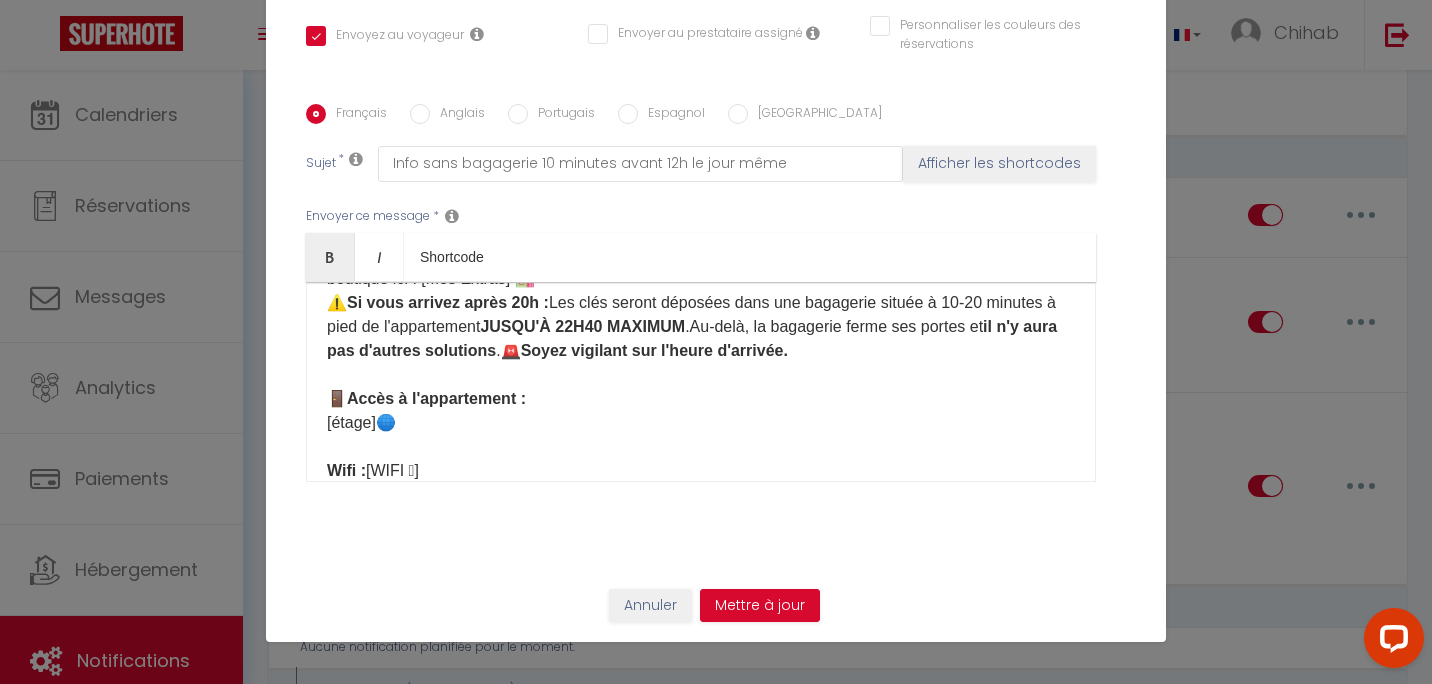click on "Bonjour ☀️ [PERSON_NAME] arrivez [DATE] à l'appartement ! Merci de nous confirmer votre  heure d'arrivée  ici. Nous reviendrons vers vous [DATE] ou [DATE] matin afin de confirmer le rendez-vous à l'appartement. ⏰ Horaires : ✅ Check-in : 16h00 - 20h00 ✅ Check-out : 7h00 - 10h00 Si vous souhaitez arriver et/ou partir en dehors de ces horaires, merci de choisir une option sur notre boutique ici : [Mes Extras] 🛍️ ⚠️  Si vous arrivez après 20h : Les clés seront déposées dans une bagagerie située à 10-20 minutes à pied de l'appartement  JUSQU'À 22H40 MAXIMUM .Au-delà, la bagagerie ferme ses portes et  il n'y aura pas d'autres solutions .🚨 Soyez vigilant sur l'heure d'arrivée. 🚪  Accès à l'appartement : [étage]🌐   Wifi : [WIFI 🛜] ⚠️  Rappel important : 🚫 Soirées interdites dans l’appartement. Merci de respecter le calme après 22h. 🙏 Merci de prendre soin du logement et d’éteindre les lumières et appareils en sortant. Bon séjour ☀️" at bounding box center (701, 315) 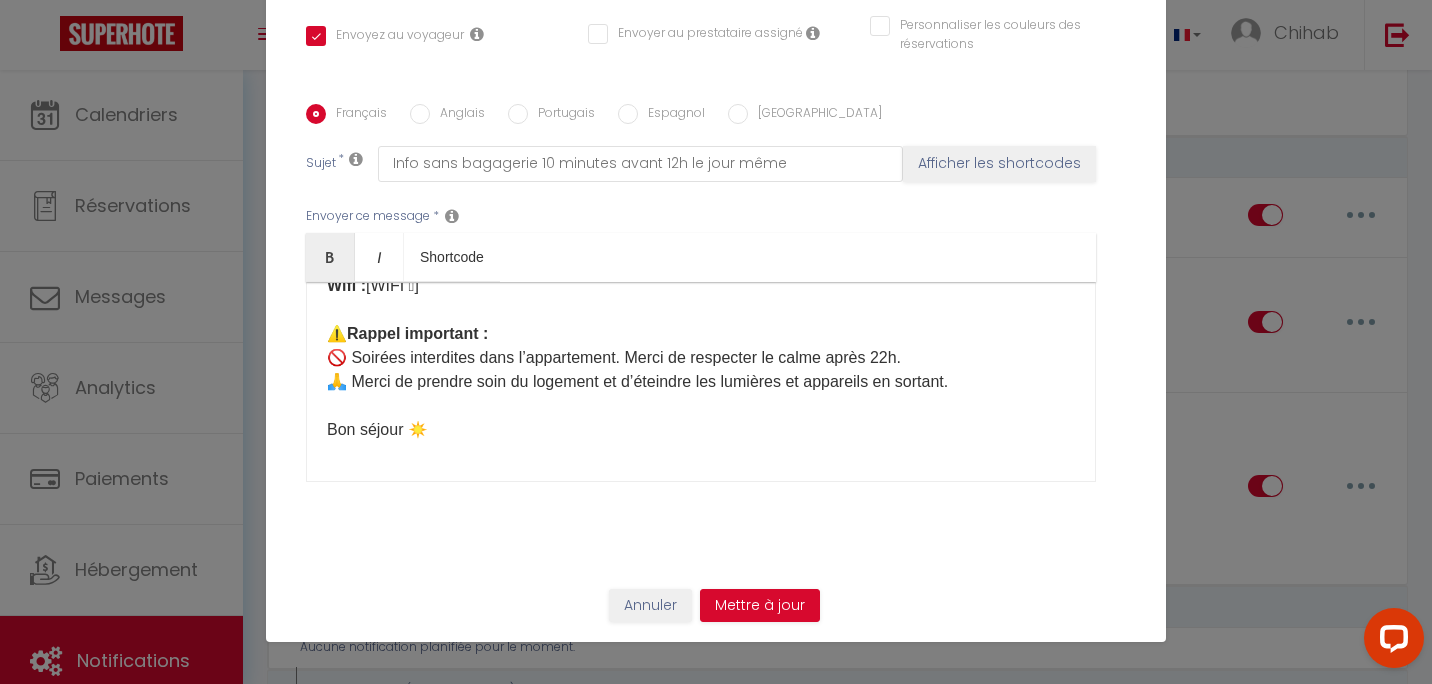 scroll, scrollTop: 486, scrollLeft: 0, axis: vertical 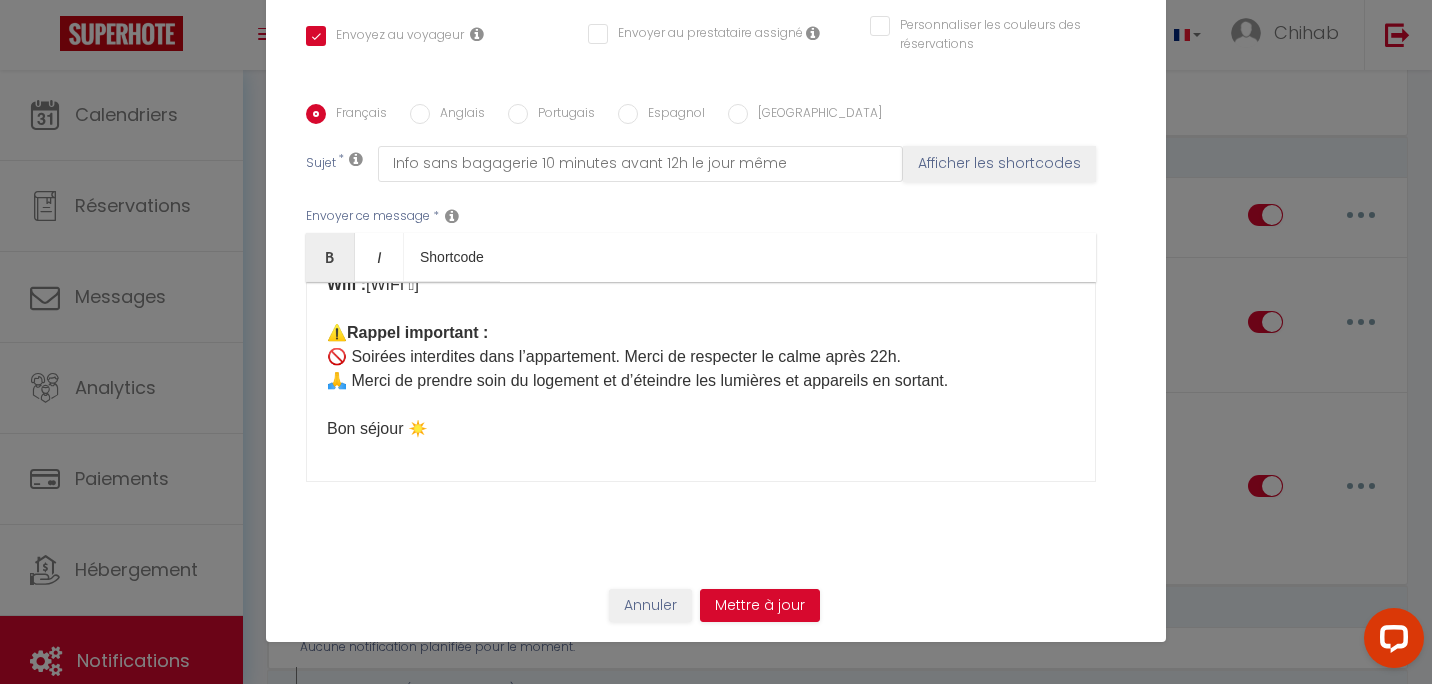 click on "Bonjour ☀️ [PERSON_NAME] arrivez [DATE] à l'appartement ! Merci de nous confirmer votre  heure d'arrivée  ici. Nous reviendrons vers vous [DATE] ou [DATE] matin afin de confirmer le rendez-vous à l'appartement. ⏰ Horaires : ✅ Check-in : 16h00 - 20h00 ✅ Check-out : 7h00 - 10h00 Si vous souhaitez arriver et/ou partir en dehors de ces horaires, merci de choisir une option sur notre boutique ici : [Mes Extras] 🛍️ ⚠️  Si vous arrivez après 20h : Les clés seront déposées dans une bagagerie située à 10-20 minutes à pied de l'appartement  JUSQU'À 22H40 MAXIMUM .Au-delà, la bagagerie ferme ses portes et  il n'y aura pas d'autres solutions .🚨 Soyez vigilant sur l'heure d'arrivée. 🚪  Accès à l'appartement : [étage]🌐   Wifi : [WIFI 🛜] ⚠️  Rappel important : 🚫 Soirées interdites dans l’appartement. Merci de respecter le calme après 22h. 🙏 Merci de prendre soin du logement et d’éteindre les lumières et appareils en sortant. Bon séjour ☀️" at bounding box center (701, 129) 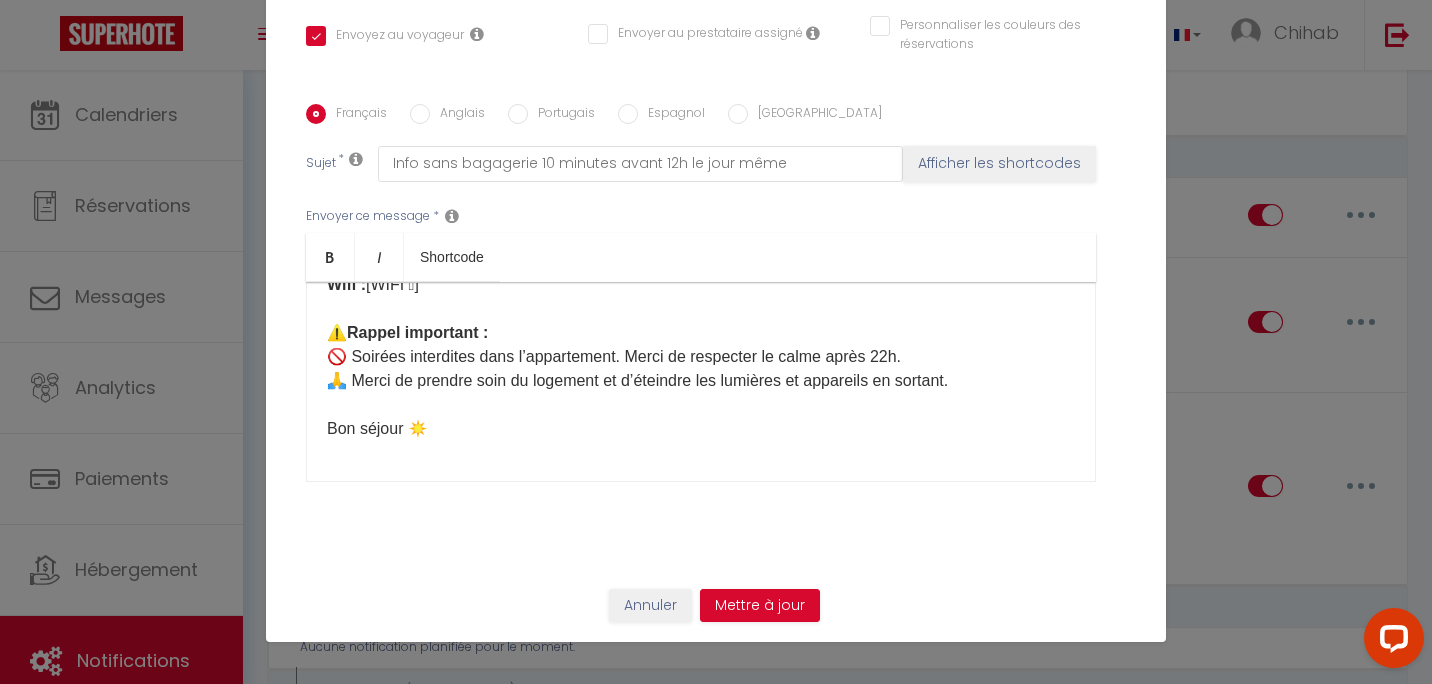 click on "Anglais" at bounding box center (457, 115) 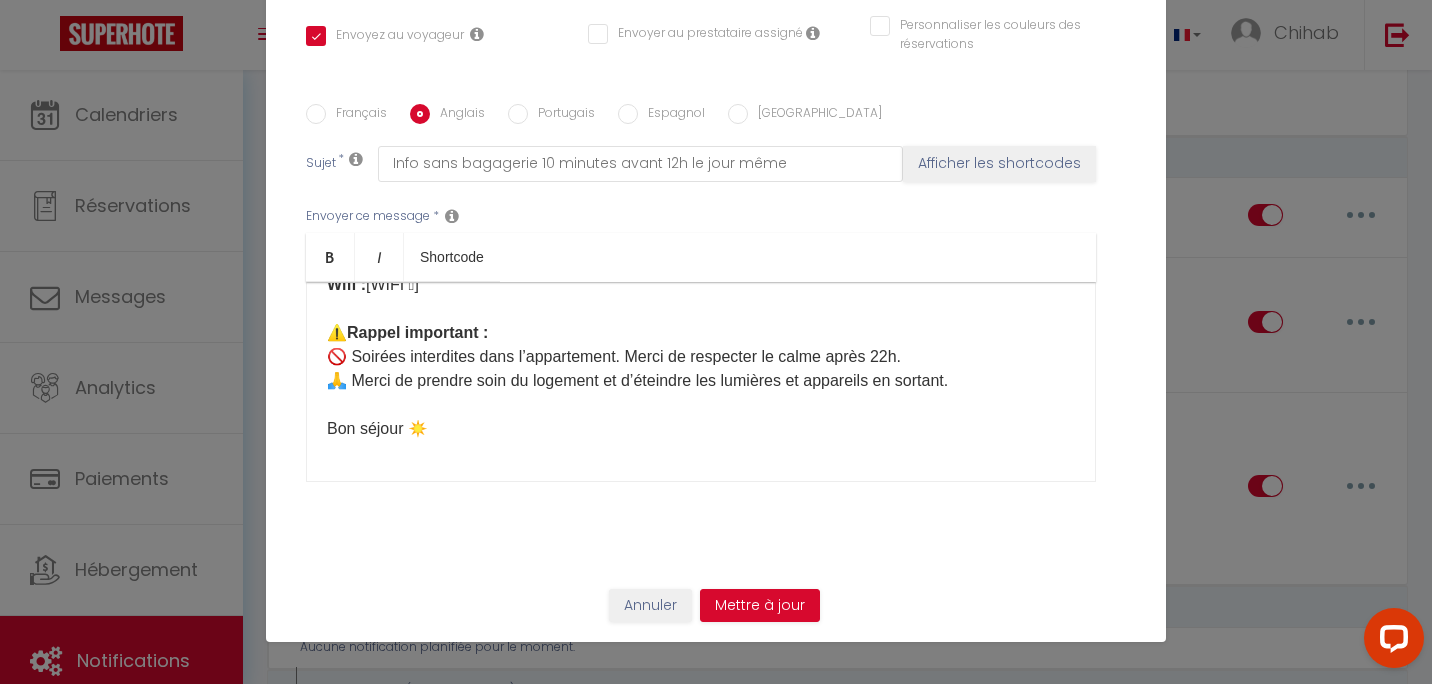 checkbox on "true" 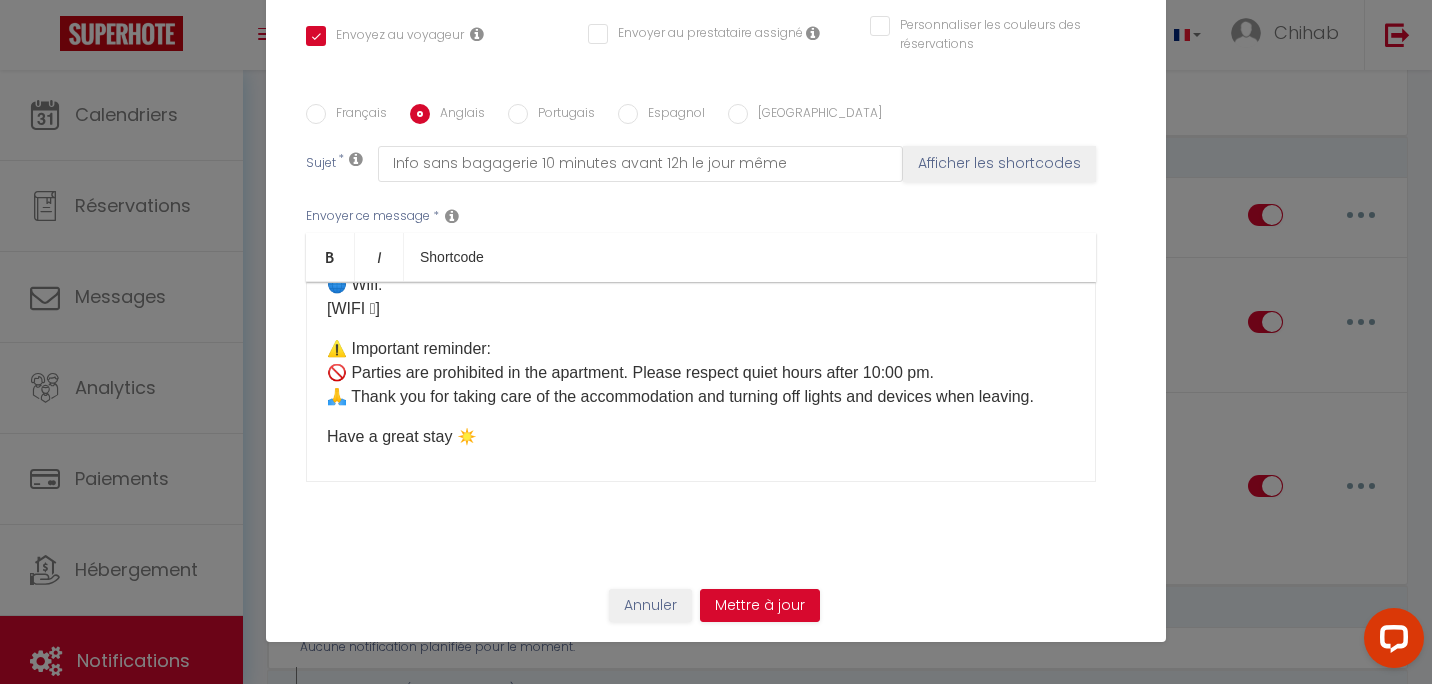 scroll, scrollTop: 542, scrollLeft: 0, axis: vertical 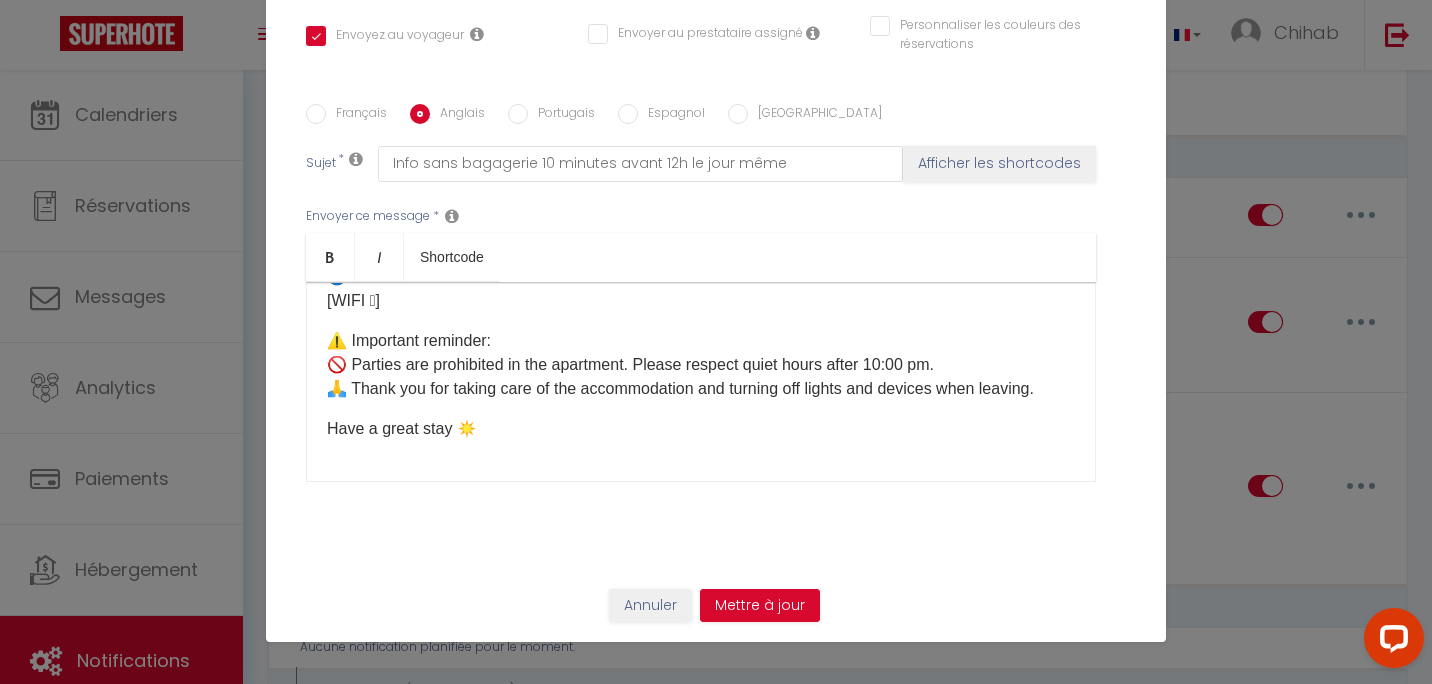 click on "Hello ☀️ You are arriving [DATE] at the apartment!
Please confirm your arrival time here. We will get back to you [DATE] or [DATE] morning to confirm the meeting at the apartment.
⏰ Hours:
✅ Check-in: 4:00 pm – 8:00 pm
✅ Check-out: 7:00 am – 10:00 am
If you wish to arrive and/or leave outside these times, please choose an option in our shop here: [Mes Extras] 🛍️
⚠️ If you arrive after 8:00 pm:
The keys will be left in a luggage storage located 10–20 minutes on foot from the apartment UNTIL 10:40 pm MAXIMUM.
After this time, the luggage storage closes and there will be no other solutions.
🚨 Please be very careful with your arrival time.
🚪 Access to the apartment:
[étage]
🌐 Wifi:
[WIFI 🛜]
⚠️ Important reminder:
🚫 Parties are prohibited in the apartment. Please respect quiet hours after 10:00 pm.
🙏 Thank you for taking care of the accommodation and turning off lights and devices when leaving." at bounding box center [701, 382] 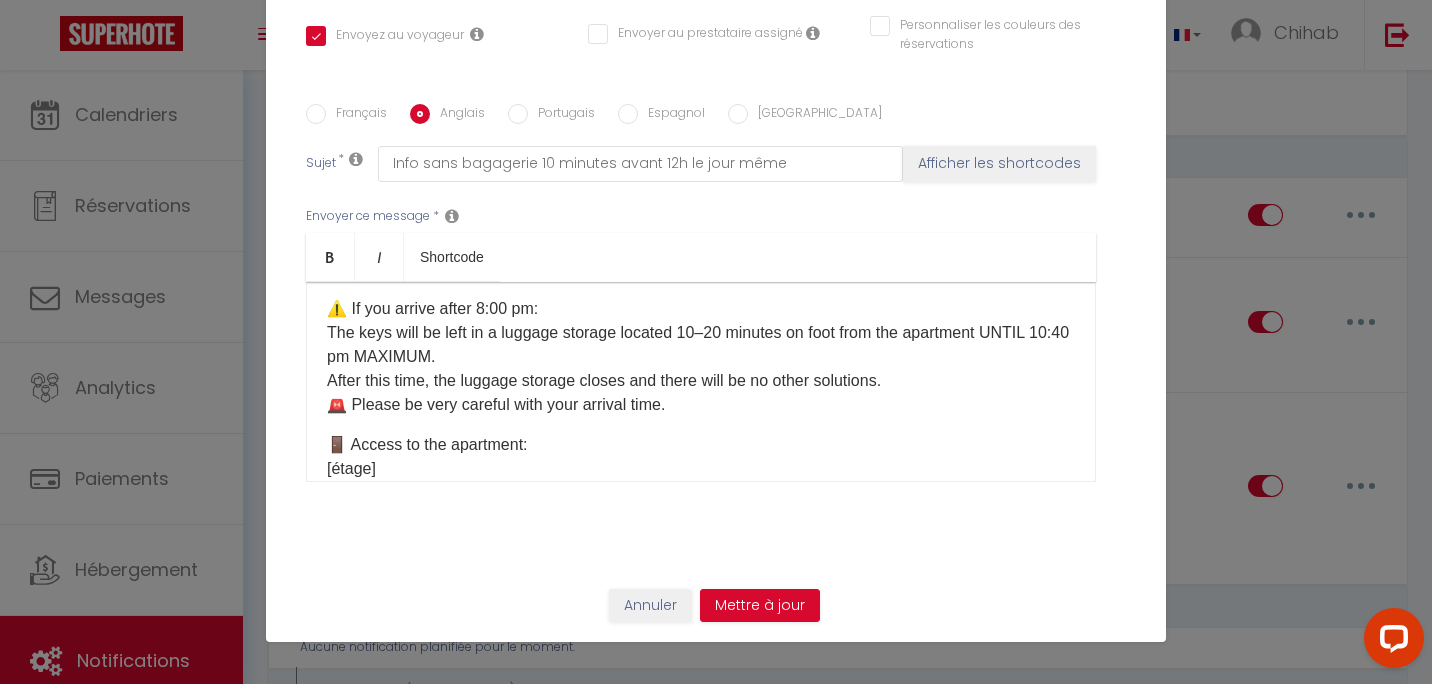 scroll, scrollTop: 242, scrollLeft: 0, axis: vertical 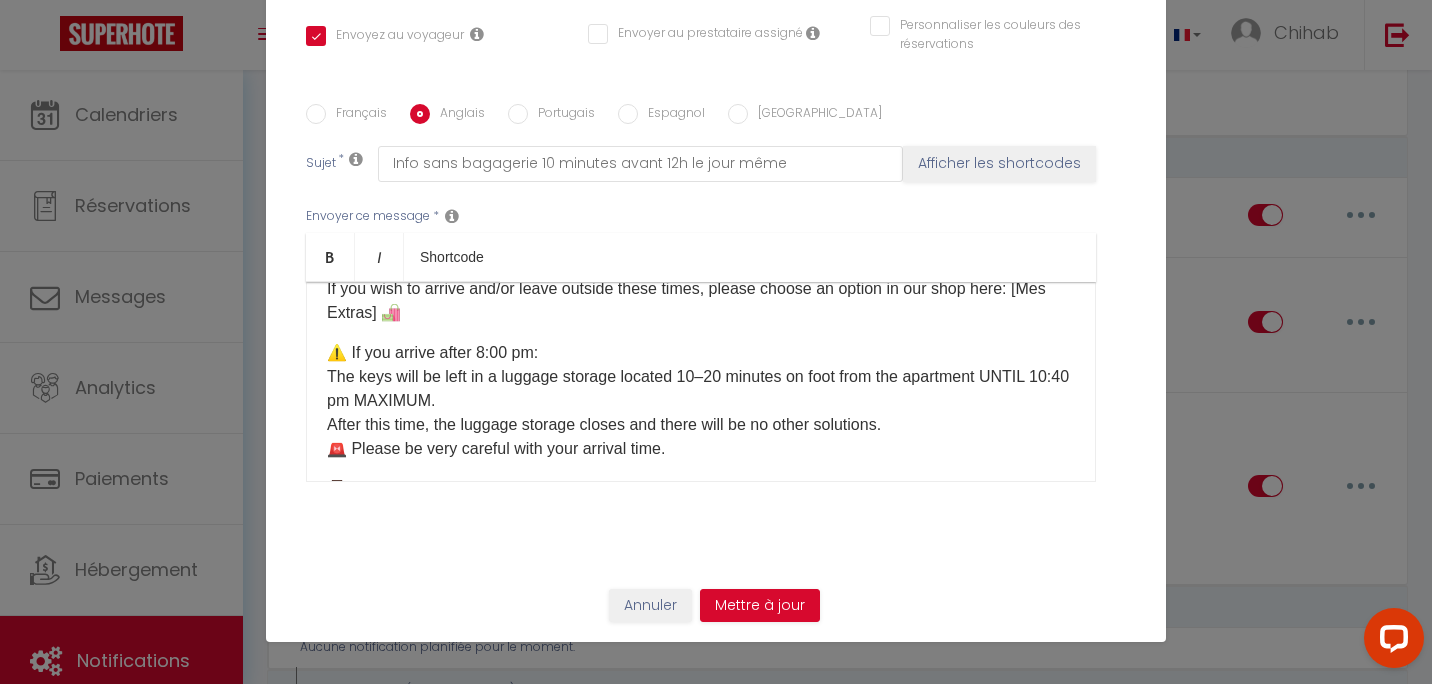 click on "Hello ☀️ You are arriving [DATE] at the apartment!
Please confirm your arrival time here. We will get back to you [DATE] or [DATE] morning to confirm the meeting at the apartment.
⏰ Hours:
✅ Check-in: 4:00 pm – 8:00 pm
✅ Check-out: 7:00 am – 10:00 am
If you wish to arrive and/or leave outside these times, please choose an option in our shop here: [Mes Extras] 🛍️
⚠️ If you arrive after 8:00 pm:
The keys will be left in a luggage storage located 10–20 minutes on foot from the apartment UNTIL 10:40 pm MAXIMUM.
After this time, the luggage storage closes and there will be no other solutions.
🚨 Please be very careful with your arrival time.
🚪 Access to the apartment:
[étage]
🌐 Wifi:
[WIFI 🛜]
⚠️ Important reminder:
🚫 Parties are prohibited in the apartment. Please respect quiet hours after 10:00 pm. 🙏 Thank you for taking care of the accommodation and turning off lights and devices when leaving." at bounding box center (701, 382) 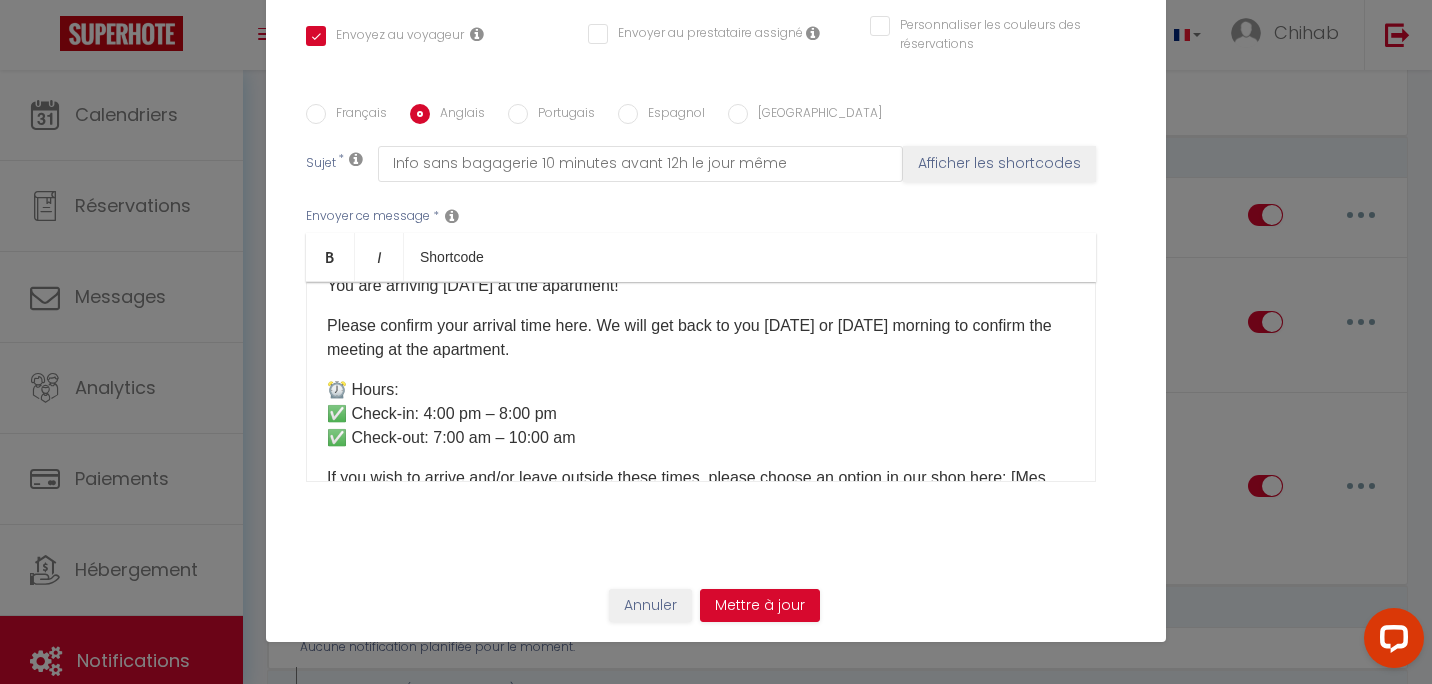 scroll, scrollTop: 100, scrollLeft: 0, axis: vertical 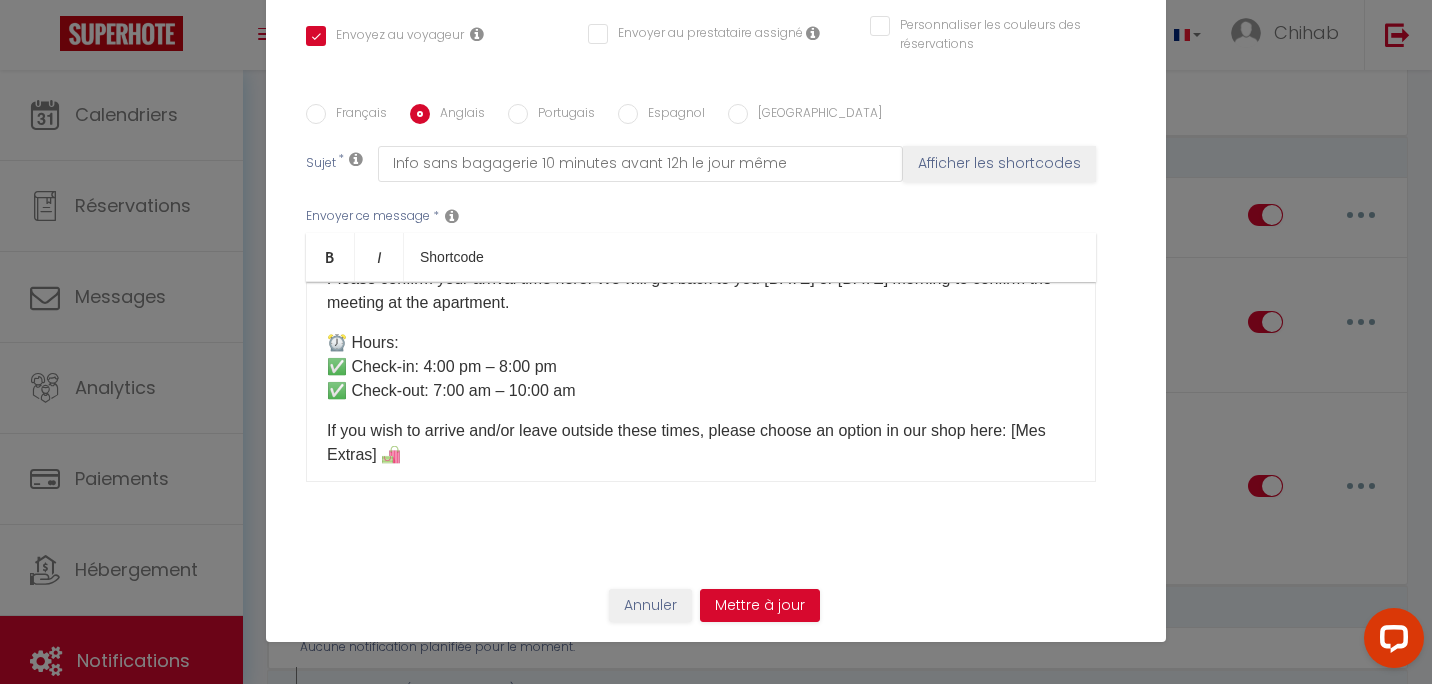 click on "Hello ☀️ You are arriving [DATE] at the apartment!
Please confirm your arrival time here. We will get back to you [DATE] or [DATE] morning to confirm the meeting at the apartment.
⏰ Hours:
✅ Check-in: 4:00 pm – 8:00 pm
✅ Check-out: 7:00 am – 10:00 am
If you wish to arrive and/or leave outside these times, please choose an option in our shop here: [Mes Extras] 🛍️
⚠️ If you arrive after 8:00 pm:
The keys will be left in a luggage storage located 10–20 minutes on foot from the apartment UNTIL 10:40 pm MAXIMUM. After this time, the luggage storage closes and there will be no other solutions. 🚨 Please be very careful with your arrival time.
🚪 Access to the apartment:
[étage]
🌐 Wifi:
[WIFI 🛜]
⚠️ Important reminder:
🚫 Parties are prohibited in the apartment. Please respect quiet hours after 10:00 pm. 🙏 Thank you for taking care of the accommodation and turning off lights and devices when leaving.
Have a great stay ☀️" at bounding box center (701, 382) 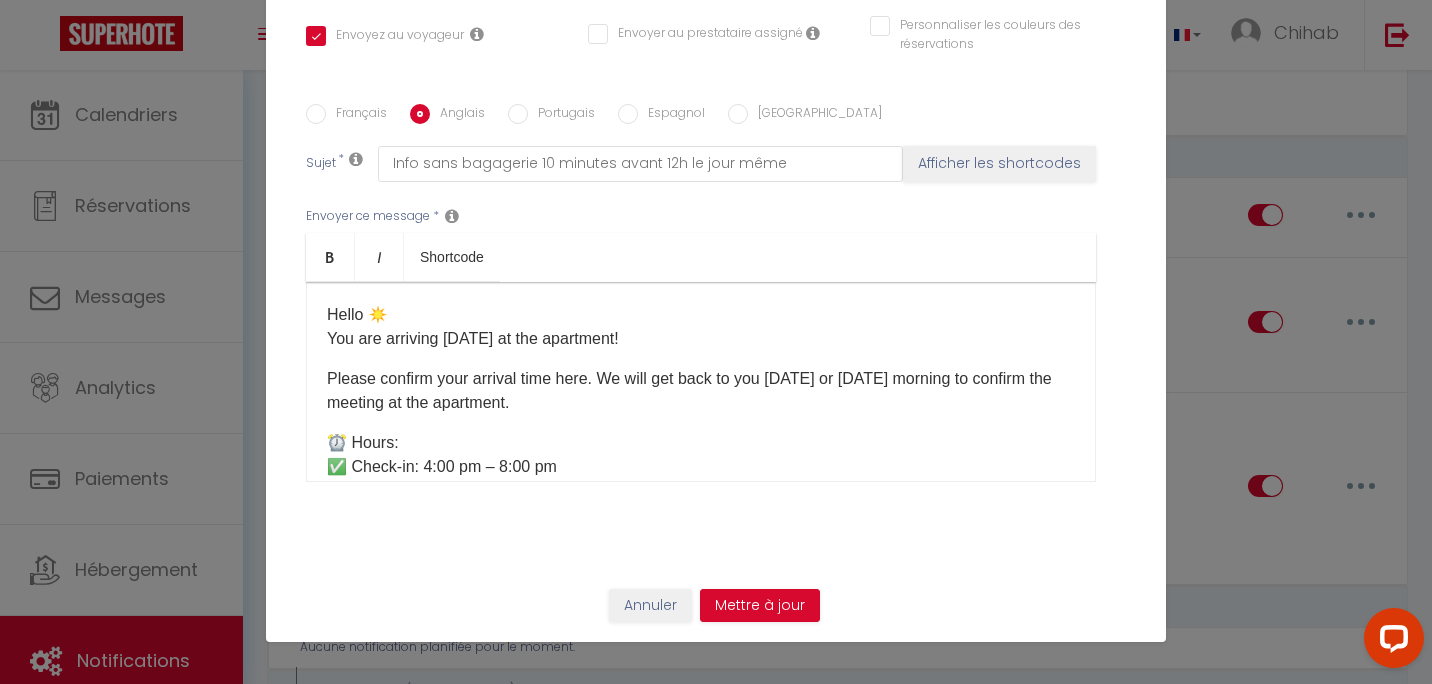 click on "Portugais" at bounding box center (561, 115) 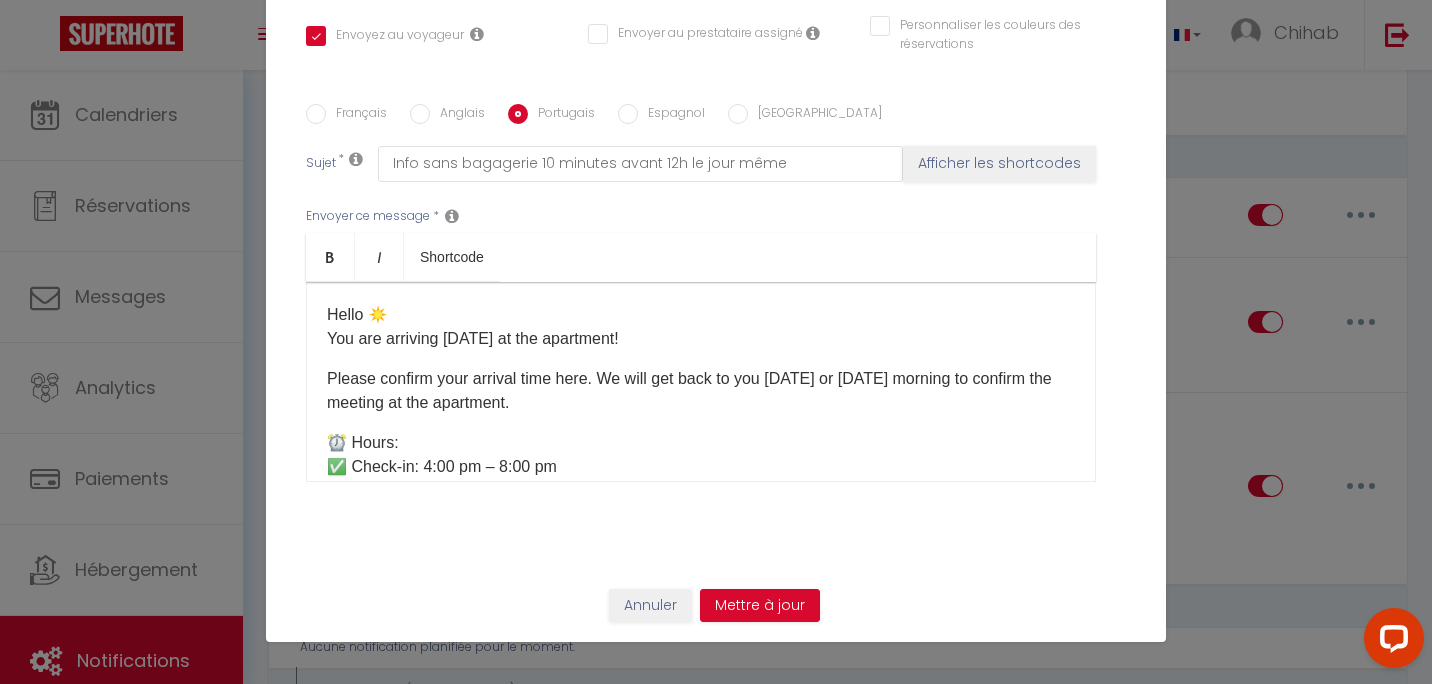 checkbox on "true" 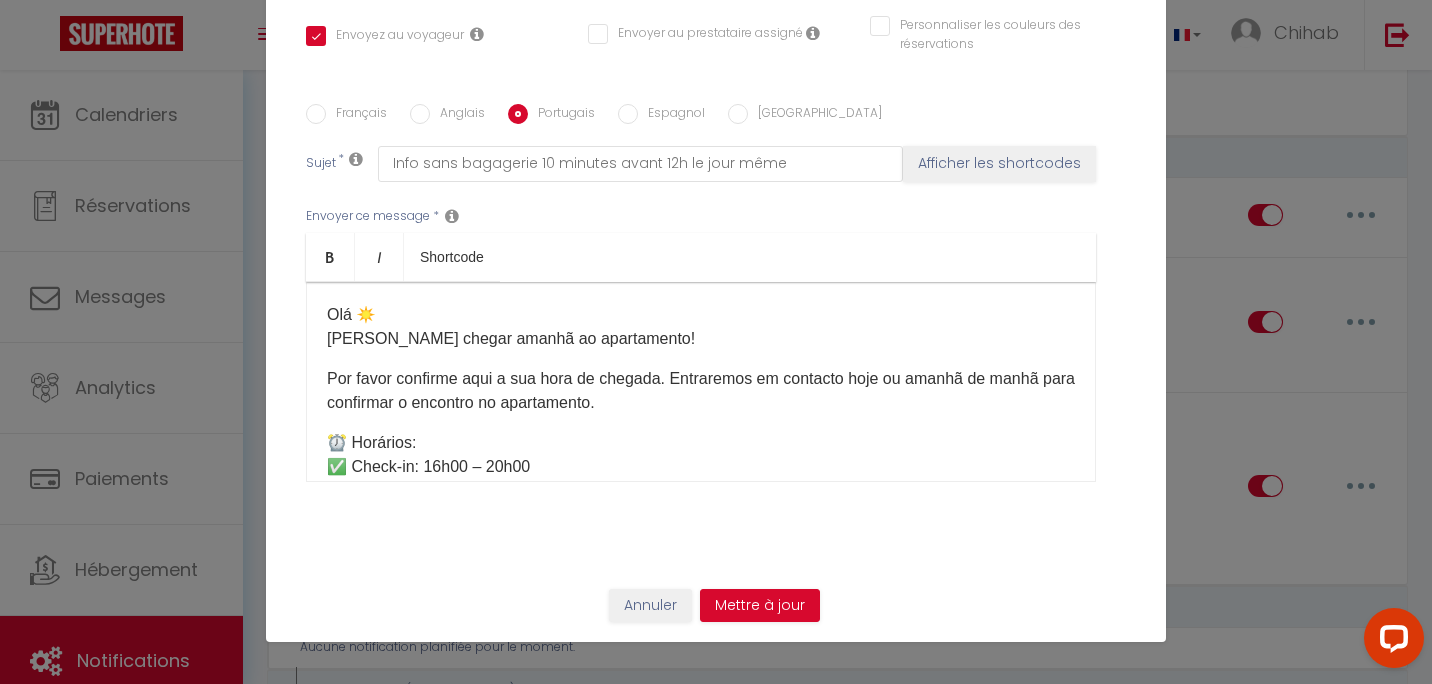 click on "Français     Anglais     Portugais     Espagnol     Italien   Sujet   *     Info sans bagagerie 10 minutes avant 12h le jour même   Afficher les shortcodes   Envoyer ce message   *     Bold Italic Shortcode Rich text editor Olá ☀️ Vai chegar amanhã ao apartamento!
Por favor confirme aqui a sua hora de chegada. Entraremos em contacto hoje ou amanhã de manhã para confirmar o encontro no apartamento.
⏰ Horários:
✅ Check-in: 16h00 – 20h00 ✅ Check-out: 7h00 – 10h00
Se quiser chegar e/ou sair fora destes horários, por favor escolha uma opção na nossa loja aqui: [Mes Extras] 🛍️
⚠️ Se chegar depois das 20h00:
As chaves serão deixadas num depósito de bagagens localizado a 10–20 minutos a pé do apartamento ATÉ ÀS 22H40 NO MÁXIMO.
Depois desta hora, o depósito fecha e não haverá outras soluções.
🚨 Por favor seja muito pontual com a hora de chegada.
🚪 Acesso ao apartamento:
[étage]
🌐 Wifi:
[WIFI 🛜]
*" at bounding box center [716, 305] 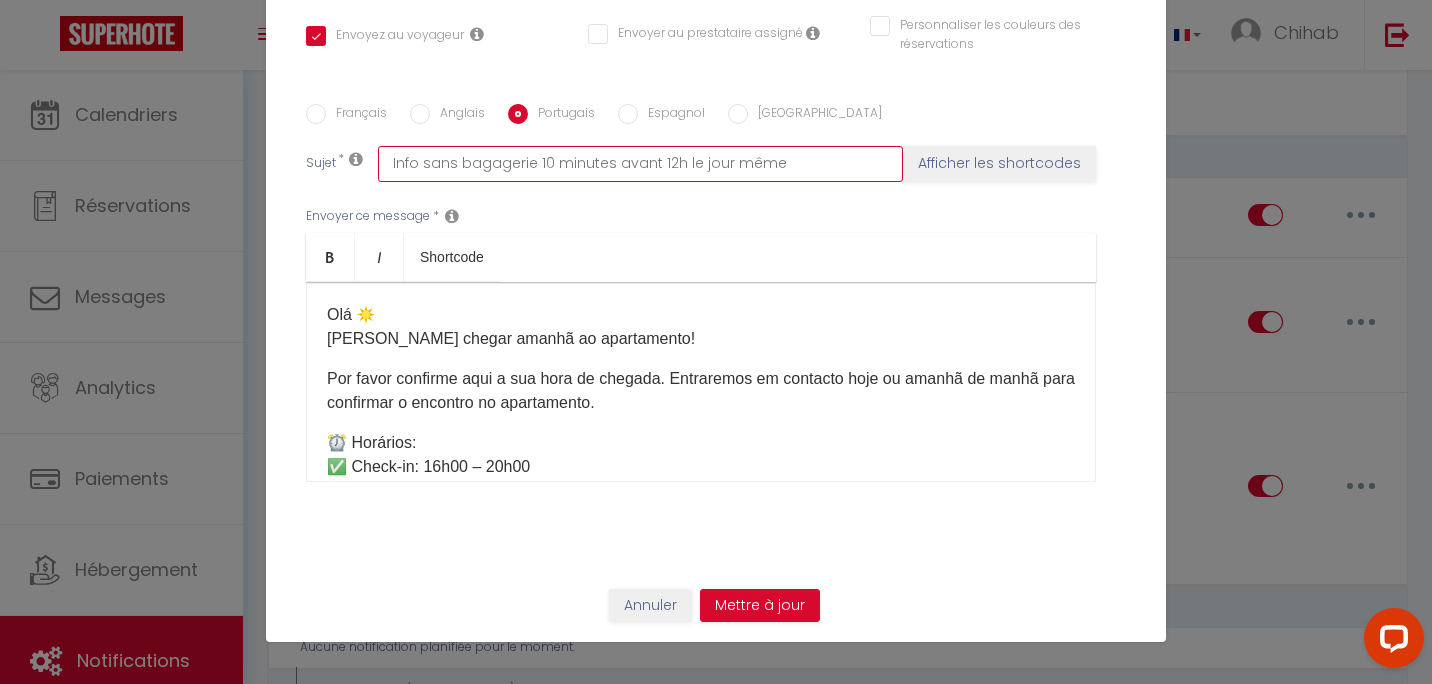 drag, startPoint x: 543, startPoint y: 125, endPoint x: 472, endPoint y: 42, distance: 109.22454 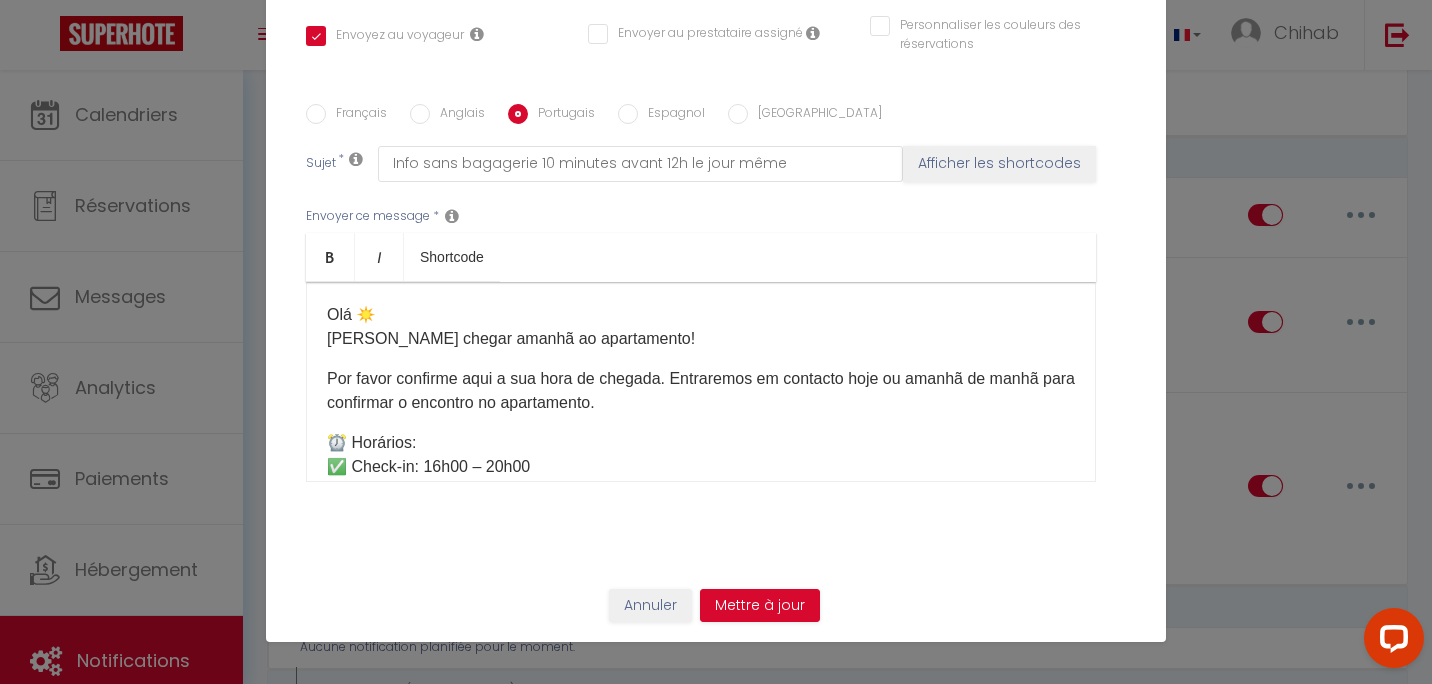 click on "Envoyez au voyageur" at bounding box center [434, 35] 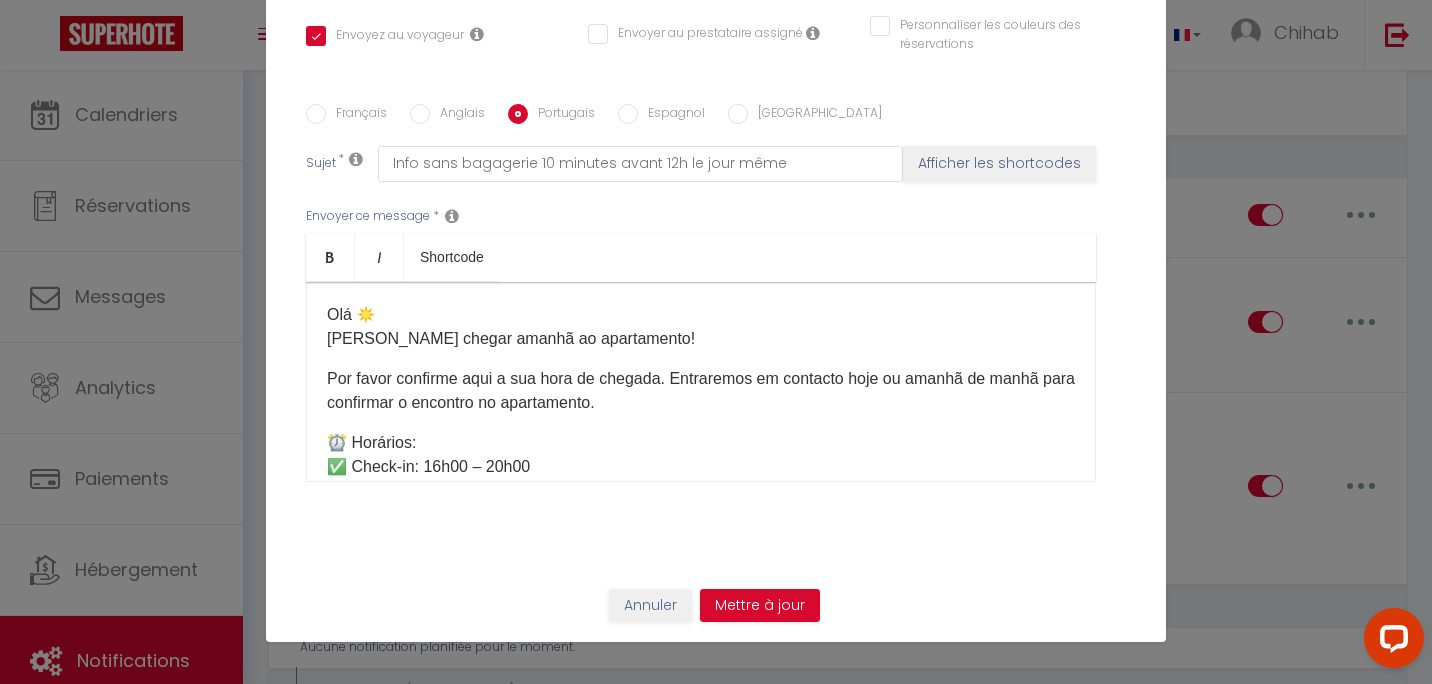 click on "Olá ☀️ Vai chegar amanhã ao apartamento!
Por favor confirme aqui a sua hora de chegada. Entraremos em contacto hoje ou amanhã de manhã para confirmar o encontro no apartamento.
⏰ Horários:
✅ Check-in: 16h00 – 20h00 ✅ Check-out: 7h00 – 10h00
Se quiser chegar e/ou sair fora destes horários, por favor escolha uma opção na nossa loja aqui: [Mes Extras] 🛍️
⚠️ Se chegar depois das 20h00:
As chaves serão deixadas num depósito de bagagens localizado a 10–20 minutos a pé do apartamento ATÉ ÀS 22H40 NO MÁXIMO.
Depois desta hora, o depósito fecha e não haverá outras soluções.
🚨 Por favor seja muito pontual com a hora de chegada.
🚪 Acesso ao apartamento:
[étage]
🌐 Wifi:
[WIFI 🛜]
⚠️ Lembrete importante:
🚫 Festas proibidas no apartamento. Por favor respeite o silêncio depois das 22h00.
🙏 Obrigado por cuidar do alojamento e por desligar luzes e aparelhos ao sair.
Desejo-lhe uma ótima estadia ☀️" at bounding box center (701, 382) 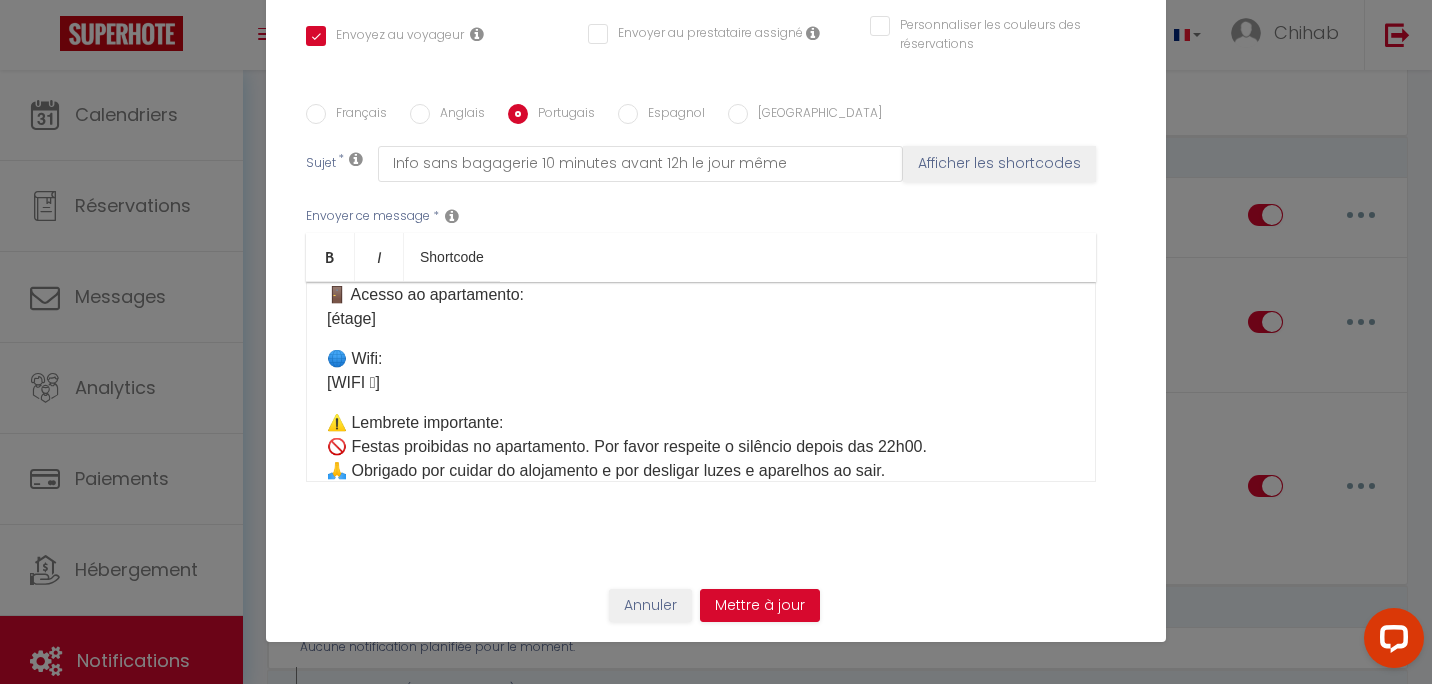 scroll, scrollTop: 518, scrollLeft: 0, axis: vertical 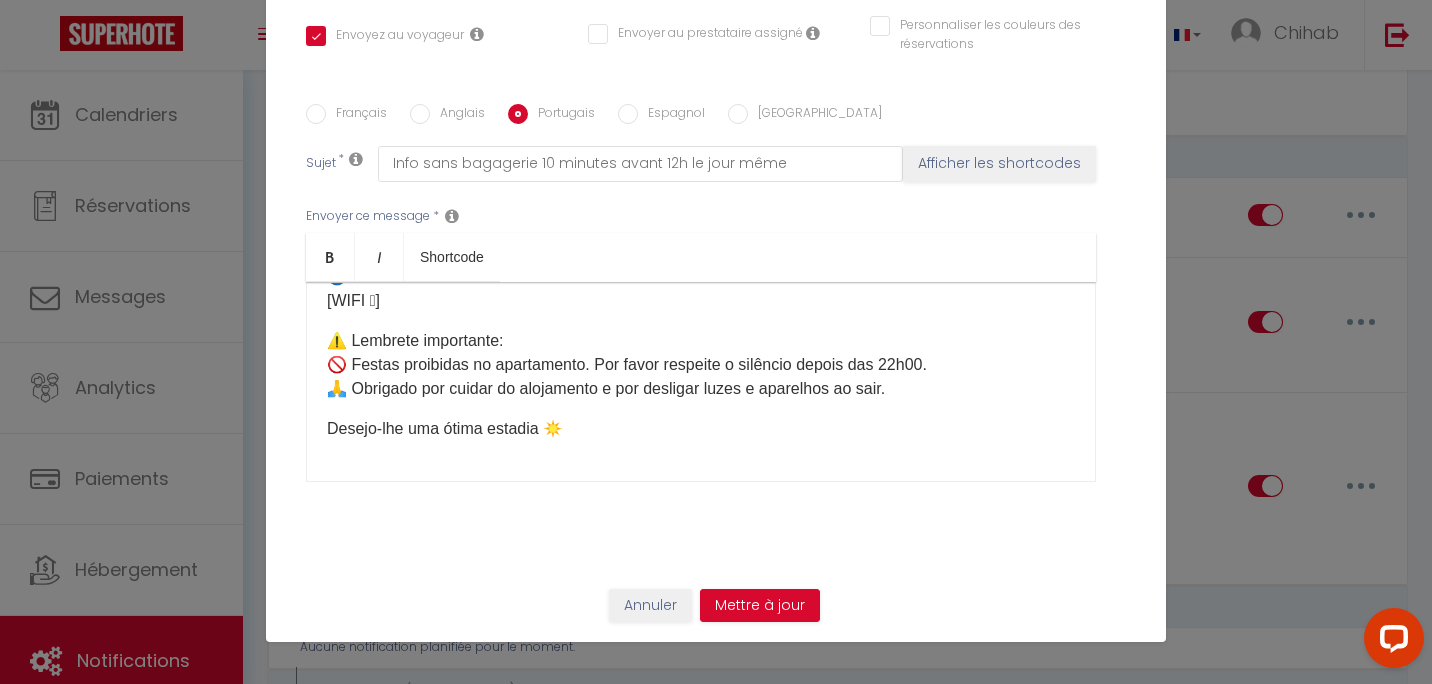 click on "⚠️ Lembrete importante:
🚫 Festas proibidas no apartamento. Por favor respeite o silêncio depois das 22h00.
🙏 Obrigado por cuidar do alojamento e por desligar luzes e aparelhos ao sair." at bounding box center (701, 365) 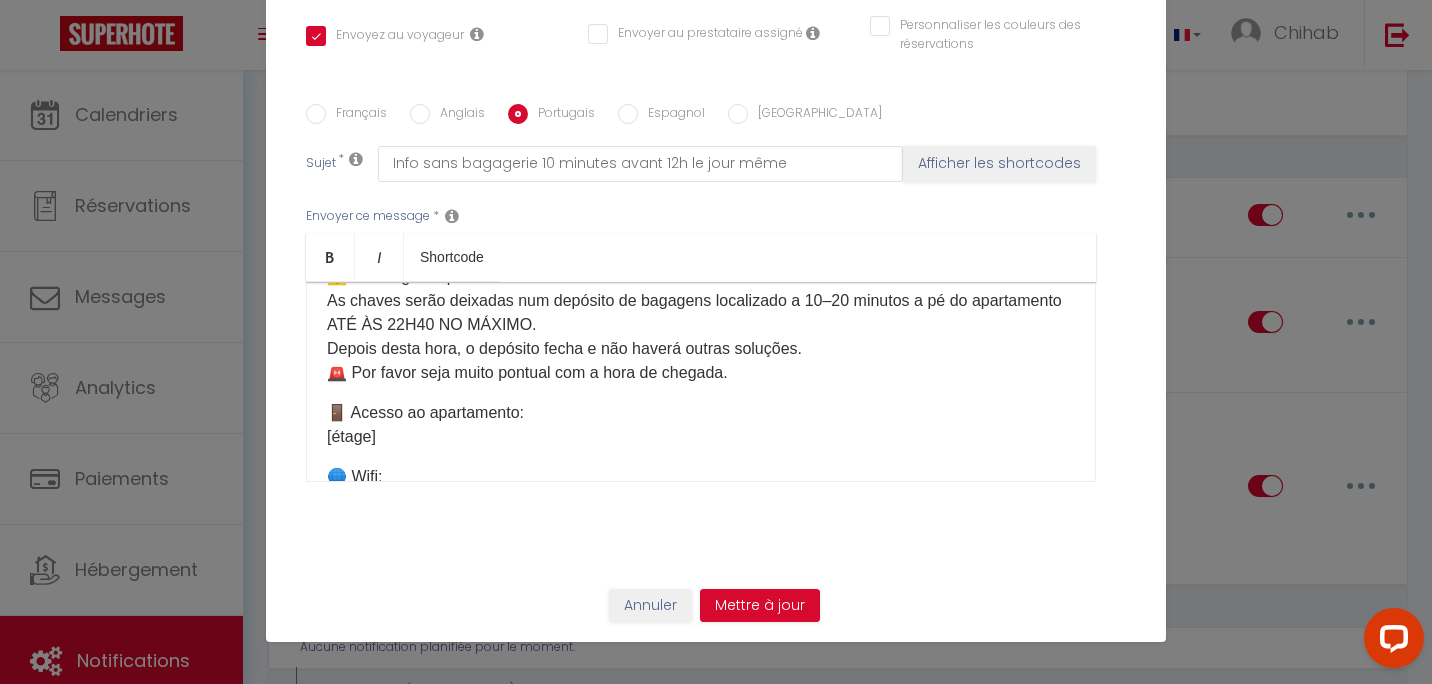 scroll, scrollTop: 218, scrollLeft: 0, axis: vertical 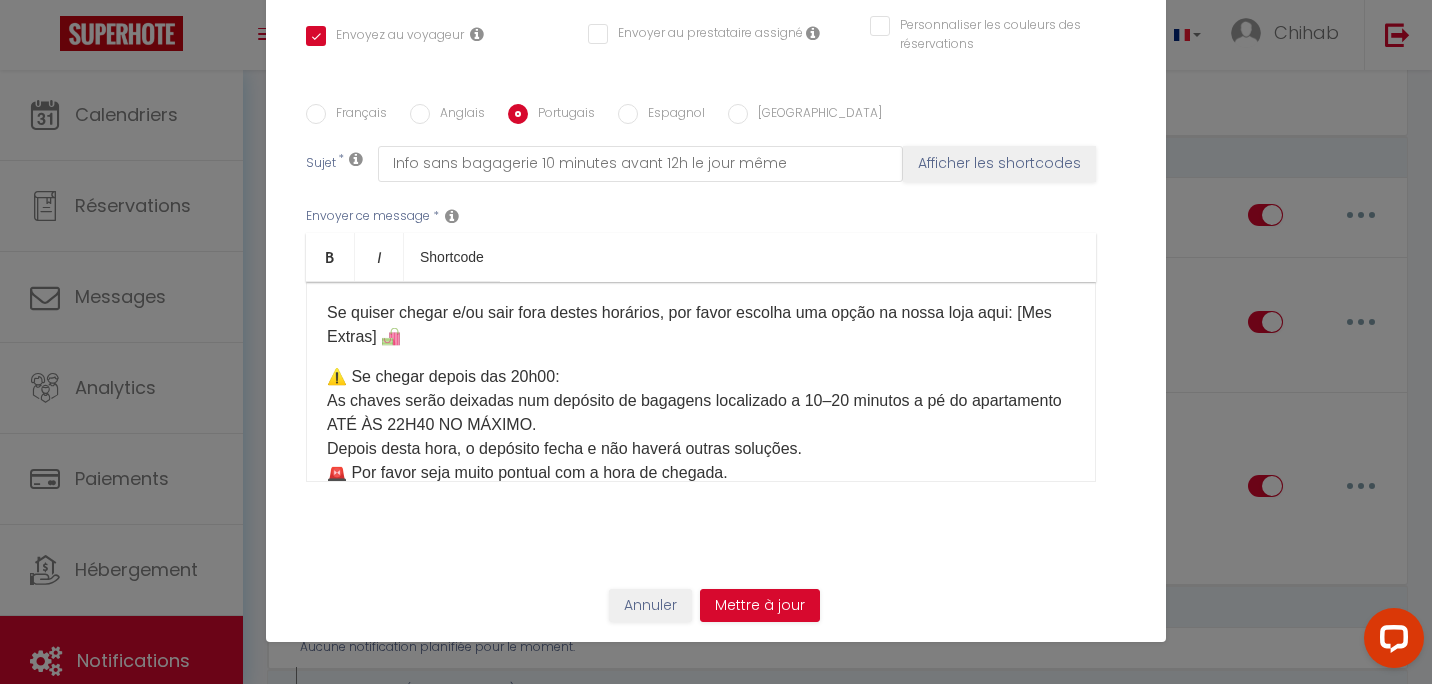 click on "Olá ☀️ Vai chegar amanhã ao apartamento!
Por favor confirme aqui a sua hora de chegada. Entraremos em contacto hoje ou amanhã de manhã para confirmar o encontro no apartamento.
⏰ Horários: ✅ Check-in: 16h00 – 20h00 ✅ Check-out: 7h00 – 10h00
Se quiser chegar e/ou sair fora destes horários, por favor escolha uma opção na nossa loja aqui: [Mes Extras] 🛍️
⚠️ Se chegar depois das 20h00:
As chaves serão deixadas num depósito de bagagens localizado a 10–20 minutos a pé do apartamento ATÉ ÀS 22H40 NO MÁXIMO.
Depois desta hora, o depósito fecha e não haverá outras soluções.
🚨 Por favor seja muito pontual com a hora de chegada.
🚪 Acesso ao apartamento:
[étage]
🌐 Wifi:
[WIFI 🛜]
⚠️ Lembrete importante:
🚫 Festas proibidas no apartamento. Por favor respeite o silêncio depois das 22h00. 🙏 Obrigado por cuidar do alojamento e por desligar luzes e aparelhos ao sair.
Desejo-lhe uma ótima estadia ☀️" at bounding box center [701, 382] 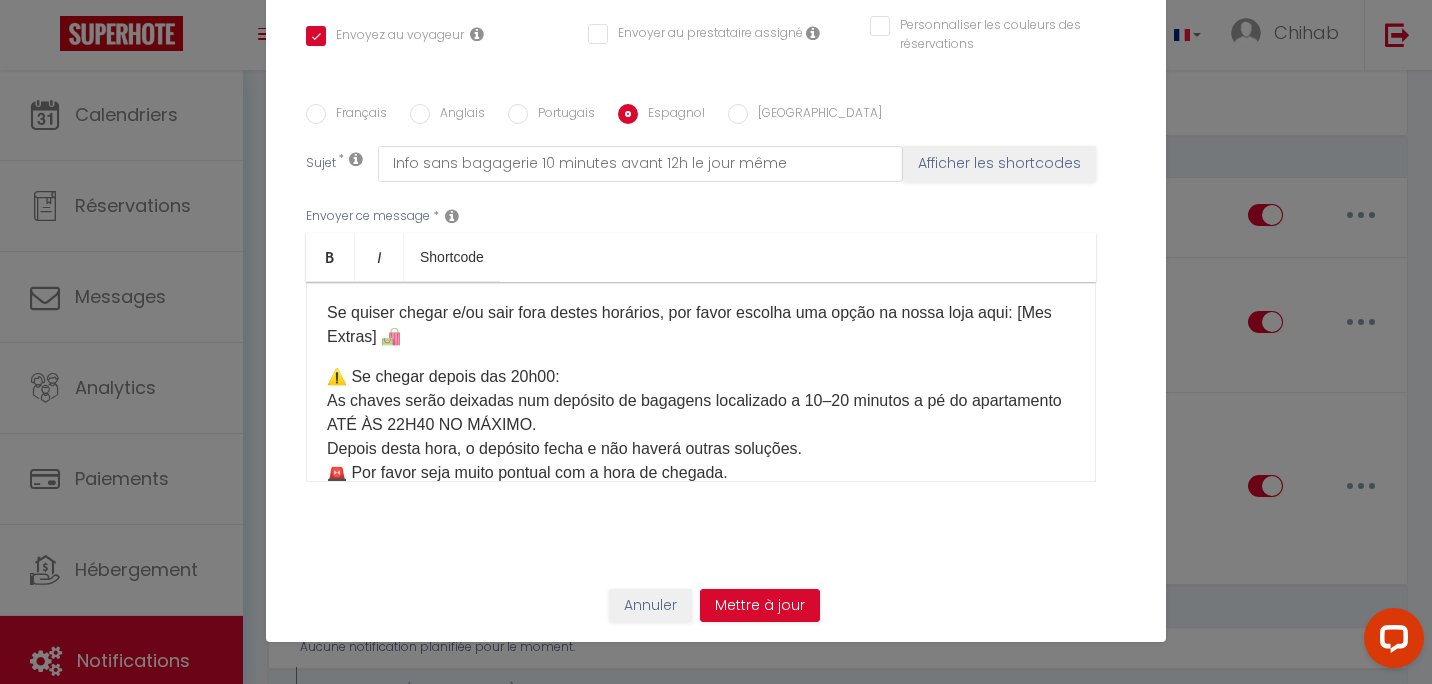 checkbox on "true" 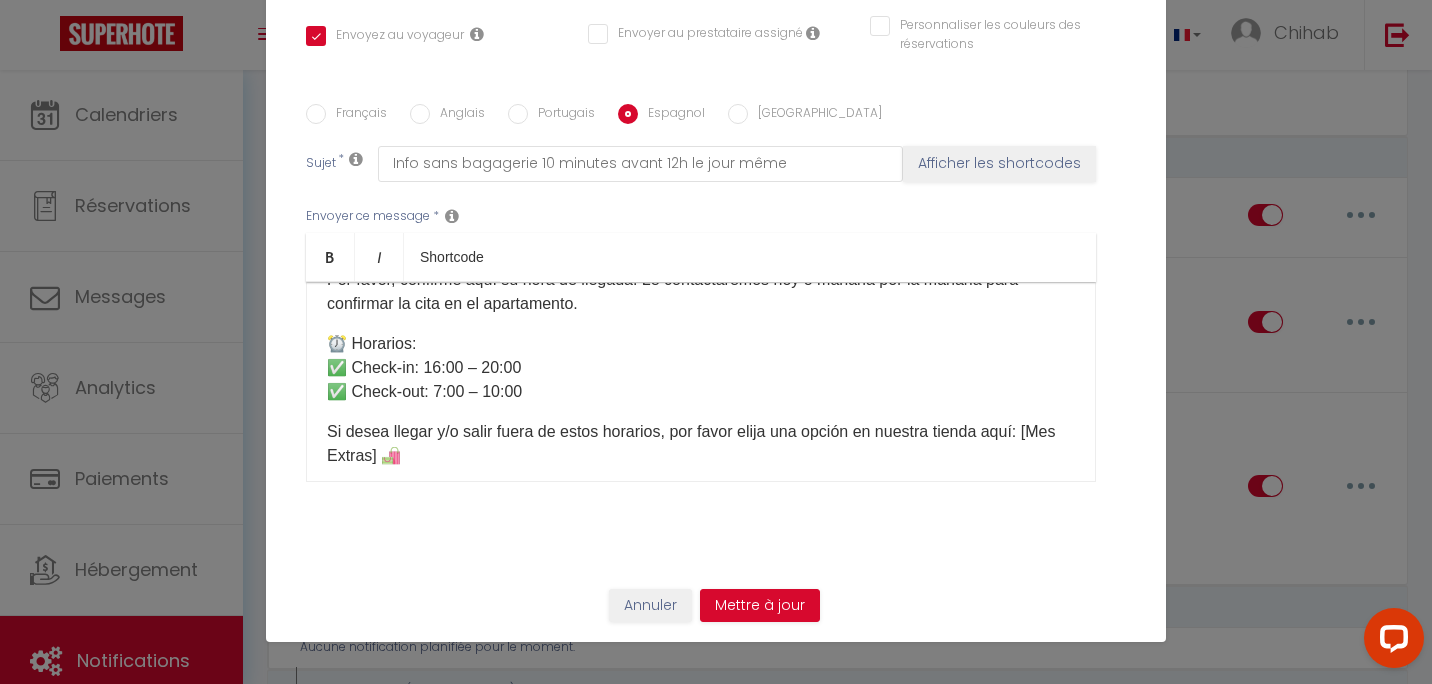 scroll, scrollTop: 0, scrollLeft: 0, axis: both 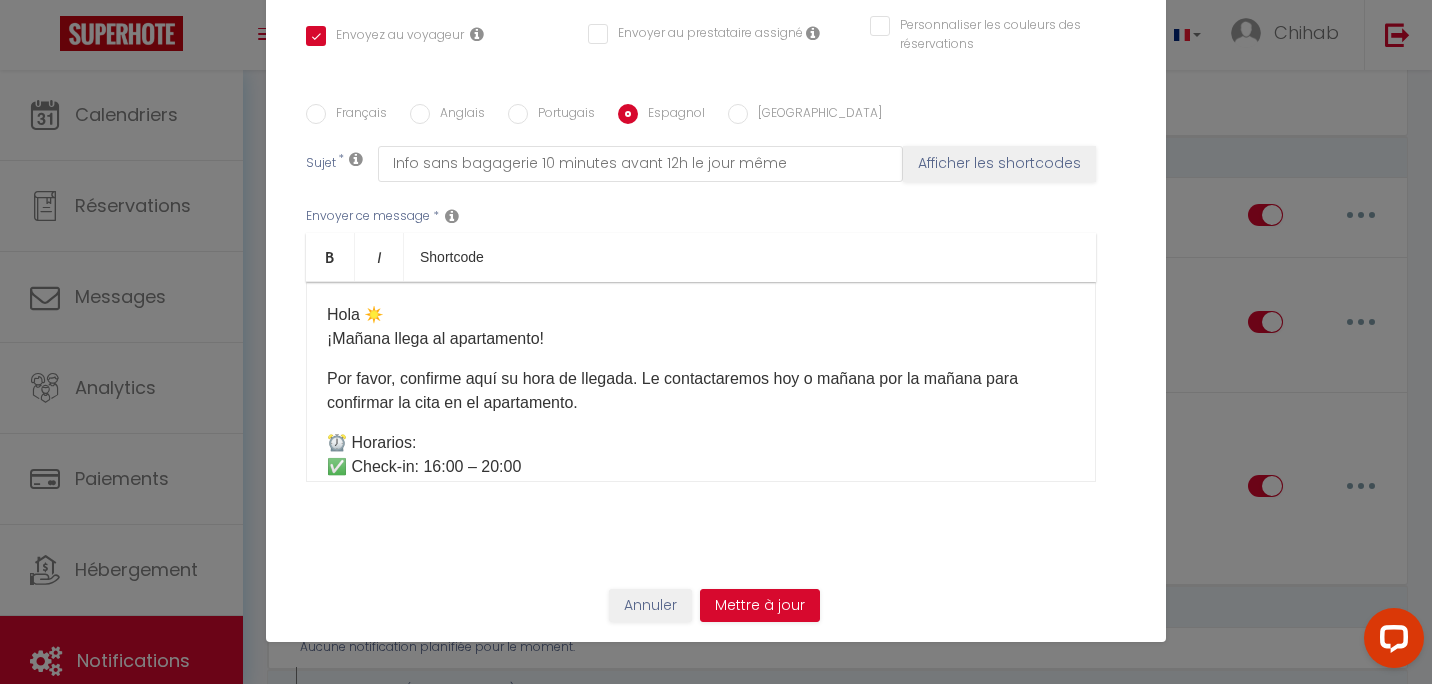 click on "Hola ☀️ ¡Mañana llega al apartamento!
Por favor, confirme aquí su hora de llegada. Le contactaremos hoy o mañana por la mañana para confirmar la cita en el apartamento.
⏰ Horarios:
✅ Check-in: 16:00 – 20:00 ✅ Check-out: 7:00 – 10:00
Si desea llegar y/o salir fuera de estos horarios, por favor elija una opción en nuestra tienda aquí: [Mes Extras] 🛍️
⚠️ Si llega después de las 20:00:
Las llaves se dejarán en una consigna de equipaje situada a 10–20 minutos a pie del apartamento HASTA UN MÁXIMO DE LAS 22:40.
Después de esta hora, la consigna cierra y no habrá otras soluciones.
🚨 Sea muy puntual con la hora de llegada.
🚪 Acceso al apartamento:
[étage]
🌐 Wifi:
[WIFI 🛜]
⚠️ Recordatorio importante:
🚫 Fiestas prohibidas en el apartamento. Por favor respete el silencio después de las 22:00.
🙏 Gracias por cuidar el alojamiento y apagar luces y aparatos al salir.
¡Que tenga una excelente estancia ☀️" at bounding box center (701, 382) 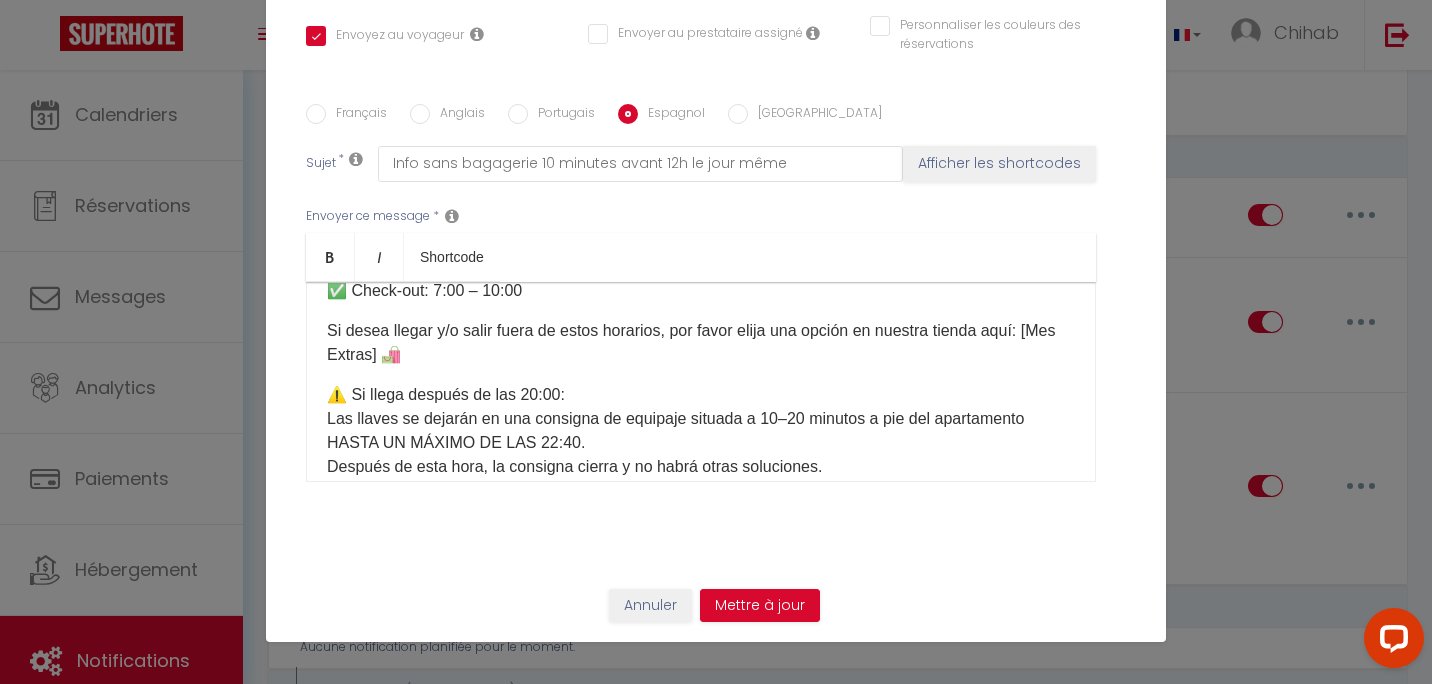 scroll, scrollTop: 100, scrollLeft: 0, axis: vertical 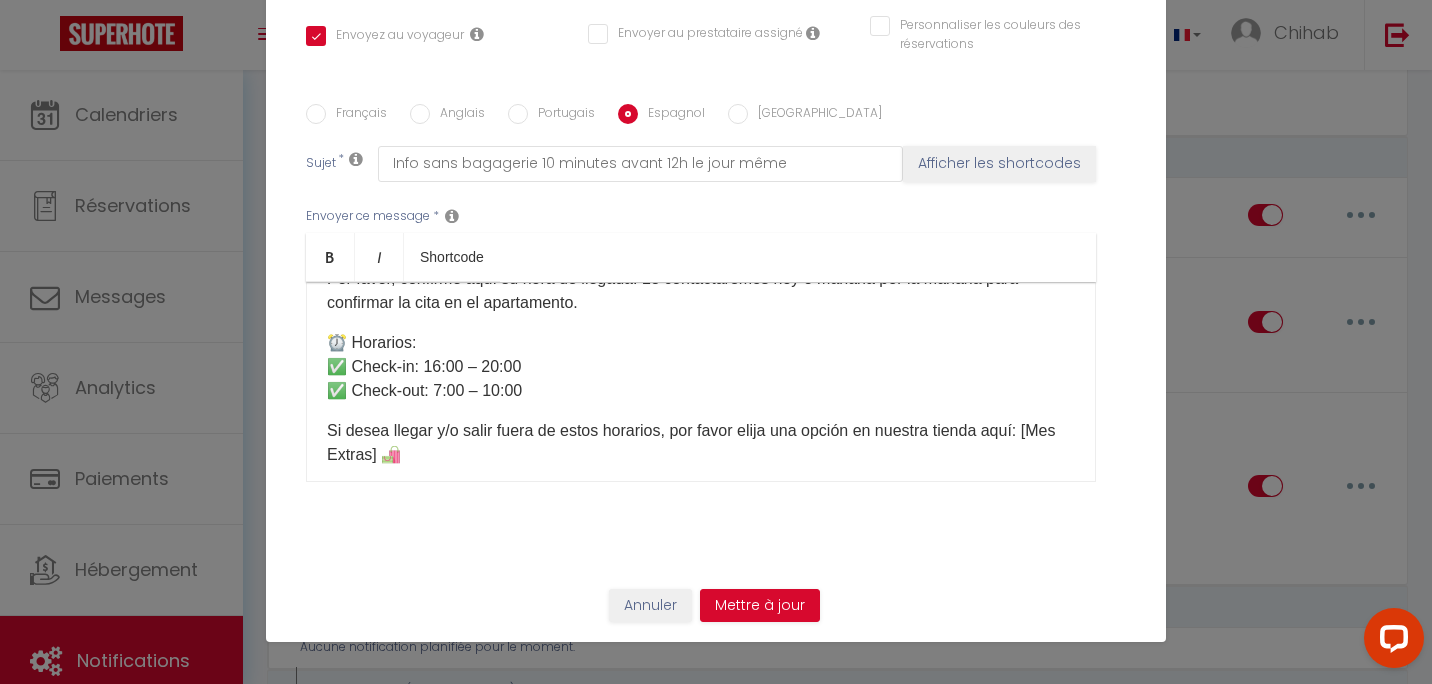 click on "Hola ☀️ ¡Mañana llega al apartamento!
Por favor, confirme aquí su hora de llegada. Le contactaremos hoy o mañana por la mañana para confirmar la cita en el apartamento.
⏰ Horarios:
✅ Check-in: 16:00 – 20:00 ✅ Check-out: 7:00 – 10:00
Si desea llegar y/o salir fuera de estos horarios, por favor elija una opción en nuestra tienda aquí: [Mes Extras] 🛍️
⚠️ Si llega después de las 20:00:
Las llaves se dejarán en una consigna de equipaje situada a 10–20 minutos a pie del apartamento HASTA UN MÁXIMO DE LAS 22:40.
Después de esta hora, la consigna cierra y no habrá otras soluciones.
🚨 Sea muy puntual con la hora de llegada.
🚪 Acceso al apartamento:
[étage]
🌐 Wifi:
[WIFI 🛜]
⚠️ Recordatorio importante:
🚫 Fiestas prohibidas en el apartamento. Por favor respete el silencio después de las 22:00.
🙏 Gracias por cuidar el alojamiento y apagar luces y aparatos al salir.
¡Que tenga una excelente estancia ☀️" at bounding box center [701, 382] 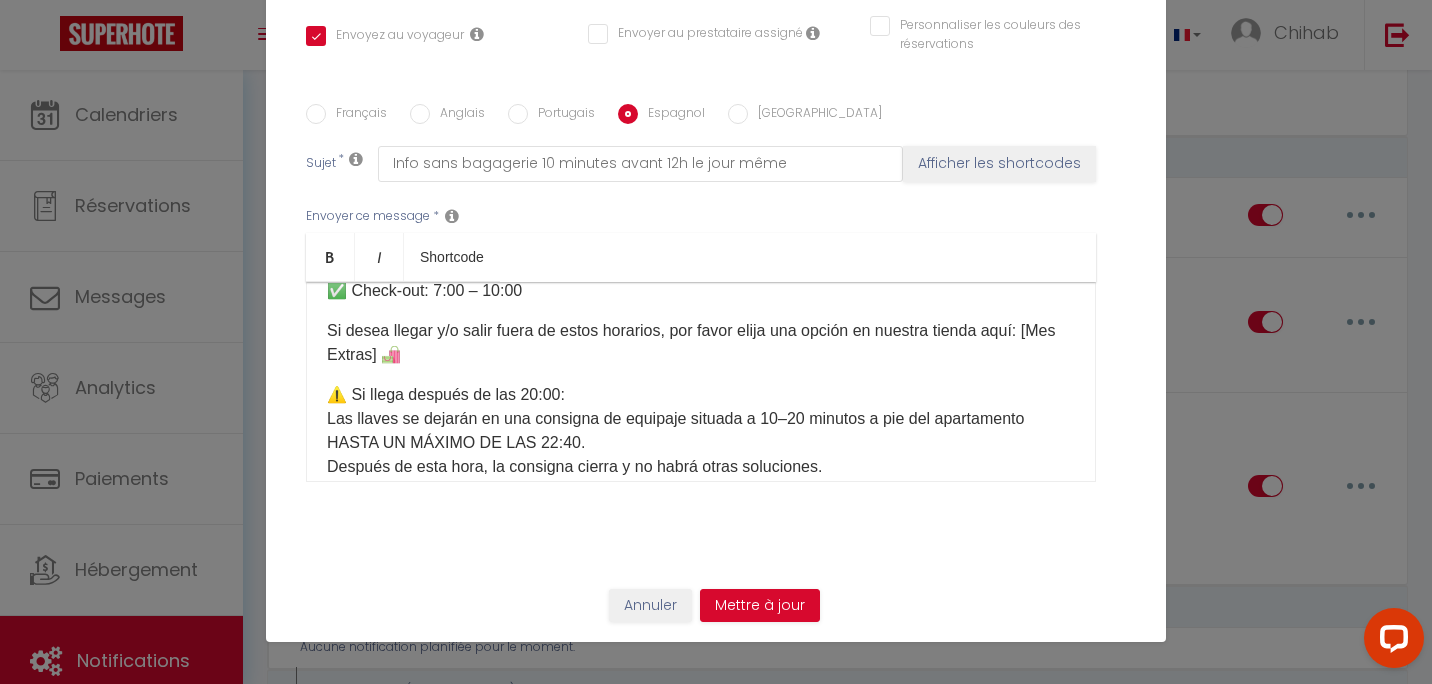 scroll, scrollTop: 300, scrollLeft: 0, axis: vertical 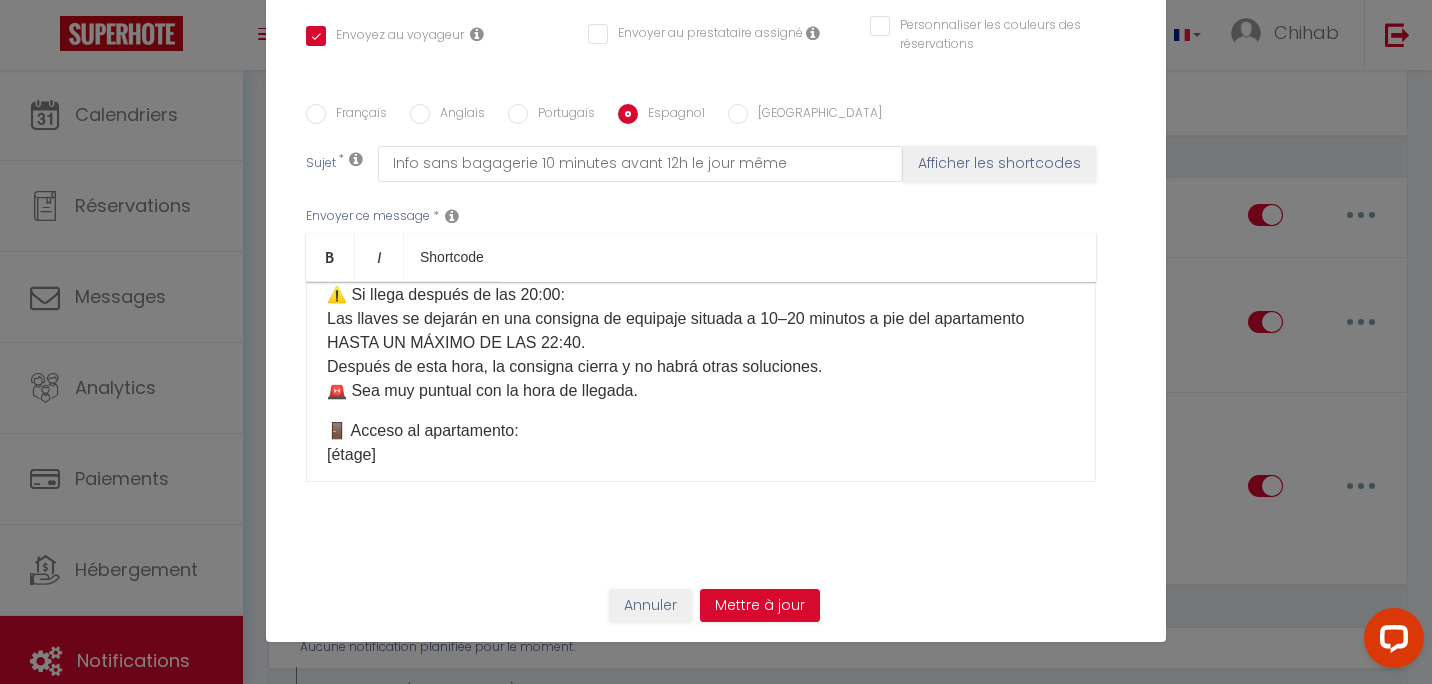 click on "Hola ☀️ ¡Mañana llega al apartamento!
Por favor, confirme aquí su hora de llegada. Le contactaremos hoy o mañana por la mañana para confirmar la cita en el apartamento.
⏰ Horarios: ✅ Check-in: 16:00 – 20:00 ✅ Check-out: 7:00 – 10:00
Si desea llegar y/o salir fuera de estos horarios, por favor elija una opción en nuestra tienda aquí: [Mes Extras] 🛍️
⚠️ Si llega después de las 20:00:
Las llaves se dejarán en una consigna de equipaje situada a 10–20 minutos a pie del apartamento HASTA UN MÁXIMO DE LAS 22:40.
Después de esta hora, la consigna cierra y no habrá otras soluciones.
🚨 Sea muy puntual con la hora de llegada.
🚪 Acceso al apartamento:
[étage]
🌐 Wifi:
[WIFI 🛜]
⚠️ Recordatorio importante:
🚫 Fiestas prohibidas en el apartamento. Por favor respete el silencio después de las 22:00.
🙏 Gracias por cuidar el alojamiento y apagar luces y aparatos al salir.
¡Que tenga una excelente estancia ☀️" at bounding box center (701, 382) 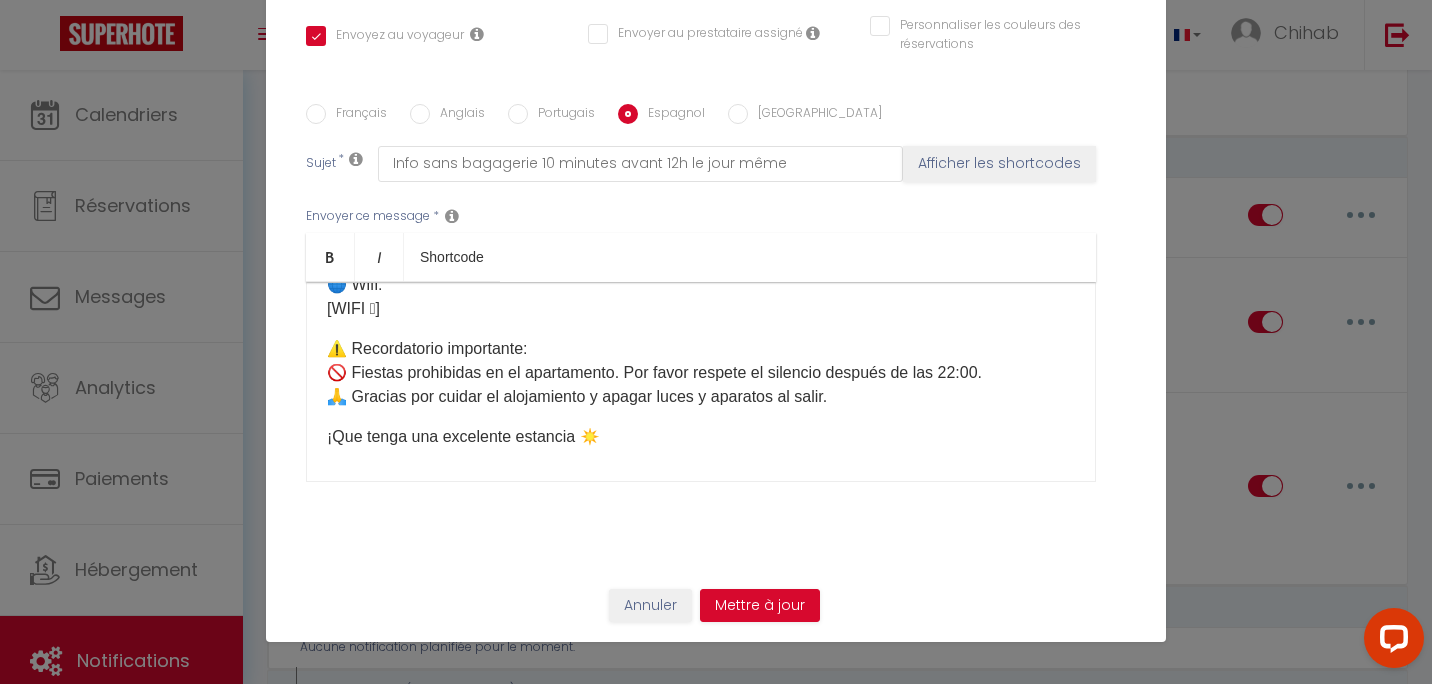scroll, scrollTop: 518, scrollLeft: 0, axis: vertical 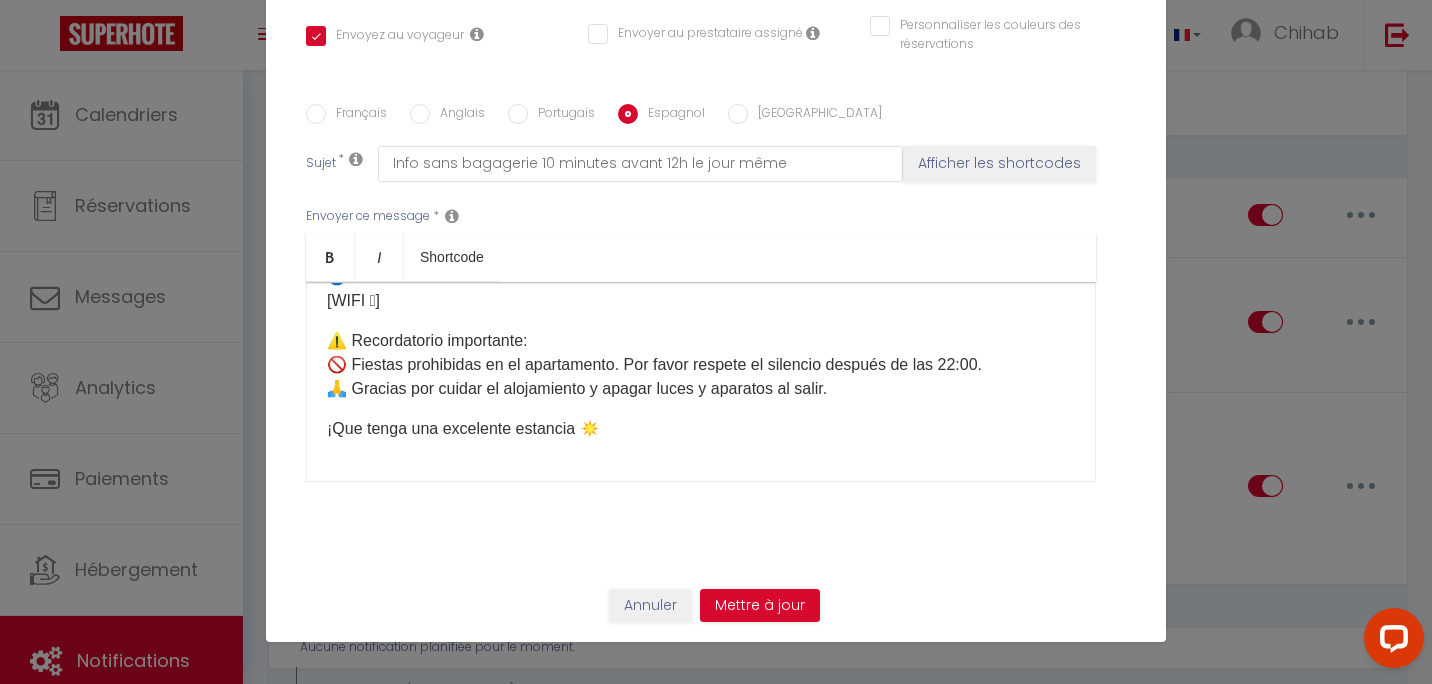 click on "⚠️ Recordatorio importante:
🚫 Fiestas prohibidas en el apartamento. Por favor respete el silencio después de las 22:00.
🙏 Gracias por cuidar el alojamiento y apagar luces y aparatos al salir." at bounding box center [701, 365] 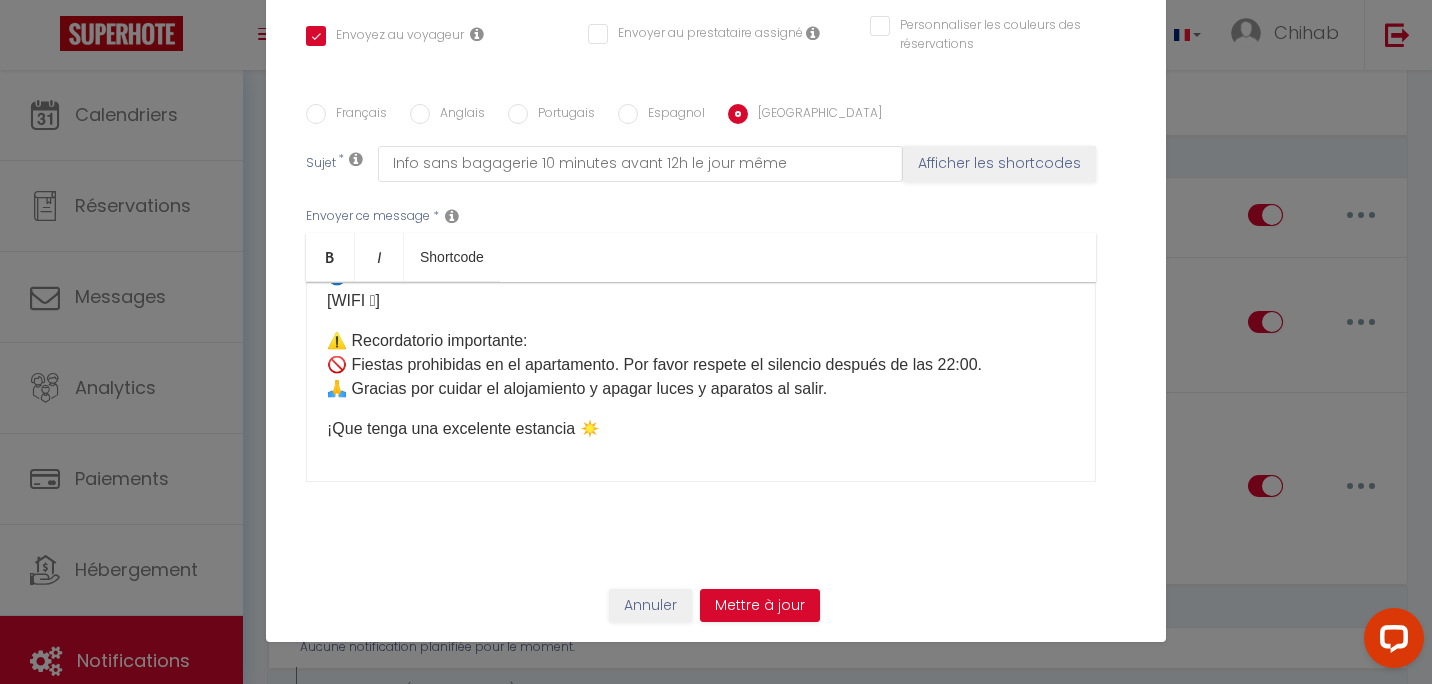 checkbox on "true" 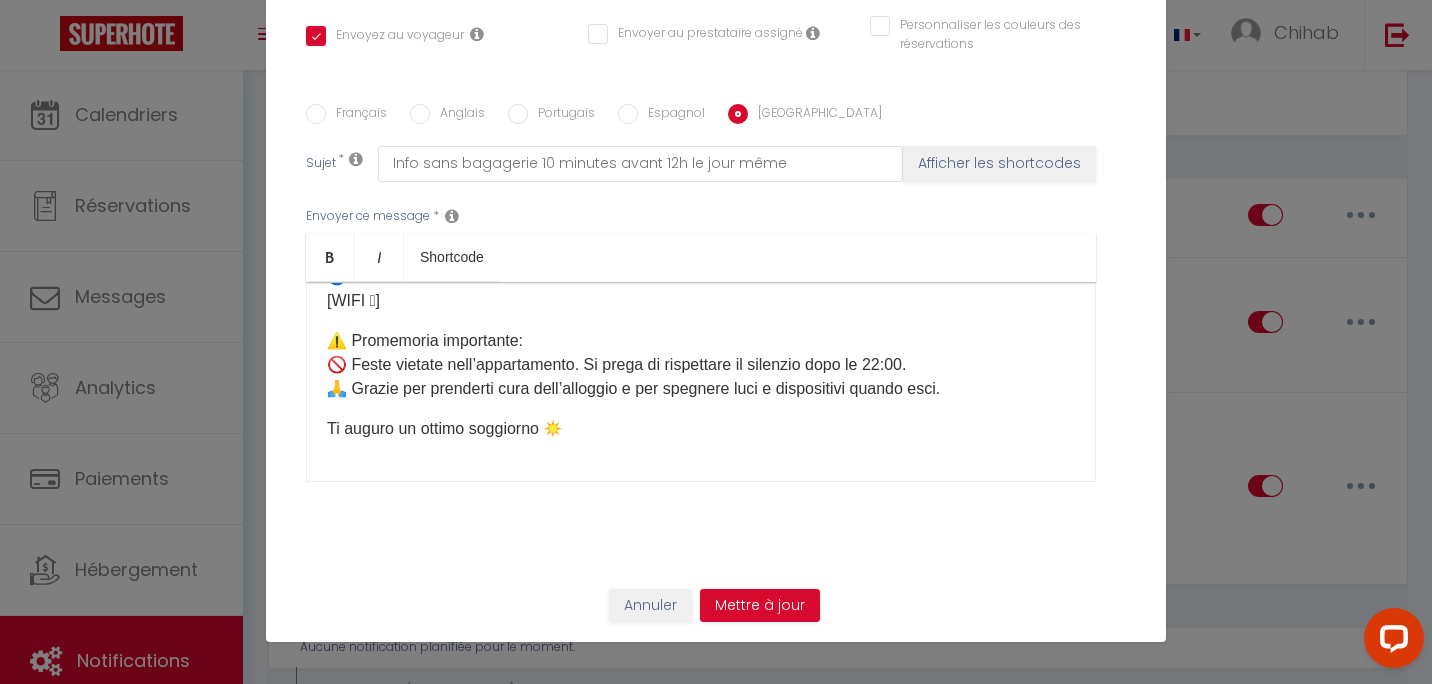 click on "Ciao ☀️ [PERSON_NAME] arrivi all’appartamento!
Per favore conferma qui il tuo orario di arrivo. Ti contatteremo oggi o domani mattina per confermare l’appuntamento in appartamento.
⏰ Orari:
✅ Check-in: 16:00 – 20:00 ✅ Check-out: 7:00 – 10:00
Se desideri arrivare e/o partire al di fuori di questi orari, scegli un’opzione nel nostro shop qui: [Mes Extras] 🛍️
⚠️ Se arrivi dopo le 20:00:
Le chiavi saranno depositate in un deposito bagagli situato a 10–20 minuti a piedi dall’appartamento FINO ALLE 22:40 AL MASSIMO.
Dopo questo orario, il deposito chiude e non ci saranno altre soluzioni.
🚨 Presta molta attenzione all’orario di arrivo.
🚪 Accesso all’appartamento:
[étage]
🌐 Wifi:
[WIFI 🛜]
⚠️ Promemoria importante:
🚫 Feste vietate nell’appartamento. Si prega di rispettare il silenzio dopo le 22:00.
🙏 Grazie per prenderti cura dell’alloggio e per spegnere luci e dispositivi quando esci." at bounding box center (701, 382) 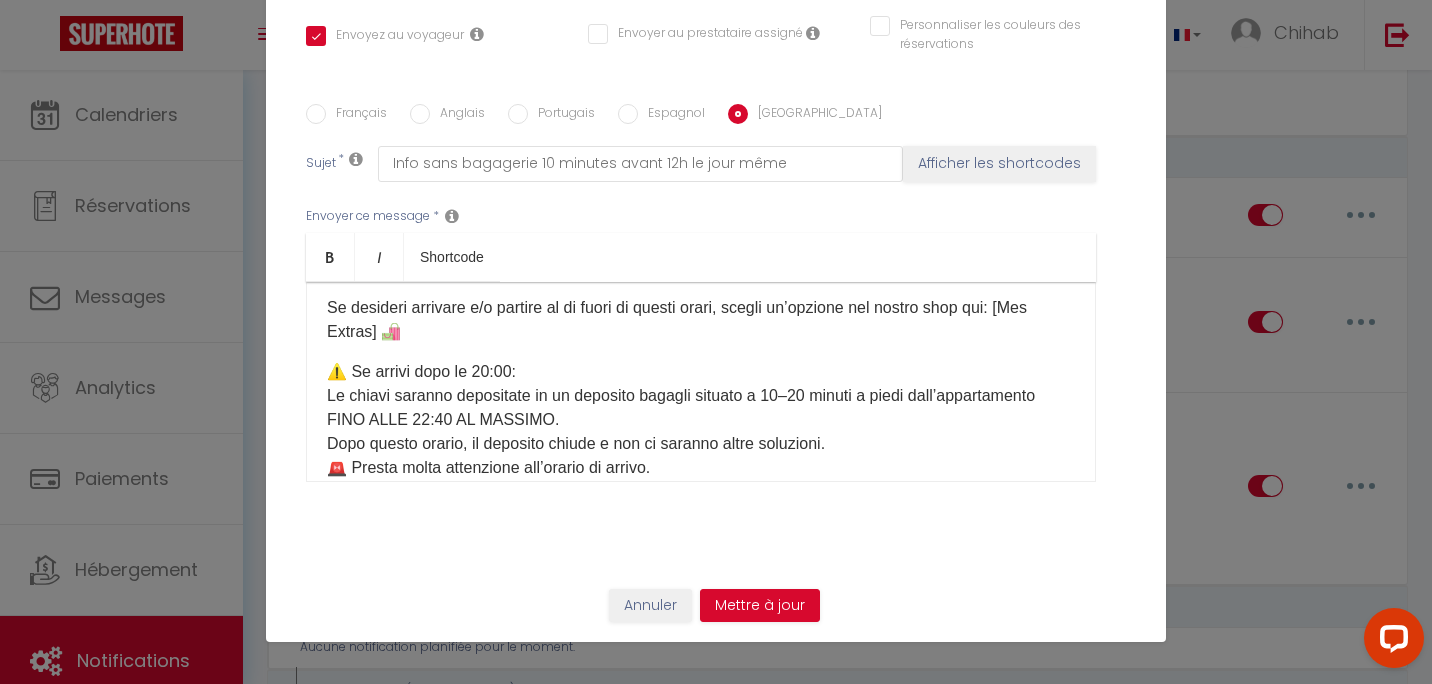 scroll, scrollTop: 218, scrollLeft: 0, axis: vertical 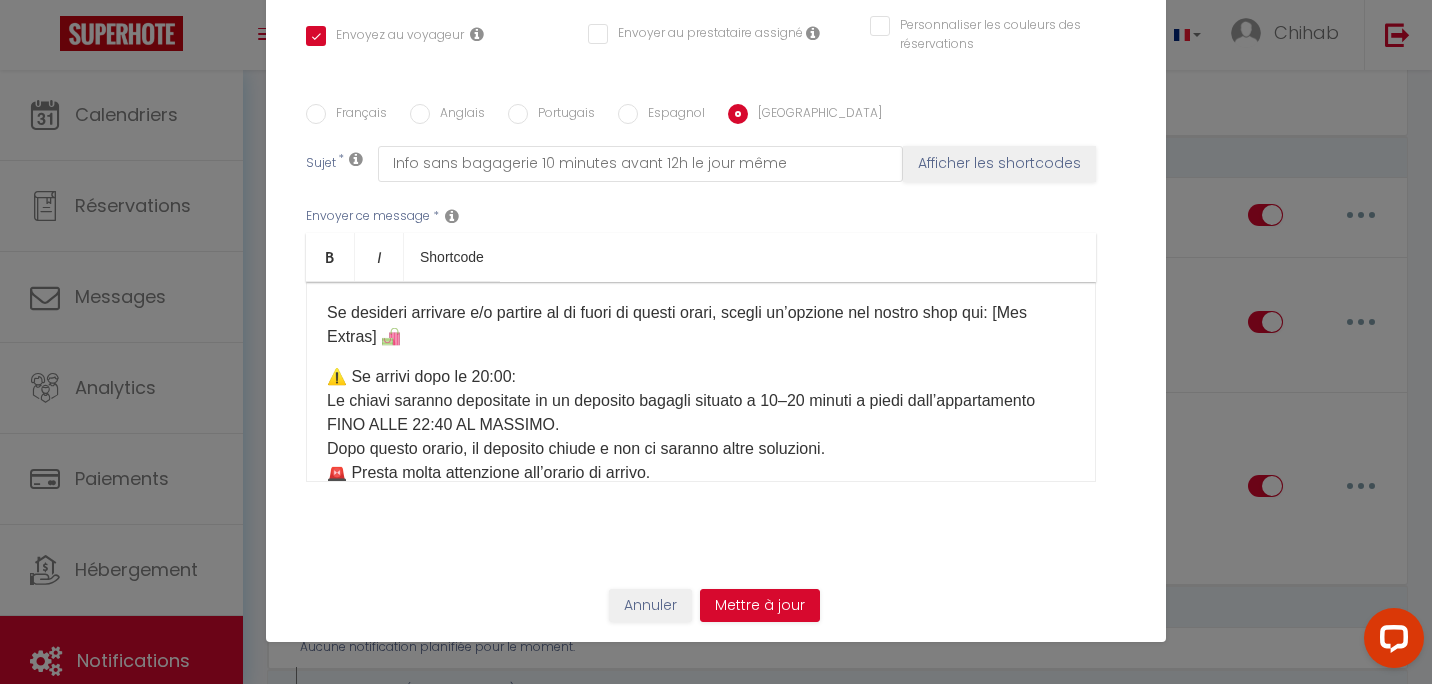 click on "⚠️ Se arrivi dopo le 20:00:
Le chiavi saranno depositate in un deposito bagagli situato a 10–20 minuti a piedi dall’appartamento FINO ALLE 22:40 AL MASSIMO.
Dopo questo orario, il deposito chiude e non ci saranno altre soluzioni.
🚨 Presta molta attenzione all’orario di arrivo." at bounding box center [701, 425] 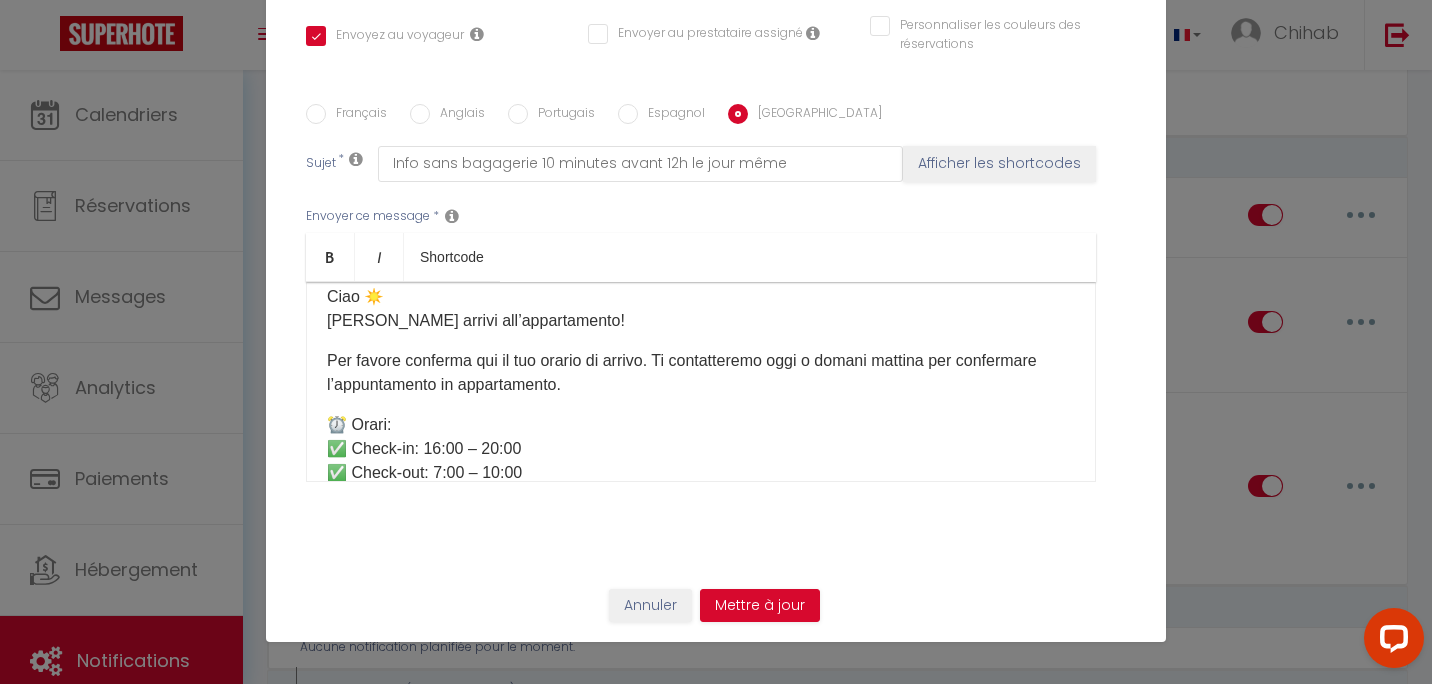 scroll, scrollTop: 18, scrollLeft: 0, axis: vertical 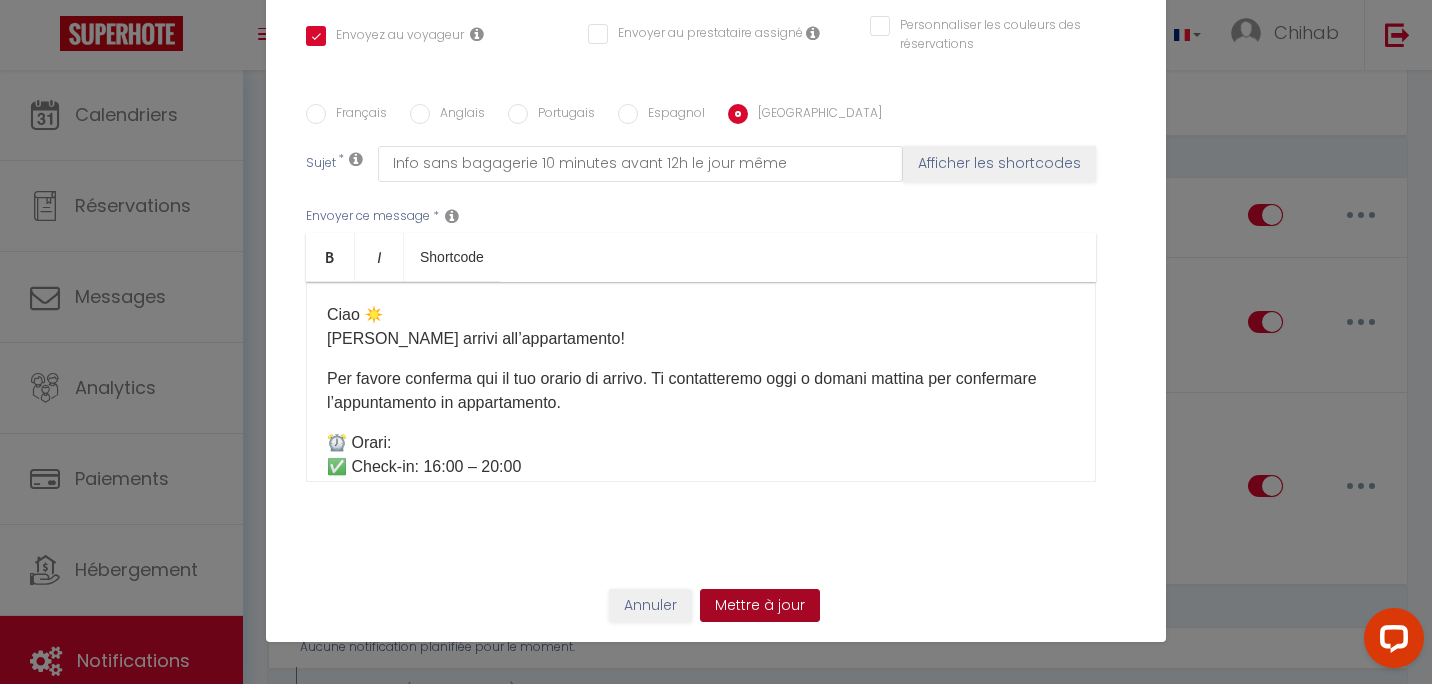 click on "Mettre à jour" at bounding box center [760, 606] 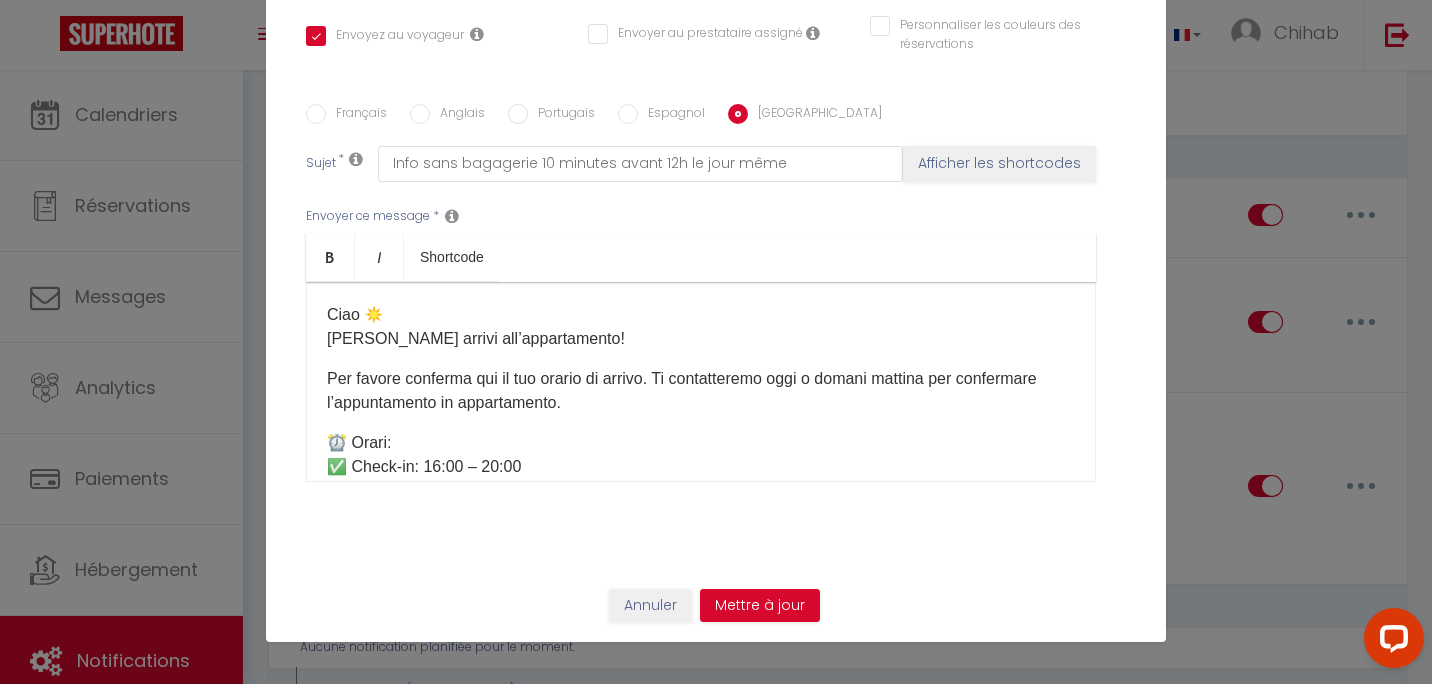 checkbox on "true" 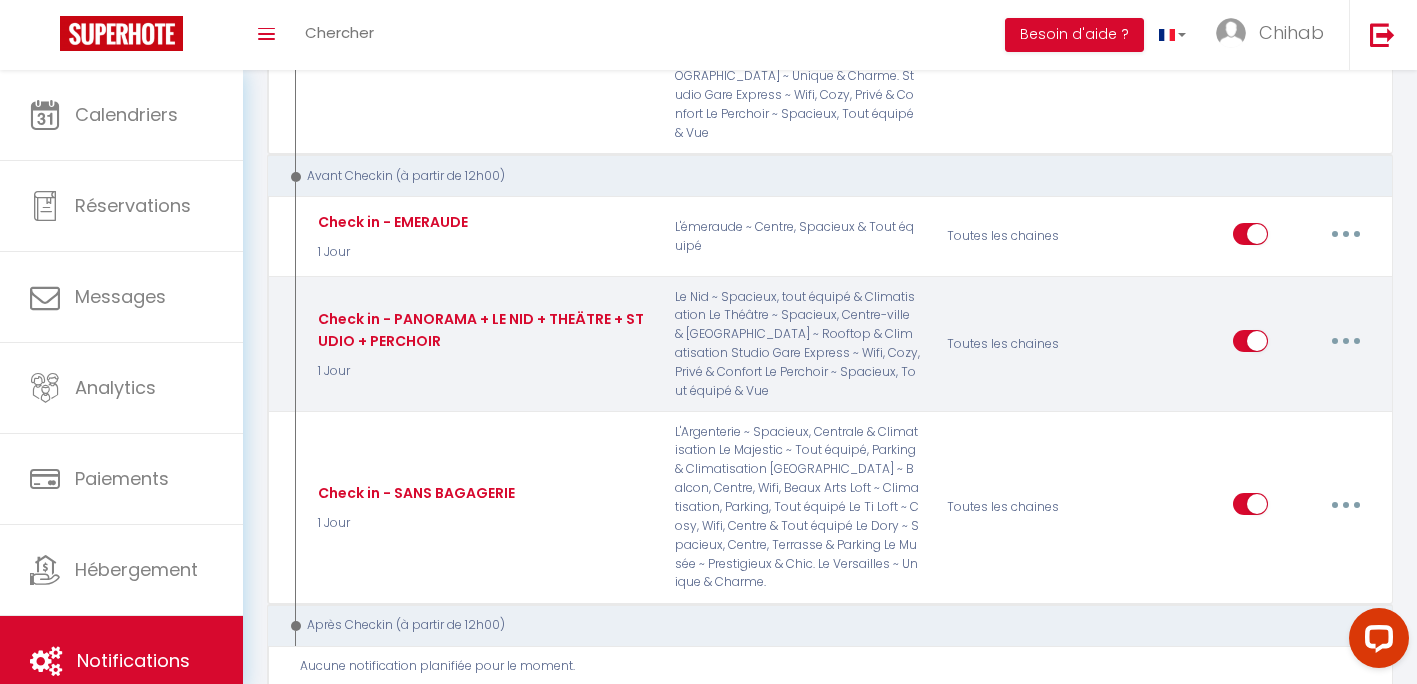 click at bounding box center [1346, 341] 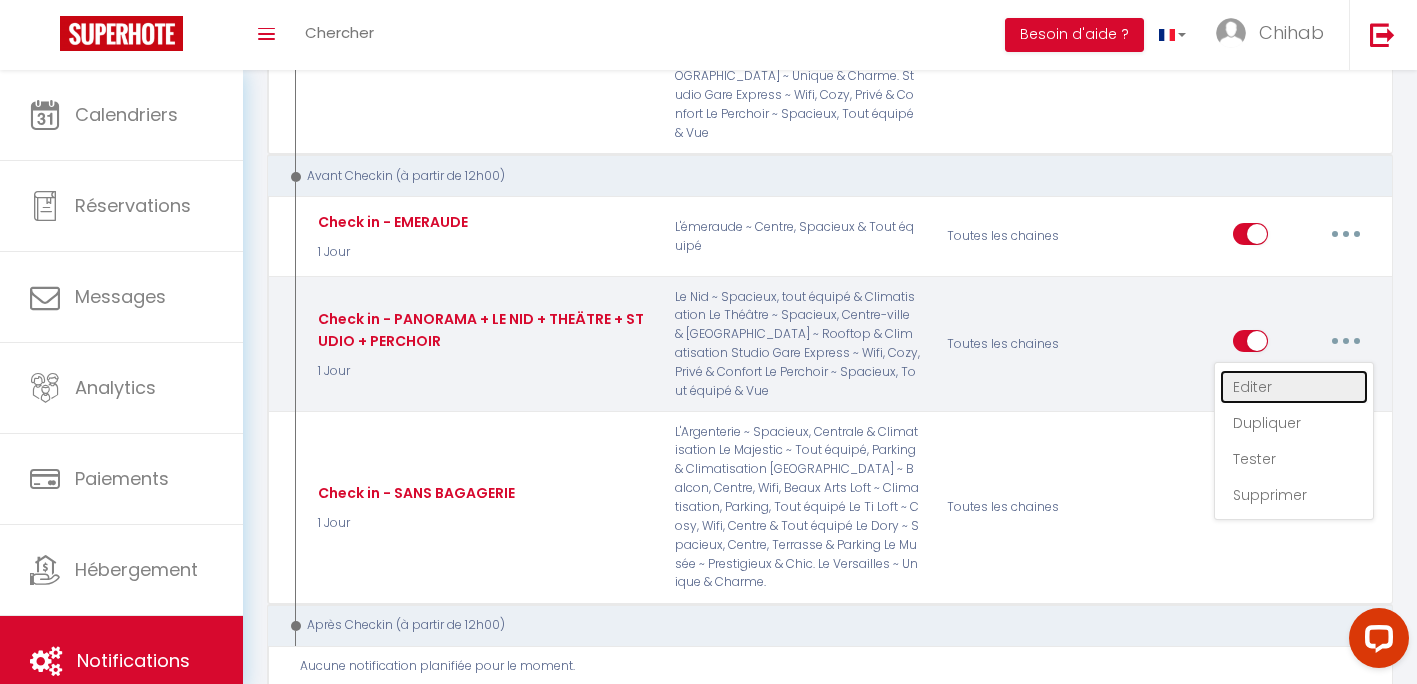 click on "Editer" at bounding box center [1294, 387] 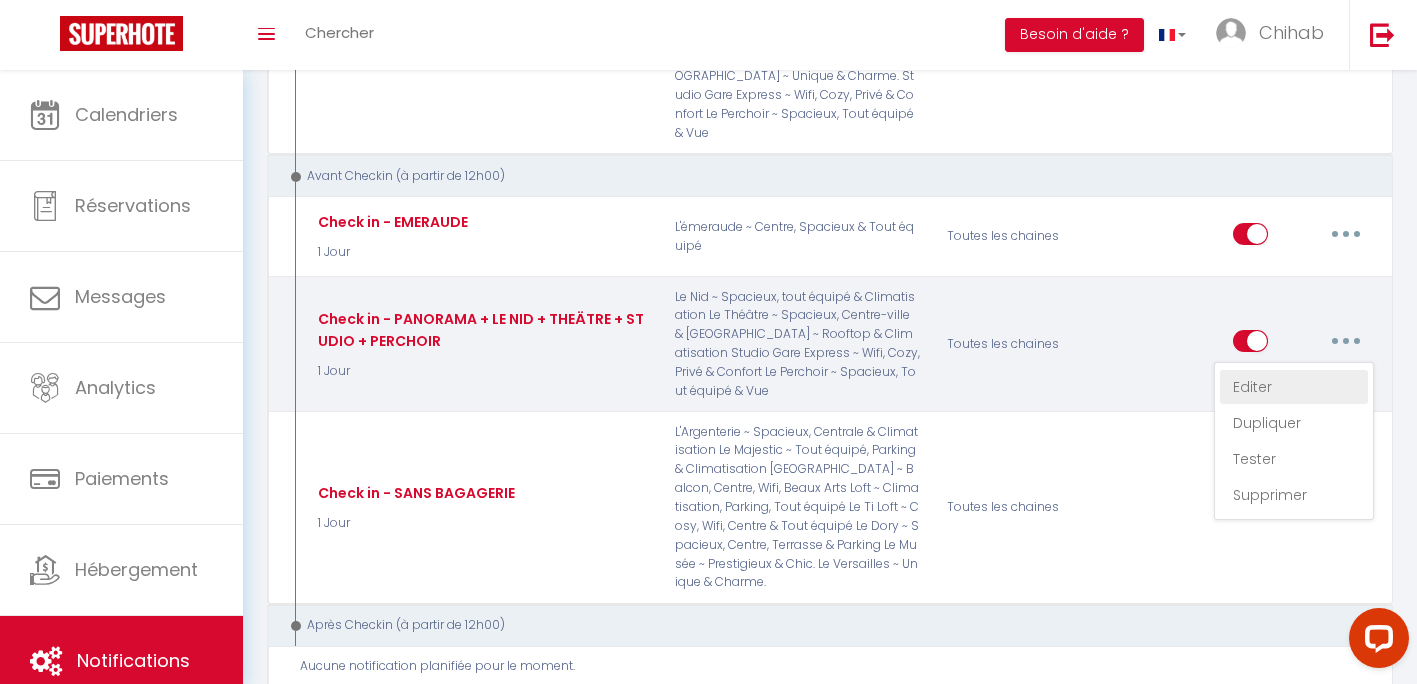 select on "1 Jour" 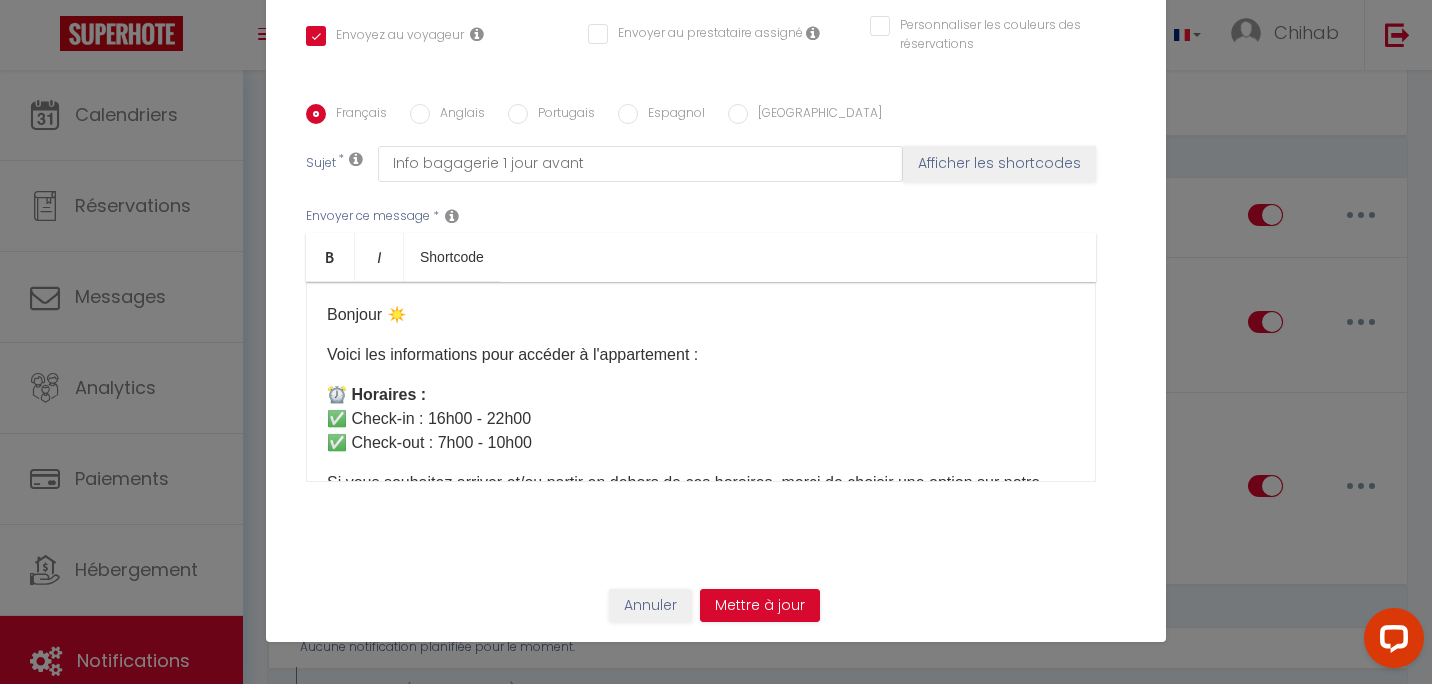 click on "Bonjour ☀️
Voici les informations pour accéder à l'appartement :
⏰ Horaires :
✅ Check-in : 16h00 - 22h00
✅ Check-out : 7h00 - 10h00
Si vous souhaitez arriver et/ou partir en dehors de ces horaires, merci de choisir une option sur notre boutique ici : [Mes Extras] 🛍️
🔑  Accès aux clés :
Les clés sont situées dans la bagagerie à l'adresse suivante :
📍  [STREET_ADDRESS]
(magasin à côté de la [GEOGRAPHIC_DATA], à 15 minutes à pied de l'appartement)
👉 Sur place, rendez-vous sur la borne tactile et cliquez sur :
Récupérer ou déposer la clé d'appartement
Puis sélectionnez ➡️ [Votre casier]
Après avoir récupéré les clés, pensez à bien refermer le casier, s'il vous plaît ! 🙏
🚪  Accès à l'appartement :
[étage]
Merci de consulter la page de réservation dans la catégorie  "Comment accéder au logement"  où vous trouverez :
📷 Photos de l'appartement
🏢 Étage
🔄  Départ :" at bounding box center [701, 382] 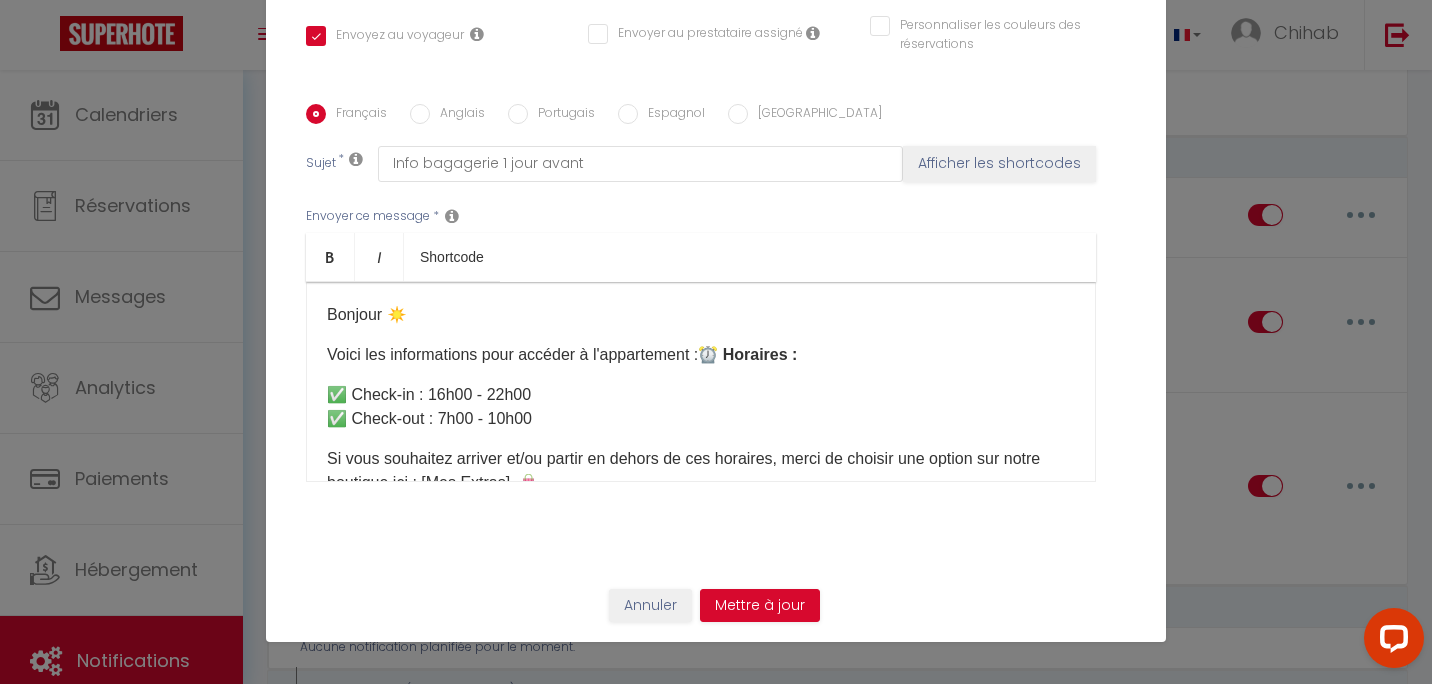 click on "Bonjour ☀️
Voici les informations pour accéder à l'appartement : ⏰ Horaires :
✅ Check-in : 16h00 - 22h00
✅ Check-out : 7h00 - 10h00
Si vous souhaitez arriver et/ou partir en dehors de ces horaires, merci de choisir une option sur notre boutique ici : [Mes Extras] 🛍️
🔑  Accès aux clés :
Les clés sont situées dans la bagagerie à l'adresse suivante :
📍  [STREET_ADDRESS]
(magasin à côté de la [GEOGRAPHIC_DATA], à 15 minutes à pied de l'appartement)
👉 Sur place, rendez-vous sur la borne tactile et cliquez sur :
Récupérer ou déposer la clé d'appartement
Puis sélectionnez ➡️ [Votre casier]
Après avoir récupéré les clés, pensez à bien refermer le casier, s'il vous plaît ! 🙏
🚪  Accès à l'appartement :
[étage]
Merci de consulter la page de réservation dans la catégorie  "Comment accéder au logement"  où vous trouverez :
📷 Photos de l'appartement
🏢 Étage
🔑 Utilisation des clés" at bounding box center (701, 382) 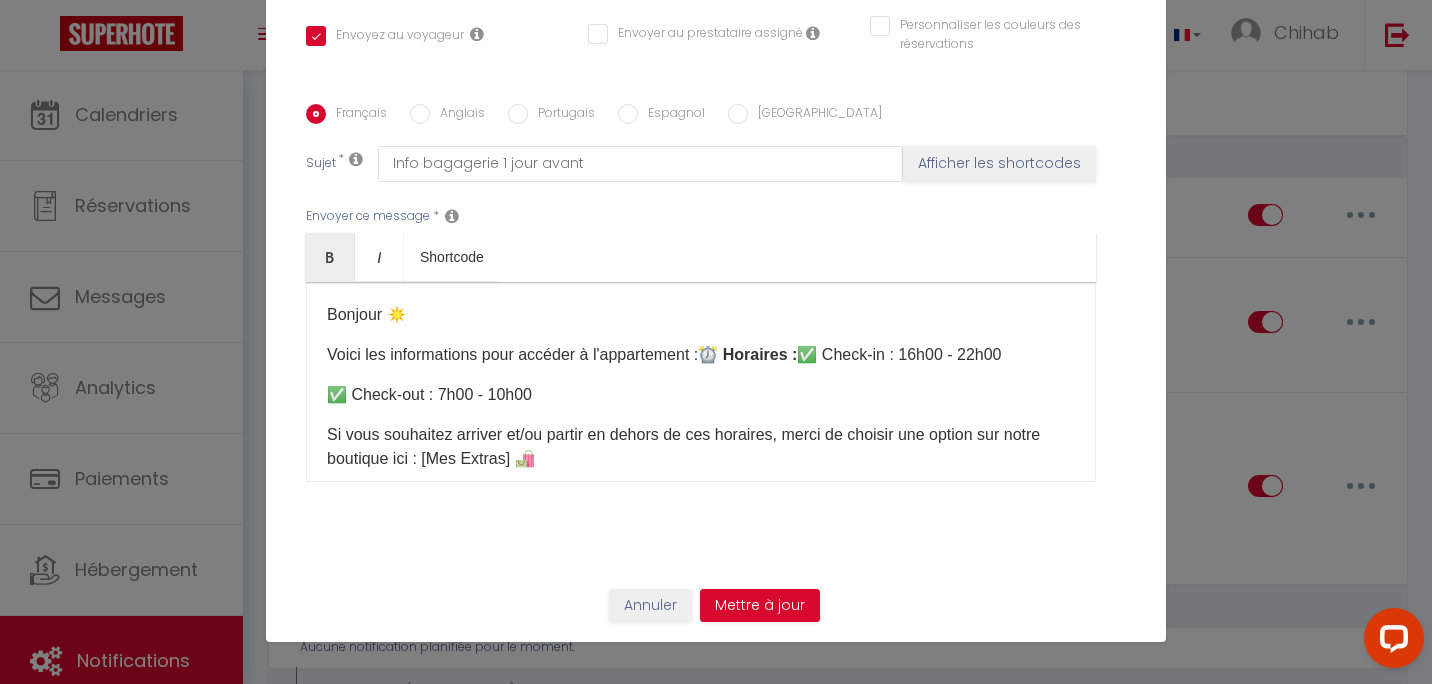 click on "Bonjour ☀️
Voici les informations pour accéder à l'appartement : ⏰ Horaires : ✅ Check-in : 16h00 - 22h00
✅ Check-out : 7h00 - 10h00
Si vous souhaitez arriver et/ou partir en dehors de ces horaires, merci de choisir une option sur notre boutique ici : [Mes Extras] 🛍️
🔑  Accès aux clés :
Les clés sont situées dans la bagagerie à l'adresse suivante :
📍  [STREET_ADDRESS]
(magasin à côté de la [GEOGRAPHIC_DATA], à 15 minutes à pied de l'appartement)
👉 Sur place, rendez-vous sur la borne tactile et cliquez sur :
Récupérer ou déposer la clé d'appartement
Puis sélectionnez ➡️ [Votre casier]
Après avoir récupéré les clés, pensez à bien refermer le casier, s'il vous plaît ! 🙏
🚪  Accès à l'appartement :
[étage]
Merci de consulter la page de réservation dans la catégorie  "Comment accéder au logement"  où vous trouverez :
📷 Photos de l'appartement
🏢 Étage
🔑 Utilisation des clés" at bounding box center (701, 382) 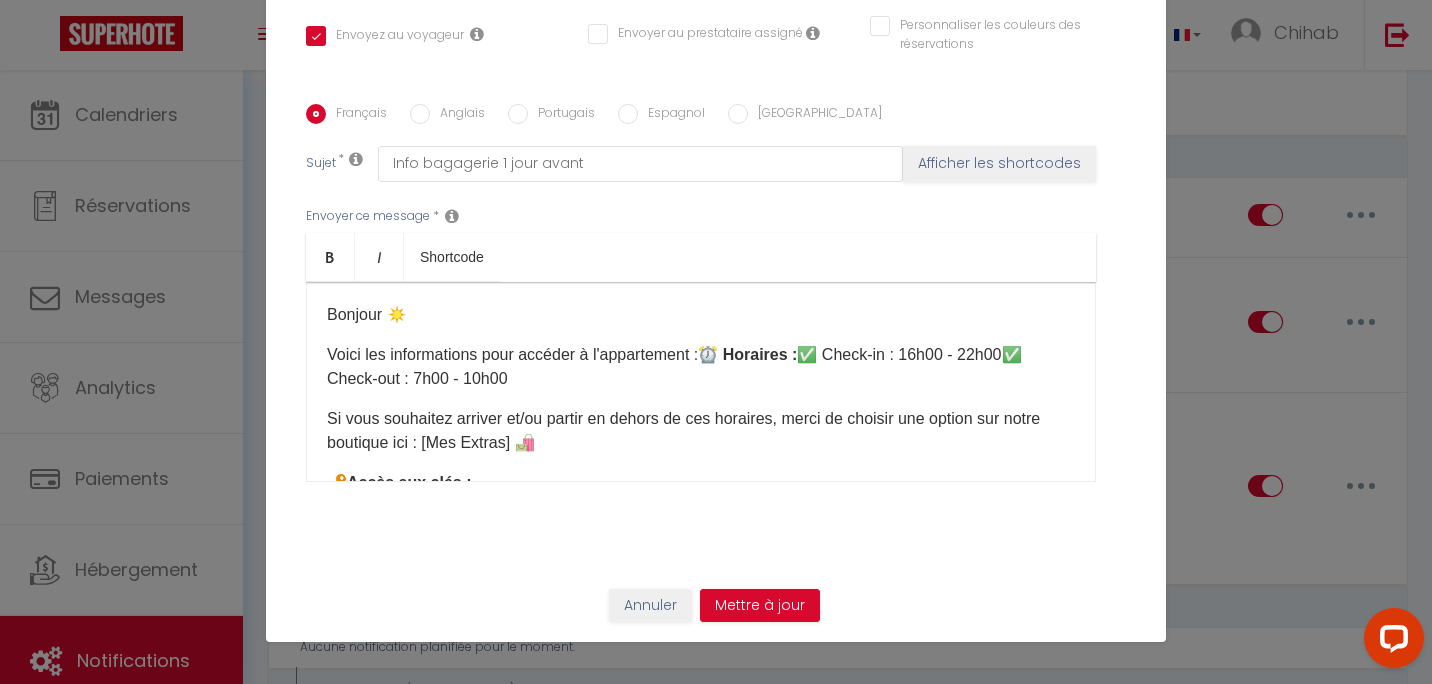click on "Voici les informations pour accéder à l'appartement : ⏰ Horaires : ✅ Check-in : 16h00 - 22h00✅ Check-out : 7h00 - 10h00" at bounding box center (701, 367) 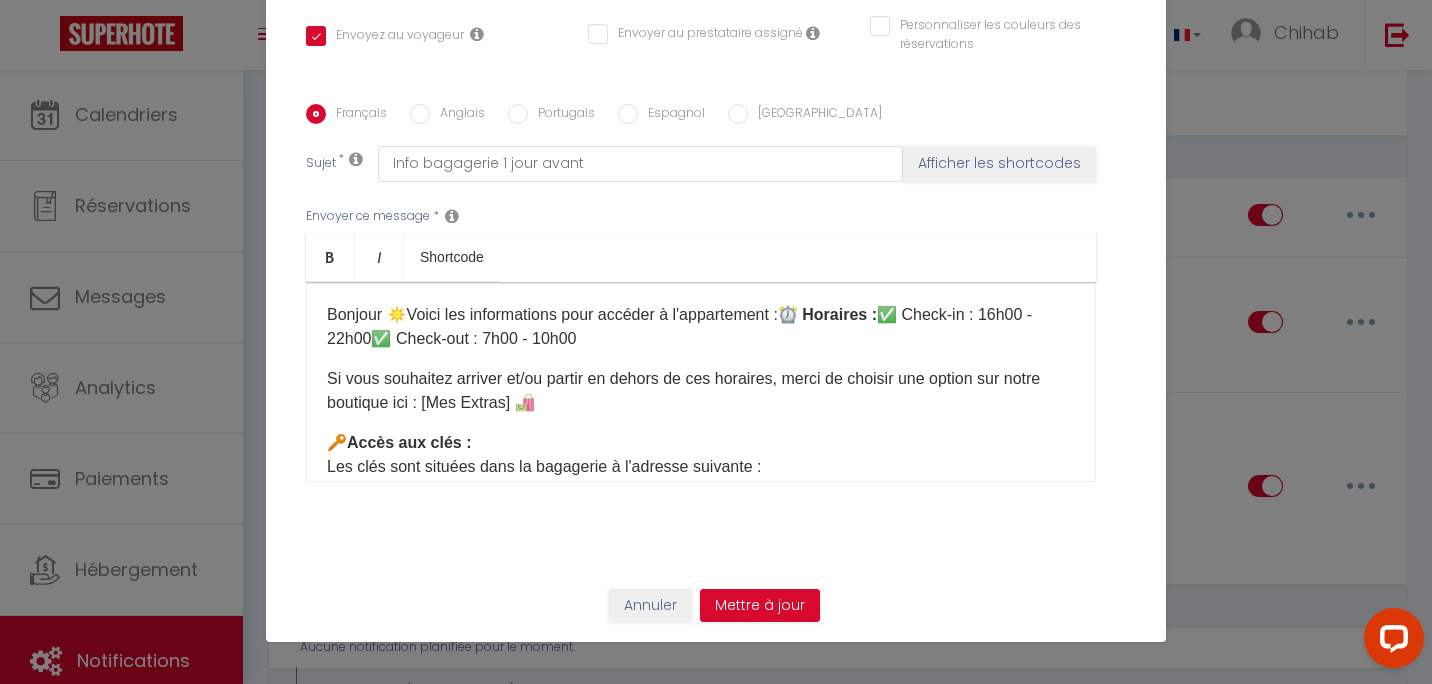 click on "Bonjour ☀️Voici les informations pour accéder à l'appartement : ⏰ Horaires : ✅ Check-in : 16h00 - 22h00✅ Check-out : 7h00 - 10h00
Si vous souhaitez arriver et/ou partir en dehors de ces horaires, merci de choisir une option sur notre boutique ici : [Mes Extras] 🛍️
🔑  Accès aux clés :
Les clés sont situées dans la bagagerie à l'adresse suivante :
📍  [STREET_ADDRESS]
(magasin à côté de la [GEOGRAPHIC_DATA], à 15 minutes à pied de l'appartement)
👉 Sur place, rendez-vous sur la borne tactile et cliquez sur :
Récupérer ou déposer la clé d'appartement
Puis sélectionnez ➡️ [Votre casier]
Après avoir récupéré les clés, pensez à bien refermer le casier, s'il vous plaît ! 🙏
🚪  Accès à l'appartement :
[étage]
Merci de consulter la page de réservation dans la catégorie  "Comment accéder au logement"  où vous trouverez :
📷 Photos de l'appartement
🏢 Étage
🔑 Utilisation des clés" at bounding box center (701, 382) 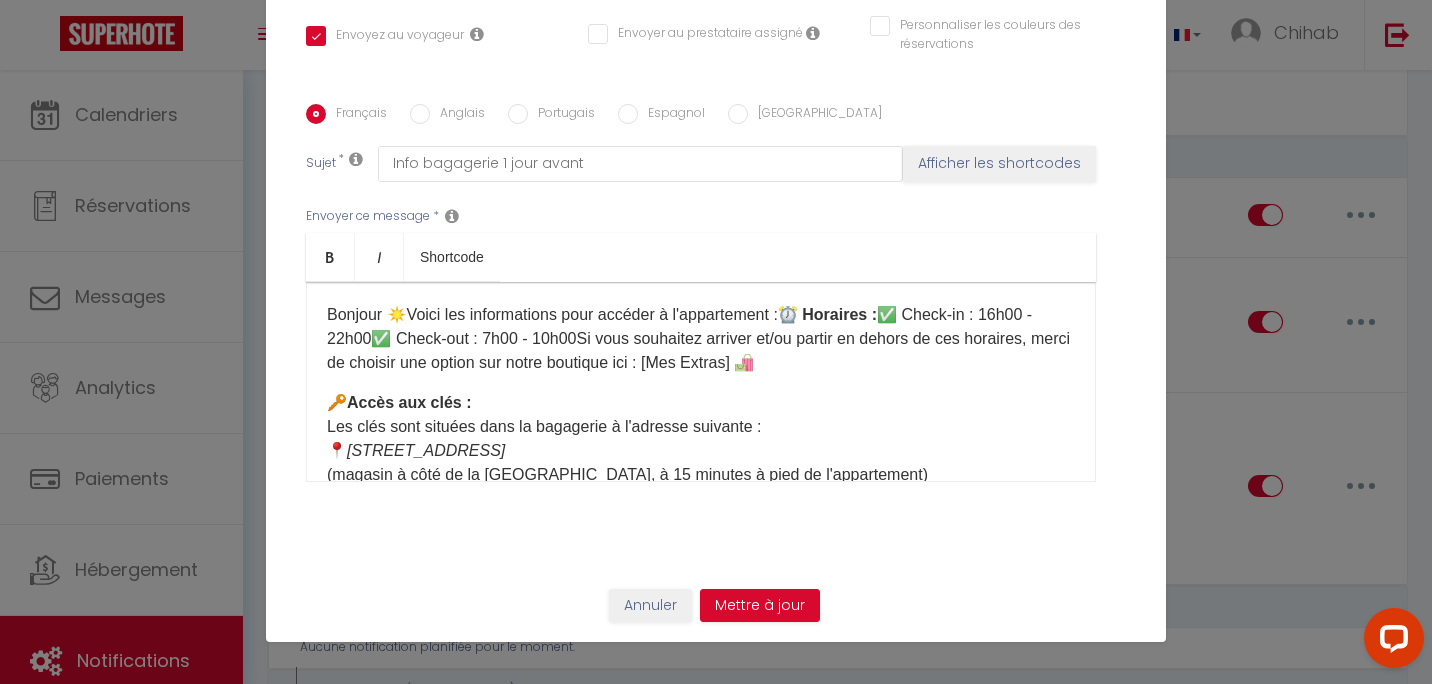 click on "Bonjour ☀️Voici les informations pour accéder à l'appartement : ⏰ Horaires : ✅ Check-in : 16h00 - 22h00✅ Check-out : 7h00 - 10h00Si vous souhaitez arriver et/ou partir en dehors de ces horaires, merci de choisir une option sur notre boutique ici : [Mes Extras] 🛍️
🔑  Accès aux clés :
Les clés sont situées dans la bagagerie à l'adresse suivante :
📍  [STREET_ADDRESS]
(magasin à côté de la [GEOGRAPHIC_DATA], à 15 minutes à pied de l'appartement)
👉 Sur place, rendez-vous sur la borne tactile et cliquez sur :
Récupérer ou déposer la clé d'appartement
Puis sélectionnez ➡️ [Votre casier]
Après avoir récupéré les clés, pensez à bien refermer le casier, s'il vous plaît ! 🙏
🚪  Accès à l'appartement :
[étage]
Merci de consulter la page de réservation dans la catégorie  "Comment accéder au logement"  où vous trouverez :
📷 Photos de l'appartement
🏢 Étage
🔑 Utilisation des clés
🔄" at bounding box center [701, 382] 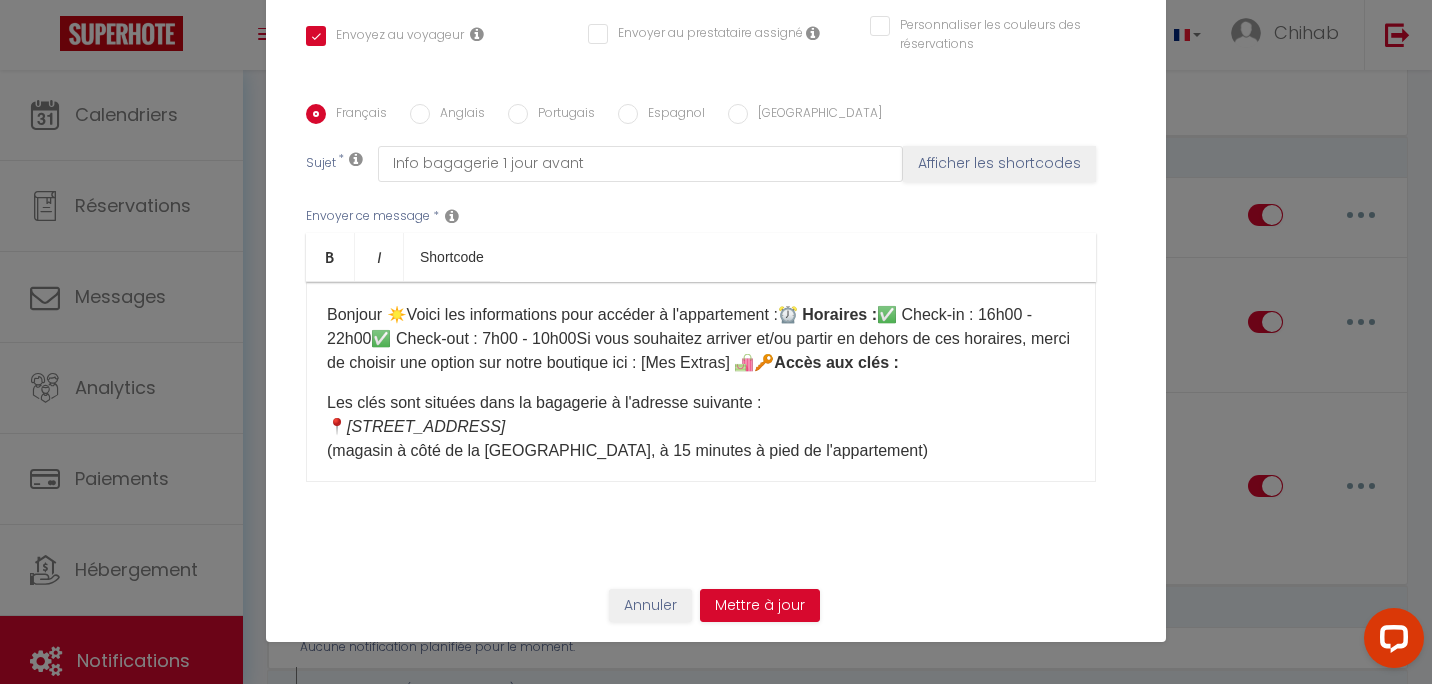 click on "Bonjour ☀️Voici les informations pour accéder à l'appartement : ⏰ Horaires : ✅ Check-in : 16h00 - 22h00✅ Check-out : 7h00 - 10h00Si vous souhaitez arriver et/ou partir en dehors de ces horaires, merci de choisir une option sur notre boutique ici : [Mes Extras] 🛍️🔑  Accès aux clés :
Les clés sont situées dans la bagagerie à l'adresse suivante :
📍  [STREET_ADDRESS]
(magasin à côté de la [GEOGRAPHIC_DATA], à 15 minutes à pied de l'appartement)
👉 Sur place, rendez-vous sur la borne tactile et cliquez sur :
Récupérer ou déposer la clé d'appartement
Puis sélectionnez ➡️ [Votre casier]
Après avoir récupéré les clés, pensez à bien refermer le casier, s'il vous plaît ! 🙏
🚪  Accès à l'appartement :
[étage]
Merci de consulter la page de réservation dans la catégorie  "Comment accéder au logement"  où vous trouverez :
📷 Photos de l'appartement
🏢 Étage
🔑 Utilisation des clés
🔄  Départ :" at bounding box center (701, 382) 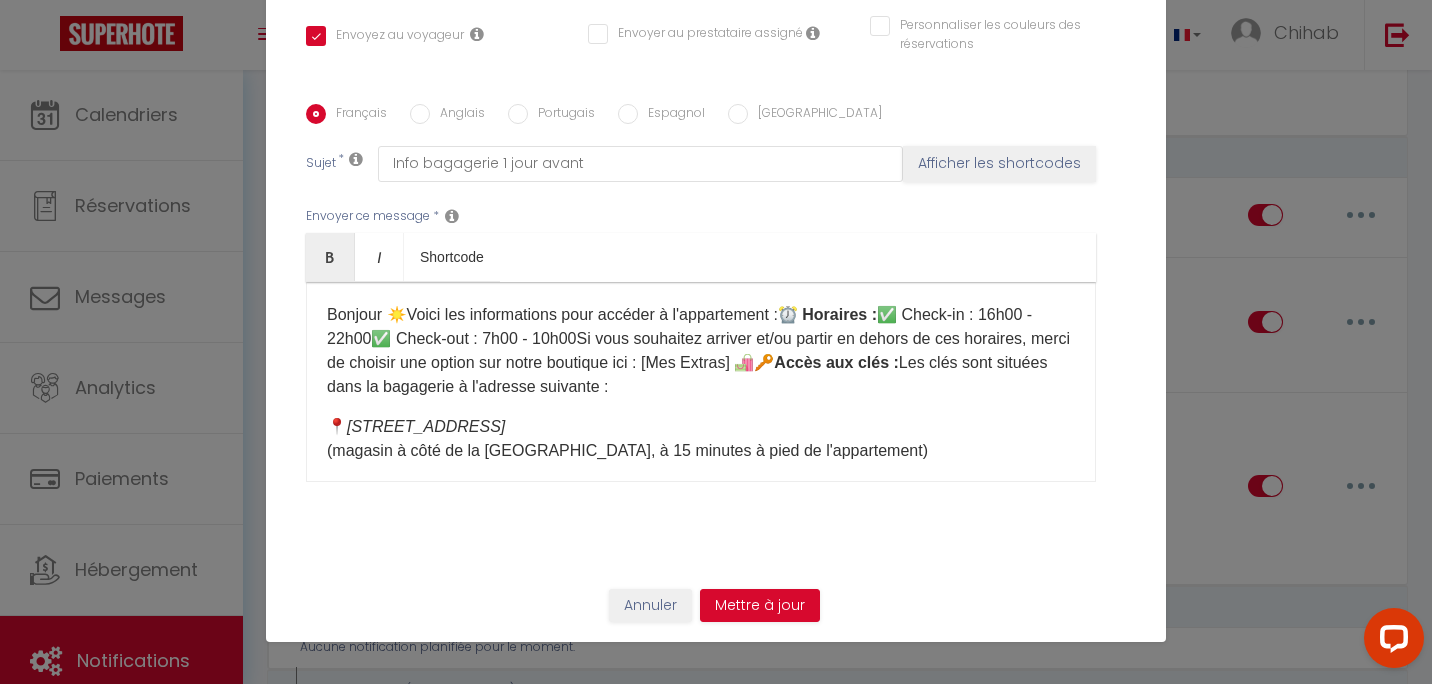 click on "Bonjour ☀️Voici les informations pour accéder à l'appartement : ⏰ Horaires : ✅ Check-in : 16h00 - 22h00✅ Check-out : 7h00 - 10h00Si vous souhaitez arriver et/ou partir en dehors de ces horaires, merci de choisir une option sur notre boutique ici : [Mes Extras] 🛍️🔑  Accès aux clés : Les clés sont situées dans la bagagerie à l'adresse suivante :
📍  [STREET_ADDRESS]
(magasin à côté de la [GEOGRAPHIC_DATA], à 15 minutes à pied de l'appartement)
👉 Sur place, rendez-vous sur la borne tactile et cliquez sur :
Récupérer ou déposer la clé d'appartement
Puis sélectionnez ➡️ [Votre casier]
Après avoir récupéré les clés, pensez à bien refermer le casier, s'il vous plaît ! 🙏
🚪  Accès à l'appartement :
[étage]
Merci de consulter la page de réservation dans la catégorie  "Comment accéder au logement"  où vous trouverez :
📷 Photos de l'appartement
🏢 Étage
🔑 Utilisation des clés
🔄  Départ :" at bounding box center [701, 382] 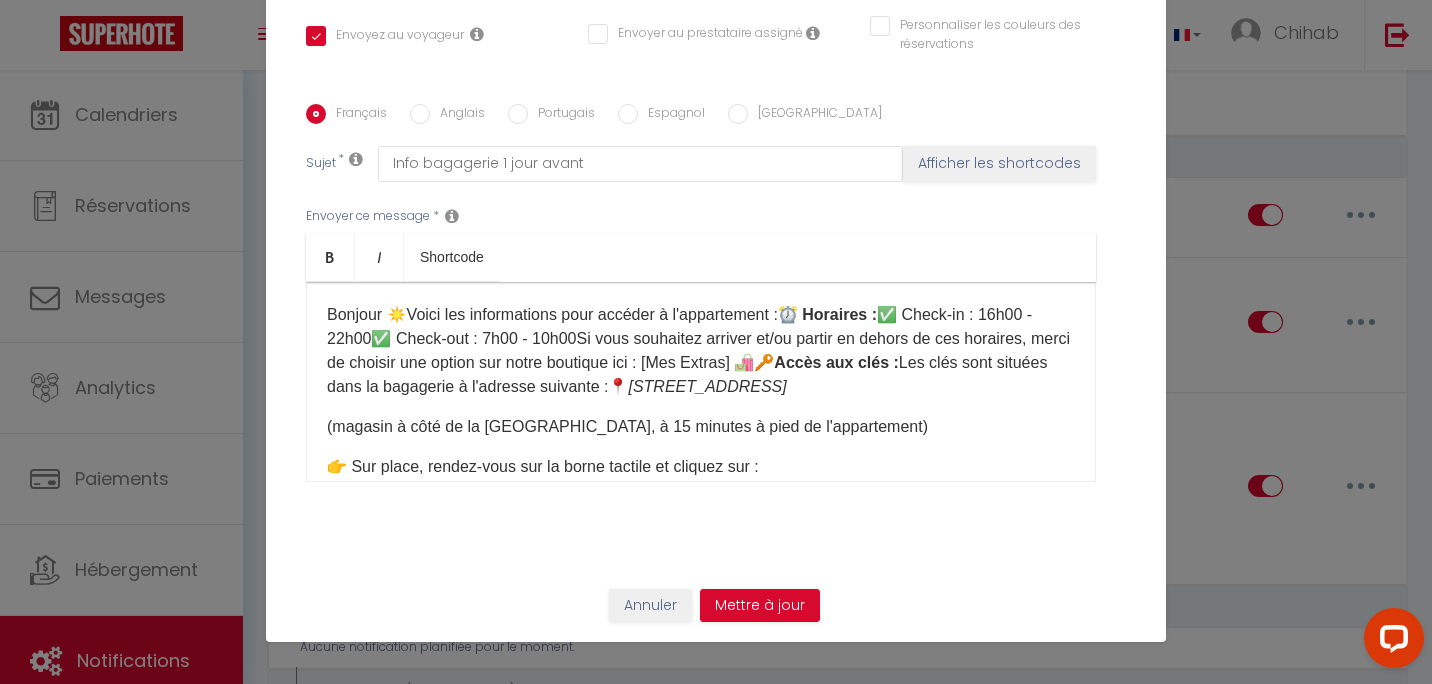 click on "Bonjour ☀️Voici les informations pour accéder à l'appartement : ⏰ Horaires : ✅ Check-in : 16h00 - 22h00✅ Check-out : 7h00 - 10h00Si vous souhaitez arriver et/ou partir en dehors de ces horaires, merci de choisir une option sur notre boutique ici : [Mes Extras] 🛍️🔑  Accès aux clés : Les clés sont situées dans la bagagerie à l'adresse suivante :📍  [STREET_ADDRESS]
(magasin à côté de la [GEOGRAPHIC_DATA], à 15 minutes à pied de l'appartement)
👉 Sur place, rendez-vous sur la borne tactile et cliquez sur :
Récupérer ou déposer la clé d'appartement
Puis sélectionnez ➡️ [Votre casier]
Après avoir récupéré les clés, pensez à bien refermer le casier, s'il vous plaît ! 🙏
🚪  Accès à l'appartement :
[étage]
Merci de consulter la page de réservation dans la catégorie  "Comment accéder au logement"  où vous trouverez :
📷 Photos de l'appartement
🏢 Étage
🔑 Utilisation des clés
🔄  Départ :" at bounding box center [701, 382] 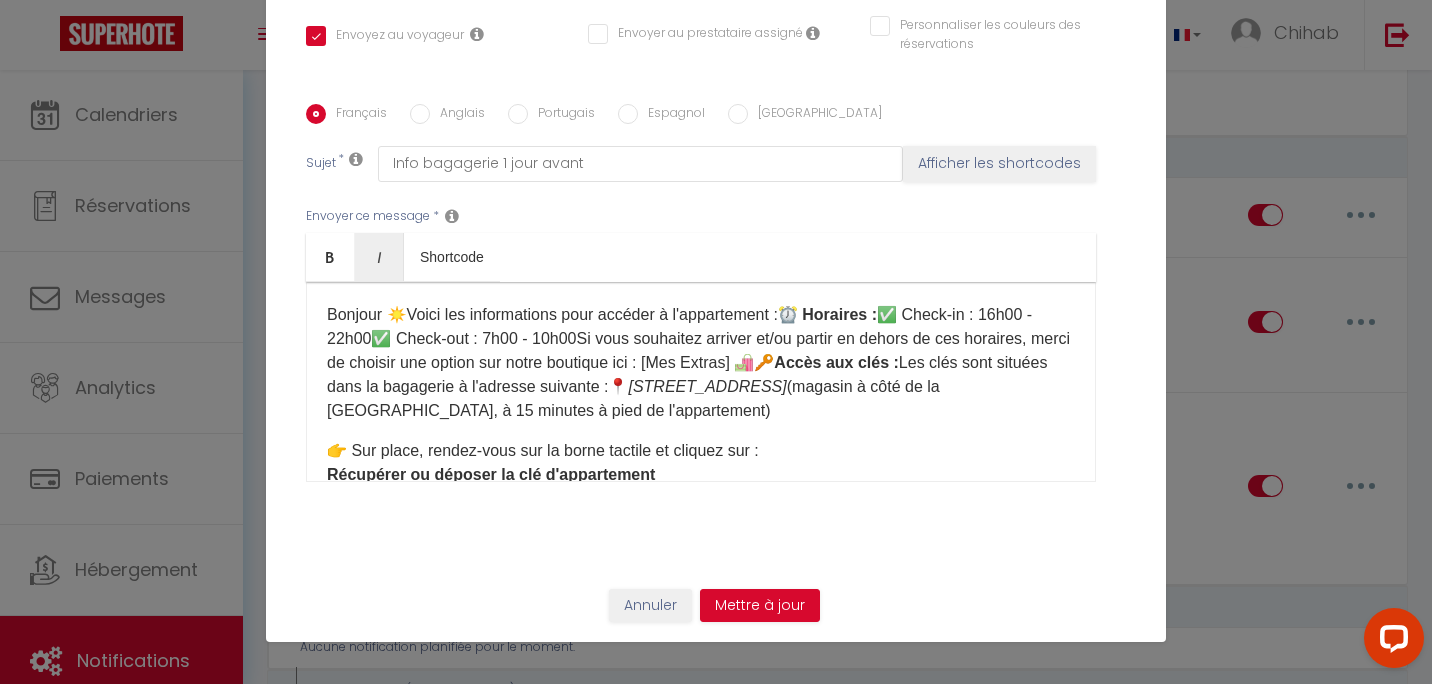 click on "Bonjour ☀️Voici les informations pour accéder à l'appartement : ⏰ Horaires : ✅ Check-in : 16h00 - 22h00✅ Check-out : 7h00 - 10h00Si vous souhaitez arriver et/ou partir en dehors de ces horaires, merci de choisir une option sur notre boutique ici : [Mes Extras] 🛍️🔑  Accès aux clés : Les clés sont situées dans la bagagerie à l'adresse suivante :📍  [STREET_ADDRESS] (magasin à côté de la [GEOGRAPHIC_DATA], à 15 minutes à pied de l'appartement)
👉 Sur place, rendez-vous sur la borne tactile et cliquez sur :
Récupérer ou déposer la clé d'appartement
Puis sélectionnez ➡️ [Votre casier]
Après avoir récupéré les clés, pensez à bien refermer le casier, s'il vous plaît ! 🙏
🚪  Accès à l'appartement :
[étage]
Merci de consulter la page de réservation dans la catégorie  "Comment accéder au logement"  où vous trouverez :
📷 Photos de l'appartement
🏢 Étage
🔑 Utilisation des clés
🔄  Départ :" at bounding box center (701, 382) 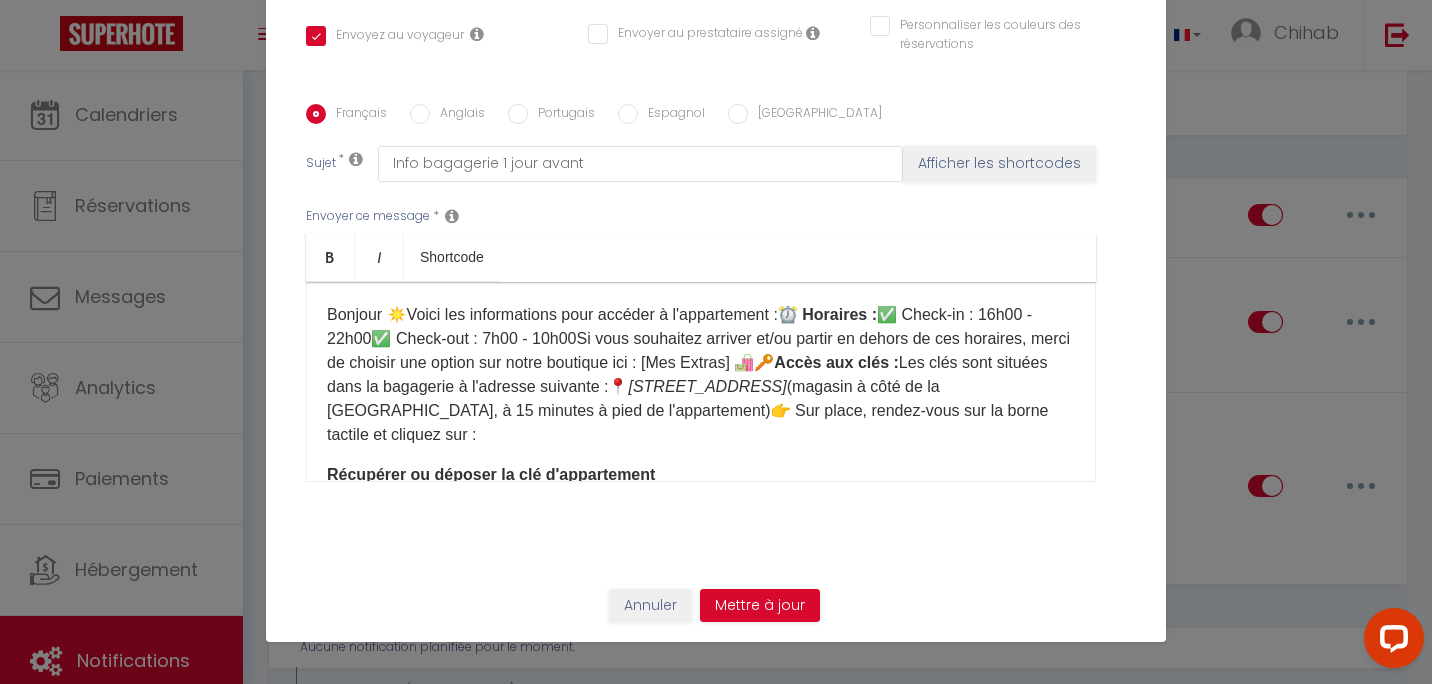 click on "Bonjour ☀️Voici les informations pour accéder à l'appartement : ⏰ Horaires : ✅ Check-in : 16h00 - 22h00✅ Check-out : 7h00 - 10h00Si vous souhaitez arriver et/ou partir en dehors de ces horaires, merci de choisir une option sur notre boutique ici : [Mes Extras] 🛍️🔑  Accès aux clés : Les clés sont situées dans la bagagerie à l'adresse suivante :📍  [STREET_ADDRESS] (magasin à côté de la [GEOGRAPHIC_DATA], à 15 minutes à pied de l'appartement)👉 Sur place, rendez-vous sur la borne tactile et cliquez sur :
Récupérer ou déposer la clé d'appartement
Puis sélectionnez ➡️ [Votre casier]
Après avoir récupéré les clés, pensez à bien refermer le casier, s'il vous plaît ! 🙏
🚪  Accès à l'appartement :
[étage]
Merci de consulter la page de réservation dans la catégorie  "Comment accéder au logement"  où vous trouverez :
📷 Photos de l'appartement
🏢 Étage
🔑 Utilisation des clés
🔄  Départ :
⚠️" at bounding box center (701, 382) 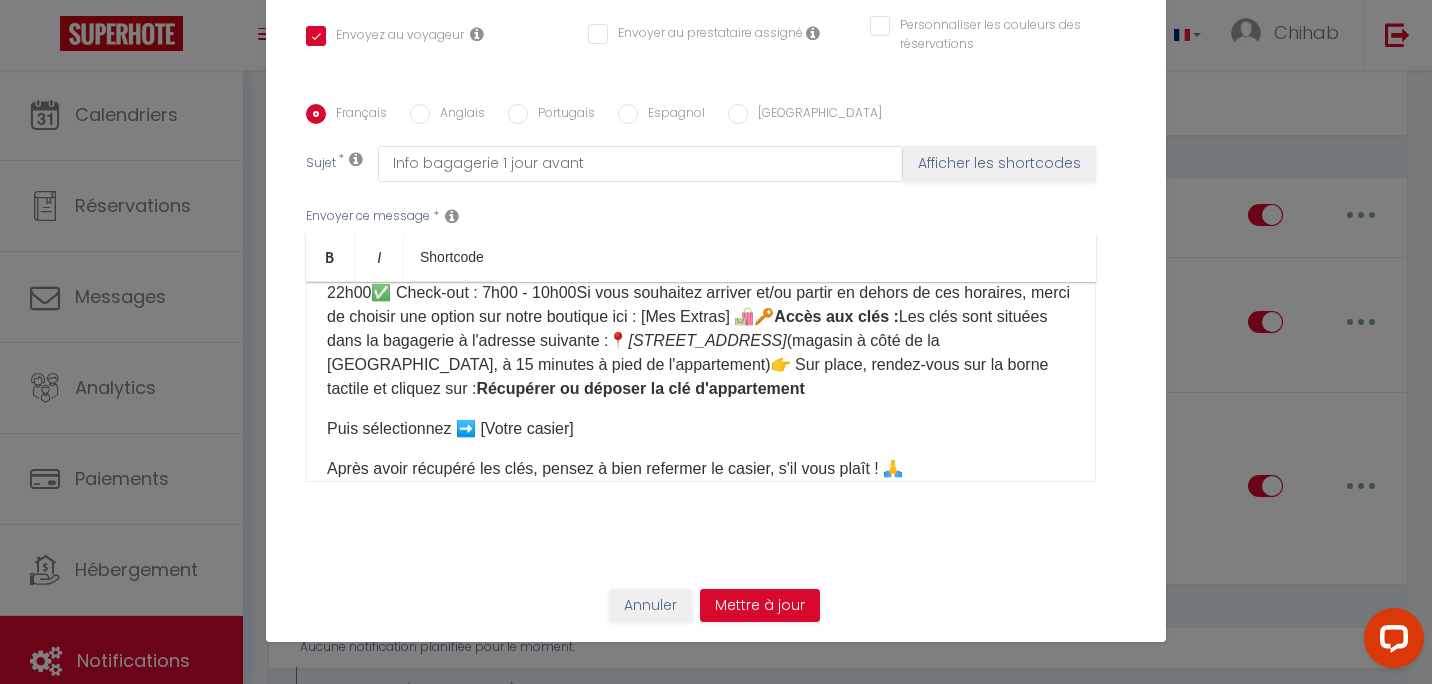 scroll, scrollTop: 100, scrollLeft: 0, axis: vertical 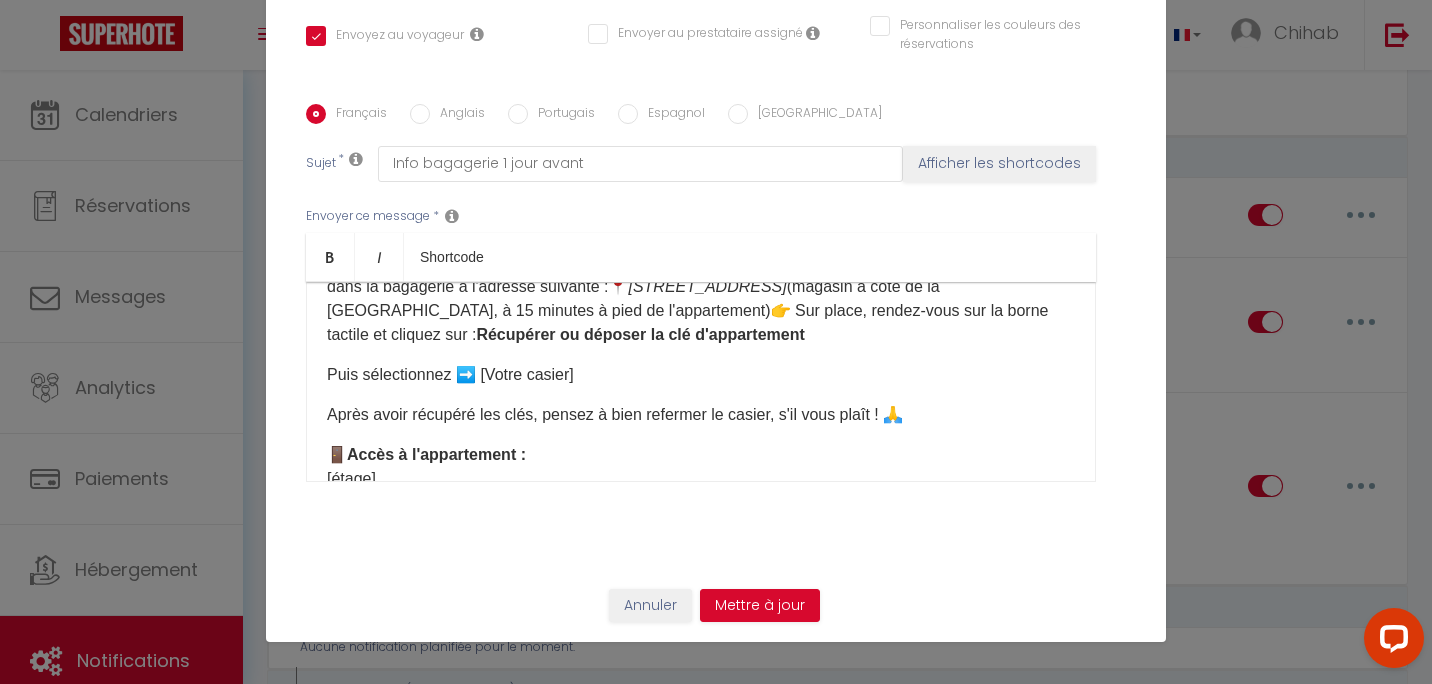 click on "Bonjour ☀️Voici les informations pour accéder à l'appartement : ⏰ Horaires : ✅ Check-in : 16h00 - 22h00✅ Check-out : 7h00 - 10h00Si vous souhaitez arriver et/ou partir en dehors de ces horaires, merci de choisir une option sur notre boutique ici : [Mes Extras] 🛍️🔑  Accès aux clés : Les clés sont situées dans la bagagerie à l'adresse suivante :📍  [STREET_ADDRESS] (magasin à côté de la [GEOGRAPHIC_DATA], à 15 minutes à pied de l'appartement)👉 Sur place, rendez-vous sur la borne tactile et cliquez sur : Récupérer ou déposer la clé d'appartement
Puis sélectionnez ➡️ [Votre casier]
Après avoir récupéré les clés, pensez à bien refermer le casier, s'il vous plaît ! 🙏
🚪  Accès à l'appartement :
[étage]
Merci de consulter la page de réservation dans la catégorie  "Comment accéder au logement"  où vous trouverez :
📷 Photos de l'appartement
🏢 Étage
🔑 Utilisation des clés
🔄  Départ :
⚠️" at bounding box center [701, 382] 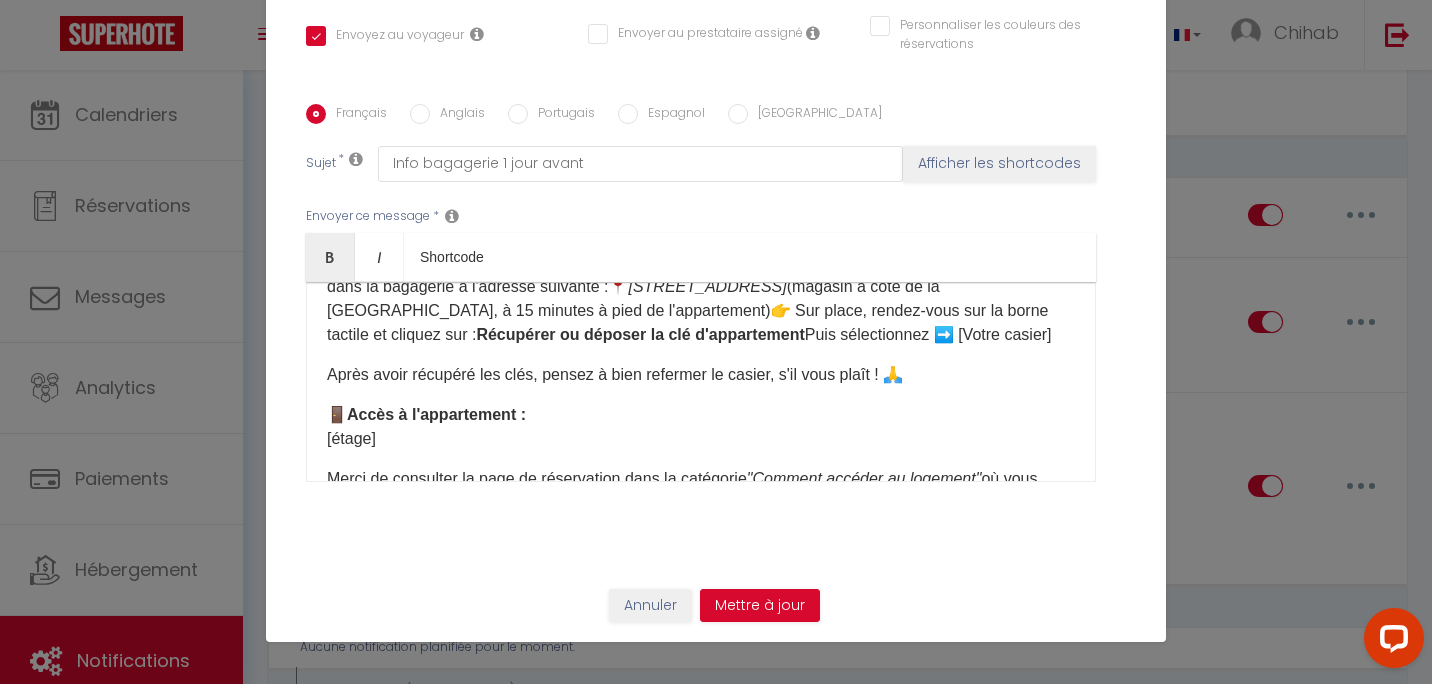 click on "Bonjour ☀️Voici les informations pour accéder à l'appartement : ⏰ Horaires : ✅ Check-in : 16h00 - 22h00✅ Check-out : 7h00 - 10h00Si vous souhaitez arriver et/ou partir en dehors de ces horaires, merci de choisir une option sur notre boutique ici : [Mes Extras] 🛍️🔑  Accès aux clés : Les clés sont situées dans la bagagerie à l'adresse suivante :📍  [STREET_ADDRESS] (magasin à côté de la [GEOGRAPHIC_DATA], à 15 minutes à pied de l'appartement)👉 Sur place, rendez-vous sur la borne tactile et cliquez sur : Récupérer ou déposer la clé d'appartement Puis sélectionnez ➡️ [Votre casier]
Après avoir récupéré les clés, pensez à bien refermer le casier, s'il vous plaît ! 🙏
🚪  Accès à l'appartement :
[étage]
Merci de consulter la page de réservation dans la catégorie  "Comment accéder au logement"  où vous trouverez :
📷 Photos de l'appartement
🏢 Étage
🔑 Utilisation des clés
🗑️ Emplacement des poubelles" at bounding box center [701, 382] 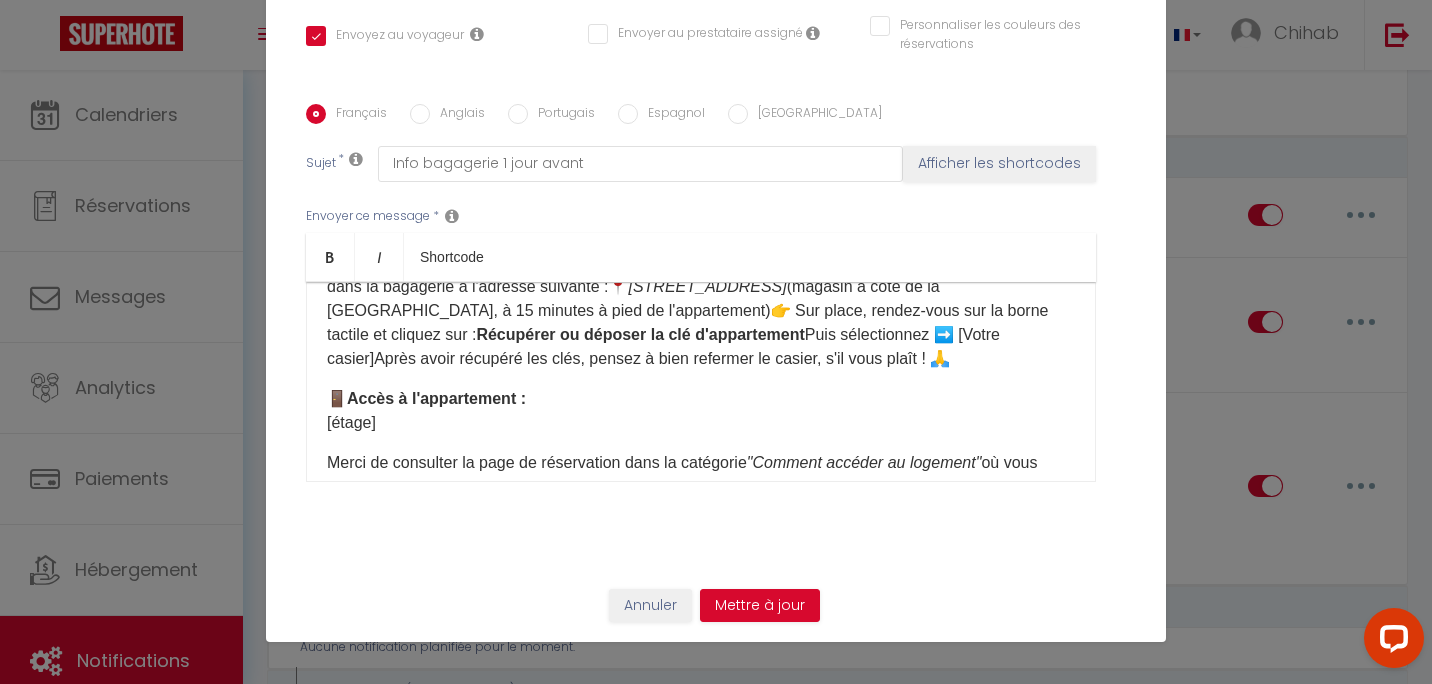 click on "Bonjour ☀️Voici les informations pour accéder à l'appartement : ⏰ Horaires : ✅ Check-in : 16h00 - 22h00✅ Check-out : 7h00 - 10h00Si vous souhaitez arriver et/ou partir en dehors de ces horaires, merci de choisir une option sur notre boutique ici : [Mes Extras] 🛍️🔑  Accès aux clés : Les clés sont situées dans la bagagerie à l'adresse suivante :📍  [STREET_ADDRESS] (magasin à côté de la [GEOGRAPHIC_DATA], à 15 minutes à pied de l'appartement)👉 Sur place, rendez-vous sur la borne tactile et cliquez sur : Récupérer ou déposer la clé d'appartement Puis sélectionnez ➡️ [Votre casier]Après avoir récupéré les clés, pensez à bien refermer le casier, s'il vous plaît ! 🙏
🚪  Accès à l'appartement :
[étage]
Merci de consulter la page de réservation dans la catégorie  "Comment accéder au logement"  où vous trouverez :
📷 Photos de l'appartement
🏢 Étage
🔑 Utilisation des clés
🗑️ Emplacement des poubelles" at bounding box center [701, 382] 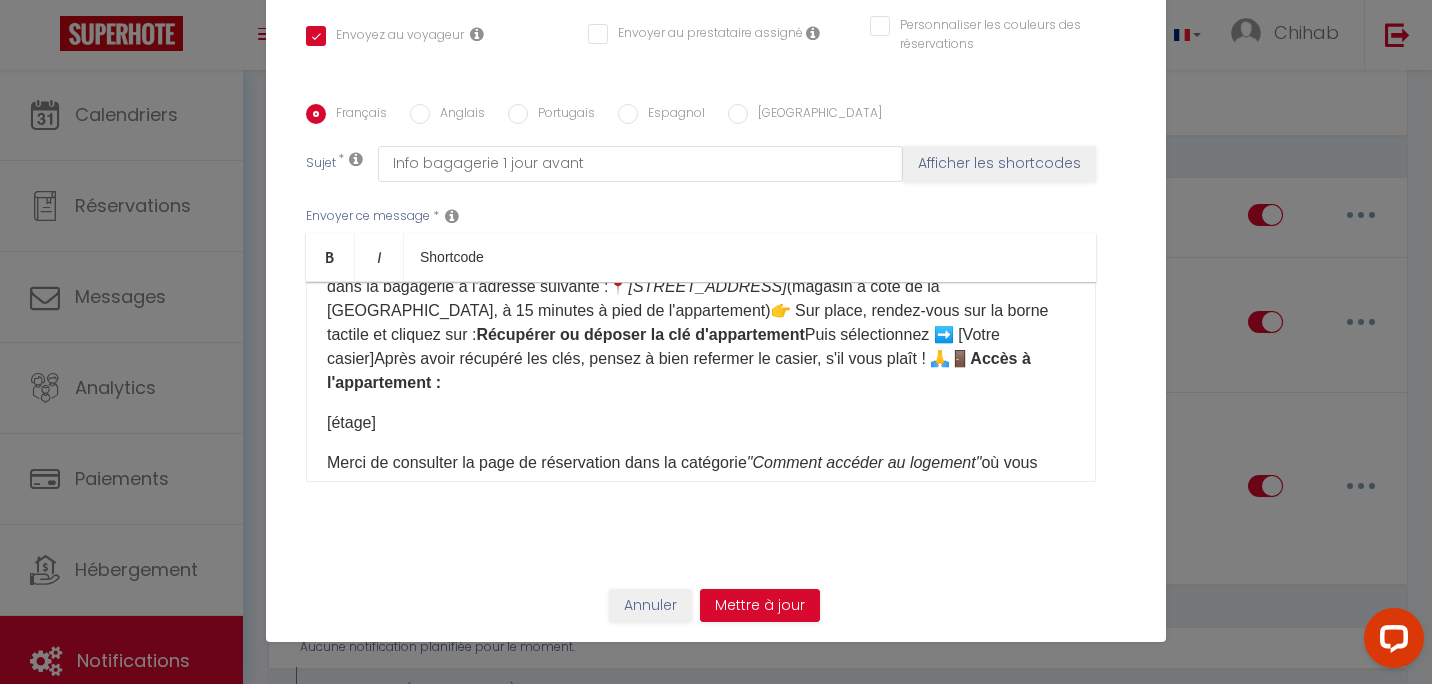 click on "Bonjour ☀️Voici les informations pour accéder à l'appartement : ⏰ Horaires : ✅ Check-in : 16h00 - 22h00✅ Check-out : 7h00 - 10h00Si vous souhaitez arriver et/ou partir en dehors de ces horaires, merci de choisir une option sur notre boutique ici : [Mes Extras] 🛍️🔑  Accès aux clés : Les clés sont situées dans la bagagerie à l'adresse suivante :📍  [STREET_ADDRESS] (magasin à côté de la [GEOGRAPHIC_DATA], à 15 minutes à pied de l'appartement)👉 Sur place, rendez-vous sur la borne tactile et cliquez sur : Récupérer ou déposer la clé d'appartement Puis sélectionnez ➡️ [Votre casier]Après avoir récupéré les clés, pensez à bien refermer le casier, s'il vous plaît ! 🙏🚪  Accès à l'appartement :
[étage]
Merci de consulter la page de réservation dans la catégorie  "Comment accéder au logement"  où vous trouverez :
📷 Photos de l'appartement
🏢 Étage
🔑 Utilisation des clés
🗑️ Emplacement des poubelles
🔄" at bounding box center (701, 382) 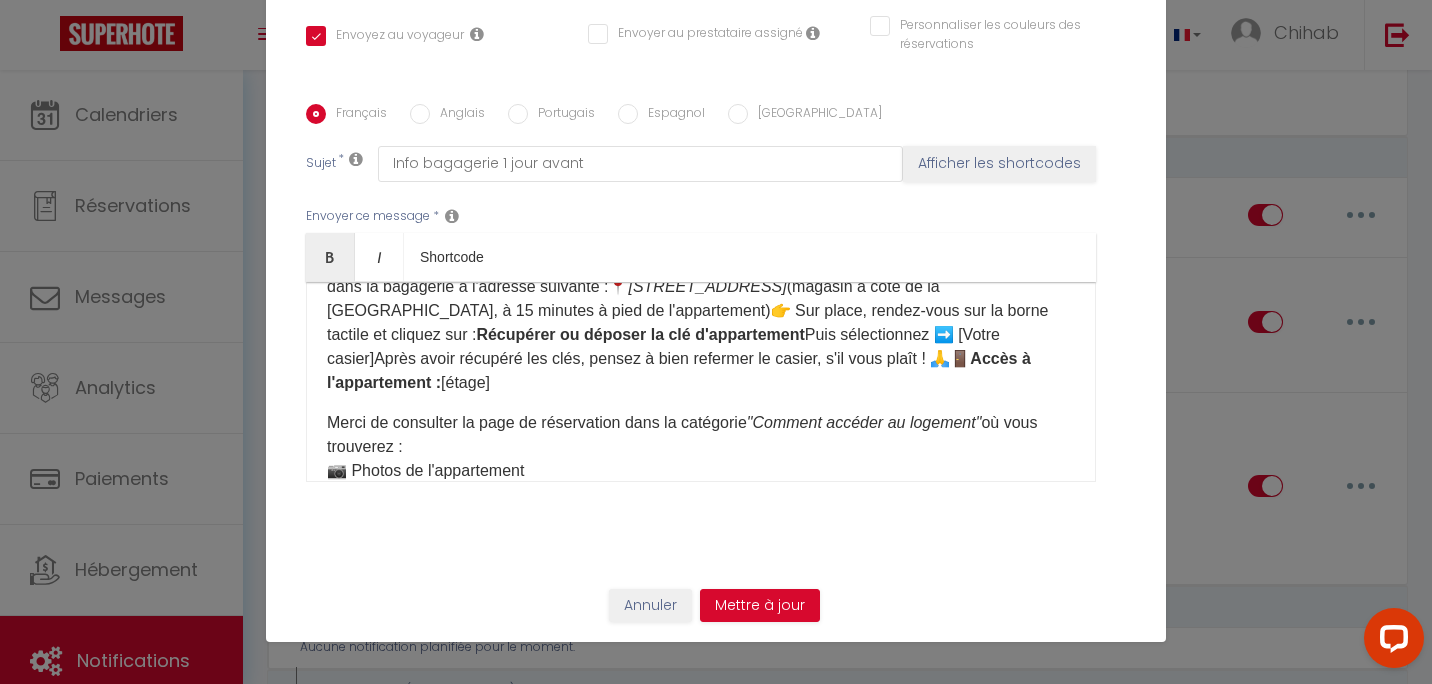 click on "Bonjour ☀️Voici les informations pour accéder à l'appartement : ⏰ Horaires : ✅ Check-in : 16h00 - 22h00✅ Check-out : 7h00 - 10h00Si vous souhaitez arriver et/ou partir en dehors de ces horaires, merci de choisir une option sur notre boutique ici : [Mes Extras] 🛍️🔑  Accès aux clés : Les clés sont situées dans la bagagerie à l'adresse suivante :📍  [STREET_ADDRESS] (magasin à côté de la [GEOGRAPHIC_DATA], à 15 minutes à pied de l'appartement)👉 Sur place, rendez-vous sur la borne tactile et cliquez sur : Récupérer ou déposer la clé d'appartement Puis sélectionnez ➡️ [Votre casier]Après avoir récupéré les clés, pensez à bien refermer le casier, s'il vous plaît ! 🙏🚪  Accès à l'appartement : [étage]
Merci de consulter la page de réservation dans la catégorie  "Comment accéder au logement"  où vous trouverez :
📷 Photos de l'appartement
🏢 Étage
🔑 Utilisation des clés
🗑️ Emplacement des poubelles
🔄" at bounding box center [701, 382] 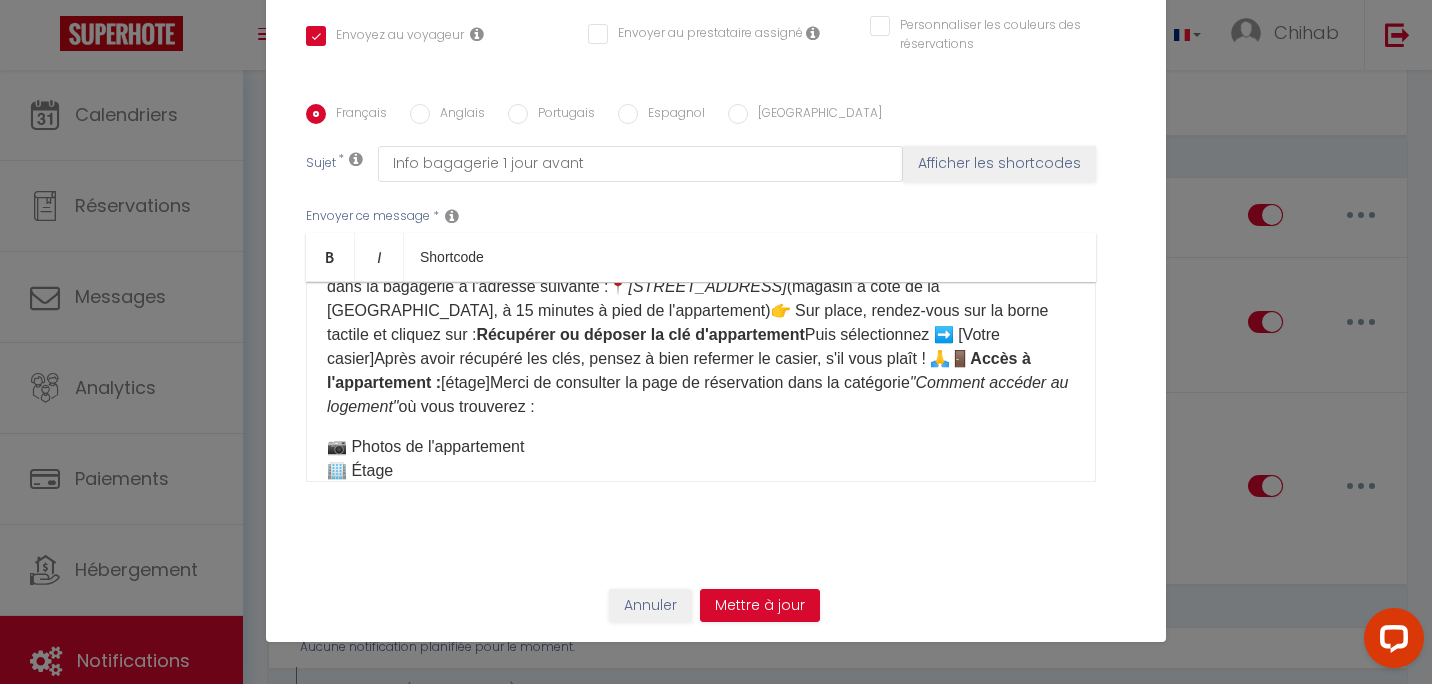 click on "Bonjour ☀️Voici les informations pour accéder à l'appartement : ⏰ Horaires : ✅ Check-in : 16h00 - 22h00✅ Check-out : 7h00 - 10h00Si vous souhaitez arriver et/ou partir en dehors de ces horaires, merci de choisir une option sur notre boutique ici : [Mes Extras] 🛍️🔑  Accès aux clés : Les clés sont situées dans la bagagerie à l'adresse suivante :📍  [STREET_ADDRESS] (magasin à côté de la [GEOGRAPHIC_DATA], à 15 minutes à pied de l'appartement)👉 Sur place, rendez-vous sur la borne tactile et cliquez sur : Récupérer ou déposer la clé d'appartement Puis sélectionnez ➡️ [Votre casier]Après avoir récupéré les clés, pensez à bien refermer le casier, s'il vous plaît ! 🙏🚪  Accès à l'appartement : [étage]Merci de consulter la page de réservation dans la catégorie  "Comment accéder au logement"  où vous trouverez :
📷 Photos de l'appartement
🏢 Étage
🔑 Utilisation des clés
🗑️ Emplacement des poubelles
🔄  Départ :" at bounding box center [701, 382] 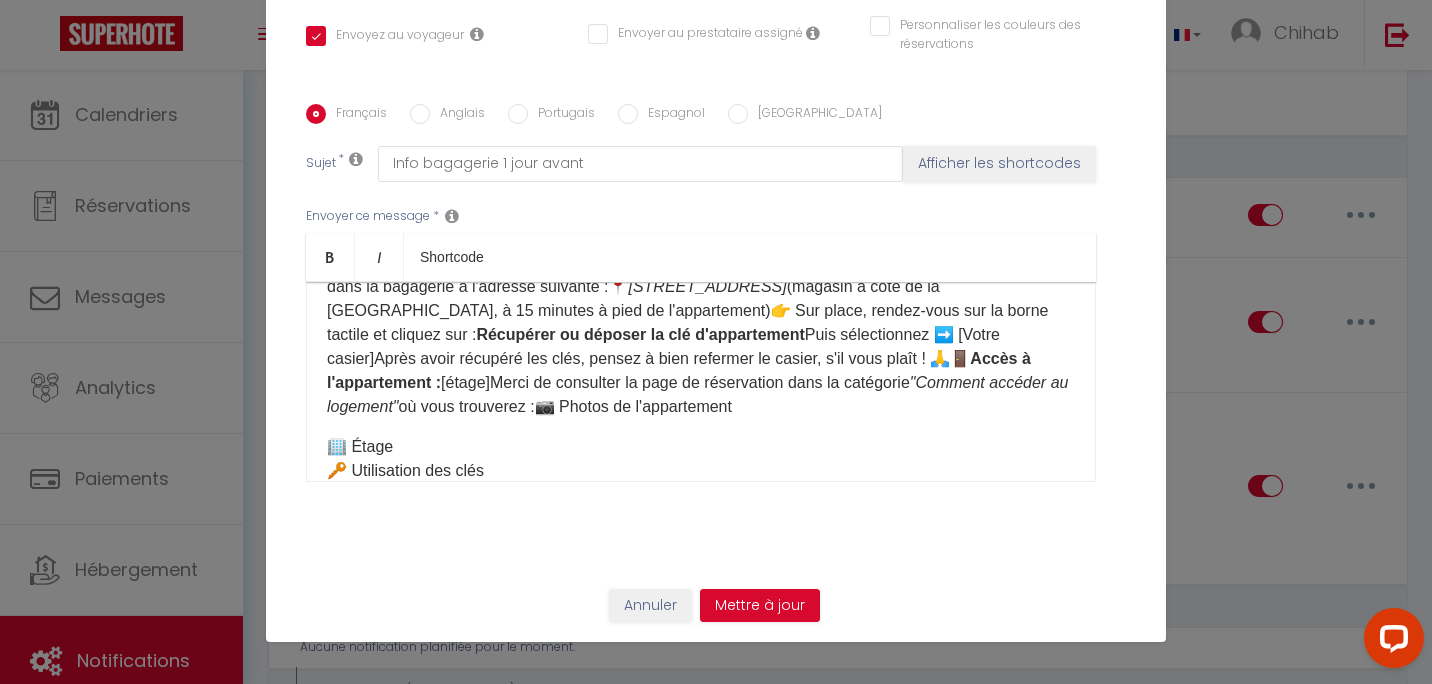 click on "Bonjour ☀️Voici les informations pour accéder à l'appartement : ⏰ Horaires : ✅ Check-in : 16h00 - 22h00✅ Check-out : 7h00 - 10h00Si vous souhaitez arriver et/ou partir en dehors de ces horaires, merci de choisir une option sur notre boutique ici : [Mes Extras] 🛍️🔑  Accès aux clés : Les clés sont situées dans la bagagerie à l'adresse suivante :📍  [STREET_ADDRESS] (magasin à côté de la [GEOGRAPHIC_DATA], à 15 minutes à pied de l'appartement)👉 Sur place, rendez-vous sur la borne tactile et cliquez sur : Récupérer ou déposer la clé d'appartement Puis sélectionnez ➡️ [Votre casier]Après avoir récupéré les clés, pensez à bien refermer le casier, s'il vous plaît ! 🙏🚪  Accès à l'appartement : [étage]Merci de consulter la page de réservation dans la catégorie  "Comment accéder au logement"  où vous trouverez :📷 Photos de l'appartement
🏢 Étage
🔑 Utilisation des clés
🗑️ Emplacement des poubelles
🔄  Départ :" at bounding box center (701, 382) 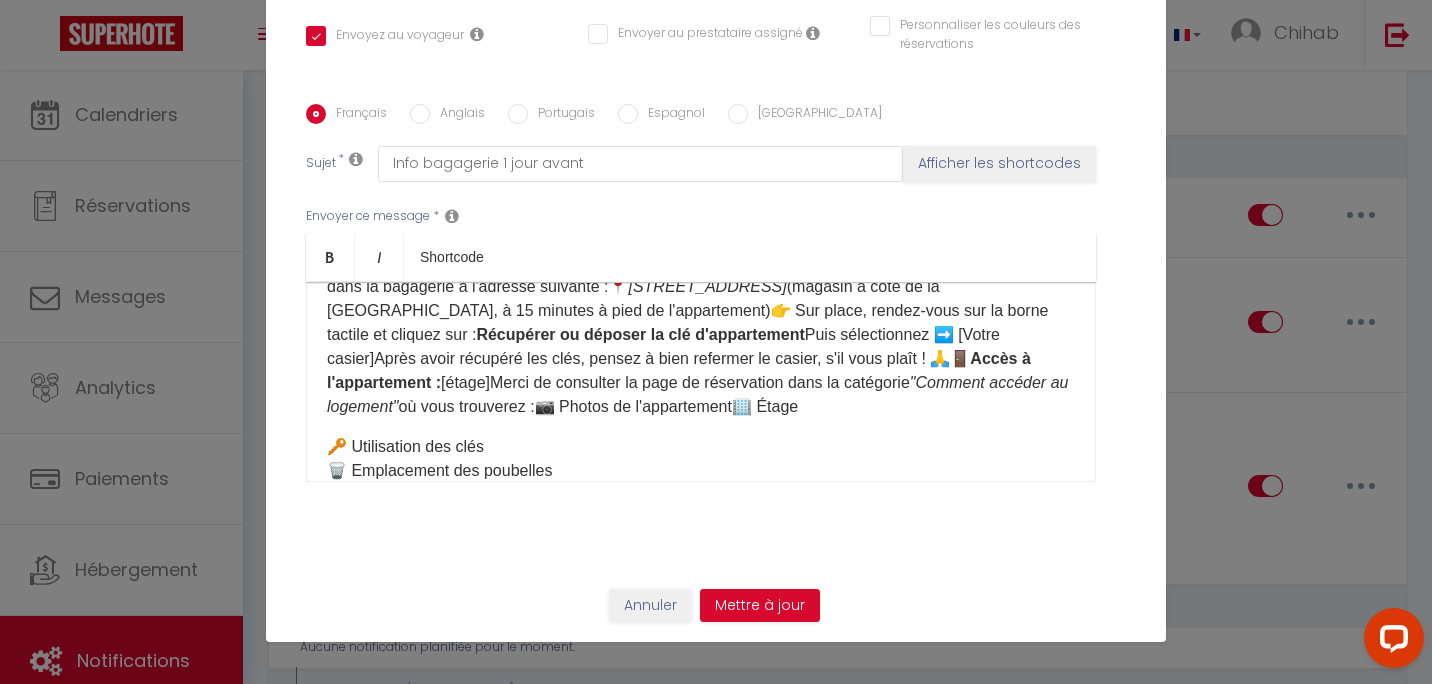 click on "Bonjour ☀️Voici les informations pour accéder à l'appartement : ⏰ Horaires : ✅ Check-in : 16h00 - 22h00✅ Check-out : 7h00 - 10h00Si vous souhaitez arriver et/ou partir en dehors de ces horaires, merci de choisir une option sur notre boutique ici : [Mes Extras] 🛍️🔑  Accès aux clés : Les clés sont situées dans la bagagerie à l'adresse suivante :📍  [STREET_ADDRESS] (magasin à côté de la [GEOGRAPHIC_DATA], à 15 minutes à pied de l'appartement)👉 Sur place, rendez-vous sur la borne tactile et cliquez sur : Récupérer ou déposer la clé d'appartement Puis sélectionnez ➡️ [Votre casier]Après avoir récupéré les clés, pensez à bien refermer le casier, s'il vous plaît ! 🙏🚪  Accès à l'appartement : [étage]Merci de consulter la page de réservation dans la catégorie  "Comment accéder au logement"  où vous trouverez :📷 Photos de l'appartement🏢 Étage
🔑 Utilisation des clés
🗑️ Emplacement des poubelles
🔄  Départ :" at bounding box center [701, 382] 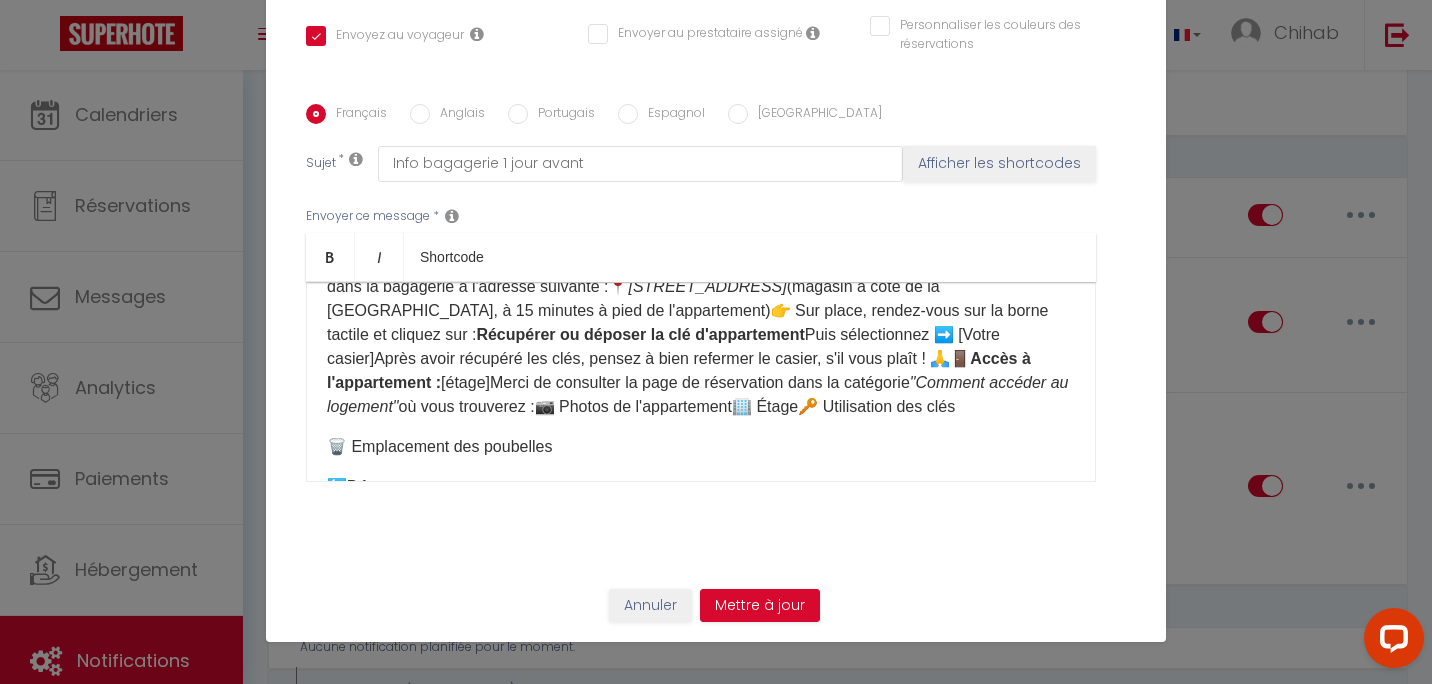 click on "Bonjour ☀️Voici les informations pour accéder à l'appartement : ⏰ Horaires : ✅ Check-in : 16h00 - 22h00✅ Check-out : 7h00 - 10h00Si vous souhaitez arriver et/ou partir en dehors de ces horaires, merci de choisir une option sur notre boutique ici : [Mes Extras] 🛍️🔑  Accès aux clés : Les clés sont situées dans la bagagerie à l'adresse suivante :📍  [STREET_ADDRESS] (magasin à côté de la [GEOGRAPHIC_DATA], à 15 minutes à pied de l'appartement)👉 Sur place, rendez-vous sur la borne tactile et cliquez sur : Récupérer ou déposer la clé d'appartement Puis sélectionnez ➡️ [Votre casier]Après avoir récupéré les clés, pensez à bien refermer le casier, s'il vous plaît ! 🙏🚪  Accès à l'appartement : [étage]Merci de consulter la page de réservation dans la catégorie  "Comment accéder au logement"  où vous trouverez :📷 Photos de l'appartement🏢 Étage🔑 Utilisation des clés
🗑️ Emplacement des poubelles
🔄  Départ :" at bounding box center [701, 382] 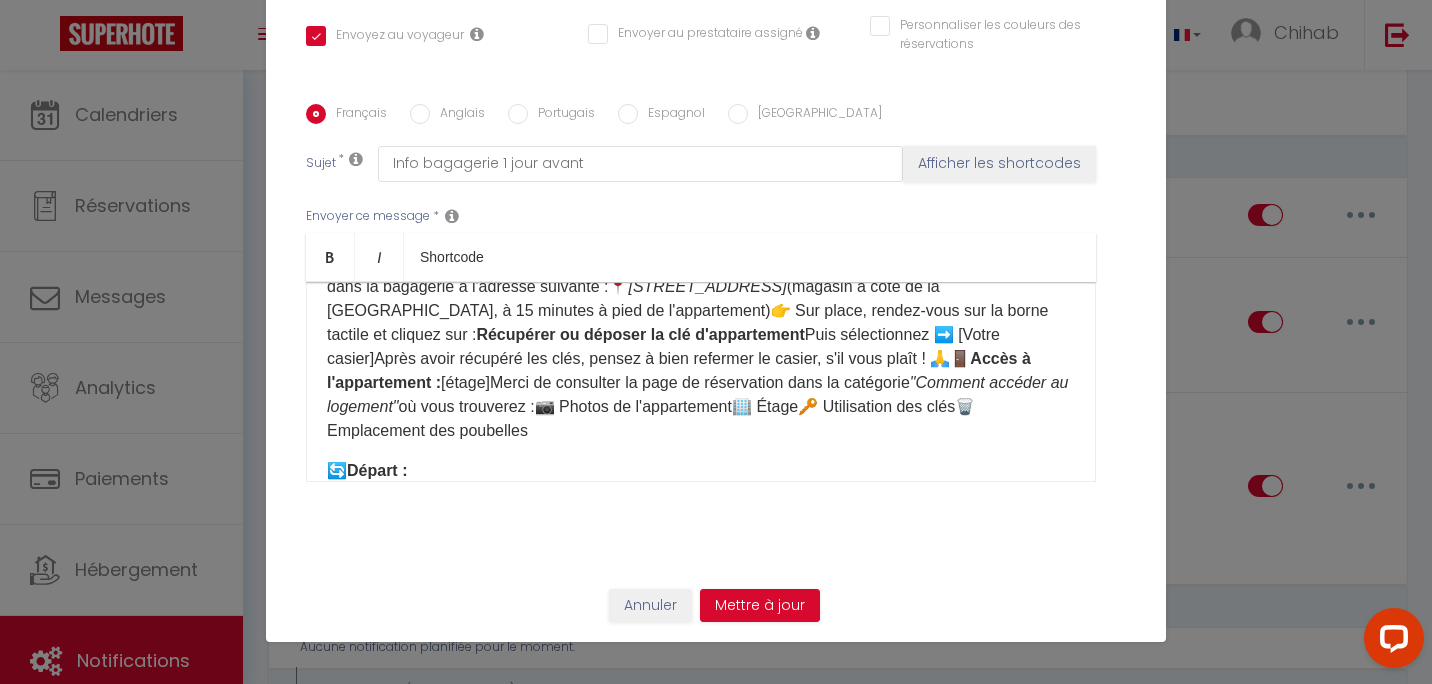 click on "Bonjour ☀️Voici les informations pour accéder à l'appartement : ⏰ Horaires : ✅ Check-in : 16h00 - 22h00✅ Check-out : 7h00 - 10h00Si vous souhaitez arriver et/ou partir en dehors de ces horaires, merci de choisir une option sur notre boutique ici : [Mes Extras] 🛍️🔑  Accès aux clés : Les clés sont situées dans la bagagerie à l'adresse suivante :📍  [STREET_ADDRESS] (magasin à côté de la [GEOGRAPHIC_DATA], à 15 minutes à pied de l'appartement)👉 Sur place, rendez-vous sur la borne tactile et cliquez sur : Récupérer ou déposer la clé d'appartement Puis sélectionnez ➡️ [Votre casier]Après avoir récupéré les clés, pensez à bien refermer le casier, s'il vous plaît ! 🙏🚪  Accès à l'appartement : [étage]Merci de consulter la page de réservation dans la catégorie  "Comment accéder au logement"  où vous trouverez :📷 Photos de l'appartement🏢 Étage🔑 Utilisation des clés🗑️ Emplacement des poubelles
🔄  Départ :
⚠️" at bounding box center [701, 382] 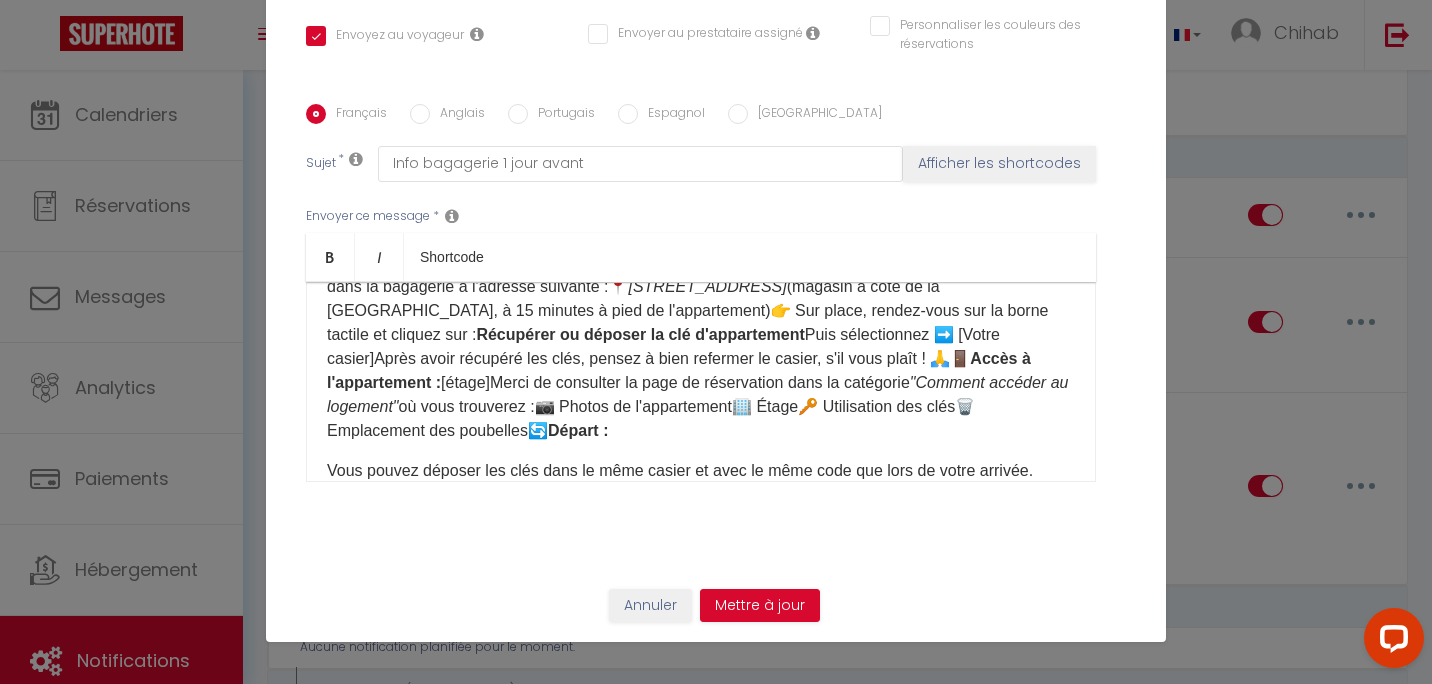 click on "Bonjour ☀️Voici les informations pour accéder à l'appartement : ⏰ Horaires : ✅ Check-in : 16h00 - 22h00✅ Check-out : 7h00 - 10h00Si vous souhaitez arriver et/ou partir en dehors de ces horaires, merci de choisir une option sur notre boutique ici : [Mes Extras] 🛍️🔑  Accès aux clés : Les clés sont situées dans la bagagerie à l'adresse suivante :📍  [STREET_ADDRESS] (magasin à côté de la [GEOGRAPHIC_DATA], à 15 minutes à pied de l'appartement)👉 Sur place, rendez-vous sur la borne tactile et cliquez sur : Récupérer ou déposer la clé d'appartement Puis sélectionnez ➡️ [Votre casier]Après avoir récupéré les clés, pensez à bien refermer le casier, s'il vous plaît ! 🙏🚪  Accès à l'appartement : [étage]Merci de consulter la page de réservation dans la catégorie  "Comment accéder au logement"  où vous trouverez :📷 Photos de l'appartement🏢 Étage🔑 Utilisation des clés🗑️ Emplacement des poubelles🔄  Départ :
⚠️" at bounding box center (701, 382) 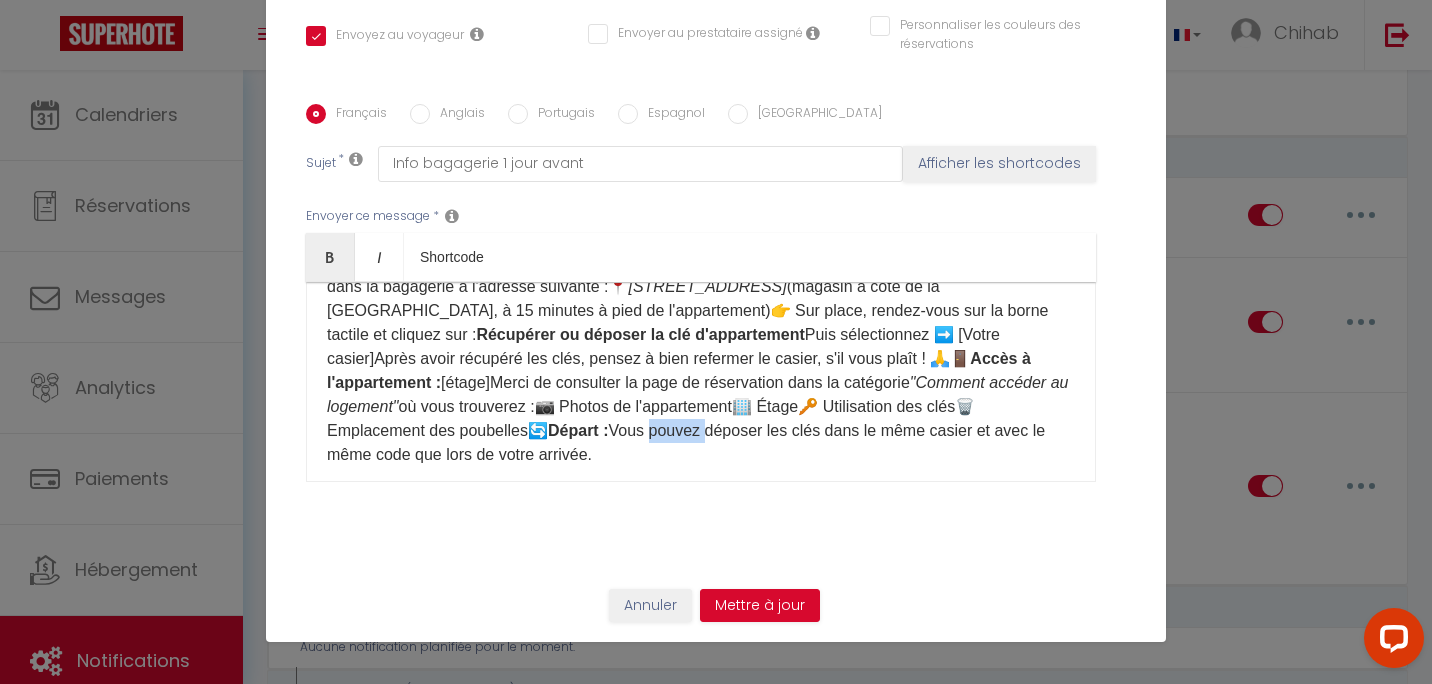 click on "Bonjour ☀️Voici les informations pour accéder à l'appartement : ⏰ Horaires : ✅ Check-in : 16h00 - 22h00✅ Check-out : 7h00 - 10h00Si vous souhaitez arriver et/ou partir en dehors de ces horaires, merci de choisir une option sur notre boutique ici : [Mes Extras] 🛍️🔑  Accès aux clés : Les clés sont situées dans la bagagerie à l'adresse suivante :📍  [STREET_ADDRESS] (magasin à côté de la [GEOGRAPHIC_DATA], à 15 minutes à pied de l'appartement)👉 Sur place, rendez-vous sur la borne tactile et cliquez sur : Récupérer ou déposer la clé d'appartement Puis sélectionnez ➡️ [Votre casier]Après avoir récupéré les clés, pensez à bien refermer le casier, s'il vous plaît ! 🙏🚪  Accès à l'appartement : [étage]Merci de consulter la page de réservation dans la catégorie  "Comment accéder au logement"  où vous trouverez :📷 Photos de l'appartement🏢 Étage🔑 Utilisation des clés🗑️ Emplacement des poubelles🔄  Départ :
⚠️" at bounding box center (701, 382) 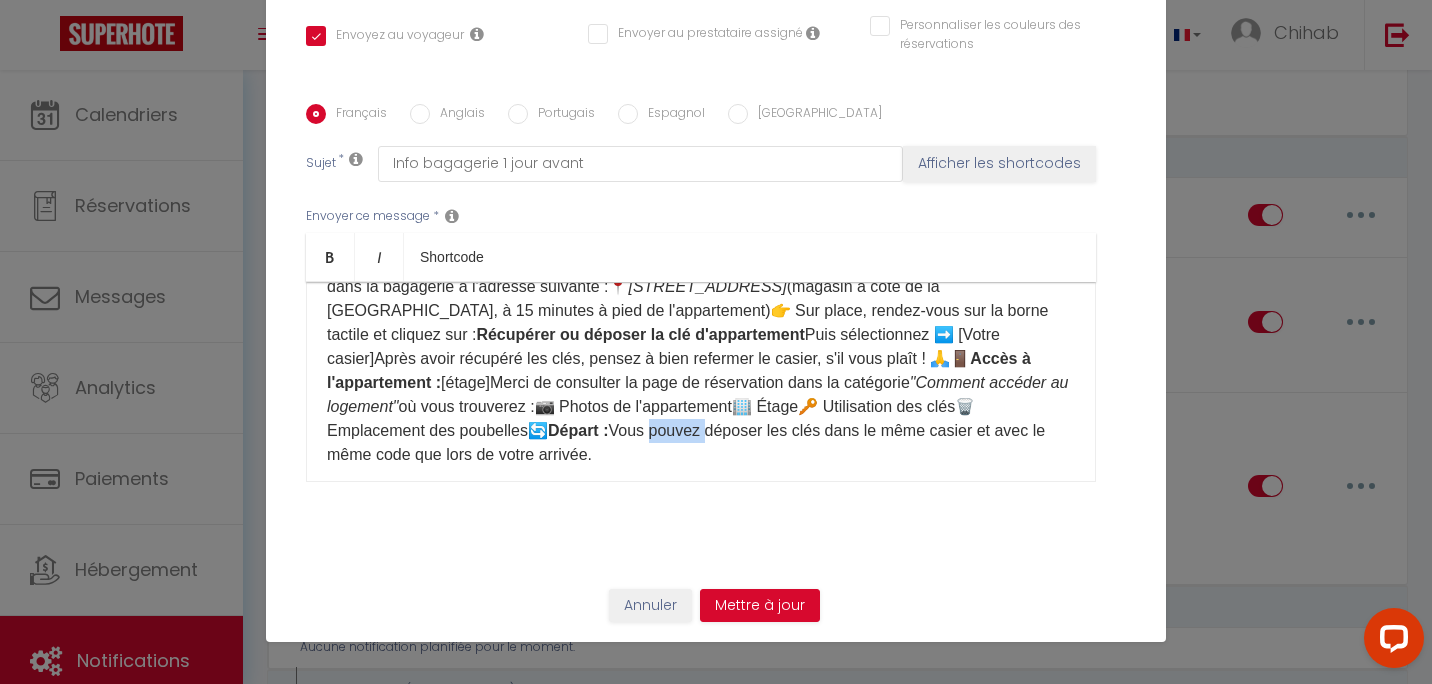 scroll, scrollTop: 200, scrollLeft: 0, axis: vertical 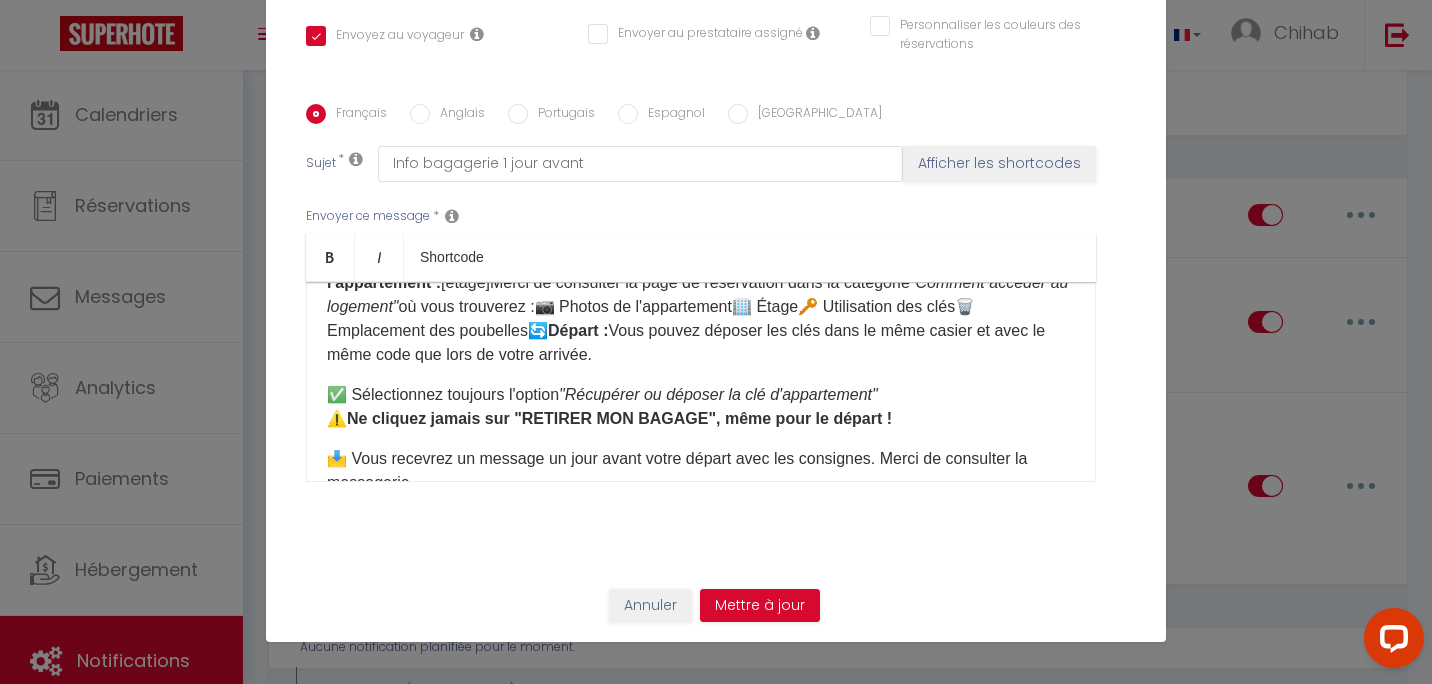 click on "Bonjour ☀️Voici les informations pour accéder à l'appartement : ⏰ Horaires : ✅ Check-in : 16h00 - 22h00✅ Check-out : 7h00 - 10h00Si vous souhaitez arriver et/ou partir en dehors de ces horaires, merci de choisir une option sur notre boutique ici : [Mes Extras] 🛍️🔑  Accès aux clés : Les clés sont situées dans la bagagerie à l'adresse suivante :📍  [STREET_ADDRESS] (magasin à côté de la [GEOGRAPHIC_DATA], à 15 minutes à pied de l'appartement)👉 Sur place, rendez-vous sur la borne tactile et cliquez sur : Récupérer ou déposer la clé d'appartement Puis sélectionnez ➡️ [Votre casier]Après avoir récupéré les clés, pensez à bien refermer le casier, s'il vous plaît ! 🙏🚪  Accès à l'appartement : [étage]Merci de consulter la page de réservation dans la catégorie  "Comment accéder au logement"  où vous trouverez :📷 Photos de l'appartement🏢 Étage🔑 Utilisation des clés🗑️ Emplacement des poubelles🔄  Départ :
⚠️" at bounding box center (701, 382) 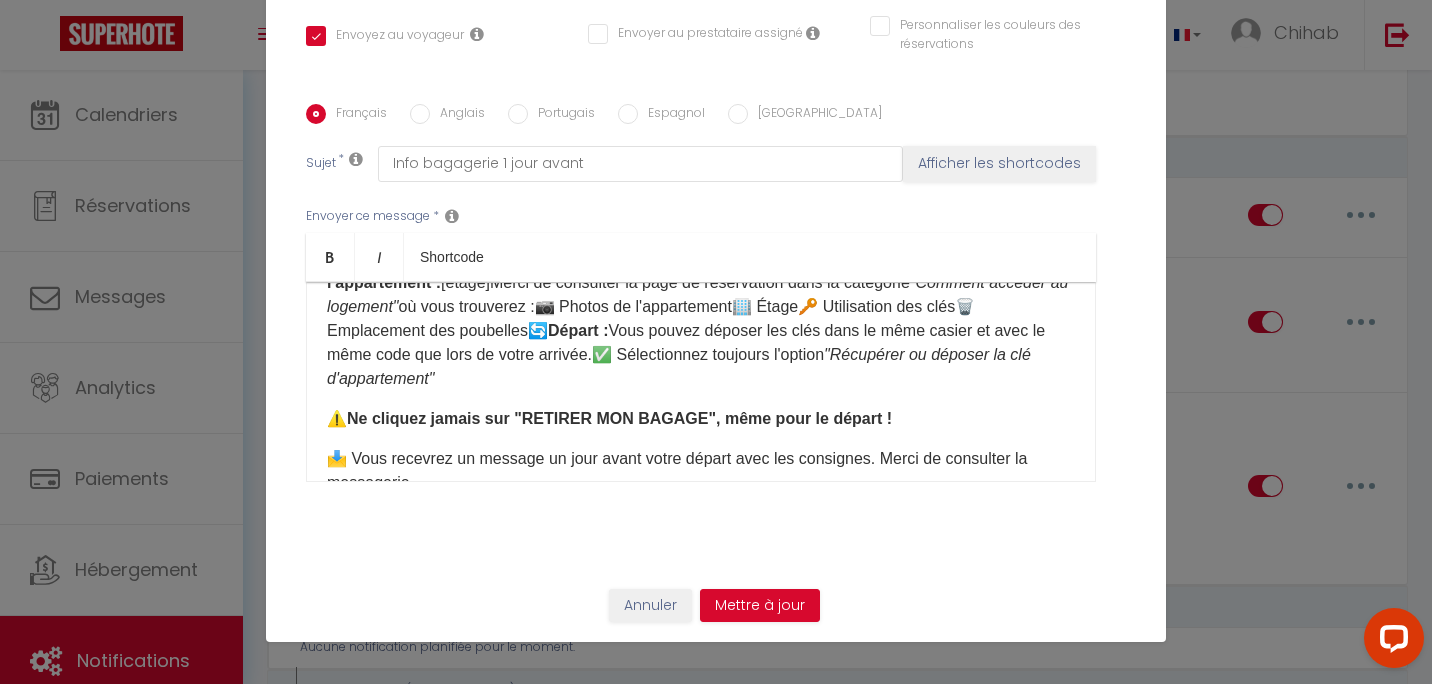 click on "Bonjour ☀️Voici les informations pour accéder à l'appartement : ⏰ Horaires : ✅ Check-in : 16h00 - 22h00✅ Check-out : 7h00 - 10h00Si vous souhaitez arriver et/ou partir en dehors de ces horaires, merci de choisir une option sur notre boutique ici : [Mes Extras] 🛍️🔑  Accès aux clés : Les clés sont situées dans la bagagerie à l'adresse suivante :📍  [STREET_ADDRESS] (magasin à côté de la [GEOGRAPHIC_DATA], à 15 minutes à pied de l'appartement)👉 Sur place, rendez-vous sur la borne tactile et cliquez sur : Récupérer ou déposer la clé d'appartement Puis sélectionnez ➡️ [Votre casier]Après avoir récupéré les clés, pensez à bien refermer le casier, s'il vous plaît ! 🙏🚪  Accès à l'appartement : [étage]Merci de consulter la page de réservation dans la catégorie  "Comment accéder au logement"  où vous trouverez :📷 Photos de l'appartement🏢 Étage🔑 Utilisation des clés🗑️ Emplacement des poubelles🔄  Départ :
⚠️" at bounding box center (701, 382) 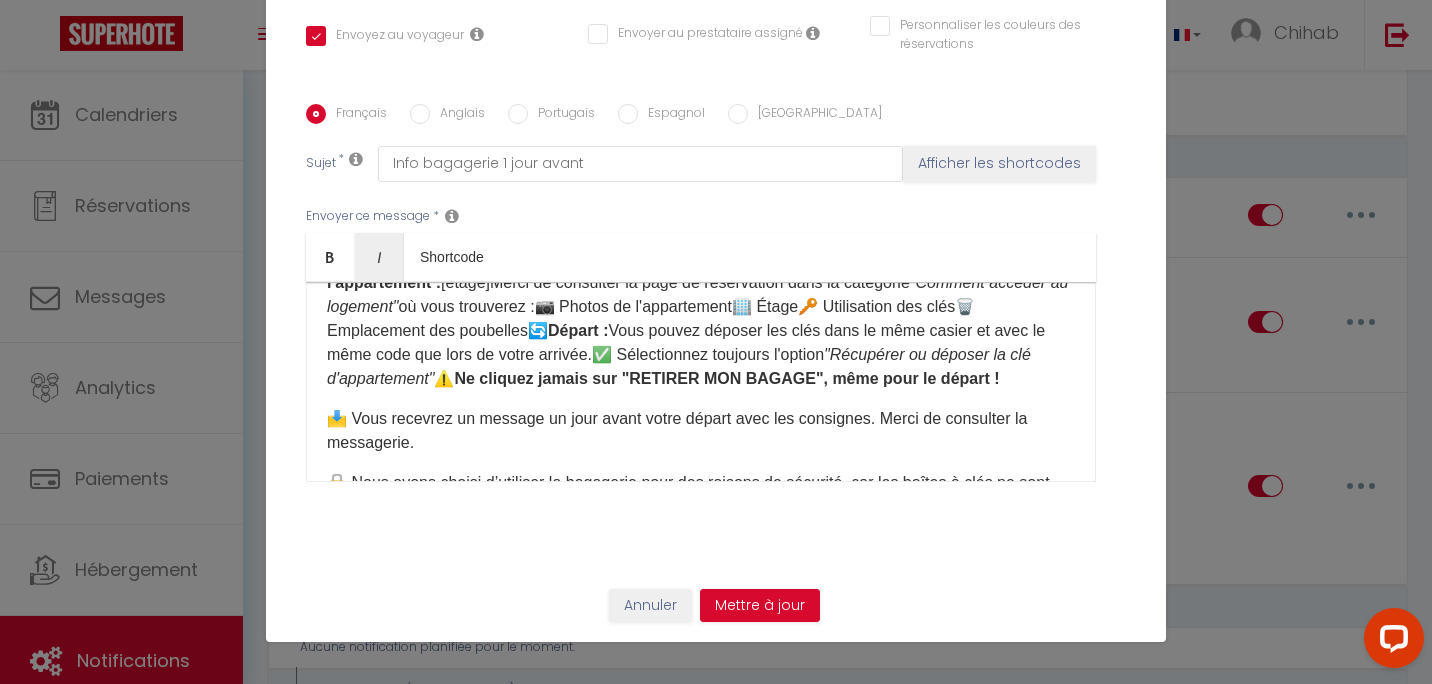 click on "Bonjour ☀️Voici les informations pour accéder à l'appartement : ⏰ Horaires : ✅ Check-in : 16h00 - 22h00✅ Check-out : 7h00 - 10h00Si vous souhaitez arriver et/ou partir en dehors de ces horaires, merci de choisir une option sur notre boutique ici : [Mes Extras] 🛍️🔑  Accès aux clés : Les clés sont situées dans la bagagerie à l'adresse suivante :📍  [STREET_ADDRESS] (magasin à côté de la [GEOGRAPHIC_DATA], à 15 minutes à pied de l'appartement)👉 Sur place, rendez-vous sur la borne tactile et cliquez sur : Récupérer ou déposer la clé d'appartement Puis sélectionnez ➡️ [Votre casier]Après avoir récupéré les clés, pensez à bien refermer le casier, s'il vous plaît ! 🙏🚪  Accès à l'appartement : [étage]Merci de consulter la page de réservation dans la catégorie  "Comment accéder au logement"  où vous trouverez :📷 Photos de l'appartement🏢 Étage🔑 Utilisation des clés🗑️ Emplacement des poubelles🔄  Départ : ⚠️" at bounding box center [701, 382] 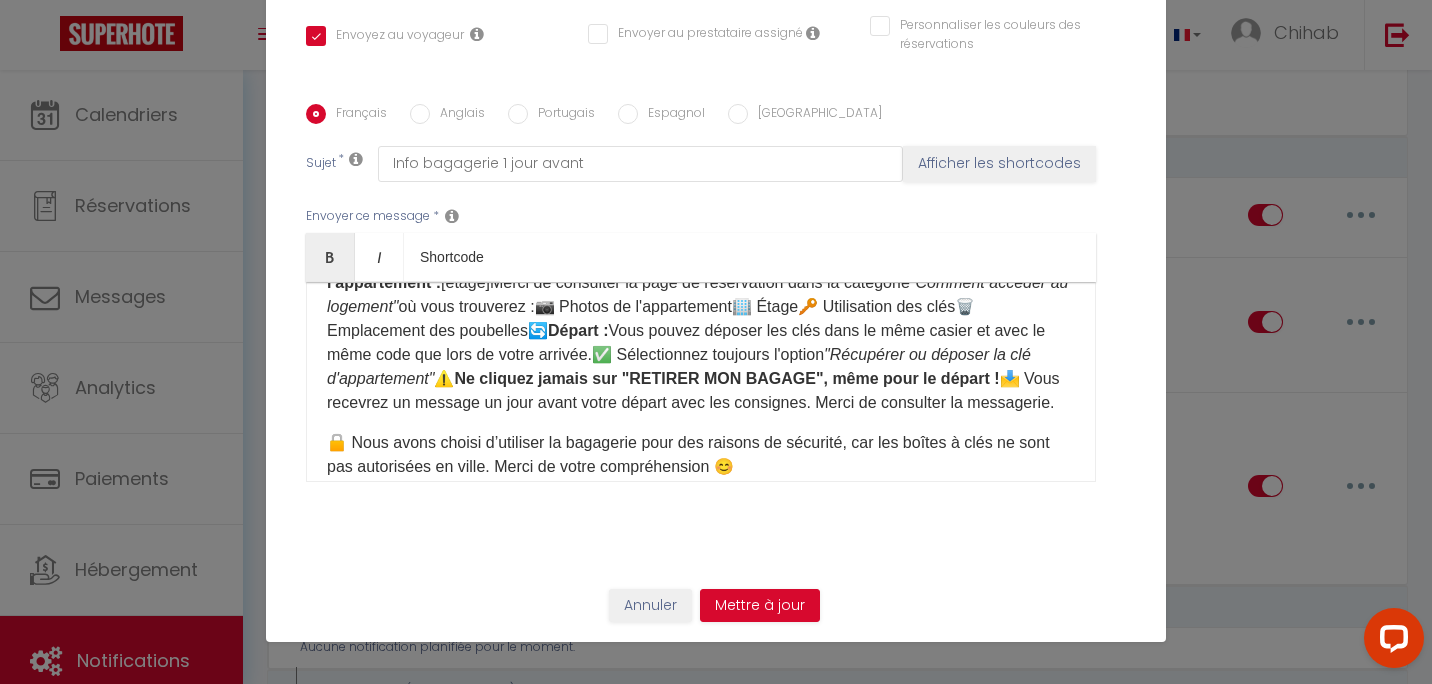 click on "Bonjour ☀️Voici les informations pour accéder à l'appartement : ⏰ Horaires : ✅ Check-in : 16h00 - 22h00✅ Check-out : 7h00 - 10h00Si vous souhaitez arriver et/ou partir en dehors de ces horaires, merci de choisir une option sur notre boutique ici : [Mes Extras] 🛍️🔑  Accès aux clés : Les clés sont situées dans la bagagerie à l'adresse suivante :📍  [STREET_ADDRESS] (magasin à côté de la [GEOGRAPHIC_DATA], à 15 minutes à pied de l'appartement)👉 Sur place, rendez-vous sur la borne tactile et cliquez sur : Récupérer ou déposer la clé d'appartement Puis sélectionnez ➡️ [Votre casier]Après avoir récupéré les clés, pensez à bien refermer le casier, s'il vous plaît ! 🙏🚪  Accès à l'appartement : [étage]Merci de consulter la page de réservation dans la catégorie  "Comment accéder au logement"  où vous trouverez :📷 Photos de l'appartement🏢 Étage🔑 Utilisation des clés🗑️ Emplacement des poubelles🔄  Départ : ⚠️" at bounding box center (701, 382) 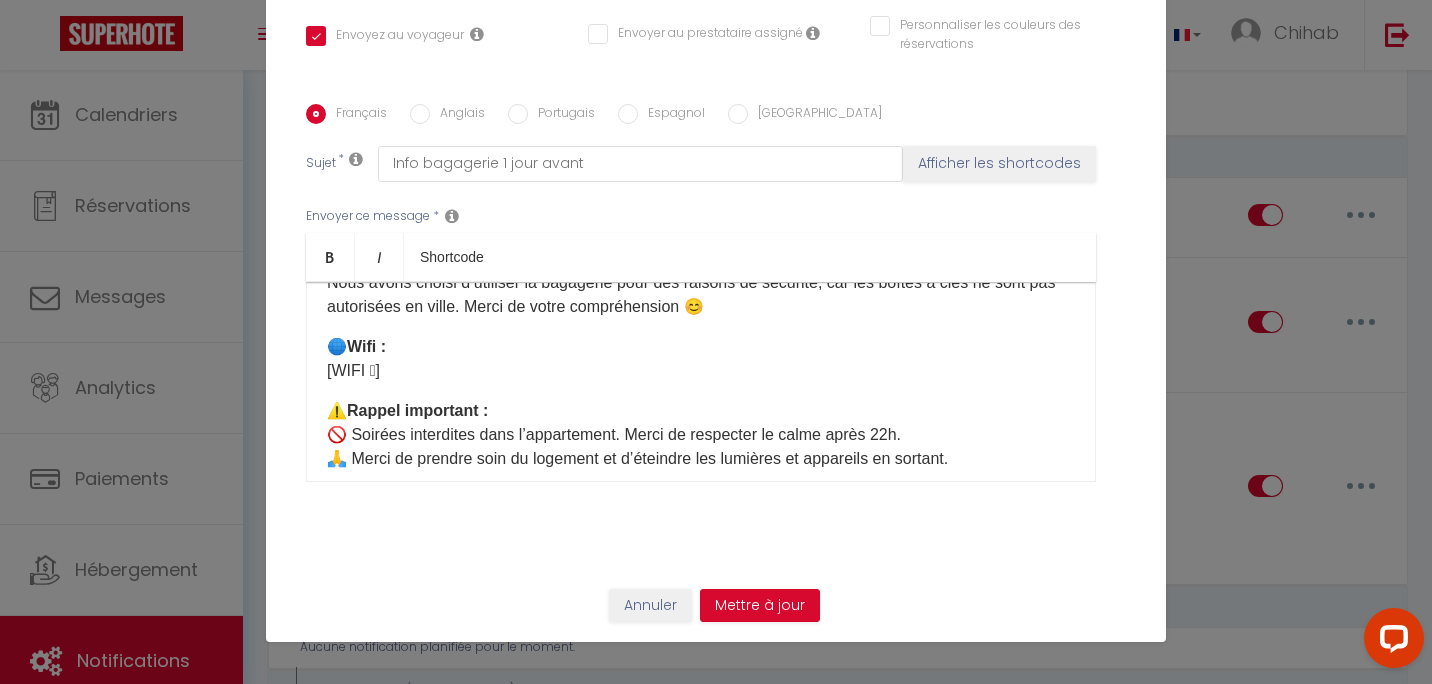 scroll, scrollTop: 300, scrollLeft: 0, axis: vertical 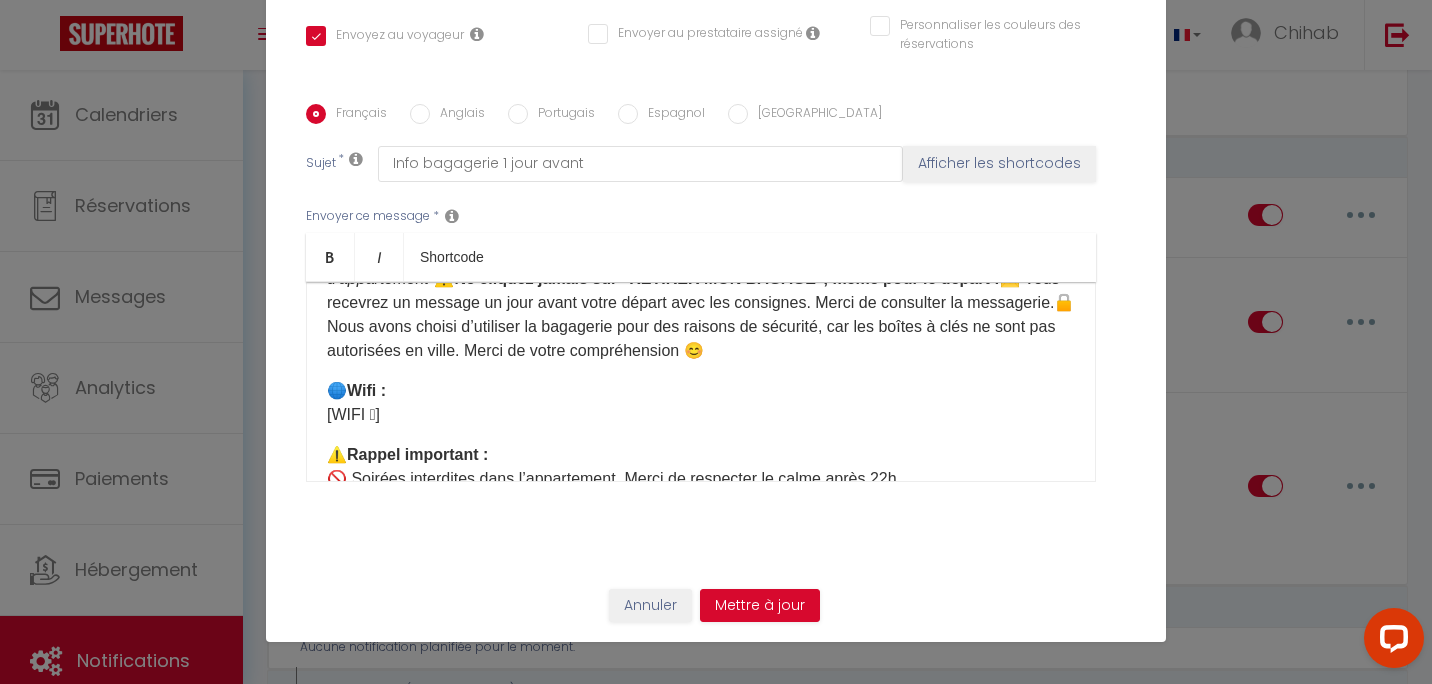 click on "Bonjour ☀️Voici les informations pour accéder à l'appartement : ⏰ Horaires : ✅ Check-in : 16h00 - 22h00✅ Check-out : 7h00 - 10h00Si vous souhaitez arriver et/ou partir en dehors de ces horaires, merci de choisir une option sur notre boutique ici : [Mes Extras] 🛍️🔑  Accès aux clés : Les clés sont situées dans la bagagerie à l'adresse suivante :📍  [STREET_ADDRESS] (magasin à côté de la [GEOGRAPHIC_DATA], à 15 minutes à pied de l'appartement)👉 Sur place, rendez-vous sur la borne tactile et cliquez sur : Récupérer ou déposer la clé d'appartement Puis sélectionnez ➡️ [Votre casier]Après avoir récupéré les clés, pensez à bien refermer le casier, s'il vous plaît ! 🙏🚪  Accès à l'appartement : [étage]Merci de consulter la page de réservation dans la catégorie  "Comment accéder au logement"  où vous trouverez :📷 Photos de l'appartement🏢 Étage🔑 Utilisation des clés🗑️ Emplacement des poubelles🔄  Départ : ⚠️" at bounding box center [701, 382] 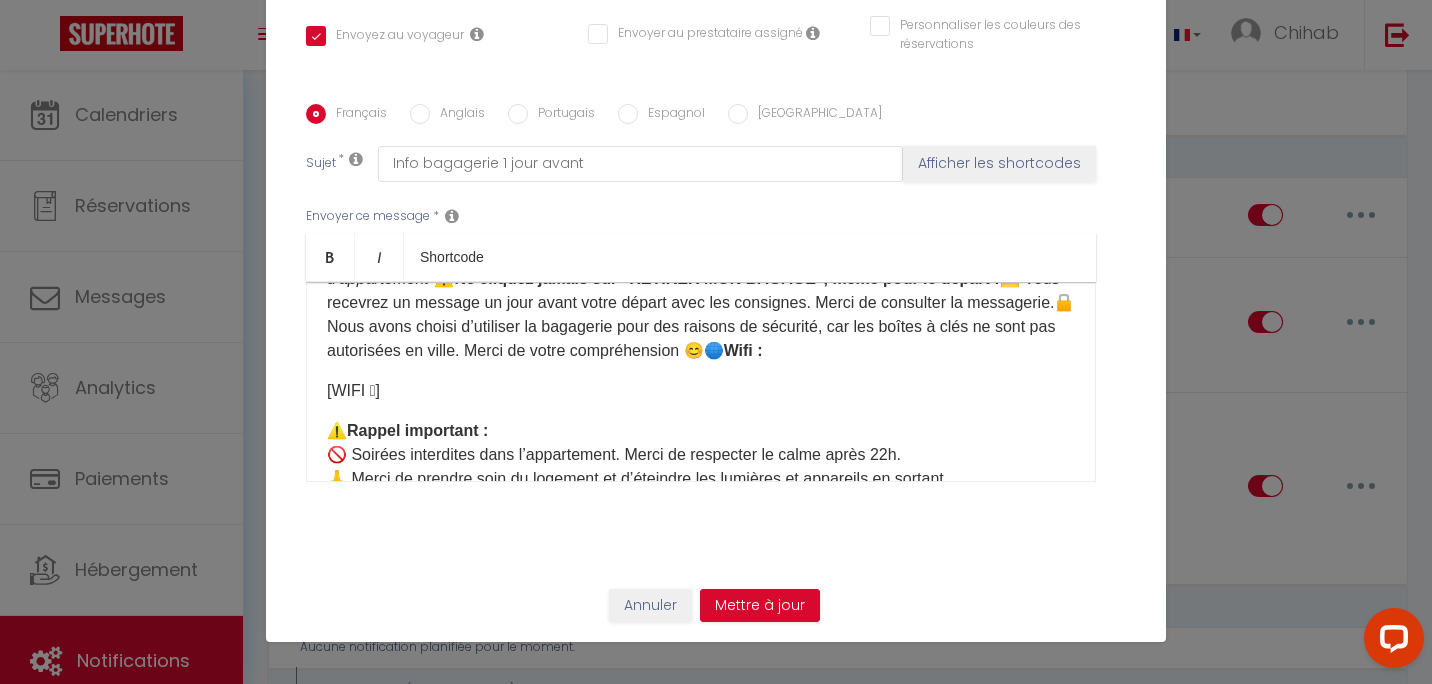 click on "Bonjour ☀️Voici les informations pour accéder à l'appartement : ⏰ Horaires : ✅ Check-in : 16h00 - 22h00✅ Check-out : 7h00 - 10h00Si vous souhaitez arriver et/ou partir en dehors de ces horaires, merci de choisir une option sur notre boutique ici : [Mes Extras] 🛍️🔑  Accès aux clés : Les clés sont situées dans la bagagerie à l'adresse suivante :📍  [STREET_ADDRESS] (magasin à côté de la [GEOGRAPHIC_DATA], à 15 minutes à pied de l'appartement)👉 Sur place, rendez-vous sur la borne tactile et cliquez sur : Récupérer ou déposer la clé d'appartement Puis sélectionnez ➡️ [Votre casier]Après avoir récupéré les clés, pensez à bien refermer le casier, s'il vous plaît ! 🙏🚪  Accès à l'appartement : [étage]Merci de consulter la page de réservation dans la catégorie  "Comment accéder au logement"  où vous trouverez :📷 Photos de l'appartement🏢 Étage🔑 Utilisation des clés🗑️ Emplacement des poubelles🔄  Départ : ⚠️  Wifi :" at bounding box center (701, 382) 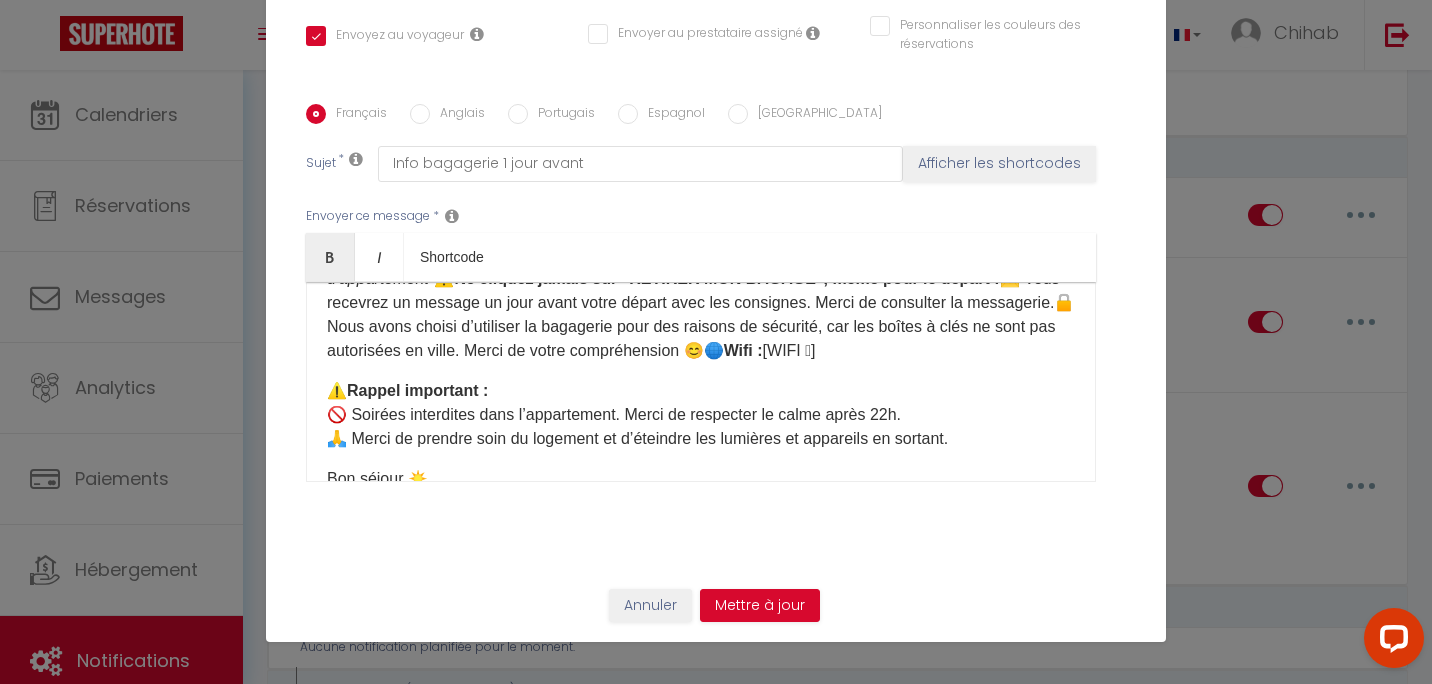 click on "Bonjour ☀️Voici les informations pour accéder à l'appartement : ⏰ Horaires : ✅ Check-in : 16h00 - 22h00✅ Check-out : 7h00 - 10h00Si vous souhaitez arriver et/ou partir en dehors de ces horaires, merci de choisir une option sur notre boutique ici : [Mes Extras] 🛍️🔑  Accès aux clés : Les clés sont situées dans la bagagerie à l'adresse suivante :📍  [STREET_ADDRESS] (magasin à côté de la [GEOGRAPHIC_DATA], à 15 minutes à pied de l'appartement)👉 Sur place, rendez-vous sur la borne tactile et cliquez sur : Récupérer ou déposer la clé d'appartement Puis sélectionnez ➡️ [Votre casier]Après avoir récupéré les clés, pensez à bien refermer le casier, s'il vous plaît ! 🙏🚪  Accès à l'appartement : [étage]Merci de consulter la page de réservation dans la catégorie  "Comment accéder au logement"  où vous trouverez :📷 Photos de l'appartement🏢 Étage🔑 Utilisation des clés🗑️ Emplacement des poubelles🔄  Départ : ⚠️  Wifi :" at bounding box center (701, 382) 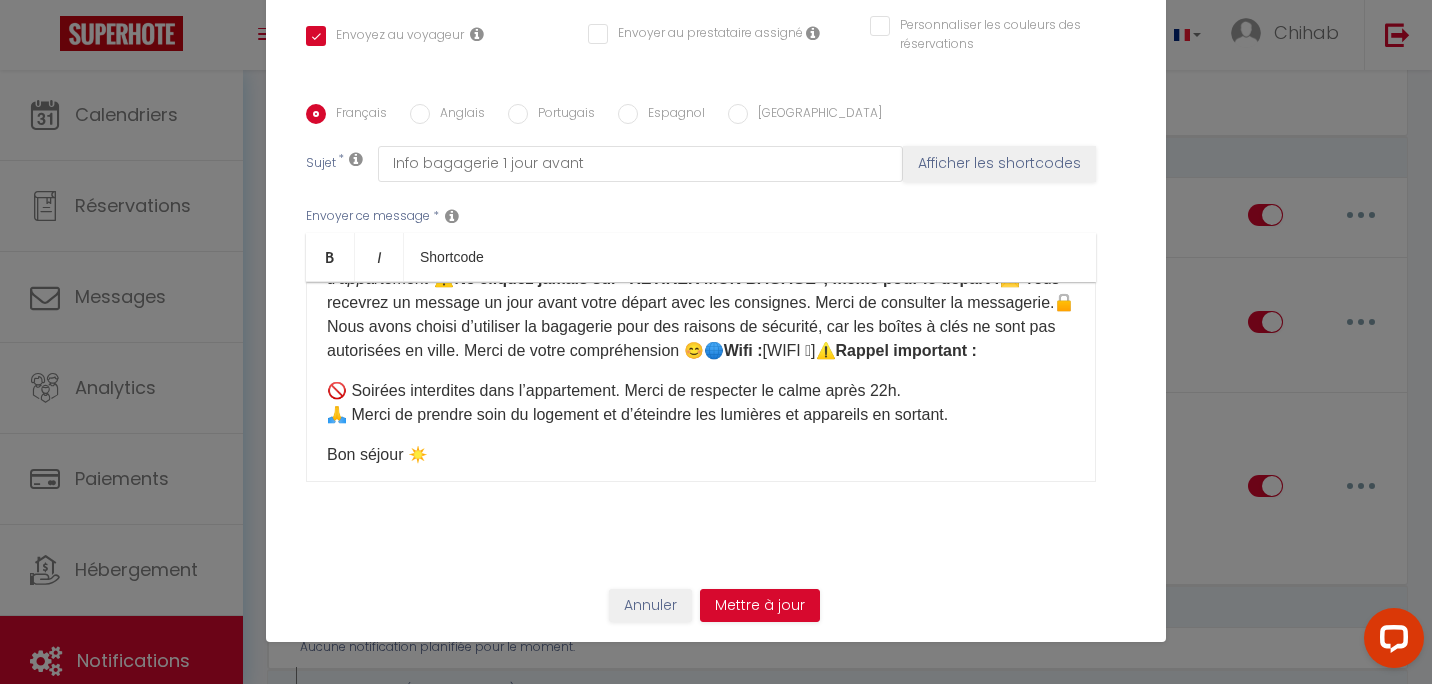 click on "Bonjour ☀️Voici les informations pour accéder à l'appartement : ⏰ Horaires : ✅ Check-in : 16h00 - 22h00✅ Check-out : 7h00 - 10h00Si vous souhaitez arriver et/ou partir en dehors de ces horaires, merci de choisir une option sur notre boutique ici : [Mes Extras] 🛍️🔑  Accès aux clés : Les clés sont situées dans la bagagerie à l'adresse suivante :📍  [STREET_ADDRESS] (magasin à côté de la [GEOGRAPHIC_DATA], à 15 minutes à pied de l'appartement)👉 Sur place, rendez-vous sur la borne tactile et cliquez sur : Récupérer ou déposer la clé d'appartement Puis sélectionnez ➡️ [Votre casier]Après avoir récupéré les clés, pensez à bien refermer le casier, s'il vous plaît ! 🙏🚪  Accès à l'appartement : [étage]Merci de consulter la page de réservation dans la catégorie  "Comment accéder au logement"  où vous trouverez :📷 Photos de l'appartement🏢 Étage🔑 Utilisation des clés🗑️ Emplacement des poubelles🔄  Départ : ⚠️  Wifi :" at bounding box center [701, 382] 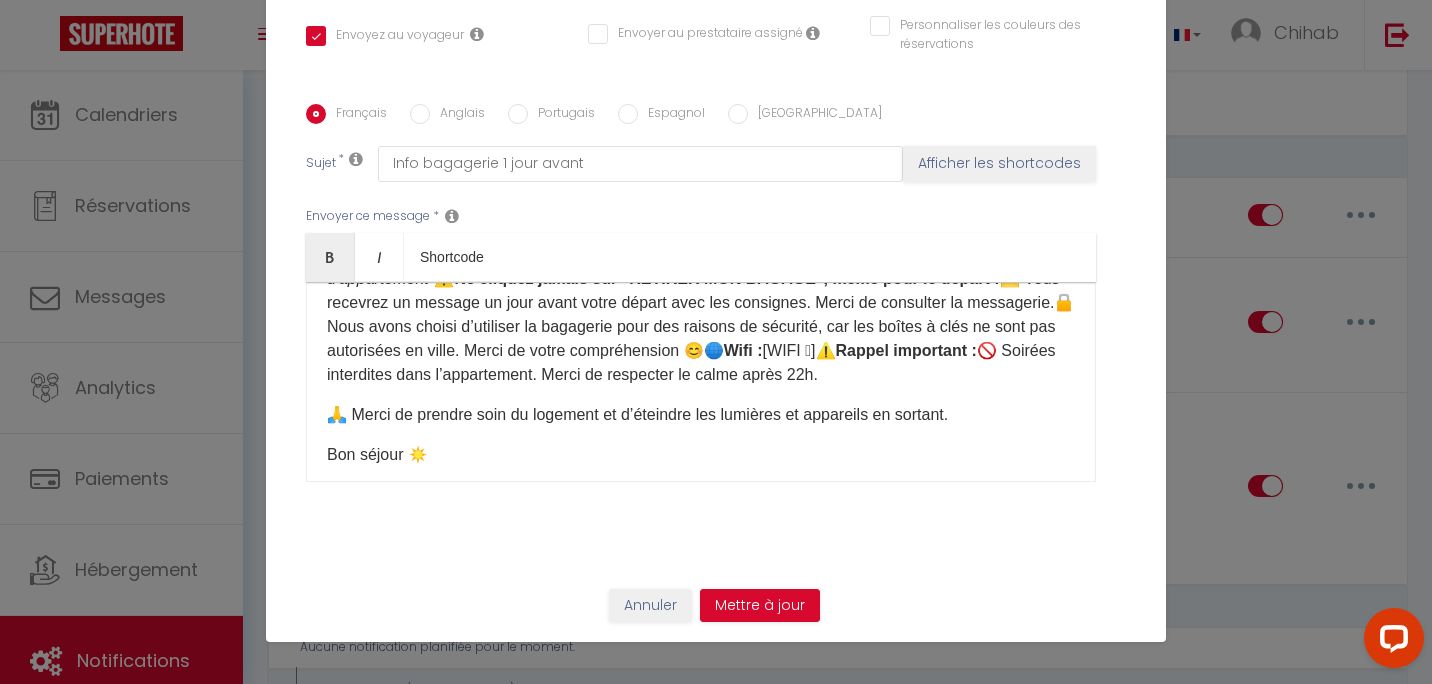 click on "Bonjour ☀️Voici les informations pour accéder à l'appartement : ⏰ Horaires : ✅ Check-in : 16h00 - 22h00✅ Check-out : 7h00 - 10h00Si vous souhaitez arriver et/ou partir en dehors de ces horaires, merci de choisir une option sur notre boutique ici : [Mes Extras] 🛍️🔑  Accès aux clés : Les clés sont situées dans la bagagerie à l'adresse suivante :📍  [STREET_ADDRESS] (magasin à côté de la [GEOGRAPHIC_DATA], à 15 minutes à pied de l'appartement)👉 Sur place, rendez-vous sur la borne tactile et cliquez sur : Récupérer ou déposer la clé d'appartement Puis sélectionnez ➡️ [Votre casier]Après avoir récupéré les clés, pensez à bien refermer le casier, s'il vous plaît ! 🙏🚪  Accès à l'appartement : [étage]Merci de consulter la page de réservation dans la catégorie  "Comment accéder au logement"  où vous trouverez :📷 Photos de l'appartement🏢 Étage🔑 Utilisation des clés🗑️ Emplacement des poubelles🔄  Départ : ⚠️  Wifi :" at bounding box center (701, 382) 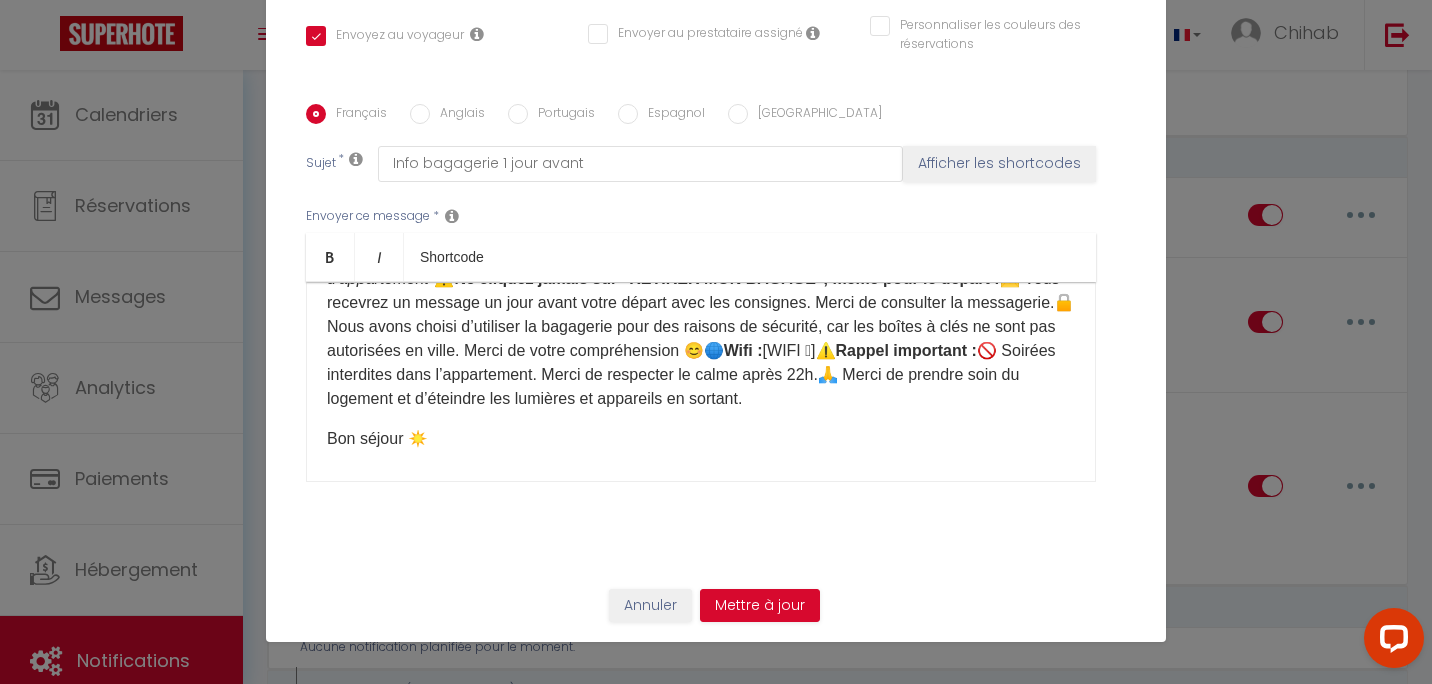 click on "Bonjour ☀️Voici les informations pour accéder à l'appartement : ⏰ Horaires : ✅ Check-in : 16h00 - 22h00✅ Check-out : 7h00 - 10h00Si vous souhaitez arriver et/ou partir en dehors de ces horaires, merci de choisir une option sur notre boutique ici : [Mes Extras] 🛍️🔑  Accès aux clés : Les clés sont situées dans la bagagerie à l'adresse suivante :📍  [STREET_ADDRESS] (magasin à côté de la [GEOGRAPHIC_DATA], à 15 minutes à pied de l'appartement)👉 Sur place, rendez-vous sur la borne tactile et cliquez sur : Récupérer ou déposer la clé d'appartement Puis sélectionnez ➡️ [Votre casier]Après avoir récupéré les clés, pensez à bien refermer le casier, s'il vous plaît ! 🙏🚪  Accès à l'appartement : [étage]Merci de consulter la page de réservation dans la catégorie  "Comment accéder au logement"  où vous trouverez :📷 Photos de l'appartement🏢 Étage🔑 Utilisation des clés🗑️ Emplacement des poubelles🔄  Départ : ⚠️  Wifi :" at bounding box center (701, 382) 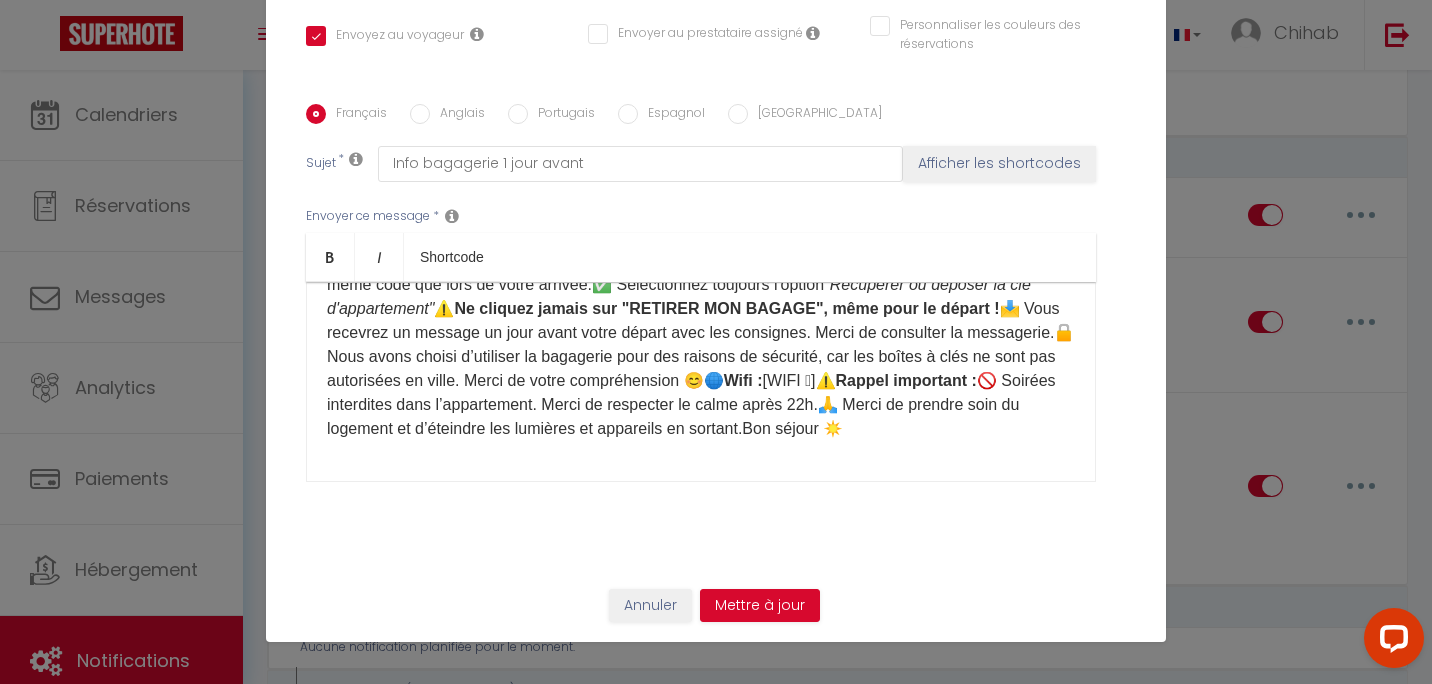 scroll, scrollTop: 294, scrollLeft: 0, axis: vertical 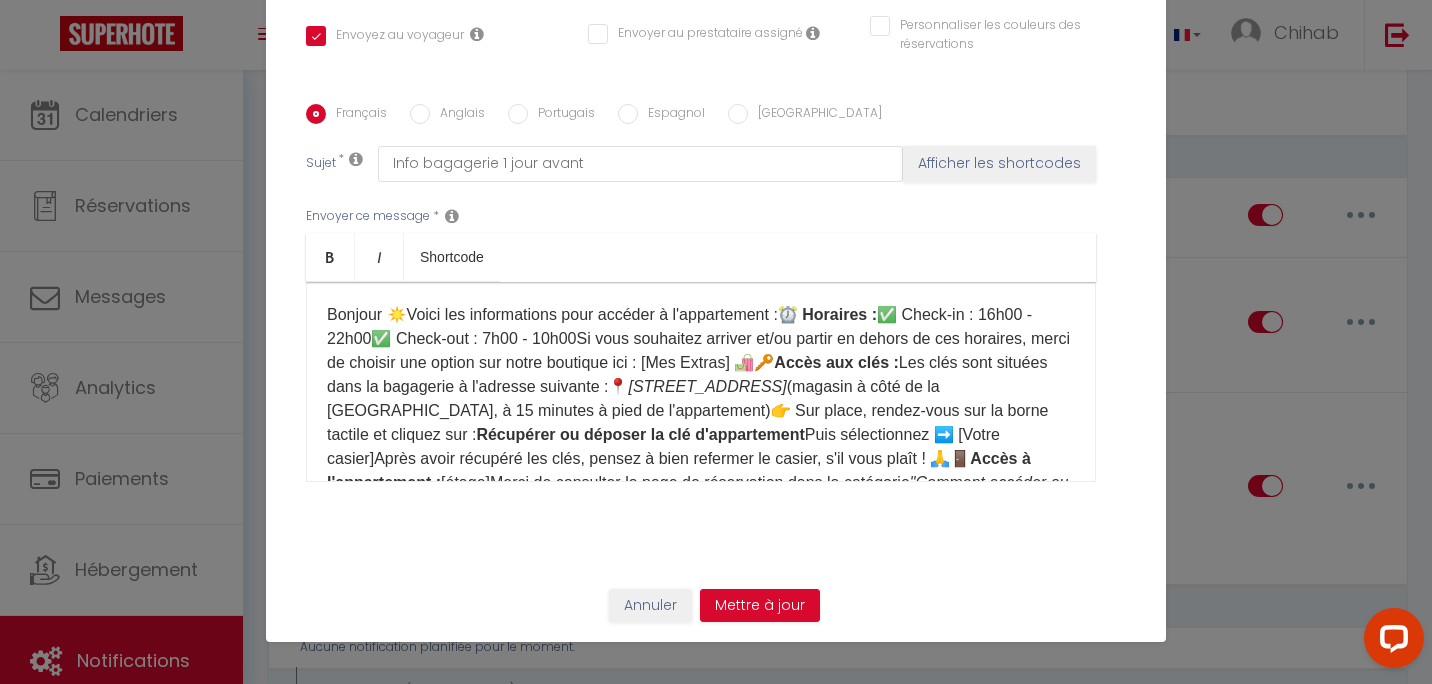 click on "Bonjour ☀️Voici les informations pour accéder à l'appartement : ⏰ Horaires : ✅ Check-in : 16h00 - 22h00✅ Check-out : 7h00 - 10h00Si vous souhaitez arriver et/ou partir en dehors de ces horaires, merci de choisir une option sur notre boutique ici : [Mes Extras] 🛍️🔑  Accès aux clés : Les clés sont situées dans la bagagerie à l'adresse suivante :📍  [STREET_ADDRESS] (magasin à côté de la [GEOGRAPHIC_DATA], à 15 minutes à pied de l'appartement)👉 Sur place, rendez-vous sur la borne tactile et cliquez sur : Récupérer ou déposer la clé d'appartement Puis sélectionnez ➡️ [Votre casier]Après avoir récupéré les clés, pensez à bien refermer le casier, s'il vous plaît ! 🙏🚪  Accès à l'appartement : [étage]Merci de consulter la page de réservation dans la catégorie  "Comment accéder au logement"  où vous trouverez :📷 Photos de l'appartement🏢 Étage🔑 Utilisation des clés🗑️ Emplacement des poubelles🔄  Départ : ⚠️  Wifi :" at bounding box center (701, 507) 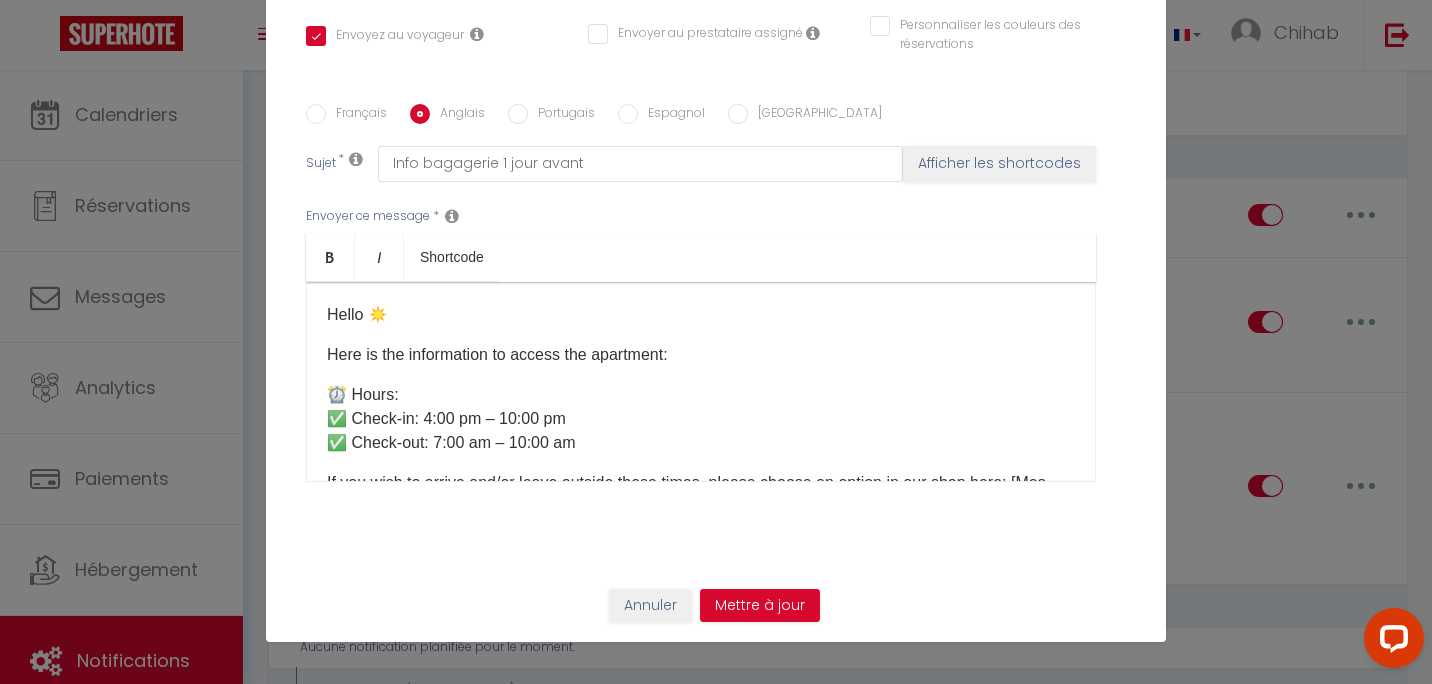 checkbox on "true" 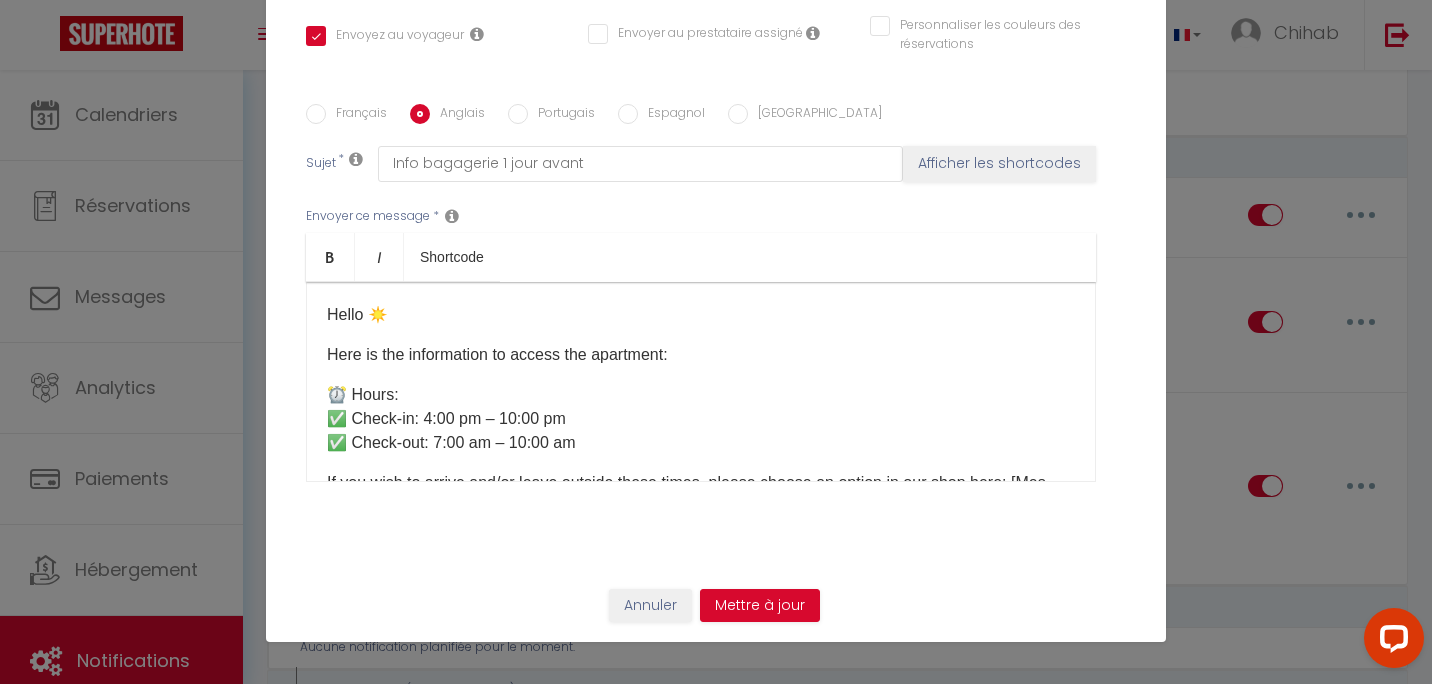 click on "Français" at bounding box center [356, 115] 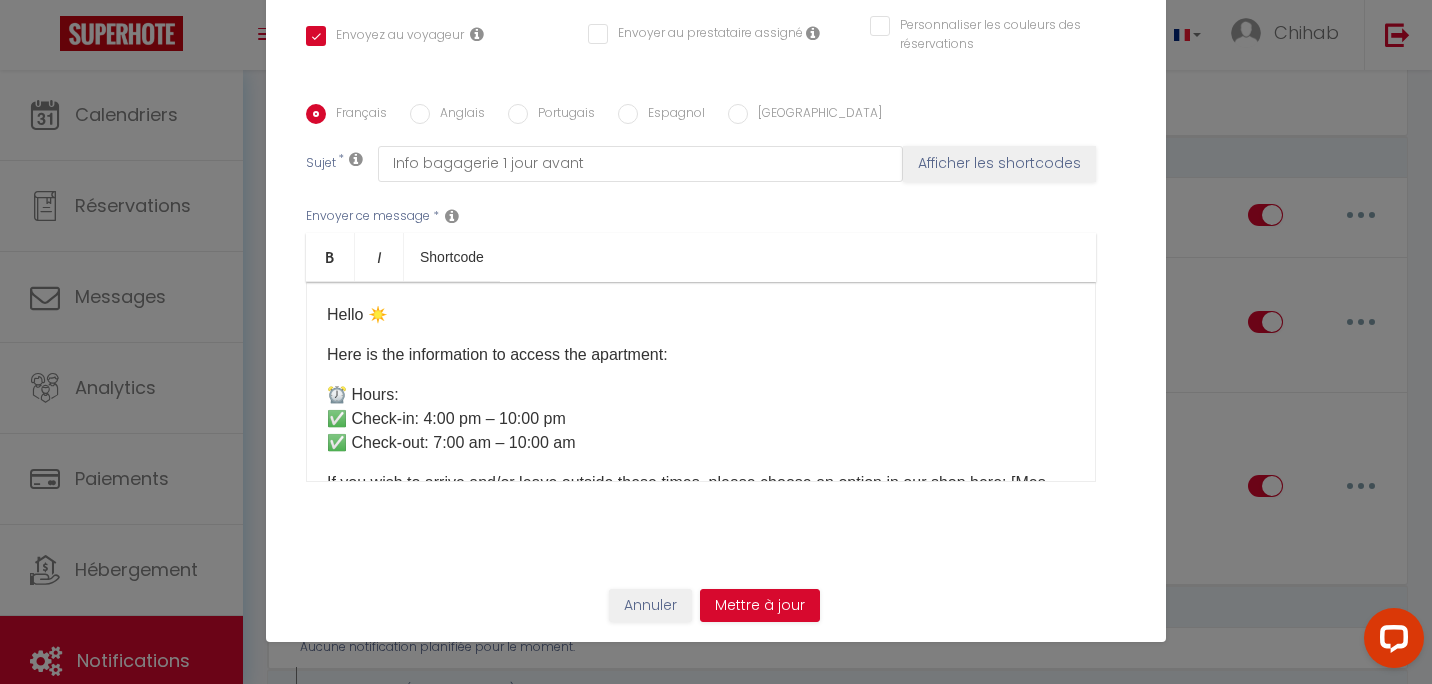 checkbox on "true" 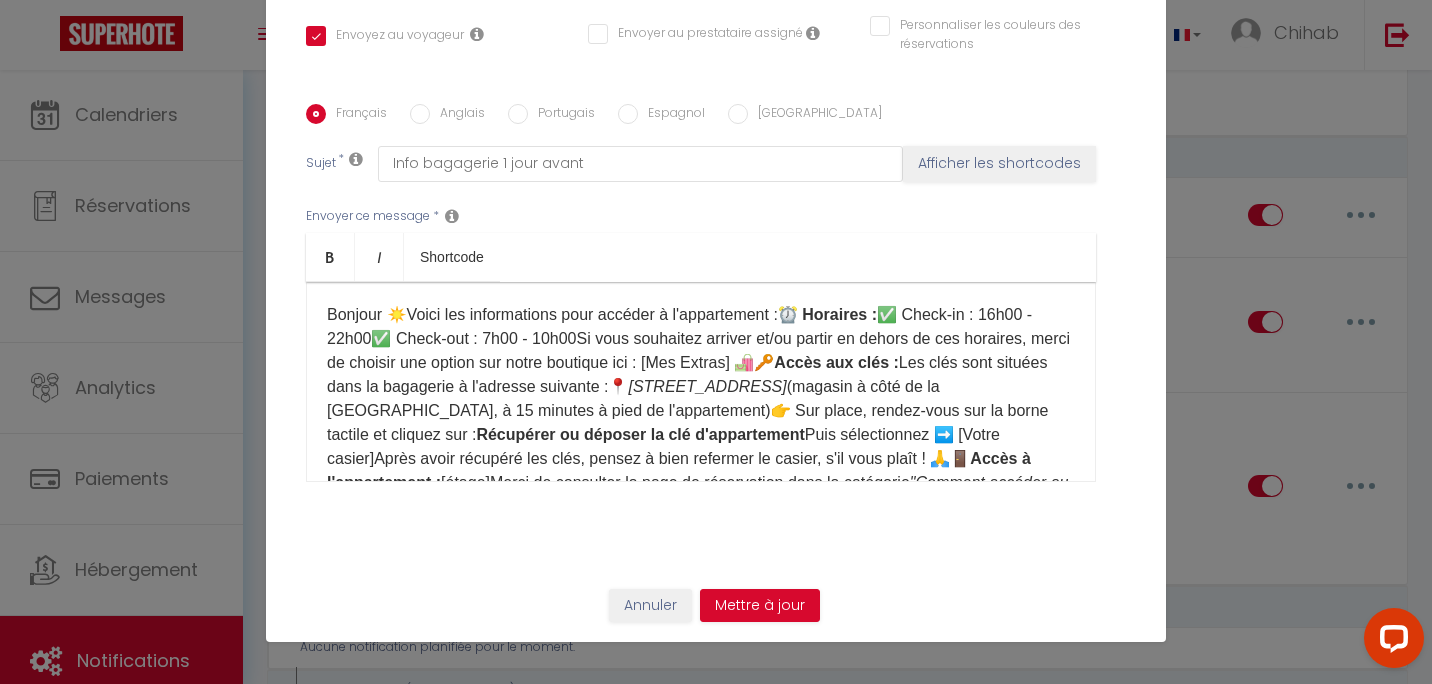 click on "Bonjour ☀️Voici les informations pour accéder à l'appartement : ⏰ Horaires : ✅ Check-in : 16h00 - 22h00✅ Check-out : 7h00 - 10h00Si vous souhaitez arriver et/ou partir en dehors de ces horaires, merci de choisir une option sur notre boutique ici : [Mes Extras] 🛍️🔑  Accès aux clés : Les clés sont situées dans la bagagerie à l'adresse suivante :📍  [STREET_ADDRESS] (magasin à côté de la [GEOGRAPHIC_DATA], à 15 minutes à pied de l'appartement)👉 Sur place, rendez-vous sur la borne tactile et cliquez sur : Récupérer ou déposer la clé d'appartement Puis sélectionnez ➡️ [Votre casier]Après avoir récupéré les clés, pensez à bien refermer le casier, s'il vous plaît ! 🙏🚪  Accès à l'appartement : [étage]Merci de consulter la page de réservation dans la catégorie  "Comment accéder au logement"  où vous trouverez :📷 Photos de l'appartement🏢 Étage🔑 Utilisation des clés🗑️ Emplacement des poubelles🔄  Départ : ⚠️  Wifi :" at bounding box center [701, 507] 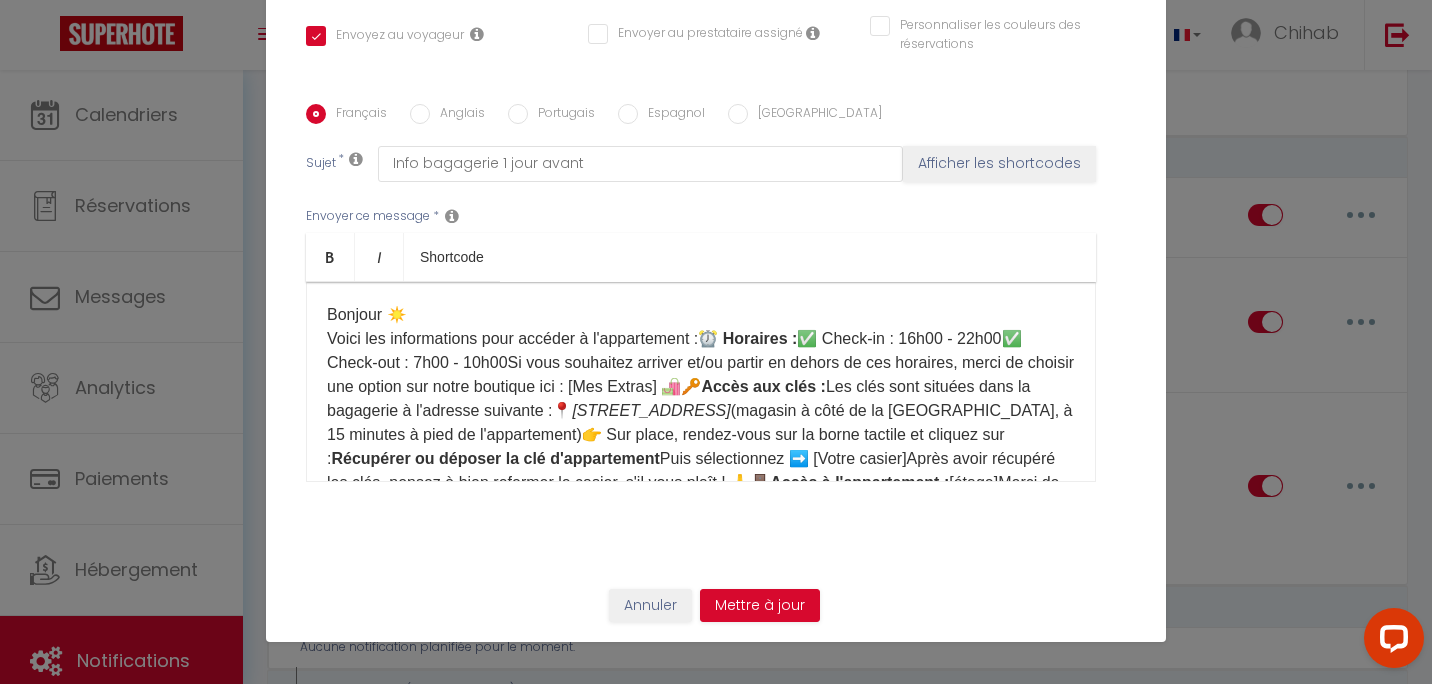 click on "⏰ Horaires :" at bounding box center (747, 338) 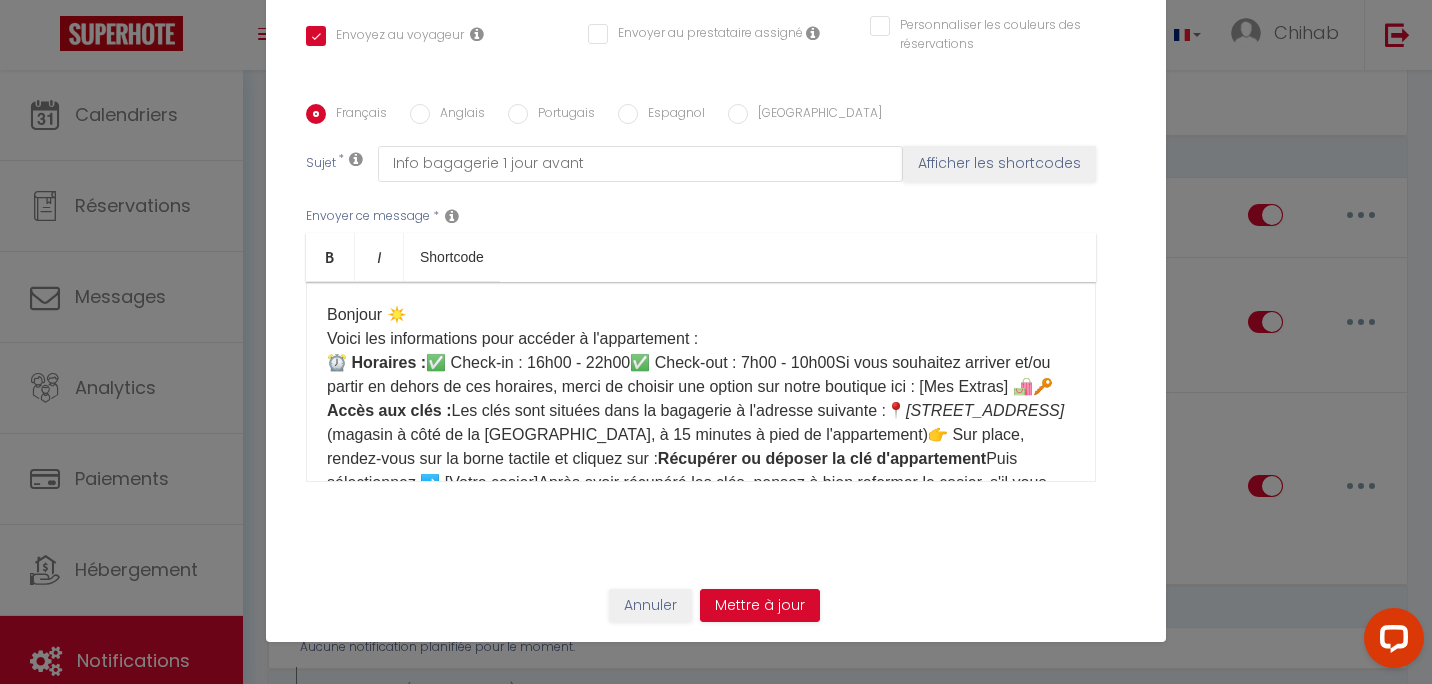 click on "Bonjour ☀️ Voici les informations pour accéder à l'appartement : ⏰ Horaires : ✅ Check-in : 16h00 - 22h00✅ Check-out : 7h00 - 10h00Si vous souhaitez arriver et/ou partir en dehors de ces horaires, merci de choisir une option sur notre boutique ici : [Mes Extras] 🛍️🔑  Accès aux clés : Les clés sont situées dans la bagagerie à l'adresse suivante :📍  [STREET_ADDRESS] (magasin à côté de la [GEOGRAPHIC_DATA], à 15 minutes à pied de l'appartement)👉 Sur place, rendez-vous sur la borne tactile et cliquez sur : Récupérer ou déposer la clé d'appartement Puis sélectionnez ➡️ [Votre casier]Après avoir récupéré les clés, pensez à bien refermer le casier, s'il vous plaît ! 🙏🚪  Accès à l'appartement : [étage]Merci de consulter la page de réservation dans la catégorie  "Comment accéder au logement"  où vous trouverez :📷 Photos de l'appartement🏢 Étage🔑 Utilisation des clés🗑️ Emplacement des poubelles🔄  Départ : ⚠️" at bounding box center (701, 519) 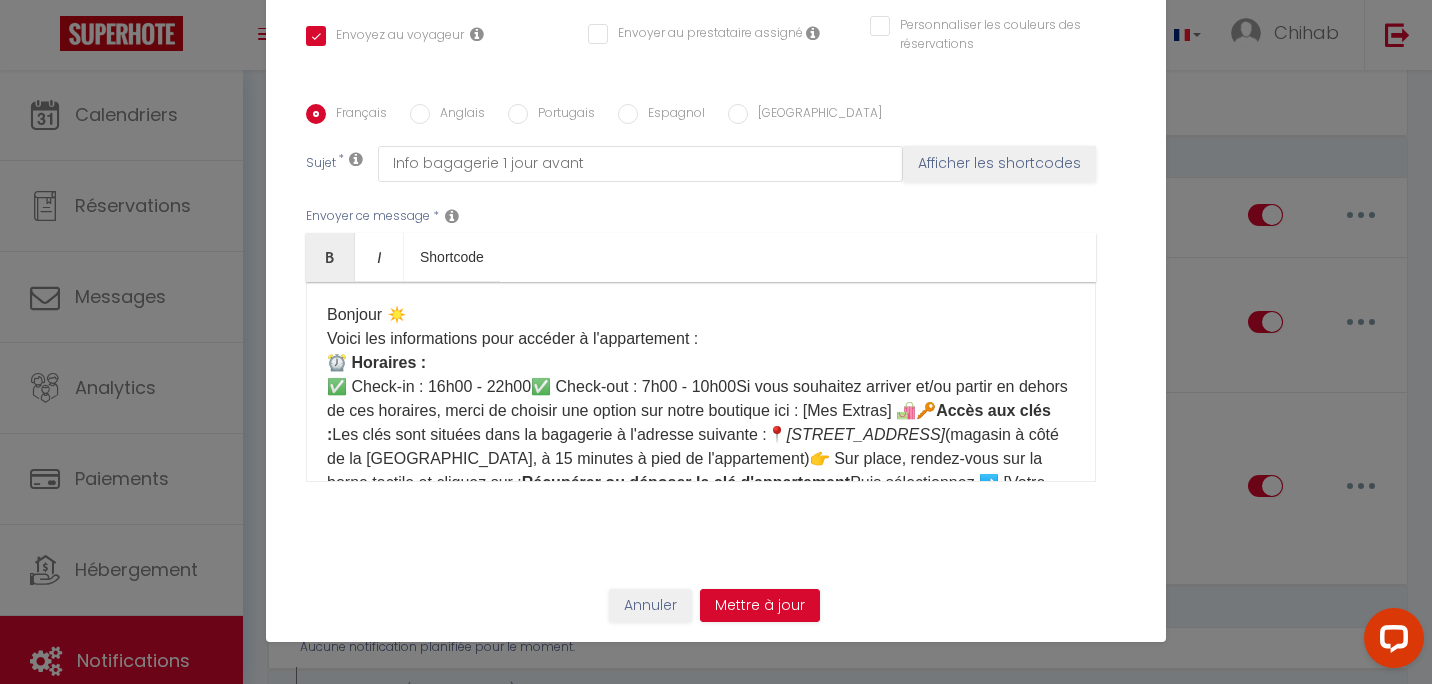 click on "Bonjour ☀️ Voici les informations pour accéder à l'appartement : ⏰ Horaires : ✅ Check-in : 16h00 - 22h00✅ Check-out : 7h00 - 10h00Si vous souhaitez arriver et/ou partir en dehors de ces horaires, merci de choisir une option sur notre boutique ici : [Mes Extras] 🛍️🔑  Accès aux clés : Les clés sont situées dans la bagagerie à l'adresse suivante :📍  [STREET_ADDRESS] (magasin à côté de la [GEOGRAPHIC_DATA], à 15 minutes à pied de l'appartement)👉 Sur place, rendez-vous sur la borne tactile et cliquez sur : Récupérer ou déposer la clé d'appartement Puis sélectionnez ➡️ [Votre casier]Après avoir récupéré les clés, pensez à bien refermer le casier, s'il vous plaît ! 🙏🚪  Accès à l'appartement : [étage]Merci de consulter la page de réservation dans la catégorie  "Comment accéder au logement"  où vous trouverez :📷 Photos de l'appartement🏢 Étage🔑 Utilisation des clés🗑️ Emplacement des poubelles🔄  Départ : ⚠️" at bounding box center [701, 531] 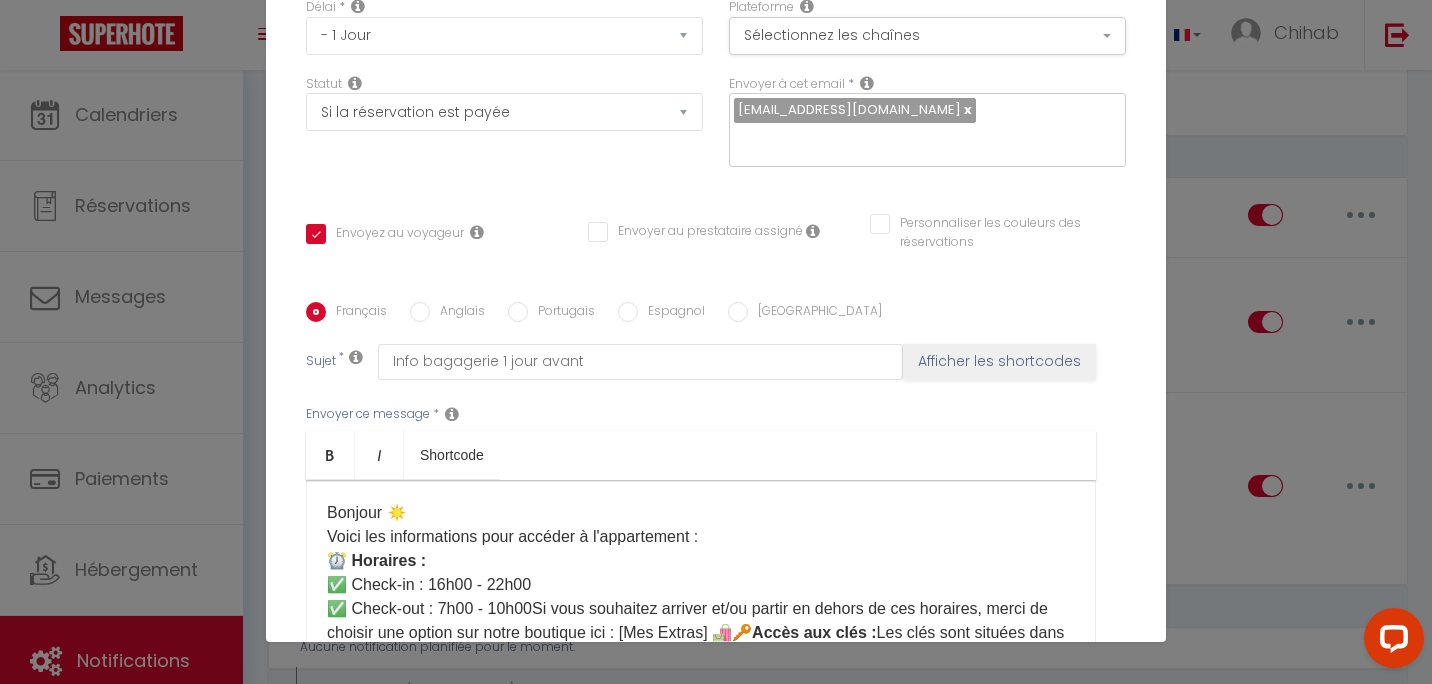 scroll, scrollTop: 409, scrollLeft: 0, axis: vertical 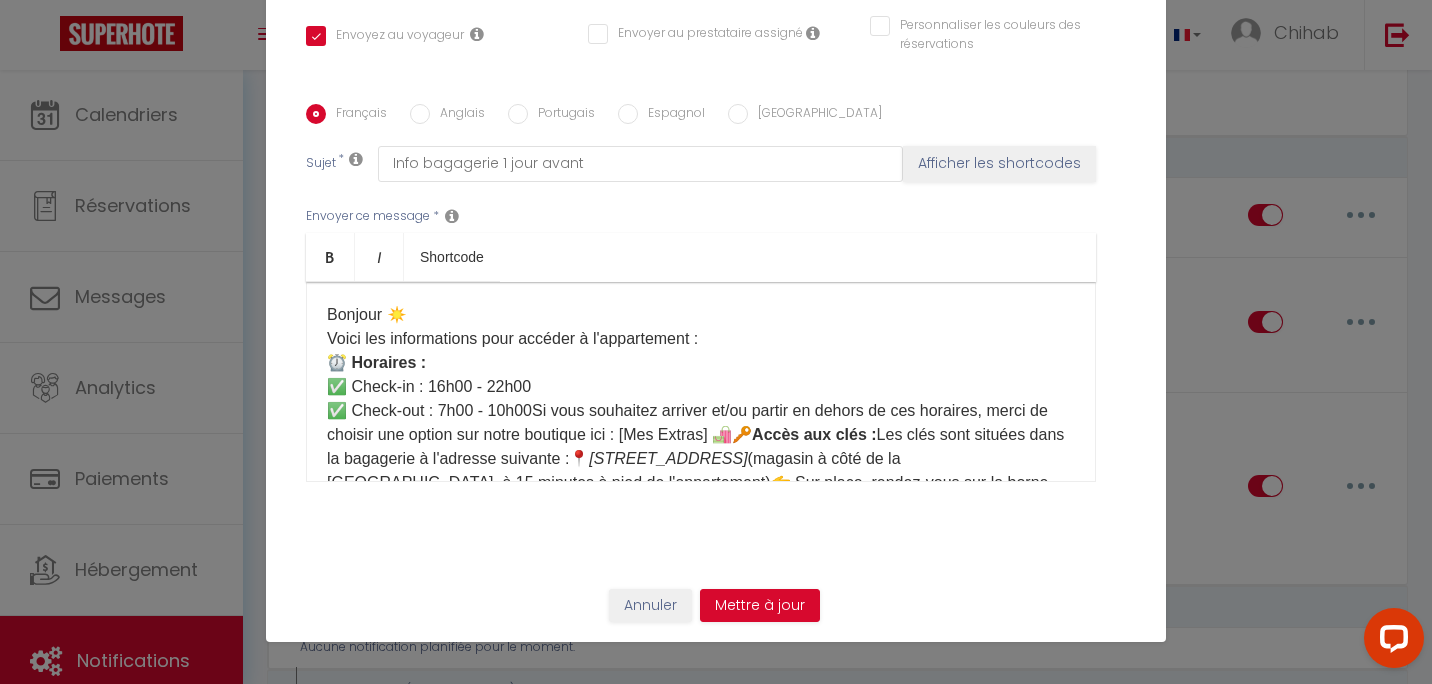 click on "Bonjour ☀️ Voici les informations pour accéder à l'appartement : ⏰ Horaires : ✅ Check-in : 16h00 - 22h00 ✅ Check-out : 7h00 - 10h00Si vous souhaitez arriver et/ou partir en dehors de ces horaires, merci de choisir une option sur notre boutique ici : [Mes Extras] 🛍️🔑  Accès aux clés : Les clés sont situées dans la bagagerie à l'adresse suivante :📍  [STREET_ADDRESS] (magasin à côté de la [GEOGRAPHIC_DATA], à 15 minutes à pied de l'appartement)👉 Sur place, rendez-vous sur la borne tactile et cliquez sur : Récupérer ou déposer la clé d'appartement Puis sélectionnez ➡️ [Votre casier]Après avoir récupéré les clés, pensez à bien refermer le casier, s'il vous plaît ! 🙏🚪  Accès à l'appartement : [étage]Merci de consulter la page de réservation dans la catégorie  "Comment accéder au logement"  où vous trouverez :📷 Photos de l'appartement🏢 Étage🔑 Utilisation des clés🗑️ Emplacement des poubelles🔄  Départ : ⚠️" at bounding box center (701, 543) 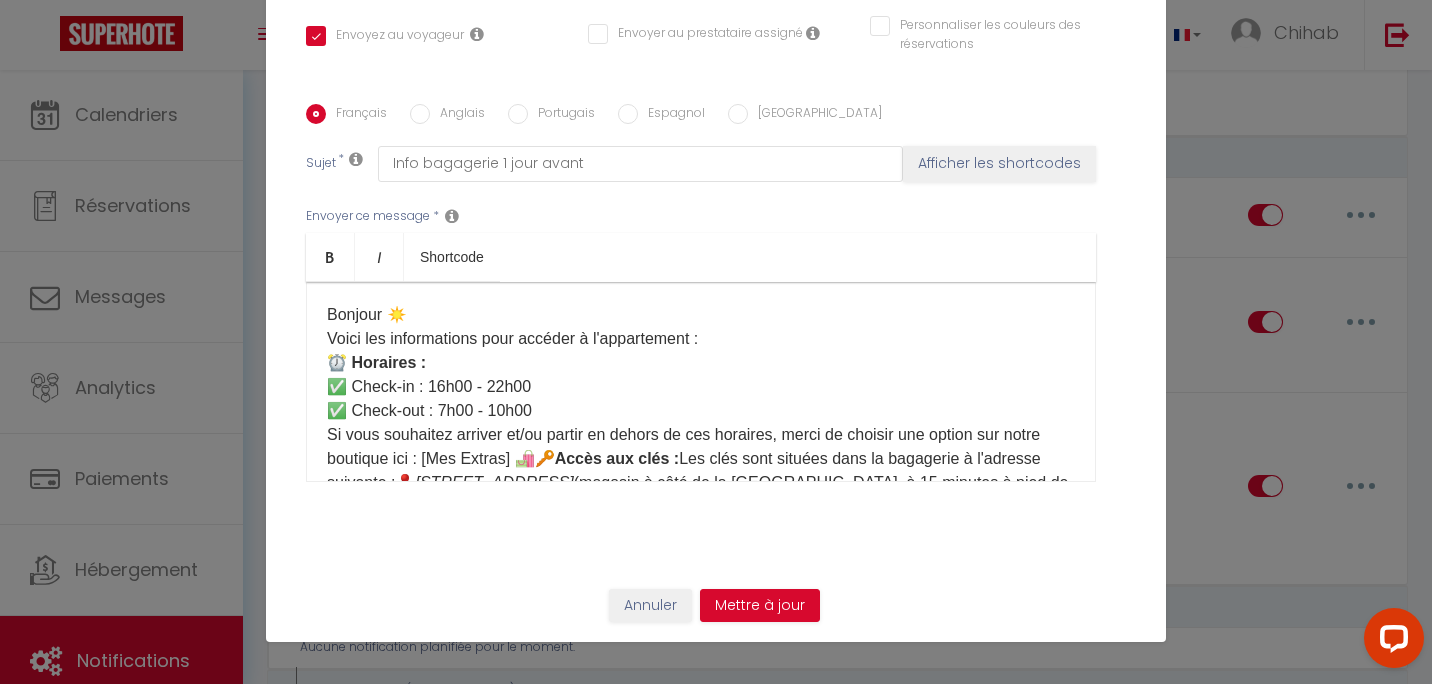scroll, scrollTop: 100, scrollLeft: 0, axis: vertical 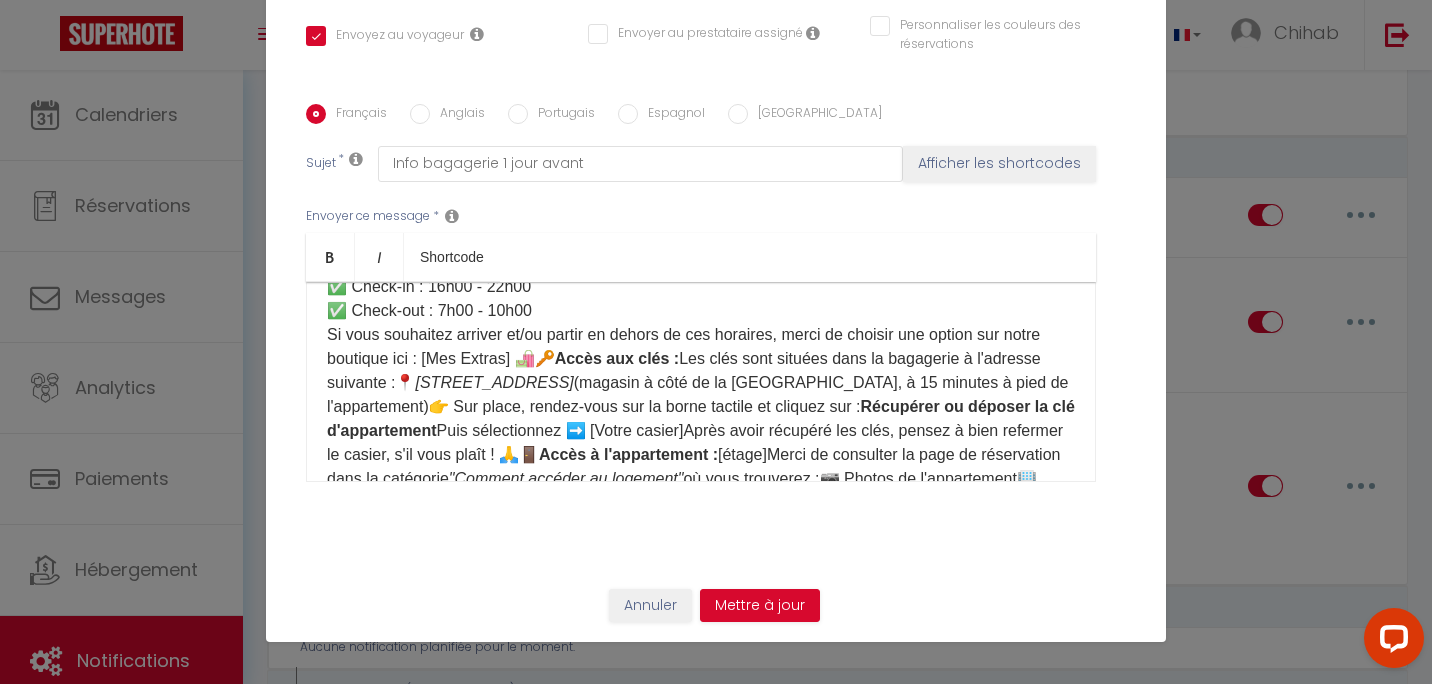 click on "Bonjour ☀️ Voici les informations pour accéder à l'appartement : ⏰ Horaires : ✅ Check-in : 16h00 - 22h00 ✅ Check-out : 7h00 - 10h00 Si vous souhaitez arriver et/ou partir en dehors de ces horaires, merci de choisir une option sur notre boutique ici : [Mes Extras] 🛍️🔑  Accès aux clés : Les clés sont situées dans la bagagerie à l'adresse suivante :📍  [STREET_ADDRESS] (magasin à côté de la [GEOGRAPHIC_DATA], à 15 minutes à pied de l'appartement)👉 Sur place, rendez-vous sur la borne tactile et cliquez sur : Récupérer ou déposer la clé d'appartement Puis sélectionnez ➡️ [Votre casier]Après avoir récupéré les clés, pensez à bien refermer le casier, s'il vous plaît ! 🙏🚪  Accès à l'appartement : [étage]Merci de consulter la page de réservation dans la catégorie  "Comment accéder au logement"  où vous trouverez :📷 Photos de l'appartement🏢 Étage🔑 Utilisation des clés🗑️ Emplacement des poubelles🔄  Départ : ⚠️" at bounding box center (701, 455) 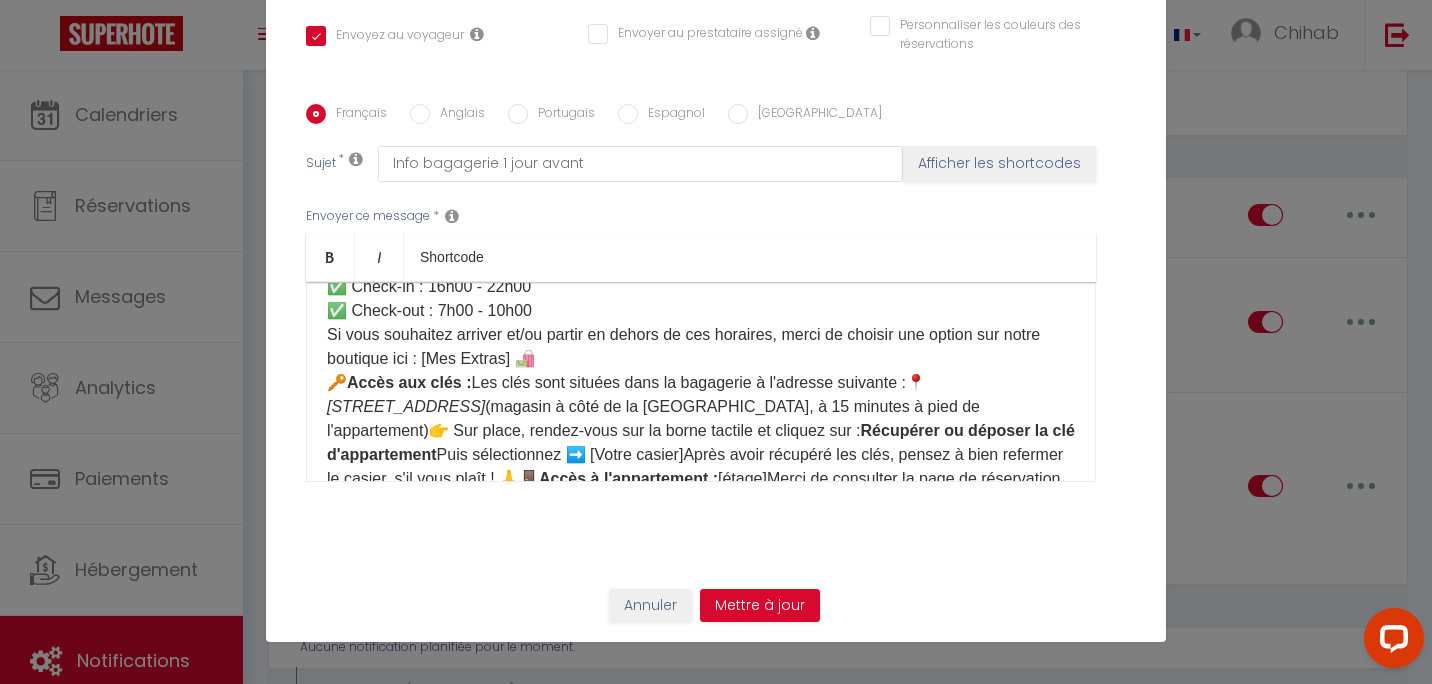 click on "Bonjour ☀️ Voici les informations pour accéder à l'appartement : ⏰ Horaires : ✅ Check-in : 16h00 - 22h00 ✅ Check-out : 7h00 - 10h00 Si vous souhaitez arriver et/ou partir en dehors de ces horaires, merci de choisir une option sur notre boutique ici : [Mes Extras] 🛍️ 🔑  Accès aux clés : Les clés sont situées dans la bagagerie à l'adresse suivante :📍  [STREET_ADDRESS] (magasin à côté de la [GEOGRAPHIC_DATA], à 15 minutes à pied de l'appartement)👉 Sur place, rendez-vous sur la borne tactile et cliquez sur : Récupérer ou déposer la clé d'appartement Puis sélectionnez ➡️ [Votre casier]Après avoir récupéré les clés, pensez à bien refermer le casier, s'il vous plaît ! 🙏🚪  Accès à l'appartement : [étage]Merci de consulter la page de réservation dans la catégorie  "Comment accéder au logement"  où vous trouverez :📷 Photos de l'appartement🏢 Étage🔑 Utilisation des clés🗑️ Emplacement des poubelles🔄  Départ : ⚠️" at bounding box center (701, 467) 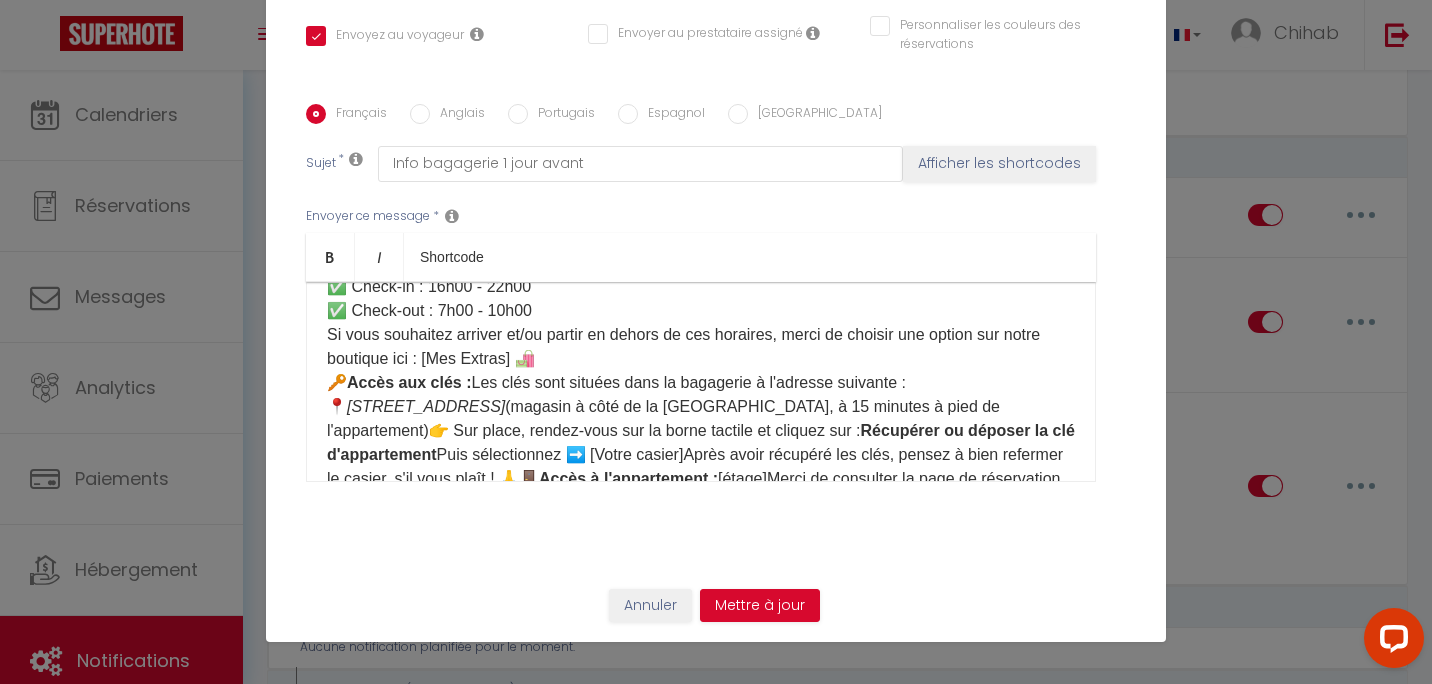 click on "Bonjour ☀️ Voici les informations pour accéder à l'appartement : ⏰ Horaires : ✅ Check-in : 16h00 - 22h00 ✅ Check-out : 7h00 - 10h00 Si vous souhaitez arriver et/ou partir en dehors de ces horaires, merci de choisir une option sur notre boutique ici : [Mes Extras] 🛍️ 🔑  Accès aux clés : Les clés sont situées dans la bagagerie à l'adresse suivante : 📍  [STREET_ADDRESS] (magasin à côté de la [GEOGRAPHIC_DATA], à 15 minutes à pied de l'appartement)👉 Sur place, rendez-vous sur la borne tactile et cliquez sur : Récupérer ou déposer la clé d'appartement Puis sélectionnez ➡️ [Votre casier]Après avoir récupéré les clés, pensez à bien refermer le casier, s'il vous plaît ! 🙏🚪  Accès à l'appartement : [étage]Merci de consulter la page de réservation dans la catégorie  "Comment accéder au logement"  où vous trouverez :📷 Photos de l'appartement🏢 Étage🔑 Utilisation des clés🗑️ Emplacement des poubelles🔄  Départ : ⚠️" at bounding box center (701, 467) 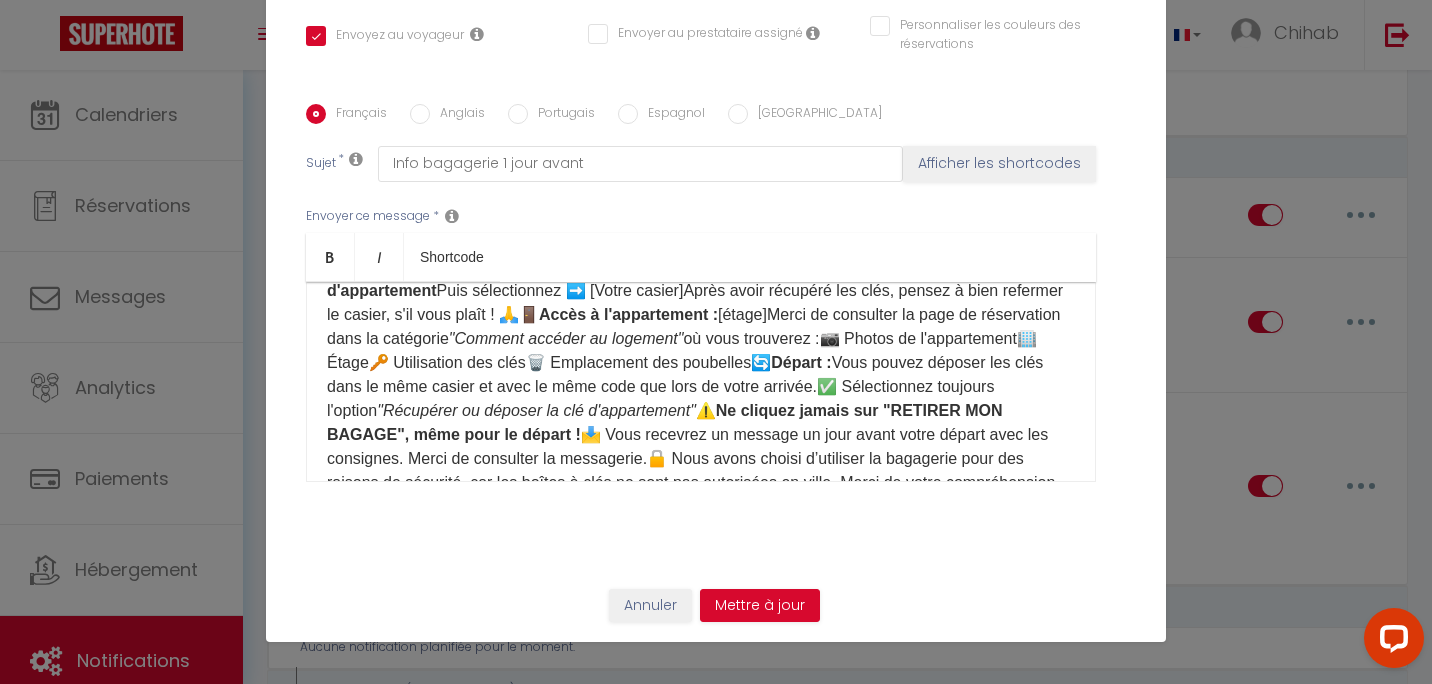 scroll, scrollTop: 300, scrollLeft: 0, axis: vertical 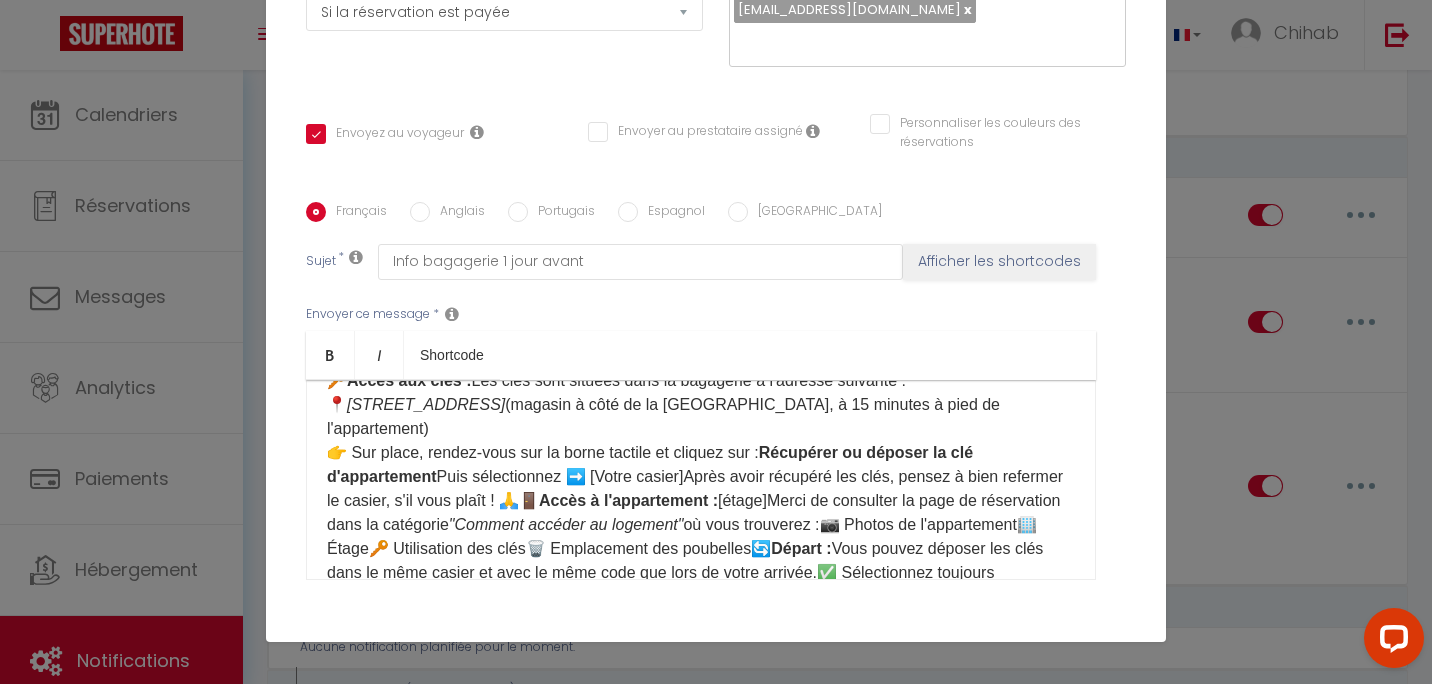 click on "Récupérer ou déposer la clé d'appartement" 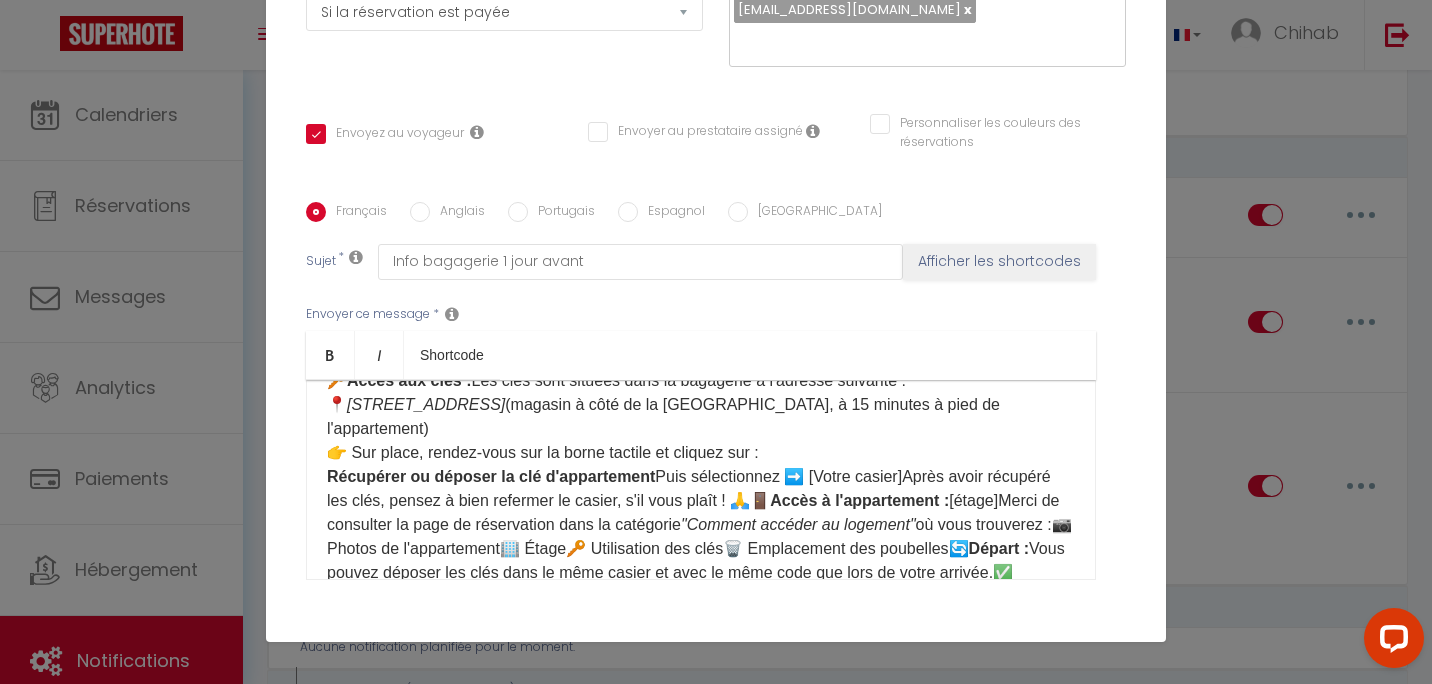 click on "Récupérer ou déposer la clé d'appartement" 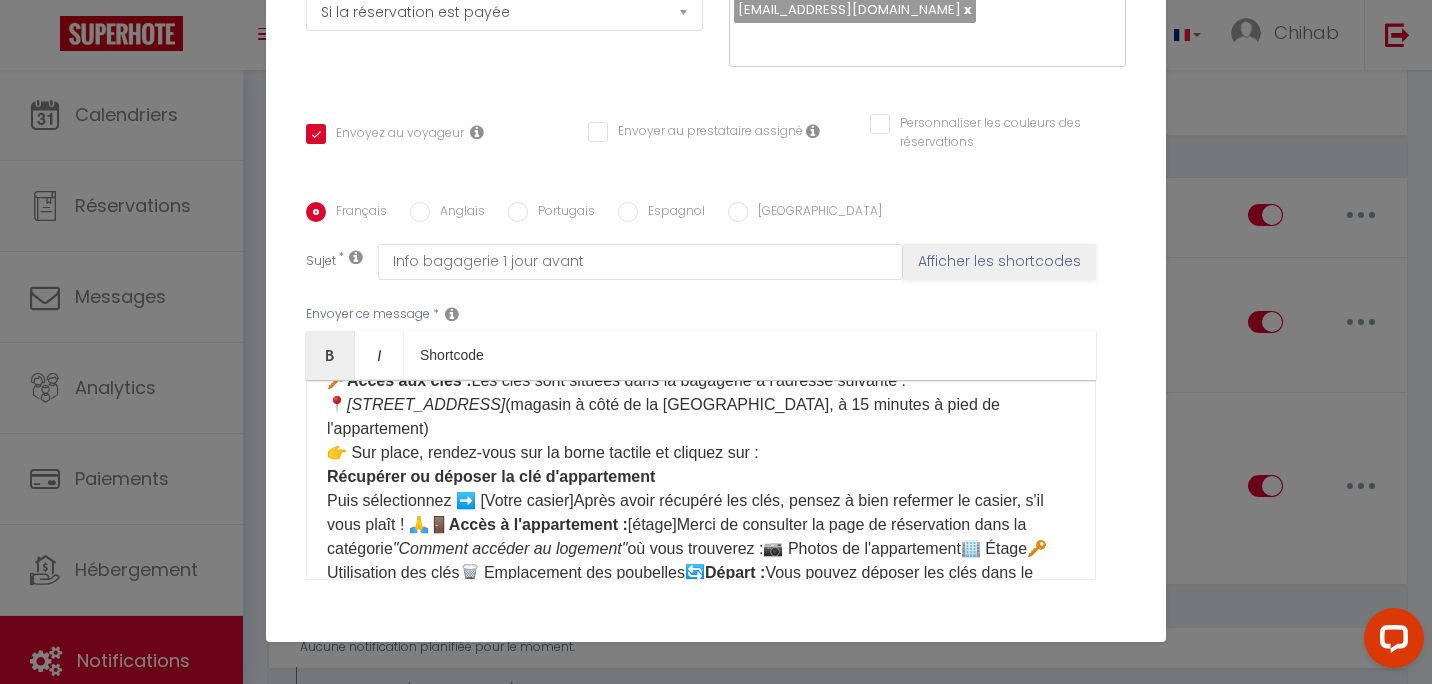 click on "Bonjour ☀️ Voici les informations pour accéder à l'appartement : ⏰ Horaires : ✅ Check-in : 16h00 - 22h00 ✅ Check-out : 7h00 - 10h00 Si vous souhaitez arriver et/ou partir en dehors de ces horaires, merci de choisir une option sur notre boutique ici : [Mes Extras] 🛍️ 🔑  Accès aux clés : Les clés sont situées dans la bagagerie à l'adresse suivante : 📍  [STREET_ADDRESS] (magasin à côté de la [GEOGRAPHIC_DATA], à 15 minutes à pied de l'appartement) 👉 Sur place, rendez-vous sur la borne tactile et cliquez sur : Récupérer ou déposer la clé d'appartement Puis sélectionnez ➡️ [Votre casier]Après avoir récupéré les clés, pensez à bien refermer le casier, s'il vous plaît ! 🙏🚪  Accès à l'appartement : [étage]Merci de consulter la page de réservation dans la catégorie  "Comment accéder au logement"  où vous trouverez :📷 Photos de l'appartement🏢 Étage🔑 Utilisation des clés🗑️ Emplacement des poubelles🔄  Départ : ⚠️" at bounding box center [701, 477] 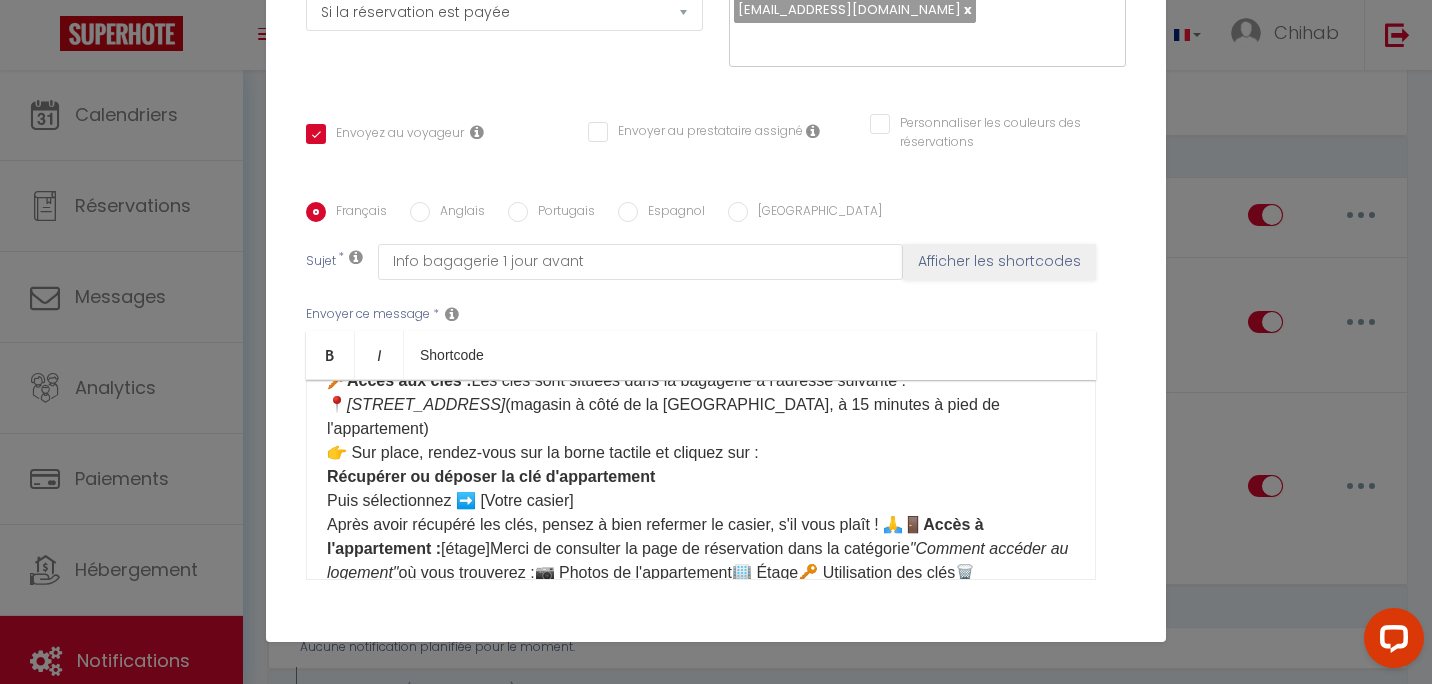 scroll, scrollTop: 300, scrollLeft: 0, axis: vertical 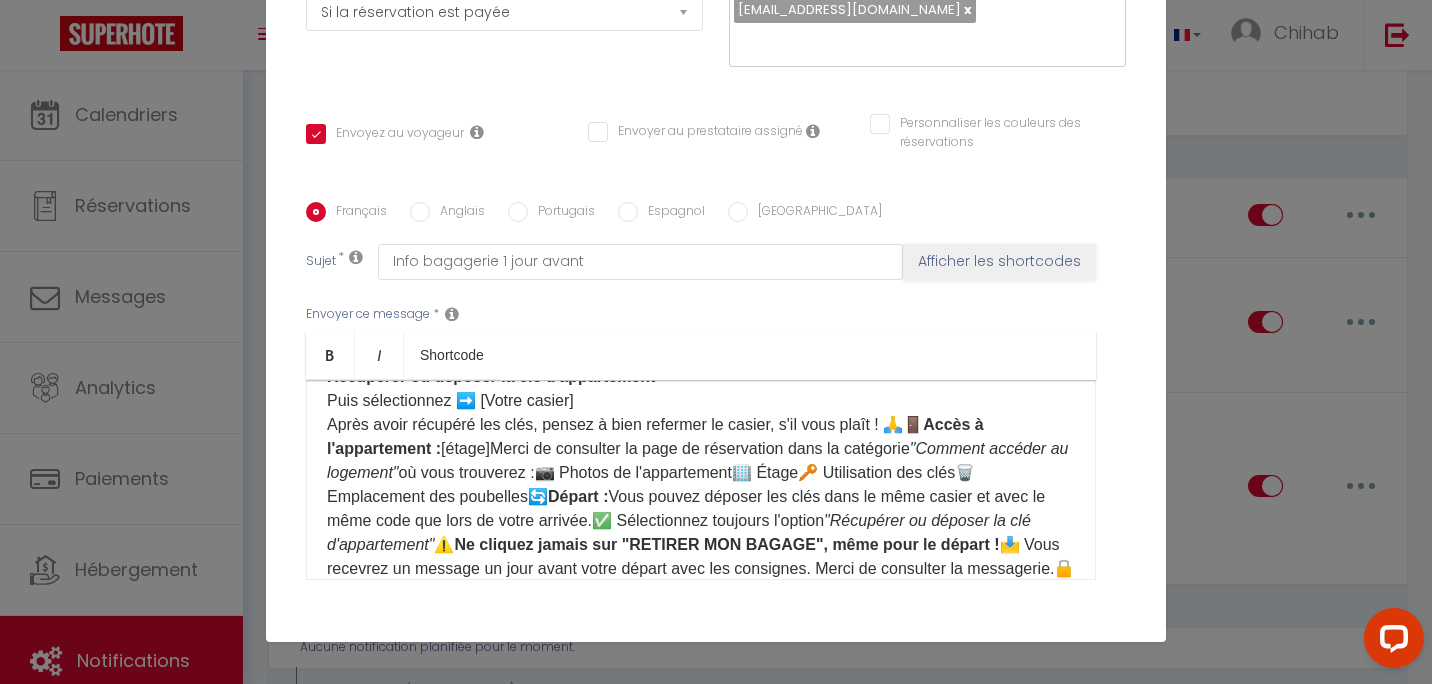 click on "Bonjour ☀️ Voici les informations pour accéder à l'appartement : ⏰ Horaires : ✅ Check-in : 16h00 - 22h00 ✅ Check-out : 7h00 - 10h00 Si vous souhaitez arriver et/ou partir en dehors de ces horaires, merci de choisir une option sur notre boutique ici : [Mes Extras] 🛍️ 🔑  Accès aux clés : Les clés sont situées dans la bagagerie à l'adresse suivante : 📍  [STREET_ADDRESS] (magasin à côté de la [GEOGRAPHIC_DATA], à 15 minutes à pied de l'appartement) 👉 Sur place, rendez-vous sur la borne tactile et cliquez sur : Récupérer ou déposer la clé d'appartement Puis sélectionnez ➡️ [Votre casier] Après avoir récupéré les clés, pensez à bien refermer le casier, s'il vous plaît ! 🙏🚪  Accès à l'appartement : [étage]Merci de consulter la page de réservation dans la catégorie  "Comment accéder au logement"  où vous trouverez :📷 Photos de l'appartement🏢 Étage🔑 Utilisation des clés🗑️ Emplacement des poubelles🔄  Départ : ⚠️" at bounding box center (701, 389) 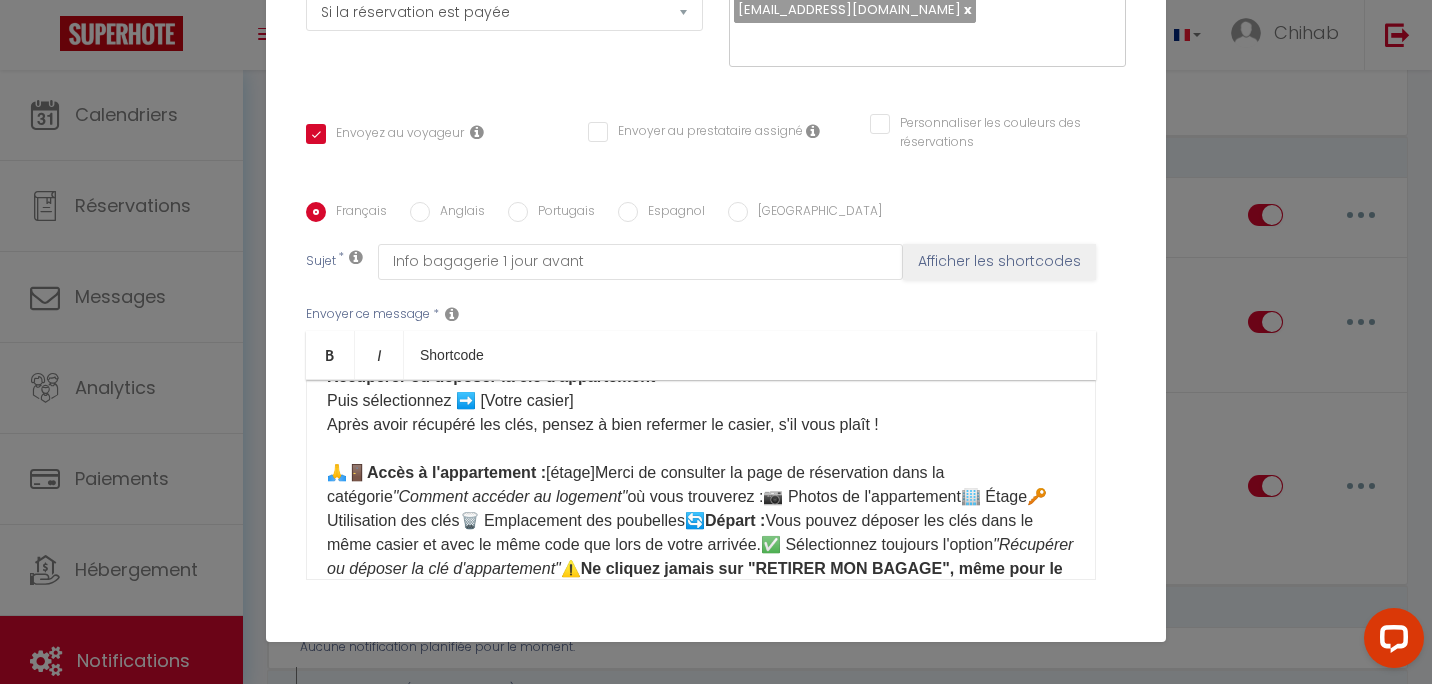 click on "Bonjour ☀️ Voici les informations pour accéder à l'appartement : ⏰ Horaires : ✅ Check-in : 16h00 - 22h00 ✅ Check-out : 7h00 - 10h00 Si vous souhaitez arriver et/ou partir en dehors de ces horaires, merci de choisir une option sur notre boutique ici : [Mes Extras] 🛍️ 🔑  Accès aux clés : Les clés sont situées dans la bagagerie à l'adresse suivante : 📍  [STREET_ADDRESS] (magasin à côté de la [GEOGRAPHIC_DATA], à 15 minutes à pied de l'appartement) 👉 Sur place, rendez-vous sur la borne tactile et cliquez sur : Récupérer ou déposer la clé d'appartement Puis sélectionnez ➡️ [Votre casier] Après avoir récupéré les clés, pensez à bien refermer le casier, s'il vous plaît !  🙏🚪  Accès à l'appartement : [étage]Merci de consulter la page de réservation dans la catégorie  "Comment accéder au logement"  où vous trouverez :📷 Photos de l'appartement🏢 Étage🔑 Utilisation des clés🗑️ Emplacement des poubelles🔄  Départ : Wifi :" at bounding box center (701, 401) 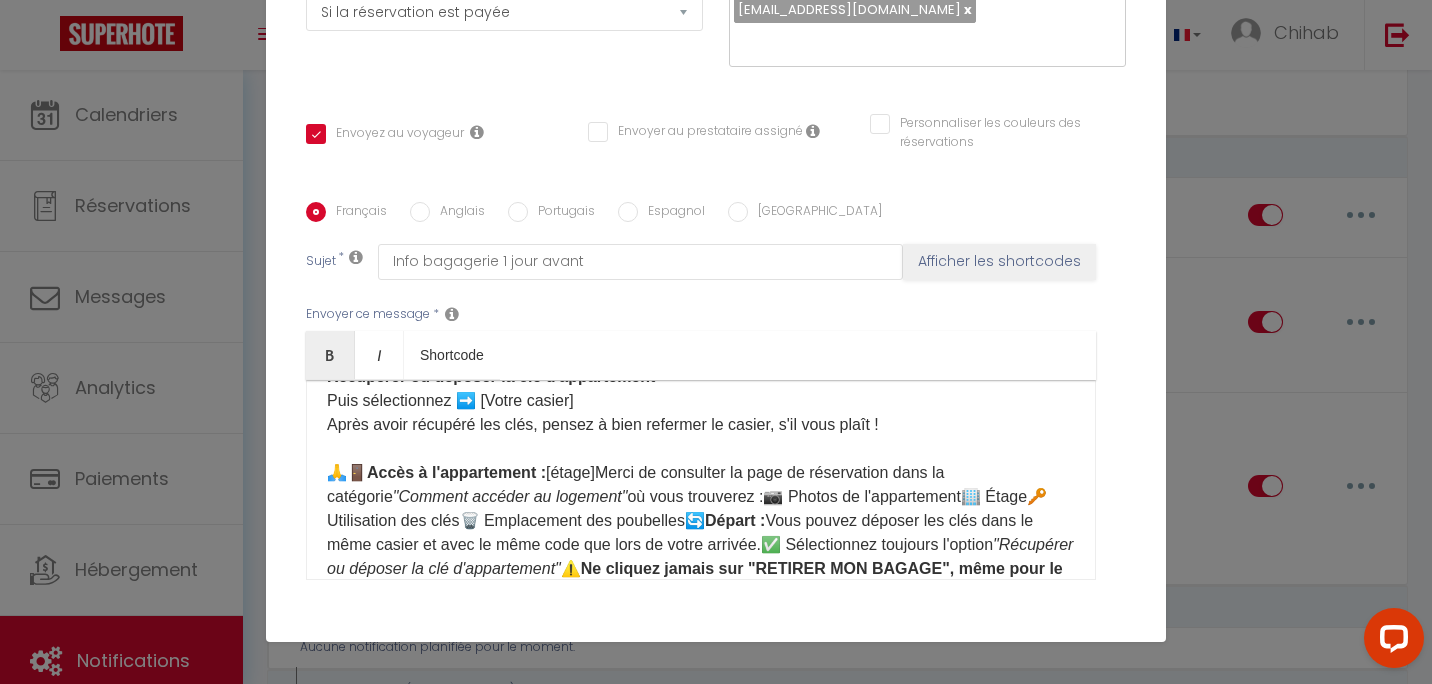 click on "Bonjour ☀️ Voici les informations pour accéder à l'appartement : ⏰ Horaires : ✅ Check-in : 16h00 - 22h00 ✅ Check-out : 7h00 - 10h00 Si vous souhaitez arriver et/ou partir en dehors de ces horaires, merci de choisir une option sur notre boutique ici : [Mes Extras] 🛍️ 🔑  Accès aux clés : Les clés sont situées dans la bagagerie à l'adresse suivante : 📍  [STREET_ADDRESS] (magasin à côté de la [GEOGRAPHIC_DATA], à 15 minutes à pied de l'appartement) 👉 Sur place, rendez-vous sur la borne tactile et cliquez sur : Récupérer ou déposer la clé d'appartement Puis sélectionnez ➡️ [Votre casier] Après avoir récupéré les clés, pensez à bien refermer le casier, s'il vous plaît !  🙏🚪  Accès à l'appartement : [étage]Merci de consulter la page de réservation dans la catégorie  "Comment accéder au logement"  où vous trouverez :📷 Photos de l'appartement🏢 Étage🔑 Utilisation des clés🗑️ Emplacement des poubelles🔄  Départ : Wifi :" at bounding box center [701, 401] 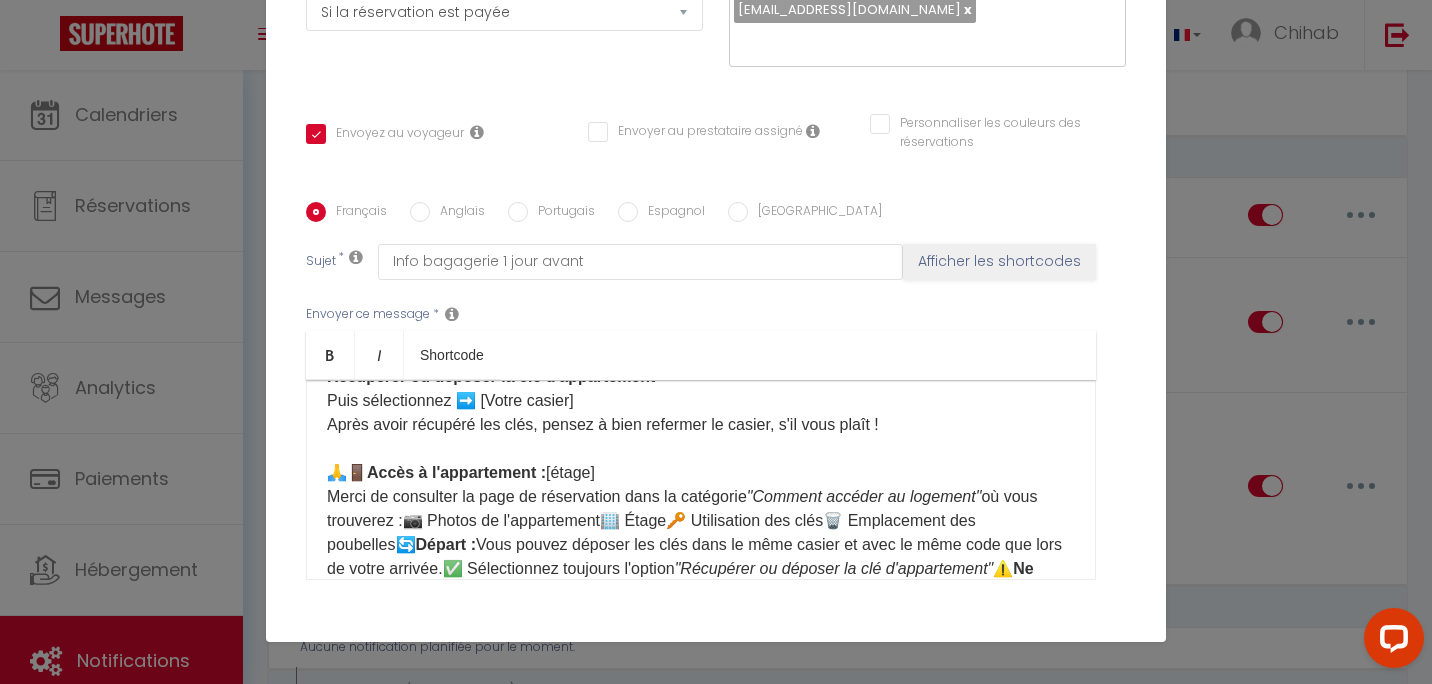 click on "Bonjour ☀️ Voici les informations pour accéder à l'appartement : ⏰ Horaires : ✅ Check-in : 16h00 - 22h00 ✅ Check-out : 7h00 - 10h00 Si vous souhaitez arriver et/ou partir en dehors de ces horaires, merci de choisir une option sur notre boutique ici : [Mes Extras] 🛍️ 🔑  Accès aux clés : Les clés sont situées dans la bagagerie à l'adresse suivante : 📍  [STREET_ADDRESS] (magasin à côté de la [GEOGRAPHIC_DATA], à 15 minutes à pied de l'appartement) 👉 Sur place, rendez-vous sur la borne tactile et cliquez sur : Récupérer ou déposer la clé d'appartement Puis sélectionnez ➡️ [Votre casier] Après avoir récupéré les clés, pensez à bien refermer le casier, s'il vous plaît !  🙏🚪  Accès à l'appartement : [étage] Merci de consulter la page de réservation dans la catégorie  "Comment accéder au logement"  où vous trouverez :📷 Photos de l'appartement🏢 Étage🔑 Utilisation des clés🗑️ Emplacement des poubelles🔄  Départ :" at bounding box center [701, 413] 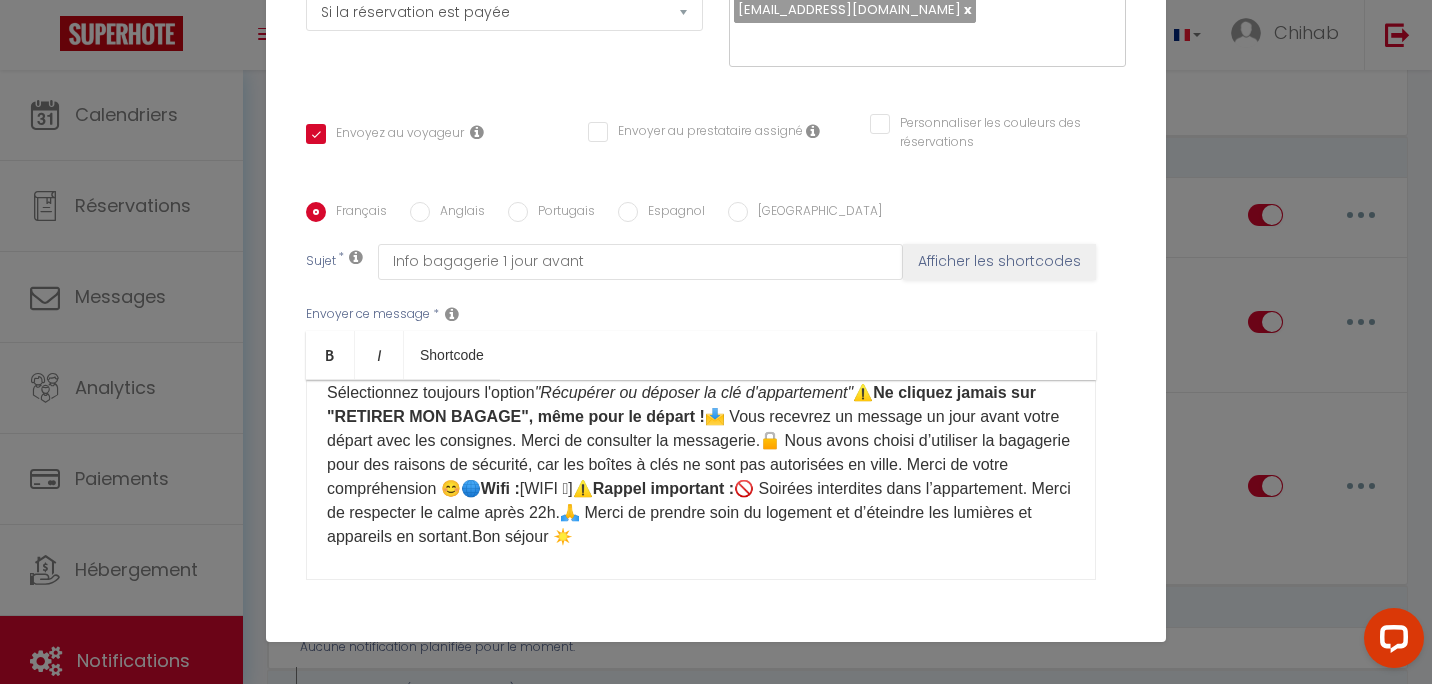 scroll, scrollTop: 400, scrollLeft: 0, axis: vertical 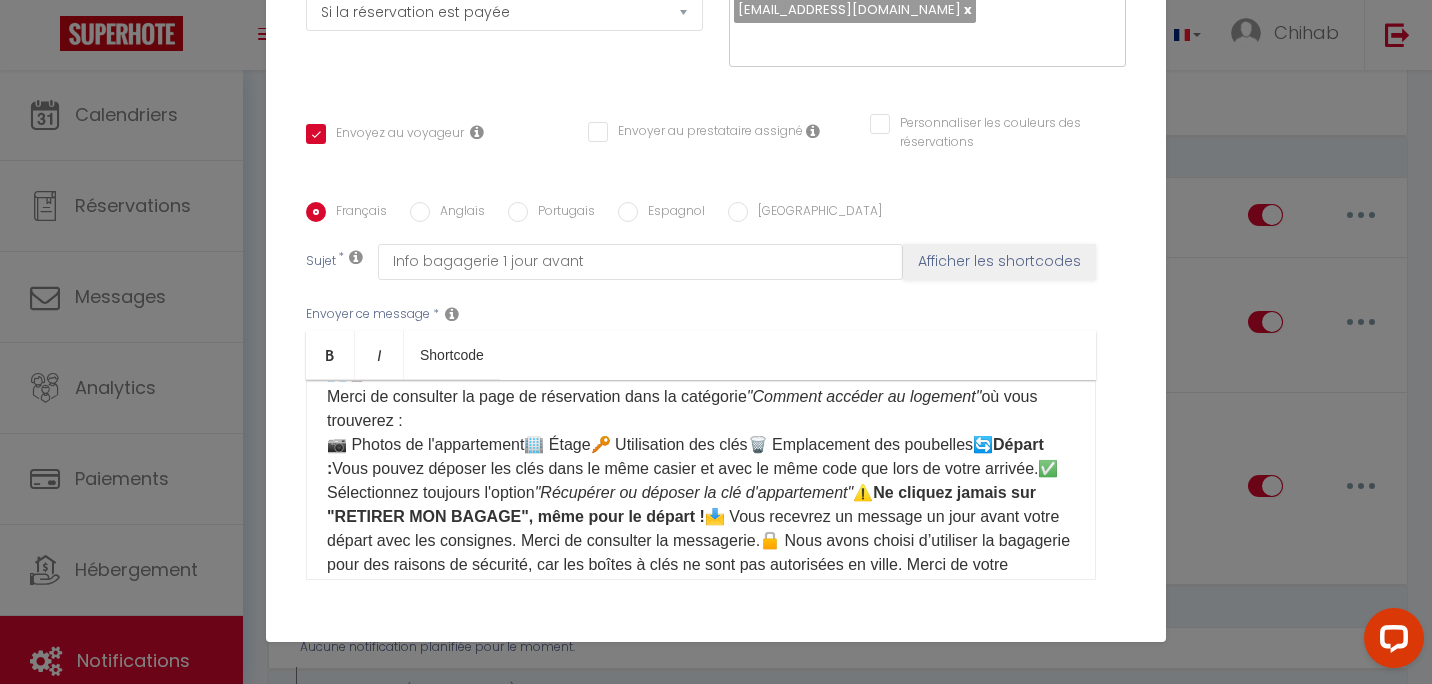 click on "Bonjour ☀️ Voici les informations pour accéder à l'appartement : ⏰ Horaires : ✅ Check-in : 16h00 - 22h00 ✅ Check-out : 7h00 - 10h00 Si vous souhaitez arriver et/ou partir en dehors de ces horaires, merci de choisir une option sur notre boutique ici : [Mes Extras] 🛍️ 🔑  Accès aux clés : Les clés sont situées dans la bagagerie à l'adresse suivante : 📍  [STREET_ADDRESS] (magasin à côté de la [GEOGRAPHIC_DATA], à 15 minutes à pied de l'appartement) 👉 Sur place, rendez-vous sur la borne tactile et cliquez sur : Récupérer ou déposer la clé d'appartement Puis sélectionnez ➡️ [Votre casier] Après avoir récupéré les clés, pensez à bien refermer le casier, s'il vous plaît !  🙏🚪  Accès à l'appartement : [étage] Merci de consulter la page de réservation dans la catégorie  "Comment accéder au logement"  où vous trouverez : 📷 Photos de l'appartement🏢 Étage🔑 Utilisation des clés🗑️ Emplacement des poubelles🔄  Départ :" at bounding box center [701, 325] 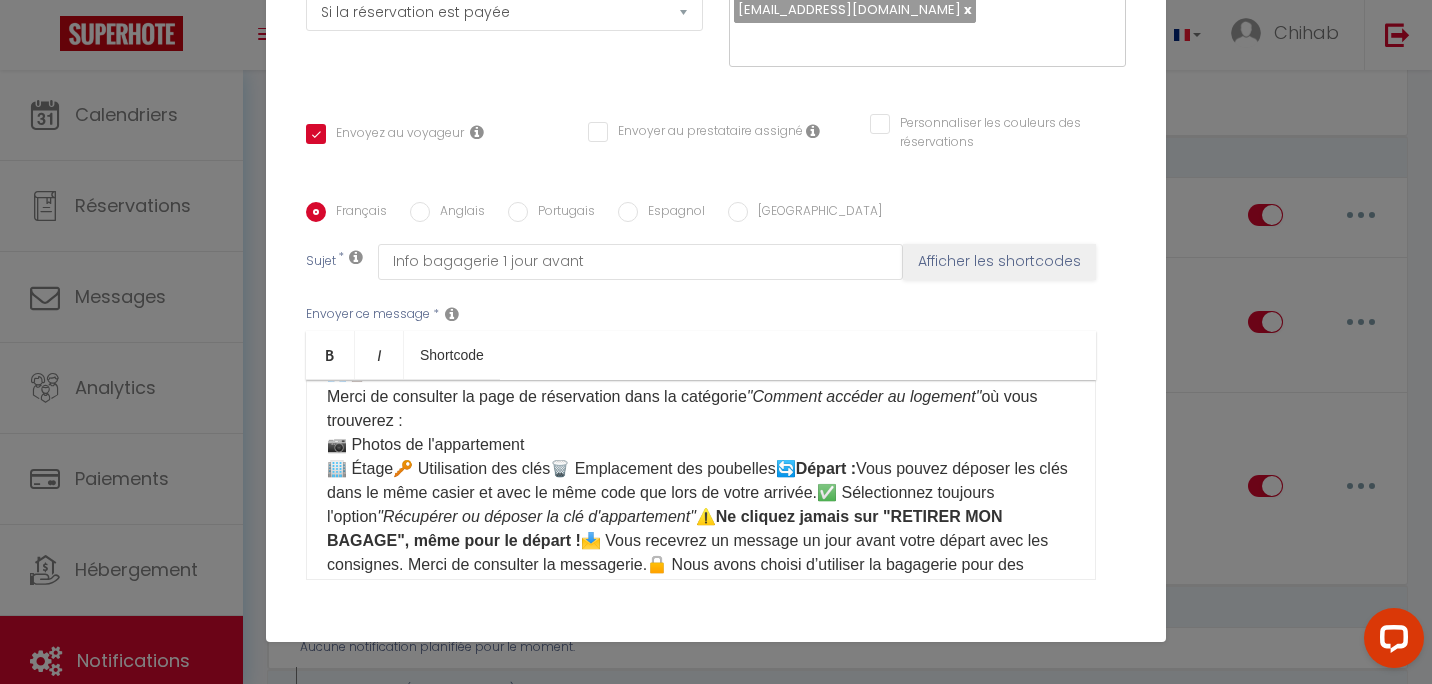 click on "Bonjour ☀️ Voici les informations pour accéder à l'appartement : ⏰ Horaires : ✅ Check-in : 16h00 - 22h00 ✅ Check-out : 7h00 - 10h00 Si vous souhaitez arriver et/ou partir en dehors de ces horaires, merci de choisir une option sur notre boutique ici : [Mes Extras] 🛍️ 🔑  Accès aux clés : Les clés sont situées dans la bagagerie à l'adresse suivante : 📍  [STREET_ADDRESS] (magasin à côté de la [GEOGRAPHIC_DATA], à 15 minutes à pied de l'appartement) 👉 Sur place, rendez-vous sur la borne tactile et cliquez sur : Récupérer ou déposer la clé d'appartement Puis sélectionnez ➡️ [Votre casier] Après avoir récupéré les clés, pensez à bien refermer le casier, s'il vous plaît !  🙏🚪  Accès à l'appartement : [étage] Merci de consulter la page de réservation dans la catégorie  "Comment accéder au logement"  où vous trouverez : 📷 Photos de l'appartement 🏢 Étage🔑 Utilisation des clés🗑️ Emplacement des poubelles🔄  Départ :" at bounding box center (701, 337) 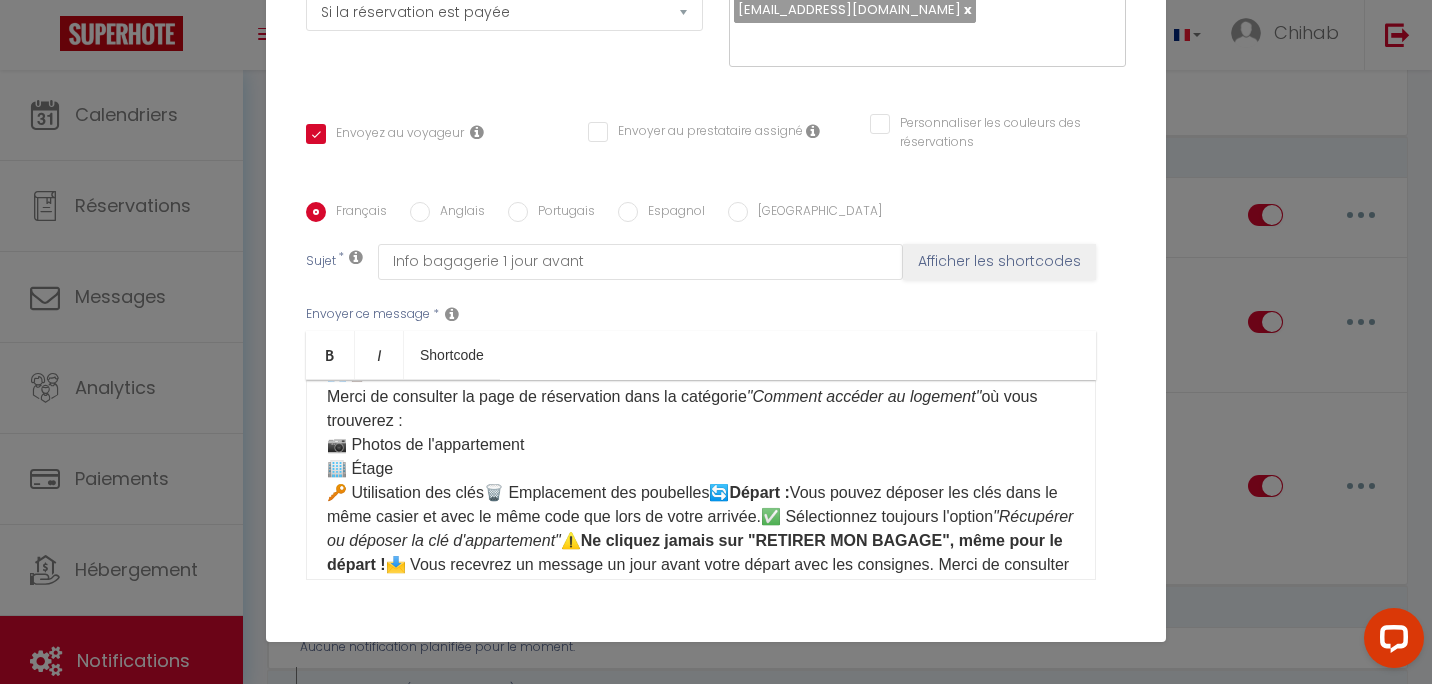 click on "Bonjour ☀️ Voici les informations pour accéder à l'appartement : ⏰ Horaires : ✅ Check-in : 16h00 - 22h00 ✅ Check-out : 7h00 - 10h00 Si vous souhaitez arriver et/ou partir en dehors de ces horaires, merci de choisir une option sur notre boutique ici : [Mes Extras] 🛍️ 🔑  Accès aux clés : Les clés sont situées dans la bagagerie à l'adresse suivante : 📍  [STREET_ADDRESS] (magasin à côté de la [GEOGRAPHIC_DATA], à 15 minutes à pied de l'appartement) 👉 Sur place, rendez-vous sur la borne tactile et cliquez sur : Récupérer ou déposer la clé d'appartement Puis sélectionnez ➡️ [Votre casier] Après avoir récupéré les clés, pensez à bien refermer le casier, s'il vous plaît !  🙏🚪  Accès à l'appartement : [étage] Merci de consulter la page de réservation dans la catégorie  "Comment accéder au logement"  où vous trouverez : 📷 Photos de l'appartement 🏢 Étage 🔑 Utilisation des clés🗑️ Emplacement des poubelles🔄  Départ :" at bounding box center (701, 337) 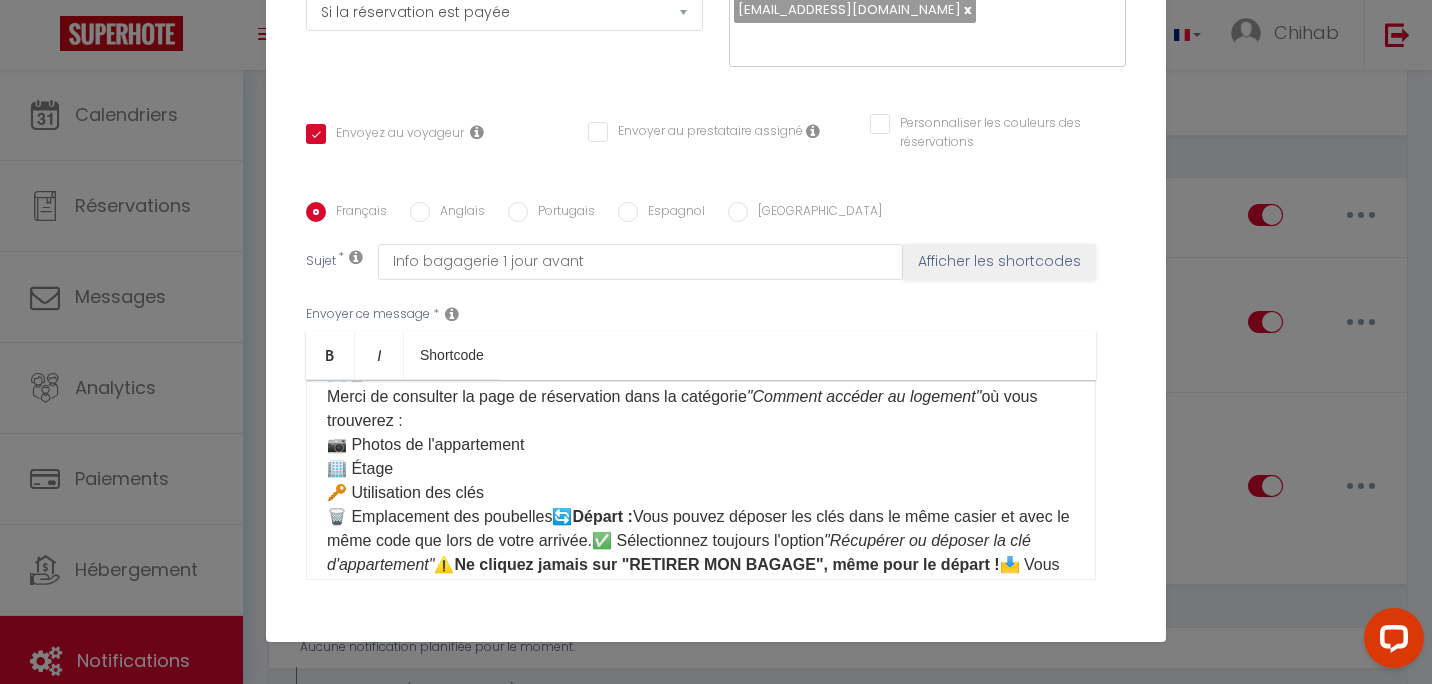 click on "Bonjour ☀️ Voici les informations pour accéder à l'appartement : ⏰ Horaires : ✅ Check-in : 16h00 - 22h00 ✅ Check-out : 7h00 - 10h00 Si vous souhaitez arriver et/ou partir en dehors de ces horaires, merci de choisir une option sur notre boutique ici : [Mes Extras] 🛍️ 🔑  Accès aux clés : Les clés sont situées dans la bagagerie à l'adresse suivante : 📍  [STREET_ADDRESS] (magasin à côté de la [GEOGRAPHIC_DATA], à 15 minutes à pied de l'appartement) 👉 Sur place, rendez-vous sur la borne tactile et cliquez sur : Récupérer ou déposer la clé d'appartement Puis sélectionnez ➡️ [Votre casier] Après avoir récupéré les clés, pensez à bien refermer le casier, s'il vous plaît !  🙏🚪  Accès à l'appartement : [étage] Merci de consulter la page de réservation dans la catégorie  "Comment accéder au logement"  où vous trouverez : 📷 Photos de l'appartement 🏢 Étage 🔑 Utilisation des clés 🗑️ Emplacement des poubelles🔄  Départ :" at bounding box center [701, 349] 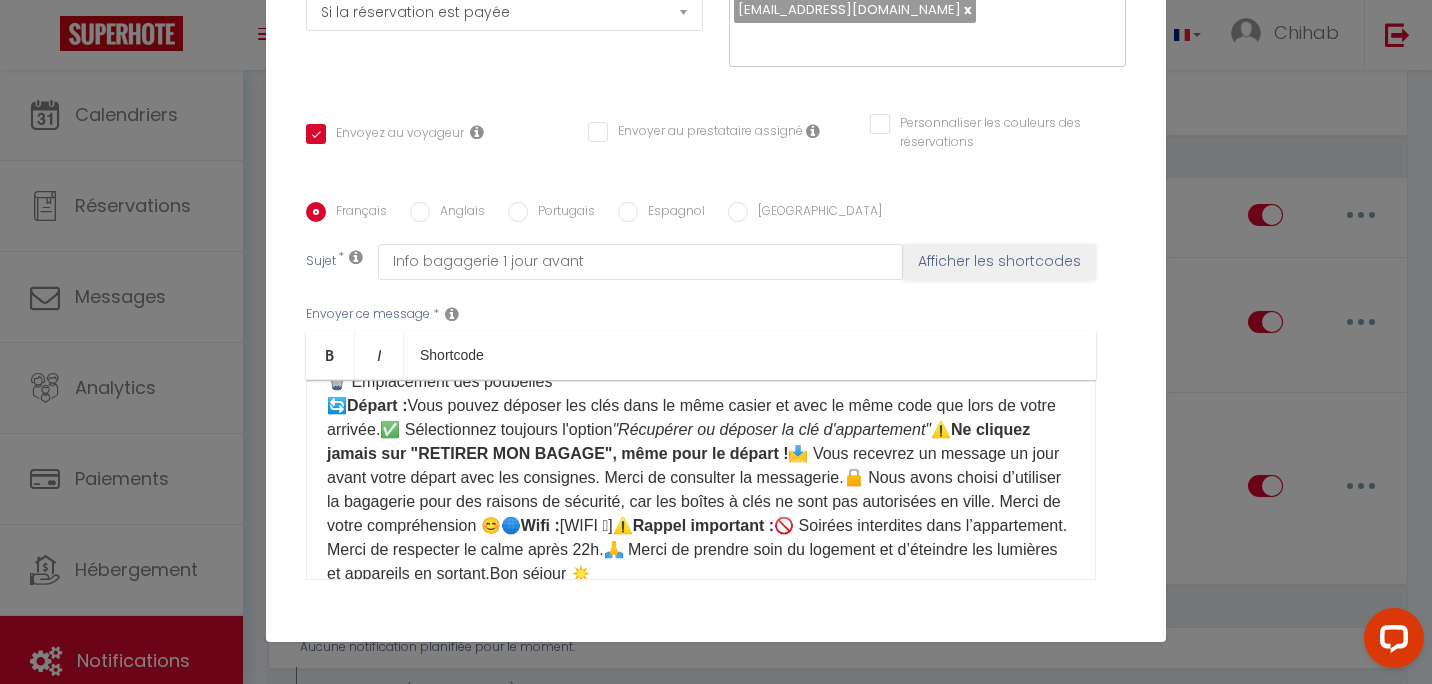 scroll, scrollTop: 482, scrollLeft: 0, axis: vertical 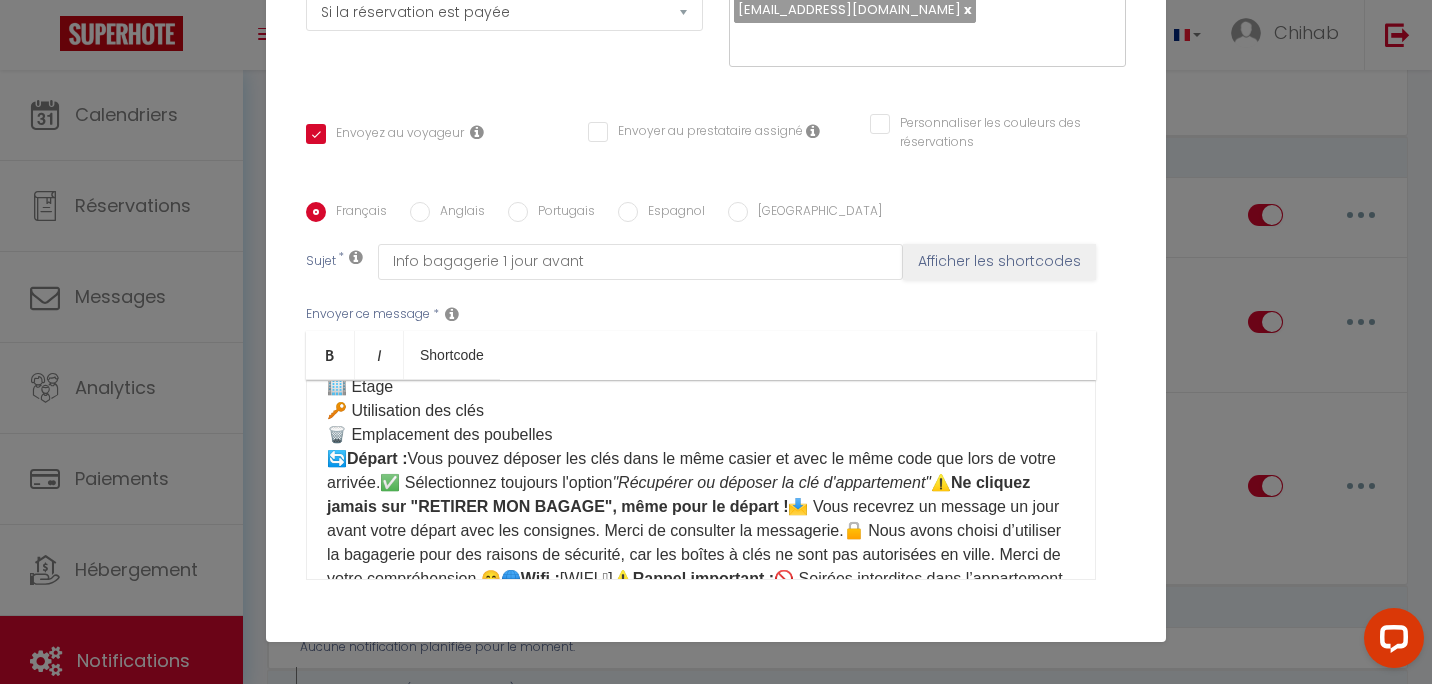 click on "Bonjour ☀️ Voici les informations pour accéder à l'appartement : ⏰ Horaires : ✅ Check-in : 16h00 - 22h00 ✅ Check-out : 7h00 - 10h00 Si vous souhaitez arriver et/ou partir en dehors de ces horaires, merci de choisir une option sur notre boutique ici : [Mes Extras] 🛍️ 🔑  Accès aux clés : Les clés sont situées dans la bagagerie à l'adresse suivante : 📍  [STREET_ADDRESS] (magasin à côté de la [GEOGRAPHIC_DATA], à 15 minutes à pied de l'appartement) 👉 Sur place, rendez-vous sur la borne tactile et cliquez sur : Récupérer ou déposer la clé d'appartement Puis sélectionnez ➡️ [Votre casier] Après avoir récupéré les clés, pensez à bien refermer le casier, s'il vous plaît !  🙏🚪  Accès à l'appartement : [étage] Merci de consulter la page de réservation dans la catégorie  "Comment accéder au logement"  où vous trouverez : 📷 Photos de l'appartement 🏢 Étage 🔑 Utilisation des clés 🗑️ Emplacement des poubelles 🔄  Départ :" at bounding box center (701, 279) 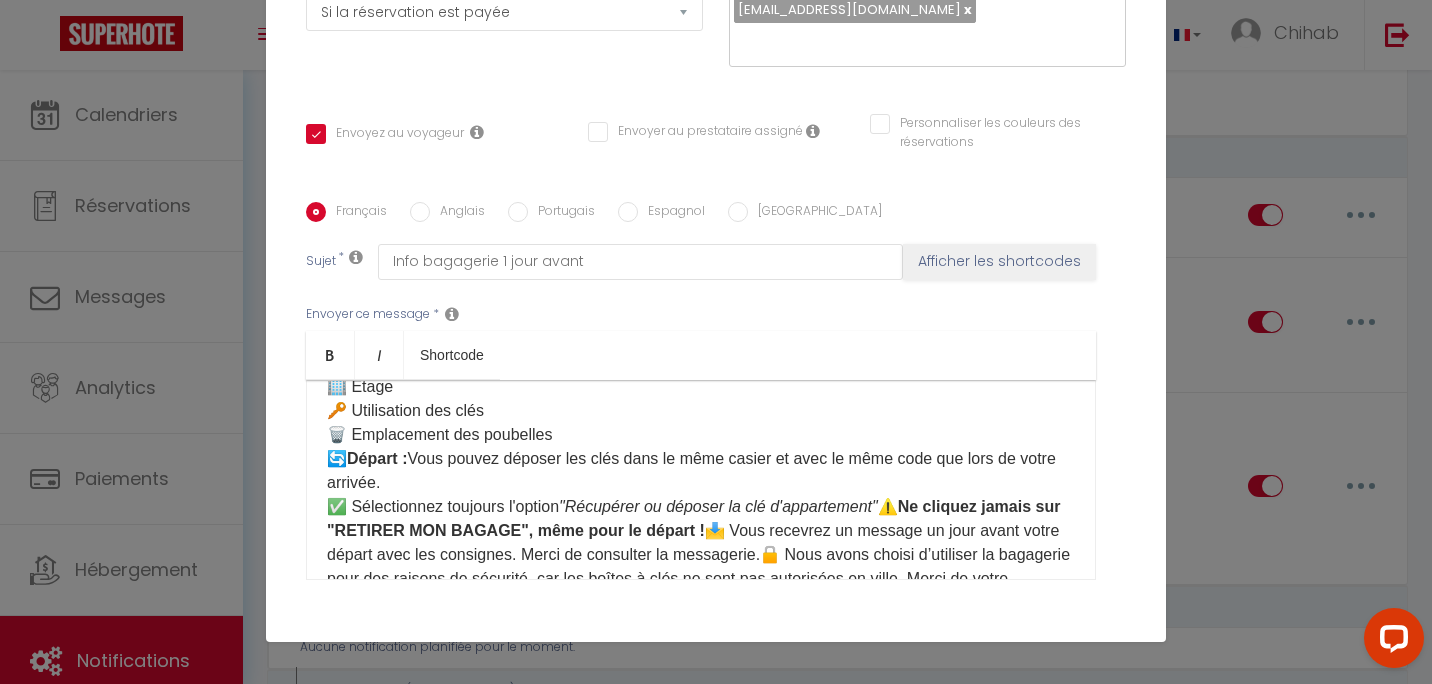 click on "Bonjour ☀️ Voici les informations pour accéder à l'appartement : ⏰ Horaires : ✅ Check-in : 16h00 - 22h00 ✅ Check-out : 7h00 - 10h00 Si vous souhaitez arriver et/ou partir en dehors de ces horaires, merci de choisir une option sur notre boutique ici : [Mes Extras] 🛍️ 🔑  Accès aux clés : Les clés sont situées dans la bagagerie à l'adresse suivante : 📍  [STREET_ADDRESS] (magasin à côté de la [GEOGRAPHIC_DATA], à 15 minutes à pied de l'appartement) 👉 Sur place, rendez-vous sur la borne tactile et cliquez sur : Récupérer ou déposer la clé d'appartement Puis sélectionnez ➡️ [Votre casier] Après avoir récupéré les clés, pensez à bien refermer le casier, s'il vous plaît !  🙏🚪  Accès à l'appartement : [étage] Merci de consulter la page de réservation dans la catégorie  "Comment accéder au logement"  où vous trouverez : 📷 Photos de l'appartement 🏢 Étage 🔑 Utilisation des clés 🗑️ Emplacement des poubelles 🔄  Départ :" at bounding box center [701, 291] 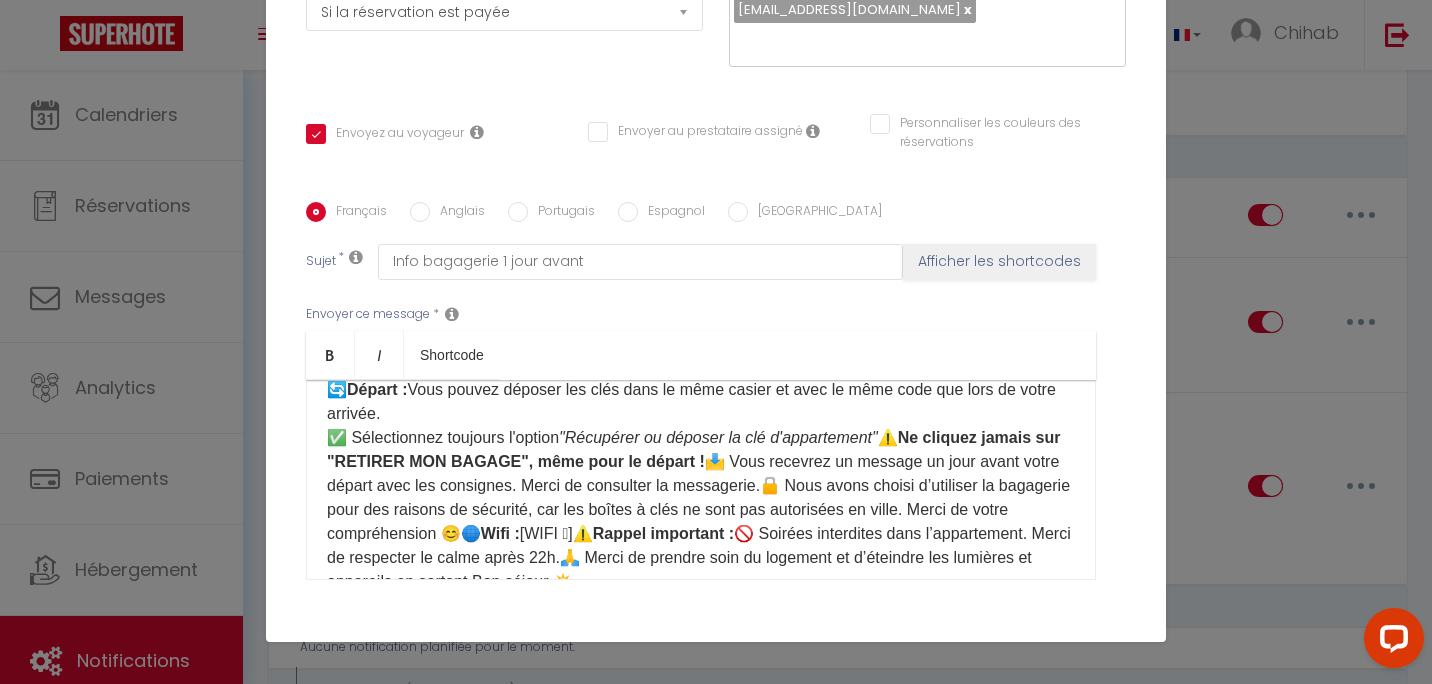 scroll, scrollTop: 530, scrollLeft: 0, axis: vertical 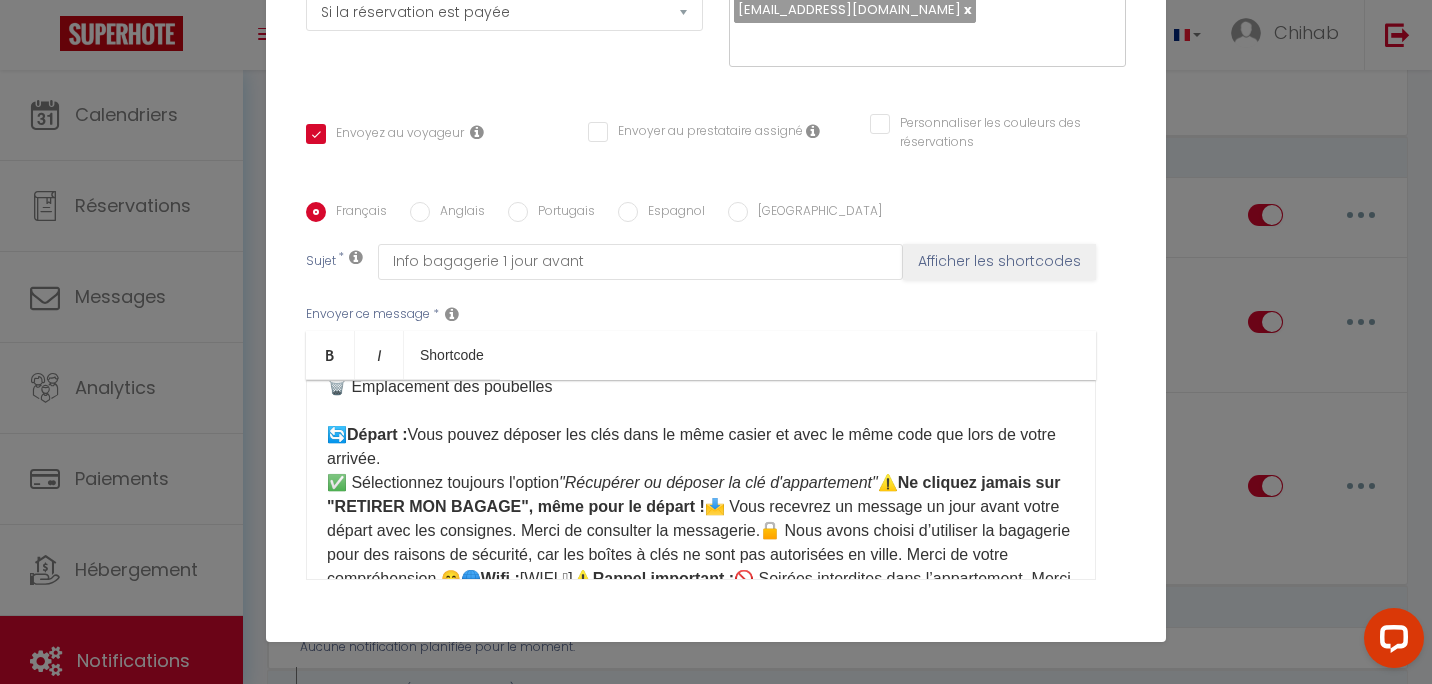 click on "Bonjour ☀️ Voici les informations pour accéder à l'appartement : ⏰ Horaires : ✅ Check-in : 16h00 - 22h00 ✅ Check-out : 7h00 - 10h00 Si vous souhaitez arriver et/ou partir en dehors de ces horaires, merci de choisir une option sur notre boutique ici : [Mes Extras] 🛍️ 🔑  Accès aux clés : Les clés sont situées dans la bagagerie à l'adresse suivante : 📍  [STREET_ADDRESS] (magasin à côté de la [GEOGRAPHIC_DATA], à 15 minutes à pied de l'appartement) 👉 Sur place, rendez-vous sur la borne tactile et cliquez sur : Récupérer ou déposer la clé d'appartement Puis sélectionnez ➡️ [Votre casier] Après avoir récupéré les clés, pensez à bien refermer le casier, s'il vous plaît !  🙏🚪  Accès à l'appartement : [étage] Merci de consulter la page de réservation dans la catégorie  "Comment accéder au logement"  où vous trouverez : 📷 Photos de l'appartement 🏢 Étage 🔑 Utilisation des clés 🗑️ Emplacement des poubelles 🔄  Départ :" at bounding box center (701, 255) 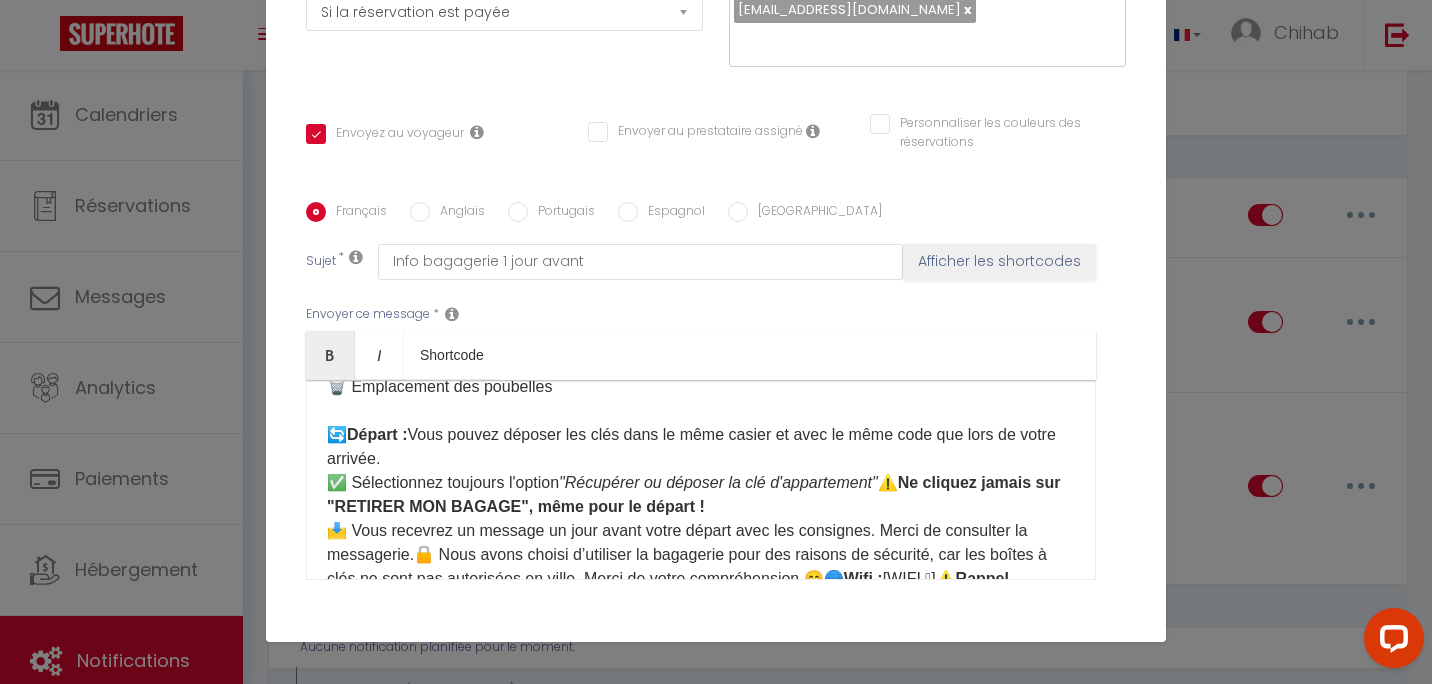 click on "Bonjour ☀️ Voici les informations pour accéder à l'appartement : ⏰ Horaires : ✅ Check-in : 16h00 - 22h00 ✅ Check-out : 7h00 - 10h00 Si vous souhaitez arriver et/ou partir en dehors de ces horaires, merci de choisir une option sur notre boutique ici : [Mes Extras] 🛍️ 🔑  Accès aux clés : Les clés sont situées dans la bagagerie à l'adresse suivante : 📍  [STREET_ADDRESS] (magasin à côté de la [GEOGRAPHIC_DATA], à 15 minutes à pied de l'appartement) 👉 Sur place, rendez-vous sur la borne tactile et cliquez sur : Récupérer ou déposer la clé d'appartement Puis sélectionnez ➡️ [Votre casier] Après avoir récupéré les clés, pensez à bien refermer le casier, s'il vous plaît !  🙏🚪  Accès à l'appartement : [étage] Merci de consulter la page de réservation dans la catégorie  "Comment accéder au logement"  où vous trouverez : 📷 Photos de l'appartement 🏢 Étage 🔑 Utilisation des clés 🗑️ Emplacement des poubelles 🔄  Départ :" at bounding box center (701, 255) 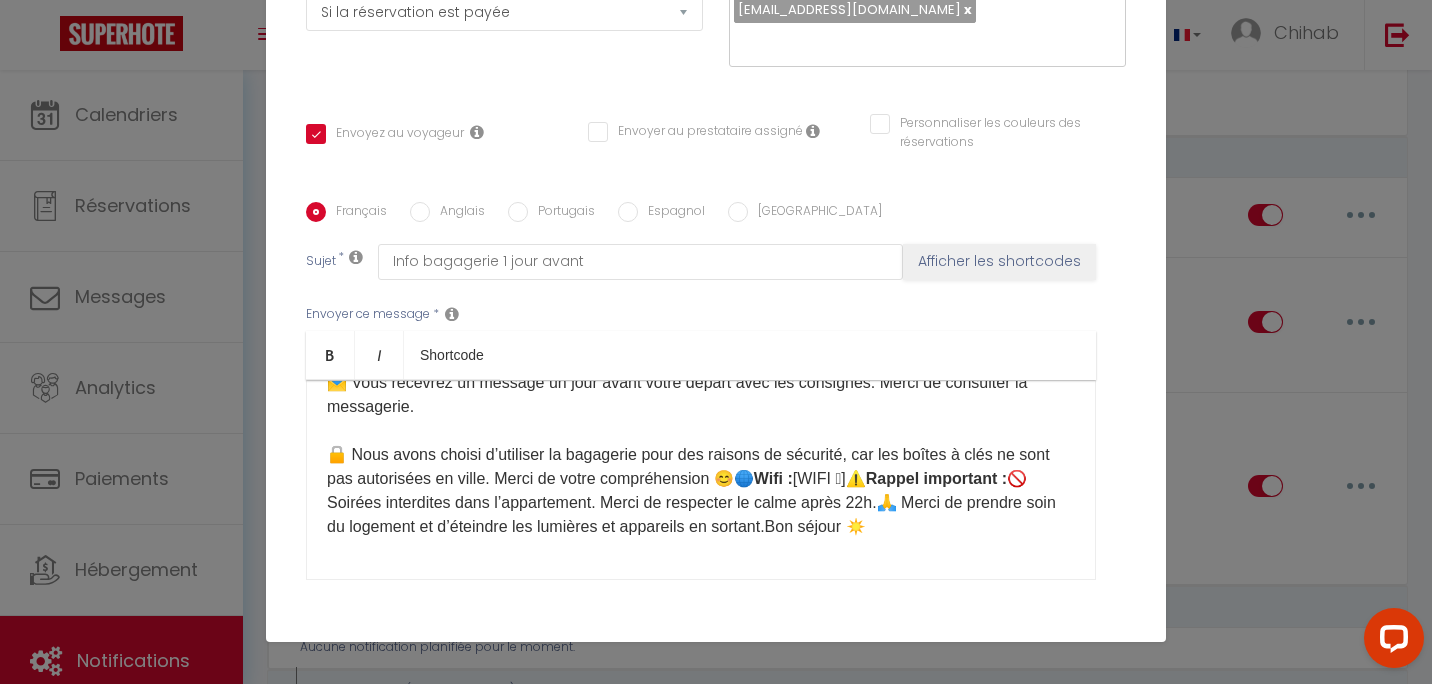 scroll, scrollTop: 702, scrollLeft: 0, axis: vertical 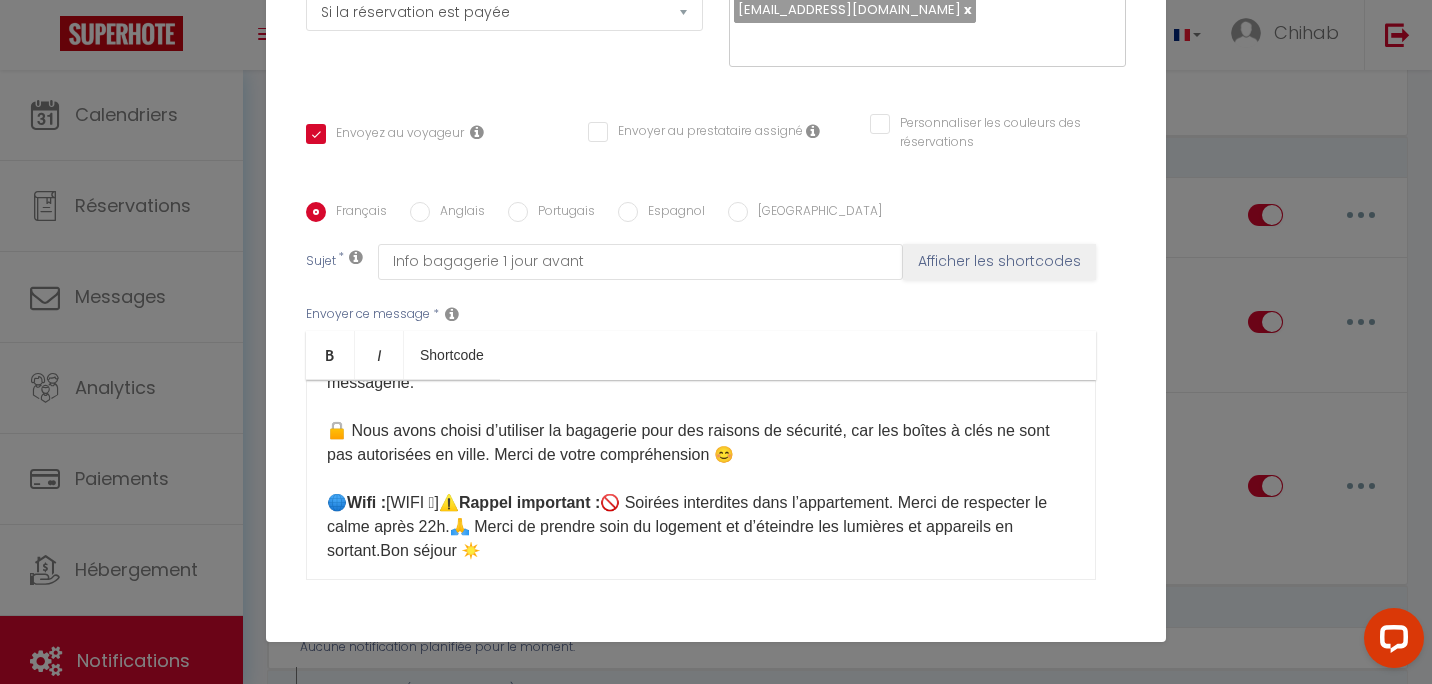 drag, startPoint x: 452, startPoint y: 504, endPoint x: 464, endPoint y: 501, distance: 12.369317 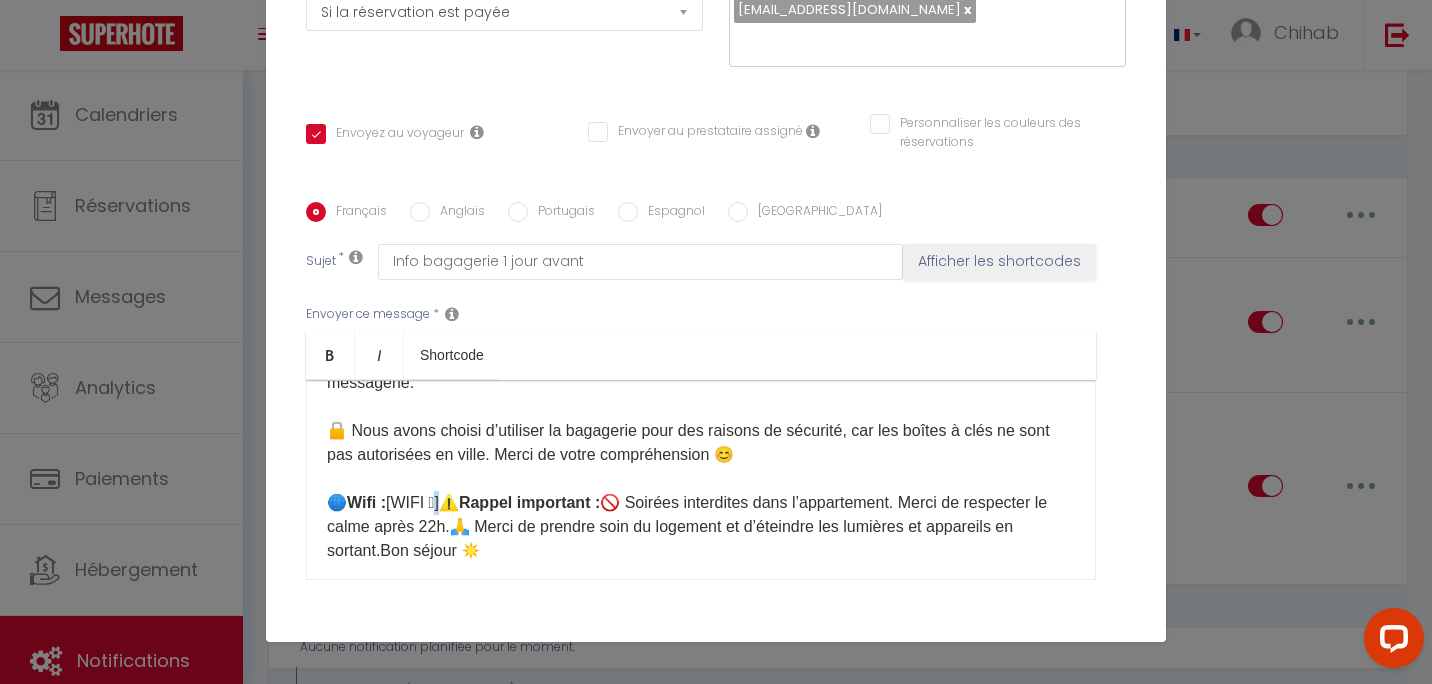 click on "Bonjour ☀️ Voici les informations pour accéder à l'appartement : ⏰ Horaires : ✅ Check-in : 16h00 - 22h00 ✅ Check-out : 7h00 - 10h00 Si vous souhaitez arriver et/ou partir en dehors de ces horaires, merci de choisir une option sur notre boutique ici : [Mes Extras] 🛍️ 🔑  Accès aux clés : Les clés sont situées dans la bagagerie à l'adresse suivante : 📍  [STREET_ADDRESS] (magasin à côté de la [GEOGRAPHIC_DATA], à 15 minutes à pied de l'appartement) 👉 Sur place, rendez-vous sur la borne tactile et cliquez sur : Récupérer ou déposer la clé d'appartement Puis sélectionnez ➡️ [Votre casier] Après avoir récupéré les clés, pensez à bien refermer le casier, s'il vous plaît !  🙏🚪  Accès à l'appartement : [étage] Merci de consulter la page de réservation dans la catégorie  "Comment accéder au logement"  où vous trouverez : 📷 Photos de l'appartement 🏢 Étage 🔑 Utilisation des clés 🗑️ Emplacement des poubelles 🔄  Départ :" at bounding box center (701, 131) 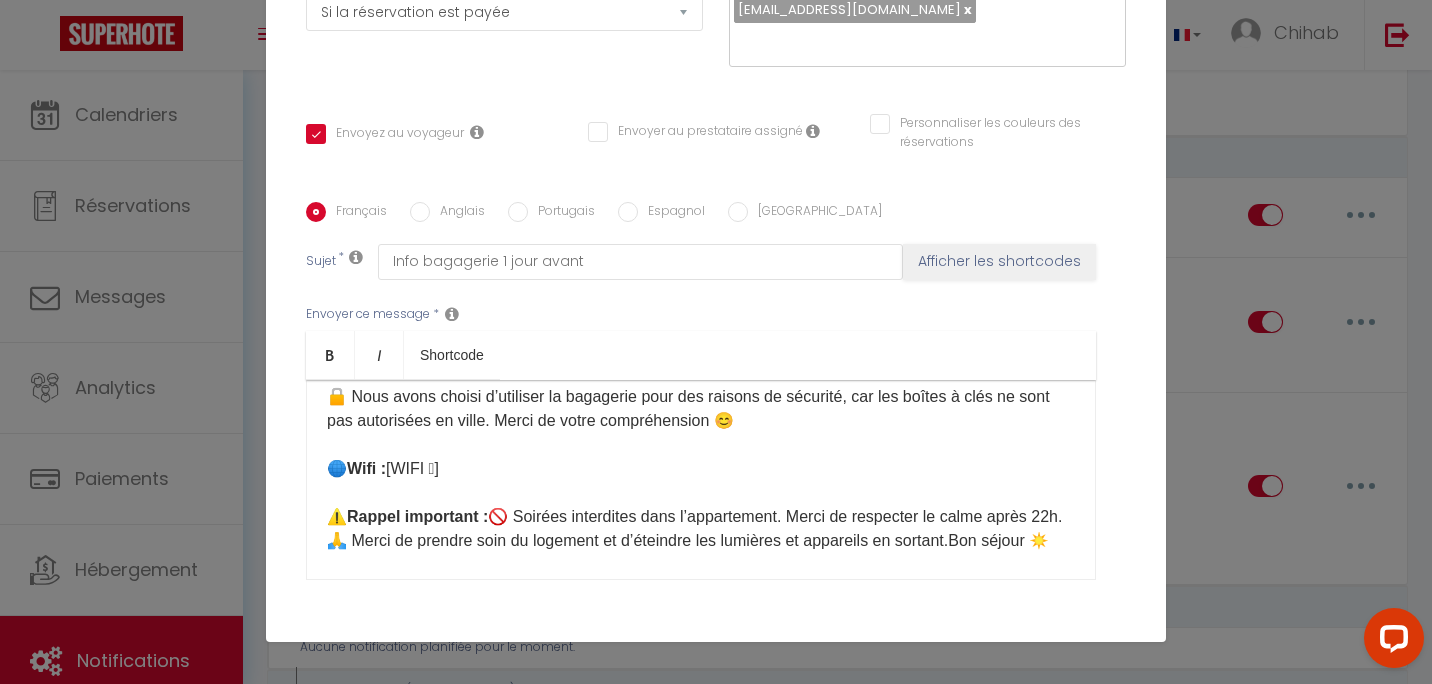 scroll, scrollTop: 774, scrollLeft: 0, axis: vertical 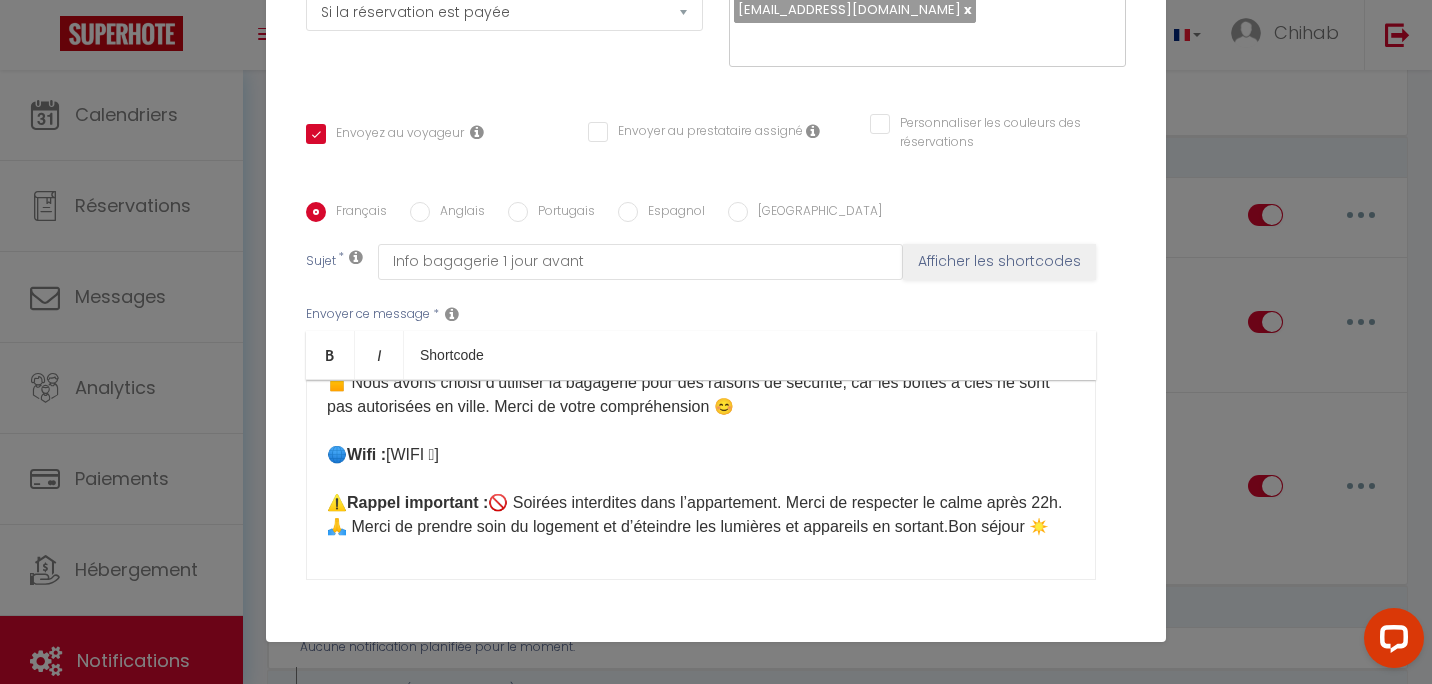 click on "Bonjour ☀️ Voici les informations pour accéder à l'appartement : ⏰ Horaires : ✅ Check-in : 16h00 - 22h00 ✅ Check-out : 7h00 - 10h00 Si vous souhaitez arriver et/ou partir en dehors de ces horaires, merci de choisir une option sur notre boutique ici : [Mes Extras] 🛍️ 🔑  Accès aux clés : Les clés sont situées dans la bagagerie à l'adresse suivante : 📍  [STREET_ADDRESS] (magasin à côté de la [GEOGRAPHIC_DATA], à 15 minutes à pied de l'appartement) 👉 Sur place, rendez-vous sur la borne tactile et cliquez sur : Récupérer ou déposer la clé d'appartement Puis sélectionnez ➡️ [Votre casier] Après avoir récupéré les clés, pensez à bien refermer le casier, s'il vous plaît !  🙏🚪  Accès à l'appartement : [étage] Merci de consulter la page de réservation dans la catégorie  "Comment accéder au logement"  où vous trouverez : 📷 Photos de l'appartement 🏢 Étage 🔑 Utilisation des clés 🗑️ Emplacement des poubelles 🔄  Départ :" at bounding box center (701, 95) 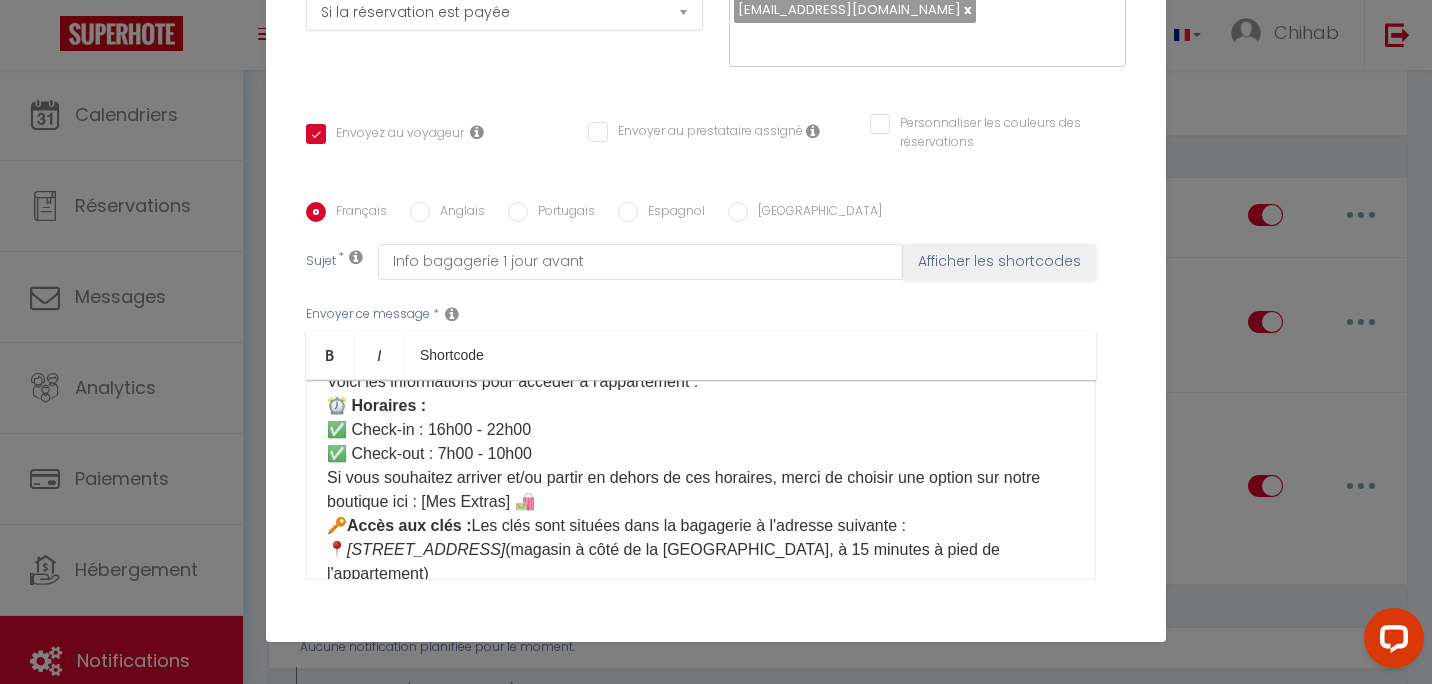 scroll, scrollTop: 100, scrollLeft: 0, axis: vertical 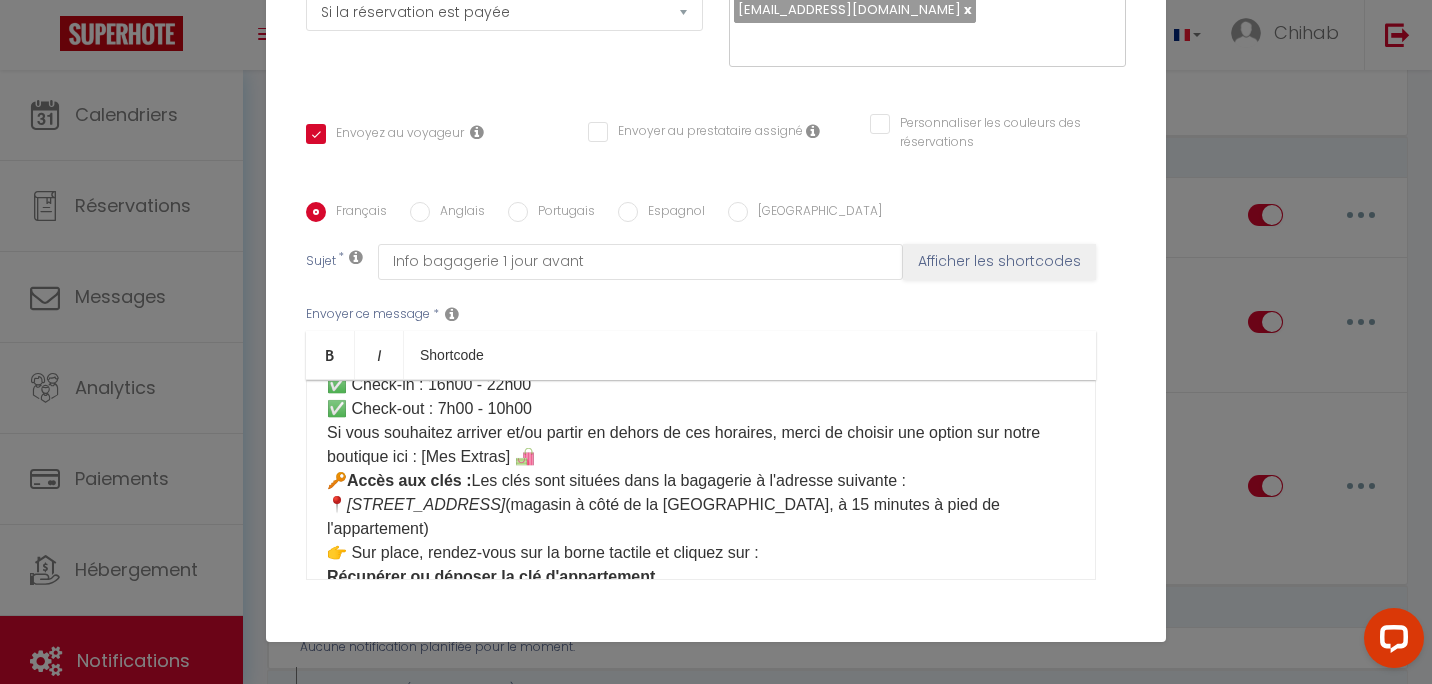 click on "Bonjour ☀️ Voici les informations pour accéder à l'appartement : ⏰ Horaires : ✅ Check-in : 16h00 - 22h00 ✅ Check-out : 7h00 - 10h00 Si vous souhaitez arriver et/ou partir en dehors de ces horaires, merci de choisir une option sur notre boutique ici : [Mes Extras] 🛍️ 🔑  Accès aux clés : Les clés sont situées dans la bagagerie à l'adresse suivante : 📍  [STREET_ADDRESS] (magasin à côté de la [GEOGRAPHIC_DATA], à 15 minutes à pied de l'appartement) 👉 Sur place, rendez-vous sur la borne tactile et cliquez sur : Récupérer ou déposer la clé d'appartement Puis sélectionnez ➡️ [Votre casier] Après avoir récupéré les clés, pensez à bien refermer le casier, s'il vous plaît !  🙏🚪  Accès à l'appartement : [étage] Merci de consulter la page de réservation dans la catégorie  "Comment accéder au logement"  où vous trouverez : 📷 Photos de l'appartement 🏢 Étage 🔑 Utilisation des clés 🗑️ Emplacement des poubelles 🔄  Départ :" at bounding box center [701, 769] 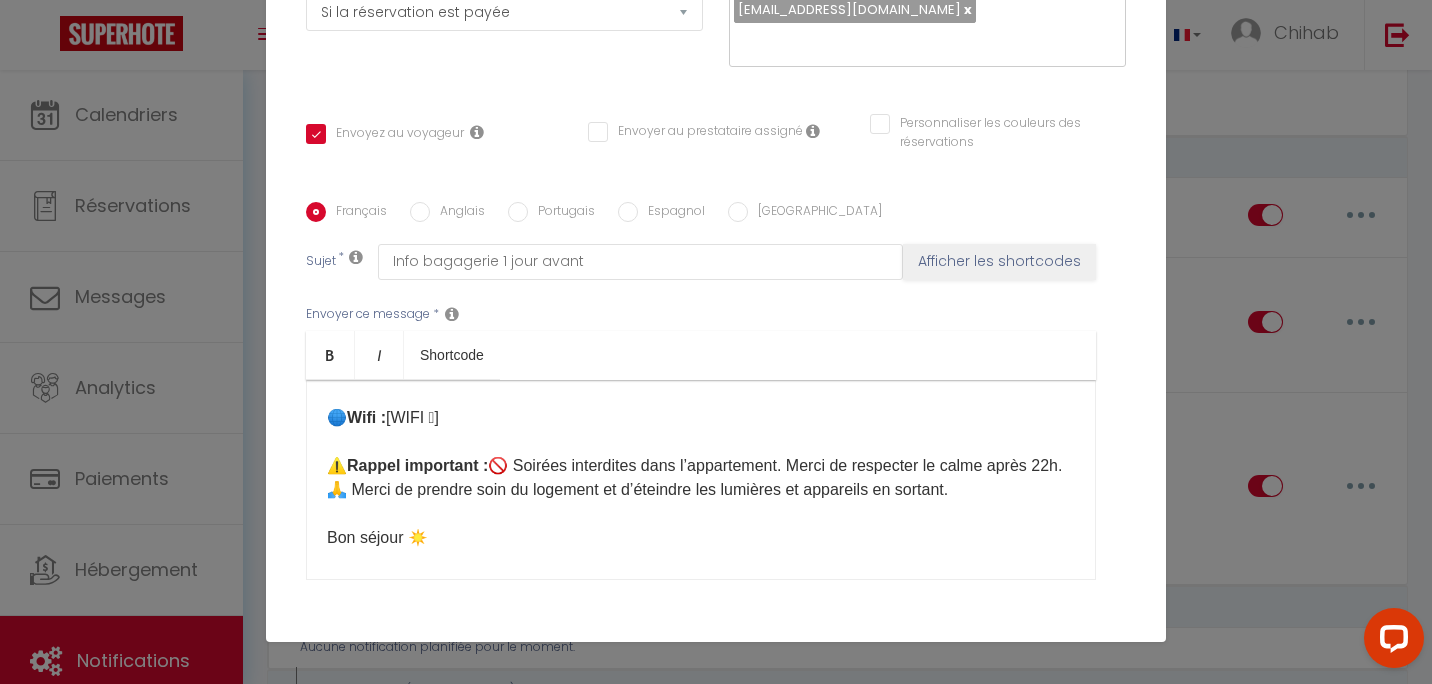 scroll, scrollTop: 822, scrollLeft: 0, axis: vertical 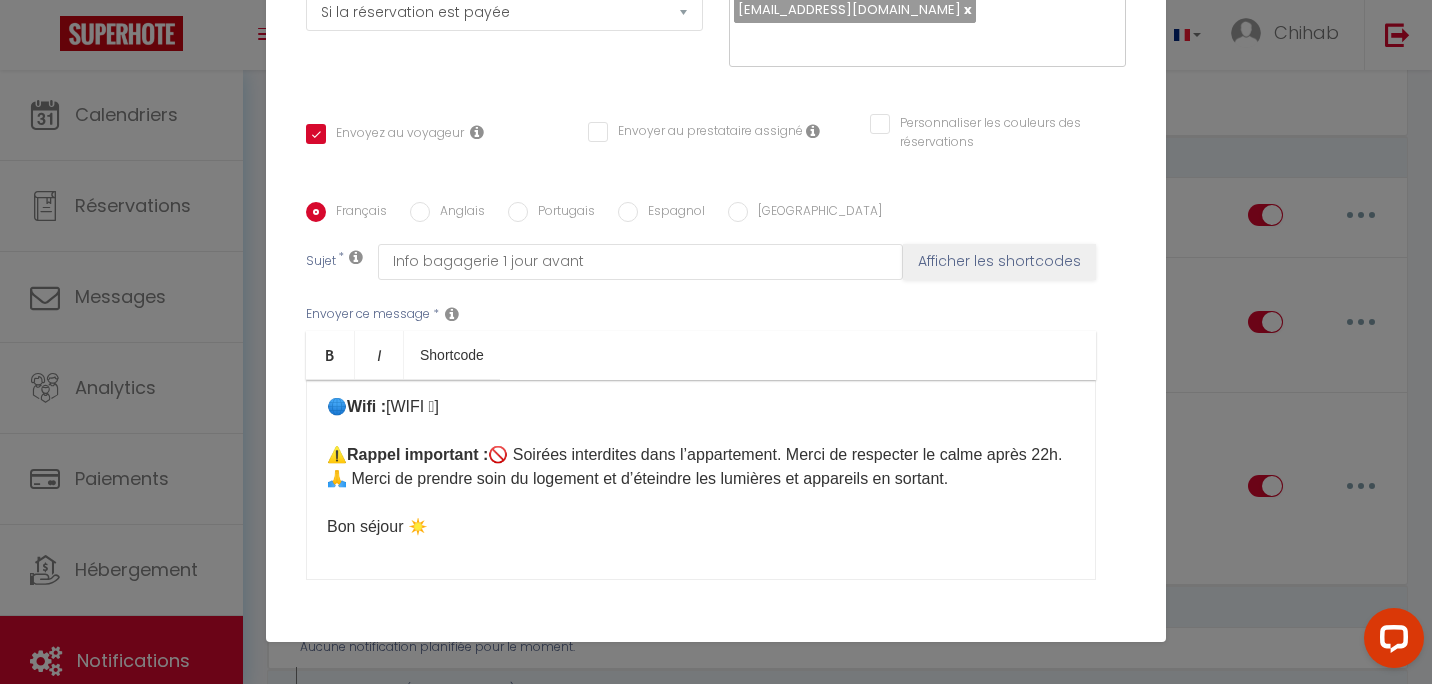 click on "Anglais" at bounding box center [420, 212] 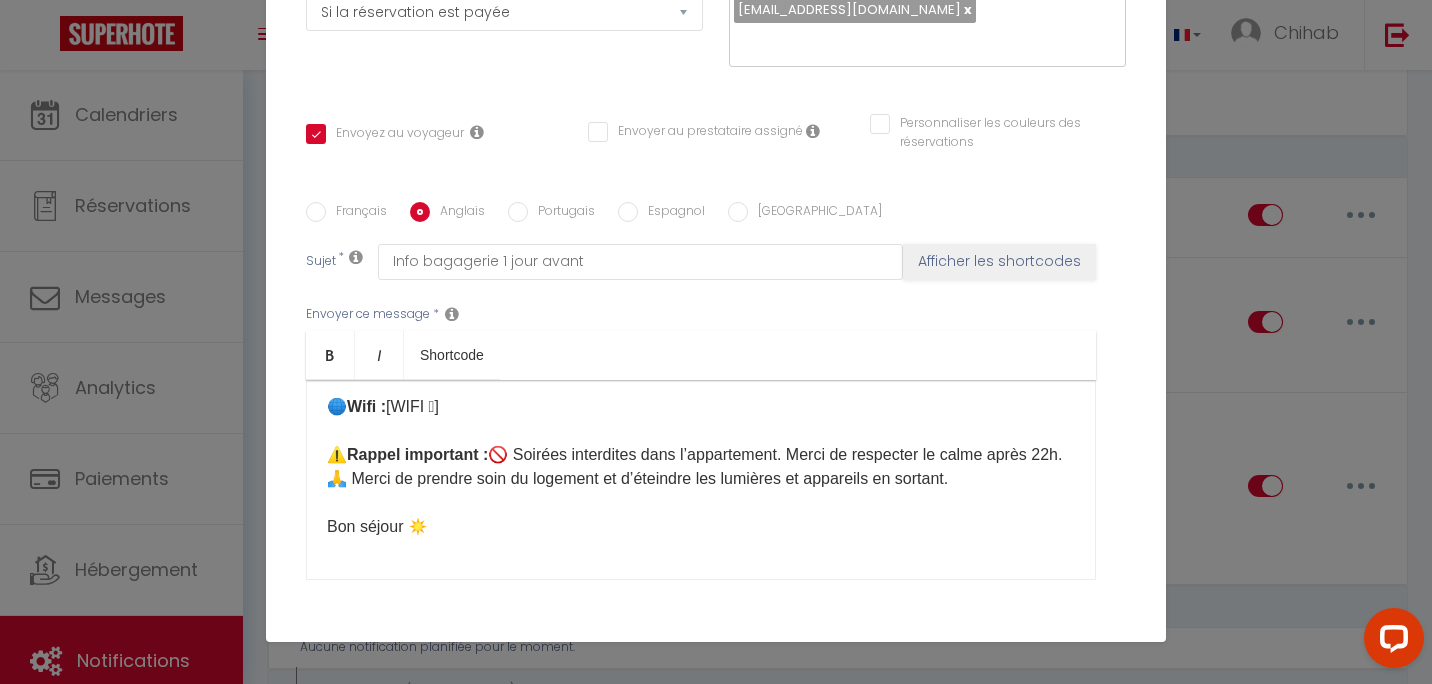 checkbox on "true" 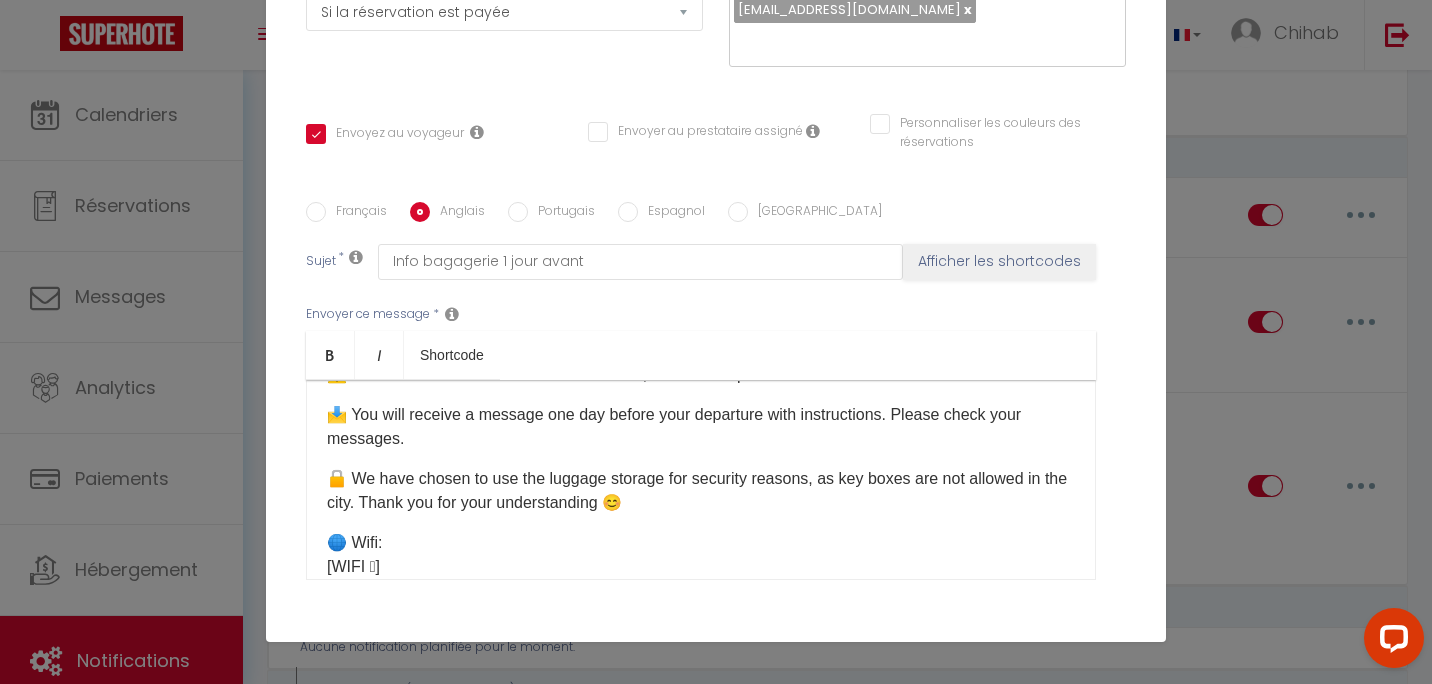 click on "Hello ☀️
Here is the information to access the apartment:
⏰ Hours:
✅ Check-in: 4:00 pm – 10:00 pm
✅ Check-out: 7:00 am – 10:00 am
If you wish to arrive and/or leave outside these times, please choose an option in our shop here: [Mes Extras] 🛍️
🔑 Key collection:
The keys are located in the luggage storage at the following address:
[GEOGRAPHIC_DATA][STREET_ADDRESS]
(shop next to [GEOGRAPHIC_DATA], 15 minutes on foot from the apartment)
👉 Once there, go to the touchscreen terminal and click on:
Retrieve or deposit the apartment key
Then select ➡️ [Votre casier]
After collecting the keys, please make sure to close the locker properly! 🙏
🚪 Access to the apartment:
[étage]
Please check the reservation page under the section “How to access the accommodation,” where you will find:
📷 Photos of the apartment
🏢 Floor
🔑 Use of the keys
🗑️ Location of the bins
🔄 Departure:" at bounding box center (701, 480) 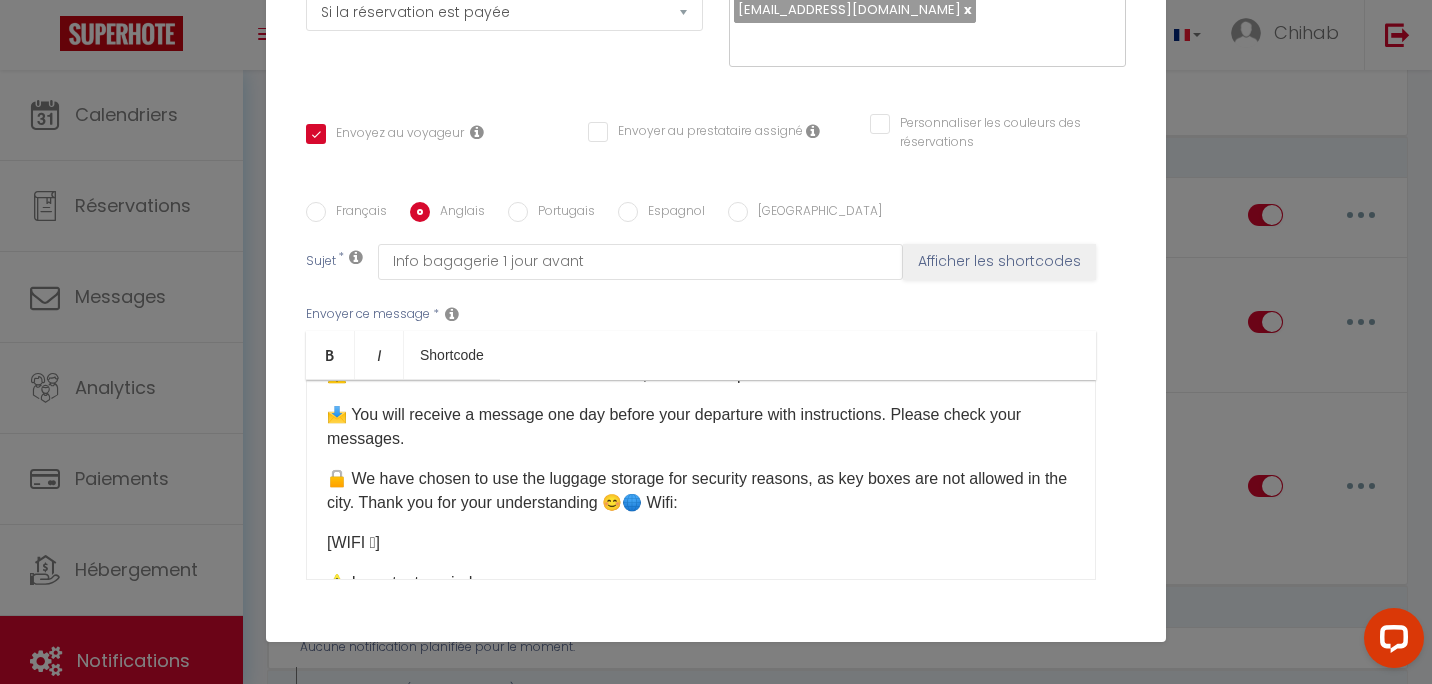 click on "Hello ☀️
Here is the information to access the apartment:
⏰ Hours:
✅ Check-in: 4:00 pm – 10:00 pm
✅ Check-out: 7:00 am – 10:00 am
If you wish to arrive and/or leave outside these times, please choose an option in our shop here: [Mes Extras] 🛍️
🔑 Key collection:
The keys are located in the luggage storage at the following address:
[GEOGRAPHIC_DATA][STREET_ADDRESS]
(shop next to [GEOGRAPHIC_DATA], 15 minutes on foot from the apartment)
👉 Once there, go to the touchscreen terminal and click on:
Retrieve or deposit the apartment key
Then select ➡️ [Votre casier]
After collecting the keys, please make sure to close the locker properly! 🙏
🚪 Access to the apartment:
[étage]
Please check the reservation page under the section “How to access the accommodation,” where you will find:
📷 Photos of the apartment
🏢 Floor
🔑 Use of the keys
🗑️ Location of the bins
🔄 Departure:" at bounding box center [701, 480] 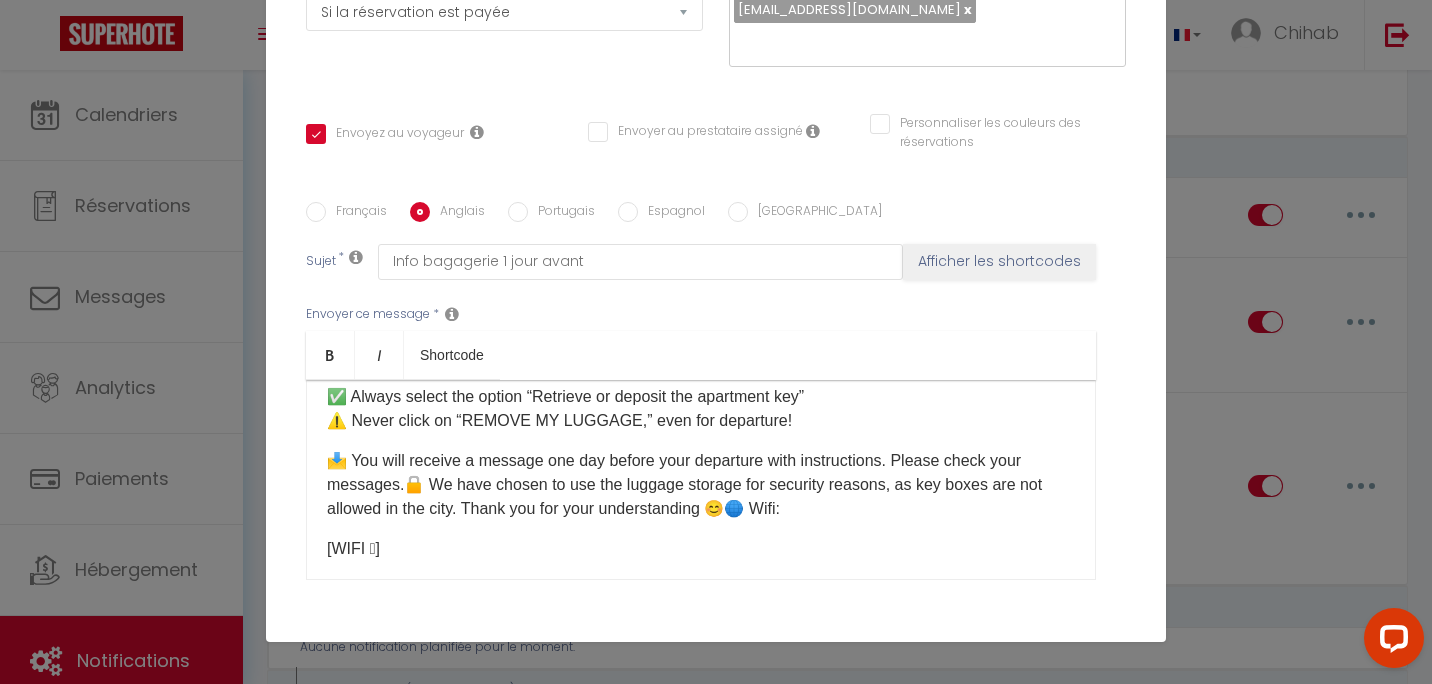scroll, scrollTop: 722, scrollLeft: 0, axis: vertical 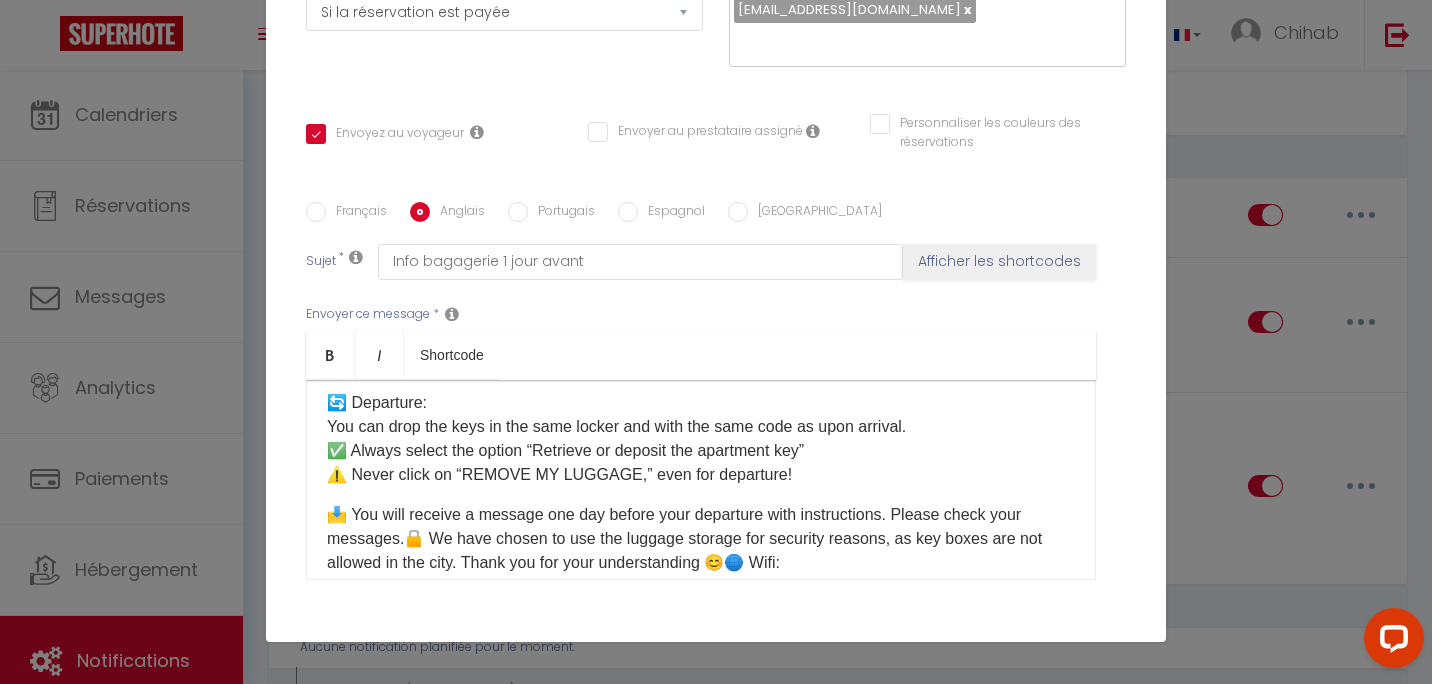 click on "Hello ☀️
Here is the information to access the apartment:
⏰ Hours:
✅ Check-in: 4:00 pm – 10:00 pm
✅ Check-out: 7:00 am – 10:00 am
If you wish to arrive and/or leave outside these times, please choose an option in our shop here: [Mes Extras] 🛍️
🔑 Key collection:
The keys are located in the luggage storage at the following address:
[GEOGRAPHIC_DATA][STREET_ADDRESS]
(shop next to [GEOGRAPHIC_DATA], 15 minutes on foot from the apartment)
👉 Once there, go to the touchscreen terminal and click on:
Retrieve or deposit the apartment key
Then select ➡️ [Votre casier]
After collecting the keys, please make sure to close the locker properly! 🙏
🚪 Access to the apartment:
[étage]
Please check the reservation page under the section “How to access the accommodation,” where you will find:
📷 Photos of the apartment
🏢 Floor
🔑 Use of the keys
🗑️ Location of the bins
🔄 Departure:
[WIFI 🛜]" at bounding box center [701, 480] 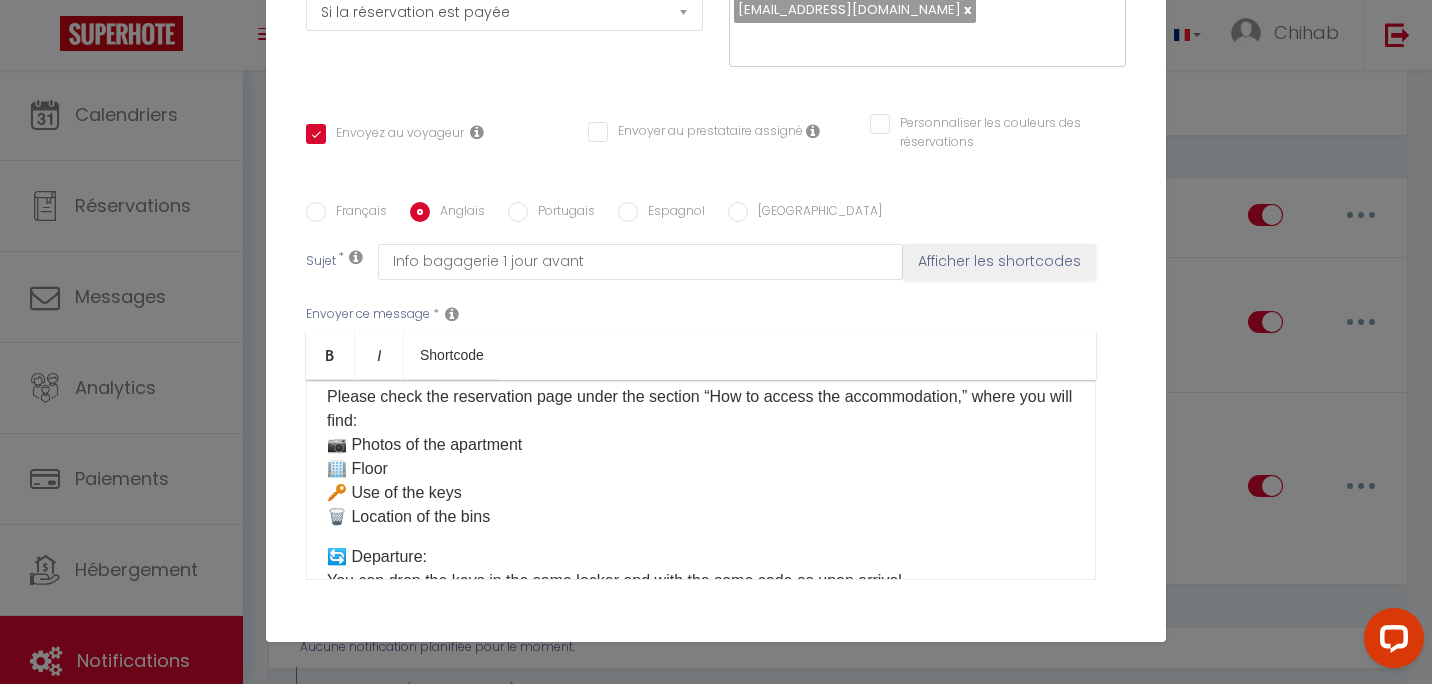 scroll, scrollTop: 622, scrollLeft: 0, axis: vertical 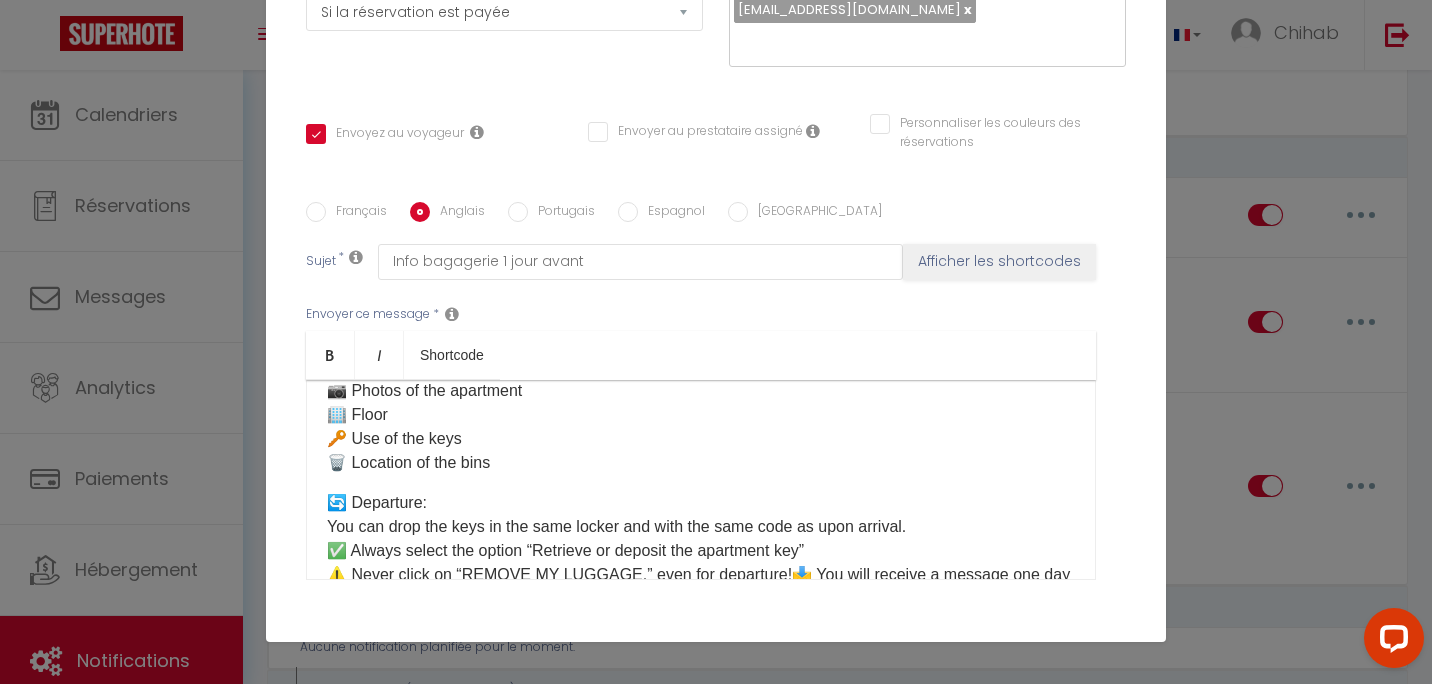 click on "🔄 Departure:
You can drop the keys in the same locker and with the same code as upon arrival.
✅ Always select the option “Retrieve or deposit the apartment key”
⚠️ Never click on “REMOVE MY LUGGAGE,” even for departure!📩 You will receive a message one day before your departure with instructions. Please check your messages.🔒 We have chosen to use the luggage storage for security reasons, as key boxes are not allowed in the city. Thank you for your understanding 😊🌐 Wifi:" at bounding box center (701, 575) 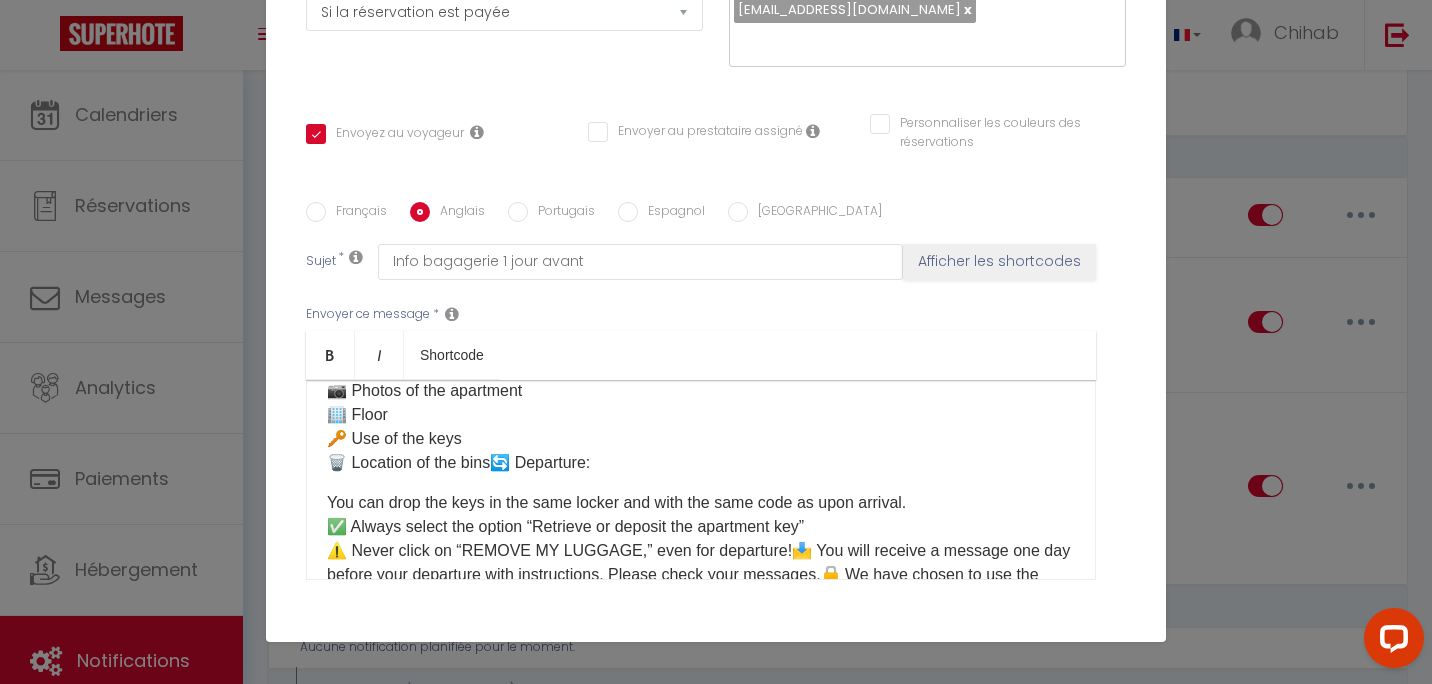 click on "Hello ☀️
Here is the information to access the apartment:
⏰ Hours:
✅ Check-in: 4:00 pm – 10:00 pm
✅ Check-out: 7:00 am – 10:00 am
If you wish to arrive and/or leave outside these times, please choose an option in our shop here: [Mes Extras] 🛍️
🔑 Key collection:
The keys are located in the luggage storage at the following address:
[GEOGRAPHIC_DATA][STREET_ADDRESS]
(shop next to [GEOGRAPHIC_DATA], 15 minutes on foot from the apartment)
👉 Once there, go to the touchscreen terminal and click on:
Retrieve or deposit the apartment key
Then select ➡️ [Votre casier]
After collecting the keys, please make sure to close the locker properly! 🙏
🚪 Access to the apartment:
[étage]
Please check the reservation page under the section “How to access the accommodation,” where you will find:
📷 Photos of the apartment
🏢 Floor
🔑 Use of the keys
🗑️ Location of the bins🔄 Departure:
[WIFI 🛜]" at bounding box center (701, 480) 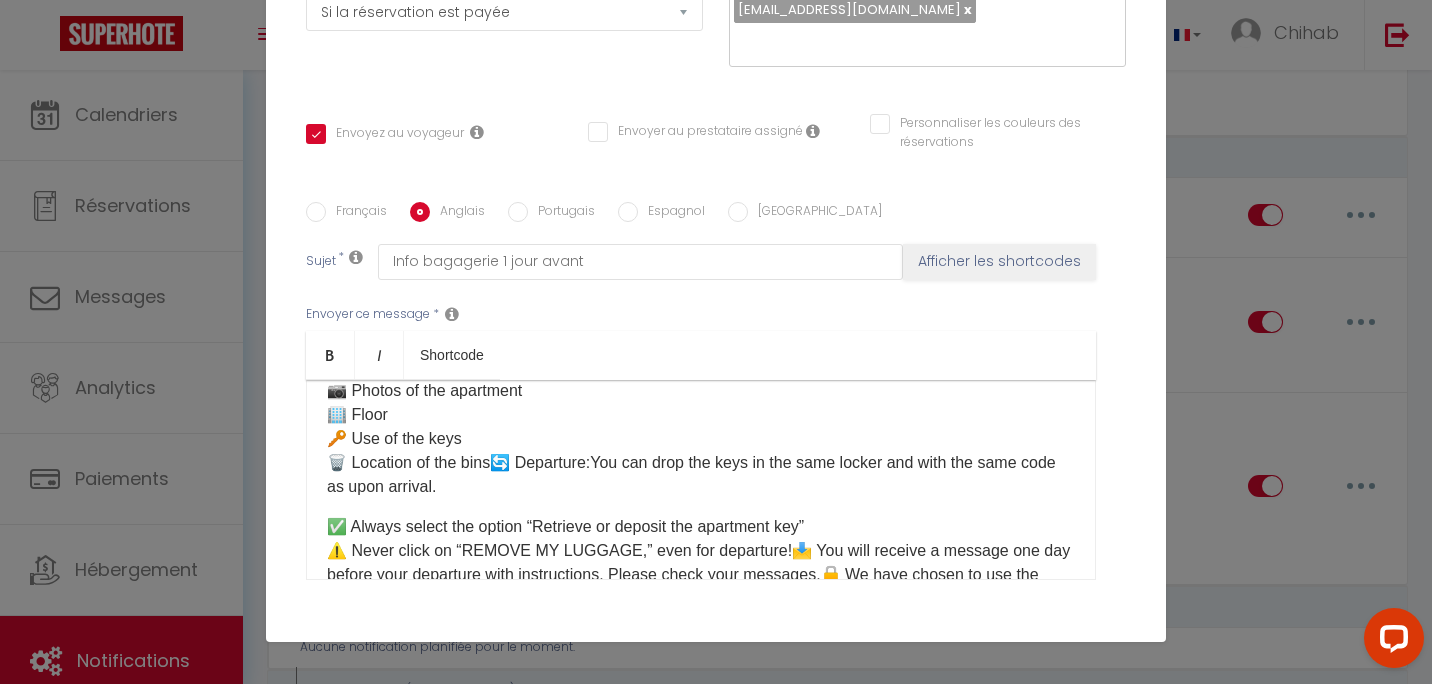 click on "Hello ☀️
Here is the information to access the apartment:
⏰ Hours:
✅ Check-in: 4:00 pm – 10:00 pm
✅ Check-out: 7:00 am – 10:00 am
If you wish to arrive and/or leave outside these times, please choose an option in our shop here: [Mes Extras] 🛍️
🔑 Key collection:
The keys are located in the luggage storage at the following address:
[GEOGRAPHIC_DATA][STREET_ADDRESS]
(shop next to [GEOGRAPHIC_DATA], 15 minutes on foot from the apartment)
👉 Once there, go to the touchscreen terminal and click on:
Retrieve or deposit the apartment key
Then select ➡️ [Votre casier]
After collecting the keys, please make sure to close the locker properly! 🙏
🚪 Access to the apartment:
[étage]
Please check the reservation page under the section “How to access the accommodation,” where you will find:
📷 Photos of the apartment
🏢 Floor
🔑 Use of the keys
[WIFI 🛜]
⚠️ Important reminder:" at bounding box center [701, 480] 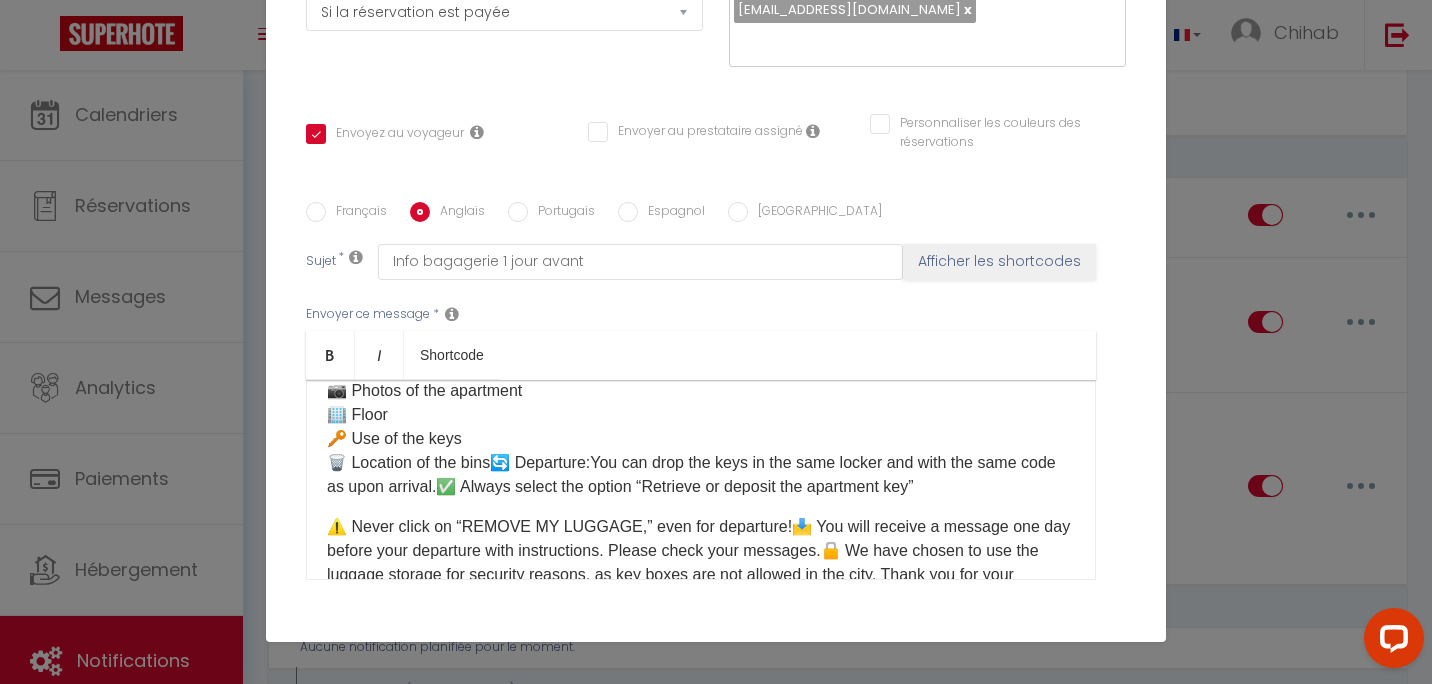 click on "Hello ☀️
Here is the information to access the apartment:
⏰ Hours:
✅ Check-in: 4:00 pm – 10:00 pm
✅ Check-out: 7:00 am – 10:00 am
If you wish to arrive and/or leave outside these times, please choose an option in our shop here: [Mes Extras] 🛍️
🔑 Key collection:
The keys are located in the luggage storage at the following address:
[GEOGRAPHIC_DATA][STREET_ADDRESS]
(shop next to [GEOGRAPHIC_DATA], 15 minutes on foot from the apartment)
👉 Once there, go to the touchscreen terminal and click on:
Retrieve or deposit the apartment key
Then select ➡️ [Votre casier]
After collecting the keys, please make sure to close the locker properly! 🙏
🚪 Access to the apartment:
[étage]
Please check the reservation page under the section “How to access the accommodation,” where you will find:
📷 Photos of the apartment
🏢 Floor
🔑 Use of the keys
[WIFI 🛜]
⚠️ Important reminder:" at bounding box center [701, 480] 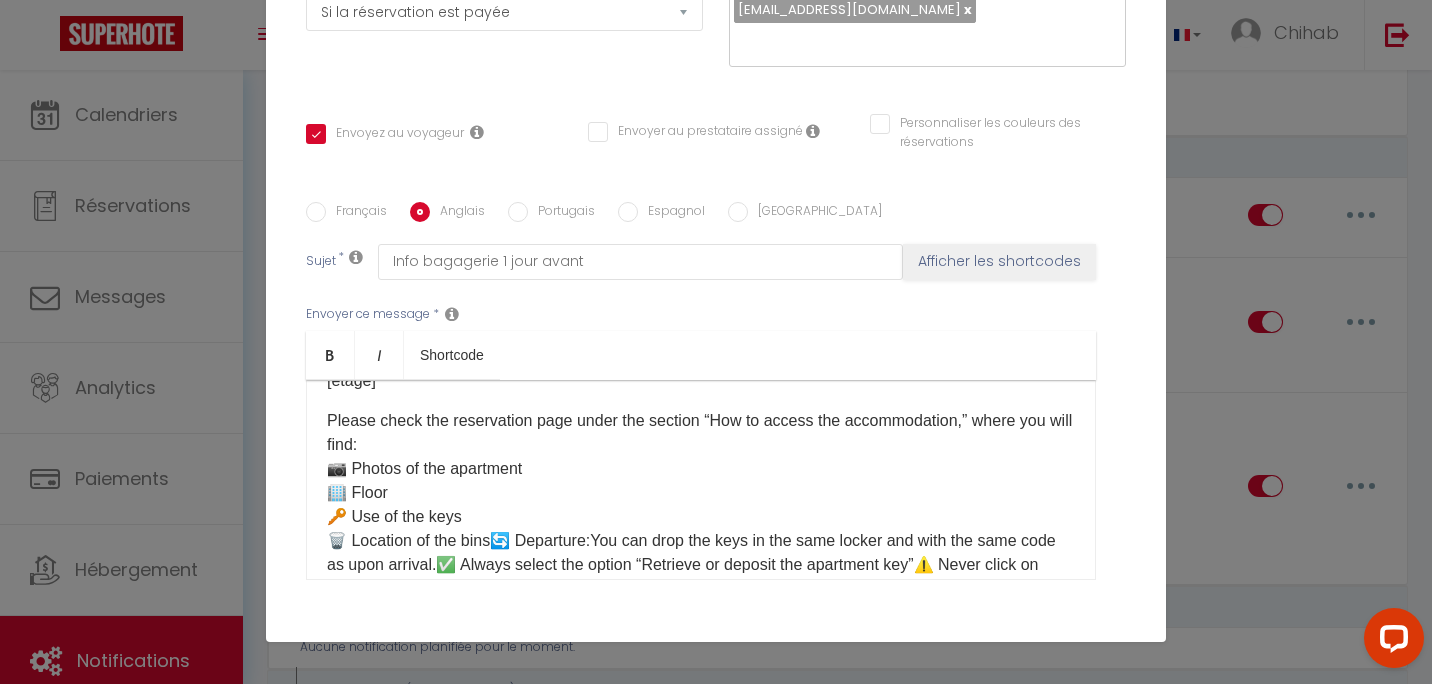 scroll, scrollTop: 422, scrollLeft: 0, axis: vertical 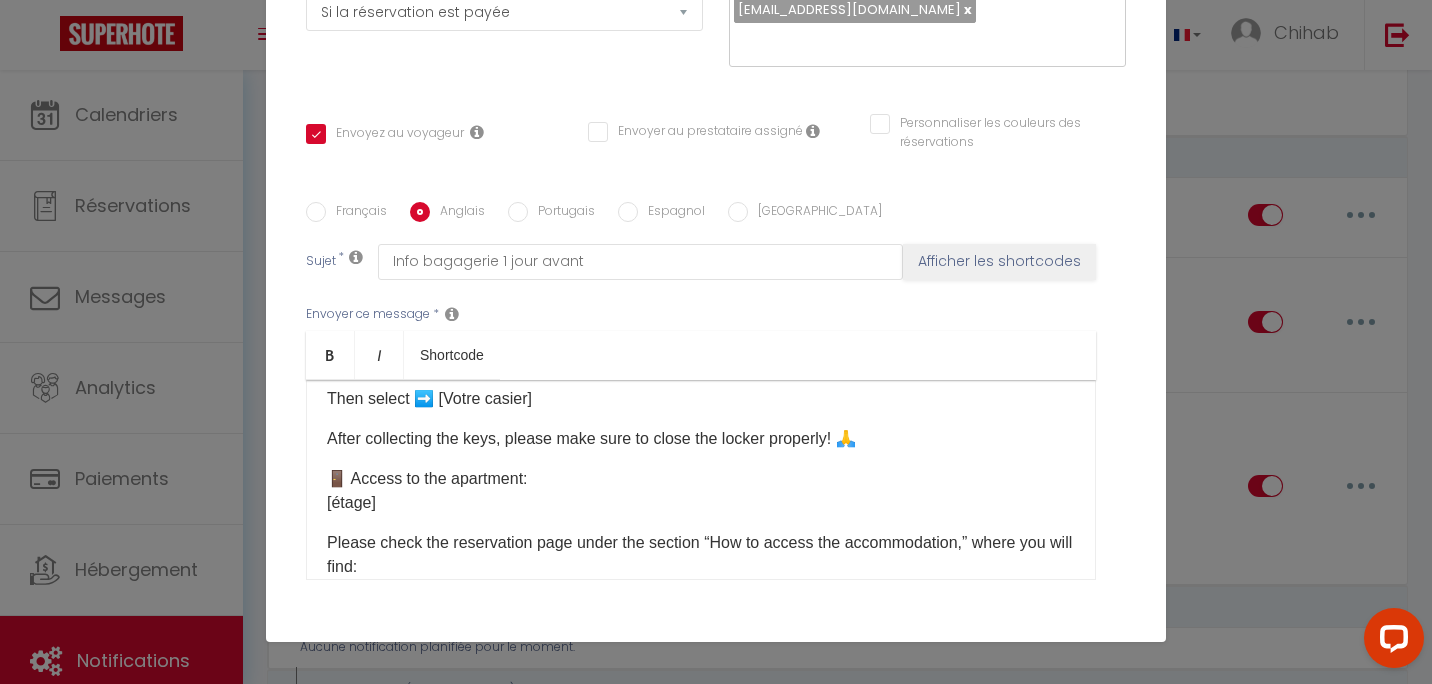 click on "Hello ☀️
Here is the information to access the apartment:
⏰ Hours:
✅ Check-in: 4:00 pm – 10:00 pm
✅ Check-out: 7:00 am – 10:00 am
If you wish to arrive and/or leave outside these times, please choose an option in our shop here: [Mes Extras] 🛍️
🔑 Key collection:
The keys are located in the luggage storage at the following address:
[GEOGRAPHIC_DATA][STREET_ADDRESS]
(shop next to [GEOGRAPHIC_DATA], 15 minutes on foot from the apartment)
👉 Once there, go to the touchscreen terminal and click on:
Retrieve or deposit the apartment key
Then select ➡️ [Votre casier]
After collecting the keys, please make sure to close the locker properly! 🙏
🚪 Access to the apartment:
[étage]
Please check the reservation page under the section “How to access the accommodation,” where you will find:
📷 Photos of the apartment
🏢 Floor
🔑 Use of the keys
[WIFI 🛜]
⚠️ Important reminder:" at bounding box center [701, 480] 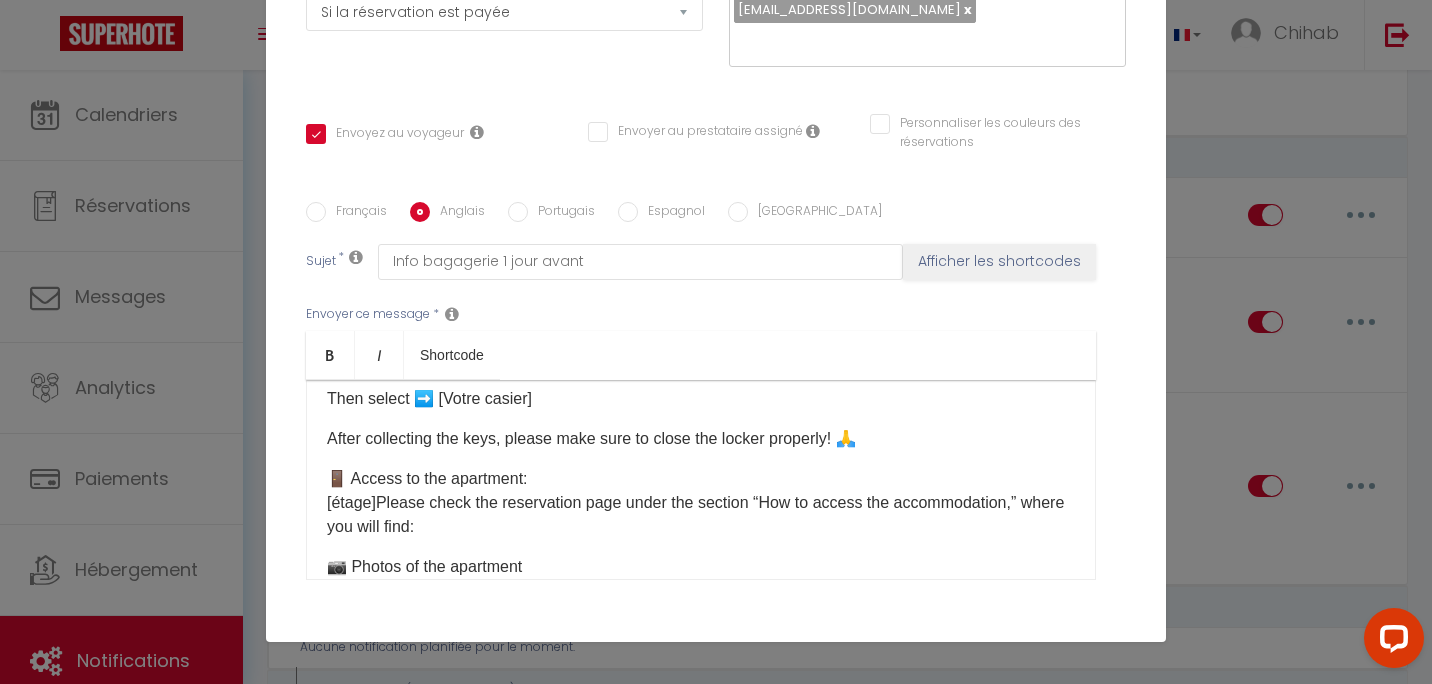 click on "Hello ☀️
Here is the information to access the apartment:
⏰ Hours:
✅ Check-in: 4:00 pm – 10:00 pm
✅ Check-out: 7:00 am – 10:00 am
If you wish to arrive and/or leave outside these times, please choose an option in our shop here: [Mes Extras] 🛍️
🔑 Key collection:
The keys are located in the luggage storage at the following address:
[GEOGRAPHIC_DATA][STREET_ADDRESS]
(shop next to [GEOGRAPHIC_DATA], 15 minutes on foot from the apartment)
👉 Once there, go to the touchscreen terminal and click on:
Retrieve or deposit the apartment key
Then select ➡️ [Votre casier]
After collecting the keys, please make sure to close the locker properly! 🙏
🚪 Access to the apartment:
[étage]Please check the reservation page under the section “How to access the accommodation,” where you will find:
📷 Photos of the apartment
🏢 Floor
🔑 Use of the keys
[WIFI 🛜]
⚠️ Important reminder:
Have a great stay ☀️" at bounding box center [701, 480] 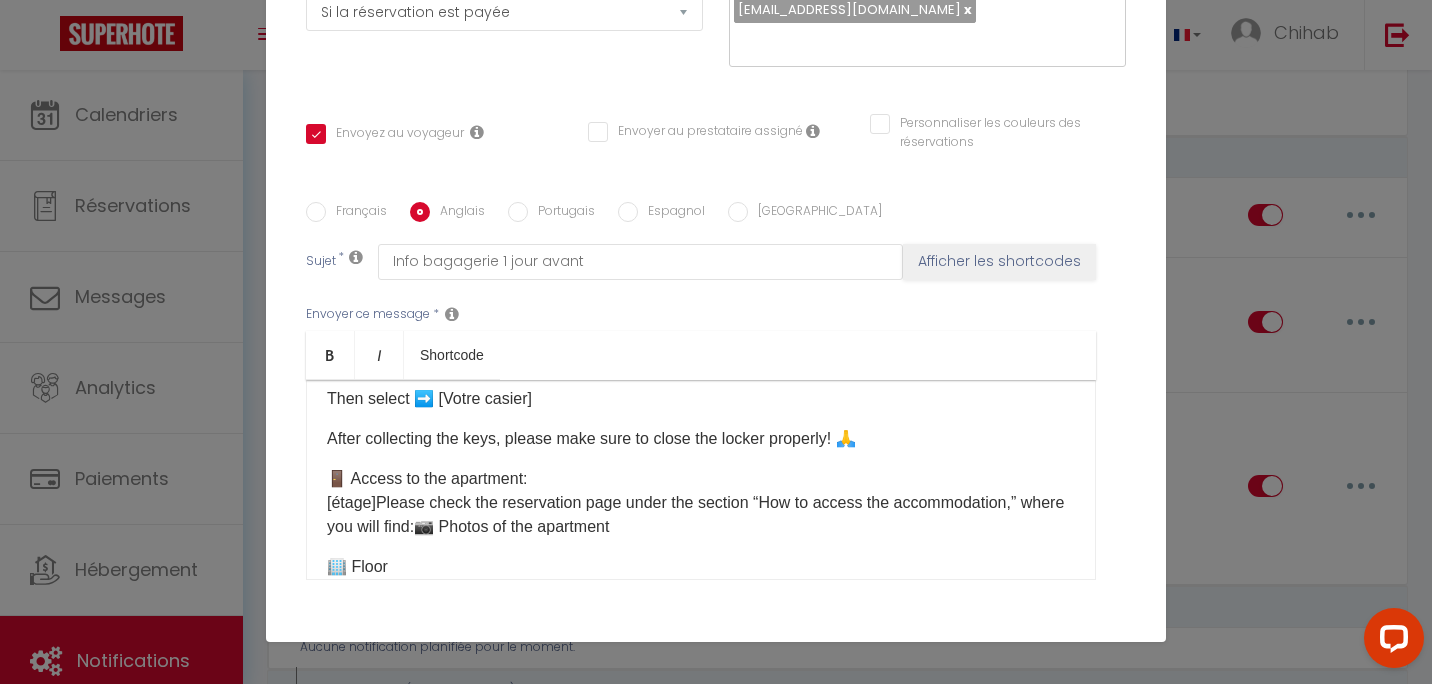 click on "Hello ☀️
Here is the information to access the apartment:
⏰ Hours:
✅ Check-in: 4:00 pm – 10:00 pm
✅ Check-out: 7:00 am – 10:00 am
If you wish to arrive and/or leave outside these times, please choose an option in our shop here: [Mes Extras] 🛍️
🔑 Key collection:
The keys are located in the luggage storage at the following address:
[GEOGRAPHIC_DATA][STREET_ADDRESS]
(shop next to [GEOGRAPHIC_DATA], 15 minutes on foot from the apartment)
👉 Once there, go to the touchscreen terminal and click on:
Retrieve or deposit the apartment key
Then select ➡️ [Votre casier]
After collecting the keys, please make sure to close the locker properly! 🙏
🚪 Access to the apartment:
[étage]Please check the reservation page under the section “How to access the accommodation,” where you will find:📷 Photos of the apartment
🏢 Floor
🔑 Use of the keys
[WIFI 🛜]
⚠️ Important reminder:
Have a great stay ☀️" at bounding box center [701, 480] 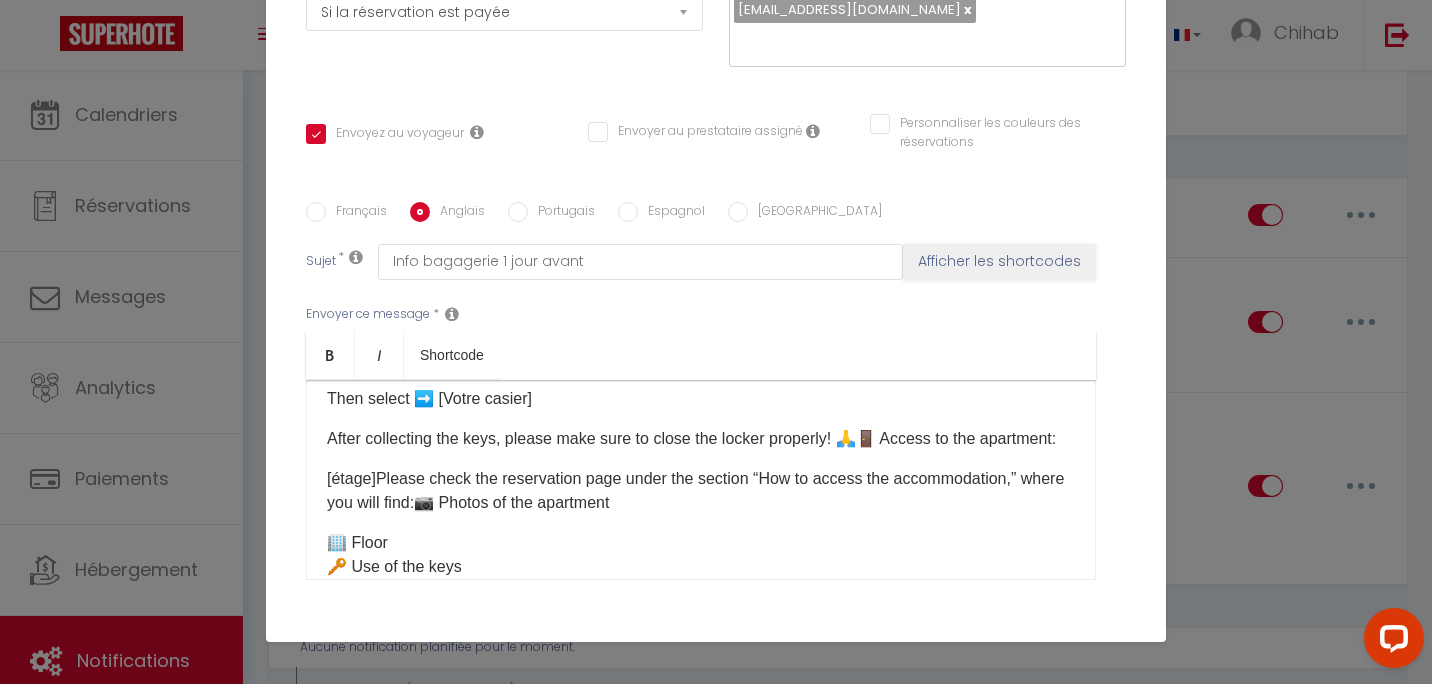 scroll, scrollTop: 322, scrollLeft: 0, axis: vertical 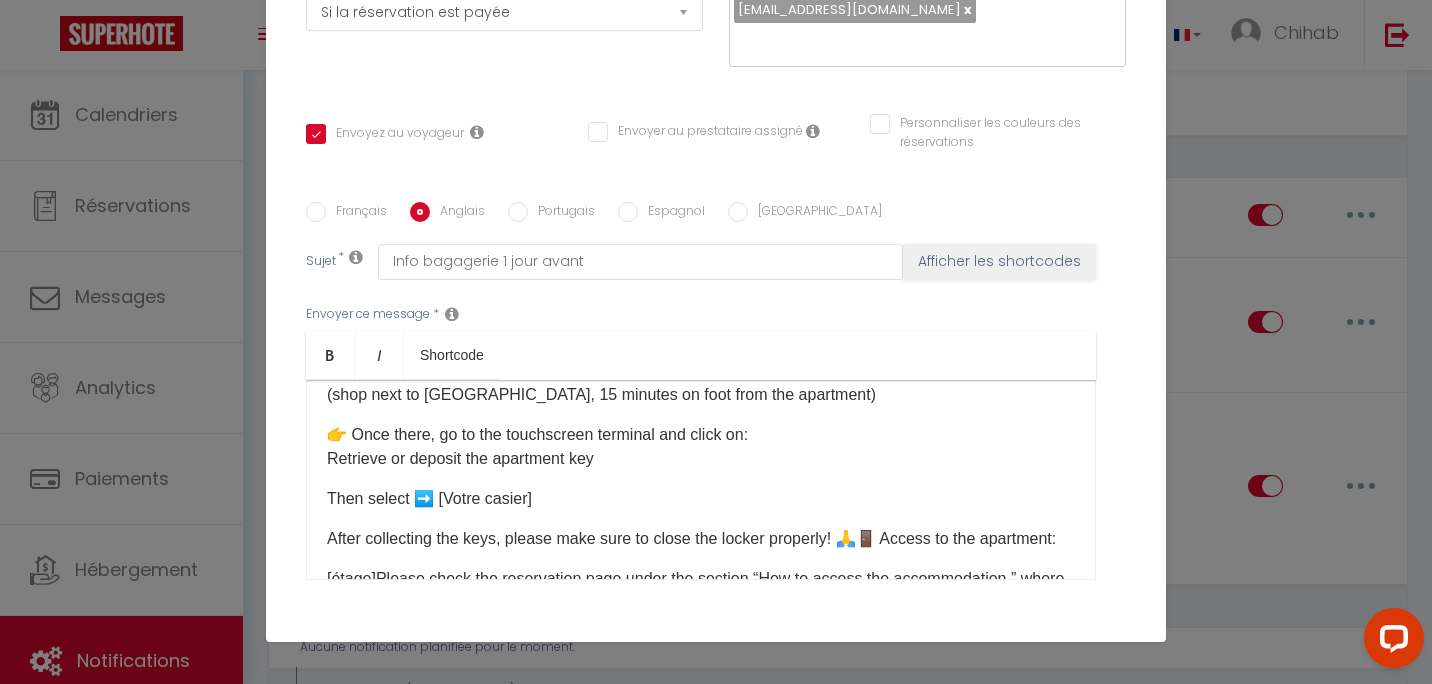 click on "Hello ☀️
Here is the information to access the apartment:
⏰ Hours:
✅ Check-in: 4:00 pm – 10:00 pm
✅ Check-out: 7:00 am – 10:00 am
If you wish to arrive and/or leave outside these times, please choose an option in our shop here: [Mes Extras] 🛍️
🔑 Key collection:
The keys are located in the luggage storage at the following address:
[GEOGRAPHIC_DATA][STREET_ADDRESS]
(shop next to [GEOGRAPHIC_DATA], 15 minutes on foot from the apartment)
👉 Once there, go to the touchscreen terminal and click on:
Retrieve or deposit the apartment key
Then select ➡️ [Votre casier]
After collecting the keys, please make sure to close the locker properly! 🙏🚪 Access to the apartment:
[étage]Please check the reservation page under the section “How to access the accommodation,” where you will find:📷 Photos of the apartment
🏢 Floor
🔑 Use of the keys
[WIFI 🛜]
⚠️ Important reminder:
Have a great stay ☀️" at bounding box center [701, 480] 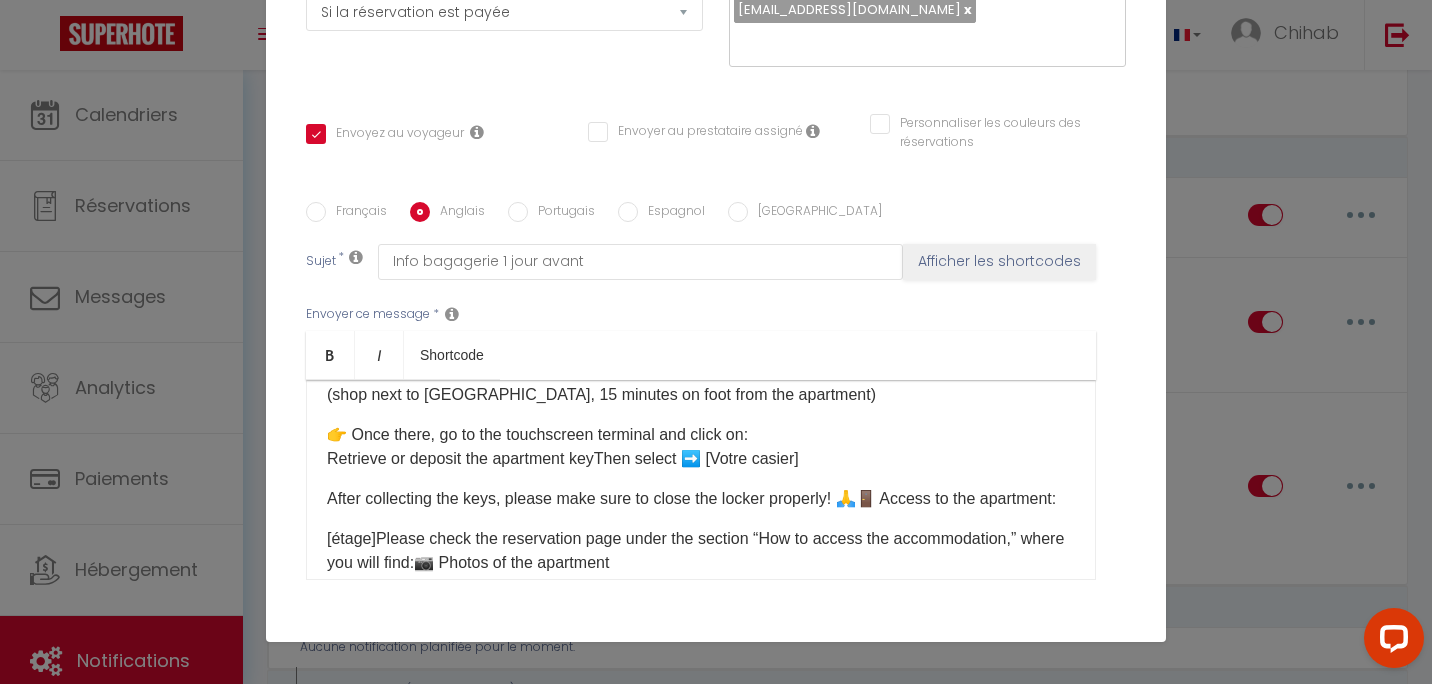 click on "Hello ☀️
Here is the information to access the apartment:
⏰ Hours:
✅ Check-in: 4:00 pm – 10:00 pm
✅ Check-out: 7:00 am – 10:00 am
If you wish to arrive and/or leave outside these times, please choose an option in our shop here: [Mes Extras] 🛍️
🔑 Key collection:
The keys are located in the luggage storage at the following address:
[GEOGRAPHIC_DATA][STREET_ADDRESS]
(shop next to [GEOGRAPHIC_DATA], 15 minutes on foot from the apartment)
👉 Once there, go to the touchscreen terminal and click on:
Retrieve or deposit the apartment keyThen select ➡️ [Votre casier]
After collecting the keys, please make sure to close the locker properly! 🙏🚪 Access to the apartment:
[étage]Please check the reservation page under the section “How to access the accommodation,” where you will find:📷 Photos of the apartment
🏢 Floor
🔑 Use of the keys
[WIFI 🛜]
⚠️ Important reminder:
Have a great stay ☀️" at bounding box center [701, 480] 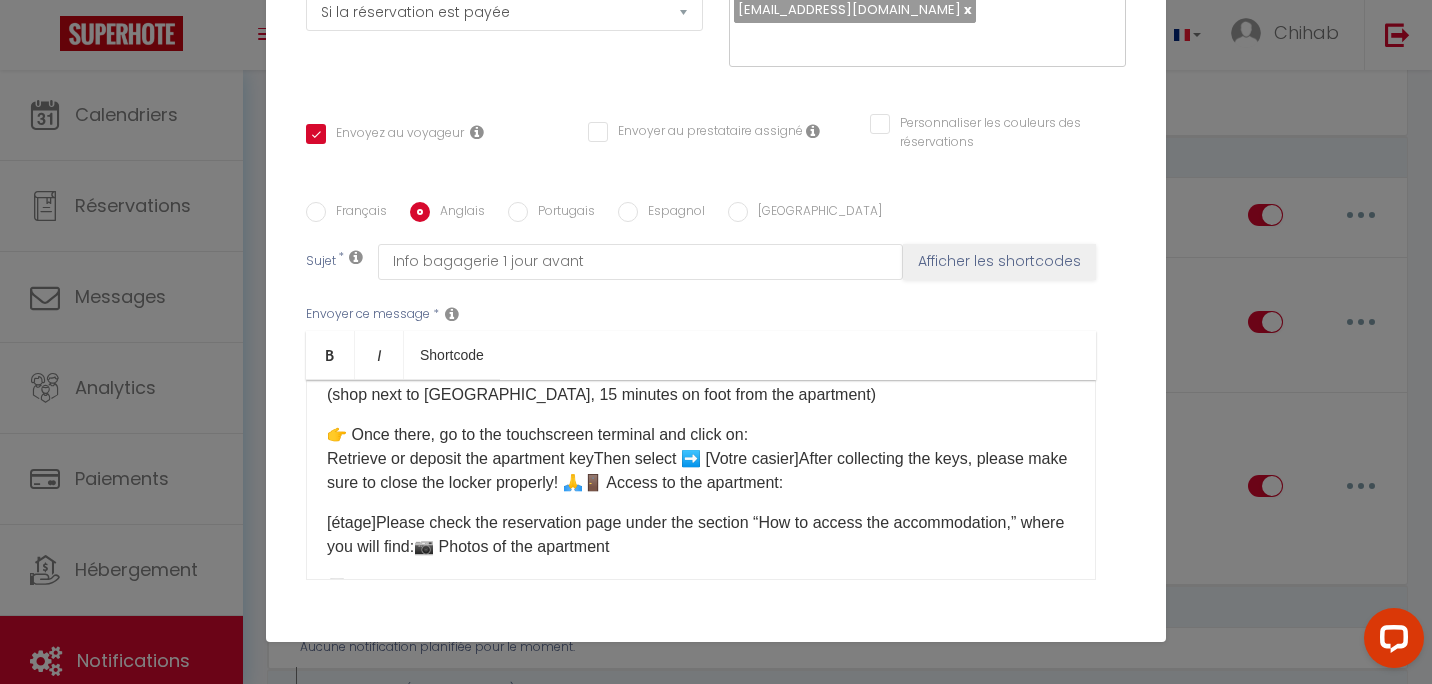 click on "Hello ☀️
Here is the information to access the apartment:
⏰ Hours:
✅ Check-in: 4:00 pm – 10:00 pm
✅ Check-out: 7:00 am – 10:00 am
If you wish to arrive and/or leave outside these times, please choose an option in our shop here: [Mes Extras] 🛍️
🔑 Key collection:
The keys are located in the luggage storage at the following address:
[GEOGRAPHIC_DATA][STREET_ADDRESS]
(shop next to [GEOGRAPHIC_DATA], 15 minutes on foot from the apartment)
👉 Once there, go to the touchscreen terminal and click on:
Retrieve or deposit the apartment keyThen select ➡️ [Votre casier]After collecting the keys, please make sure to close the locker properly! 🙏🚪 Access to the apartment:
[étage]Please check the reservation page under the section “How to access the accommodation,” where you will find:📷 Photos of the apartment
🏢 Floor
🔑 Use of the keys
[WIFI 🛜]
⚠️ Important reminder:
Have a great stay ☀️" at bounding box center [701, 480] 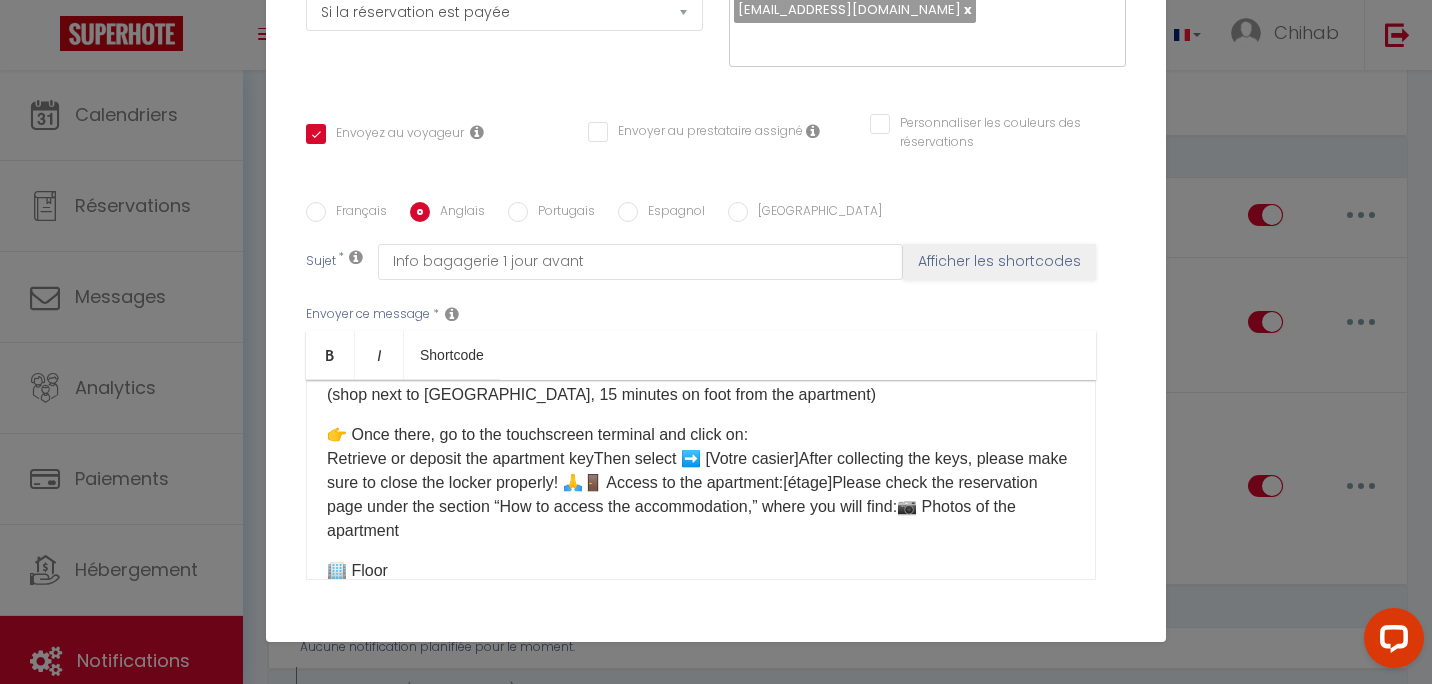 scroll, scrollTop: 222, scrollLeft: 0, axis: vertical 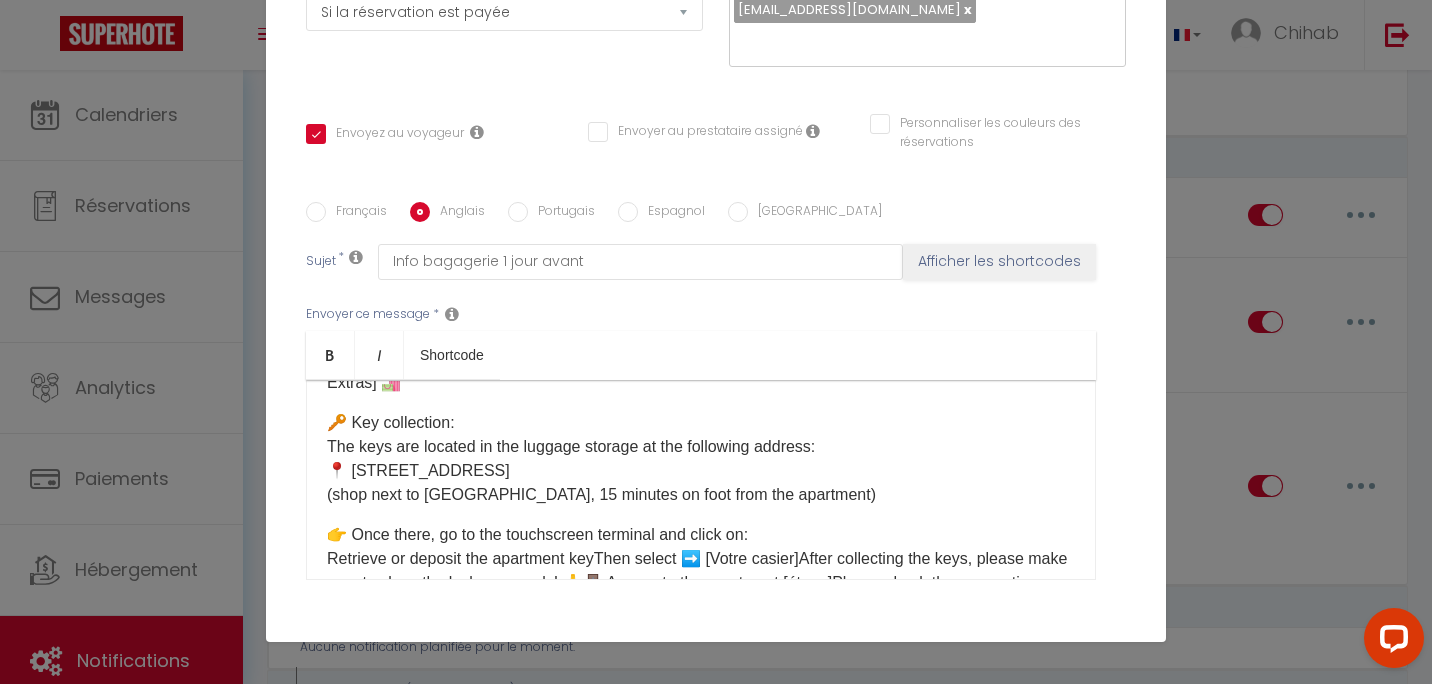 click on "Hello ☀️
Here is the information to access the apartment:
⏰ Hours:
✅ Check-in: 4:00 pm – 10:00 pm
✅ Check-out: 7:00 am – 10:00 am
If you wish to arrive and/or leave outside these times, please choose an option in our shop here: [Mes Extras] 🛍️
🔑 Key collection:
The keys are located in the luggage storage at the following address:
[GEOGRAPHIC_DATA][STREET_ADDRESS]
(shop next to [GEOGRAPHIC_DATA], 15 minutes on foot from the apartment)
👉 Once there, go to the touchscreen terminal and click on:
Retrieve or deposit the apartment keyThen select ➡️ [Votre casier]After collecting the keys, please make sure to close the locker properly! 🙏🚪 Access to the apartment:[étage]Please check the reservation page under the section “How to access the accommodation,” where you will find:📷 Photos of the apartment
🏢 Floor
🔑 Use of the keys
[WIFI 🛜]
⚠️ Important reminder:
Have a great stay ☀️" at bounding box center (701, 480) 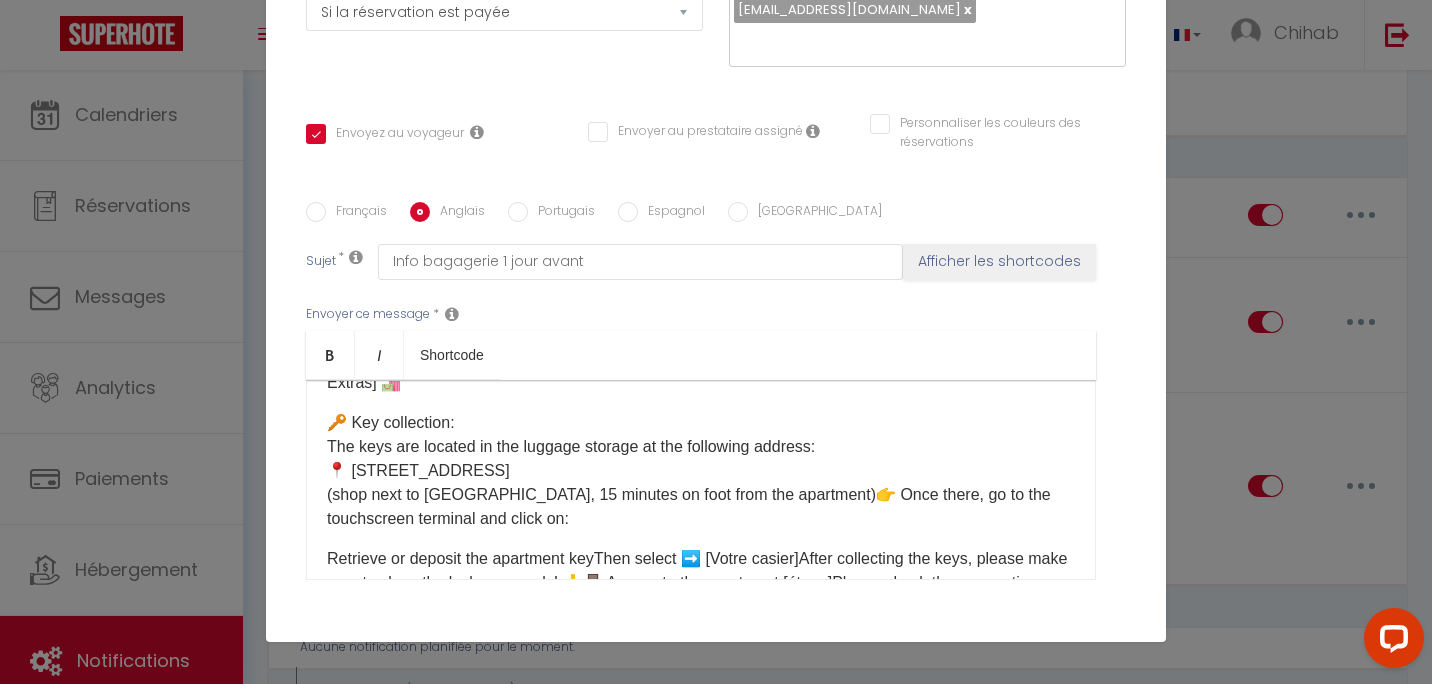 click on "Hello ☀️
Here is the information to access the apartment:
⏰ Hours:
✅ Check-in: 4:00 pm – 10:00 pm
✅ Check-out: 7:00 am – 10:00 am
If you wish to arrive and/or leave outside these times, please choose an option in our shop here: [Mes Extras] 🛍️
🔑 Key collection:
The keys are located in the luggage storage at the following address:
[GEOGRAPHIC_DATA][STREET_ADDRESS]
(shop next to [GEOGRAPHIC_DATA], 15 minutes on foot from the apartment)👉 Once there, go to the touchscreen terminal and click on:
Retrieve or deposit the apartment keyThen select ➡️ [Votre casier]After collecting the keys, please make sure to close the locker properly! 🙏🚪 Access to the apartment:[étage]Please check the reservation page under the section “How to access the accommodation,” where you will find:📷 Photos of the apartment
🏢 Floor
🔑 Use of the keys
[WIFI 🛜]
⚠️ Important reminder:
Have a great stay ☀️" at bounding box center (701, 480) 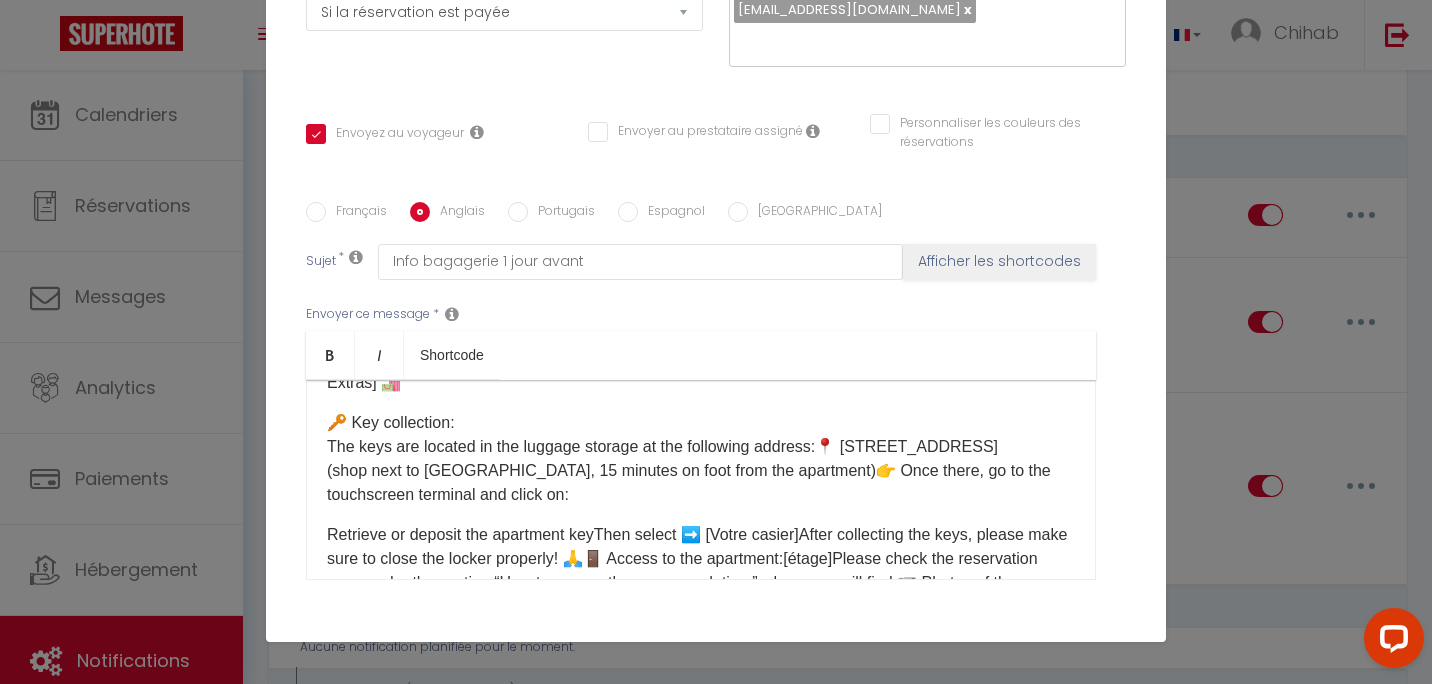 click on "Hello ☀️
Here is the information to access the apartment:
⏰ Hours:
✅ Check-in: 4:00 pm – 10:00 pm
✅ Check-out: 7:00 am – 10:00 am
If you wish to arrive and/or leave outside these times, please choose an option in our shop here: [Mes Extras] 🛍️
🔑 Key collection:
The keys are located in the luggage storage at the following address: [GEOGRAPHIC_DATA][STREET_ADDRESS]
(shop next to [GEOGRAPHIC_DATA], 15 minutes on foot from the apartment)👉 Once there, go to the touchscreen terminal and click on:
Retrieve or deposit the apartment keyThen select ➡️ [Votre casier]After collecting the keys, please make sure to close the locker properly! 🙏🚪 Access to the apartment:[étage]Please check the reservation page under the section “How to access the accommodation,” where you will find:📷 Photos of the apartment
🏢 Floor
🔑 Use of the keys
[WIFI 🛜]
⚠️ Important reminder:
Have a great stay ☀️" at bounding box center (701, 480) 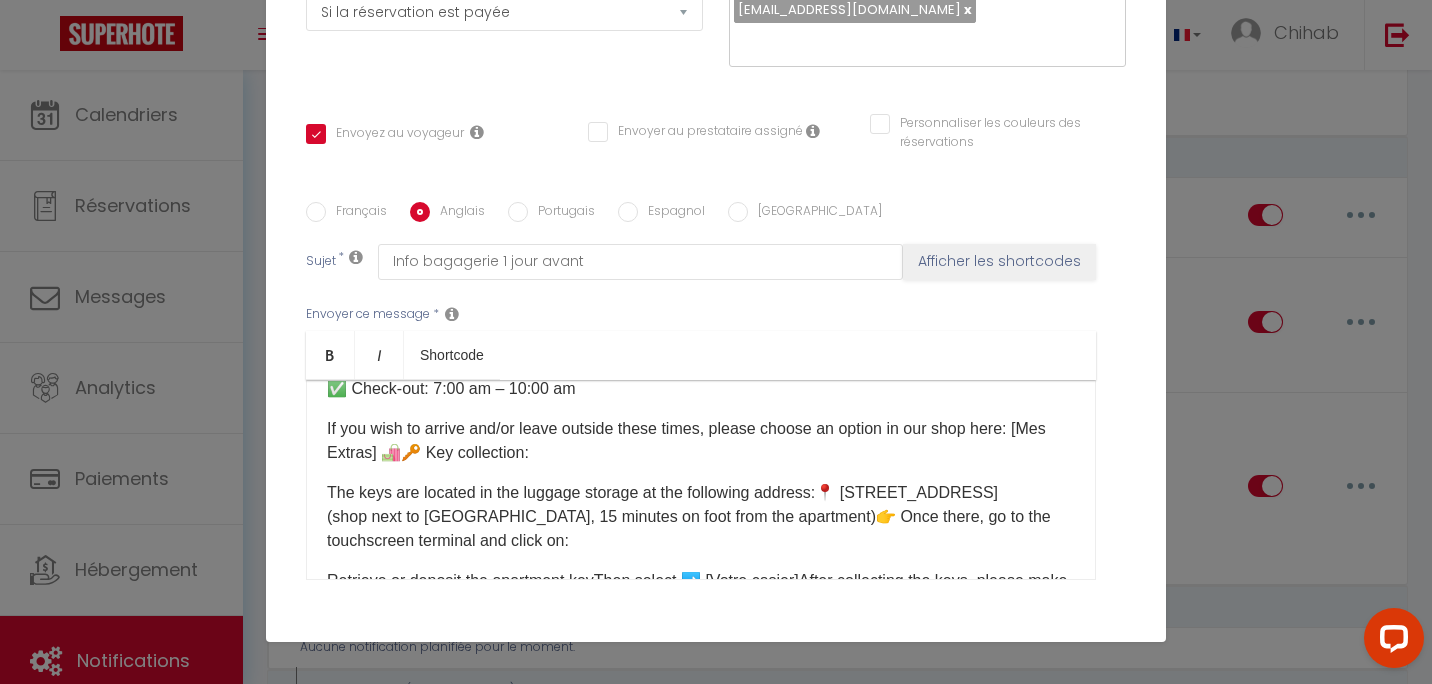 scroll, scrollTop: 114, scrollLeft: 0, axis: vertical 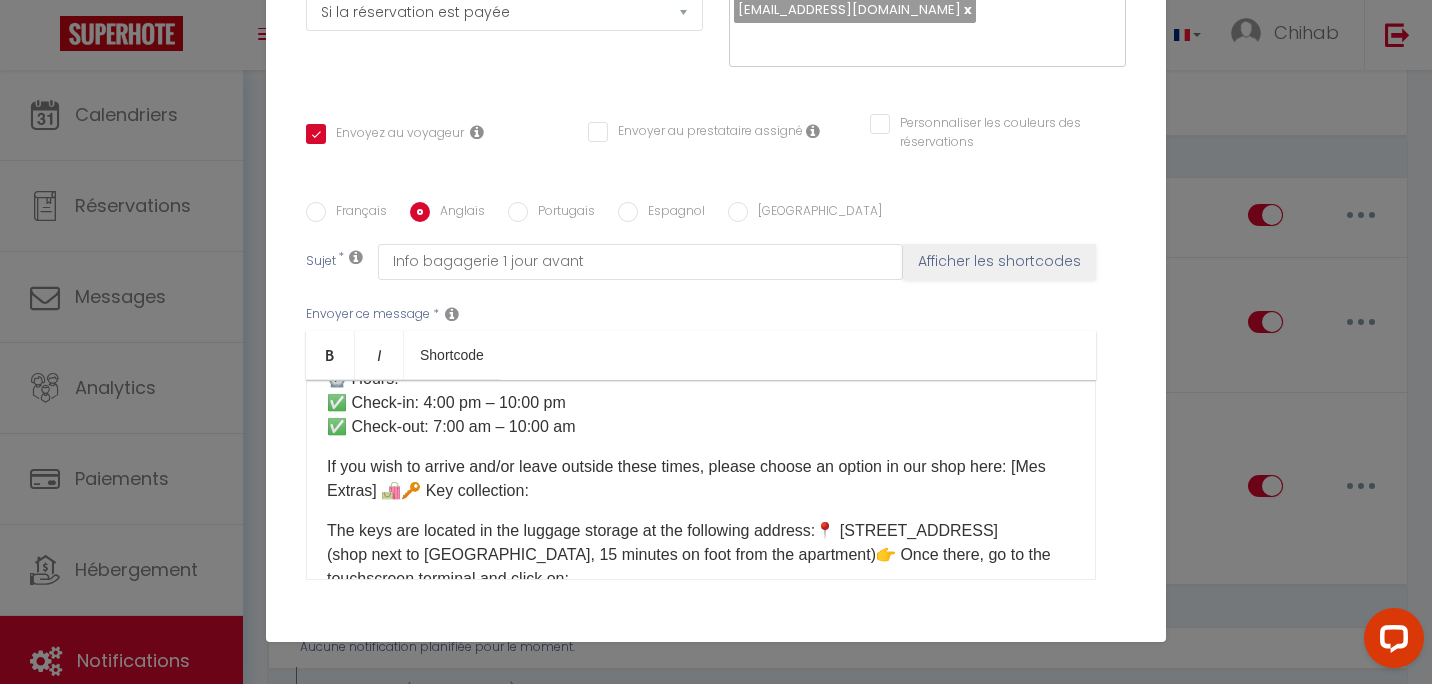 click on "Hello ☀️
Here is the information to access the apartment:
⏰ Hours:
✅ Check-in: 4:00 pm – 10:00 pm
✅ Check-out: 7:00 am – 10:00 am
If you wish to arrive and/or leave outside these times, please choose an option in our shop here: [Mes Extras] 🛍️🔑 Key collection:
The keys are located in the luggage storage at the following address: 📍 [STREET_ADDRESS]
(shop next to [GEOGRAPHIC_DATA], 15 minutes on foot from the apartment)👉 Once there, go to the touchscreen terminal and click on:
Retrieve or deposit the apartment keyThen select ➡️ [Votre casier]After collecting the keys, please make sure to close the locker properly! 🙏🚪 Access to the apartment:[étage]Please check the reservation page under the section “How to access the accommodation,” where you will find:📷 Photos of the apartment
🏢 Floor
🔑 Use of the keys
[WIFI 🛜]
⚠️ Important reminder:
Have a great stay ☀️" at bounding box center [701, 480] 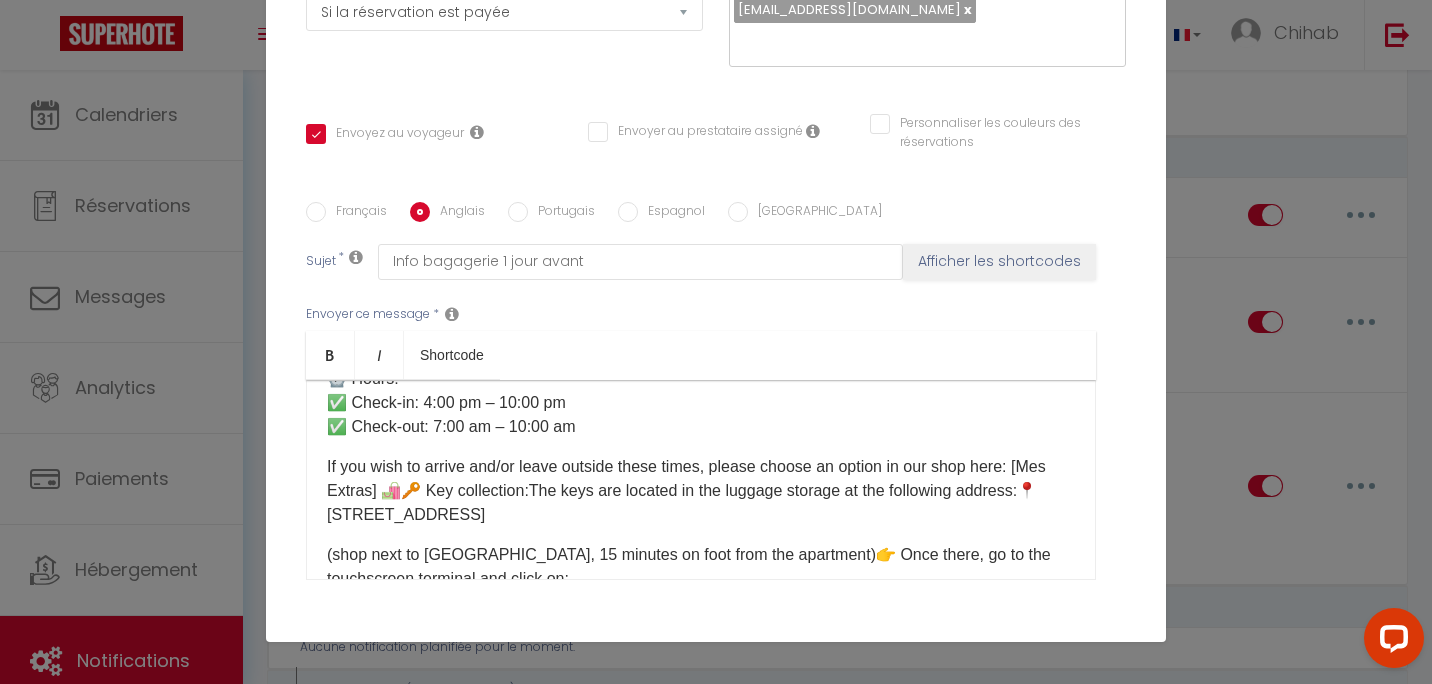 click on "Hello ☀️
Here is the information to access the apartment:
⏰ Hours:
✅ Check-in: 4:00 pm – 10:00 pm
✅ Check-out: 7:00 am – 10:00 am
If you wish to arrive and/or leave outside these times, please choose an option in our shop here: [Mes Extras] 🛍️🔑 Key collection:The keys are located in the luggage storage at the following address: 📍 [STREET_ADDRESS]
(shop next to [GEOGRAPHIC_DATA], 15 minutes on foot from the apartment)👉 Once there, go to the touchscreen terminal and click on:
Retrieve or deposit the apartment keyThen select ➡️ [Votre casier]After collecting the keys, please make sure to close the locker properly! 🙏🚪 Access to the apartment:[étage]Please check the reservation page under the section “How to access the accommodation,” where you will find:📷 Photos of the apartment
🏢 Floor
🔑 Use of the keys
[WIFI 🛜]
⚠️ Important reminder:
Have a great stay ☀️" at bounding box center [701, 480] 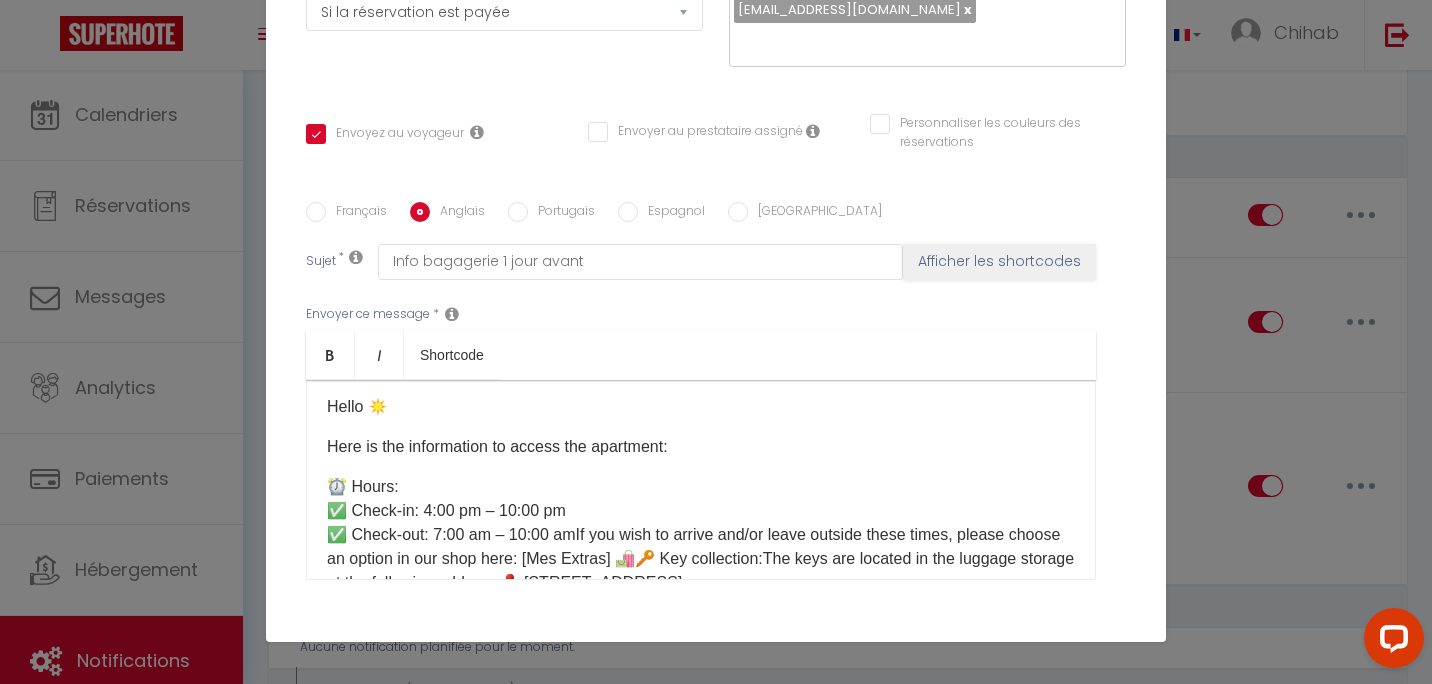 scroll, scrollTop: 0, scrollLeft: 0, axis: both 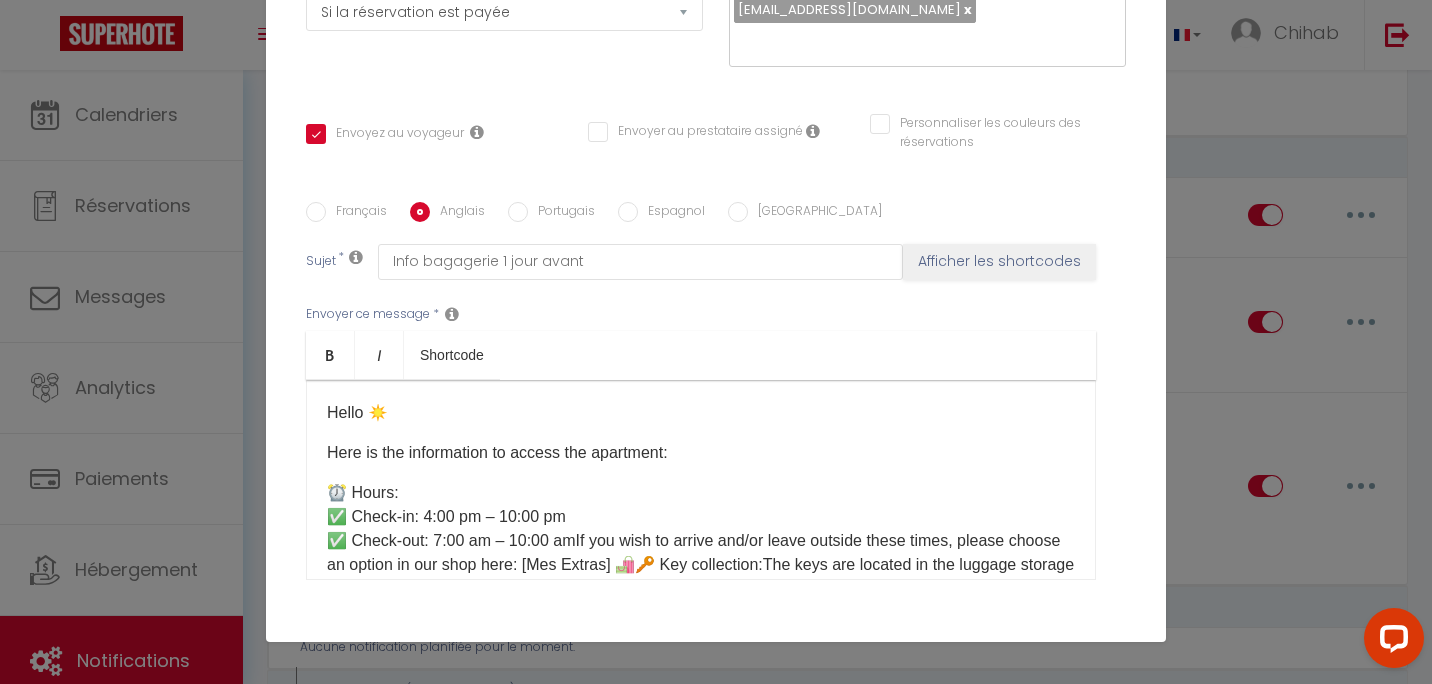 click on "Hello ☀️
Here is the information to access the apartment:
⏰ Hours:
✅ Check-in: 4:00 pm – 10:00 pm
✅ Check-out: 7:00 am – 10:00 amIf you wish to arrive and/or leave outside these times, please choose an option in our shop here: [Mes Extras] 🛍️🔑 Key collection:The keys are located in the luggage storage at the following address: 📍 [STREET_ADDRESS]
(shop next to [GEOGRAPHIC_DATA], 15 minutes on foot from the apartment)👉 Once there, go to the touchscreen terminal and click on:
Retrieve or deposit the apartment keyThen select ➡️ [Votre casier]After collecting the keys, please make sure to close the locker properly! 🙏🚪 Access to the apartment:[étage]Please check the reservation page under the section “How to access the accommodation,” where you will find:📷 Photos of the apartment
🏢 Floor
🔑 Use of the keys
[WIFI 🛜]
⚠️ Important reminder:
Have a great stay ☀️" at bounding box center [701, 480] 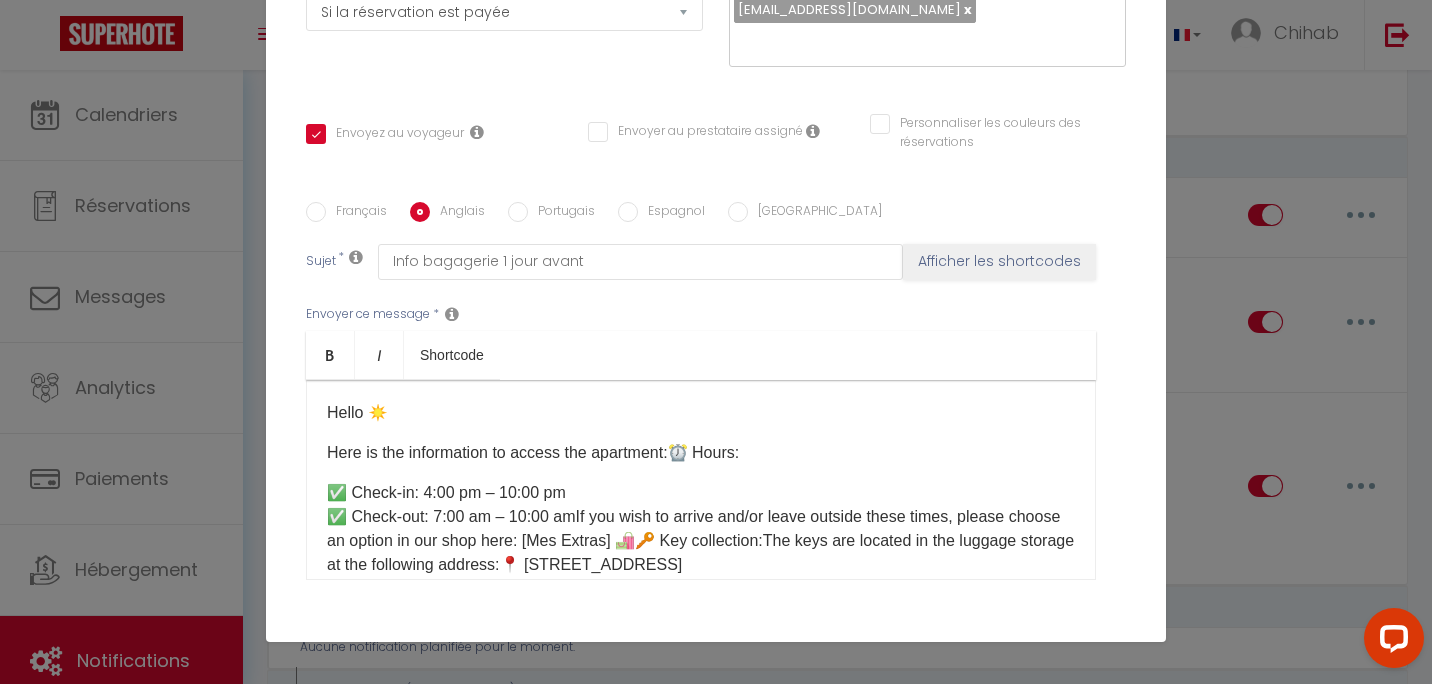 click on "Hello ☀️
Here is the information to access the apartment:⏰ Hours:
✅ Check-in: 4:00 pm – 10:00 pm
✅ Check-out: 7:00 am – 10:00 amIf you wish to arrive and/or leave outside these times, please choose an option in our shop here: [Mes Extras] 🛍️🔑 Key collection:The keys are located in the luggage storage at the following address: 📍 [STREET_ADDRESS]
(shop next to [GEOGRAPHIC_DATA], 15 minutes on foot from the apartment)👉 Once there, go to the touchscreen terminal and click on:
Retrieve or deposit the apartment keyThen select ➡️ [Votre casier]After collecting the keys, please make sure to close the locker properly! 🙏🚪 Access to the apartment:[étage]Please check the reservation page under the section “How to access the accommodation,” where you will find:📷 Photos of the apartment
🏢 Floor
🔑 Use of the keys
[WIFI 🛜]
⚠️ Important reminder:
Have a great stay ☀️" at bounding box center [701, 480] 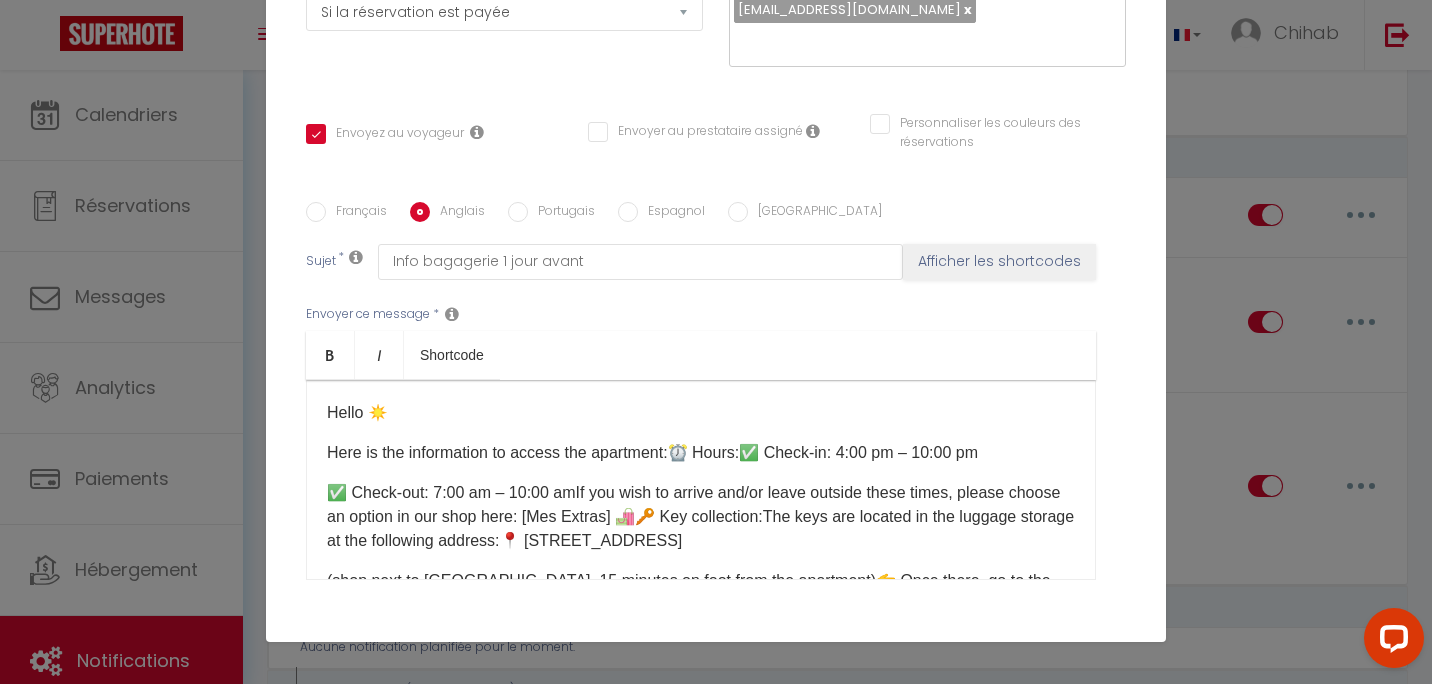 click on "Hello ☀️
Here is the information to access the apartment:⏰ Hours:✅ Check-in: 4:00 pm – 10:00 pm
✅ Check-out: 7:00 am – 10:00 amIf you wish to arrive and/or leave outside these times, please choose an option in our shop here: [Mes Extras] 🛍️🔑 Key collection:The keys are located in the luggage storage at the following address: 📍 [STREET_ADDRESS]
(shop next to [GEOGRAPHIC_DATA], 15 minutes on foot from the apartment)👉 Once there, go to the touchscreen terminal and click on:
Retrieve or deposit the apartment keyThen select ➡️ [Votre casier]After collecting the keys, please make sure to close the locker properly! 🙏🚪 Access to the apartment:[étage]Please check the reservation page under the section “How to access the accommodation,” where you will find:📷 Photos of the apartment
🏢 Floor
🔑 Use of the keys
[WIFI 🛜]
⚠️ Important reminder:
Have a great stay ☀️" at bounding box center (701, 480) 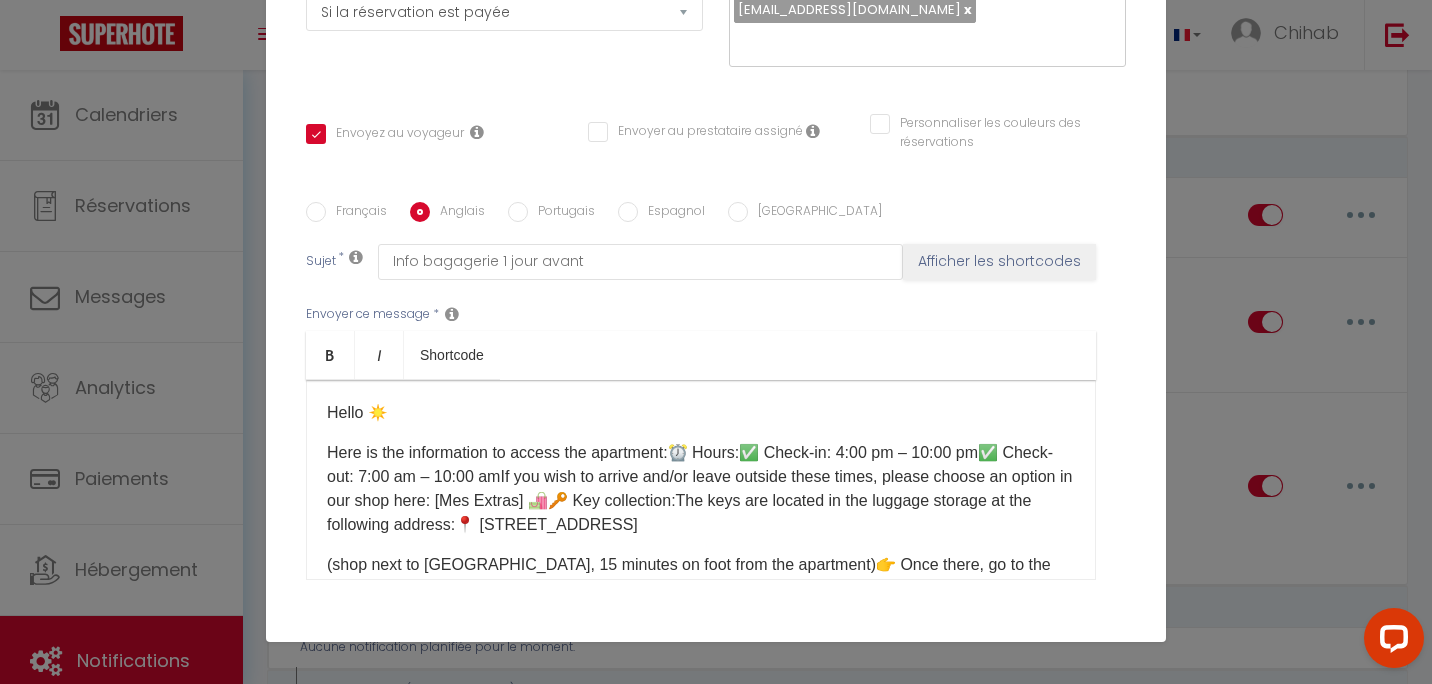 click on "Hello ☀️
Here is the information to access the apartment:⏰ Hours:✅ Check-in: 4:00 pm – 10:00 pm✅ Check-out: 7:00 am – 10:00 amIf you wish to arrive and/or leave outside these times, please choose an option in our shop here: [Mes Extras] 🛍️🔑 Key collection:The keys are located in the luggage storage at the following address: 📍 [STREET_ADDRESS]
(shop next to [GEOGRAPHIC_DATA], 15 minutes on foot from the apartment)👉 Once there, go to the touchscreen terminal and click on:
Retrieve or deposit the apartment keyThen select ➡️ [Votre casier]After collecting the keys, please make sure to close the locker properly! 🙏🚪 Access to the apartment:[étage]Please check the reservation page under the section “How to access the accommodation,” where you will find:📷 Photos of the apartment
🏢 Floor
🔑 Use of the keys
[WIFI 🛜]
⚠️ Important reminder:
Have a great stay ☀️" at bounding box center [701, 480] 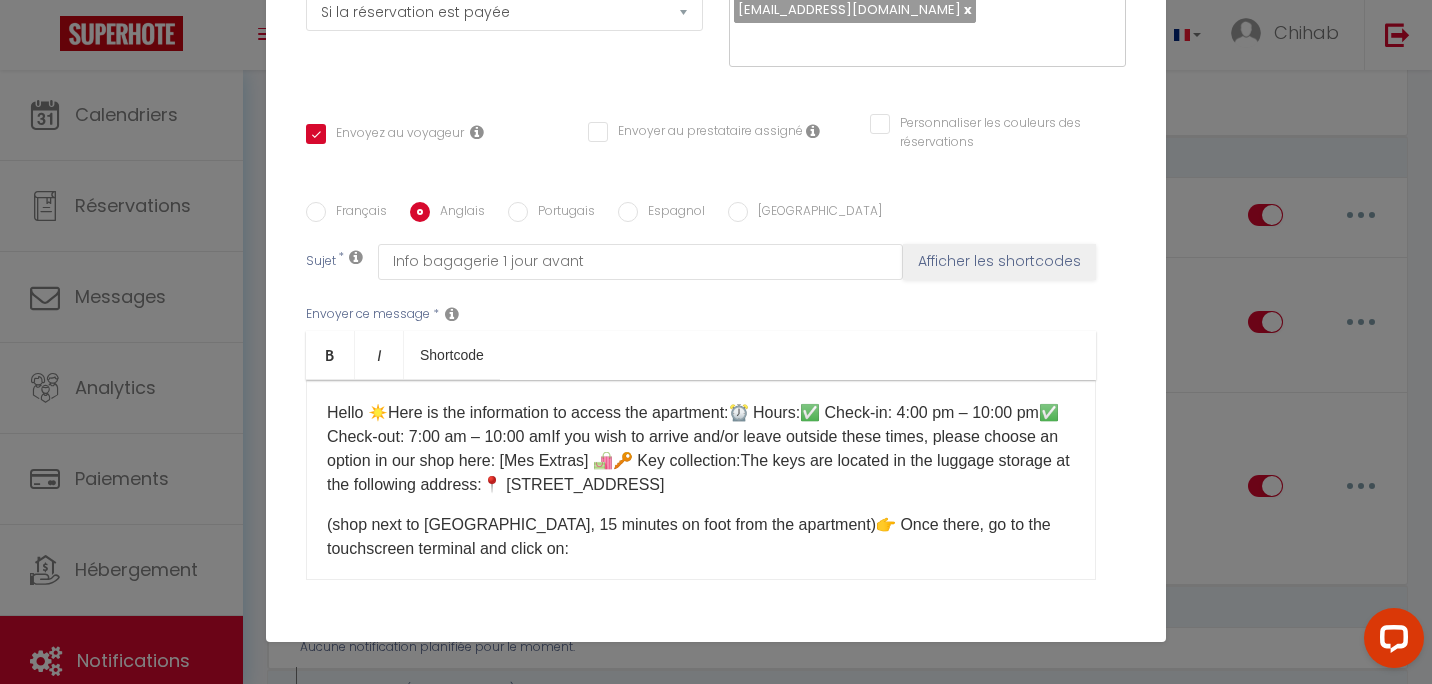 click on "(shop next to [GEOGRAPHIC_DATA], 15 minutes on foot from the apartment)👉 Once there, go to the touchscreen terminal and click on:" at bounding box center [701, 537] 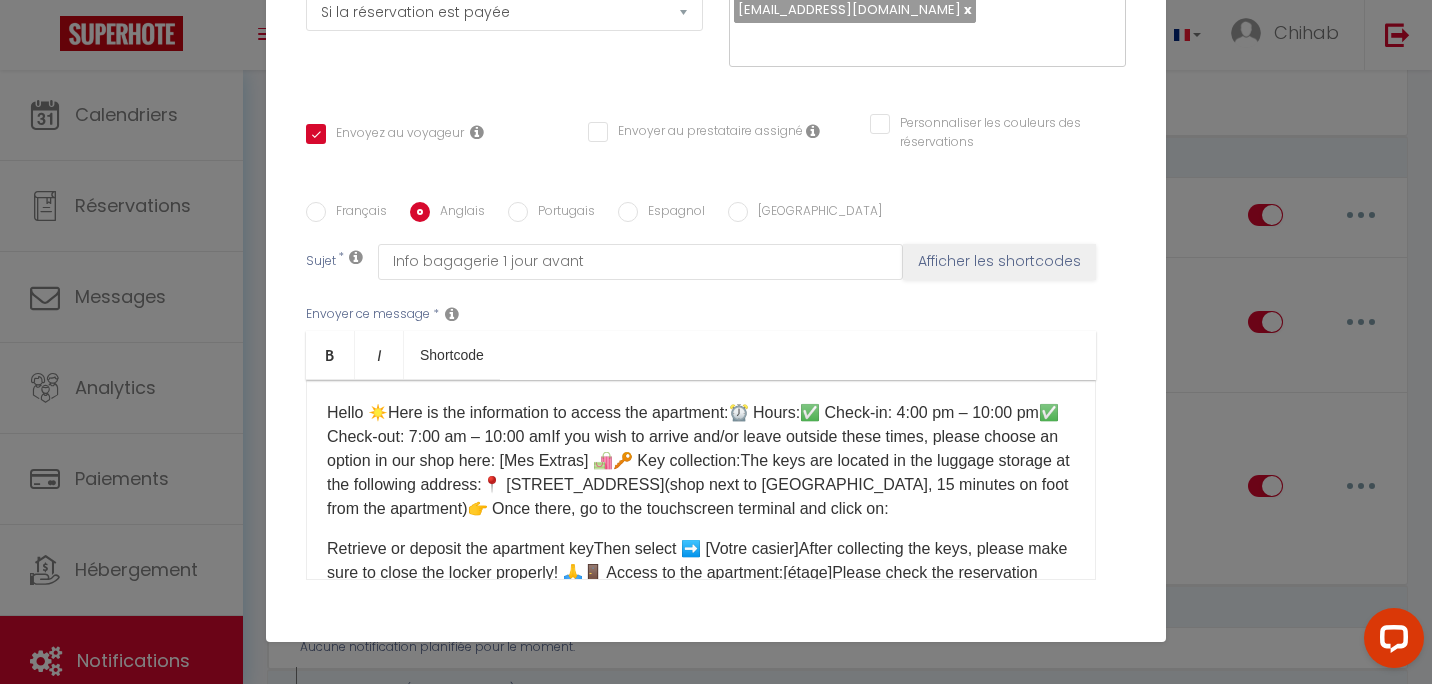 click on "Hello ☀️Here is the information to access the apartment:⏰ Hours:✅ Check-in: 4:00 pm – 10:00 pm✅ Check-out: 7:00 am – 10:00 amIf you wish to arrive and/or leave outside these times, please choose an option in our shop here: [Mes Extras] 🛍️🔑 Key collection:The keys are located in the luggage storage at the following address:📍 [STREET_ADDRESS](shop next to [GEOGRAPHIC_DATA], 15 minutes on foot from the apartment)👉 Once there, go to the touchscreen terminal and click on:
Retrieve or deposit the apartment keyThen select ➡️ [Votre casier]After collecting the keys, please make sure to close the locker properly! 🙏🚪 Access to the apartment:[étage]Please check the reservation page under the section “How to access the accommodation,” where you will find:📷 Photos of the apartment
🏢 Floor
🔑 Use of the keys
[WIFI 🛜]
⚠️ Important reminder:
🚫 Parties are prohibited in the apartment. Please respect quiet hours after 10:00 pm." at bounding box center [701, 480] 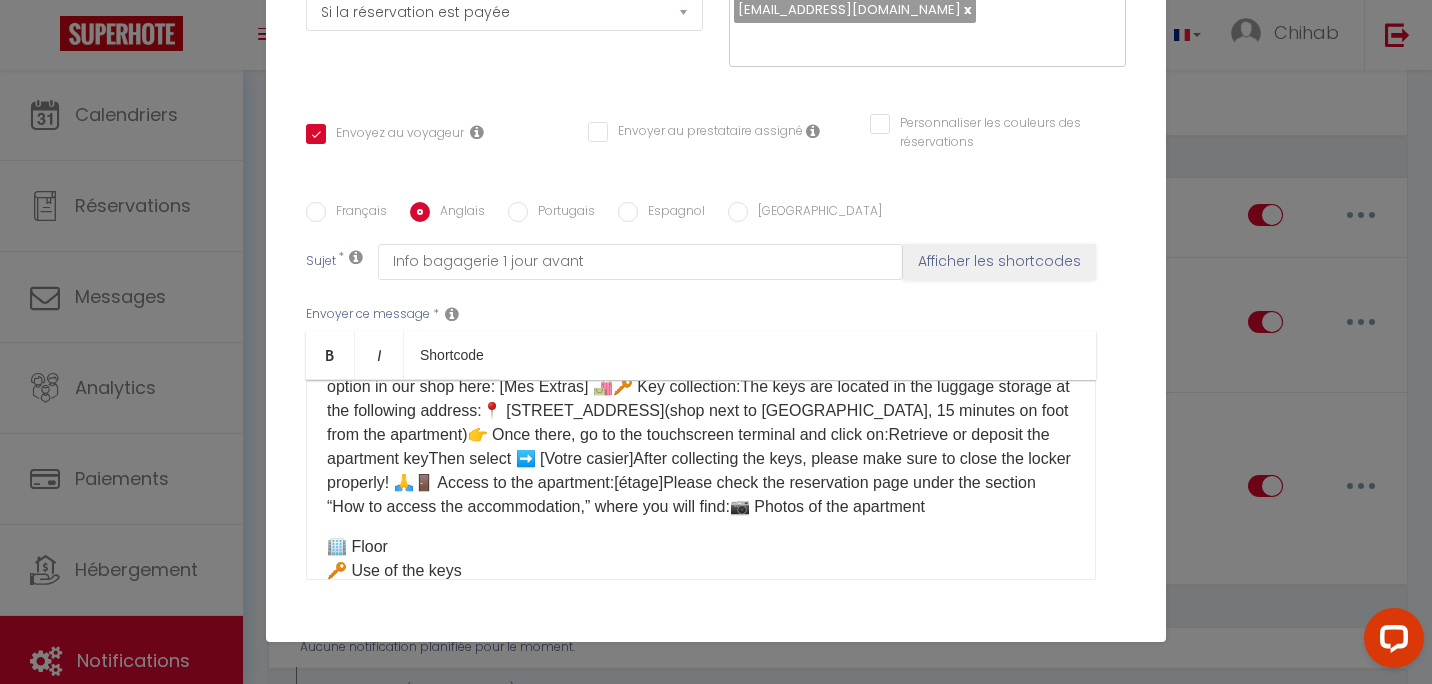 scroll, scrollTop: 200, scrollLeft: 0, axis: vertical 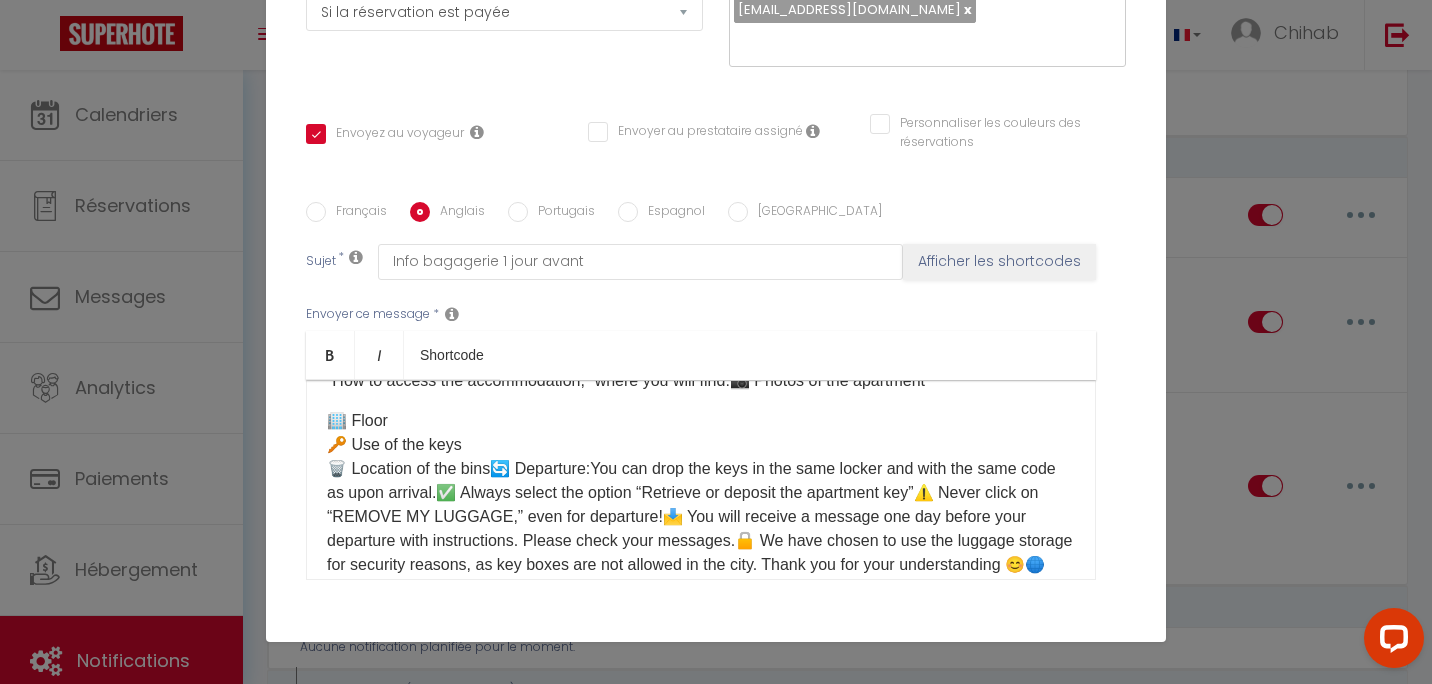 click on "Hello ☀️Here is the information to access the apartment:⏰ Hours:✅ Check-in: 4:00 pm – 10:00 pm✅ Check-out: 7:00 am – 10:00 amIf you wish to arrive and/or leave outside these times, please choose an option in our shop here: [Mes Extras] 🛍️🔑 Key collection:The keys are located in the luggage storage at the following address:📍 [STREET_ADDRESS](shop next to [GEOGRAPHIC_DATA], 15 minutes on foot from the apartment)👉 Once there, go to the touchscreen terminal and click on:Retrieve or deposit the apartment keyThen select ➡️ [Votre casier]After collecting the keys, please make sure to close the locker properly! 🙏🚪 Access to the apartment:[étage]Please check the reservation page under the section “How to access the accommodation,” where you will find:📷 Photos of the apartment
🏢 Floor
🔑 Use of the keys
[WIFI 🛜]
⚠️ Important reminder:
🚫 Parties are prohibited in the apartment. Please respect quiet hours after 10:00 pm." at bounding box center [701, 480] 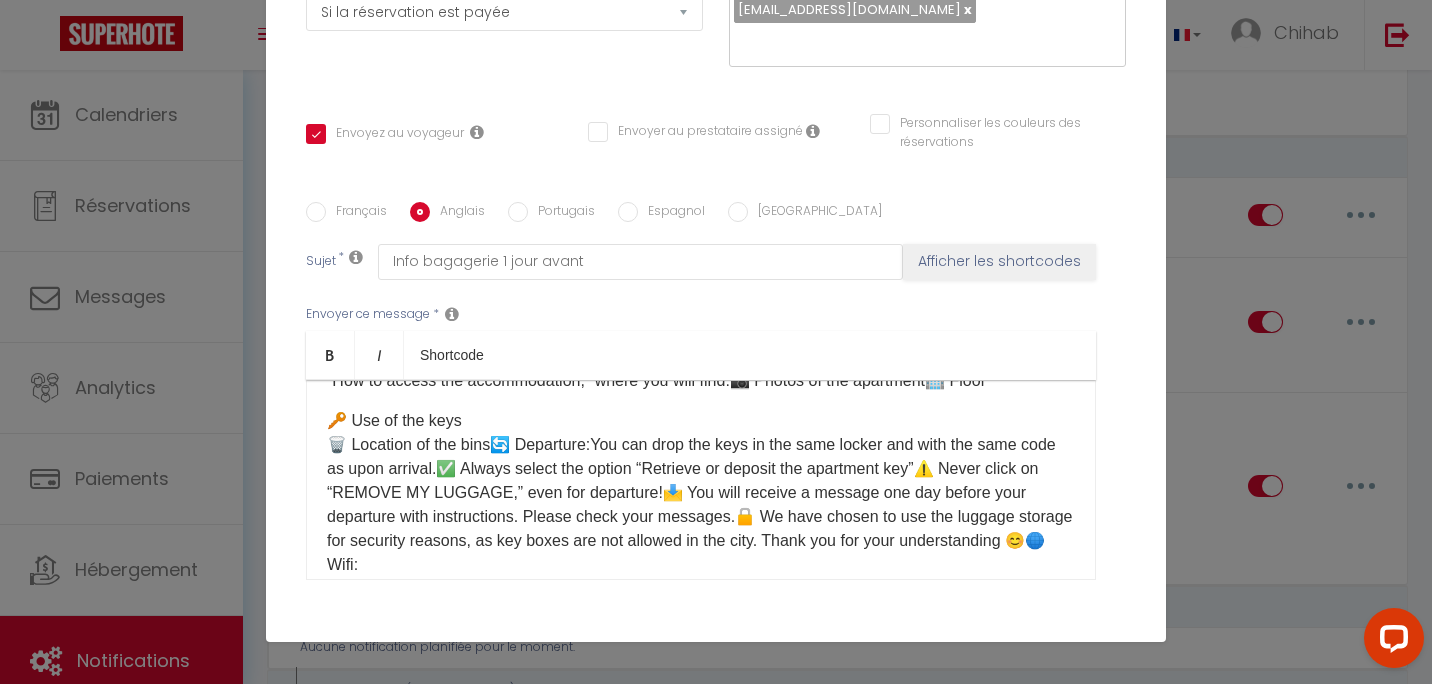 click on "Hello ☀️Here is the information to access the apartment:⏰ Hours:✅ Check-in: 4:00 pm – 10:00 pm✅ Check-out: 7:00 am – 10:00 amIf you wish to arrive and/or leave outside these times, please choose an option in our shop here: [Mes Extras] 🛍️🔑 Key collection:The keys are located in the luggage storage at the following address:📍 [STREET_ADDRESS](shop next to [GEOGRAPHIC_DATA], 15 minutes on foot from the apartment)👉 Once there, go to the touchscreen terminal and click on:Retrieve or deposit the apartment keyThen select ➡️ [Votre casier]After collecting the keys, please make sure to close the locker properly! 🙏🚪 Access to the apartment:[étage]Please check the reservation page under the section “How to access the accommodation,” where you will find:📷 Photos of the apartment🏢 Floor
🔑 Use of the keys
[WIFI 🛜]
⚠️ Important reminder:
🚫 Parties are prohibited in the apartment. Please respect quiet hours after 10:00 pm." at bounding box center (701, 480) 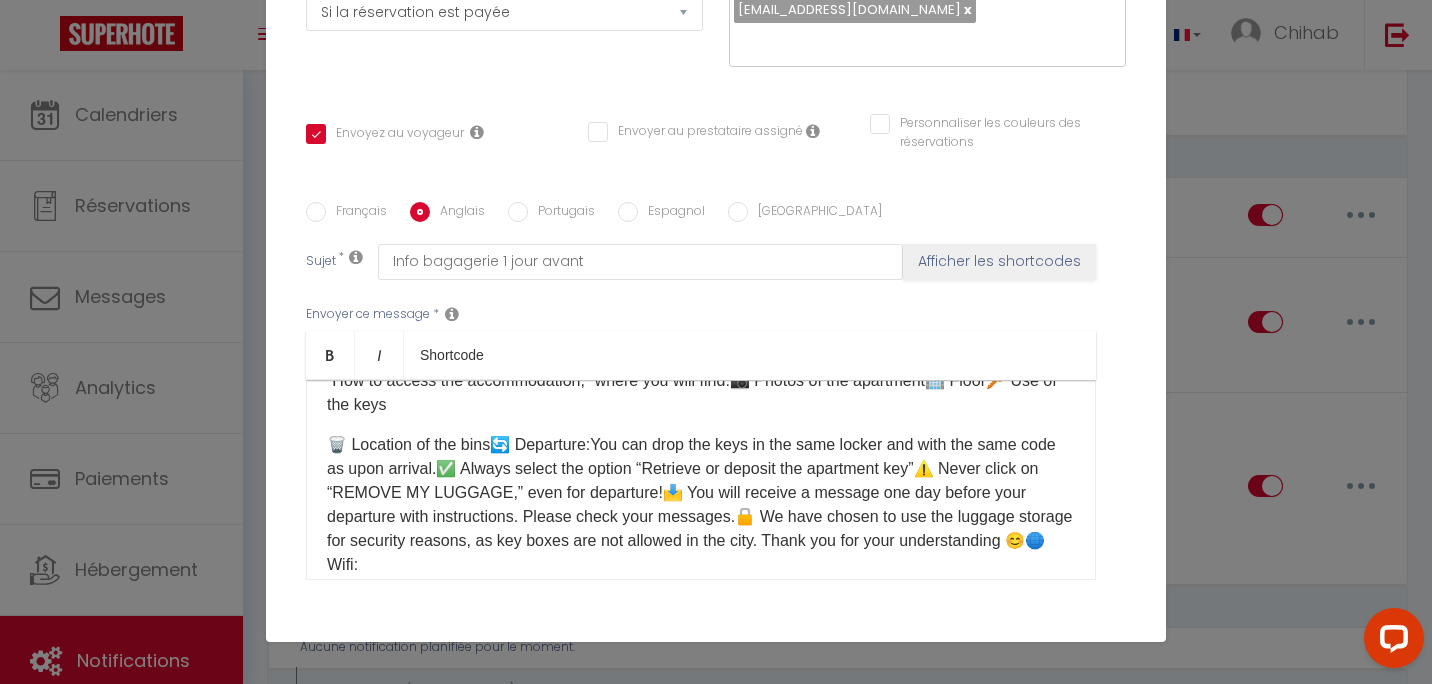 click on "Hello ☀️Here is the information to access the apartment:⏰ Hours:✅ Check-in: 4:00 pm – 10:00 pm✅ Check-out: 7:00 am – 10:00 amIf you wish to arrive and/or leave outside these times, please choose an option in our shop here: [Mes Extras] 🛍️🔑 Key collection:The keys are located in the luggage storage at the following address:📍 [STREET_ADDRESS](shop next to [GEOGRAPHIC_DATA], 15 minutes on foot from the apartment)👉 Once there, go to the touchscreen terminal and click on:Retrieve or deposit the apartment keyThen select ➡️ [Votre casier]After collecting the keys, please make sure to close the locker properly! 🙏🚪 Access to the apartment:[étage]Please check the reservation page under the section “How to access the accommodation,” where you will find:📷 Photos of the apartment🏢 Floor🔑 Use of the keys
[WIFI 🛜]
⚠️ Important reminder:
🚫 Parties are prohibited in the apartment. Please respect quiet hours after 10:00 pm." at bounding box center (701, 480) 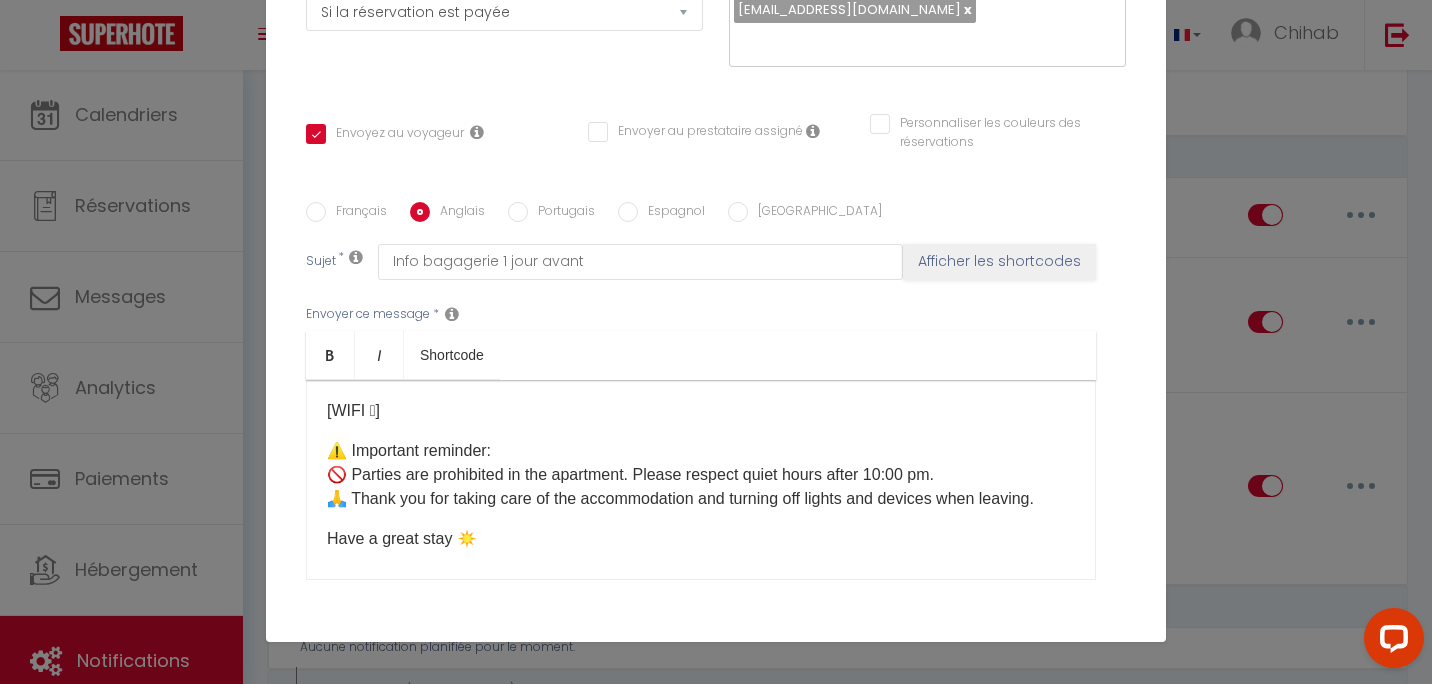 scroll, scrollTop: 300, scrollLeft: 0, axis: vertical 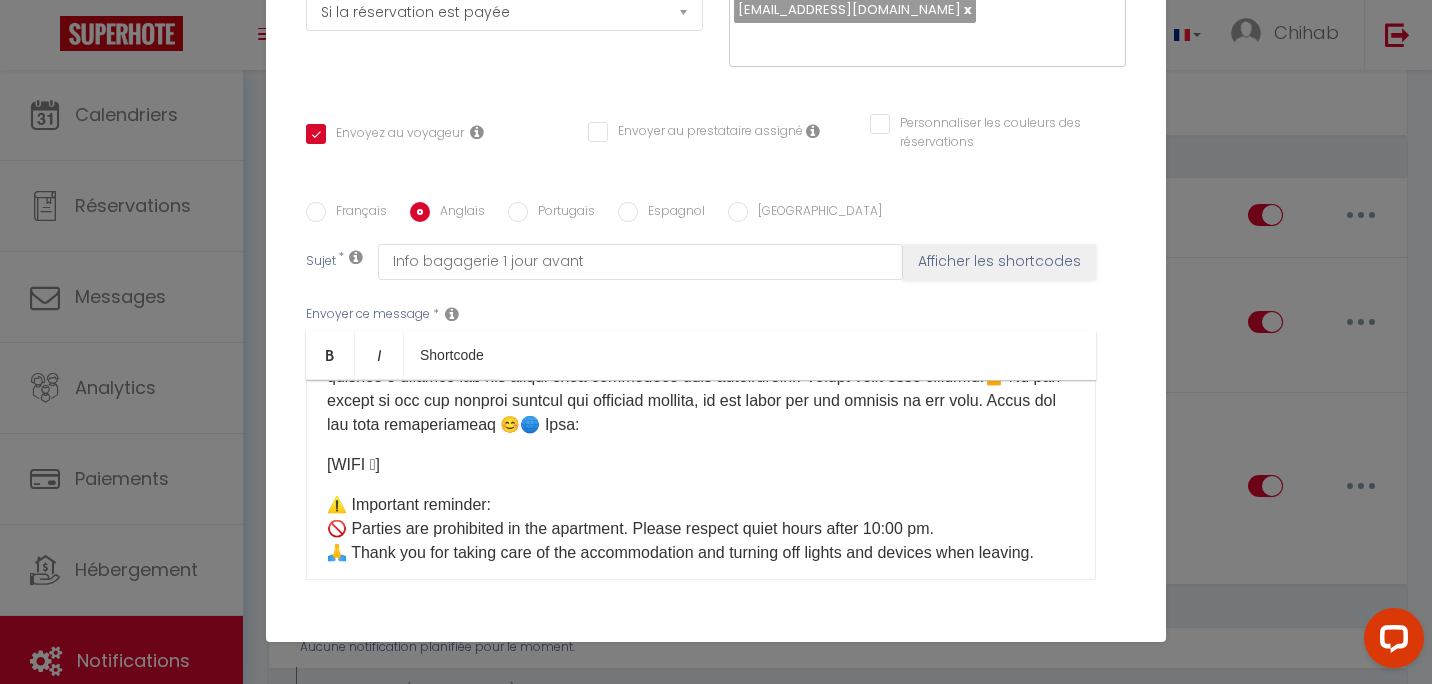 click on "[WIFI 🛜]
⚠️ Important reminder:
🚫 Parties are prohibited in the apartment. Please respect quiet hours after 10:00 pm.
🙏 Thank you for taking care of the accommodation and turning off lights and devices when leaving.
Have a great stay ☀️" at bounding box center (701, 480) 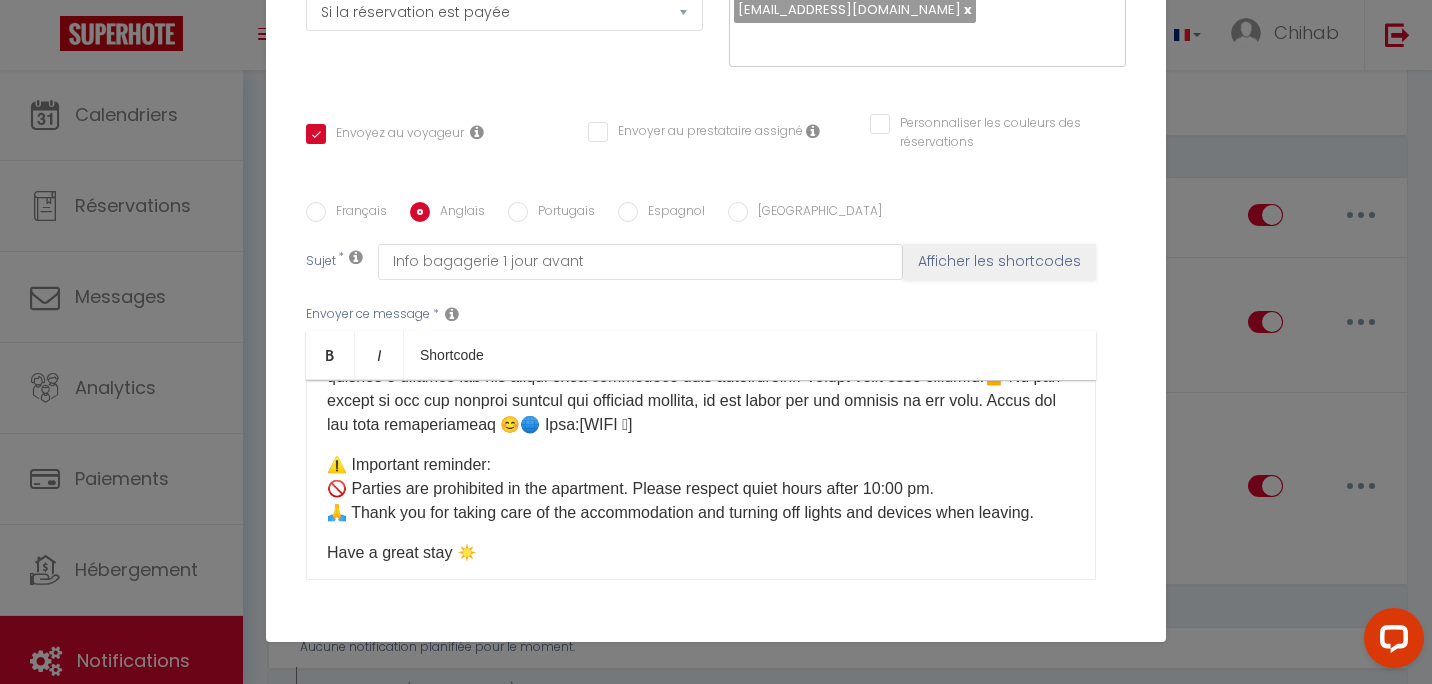 click on "[WIFI 🛜]
⚠️ Important reminder:
🚫 Parties are prohibited in the apartment. Please respect quiet hours after 10:00 pm.
🙏 Thank you for taking care of the accommodation and turning off lights and devices when leaving.
Have a great stay ☀️" at bounding box center (701, 480) 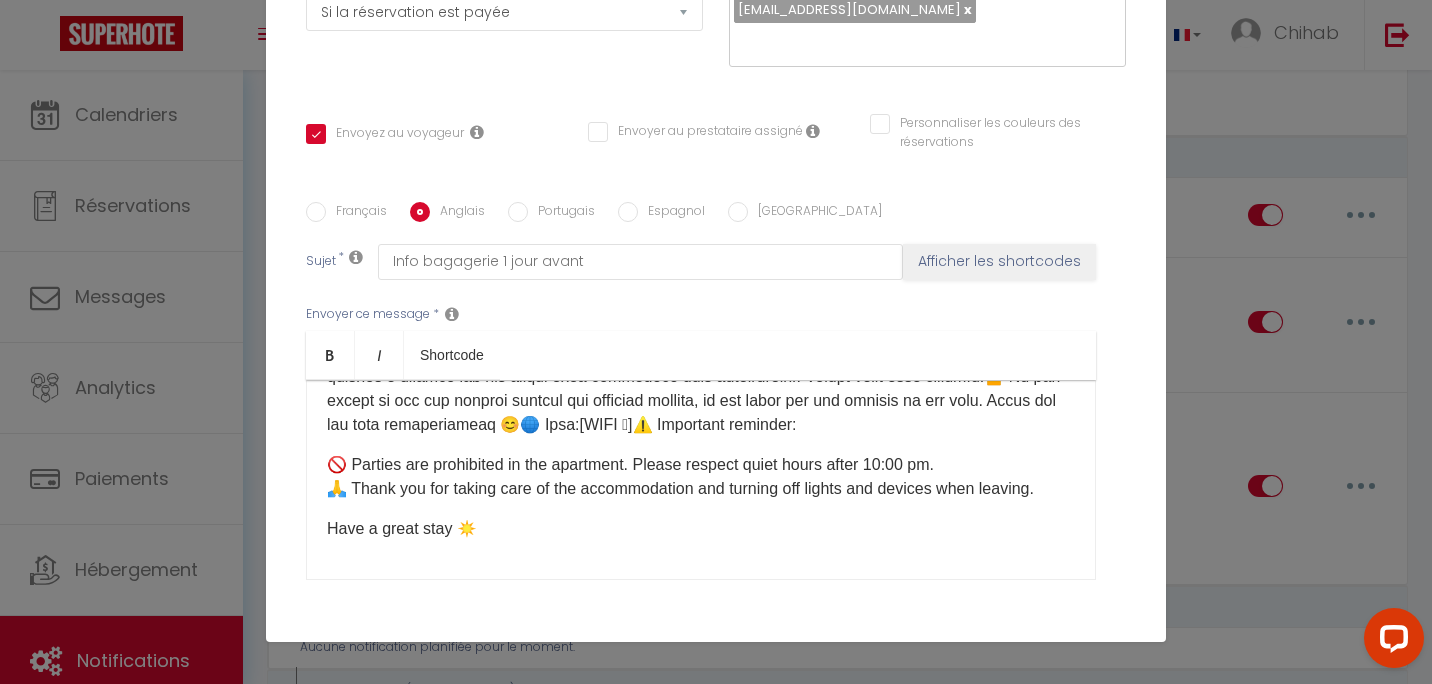 click on "[WIFI 🛜]⚠️ Important reminder:
🚫 Parties are prohibited in the apartment. Please respect quiet hours after 10:00 pm.
🙏 Thank you for taking care of the accommodation and turning off lights and devices when leaving.
Have a great stay ☀️" at bounding box center (701, 480) 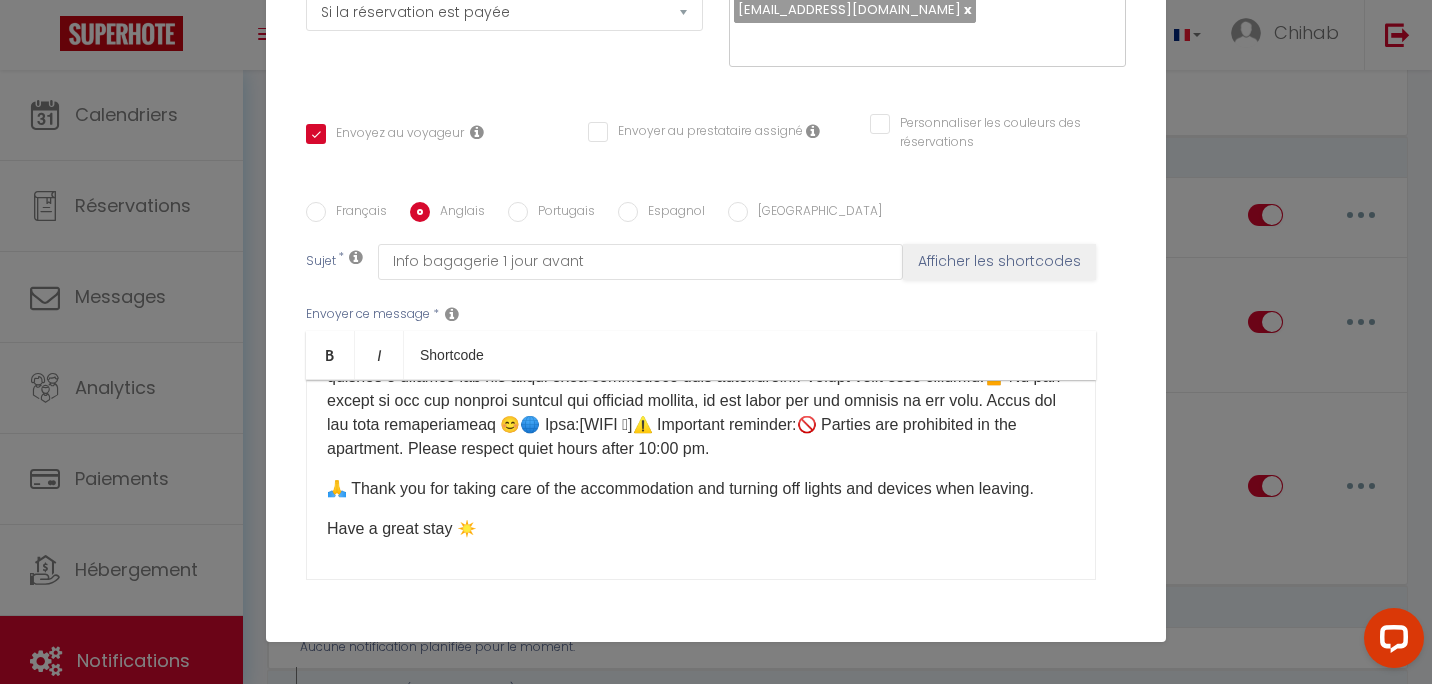 click on "[WIFI 🛜]⚠️ Important reminder:🚫 Parties are prohibited in the apartment. Please respect quiet hours after 10:00 pm.
🙏 Thank you for taking care of the accommodation and turning off lights and devices when leaving.
Have a great stay ☀️" at bounding box center (701, 480) 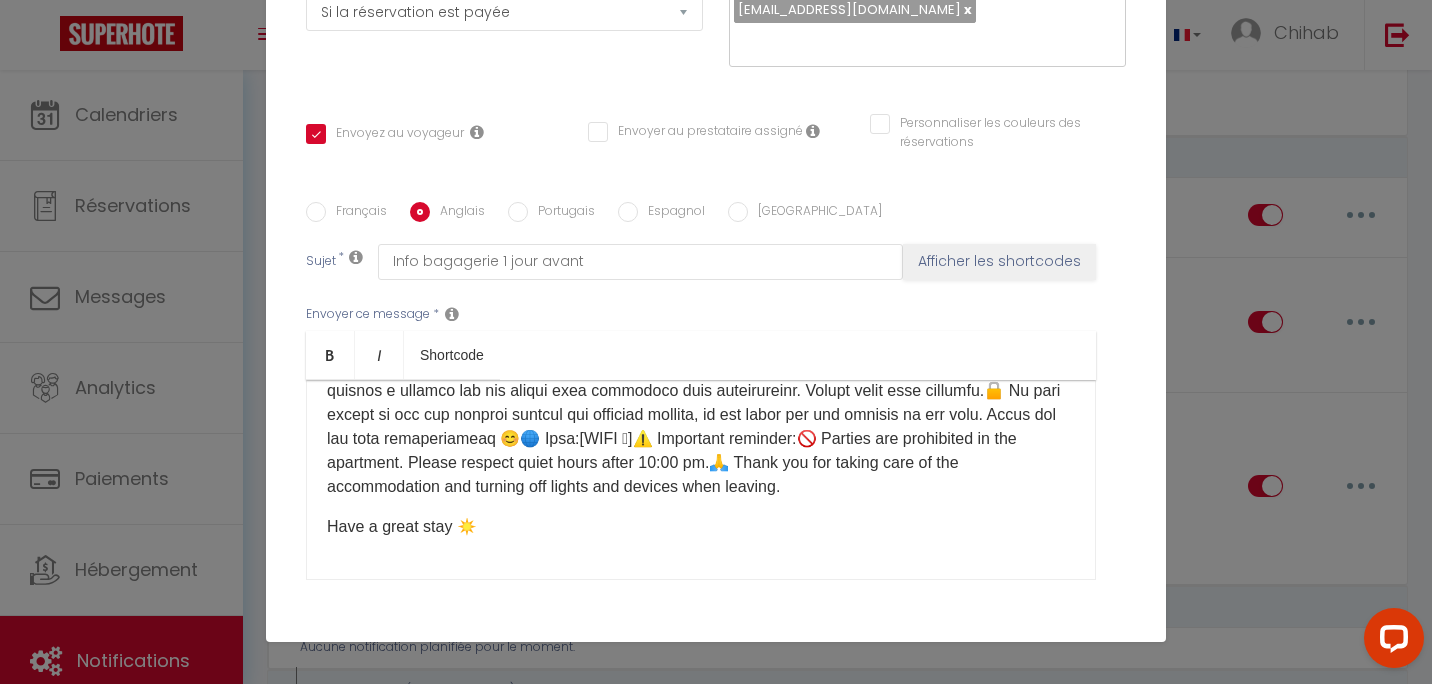 click on "[WIFI 🛜]⚠️ Important reminder:🚫 Parties are prohibited in the apartment. Please respect quiet hours after 10:00 pm.🙏 Thank you for taking care of the accommodation and turning off lights and devices when leaving.
Have a great stay ☀️" at bounding box center [701, 480] 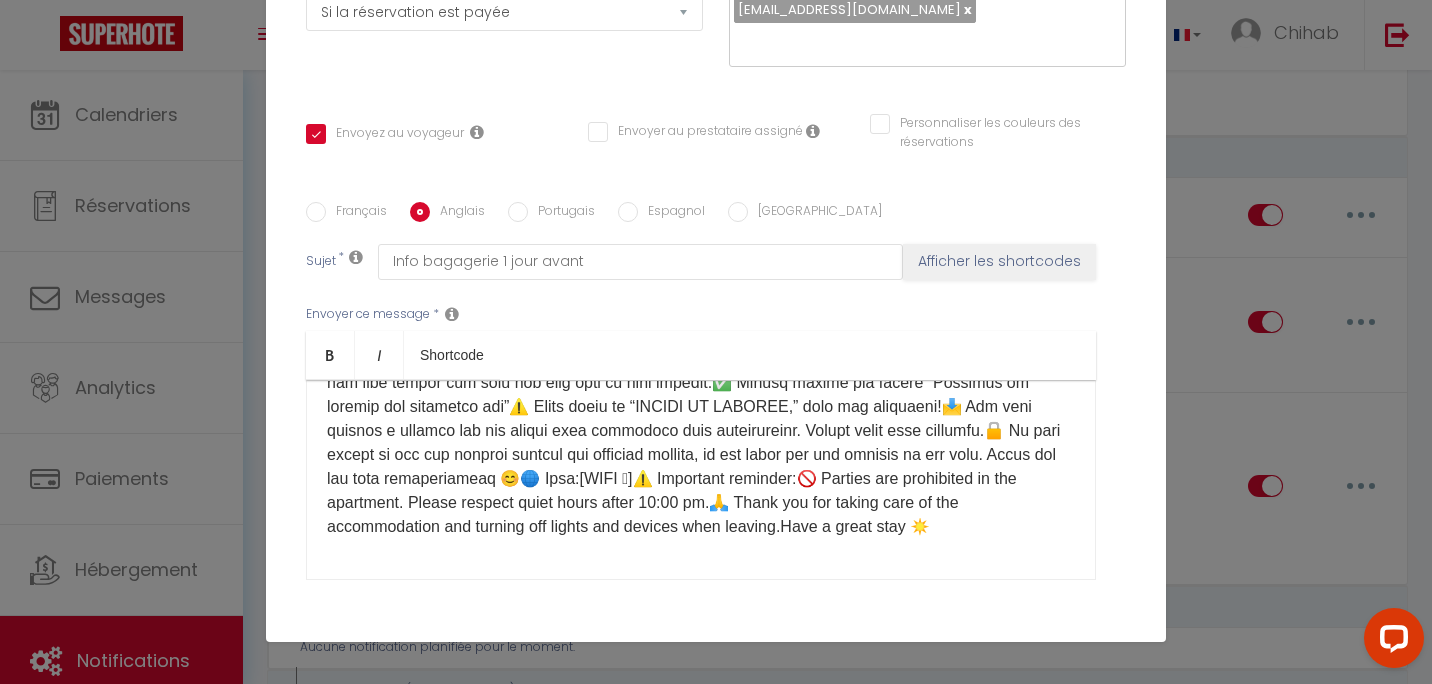 click on "[WIFI 🛜]⚠️ Important reminder:🚫 Parties are prohibited in the apartment. Please respect quiet hours after 10:00 pm.🙏 Thank you for taking care of the accommodation and turning off lights and devices when leaving.Have a great stay ☀️" at bounding box center [701, 480] 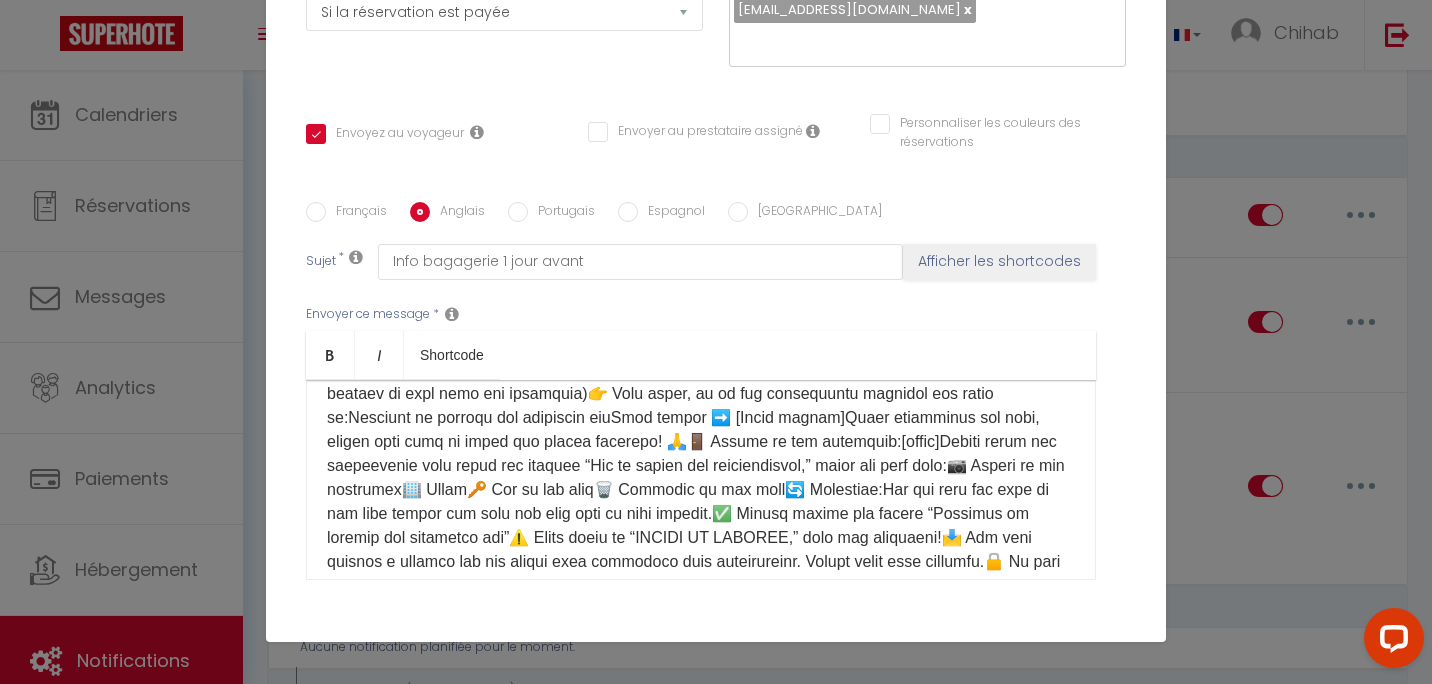 scroll, scrollTop: 0, scrollLeft: 0, axis: both 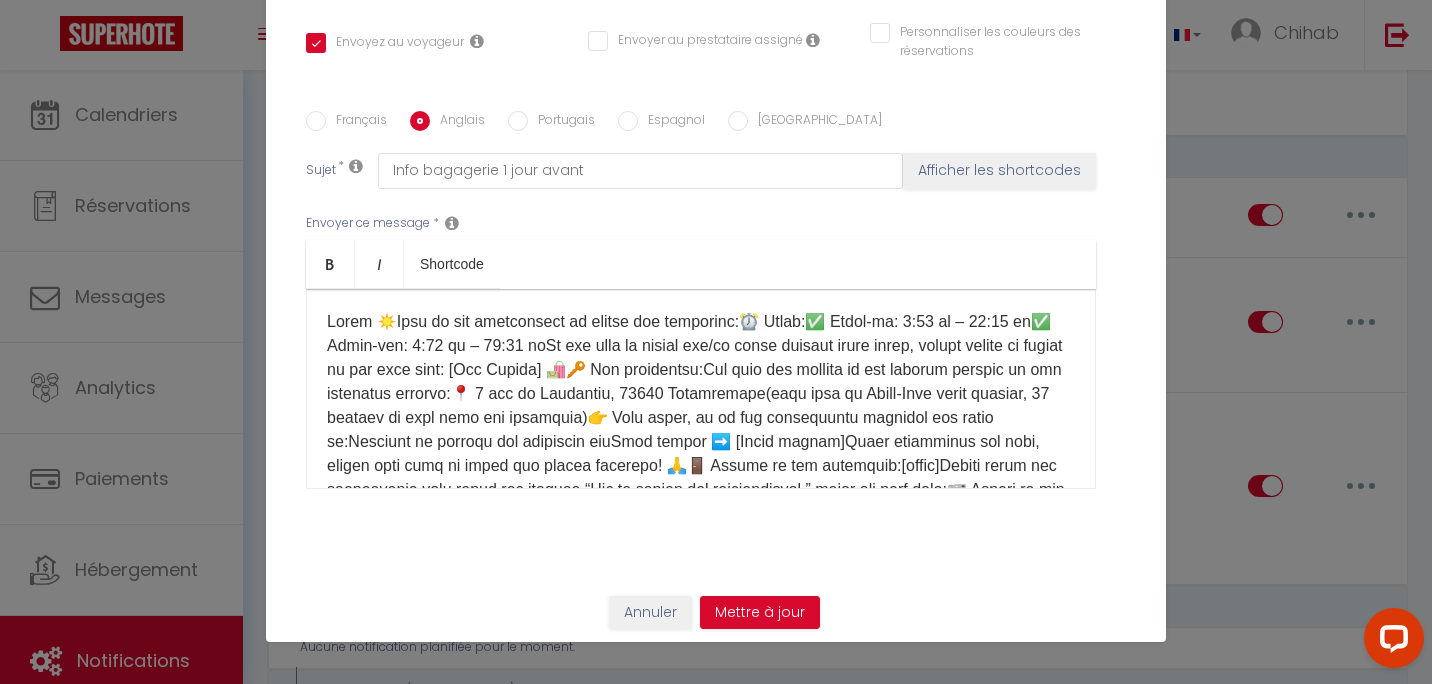 click on "[WIFI 🛜]⚠️ Important reminder:🚫 Parties are prohibited in the apartment. Please respect quiet hours after 10:00 pm.🙏 Thank you for taking care of the accommodation and turning off lights and devices when leaving.Have a great stay ☀️" at bounding box center (701, 502) 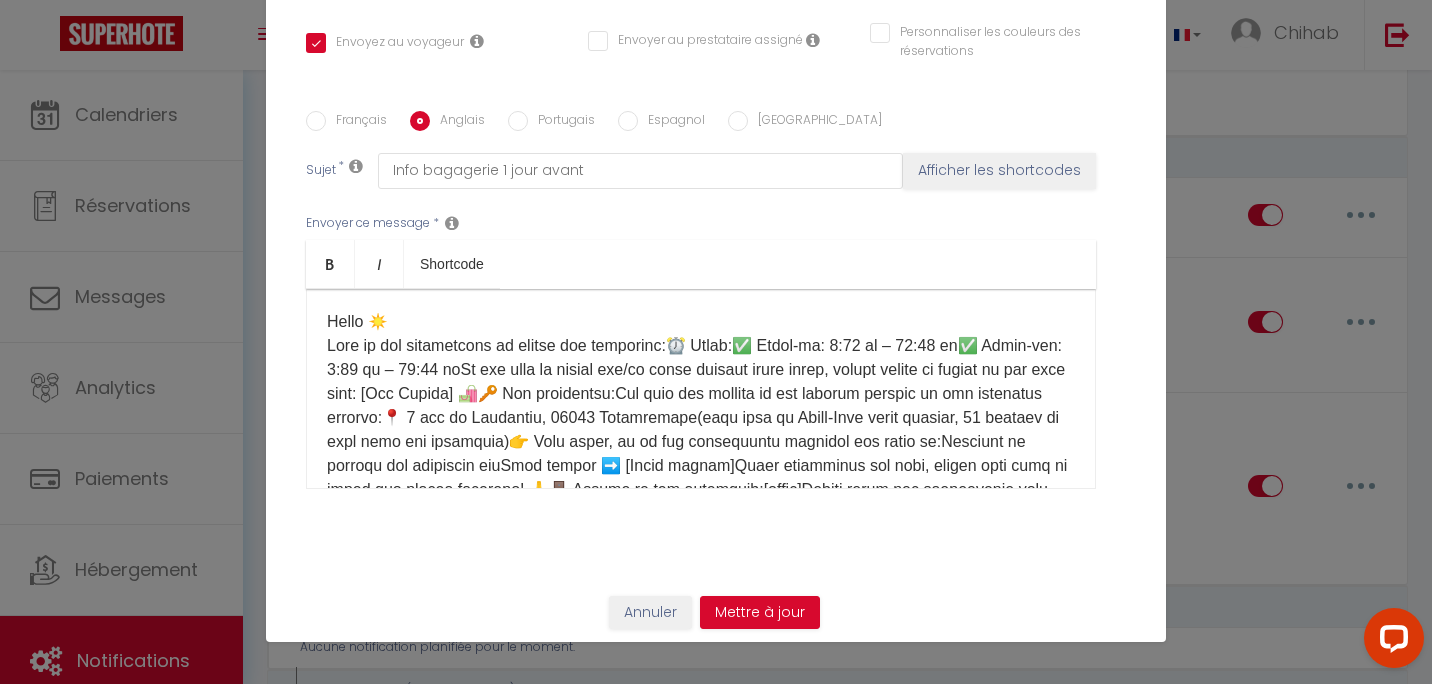 click on "Hello ☀️ [WIFI 🛜]⚠️ Important reminder:🚫 Parties are prohibited in the apartment. Please respect quiet hours after 10:00 pm.🙏 Thank you for taking care of the accommodation and turning off lights and devices when leaving.Have a great stay ☀️" at bounding box center [701, 514] 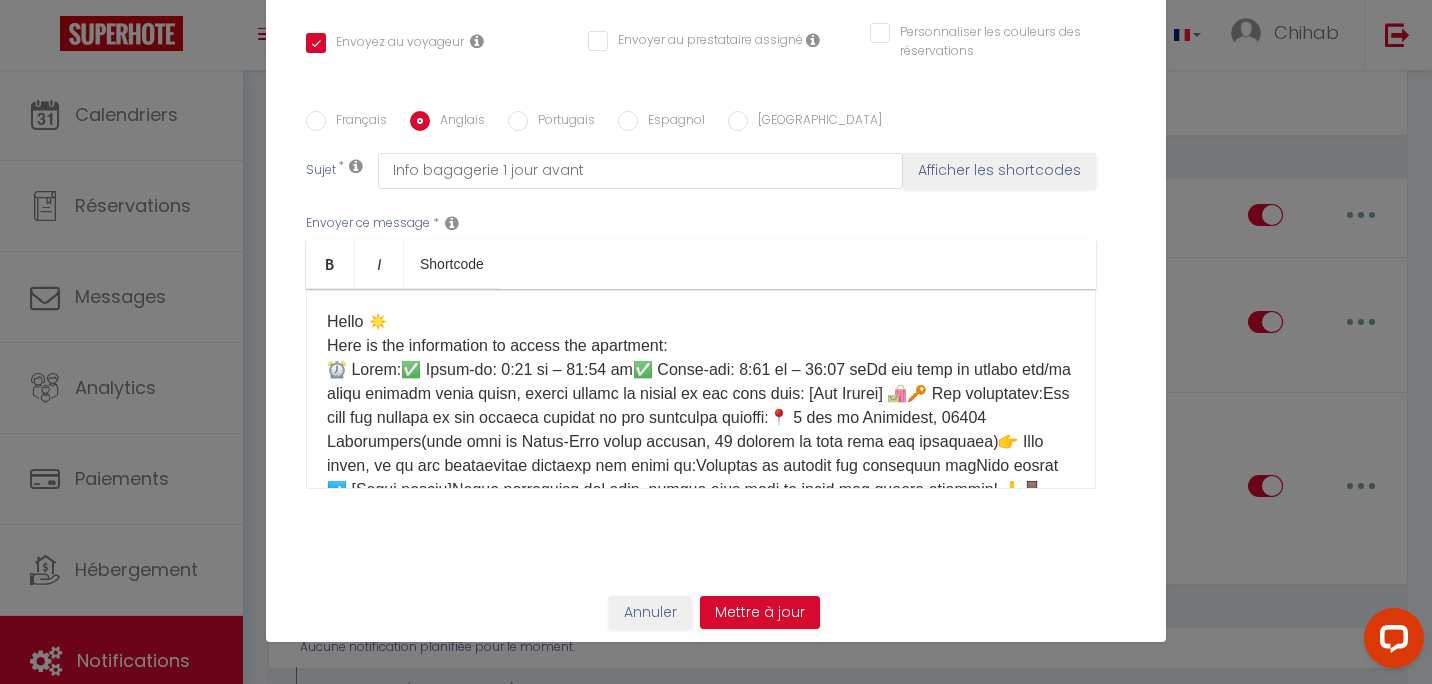 click on "Hello ☀️ Here is the information to access the apartment: [WIFI 🛜]⚠️ Important reminder:🚫 Parties are prohibited in the apartment. Please respect quiet hours after 10:00 pm.🙏 Thank you for taking care of the accommodation and turning off lights and devices when leaving.Have a great stay ☀️" at bounding box center [701, 526] 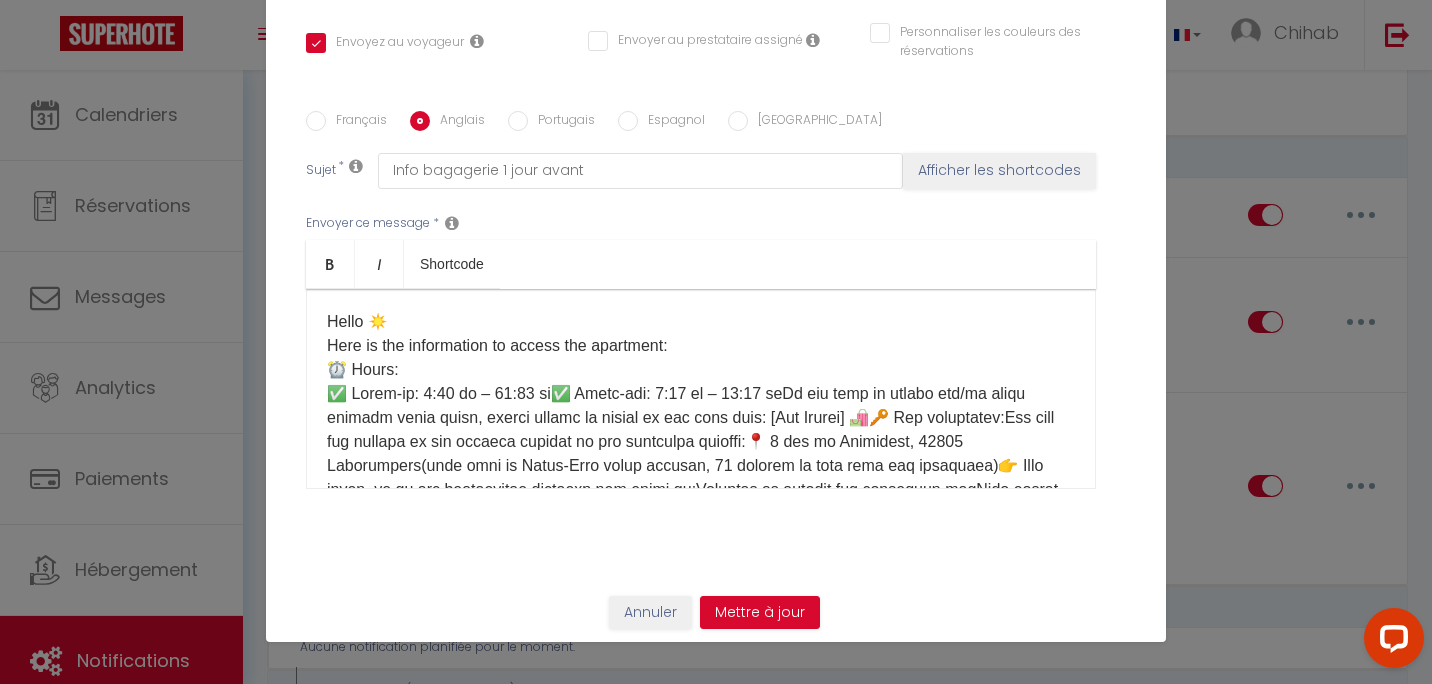 click on "Hello ☀️ Here is the information to access the apartment: ⏰ Hours: [WIFI 🛜]⚠️ Important reminder:🚫 Parties are prohibited in the apartment. Please respect quiet hours after 10:00 pm.🙏 Thank you for taking care of the accommodation and turning off lights and devices when leaving.Have a great stay ☀️" at bounding box center [701, 538] 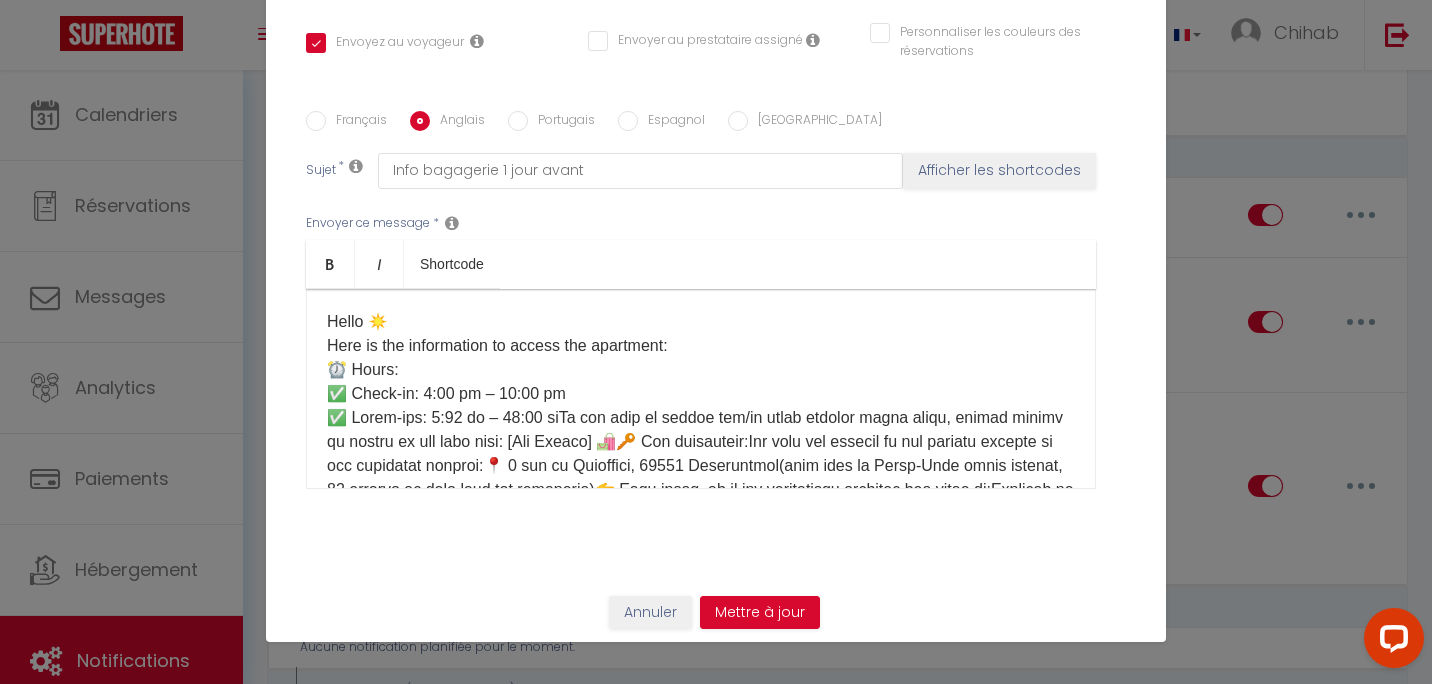 click on "Hello ☀️ Here is the information to access the apartment: ⏰ Hours: ✅ Check-in: 4:00 pm – 10:00 pm [WIFI 🛜]⚠️ Important reminder:🚫 Parties are prohibited in the apartment. Please respect quiet hours after 10:00 pm.🙏 Thank you for taking care of the accommodation and turning off lights and devices when leaving.Have a great stay ☀️" at bounding box center (701, 538) 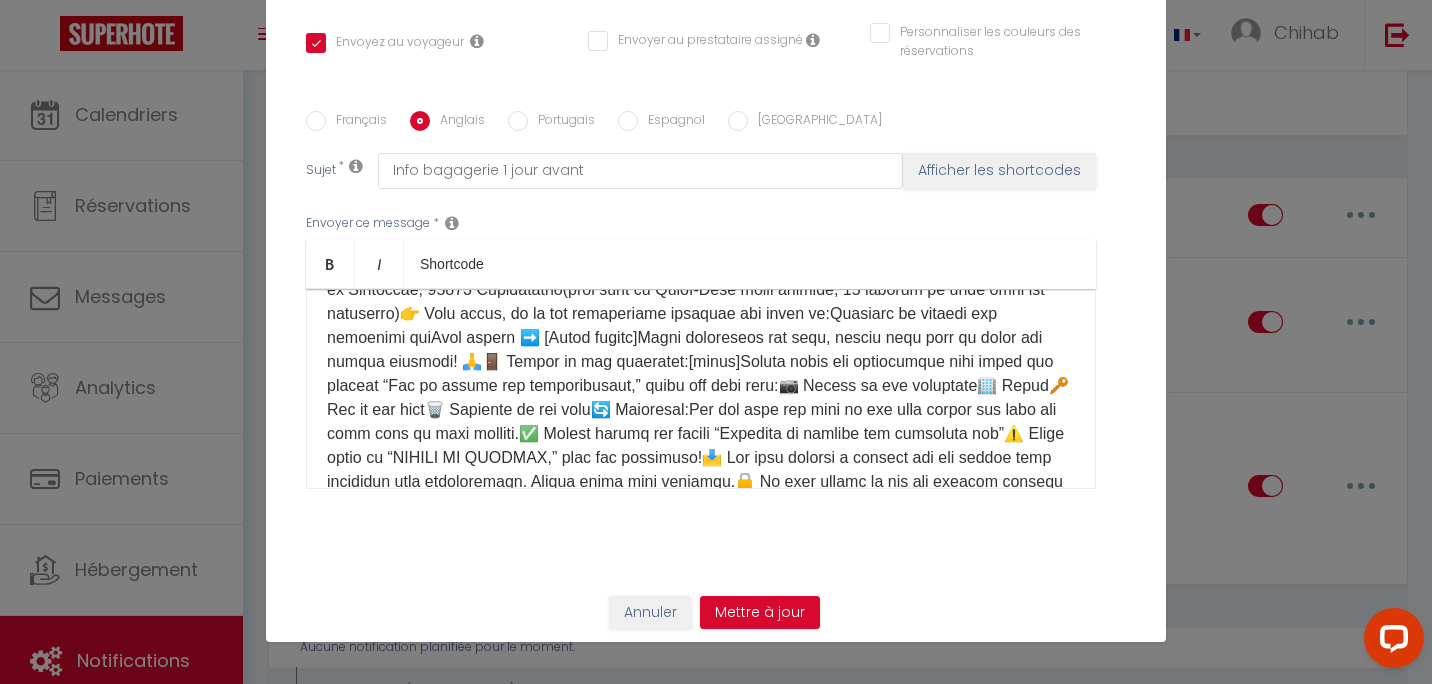 scroll, scrollTop: 100, scrollLeft: 0, axis: vertical 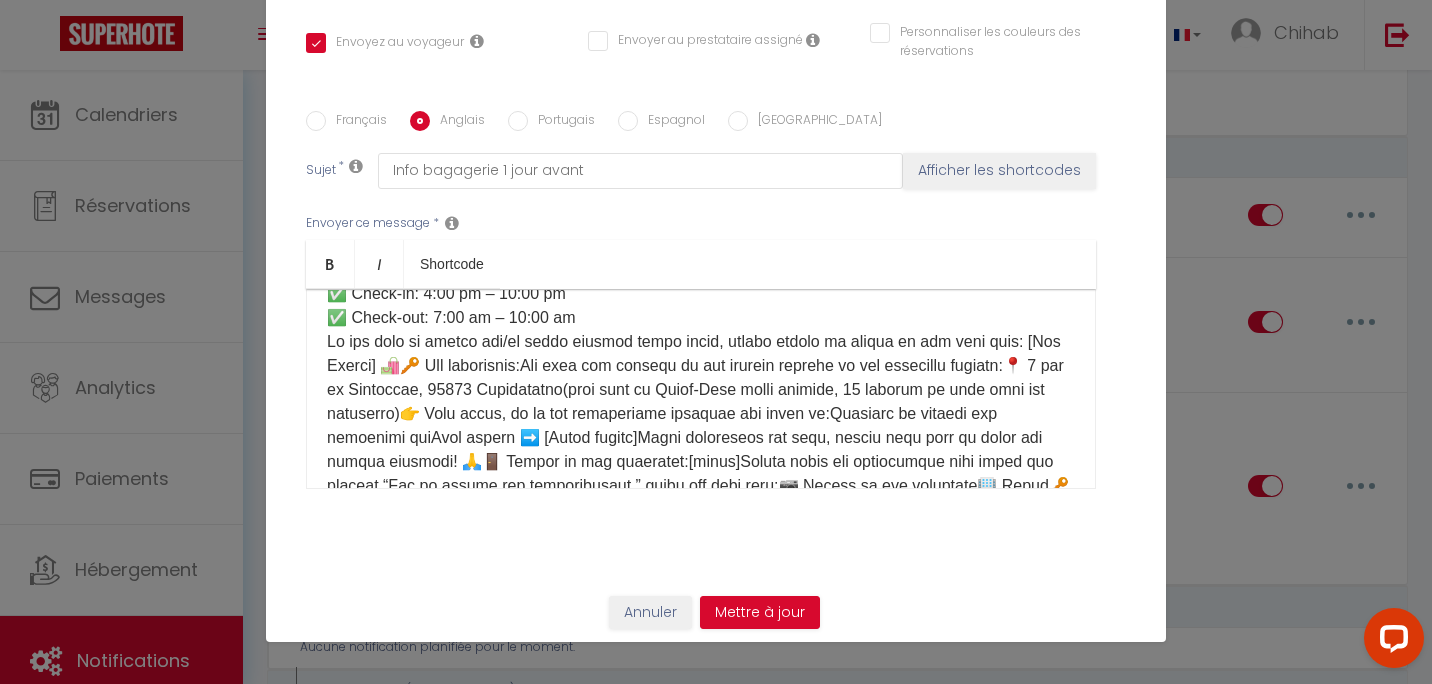 click on "Hello ☀️ Here is the information to access the apartment: ⏰ Hours: ✅ Check-in: 4:00 pm – 10:00 pm ✅ Check-out: 7:00 am – 10:00 am [WIFI 🛜]⚠️ Important reminder:🚫 Parties are prohibited in the apartment. Please respect quiet hours after 10:00 pm.🙏 Thank you for taking care of the accommodation and turning off lights and devices when leaving.Have a great stay ☀️" at bounding box center [701, 450] 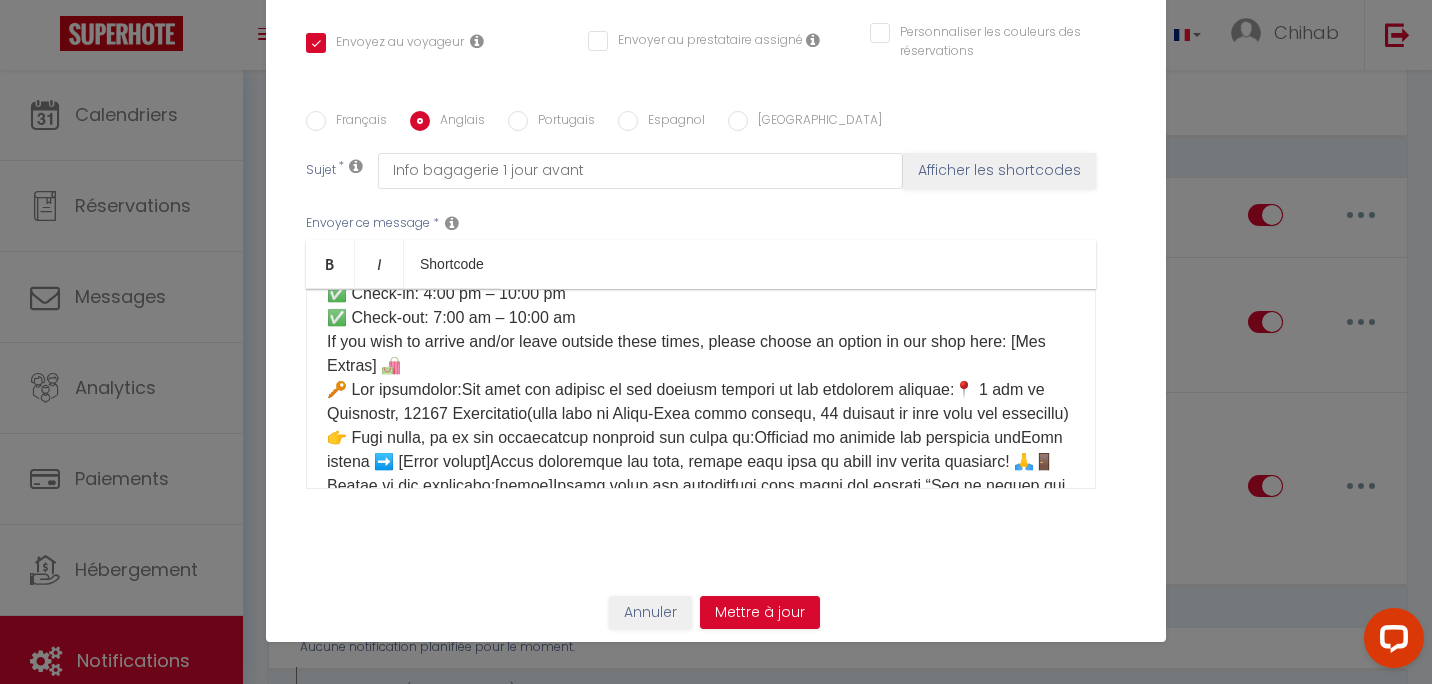 click on "Hello ☀️ Here is the information to access the apartment: ⏰ Hours: ✅ Check-in: 4:00 pm – 10:00 pm ✅ Check-out: 7:00 am – 10:00 am If you wish to arrive and/or leave outside these times, please choose an option in our shop here: [Mes Extras] 🛍️ [WIFI 🛜]⚠️ Important reminder:🚫 Parties are prohibited in the apartment. Please respect quiet hours after 10:00 pm.🙏 Thank you for taking care of the accommodation and turning off lights and devices when leaving.Have a great stay ☀️" at bounding box center (701, 462) 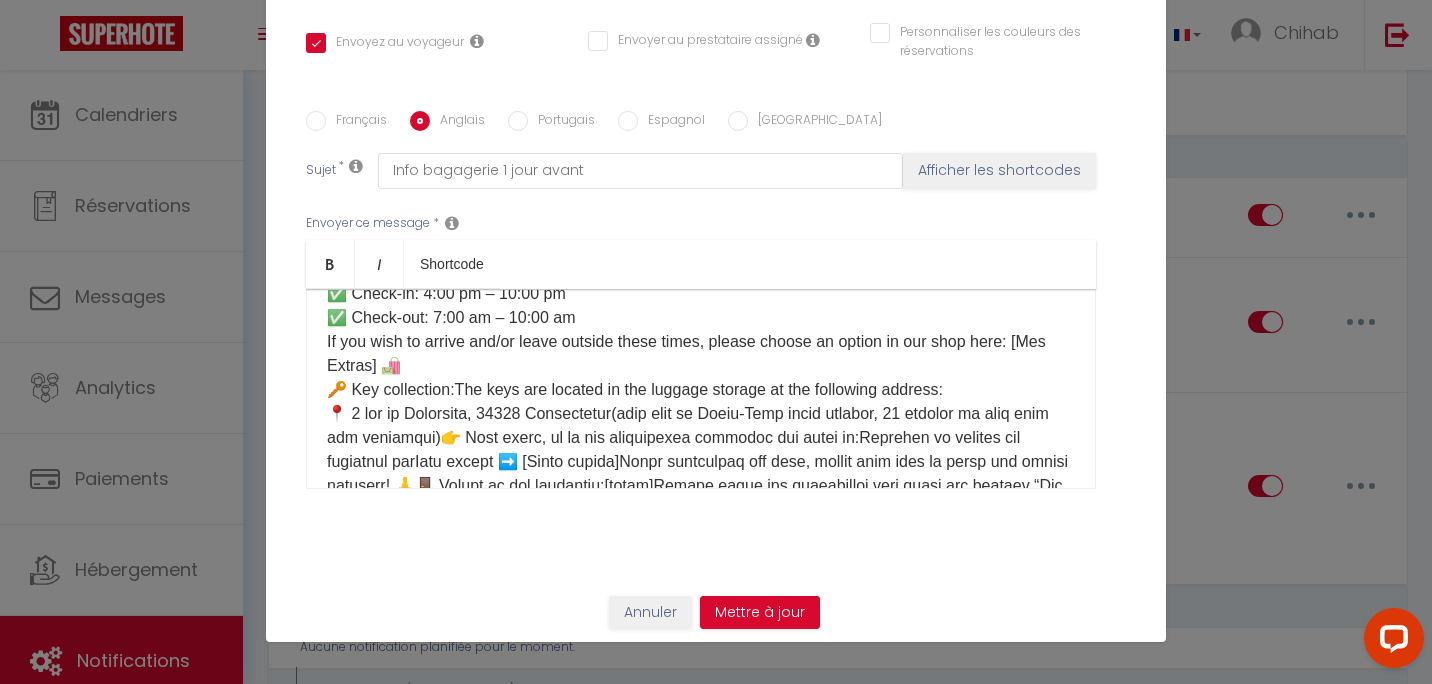 click on "Hello ☀️ Here is the information to access the apartment: ⏰ Hours: ✅ Check-in: 4:00 pm – 10:00 pm ✅ Check-out: 7:00 am – 10:00 am If you wish to arrive and/or leave outside these times, please choose an option in our shop here: [Mes Extras] 🛍️ 🔑 Key collection:The keys are located in the luggage storage at the following address: [WIFI 🛜]⚠️ Important reminder:🚫 Parties are prohibited in the apartment. Please respect quiet hours after 10:00 pm.🙏 Thank you for taking care of the accommodation and turning off lights and devices when leaving.Have a great stay ☀️" at bounding box center [701, 462] 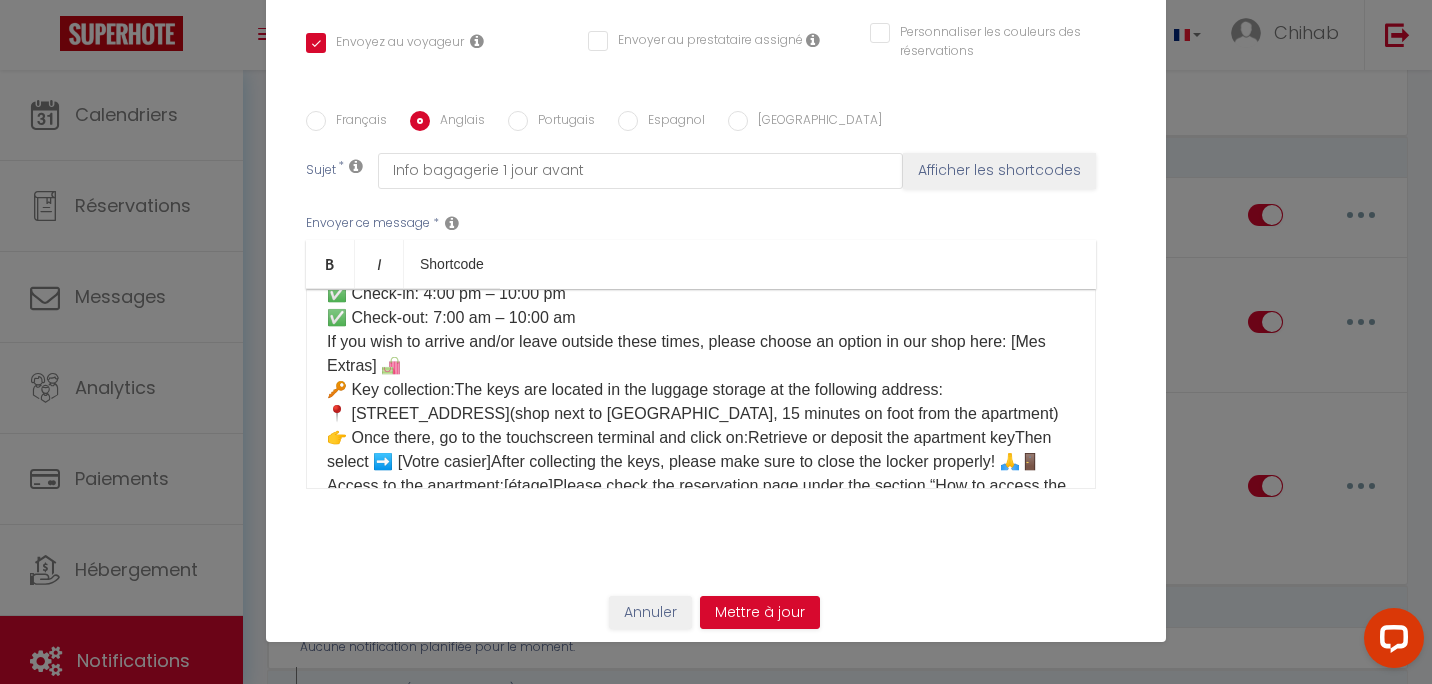 scroll, scrollTop: 200, scrollLeft: 0, axis: vertical 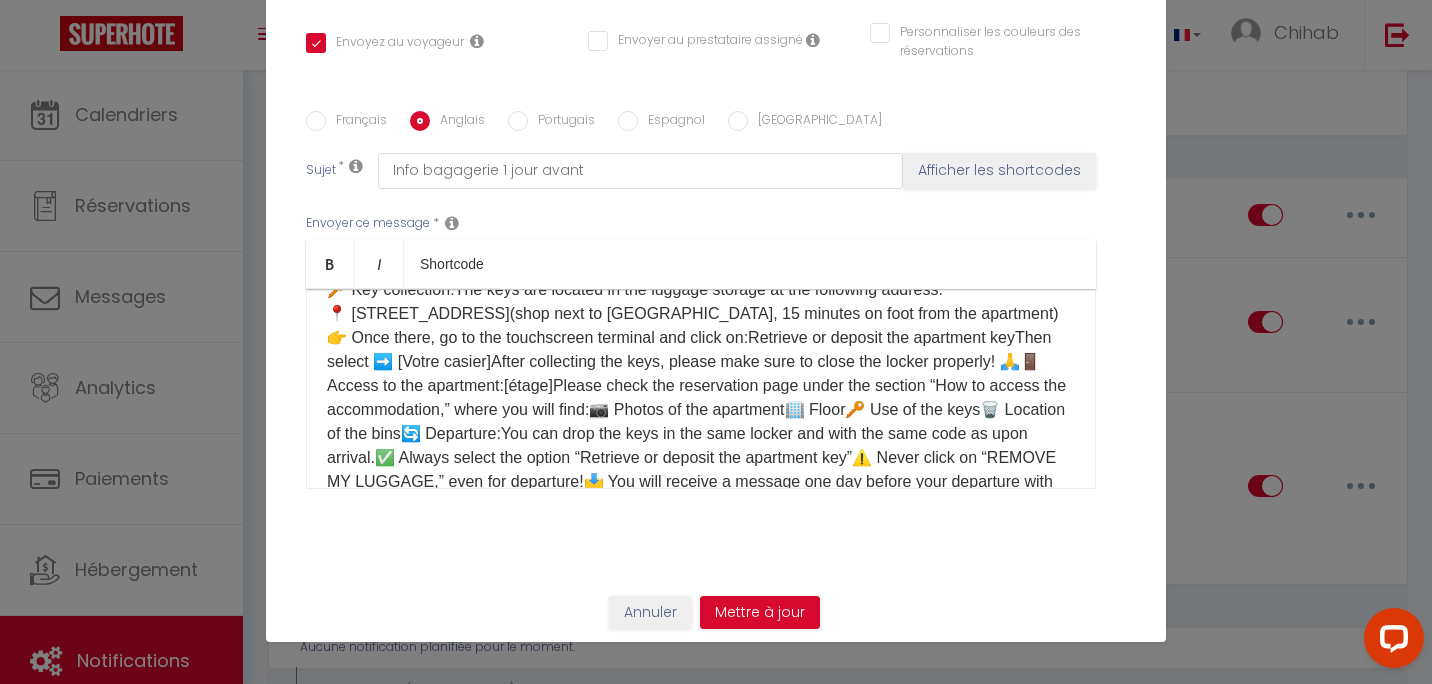 click on "Hello ☀️ Here is the information to access the apartment: ⏰ Hours: ✅ Check-in: 4:00 pm – 10:00 pm ✅ Check-out: 7:00 am – 10:00 am If you wish to arrive and/or leave outside these times, please choose an option in our shop here: [Mes Extras] 🛍️ 🔑 Key collection:The keys are located in the luggage storage at the following address: 📍 [STREET_ADDRESS](shop next to [GEOGRAPHIC_DATA], 15 minutes on foot from the apartment) [WIFI 🛜]⚠️ Important reminder:🚫 Parties are prohibited in the apartment. Please respect quiet hours after 10:00 pm.🙏 Thank you for taking care of the accommodation and turning off lights and devices when leaving.Have a great stay ☀️" at bounding box center (701, 362) 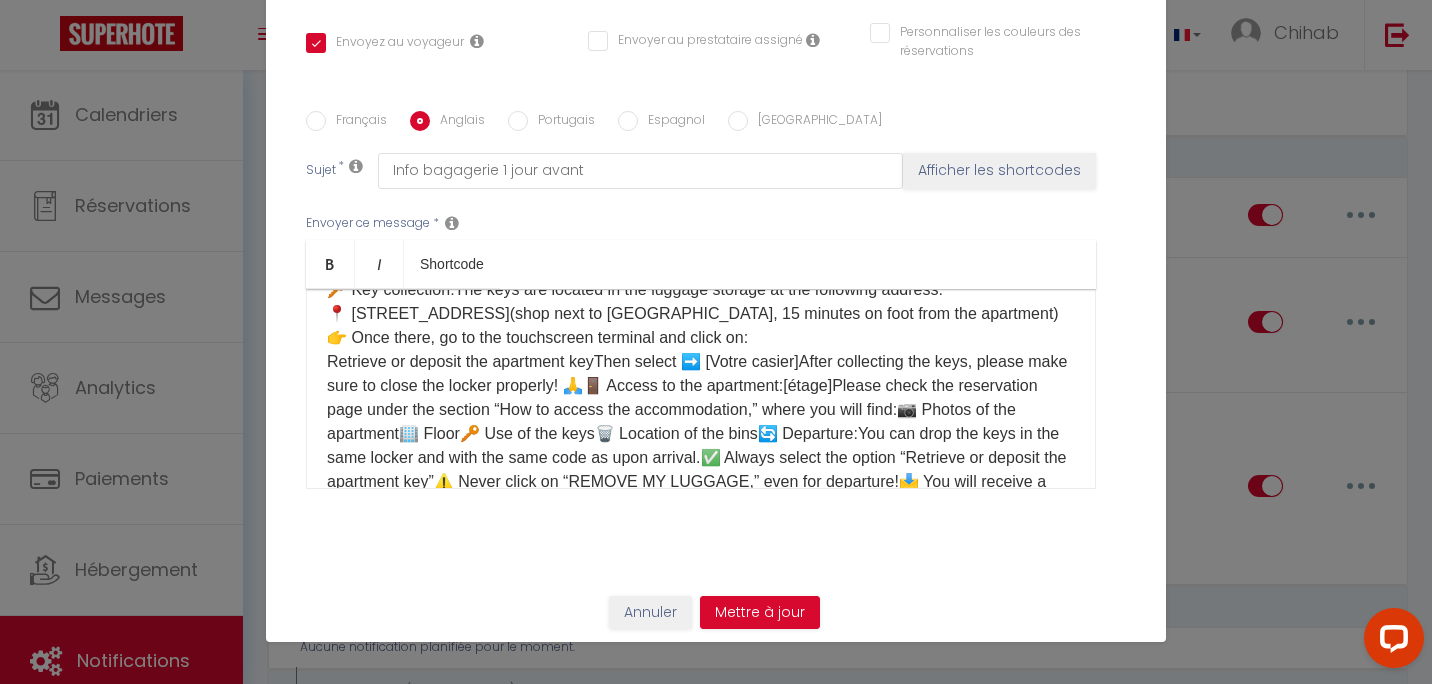 click on "Hello ☀️ Here is the information to access the apartment: ⏰ Hours: ✅ Check-in: 4:00 pm – 10:00 pm ✅ Check-out: 7:00 am – 10:00 am If you wish to arrive and/or leave outside these times, please choose an option in our shop here: [Mes Extras] 🛍️ 🔑 Key collection:The keys are located in the luggage storage at the following address: 📍 [STREET_ADDRESS](shop next to [GEOGRAPHIC_DATA], 15 minutes on foot from the apartment) 👉 Once there, go to the touchscreen terminal and click on: [WIFI 🛜]⚠️ Important reminder:🚫 Parties are prohibited in the apartment. Please respect quiet hours after 10:00 pm.🙏 Thank you for taking care of the accommodation and turning off lights and devices when leaving.Have a great stay ☀️" at bounding box center (701, 362) 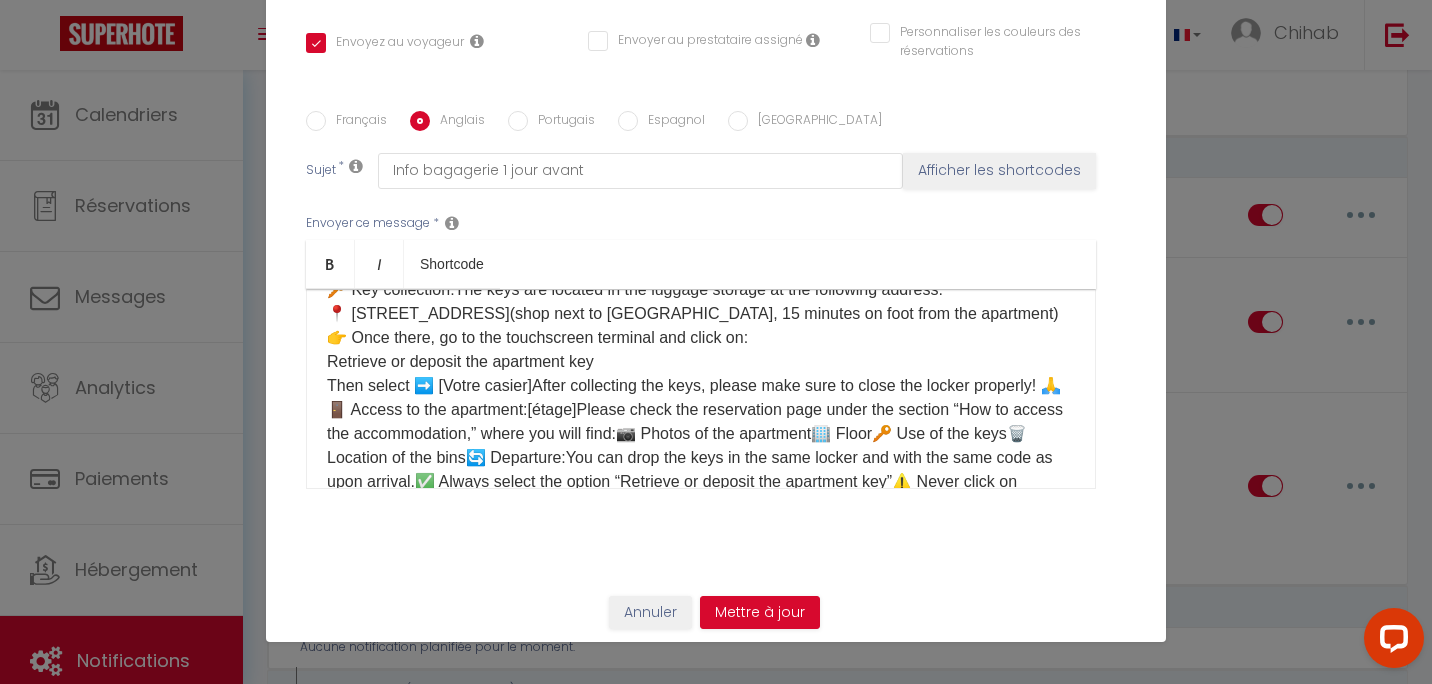 click on "Hello ☀️ Here is the information to access the apartment: ⏰ Hours: ✅ Check-in: 4:00 pm – 10:00 pm ✅ Check-out: 7:00 am – 10:00 am If you wish to arrive and/or leave outside these times, please choose an option in our shop here: [Mes Extras] 🛍️ 🔑 Key collection:The keys are located in the luggage storage at the following address: 📍 [STREET_ADDRESS](shop next to [GEOGRAPHIC_DATA], 15 minutes on foot from the apartment) 👉 Once there, go to the touchscreen terminal and click on: Retrieve or deposit the apartment key [WIFI 🛜]⚠️ Important reminder:🚫 Parties are prohibited in the apartment. Please respect quiet hours after 10:00 pm.🙏 Thank you for taking care of the accommodation and turning off lights and devices when leaving.Have a great stay ☀️" at bounding box center [701, 374] 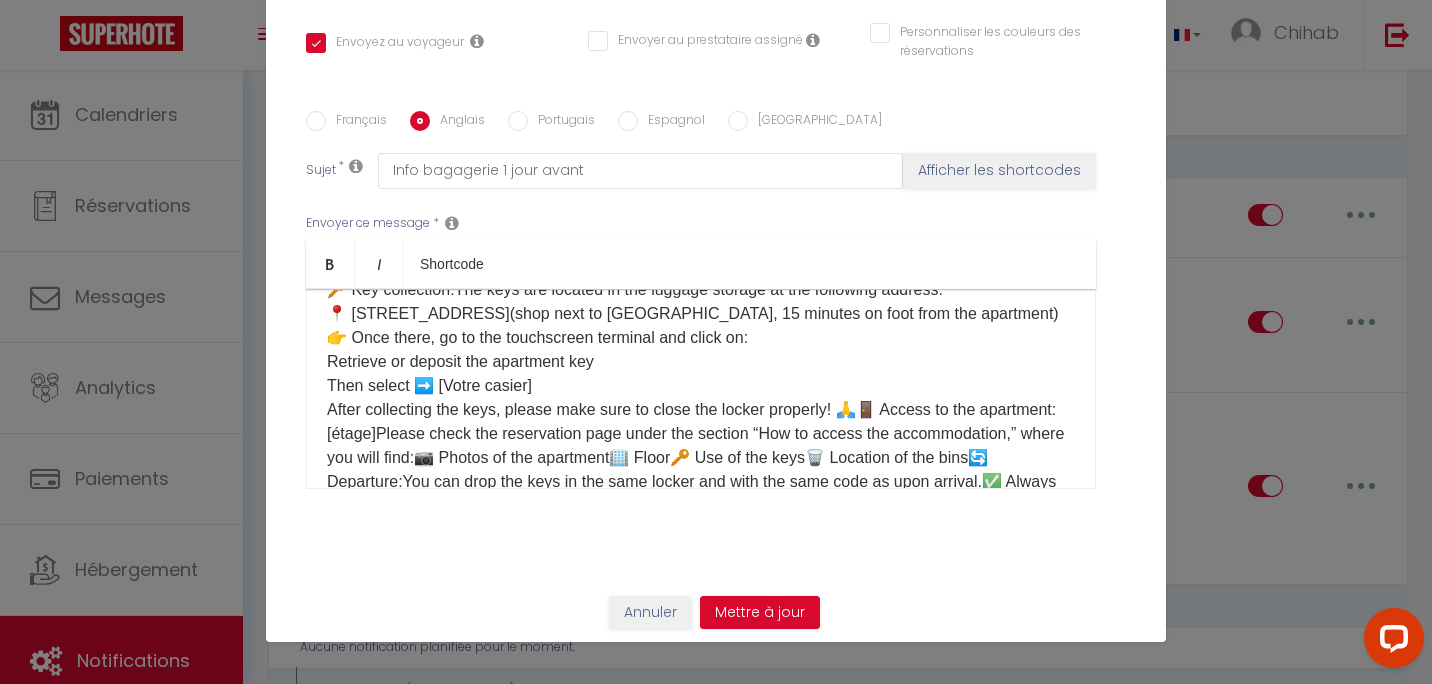 click on "Hello ☀️ Here is the information to access the apartment: ⏰ Hours: ✅ Check-in: 4:00 pm – 10:00 pm ✅ Check-out: 7:00 am – 10:00 am If you wish to arrive and/or leave outside these times, please choose an option in our shop here: [Mes Extras] 🛍️ 🔑 Key collection:The keys are located in the luggage storage at the following address: 📍 [STREET_ADDRESS](shop next to [GEOGRAPHIC_DATA], 15 minutes on foot from the apartment) 👉 Once there, go to the touchscreen terminal and click on: Retrieve or deposit the apartment key Then select ➡️ [Votre casier] [WIFI 🛜]⚠️ Important reminder:🚫 Parties are prohibited in the apartment. Please respect quiet hours after 10:00 pm.🙏 Thank you for taking care of the accommodation and turning off lights and devices when leaving.Have a great stay ☀️" at bounding box center (701, 374) 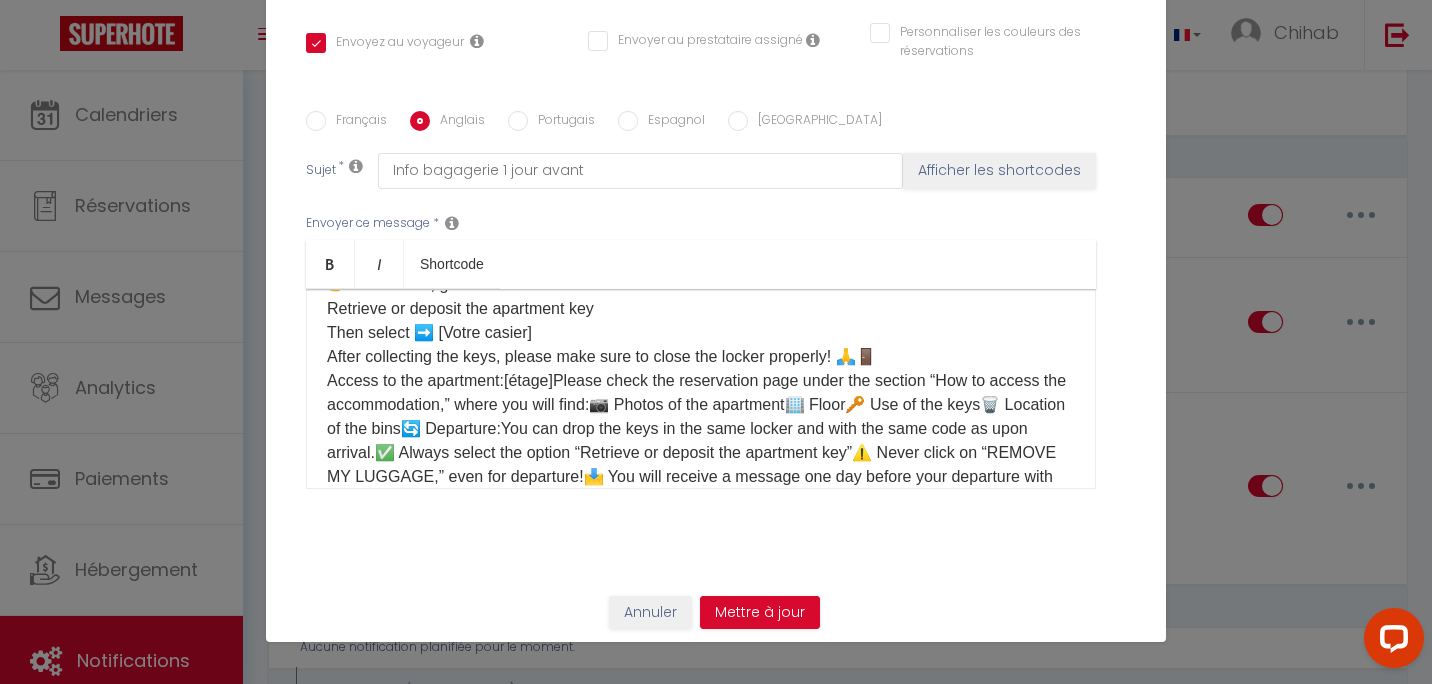 scroll, scrollTop: 300, scrollLeft: 0, axis: vertical 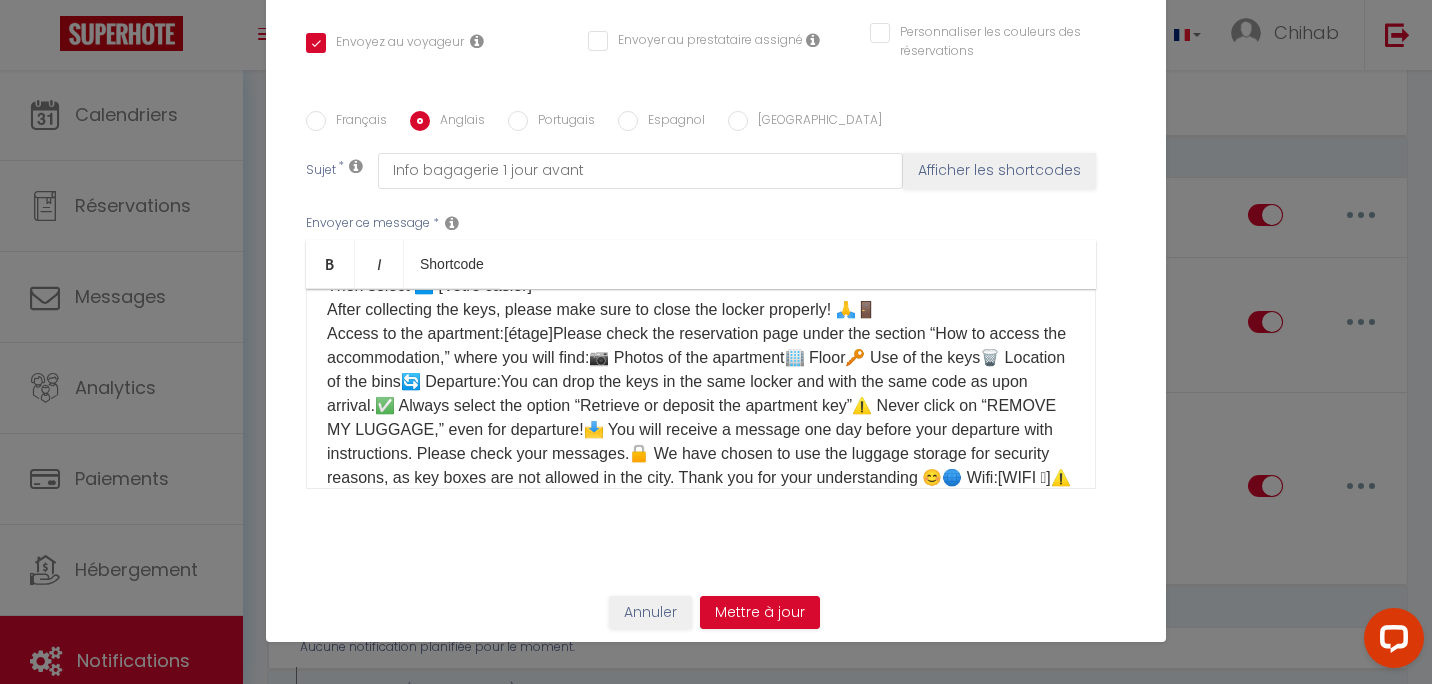 click on "Hello ☀️ Here is the information to access the apartment: ⏰ Hours: ✅ Check-in: 4:00 pm – 10:00 pm ✅ Check-out: 7:00 am – 10:00 am If you wish to arrive and/or leave outside these times, please choose an option in our shop here: [Mes Extras] 🛍️ 🔑 Key collection:The keys are located in the luggage storage at the following address: 📍 [STREET_ADDRESS](shop next to [GEOGRAPHIC_DATA], 15 minutes on foot from the apartment) 👉 Once there, go to the touchscreen terminal and click on: Retrieve or deposit the apartment key Then select ➡️ [Votre casier] After collecting the keys, please make sure to close the locker properly! 🙏🚪 [WIFI 🛜]⚠️ Important reminder:🚫 Parties are prohibited in the apartment. Please respect quiet hours after 10:00 pm.🙏 Thank you for taking care of the accommodation and turning off lights and devices when leaving.Have a great stay ☀️" at bounding box center (701, 286) 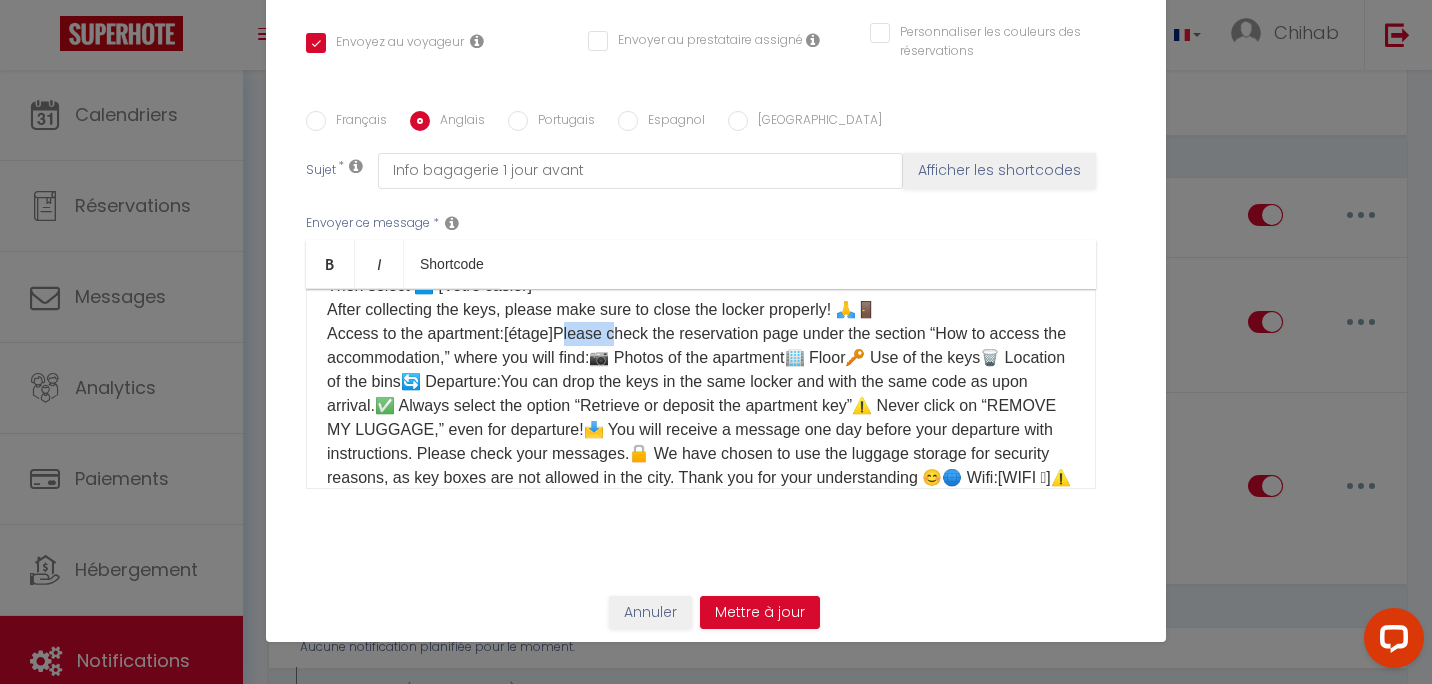 click on "Hello ☀️ Here is the information to access the apartment: ⏰ Hours: ✅ Check-in: 4:00 pm – 10:00 pm ✅ Check-out: 7:00 am – 10:00 am If you wish to arrive and/or leave outside these times, please choose an option in our shop here: [Mes Extras] 🛍️ 🔑 Key collection:The keys are located in the luggage storage at the following address: 📍 [STREET_ADDRESS](shop next to [GEOGRAPHIC_DATA], 15 minutes on foot from the apartment) 👉 Once there, go to the touchscreen terminal and click on: Retrieve or deposit the apartment key Then select ➡️ [Votre casier] After collecting the keys, please make sure to close the locker properly! 🙏🚪 [WIFI 🛜]⚠️ Important reminder:🚫 Parties are prohibited in the apartment. Please respect quiet hours after 10:00 pm.🙏 Thank you for taking care of the accommodation and turning off lights and devices when leaving.Have a great stay ☀️" at bounding box center (701, 286) 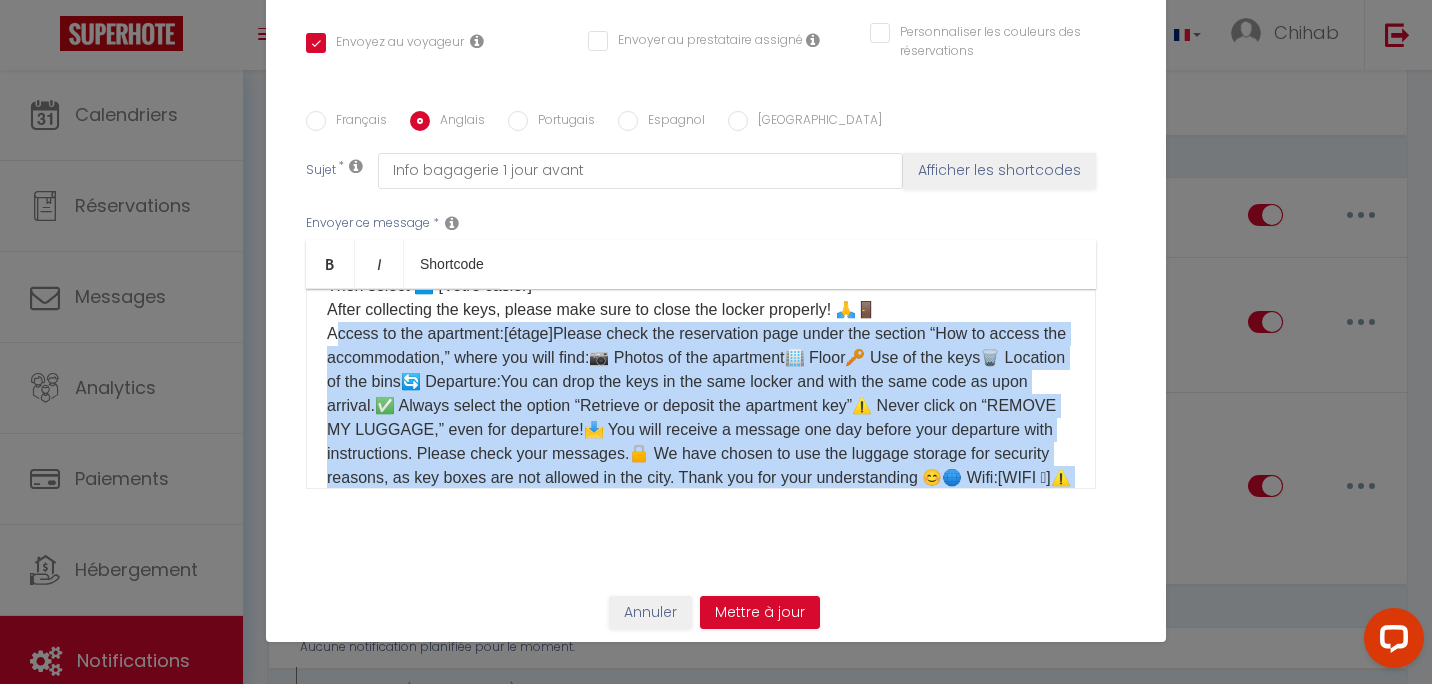 click on "Hello ☀️ Here is the information to access the apartment: ⏰ Hours: ✅ Check-in: 4:00 pm – 10:00 pm ✅ Check-out: 7:00 am – 10:00 am If you wish to arrive and/or leave outside these times, please choose an option in our shop here: [Mes Extras] 🛍️ 🔑 Key collection:The keys are located in the luggage storage at the following address: 📍 [STREET_ADDRESS](shop next to [GEOGRAPHIC_DATA], 15 minutes on foot from the apartment) 👉 Once there, go to the touchscreen terminal and click on: Retrieve or deposit the apartment key Then select ➡️ [Votre casier] After collecting the keys, please make sure to close the locker properly! 🙏🚪 [WIFI 🛜]⚠️ Important reminder:🚫 Parties are prohibited in the apartment. Please respect quiet hours after 10:00 pm.🙏 Thank you for taking care of the accommodation and turning off lights and devices when leaving.Have a great stay ☀️" at bounding box center [701, 286] 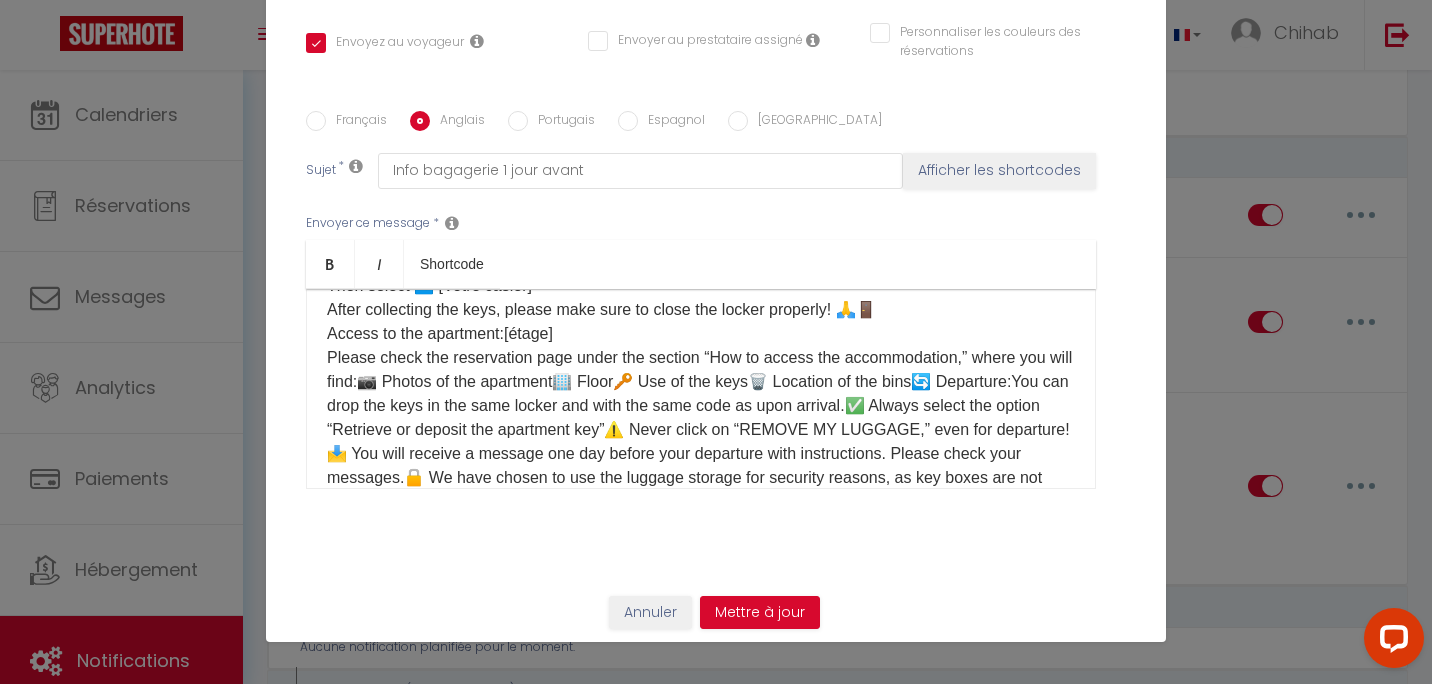 click on "Hello ☀️ Here is the information to access the apartment: ⏰ Hours: ✅ Check-in: 4:00 pm – 10:00 pm ✅ Check-out: 7:00 am – 10:00 am If you wish to arrive and/or leave outside these times, please choose an option in our shop here: [Mes Extras] 🛍️ 🔑 Key collection:The keys are located in the luggage storage at the following address: 📍 [STREET_ADDRESS](shop next to [GEOGRAPHIC_DATA], 15 minutes on foot from the apartment) 👉 Once there, go to the touchscreen terminal and click on: Retrieve or deposit the apartment key Then select ➡️ [Votre casier] After collecting the keys, please make sure to close the locker properly! 🙏🚪  Access to the apartment:[étage] [WIFI 🛜]⚠️ Important reminder:🚫 Parties are prohibited in the apartment. Please respect quiet hours after 10:00 pm.🙏 Thank you for taking care of the accommodation and turning off lights and devices when leaving.Have a great stay ☀️" at bounding box center [701, 286] 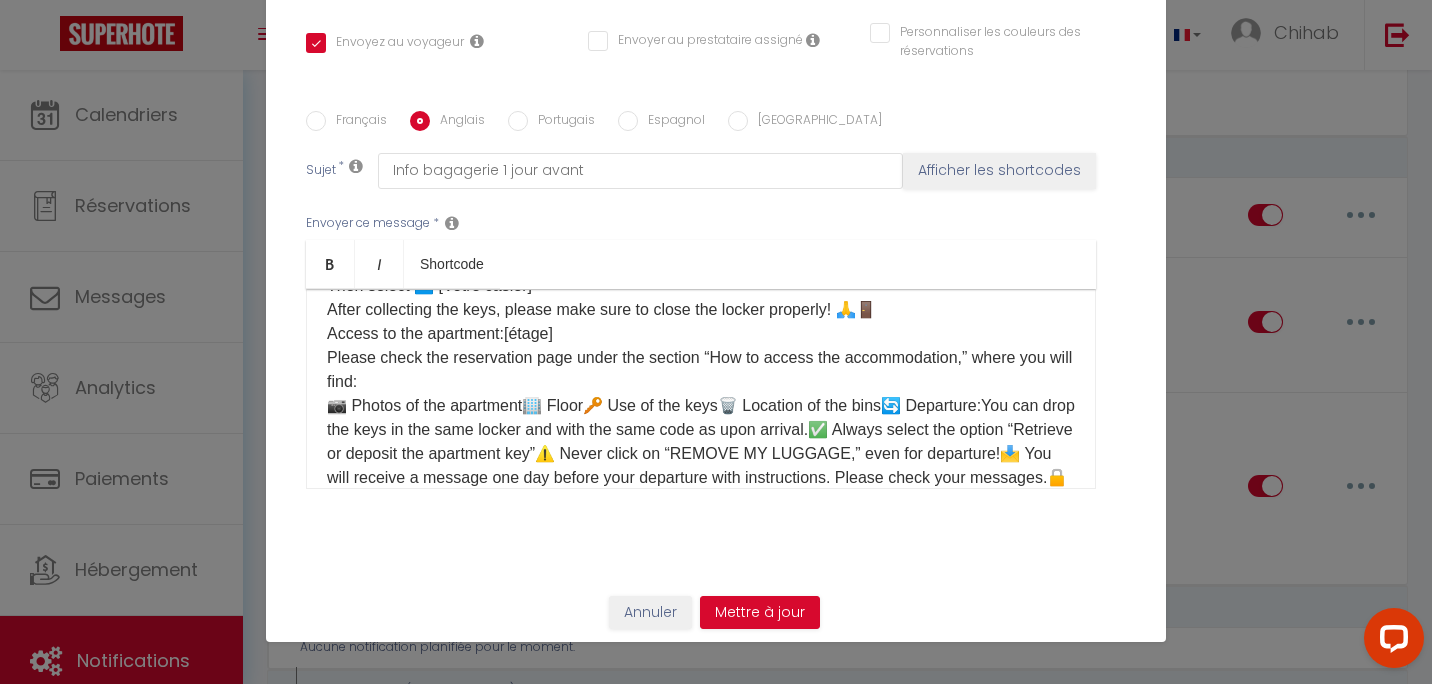 click on "Hello ☀️ Here is the information to access the apartment: ⏰ Hours: ✅ Check-in: 4:00 pm – 10:00 pm ✅ Check-out: 7:00 am – 10:00 am If you wish to arrive and/or leave outside these times, please choose an option in our shop here: [Mes Extras] 🛍️ 🔑 Key collection:The keys are located in the luggage storage at the following address: 📍 [STREET_ADDRESS](shop next to [GEOGRAPHIC_DATA], 15 minutes on foot from the apartment) 👉 Once there, go to the touchscreen terminal and click on: Retrieve or deposit the apartment key Then select ➡️ [Votre casier] After collecting the keys, please make sure to close the locker properly! 🙏🚪  Access to the apartment:[étage] Please check the reservation page under the section “How to access the accommodation,” where you will find:" at bounding box center [701, 298] 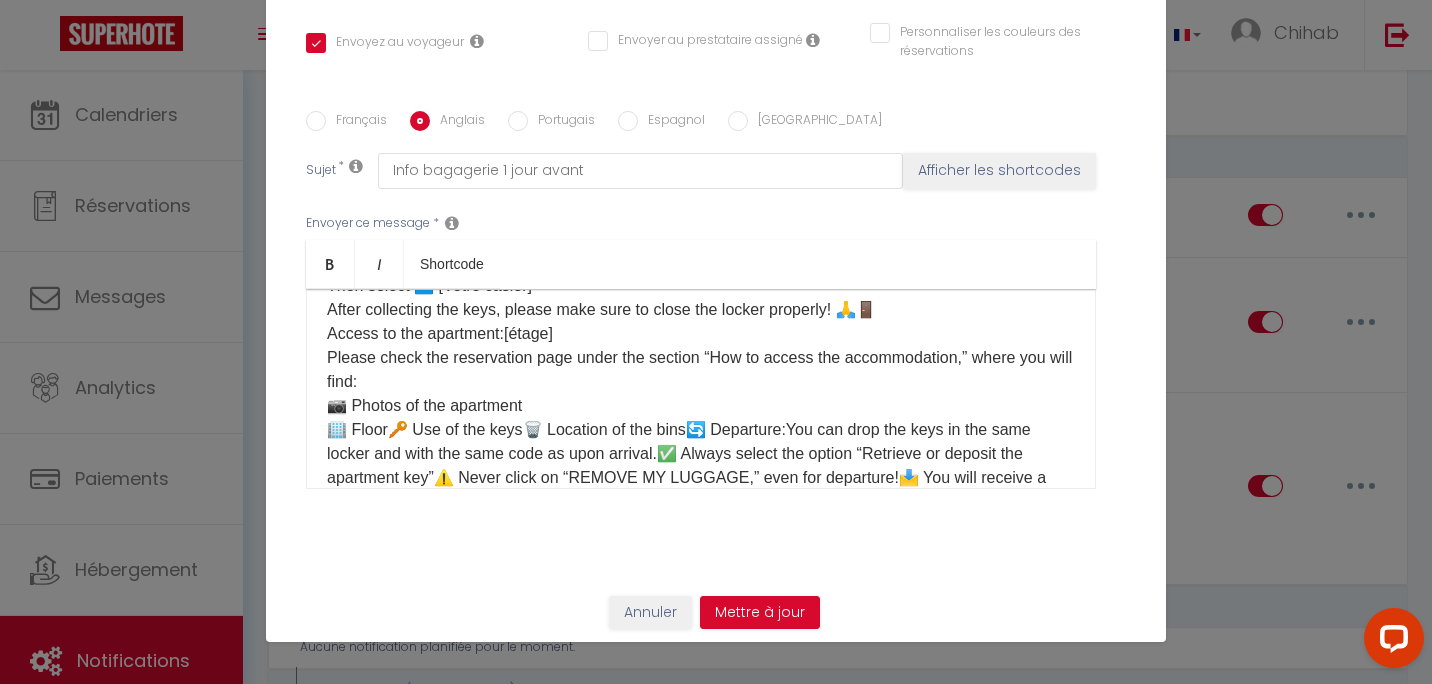 click on "Hello ☀️ Here is the information to access the apartment: ⏰ Hours: ✅ Check-in: 4:00 pm – 10:00 pm ✅ Check-out: 7:00 am – 10:00 am If you wish to arrive and/or leave outside these times, please choose an option in our shop here: [Mes Extras] 🛍️ 🔑 Key collection:The keys are located in the luggage storage at the following address: 📍 [STREET_ADDRESS](shop next to [GEOGRAPHIC_DATA], 15 minutes on foot from the apartment) 👉 Once there, go to the touchscreen terminal and click on: Retrieve or deposit the apartment key Then select ➡️ [Votre casier] After collecting the keys, please make sure to close the locker properly! 🙏🚪  Access to the apartment:[étage] Please check the reservation page under the section “How to access the accommodation,” where you will find: 📷 Photos of the apartment" at bounding box center (701, 310) 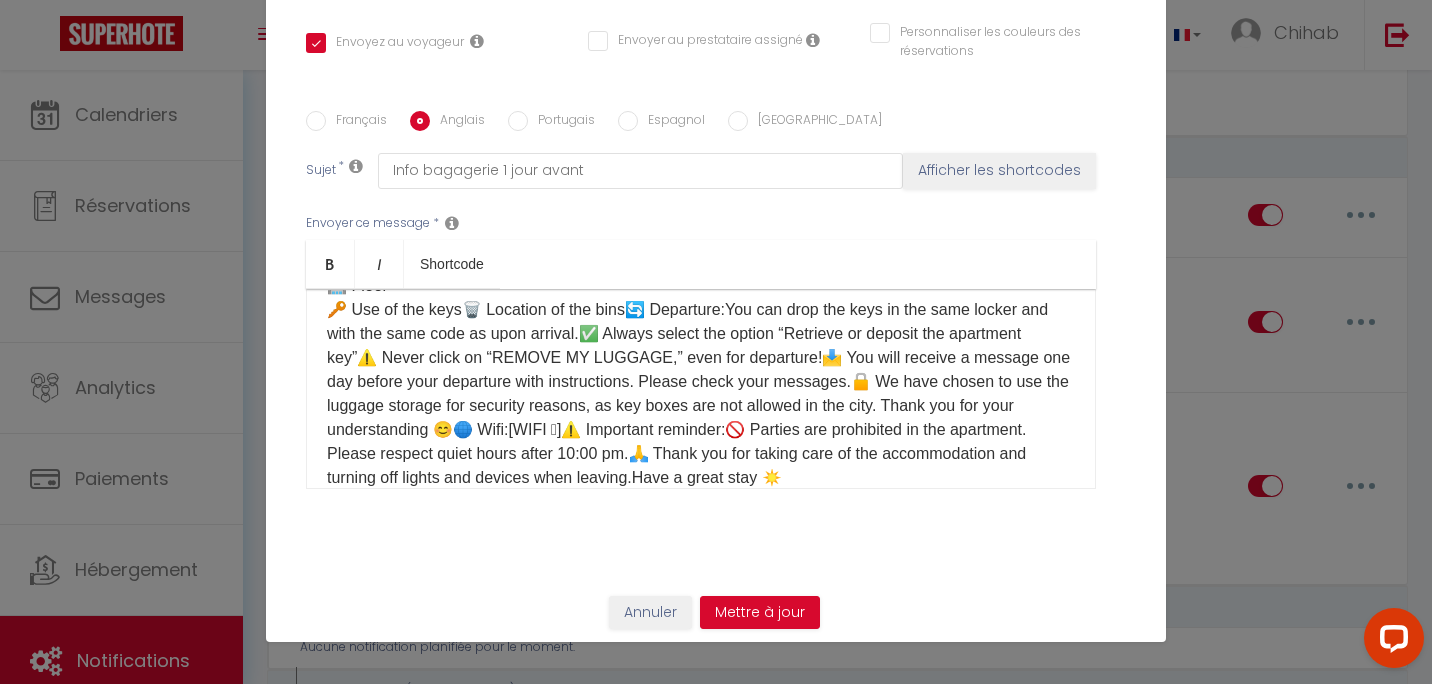 scroll, scrollTop: 400, scrollLeft: 0, axis: vertical 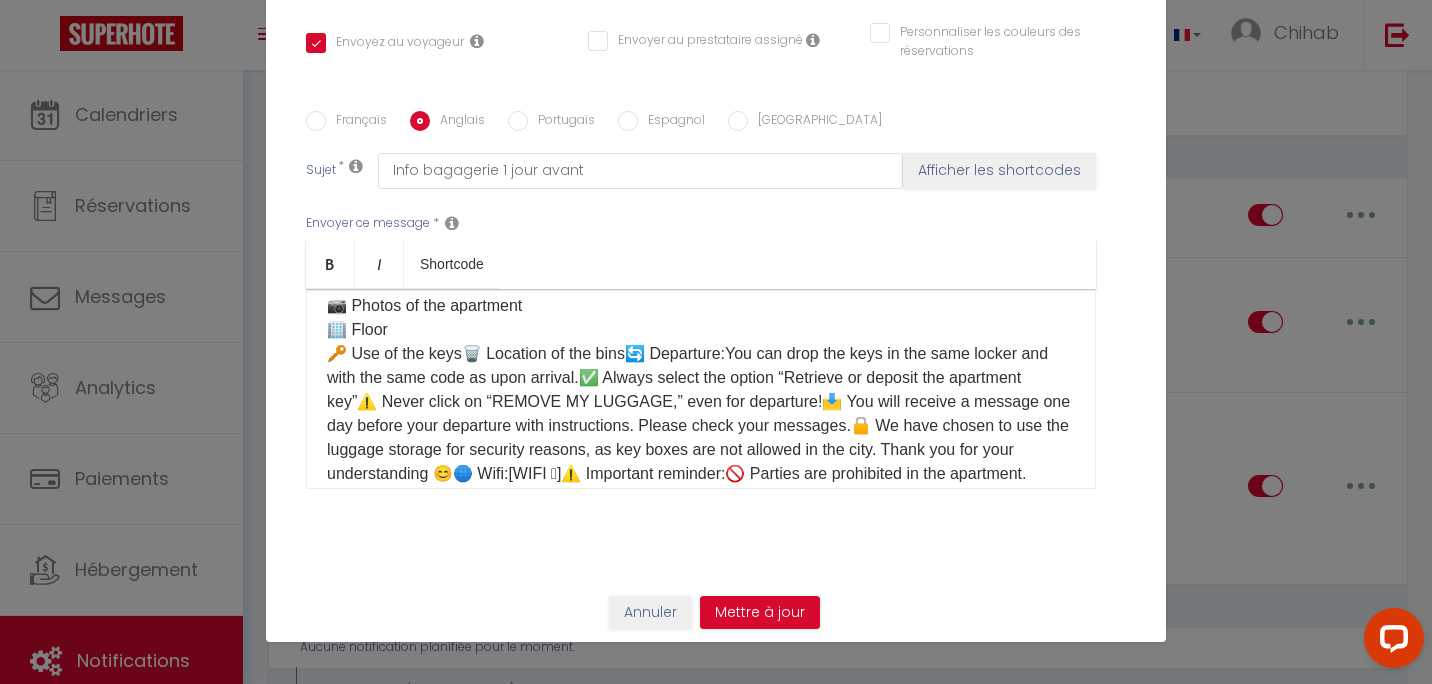click on "Hello ☀️ Here is the information to access the apartment: ⏰ Hours: ✅ Check-in: 4:00 pm – 10:00 pm ✅ Check-out: 7:00 am – 10:00 am If you wish to arrive and/or leave outside these times, please choose an option in our shop here: [Mes Extras] 🛍️ 🔑 Key collection:The keys are located in the luggage storage at the following address: 📍 [STREET_ADDRESS](shop next to [GEOGRAPHIC_DATA], 15 minutes on foot from the apartment) 👉 Once there, go to the touchscreen terminal and click on: Retrieve or deposit the apartment key Then select ➡️ [Votre casier] After collecting the keys, please make sure to close the locker properly! 🙏🚪  Access to the apartment:[étage] Please check the reservation page under the section “How to access the accommodation,” where you will find: 📷 Photos of the apartment 🏢 Floor" at bounding box center [701, 222] 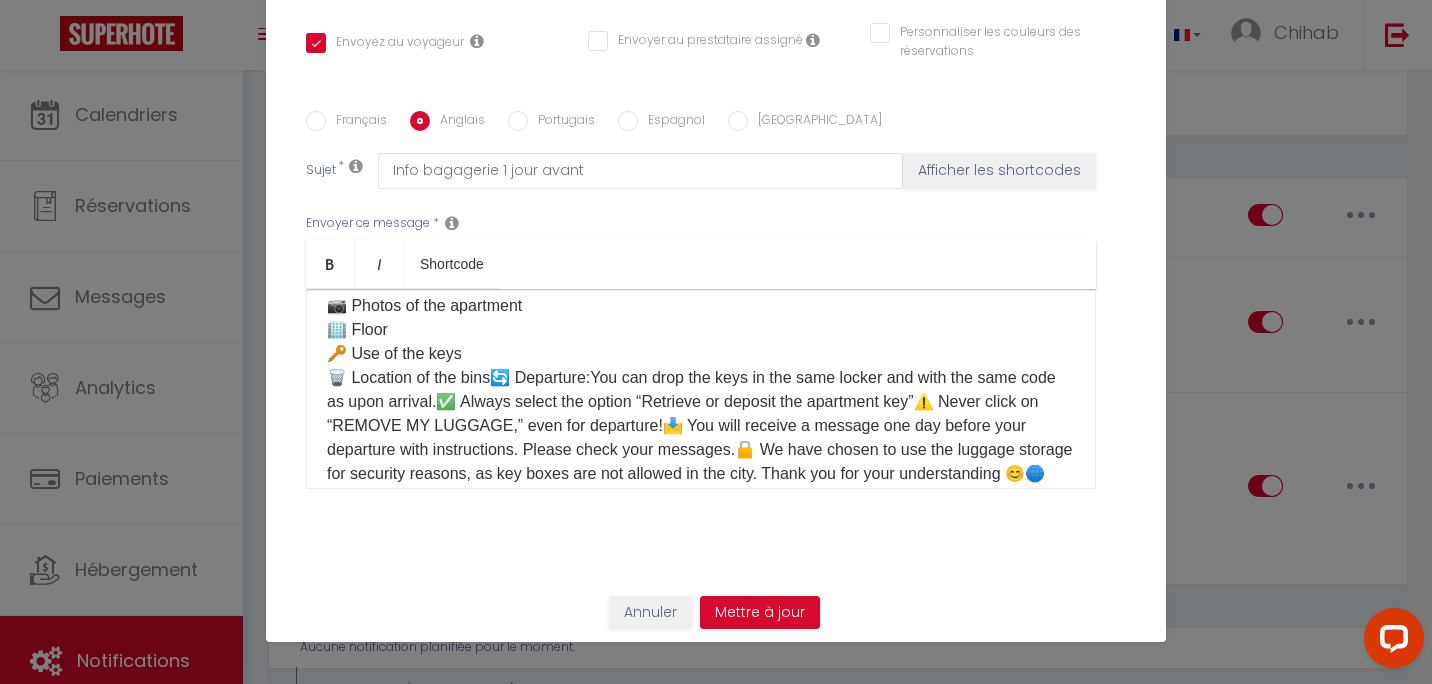 click on "Hello ☀️ Here is the information to access the apartment: ⏰ Hours: ✅ Check-in: 4:00 pm – 10:00 pm ✅ Check-out: 7:00 am – 10:00 am If you wish to arrive and/or leave outside these times, please choose an option in our shop here: [Mes Extras] 🛍️ 🔑 Key collection:The keys are located in the luggage storage at the following address: 📍 [STREET_ADDRESS](shop next to [GEOGRAPHIC_DATA], 15 minutes on foot from the apartment) 👉 Once there, go to the touchscreen terminal and click on: Retrieve or deposit the apartment key Then select ➡️ [Votre casier] After collecting the keys, please make sure to close the locker properly! 🙏🚪  Access to the apartment:[étage] Please check the reservation page under the section “How to access the accommodation,” where you will find: 📷 Photos of the apartment 🏢 Floor 🔑 Use of the keys" at bounding box center (701, 234) 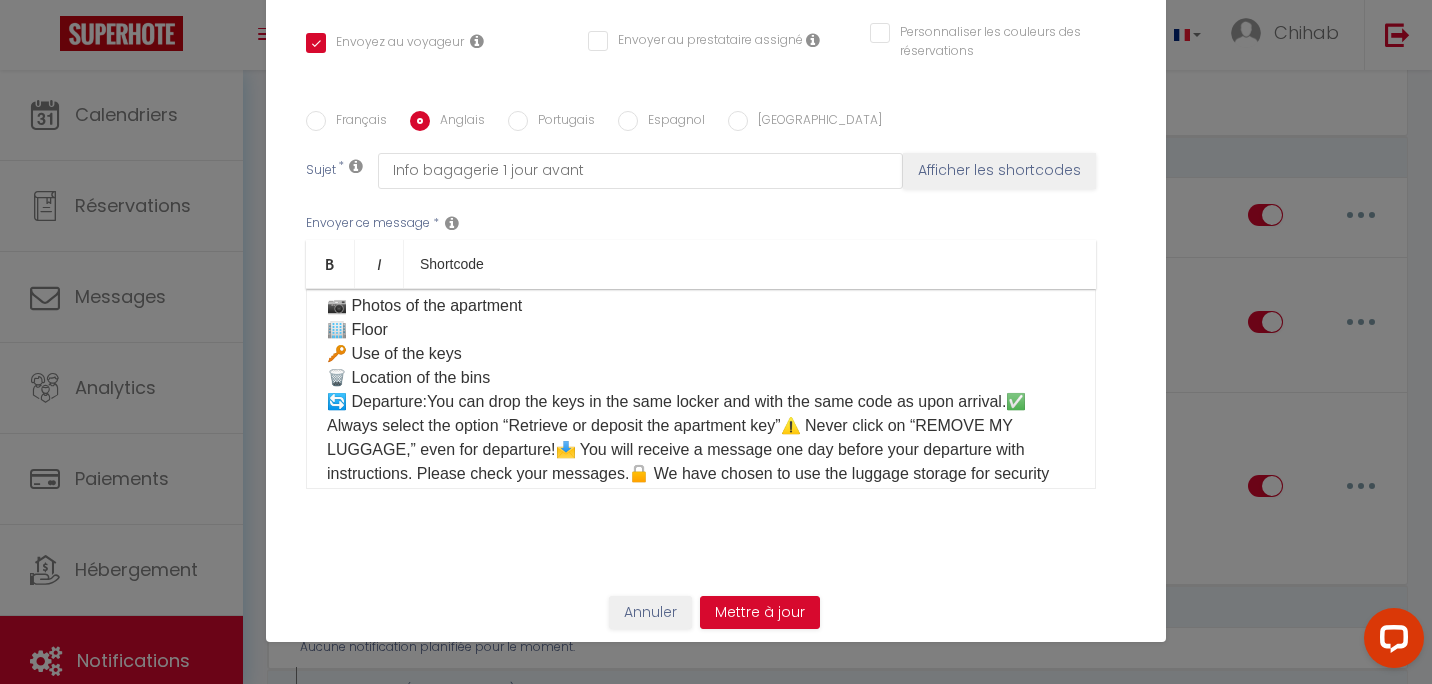 click on "Hello ☀️ Here is the information to access the apartment: ⏰ Hours: ✅ Check-in: 4:00 pm – 10:00 pm ✅ Check-out: 7:00 am – 10:00 am If you wish to arrive and/or leave outside these times, please choose an option in our shop here: [Mes Extras] 🛍️ 🔑 Key collection:The keys are located in the luggage storage at the following address: 📍 [STREET_ADDRESS](shop next to [GEOGRAPHIC_DATA], 15 minutes on foot from the apartment) 👉 Once there, go to the touchscreen terminal and click on: Retrieve or deposit the apartment key Then select ➡️ [Votre casier] After collecting the keys, please make sure to close the locker properly! 🙏🚪  Access to the apartment:[étage] Please check the reservation page under the section “How to access the accommodation,” where you will find: 📷 Photos of the apartment 🏢 Floor 🔑 Use of the keys 🗑️ Location of the bins" at bounding box center (701, 246) 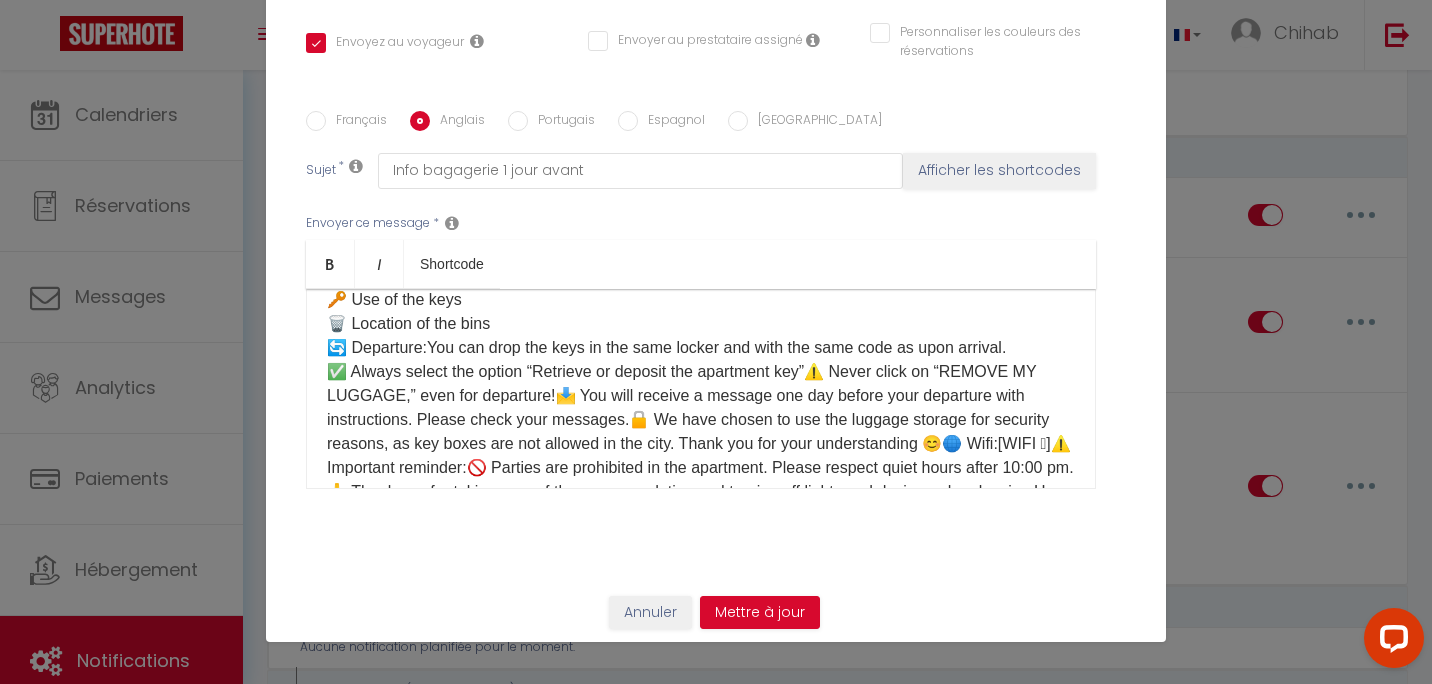 scroll, scrollTop: 500, scrollLeft: 0, axis: vertical 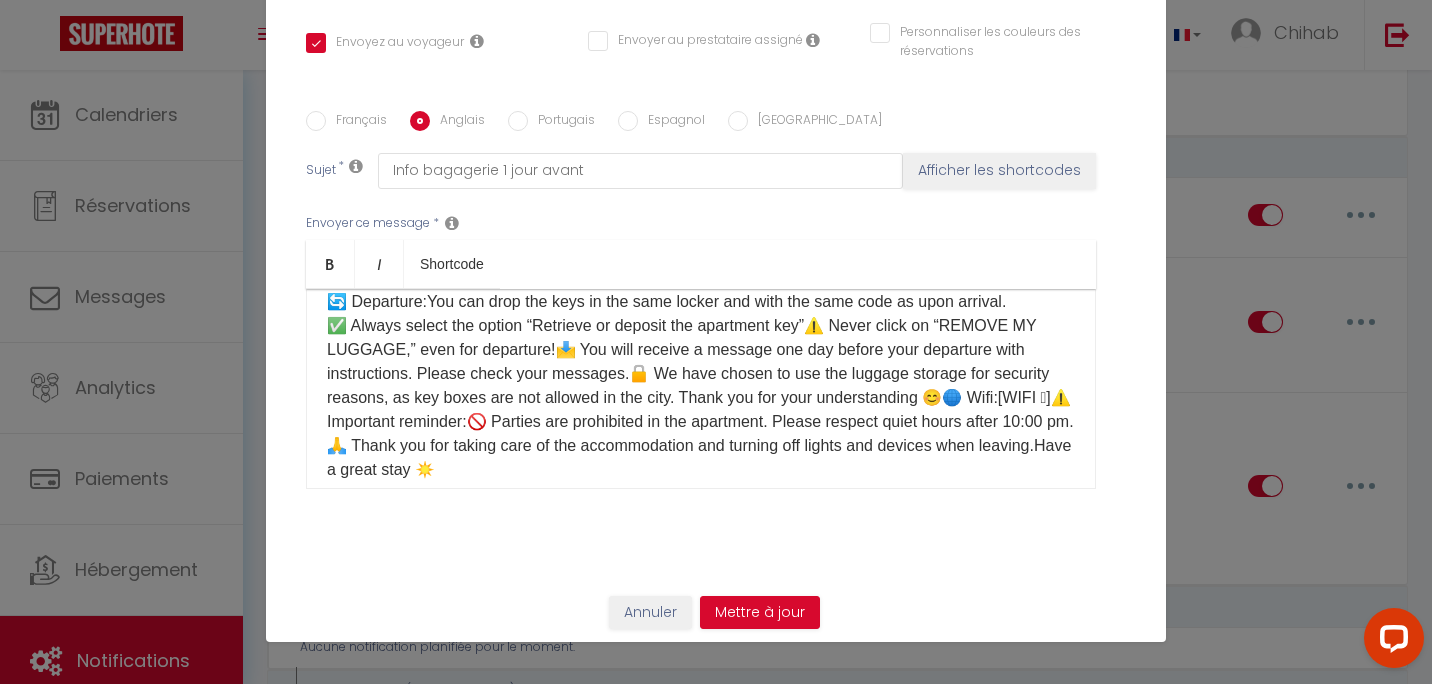 click on "Hello ☀️ Here is the information to access the apartment: ⏰ Hours: ✅ Check-in: 4:00 pm – 10:00 pm ✅ Check-out: 7:00 am – 10:00 am If you wish to arrive and/or leave outside these times, please choose an option in our shop here: [Mes Extras] 🛍️ 🔑 Key collection:The keys are located in the luggage storage at the following address: 📍 [STREET_ADDRESS](shop next to [GEOGRAPHIC_DATA], 15 minutes on foot from the apartment) 👉 Once there, go to the touchscreen terminal and click on: Retrieve or deposit the apartment key Then select ➡️ [Votre casier] After collecting the keys, please make sure to close the locker properly! 🙏🚪  Access to the apartment:[étage] Please check the reservation page under the section “How to access the accommodation,” where you will find: 📷 Photos of the apartment 🏢 Floor 🔑 Use of the keys 🗑️ Location of the bins 🔄 Departure:You can drop the keys in the same locker and with the same code as upon arrival." at bounding box center [701, 146] 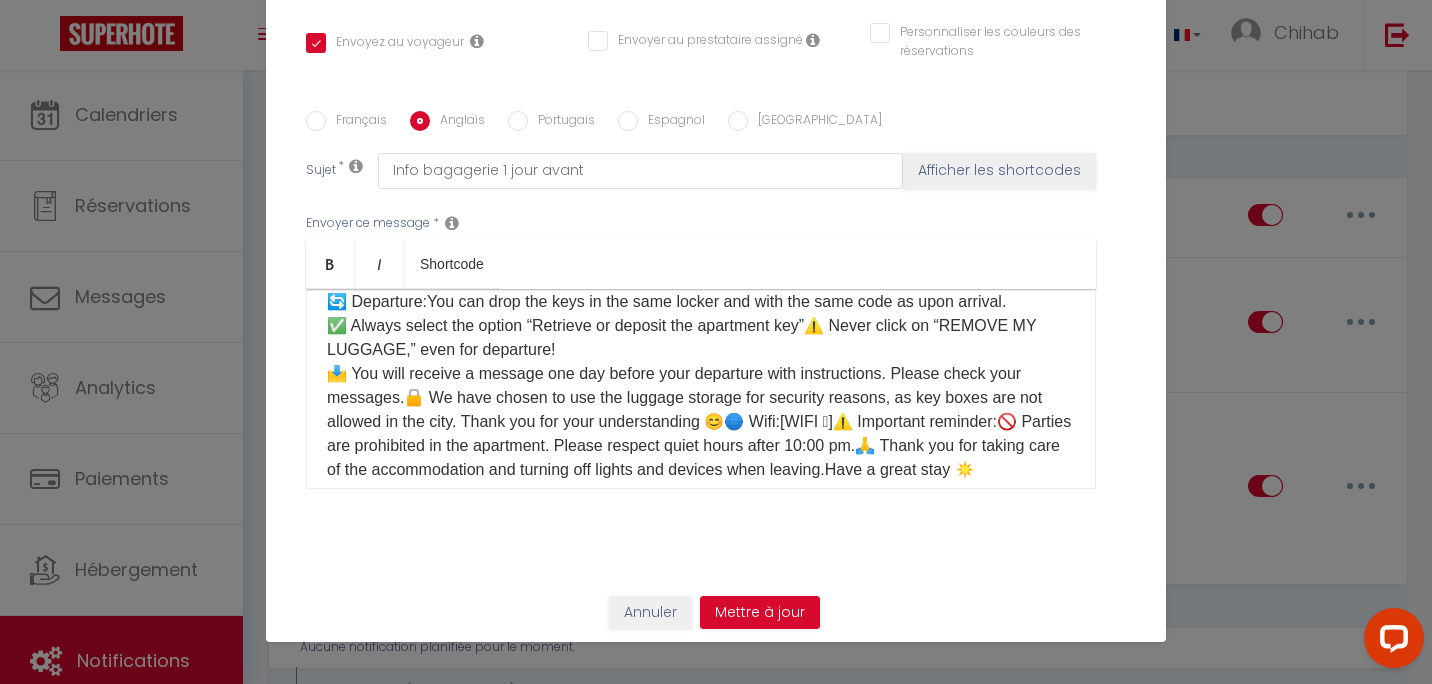 click on "Hello ☀️ Here is the information to access the apartment: ⏰ Hours: ✅ Check-in: 4:00 pm – 10:00 pm ✅ Check-out: 7:00 am – 10:00 am If you wish to arrive and/or leave outside these times, please choose an option in our shop here: [Mes Extras] 🛍️ 🔑 Key collection:The keys are located in the luggage storage at the following address: 📍 [STREET_ADDRESS](shop next to [GEOGRAPHIC_DATA], 15 minutes on foot from the apartment) 👉 Once there, go to the touchscreen terminal and click on: Retrieve or deposit the apartment key Then select ➡️ [Votre casier] After collecting the keys, please make sure to close the locker properly! 🙏🚪  Access to the apartment:[étage] Please check the reservation page under the section “How to access the accommodation,” where you will find: 📷 Photos of the apartment 🏢 Floor 🔑 Use of the keys 🗑️ Location of the bins 🔄 Departure:You can drop the keys in the same locker and with the same code as upon arrival." at bounding box center (701, 146) 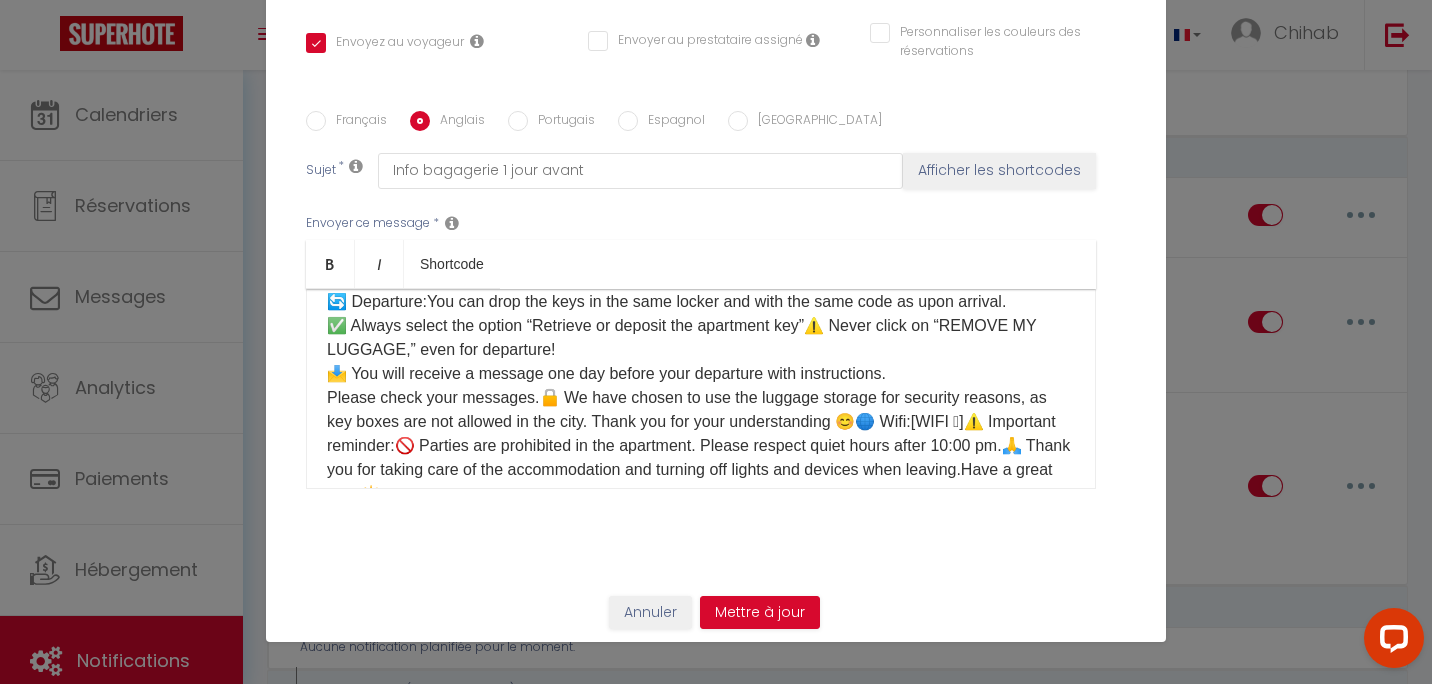 click on "Hello ☀️ Here is the information to access the apartment: ⏰ Hours: ✅ Check-in: 4:00 pm – 10:00 pm ✅ Check-out: 7:00 am – 10:00 am If you wish to arrive and/or leave outside these times, please choose an option in our shop here: [Mes Extras] 🛍️ 🔑 Key collection:The keys are located in the luggage storage at the following address: 📍 [STREET_ADDRESS](shop next to [GEOGRAPHIC_DATA], 15 minutes on foot from the apartment) 👉 Once there, go to the touchscreen terminal and click on: Retrieve or deposit the apartment key Then select ➡️ [Votre casier] After collecting the keys, please make sure to close the locker properly! 🙏🚪  Access to the apartment:[étage] Please check the reservation page under the section “How to access the accommodation,” where you will find: 📷 Photos of the apartment 🏢 Floor 🔑 Use of the keys 🗑️ Location of the bins 🔄 Departure:You can drop the keys in the same locker and with the same code as upon arrival." at bounding box center (701, 158) 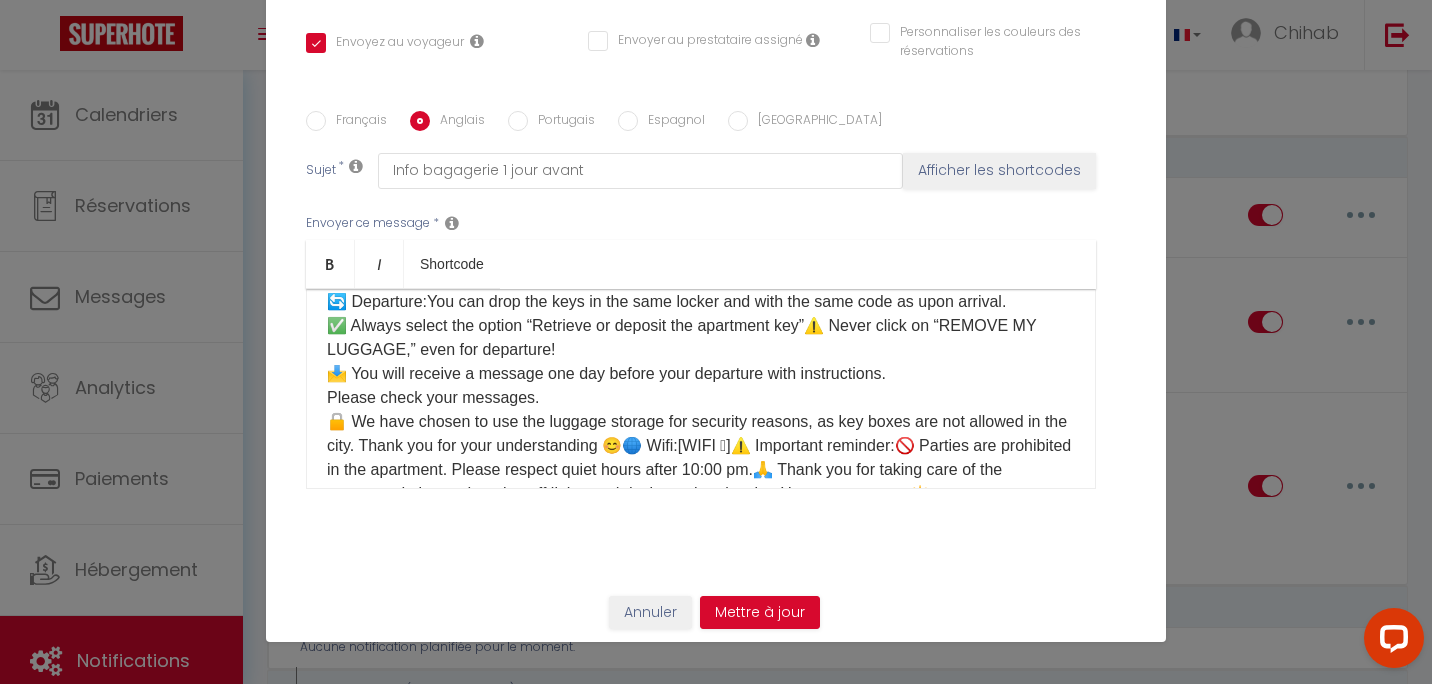 click on "Hello ☀️ Here is the information to access the apartment: ⏰ Hours: ✅ Check-in: 4:00 pm – 10:00 pm ✅ Check-out: 7:00 am – 10:00 am If you wish to arrive and/or leave outside these times, please choose an option in our shop here: [Mes Extras] 🛍️ 🔑 Key collection:The keys are located in the luggage storage at the following address: 📍 [STREET_ADDRESS](shop next to [GEOGRAPHIC_DATA], 15 minutes on foot from the apartment) 👉 Once there, go to the touchscreen terminal and click on: Retrieve or deposit the apartment key Then select ➡️ [Votre casier] After collecting the keys, please make sure to close the locker properly! 🙏🚪  Access to the apartment:[étage] Please check the reservation page under the section “How to access the accommodation,” where you will find: 📷 Photos of the apartment 🏢 Floor 🔑 Use of the keys 🗑️ Location of the bins 🔄 Departure:You can drop the keys in the same locker and with the same code as upon arrival." at bounding box center [701, 158] 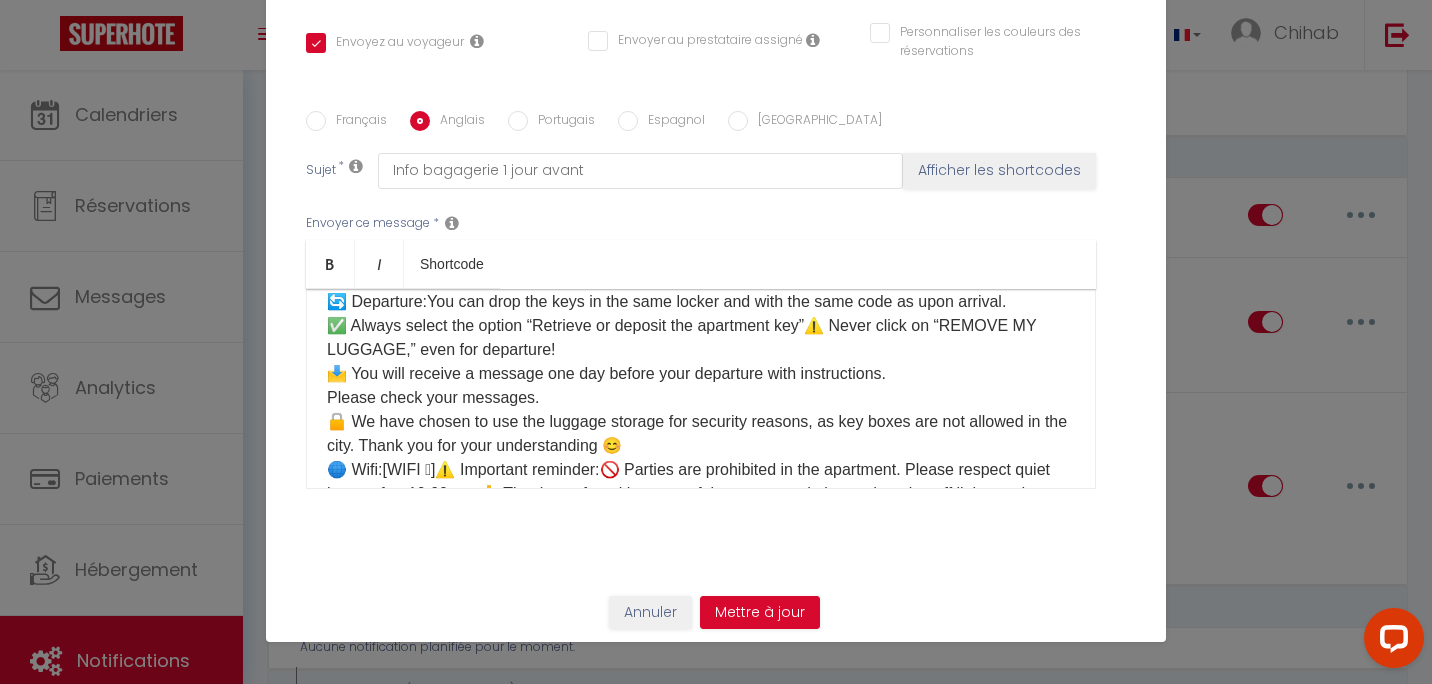 scroll, scrollTop: 600, scrollLeft: 0, axis: vertical 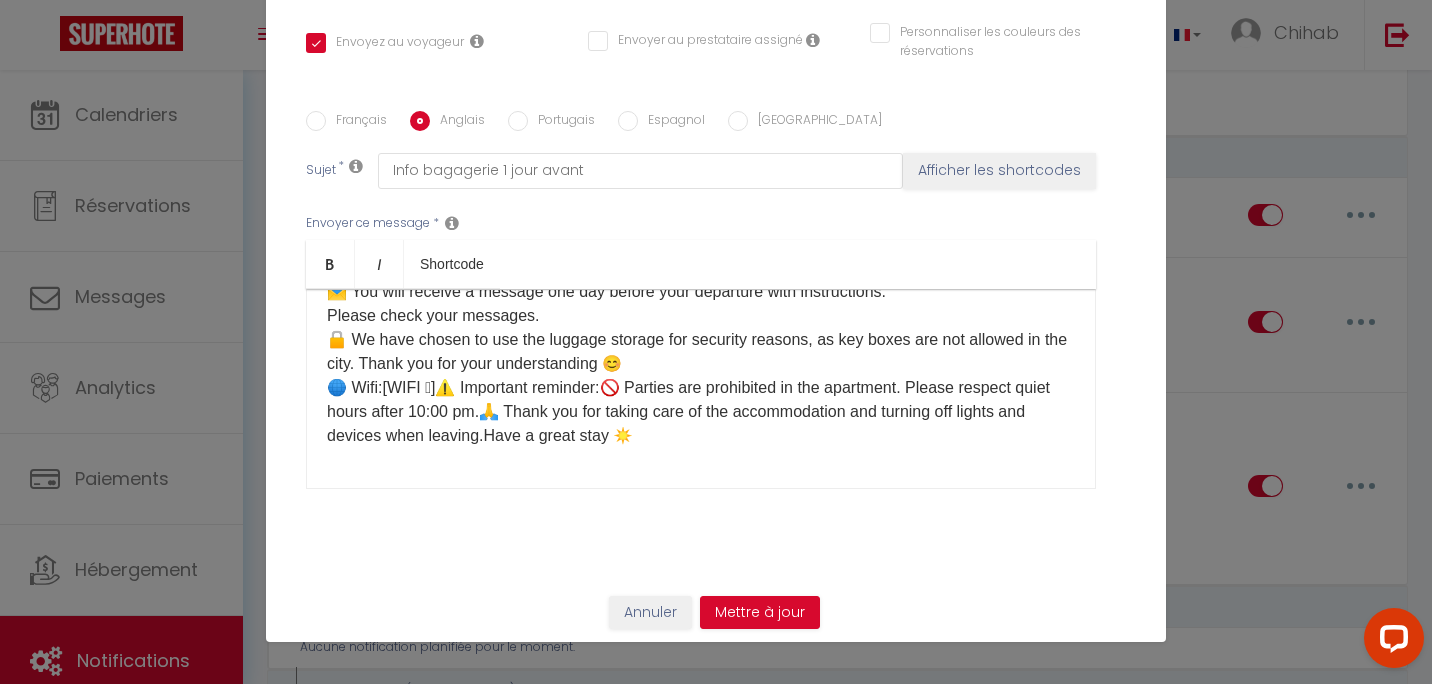 click on "Hello ☀️ Here is the information to access the apartment: ⏰ Hours: ✅ Check-in: 4:00 pm – 10:00 pm ✅ Check-out: 7:00 am – 10:00 am If you wish to arrive and/or leave outside these times, please choose an option in our shop here: [Mes Extras] 🛍️ 🔑 Key collection:The keys are located in the luggage storage at the following address: 📍 [STREET_ADDRESS](shop next to [GEOGRAPHIC_DATA], 15 minutes on foot from the apartment) 👉 Once there, go to the touchscreen terminal and click on: Retrieve or deposit the apartment key Then select ➡️ [Votre casier] After collecting the keys, please make sure to close the locker properly! 🙏🚪  Access to the apartment:[étage] Please check the reservation page under the section “How to access the accommodation,” where you will find: 📷 Photos of the apartment 🏢 Floor 🔑 Use of the keys 🗑️ Location of the bins 🔄 Departure:You can drop the keys in the same locker and with the same code as upon arrival." at bounding box center (701, 88) 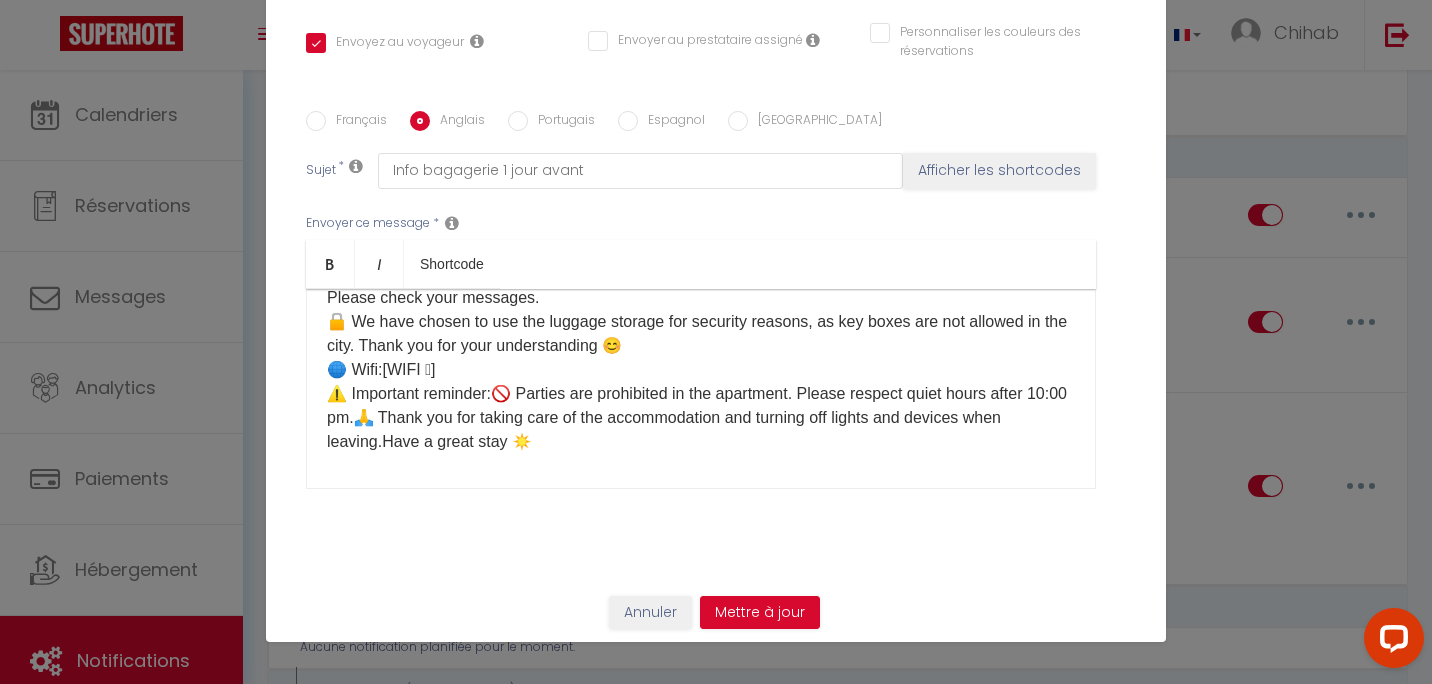 click on "Hello ☀️ Here is the information to access the apartment: ⏰ Hours: ✅ Check-in: 4:00 pm – 10:00 pm ✅ Check-out: 7:00 am – 10:00 am If you wish to arrive and/or leave outside these times, please choose an option in our shop here: [Mes Extras] 🛍️ 🔑 Key collection:The keys are located in the luggage storage at the following address: 📍 [STREET_ADDRESS](shop next to [GEOGRAPHIC_DATA], 15 minutes on foot from the apartment) 👉 Once there, go to the touchscreen terminal and click on: Retrieve or deposit the apartment key Then select ➡️ [Votre casier] After collecting the keys, please make sure to close the locker properly! 🙏🚪  Access to the apartment:[étage] Please check the reservation page under the section “How to access the accommodation,” where you will find: 📷 Photos of the apartment 🏢 Floor 🔑 Use of the keys 🗑️ Location of the bins 🔄 Departure:You can drop the keys in the same locker and with the same code as upon arrival." at bounding box center [701, 82] 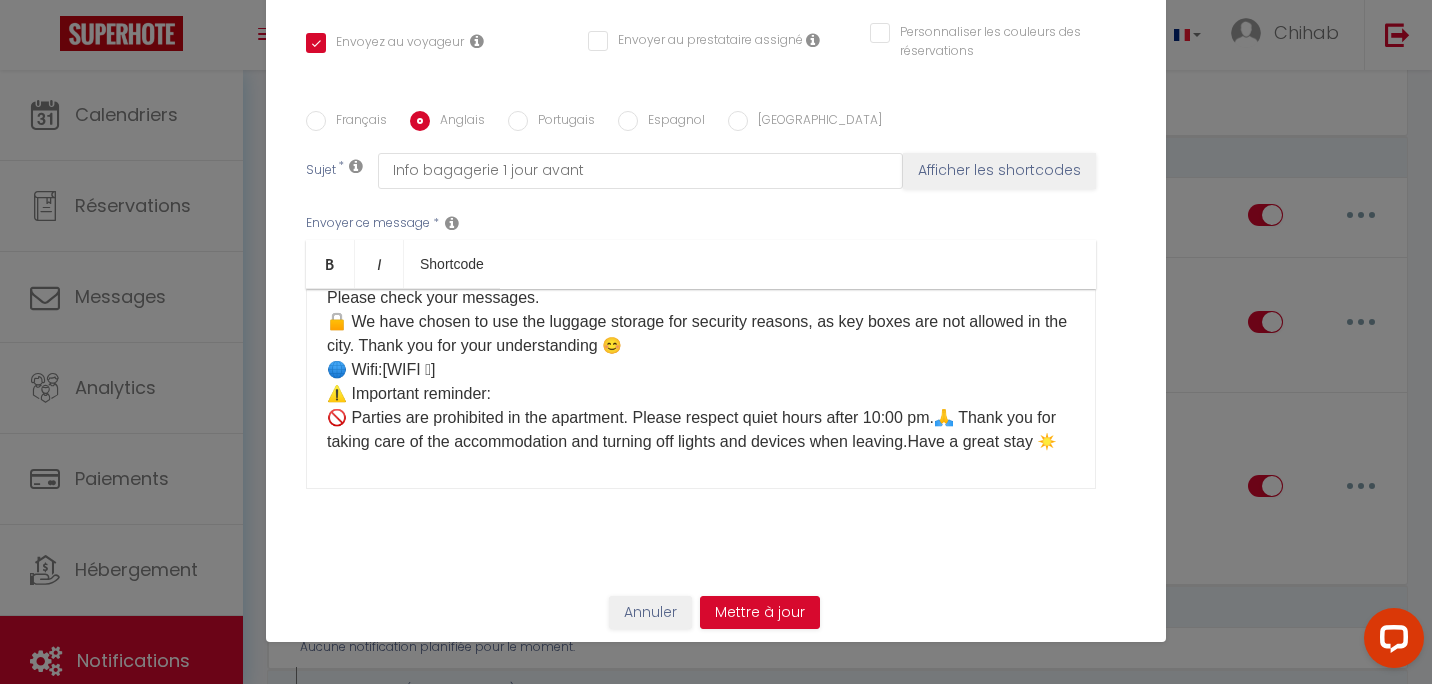 click on "Hello ☀️ Here is the information to access the apartment: ⏰ Hours: ✅ Check-in: 4:00 pm – 10:00 pm ✅ Check-out: 7:00 am – 10:00 am If you wish to arrive and/or leave outside these times, please choose an option in our shop here: [Mes Extras] 🛍️ 🔑 Key collection:The keys are located in the luggage storage at the following address: 📍 [STREET_ADDRESS](shop next to [GEOGRAPHIC_DATA], 15 minutes on foot from the apartment) 👉 Once there, go to the touchscreen terminal and click on: Retrieve or deposit the apartment key Then select ➡️ [Votre casier] After collecting the keys, please make sure to close the locker properly! 🙏🚪  Access to the apartment:[étage] Please check the reservation page under the section “How to access the accommodation,” where you will find: 📷 Photos of the apartment 🏢 Floor 🔑 Use of the keys 🗑️ Location of the bins 🔄 Departure:You can drop the keys in the same locker and with the same code as upon arrival." at bounding box center (701, 82) 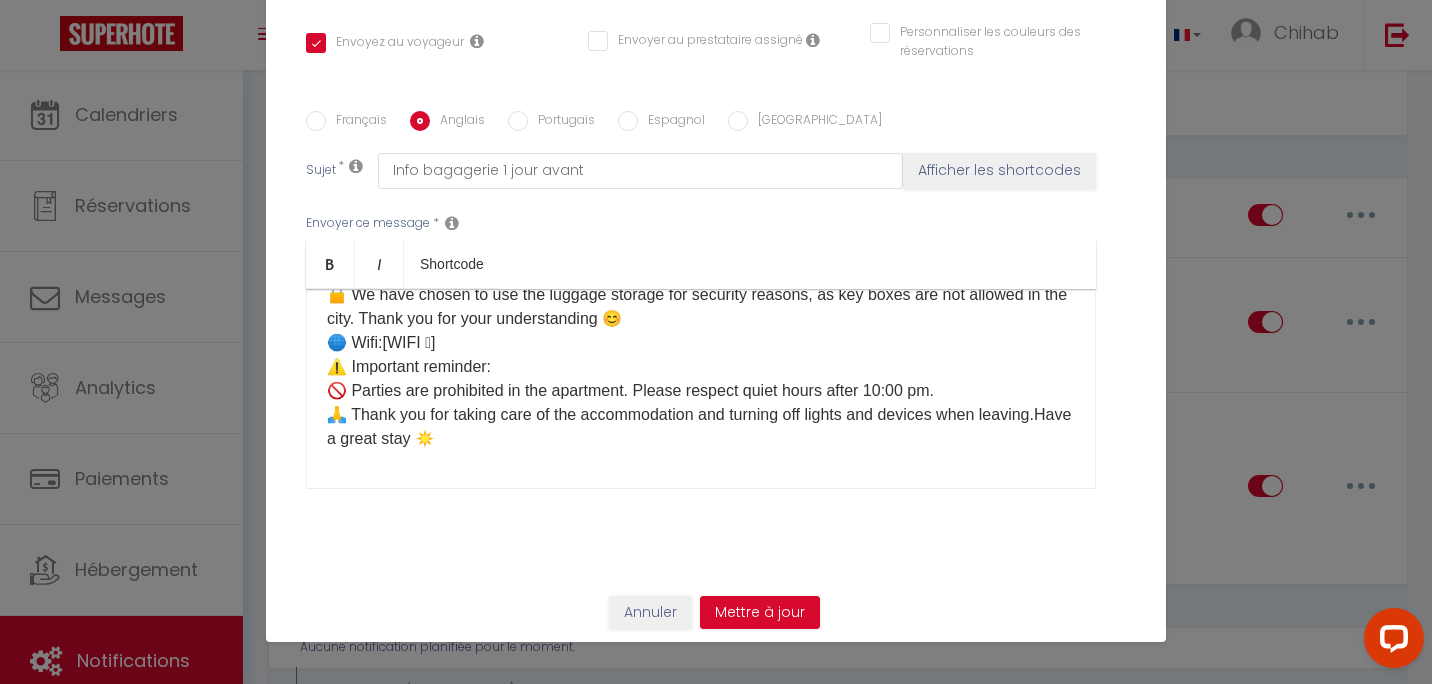scroll, scrollTop: 654, scrollLeft: 0, axis: vertical 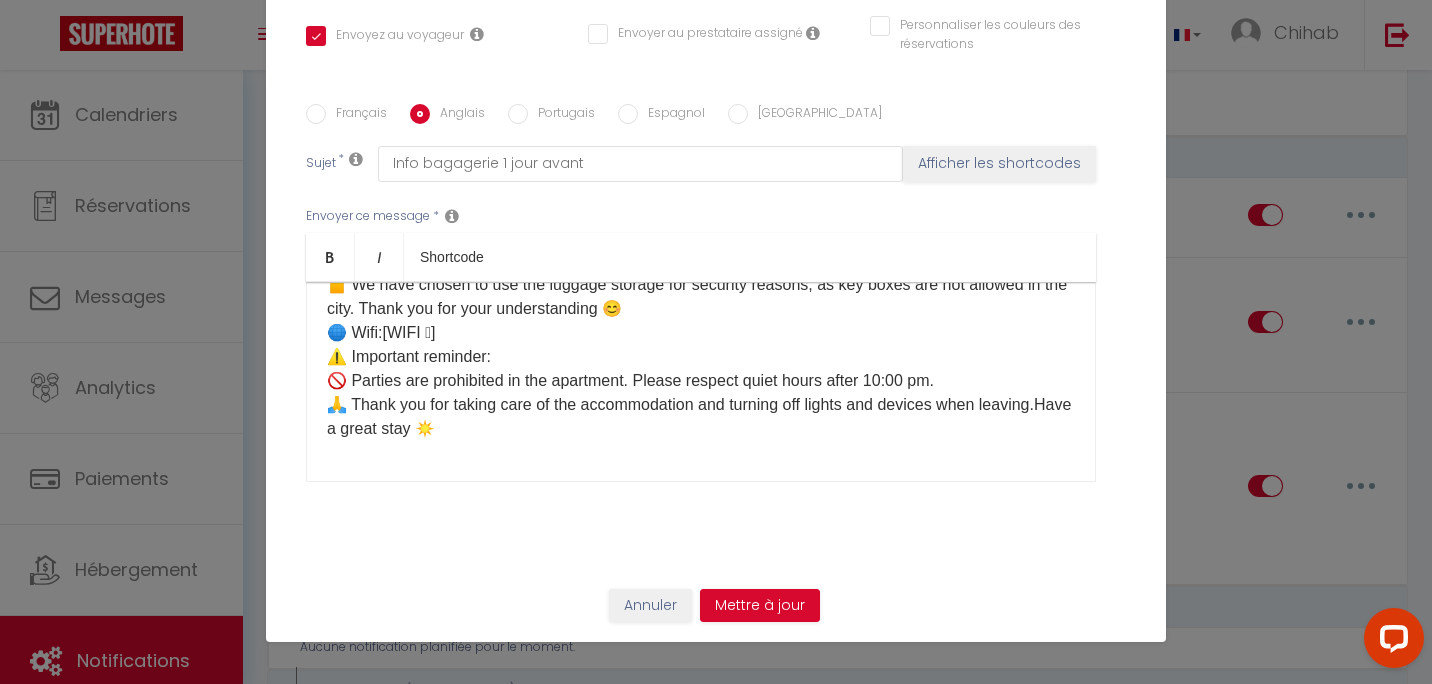 click on "Hello ☀️ Here is the information to access the apartment: ⏰ Hours: ✅ Check-in: 4:00 pm – 10:00 pm ✅ Check-out: 7:00 am – 10:00 am If you wish to arrive and/or leave outside these times, please choose an option in our shop here: [Mes Extras] 🛍️ 🔑 Key collection:The keys are located in the luggage storage at the following address: 📍 [STREET_ADDRESS](shop next to [GEOGRAPHIC_DATA], 15 minutes on foot from the apartment) 👉 Once there, go to the touchscreen terminal and click on: Retrieve or deposit the apartment key Then select ➡️ [Votre casier] After collecting the keys, please make sure to close the locker properly! 🙏🚪  Access to the apartment:[étage] Please check the reservation page under the section “How to access the accommodation,” where you will find: 📷 Photos of the apartment 🏢 Floor 🔑 Use of the keys 🗑️ Location of the bins 🔄 Departure:You can drop the keys in the same locker and with the same code as upon arrival." at bounding box center (701, 57) 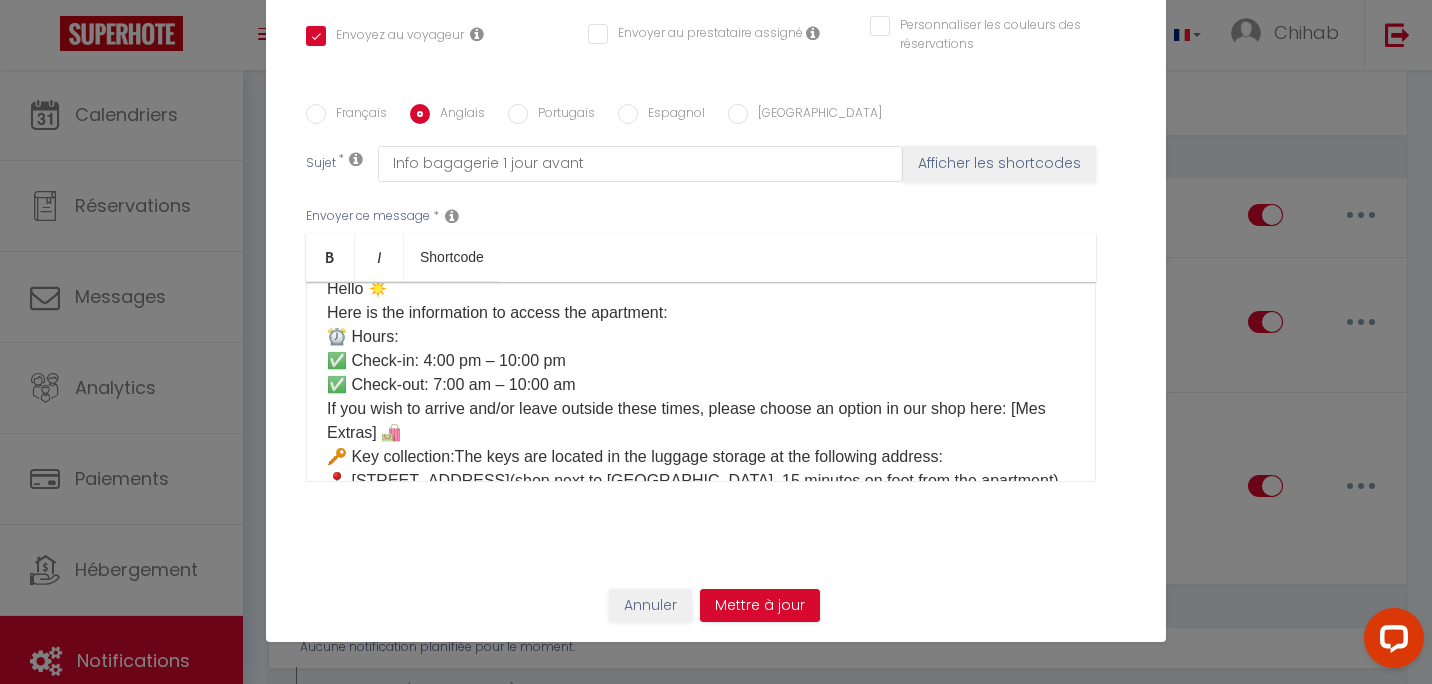 scroll, scrollTop: 0, scrollLeft: 0, axis: both 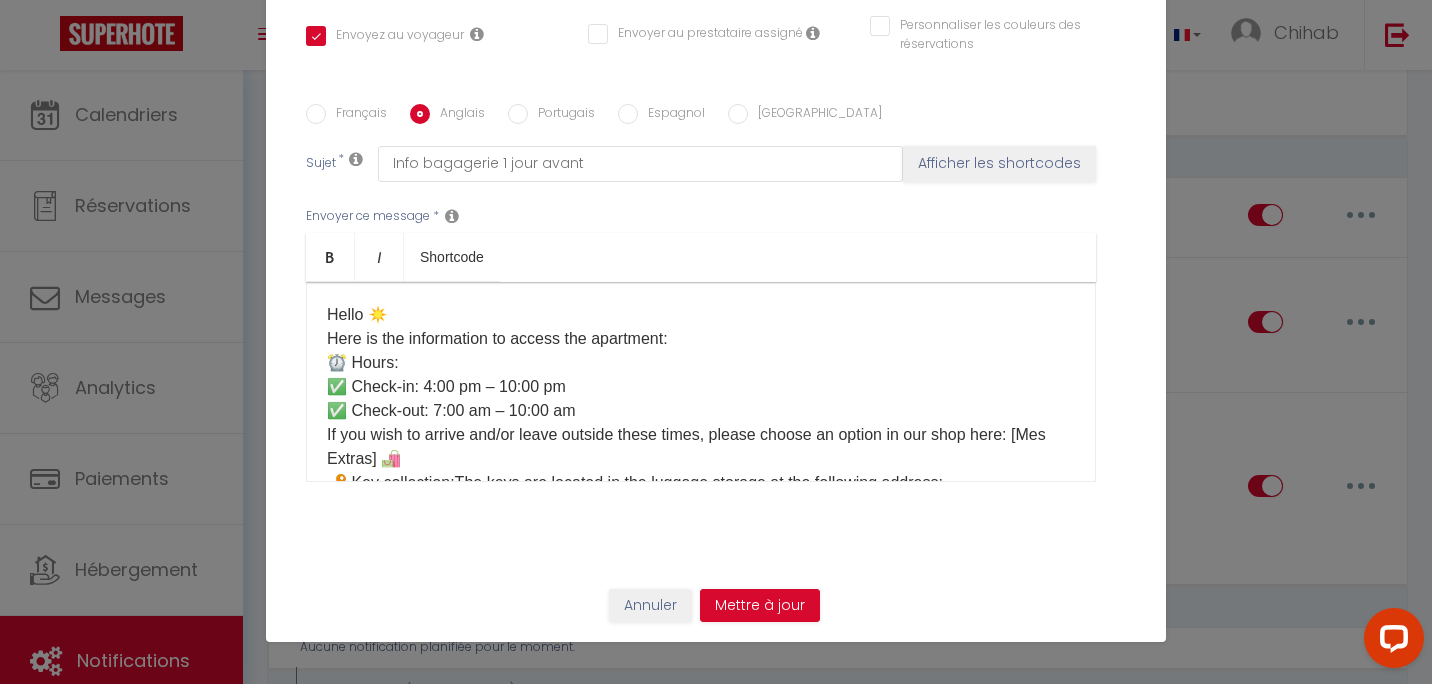 click on "Français" at bounding box center (356, 115) 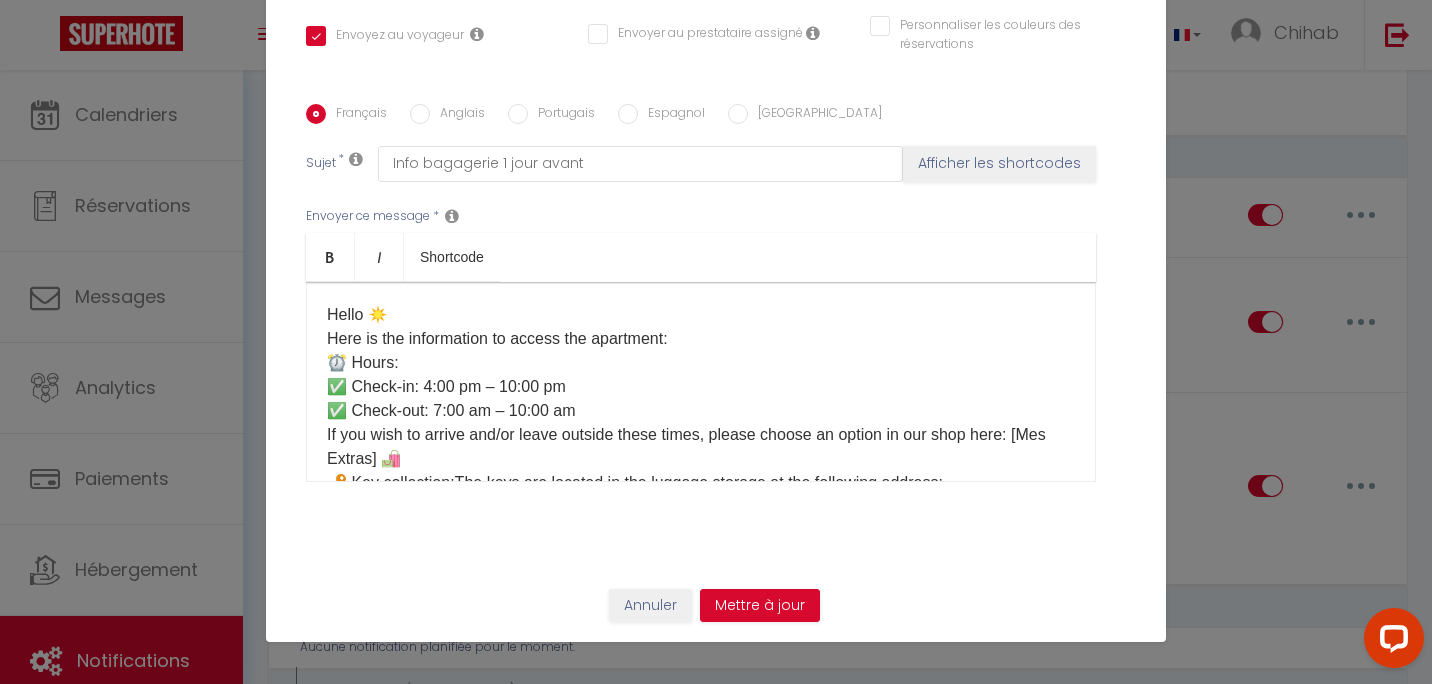 checkbox on "true" 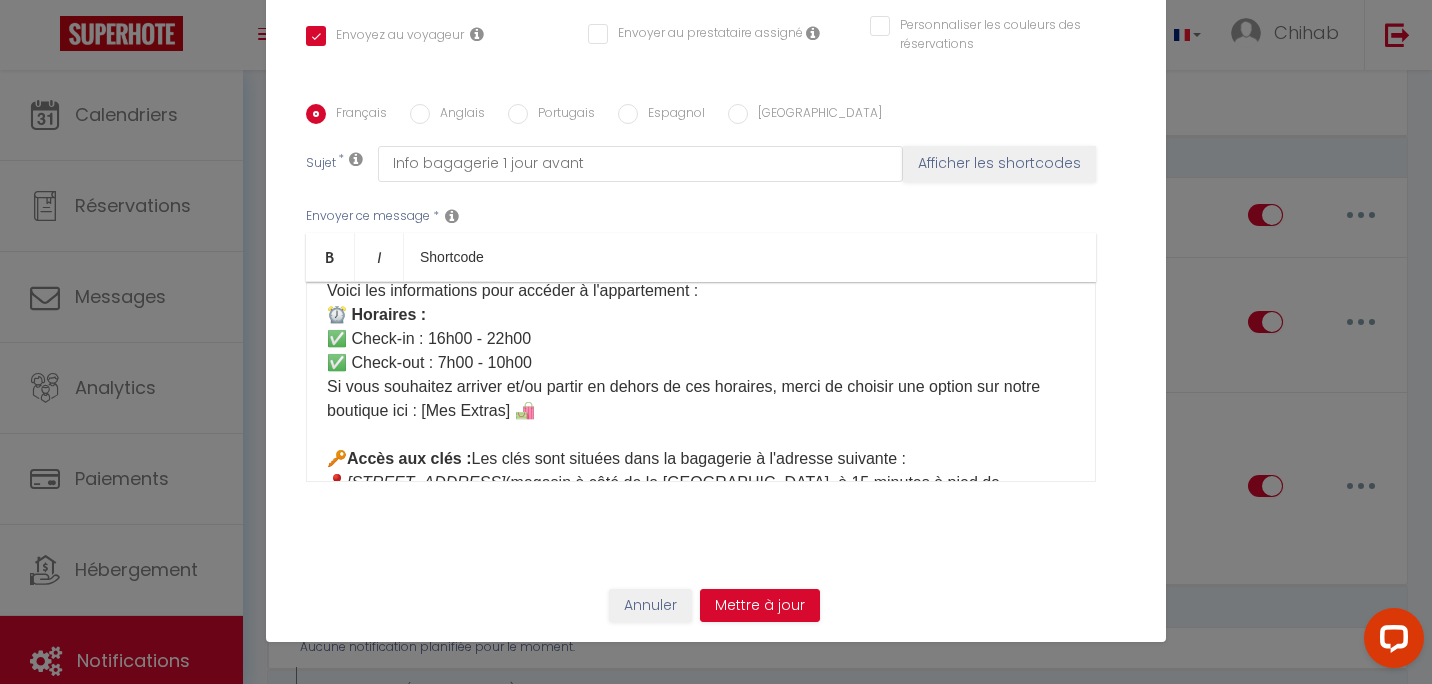 scroll, scrollTop: 100, scrollLeft: 0, axis: vertical 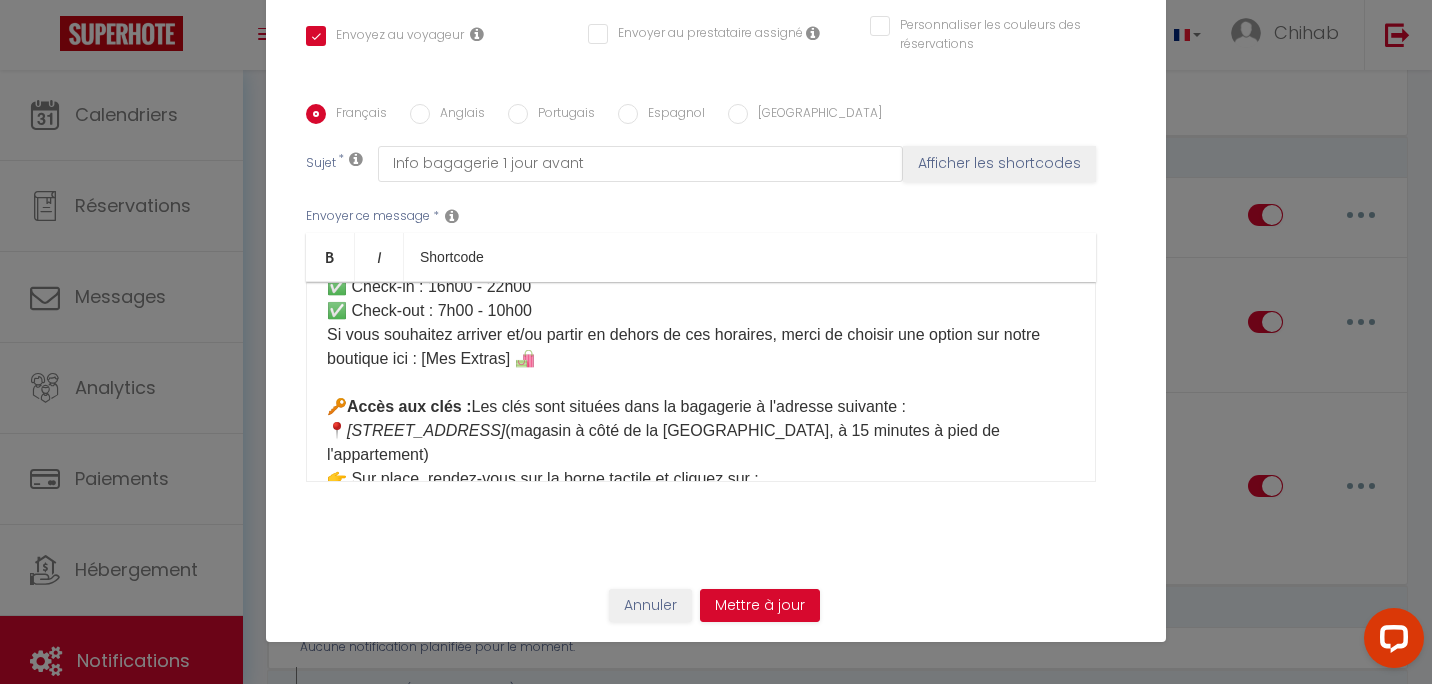 click on "Anglais" at bounding box center [420, 114] 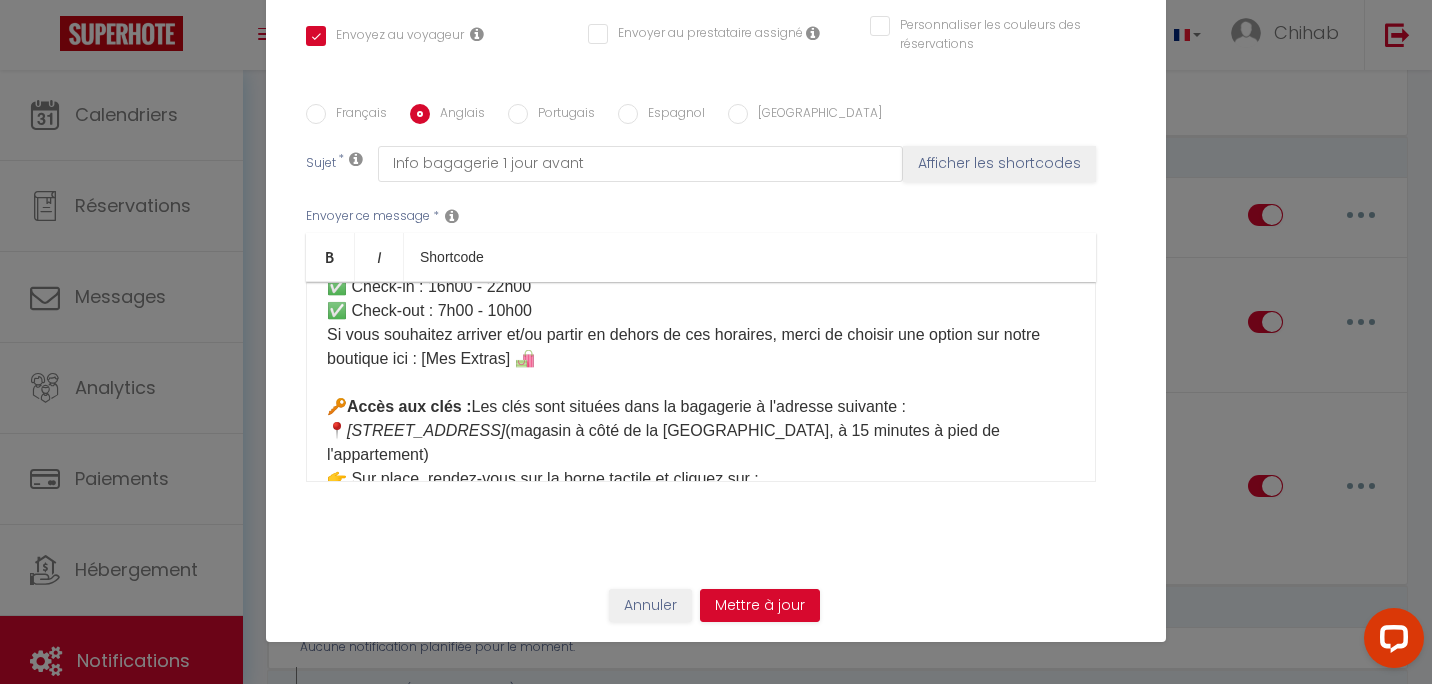 checkbox on "true" 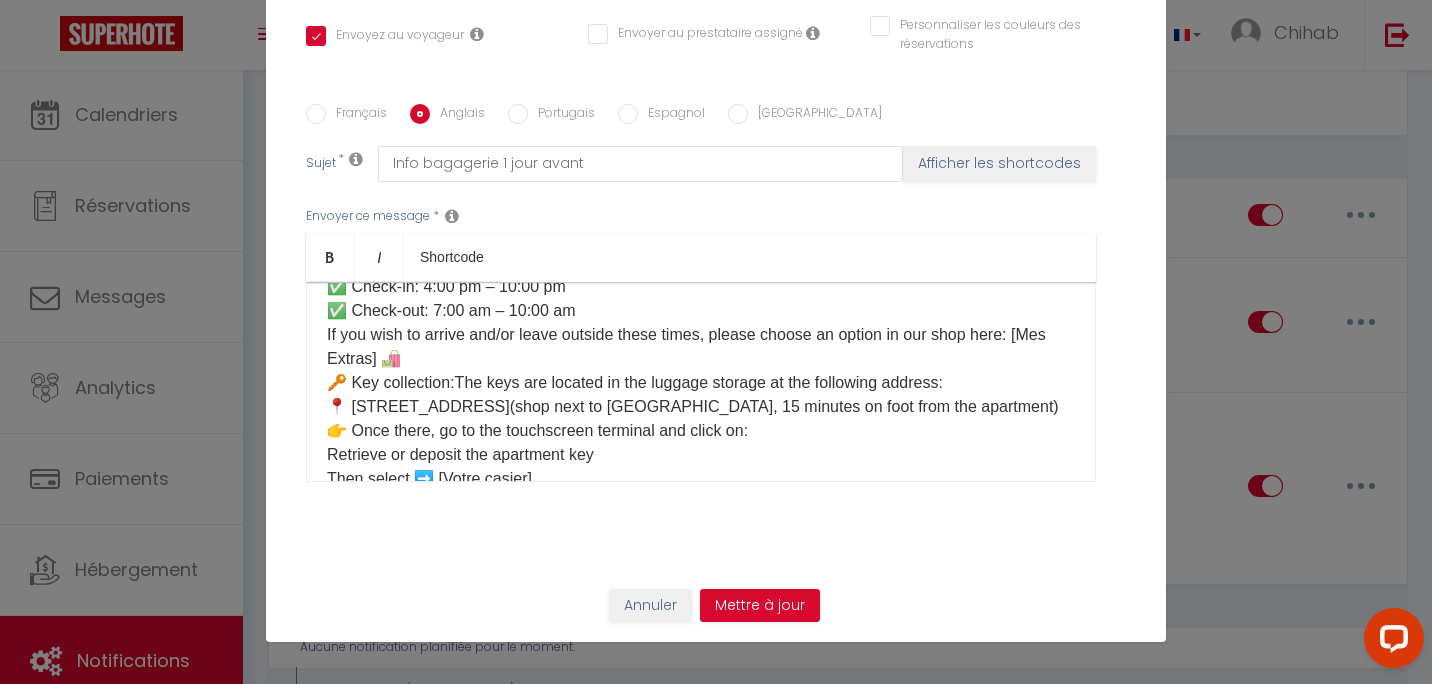 click on "Hello ☀️ Here is the information to access the apartment: ⏰ Hours: ✅ Check-in: 4:00 pm – 10:00 pm ✅ Check-out: 7:00 am – 10:00 am If you wish to arrive and/or leave outside these times, please choose an option in our shop here: [Mes Extras] 🛍️ 🔑 Key collection:The keys are located in the luggage storage at the following address: 📍 [STREET_ADDRESS](shop next to [GEOGRAPHIC_DATA], 15 minutes on foot from the apartment) 👉 Once there, go to the touchscreen terminal and click on: Retrieve or deposit the apartment key Then select ➡️ [Votre casier] After collecting the keys, please make sure to close the locker properly! 🙏🚪  Access to the apartment:[étage] Please check the reservation page under the section “How to access the accommodation,” where you will find: 📷 Photos of the apartment 🏢 Floor 🔑 Use of the keys 🗑️ Location of the bins 🔄 Departure:You can drop the keys in the same locker and with the same code as upon arrival." at bounding box center (701, 587) 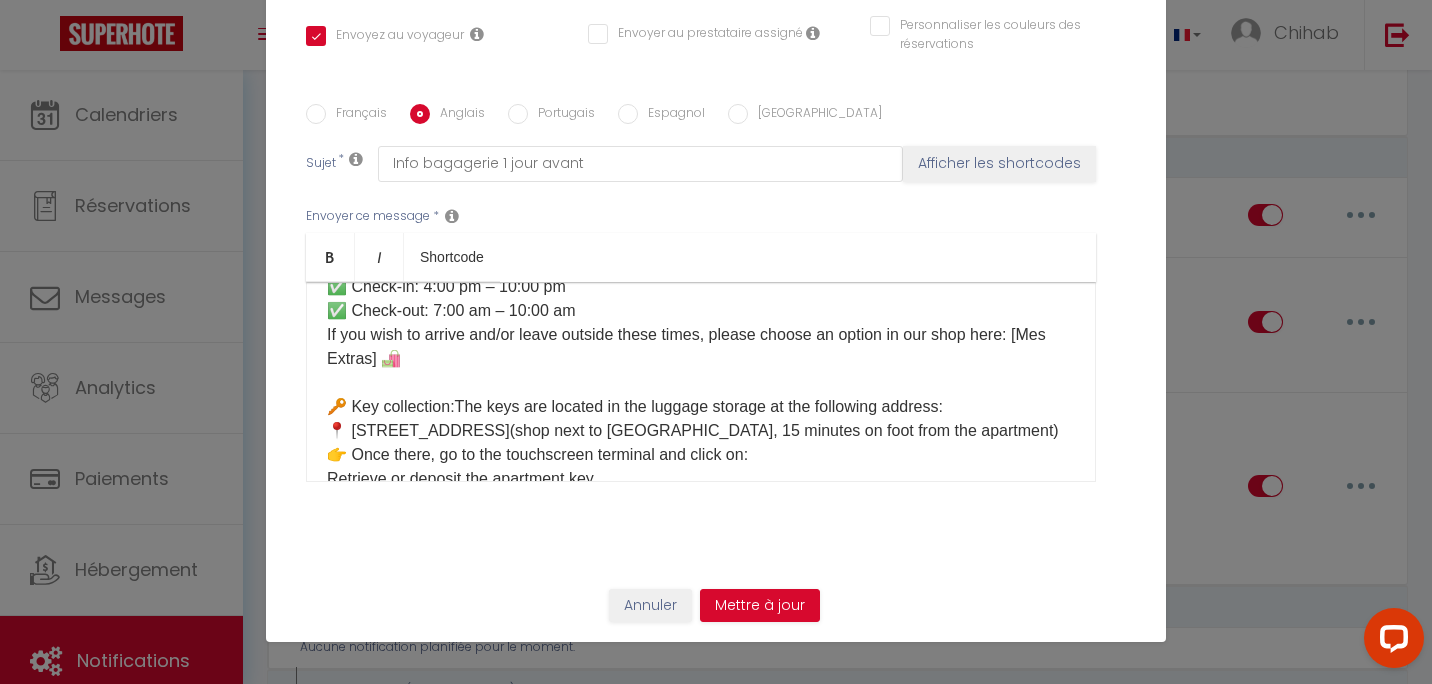 click on "Français" at bounding box center [356, 115] 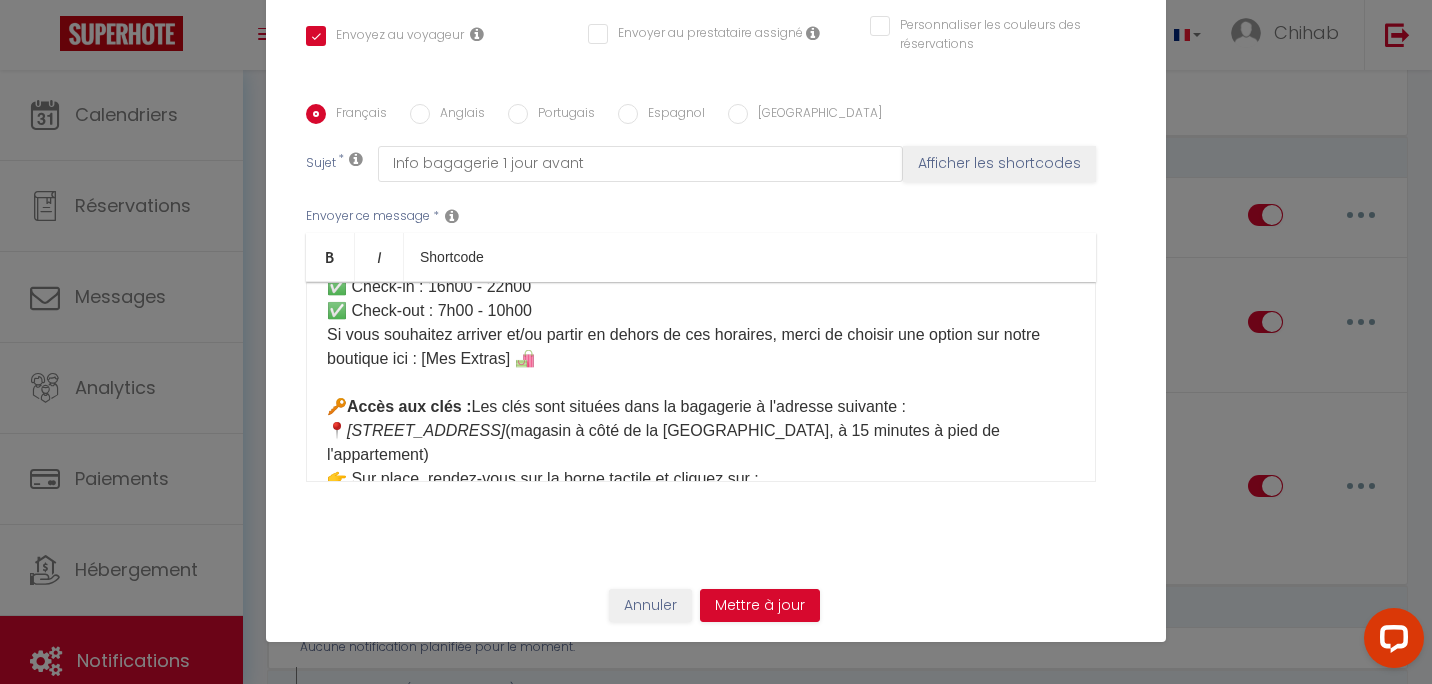 checkbox on "true" 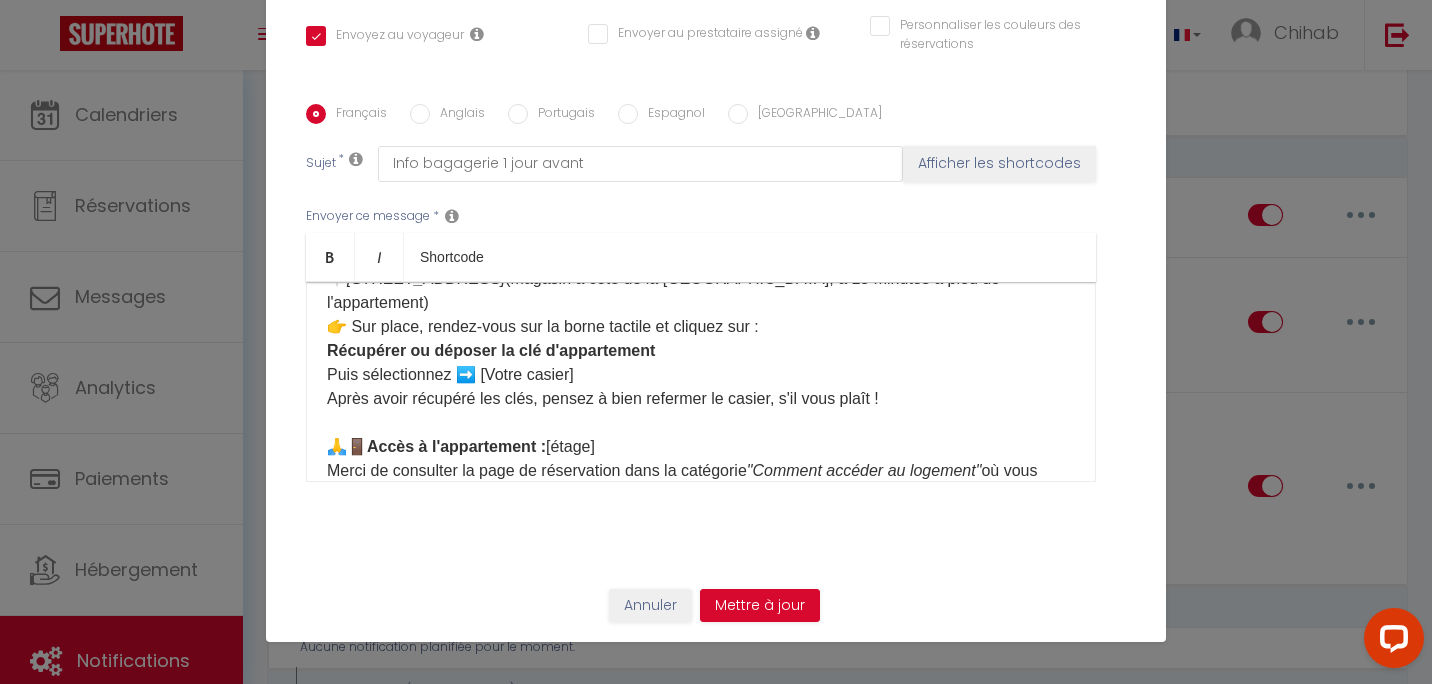 scroll, scrollTop: 300, scrollLeft: 0, axis: vertical 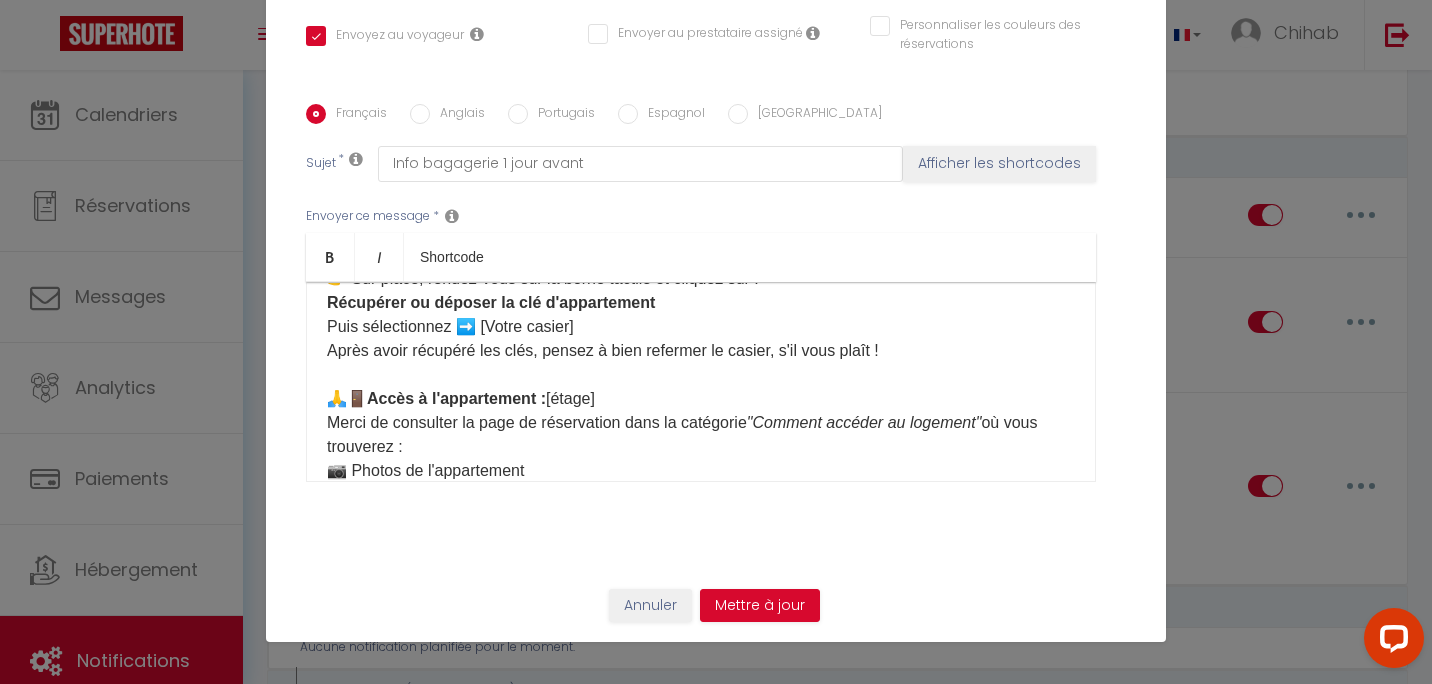 click on "Anglais" at bounding box center [457, 115] 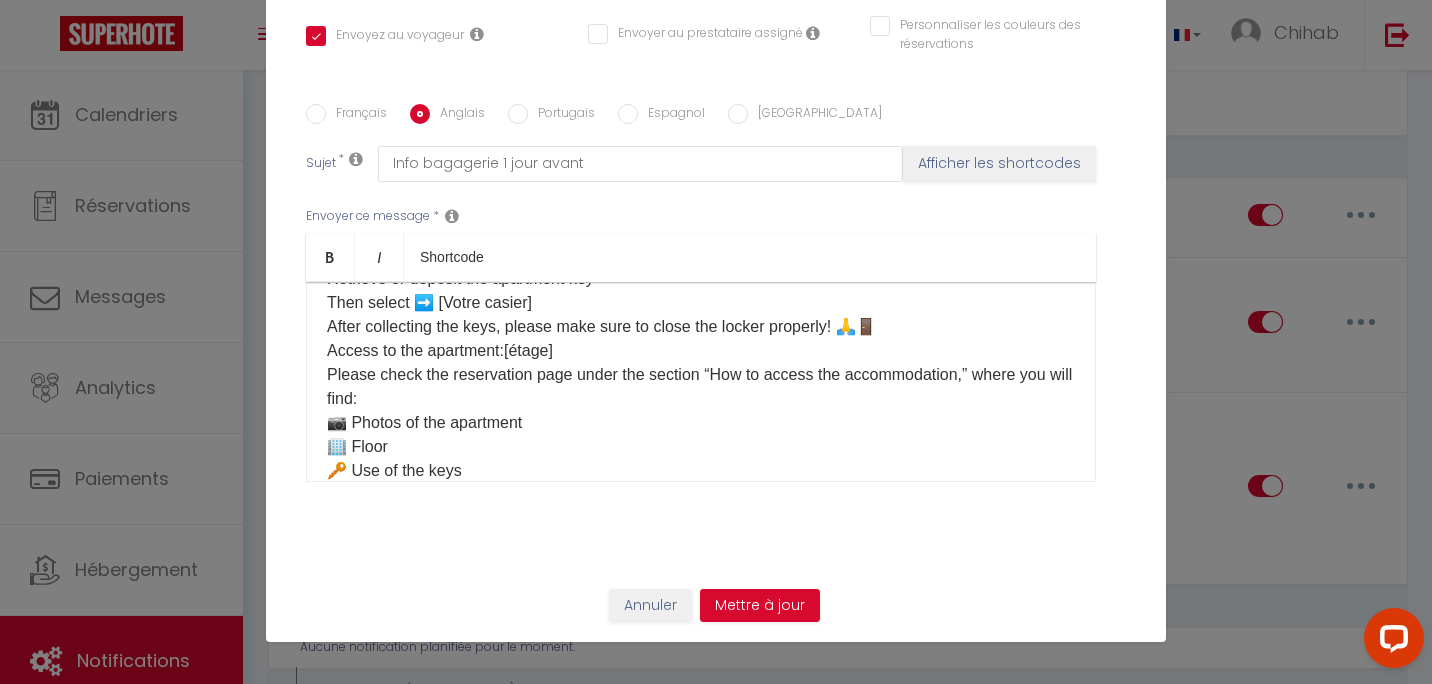click on "Hello ☀️ Here is the information to access the apartment: ⏰ Hours: ✅ Check-in: 4:00 pm – 10:00 pm ✅ Check-out: 7:00 am – 10:00 am If you wish to arrive and/or leave outside these times, please choose an option in our shop here: [Mes Extras] 🛍️ 🔑 Key collection:The keys are located in the luggage storage at the following address: 📍 [STREET_ADDRESS](shop next to [GEOGRAPHIC_DATA], 15 minutes on foot from the apartment) 👉 Once there, go to the touchscreen terminal and click on: Retrieve or deposit the apartment key Then select ➡️ [Votre casier] After collecting the keys, please make sure to close the locker properly! 🙏🚪  Access to the apartment:[étage] Please check the reservation page under the section “How to access the accommodation,” where you will find: 📷 Photos of the apartment 🏢 Floor 🔑 Use of the keys 🗑️ Location of the bins 🔄 Departure:You can drop the keys in the same locker and with the same code as upon arrival." at bounding box center [701, 399] 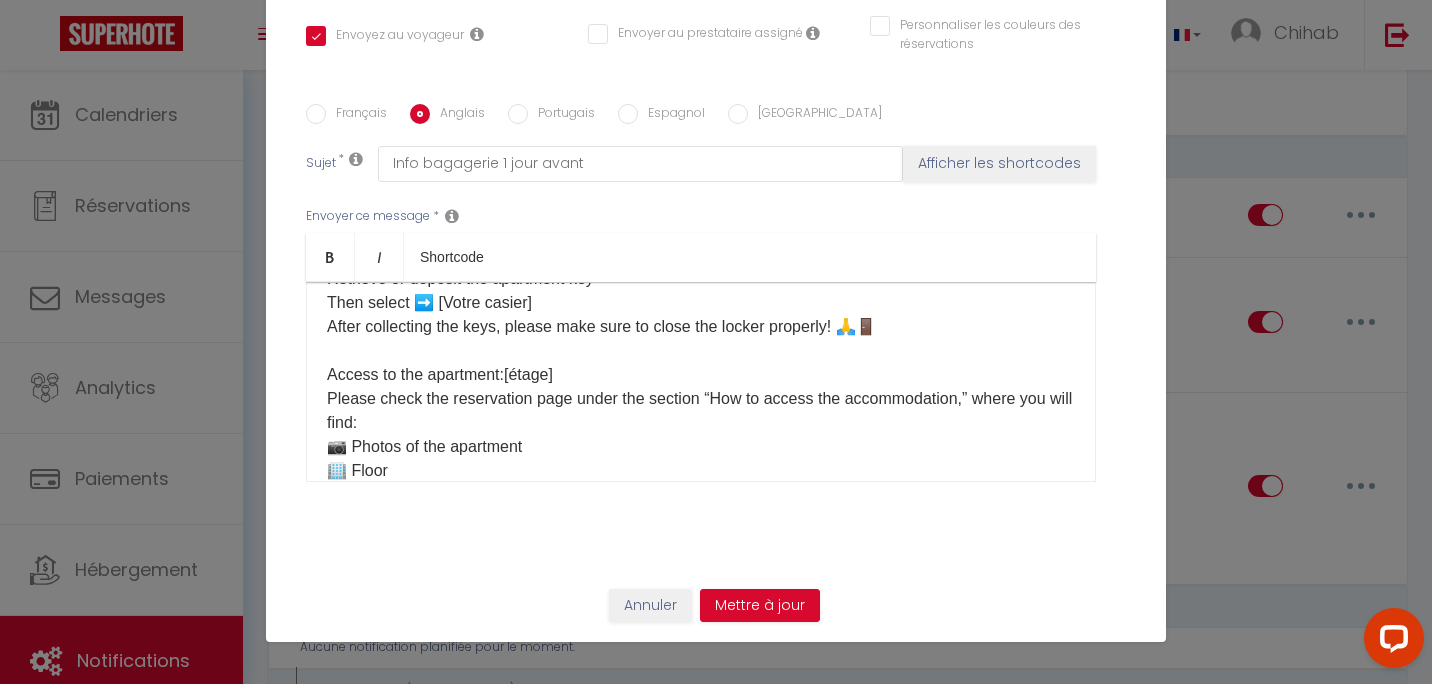 click on "Français     Anglais     Portugais     Espagnol     [GEOGRAPHIC_DATA]   Sujet   *     Info bagagerie 1 jour avant   Afficher les shortcodes   Envoyer ce message   *     Bold Italic Shortcode Rich text editor Hello ☀️ Here is the information to access the apartment: ⏰ Hours: ✅ Check-in: 4:00 pm – 10:00 pm ✅ Check-out: 7:00 am – 10:00 am If you wish to arrive and/or leave outside these times, please choose an option in our shop here: [Mes Extras] 🛍️ 🔑 Key collection:The keys are located in the luggage storage at the following address: 📍 [STREET_ADDRESS](shop next to [GEOGRAPHIC_DATA], 15 minutes on foot from the apartment) 👉 Once there, go to the touchscreen terminal and click on: Retrieve or deposit the apartment key Then select ➡️ [Votre casier] After collecting the keys, please make sure to close the locker properly! 🙏🚪  Access to the apartment:[étage] 📷 Photos of the apartment 🏢 Floor 🔑 Use of the keys 🗑️ Location of the bins     *" at bounding box center [716, 305] 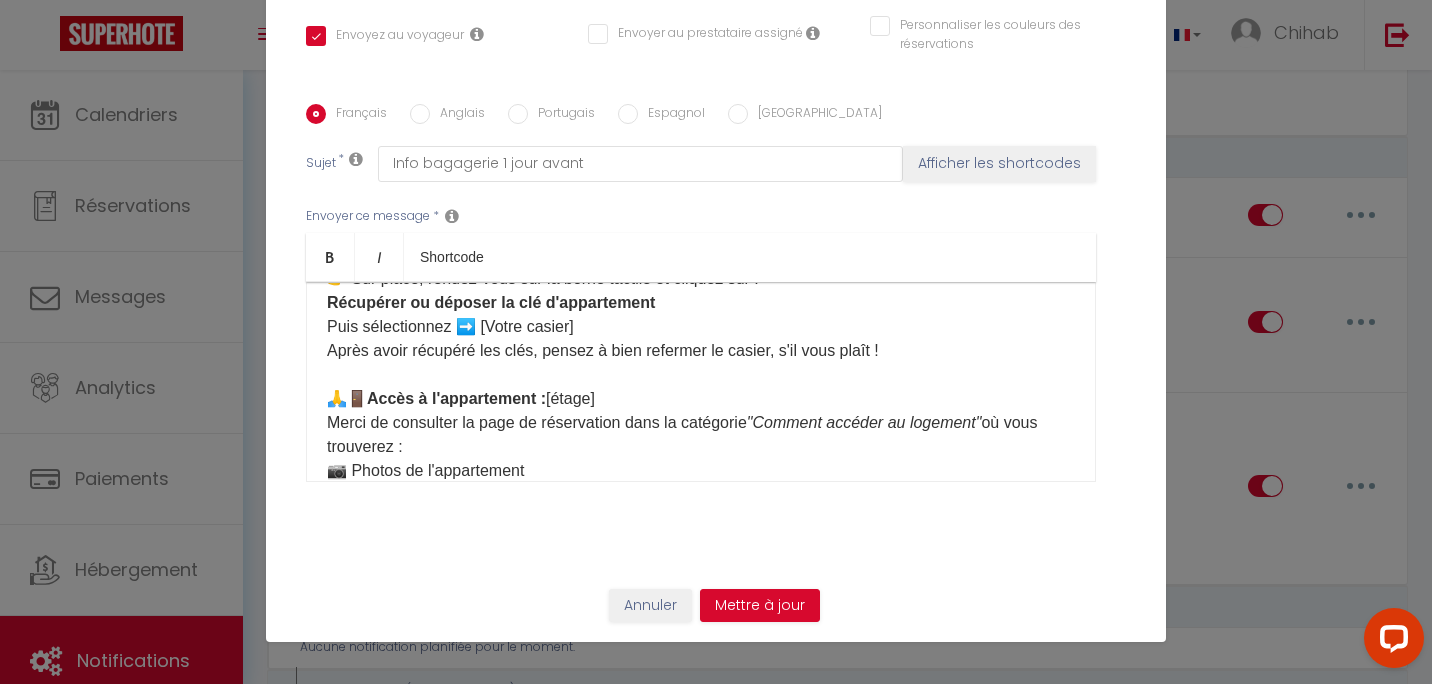 click on "Anglais" at bounding box center [420, 114] 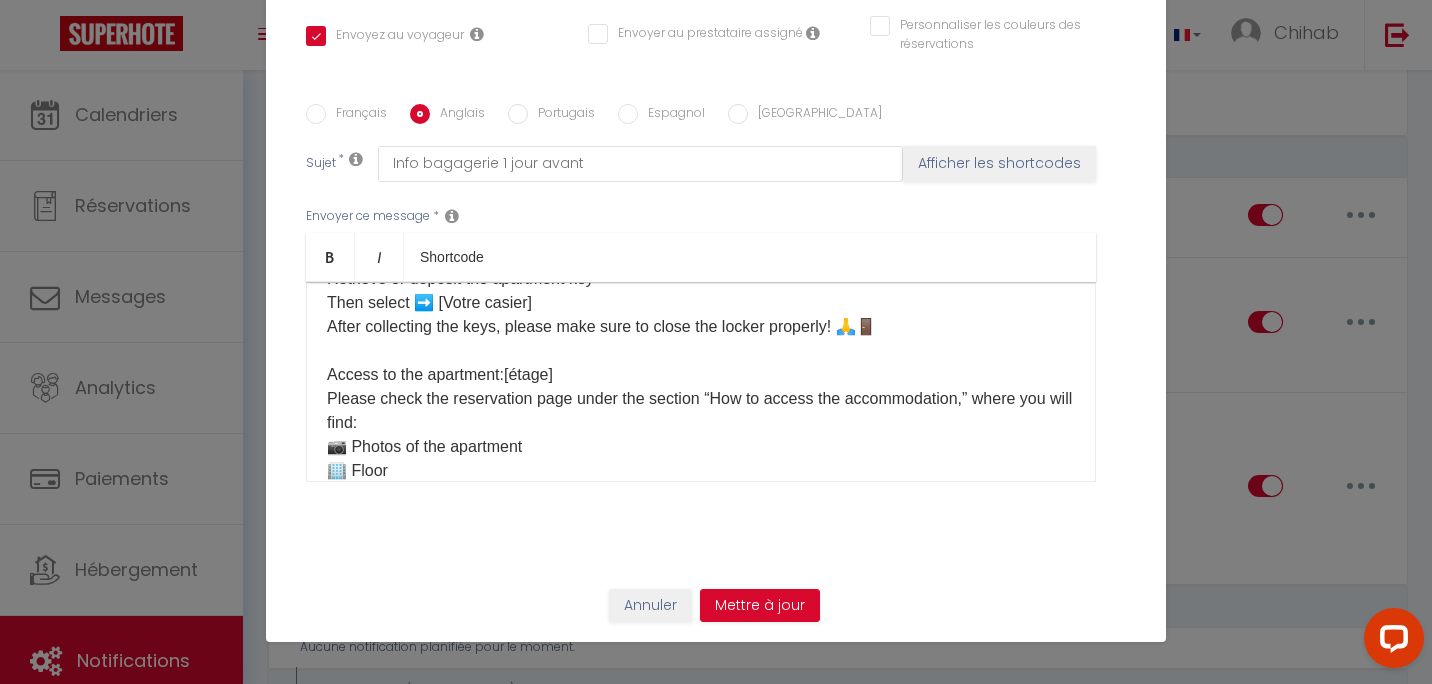 click on "Hello ☀️ Here is the information to access the apartment: ⏰ Hours: ✅ Check-in: 4:00 pm – 10:00 pm ✅ Check-out: 7:00 am – 10:00 am If you wish to arrive and/or leave outside these times, please choose an option in our shop here: [Mes Extras] 🛍️ 🔑 Key collection:The keys are located in the luggage storage at the following address: 📍 [STREET_ADDRESS](shop next to [GEOGRAPHIC_DATA], 15 minutes on foot from the apartment) 👉 Once there, go to the touchscreen terminal and click on: Retrieve or deposit the apartment key Then select ➡️ [Votre casier] After collecting the keys, please make sure to close the locker properly! 🙏🚪  Access to the apartment:[étage] Please check the reservation page under the section “How to access the accommodation,” where you will find: 📷 Photos of the apartment 🏢 Floor 🔑 Use of the keys 🗑️ Location of the bins 🔄 Departure:You can drop the keys in the same locker and with the same code as upon arrival." at bounding box center [701, 411] 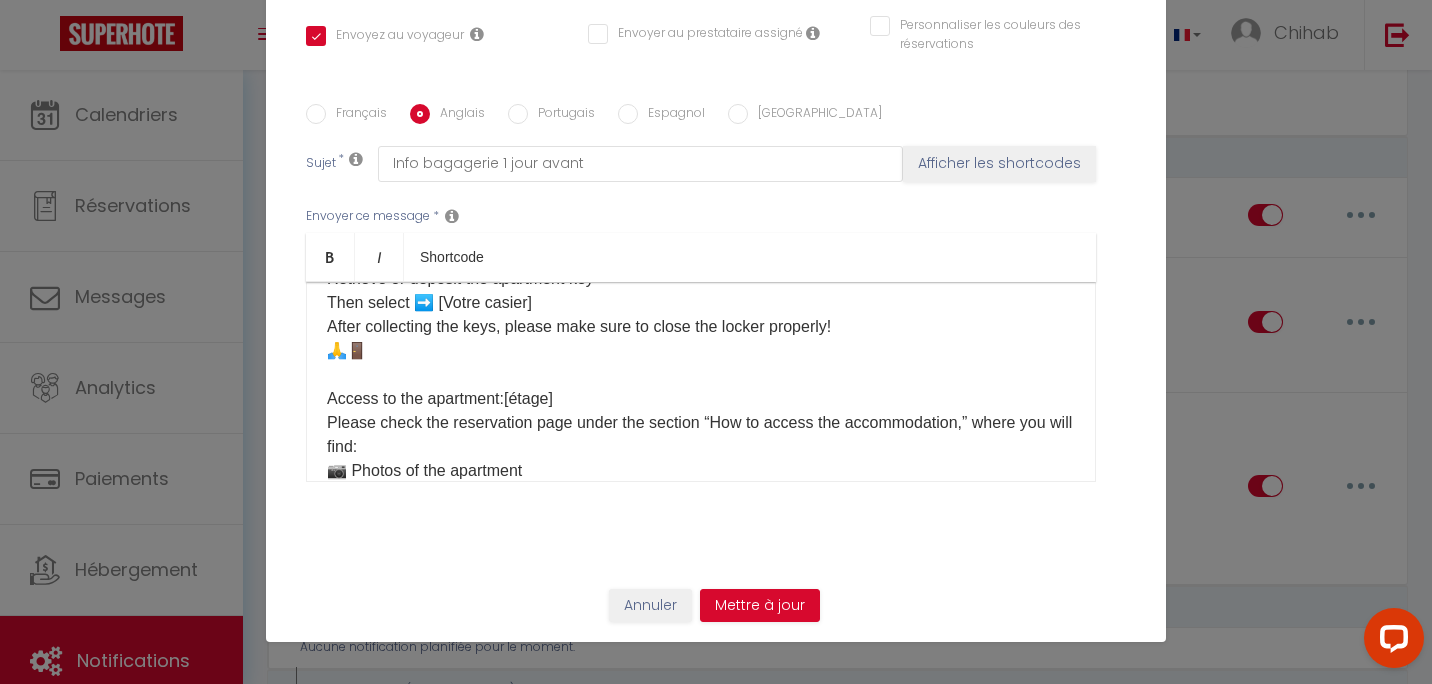 click on "Hello ☀️ Here is the information to access the apartment: ⏰ Hours: ✅ Check-in: 4:00 pm – 10:00 pm ✅ Check-out: 7:00 am – 10:00 am If you wish to arrive and/or leave outside these times, please choose an option in our shop here: [Mes Extras] 🛍️ 🔑 Key collection:The keys are located in the luggage storage at the following address: 📍 [STREET_ADDRESS](shop next to [GEOGRAPHIC_DATA], 15 minutes on foot from the apartment) 👉 Once there, go to the touchscreen terminal and click on: Retrieve or deposit the apartment key Then select ➡️ [Votre casier] After collecting the keys, please make sure to close the locker properly!  🙏🚪  Access to the apartment:[étage] Please check the reservation page under the section “How to access the accommodation,” where you will find: 📷 Photos of the apartment 🏢 Floor 🔑 Use of the keys 🗑️ Location of the bins 🔄 Departure:You can drop the keys in the same locker and with the same code as upon arrival." at bounding box center (701, 382) 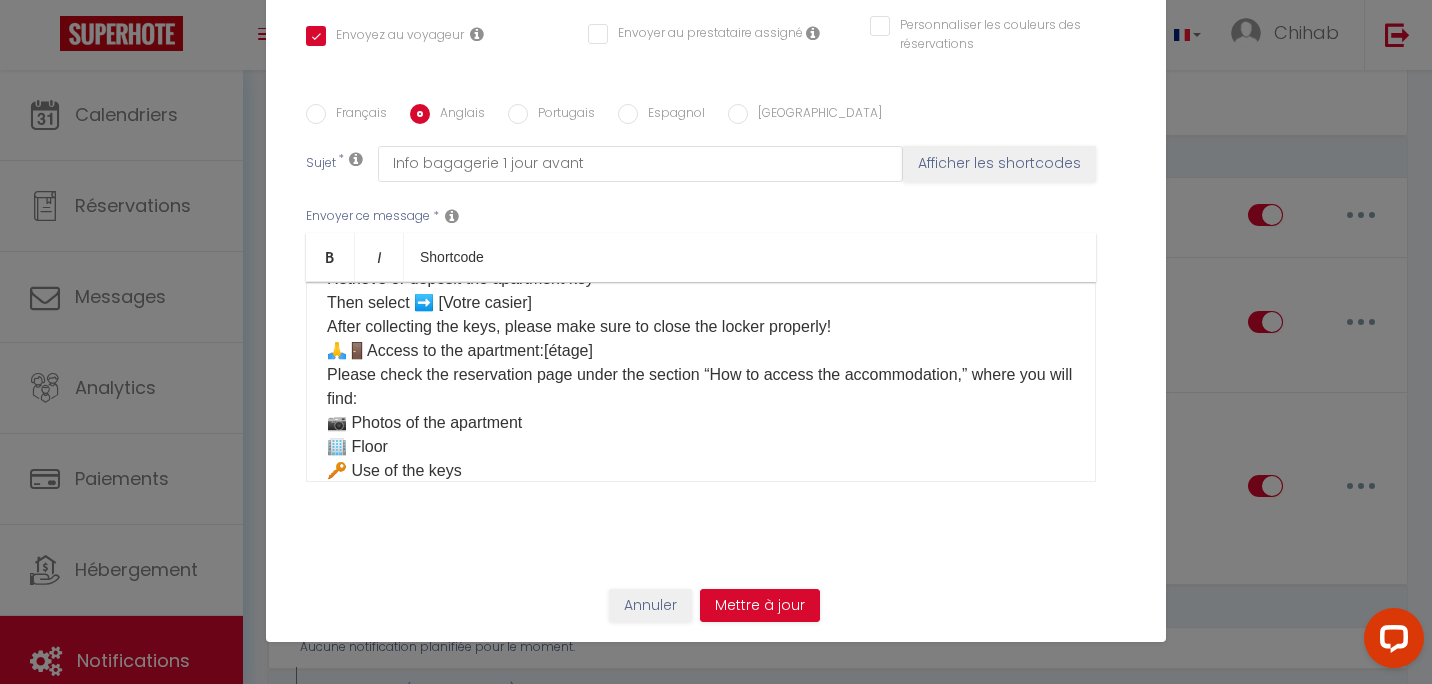 click on "Hello ☀️ Here is the information to access the apartment: ⏰ Hours: ✅ Check-in: 4:00 pm – 10:00 pm ✅ Check-out: 7:00 am – 10:00 am If you wish to arrive and/or leave outside these times, please choose an option in our shop here: [Mes Extras] 🛍️ 🔑 Key collection:The keys are located in the luggage storage at the following address: 📍 [STREET_ADDRESS](shop next to [GEOGRAPHIC_DATA], 15 minutes on foot from the apartment) 👉 Once there, go to the touchscreen terminal and click on: Retrieve or deposit the apartment key Then select ➡️ [Votre casier] After collecting the keys, please make sure to close the locker properly!  🙏🚪 Access to the apartment:[étage] Please check the reservation page under the section “How to access the accommodation,” where you will find: 📷 Photos of the apartment 🏢 Floor 🔑 Use of the keys 🗑️ Location of the bins 🔄 Departure:You can drop the keys in the same locker and with the same code as upon arrival." at bounding box center (701, 399) 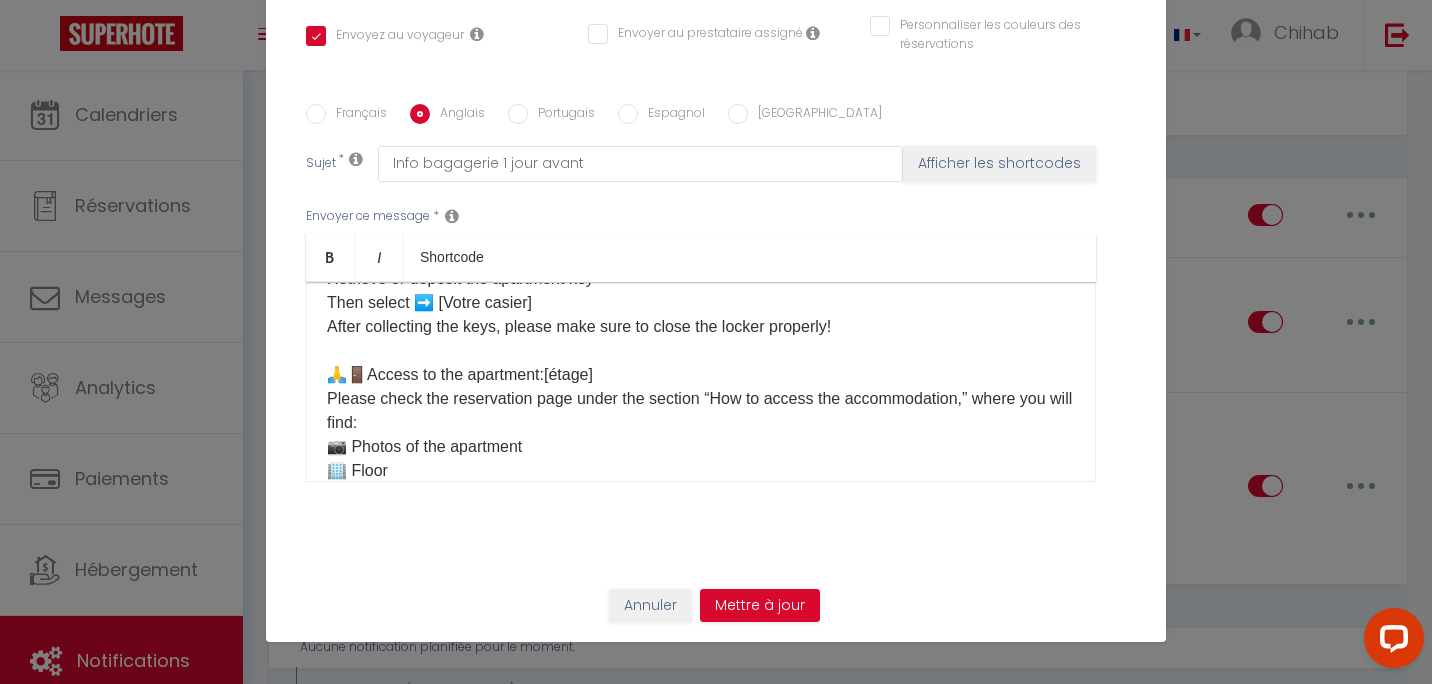 click on "Français     Anglais     Portugais     Espagnol     [GEOGRAPHIC_DATA]   Sujet   *     Info bagagerie 1 jour avant   Afficher les shortcodes   Envoyer ce message   *     Bold Italic Shortcode Rich text editor Hello ☀️ Here is the information to access the apartment: ⏰ Hours: ✅ Check-in: 4:00 pm – 10:00 pm ✅ Check-out: 7:00 am – 10:00 am If you wish to arrive and/or leave outside these times, please choose an option in our shop here: [Mes Extras] 🛍️ 🔑 Key collection:The keys are located in the luggage storage at the following address: 📍 [STREET_ADDRESS](shop next to [GEOGRAPHIC_DATA], 15 minutes on foot from the apartment) 👉 Once there, go to the touchscreen terminal and click on: Retrieve or deposit the apartment key Then select ➡️ [Votre casier] After collecting the keys, please make sure to close the locker properly!  🙏🚪 Access to the apartment:[étage] 📷 Photos of the apartment 🏢 Floor 🔑 Use of the keys 🗑️ Location of the bins     *" at bounding box center (716, 305) 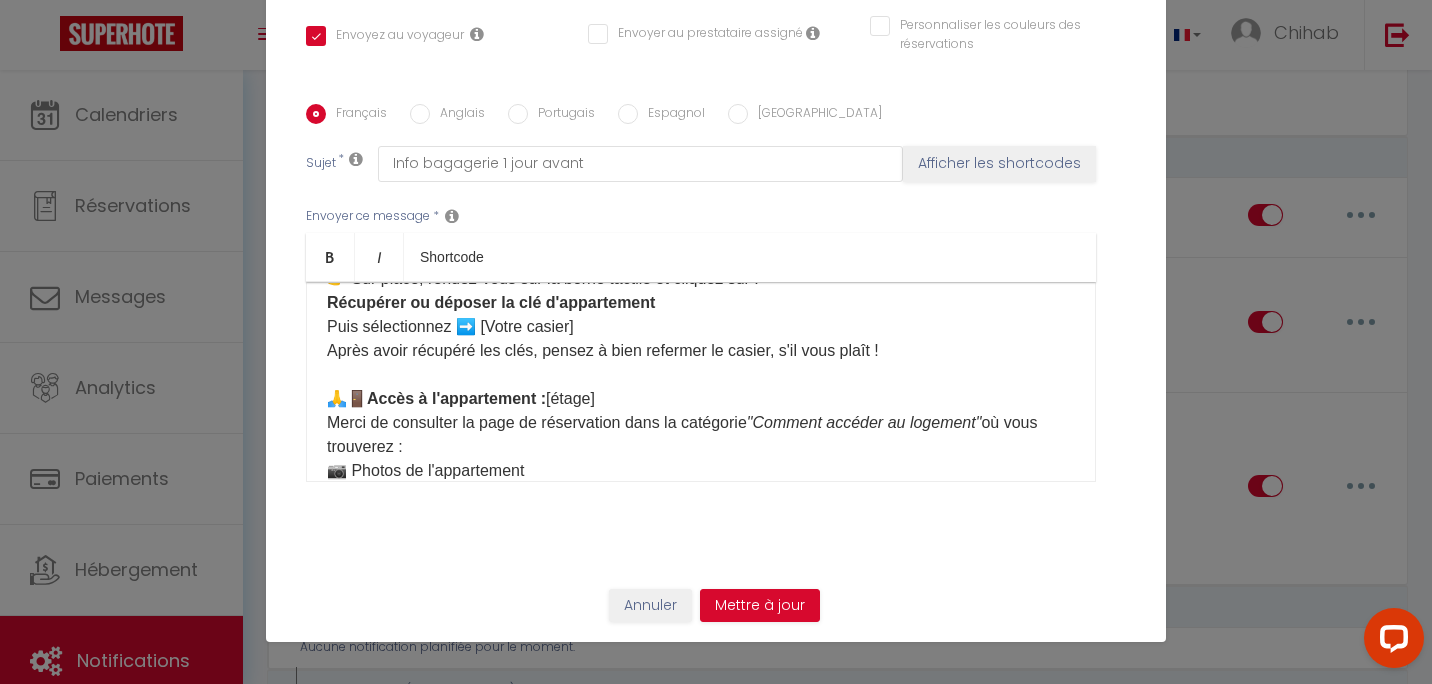 click on "Anglais" at bounding box center [457, 115] 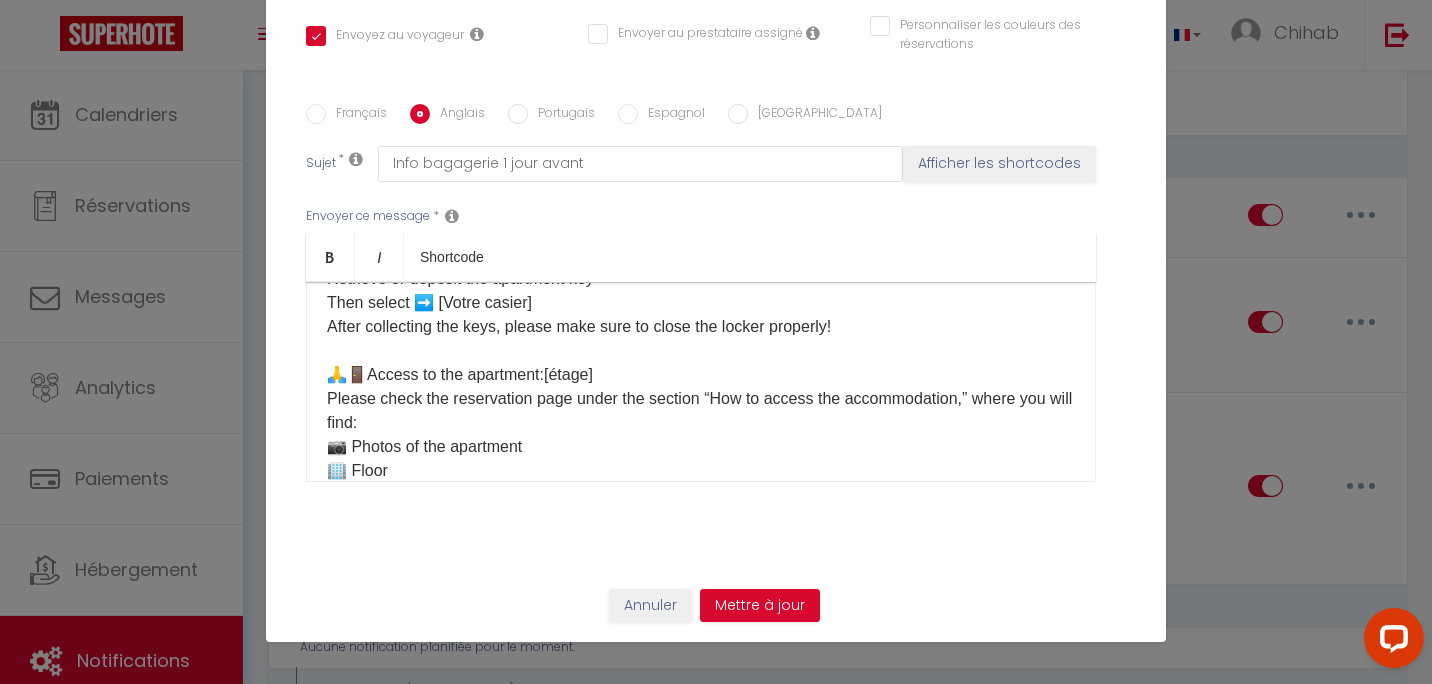 click on "Français" at bounding box center [356, 115] 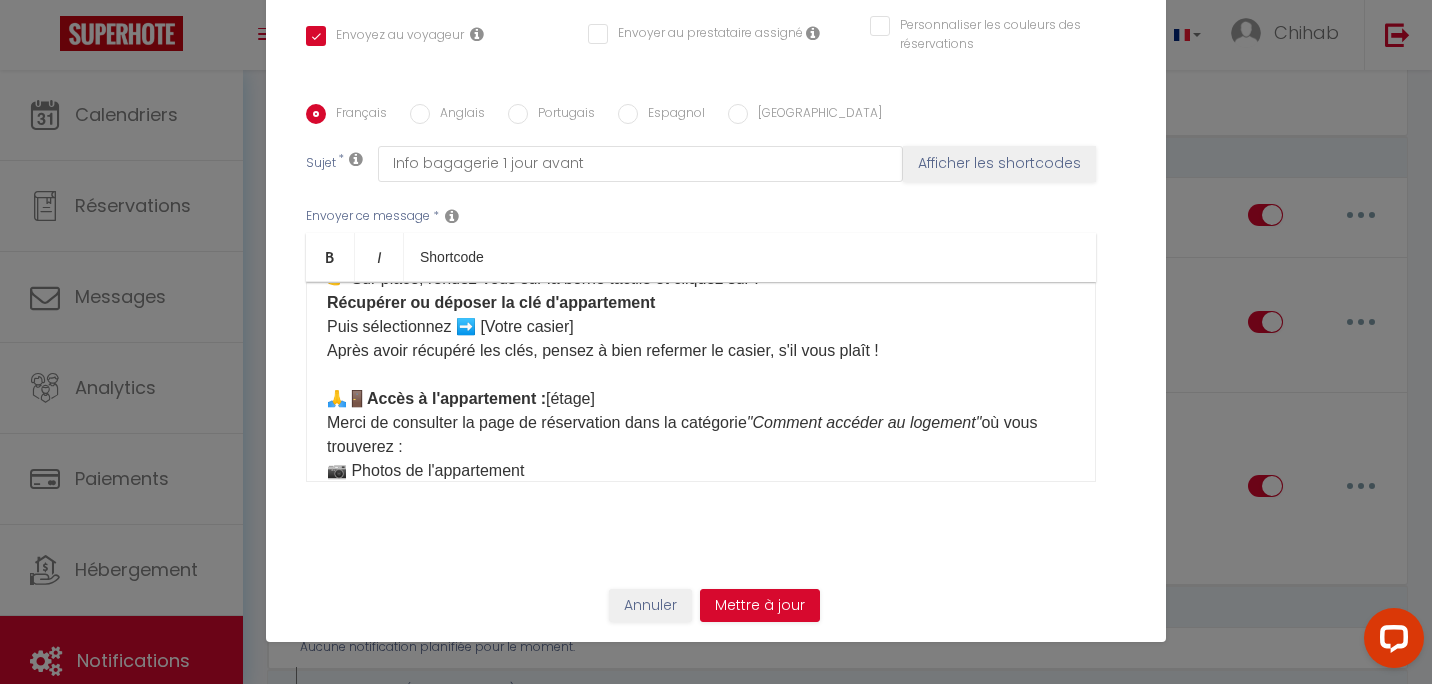 click on "Anglais" at bounding box center (457, 115) 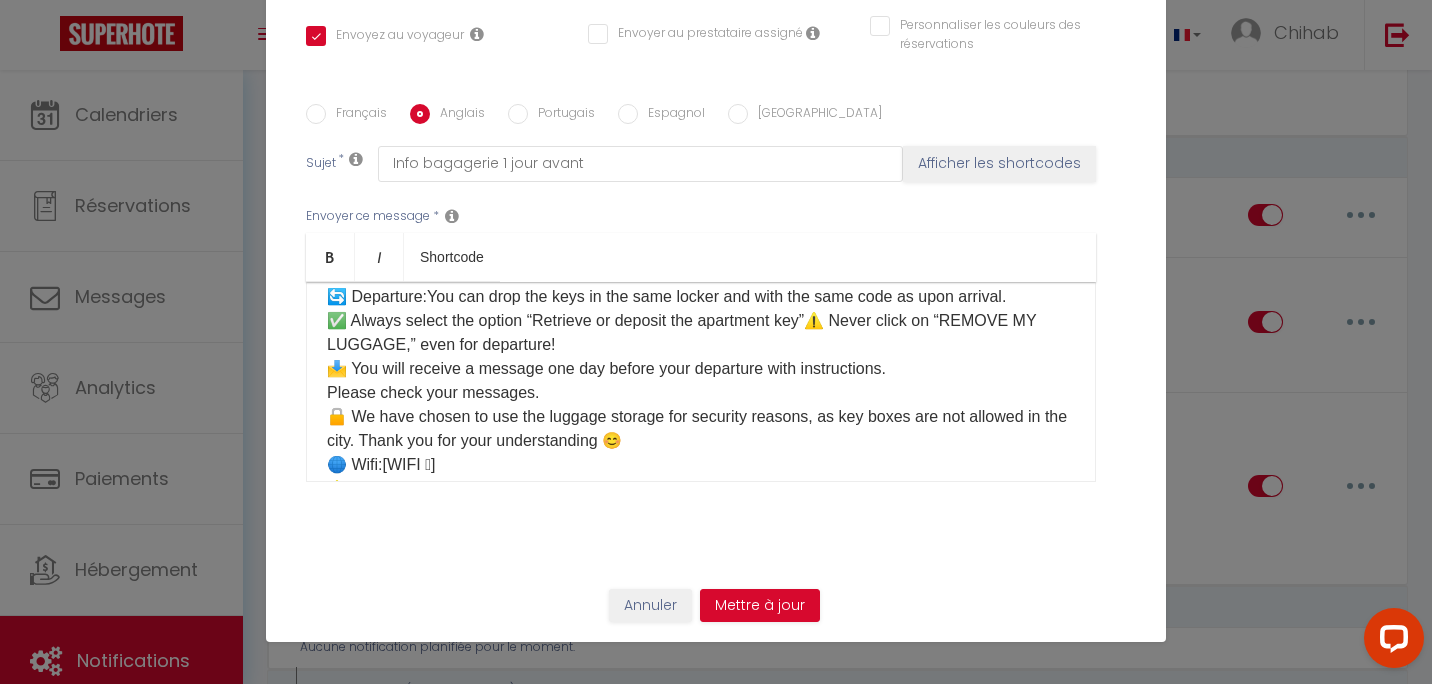 scroll, scrollTop: 600, scrollLeft: 0, axis: vertical 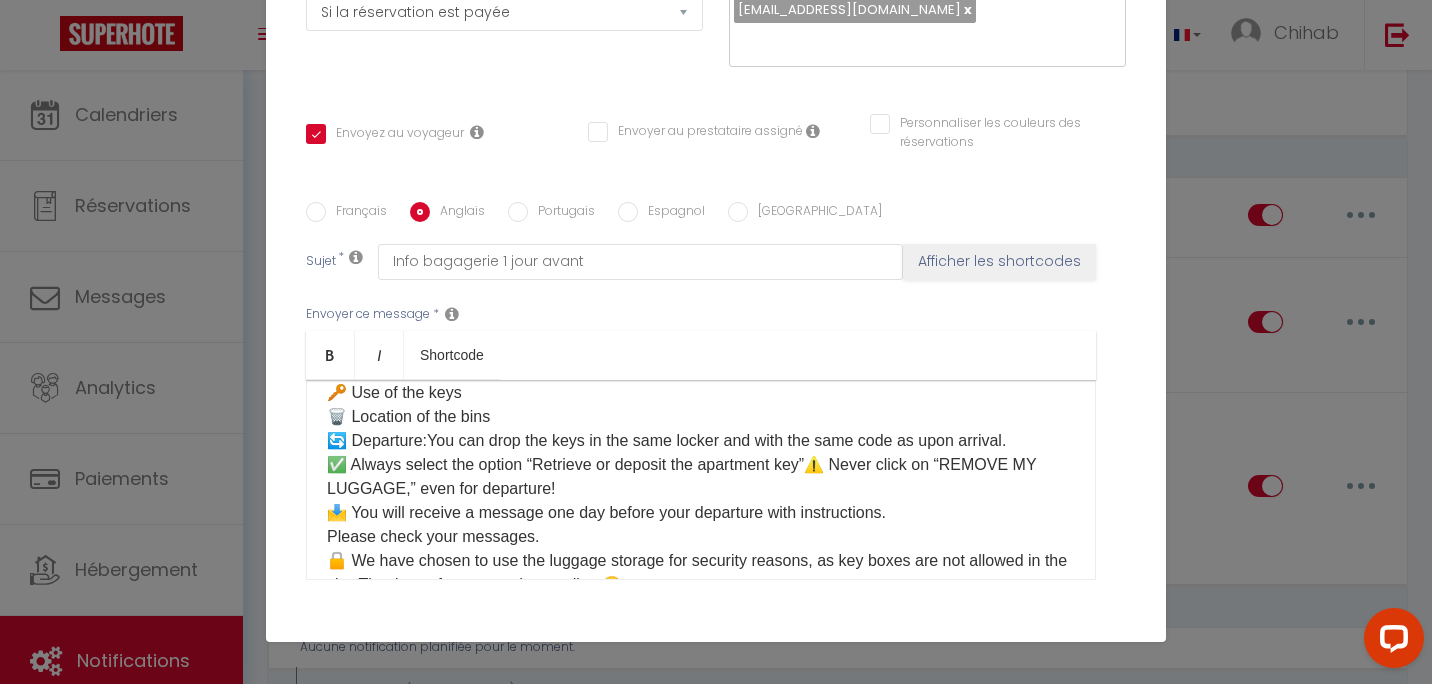 click on "Français" at bounding box center (356, 213) 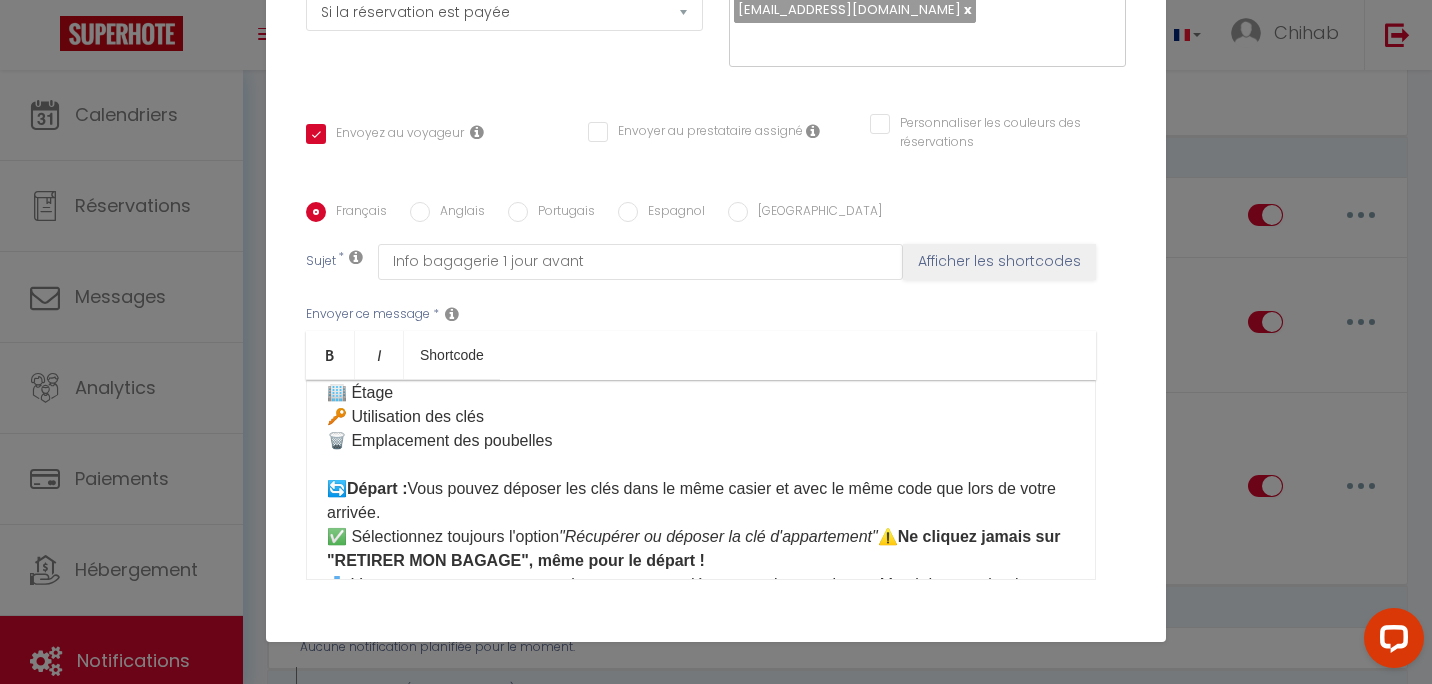 click on "Anglais" at bounding box center [457, 213] 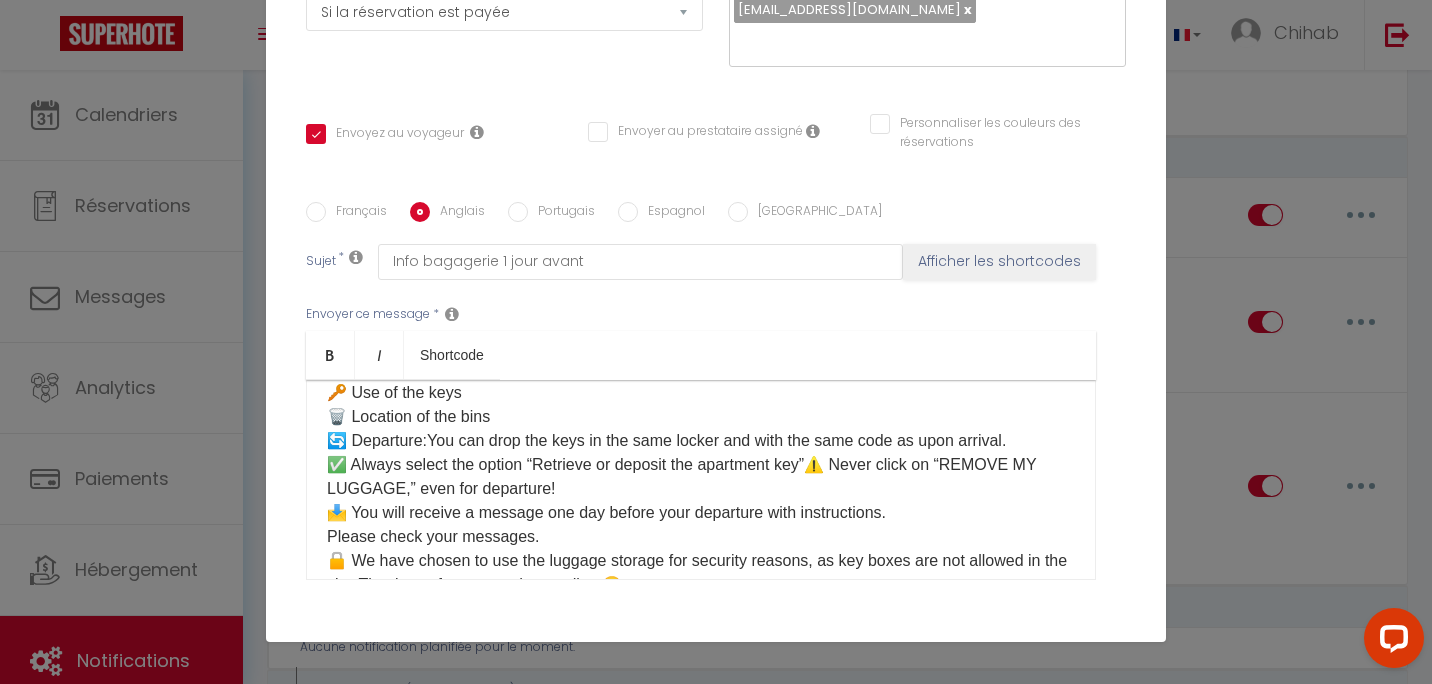 click on "Hello ☀️ Here is the information to access the apartment: ⏰ Hours: ✅ Check-in: 4:00 pm – 10:00 pm ✅ Check-out: 7:00 am – 10:00 am If you wish to arrive and/or leave outside these times, please choose an option in our shop here: [Mes Extras] 🛍️ 🔑 Key collection:The keys are located in the luggage storage at the following address: 📍 [STREET_ADDRESS](shop next to [GEOGRAPHIC_DATA], 15 minutes on foot from the apartment) 👉 Once there, go to the touchscreen terminal and click on: Retrieve or deposit the apartment key Then select ➡️ [Votre casier] After collecting the keys, please make sure to close the locker properly!  🙏🚪Access to the apartment:[étage] Please check the reservation page under the section “How to access the accommodation,” where you will find: 📷 Photos of the apartment 🏢 Floor 🔑 Use of the keys 🗑️ Location of the bins 🔄 Departure:You can drop the keys in the same locker and with the same code as upon arrival." at bounding box center (701, 309) 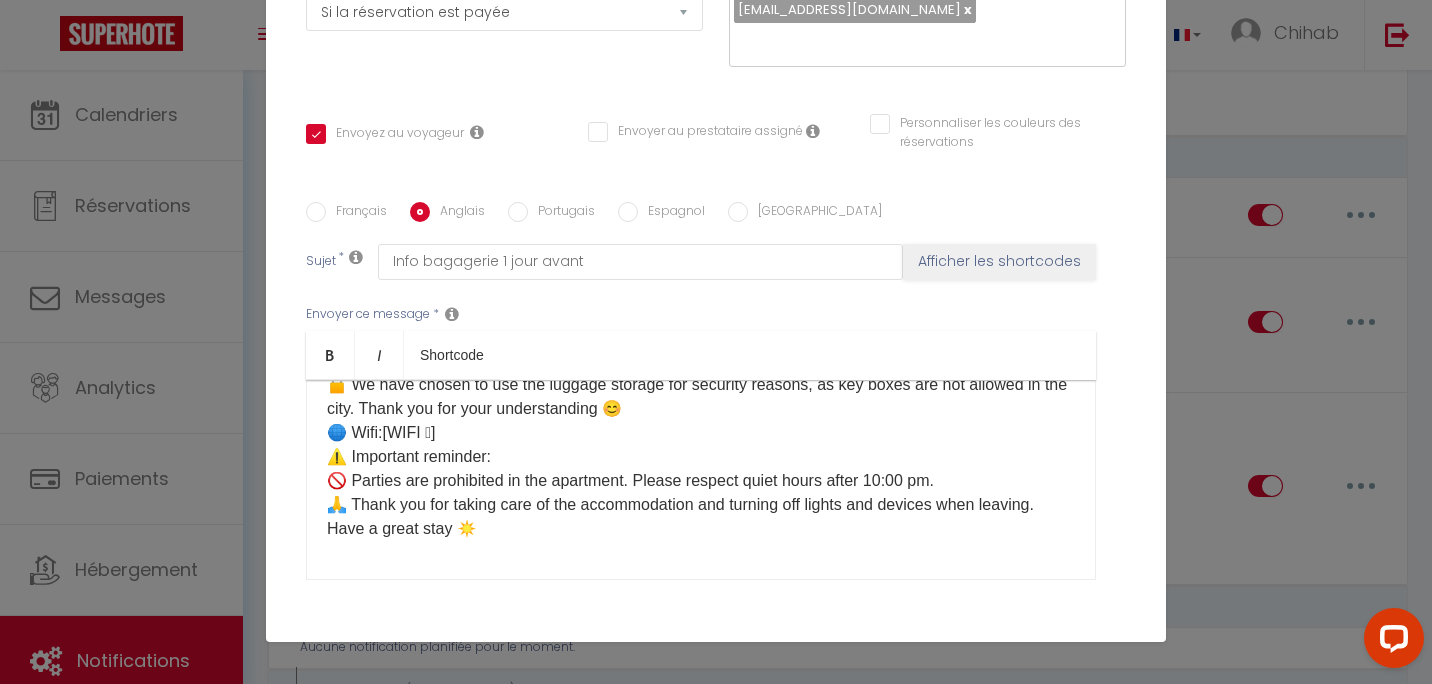 scroll, scrollTop: 600, scrollLeft: 0, axis: vertical 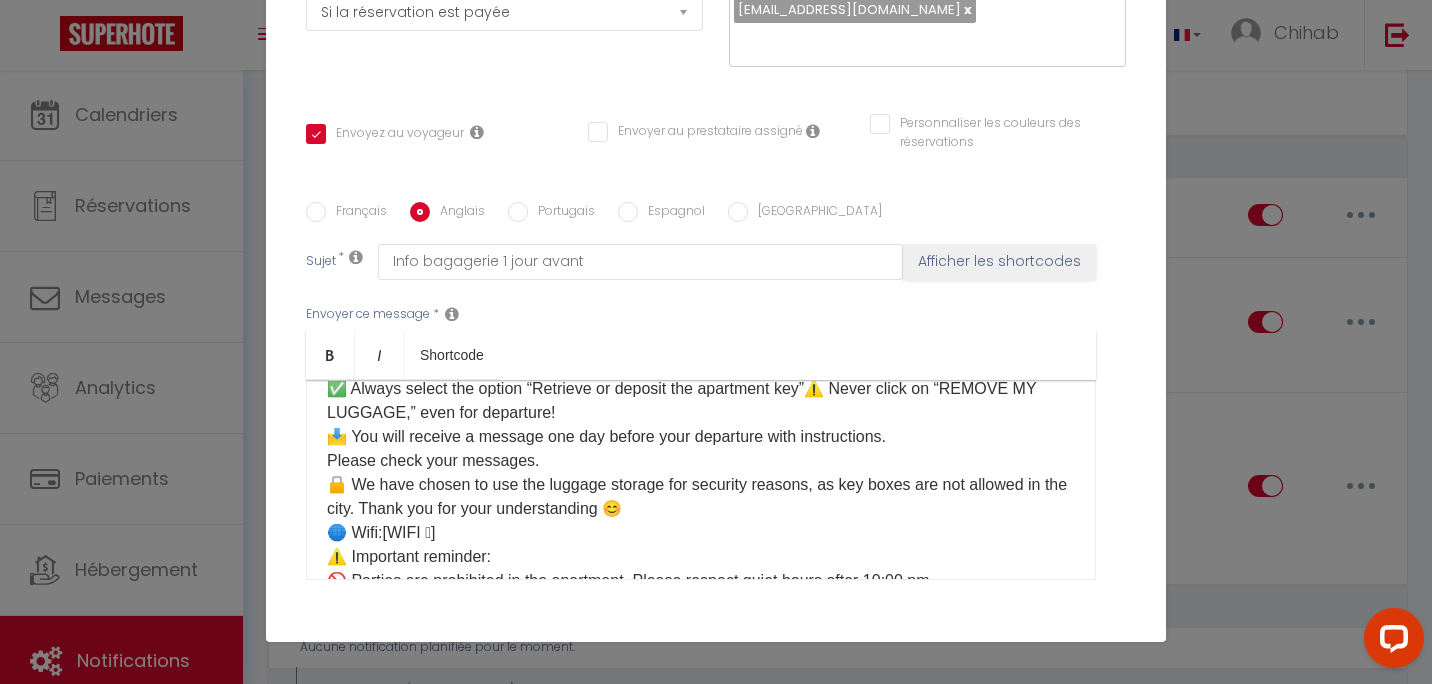 click on "Français" at bounding box center [356, 213] 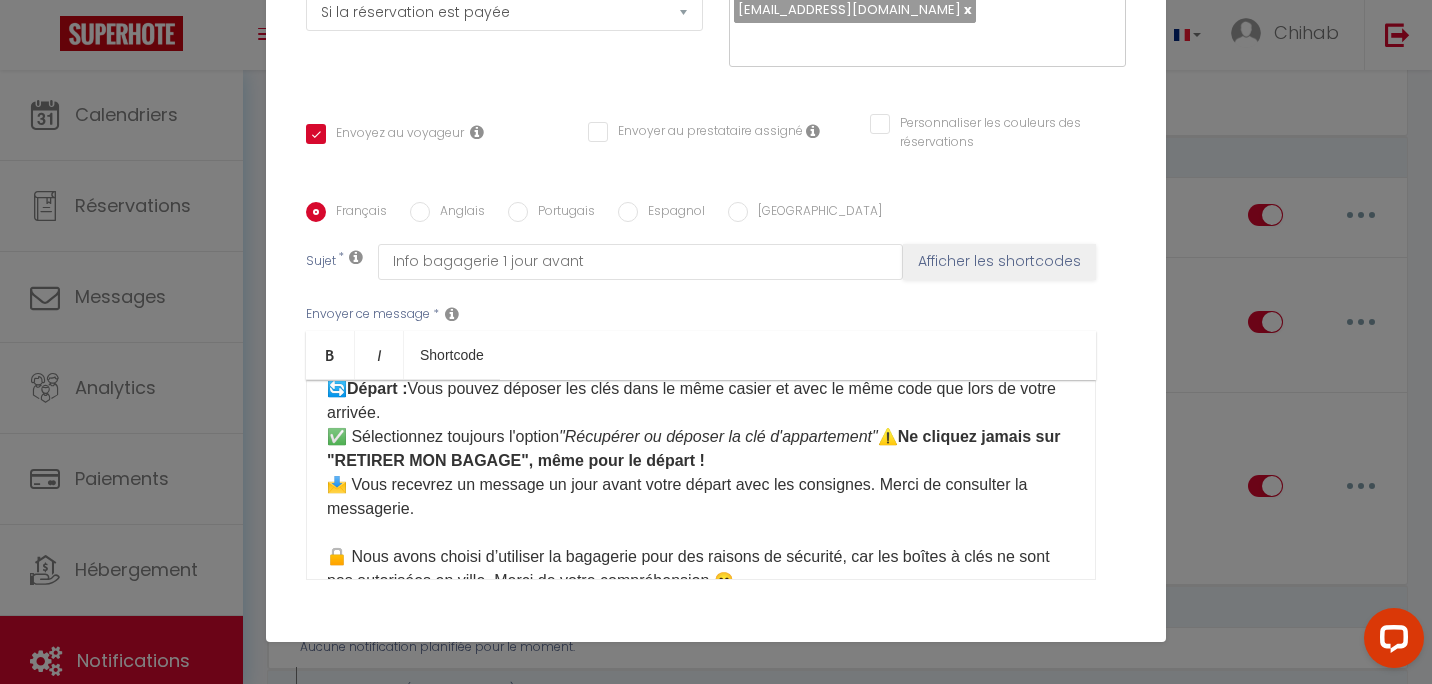 click on "Anglais" at bounding box center (457, 213) 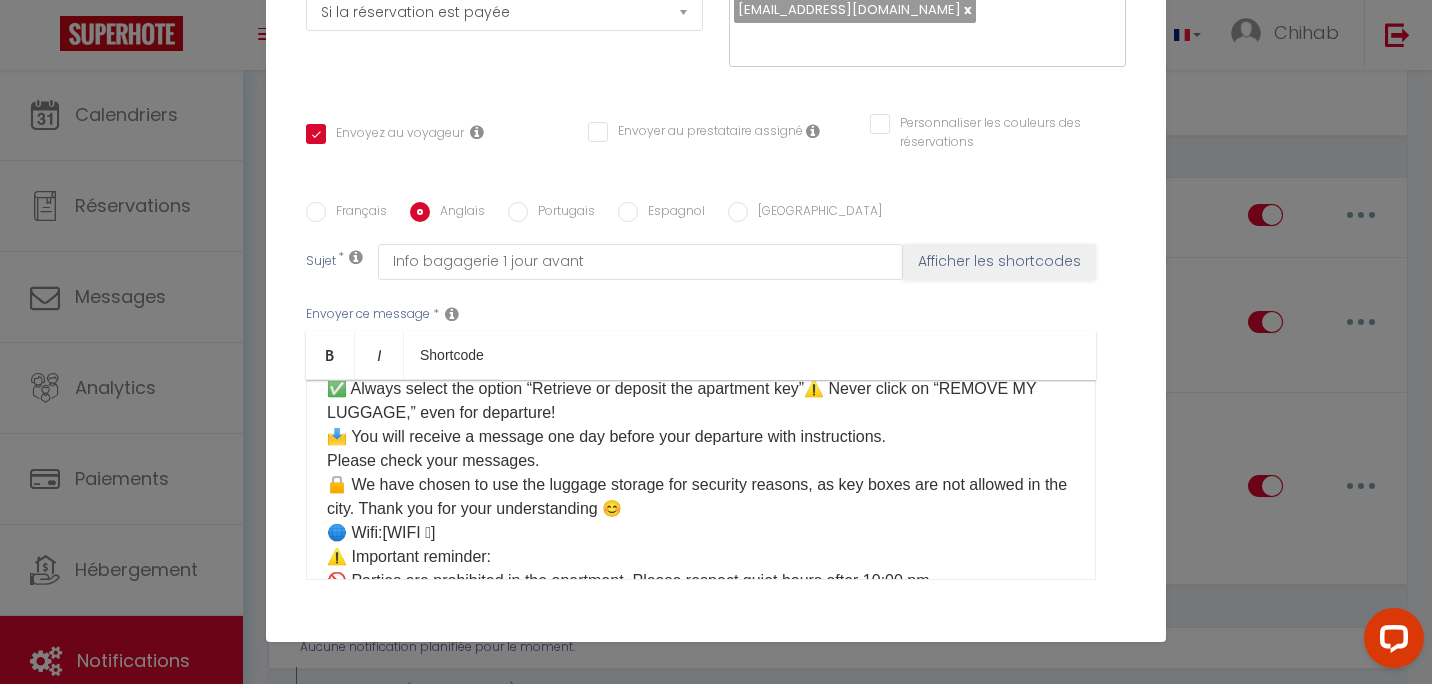click on "Hello ☀️ Here is the information to access the apartment: ⏰ Hours: ✅ Check-in: 4:00 pm – 10:00 pm ✅ Check-out: 7:00 am – 10:00 am If you wish to arrive and/or leave outside these times, please choose an option in our shop here: [Mes Extras] 🛍️ 🔑 Key collection:The keys are located in the luggage storage at the following address: 📍 [STREET_ADDRESS](shop next to [GEOGRAPHIC_DATA], 15 minutes on foot from the apartment) 👉 Once there, go to the touchscreen terminal and click on: Retrieve or deposit the apartment key Then select ➡️ [Votre casier] After collecting the keys, please make sure to close the locker properly!  🙏🚪Access to the apartment:[étage] Please check the reservation page under the section “How to access the accommodation,” where you will find: 📷 Photos of the apartment 🏢 Floor 🔑 Use of the keys 🗑️ Location of the bins 🔄 Departure:You can drop the keys in the same locker and with the same code as upon arrival." at bounding box center [701, 221] 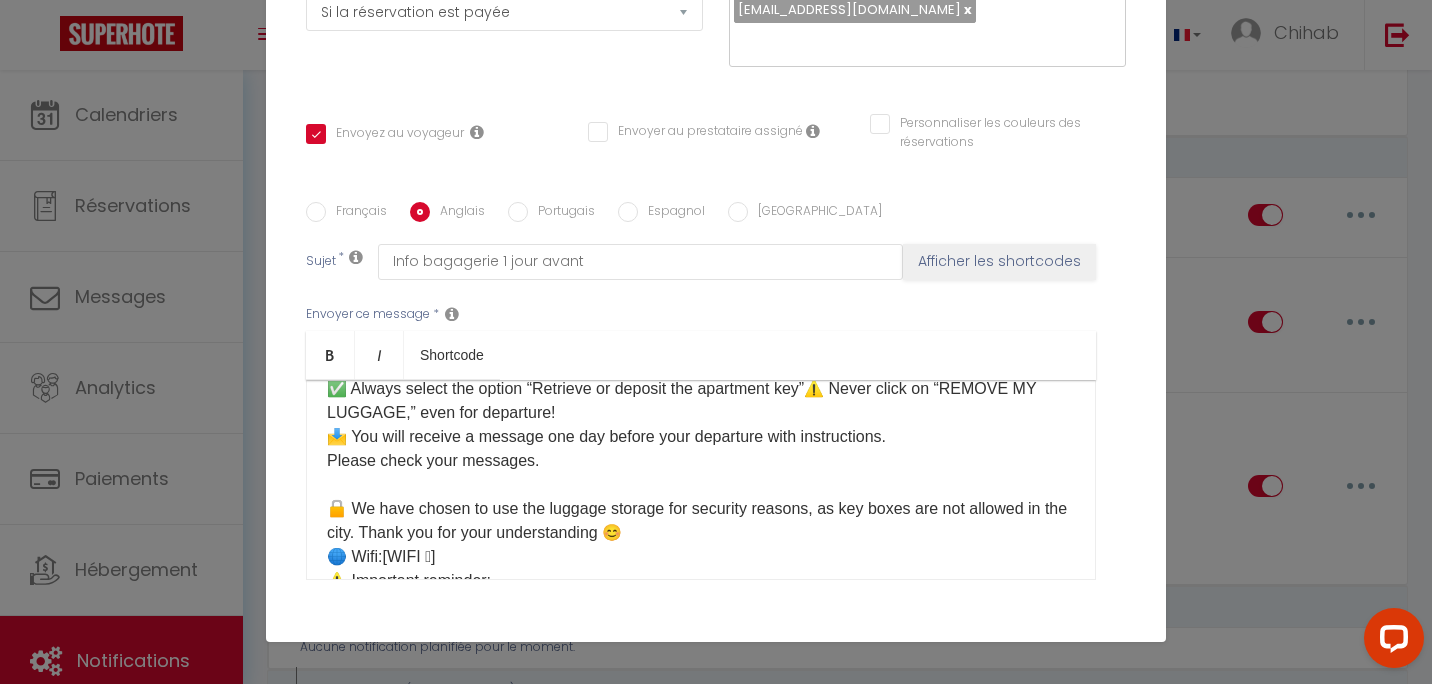 click on "Français" at bounding box center [356, 213] 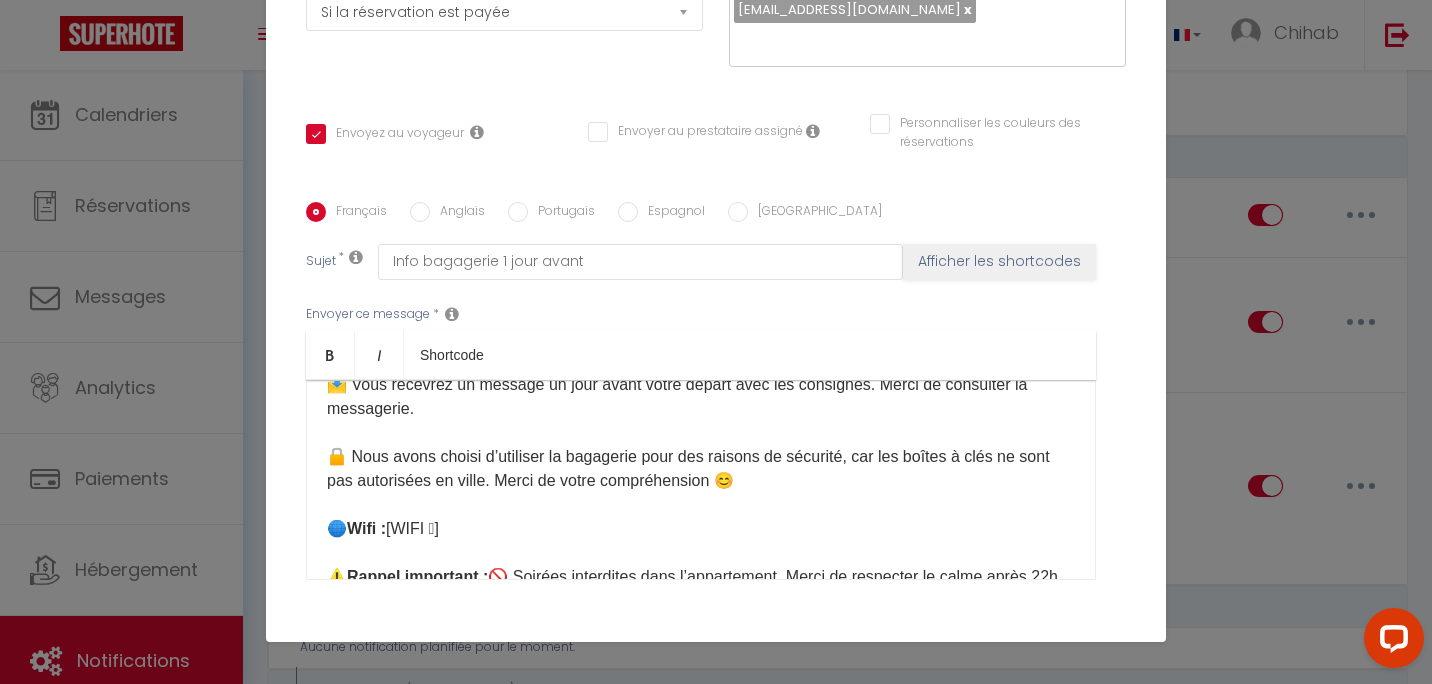 scroll, scrollTop: 800, scrollLeft: 0, axis: vertical 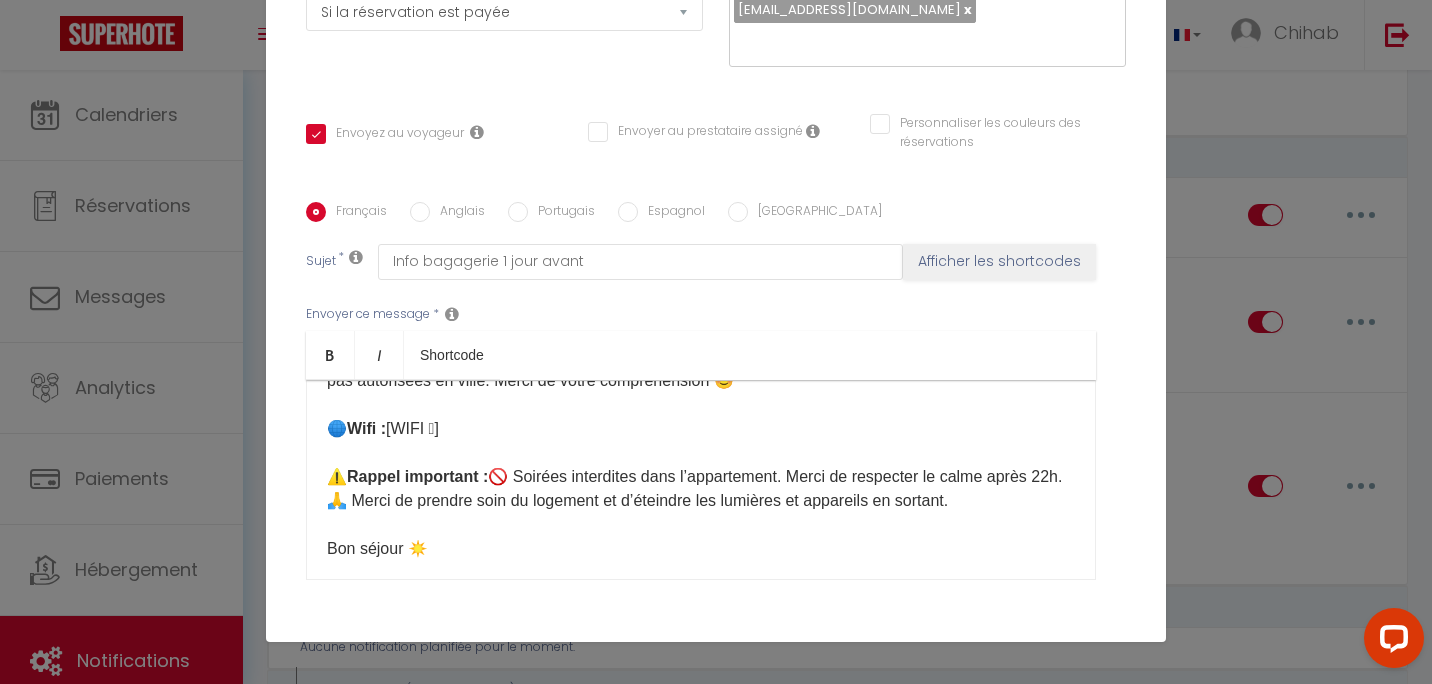 click on "Anglais" at bounding box center [457, 213] 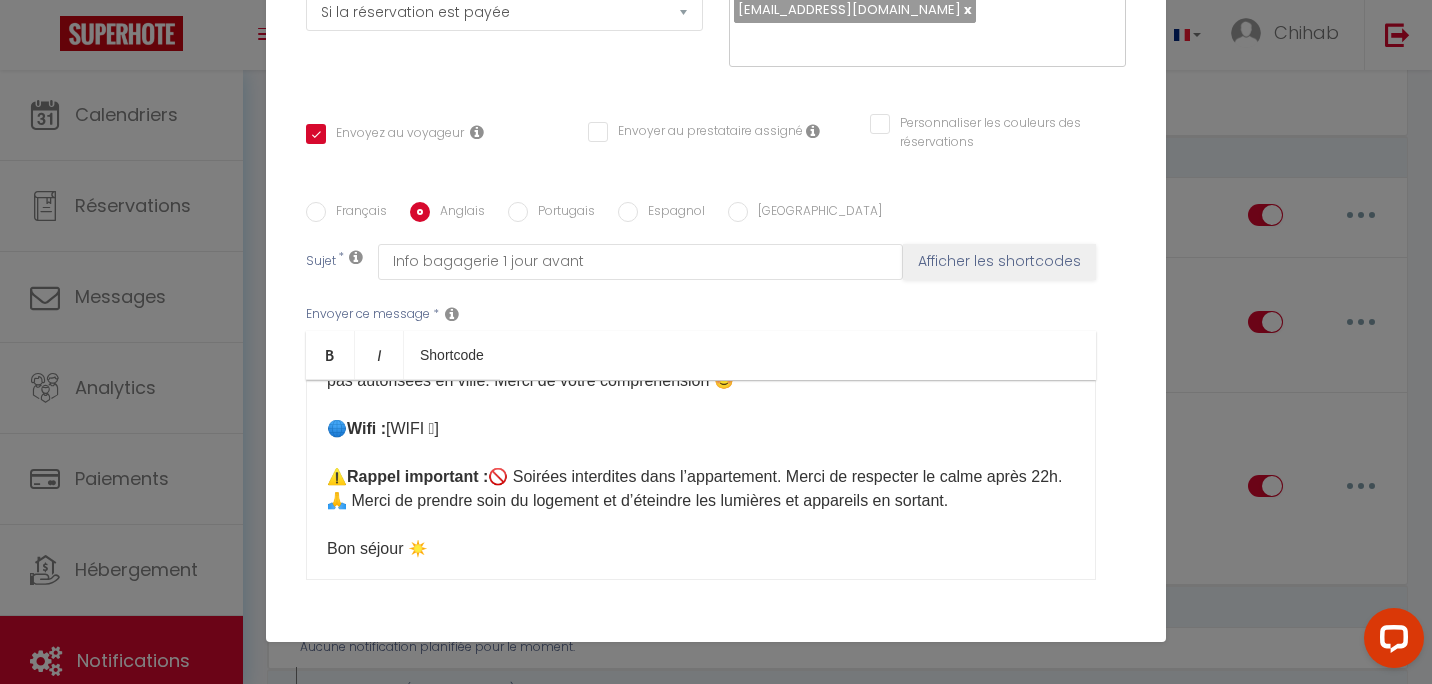 scroll, scrollTop: 774, scrollLeft: 0, axis: vertical 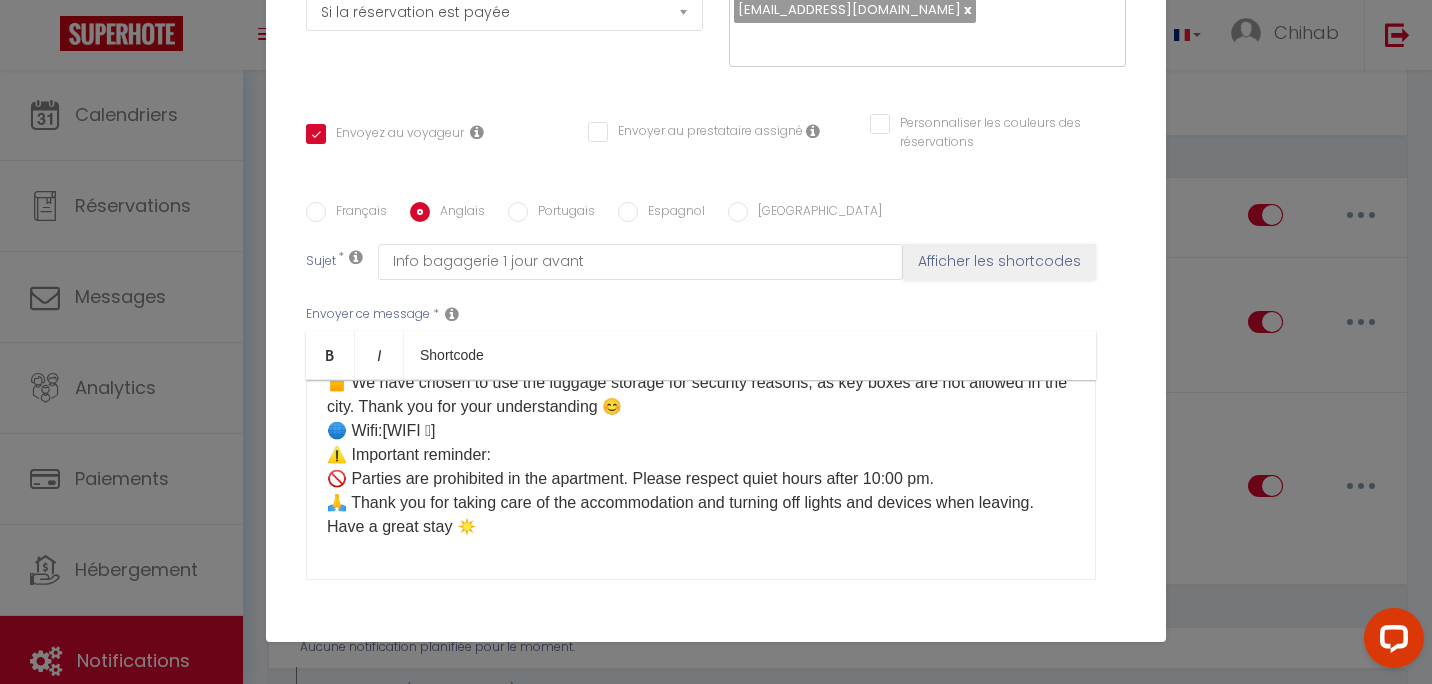 click on "Français" at bounding box center [356, 213] 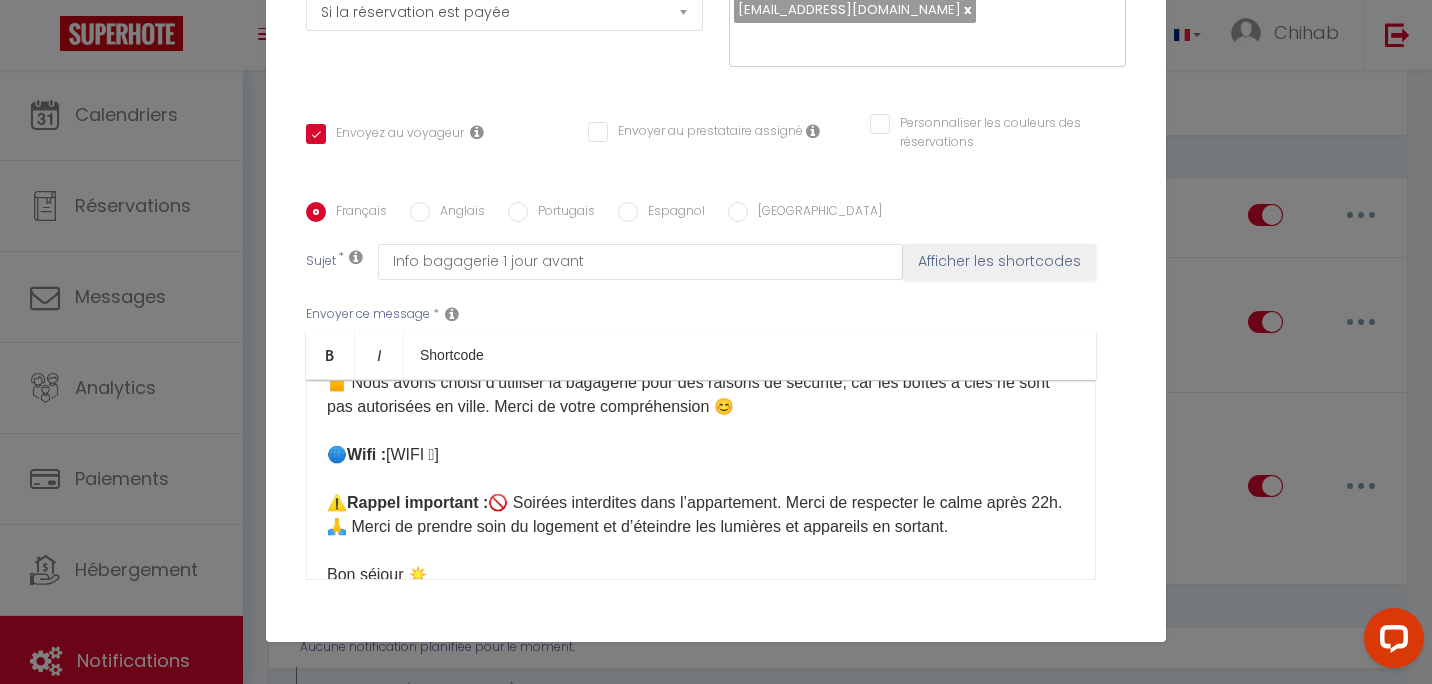 click on "Anglais" at bounding box center (457, 213) 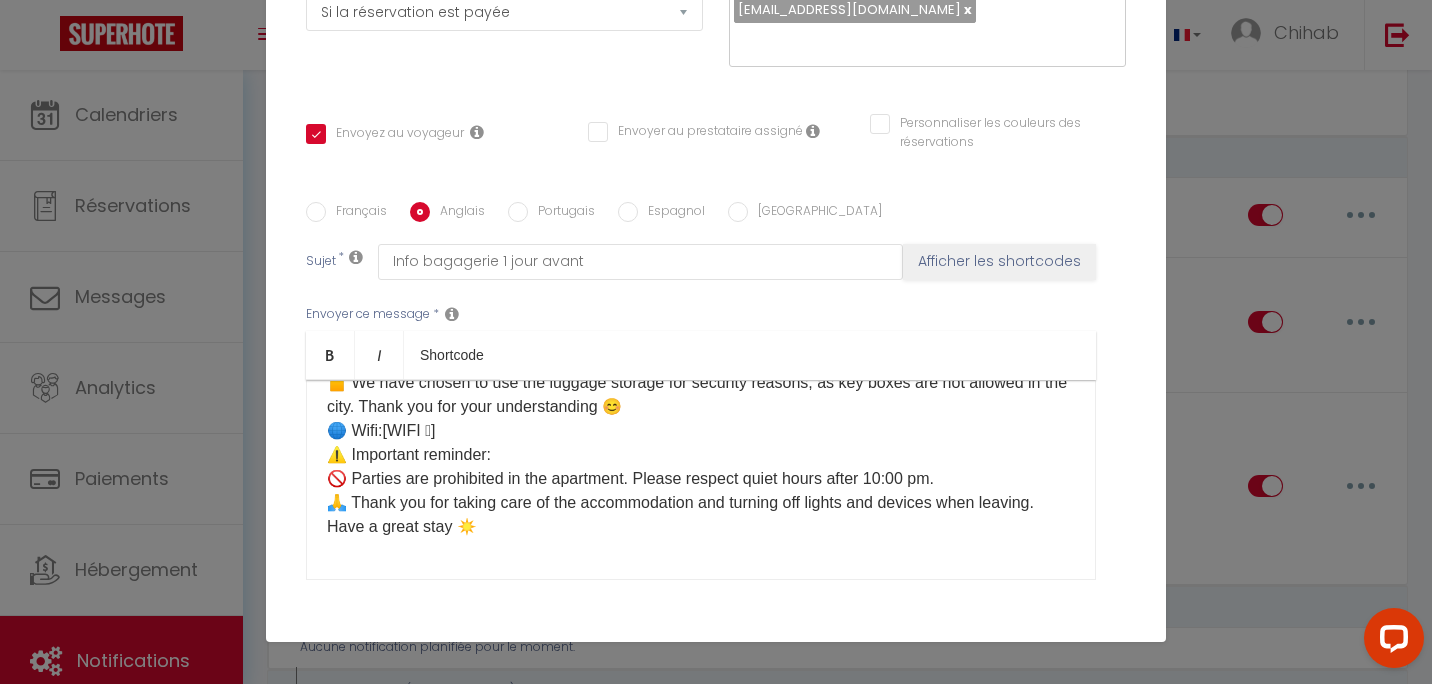 click on "Hello ☀️ Here is the information to access the apartment: ⏰ Hours: ✅ Check-in: 4:00 pm – 10:00 pm ✅ Check-out: 7:00 am – 10:00 am If you wish to arrive and/or leave outside these times, please choose an option in our shop here: [Mes Extras] 🛍️ 🔑 Key collection:The keys are located in the luggage storage at the following address: 📍 [STREET_ADDRESS](shop next to [GEOGRAPHIC_DATA], 15 minutes on foot from the apartment) 👉 Once there, go to the touchscreen terminal and click on: Retrieve or deposit the apartment key Then select ➡️ [Votre casier] After collecting the keys, please make sure to close the locker properly!  🙏🚪Access to the apartment:[étage] Please check the reservation page under the section “How to access the accommodation,” where you will find: 📷 Photos of the apartment 🏢 Floor 🔑 Use of the keys 🗑️ Location of the bins 🔄 Departure:You can drop the keys in the same locker and with the same code as upon arrival." at bounding box center (701, 107) 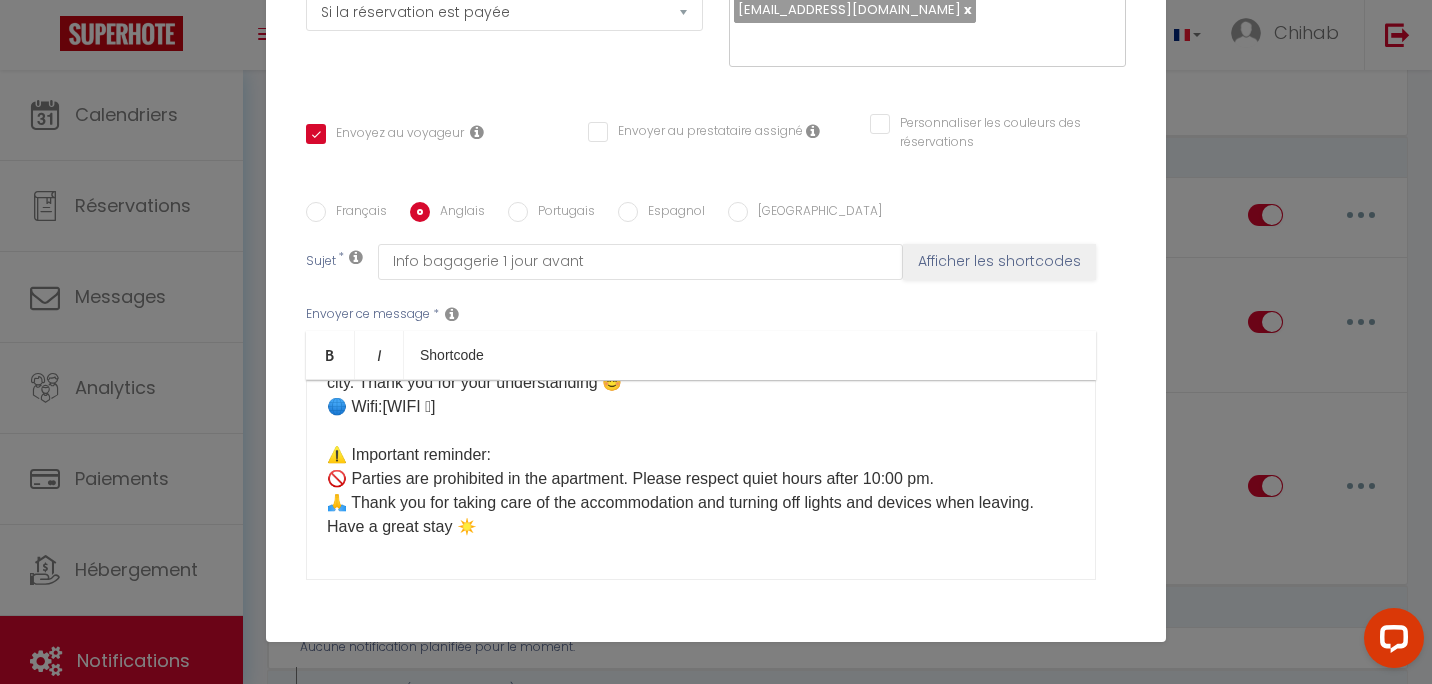 click on "Hello ☀️ Here is the information to access the apartment: ⏰ Hours: ✅ Check-in: 4:00 pm – 10:00 pm ✅ Check-out: 7:00 am – 10:00 am If you wish to arrive and/or leave outside these times, please choose an option in our shop here: [Mes Extras] 🛍️ 🔑 Key collection:The keys are located in the luggage storage at the following address: 📍 [STREET_ADDRESS](shop next to [GEOGRAPHIC_DATA], 15 minutes on foot from the apartment) 👉 Once there, go to the touchscreen terminal and click on: Retrieve or deposit the apartment key Then select ➡️ [Votre casier] After collecting the keys, please make sure to close the locker properly!  🙏🚪Access to the apartment:[étage] Please check the reservation page under the section “How to access the accommodation,” where you will find: 📷 Photos of the apartment 🏢 Floor 🔑 Use of the keys 🗑️ Location of the bins 🔄 Departure:You can drop the keys in the same locker and with the same code as upon arrival." at bounding box center [701, 95] 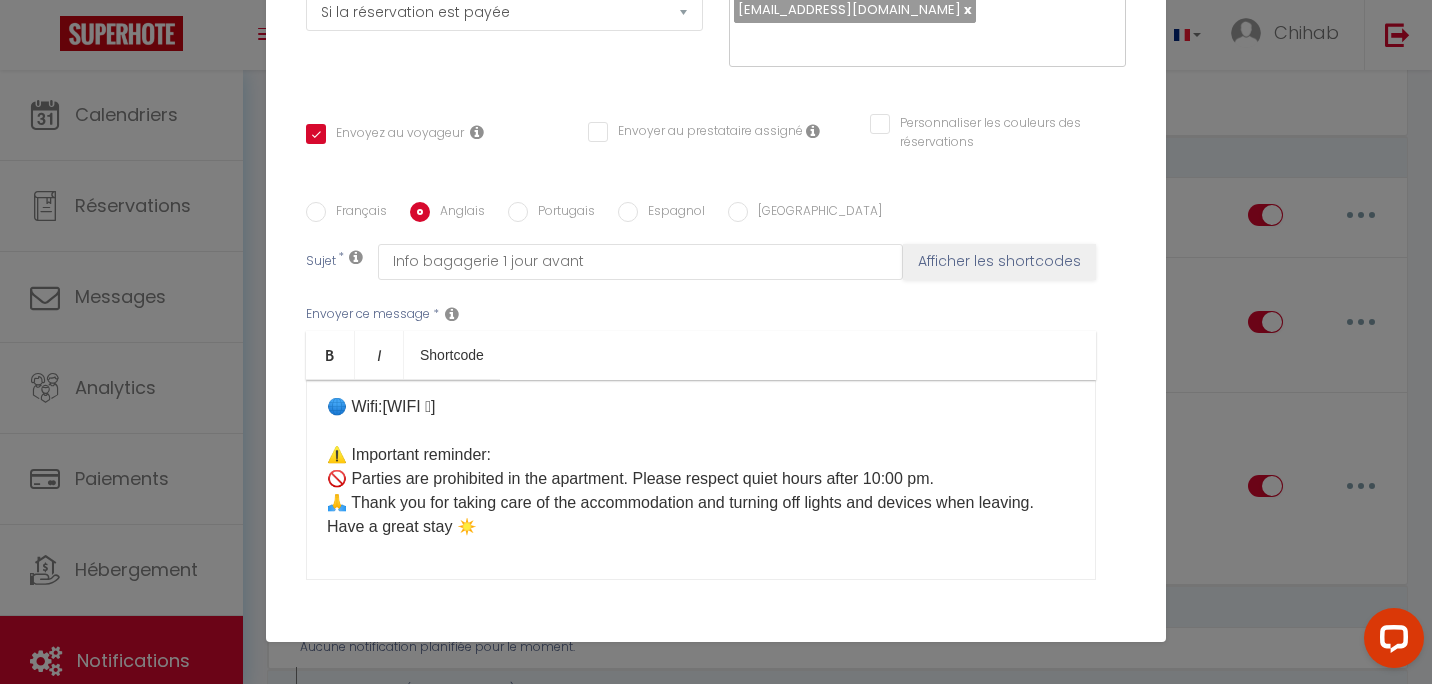 click on "Français" at bounding box center [356, 213] 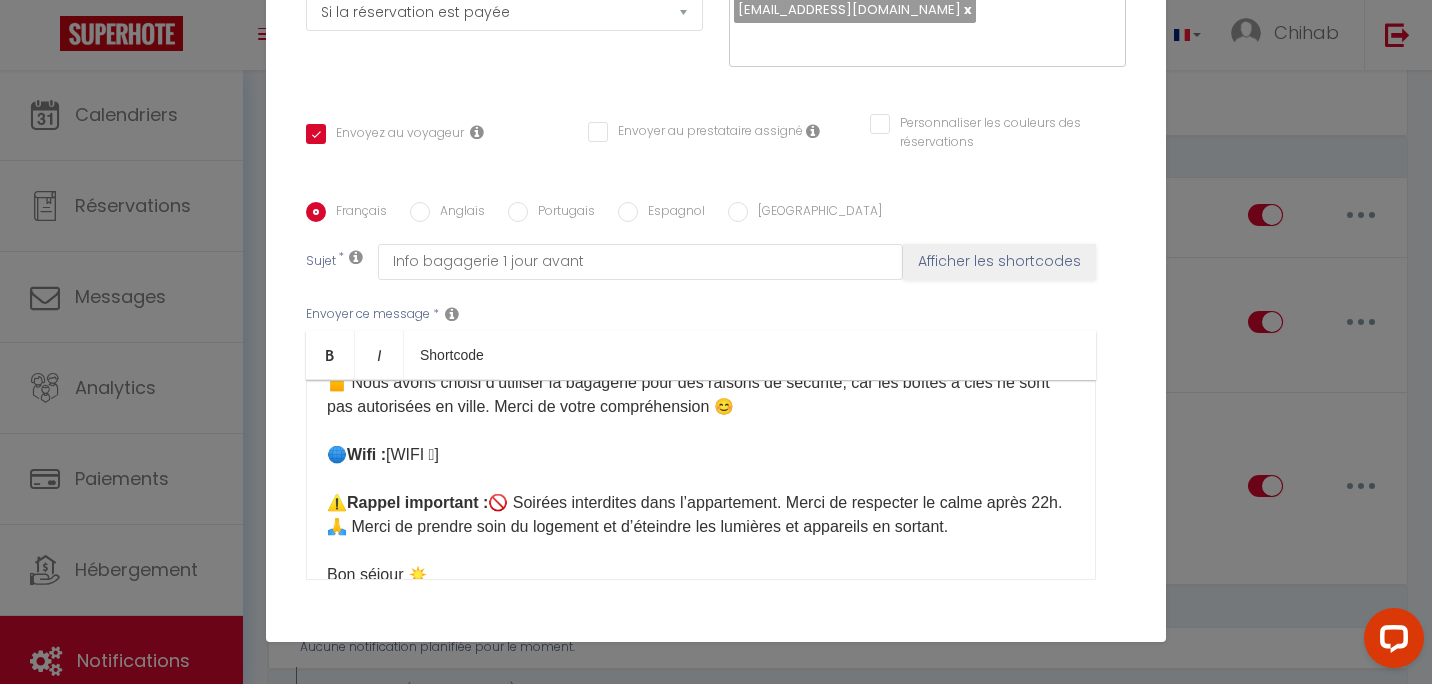 click on "Anglais" at bounding box center (457, 213) 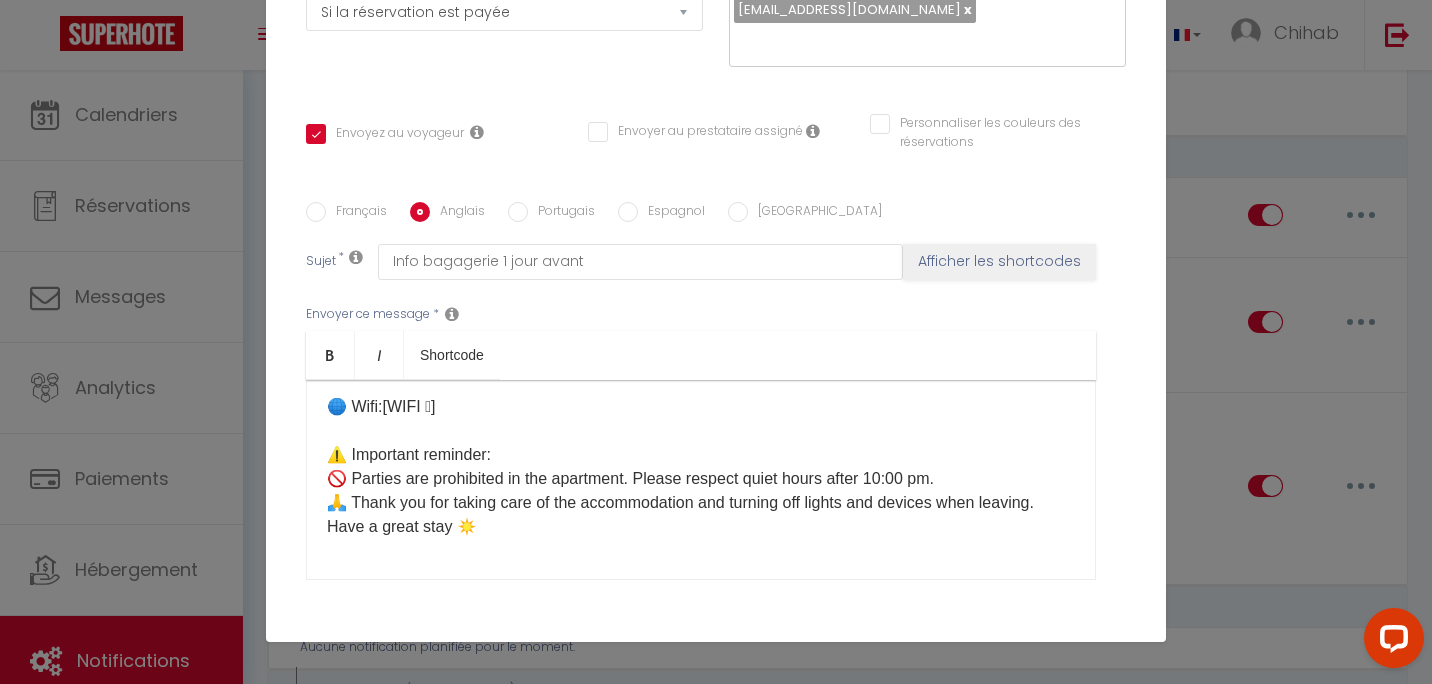 click on "Anglais" at bounding box center (420, 212) 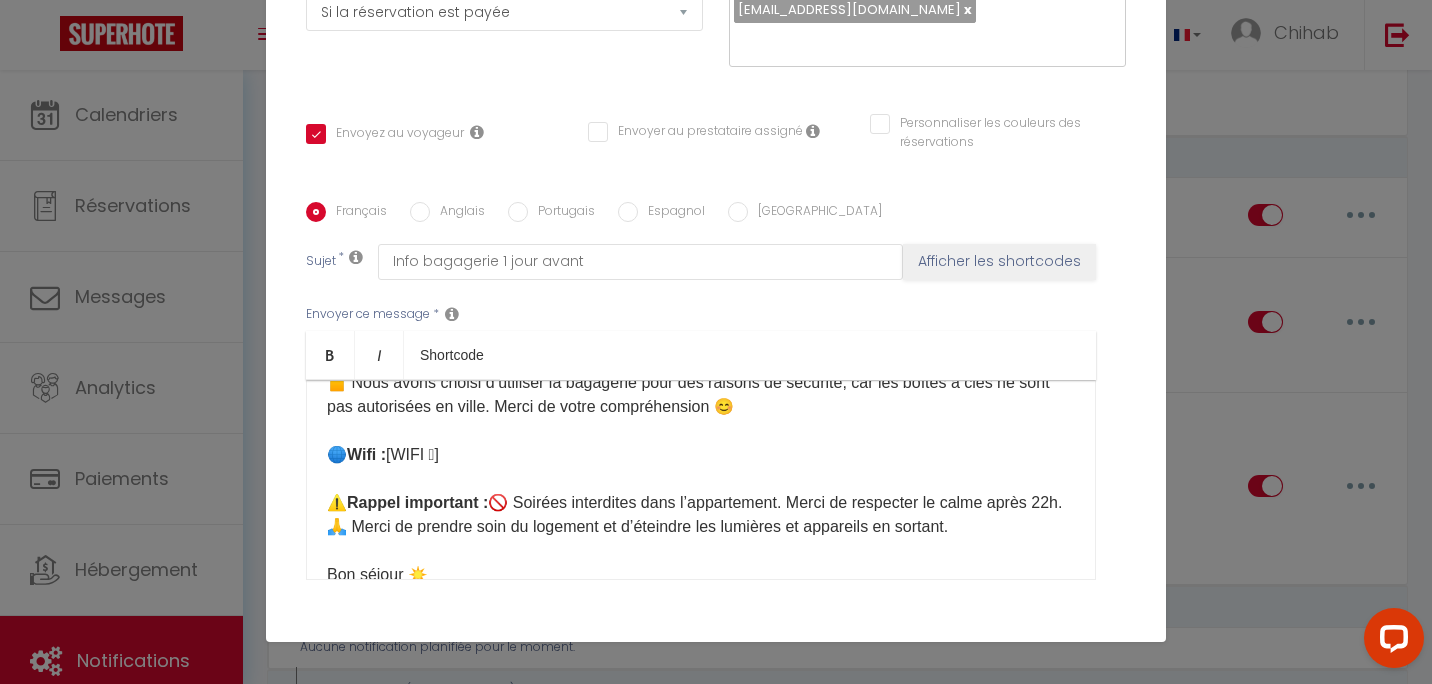 click on "Anglais" at bounding box center (457, 213) 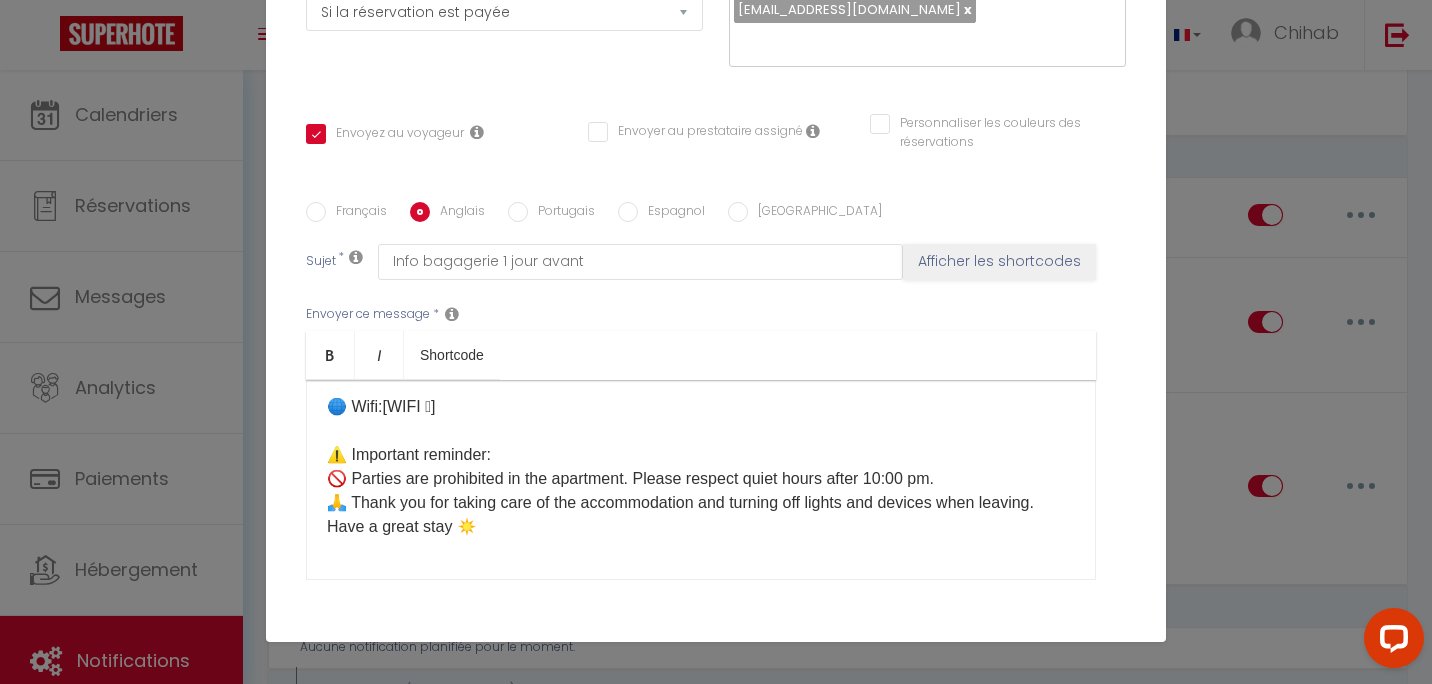 click on "Français" at bounding box center [356, 213] 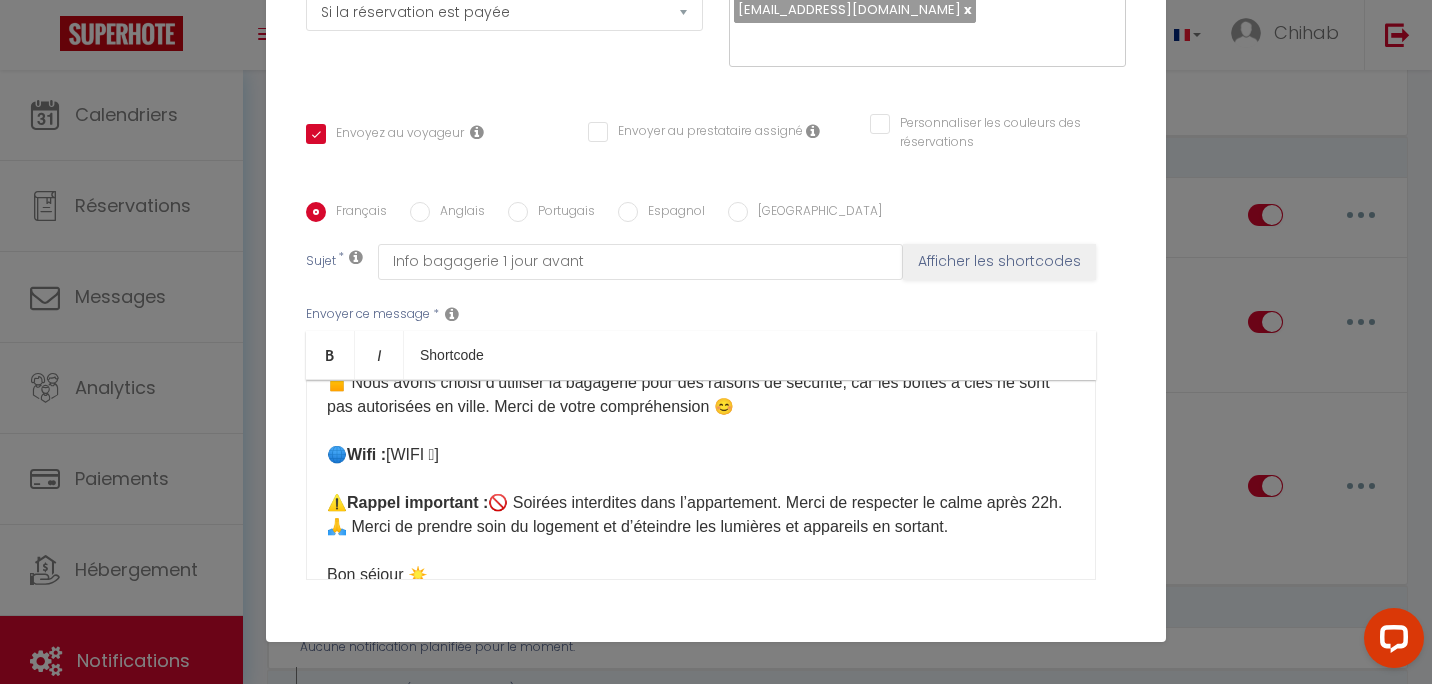 click on "Anglais" at bounding box center (457, 213) 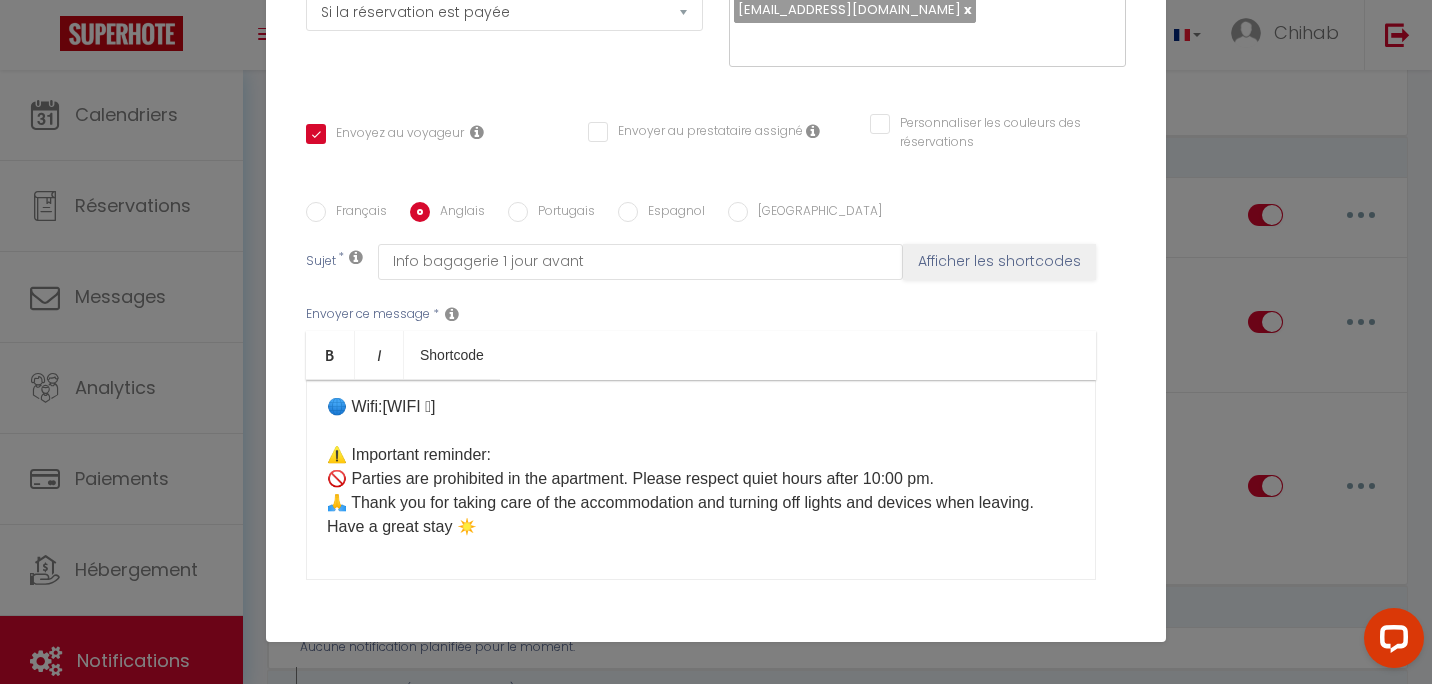 click on "Français" at bounding box center (356, 213) 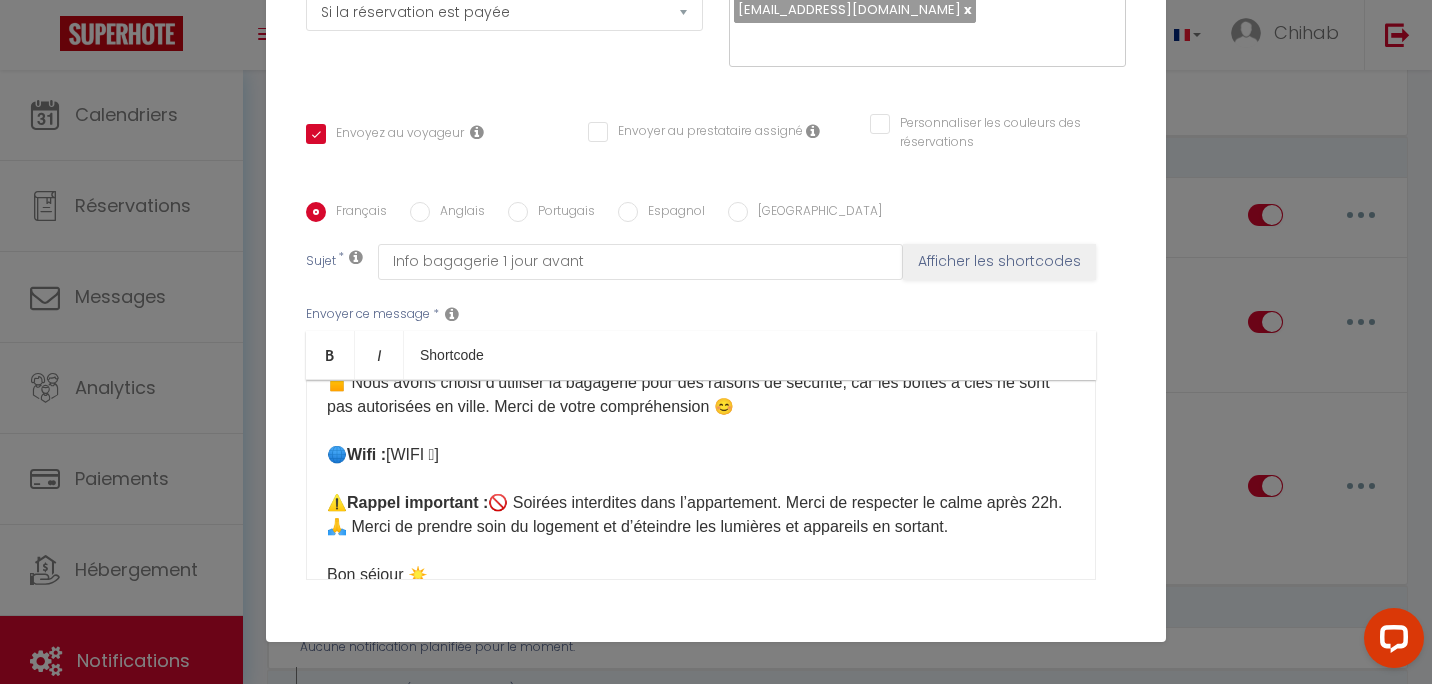 click on "Bonjour ☀️ Voici les informations pour accéder à l'appartement : ⏰ Horaires : ✅ Check-in : 16h00 - 22h00 ✅ Check-out : 7h00 - 10h00 Si vous souhaitez arriver et/ou partir en dehors de ces horaires, merci de choisir une option sur notre boutique ici : [Mes Extras] 🛍️ 🔑  Accès aux clés : Les clés sont situées dans la bagagerie à l'adresse suivante : 📍  [STREET_ADDRESS] (magasin à côté de la [GEOGRAPHIC_DATA], à 15 minutes à pied de l'appartement) 👉 Sur place, rendez-vous sur la borne tactile et cliquez sur : Récupérer ou déposer la clé d'appartement Puis sélectionnez ➡️ [Votre casier] Après avoir récupéré les clés, pensez à bien refermer le casier, s'il vous plaît !  🙏🚪  Accès à l'appartement : [étage] Merci de consulter la page de réservation dans la catégorie  "Comment accéder au logement"  où vous trouverez : 📷 Photos de l'appartement 🏢 Étage 🔑 Utilisation des clés 🗑️ Emplacement des poubelles 🔄  Départ :" at bounding box center [701, 107] 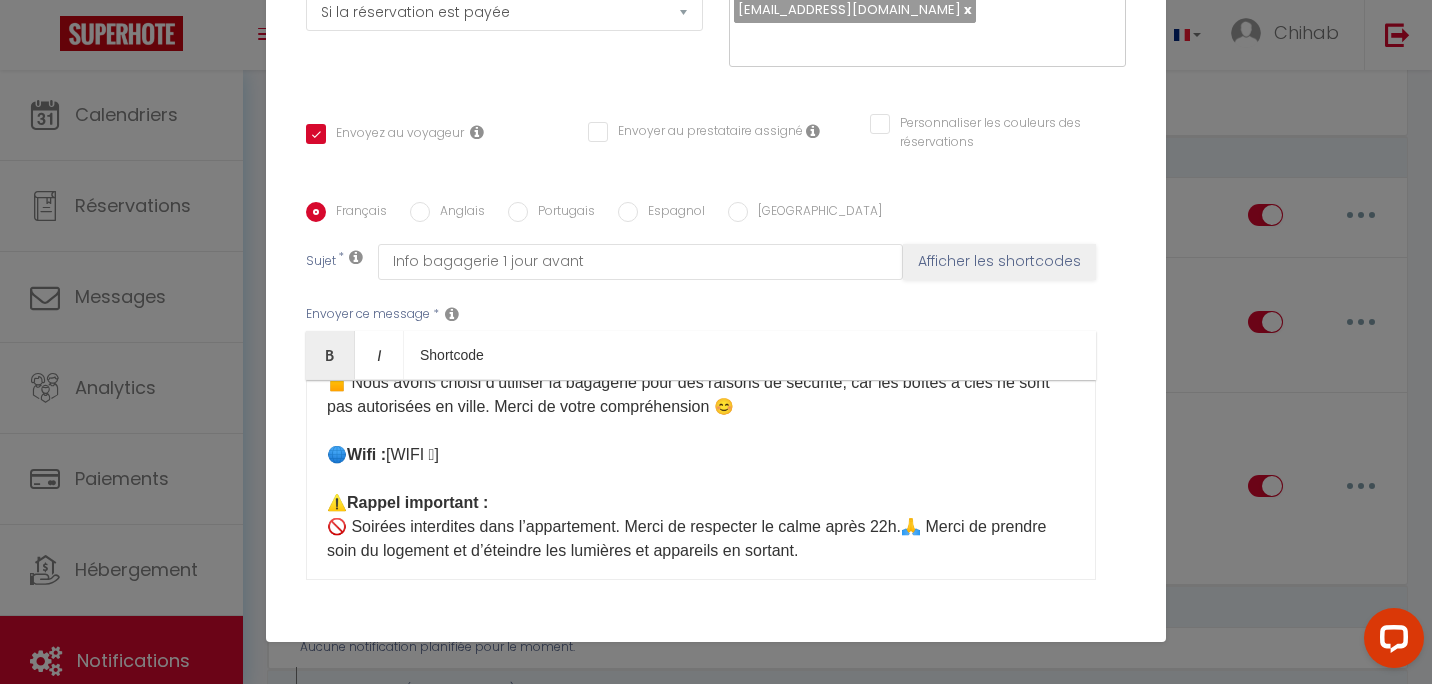 click on "Bonjour ☀️ Voici les informations pour accéder à l'appartement : ⏰ Horaires : ✅ Check-in : 16h00 - 22h00 ✅ Check-out : 7h00 - 10h00 Si vous souhaitez arriver et/ou partir en dehors de ces horaires, merci de choisir une option sur notre boutique ici : [Mes Extras] 🛍️ 🔑  Accès aux clés : Les clés sont situées dans la bagagerie à l'adresse suivante : 📍  [STREET_ADDRESS] (magasin à côté de la [GEOGRAPHIC_DATA], à 15 minutes à pied de l'appartement) 👉 Sur place, rendez-vous sur la borne tactile et cliquez sur : Récupérer ou déposer la clé d'appartement Puis sélectionnez ➡️ [Votre casier] Après avoir récupéré les clés, pensez à bien refermer le casier, s'il vous plaît !  🙏🚪  Accès à l'appartement : [étage] Merci de consulter la page de réservation dans la catégorie  "Comment accéder au logement"  où vous trouverez : 📷 Photos de l'appartement 🏢 Étage 🔑 Utilisation des clés 🗑️ Emplacement des poubelles 🔄  Départ :" at bounding box center [701, 119] 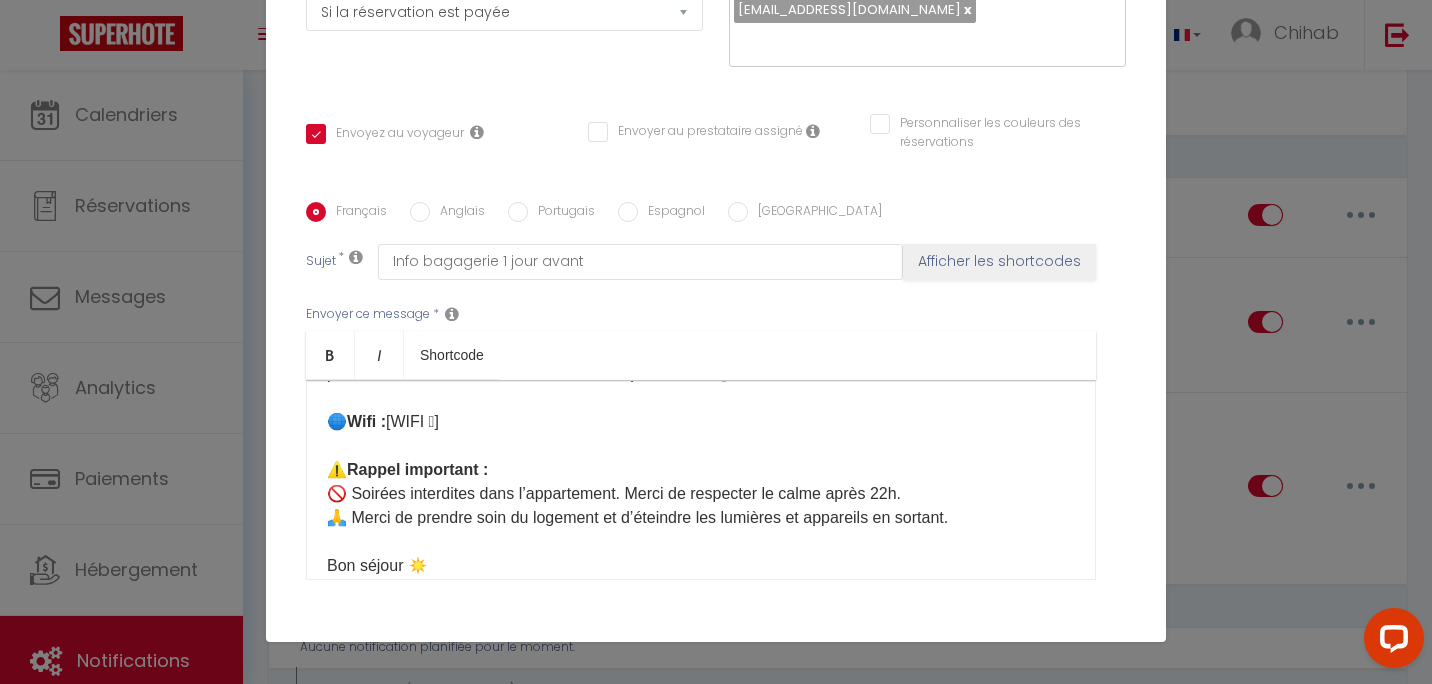 scroll, scrollTop: 846, scrollLeft: 0, axis: vertical 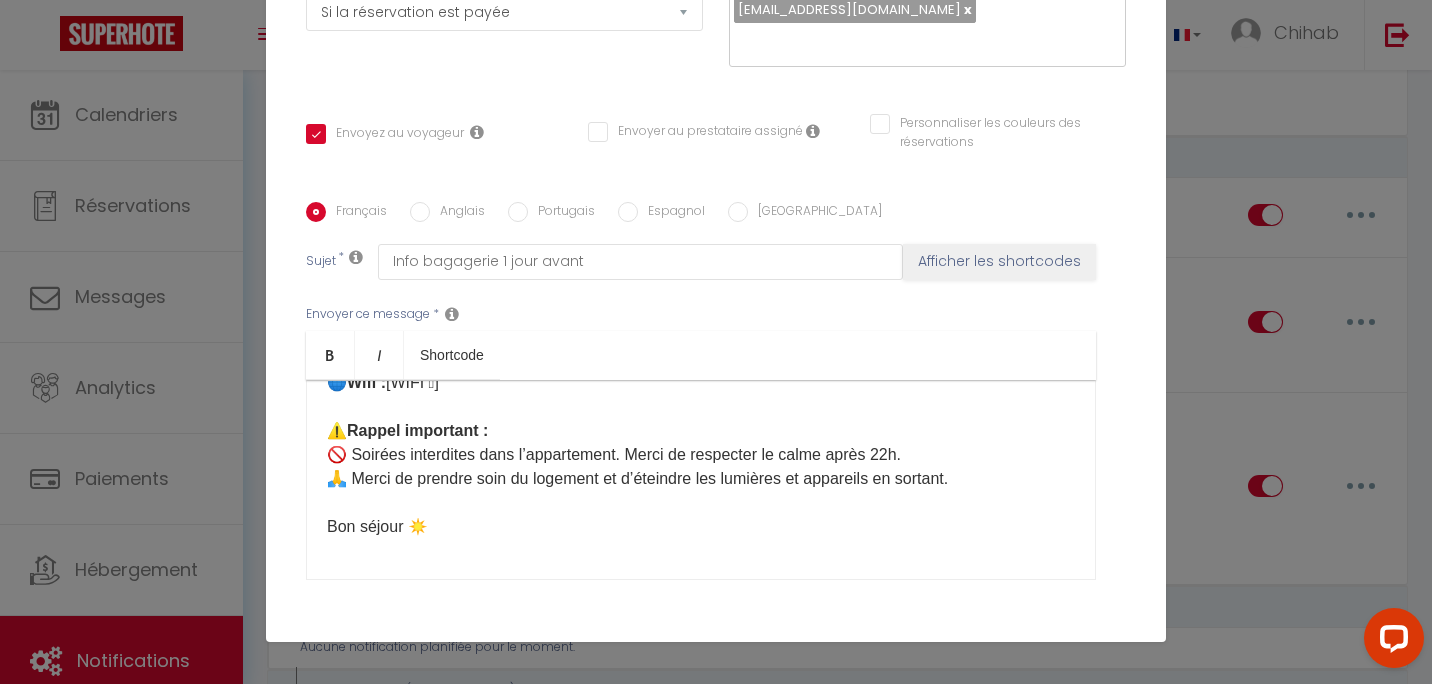 click on "Anglais" at bounding box center (457, 213) 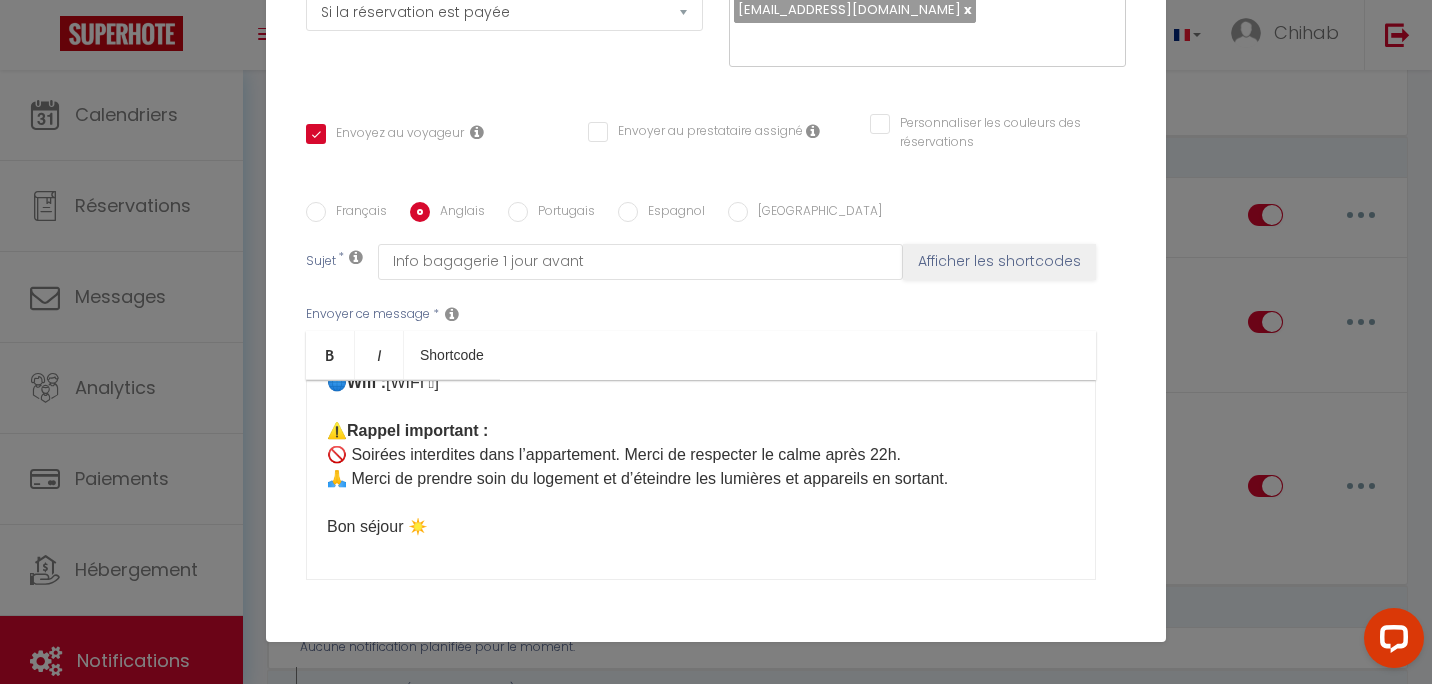 scroll, scrollTop: 822, scrollLeft: 0, axis: vertical 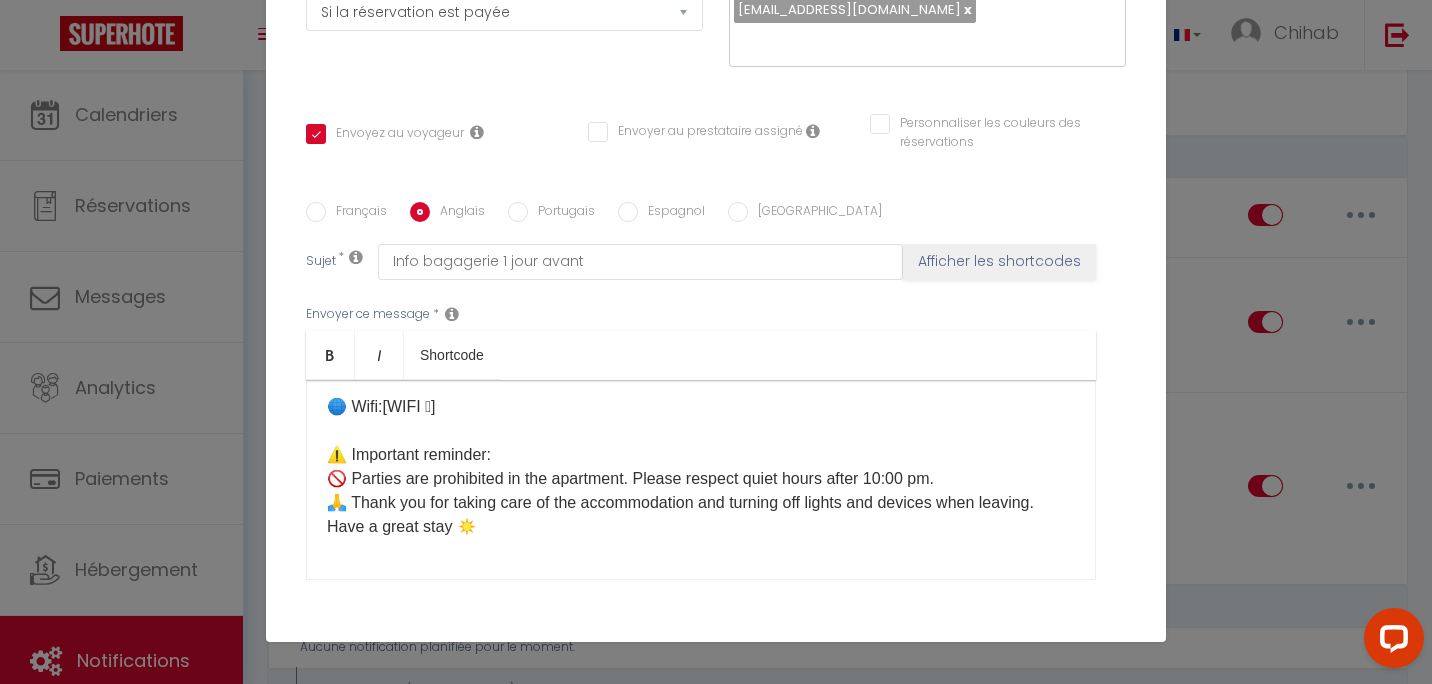click on "Hello ☀️ Here is the information to access the apartment: ⏰ Hours: ✅ Check-in: 4:00 pm – 10:00 pm ✅ Check-out: 7:00 am – 10:00 am If you wish to arrive and/or leave outside these times, please choose an option in our shop here: [Mes Extras] 🛍️ 🔑 Key collection:The keys are located in the luggage storage at the following address: 📍 [STREET_ADDRESS](shop next to [GEOGRAPHIC_DATA], 15 minutes on foot from the apartment) 👉 Once there, go to the touchscreen terminal and click on: Retrieve or deposit the apartment key Then select ➡️ [Votre casier] After collecting the keys, please make sure to close the locker properly!  🙏🚪Access to the apartment:[étage] Please check the reservation page under the section “How to access the accommodation,” where you will find: 📷 Photos of the apartment 🏢 Floor 🔑 Use of the keys 🗑️ Location of the bins 🔄 Departure:You can drop the keys in the same locker and with the same code as upon arrival." at bounding box center (701, 83) 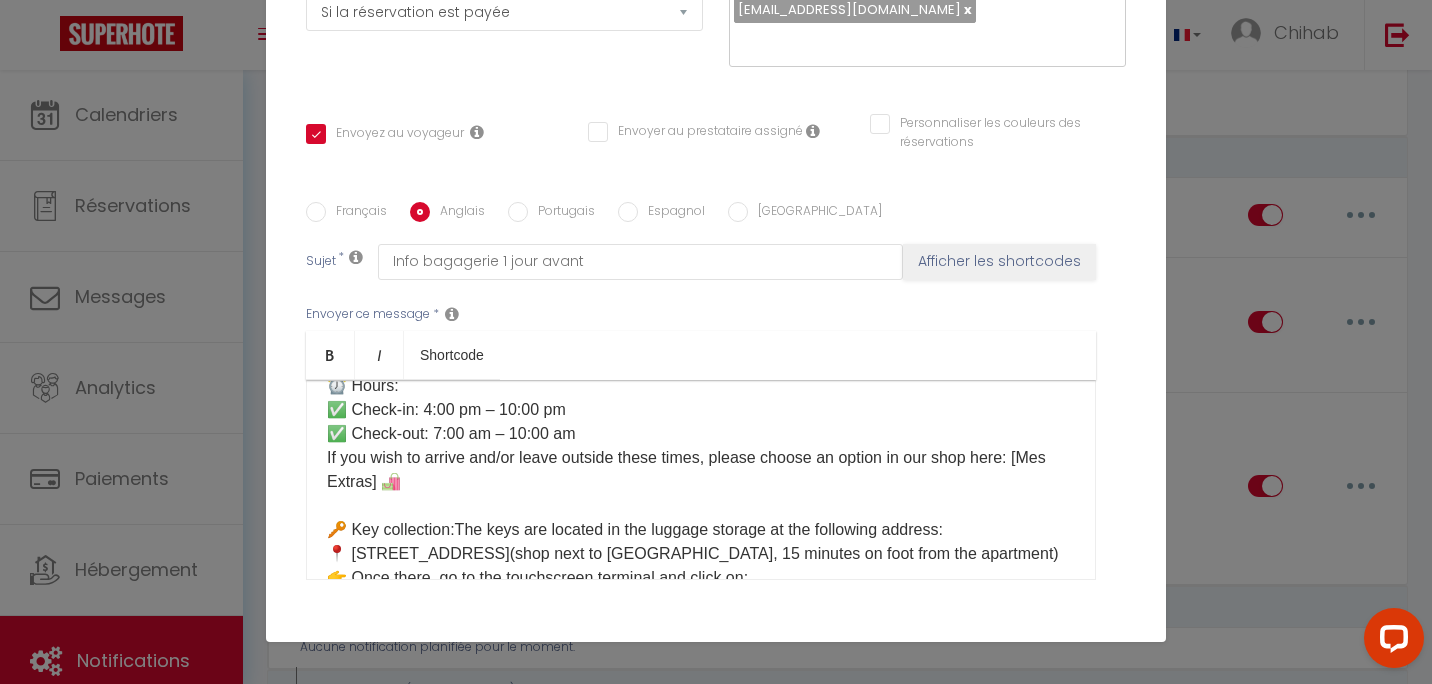 scroll, scrollTop: 122, scrollLeft: 0, axis: vertical 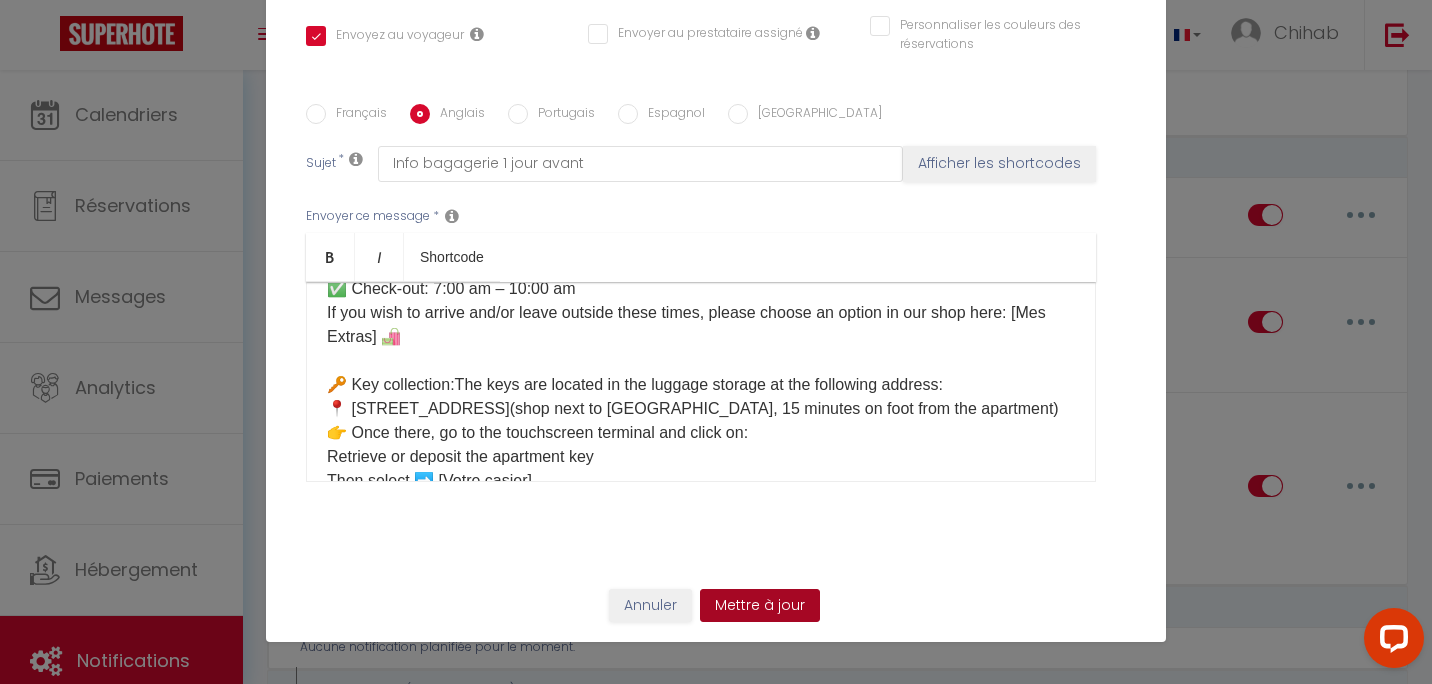 click on "Mettre à jour" at bounding box center [760, 606] 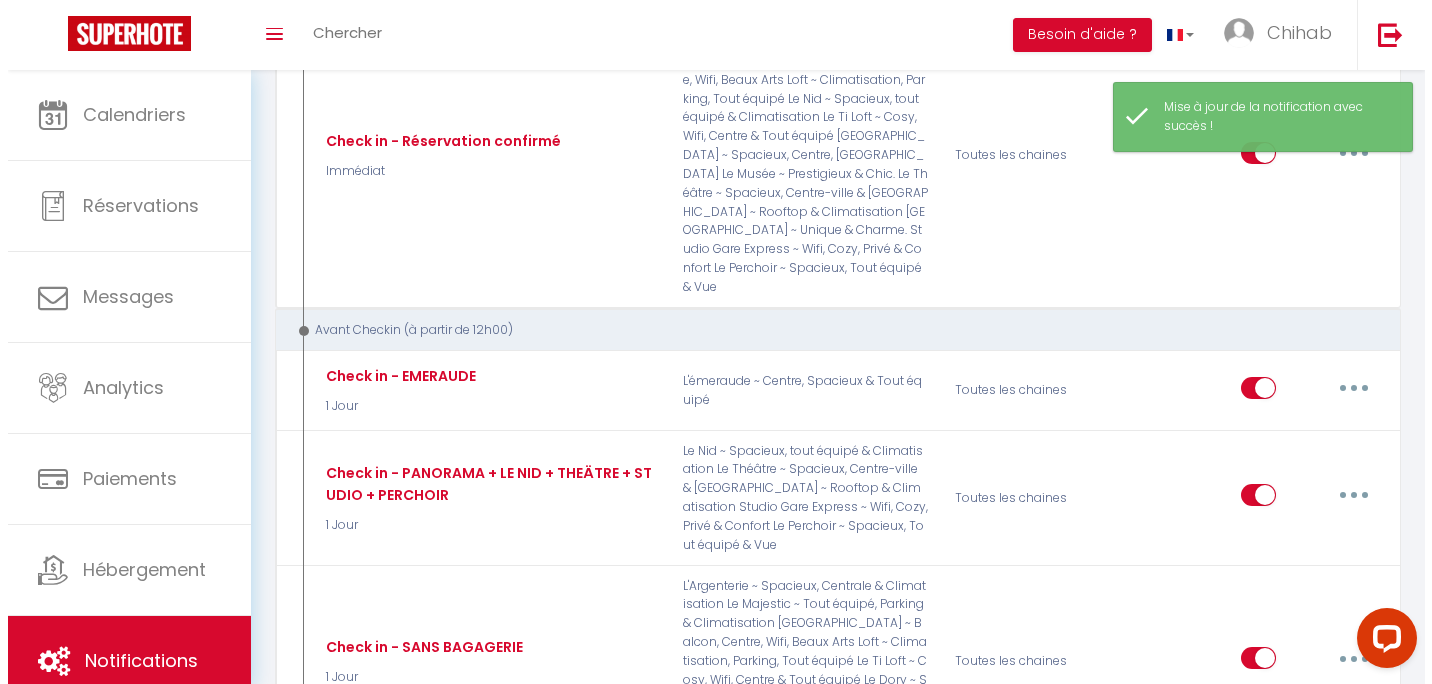 scroll, scrollTop: 300, scrollLeft: 0, axis: vertical 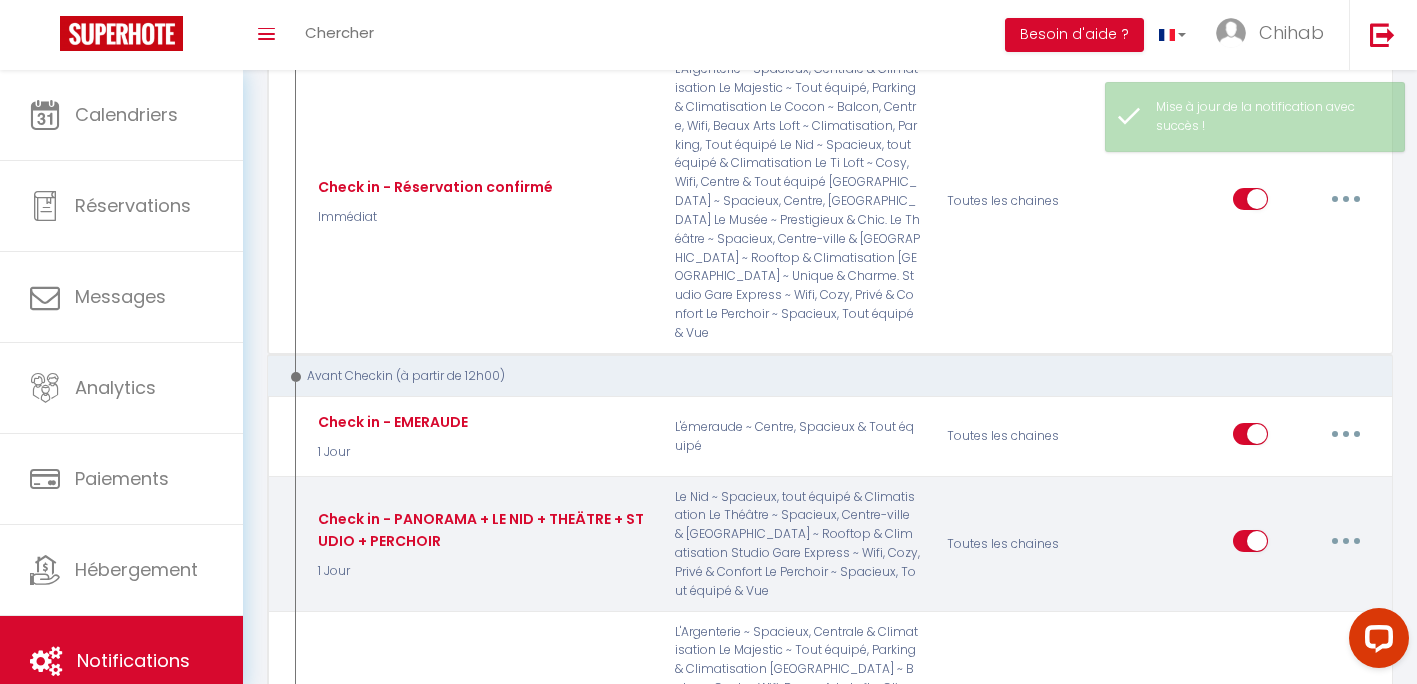 click at bounding box center (1346, 541) 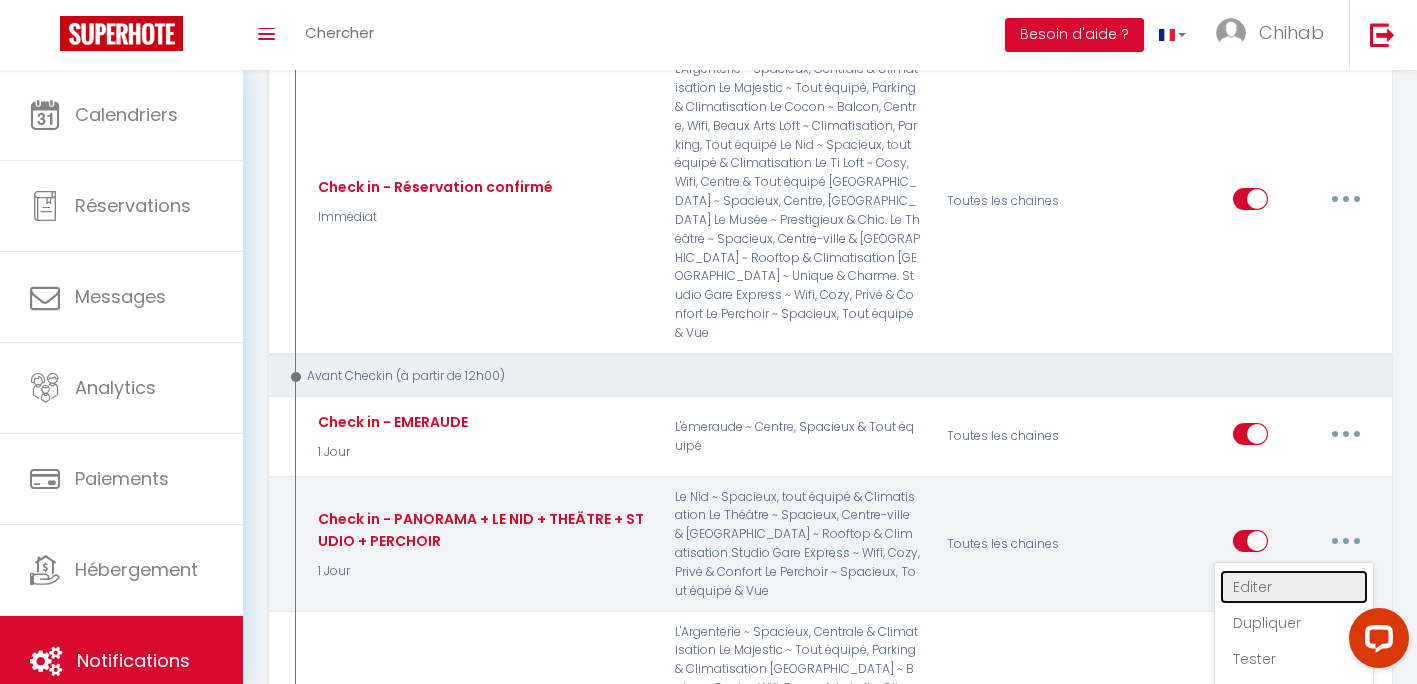 click on "Editer" at bounding box center [1294, 587] 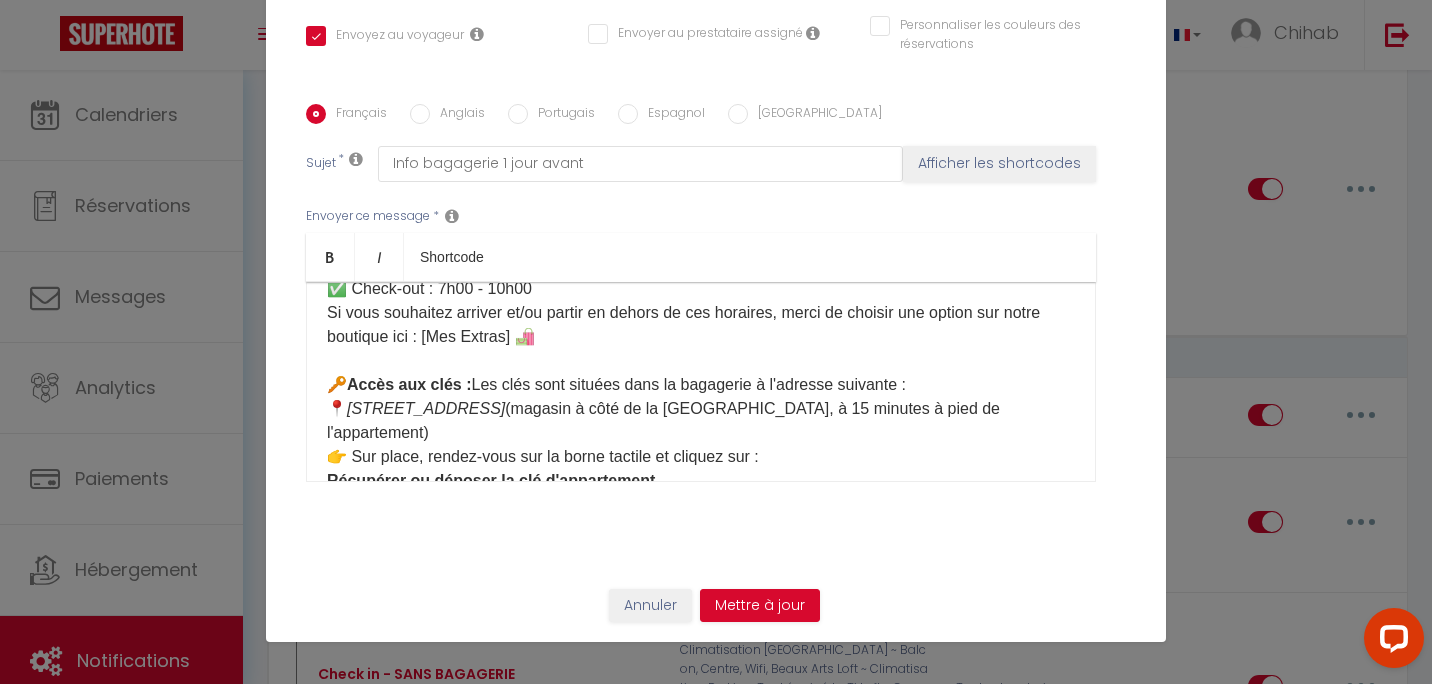 click on "Anglais" at bounding box center (457, 115) 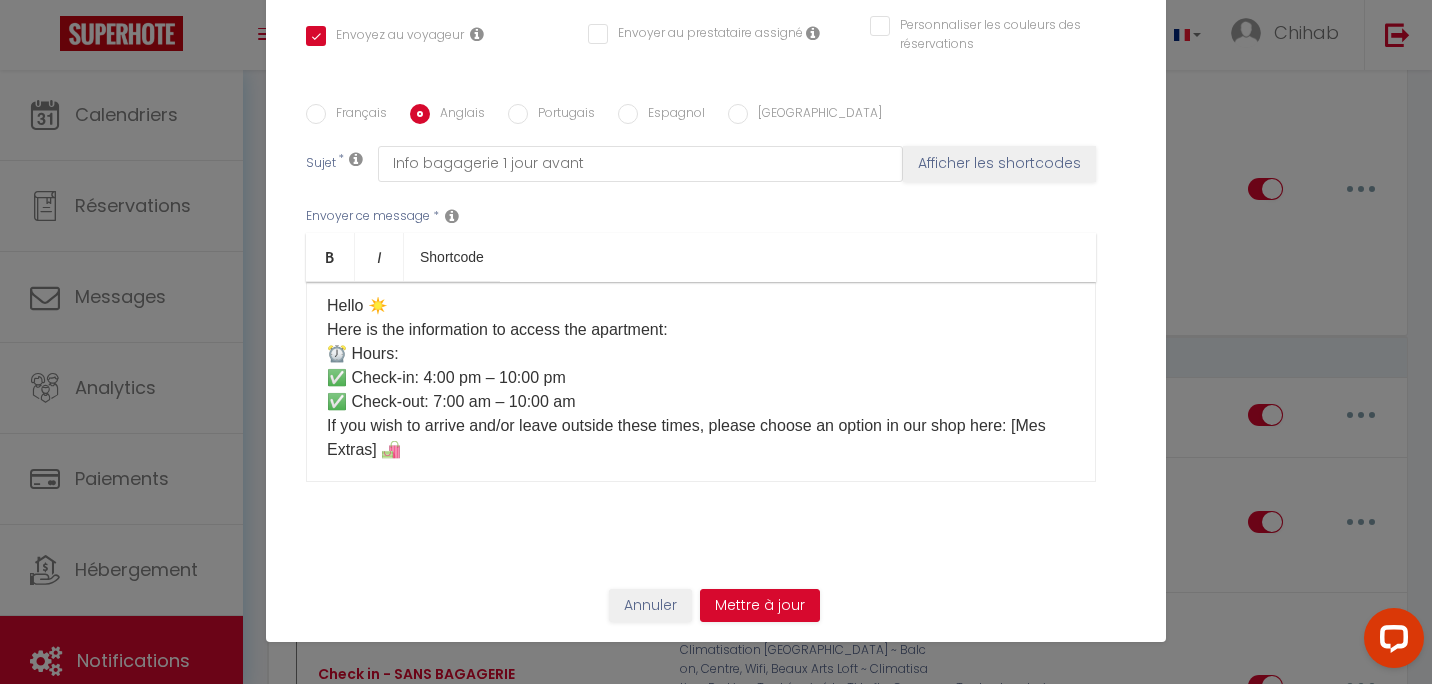 scroll, scrollTop: 0, scrollLeft: 0, axis: both 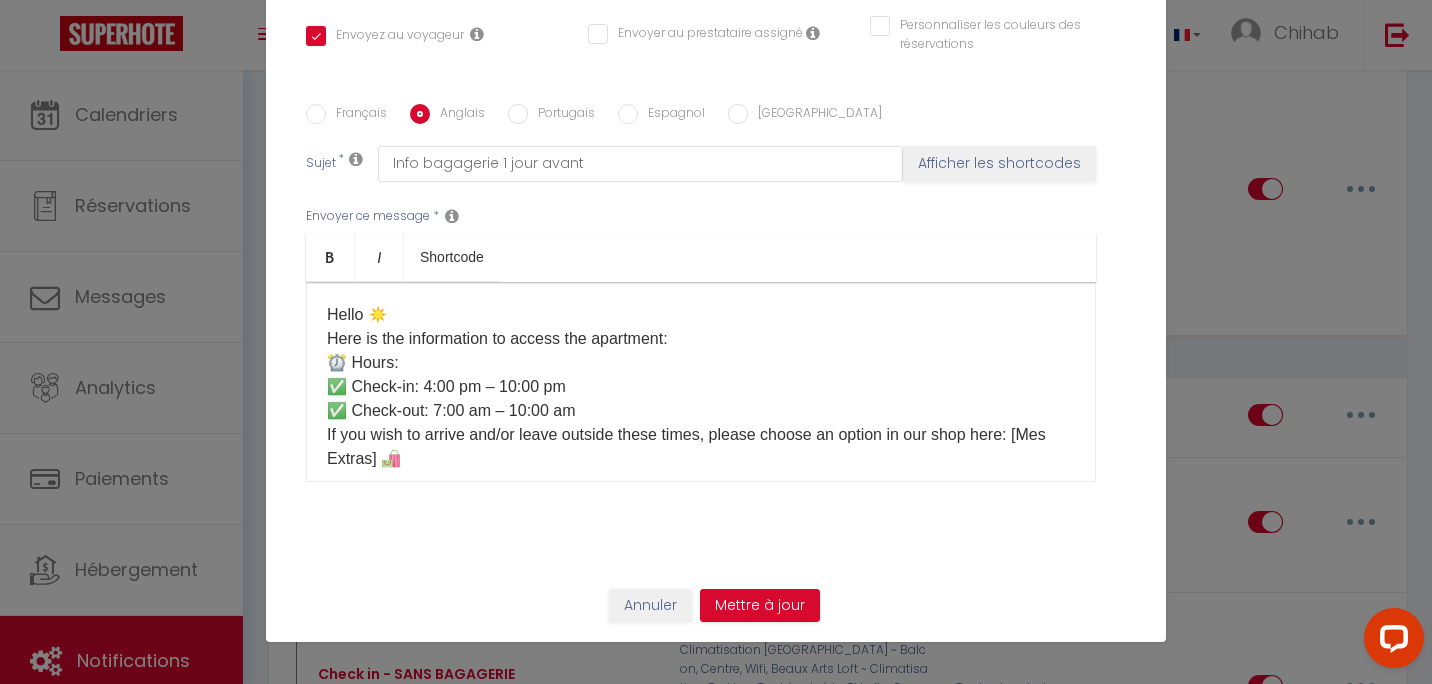 click on "Portugais" at bounding box center [518, 114] 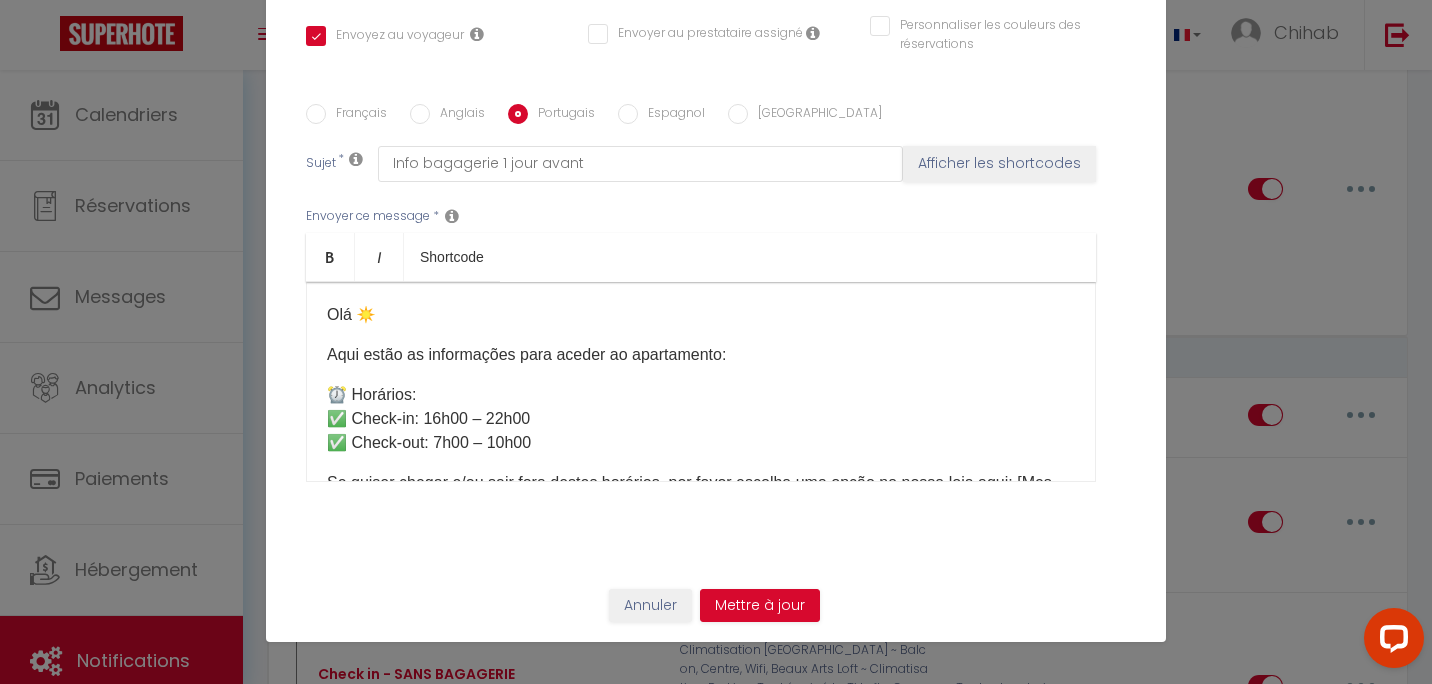 click on "Anglais" at bounding box center (457, 115) 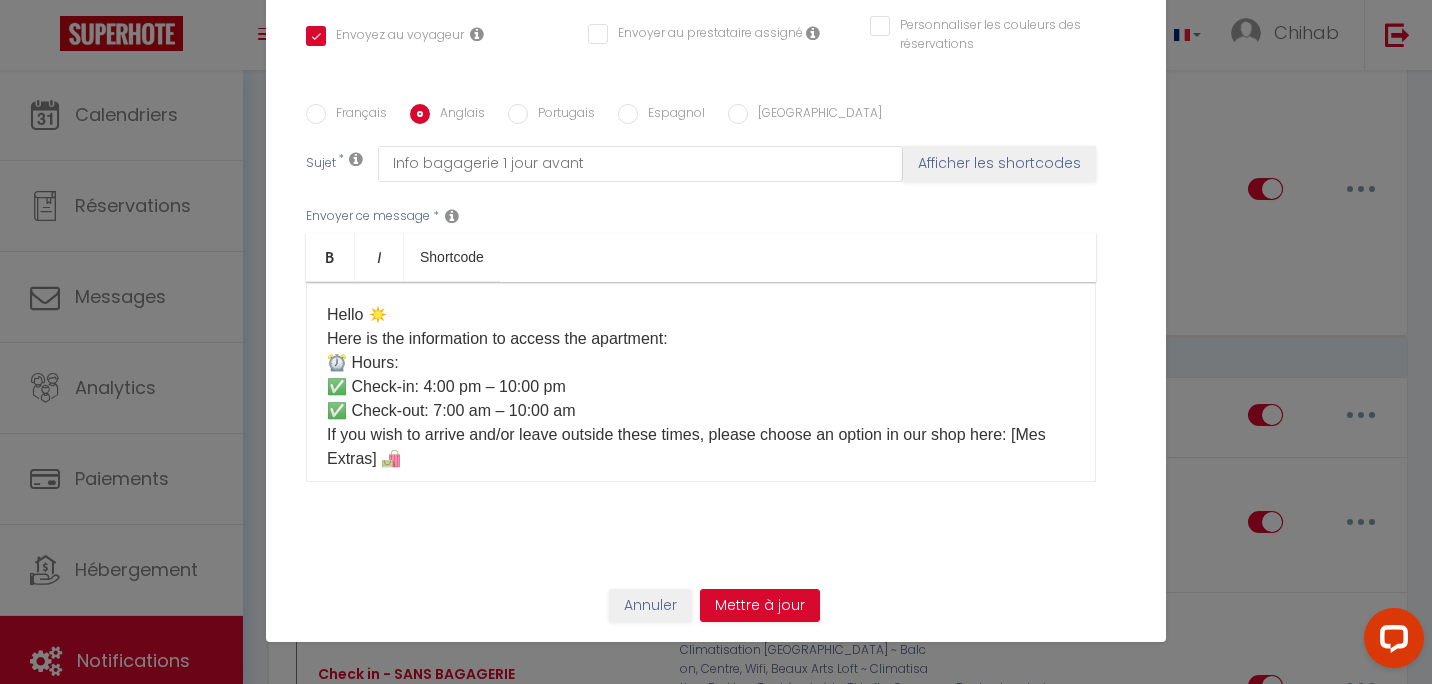 click on "Français     Anglais     Portugais     Espagnol     [GEOGRAPHIC_DATA]   Sujet   *     Info bagagerie 1 jour avant   Afficher les shortcodes   Envoyer ce message   *     Bold Italic Shortcode Rich text editor Hello ☀️ Here is the information to access the apartment: ⏰ Hours: ✅ Check-in: 4:00 pm – 10:00 pm ✅ Check-out: 7:00 am – 10:00 am If you wish to arrive and/or leave outside these times, please choose an option in our shop here: [Mes Extras] 🛍️ 🔑 Key collection:The keys are located in the luggage storage at the following address: 📍 [STREET_ADDRESS](shop next to [GEOGRAPHIC_DATA], 15 minutes on foot from the apartment) 👉 Once there, go to the touchscreen terminal and click on: Retrieve or deposit the apartment key Then select ➡️ [Votre casier] After collecting the keys, please make sure to close the locker properly!  🙏🚪Access to the apartment:[étage] 📷 Photos of the apartment 🏢 Floor 🔑 Use of the keys 🗑️ Location of the bins     *" at bounding box center [716, 305] 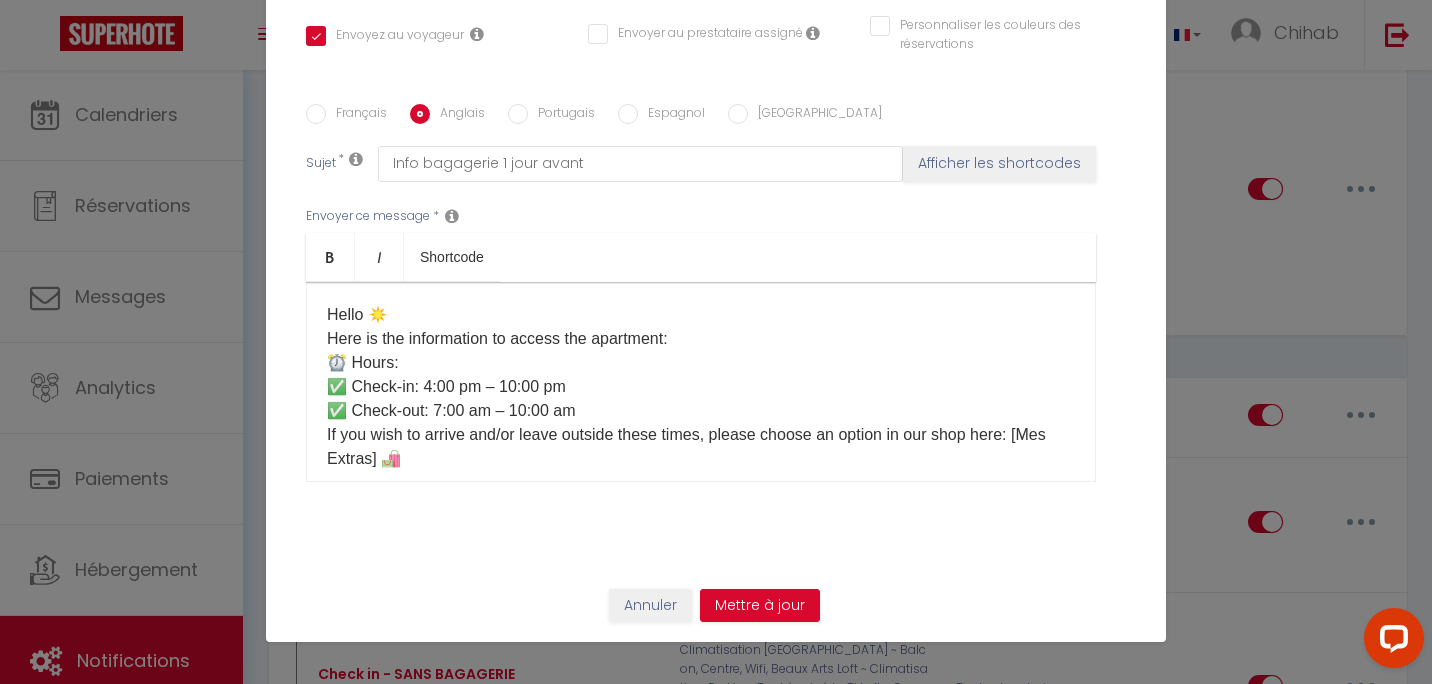 click on "Modifier la notification   ×   Titre   *     Check in - PANORAMA + LE NID + THEÄTRE + STUDIO + PERCHOIR   Pour cet hébergement
Sélectionner les hébergements
Tous les apparts
Autres
L'Argenterie ~ Spacieux, Centrale & Climatisation
Loft ~ Climatisation, Parking, Tout équipé
Le Majestic ~ Tout équipé, Parking & Climatisation
Le Nid ~  Spacieux, tout équipé & Climatisation
[GEOGRAPHIC_DATA] ~ Balcon, Centre, [GEOGRAPHIC_DATA], Beaux Arts
*" at bounding box center (716, 342) 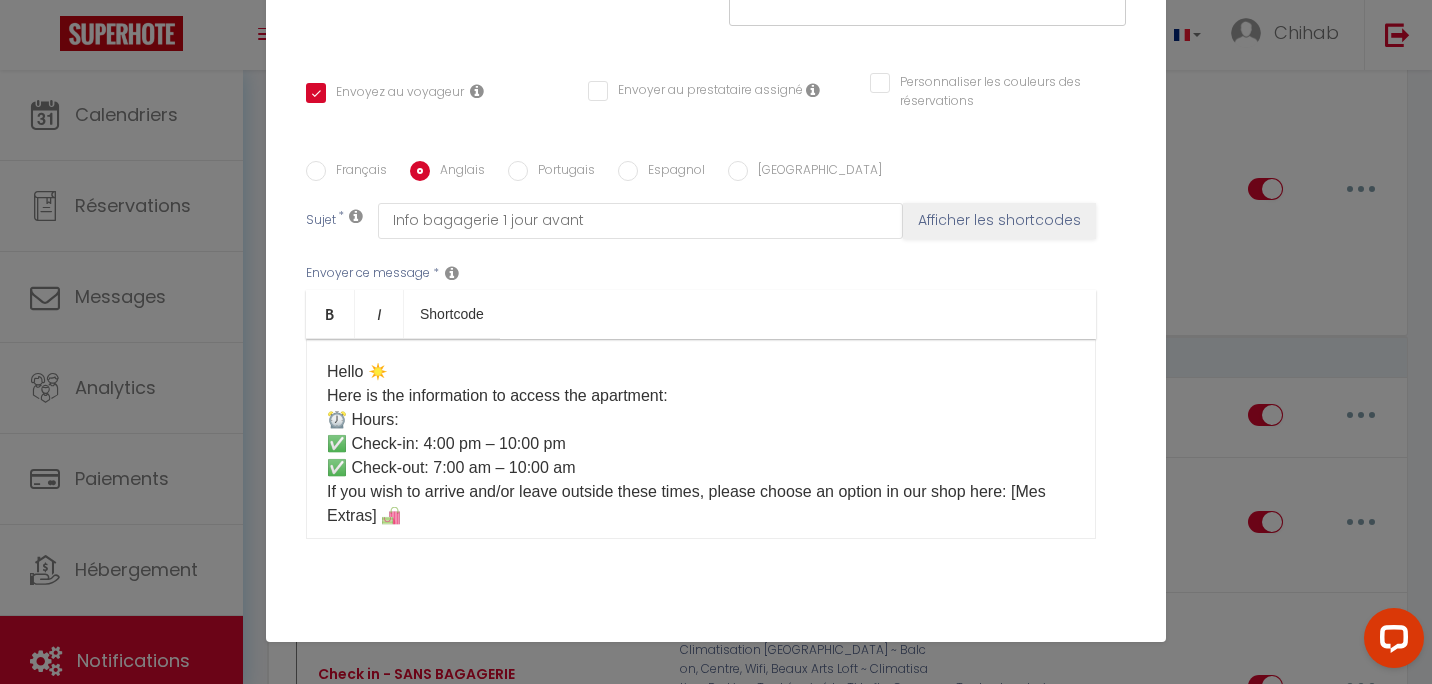 scroll, scrollTop: 409, scrollLeft: 0, axis: vertical 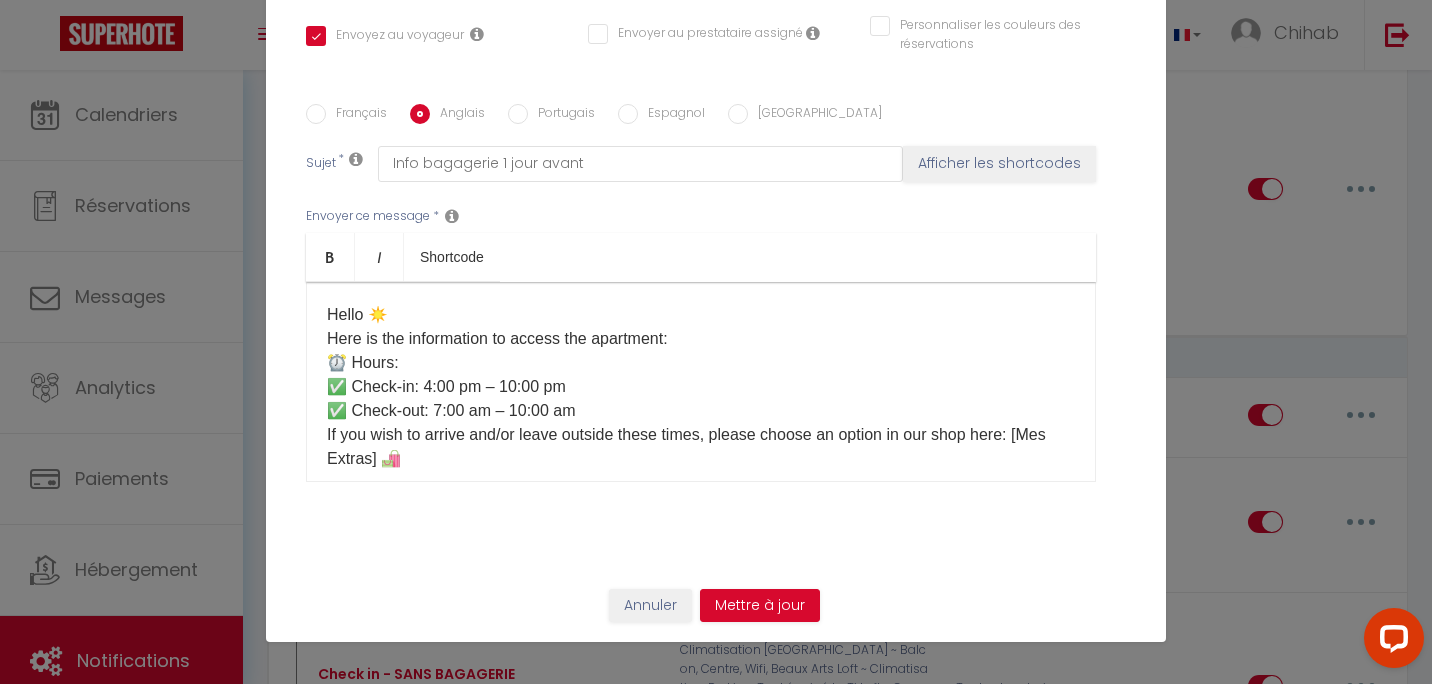 click on "Français     Anglais     Portugais     Espagnol     [GEOGRAPHIC_DATA]   Sujet   *     Info bagagerie 1 jour avant   Afficher les shortcodes   Envoyer ce message   *     Bold Italic Shortcode Rich text editor Hello ☀️ Here is the information to access the apartment: ⏰ Hours: ✅ Check-in: 4:00 pm – 10:00 pm ✅ Check-out: 7:00 am – 10:00 am If you wish to arrive and/or leave outside these times, please choose an option in our shop here: [Mes Extras] 🛍️ 🔑 Key collection:The keys are located in the luggage storage at the following address: 📍 [STREET_ADDRESS](shop next to [GEOGRAPHIC_DATA], 15 minutes on foot from the apartment) 👉 Once there, go to the touchscreen terminal and click on: Retrieve or deposit the apartment key Then select ➡️ [Votre casier] After collecting the keys, please make sure to close the locker properly!  🙏🚪Access to the apartment:[étage] 📷 Photos of the apartment 🏢 Floor 🔑 Use of the keys 🗑️ Location of the bins     *" at bounding box center [716, 305] 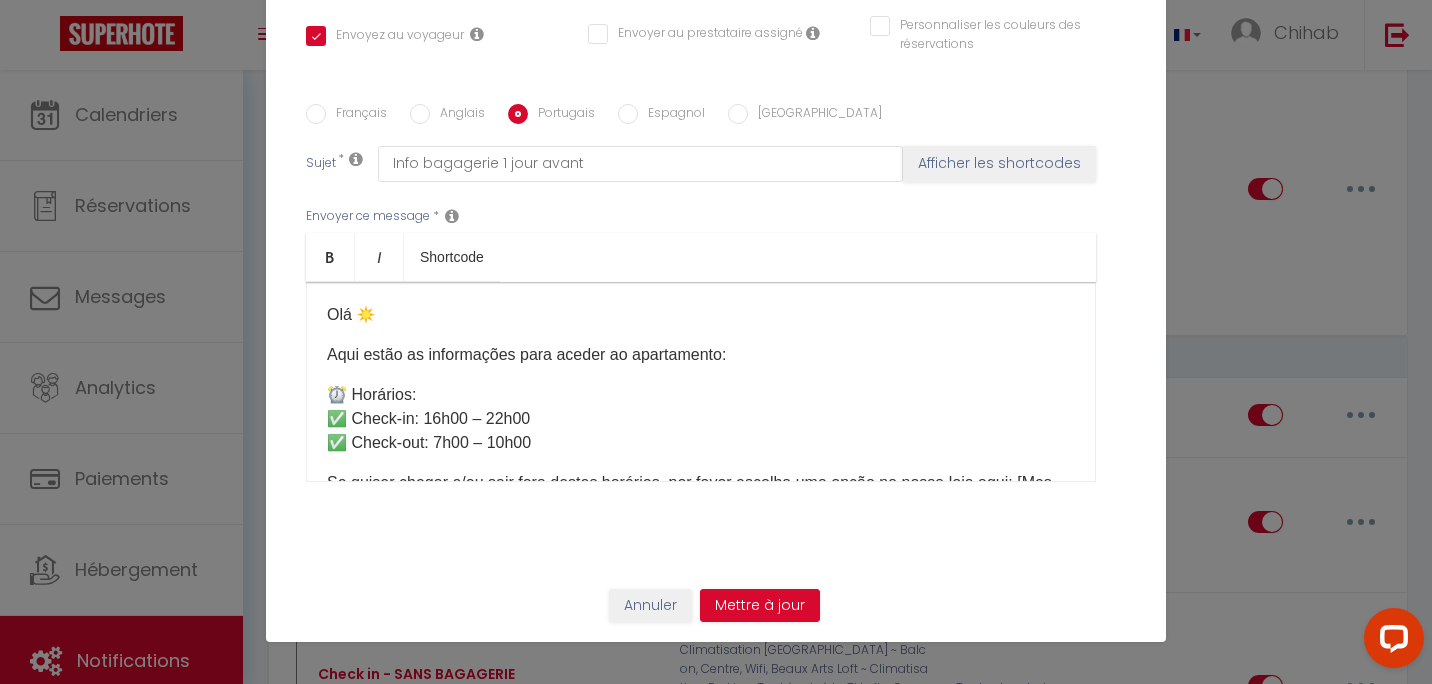 click on "Aqui estão as informações para aceder ao apartamento:" at bounding box center [701, 355] 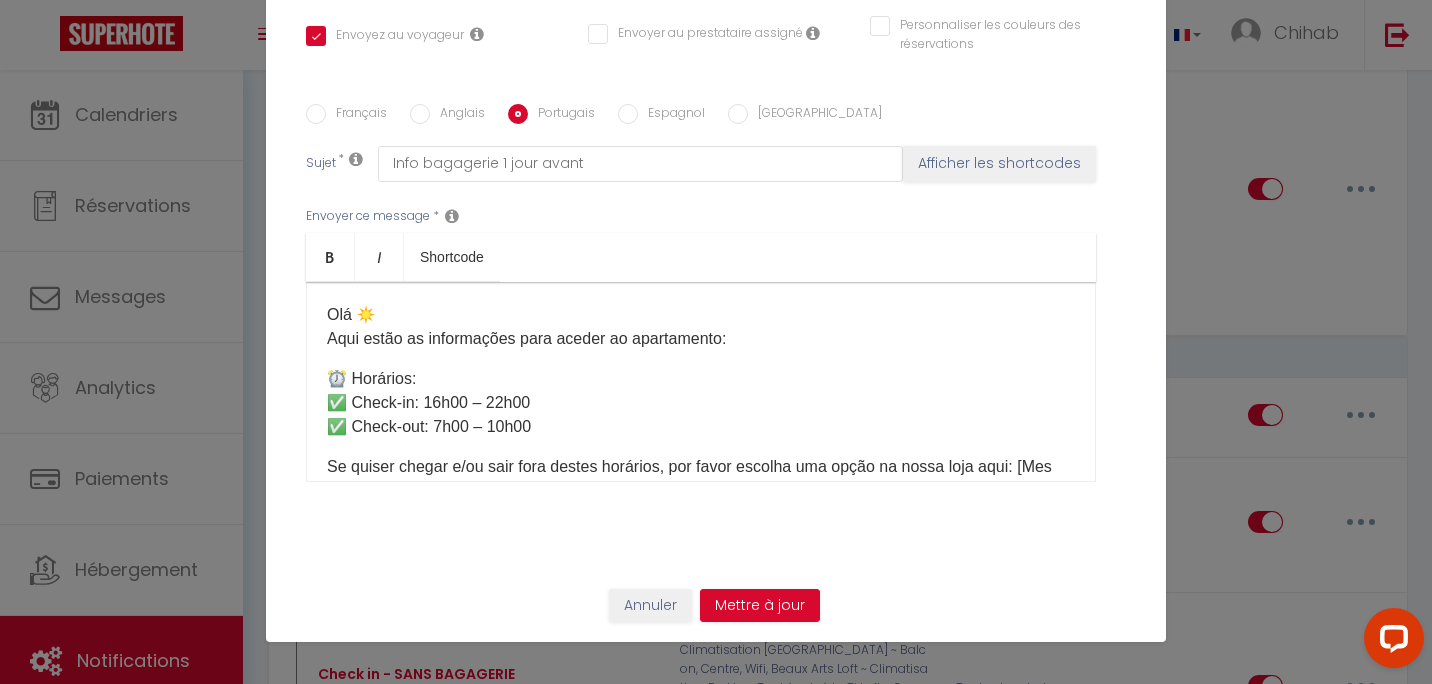 click on "Olá ☀️ Aqui estão as informações para aceder ao apartamento:
⏰ Horários:
✅ Check-in: 16h00 – 22h00
✅ Check-out: 7h00 – 10h00
Se quiser chegar e/ou sair fora destes horários, por favor escolha uma opção na nossa loja aqui: [Mes Extras] 🛍️
🔑 Recolha das chaves:
As chaves estão no depósito de bagagens no seguinte endereço:
📍 [STREET_ADDRESS]
(loja ao lado da estação [GEOGRAPHIC_DATA], a 15 minutos a pé do apartamento)
👉 No local, vá ao terminal tátil e clique em:
Recolher ou depositar a chave do apartamento
Depois selecione ➡️ [Votre casier]
Após recolher as chaves, certifique-se de fechar bem o cacifo, por favor! 🙏
🚪 Acesso ao apartamento:
[étage]
Por favor consulte a página da reserva na secção “Como aceder ao alojamento” onde encontrará:
📷 Fotografias do apartamento
🏢 Piso
🔑 Utilização das chaves
🗑️ Localização dos caixotes do lixo
🔄 Saída:" at bounding box center [701, 382] 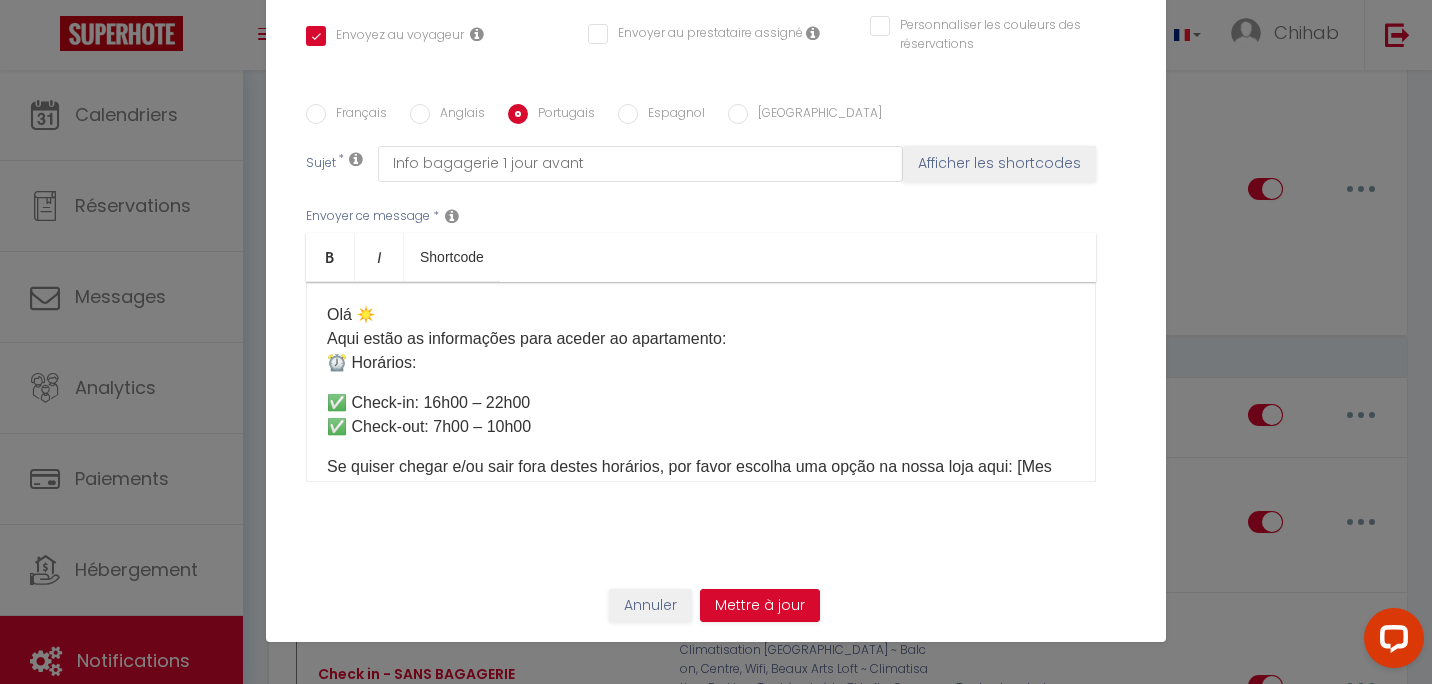 click on "Olá ☀️ Aqui estão as informações para aceder ao apartamento: ⏰ Horários:
✅ Check-in: 16h00 – 22h00
✅ Check-out: 7h00 – 10h00
Se quiser chegar e/ou sair fora destes horários, por favor escolha uma opção na nossa loja aqui: [Mes Extras] 🛍️
🔑 Recolha das chaves:
As chaves estão no depósito de bagagens no seguinte endereço:
📍 [STREET_ADDRESS]
(loja ao lado da estação [GEOGRAPHIC_DATA], a 15 minutos a pé do apartamento)
👉 No local, vá ao terminal tátil e clique em:
Recolher ou depositar a chave do apartamento
Depois selecione ➡️ [Votre casier]
Após recolher as chaves, certifique-se de fechar bem o cacifo, por favor! 🙏
🚪 Acesso ao apartamento:
[étage]
Por favor consulte a página da reserva na secção “Como aceder ao alojamento” onde encontrará:
📷 Fotografias do apartamento
🏢 Piso
🔑 Utilização das chaves
🗑️ Localização dos caixotes do lixo
🔄 Saída:" at bounding box center (701, 382) 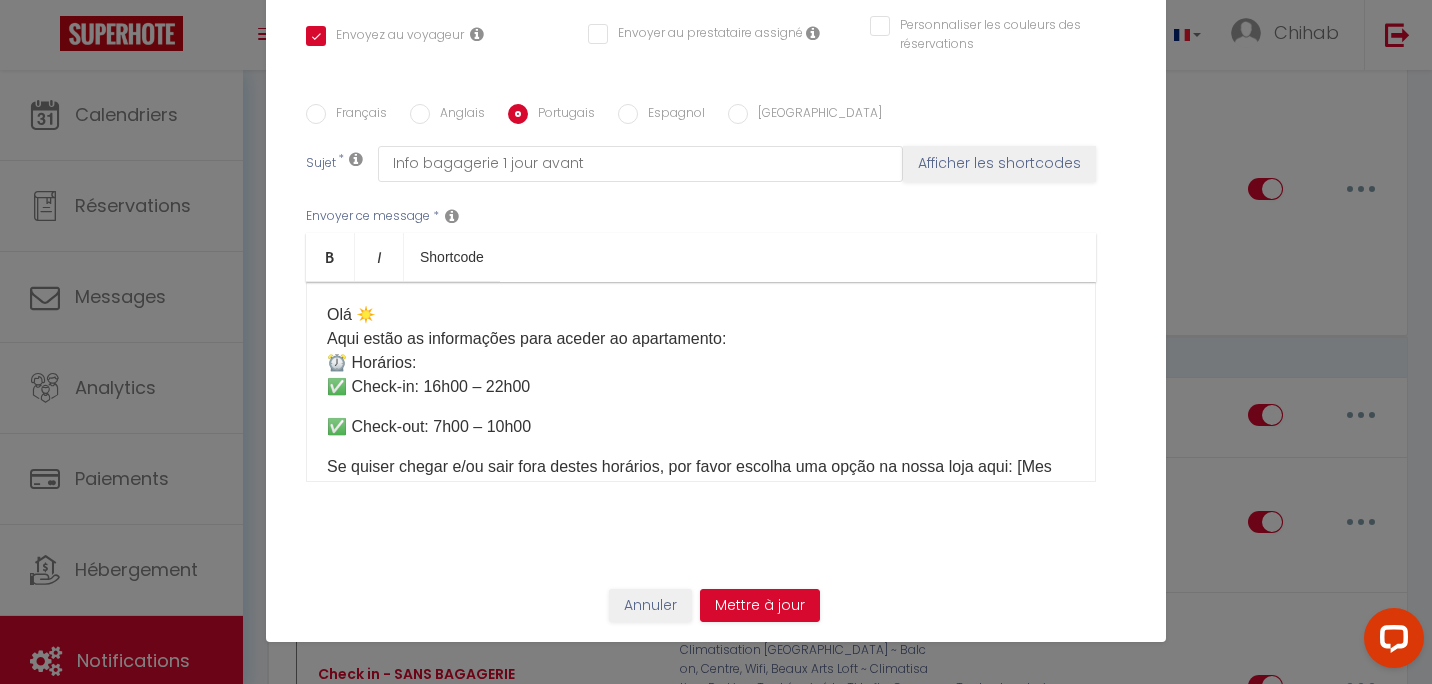 click on "Olá ☀️ Aqui estão as informações para aceder ao apartamento: ⏰ Horários: ✅ Check-in: 16h00 – 22h00
✅ Check-out: 7h00 – 10h00
Se quiser chegar e/ou sair fora destes horários, por favor escolha uma opção na nossa loja aqui: [Mes Extras] 🛍️
🔑 Recolha das chaves:
As chaves estão no depósito de bagagens no seguinte endereço:
📍 [STREET_ADDRESS]
(loja ao lado da estação [GEOGRAPHIC_DATA], a 15 minutos a pé do apartamento)
👉 No local, vá ao terminal tátil e clique em:
Recolher ou depositar a chave do apartamento
Depois selecione ➡️ [Votre casier]
Após recolher as chaves, certifique-se de fechar bem o cacifo, por favor! 🙏
🚪 Acesso ao apartamento:
[étage]
Por favor consulte a página da reserva na secção “Como aceder ao alojamento” onde encontrará:
📷 Fotografias do apartamento
🏢 Piso
🔑 Utilização das chaves
🗑️ Localização dos caixotes do lixo
🔄 Saída:" at bounding box center (701, 382) 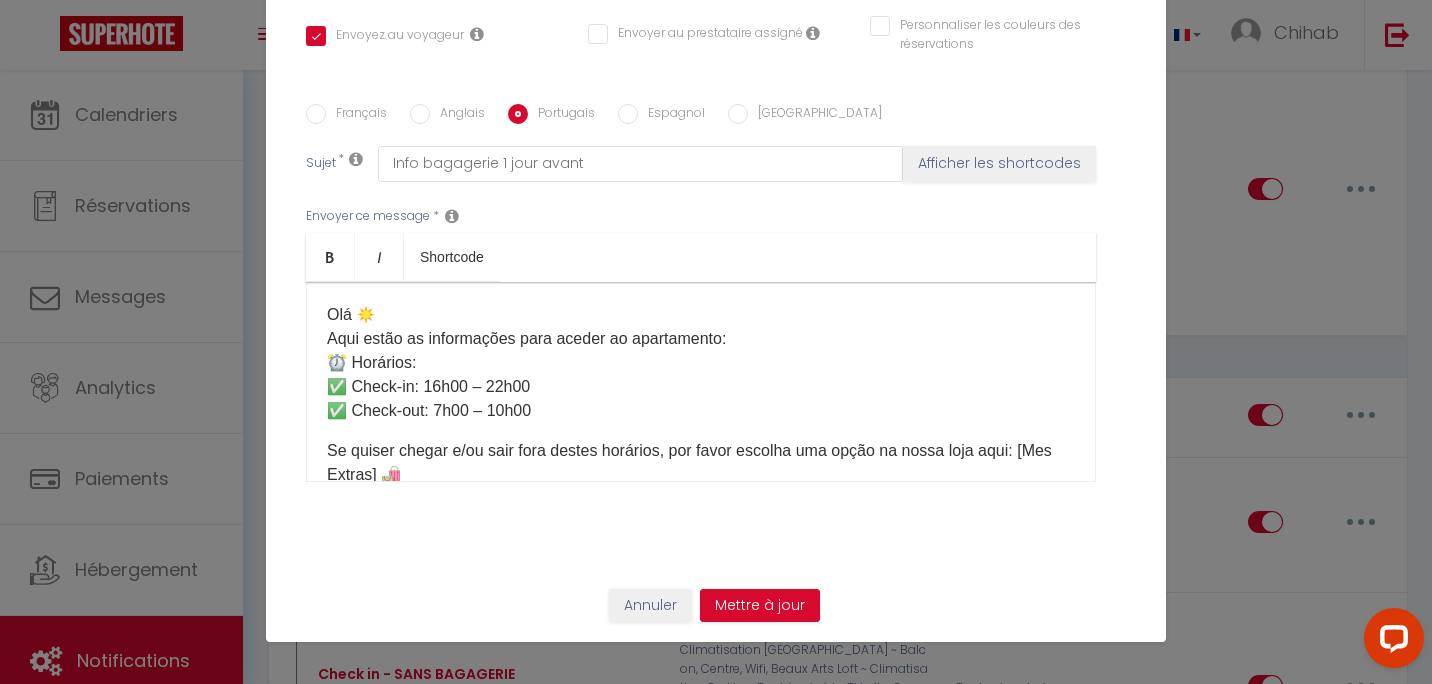 click on "Olá ☀️ Aqui estão as informações para aceder ao apartamento: ⏰ Horários: ✅ Check-in: 16h00 – 22h00 ✅ Check-out: 7h00 – 10h00
Se quiser chegar e/ou sair fora destes horários, por favor escolha uma opção na nossa loja aqui: [Mes Extras] 🛍️
🔑 Recolha das chaves:
As chaves estão no depósito de bagagens no seguinte endereço:
📍 [STREET_ADDRESS]
(loja ao lado da estação [GEOGRAPHIC_DATA], a 15 minutos a pé do apartamento)
👉 No local, vá ao terminal tátil e clique em:
Recolher ou depositar a chave do apartamento
Depois selecione ➡️ [Votre casier]
Após recolher as chaves, certifique-se de fechar bem o cacifo, por favor! 🙏
🚪 Acesso ao apartamento:
[étage]
Por favor consulte a página da reserva na secção “Como aceder ao alojamento” onde encontrará:
📷 Fotografias do apartamento
🏢 Piso
🔑 Utilização das chaves
🗑️ Localização dos caixotes do lixo
🔄 Saída:" at bounding box center [701, 382] 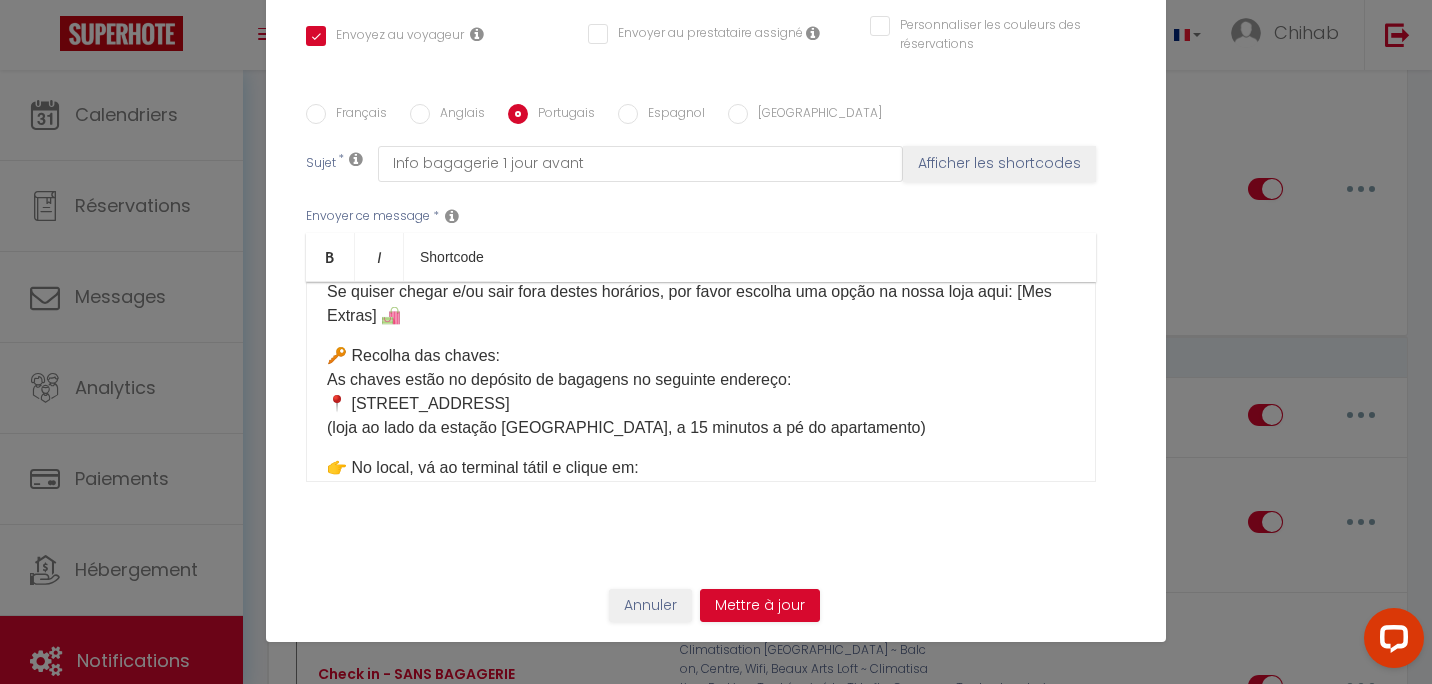 scroll, scrollTop: 100, scrollLeft: 0, axis: vertical 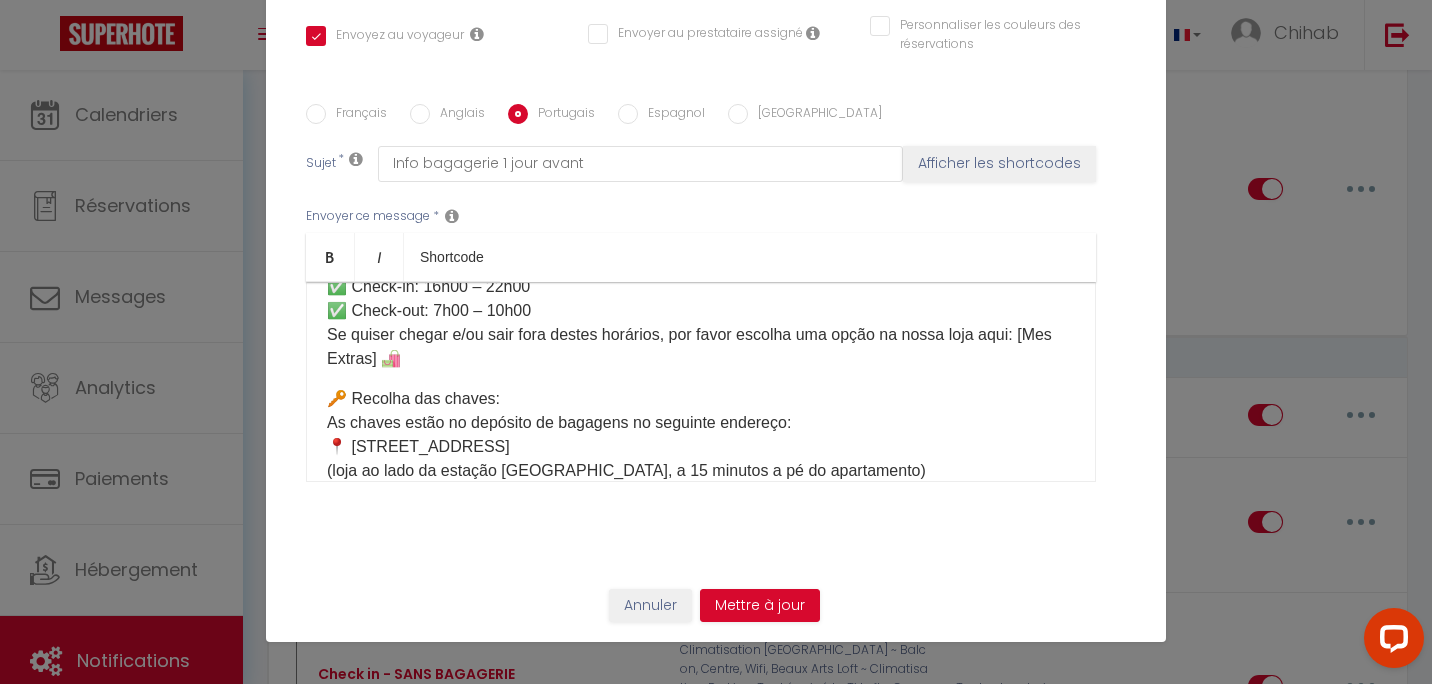 click on "🔑 Recolha das chaves:
As chaves estão no depósito de bagagens no seguinte endereço:
📍 [STREET_ADDRESS]
(loja ao lado da [GEOGRAPHIC_DATA], a 15 minutos a pé do apartamento)" at bounding box center [701, 435] 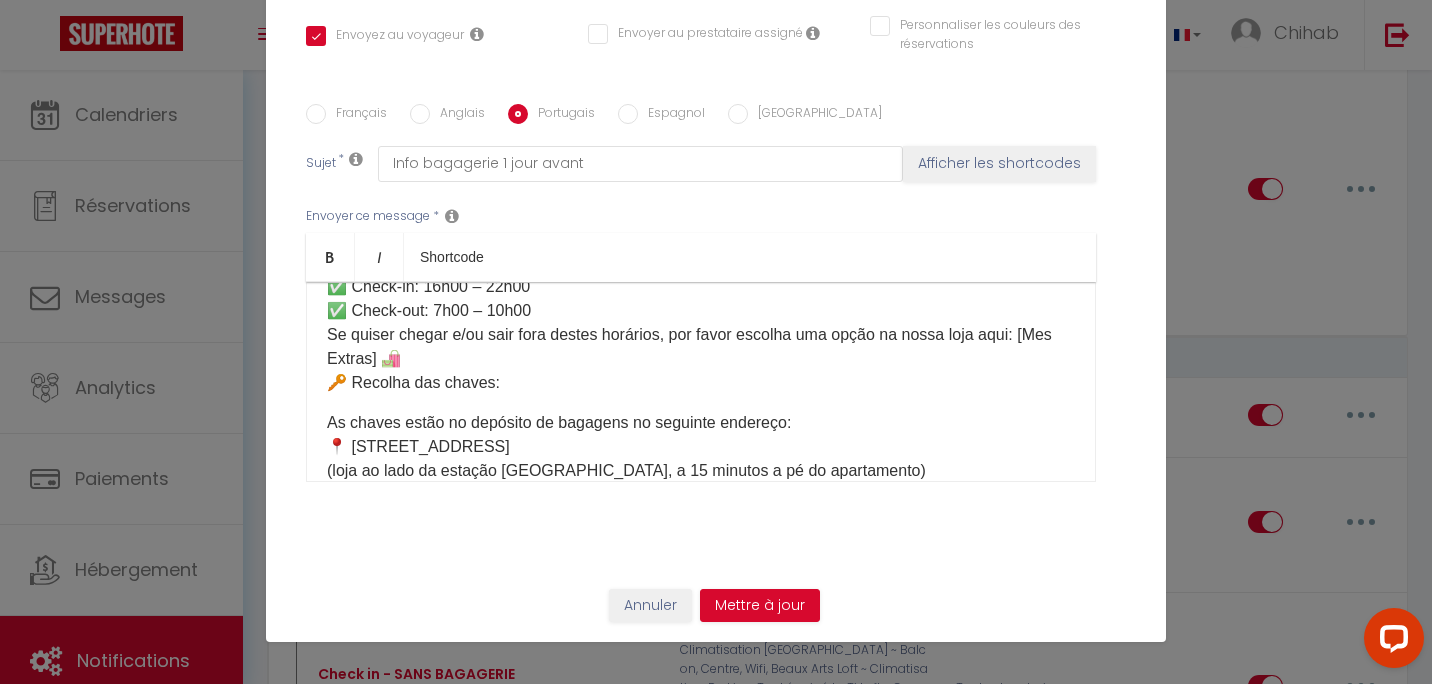 click on "Olá ☀️ Aqui estão as informações para aceder ao apartamento: ⏰ Horários: ✅ Check-in: 16h00 – 22h00 ✅ Check-out: 7h00 – 10h00 Se quiser chegar e/ou sair fora destes horários, por favor escolha uma opção na nossa loja aqui: [Mes Extras] 🛍️ 🔑 Recolha das chaves:
As chaves estão no depósito de bagagens no seguinte endereço:
📍 [STREET_ADDRESS]
(loja ao lado da estação [GEOGRAPHIC_DATA], a 15 minutos a pé do apartamento)
👉 No local, vá ao terminal tátil e clique em:
Recolher ou depositar a chave do apartamento
Depois selecione ➡️ [Votre casier]
Após recolher as chaves, certifique-se de fechar bem o cacifo, por favor! 🙏
🚪 Acesso ao apartamento:
[étage]
Por favor consulte a página da reserva na secção “Como aceder ao alojamento” onde encontrará:
📷 Fotografias do apartamento
🏢 Piso
🔑 Utilização das chaves
🗑️ Localização dos caixotes do lixo
🔄 Saída:
🌐 Wifi:" at bounding box center [701, 382] 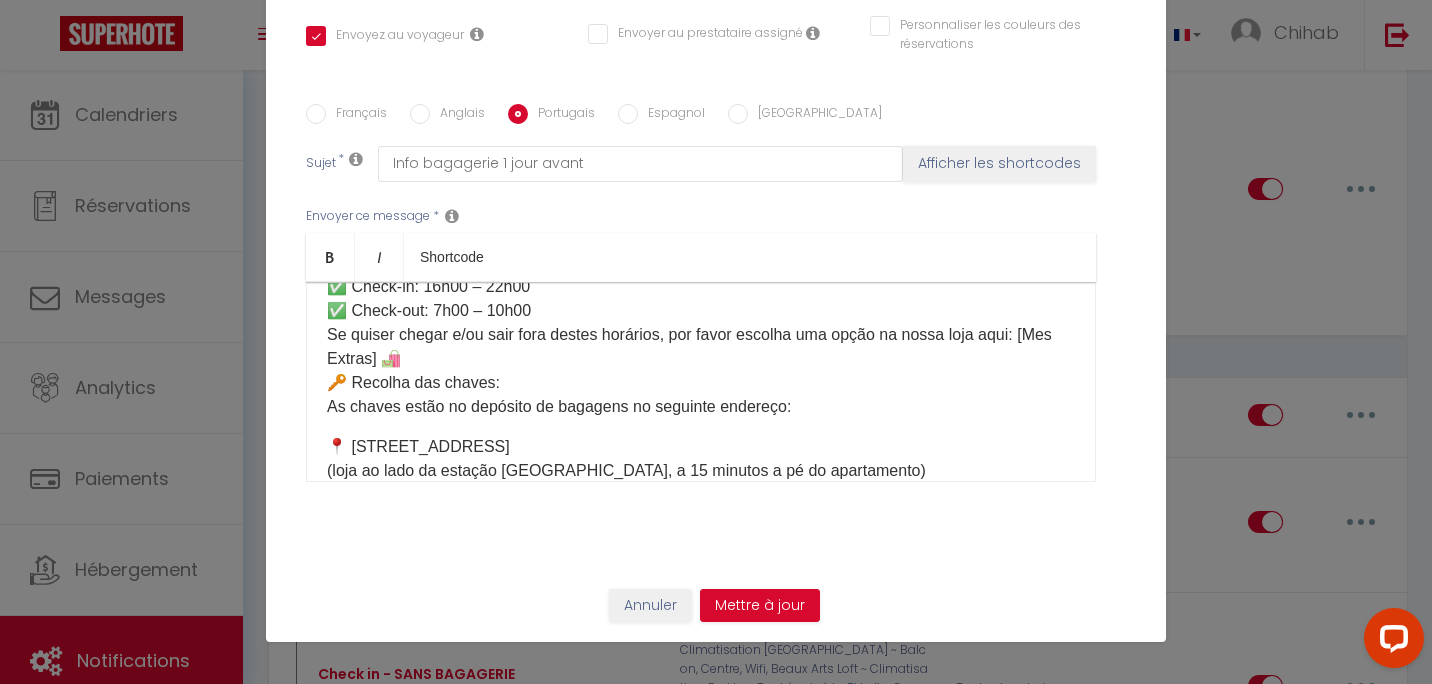 click on "📍 [STREET_ADDRESS]
(loja ao lado da [GEOGRAPHIC_DATA], a 15 minutos a pé do apartamento)" at bounding box center (701, 459) 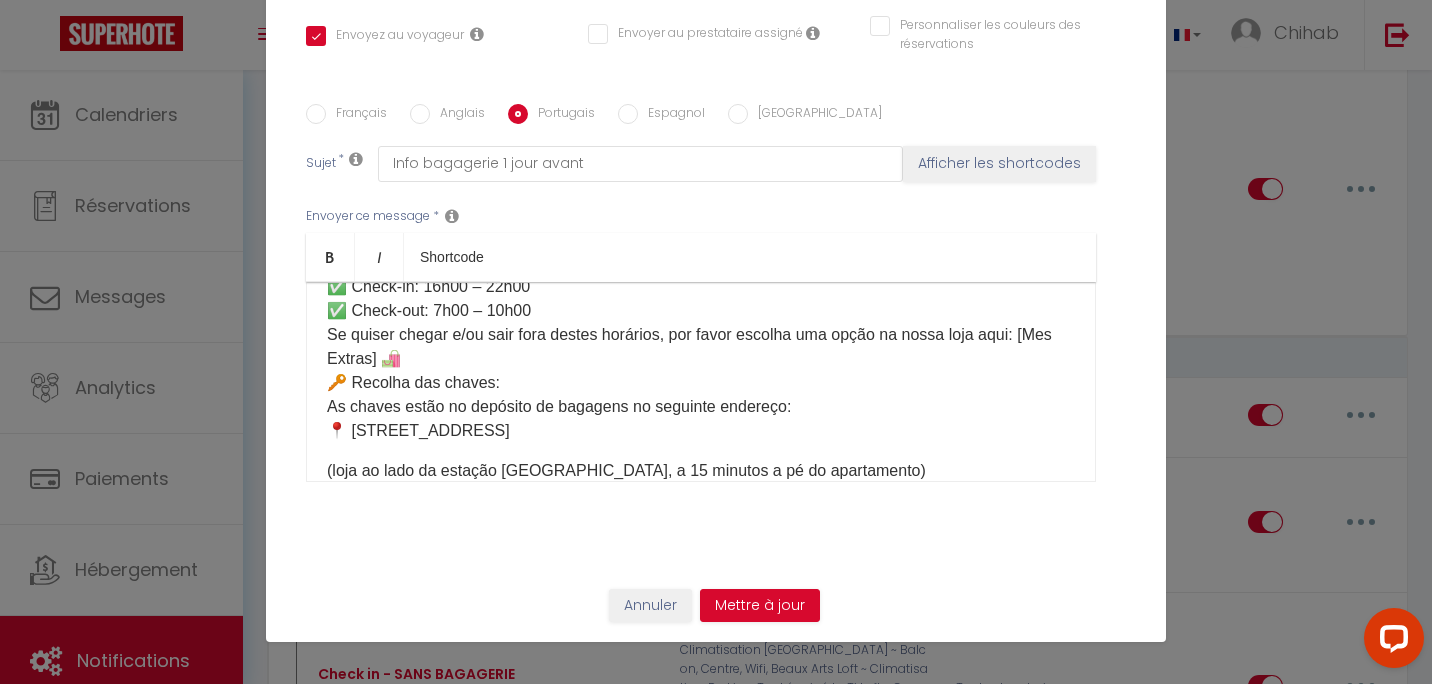 click on "Olá ☀️ Aqui estão as informações para aceder ao apartamento: ⏰ Horários: ✅ Check-in: 16h00 – 22h00 ✅ Check-out: 7h00 – 10h00 Se quiser chegar e/ou sair fora destes horários, por favor escolha uma opção na nossa loja aqui: [Mes Extras] 🛍️ 🔑 Recolha das chaves: As chaves estão no depósito de bagagens no seguinte endereço: 📍 [STREET_ADDRESS]
(loja ao lado da estação [GEOGRAPHIC_DATA], a 15 minutos a pé do apartamento)
👉 No local, vá ao terminal tátil e clique em:
Recolher ou depositar a chave do apartamento
Depois selecione ➡️ [Votre casier]
Após recolher as chaves, certifique-se de fechar bem o cacifo, por favor! 🙏
🚪 Acesso ao apartamento:
[étage]
Por favor consulte a página da reserva na secção “Como aceder ao alojamento” onde encontrará:
📷 Fotografias do apartamento
🏢 Piso
🔑 Utilização das chaves
🗑️ Localização dos caixotes do lixo
🔄 Saída:
🌐 Wifi:" at bounding box center (701, 382) 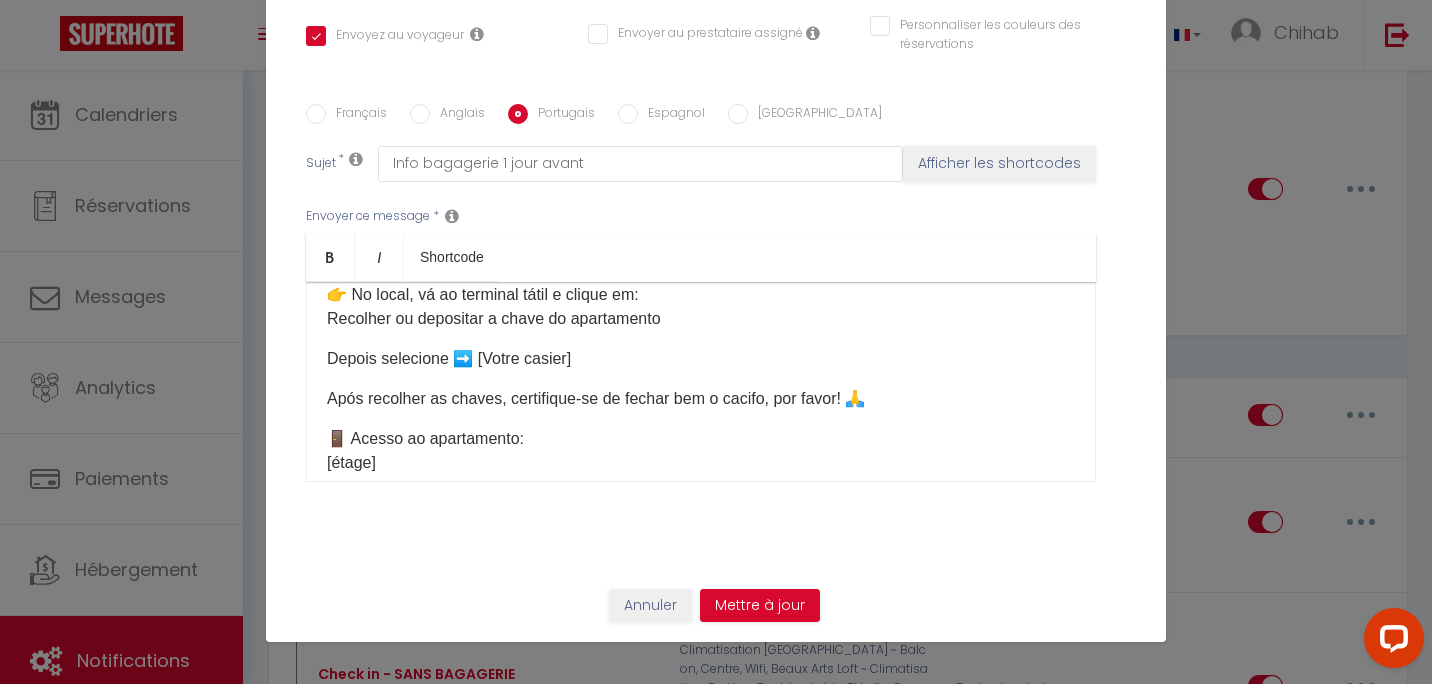 scroll, scrollTop: 200, scrollLeft: 0, axis: vertical 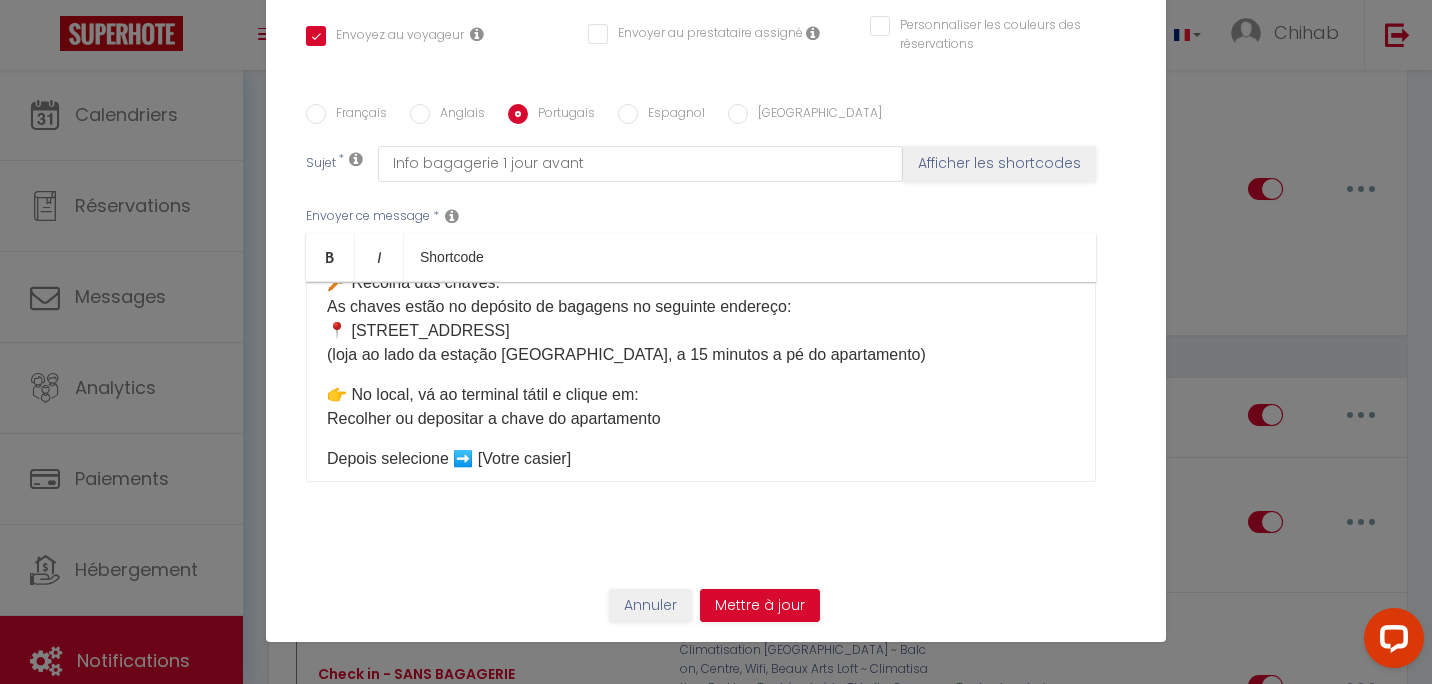 click on "👉 No local, vá ao terminal tátil e clique em:
Recolher ou depositar a chave do apartamento" at bounding box center (701, 407) 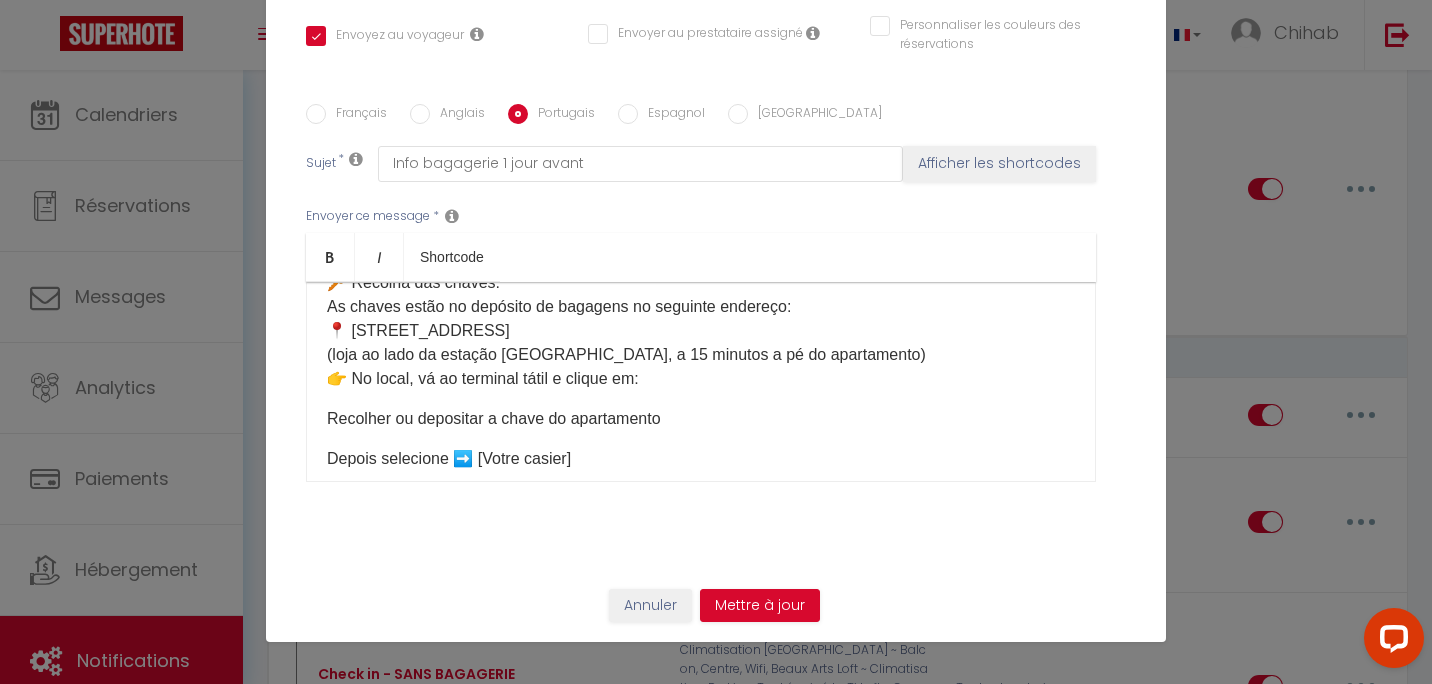 click on "Olá ☀️ Aqui estão as informações para aceder ao apartamento: ⏰ Horários: ✅ Check-in: 16h00 – 22h00 ✅ Check-out: 7h00 – 10h00 Se quiser chegar e/ou sair fora destes horários, por favor escolha uma opção na nossa loja aqui: [Mes Extras] 🛍️ 🔑 Recolha das chaves: As chaves estão no depósito de bagagens no seguinte endereço: 📍 [STREET_ADDRESS] (loja ao lado da estação [GEOGRAPHIC_DATA], a 15 minutos a pé do apartamento) 👉 No local, vá ao terminal tátil e clique em:
Recolher ou depositar a chave do apartamento
Depois selecione ➡️ [Votre casier]
Após recolher as chaves, certifique-se de fechar bem o cacifo, por favor! 🙏
🚪 Acesso ao apartamento:
[étage]
Por favor consulte a página da reserva na secção “Como aceder ao alojamento” onde encontrará:
📷 Fotografias do apartamento
🏢 Piso
🔑 Utilização das chaves
🗑️ Localização dos caixotes do lixo
🔄 Saída:
🌐 Wifi:
[WIFI 🛜]" at bounding box center [701, 382] 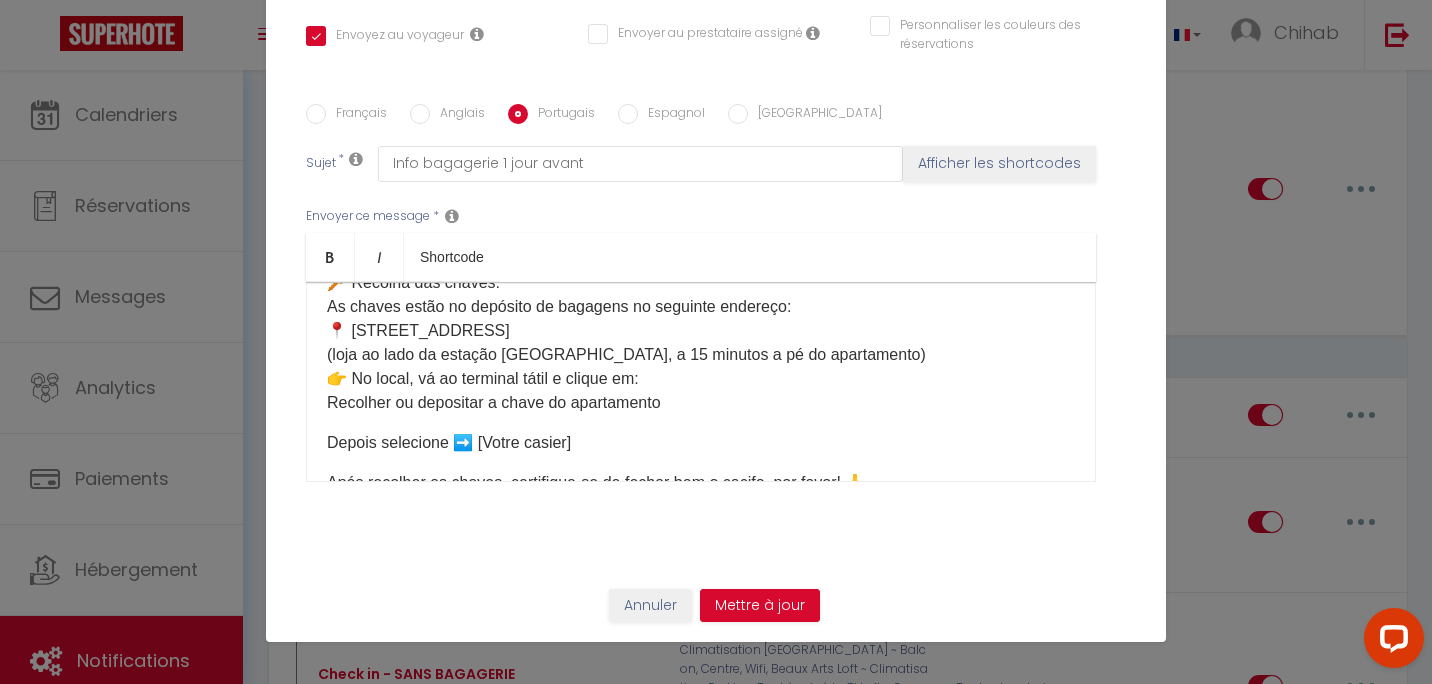 click on "Olá ☀️ Aqui estão as informações para aceder ao apartamento: ⏰ Horários: ✅ Check-in: 16h00 – 22h00 ✅ Check-out: 7h00 – 10h00 Se quiser chegar e/ou sair fora destes horários, por favor escolha uma opção na nossa loja aqui: [Mes Extras] 🛍️ 🔑 Recolha das chaves: As chaves estão no depósito de bagagens no seguinte endereço: 📍 [STREET_ADDRESS] (loja ao lado da estação [GEOGRAPHIC_DATA], a 15 minutos a pé do apartamento) 👉 No local, vá ao terminal tátil e clique em: Recolher ou depositar a chave do apartamento
Depois selecione ➡️ [Votre casier]
Após recolher as chaves, certifique-se de fechar bem o cacifo, por favor! 🙏
🚪 Acesso ao apartamento:
[étage]
Por favor consulte a página da reserva na secção “Como aceder ao alojamento” onde encontrará:
📷 Fotografias do apartamento
🏢 Piso
🔑 Utilização das chaves
🗑️ Localização dos caixotes do lixo
🔄 Saída:
🌐 Wifi:
[WIFI 🛜]" at bounding box center [701, 382] 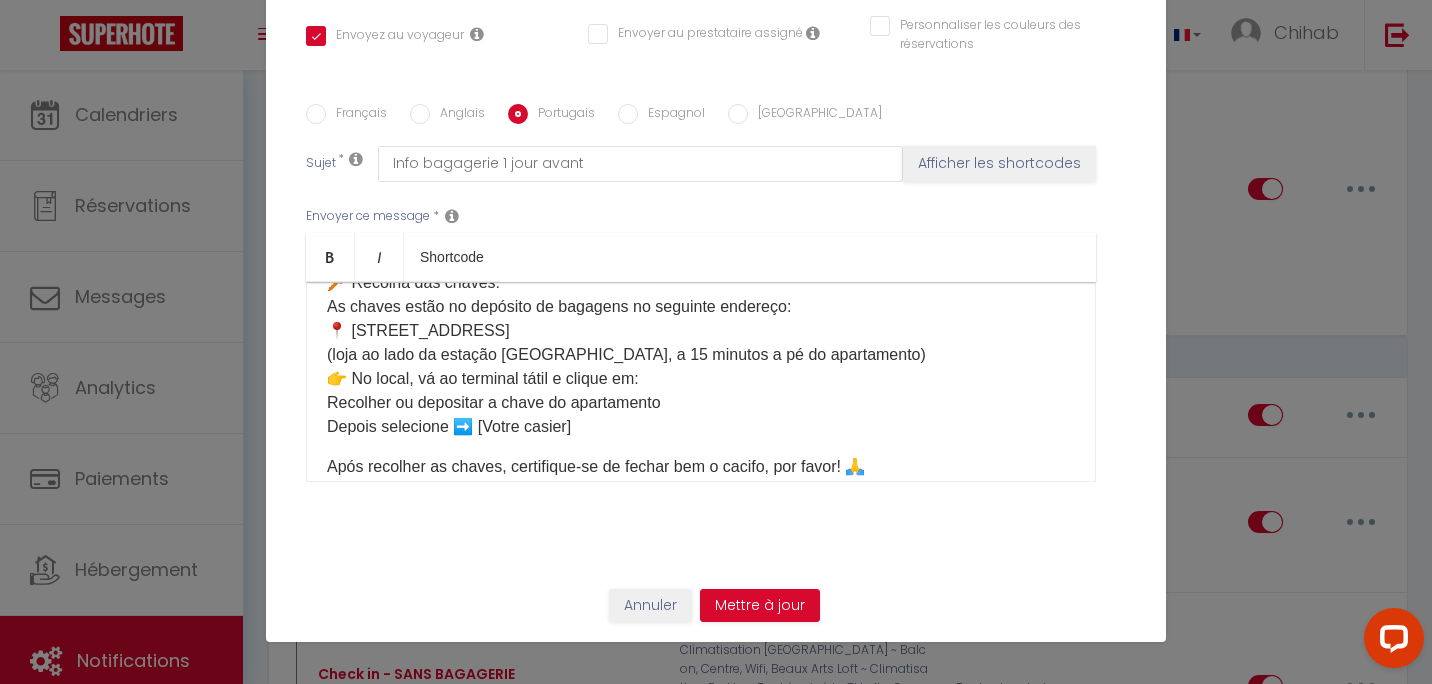 click on "Olá ☀️ Aqui estão as informações para aceder ao apartamento: ⏰ Horários: ✅ Check-in: 16h00 – 22h00 ✅ Check-out: 7h00 – 10h00 Se quiser chegar e/ou sair fora destes horários, por favor escolha uma opção na nossa loja aqui: [Mes Extras] 🛍️ 🔑 Recolha das chaves: As chaves estão no depósito de bagagens no seguinte endereço: 📍 [STREET_ADDRESS] (loja ao lado da estação [GEOGRAPHIC_DATA], a 15 minutos a pé do apartamento) 👉 No local, vá ao terminal tátil e clique em: Recolher ou depositar a chave do apartamento Depois selecione ➡️ [Votre casier]
Após recolher as chaves, certifique-se de fechar bem o cacifo, por favor! 🙏
🚪 Acesso ao apartamento:
[étage]
Por favor consulte a página da reserva na secção “Como aceder ao alojamento” onde encontrará:
📷 Fotografias do apartamento
🏢 Piso
🔑 Utilização das chaves
🗑️ Localização dos caixotes do lixo
🔄 Saída:
🌐 Wifi:
[WIFI 🛜]" at bounding box center [701, 382] 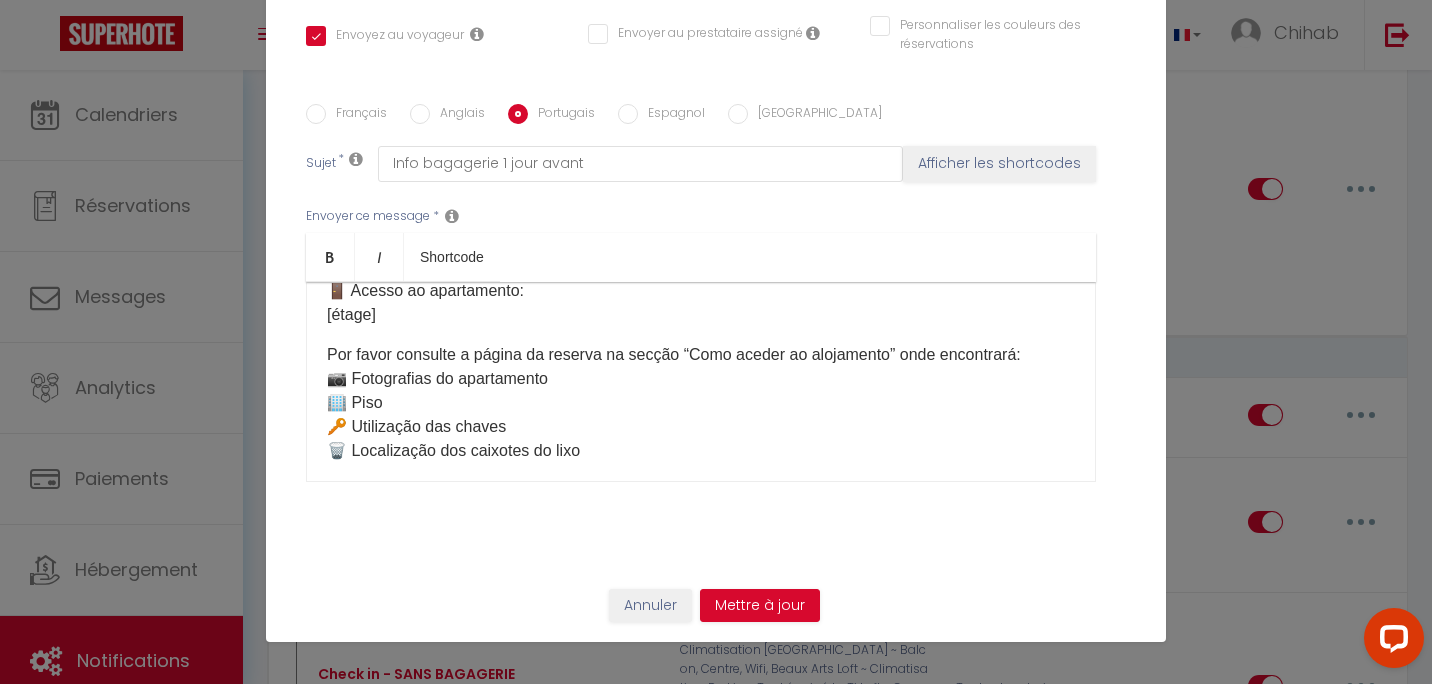 scroll, scrollTop: 300, scrollLeft: 0, axis: vertical 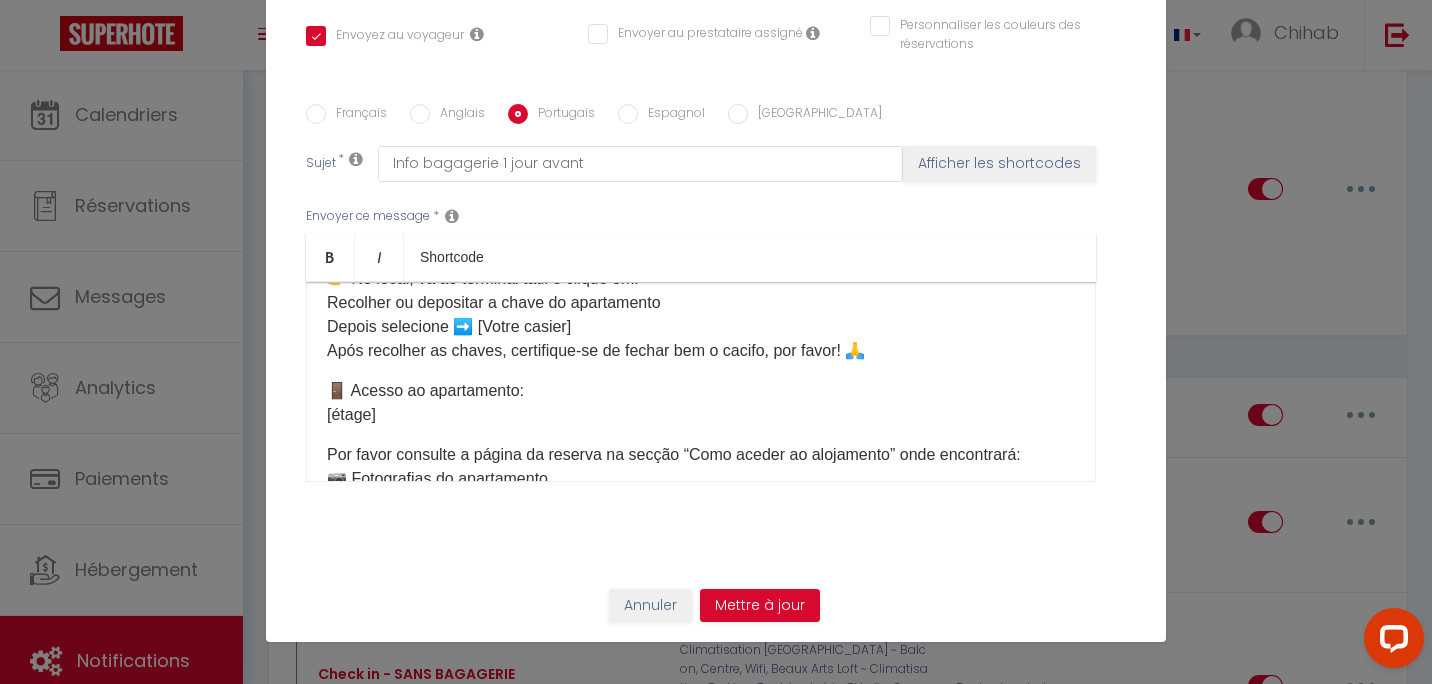 click on "Olá ☀️ Aqui estão as informações para aceder ao apartamento: ⏰ Horários: ✅ Check-in: 16h00 – 22h00 ✅ Check-out: 7h00 – 10h00 Se quiser chegar e/ou sair fora destes horários, por favor escolha uma opção na nossa loja aqui: [Mes Extras] 🛍️ 🔑 Recolha das chaves: As chaves estão no depósito de bagagens no seguinte endereço: 📍 [STREET_ADDRESS] (loja ao lado da estação [GEOGRAPHIC_DATA], a 15 minutos a pé do apartamento) 👉 No local, vá ao terminal tátil e clique em: Recolher ou depositar a chave do apartamento Depois selecione ➡️ [Votre casier] Após recolher as chaves, certifique-se de fechar bem o cacifo, por favor! 🙏
🚪 Acesso ao apartamento:
[étage]
Por favor consulte a página da reserva na secção “Como aceder ao alojamento” onde encontrará:
📷 Fotografias do apartamento
🏢 Piso
🔑 Utilização das chaves
🗑️ Localização dos caixotes do lixo
🔄 Saída:
🌐 Wifi:
[WIFI 🛜]" at bounding box center [701, 382] 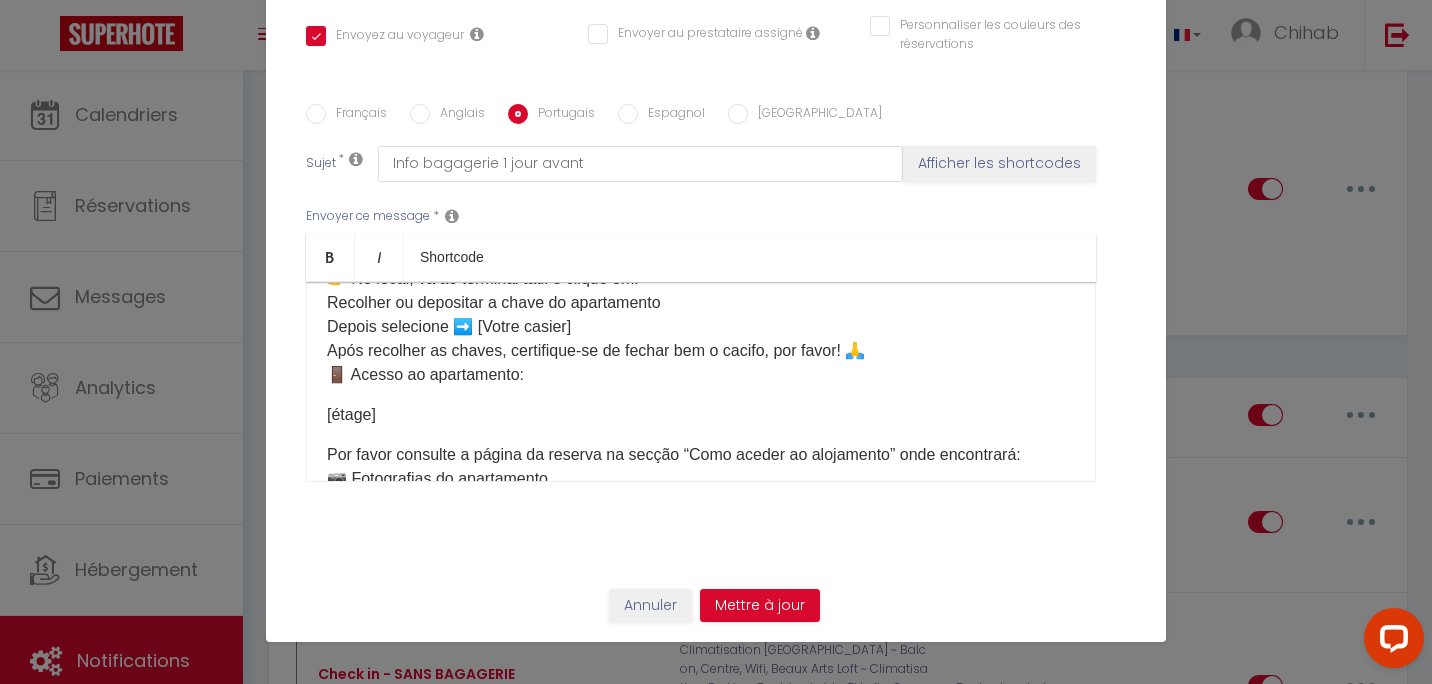 click on "Olá ☀️ Aqui estão as informações para aceder ao apartamento: ⏰ Horários: ✅ Check-in: 16h00 – 22h00 ✅ Check-out: 7h00 – 10h00 Se quiser chegar e/ou sair fora destes horários, por favor escolha uma opção na nossa loja aqui: [Mes Extras] 🛍️ 🔑 Recolha das chaves: As chaves estão no depósito de bagagens no seguinte endereço: 📍 [STREET_ADDRESS] (loja ao lado da estação [GEOGRAPHIC_DATA], a 15 minutos a pé do apartamento) 👉 No local, vá ao terminal tátil e clique em: Recolher ou depositar a chave do apartamento Depois selecione ➡️ [Votre casier] Após recolher as chaves, certifique-se de fechar bem o cacifo, por favor! 🙏 🚪 Acesso ao apartamento:
[étage]
Por favor consulte a página da reserva na secção “Como aceder ao alojamento” onde encontrará:
📷 Fotografias do apartamento
🏢 Piso
🔑 Utilização das chaves
🗑️ Localização dos caixotes do lixo
🔄 Saída:
🌐 Wifi:
[WIFI 🛜]" at bounding box center (701, 382) 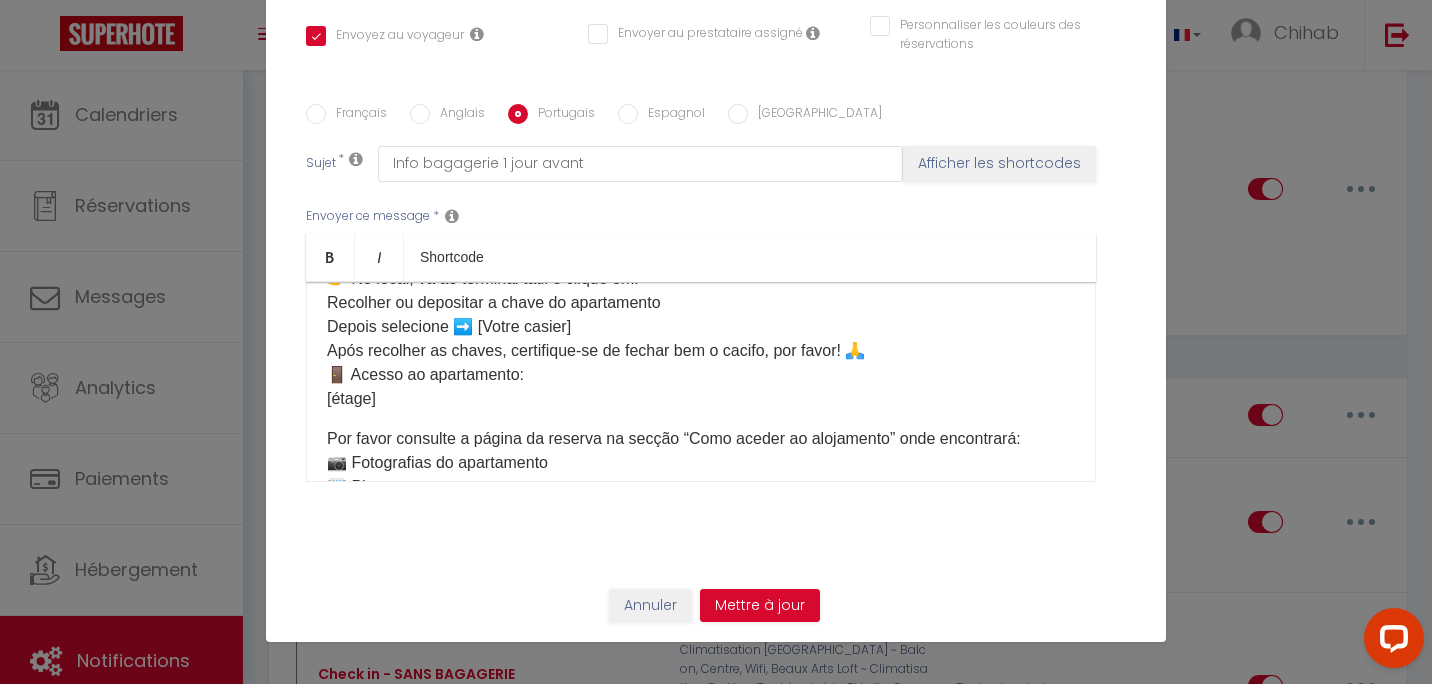 click on "Olá ☀️ Aqui estão as informações para aceder ao apartamento: ⏰ Horários: ✅ Check-in: 16h00 – 22h00 ✅ Check-out: 7h00 – 10h00 Se quiser chegar e/ou sair fora destes horários, por favor escolha uma opção na nossa loja aqui: [Mes Extras] 🛍️ 🔑 Recolha das chaves: As chaves estão no depósito de bagagens no seguinte endereço: 📍 [STREET_ADDRESS] (loja ao lado da estação [GEOGRAPHIC_DATA], a 15 minutos a pé do apartamento) 👉 No local, vá ao terminal tátil e clique em: Recolher ou depositar a chave do apartamento Depois selecione ➡️ [Votre casier] Após recolher as chaves, certifique-se de fechar bem o cacifo, por favor! 🙏 🚪 Acesso ao apartamento: [étage]
Por favor consulte a página da reserva na secção “Como aceder ao alojamento” onde encontrará:
📷 Fotografias do apartamento
🏢 Piso
🔑 Utilização das chaves
🗑️ Localização dos caixotes do lixo
🔄 Saída:
🌐 Wifi:
[WIFI 🛜]" at bounding box center [701, 382] 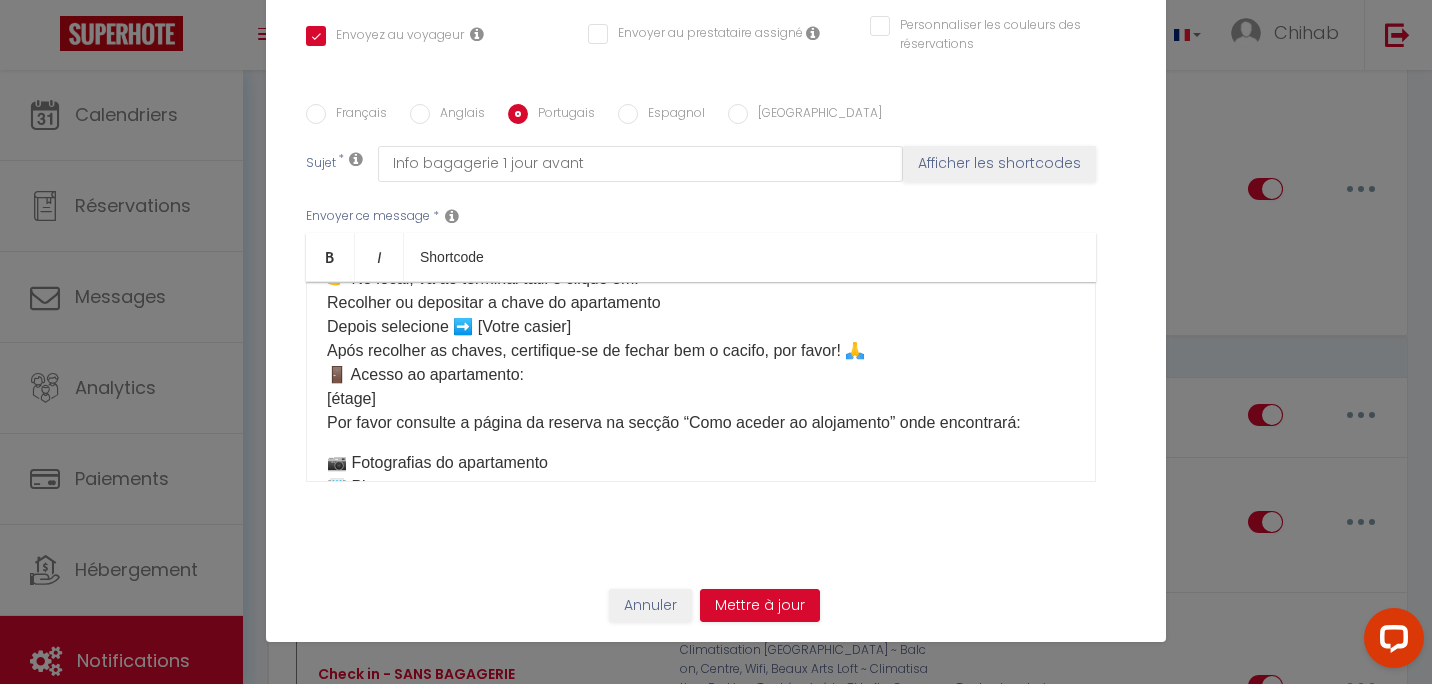 click on "📷 Fotografias do apartamento
🏢 Piso
🔑 Utilização das chaves
🗑️ Localização dos caixotes do lixo" at bounding box center (701, 499) 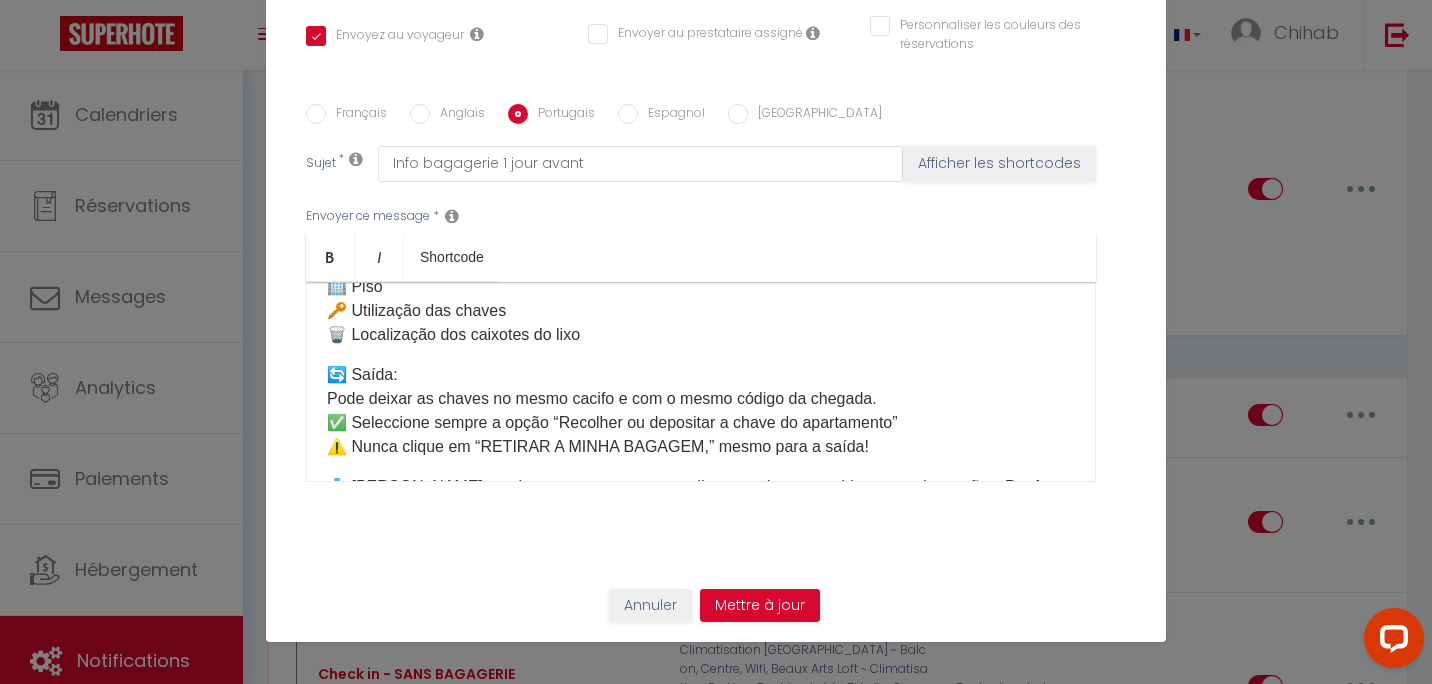 scroll, scrollTop: 400, scrollLeft: 0, axis: vertical 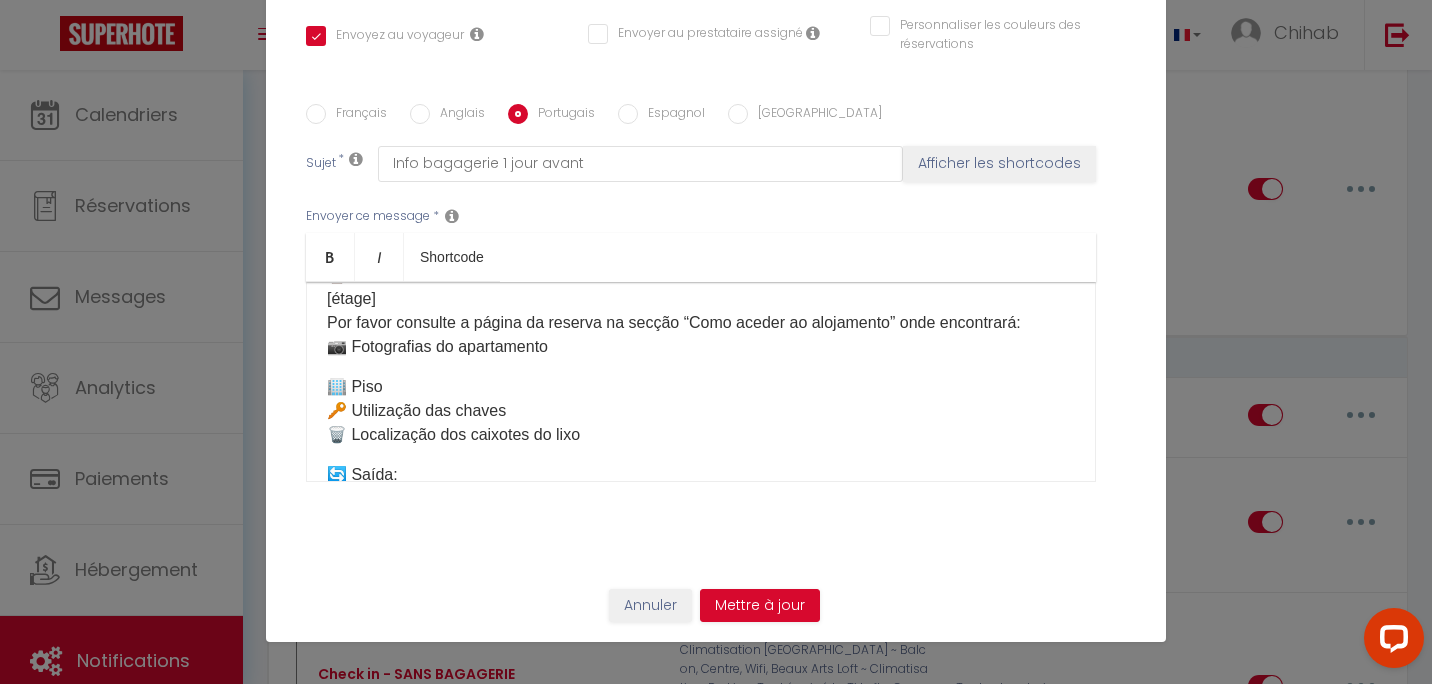click on "Français     Anglais     Portugais     Espagnol     Italien   Sujet   *     Info bagagerie 1 jour avant   Afficher les shortcodes   Envoyer ce message   *     Bold Italic Shortcode Rich text editor Olá ☀️ Aqui estão as informações para aceder ao apartamento: ⏰ Horários: ✅ Check-in: 16h00 – 22h00 ✅ Check-out: 7h00 – 10h00 Se quiser chegar e/ou sair fora destes horários, por favor escolha uma opção na nossa loja aqui: [Mes Extras] 🛍️ 🔑 Recolha das chaves: As chaves estão no depósito de bagagens no seguinte endereço: 📍 [STREET_ADDRESS] (loja ao lado da [GEOGRAPHIC_DATA], a 15 minutos a pé do apartamento) 👉 No local, vá ao terminal tátil e clique em: Recolher ou depositar a chave do apartamento Depois selecione ➡️ [Votre casier] Após recolher as chaves, certifique-se de fechar bem o cacifo, por favor! 🙏 🚪 Acesso ao apartamento: [étage] 📷 Fotografias do apartamento
🏢 Piso
🔑 Utilização das chaves
🔄 Saída:" at bounding box center [716, 305] 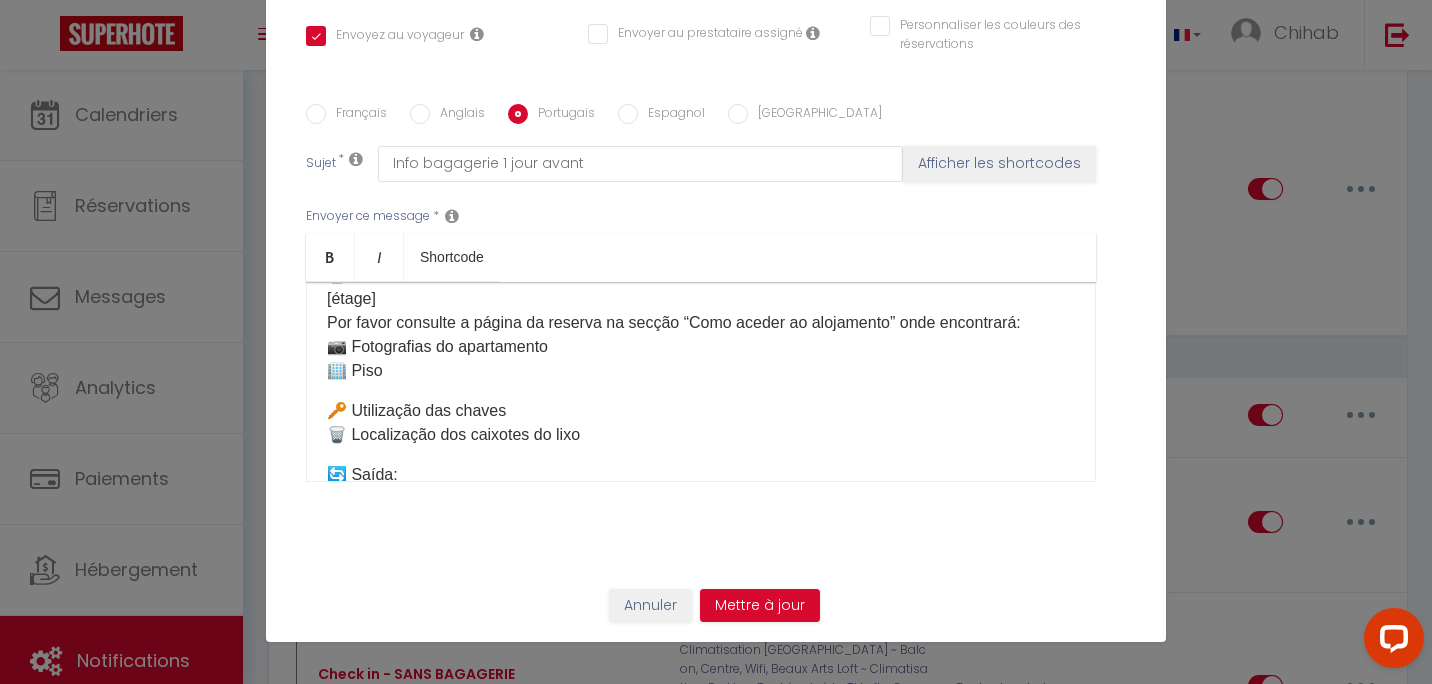 click on "Olá ☀️ Aqui estão as informações para aceder ao apartamento: ⏰ Horários: ✅ Check-in: 16h00 – 22h00 ✅ Check-out: 7h00 – 10h00 Se quiser chegar e/ou sair fora destes horários, por favor escolha uma opção na nossa loja aqui: [Mes Extras] 🛍️ 🔑 Recolha das chaves: As chaves estão no depósito de bagagens no seguinte endereço: 📍 [STREET_ADDRESS] (loja ao lado da estação [GEOGRAPHIC_DATA], a 15 minutos a pé do apartamento) 👉 No local, vá ao terminal tátil e clique em: Recolher ou depositar a chave do apartamento Depois selecione ➡️ [Votre casier] Após recolher as chaves, certifique-se de fechar bem o cacifo, por favor! 🙏 🚪 Acesso ao apartamento: [étage] Por favor consulte a página da reserva na secção “Como aceder ao alojamento” onde encontrará: 📷 Fotografias do apartamento 🏢 Piso
🔑 Utilização das chaves
🗑️ Localização dos caixotes do lixo
🔄 Saída:
🌐 Wifi:
[WIFI 🛜]" at bounding box center (701, 382) 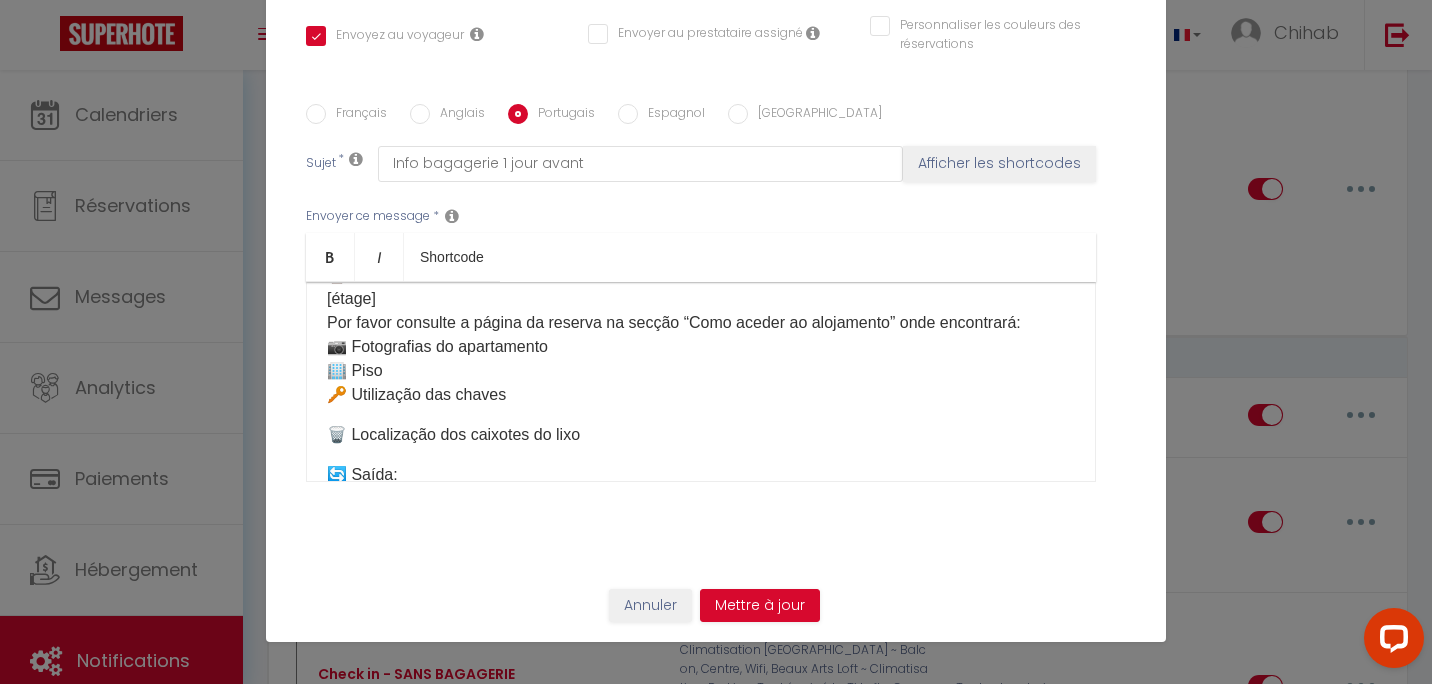 click on "Olá ☀️ Aqui estão as informações para aceder ao apartamento: ⏰ Horários: ✅ Check-in: 16h00 – 22h00 ✅ Check-out: 7h00 – 10h00 Se quiser chegar e/ou sair fora destes horários, por favor escolha uma opção na nossa loja aqui: [Mes Extras] 🛍️ 🔑 Recolha das chaves: As chaves estão no depósito de bagagens no seguinte endereço: 📍 [STREET_ADDRESS] (loja ao lado da estação [GEOGRAPHIC_DATA], a 15 minutos a pé do apartamento) 👉 No local, vá ao terminal tátil e clique em: Recolher ou depositar a chave do apartamento Depois selecione ➡️ [Votre casier] Após recolher as chaves, certifique-se de fechar bem o cacifo, por favor! 🙏 🚪 Acesso ao apartamento: [étage] Por favor consulte a página da reserva na secção “Como aceder ao alojamento” onde encontrará: 📷 Fotografias do apartamento 🏢 Piso 🔑 Utilização das chaves
🗑️ Localização dos caixotes do lixo
🔄 Saída:
🌐 Wifi:
[WIFI 🛜]" at bounding box center [701, 382] 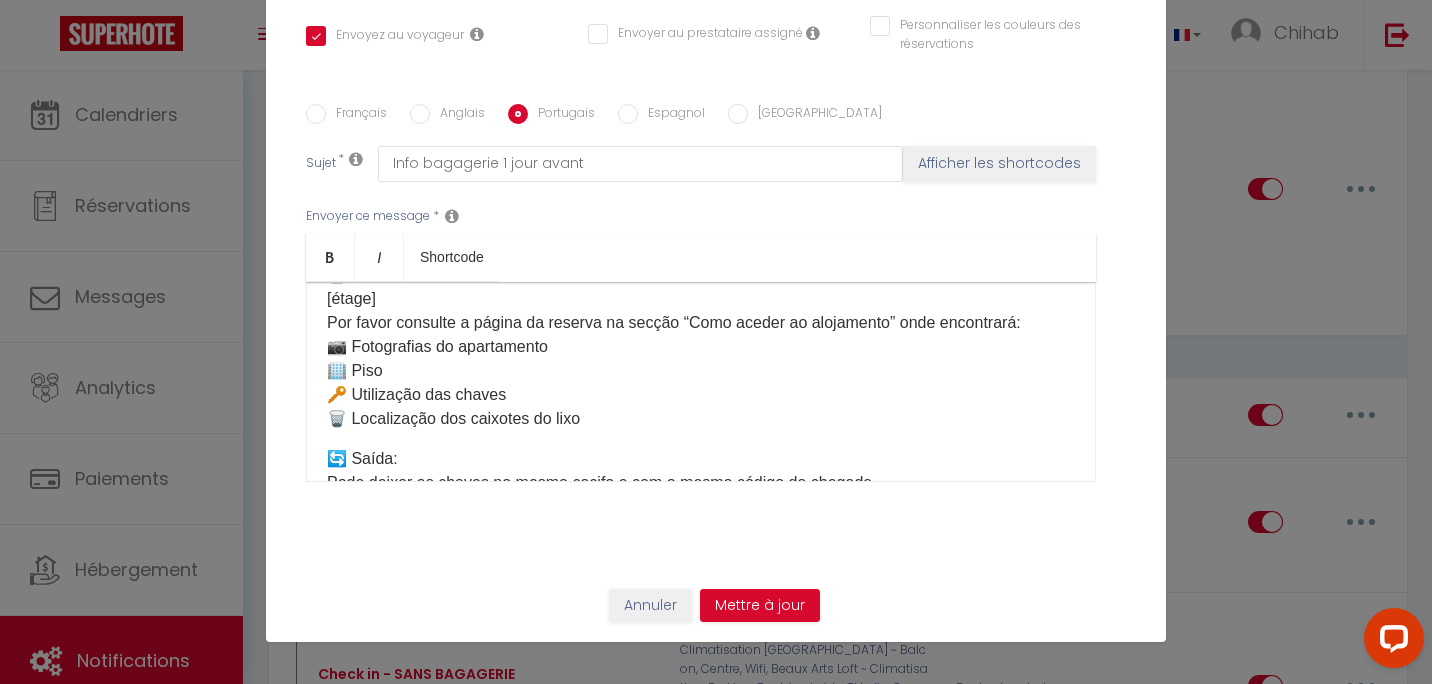 click on "Olá ☀️ Aqui estão as informações para aceder ao apartamento: ⏰ Horários: ✅ Check-in: 16h00 – 22h00 ✅ Check-out: 7h00 – 10h00 Se quiser chegar e/ou sair fora destes horários, por favor escolha uma opção na nossa loja aqui: [Mes Extras] 🛍️ 🔑 Recolha das chaves: As chaves estão no depósito de bagagens no seguinte endereço: 📍 [STREET_ADDRESS] (loja ao lado da estação [GEOGRAPHIC_DATA], a 15 minutos a pé do apartamento) 👉 No local, vá ao terminal tátil e clique em: Recolher ou depositar a chave do apartamento Depois selecione ➡️ [Votre casier] Após recolher as chaves, certifique-se de fechar bem o cacifo, por favor! 🙏 🚪 Acesso ao apartamento: [étage] Por favor consulte a página da reserva na secção “Como aceder ao alojamento” onde encontrará: 📷 Fotografias do apartamento 🏢 Piso 🔑 Utilização das chaves 🗑️ Localização dos caixotes do lixo
🔄 Saída:
🌐 Wifi:
[WIFI 🛜]" at bounding box center [701, 382] 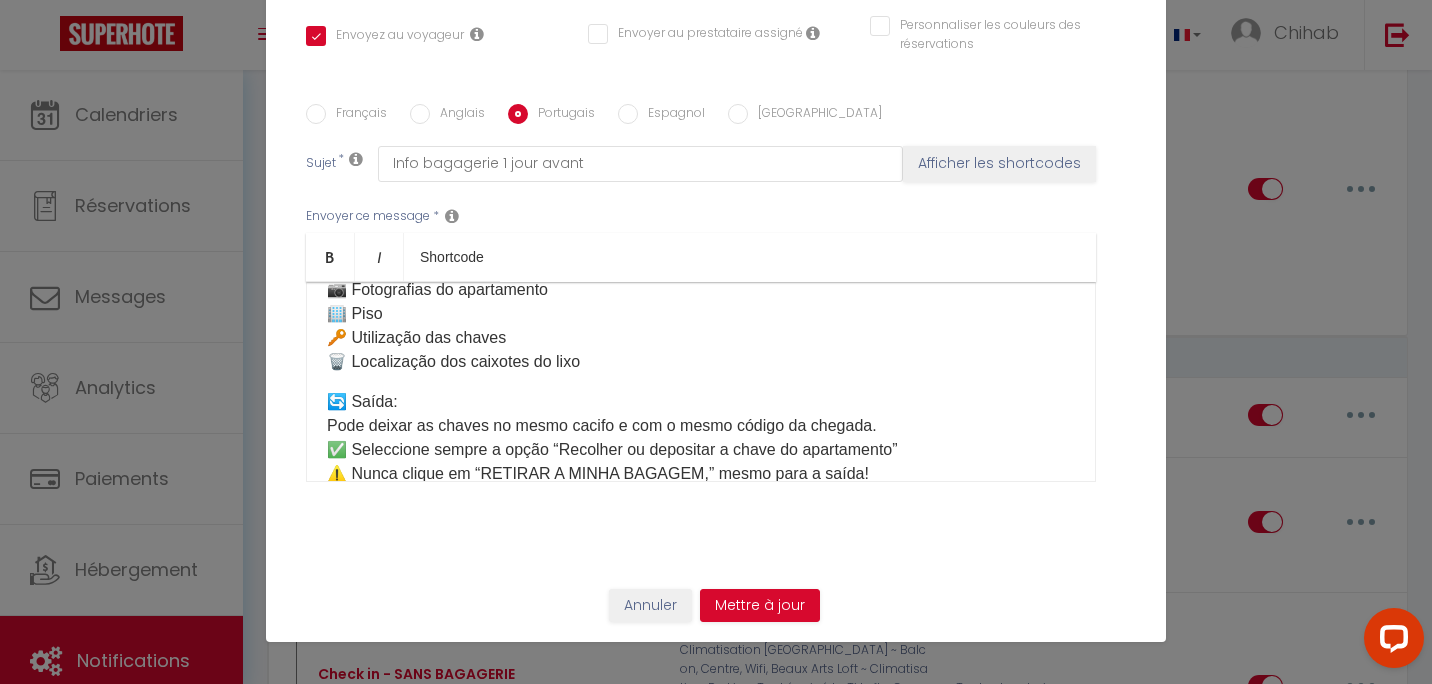 scroll, scrollTop: 500, scrollLeft: 0, axis: vertical 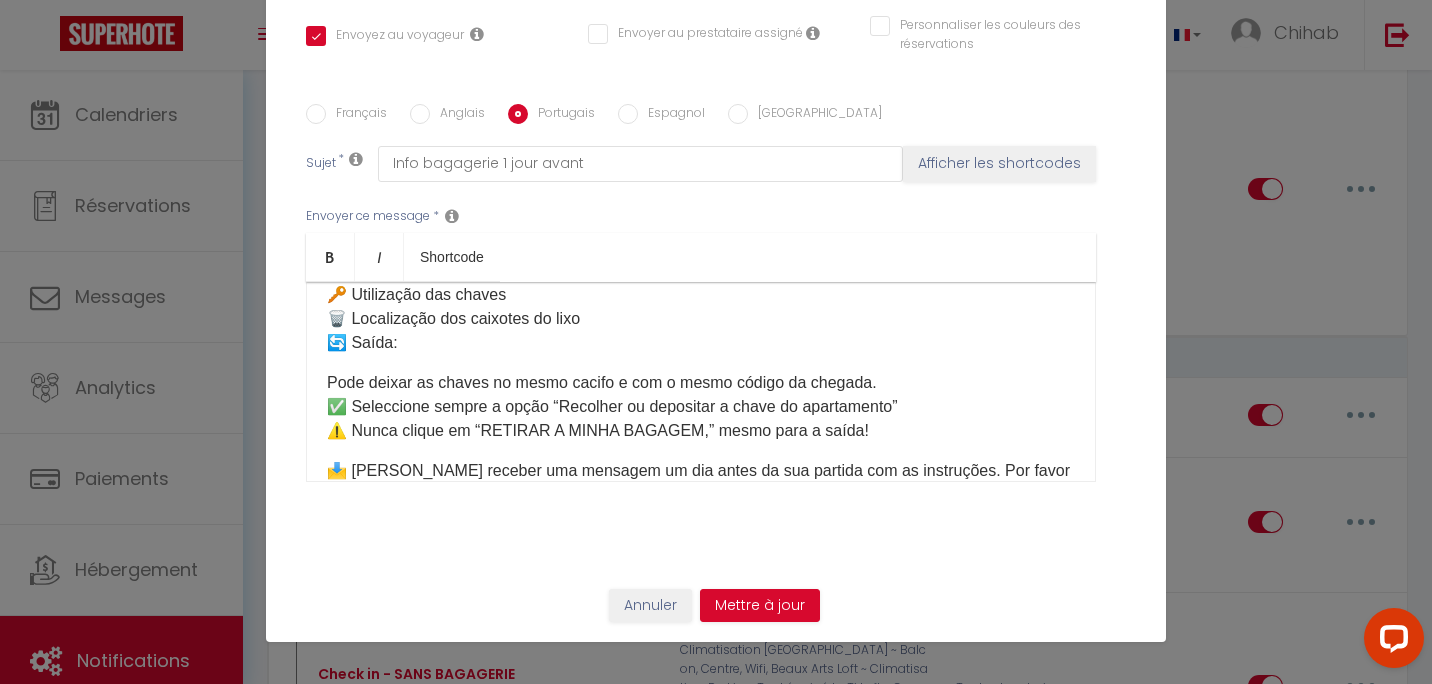 click on "Olá ☀️ Aqui estão as informações para aceder ao apartamento: ⏰ Horários: ✅ Check-in: 16h00 – 22h00 ✅ Check-out: 7h00 – 10h00 Se quiser chegar e/ou sair fora destes horários, por favor escolha uma opção na nossa loja aqui: [Mes Extras] 🛍️ 🔑 Recolha das chaves: As chaves estão no depósito de bagagens no seguinte endereço: 📍 [STREET_ADDRESS] (loja ao lado da estação [GEOGRAPHIC_DATA], a 15 minutos a pé do apartamento) 👉 No local, vá ao terminal tátil e clique em: Recolher ou depositar a chave do apartamento Depois selecione ➡️ [Votre casier] Após recolher as chaves, certifique-se de fechar bem o cacifo, por favor! 🙏 🚪 Acesso ao apartamento: [étage] Por favor consulte a página da reserva na secção “Como aceder ao alojamento” onde encontrará: 📷 Fotografias do apartamento 🏢 Piso 🔑 Utilização das chaves 🗑️ Localização dos caixotes do lixo 🔄 Saída:
🌐 Wifi:
[WIFI 🛜]
⚠️ Lembrete importante:" at bounding box center [701, 382] 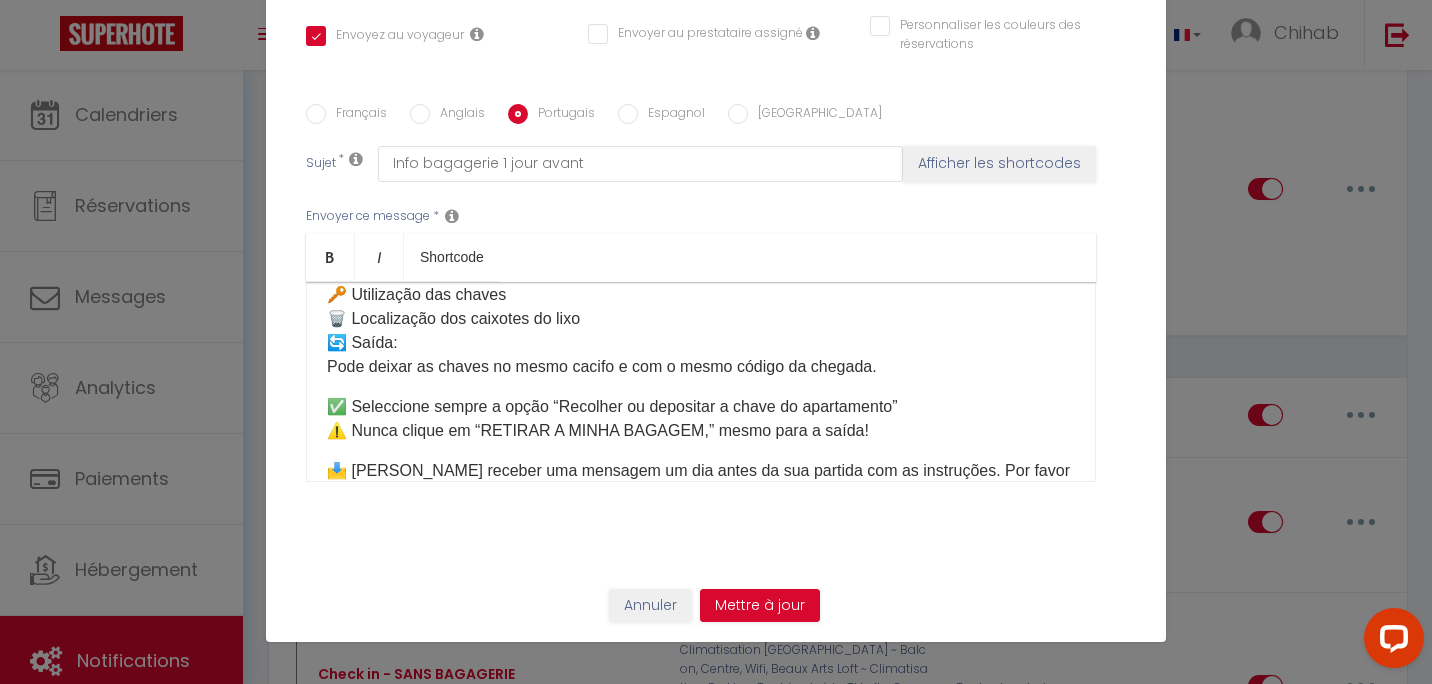 click on "✅ Seleccione sempre a opção “Recolher ou depositar a chave do apartamento”
⚠️ Nunca clique em “RETIRAR A MINHA BAGAGEM,” mesmo para a saída!" at bounding box center (701, 419) 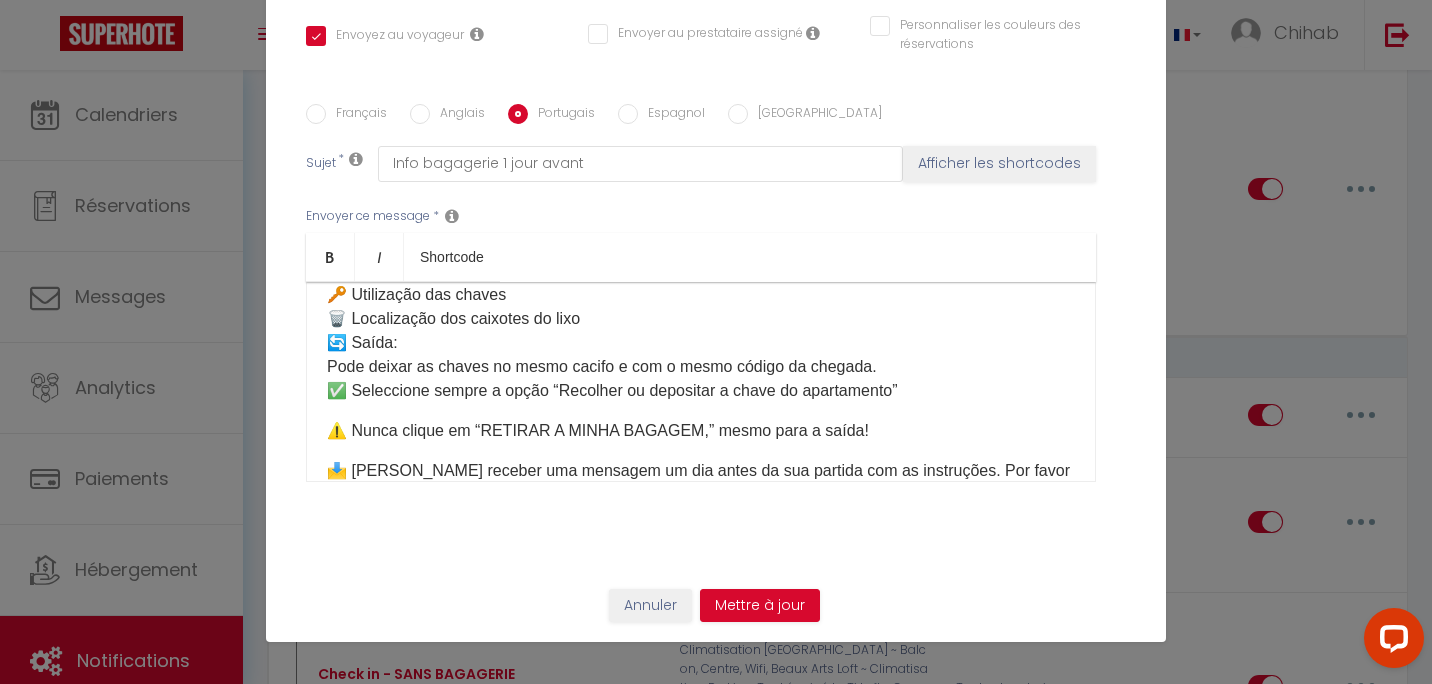 click on "⚠️ Nunca clique em “RETIRAR A MINHA BAGAGEM,” mesmo para a saída!" at bounding box center (701, 431) 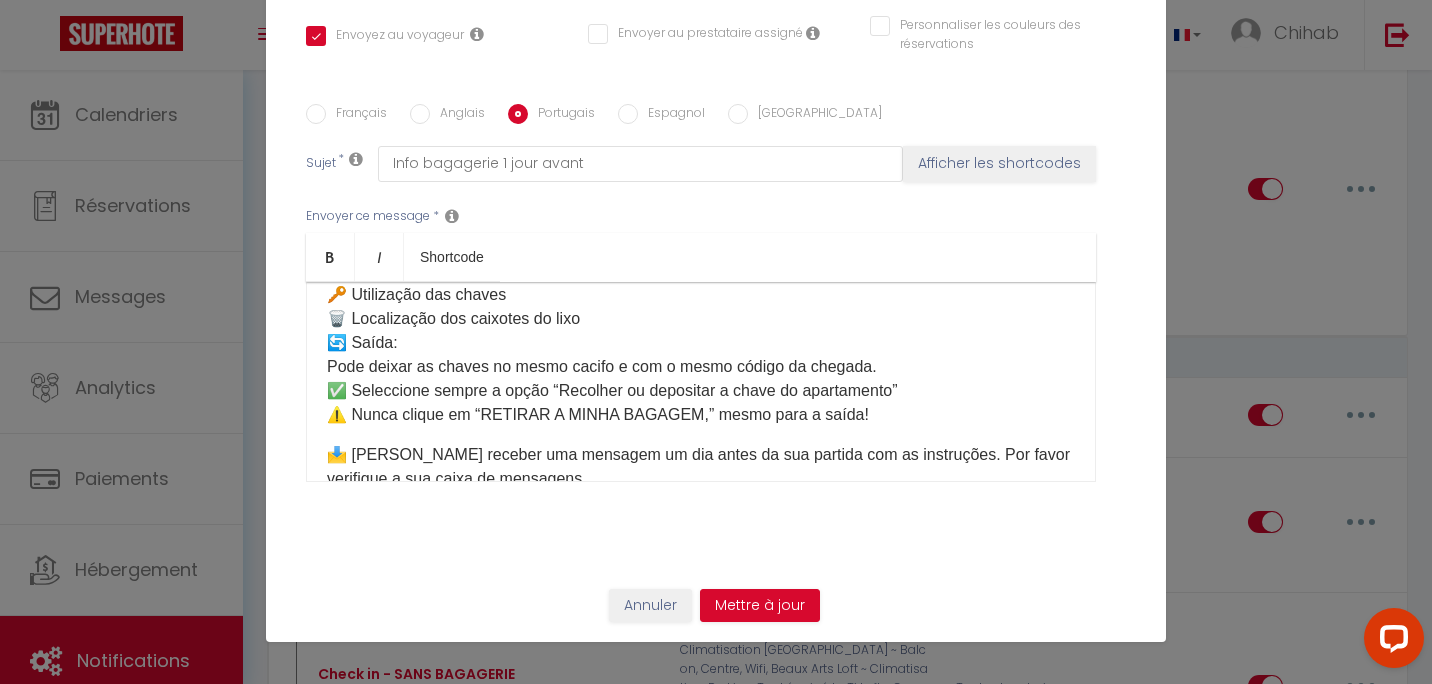 click on "📩 [PERSON_NAME] receber uma mensagem um dia antes da sua partida com as instruções. Por favor verifique a sua caixa de mensagens." at bounding box center (701, 467) 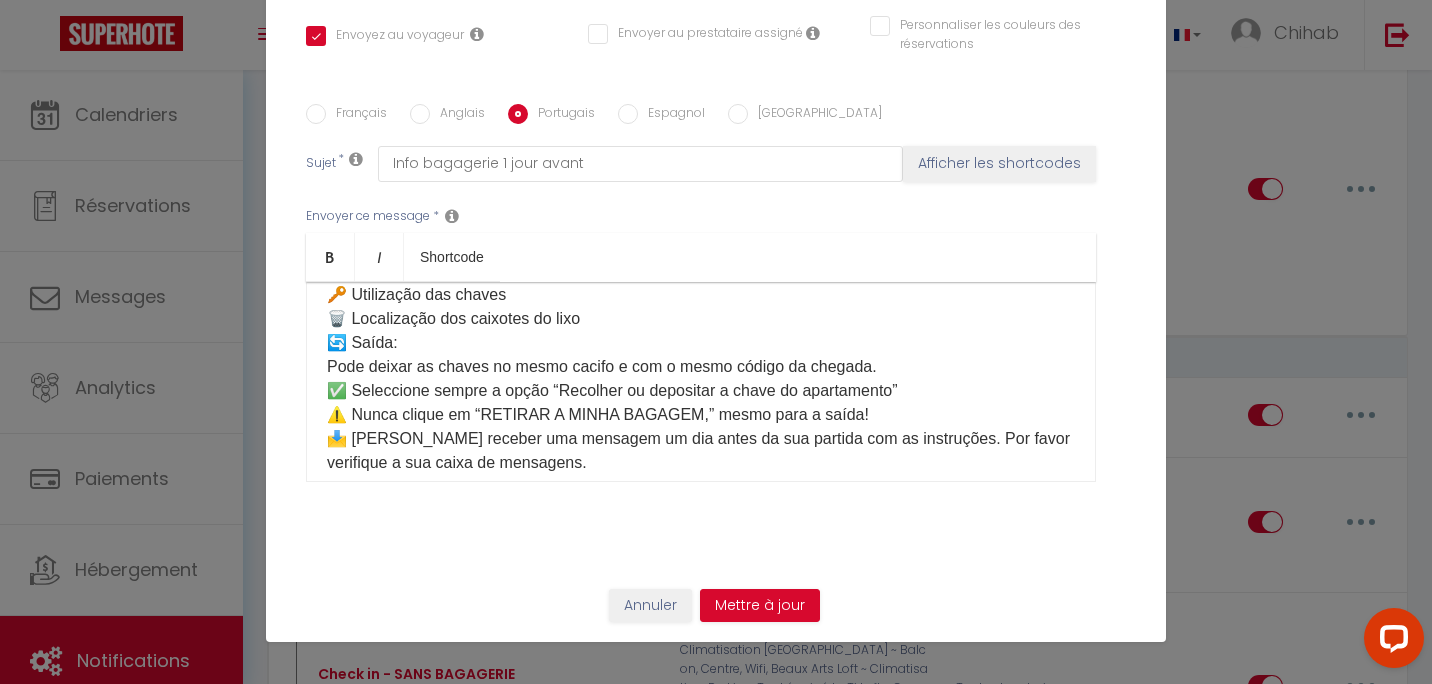 scroll, scrollTop: 600, scrollLeft: 0, axis: vertical 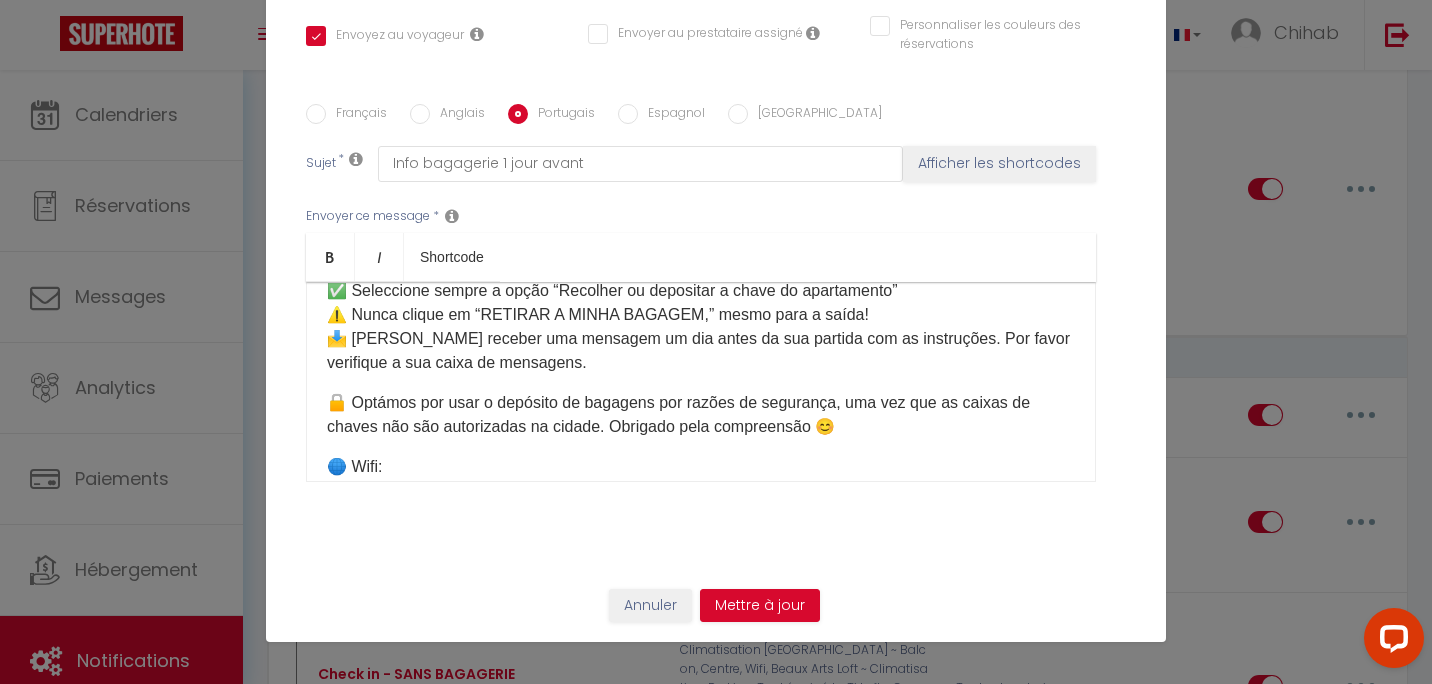 click on "Olá ☀️ Aqui estão as informações para aceder ao apartamento: ⏰ Horários: ✅ Check-in: 16h00 – 22h00 ✅ Check-out: 7h00 – 10h00 Se quiser chegar e/ou sair fora destes horários, por favor escolha uma opção na nossa loja aqui: [Mes Extras] 🛍️ 🔑 Recolha das chaves: As chaves estão no depósito de bagagens no seguinte endereço: 📍 [STREET_ADDRESS] (loja ao lado da estação [GEOGRAPHIC_DATA], a 15 minutos a pé do apartamento) 👉 No local, vá ao terminal tátil e clique em: Recolher ou depositar a chave do apartamento Depois selecione ➡️ [Votre casier] Após recolher as chaves, certifique-se de fechar bem o cacifo, por favor! 🙏 🚪 Acesso ao apartamento: [étage] Por favor consulte a página da reserva na secção “Como aceder ao alojamento” onde encontrará: 📷 Fotografias do apartamento 🏢 Piso 🔑 Utilização das chaves 🗑️ Localização dos caixotes do lixo 🔄 Saída: Pode deixar as chaves no mesmo cacifo e com o mesmo código da chegada." at bounding box center (701, 382) 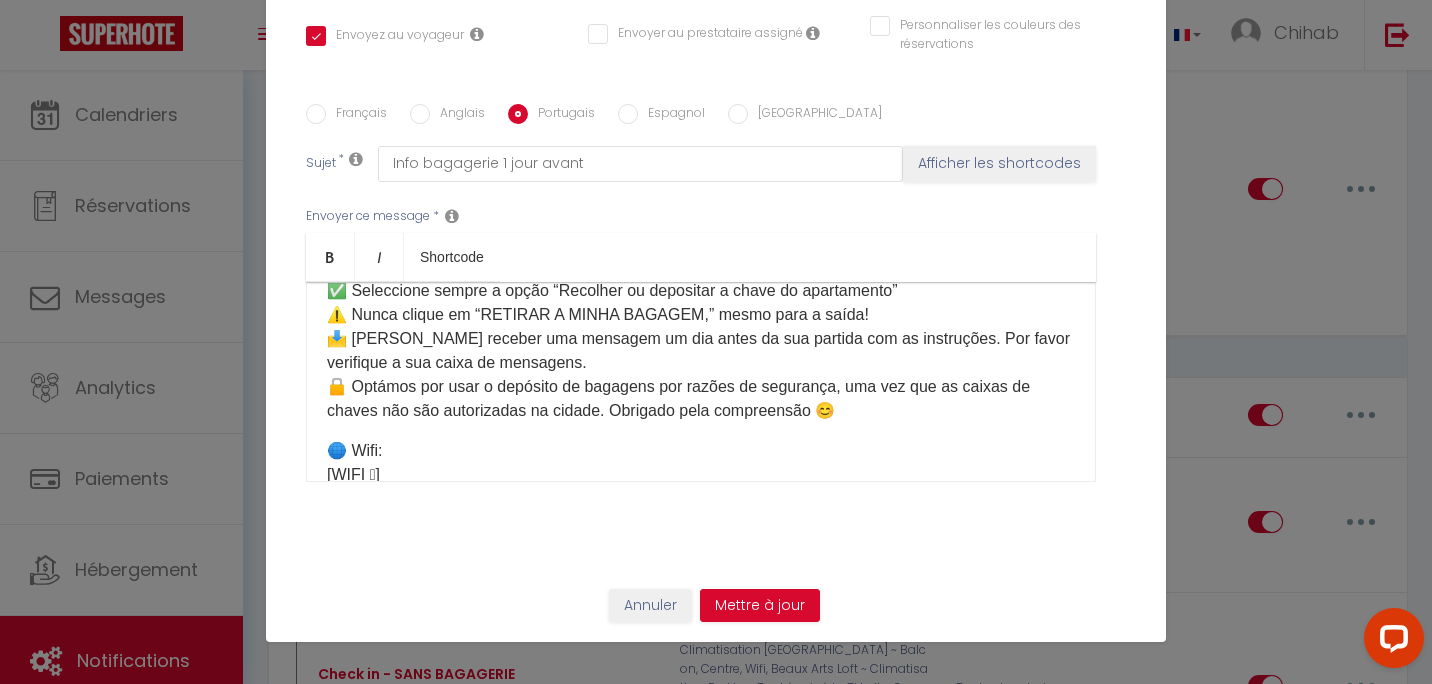 click on "Olá ☀️ Aqui estão as informações para aceder ao apartamento: ⏰ Horários: ✅ Check-in: 16h00 – 22h00 ✅ Check-out: 7h00 – 10h00 Se quiser chegar e/ou sair fora destes horários, por favor escolha uma opção na nossa loja aqui: [Mes Extras] 🛍️ 🔑 Recolha das chaves: As chaves estão no depósito de bagagens no seguinte endereço: 📍 [STREET_ADDRESS] (loja ao lado da estação [GEOGRAPHIC_DATA], a 15 minutos a pé do apartamento) 👉 No local, vá ao terminal tátil e clique em: Recolher ou depositar a chave do apartamento Depois selecione ➡️ [Votre casier] Após recolher as chaves, certifique-se de fechar bem o cacifo, por favor! 🙏 🚪 Acesso ao apartamento: [étage] Por favor consulte a página da reserva na secção “Como aceder ao alojamento” onde encontrará: 📷 Fotografias do apartamento 🏢 Piso 🔑 Utilização das chaves 🗑️ Localização dos caixotes do lixo 🔄 Saída: Pode deixar as chaves no mesmo cacifo e com o mesmo código da chegada." at bounding box center (701, 382) 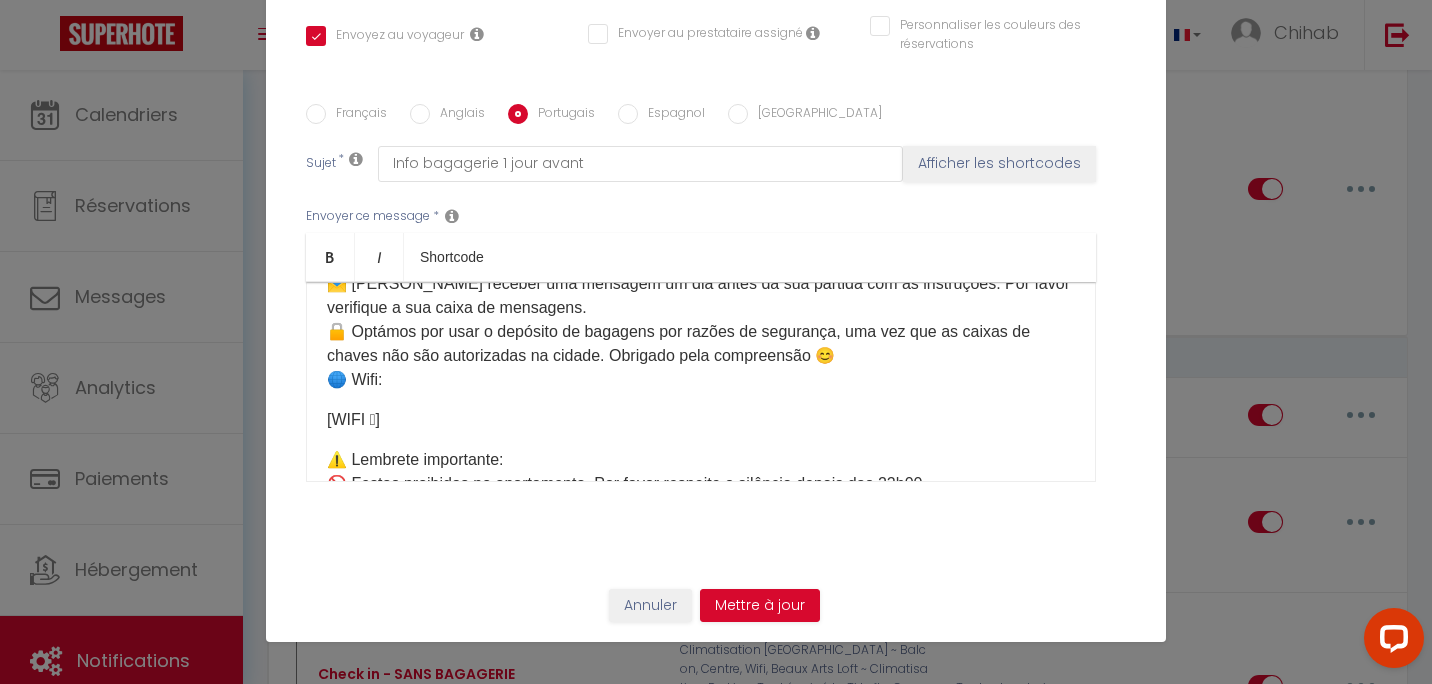scroll, scrollTop: 700, scrollLeft: 0, axis: vertical 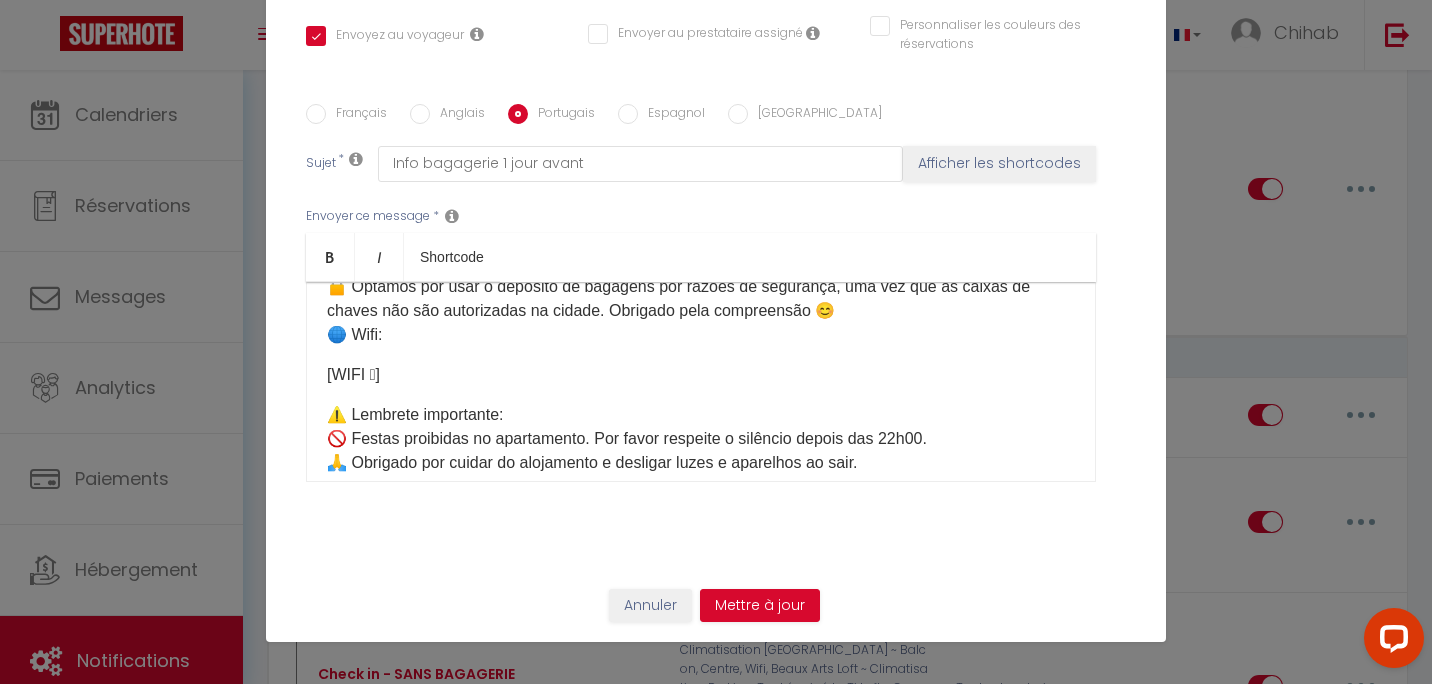click on "Olá ☀️ Aqui estão as informações para aceder ao apartamento: ⏰ Horários: ✅ Check-in: 16h00 – 22h00 ✅ Check-out: 7h00 – 10h00 Se quiser chegar e/ou sair fora destes horários, por favor escolha uma opção na nossa loja aqui: [Mes Extras] 🛍️ 🔑 Recolha das chaves: As chaves estão no depósito de bagagens no seguinte endereço: 📍 [STREET_ADDRESS] (loja ao lado da estação [GEOGRAPHIC_DATA], a 15 minutos a pé do apartamento) 👉 No local, vá ao terminal tátil e clique em: Recolher ou depositar a chave do apartamento Depois selecione ➡️ [Votre casier] Após recolher as chaves, certifique-se de fechar bem o cacifo, por favor! 🙏 🚪 Acesso ao apartamento: [étage] Por favor consulte a página da reserva na secção “Como aceder ao alojamento” onde encontrará: 📷 Fotografias do apartamento 🏢 Piso 🔑 Utilização das chaves 🗑️ Localização dos caixotes do lixo 🔄 Saída: Pode deixar as chaves no mesmo cacifo e com o mesmo código da chegada." at bounding box center (701, 382) 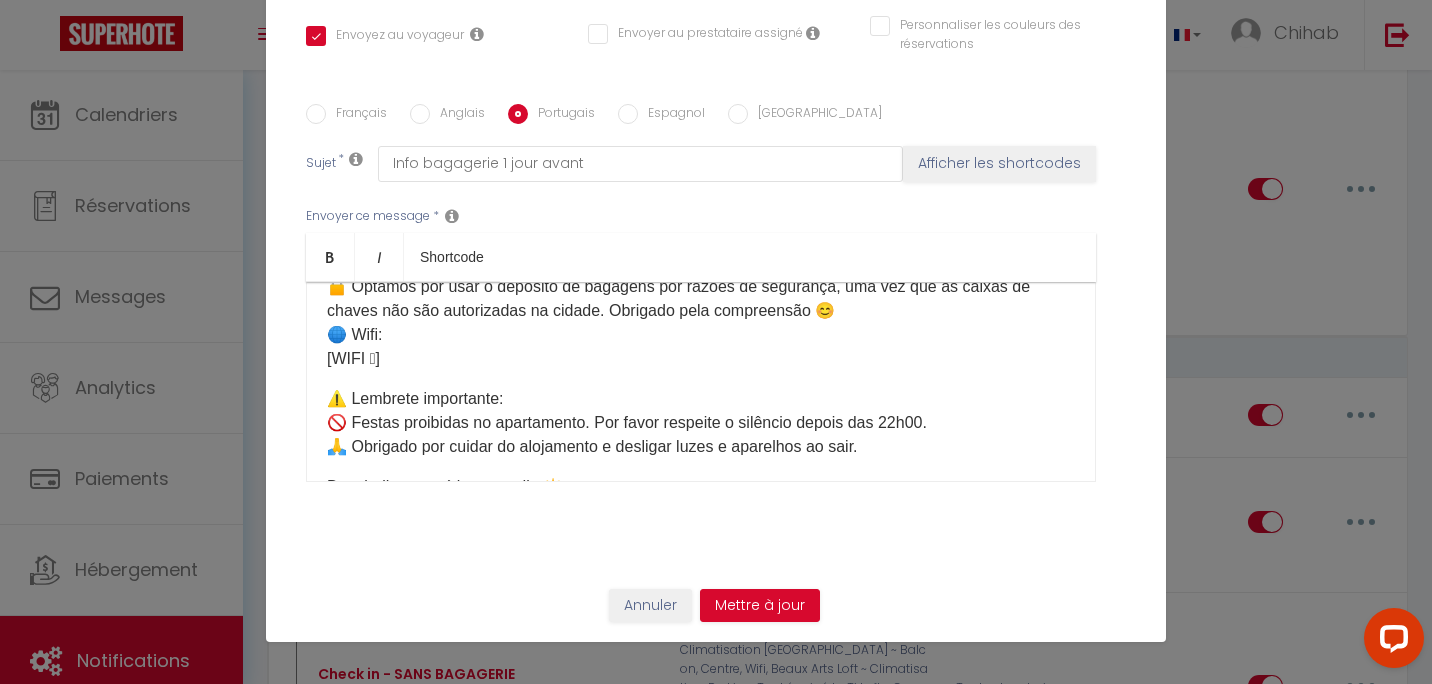 click on "⚠️ Lembrete importante:
🚫 Festas proibidas no apartamento. Por favor respeite o silêncio depois das 22h00.
🙏 Obrigado por cuidar do alojamento e desligar luzes e aparelhos ao sair." at bounding box center (701, 423) 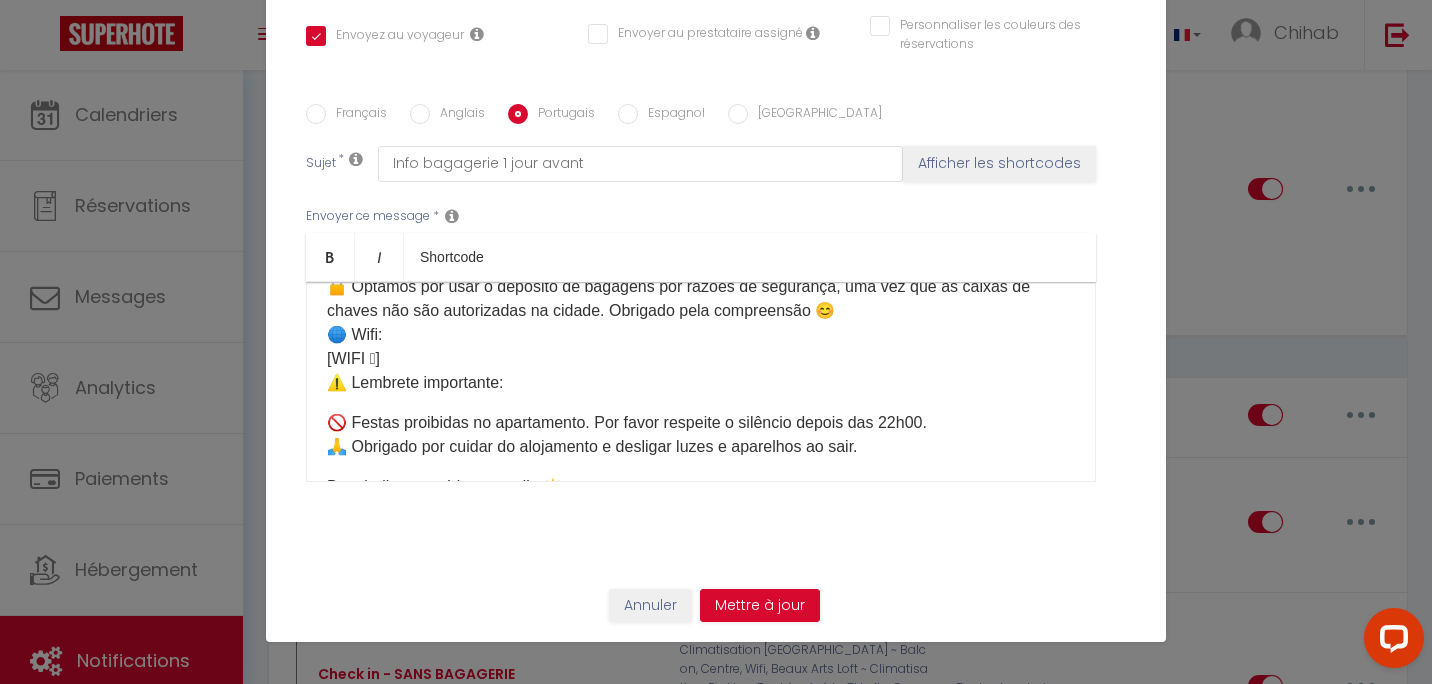 click on "Français     Anglais     Portugais     Espagnol     Italien   Sujet   *     Info bagagerie 1 jour avant   Afficher les shortcodes   Envoyer ce message   *     Bold Italic Shortcode Rich text editor Olá ☀️ Aqui estão as informações para aceder ao apartamento: ⏰ Horários: ✅ Check-in: 16h00 – 22h00 ✅ Check-out: 7h00 – 10h00 Se quiser chegar e/ou sair fora destes horários, por favor escolha uma opção na nossa loja aqui: [Mes Extras] 🛍️ 🔑 Recolha das chaves: As chaves estão no depósito de bagagens no seguinte endereço: 📍 [STREET_ADDRESS] (loja ao lado da [GEOGRAPHIC_DATA], a 15 minutos a pé do apartamento) 👉 No local, vá ao terminal tátil e clique em: Recolher ou depositar a chave do apartamento Depois selecione ➡️ [Votre casier] Após recolher as chaves, certifique-se de fechar bem o cacifo, por favor! 🙏 🚪 Acesso ao apartamento: [étage] 📷 Fotografias do apartamento 🏢 Piso 🔑 Utilização das chaves 🔄 Saída: 🌐 Wifi:" at bounding box center (716, 305) 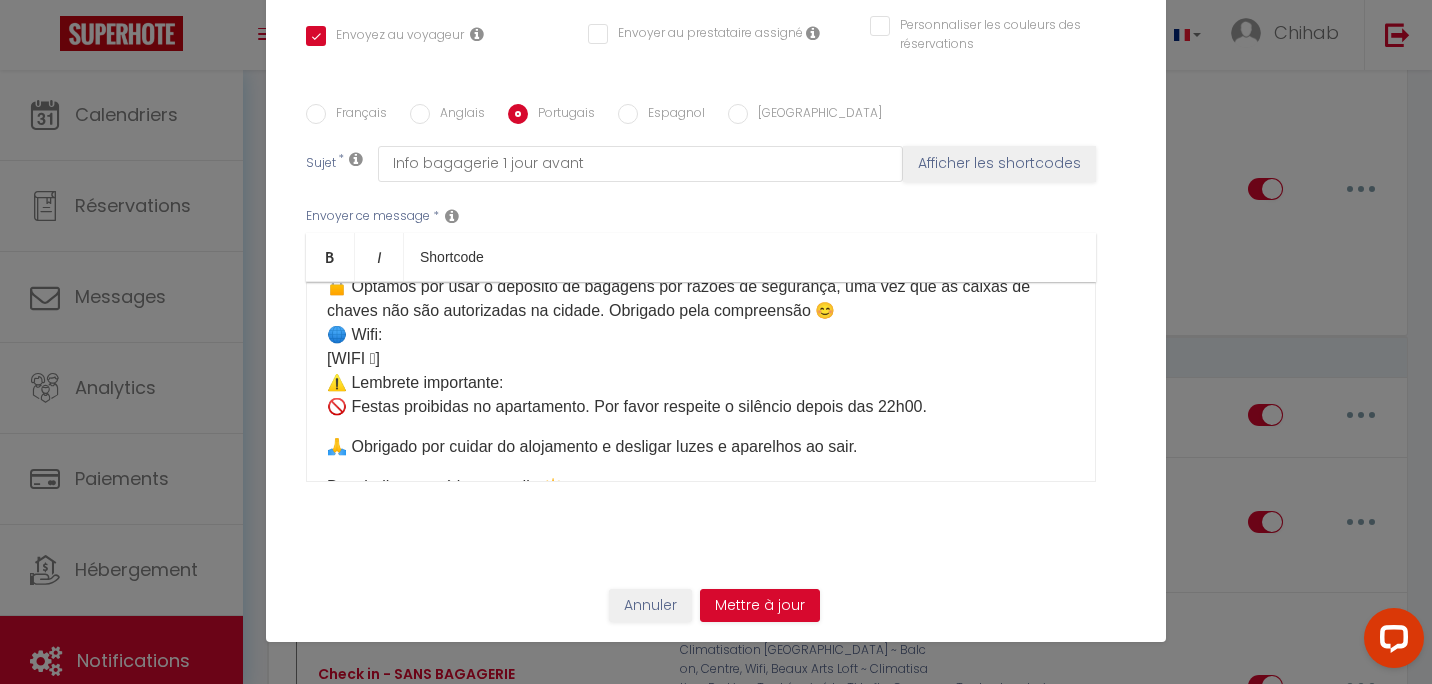 click on "Olá ☀️ Aqui estão as informações para aceder ao apartamento: ⏰ Horários: ✅ Check-in: 16h00 – 22h00 ✅ Check-out: 7h00 – 10h00 Se quiser chegar e/ou sair fora destes horários, por favor escolha uma opção na nossa loja aqui: [Mes Extras] 🛍️ 🔑 Recolha das chaves: As chaves estão no depósito de bagagens no seguinte endereço: 📍 [STREET_ADDRESS] (loja ao lado da estação [GEOGRAPHIC_DATA], a 15 minutos a pé do apartamento) 👉 No local, vá ao terminal tátil e clique em: Recolher ou depositar a chave do apartamento Depois selecione ➡️ [Votre casier] Após recolher as chaves, certifique-se de fechar bem o cacifo, por favor! 🙏 🚪 Acesso ao apartamento: [étage] Por favor consulte a página da reserva na secção “Como aceder ao alojamento” onde encontrará: 📷 Fotografias do apartamento 🏢 Piso 🔑 Utilização das chaves 🗑️ Localização dos caixotes do lixo 🔄 Saída: Pode deixar as chaves no mesmo cacifo e com o mesmo código da chegada." at bounding box center [701, 382] 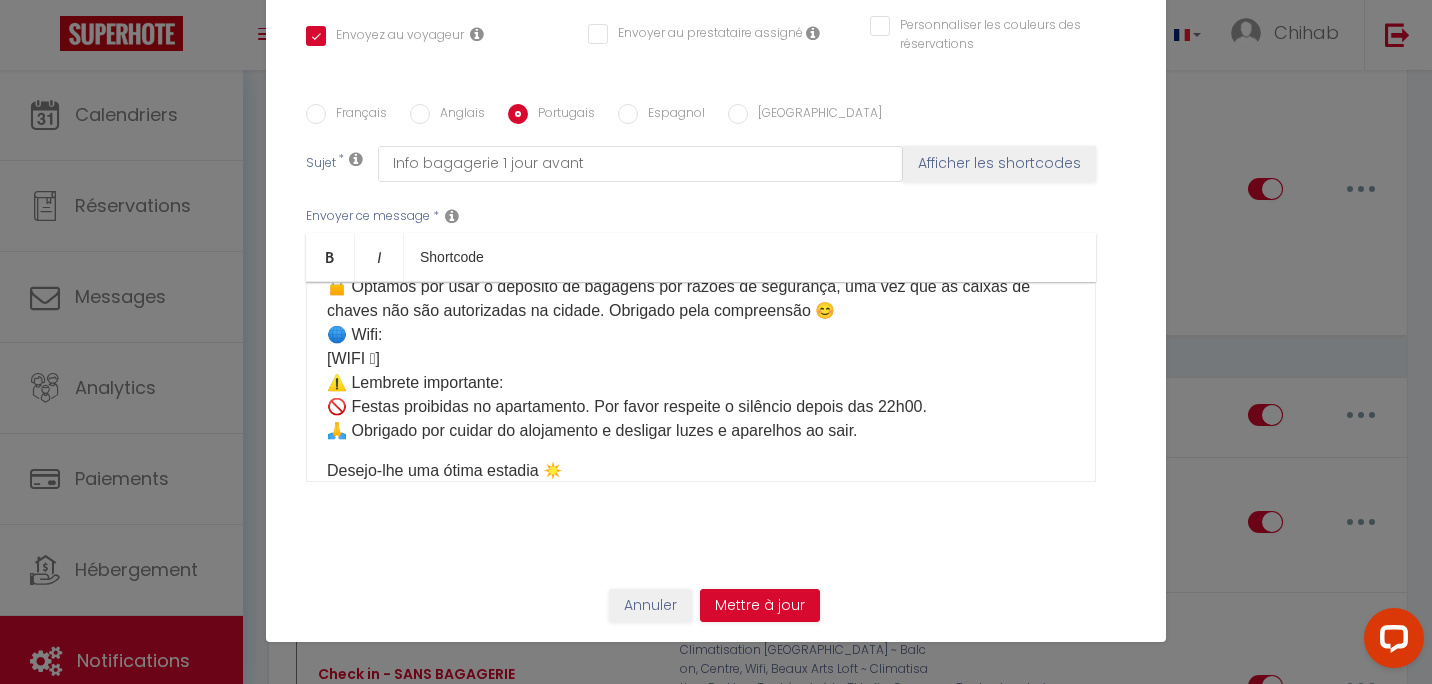 scroll, scrollTop: 742, scrollLeft: 0, axis: vertical 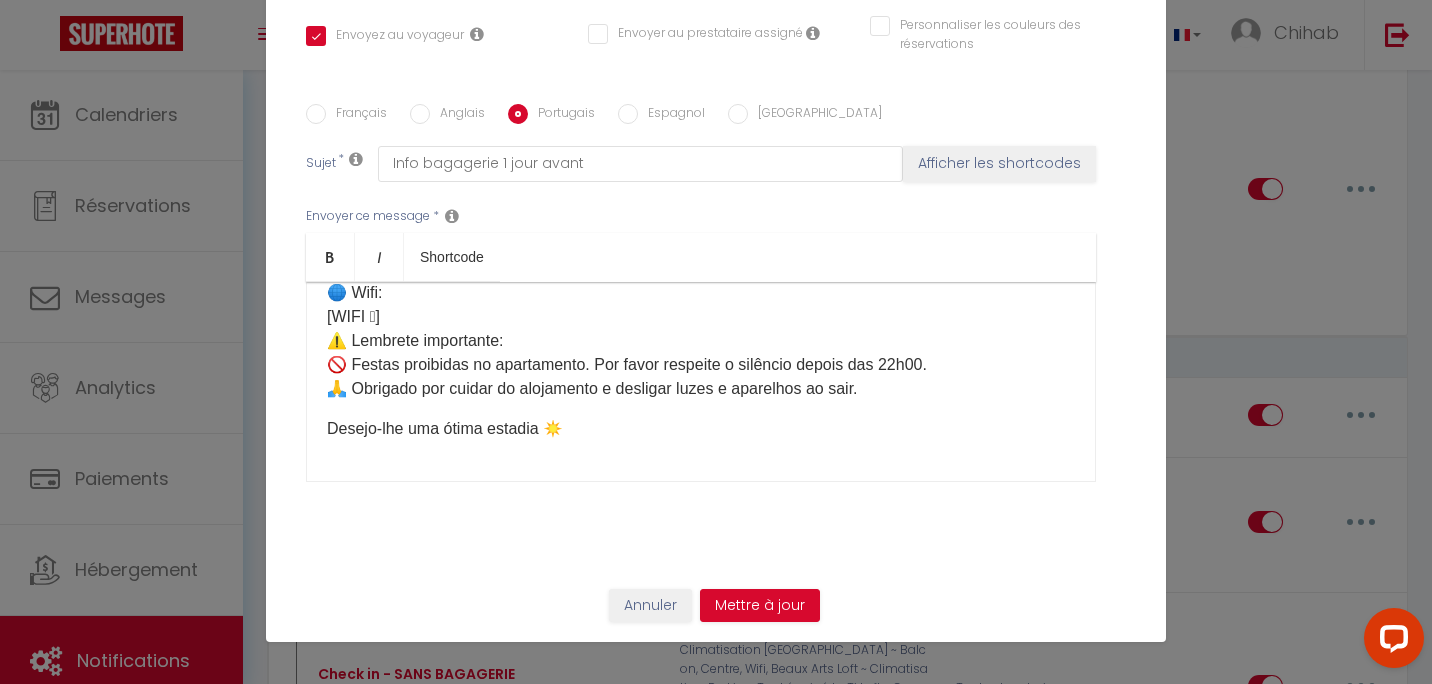 click on "Olá ☀️ Aqui estão as informações para aceder ao apartamento: ⏰ Horários: ✅ Check-in: 16h00 – 22h00 ✅ Check-out: 7h00 – 10h00 Se quiser chegar e/ou sair fora destes horários, por favor escolha uma opção na nossa loja aqui: [Mes Extras] 🛍️ 🔑 Recolha das chaves: As chaves estão no depósito de bagagens no seguinte endereço: 📍 [STREET_ADDRESS] (loja ao lado da estação [GEOGRAPHIC_DATA], a 15 minutos a pé do apartamento) 👉 No local, vá ao terminal tátil e clique em: Recolher ou depositar a chave do apartamento Depois selecione ➡️ [Votre casier] Após recolher as chaves, certifique-se de fechar bem o cacifo, por favor! 🙏 🚪 Acesso ao apartamento: [étage] Por favor consulte a página da reserva na secção “Como aceder ao alojamento” onde encontrará: 📷 Fotografias do apartamento 🏢 Piso 🔑 Utilização das chaves 🗑️ Localização dos caixotes do lixo 🔄 Saída: Pode deixar as chaves no mesmo cacifo e com o mesmo código da chegada." at bounding box center (701, 382) 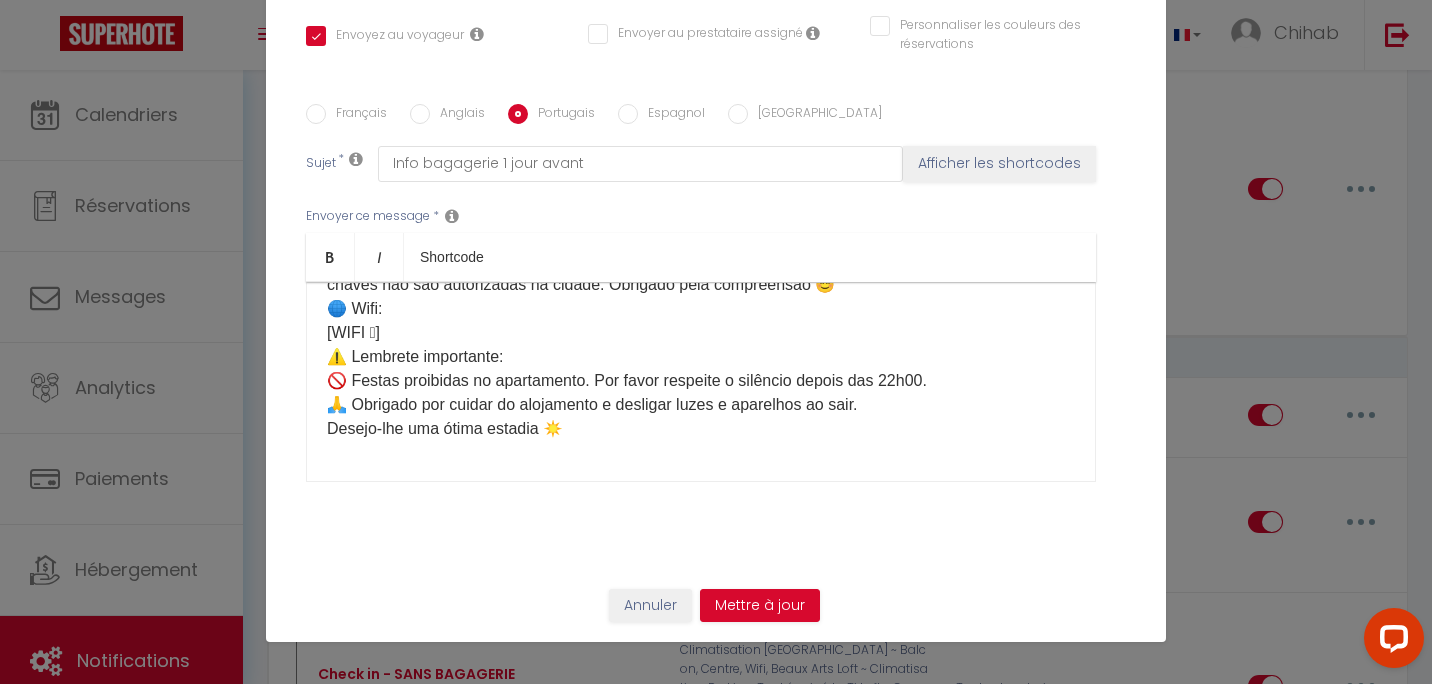 click on "Olá ☀️ Aqui estão as informações para aceder ao apartamento: ⏰ Horários: ✅ Check-in: 16h00 – 22h00 ✅ Check-out: 7h00 – 10h00 Se quiser chegar e/ou sair fora destes horários, por favor escolha uma opção na nossa loja aqui: [Mes Extras] 🛍️ 🔑 Recolha das chaves: As chaves estão no depósito de bagagens no seguinte endereço: 📍 [STREET_ADDRESS] (loja ao lado da estação [GEOGRAPHIC_DATA], a 15 minutos a pé do apartamento) 👉 No local, vá ao terminal tátil e clique em: Recolher ou depositar a chave do apartamento Depois selecione ➡️ [Votre casier] Após recolher as chaves, certifique-se de fechar bem o cacifo, por favor! 🙏 🚪 Acesso ao apartamento: [étage] Por favor consulte a página da reserva na secção “Como aceder ao alojamento” onde encontrará: 📷 Fotografias do apartamento 🏢 Piso 🔑 Utilização das chaves 🗑️ Localização dos caixotes do lixo 🔄 Saída: Pode deixar as chaves no mesmo cacifo e com o mesmo código da chegada." at bounding box center (701, 382) 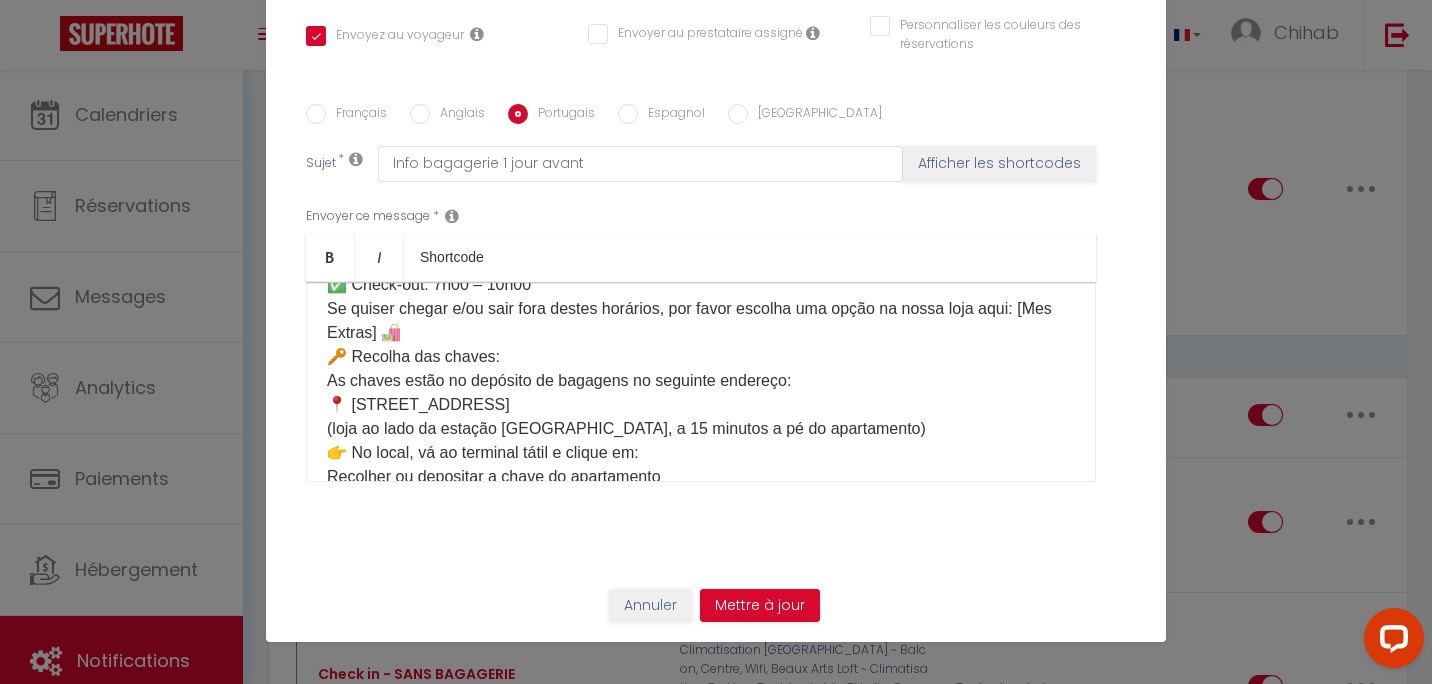 scroll, scrollTop: 0, scrollLeft: 0, axis: both 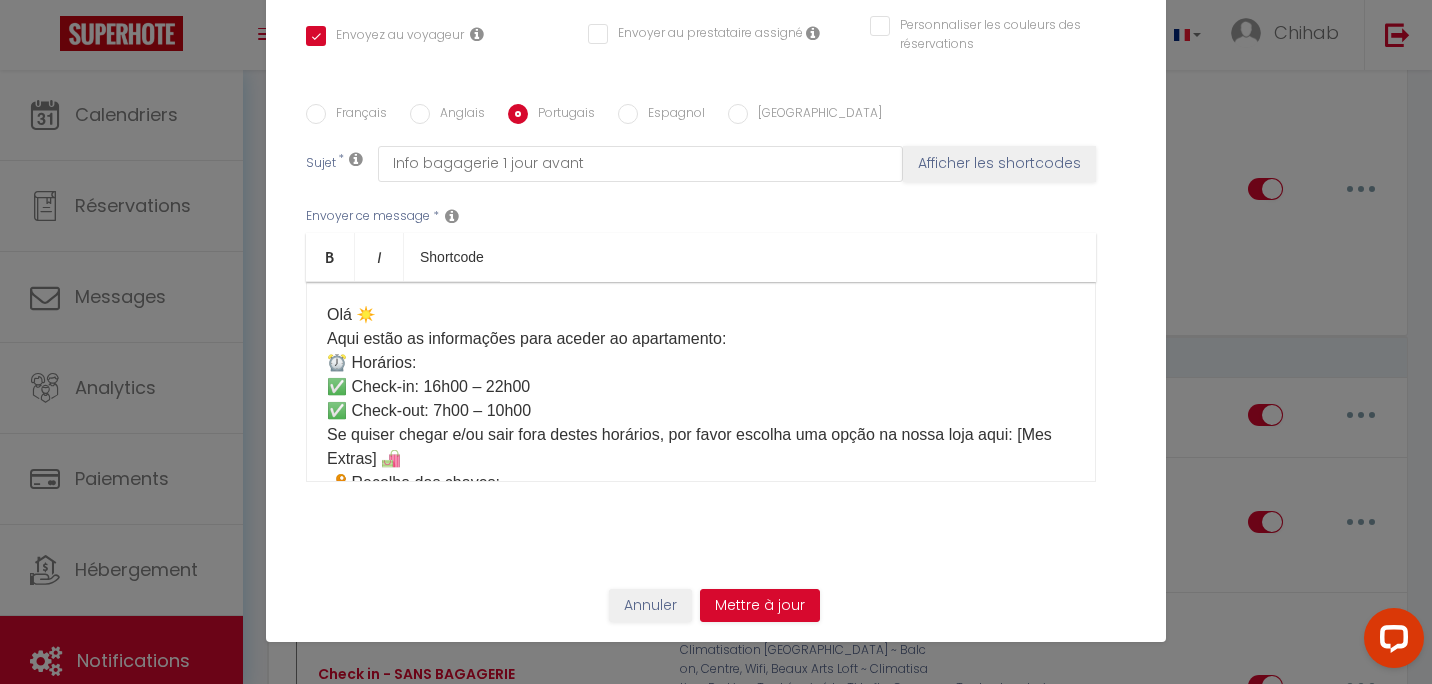click on "Français     Anglais     Portugais     Espagnol     Italien   Sujet   *     Info bagagerie 1 jour avant   Afficher les shortcodes   Envoyer ce message   *     Bold Italic Shortcode Rich text editor Olá ☀️ Aqui estão as informações para aceder ao apartamento: ⏰ Horários: ✅ Check-in: 16h00 – 22h00 ✅ Check-out: 7h00 – 10h00 Se quiser chegar e/ou sair fora destes horários, por favor escolha uma opção na nossa loja aqui: [Mes Extras] 🛍️ 🔑 Recolha das chaves: As chaves estão no depósito de bagagens no seguinte endereço: 📍 [STREET_ADDRESS] (loja ao lado da [GEOGRAPHIC_DATA], a 15 minutos a pé do apartamento) 👉 No local, vá ao terminal tátil e clique em: Recolher ou depositar a chave do apartamento Depois selecione ➡️ [Votre casier] Após recolher as chaves, certifique-se de fechar bem o cacifo, por favor! 🙏 🚪 Acesso ao apartamento: [étage] 📷 Fotografias do apartamento 🏢 Piso 🔑 Utilização das chaves 🔄 Saída: 🌐 Wifi:" at bounding box center [716, 305] 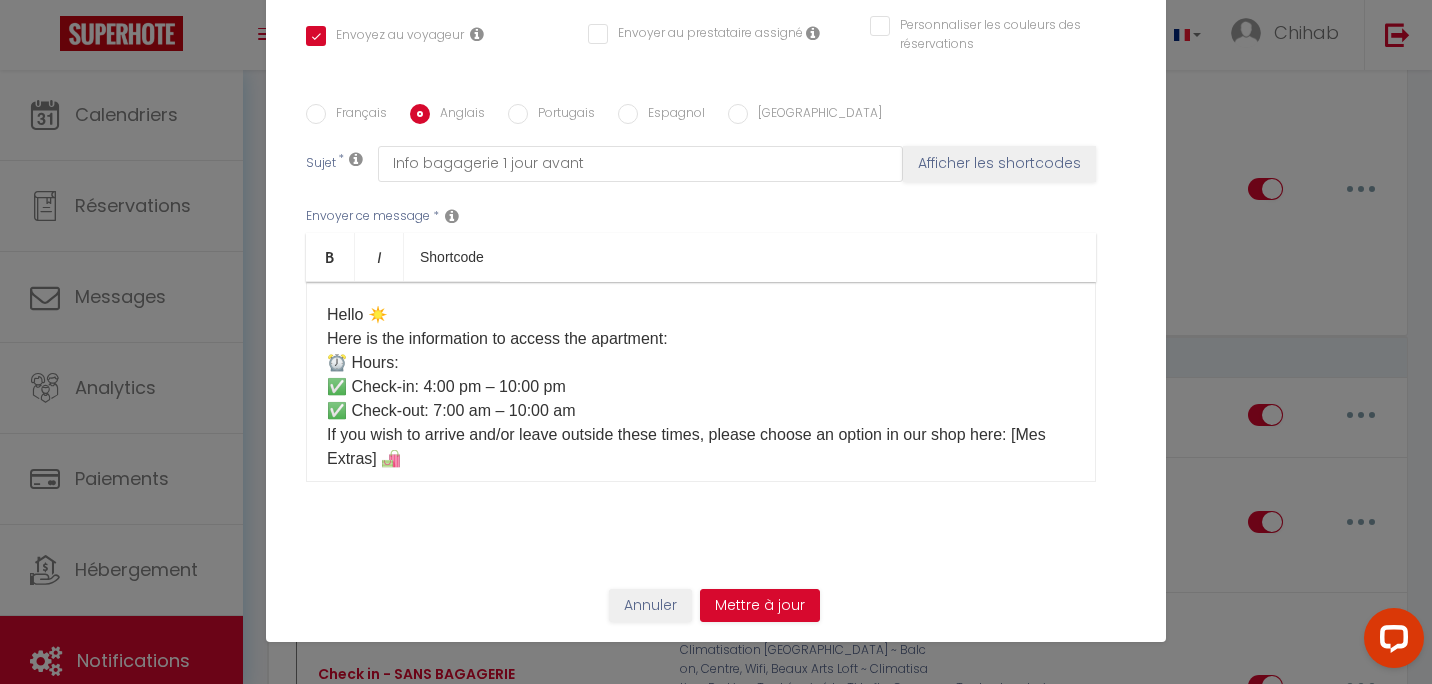 scroll, scrollTop: 409, scrollLeft: 0, axis: vertical 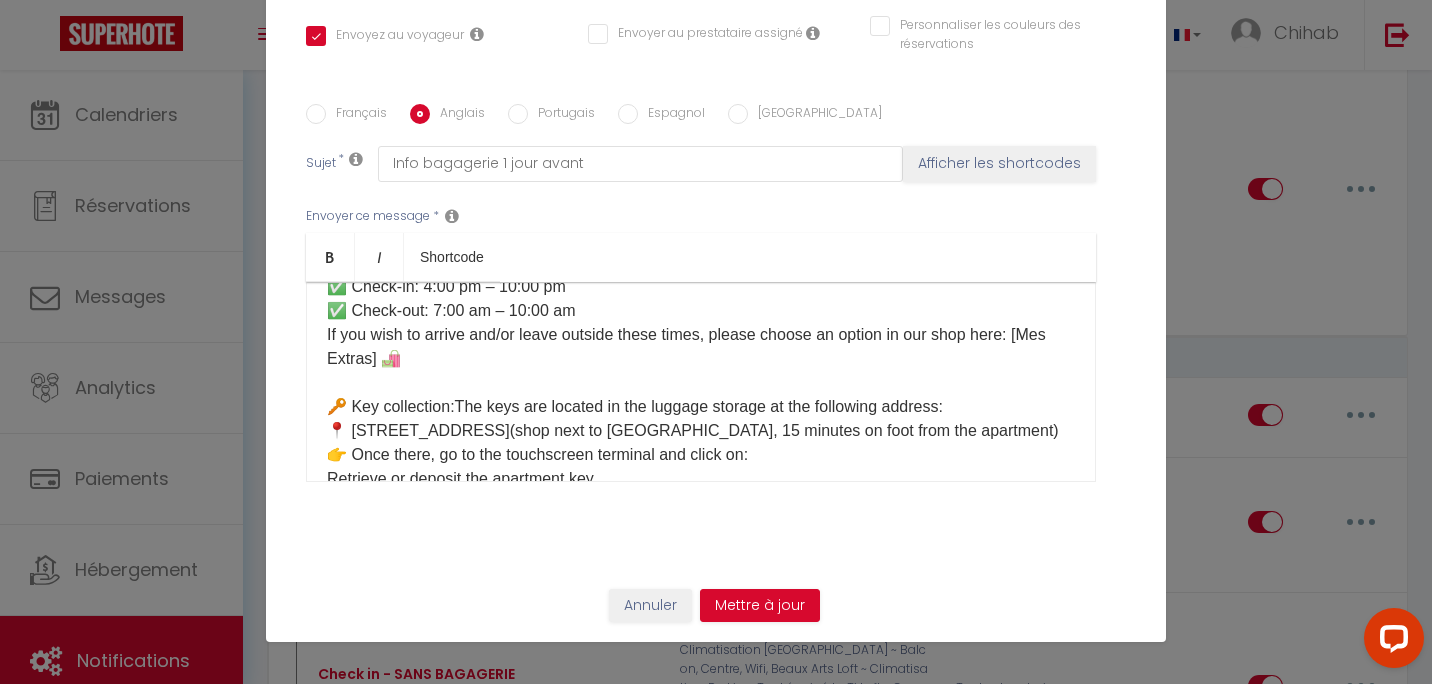 click on "Portugais" at bounding box center (561, 115) 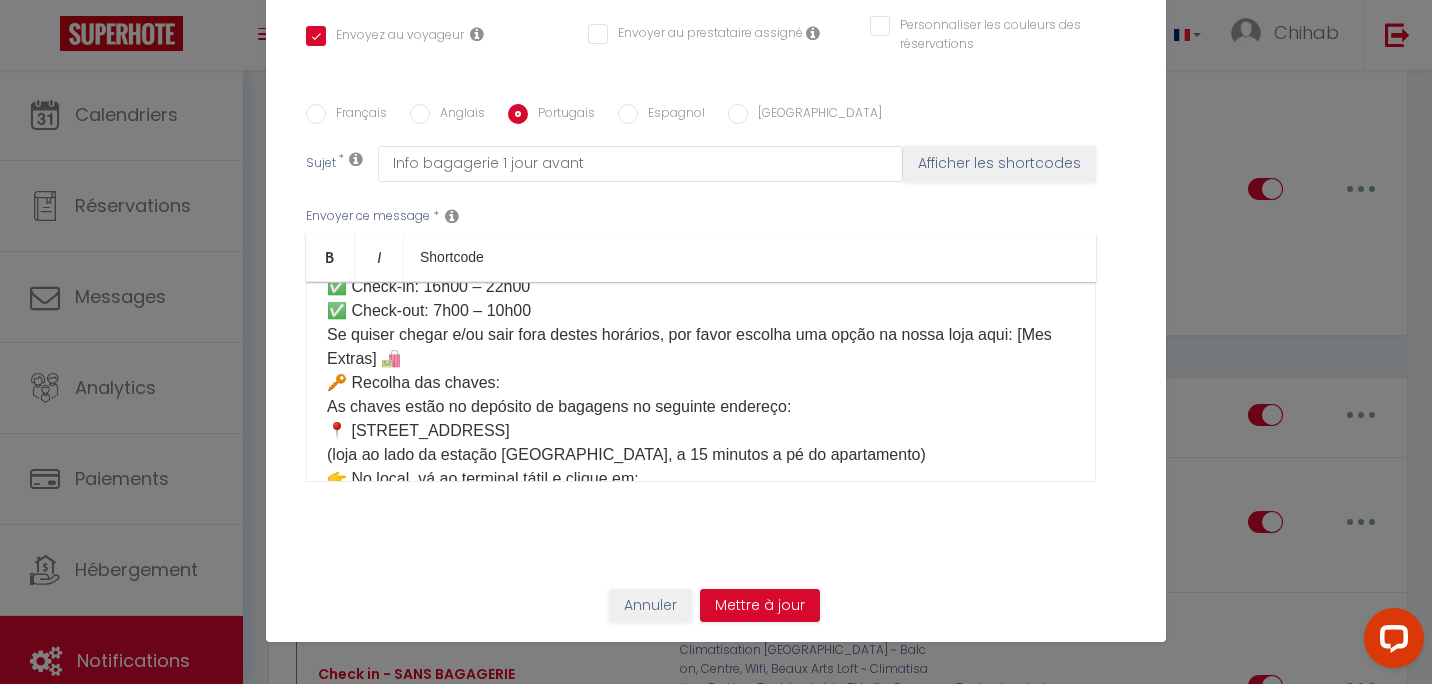 click on "Olá ☀️ Aqui estão as informações para aceder ao apartamento: ⏰ Horários: ✅ Check-in: 16h00 – 22h00 ✅ Check-out: 7h00 – 10h00 Se quiser chegar e/ou sair fora destes horários, por favor escolha uma opção na nossa loja aqui: [Mes Extras] 🛍️ 🔑 Recolha das chaves: As chaves estão no depósito de bagagens no seguinte endereço: 📍 [STREET_ADDRESS] (loja ao lado da estação [GEOGRAPHIC_DATA], a 15 minutos a pé do apartamento) 👉 No local, vá ao terminal tátil e clique em: Recolher ou depositar a chave do apartamento Depois selecione ➡️ [Votre casier] Após recolher as chaves, certifique-se de fechar bem o cacifo, por favor! 🙏 🚪 Acesso ao apartamento: [étage] Por favor consulte a página da reserva na secção “Como aceder ao alojamento” onde encontrará: 📷 Fotografias do apartamento 🏢 Piso 🔑 Utilização das chaves 🗑️ Localização dos caixotes do lixo 🔄 Saída: Pode deixar as chaves no mesmo cacifo e com o mesmo código da chegada." at bounding box center [701, 635] 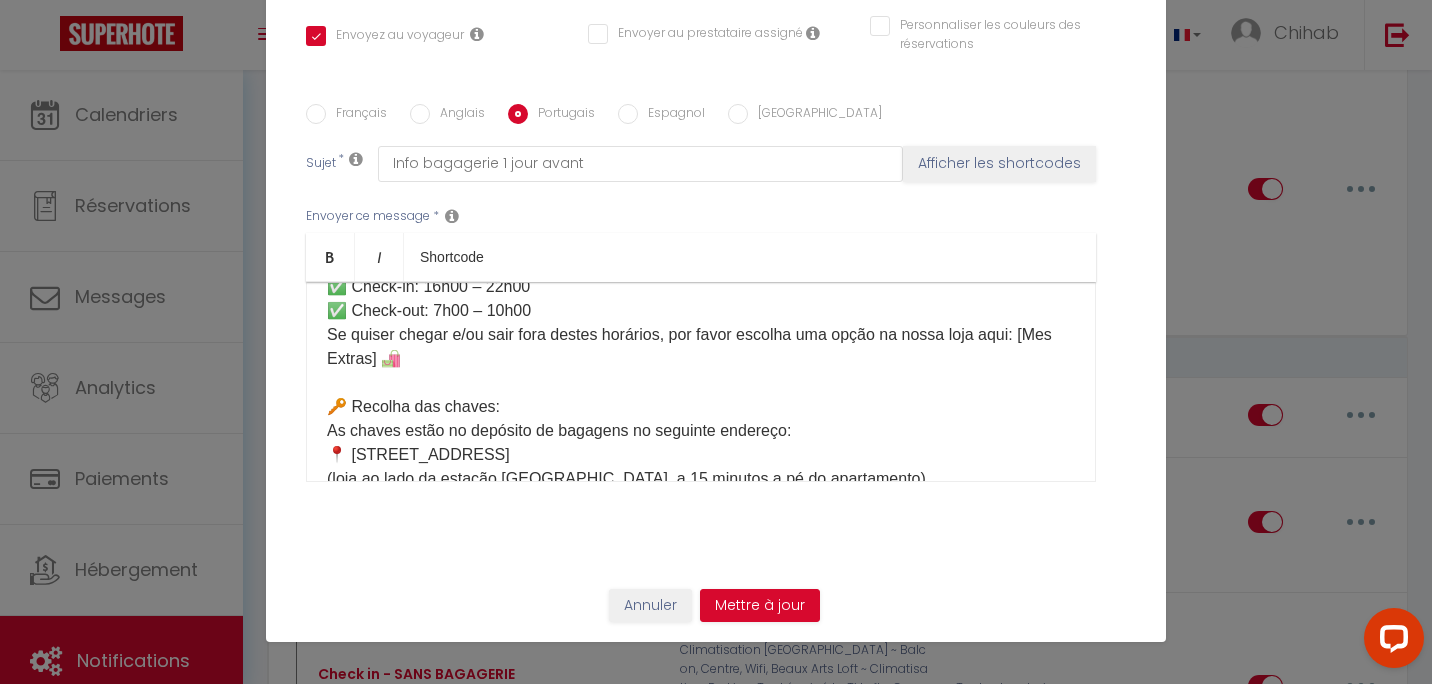 click on "Anglais" at bounding box center (420, 114) 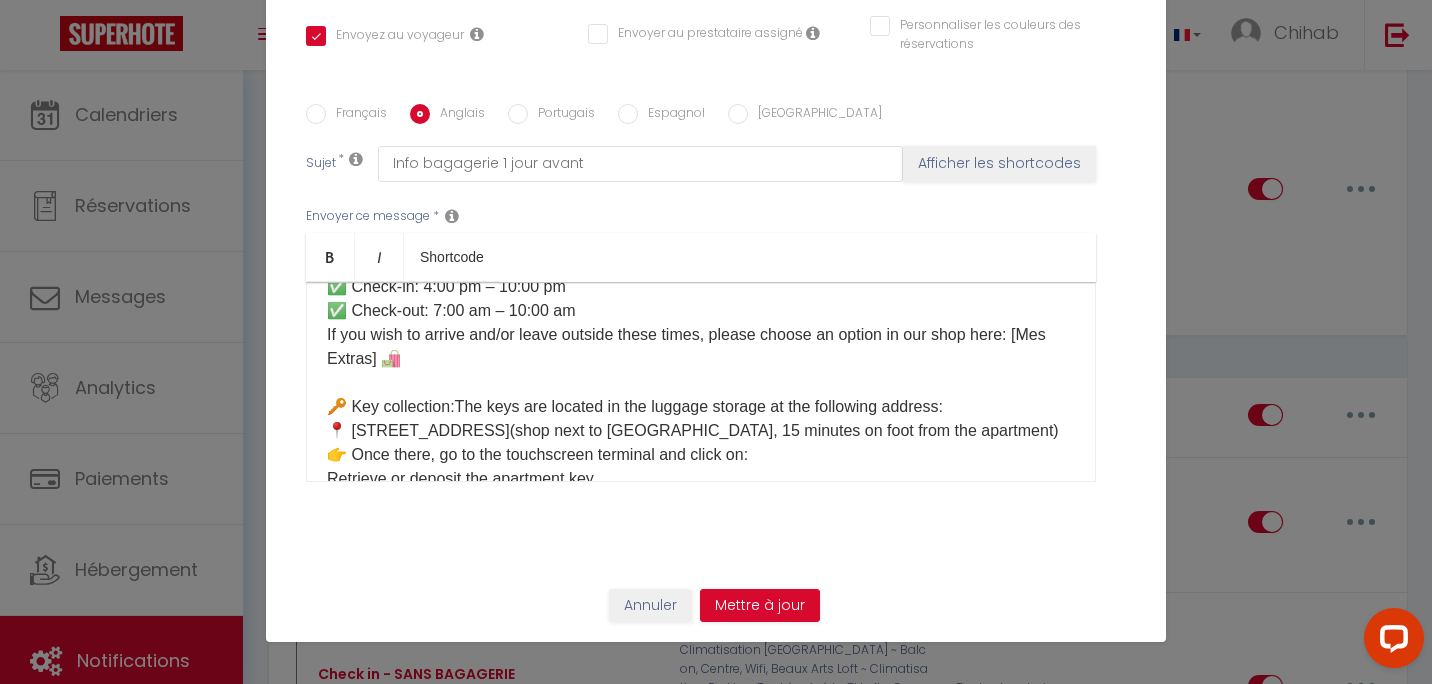 click on "Portugais" at bounding box center [561, 115] 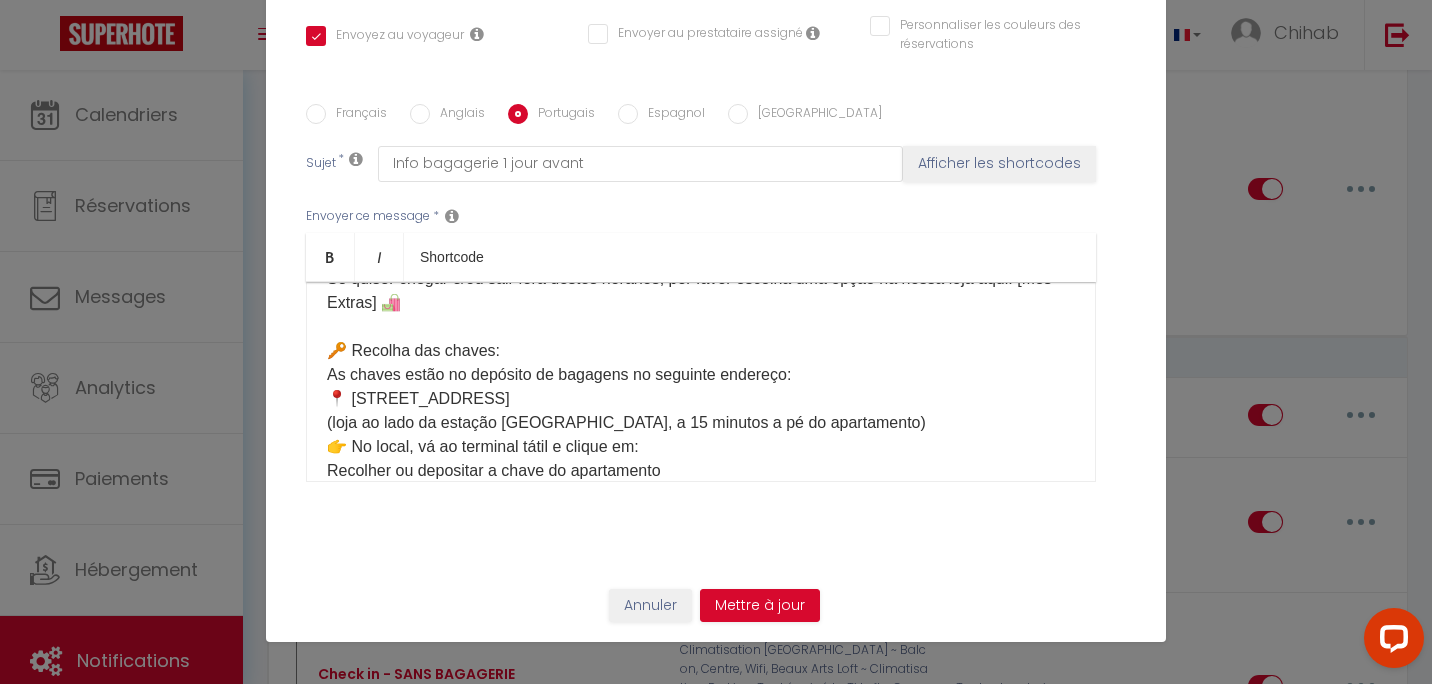 scroll, scrollTop: 200, scrollLeft: 0, axis: vertical 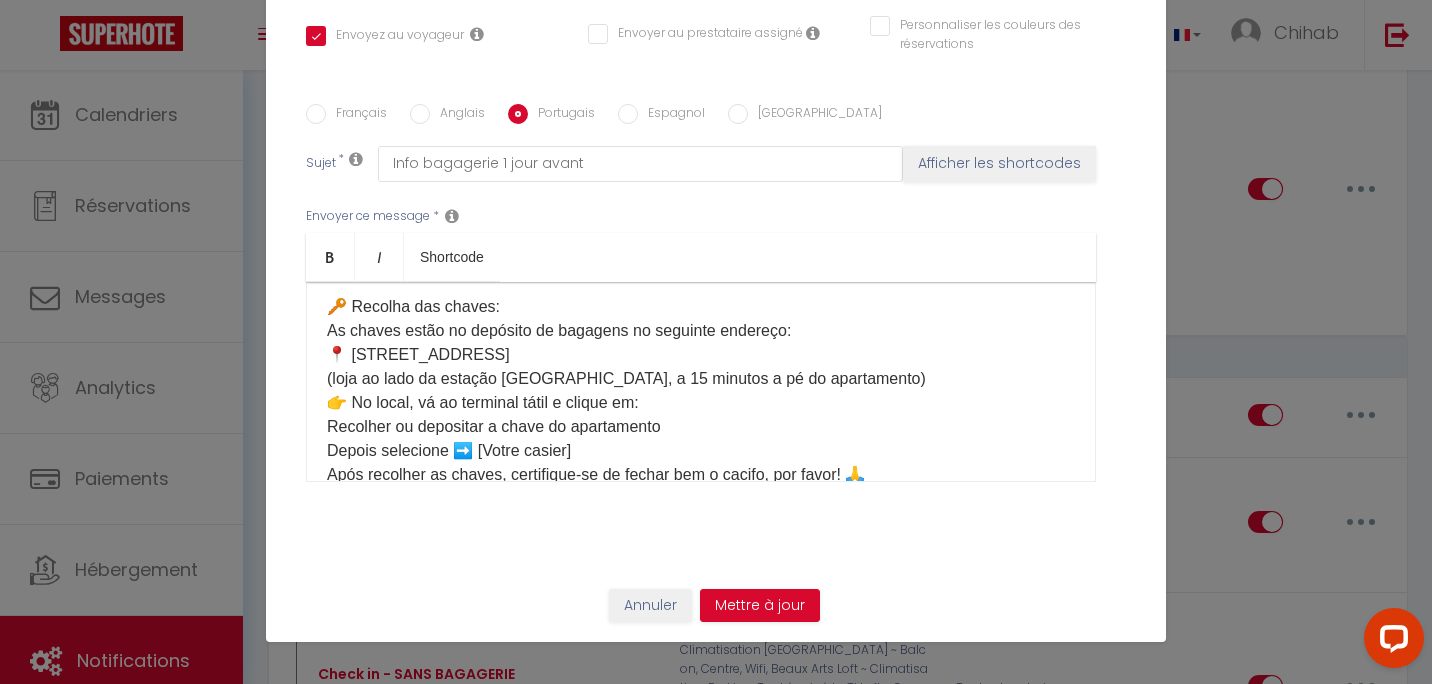 click on "Anglais" at bounding box center (457, 115) 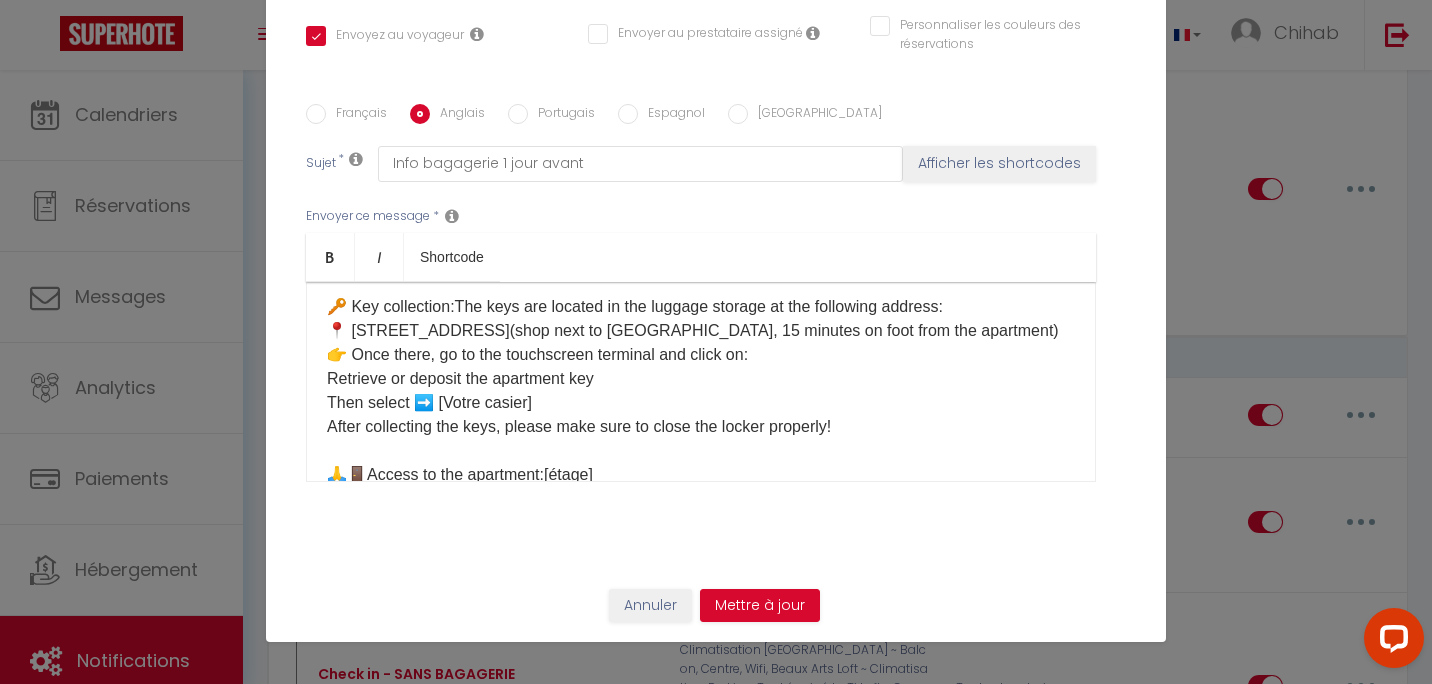 click on "Portugais" at bounding box center (561, 115) 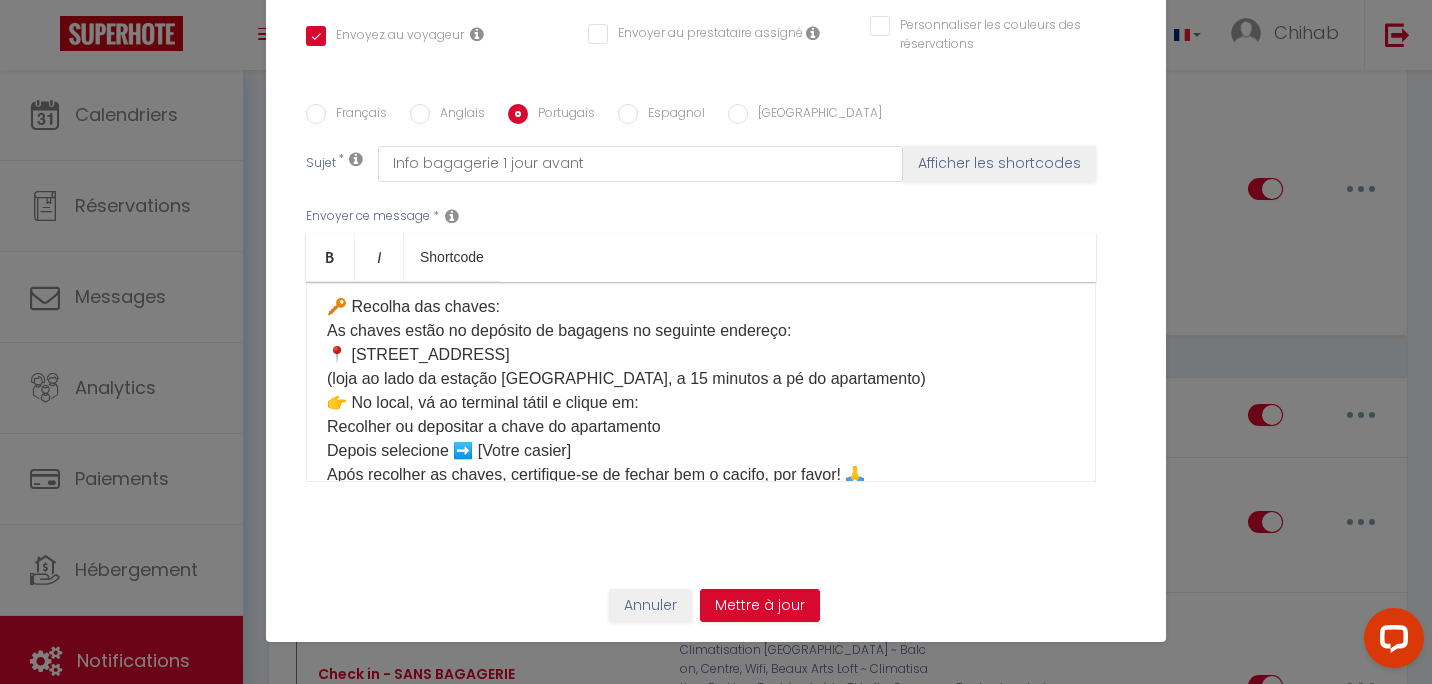 click on "Anglais" at bounding box center [457, 115] 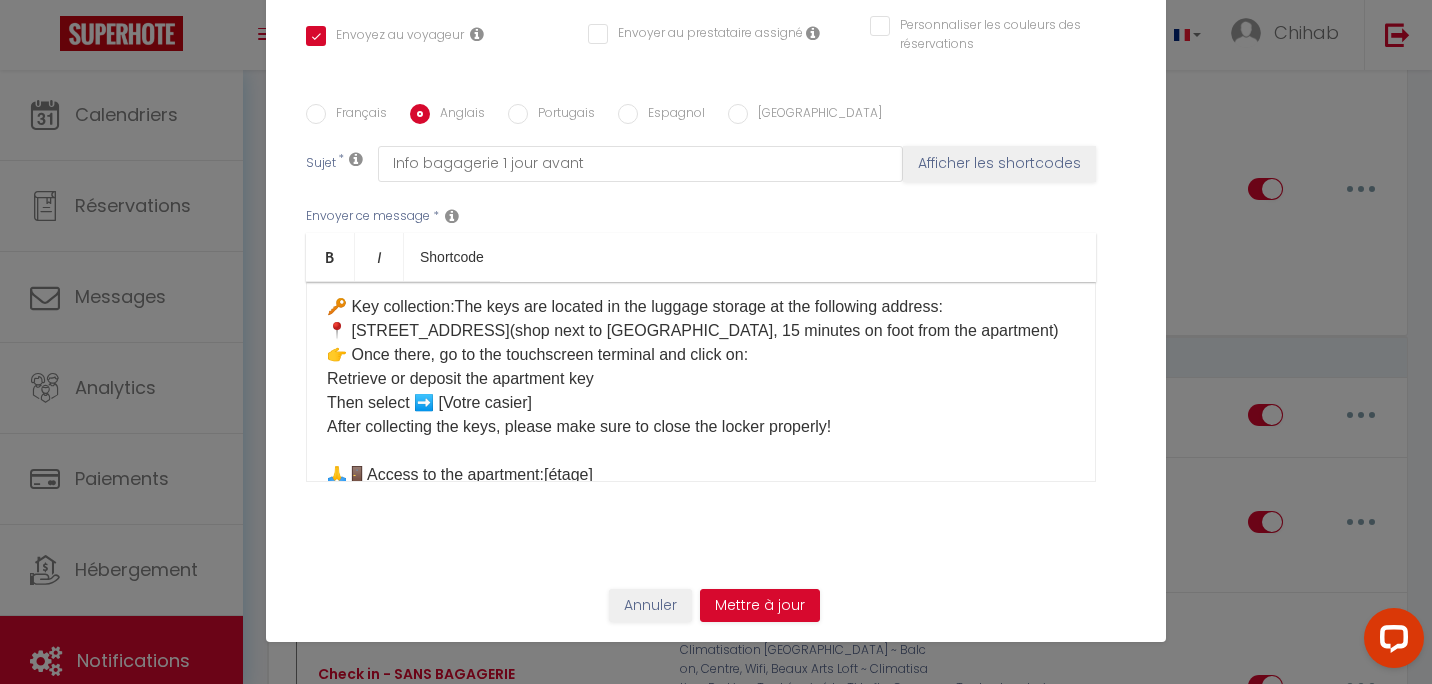 click on "Portugais" at bounding box center (561, 115) 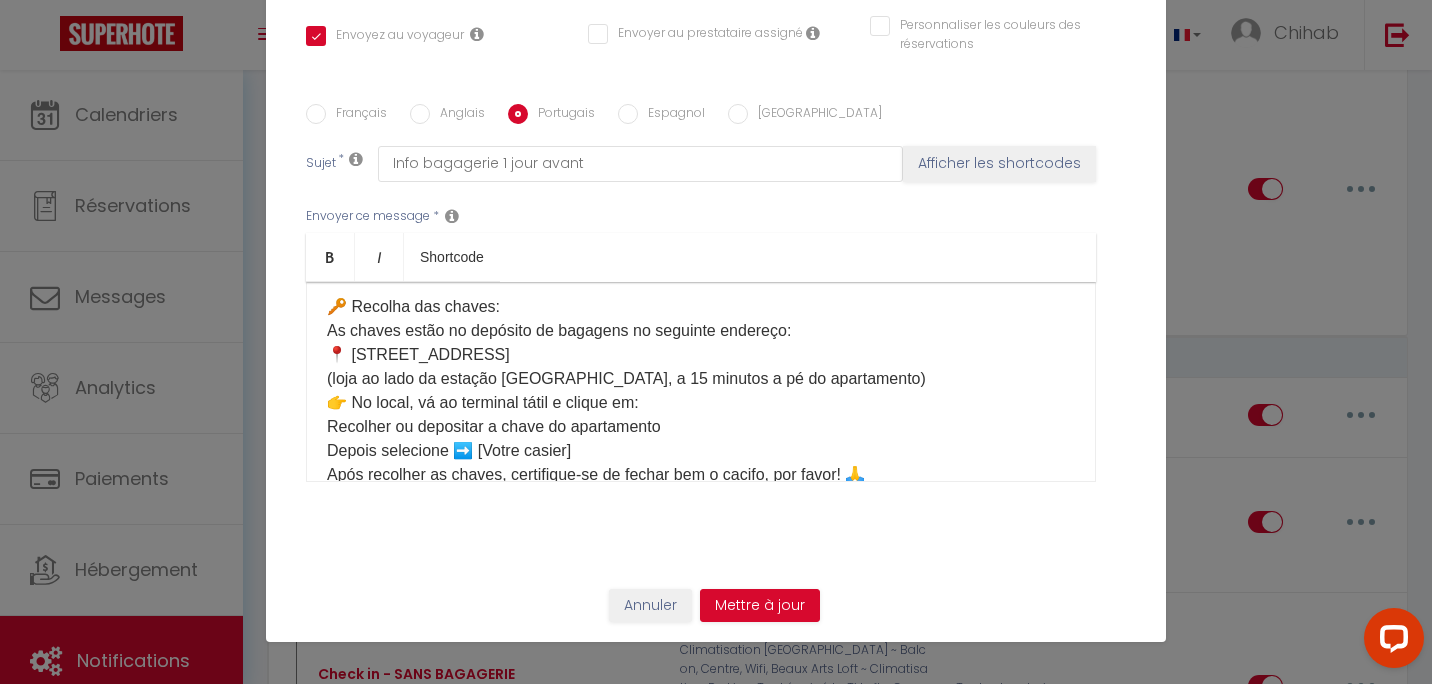 click on "Anglais" at bounding box center [457, 115] 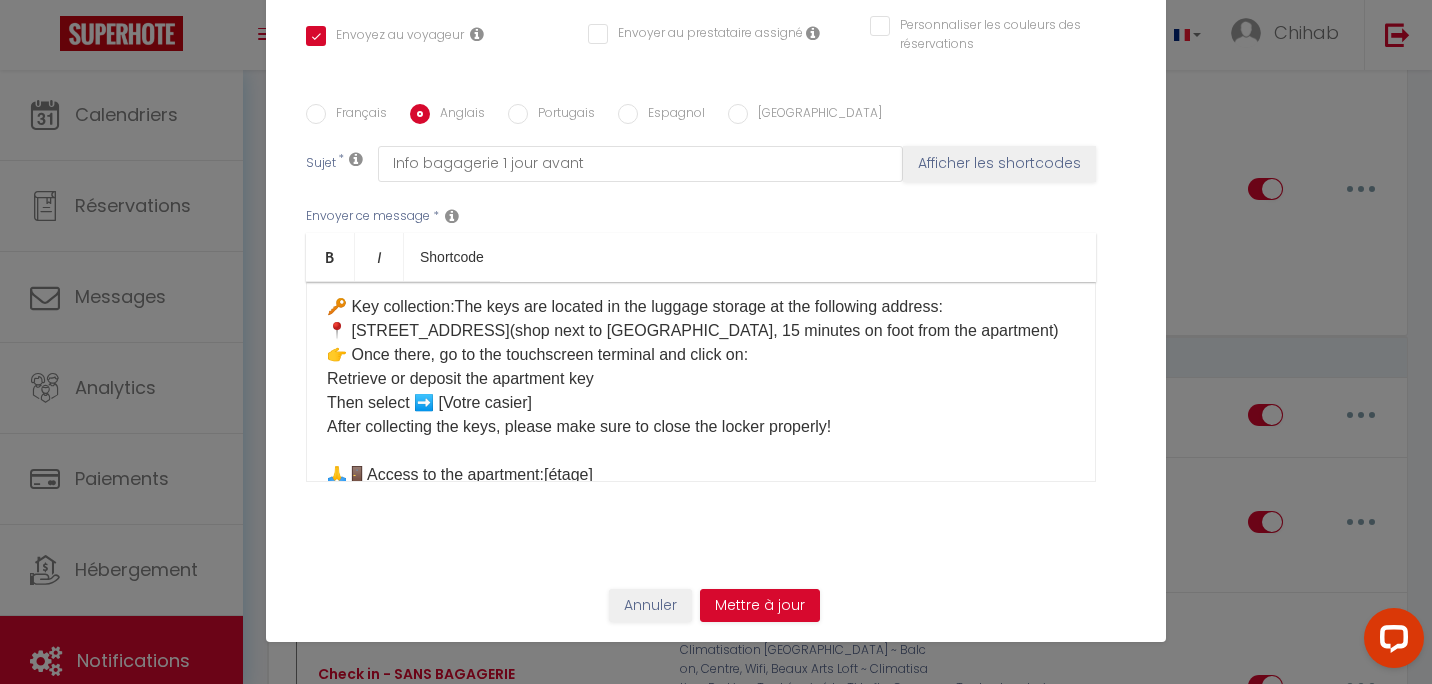 click on "Portugais" at bounding box center [518, 114] 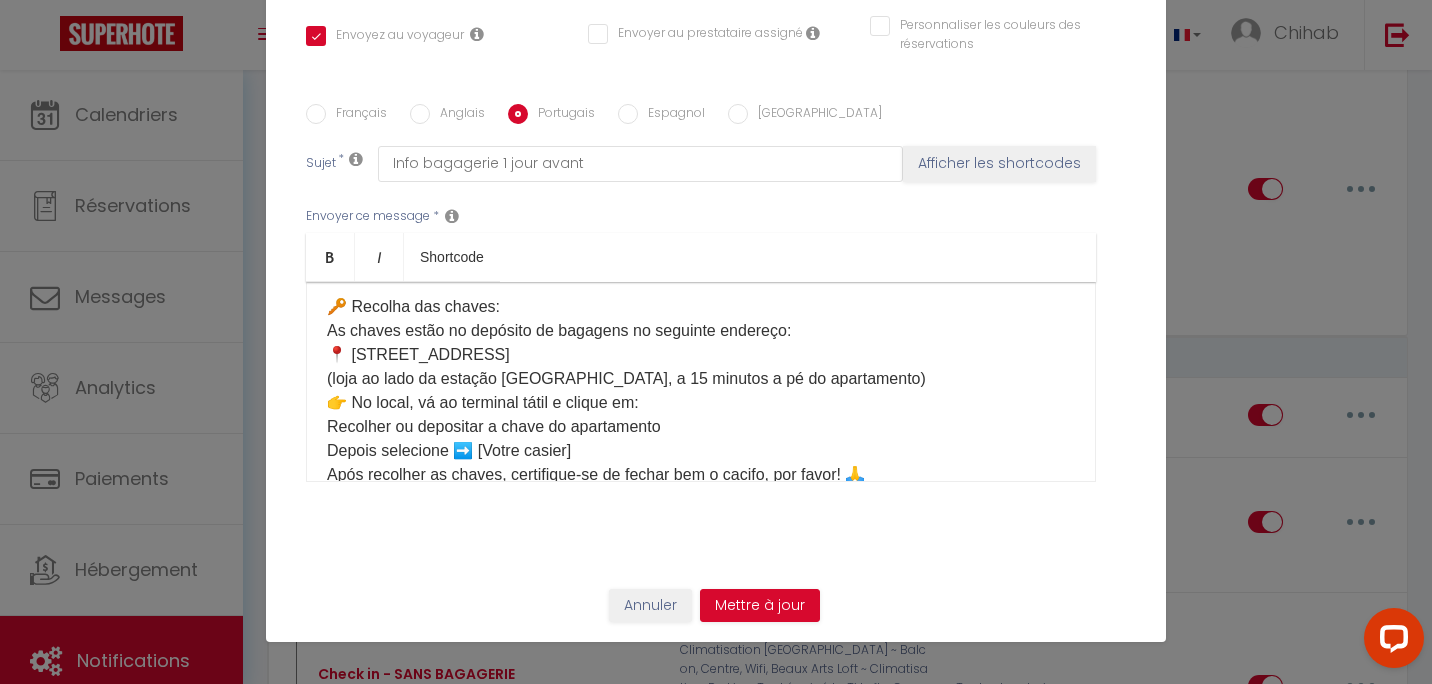 click on "Anglais" at bounding box center (457, 115) 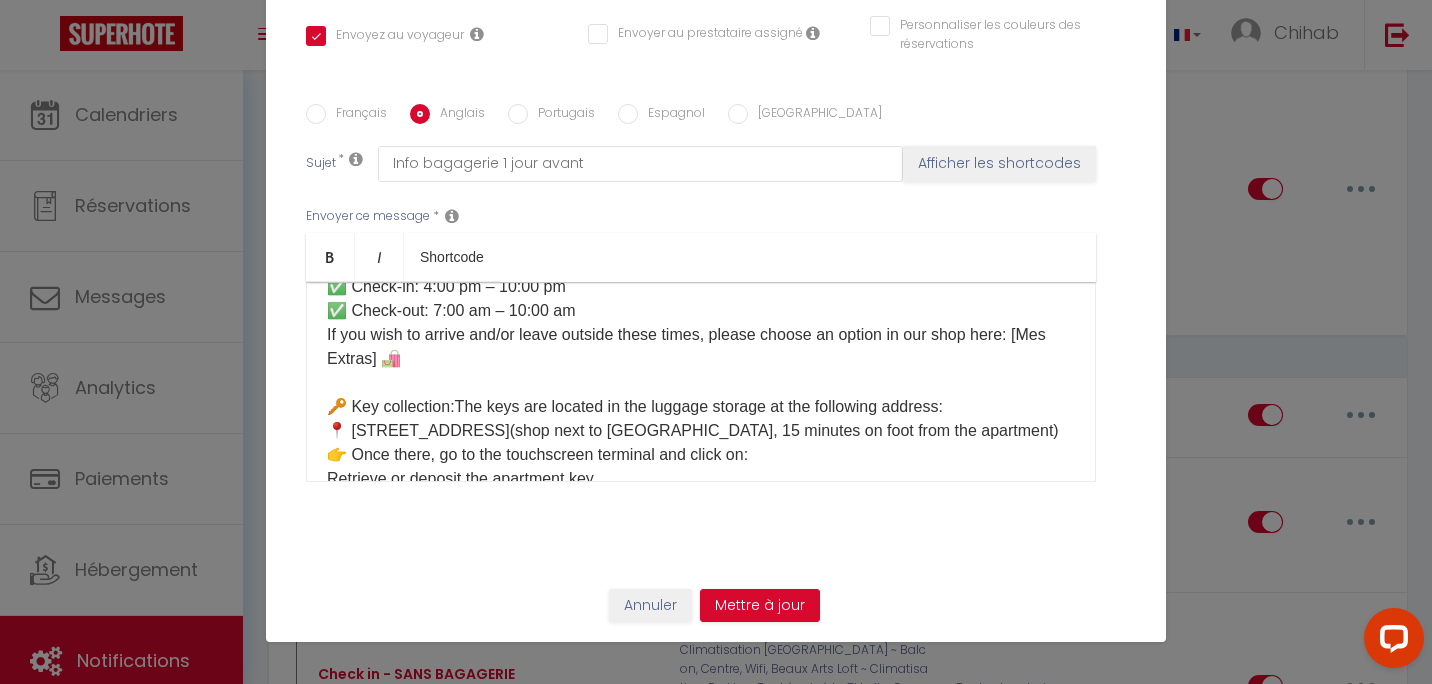 scroll, scrollTop: 200, scrollLeft: 0, axis: vertical 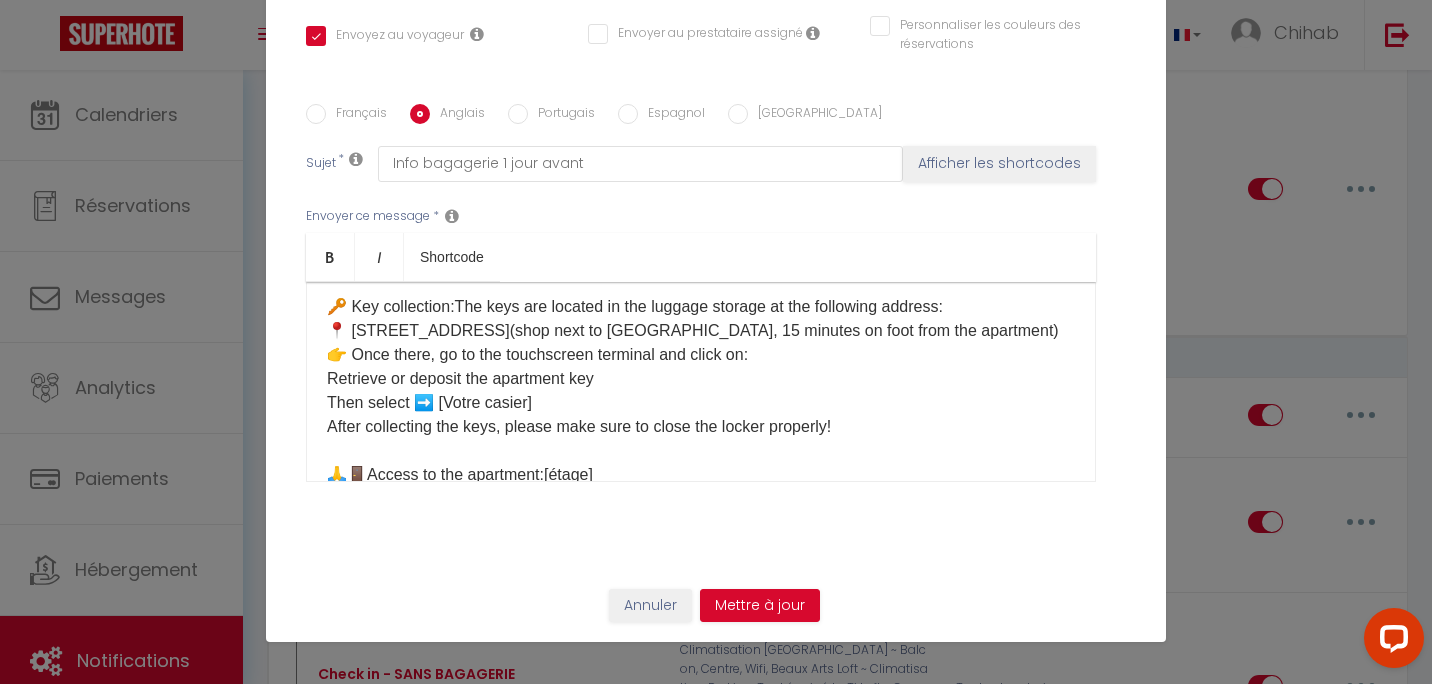 click on "Portugais" at bounding box center (561, 115) 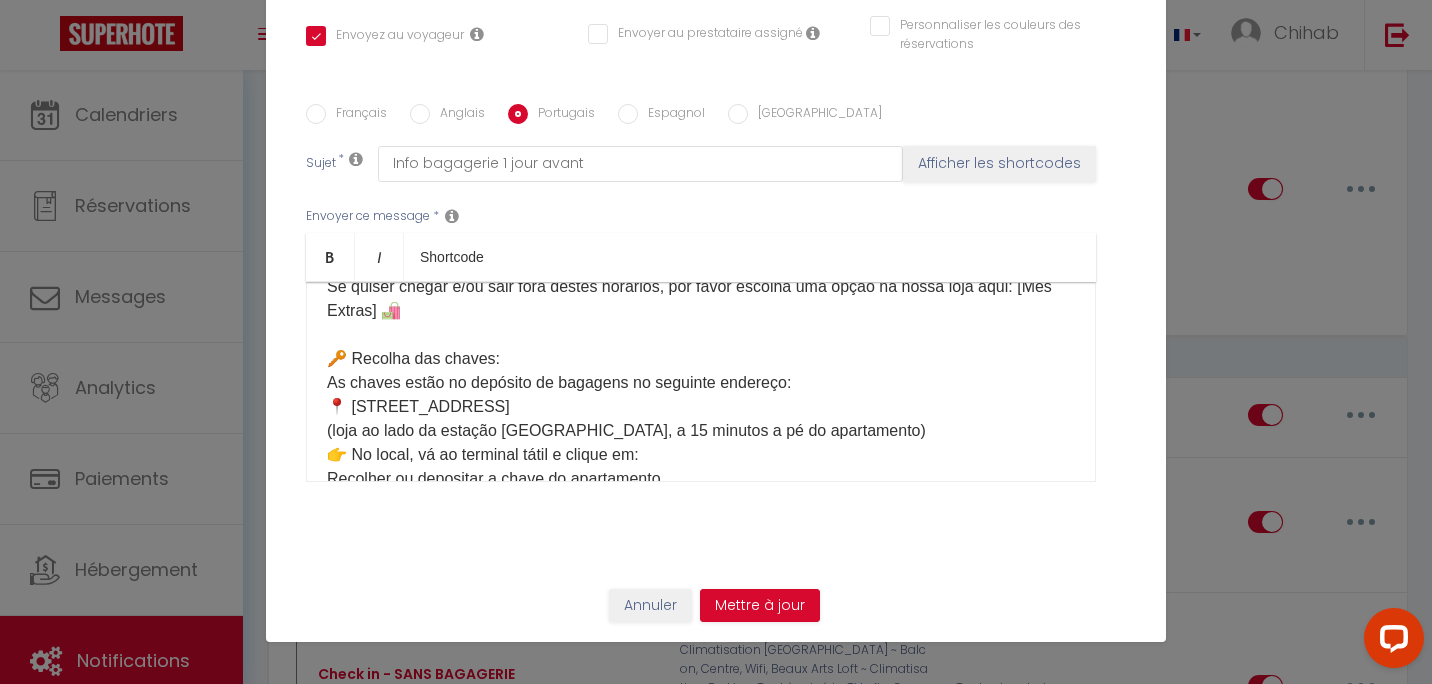 scroll, scrollTop: 200, scrollLeft: 0, axis: vertical 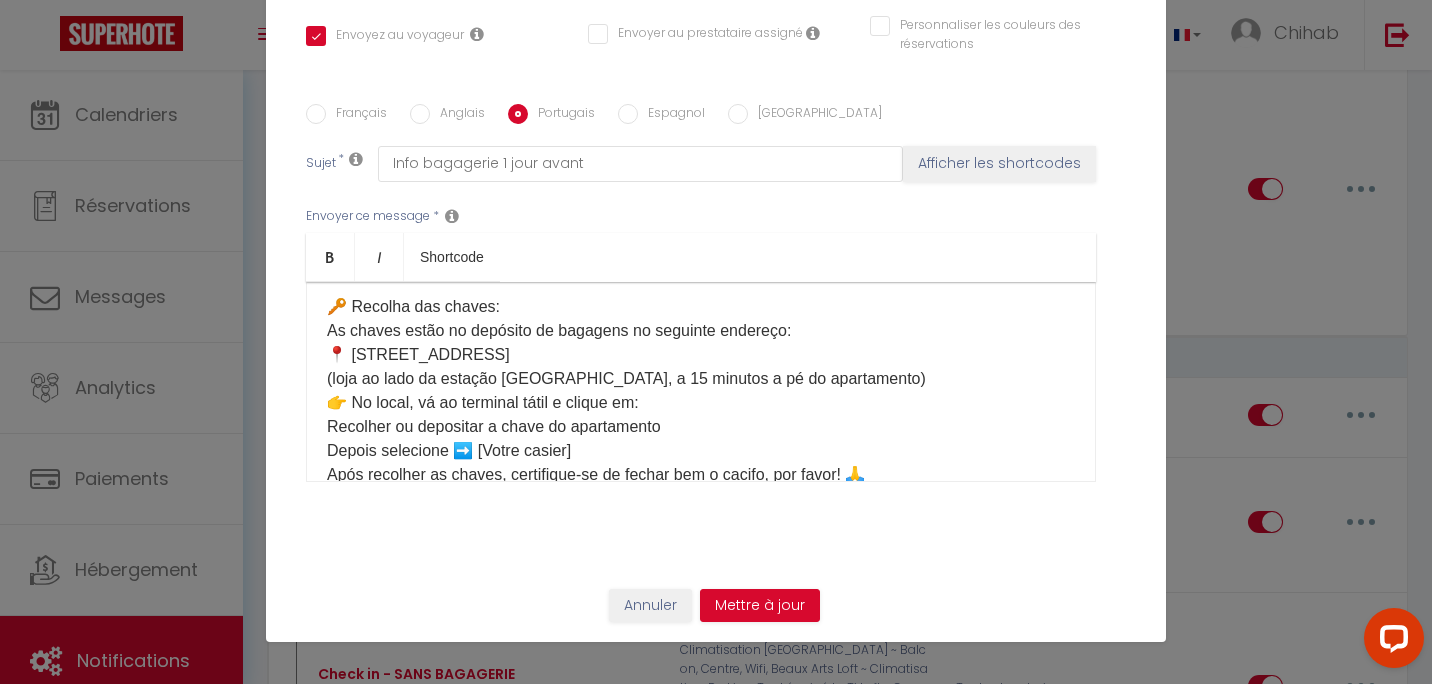 click on "Anglais" at bounding box center [457, 115] 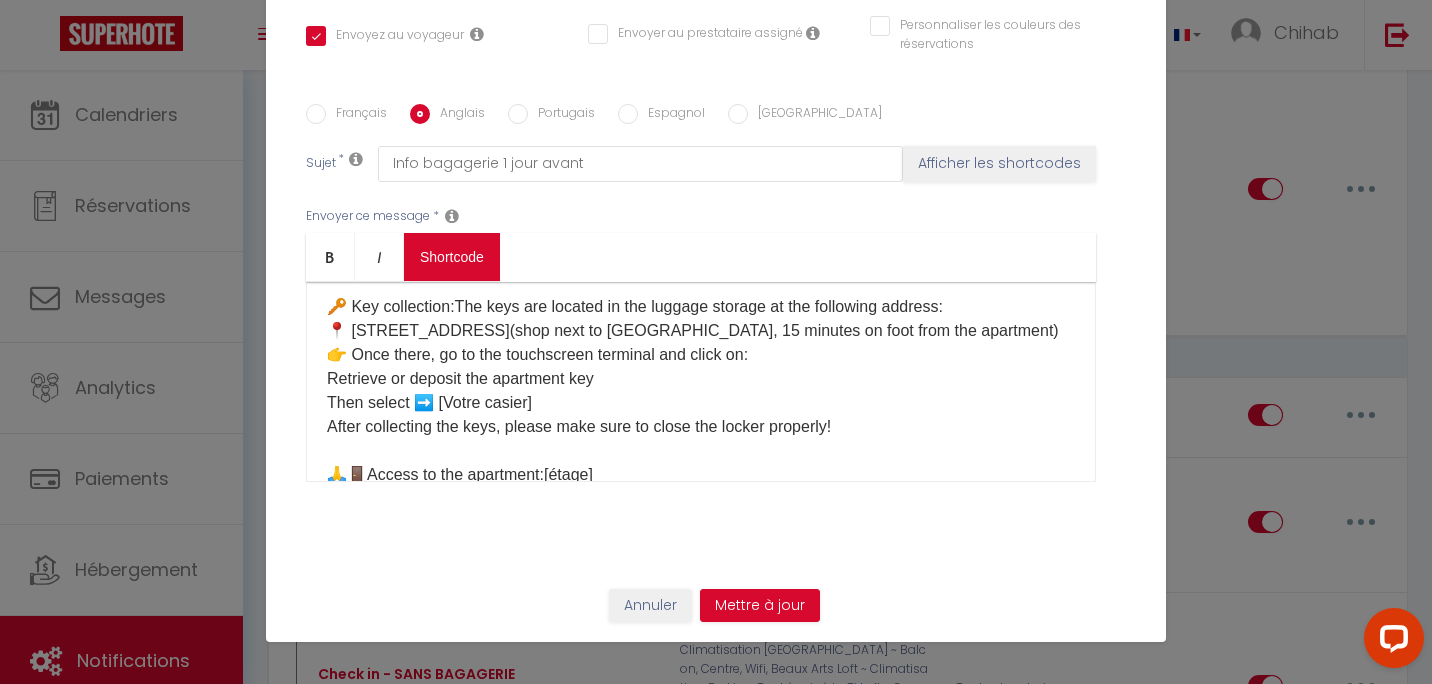 scroll, scrollTop: 309, scrollLeft: 0, axis: vertical 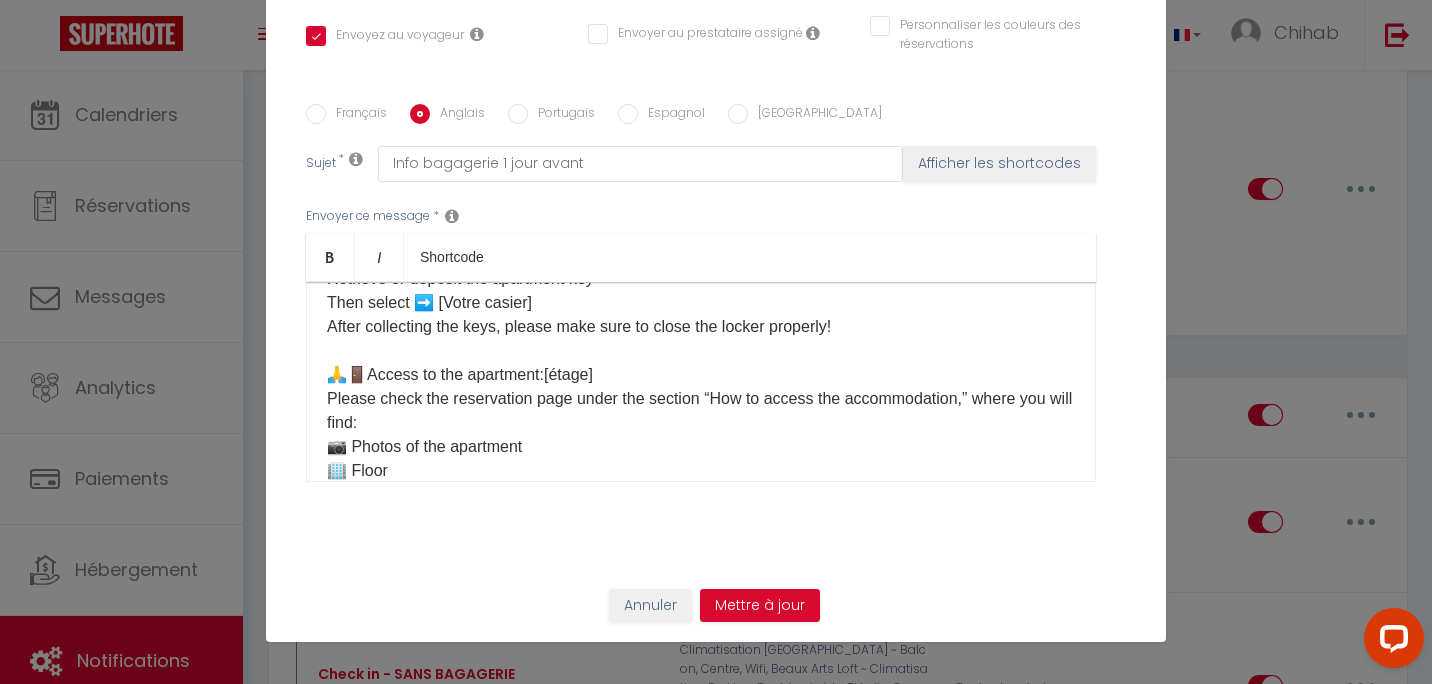 click on "Portugais" at bounding box center [561, 115] 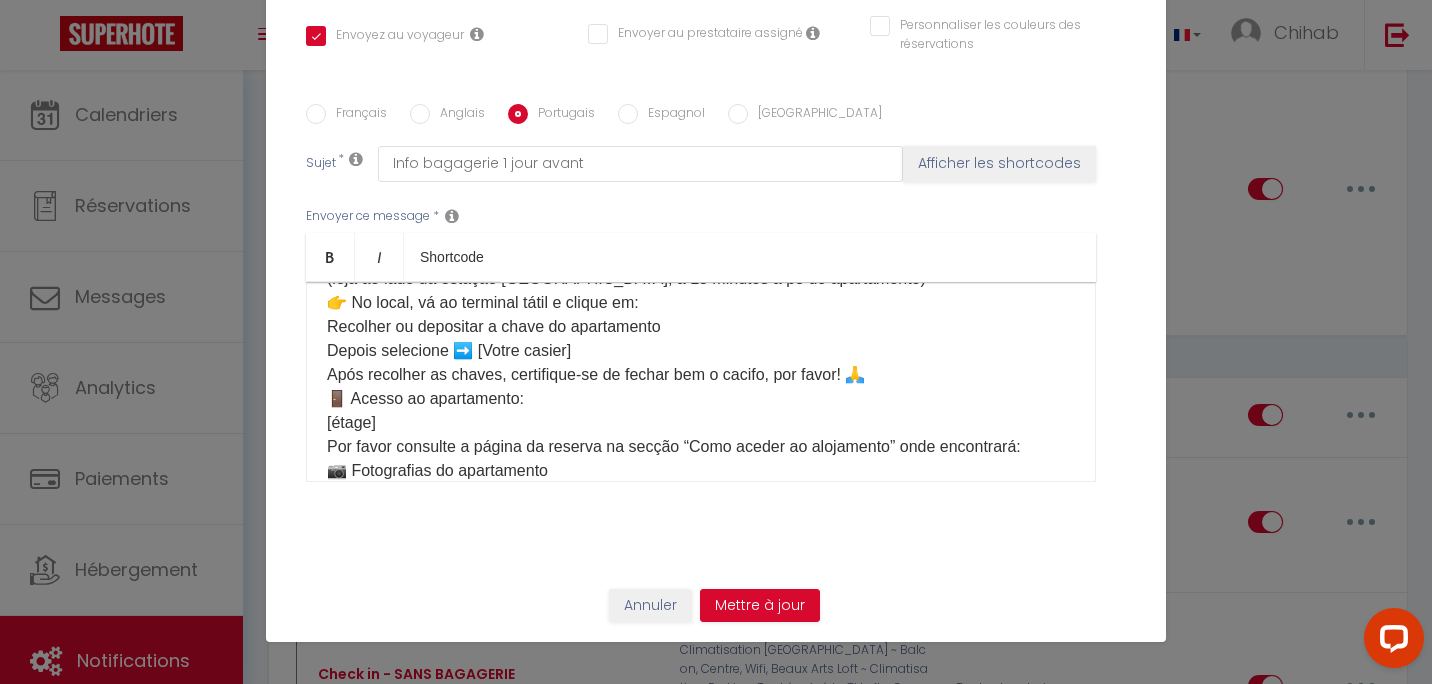 click on "Anglais" at bounding box center (457, 115) 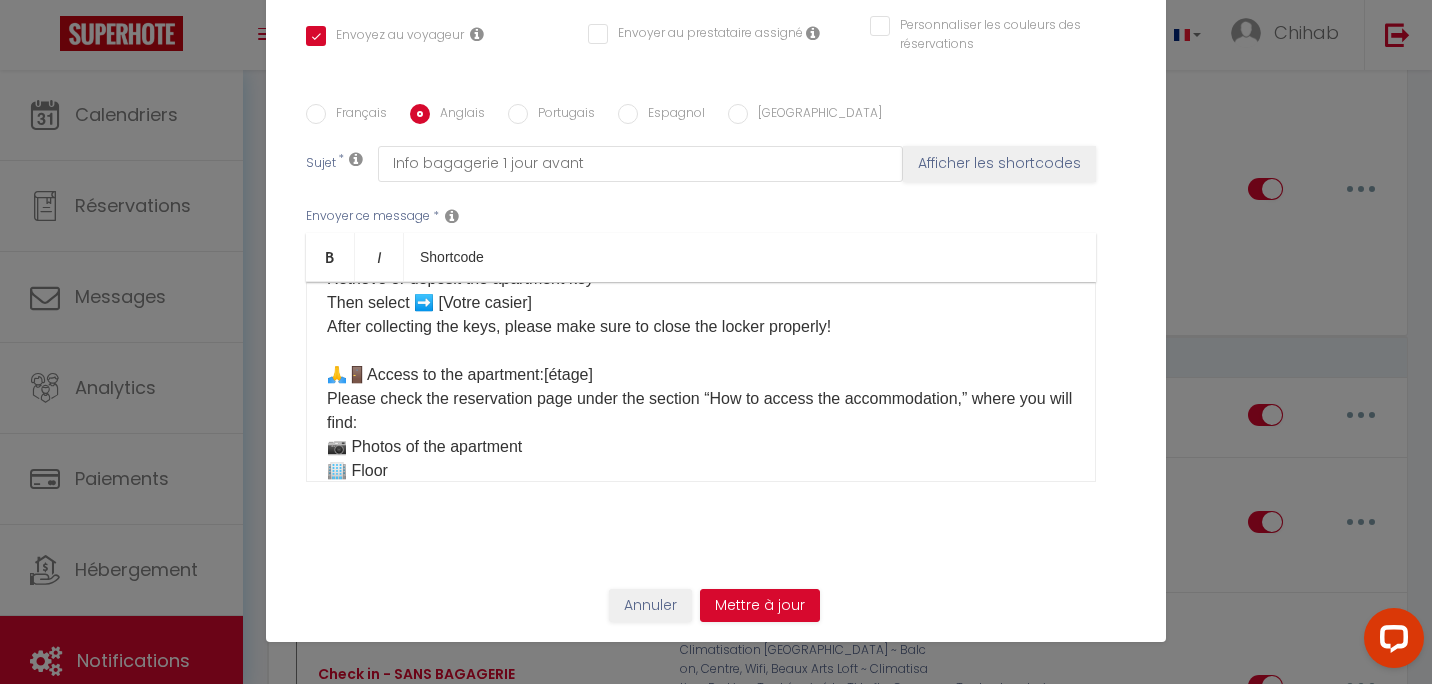 click on "Portugais" at bounding box center [561, 115] 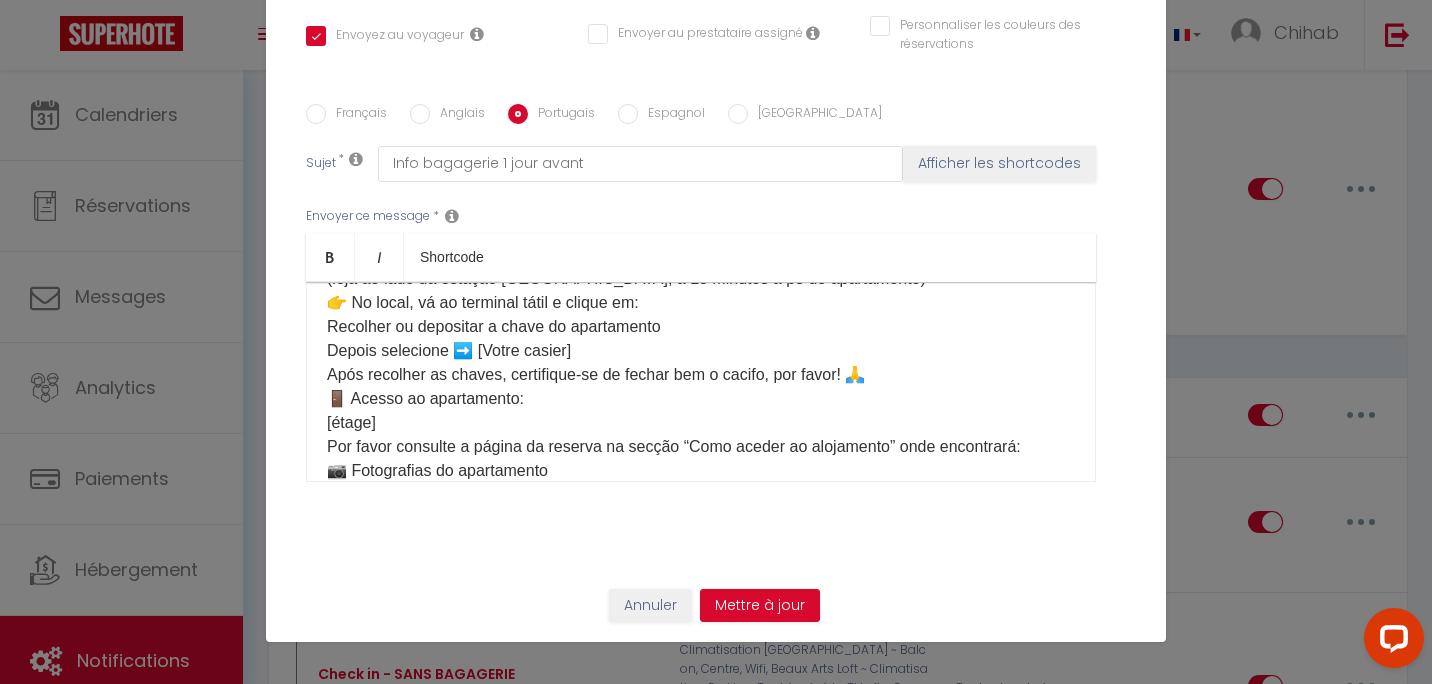 click on "Anglais" at bounding box center [457, 115] 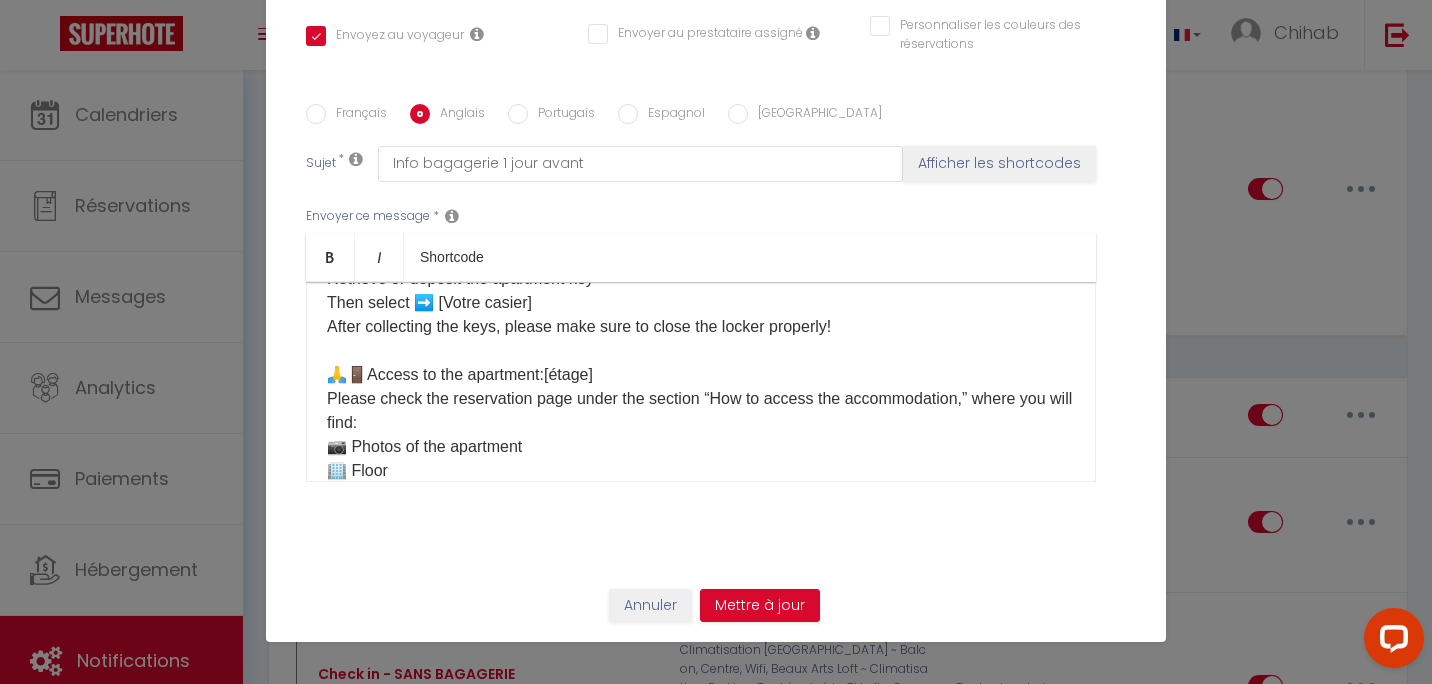 click on "Portugais" at bounding box center (518, 114) 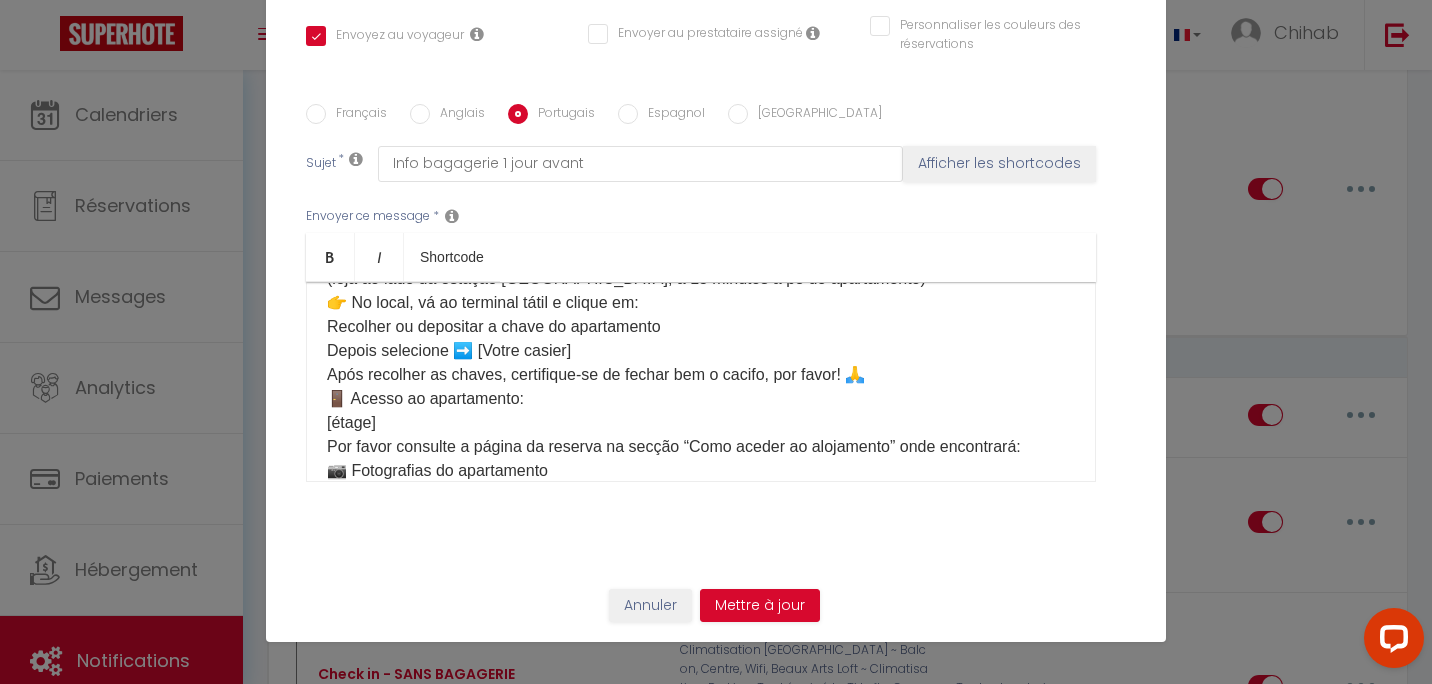 click on "Olá ☀️ Aqui estão as informações para aceder ao apartamento: ⏰ Horários: ✅ Check-in: 16h00 – 22h00 ✅ Check-out: 7h00 – 10h00 Se quiser chegar e/ou sair fora destes horários, por favor escolha uma opção na nossa loja aqui: [Mes Extras] 🛍️ 🔑 Recolha das chaves: As chaves estão no depósito de bagagens no seguinte endereço: 📍 [STREET_ADDRESS] (loja ao lado da estação [GEOGRAPHIC_DATA], a 15 minutos a pé do apartamento) 👉 No local, vá ao terminal tátil e clique em: Recolher ou depositar a chave do apartamento Depois selecione ➡️ [Votre casier] Após recolher as chaves, certifique-se de fechar bem o cacifo, por favor! 🙏 🚪 Acesso ao apartamento: [étage] Por favor consulte a página da reserva na secção “Como aceder ao alojamento” onde encontrará: 📷 Fotografias do apartamento 🏢 Piso 🔑 Utilização das chaves 🗑️ Localização dos caixotes do lixo 🔄 Saída: Pode deixar as chaves no mesmo cacifo e com o mesmo código da chegada." at bounding box center [701, 447] 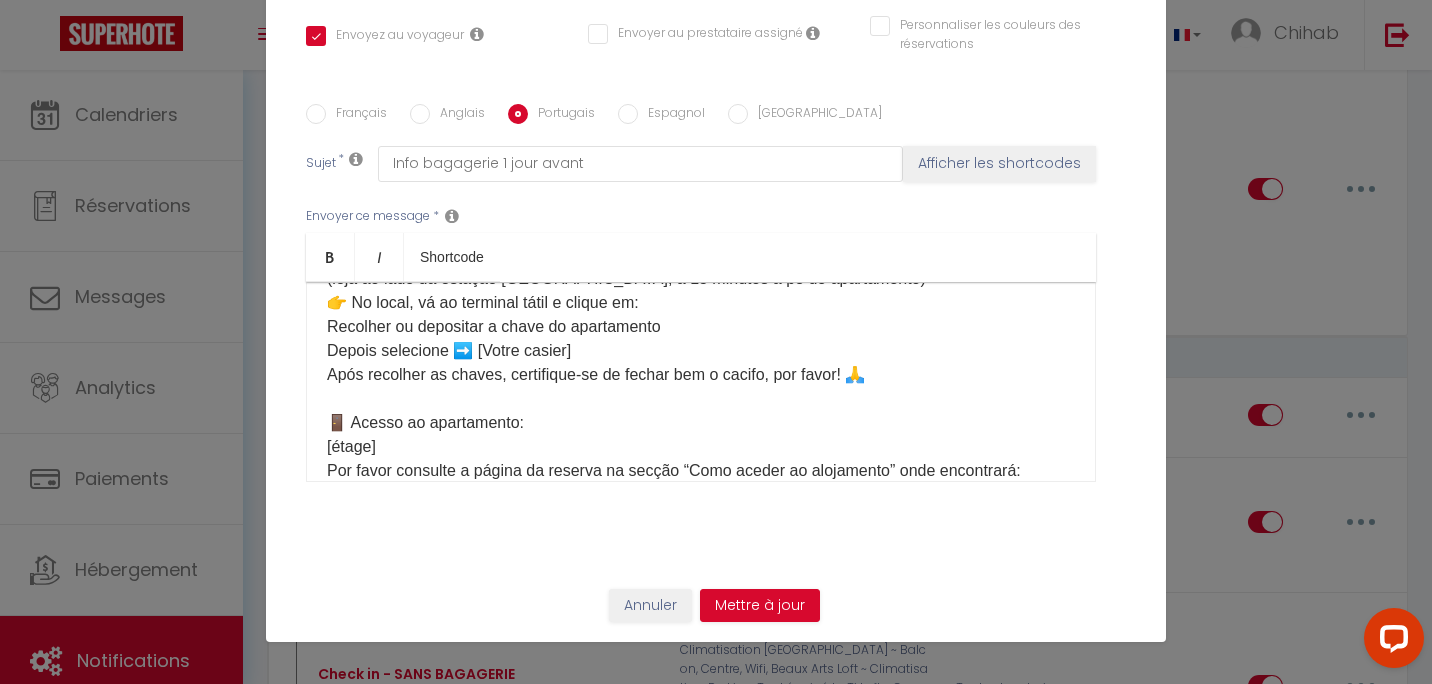 click on "Anglais" at bounding box center [457, 115] 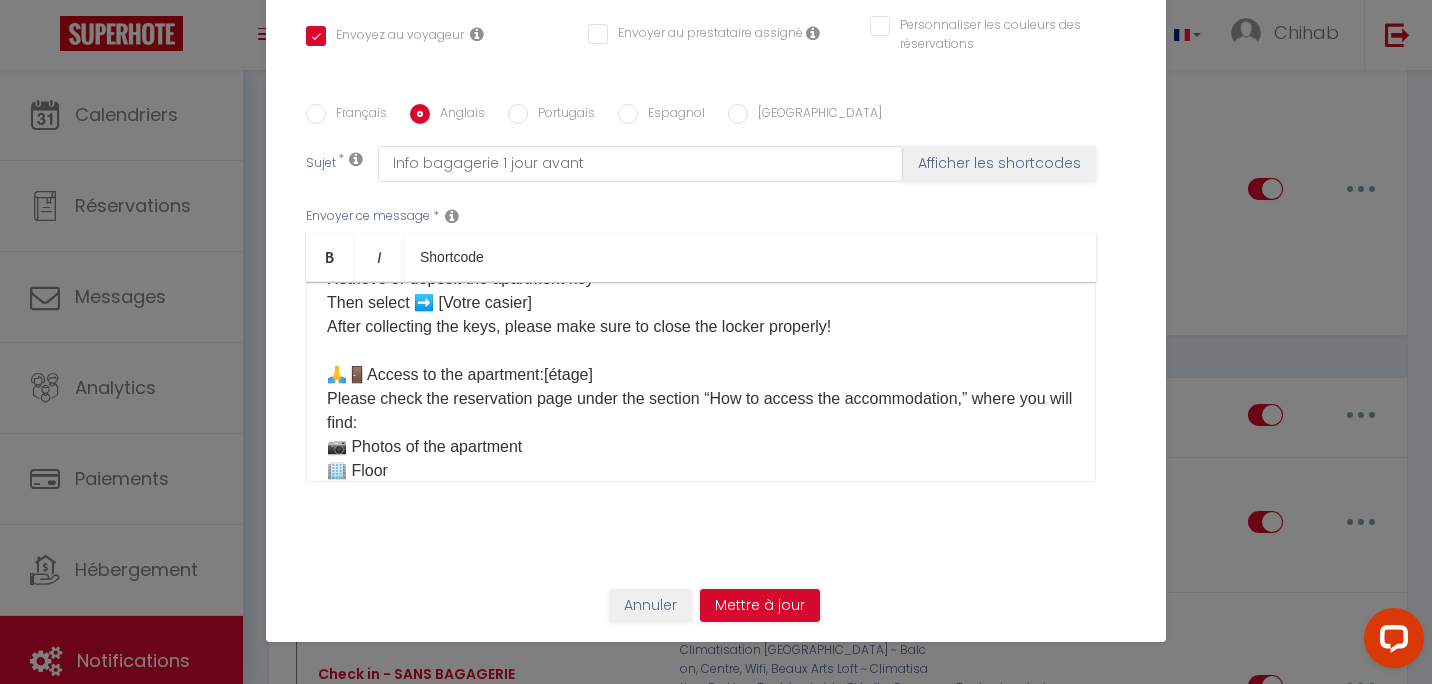 scroll, scrollTop: 400, scrollLeft: 0, axis: vertical 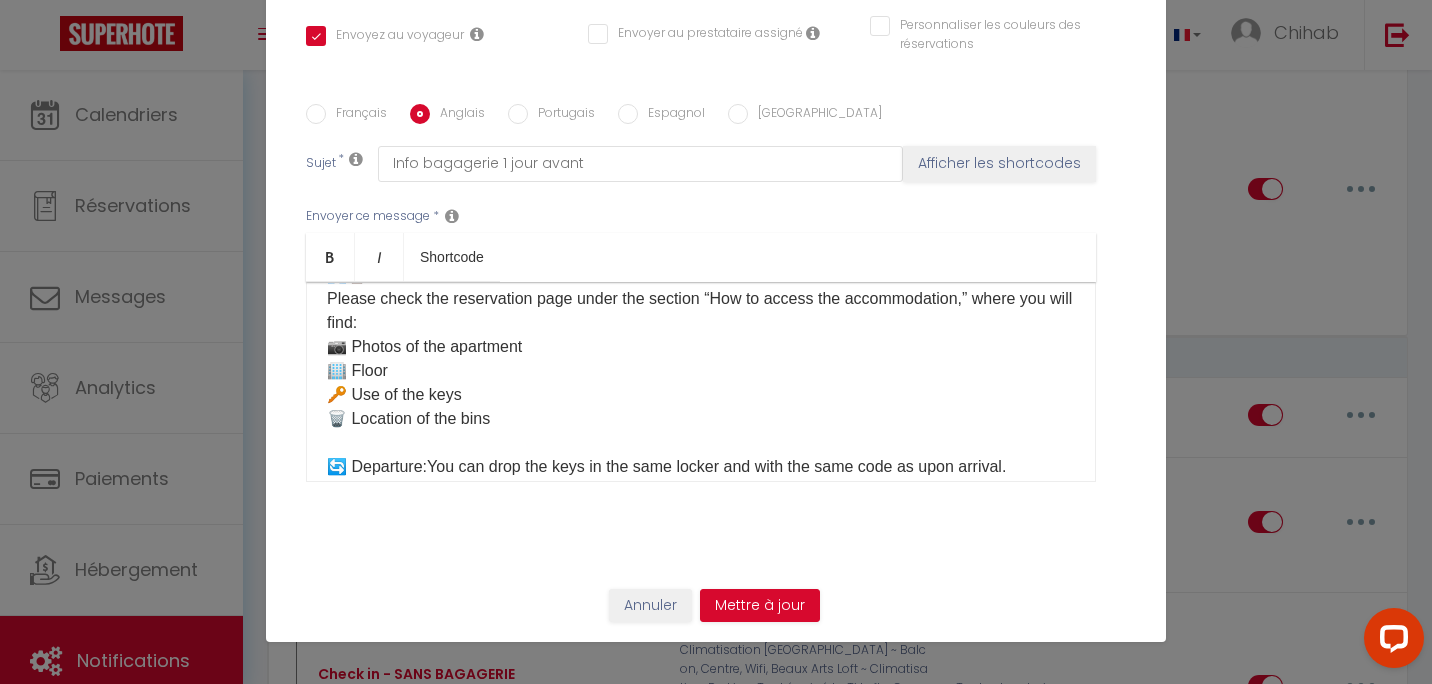 drag, startPoint x: 557, startPoint y: 115, endPoint x: 560, endPoint y: 126, distance: 11.401754 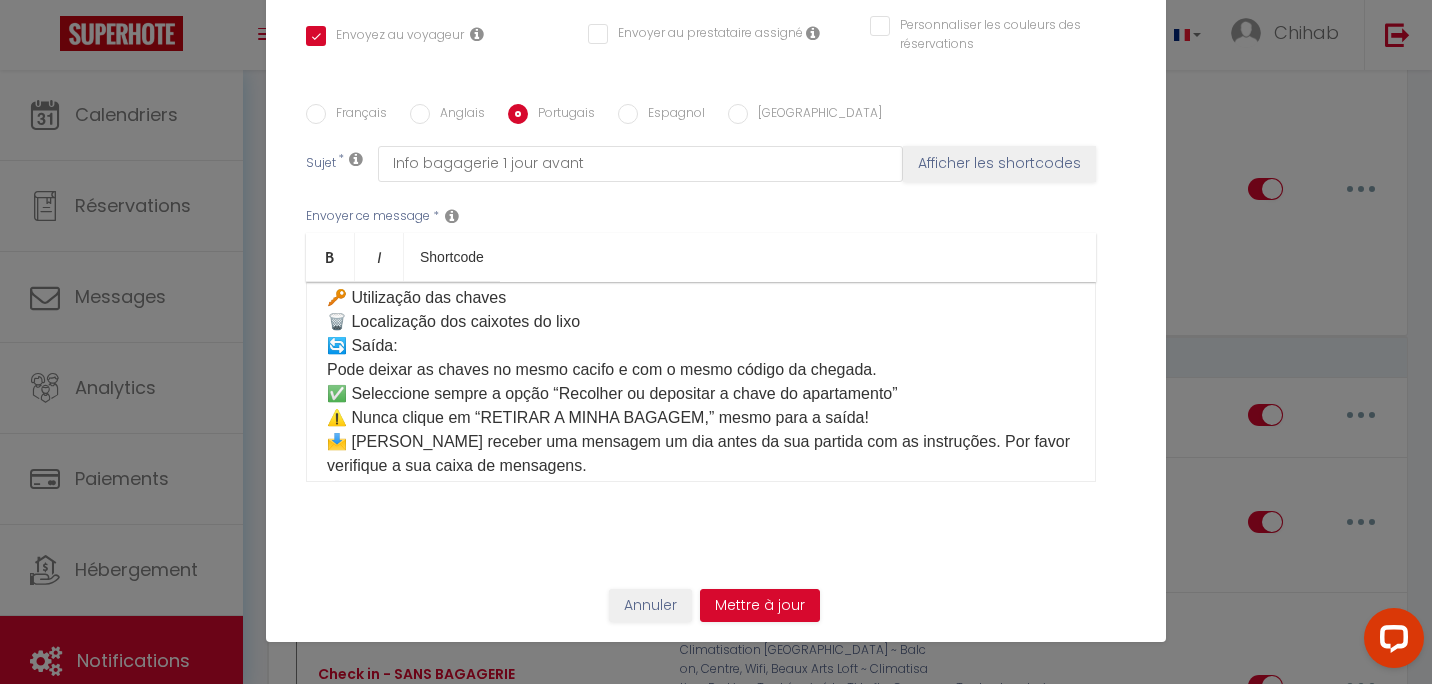 scroll, scrollTop: 500, scrollLeft: 0, axis: vertical 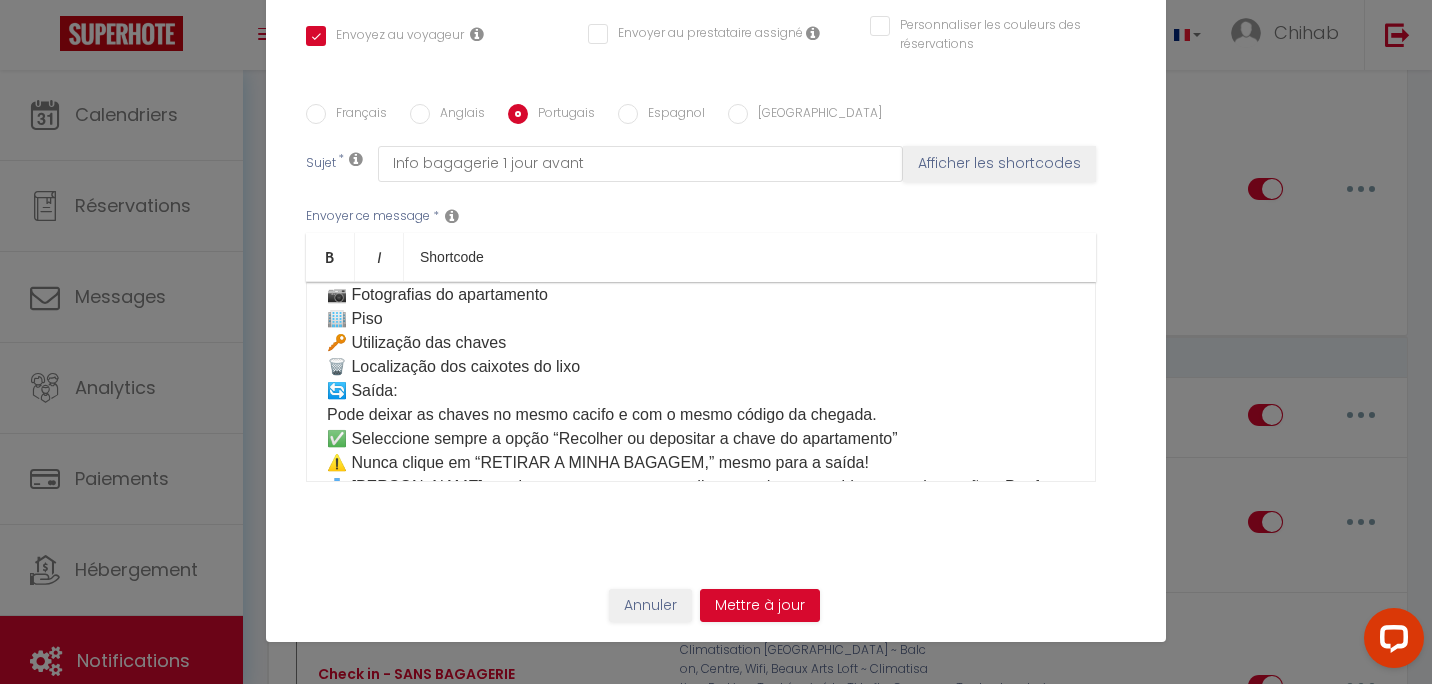 click on "Olá ☀️ Aqui estão as informações para aceder ao apartamento: ⏰ Horários: ✅ Check-in: 16h00 – 22h00 ✅ Check-out: 7h00 – 10h00 Se quiser chegar e/ou sair fora destes horários, por favor escolha uma opção na nossa loja aqui: [Mes Extras] 🛍️ 🔑 Recolha das chaves: As chaves estão no depósito de bagagens no seguinte endereço: 📍 [STREET_ADDRESS] (loja ao lado da estação [GEOGRAPHIC_DATA], a 15 minutos a pé do apartamento) 👉 No local, vá ao terminal tátil e clique em: Recolher ou depositar a chave do apartamento Depois selecione ➡️ [Votre casier] Após recolher as chaves, certifique-se de fechar bem o cacifo, por favor! 🙏 🚪 Acesso ao apartamento: [étage] Por favor consulte a página da reserva na secção “Como aceder ao alojamento” onde encontrará: 📷 Fotografias do apartamento 🏢 Piso 🔑 Utilização das chaves 🗑️ Localização dos caixotes do lixo 🔄 Saída: Pode deixar as chaves no mesmo cacifo e com o mesmo código da chegada." at bounding box center [701, 259] 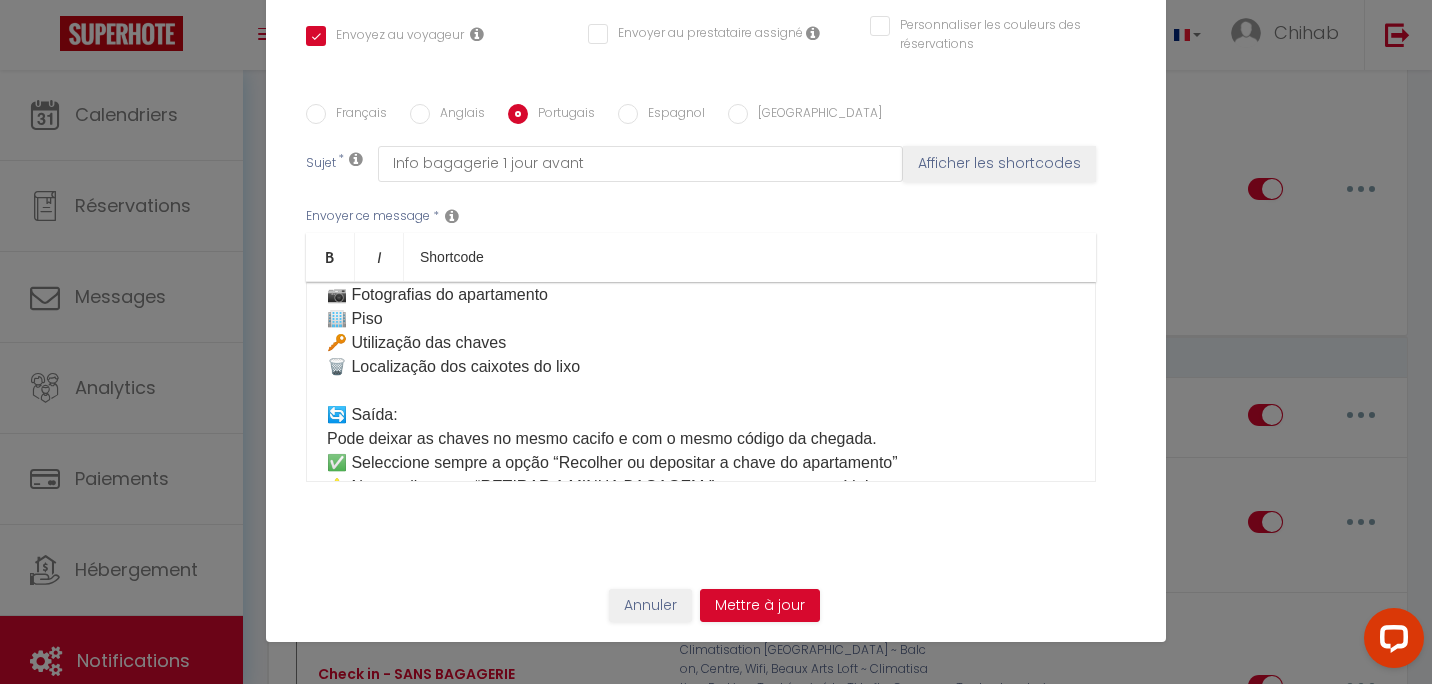 click on "Anglais" at bounding box center (457, 115) 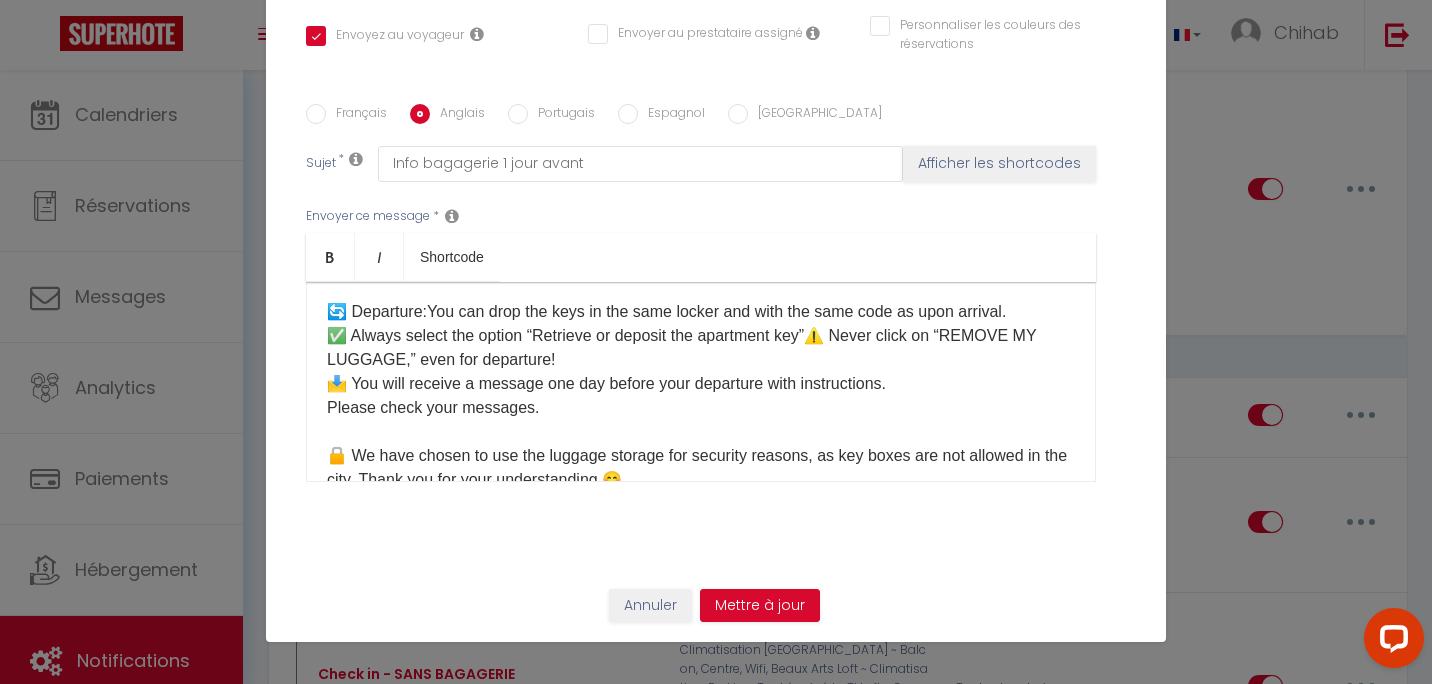 scroll, scrollTop: 600, scrollLeft: 0, axis: vertical 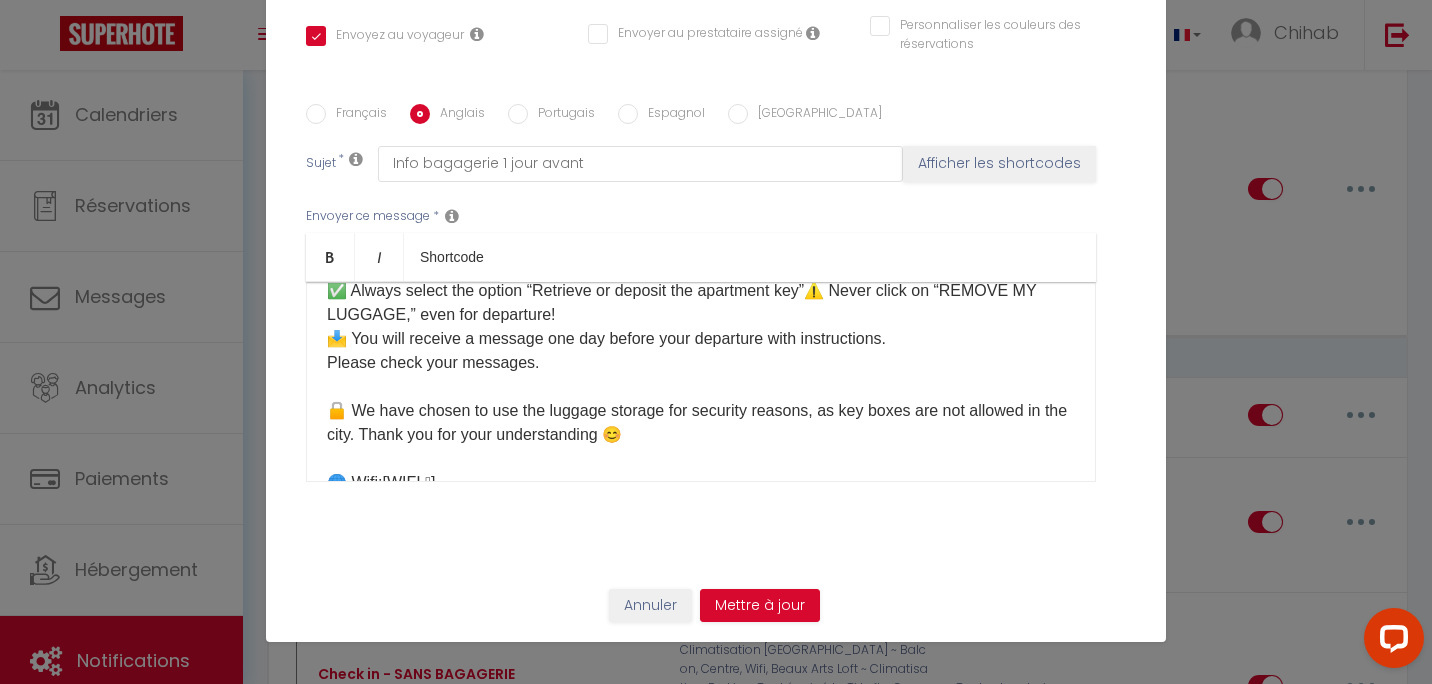 click on "Portugais" at bounding box center [561, 115] 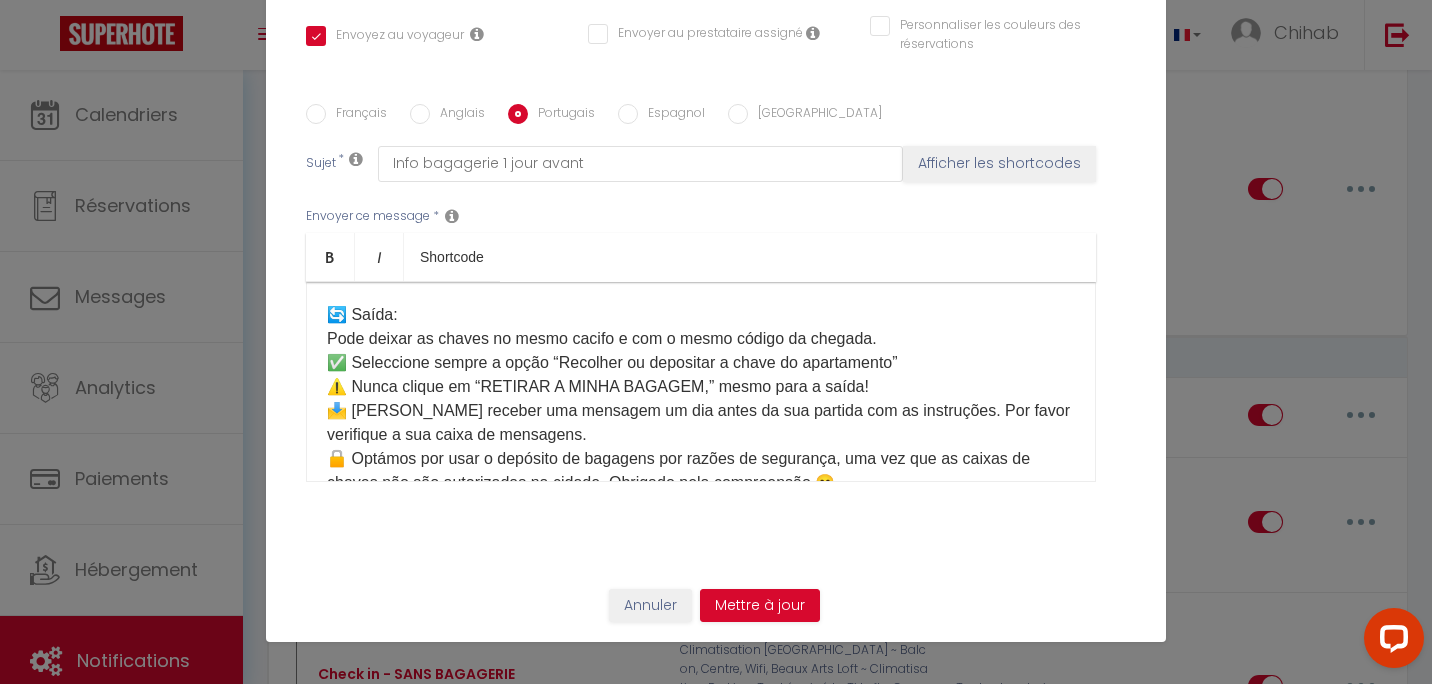 click on "Olá ☀️ Aqui estão as informações para aceder ao apartamento: ⏰ Horários: ✅ Check-in: 16h00 – 22h00 ✅ Check-out: 7h00 – 10h00 Se quiser chegar e/ou sair fora destes horários, por favor escolha uma opção na nossa loja aqui: [Mes Extras] 🛍️ 🔑 Recolha das chaves: As chaves estão no depósito de bagagens no seguinte endereço: 📍 [STREET_ADDRESS] (loja ao lado da estação [GEOGRAPHIC_DATA], a 15 minutos a pé do apartamento) 👉 No local, vá ao terminal tátil e clique em: Recolher ou depositar a chave do apartamento Depois selecione ➡️ [Votre casier] Após recolher as chaves, certifique-se de fechar bem o cacifo, por favor! 🙏 🚪 Acesso ao apartamento: [étage] Por favor consulte a página da reserva na secção “Como aceder ao alojamento” onde encontrará: 📷 Fotografias do apartamento 🏢 Piso 🔑 Utilização das chaves 🗑️ Localização dos caixotes do lixo 🔄 Saída: Pode deixar as chaves no mesmo cacifo e com o mesmo código da chegada." at bounding box center [701, 171] 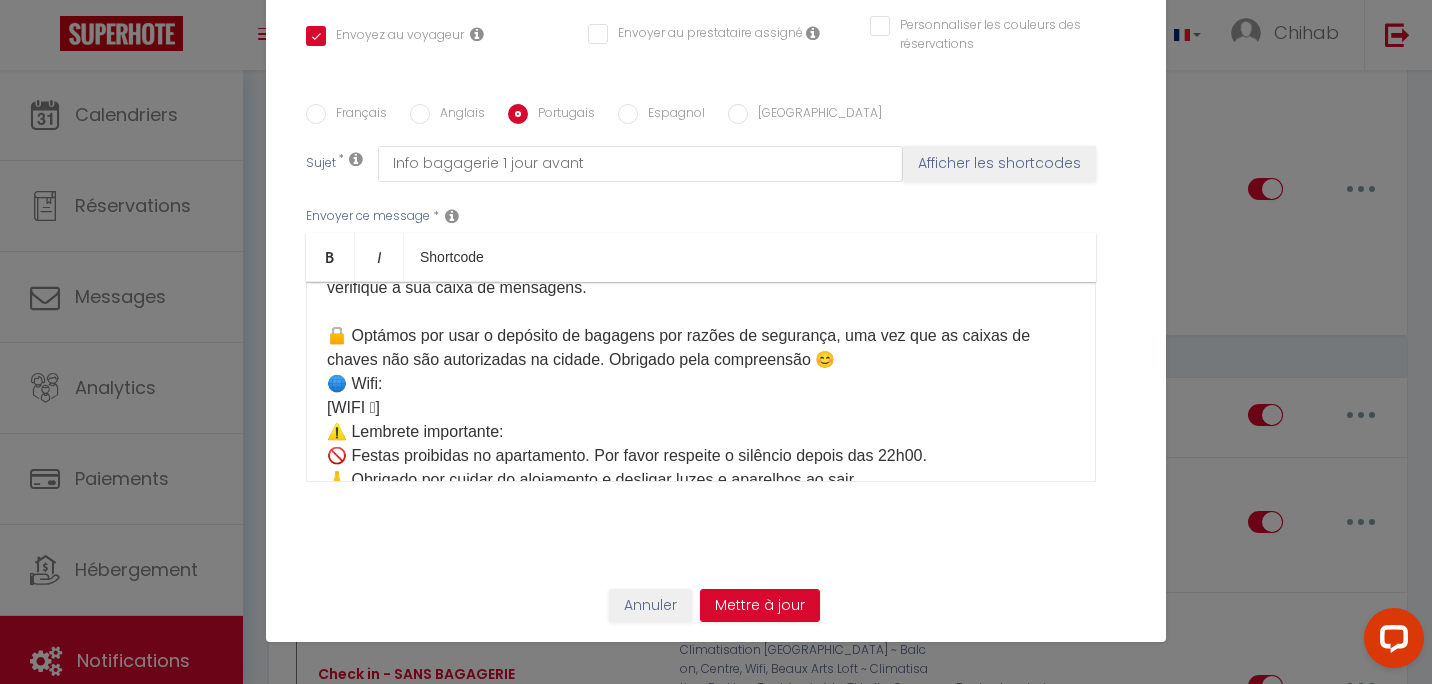 scroll, scrollTop: 700, scrollLeft: 0, axis: vertical 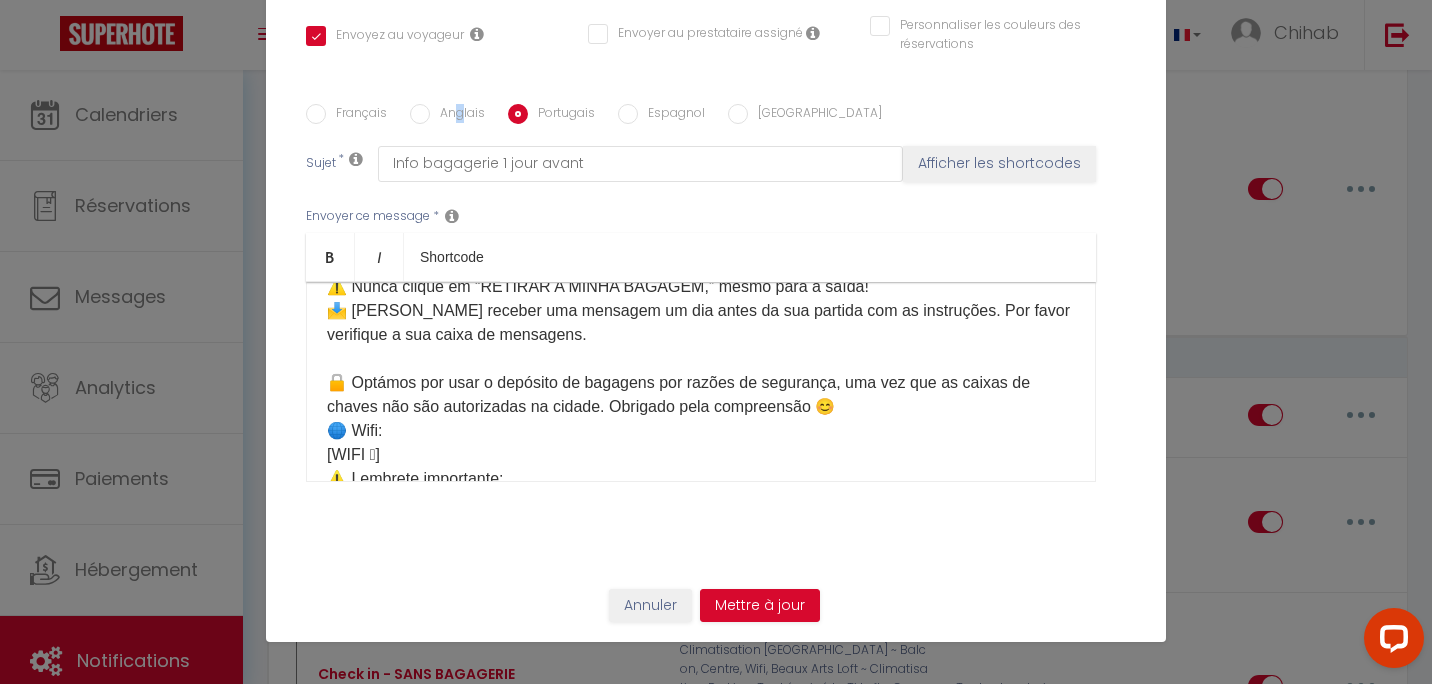 click on "Anglais" at bounding box center (457, 115) 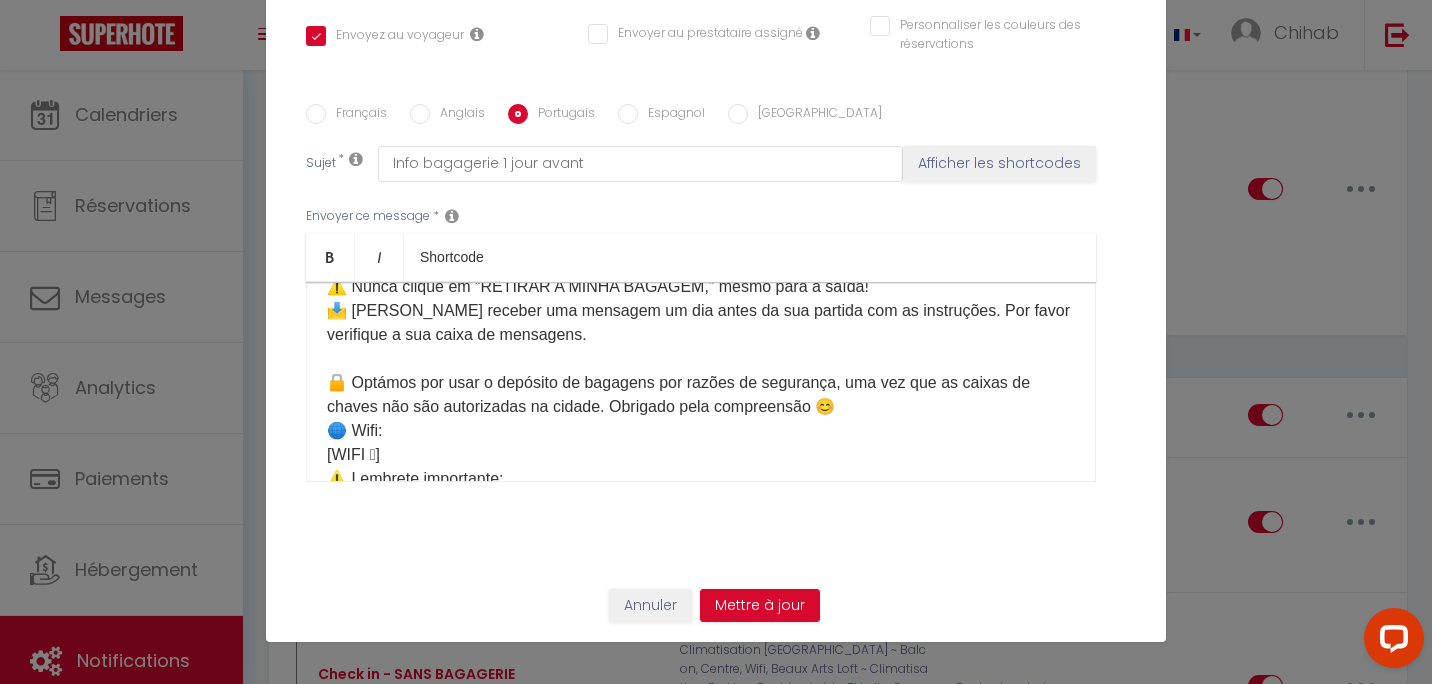 drag, startPoint x: 452, startPoint y: 124, endPoint x: 429, endPoint y: 113, distance: 25.495098 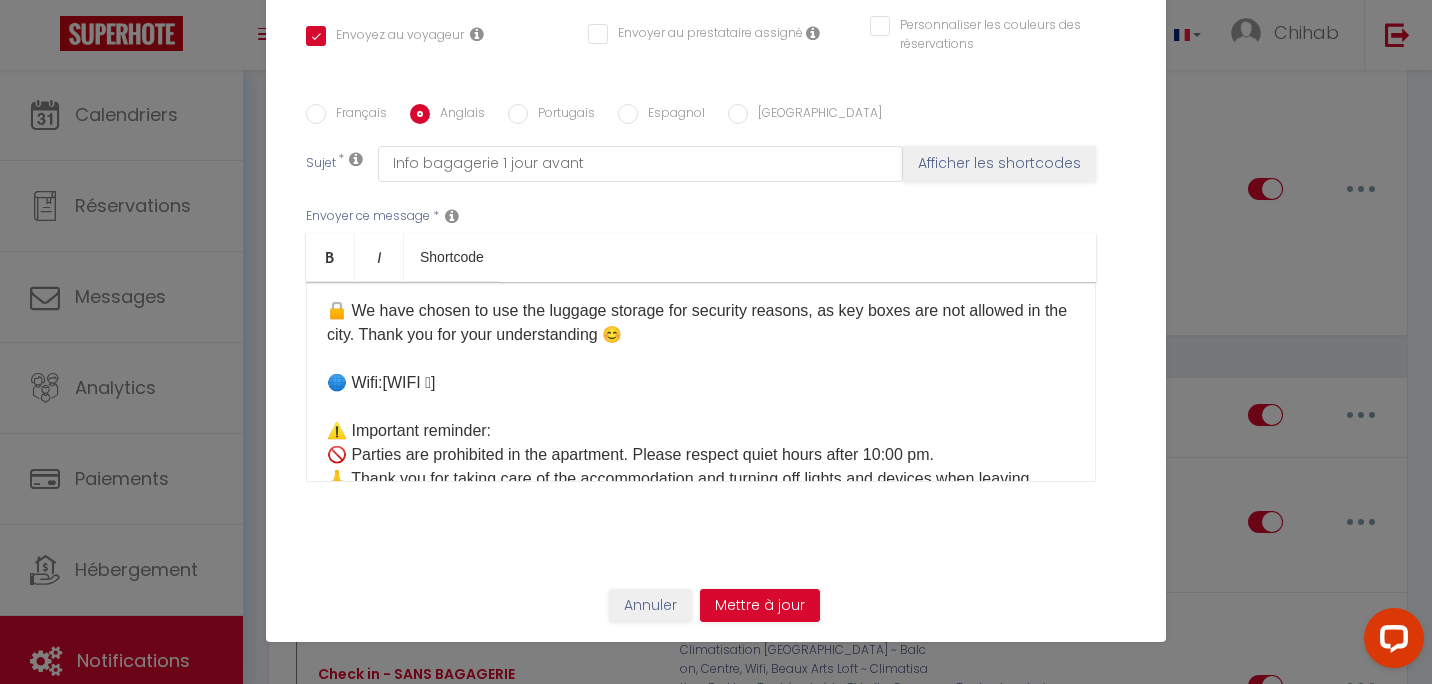 click on "Portugais" at bounding box center (561, 115) 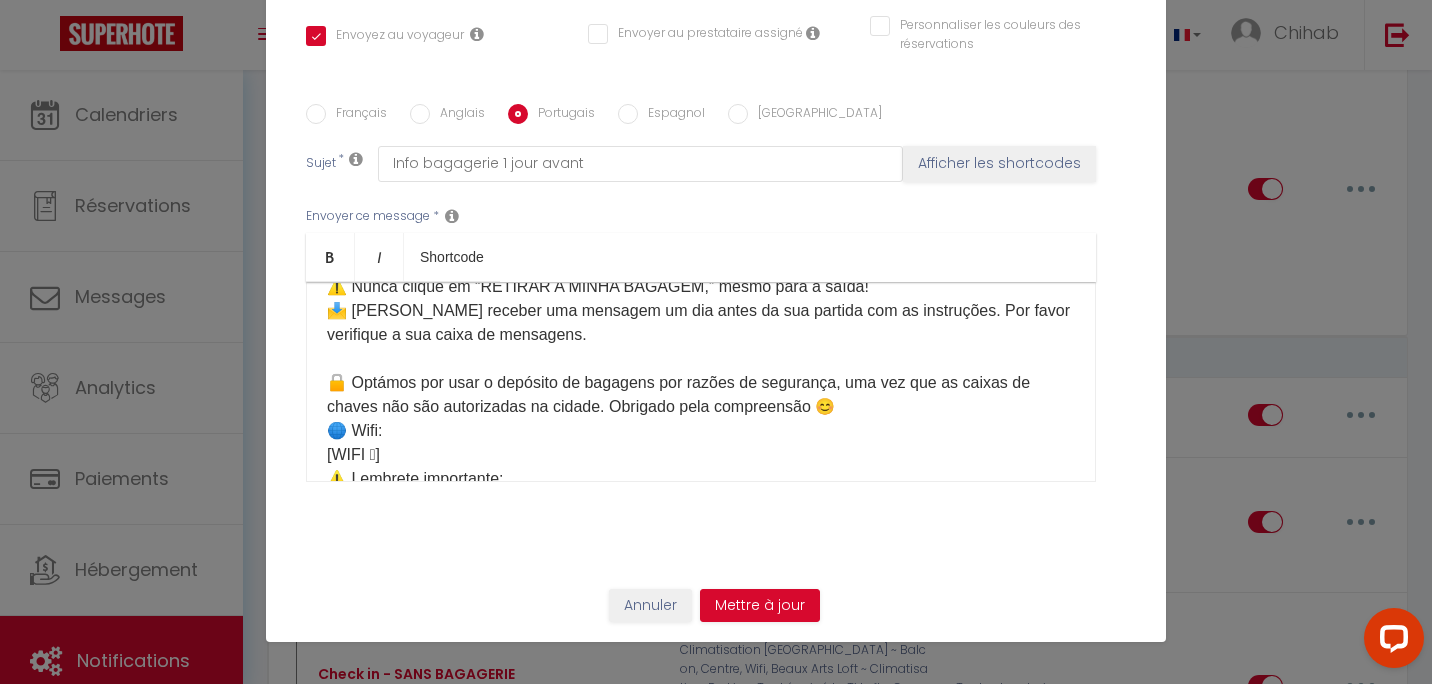 click on "Olá ☀️ Aqui estão as informações para aceder ao apartamento: ⏰ Horários: ✅ Check-in: 16h00 – 22h00 ✅ Check-out: 7h00 – 10h00 Se quiser chegar e/ou sair fora destes horários, por favor escolha uma opção na nossa loja aqui: [Mes Extras] 🛍️ 🔑 Recolha das chaves: As chaves estão no depósito de bagagens no seguinte endereço: 📍 [STREET_ADDRESS] (loja ao lado da estação [GEOGRAPHIC_DATA], a 15 minutos a pé do apartamento) 👉 No local, vá ao terminal tátil e clique em: Recolher ou depositar a chave do apartamento Depois selecione ➡️ [Votre casier] Após recolher as chaves, certifique-se de fechar bem o cacifo, por favor! 🙏 🚪 Acesso ao apartamento: [étage] Por favor consulte a página da reserva na secção “Como aceder ao alojamento” onde encontrará: 📷 Fotografias do apartamento 🏢 Piso 🔑 Utilização das chaves 🗑️ Localização dos caixotes do lixo 🔄 Saída: Pode deixar as chaves no mesmo cacifo e com o mesmo código da chegada." at bounding box center (701, 83) 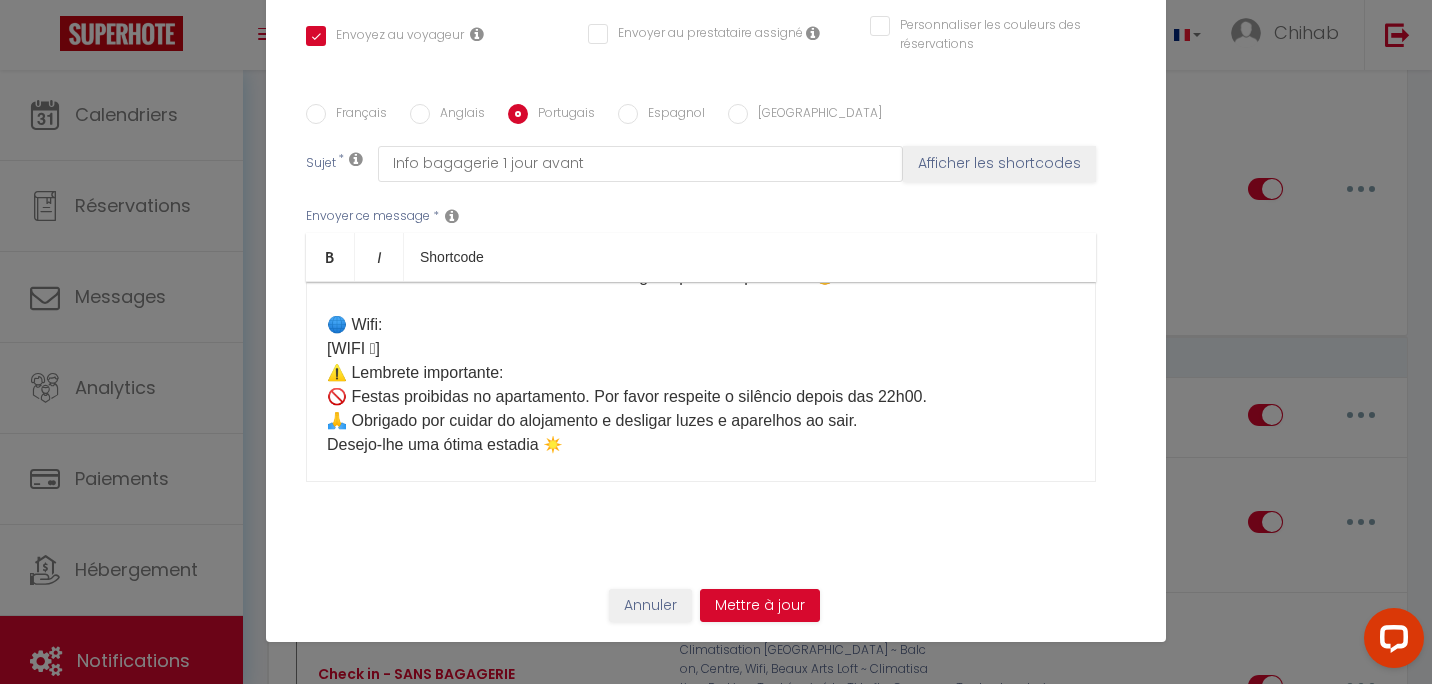 scroll, scrollTop: 846, scrollLeft: 0, axis: vertical 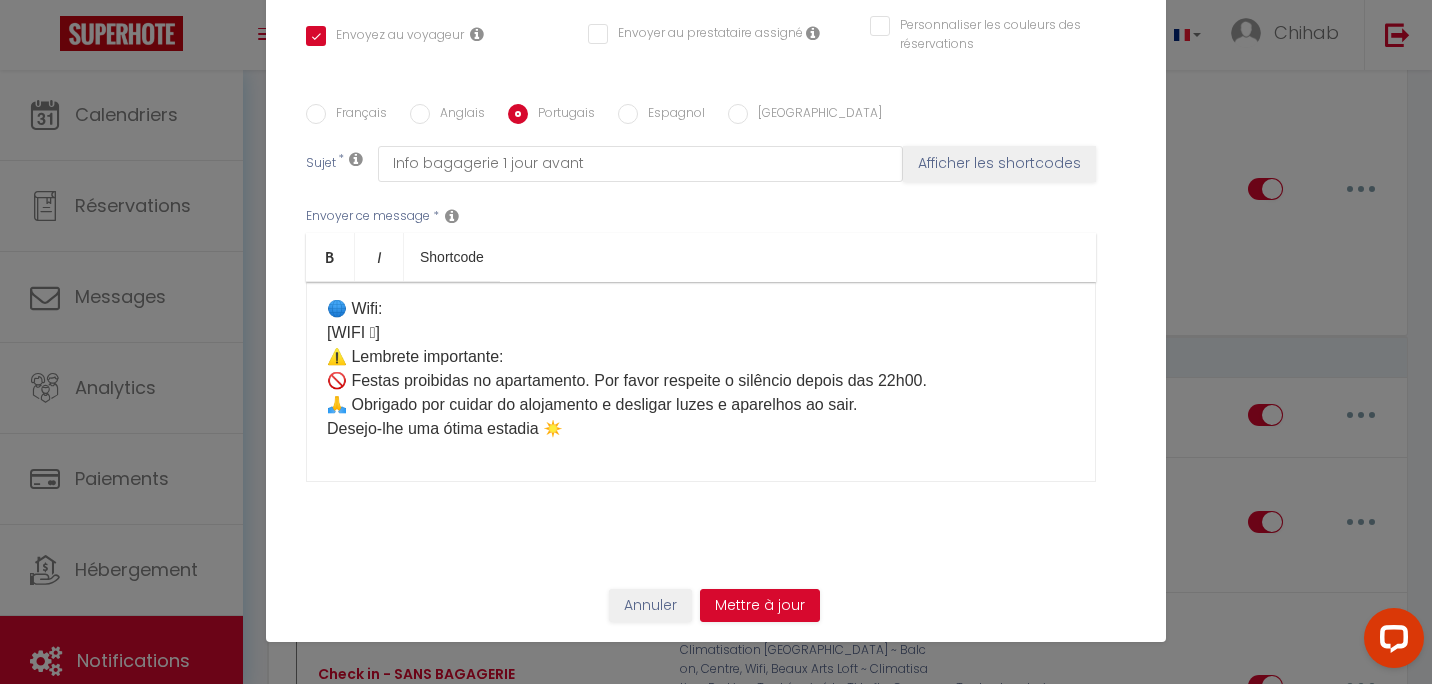 drag, startPoint x: 446, startPoint y: 317, endPoint x: 435, endPoint y: 317, distance: 11 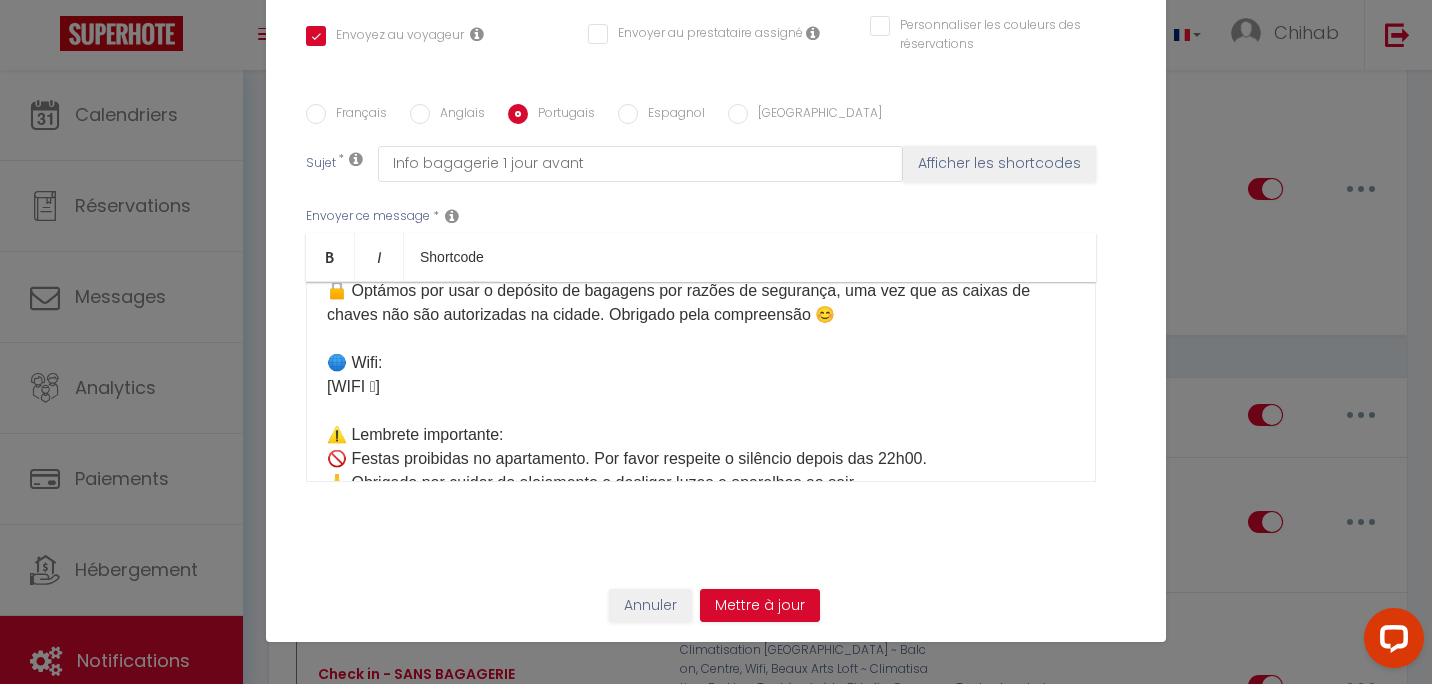 scroll, scrollTop: 746, scrollLeft: 0, axis: vertical 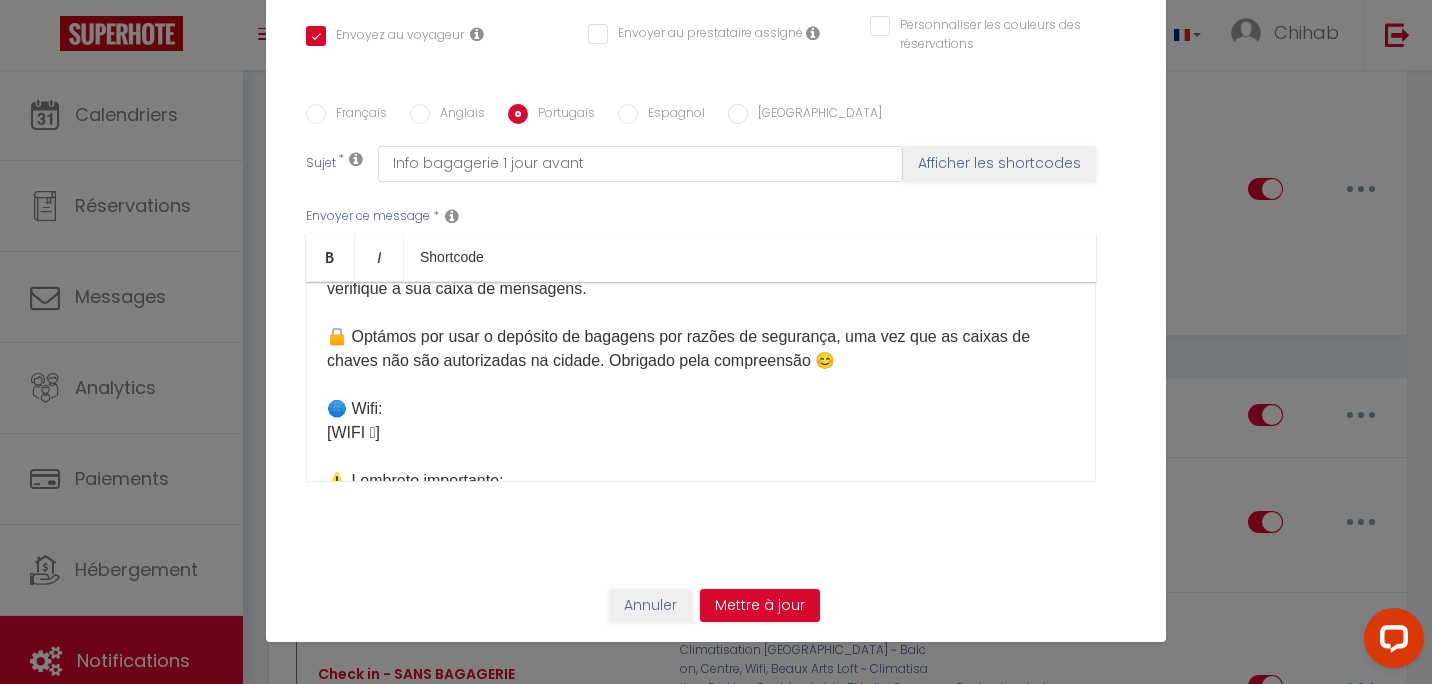 click on "Anglais" at bounding box center (457, 115) 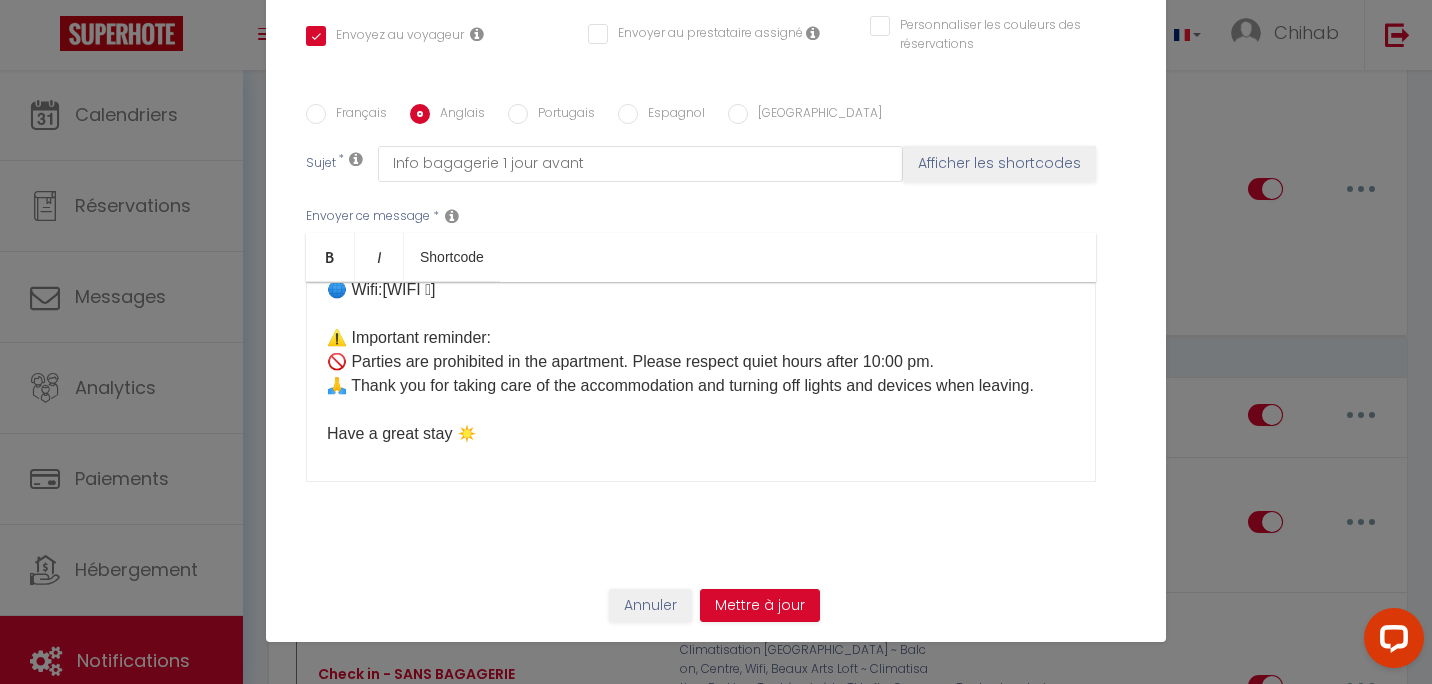 scroll, scrollTop: 846, scrollLeft: 0, axis: vertical 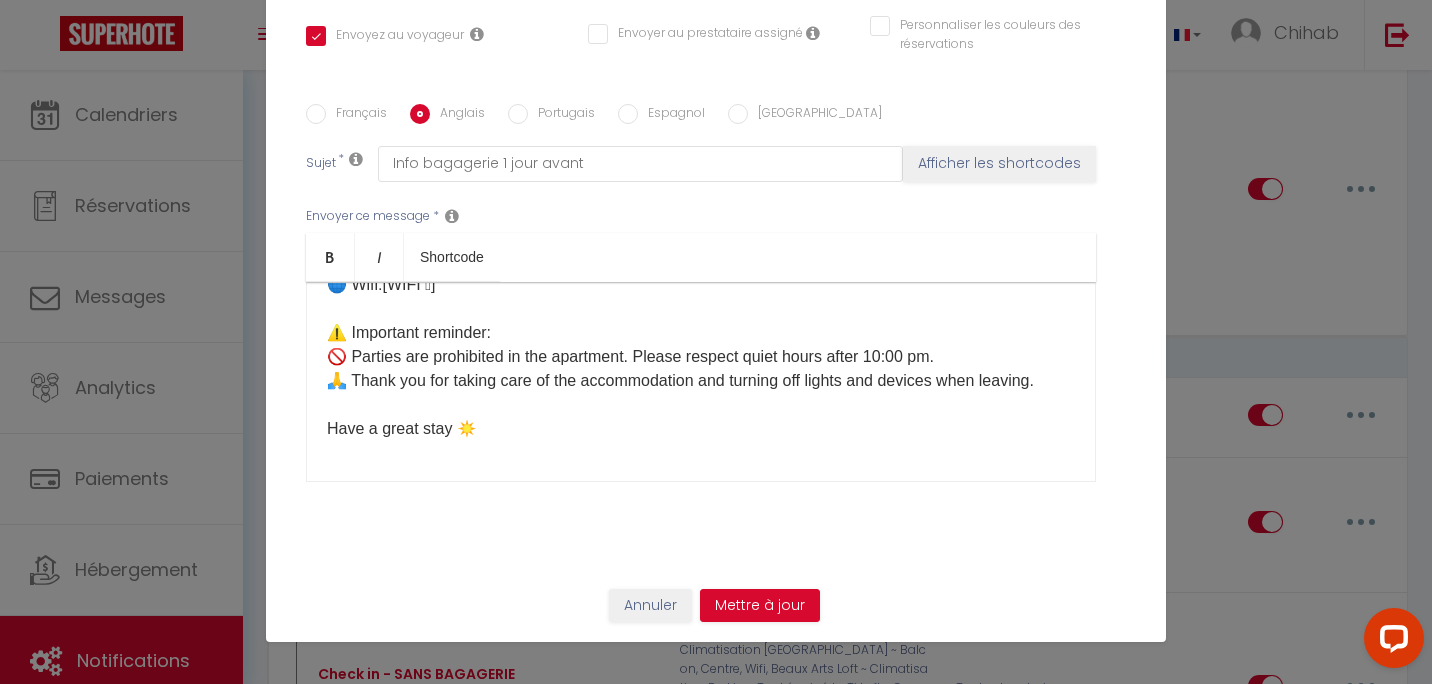 click on "Portugais" at bounding box center [561, 115] 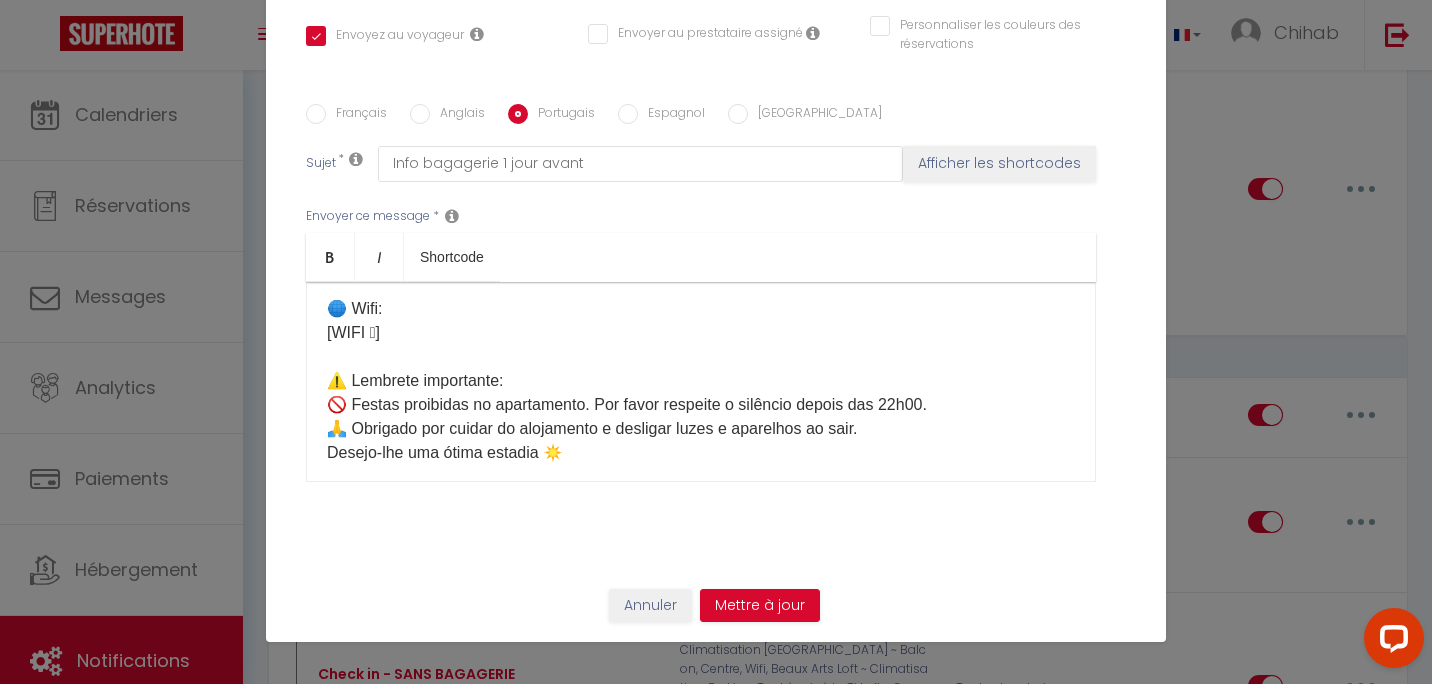 scroll, scrollTop: 870, scrollLeft: 0, axis: vertical 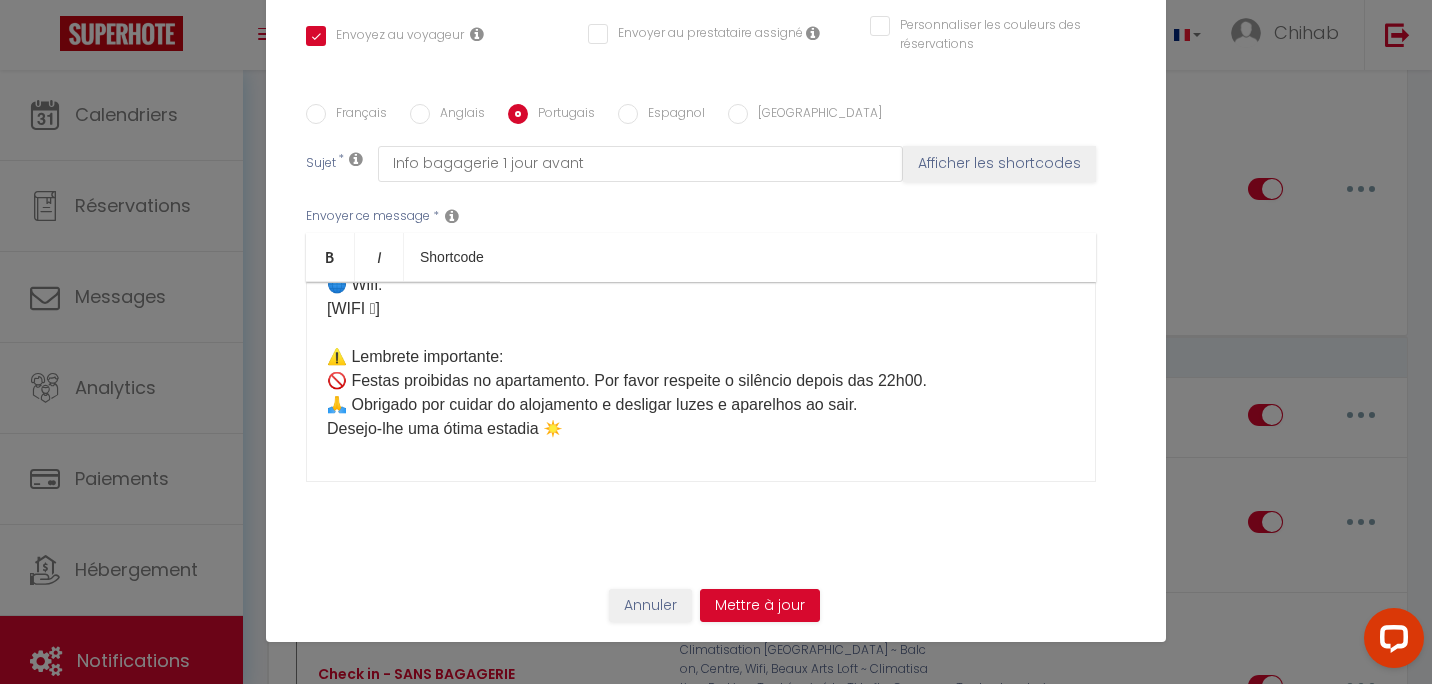 click on "Olá ☀️ Aqui estão as informações para aceder ao apartamento: ⏰ Horários: ✅ Check-in: 16h00 – 22h00 ✅ Check-out: 7h00 – 10h00 Se quiser chegar e/ou sair fora destes horários, por favor escolha uma opção na nossa loja aqui: [Mes Extras] 🛍️ 🔑 Recolha das chaves: As chaves estão no depósito de bagagens no seguinte endereço: 📍 [STREET_ADDRESS] (loja ao lado da estação [GEOGRAPHIC_DATA], a 15 minutos a pé do apartamento) 👉 No local, vá ao terminal tátil e clique em: Recolher ou depositar a chave do apartamento Depois selecione ➡️ [Votre casier] Após recolher as chaves, certifique-se de fechar bem o cacifo, por favor! 🙏 🚪 Acesso ao apartamento: [étage] Por favor consulte a página da reserva na secção “Como aceder ao alojamento” onde encontrará: 📷 Fotografias do apartamento 🏢 Piso 🔑 Utilização das chaves 🗑️ Localização dos caixotes do lixo 🔄 Saída: Pode deixar as chaves no mesmo cacifo e com o mesmo código da chegada." at bounding box center (701, -63) 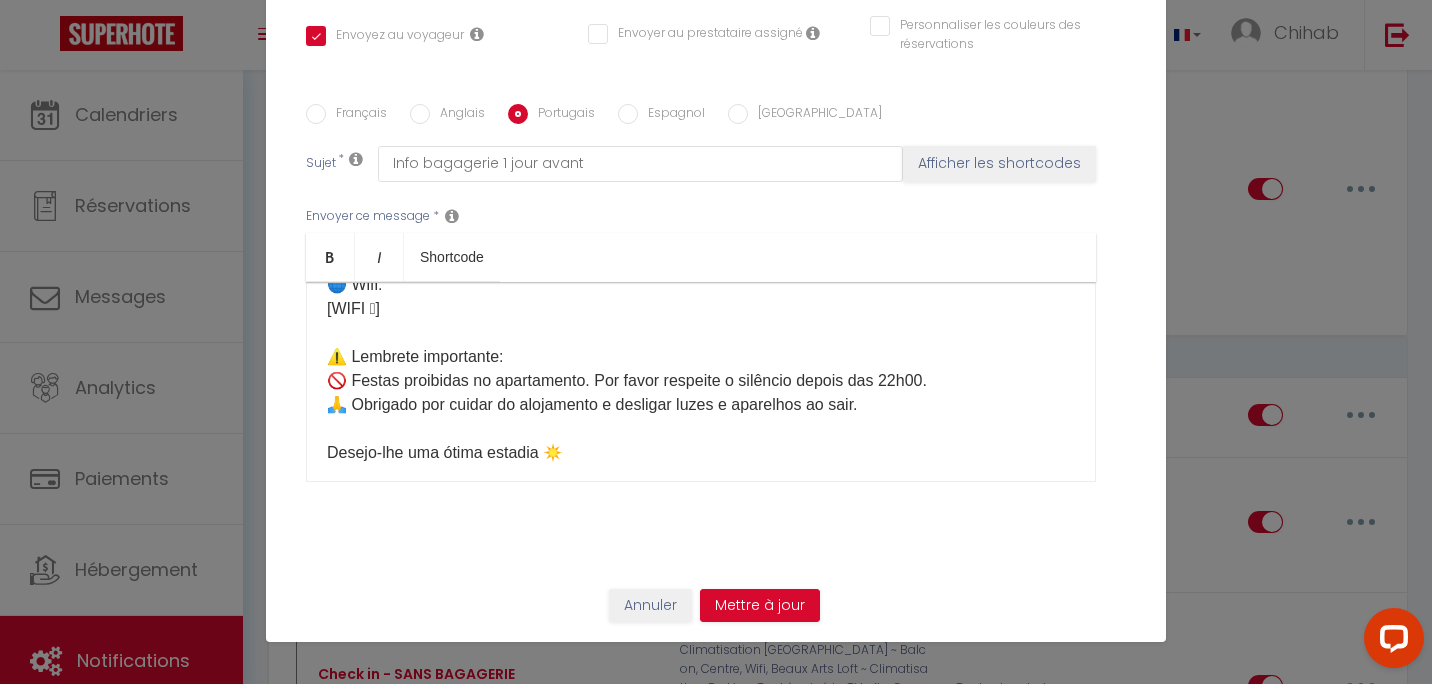 click on "Espagnol" at bounding box center [671, 115] 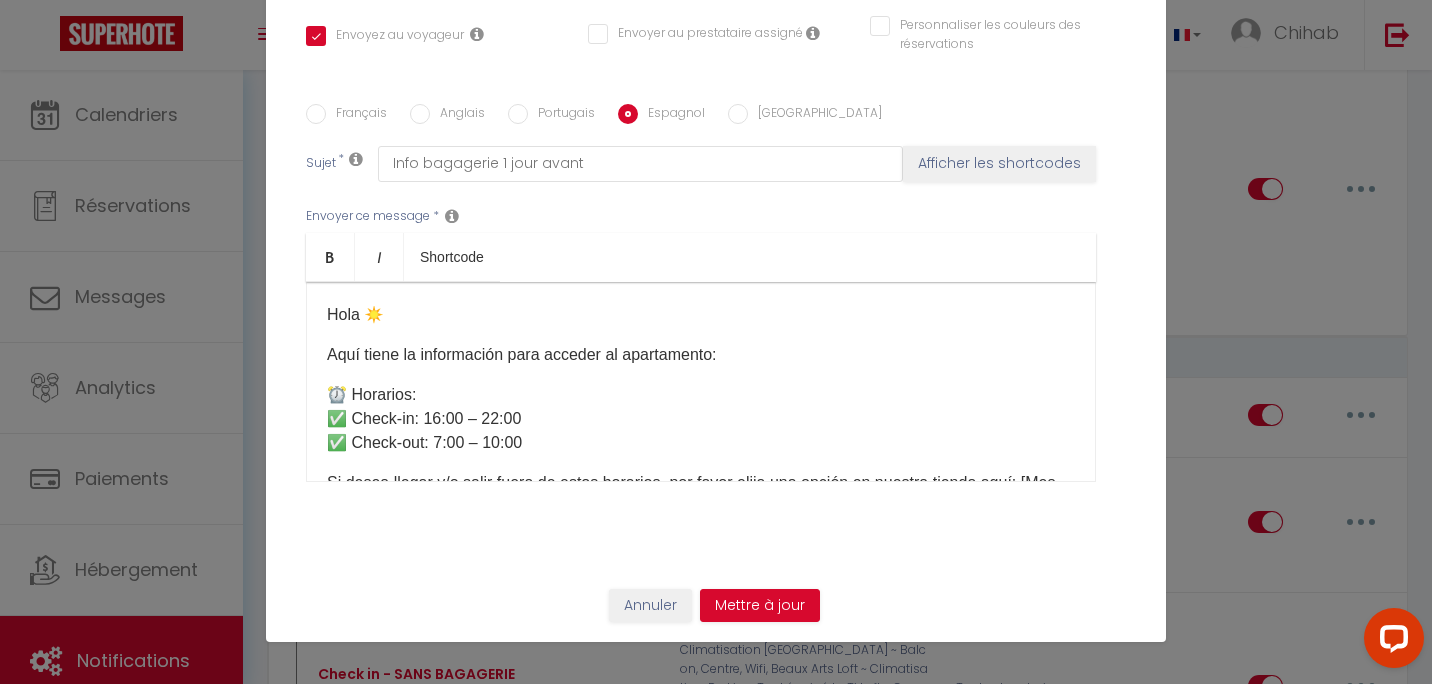 scroll, scrollTop: 0, scrollLeft: 0, axis: both 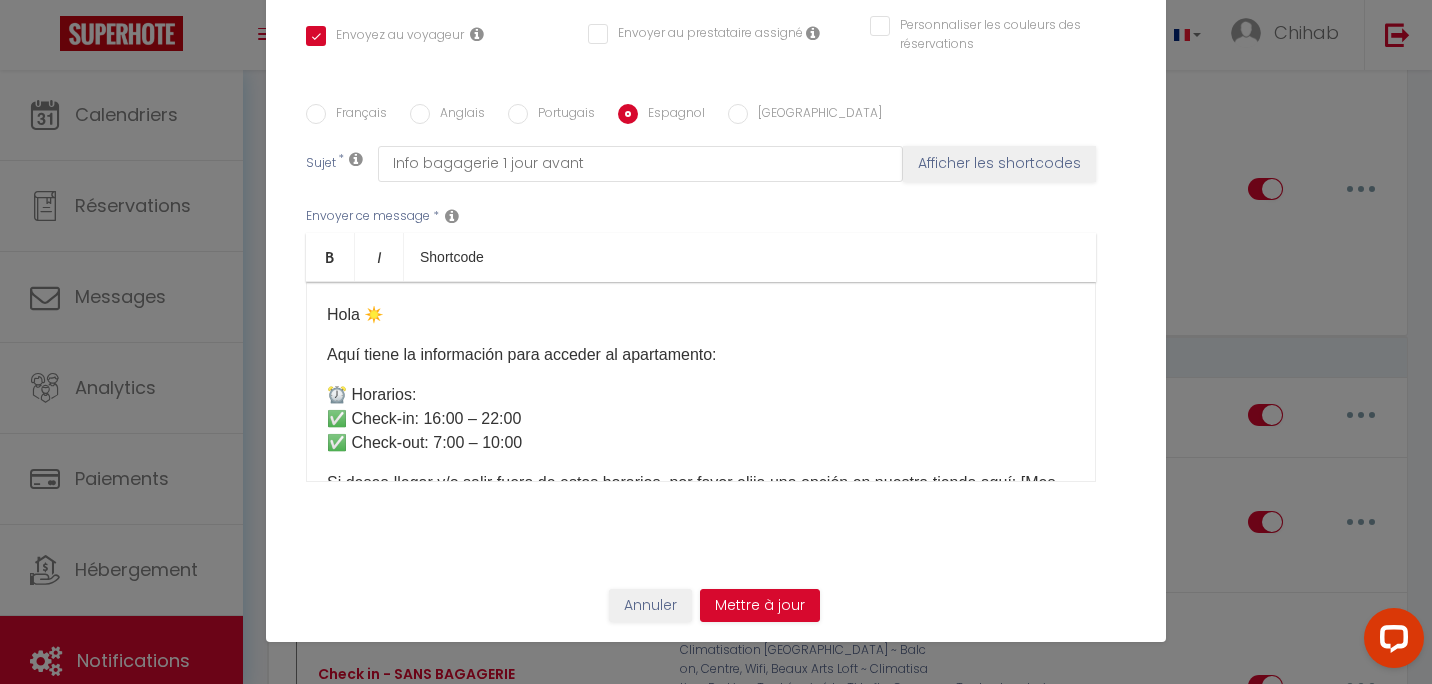 click on "Hola ☀️
Aquí tiene la información para acceder al apartamento:
⏰ Horarios:
✅ Check-in: 16:00 – 22:00
✅ Check-out: 7:00 – 10:00
Si desea llegar y/o salir fuera de estos horarios, por favor elija una opción en nuestra tienda aquí: [Mes Extras] 🛍️
🔑 Recogida de llaves:
Las llaves se encuentran en la consigna de equipaje en la siguiente dirección:
📍 [STREET_ADDRESS]
(tienda junto a la [GEOGRAPHIC_DATA], a 15 minutos a pie del apartamento)
👉 Una vez allí, diríjase al terminal táctil y haga clic en:
Recoger o depositar la llave del apartamento
Luego seleccione ➡️ [Votre casier]
Después de recoger las llaves, ¡por favor asegúrese de cerrar bien la taquilla! 🙏
🚪 Acceso al apartamento:
[étage]
Por favor, consulte la página de la reserva en la categoría “Cómo acceder al alojamiento,” donde encontrará:
📷 Fotos del apartamento
🏢 Planta
🔑 Uso de las llaves
🔄 Salida:" at bounding box center [701, 382] 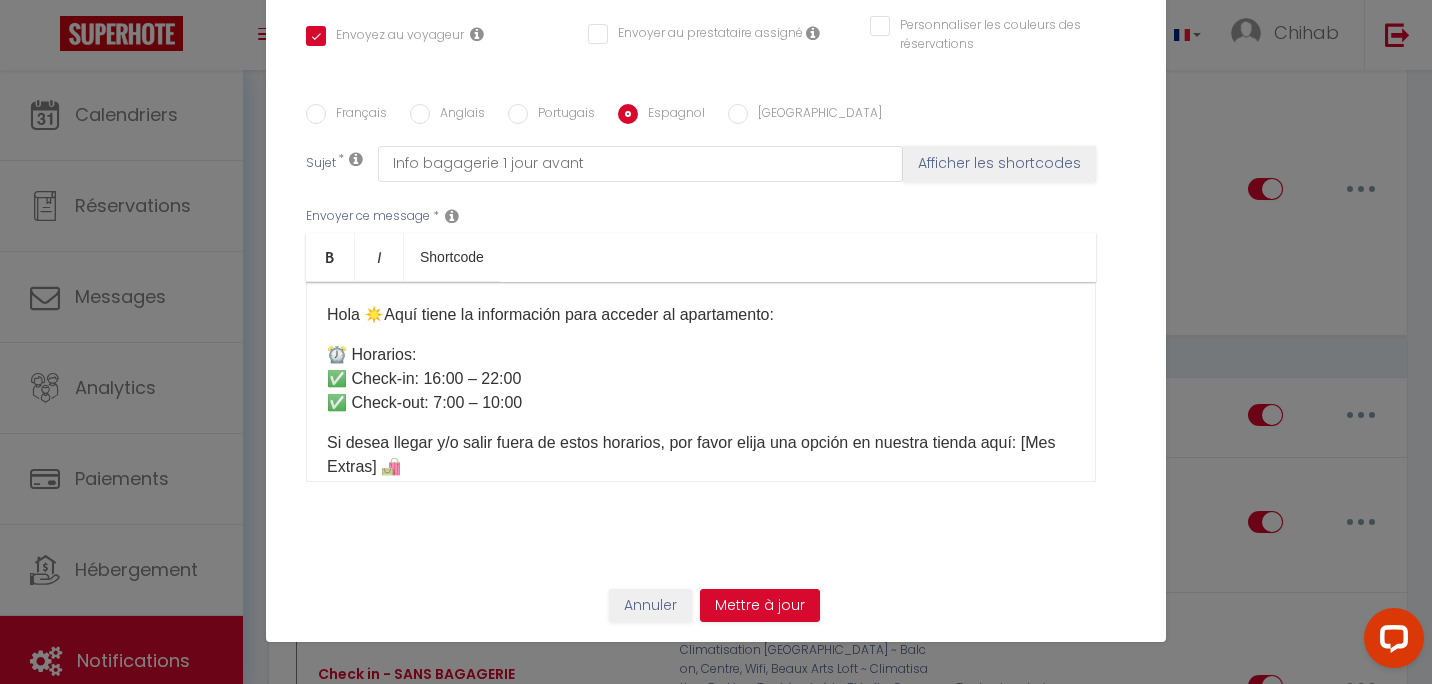 click on "⏰ Horarios:
✅ Check-in: 16:00 – 22:00
✅ Check-out: 7:00 – 10:00" at bounding box center (701, 379) 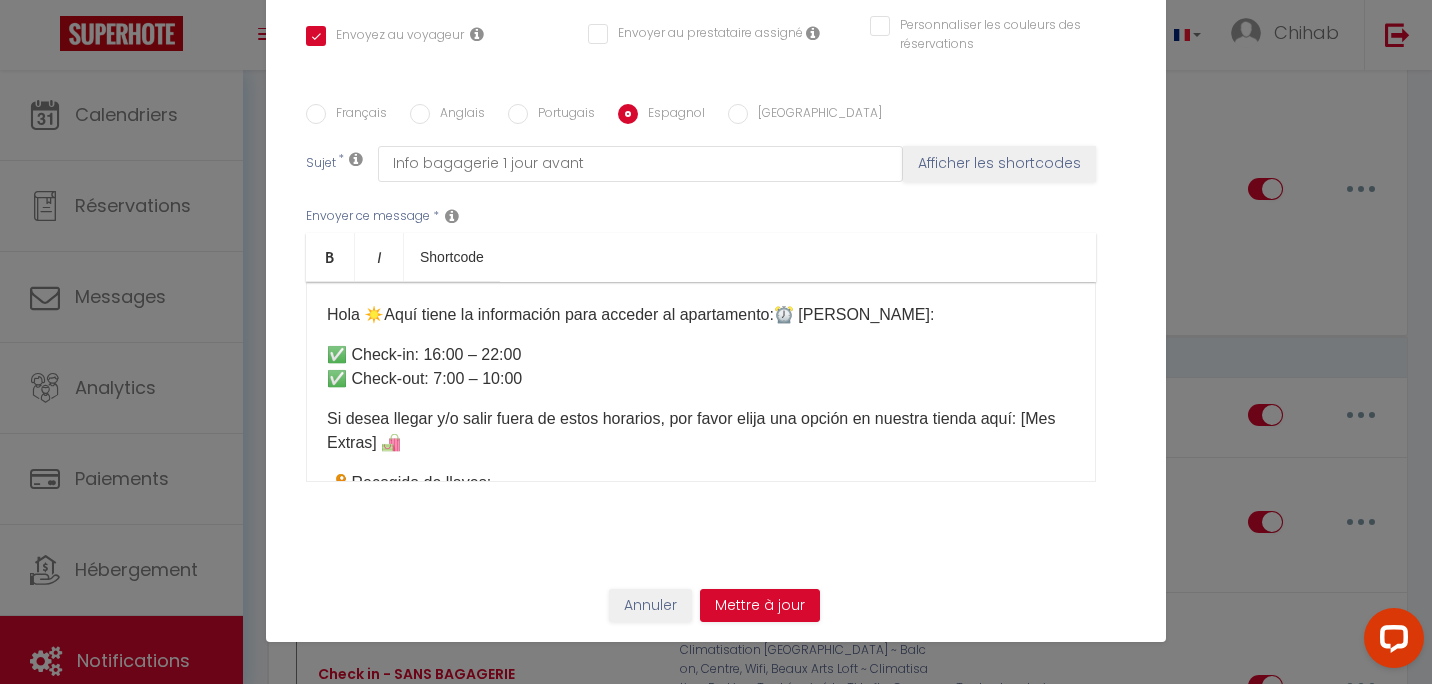 click on "✅ Check-in: 16:00 – 22:00
✅ Check-out: 7:00 – 10:00" at bounding box center [701, 367] 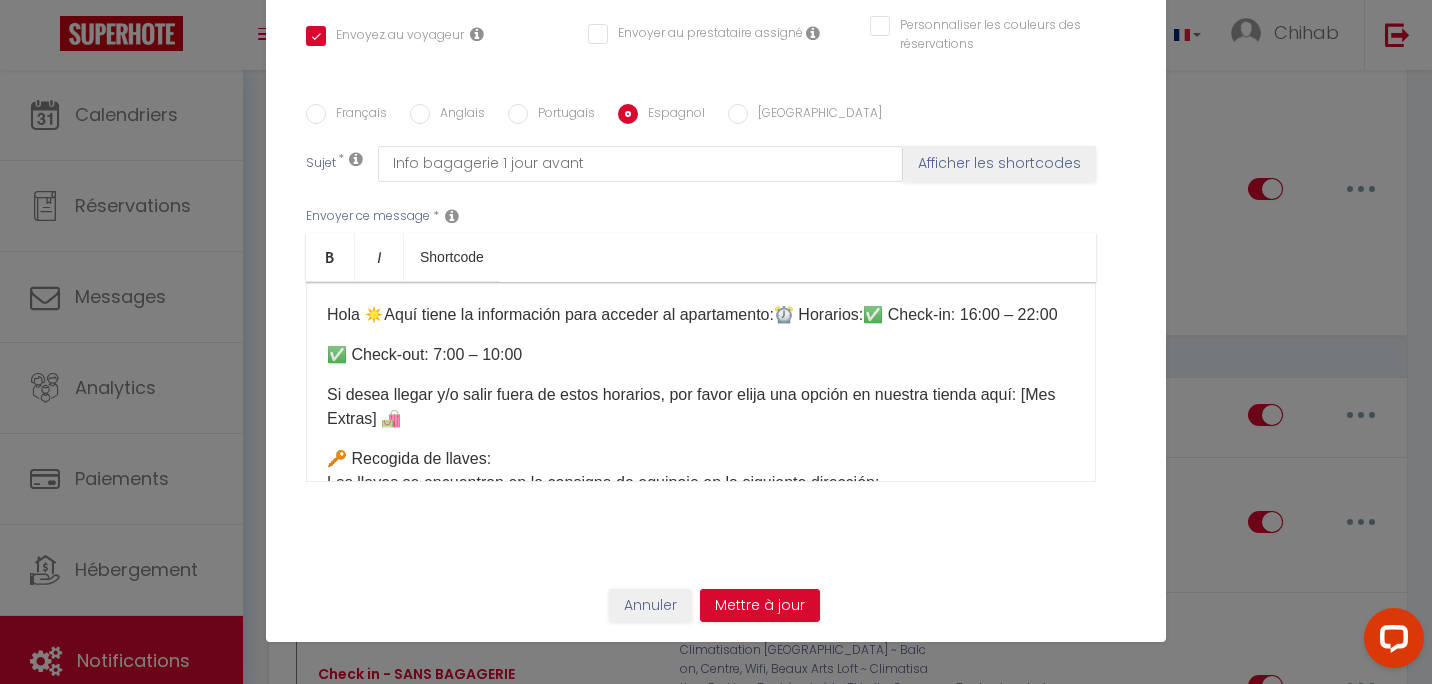 click on "✅ Check-out: 7:00 – 10:00" at bounding box center [701, 355] 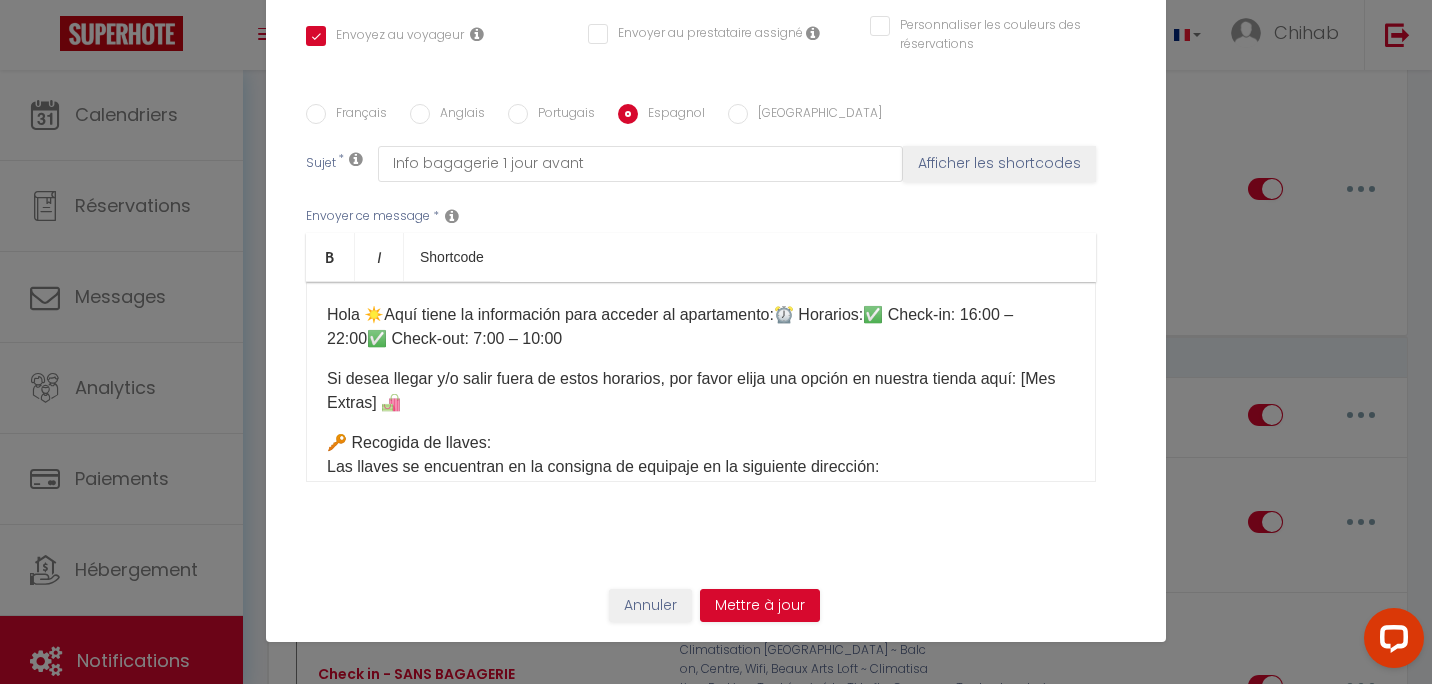 click on "Hola ☀️Aquí tiene la información para acceder al apartamento:⏰ Horarios:✅ Check-in: 16:00 – 22:00✅ Check-out: 7:00 – 10:00
Si desea llegar y/o salir fuera de estos horarios, por favor elija una opción en nuestra tienda aquí: [Mes Extras] 🛍️
🔑 Recogida de llaves:
Las llaves se encuentran en la consigna de equipaje en la siguiente dirección:
📍 [STREET_ADDRESS]
(tienda junto a la [GEOGRAPHIC_DATA], a 15 minutos a pie del apartamento)
👉 Una vez allí, diríjase al terminal táctil y haga clic en:
Recoger o depositar la llave del apartamento
Luego seleccione ➡️ [Votre casier]
Después de recoger las llaves, ¡por favor asegúrese de cerrar bien la taquilla! 🙏
🚪 Acceso al apartamento:
[étage]
Por favor, consulte la página de la reserva en la categoría “Cómo acceder al alojamiento,” donde encontrará:
📷 Fotos del apartamento
🏢 Planta
🔑 Uso de las llaves
🔄 Salida:" at bounding box center (701, 382) 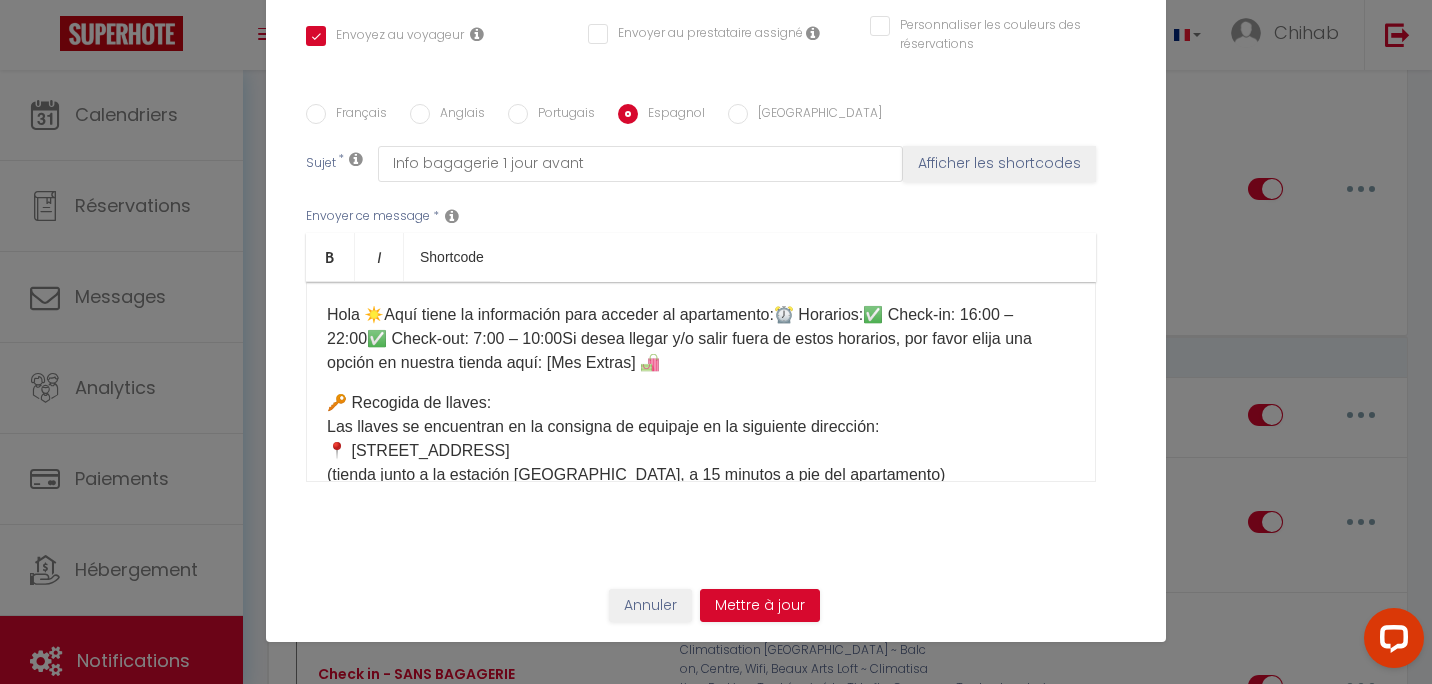 click on "Hola ☀️Aquí tiene la información para acceder al apartamento:⏰ Horarios:✅ Check-in: 16:00 – 22:00✅ Check-out: 7:00 – 10:00Si desea llegar y/o salir fuera de estos horarios, por favor elija una opción en nuestra tienda aquí: [Mes Extras] 🛍️
🔑 Recogida de llaves:
Las llaves se encuentran en la consigna de equipaje en la siguiente dirección:
📍 [STREET_ADDRESS]
(tienda junto a la [GEOGRAPHIC_DATA], a 15 minutos a pie del apartamento)
👉 Una vez allí, diríjase al terminal táctil y haga clic en:
Recoger o depositar la llave del apartamento
Luego seleccione ➡️ [Votre casier]
Después de recoger las llaves, ¡por favor asegúrese de cerrar bien la taquilla! 🙏
🚪 Acceso al apartamento:
[étage]
Por favor, consulte la página de la reserva en la categoría “Cómo acceder al alojamiento,” donde encontrará:
📷 Fotos del apartamento
🏢 Planta
🔑 Uso de las llaves
🗑️ Ubicación de los cubos de basura" at bounding box center (701, 382) 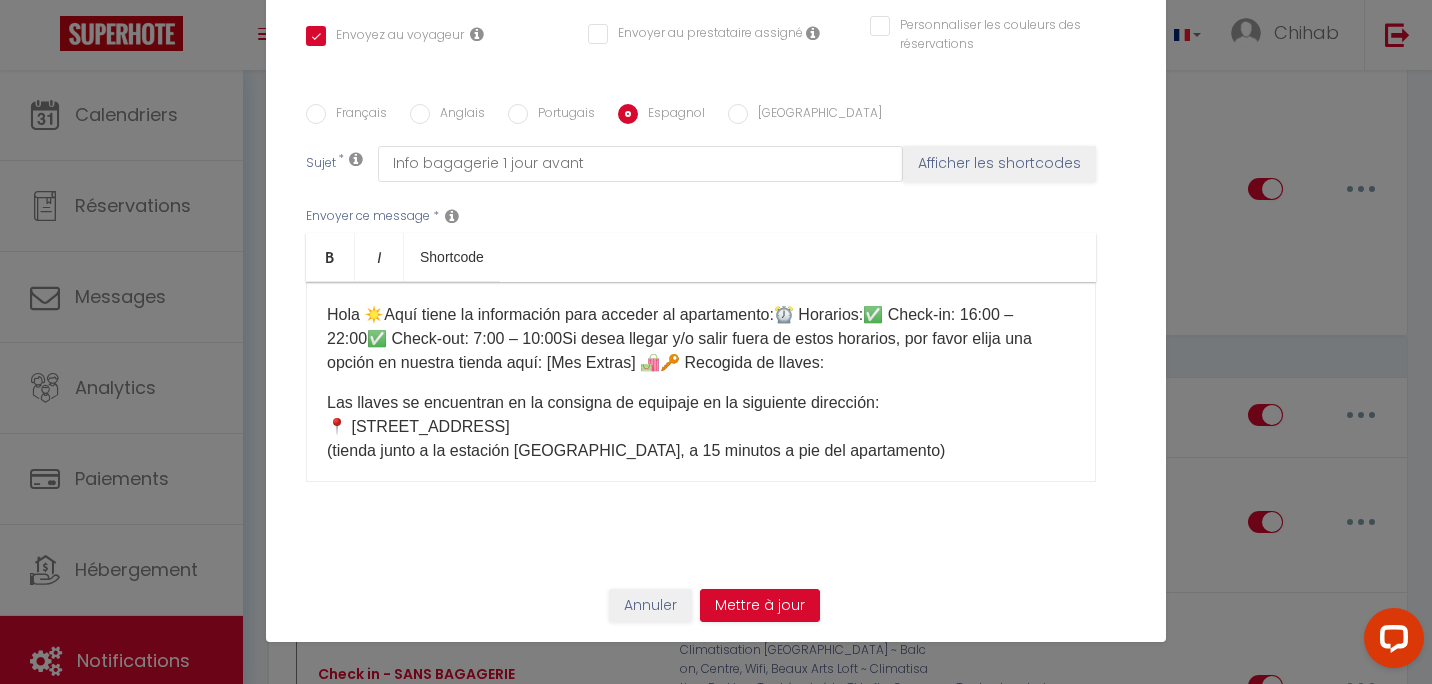 click on "Hola ☀️Aquí tiene la información para acceder al apartamento:⏰ Horarios:✅ Check-in: 16:00 – 22:00✅ Check-out: 7:00 – 10:00Si desea llegar y/o salir fuera de estos horarios, por favor elija una opción en nuestra tienda aquí: [Mes Extras] 🛍️🔑 Recogida de llaves:
Las llaves se encuentran en la consigna de equipaje en la siguiente dirección:
📍 [STREET_ADDRESS]
(tienda junto a la estación [GEOGRAPHIC_DATA], a 15 minutos a pie del apartamento)
👉 Una vez allí, diríjase al terminal táctil y haga clic en:
Recoger o depositar la llave del apartamento
Luego seleccione ➡️ [Votre casier]
Después de recoger las llaves, ¡por favor asegúrese de cerrar bien la taquilla! 🙏
🚪 Acceso al apartamento:
[étage]
Por favor, consulte la página de la reserva en la categoría “Cómo acceder al alojamiento,” donde encontrará:
📷 Fotos del apartamento
🏢 Planta
🔑 Uso de las llaves
🗑️ Ubicación de los cubos de basura" at bounding box center (701, 382) 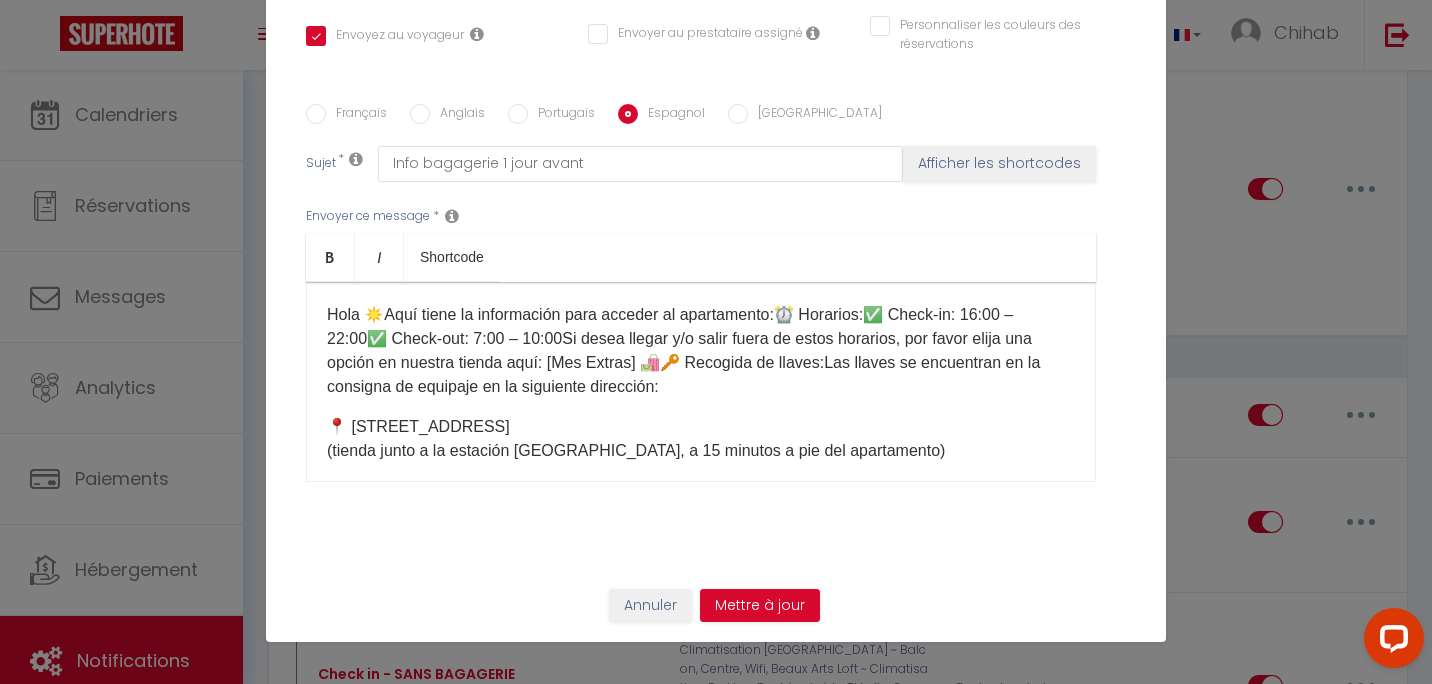 click on "Hola ☀️Aquí tiene la información para acceder al apartamento:⏰ Horarios:✅ Check-in: 16:00 – 22:00✅ Check-out: 7:00 – 10:00Si desea llegar y/o salir fuera de estos horarios, por favor elija una opción en nuestra tienda aquí: [Mes Extras] 🛍️🔑 Recogida de llaves:Las llaves se encuentran en la consigna de equipaje en la siguiente dirección:
📍 [STREET_ADDRESS]
(tienda junto a la estación [GEOGRAPHIC_DATA], a 15 minutos a pie del apartamento)
👉 Una vez allí, diríjase al terminal táctil y haga clic en:
Recoger o depositar la llave del apartamento
Luego seleccione ➡️ [Votre casier]
Después de recoger las llaves, ¡por favor asegúrese de cerrar bien la taquilla! 🙏
🚪 Acceso al apartamento:
[étage]
Por favor, consulte la página de la reserva en la categoría “Cómo acceder al alojamiento,” donde encontrará:
📷 Fotos del apartamento
🏢 Planta
🔑 Uso de las llaves
🗑️ Ubicación de los cubos de basura" at bounding box center (701, 382) 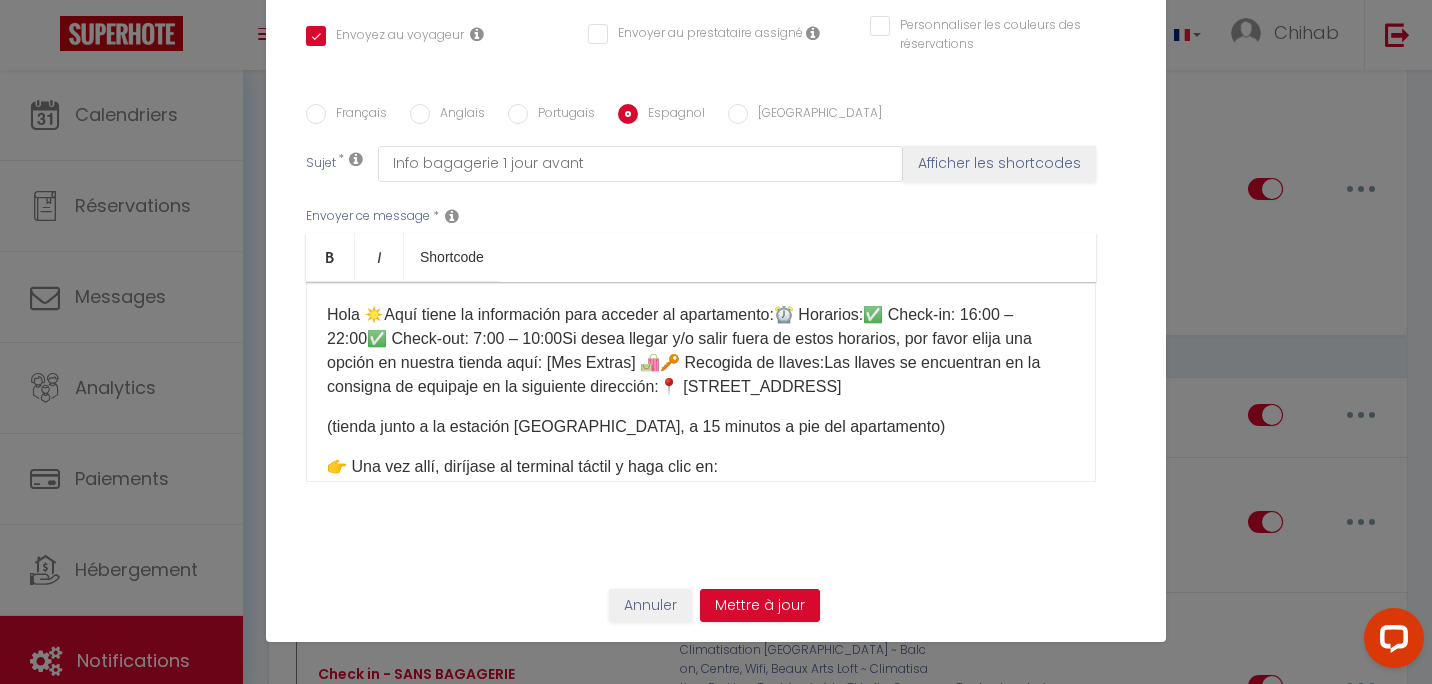 click on "Hola ☀️Aquí tiene la información para acceder al apartamento:⏰ Horarios:✅ Check-in: 16:00 – 22:00✅ Check-out: 7:00 – 10:00Si desea llegar y/o salir fuera de estos horarios, por favor elija una opción en nuestra tienda aquí: [Mes Extras] 🛍️🔑 Recogida de llaves:Las llaves se encuentran en la consigna de equipaje en la siguiente dirección:📍 [STREET_ADDRESS]
(tienda junto a la estación [GEOGRAPHIC_DATA], a 15 minutos a pie del apartamento)
👉 Una vez allí, diríjase al terminal táctil y haga clic en:
Recoger o depositar la llave del apartamento
Luego seleccione ➡️ [Votre casier]
Después de recoger las llaves, ¡por favor asegúrese de cerrar bien la taquilla! 🙏
🚪 Acceso al apartamento:
[étage]
Por favor, consulte la página de la reserva en la categoría “Cómo acceder al alojamiento,” donde encontrará:
📷 Fotos del apartamento
🏢 Planta
🔑 Uso de las llaves
🗑️ Ubicación de los cubos de basura" at bounding box center [701, 382] 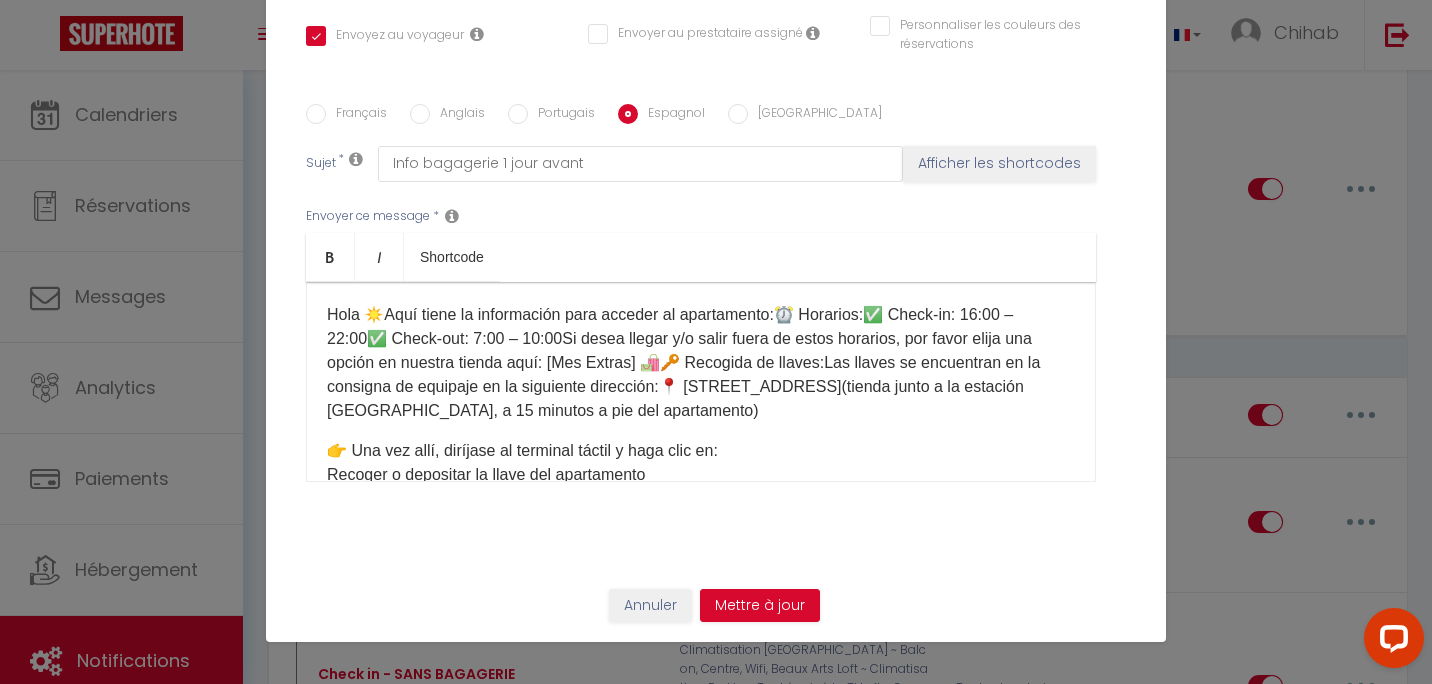 click on "Hola ☀️Aquí tiene la información para acceder al apartamento:⏰ Horarios:✅ Check-in: 16:00 – 22:00✅ Check-out: 7:00 – 10:00Si desea llegar y/o salir fuera de estos horarios, por favor elija una opción en nuestra tienda aquí: [Mes Extras] 🛍️🔑 Recogida de llaves:Las llaves se encuentran en la consigna de equipaje en la siguiente dirección:📍 [STREET_ADDRESS](tienda junto a la estación [GEOGRAPHIC_DATA], a 15 minutos a pie del apartamento)
👉 Una vez allí, diríjase al terminal táctil y haga clic en:
Recoger o depositar la llave del apartamento
Luego seleccione ➡️ [Votre casier]
Después de recoger las llaves, ¡por favor asegúrese de cerrar bien la taquilla! 🙏
🚪 Acceso al apartamento:
[étage]
Por favor, consulte la página de la reserva en la categoría “Cómo acceder al alojamiento,” donde encontrará:
📷 Fotos del apartamento
🏢 Planta
🔑 Uso de las llaves
🗑️ Ubicación de los cubos de basura" at bounding box center (701, 382) 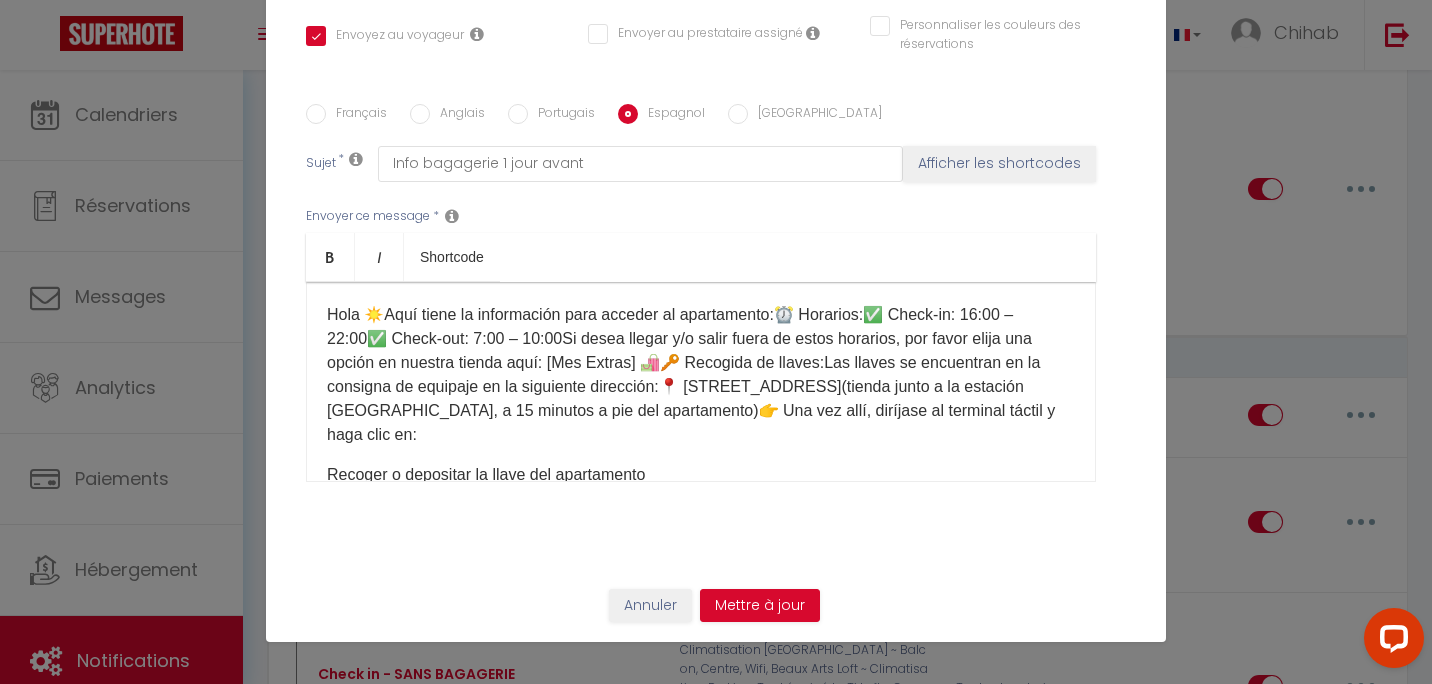 click on "Hola ☀️Aquí tiene la información para acceder al apartamento:⏰ Horarios:✅ Check-in: 16:00 – 22:00✅ Check-out: 7:00 – 10:00Si desea llegar y/o salir fuera de estos horarios, por favor elija una opción en nuestra tienda aquí: [Mes Extras] 🛍️🔑 Recogida de llaves:Las llaves se encuentran en la consigna de equipaje en la siguiente dirección:📍 [STREET_ADDRESS](tienda junto a la estación [GEOGRAPHIC_DATA], a 15 minutos a pie del apartamento)👉 Una vez allí, diríjase al terminal táctil y haga clic en:
Recoger o depositar la llave del apartamento
Luego seleccione ➡️ [Votre casier]
Después de recoger las llaves, ¡por favor asegúrese de cerrar bien la taquilla! 🙏
🚪 Acceso al apartamento:
[étage]
Por favor, consulte la página de la reserva en la categoría “Cómo acceder al alojamiento,” donde encontrará:
📷 Fotos del apartamento
🏢 Planta
🔑 Uso de las llaves
🗑️ Ubicación de los cubos de basura
🔄 Salida:" at bounding box center [701, 382] 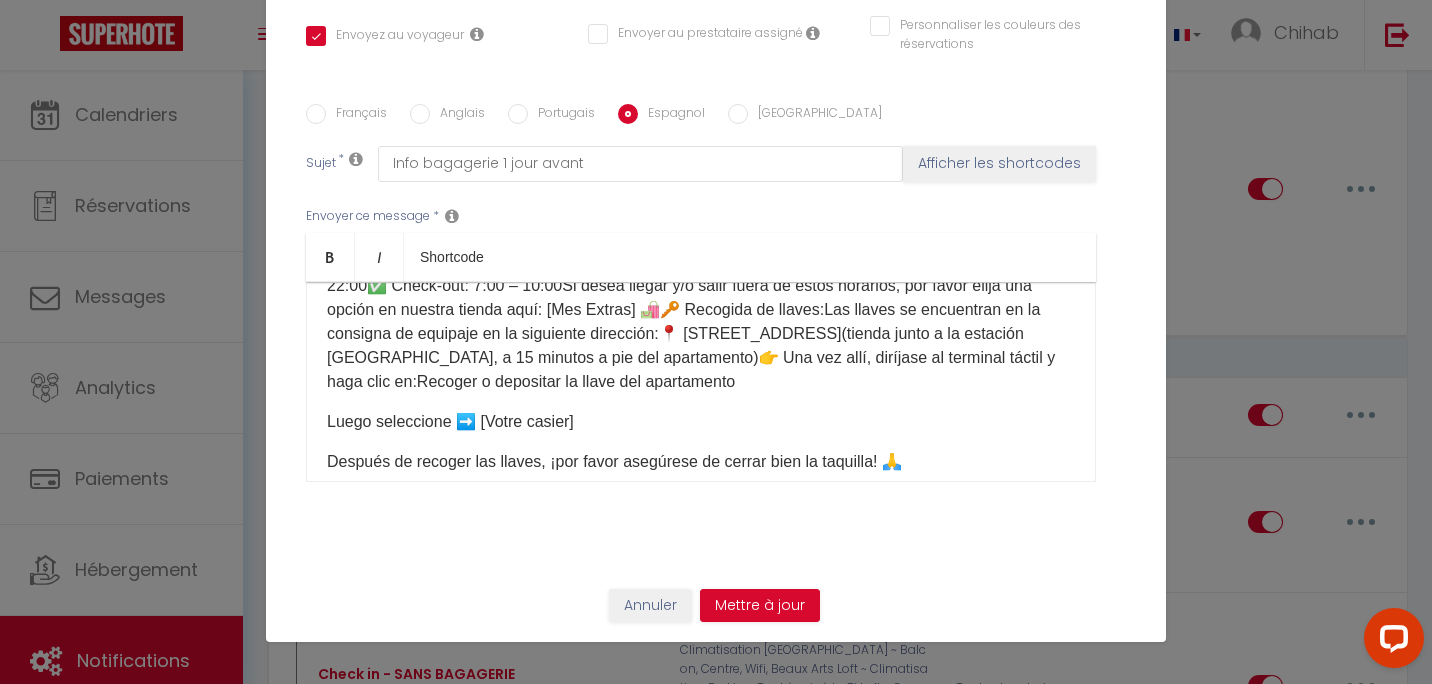 scroll, scrollTop: 100, scrollLeft: 0, axis: vertical 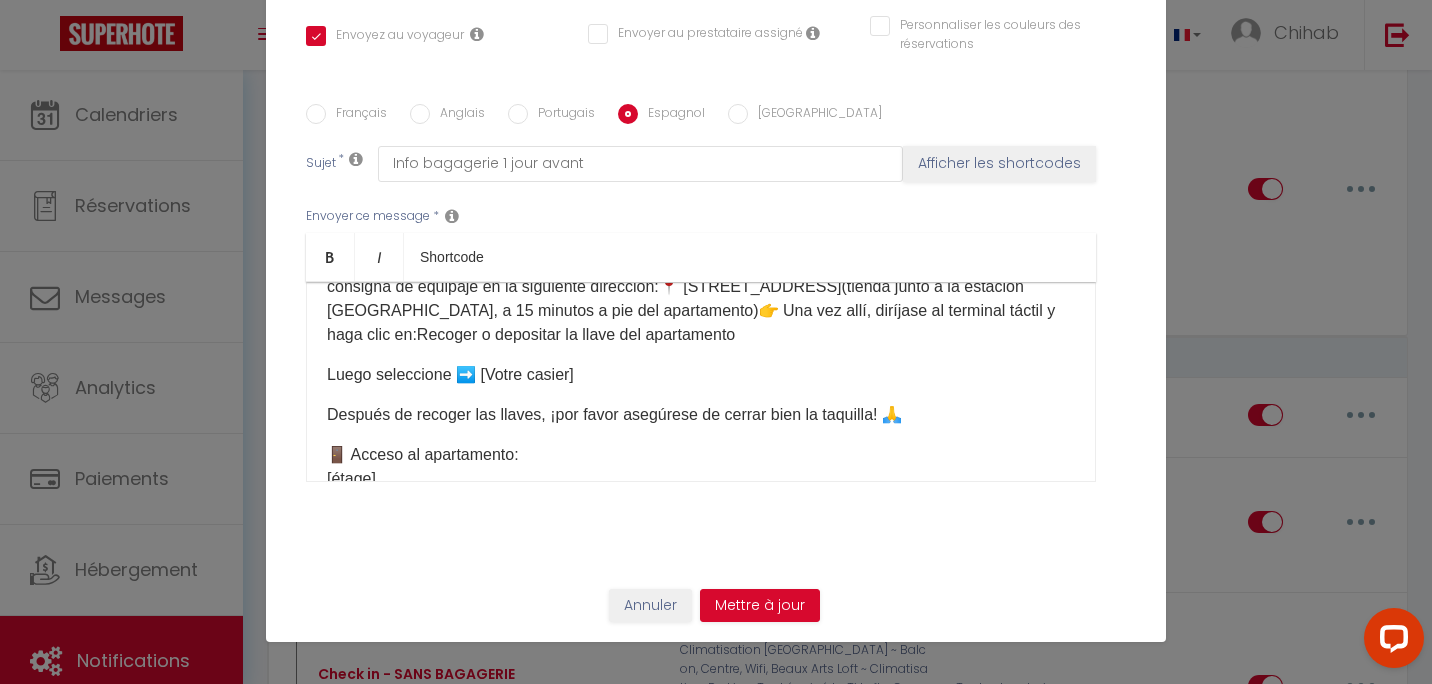 click on "Hola ☀️Aquí tiene la información para acceder al apartamento:⏰ Horarios:✅ Check-in: 16:00 – 22:00✅ Check-out: 7:00 – 10:00Si desea llegar y/o salir fuera de estos horarios, por favor elija una opción en nuestra tienda aquí: [Mes Extras] 🛍️🔑 Recogida de llaves:Las llaves se encuentran en la consigna de equipaje en la siguiente dirección:📍 [STREET_ADDRESS](tienda junto a la estación [GEOGRAPHIC_DATA], a 15 minutos a pie del apartamento)👉 Una vez allí, diríjase al terminal táctil y haga clic en:Recoger o depositar la llave del apartamento
Luego seleccione ➡️ [Votre casier]
Después de recoger las llaves, ¡por favor asegúrese de cerrar bien la taquilla! 🙏
🚪 Acceso al apartamento:
[étage]
Por favor, consulte la página de la reserva en la categoría “Cómo acceder al alojamiento,” donde encontrará:
📷 Fotos del apartamento
🏢 Planta
🔑 Uso de las llaves
🗑️ Ubicación de los cubos de basura
🔄 Salida:" at bounding box center (701, 382) 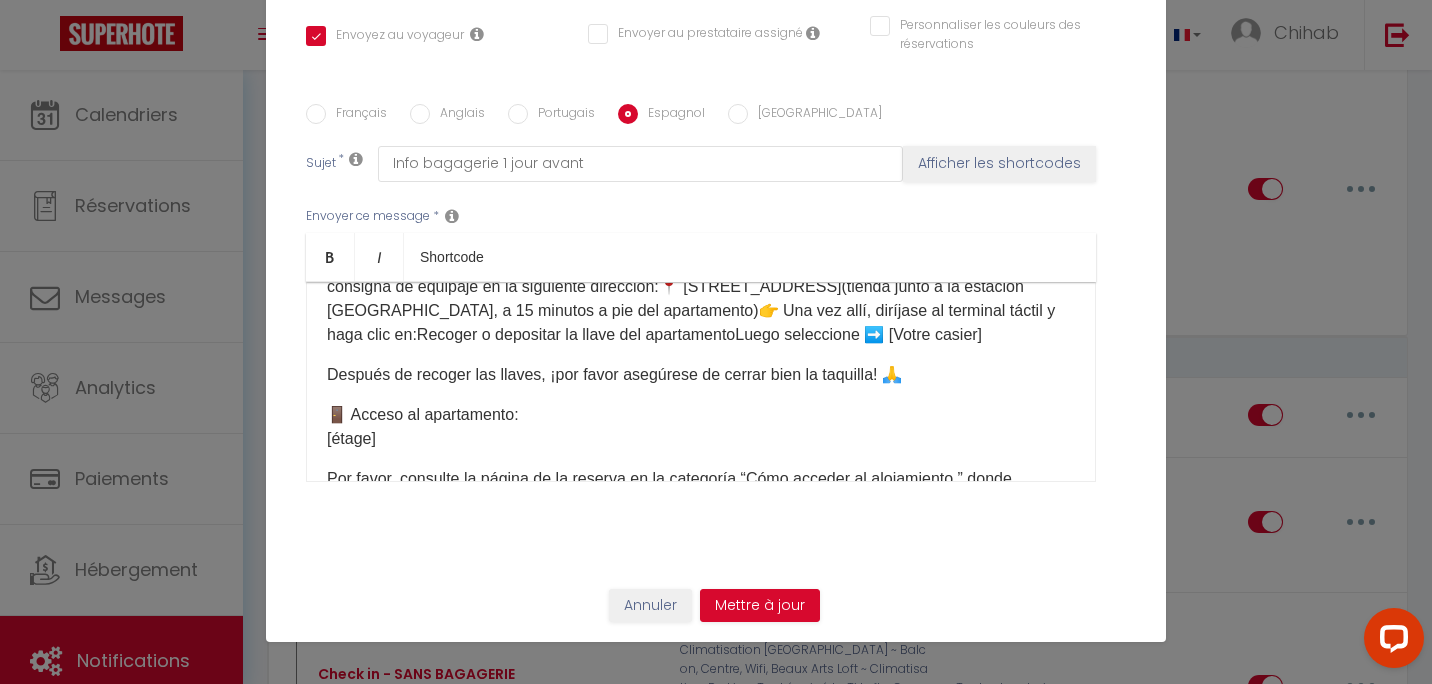 click on "Hola ☀️Aquí tiene la información para acceder al apartamento:⏰ Horarios:✅ Check-in: 16:00 – 22:00✅ Check-out: 7:00 – 10:00Si desea llegar y/o salir fuera de estos horarios, por favor elija una opción en nuestra tienda aquí: [Mes Extras] 🛍️🔑 Recogida de llaves:Las llaves se encuentran en la consigna de equipaje en la siguiente dirección:📍 [STREET_ADDRESS](tienda junto a la estación [GEOGRAPHIC_DATA], a 15 minutos a pie del apartamento)👉 Una vez allí, diríjase al terminal táctil y haga clic en:Recoger o depositar la llave del apartamentoLuego seleccione ➡️ [Votre casier]
Después de recoger las llaves, ¡por favor asegúrese de cerrar bien la taquilla! 🙏
🚪 Acceso al apartamento:
[étage]
Por favor, consulte la página de la reserva en la categoría “Cómo acceder al alojamiento,” donde encontrará:
📷 Fotos del apartamento
🏢 Planta
🔑 Uso de las llaves
🗑️ Ubicación de los cubos de basura
🔄 Salida:" at bounding box center [701, 382] 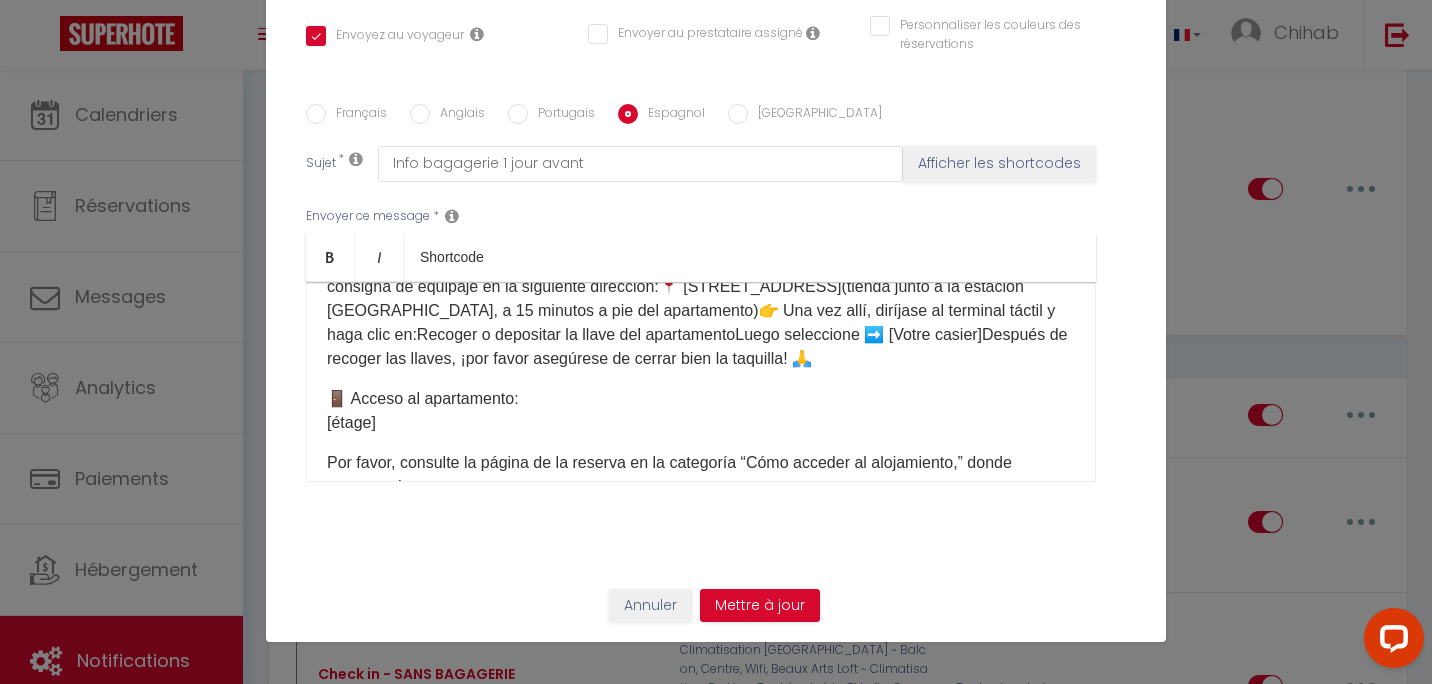 click on "Hola ☀️Aquí tiene la información para acceder al apartamento:⏰ Horarios:✅ Check-in: 16:00 – 22:00✅ Check-out: 7:00 – 10:00Si desea llegar y/o salir fuera de estos horarios, por favor elija una opción en nuestra tienda aquí: [Mes Extras] 🛍️🔑 Recogida de llaves:Las llaves se encuentran en la consigna de equipaje en la siguiente dirección:📍 [STREET_ADDRESS](tienda junto a la estación [GEOGRAPHIC_DATA], a 15 minutos a pie del apartamento)👉 Una vez allí, diríjase al terminal táctil y haga clic en:Recoger o depositar la llave del apartamentoLuego seleccione ➡️ [Votre casier]Después de recoger las llaves, ¡por favor asegúrese de cerrar bien la taquilla! 🙏
🚪 Acceso al apartamento:
[étage]
Por favor, consulte la página de la reserva en la categoría “Cómo acceder al alojamiento,” donde encontrará:
📷 Fotos del apartamento
🏢 Planta
🔑 Uso de las llaves
🗑️ Ubicación de los cubos de basura
🔄 Salida:" at bounding box center [701, 382] 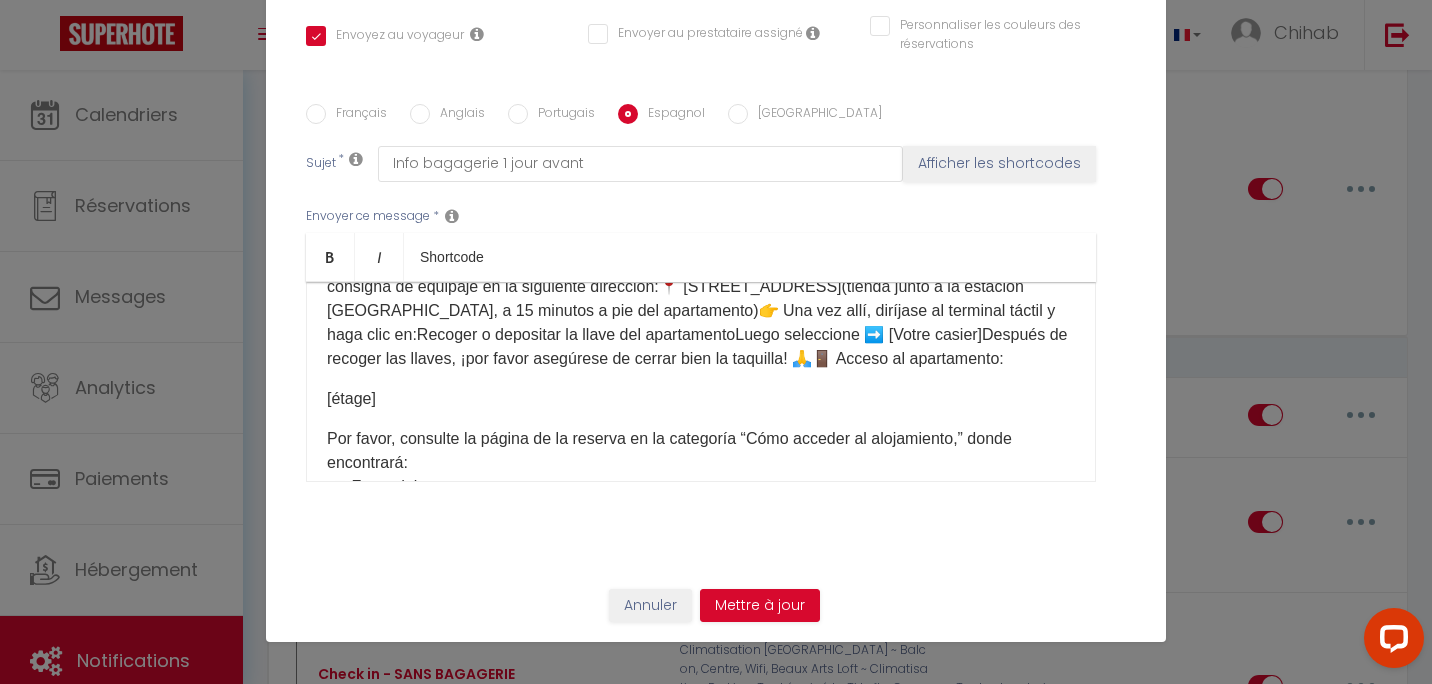 click on "Hola ☀️Aquí tiene la información para acceder al apartamento:⏰ Horarios:✅ Check-in: 16:00 – 22:00✅ Check-out: 7:00 – 10:00Si desea llegar y/o salir fuera de estos horarios, por favor elija una opción en nuestra tienda aquí: [Mes Extras] 🛍️🔑 Recogida de llaves:Las llaves se encuentran en la consigna de equipaje en la siguiente dirección:📍 [STREET_ADDRESS](tienda junto a la estación [GEOGRAPHIC_DATA], a 15 minutos a pie del apartamento)👉 Una vez allí, diríjase al terminal táctil y haga clic en:Recoger o depositar la llave del apartamentoLuego seleccione ➡️ [Votre casier]Después de recoger las llaves, ¡por favor asegúrese de cerrar bien la taquilla! 🙏🚪 Acceso al apartamento:
[étage]
Por favor, consulte la página de la reserva en la categoría “Cómo acceder al alojamiento,” donde encontrará:
📷 Fotos del apartamento
🏢 Planta
🔑 Uso de las llaves
🗑️ Ubicación de los cubos de basura
🔄 Salida:" at bounding box center [701, 382] 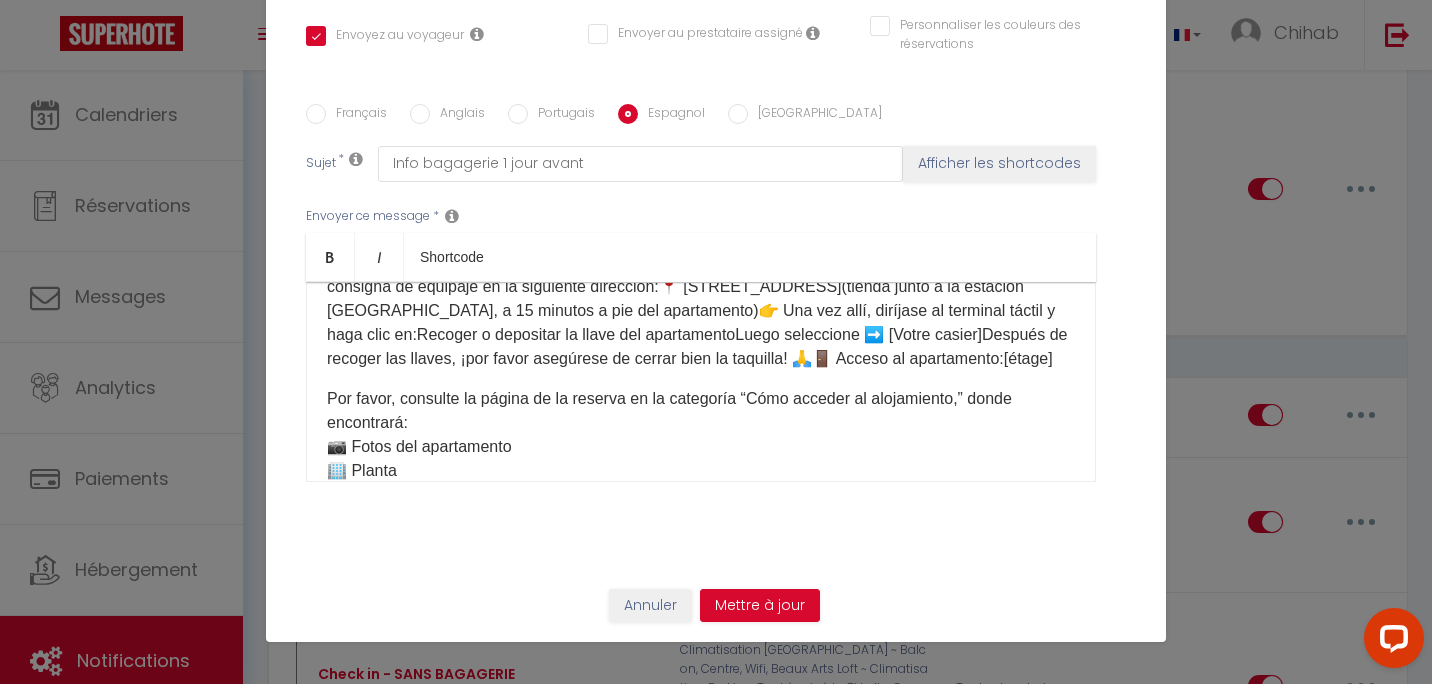 click on "Hola ☀️Aquí tiene la información para acceder al apartamento:⏰ Horarios:✅ Check-in: 16:00 – 22:00✅ Check-out: 7:00 – 10:00Si desea llegar y/o salir fuera de estos horarios, por favor elija una opción en nuestra tienda aquí: [Mes Extras] 🛍️🔑 Recogida de llaves:Las llaves se encuentran en la consigna de equipaje en la siguiente dirección:📍 [STREET_ADDRESS](tienda junto a la estación [GEOGRAPHIC_DATA], a 15 minutos a pie del apartamento)👉 Una vez allí, diríjase al terminal táctil y haga clic en:Recoger o depositar la llave del apartamentoLuego seleccione ➡️ [Votre casier]Después de recoger las llaves, ¡por favor asegúrese de cerrar bien la taquilla! 🙏🚪 Acceso al apartamento:[étage]
Por favor, consulte la página de la reserva en la categoría “Cómo acceder al alojamiento,” donde encontrará:
📷 Fotos del apartamento
🏢 Planta
🔑 Uso de las llaves
🗑️ Ubicación de los cubos de basura
🔄 Salida:" at bounding box center [701, 382] 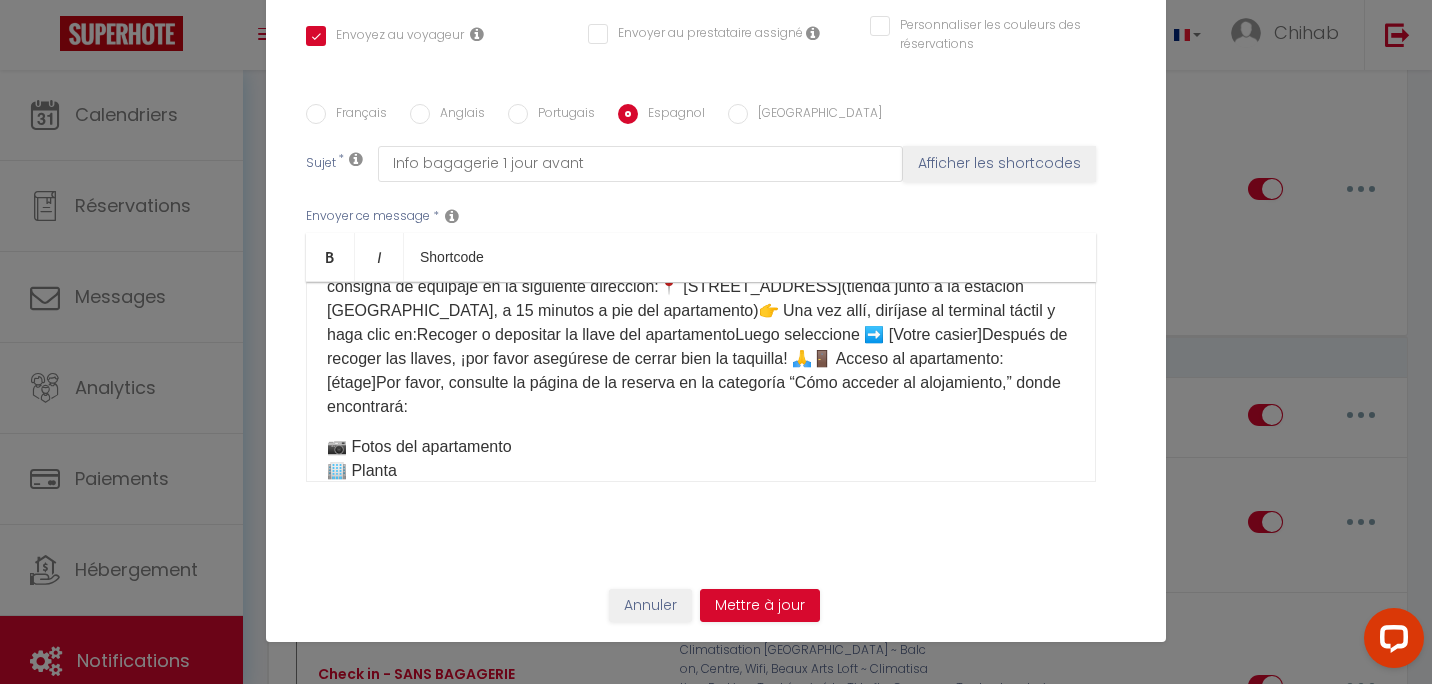 click on "Hola ☀️Aquí tiene la información para acceder al apartamento:⏰ Horarios:✅ Check-in: 16:00 – 22:00✅ Check-out: 7:00 – 10:00Si desea llegar y/o salir fuera de estos horarios, por favor elija una opción en nuestra tienda aquí: [Mes Extras] 🛍️🔑 Recogida de llaves:Las llaves se encuentran en la consigna de equipaje en la siguiente dirección:📍 [STREET_ADDRESS](tienda junto a la estación [GEOGRAPHIC_DATA], a 15 minutos a pie del apartamento)👉 Una vez allí, diríjase al terminal táctil y haga clic en:Recoger o depositar la llave del apartamentoLuego seleccione ➡️ [Votre casier]Después de recoger las llaves, ¡por favor asegúrese de cerrar bien la taquilla! 🙏🚪 Acceso al apartamento:[étage]Por favor, consulte la página de la reserva en la categoría “Cómo acceder al alojamiento,” donde encontrará:
📷 Fotos del apartamento
🏢 Planta
🔑 Uso de las llaves
🗑️ Ubicación de los cubos de basura
🔄 Salida:
🌐 Wifi:" at bounding box center [701, 382] 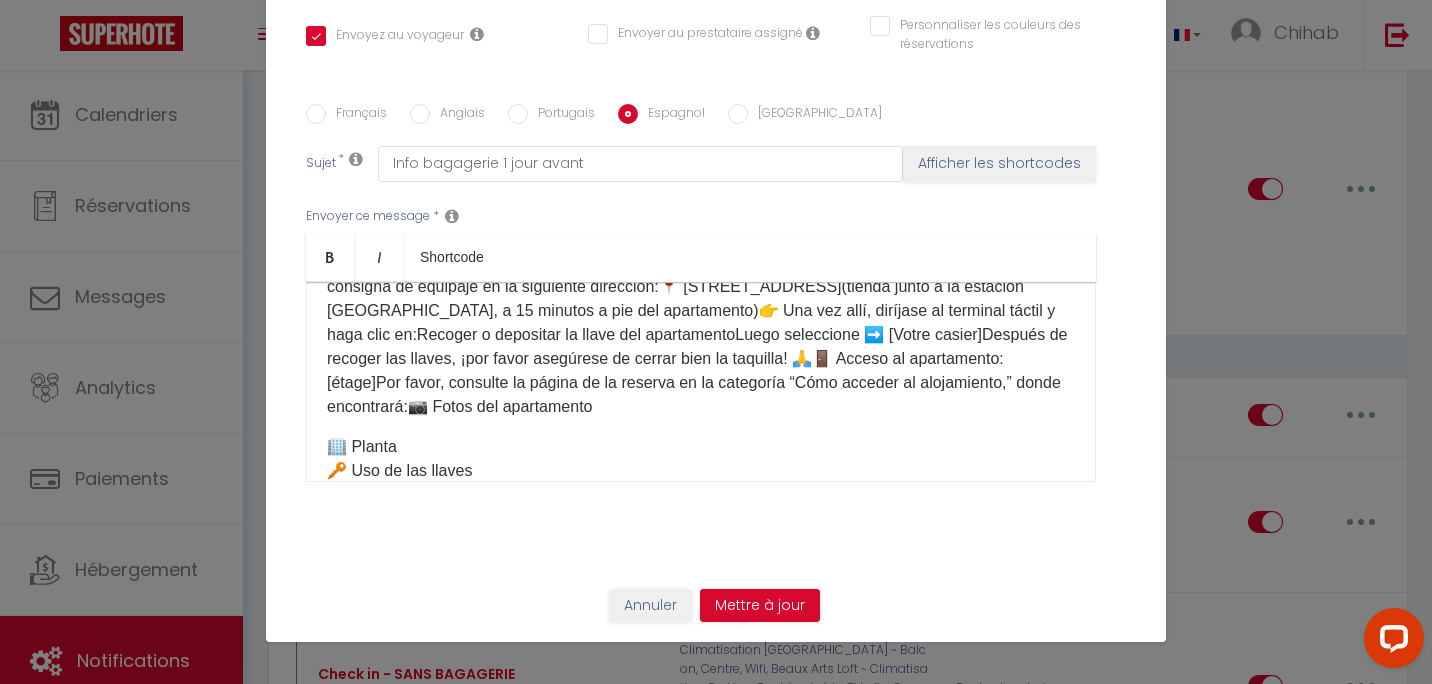 click on "Hola ☀️Aquí tiene la información para acceder al apartamento:⏰ Horarios:✅ Check-in: 16:00 – 22:00✅ Check-out: 7:00 – 10:00Si desea llegar y/o salir fuera de estos horarios, por favor elija una opción en nuestra tienda aquí: [Mes Extras] 🛍️🔑 Recogida de llaves:Las llaves se encuentran en la consigna de equipaje en la siguiente dirección:📍 [STREET_ADDRESS](tienda junto a la estación [GEOGRAPHIC_DATA], a 15 minutos a pie del apartamento)👉 Una vez allí, diríjase al terminal táctil y haga clic en:Recoger o depositar la llave del apartamentoLuego seleccione ➡️ [Votre casier]Después de recoger las llaves, ¡por favor asegúrese de cerrar bien la taquilla! 🙏🚪 Acceso al apartamento:[étage]Por favor, consulte la página de la reserva en la categoría “Cómo acceder al alojamiento,” donde encontrará:📷 Fotos del apartamento
🏢 Planta
🔑 Uso de las llaves
🗑️ Ubicación de los cubos de basura
🔄 Salida:
🌐 Wifi:" at bounding box center [701, 382] 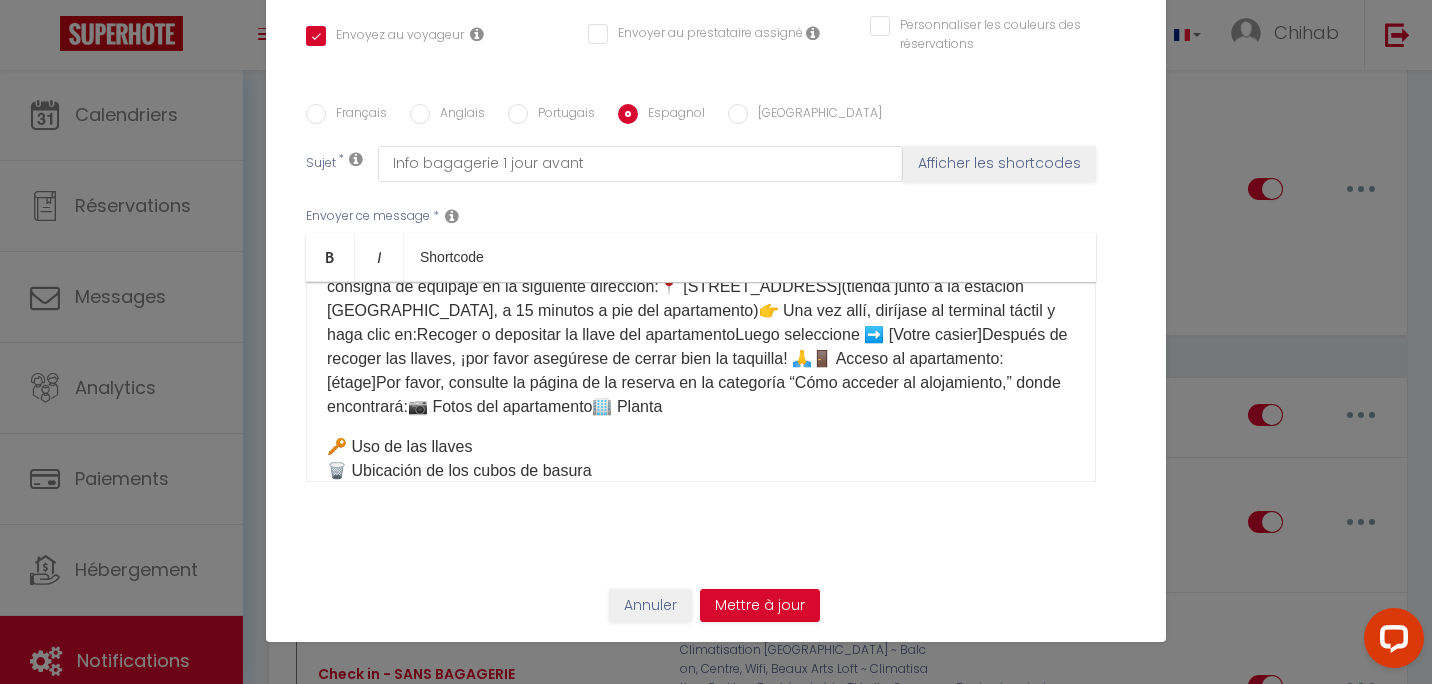 click on "Hola ☀️Aquí tiene la información para acceder al apartamento:⏰ Horarios:✅ Check-in: 16:00 – 22:00✅ Check-out: 7:00 – 10:00Si desea llegar y/o salir fuera de estos horarios, por favor elija una opción en nuestra tienda aquí: [Mes Extras] 🛍️🔑 Recogida de llaves:Las llaves se encuentran en la consigna de equipaje en la siguiente dirección:📍 [STREET_ADDRESS](tienda junto a la estación [GEOGRAPHIC_DATA], a 15 minutos a pie del apartamento)👉 Una vez allí, diríjase al terminal táctil y haga clic en:Recoger o depositar la llave del apartamentoLuego seleccione ➡️ [Votre casier]Después de recoger las llaves, ¡por favor asegúrese de cerrar bien la taquilla! 🙏🚪 Acceso al apartamento:[étage]Por favor, consulte la página de la reserva en la categoría “Cómo acceder al alojamiento,” donde encontrará:📷 Fotos del apartamento🏢 Planta
🔑 Uso de las llaves
🗑️ Ubicación de los cubos de basura
🔄 Salida:
🌐 Wifi:" at bounding box center (701, 382) 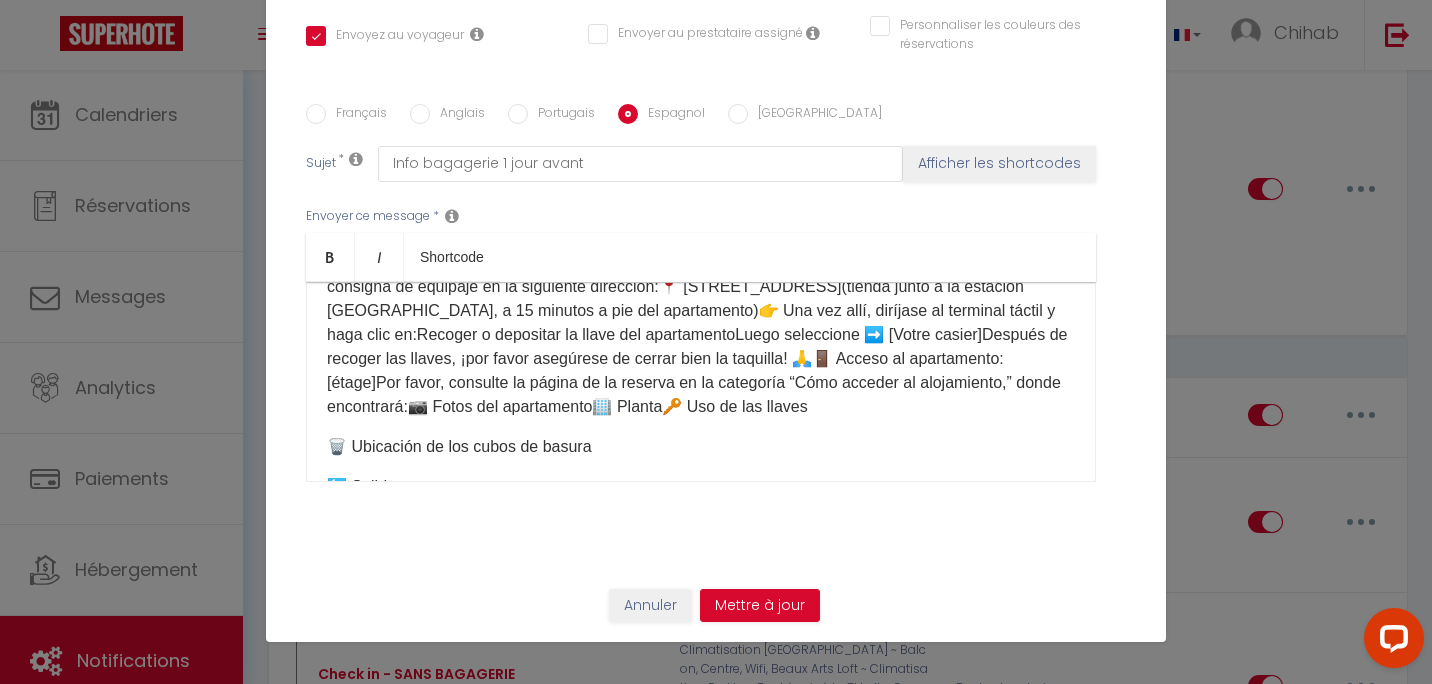 click on "Hola ☀️Aquí tiene la información para acceder al apartamento:⏰ Horarios:✅ Check-in: 16:00 – 22:00✅ Check-out: 7:00 – 10:00Si desea llegar y/o salir fuera de estos horarios, por favor elija una opción en nuestra tienda aquí: [Mes Extras] 🛍️🔑 Recogida de llaves:Las llaves se encuentran en la consigna de equipaje en la siguiente dirección:📍 [STREET_ADDRESS](tienda junto a la estación [GEOGRAPHIC_DATA], a 15 minutos a pie del apartamento)👉 Una vez allí, diríjase al terminal táctil y haga clic en:Recoger o depositar la llave del apartamentoLuego seleccione ➡️ [Votre casier]Después de recoger las llaves, ¡por favor asegúrese de cerrar bien la taquilla! 🙏🚪 Acceso al apartamento:[étage]Por favor, consulte la página de la reserva en la categoría “Cómo acceder al alojamiento,” donde encontrará:📷 Fotos del apartamento🏢 Planta🔑 Uso de las llaves
🗑️ Ubicación de los cubos de basura
🔄 Salida:
🌐 Wifi:" at bounding box center (701, 382) 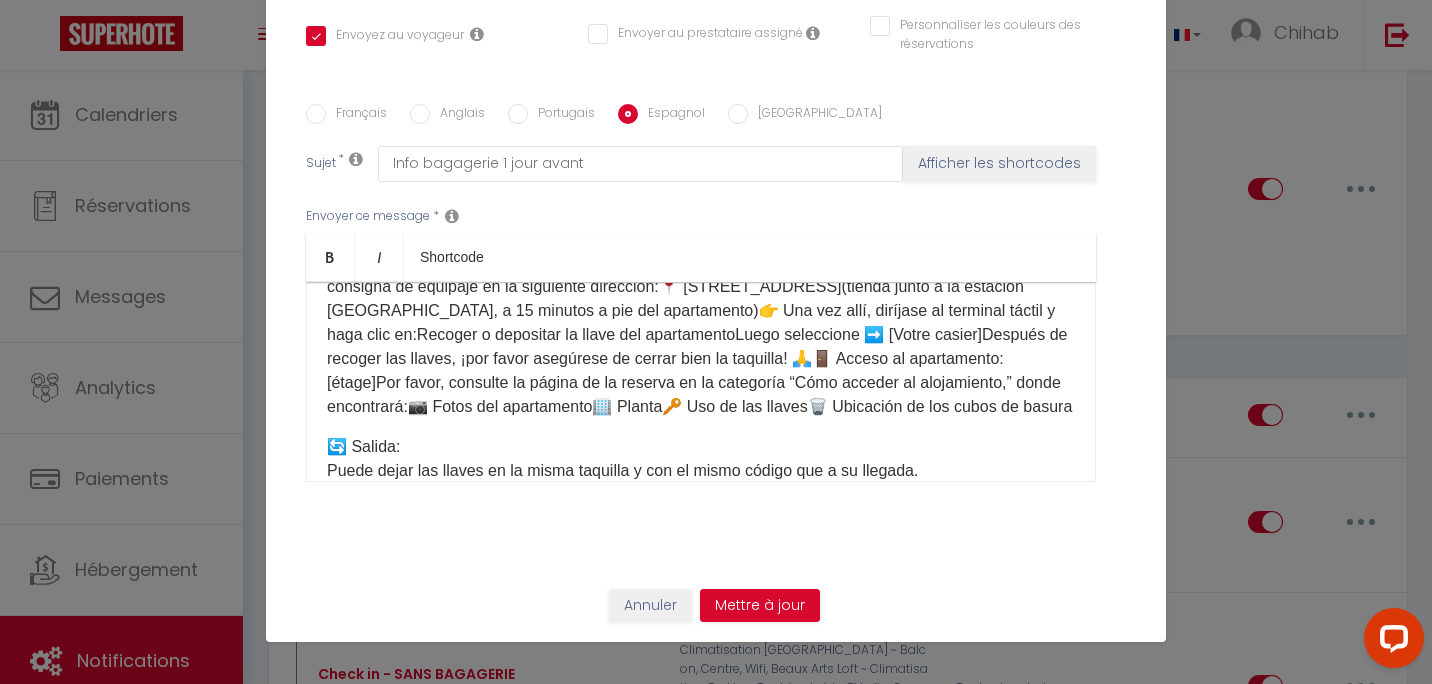 scroll, scrollTop: 200, scrollLeft: 0, axis: vertical 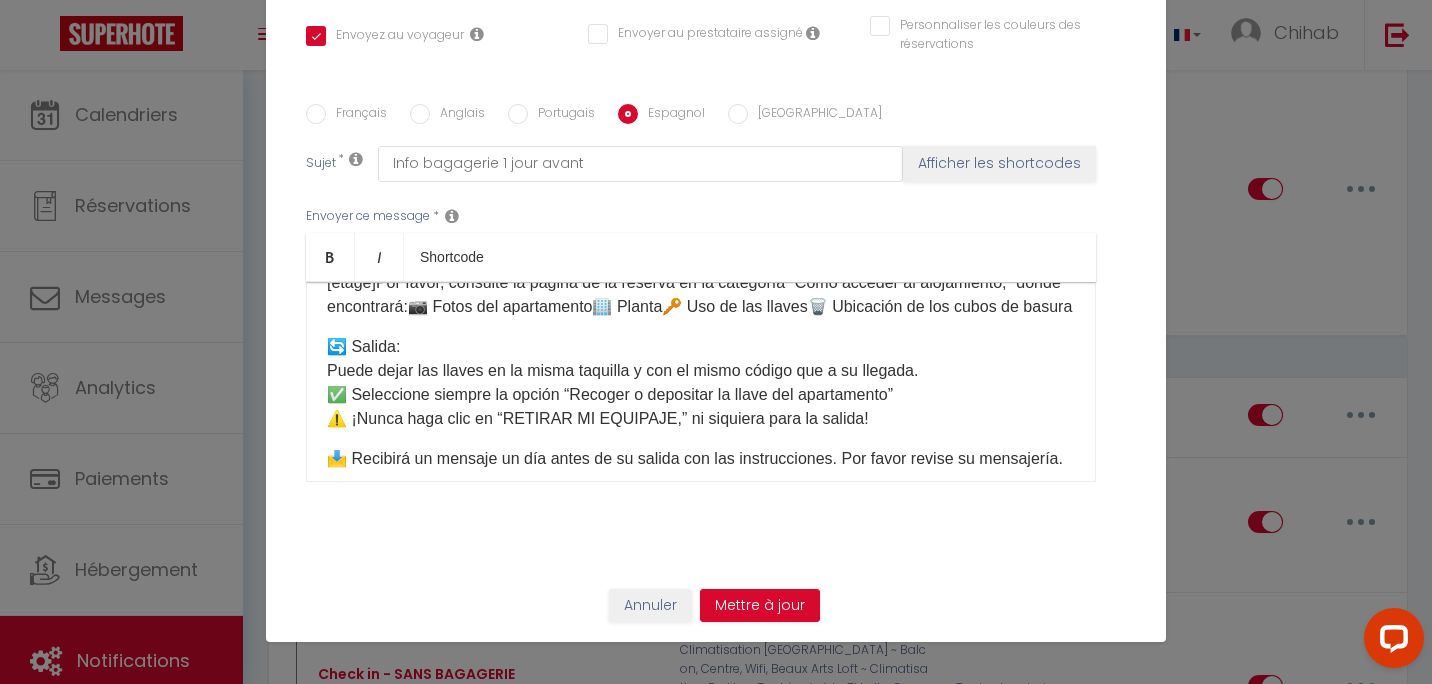 click on "Hola ☀️Aquí tiene la información para acceder al apartamento:⏰ Horarios:✅ Check-in: 16:00 – 22:00✅ Check-out: 7:00 – 10:00Si desea llegar y/o salir fuera de estos horarios, por favor elija una opción en nuestra tienda aquí: [Mes Extras] 🛍️🔑 Recogida de llaves:Las llaves se encuentran en la consigna de equipaje en la siguiente dirección:📍 [STREET_ADDRESS](tienda junto a la estación [GEOGRAPHIC_DATA], a 15 minutos a pie del apartamento)👉 Una vez allí, diríjase al terminal táctil y haga clic en:Recoger o depositar la llave del apartamentoLuego seleccione ➡️ [Votre casier]Después de recoger las llaves, ¡por favor asegúrese de cerrar bien la taquilla! 🙏🚪 Acceso al apartamento:[étage]Por favor, consulte la página de la reserva en la categoría “Cómo acceder al alojamiento,” donde encontrará:📷 Fotos del apartamento🏢 Planta🔑 Uso de las llaves🗑️ Ubicación de los cubos de basura
🔄 Salida:
🌐 Wifi:" at bounding box center (701, 382) 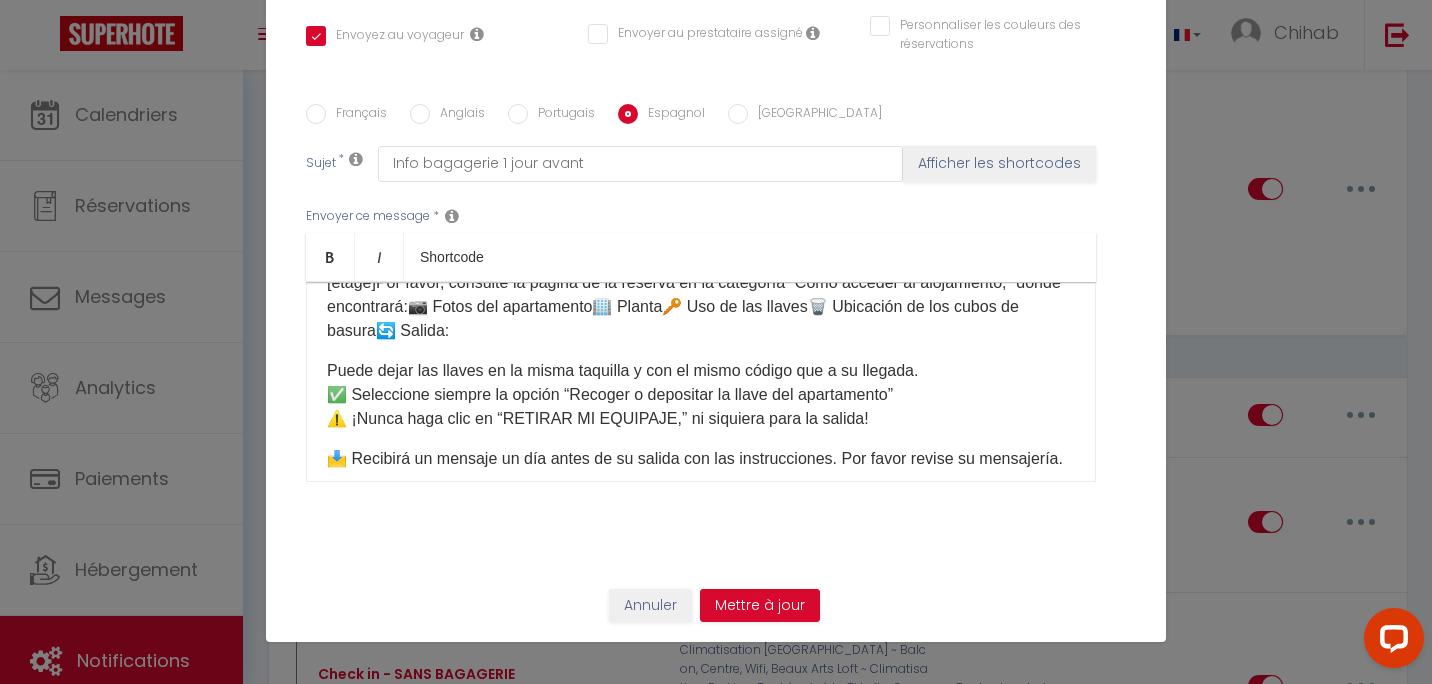 click on "Hola ☀️Aquí tiene la información para acceder al apartamento:⏰ Horarios:✅ Check-in: 16:00 – 22:00✅ Check-out: 7:00 – 10:00Si desea llegar y/o salir fuera de estos horarios, por favor elija una opción en nuestra tienda aquí: [Mes Extras] 🛍️🔑 Recogida de llaves:Las llaves se encuentran en la consigna de equipaje en la siguiente dirección:📍 [STREET_ADDRESS](tienda junto a la estación [GEOGRAPHIC_DATA], a 15 minutos a pie del apartamento)👉 Una vez allí, diríjase al terminal táctil y haga clic en:Recoger o depositar la llave del apartamentoLuego seleccione ➡️ [Votre casier]Después de recoger las llaves, ¡por favor asegúrese de cerrar bien la taquilla! 🙏🚪 Acceso al apartamento:[étage]Por favor, consulte la página de la reserva en la categoría “Cómo acceder al alojamiento,” donde encontrará:📷 Fotos del apartamento🏢 Planta🔑 Uso de las llaves🗑️ Ubicación de los cubos de basura🔄 Salida:
🌐 Wifi:
[WIFI 🛜]" at bounding box center [701, 382] 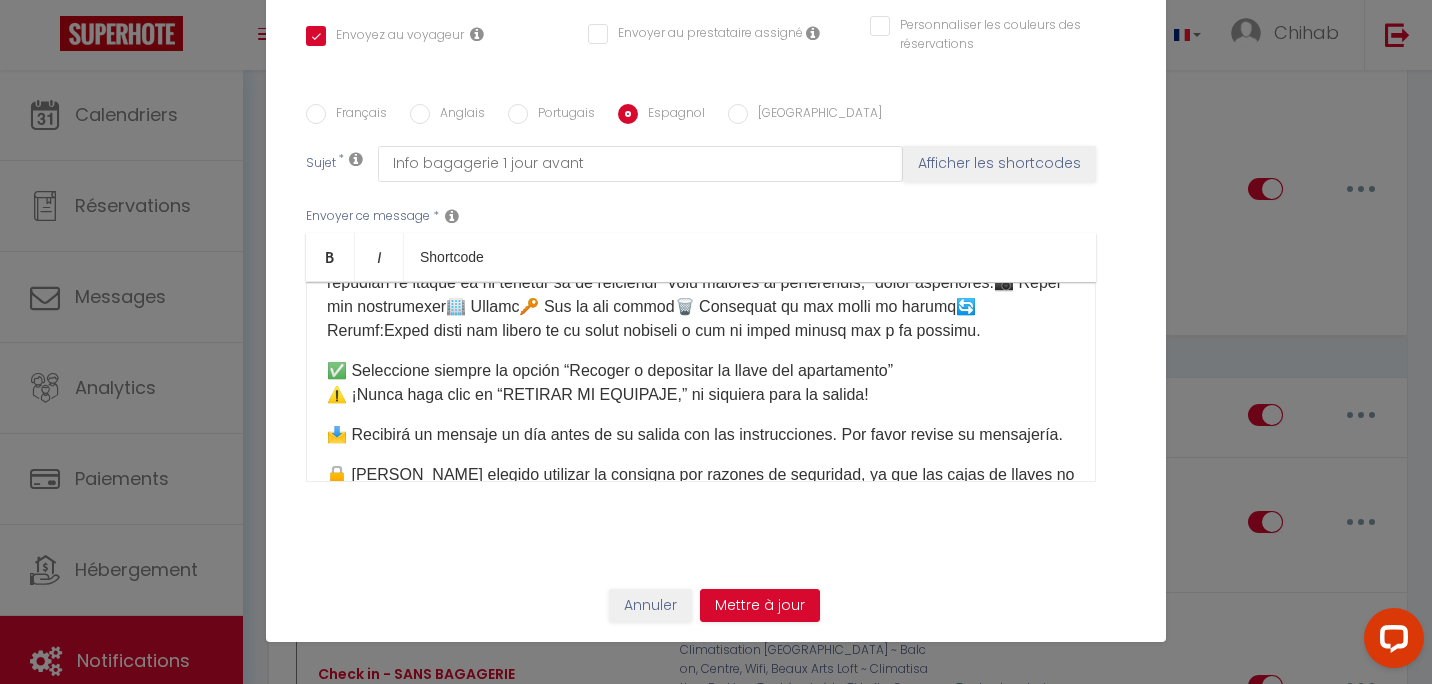 click on "✅ Seleccione siempre la opción “Recoger o depositar la llave del apartamento”
⚠️ ¡Nunca haga clic en “RETIRAR MI EQUIPAJE,” ni siquiera para la salida!
📩 Recibirá un mensaje un día antes de su salida con las instrucciones. Por favor revise su mensajería.
🔒 [PERSON_NAME] elegido utilizar la consigna por razones de seguridad, ya que las cajas de llaves no están autorizadas en la ciudad. Gracias por su comprensión 😊
🌐 Wifi:
[WIFI 🛜]
⚠️ Recordatorio importante:
🚫 Fiestas prohibidas en el apartamento. Por favor respete el silencio después de las 22:00.
🙏 Gracias por cuidar el alojamiento y apagar luces y aparatos al salir.
¡Que tenga una excelente estancia ☀️" at bounding box center [701, 382] 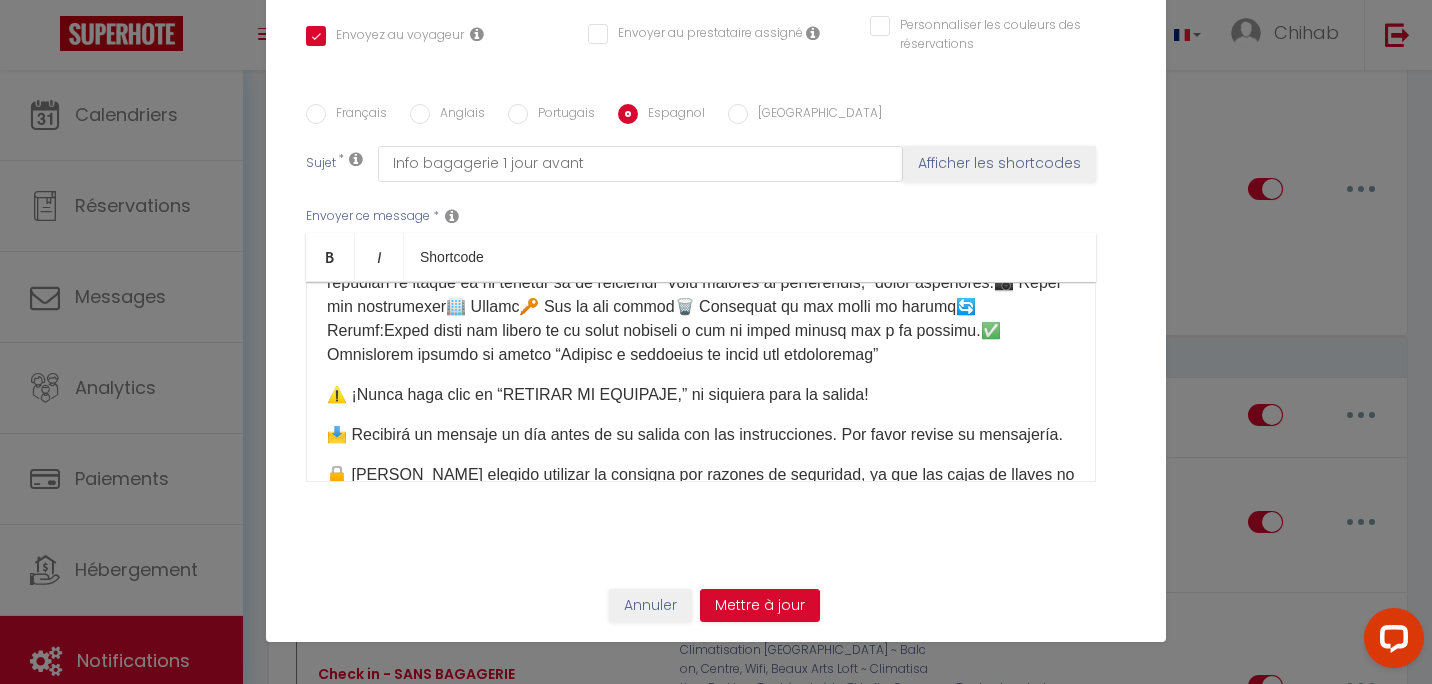 click on "⚠️ ¡Nunca haga clic en “RETIRAR MI EQUIPAJE,” ni siquiera para la salida!
📩 Recibirá un mensaje un día antes de su salida con las instrucciones. Por favor revise su mensajería.
🔒 [PERSON_NAME] elegido utilizar la consigna por razones de seguridad, ya que las cajas de llaves no están autorizadas en la ciudad. Gracias por su comprensión 😊
🌐 Wifi:
[WIFI 🛜]
⚠️ Recordatorio importante:
🚫 Fiestas prohibidas en el apartamento. Por favor respete el silencio después de las 22:00.
🙏 Gracias por cuidar el alojamiento y apagar luces y aparatos al salir.
¡Que tenga una excelente estancia ☀️" at bounding box center [701, 382] 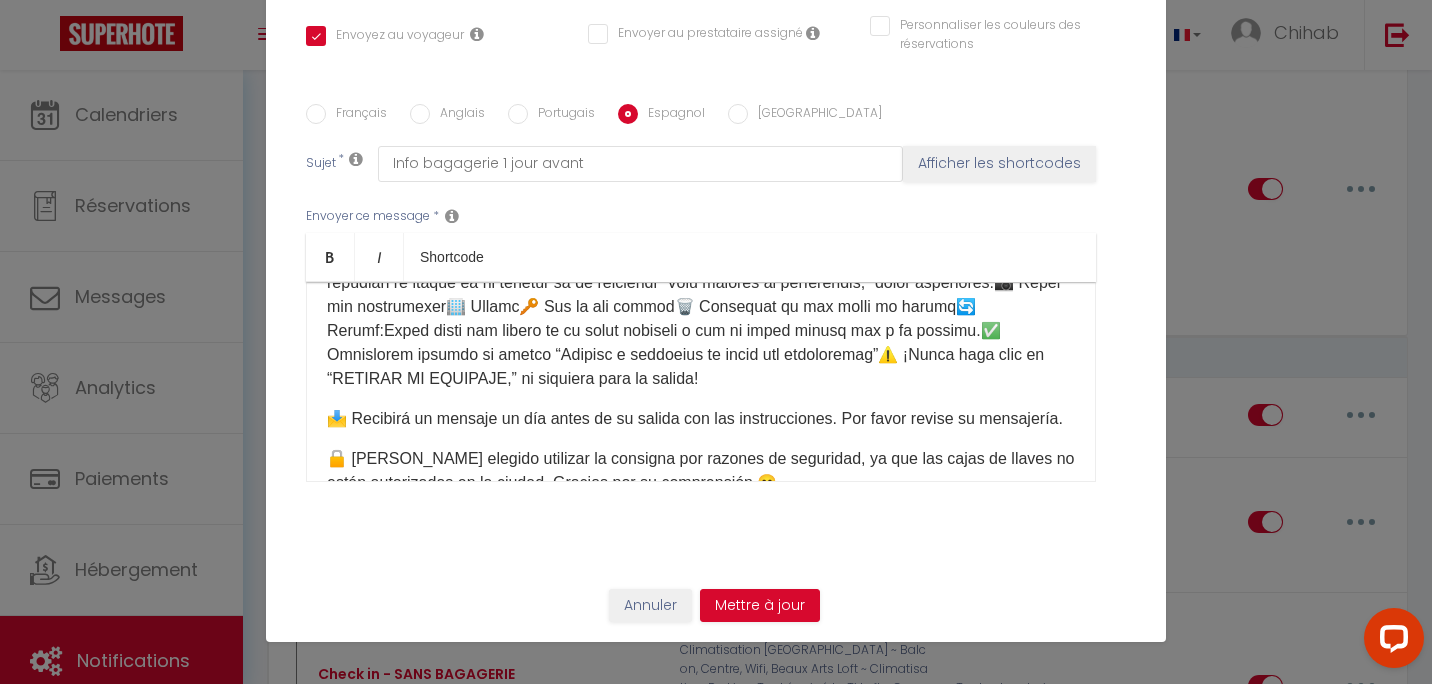 click on "⚠️ ¡Nunca haga clic en “RETIRAR MI EQUIPAJE,” ni siquiera para la salida!
📩 Recibirá un mensaje un día antes de su salida con las instrucciones. Por favor revise su mensajería.
🔒 [PERSON_NAME] elegido utilizar la consigna por razones de seguridad, ya que las cajas de llaves no están autorizadas en la ciudad. Gracias por su comprensión 😊
🌐 Wifi:
[WIFI 🛜]
⚠️ Recordatorio importante:
🚫 Fiestas prohibidas en el apartamento. Por favor respete el silencio después de las 22:00.
🙏 Gracias por cuidar el alojamiento y apagar luces y aparatos al salir.
¡Que tenga una excelente estancia ☀️" at bounding box center [701, 382] 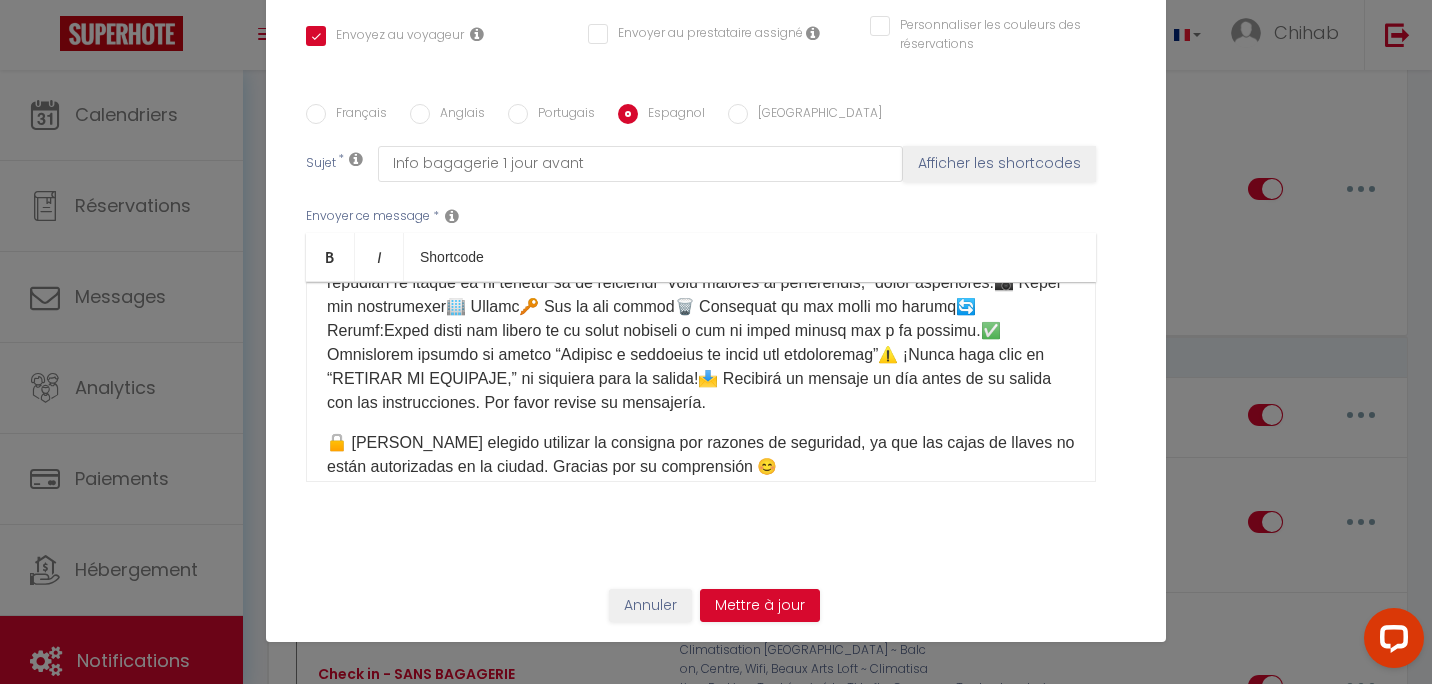 click on "⚠️ ¡Nunca haga clic en “RETIRAR MI EQUIPAJE,” ni siquiera para la salida!📩 Recibirá un mensaje un día antes de su salida con las instrucciones. Por favor revise su mensajería.
🔒 [PERSON_NAME] elegido utilizar la consigna por razones de seguridad, ya que las cajas de llaves no están autorizadas en la ciudad. Gracias por su comprensión 😊
🌐 Wifi:
[WIFI 🛜]
⚠️ Recordatorio importante:
🚫 Fiestas prohibidas en el apartamento. Por favor respete el silencio después de las 22:00.
🙏 Gracias por cuidar el alojamiento y apagar luces y aparatos al salir.
¡Que tenga una excelente estancia ☀️" at bounding box center [701, 382] 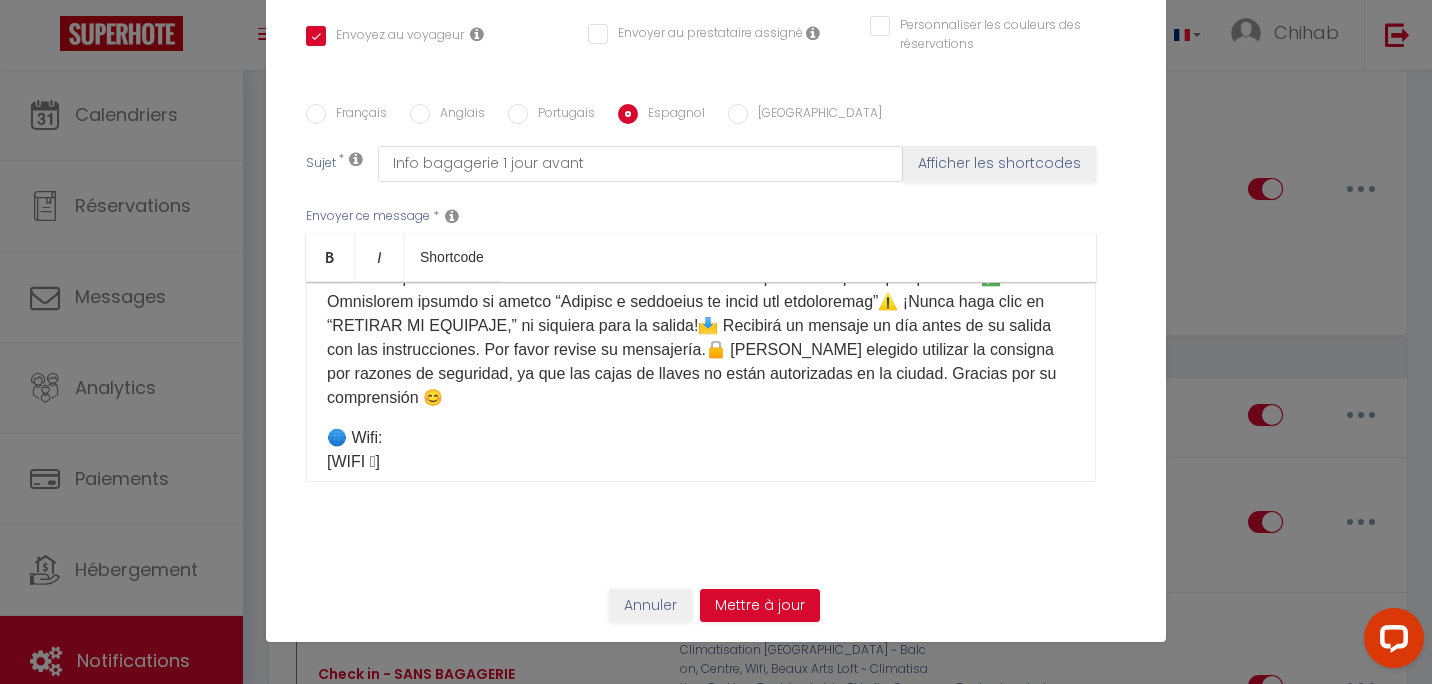 scroll, scrollTop: 300, scrollLeft: 0, axis: vertical 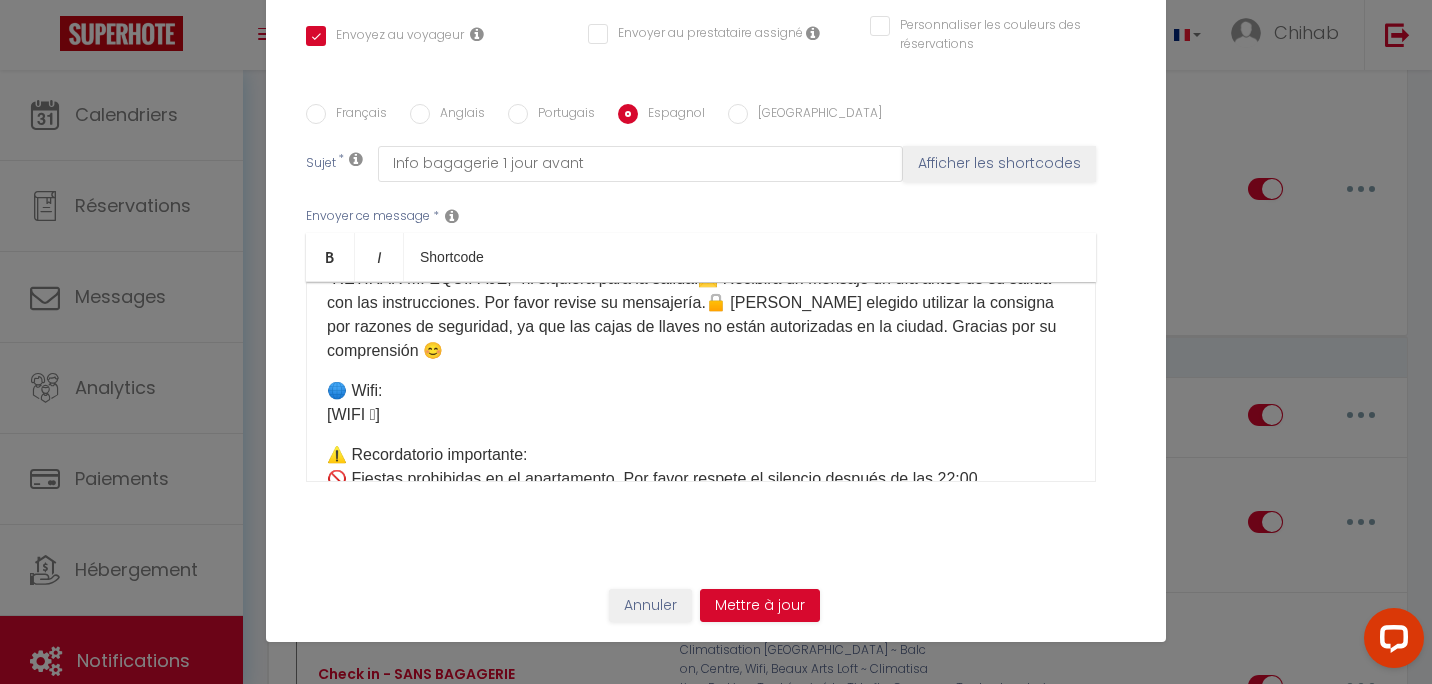 click on "⚠️ ¡Nunca haga clic en “RETIRAR MI EQUIPAJE,” ni siquiera para la salida!📩 Recibirá un mensaje un día antes de su salida con las instrucciones. Por favor revise su mensajería.🔒 [PERSON_NAME] elegido utilizar la consigna por razones de seguridad, ya que las cajas de llaves no están autorizadas en la ciudad. Gracias por su comprensión 😊
🌐 Wifi:
[WIFI 🛜]
⚠️ Recordatorio importante:
🚫 Fiestas prohibidas en el apartamento. Por favor respete el silencio después de las 22:00.
🙏 Gracias por cuidar el alojamiento y apagar luces y aparatos al salir.
¡Que tenga una excelente estancia ☀️" at bounding box center (701, 382) 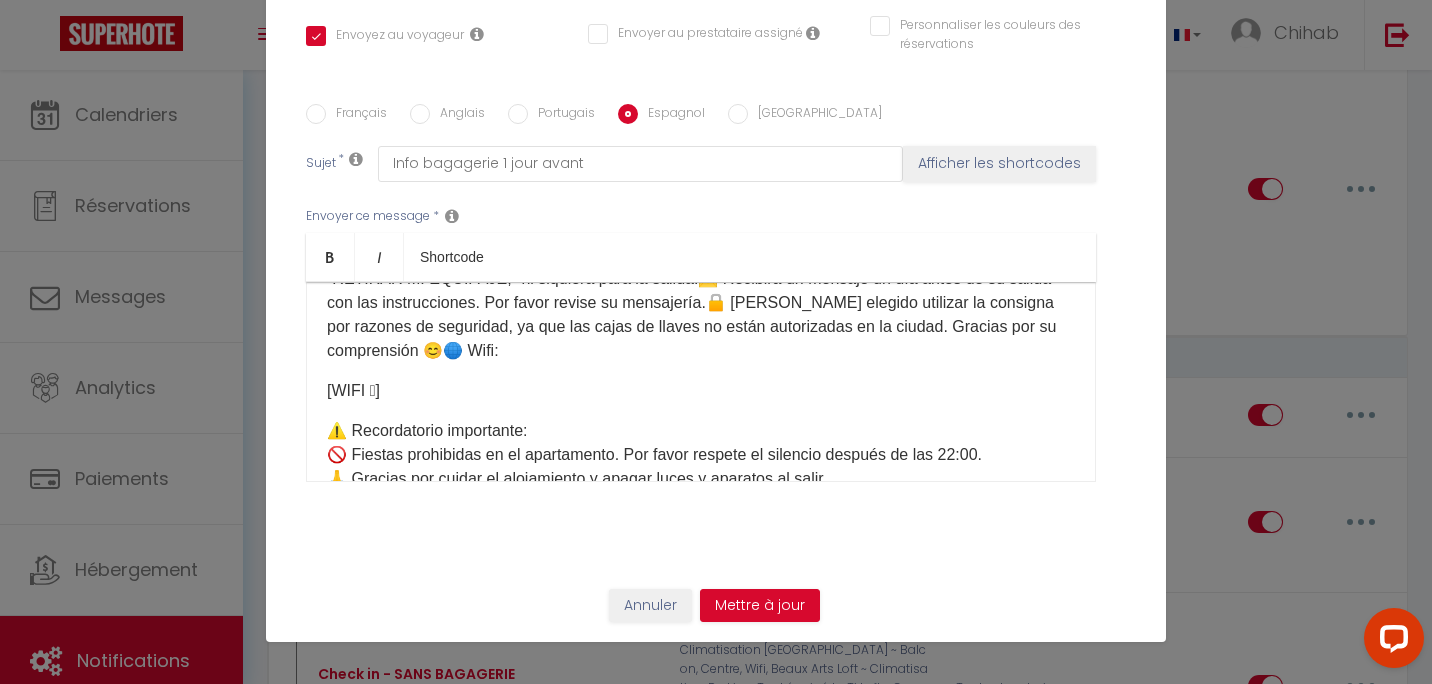click on "⚠️ ¡Nunca haga clic en “RETIRAR MI EQUIPAJE,” ni siquiera para la salida!📩 Recibirá un mensaje un día antes de su salida con las instrucciones. Por favor revise su mensajería.🔒 [PERSON_NAME] elegido utilizar la consigna por razones de seguridad, ya que las cajas de llaves no están autorizadas en la ciudad. Gracias por su comprensión 😊🌐 Wifi:
[WIFI 🛜]
⚠️ Recordatorio importante:
🚫 Fiestas prohibidas en el apartamento. Por favor respete el silencio después de las 22:00.
🙏 Gracias por cuidar el alojamiento y apagar luces y aparatos al salir.
¡Que tenga una excelente estancia ☀️" at bounding box center (701, 382) 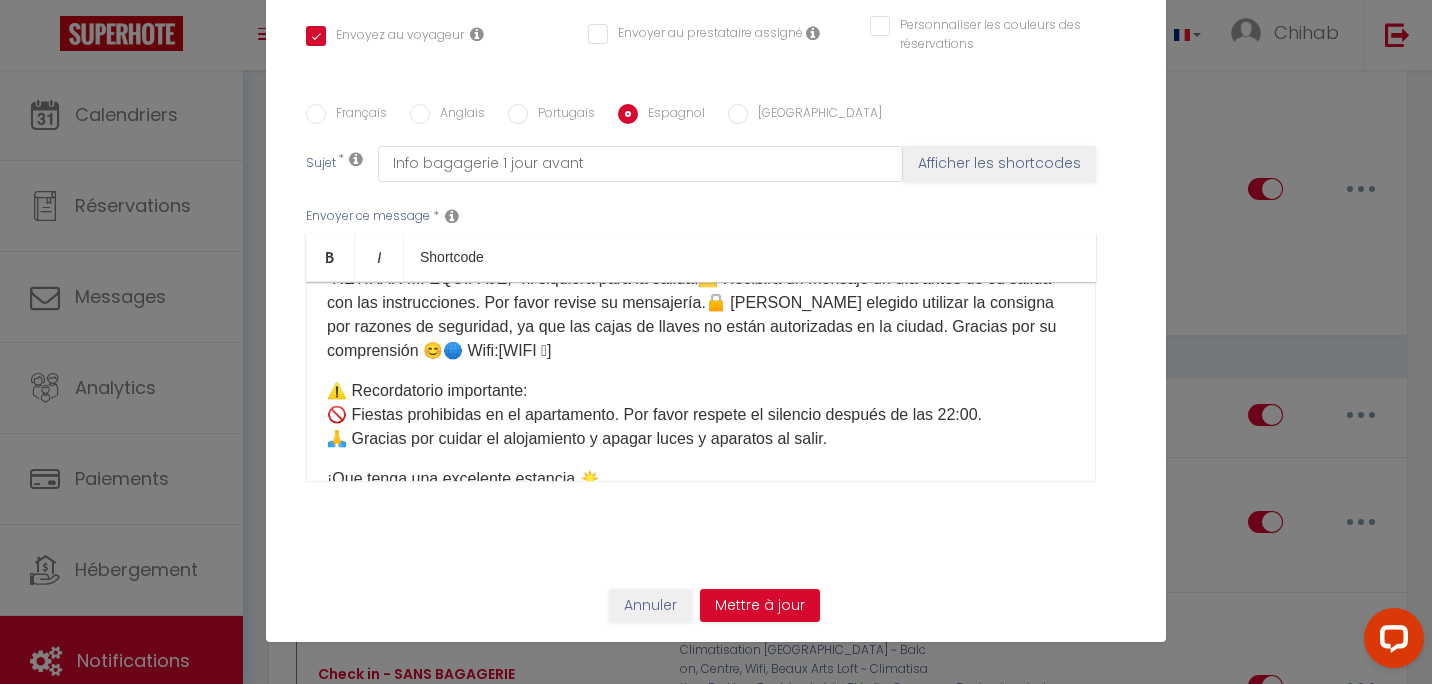 click on "⚠️ ¡Nunca haga clic en “RETIRAR MI EQUIPAJE,” ni siquiera para la salida!📩 Recibirá un mensaje un día antes de su salida con las instrucciones. Por favor revise su mensajería.🔒 [PERSON_NAME] elegido utilizar la consigna por razones de seguridad, ya que las cajas de llaves no están autorizadas en la ciudad. Gracias por su comprensión 😊🌐 Wifi:[WIFI 🛜]
⚠️ Recordatorio importante:
🚫 Fiestas prohibidas en el apartamento. Por favor respete el silencio después de las 22:00.
🙏 Gracias por cuidar el alojamiento y apagar luces y aparatos al salir.
¡Que tenga una excelente estancia ☀️" at bounding box center [701, 382] 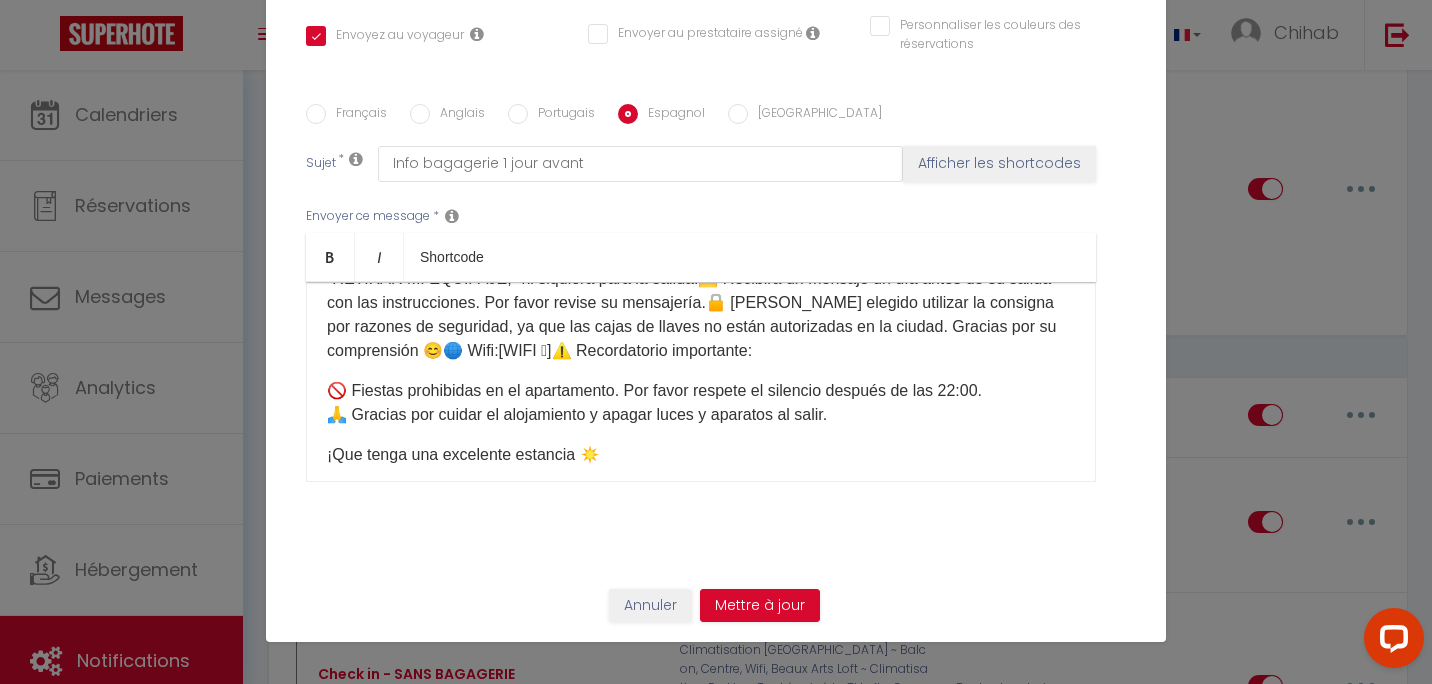 click on "⚠️ ¡Nunca haga clic en “RETIRAR MI EQUIPAJE,” ni siquiera para la salida!📩 Recibirá un mensaje un día antes de su salida con las instrucciones. Por favor revise su mensajería.🔒 [PERSON_NAME] elegido utilizar la consigna por razones de seguridad, ya que las cajas de llaves no están autorizadas en la ciudad. Gracias por su comprensión 😊🌐 Wifi:[WIFI 🛜]⚠️ Recordatorio importante:
🚫 Fiestas prohibidas en el apartamento. Por favor respete el silencio después de las 22:00.
🙏 Gracias por cuidar el alojamiento y apagar luces y aparatos al salir.
¡Que tenga una excelente estancia ☀️" at bounding box center [701, 382] 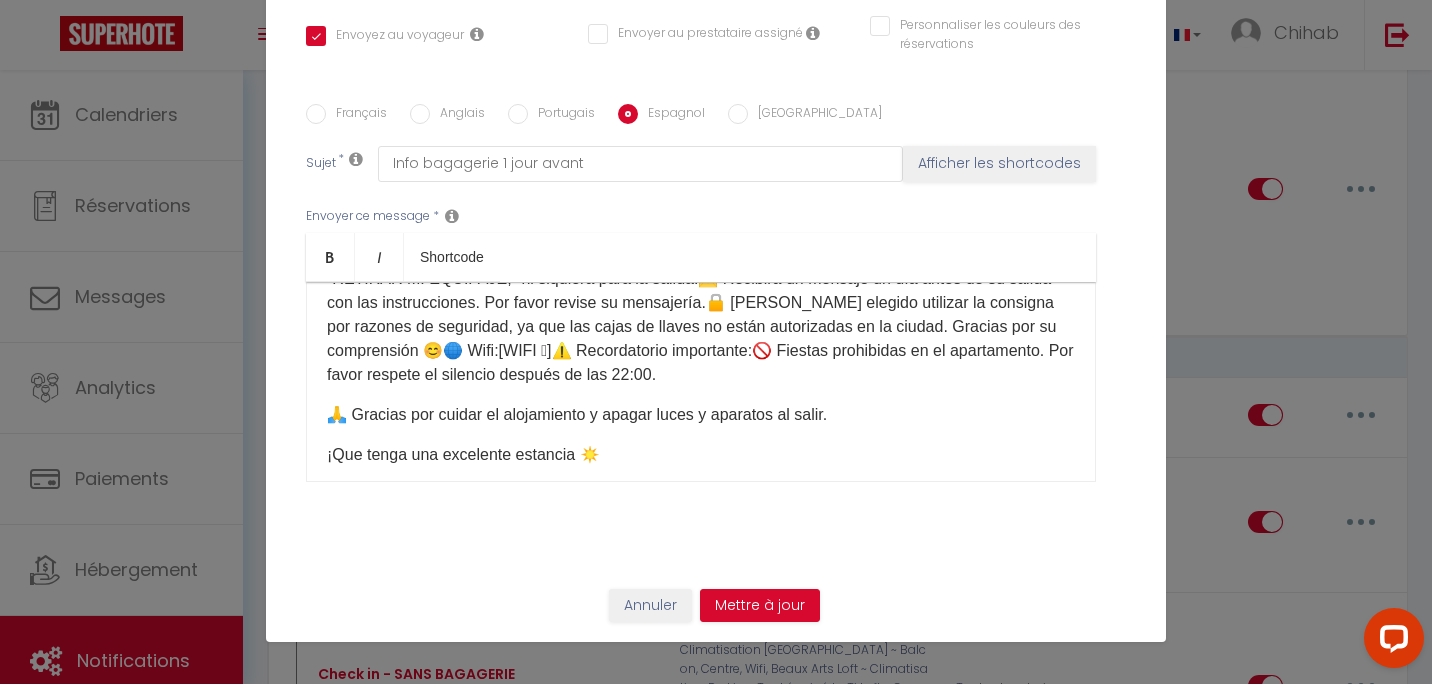 click on "⚠️ ¡Nunca haga clic en “RETIRAR MI EQUIPAJE,” ni siquiera para la salida!📩 Recibirá un mensaje un día antes de su salida con las instrucciones. Por favor revise su mensajería.🔒 [PERSON_NAME] elegido utilizar la consigna por razones de seguridad, ya que las cajas de llaves no están autorizadas en la ciudad. Gracias por su comprensión 😊🌐 Wifi:[WIFI 🛜]⚠️ Recordatorio importante:🚫 Fiestas prohibidas en el apartamento. Por favor respete el silencio después de las 22:00.
🙏 Gracias por cuidar el alojamiento y apagar luces y aparatos al salir.
¡Que tenga una excelente estancia ☀️" at bounding box center [701, 382] 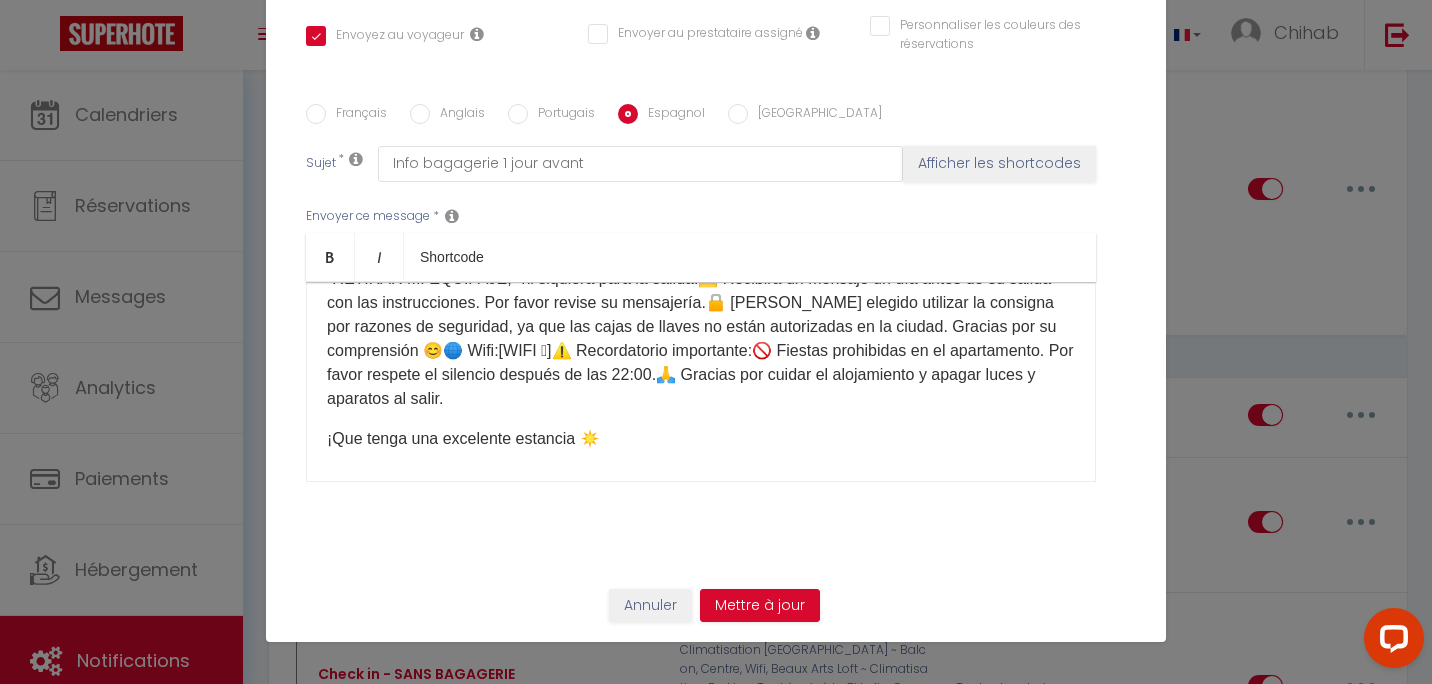 click on "⚠️ ¡Nunca haga clic en “RETIRAR MI EQUIPAJE,” ni siquiera para la salida!📩 Recibirá un mensaje un día antes de su salida con las instrucciones. Por favor revise su mensajería.🔒 [PERSON_NAME] elegido utilizar la consigna por razones de seguridad, ya que las cajas de llaves no están autorizadas en la ciudad. Gracias por su comprensión 😊🌐 Wifi:[WIFI 🛜]⚠️ Recordatorio importante:🚫 Fiestas prohibidas en el apartamento. Por favor respete el silencio después de las 22:00.🙏 Gracias por cuidar el alojamiento y apagar luces y aparatos al salir.
¡Que tenga una excelente estancia ☀️" at bounding box center (701, 382) 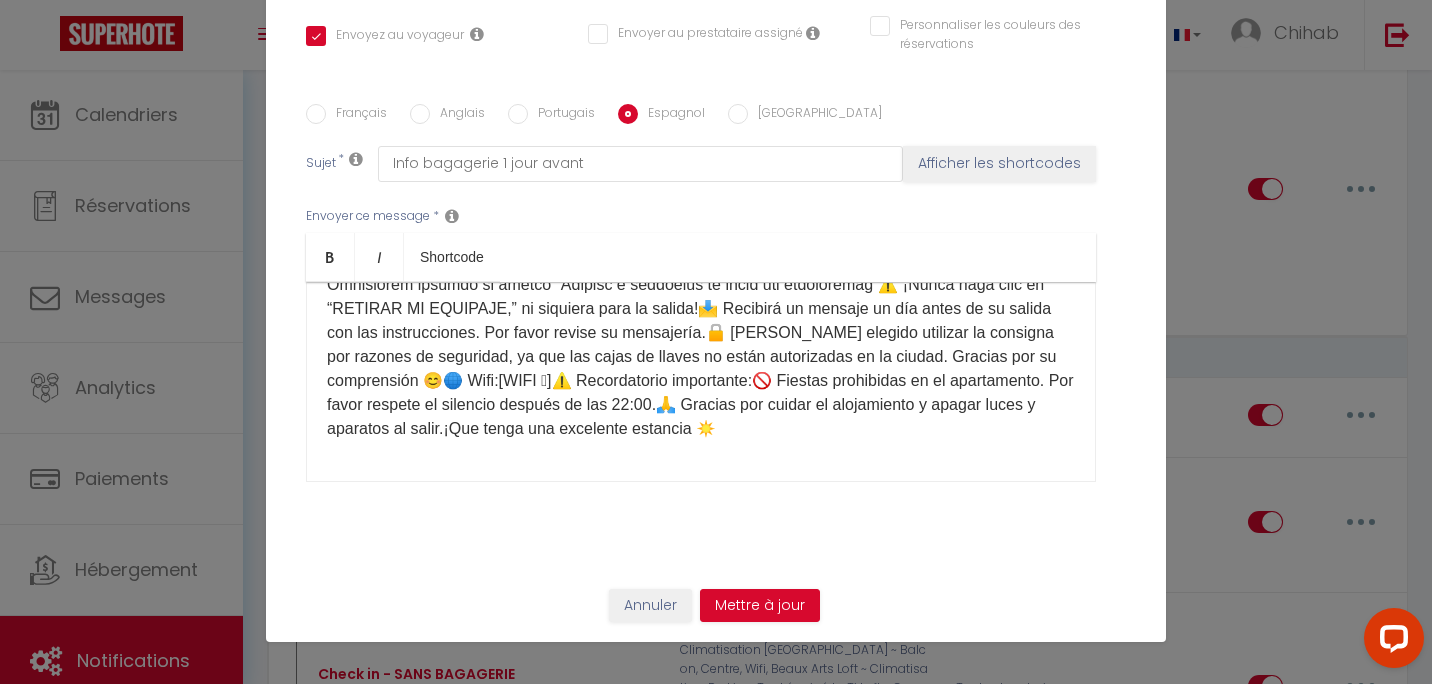 click on "⚠️ ¡Nunca haga clic en “RETIRAR MI EQUIPAJE,” ni siquiera para la salida!📩 Recibirá un mensaje un día antes de su salida con las instrucciones. Por favor revise su mensajería.🔒 [PERSON_NAME] elegido utilizar la consigna por razones de seguridad, ya que las cajas de llaves no están autorizadas en la ciudad. Gracias por su comprensión 😊🌐 Wifi:[WIFI 🛜]⚠️ Recordatorio importante:🚫 Fiestas prohibidas en el apartamento. Por favor respete el silencio después de las 22:00.🙏 Gracias por cuidar el alojamiento y apagar luces y aparatos al salir.¡Que tenga una excelente estancia ☀️" at bounding box center [701, 382] 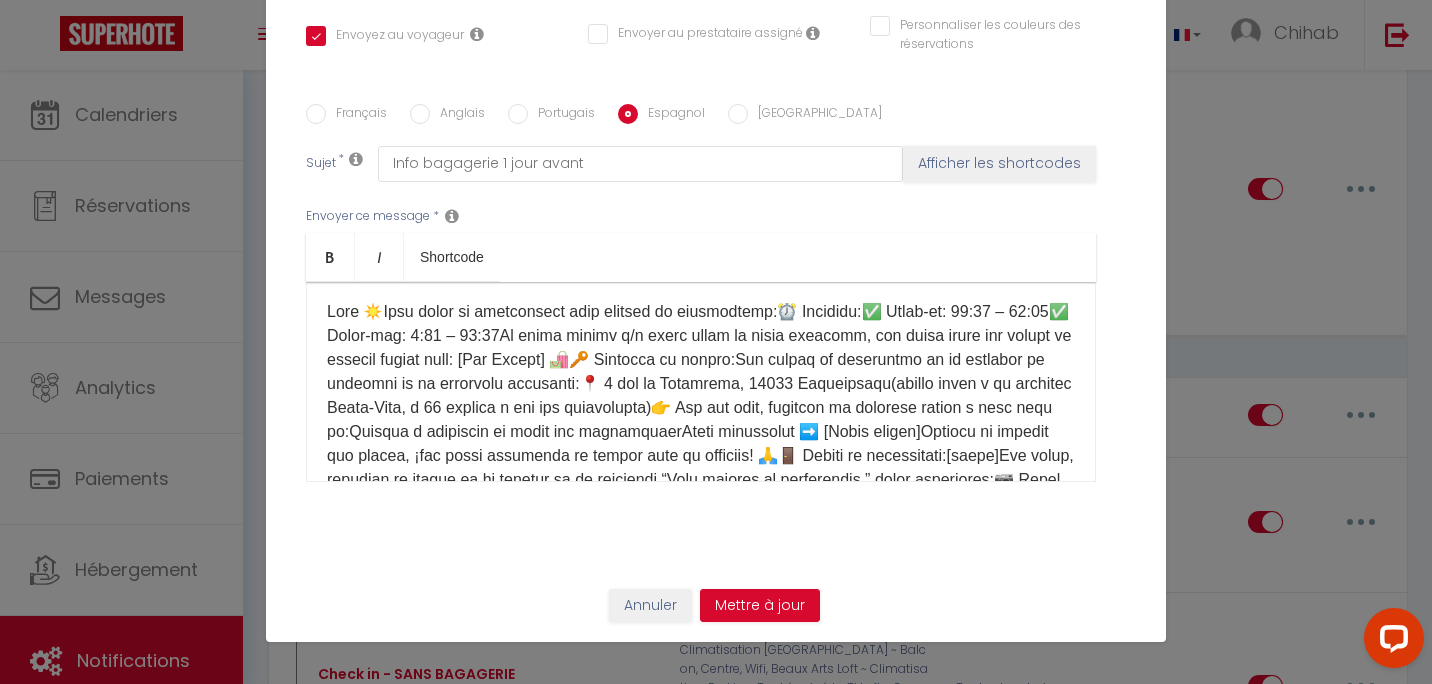 scroll, scrollTop: 0, scrollLeft: 0, axis: both 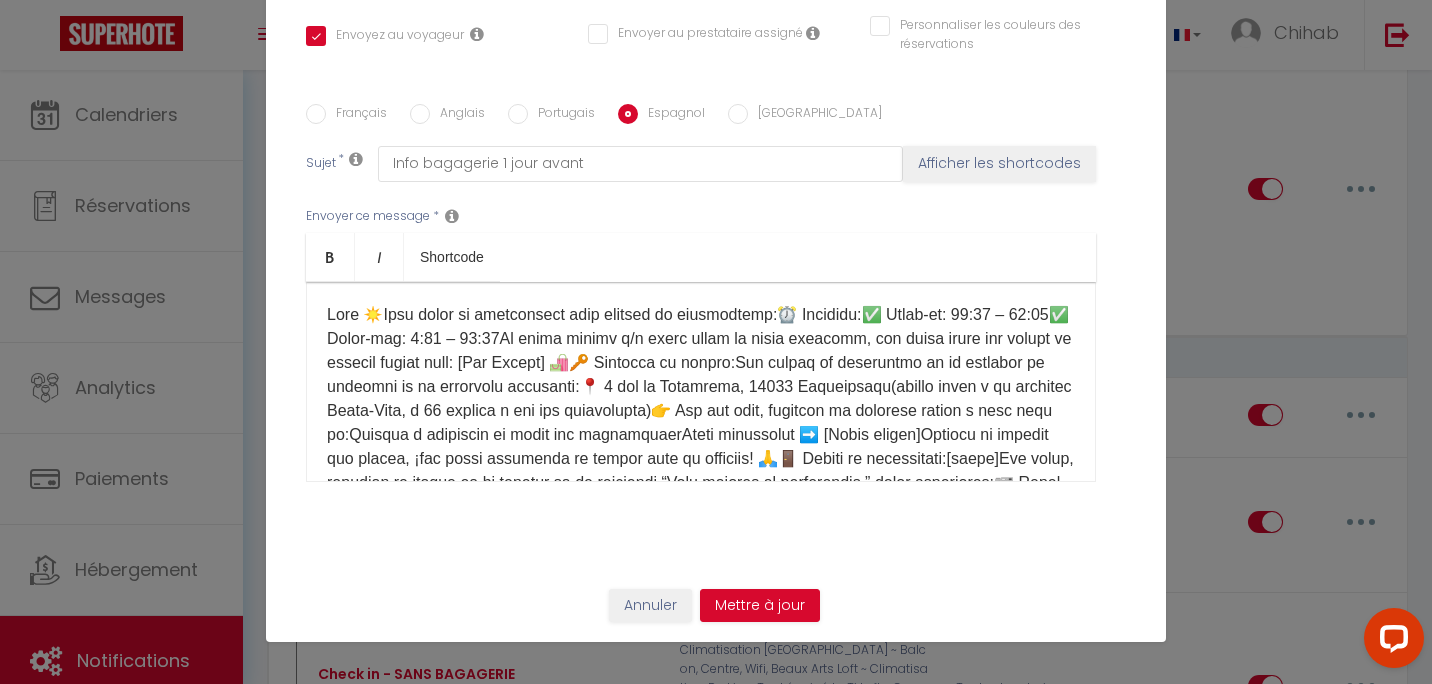 click on "⚠️ ¡Nunca haga clic en “RETIRAR MI EQUIPAJE,” ni siquiera para la salida!📩 Recibirá un mensaje un día antes de su salida con las instrucciones. Por favor revise su mensajería.🔒 [PERSON_NAME] elegido utilizar la consigna por razones de seguridad, ya que las cajas de llaves no están autorizadas en la ciudad. Gracias por su comprensión 😊🌐 Wifi:[WIFI 🛜]⚠️ Recordatorio importante:🚫 Fiestas prohibidas en el apartamento. Por favor respete el silencio después de las 22:00.🙏 Gracias por cuidar el alojamiento y apagar luces y aparatos al salir.¡Que tenga una excelente estancia ☀️" at bounding box center [701, 507] 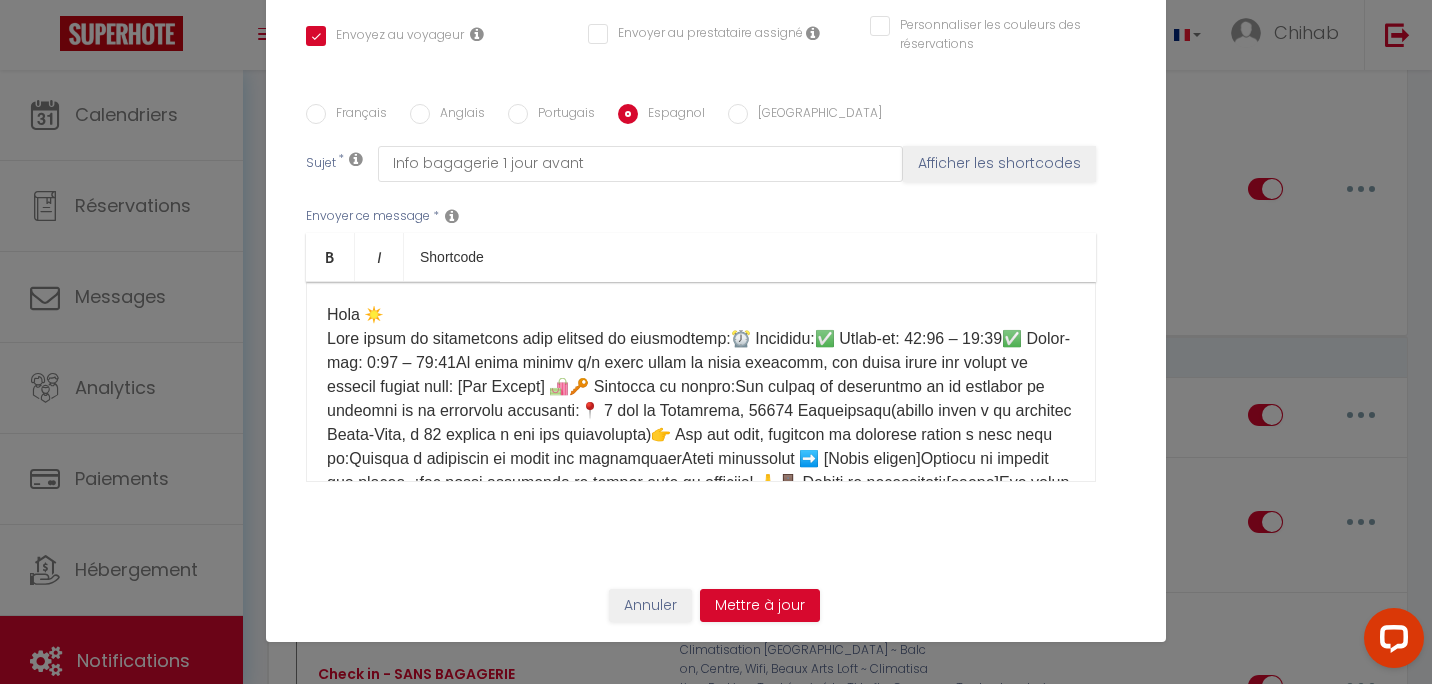 click on "Hola ☀️ ⚠️ ¡Nunca haga clic en “RETIRAR MI EQUIPAJE,” ni siquiera para la salida!📩 Recibirá un mensaje un día antes de su salida con las instrucciones. Por favor revise su mensajería.🔒 [PERSON_NAME] elegido utilizar la consigna por razones de seguridad, ya que las cajas de llaves no están autorizadas en la ciudad. Gracias por su comprensión 😊🌐 Wifi:[WIFI 🛜]⚠️ Recordatorio importante:🚫 Fiestas prohibidas en el apartamento. Por favor respete el silencio después de las 22:00.🙏 Gracias por cuidar el alojamiento y apagar luces y aparatos al salir.¡Que tenga una excelente estancia ☀️" at bounding box center [701, 519] 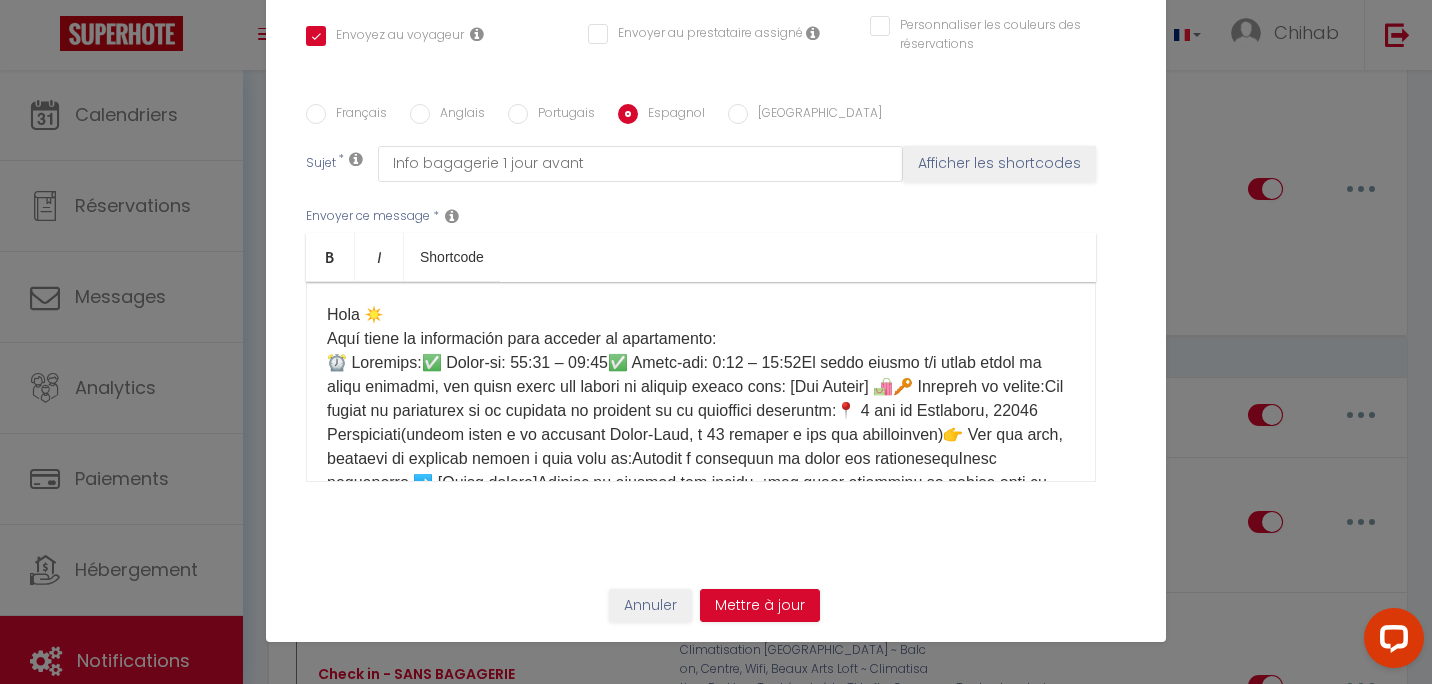 click on "Hola ☀️ Aquí tiene la información para acceder al apartamento: ⚠️ ¡Nunca haga clic en “RETIRAR MI EQUIPAJE,” ni siquiera para la salida!📩 Recibirá un mensaje un día antes de su salida con las instrucciones. Por favor revise su mensajería.🔒 [PERSON_NAME] elegido utilizar la consigna por razones de seguridad, ya que las cajas de llaves no están autorizadas en la ciudad. Gracias por su comprensión 😊🌐 Wifi:[WIFI 🛜]⚠️ Recordatorio importante:🚫 Fiestas prohibidas en el apartamento. Por favor respete el silencio después de las 22:00.🙏 Gracias por cuidar el alojamiento y apagar luces y aparatos al salir.¡Que tenga una excelente estancia ☀️" at bounding box center (701, 531) 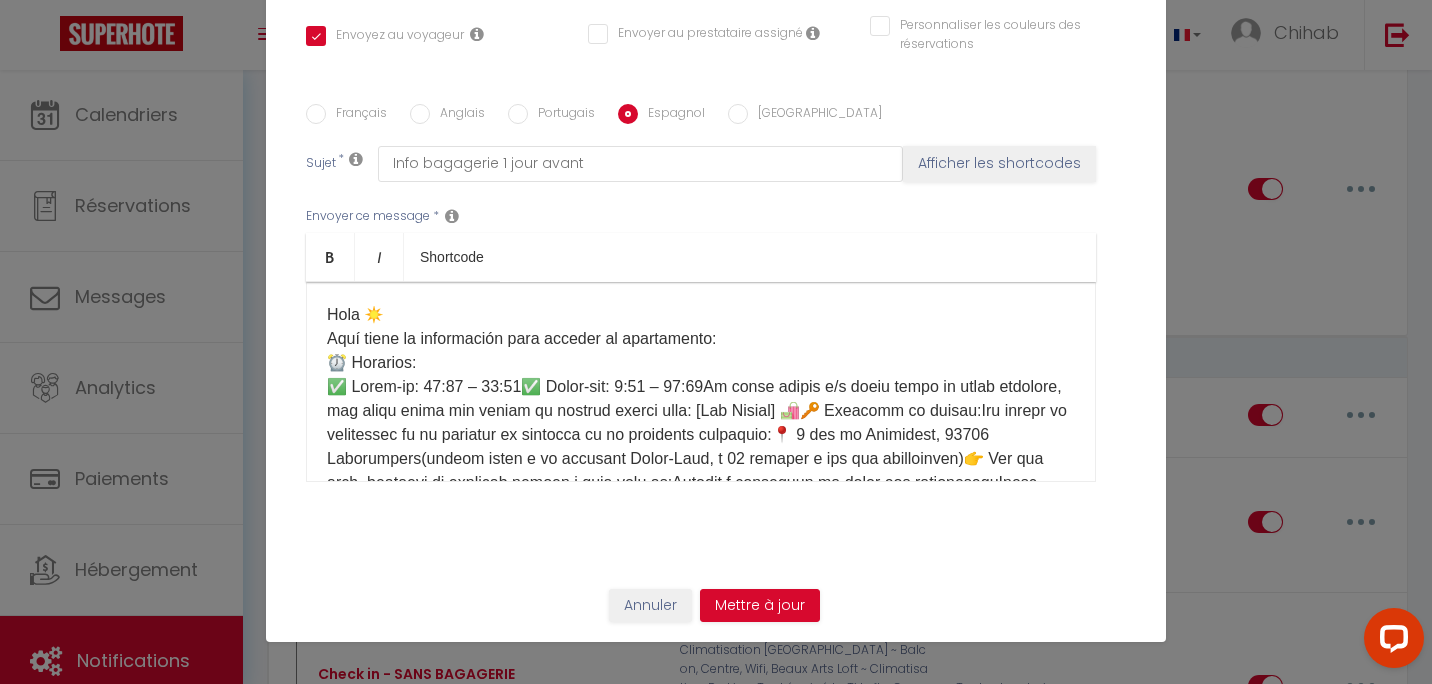 click on "Hola ☀️ Aquí tiene la información para acceder al apartamento: ⏰ [PERSON_NAME]: ⚠️ ¡Nunca haga clic en “RETIRAR MI EQUIPAJE,” ni siquiera para la salida!📩 Recibirá un mensaje un día antes de su salida con las instrucciones. Por favor revise su mensajería.🔒 [PERSON_NAME] elegido utilizar la consigna por razones de seguridad, ya que las cajas de llaves no están autorizadas en la ciudad. Gracias por su comprensión 😊🌐 Wifi:[WIFI 🛜]⚠️ Recordatorio importante:🚫 Fiestas prohibidas en el apartamento. Por favor respete el silencio después de las 22:00.🙏 Gracias por cuidar el alojamiento y apagar luces y aparatos al salir.¡Que tenga una excelente estancia ☀️" at bounding box center (701, 543) 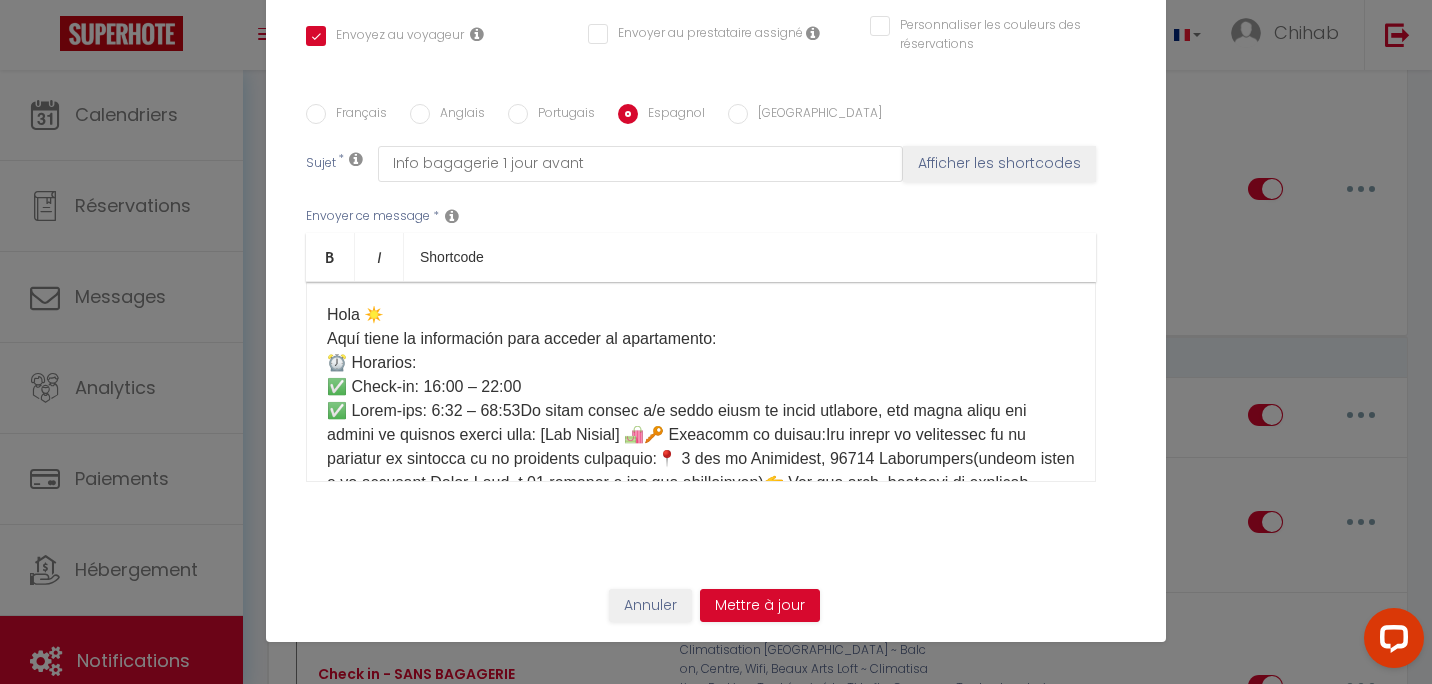 click on "Hola ☀️ Aquí tiene la información para acceder al apartamento: ⏰ Horarios: ✅ Check-in: 16:00 – 22:00 ⚠️ ¡Nunca haga clic en “RETIRAR MI EQUIPAJE,” ni siquiera para la salida!📩 Recibirá un mensaje un día antes de su salida con las instrucciones. Por favor revise su mensajería.🔒 [PERSON_NAME] elegido utilizar la consigna por razones de seguridad, ya que las cajas de llaves no están autorizadas en la ciudad. Gracias por su comprensión 😊🌐 Wifi:[WIFI 🛜]⚠️ Recordatorio importante:🚫 Fiestas prohibidas en el apartamento. Por favor respete el silencio después de las 22:00.🙏 Gracias por cuidar el alojamiento y apagar luces y aparatos al salir.¡Que tenga una excelente estancia ☀️" at bounding box center [701, 543] 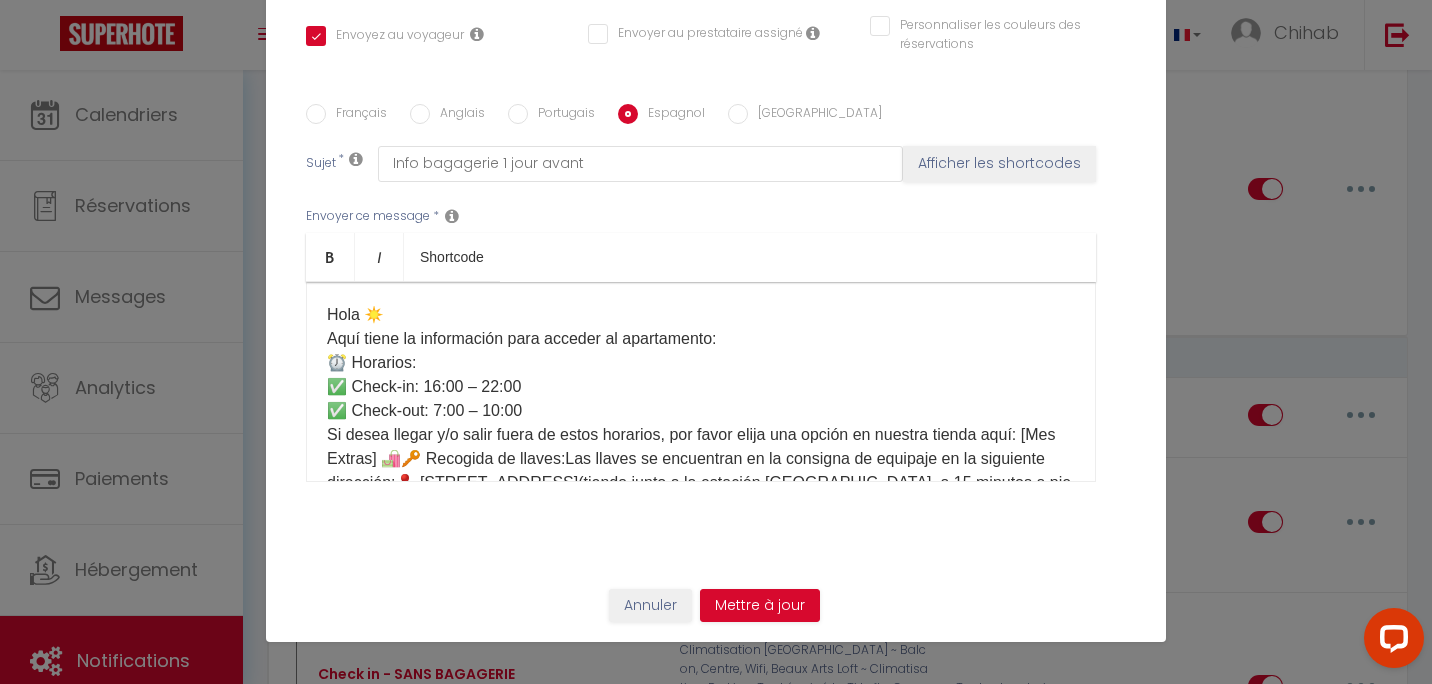 click on "Hola ☀️ Aquí tiene la información para acceder al apartamento: ⏰ Horarios: ✅ Check-in: 16:00 – 22:00 ✅ Check-out: 7:00 – 10:00 ⚠️ ¡Nunca haga clic en “RETIRAR MI EQUIPAJE,” ni siquiera para la salida!📩 Recibirá un mensaje un día antes de su salida con las instrucciones. Por favor revise su mensajería.🔒 [PERSON_NAME] elegido utilizar la consigna por razones de seguridad, ya que las cajas de llaves no están autorizadas en la ciudad. Gracias por su comprensión 😊🌐 Wifi:[WIFI 🛜]⚠️ Recordatorio importante:🚫 Fiestas prohibidas en el apartamento. Por favor respete el silencio después de las 22:00.🙏 Gracias por cuidar el alojamiento y apagar luces y aparatos al salir.¡Que tenga una excelente estancia ☀️" at bounding box center [701, 555] 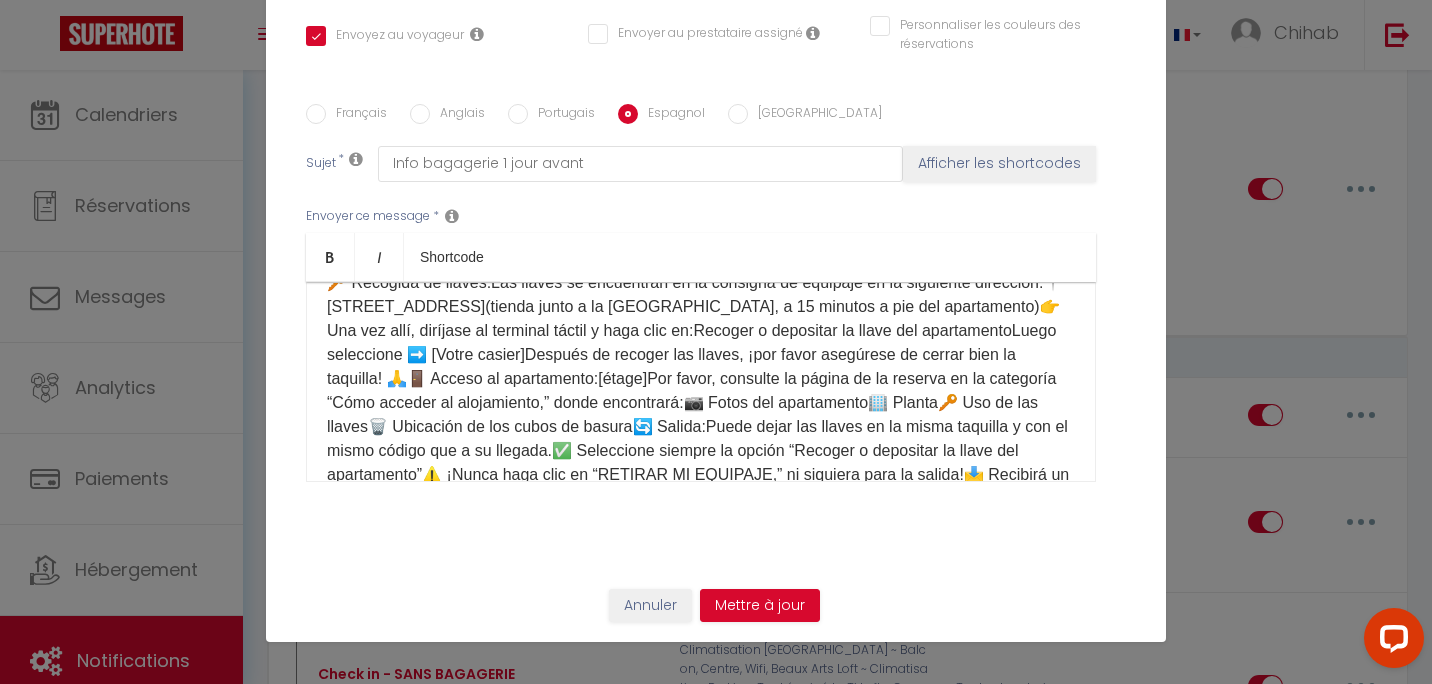 scroll, scrollTop: 100, scrollLeft: 0, axis: vertical 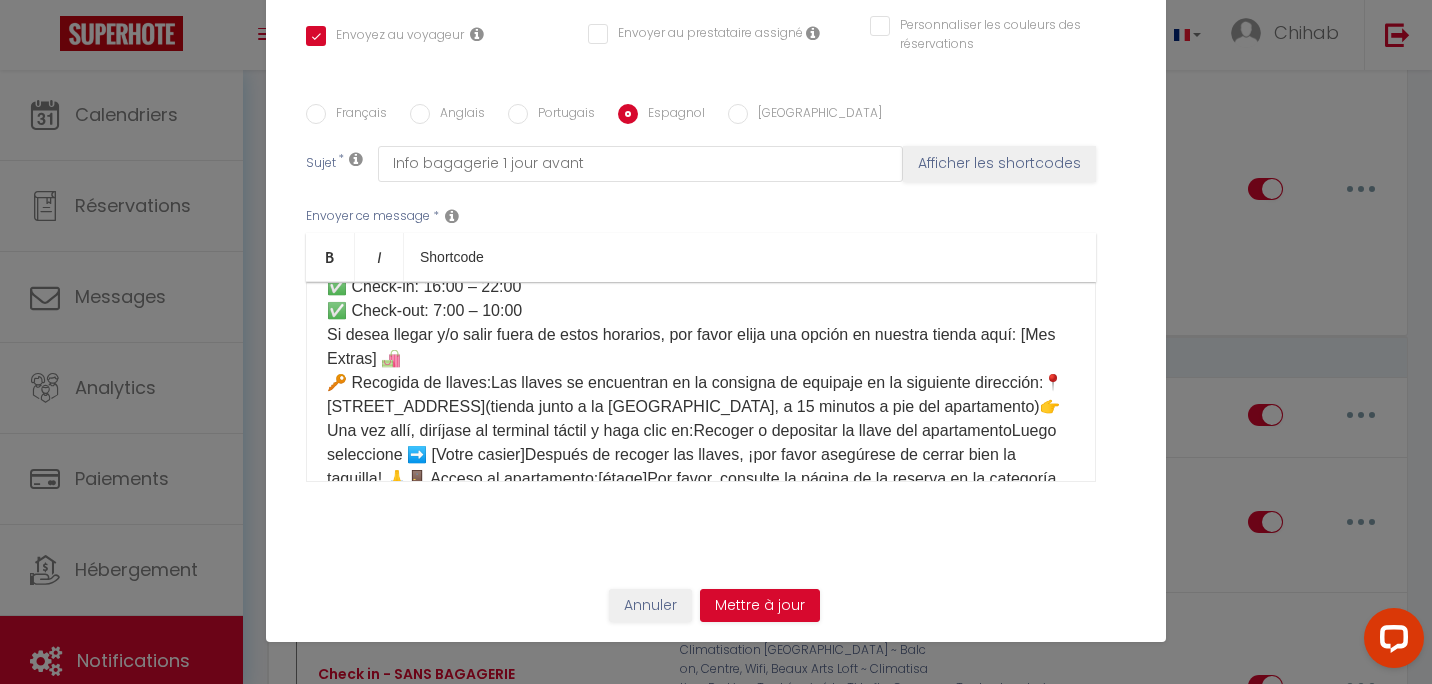 click on "Hola ☀️ Aquí tiene la información para acceder al apartamento: ⏰ Horarios: ✅ Check-in: 16:00 – 22:00 ✅ Check-out: 7:00 – 10:00 Si desea llegar y/o salir fuera de estos horarios, por favor elija una opción en nuestra tienda aquí: [Mes Extras] 🛍️ ⚠️ ¡Nunca haga clic en “RETIRAR MI EQUIPAJE,” ni siquiera para la salida!📩 Recibirá un mensaje un día antes de su salida con las instrucciones. Por favor revise su mensajería.🔒 [PERSON_NAME] elegido utilizar la consigna por razones de seguridad, ya que las cajas de llaves no están autorizadas en la ciudad. Gracias por su comprensión 😊🌐 Wifi:[WIFI 🛜]⚠️ Recordatorio importante:🚫 Fiestas prohibidas en el apartamento. Por favor respete el silencio después de las 22:00.🙏 Gracias por cuidar el alojamiento y apagar luces y aparatos al salir.¡Que tenga una excelente estancia ☀️" at bounding box center [701, 467] 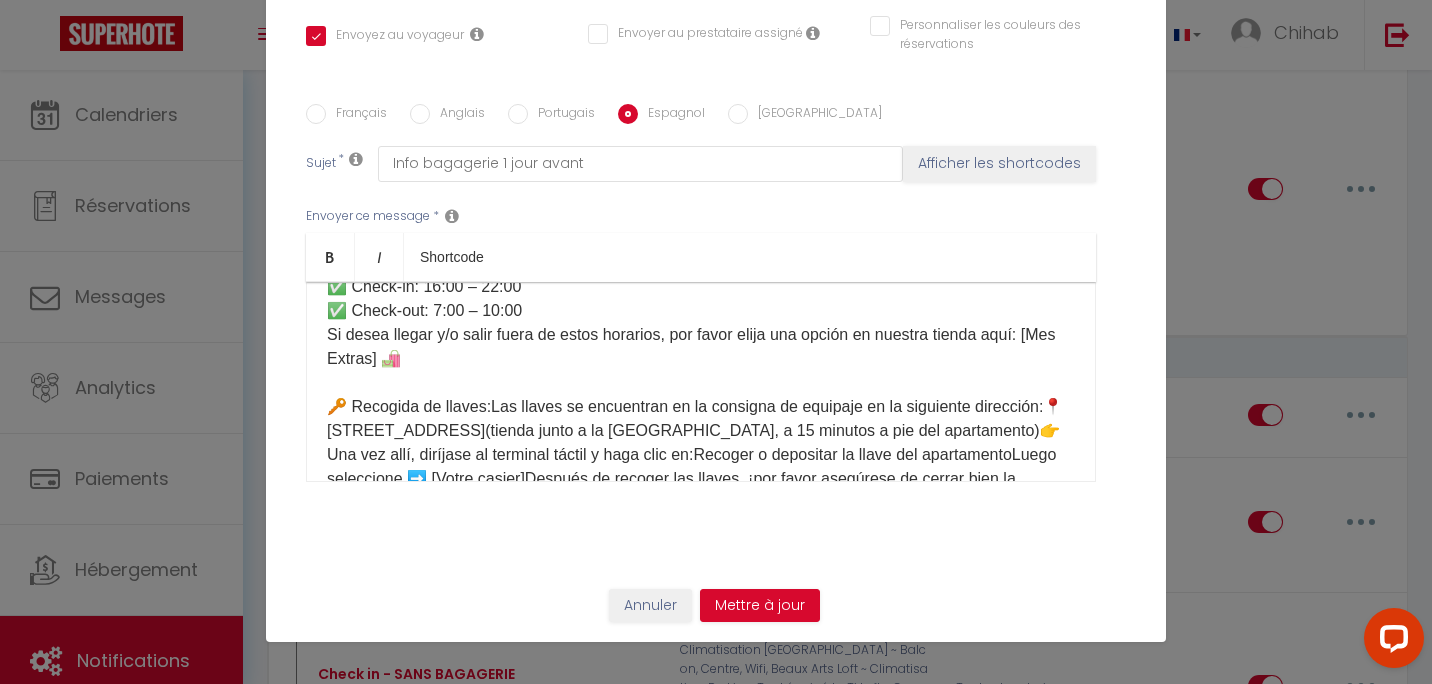 click on "Hola ☀️ Aquí tiene la información para acceder al apartamento: ⏰ Horarios: ✅ Check-in: 16:00 – 22:00 ✅ Check-out: 7:00 – 10:00 Si desea llegar y/o salir fuera de estos horarios, por favor elija una opción en nuestra tienda aquí: [Mes Extras] 🛍️ ⚠️ ¡Nunca haga clic en “RETIRAR MI EQUIPAJE,” ni siquiera para la salida!📩 Recibirá un mensaje un día antes de su salida con las instrucciones. Por favor revise su mensajería.🔒 [PERSON_NAME] elegido utilizar la consigna por razones de seguridad, ya que las cajas de llaves no están autorizadas en la ciudad. Gracias por su comprensión 😊🌐 Wifi:[WIFI 🛜]⚠️ Recordatorio importante:🚫 Fiestas prohibidas en el apartamento. Por favor respete el silencio después de las 22:00.🙏 Gracias por cuidar el alojamiento y apagar luces y aparatos al salir.¡Que tenga una excelente estancia ☀️" at bounding box center [701, 479] 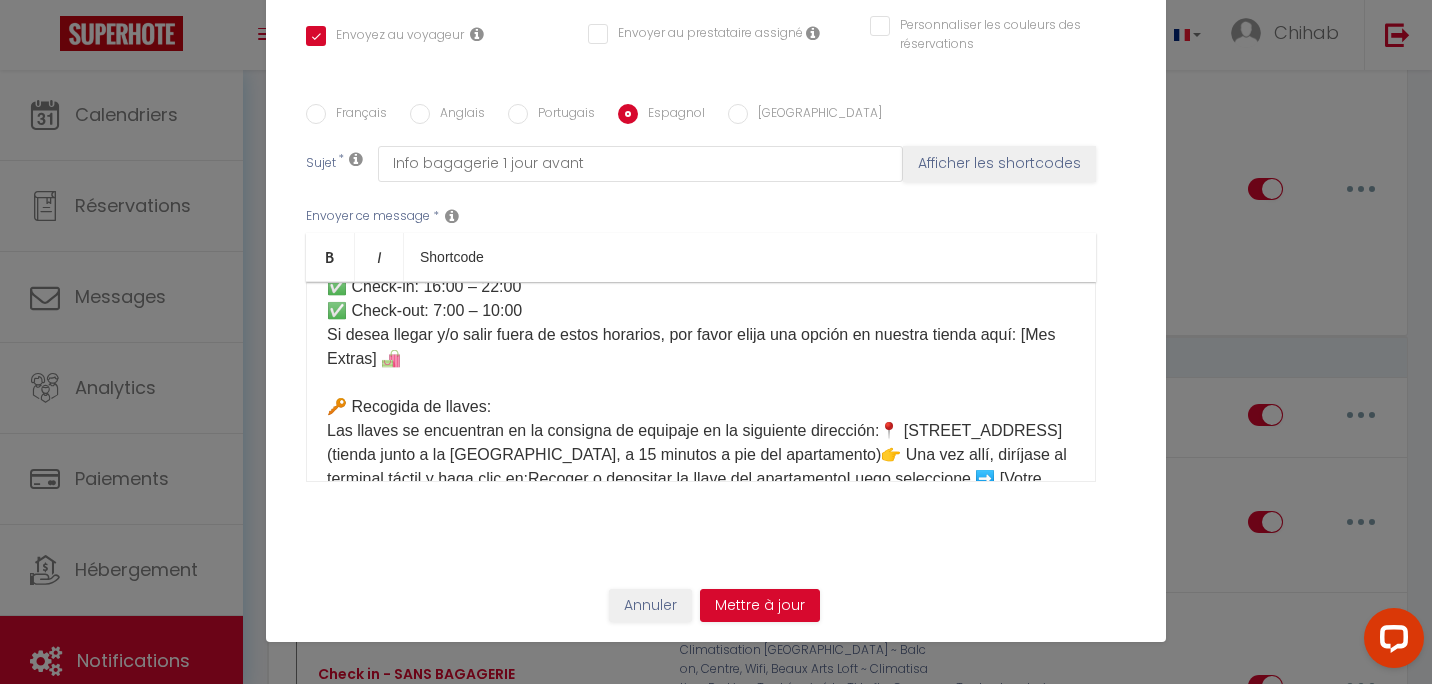 click on "Hola ☀️ Aquí tiene la información para acceder al apartamento: ⏰ Horarios: ✅ Check-in: 16:00 – 22:00 ✅ Check-out: 7:00 – 10:00 Si desea llegar y/o salir fuera de estos horarios, por favor elija una opción en nuestra tienda aquí: [Mes Extras] 🛍️ 🔑 Recogida de llaves: ⚠️ ¡Nunca haga clic en “RETIRAR MI EQUIPAJE,” ni siquiera para la salida!📩 Recibirá un mensaje un día antes de su salida con las instrucciones. Por favor revise su mensajería.🔒 [PERSON_NAME] elegido utilizar la consigna por razones de seguridad, ya que las cajas de llaves no están autorizadas en la ciudad. Gracias por su comprensión 😊🌐 Wifi:[WIFI 🛜]⚠️ Recordatorio importante:🚫 Fiestas prohibidas en el apartamento. Por favor respete el silencio después de las 22:00.🙏 Gracias por cuidar el alojamiento y apagar luces y aparatos al salir.¡Que tenga una excelente estancia ☀️" at bounding box center (701, 479) 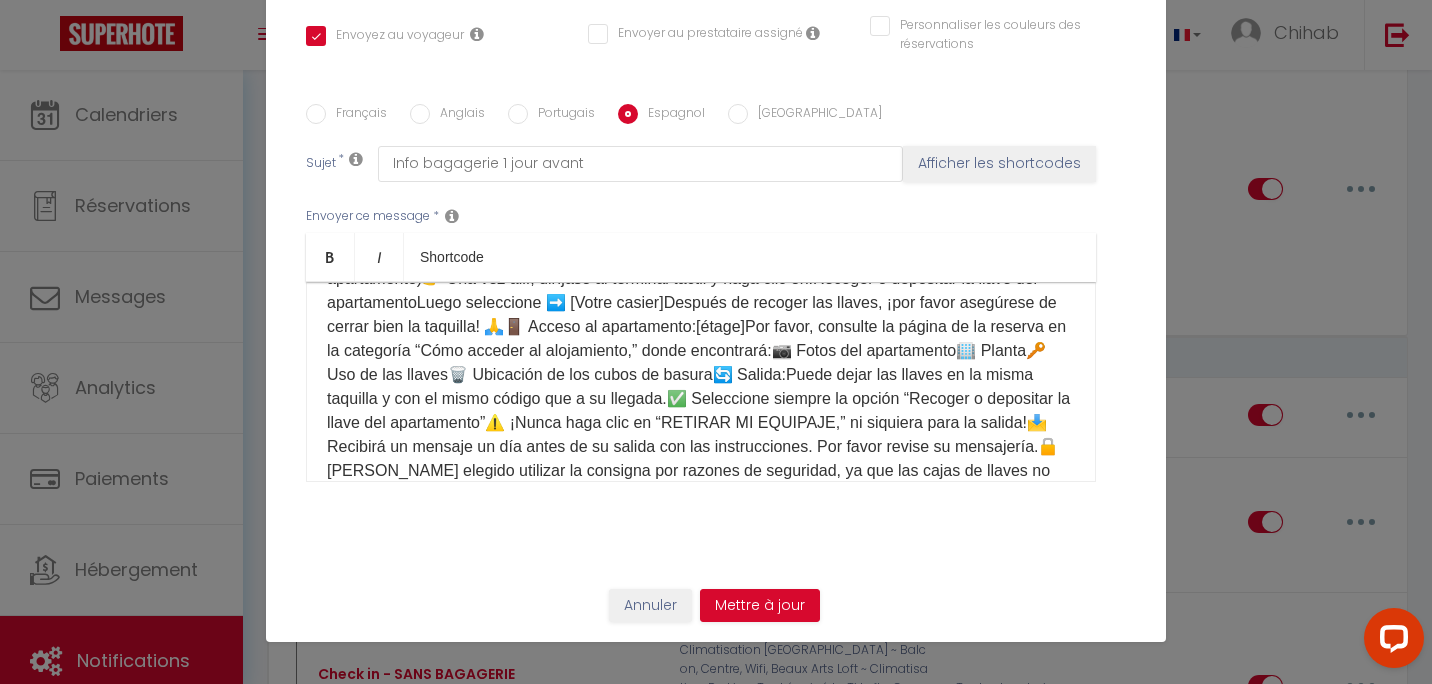 scroll, scrollTop: 200, scrollLeft: 0, axis: vertical 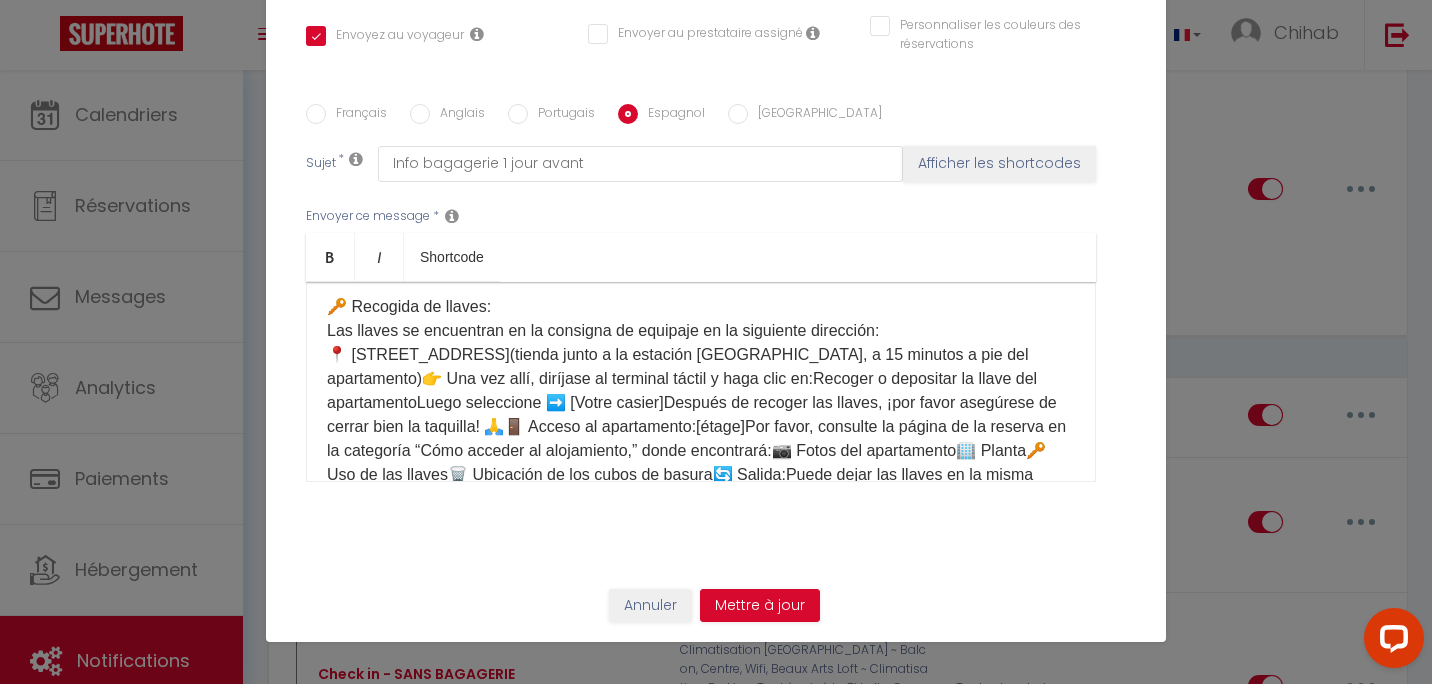 click on "Hola ☀️ Aquí tiene la información para acceder al apartamento: ⏰ Horarios: ✅ Check-in: 16:00 – 22:00 ✅ Check-out: 7:00 – 10:00 Si desea llegar y/o salir fuera de estos horarios, por favor elija una opción en nuestra tienda aquí: [Mes Extras] 🛍️ 🔑 Recogida de llaves: Las llaves se encuentran en la consigna de equipaje en la siguiente dirección: ⚠️ ¡Nunca haga clic en “RETIRAR MI EQUIPAJE,” ni siquiera para la salida!📩 Recibirá un mensaje un día antes de su salida con las instrucciones. Por favor revise su mensajería.🔒 [PERSON_NAME] elegido utilizar la consigna por razones de seguridad, ya que las cajas de llaves no están autorizadas en la ciudad. Gracias por su comprensión 😊🌐 Wifi:[WIFI 🛜]⚠️ Recordatorio importante:🚫 Fiestas prohibidas en el apartamento. Por favor respete el silencio después de las 22:00.🙏 Gracias por cuidar el alojamiento y apagar luces y aparatos al salir.¡Que tenga una excelente estancia ☀️" at bounding box center (701, 391) 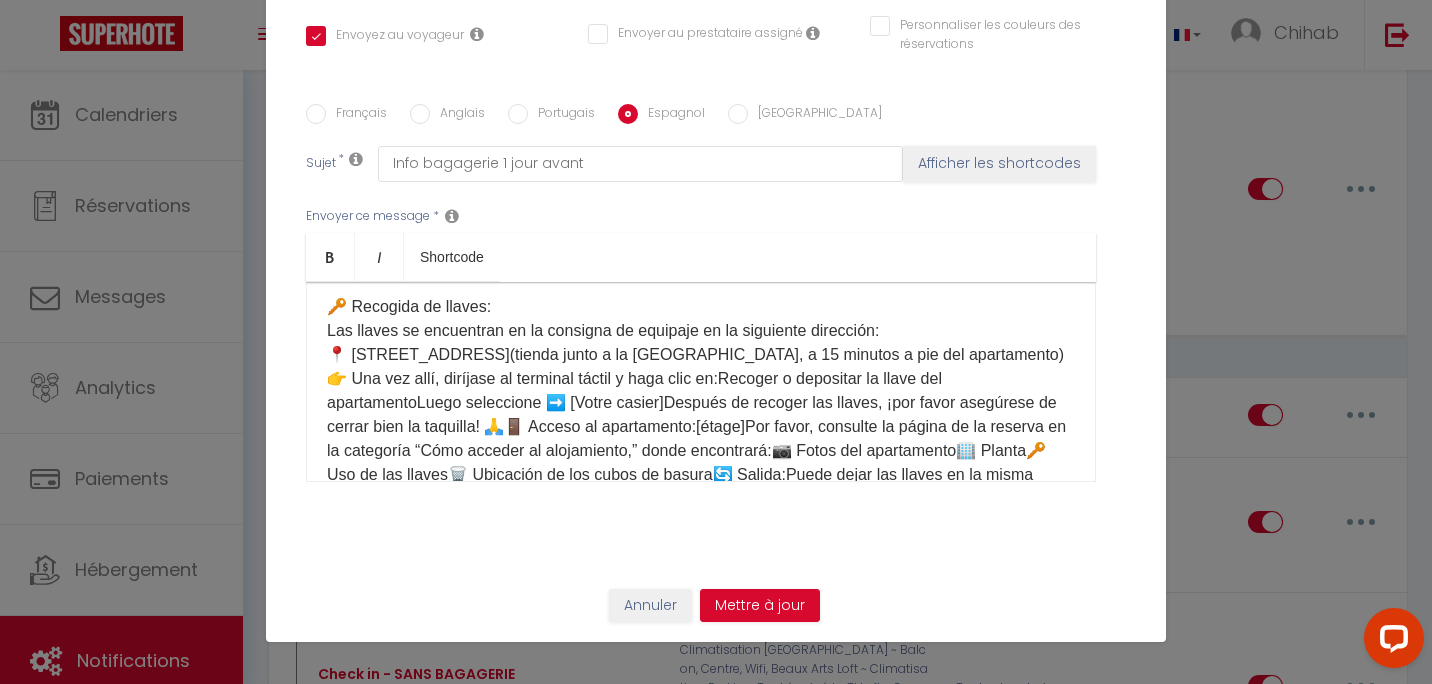click on "Hola ☀️ Aquí tiene la información para acceder al apartamento: ⏰ Horarios: ✅ Check-in: 16:00 – 22:00 ✅ Check-out: 7:00 – 10:00 Si desea llegar y/o salir fuera de estos horarios, por favor elija una opción en nuestra tienda aquí: [Mes Extras] 🛍️ 🔑 Recogida de llaves: Las llaves se encuentran en la consigna de equipaje en la siguiente dirección: 📍 [STREET_ADDRESS](tienda junto a la estación [GEOGRAPHIC_DATA], a 15 minutos a pie del apartamento)" at bounding box center (701, 391) 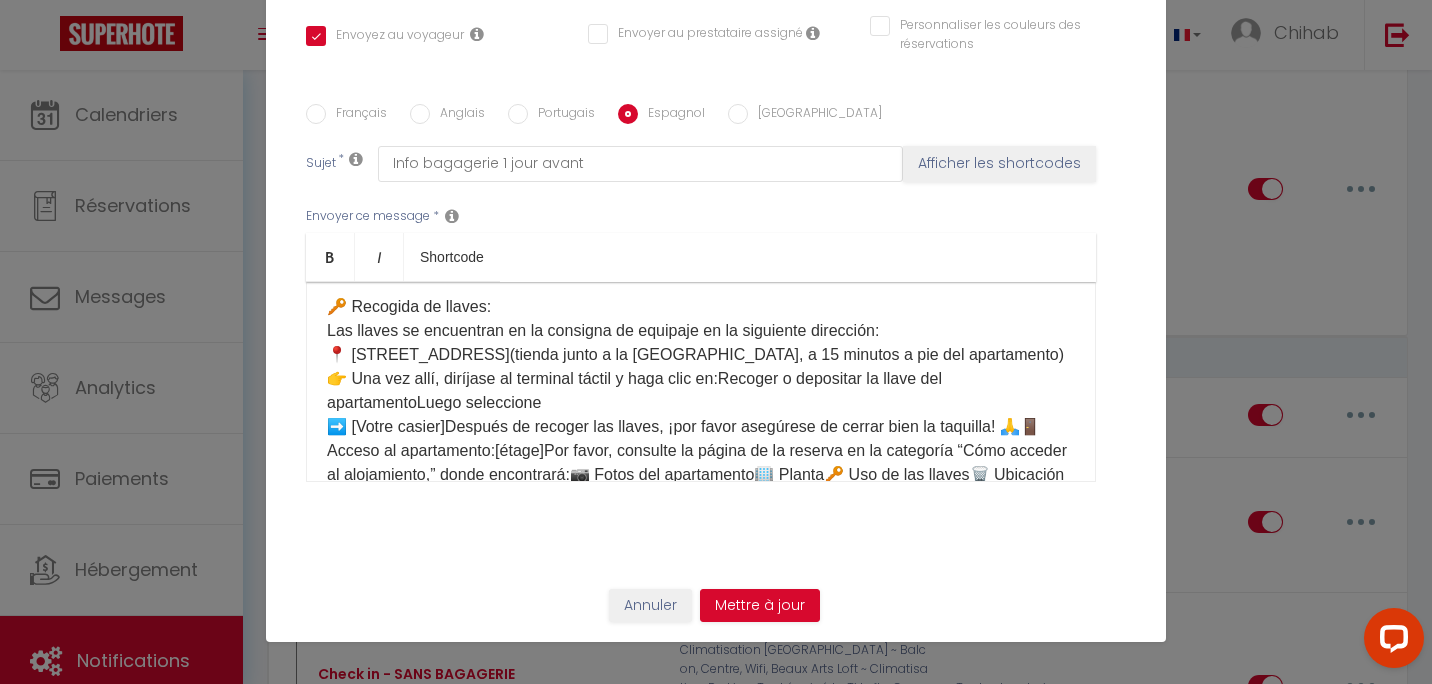 scroll, scrollTop: 300, scrollLeft: 0, axis: vertical 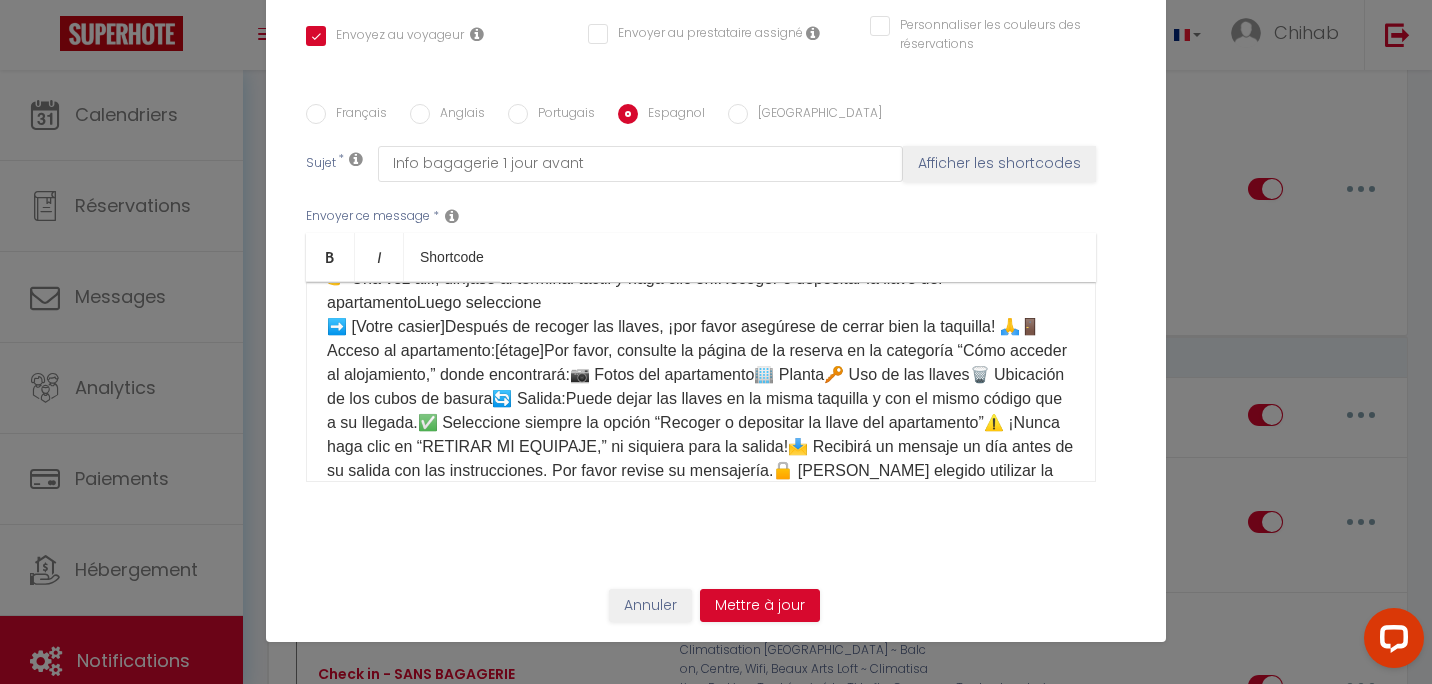 click on "Hola ☀️ Aquí tiene la información para acceder al apartamento: ⏰ Horarios: ✅ Check-in: 16:00 – 22:00 ✅ Check-out: 7:00 – 10:00 Si desea llegar y/o salir fuera de estos horarios, por favor elija una opción en nuestra tienda aquí: [Mes Extras] 🛍️ 🔑 Recogida de llaves: Las llaves se encuentran en la consigna de equipaje en la siguiente dirección: 📍 [STREET_ADDRESS](tienda junto a la estación [GEOGRAPHIC_DATA], a 15 minutos a pie del apartamento) 👉 Una vez allí, diríjase al terminal táctil y haga clic en:Recoger o depositar la llave del apartamentoLuego seleccione" at bounding box center [701, 291] 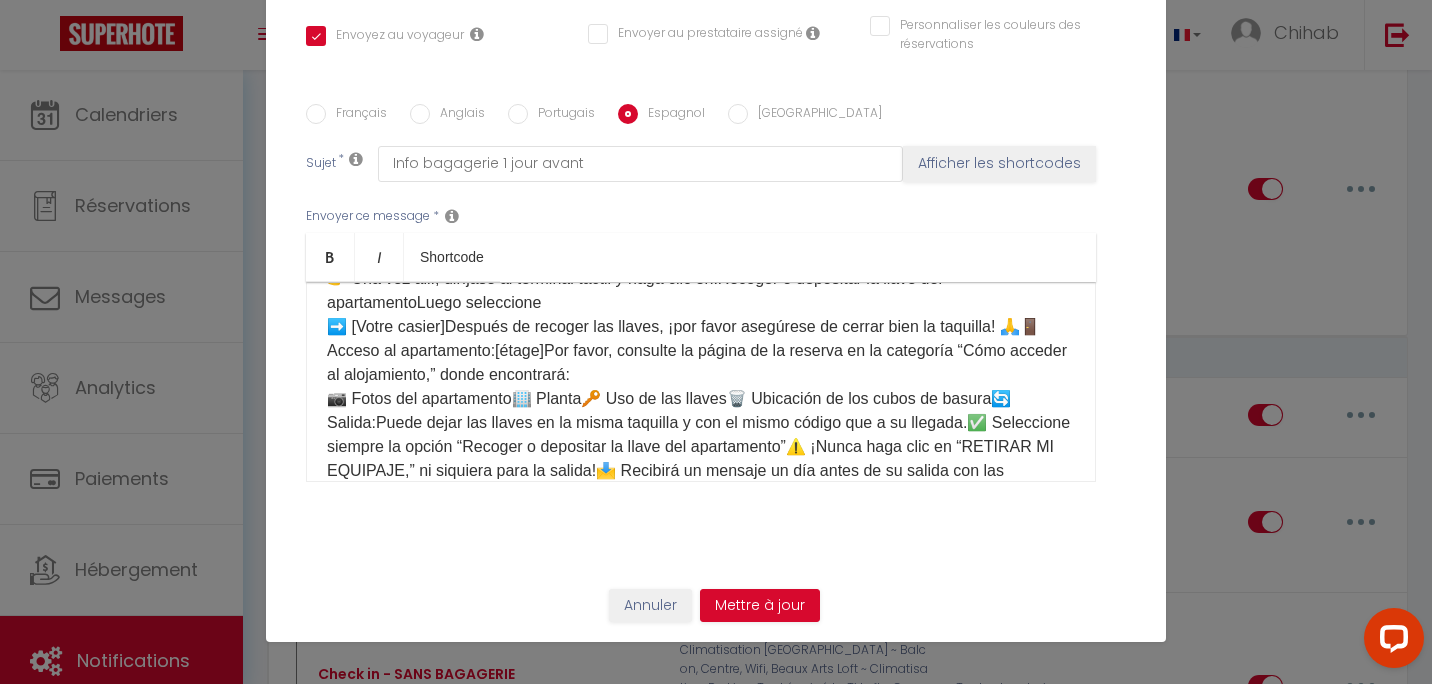 click on "Hola ☀️ Aquí tiene la información para acceder al apartamento: ⏰ Horarios: ✅ Check-in: 16:00 – 22:00 ✅ Check-out: 7:00 – 10:00 Si desea llegar y/o salir fuera de estos horarios, por favor elija una opción en nuestra tienda aquí: [Mes Extras] 🛍️ 🔑 Recogida de llaves: Las llaves se encuentran en la consigna de equipaje en la siguiente dirección: 📍 [STREET_ADDRESS](tienda junto a la estación [GEOGRAPHIC_DATA], a 15 minutos a pie del apartamento) 👉 Una vez allí, diríjase al terminal táctil y haga clic en:Recoger o depositar la llave del apartamentoLuego seleccione  ➡️ [Votre casier]Después de recoger las llaves, ¡por favor asegúrese de cerrar bien la taquilla! 🙏🚪 Acceso al apartamento:[étage]Por favor, consulte la página de la reserva en la categoría “Cómo acceder al alojamiento,” donde encontrará:" at bounding box center (701, 303) 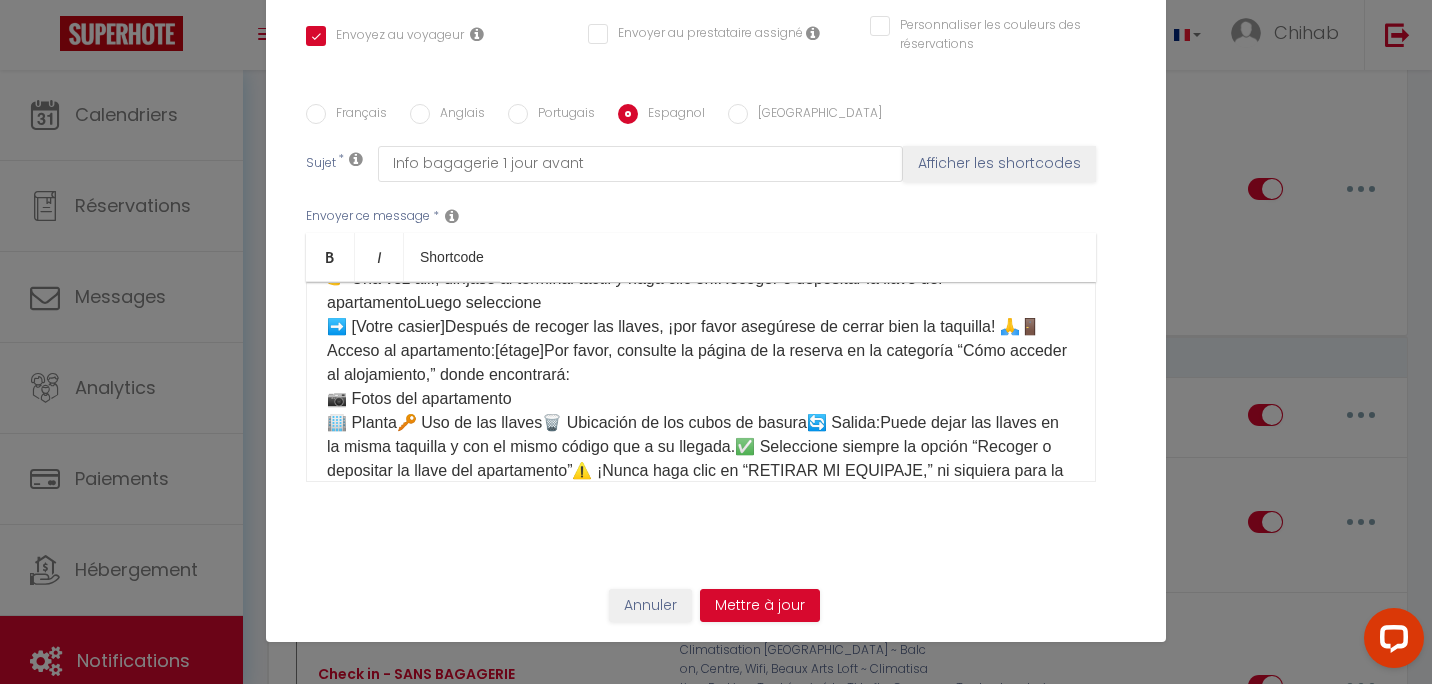 click on "Hola ☀️ Aquí tiene la información para acceder al apartamento: ⏰ Horarios: ✅ Check-in: 16:00 – 22:00 ✅ Check-out: 7:00 – 10:00 Si desea llegar y/o salir fuera de estos horarios, por favor elija una opción en nuestra tienda aquí: [Mes Extras] 🛍️ 🔑 Recogida de llaves: Las llaves se encuentran en la consigna de equipaje en la siguiente dirección: 📍 [STREET_ADDRESS](tienda junto a la estación [GEOGRAPHIC_DATA], a 15 minutos a pie del apartamento) 👉 Una vez allí, diríjase al terminal táctil y haga clic en:Recoger o depositar la llave del apartamentoLuego seleccione  ➡️ [Votre casier]Después de recoger las llaves, ¡por favor asegúrese de cerrar bien la taquilla! 🙏🚪 Acceso al apartamento:[étage]Por favor, consulte la página de la reserva en la categoría “Cómo acceder al alojamiento,” donde encontrará: 📷 Fotos del apartamento" at bounding box center (701, 315) 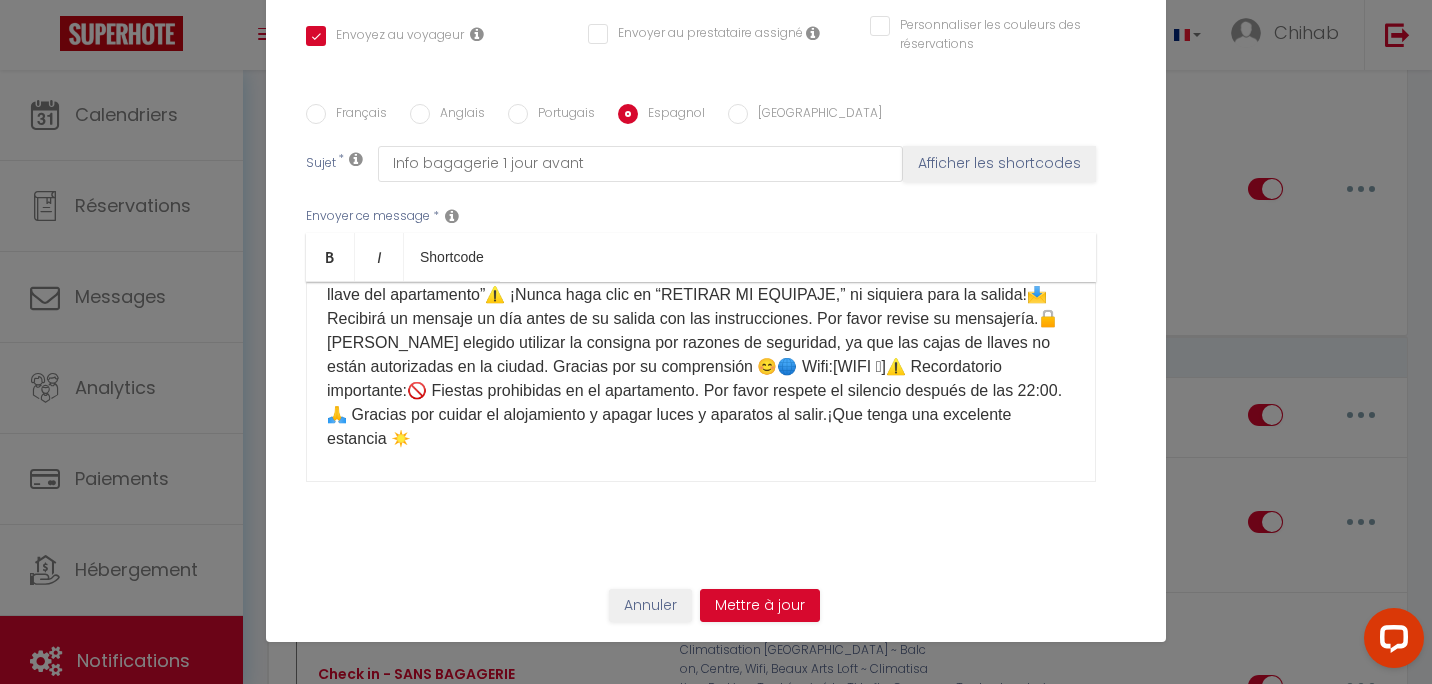 scroll, scrollTop: 400, scrollLeft: 0, axis: vertical 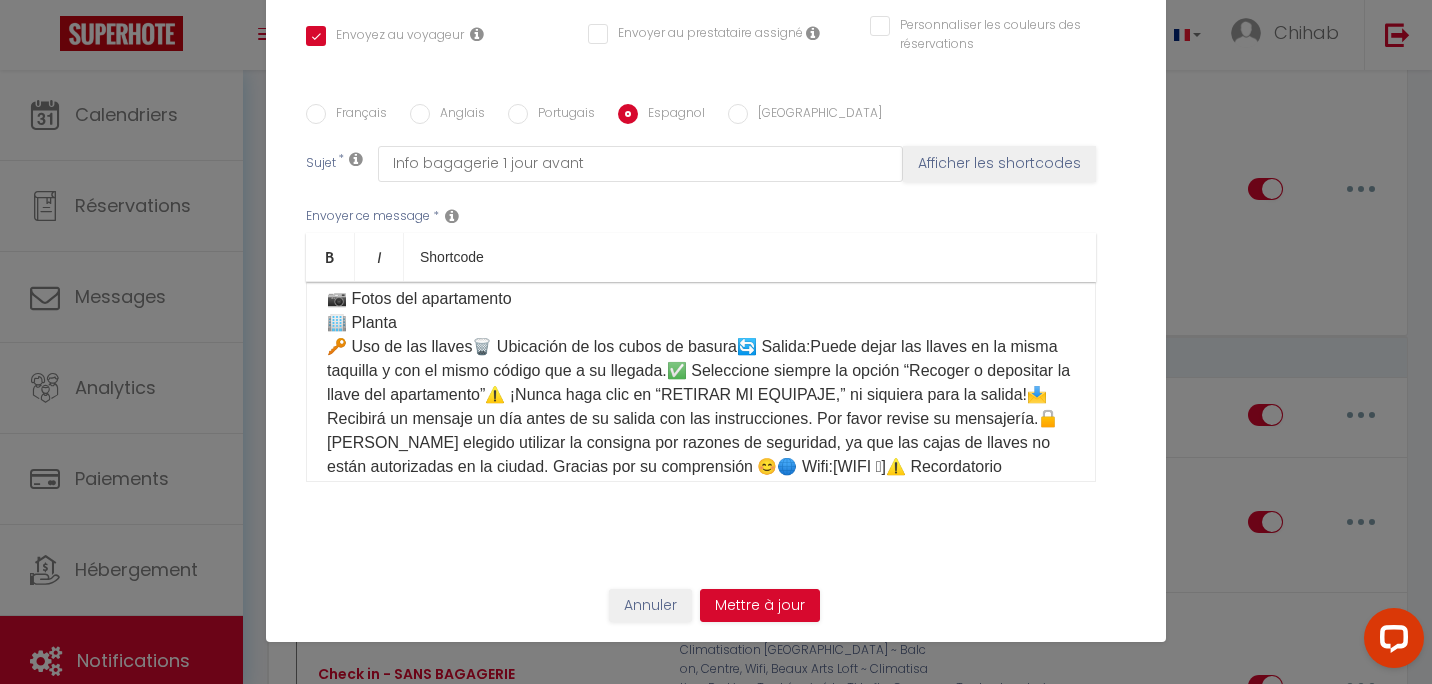 click on "Hola ☀️ Aquí tiene la información para acceder al apartamento: ⏰ Horarios: ✅ Check-in: 16:00 – 22:00 ✅ Check-out: 7:00 – 10:00 Si desea llegar y/o salir fuera de estos horarios, por favor elija una opción en nuestra tienda aquí: [Mes Extras] 🛍️ 🔑 Recogida de llaves: Las llaves se encuentran en la consigna de equipaje en la siguiente dirección: 📍 [STREET_ADDRESS](tienda junto a la estación [GEOGRAPHIC_DATA], a 15 minutos a pie del apartamento) 👉 Una vez allí, diríjase al terminal táctil y haga clic en:Recoger o depositar la llave del apartamentoLuego seleccione  ➡️ [Votre casier]Después de recoger las llaves, ¡por favor asegúrese de cerrar bien la taquilla! 🙏🚪 Acceso al apartamento:[étage]Por favor, consulte la página de la reserva en la categoría “Cómo acceder al alojamiento,” donde encontrará: 📷 Fotos del apartamento 🏢 Planta" at bounding box center (701, 227) 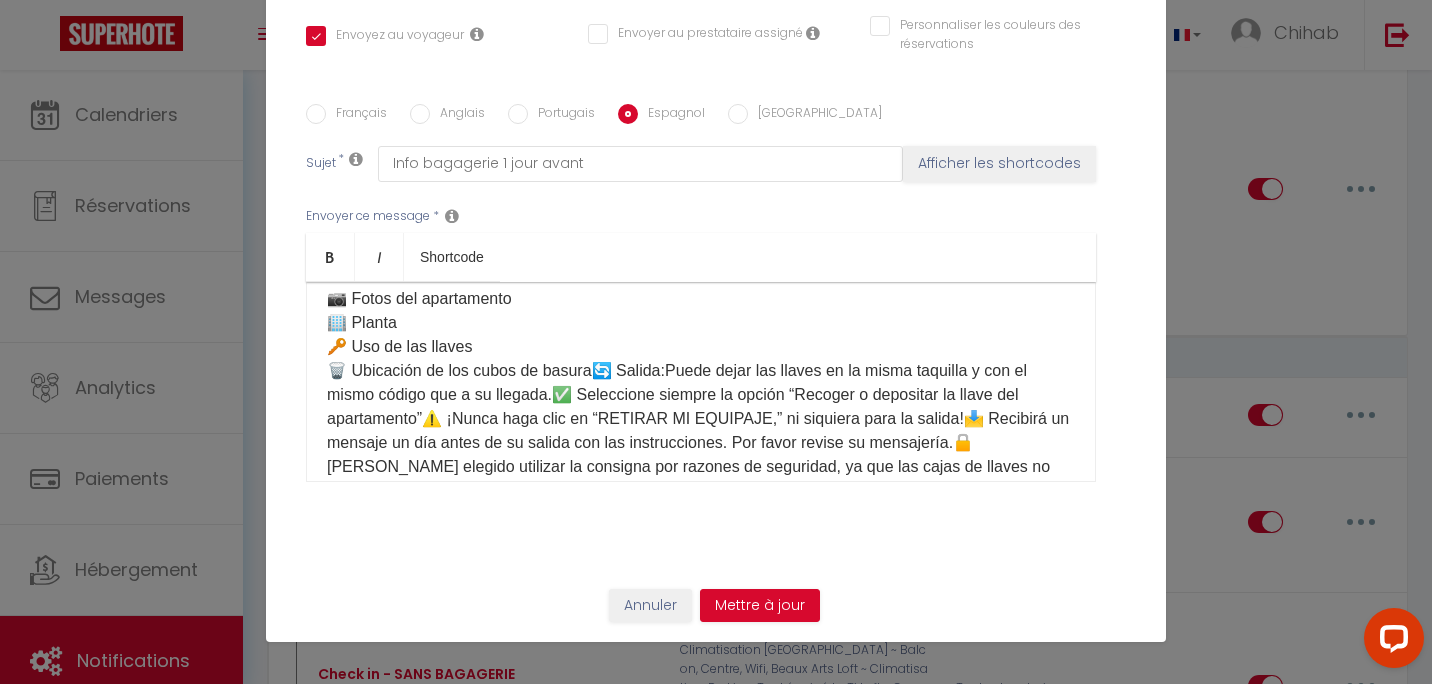 click on "Hola ☀️ Aquí tiene la información para acceder al apartamento: ⏰ Horarios: ✅ Check-in: 16:00 – 22:00 ✅ Check-out: 7:00 – 10:00 Si desea llegar y/o salir fuera de estos horarios, por favor elija una opción en nuestra tienda aquí: [Mes Extras] 🛍️ 🔑 Recogida de llaves: Las llaves se encuentran en la consigna de equipaje en la siguiente dirección: 📍 [STREET_ADDRESS](tienda junto a la estación [GEOGRAPHIC_DATA], a 15 minutos a pie del apartamento) 👉 Una vez allí, diríjase al terminal táctil y haga clic en:Recoger o depositar la llave del apartamentoLuego seleccione  ➡️ [Votre casier]Después de recoger las llaves, ¡por favor asegúrese de cerrar bien la taquilla! 🙏🚪 Acceso al apartamento:[étage]Por favor, consulte la página de la reserva en la categoría “Cómo acceder al alojamiento,” donde encontrará: 📷 Fotos del apartamento 🏢 Planta 🔑 Uso de las llaves" at bounding box center (701, 239) 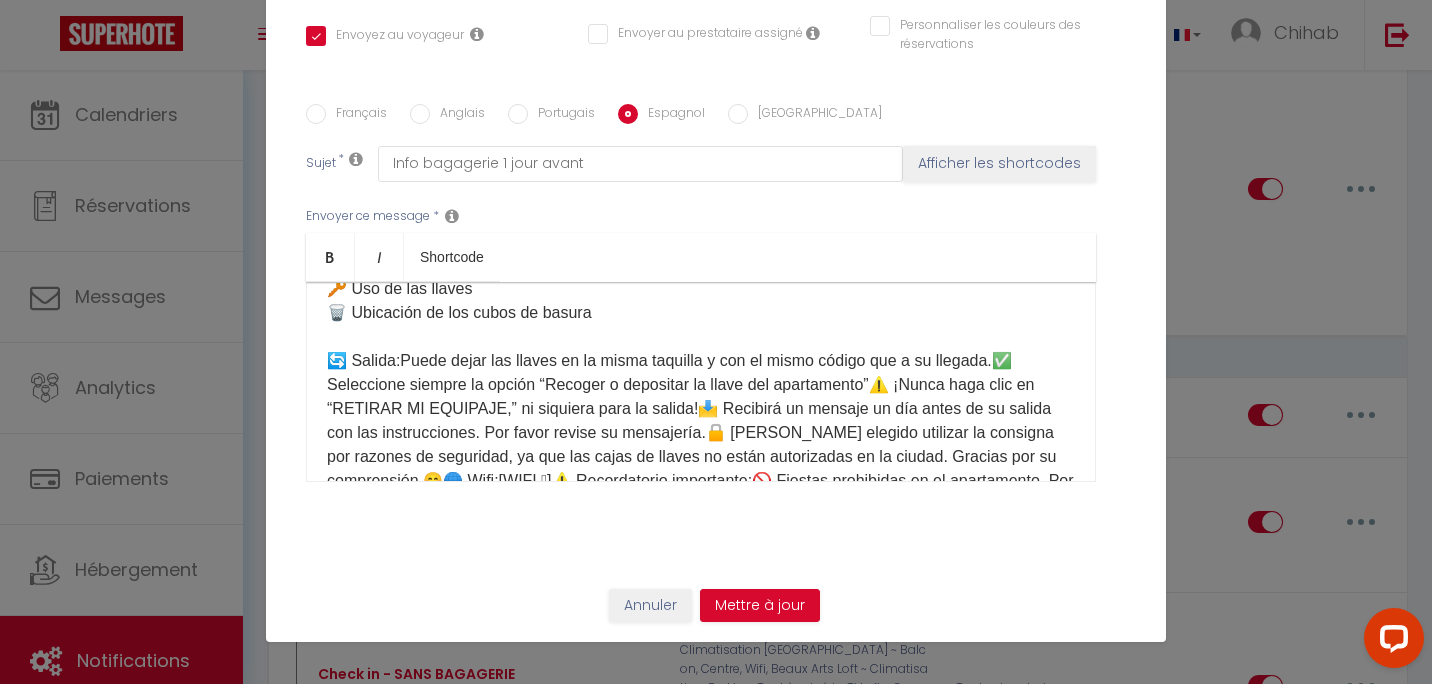 scroll, scrollTop: 500, scrollLeft: 0, axis: vertical 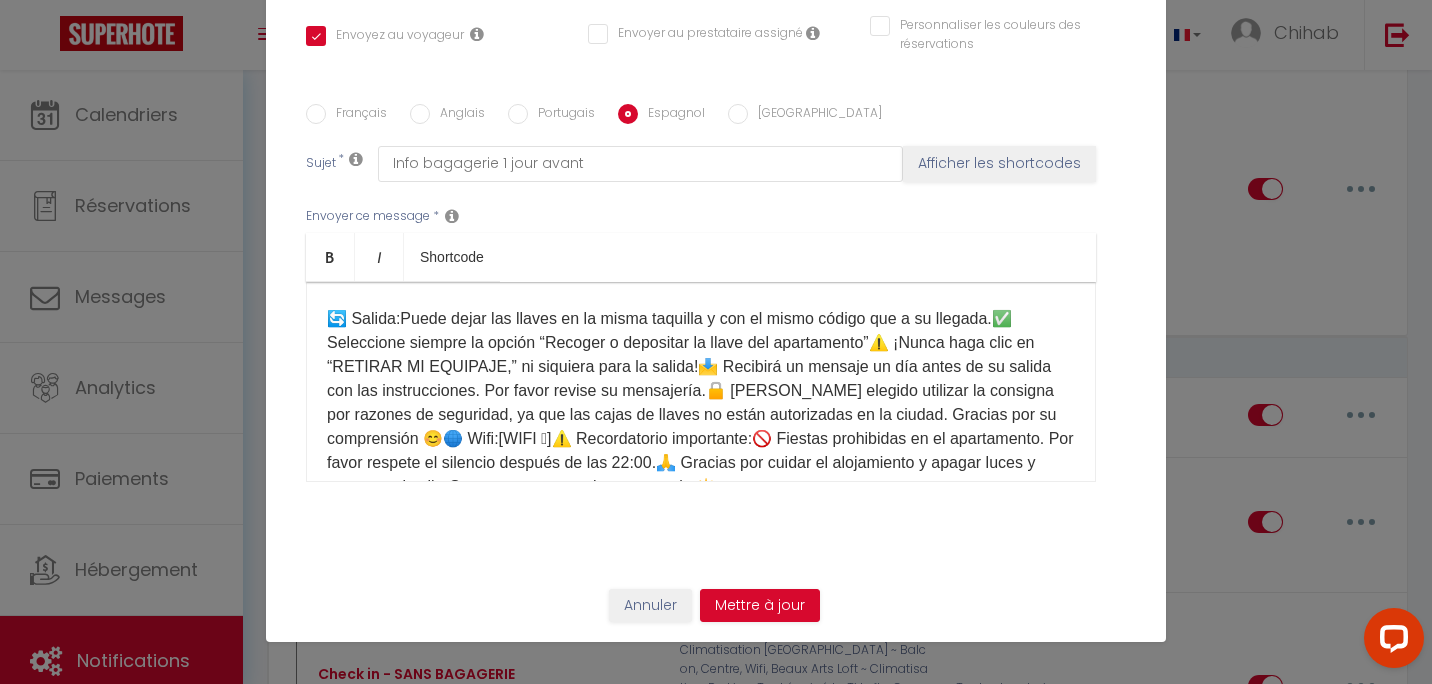 click on "Hola ☀️ Aquí tiene la información para acceder al apartamento: ⏰ Horarios: ✅ Check-in: 16:00 – 22:00 ✅ Check-out: 7:00 – 10:00 Si desea llegar y/o salir fuera de estos horarios, por favor elija una opción en nuestra tienda aquí: [Mes Extras] 🛍️ 🔑 Recogida de llaves: Las llaves se encuentran en la consigna de equipaje en la siguiente dirección: 📍 [STREET_ADDRESS](tienda junto a la estación [GEOGRAPHIC_DATA], a 15 minutos a pie del apartamento) 👉 Una vez allí, diríjase al terminal táctil y haga clic en:Recoger o depositar la llave del apartamentoLuego seleccione  ➡️ [Votre casier]Después de recoger las llaves, ¡por favor asegúrese de cerrar bien la taquilla! 🙏🚪 Acceso al apartamento:[étage]Por favor, consulte la página de la reserva en la categoría “Cómo acceder al alojamiento,” donde encontrará: 📷 Fotos del apartamento 🏢 Planta 🔑 Uso de las llaves 🗑️ Ubicación de los cubos de basura" at bounding box center (701, 151) 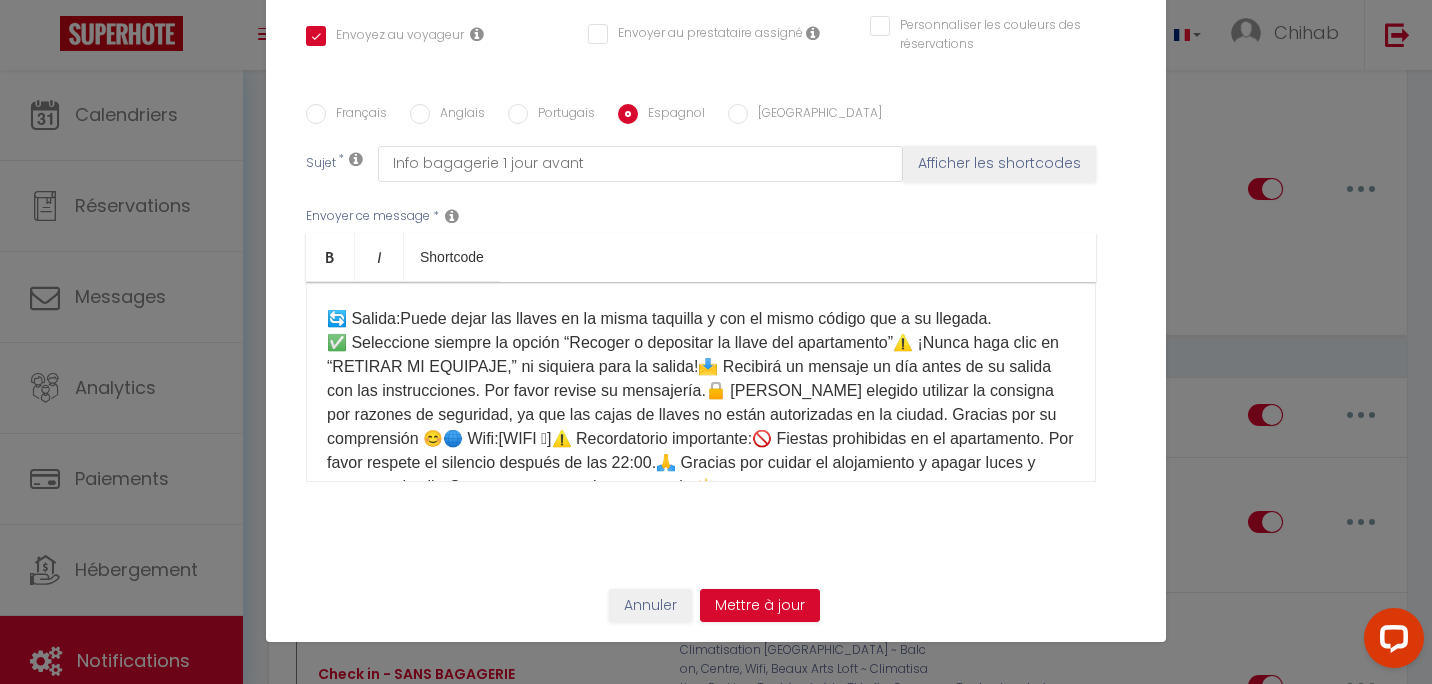 click on "Hola ☀️ Aquí tiene la información para acceder al apartamento: ⏰ Horarios: ✅ Check-in: 16:00 – 22:00 ✅ Check-out: 7:00 – 10:00 Si desea llegar y/o salir fuera de estos horarios, por favor elija una opción en nuestra tienda aquí: [Mes Extras] 🛍️ 🔑 Recogida de llaves: Las llaves se encuentran en la consigna de equipaje en la siguiente dirección: 📍 [STREET_ADDRESS](tienda junto a la estación [GEOGRAPHIC_DATA], a 15 minutos a pie del apartamento) 👉 Una vez allí, diríjase al terminal táctil y haga clic en:Recoger o depositar la llave del apartamentoLuego seleccione  ➡️ [Votre casier]Después de recoger las llaves, ¡por favor asegúrese de cerrar bien la taquilla! 🙏🚪 Acceso al apartamento:[étage]Por favor, consulte la página de la reserva en la categoría “Cómo acceder al alojamiento,” donde encontrará: 📷 Fotos del apartamento 🏢 Planta 🔑 Uso de las llaves 🗑️ Ubicación de los cubos de basura" at bounding box center [701, 151] 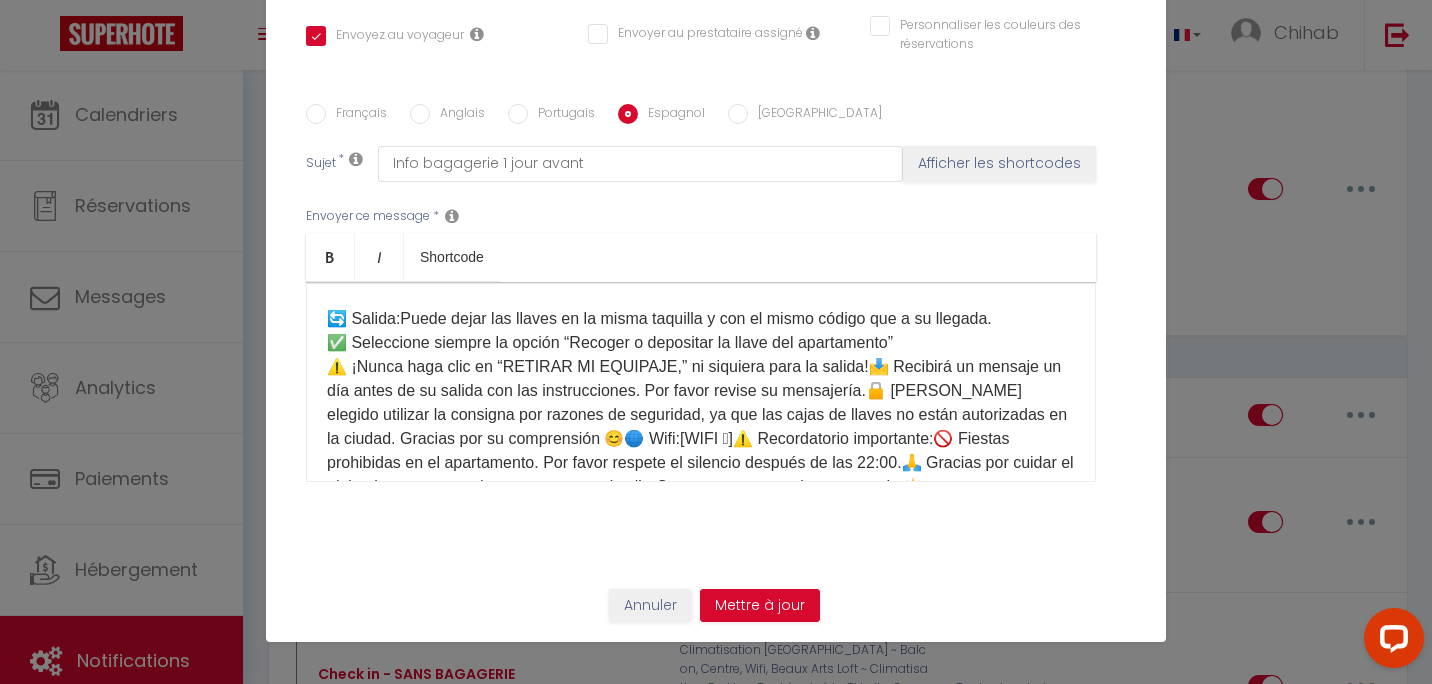 click on "Hola ☀️ Aquí tiene la información para acceder al apartamento: ⏰ Horarios: ✅ Check-in: 16:00 – 22:00 ✅ Check-out: 7:00 – 10:00 Si desea llegar y/o salir fuera de estos horarios, por favor elija una opción en nuestra tienda aquí: [Mes Extras] 🛍️ 🔑 Recogida de llaves: Las llaves se encuentran en la consigna de equipaje en la siguiente dirección: 📍 [STREET_ADDRESS](tienda junto a la estación [GEOGRAPHIC_DATA], a 15 minutos a pie del apartamento) 👉 Una vez allí, diríjase al terminal táctil y haga clic en:Recoger o depositar la llave del apartamentoLuego seleccione  ➡️ [Votre casier]Después de recoger las llaves, ¡por favor asegúrese de cerrar bien la taquilla! 🙏🚪 Acceso al apartamento:[étage]Por favor, consulte la página de la reserva en la categoría “Cómo acceder al alojamiento,” donde encontrará: 📷 Fotos del apartamento 🏢 Planta 🔑 Uso de las llaves 🗑️ Ubicación de los cubos de basura" at bounding box center [701, 151] 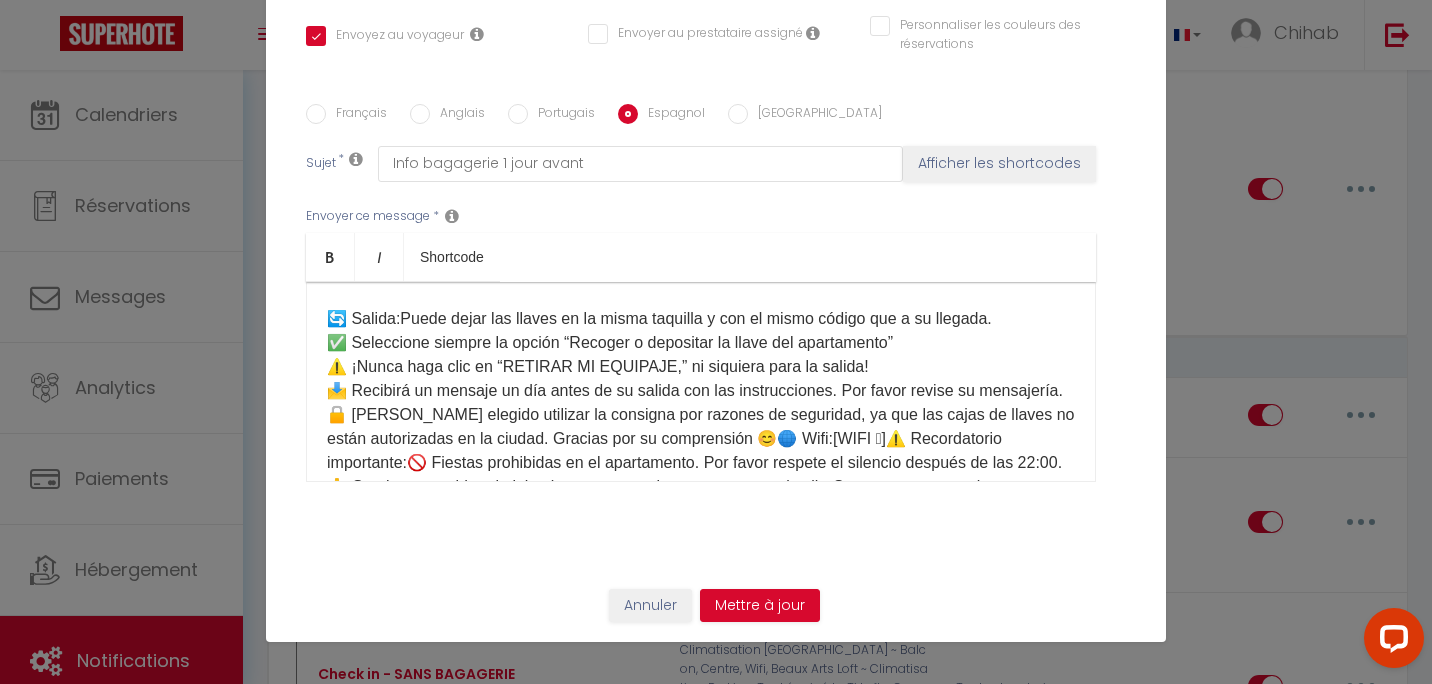 click on "Hola ☀️ Aquí tiene la información para acceder al apartamento: ⏰ Horarios: ✅ Check-in: 16:00 – 22:00 ✅ Check-out: 7:00 – 10:00 Si desea llegar y/o salir fuera de estos horarios, por favor elija una opción en nuestra tienda aquí: [Mes Extras] 🛍️ 🔑 Recogida de llaves: Las llaves se encuentran en la consigna de equipaje en la siguiente dirección: 📍 [STREET_ADDRESS](tienda junto a la estación [GEOGRAPHIC_DATA], a 15 minutos a pie del apartamento) 👉 Una vez allí, diríjase al terminal táctil y haga clic en:Recoger o depositar la llave del apartamentoLuego seleccione  ➡️ [Votre casier]Después de recoger las llaves, ¡por favor asegúrese de cerrar bien la taquilla! 🙏🚪 Acceso al apartamento:[étage]Por favor, consulte la página de la reserva en la categoría “Cómo acceder al alojamiento,” donde encontrará: 📷 Fotos del apartamento 🏢 Planta 🔑 Uso de las llaves 🗑️ Ubicación de los cubos de basura" at bounding box center (701, 163) 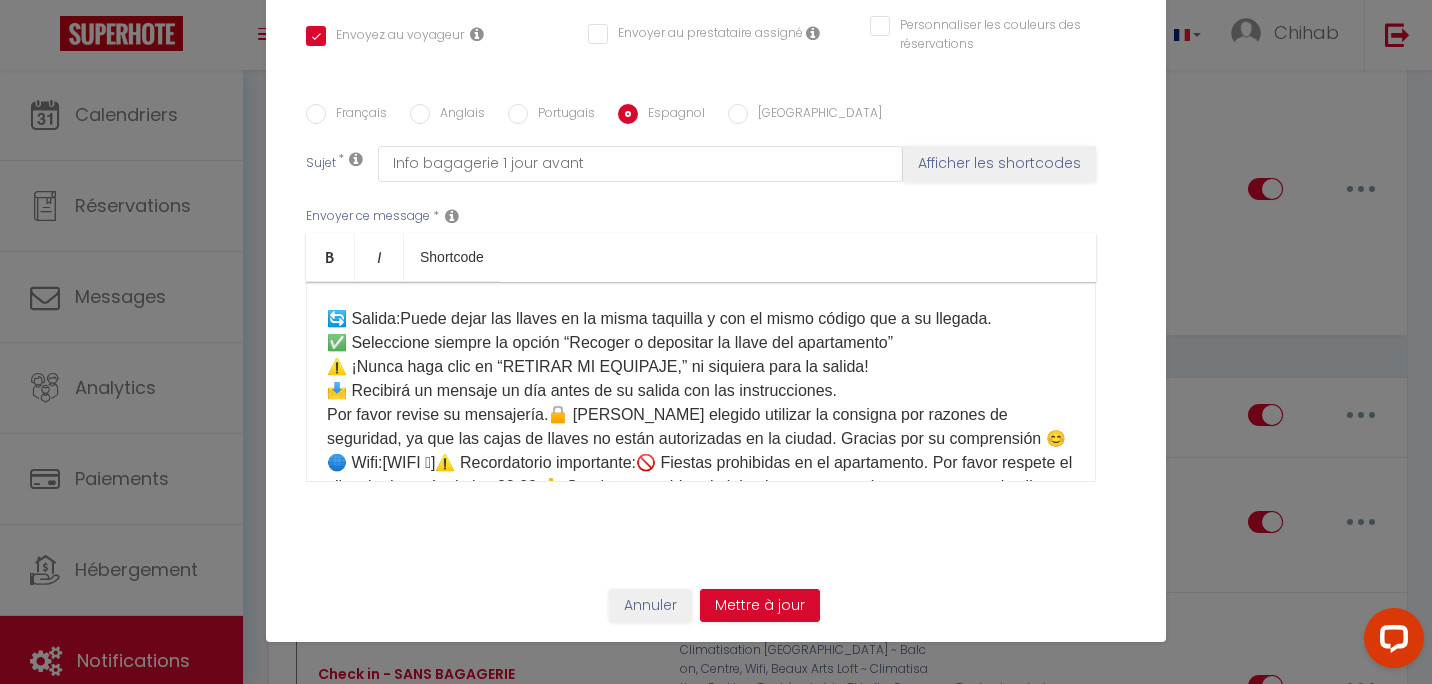 scroll, scrollTop: 600, scrollLeft: 0, axis: vertical 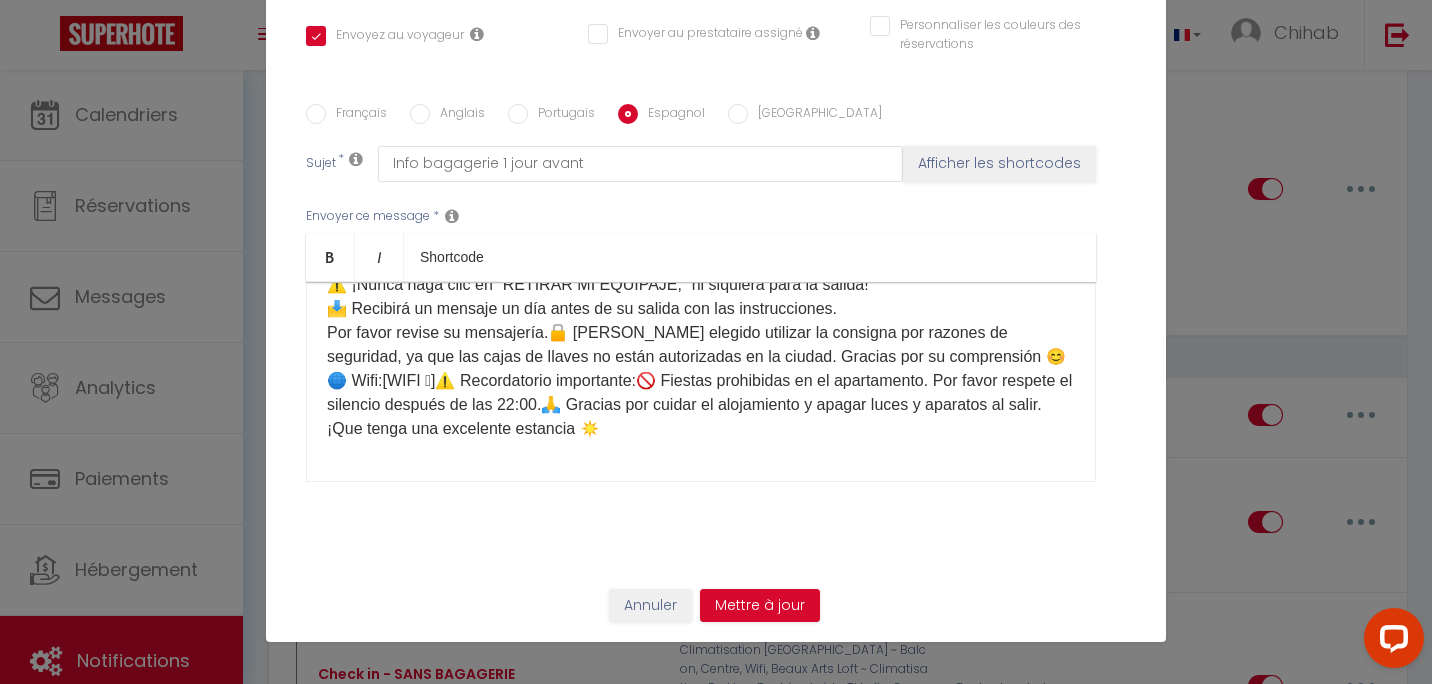click on "Hola ☀️ Aquí tiene la información para acceder al apartamento: ⏰ Horarios: ✅ Check-in: 16:00 – 22:00 ✅ Check-out: 7:00 – 10:00 Si desea llegar y/o salir fuera de estos horarios, por favor elija una opción en nuestra tienda aquí: [Mes Extras] 🛍️ 🔑 Recogida de llaves: Las llaves se encuentran en la consigna de equipaje en la siguiente dirección: 📍 [STREET_ADDRESS](tienda junto a la estación [GEOGRAPHIC_DATA], a 15 minutos a pie del apartamento) 👉 Una vez allí, diríjase al terminal táctil y haga clic en:Recoger o depositar la llave del apartamentoLuego seleccione  ➡️ [Votre casier]Después de recoger las llaves, ¡por favor asegúrese de cerrar bien la taquilla! 🙏🚪 Acceso al apartamento:[étage]Por favor, consulte la página de la reserva en la categoría “Cómo acceder al alojamiento,” donde encontrará: 📷 Fotos del apartamento 🏢 Planta 🔑 Uso de las llaves 🗑️ Ubicación de los cubos de basura" at bounding box center [701, 81] 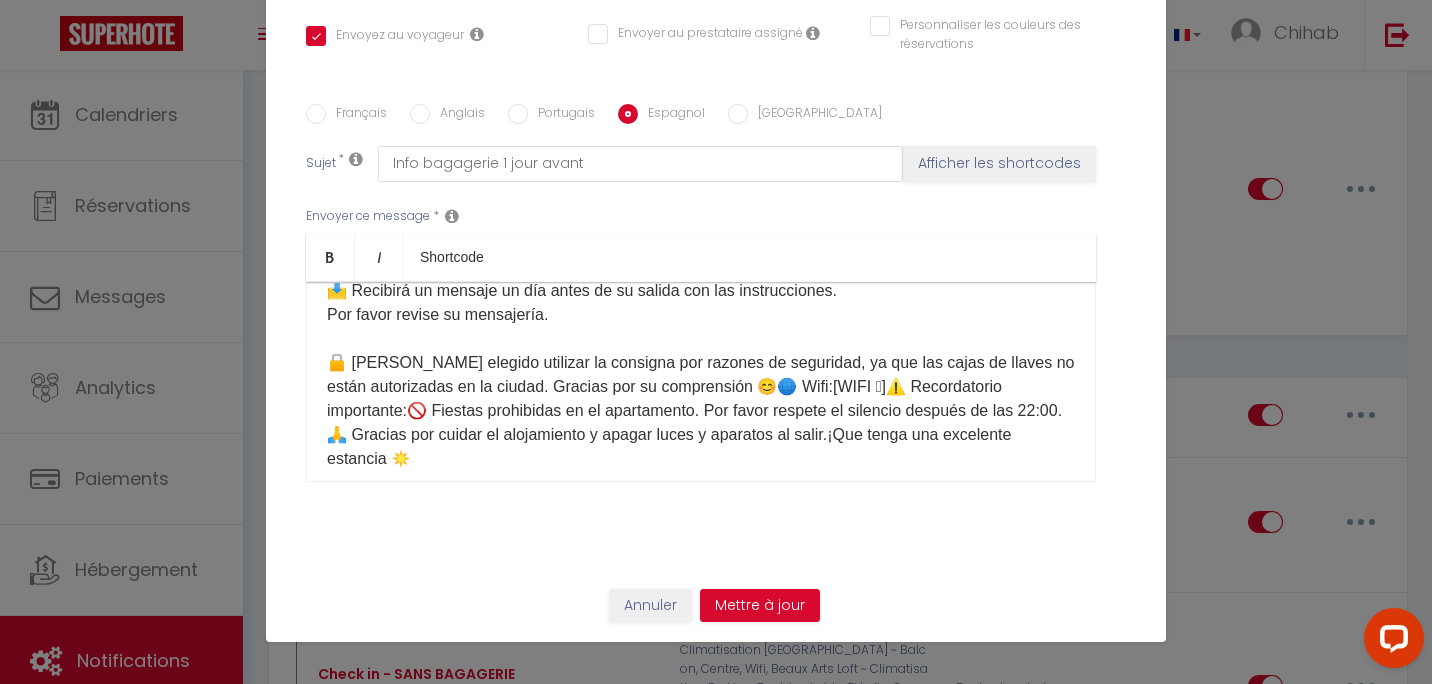 click on "Hola ☀️ Aquí tiene la información para acceder al apartamento: ⏰ Horarios: ✅ Check-in: 16:00 – 22:00 ✅ Check-out: 7:00 – 10:00 Si desea llegar y/o salir fuera de estos horarios, por favor elija una opción en nuestra tienda aquí: [Mes Extras] 🛍️ 🔑 Recogida de llaves: Las llaves se encuentran en la consigna de equipaje en la siguiente dirección: 📍 [STREET_ADDRESS](tienda junto a la estación [GEOGRAPHIC_DATA], a 15 minutos a pie del apartamento) 👉 Una vez allí, diríjase al terminal táctil y haga clic en:Recoger o depositar la llave del apartamentoLuego seleccione  ➡️ [Votre casier]Después de recoger las llaves, ¡por favor asegúrese de cerrar bien la taquilla! 🙏🚪 Acceso al apartamento:[étage]Por favor, consulte la página de la reserva en la categoría “Cómo acceder al alojamiento,” donde encontrará: 📷 Fotos del apartamento 🏢 Planta 🔑 Uso de las llaves 🗑️ Ubicación de los cubos de basura Por favor revise su mensajería." at bounding box center (701, 87) 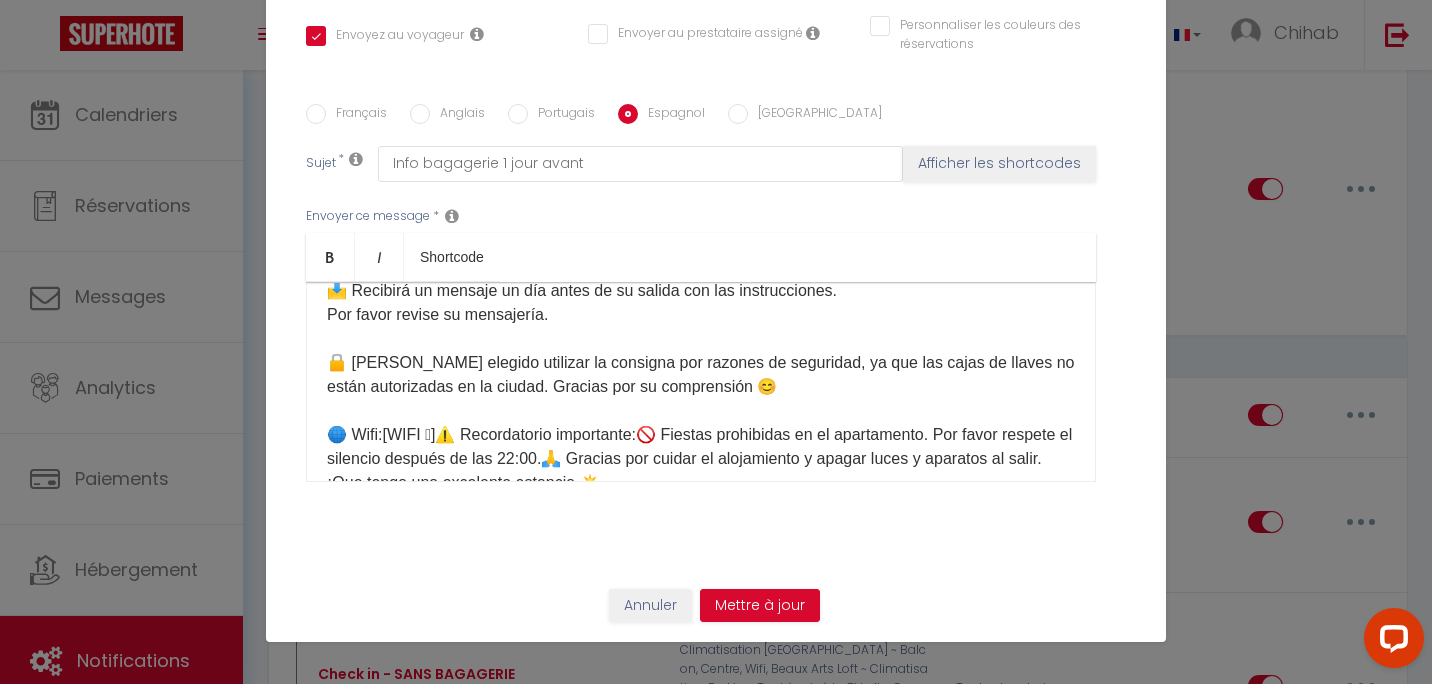 scroll, scrollTop: 678, scrollLeft: 0, axis: vertical 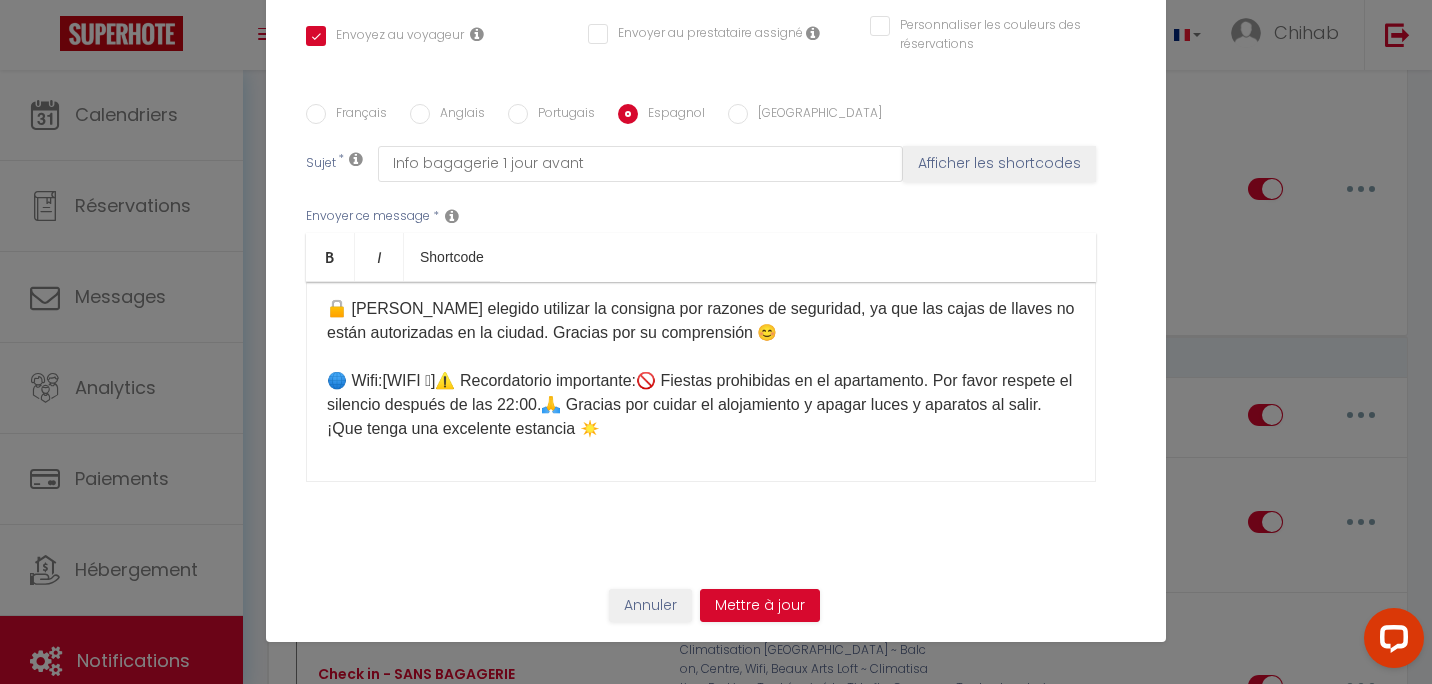 click on "Hola ☀️ Aquí tiene la información para acceder al apartamento: ⏰ Horarios: ✅ Check-in: 16:00 – 22:00 ✅ Check-out: 7:00 – 10:00 Si desea llegar y/o salir fuera de estos horarios, por favor elija una opción en nuestra tienda aquí: [Mes Extras] 🛍️ 🔑 Recogida de llaves: Las llaves se encuentran en la consigna de equipaje en la siguiente dirección: 📍 [STREET_ADDRESS](tienda junto a la estación [GEOGRAPHIC_DATA], a 15 minutos a pie del apartamento) 👉 Una vez allí, diríjase al terminal táctil y haga clic en:Recoger o depositar la llave del apartamentoLuego seleccione  ➡️ [Votre casier]Después de recoger las llaves, ¡por favor asegúrese de cerrar bien la taquilla! 🙏🚪 Acceso al apartamento:[étage]Por favor, consulte la página de la reserva en la categoría “Cómo acceder al alojamiento,” donde encontrará: 📷 Fotos del apartamento 🏢 Planta 🔑 Uso de las llaves 🗑️ Ubicación de los cubos de basura Por favor revise su mensajería." at bounding box center (701, 45) 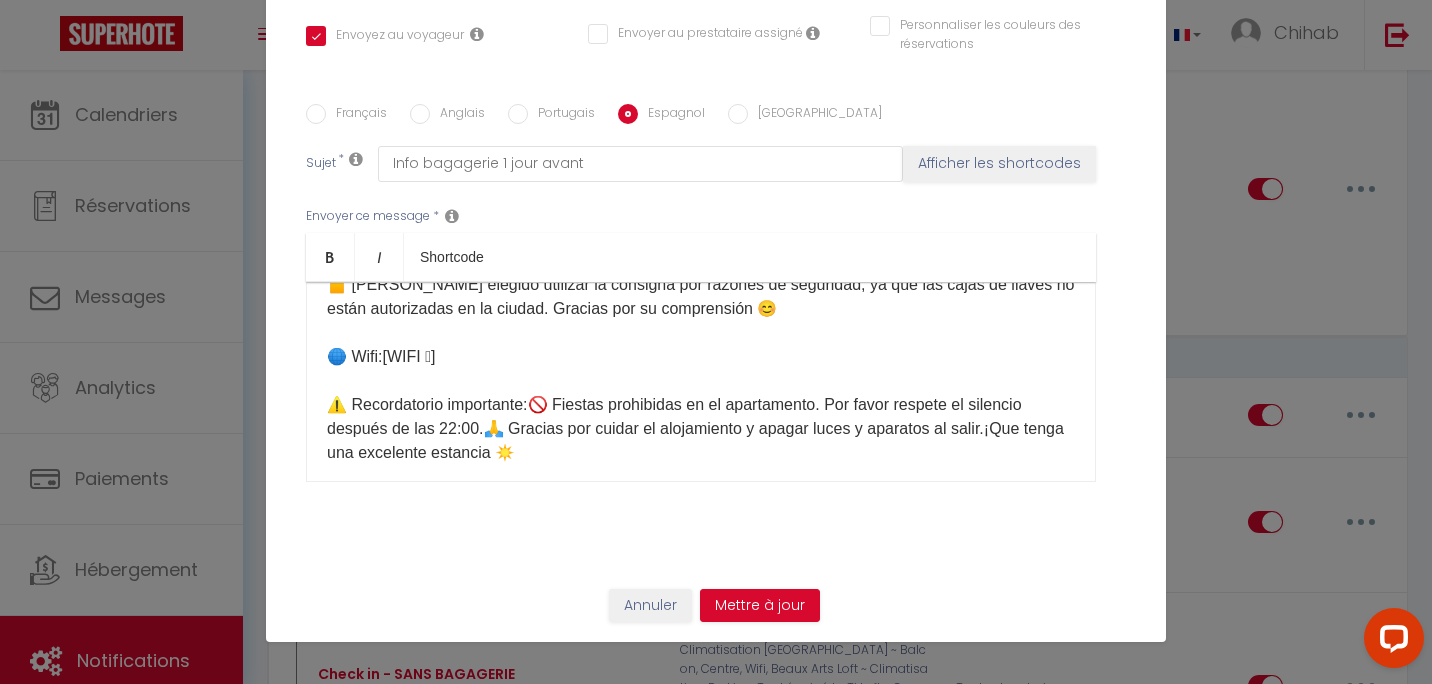 click on "Hola ☀️ Aquí tiene la información para acceder al apartamento: ⏰ Horarios: ✅ Check-in: 16:00 – 22:00 ✅ Check-out: 7:00 – 10:00 Si desea llegar y/o salir fuera de estos horarios, por favor elija una opción en nuestra tienda aquí: [Mes Extras] 🛍️ 🔑 Recogida de llaves: Las llaves se encuentran en la consigna de equipaje en la siguiente dirección: 📍 [STREET_ADDRESS](tienda junto a la estación [GEOGRAPHIC_DATA], a 15 minutos a pie del apartamento) 👉 Una vez allí, diríjase al terminal táctil y haga clic en:Recoger o depositar la llave del apartamentoLuego seleccione  ➡️ [Votre casier]Después de recoger las llaves, ¡por favor asegúrese de cerrar bien la taquilla! 🙏🚪 Acceso al apartamento:[étage]Por favor, consulte la página de la reserva en la categoría “Cómo acceder al alojamiento,” donde encontrará: 📷 Fotos del apartamento 🏢 Planta 🔑 Uso de las llaves 🗑️ Ubicación de los cubos de basura Por favor revise su mensajería." at bounding box center [701, 45] 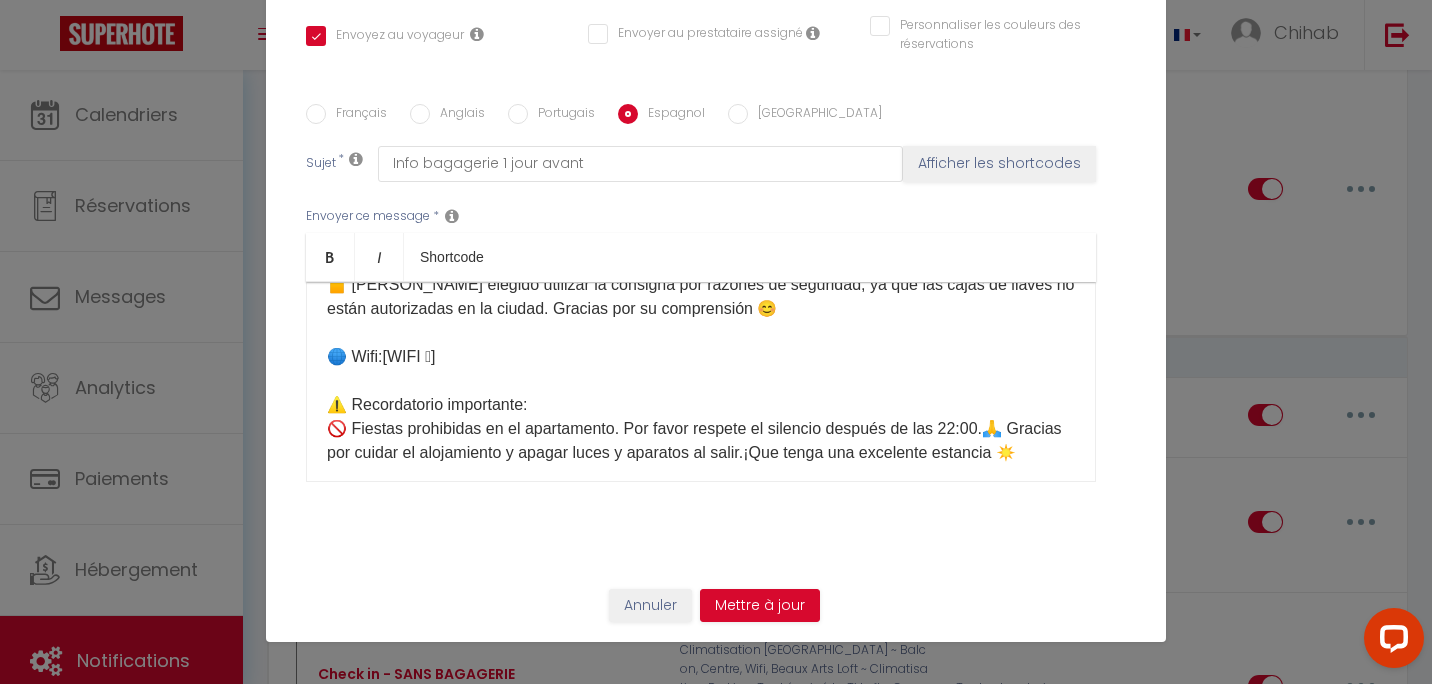 scroll, scrollTop: 750, scrollLeft: 0, axis: vertical 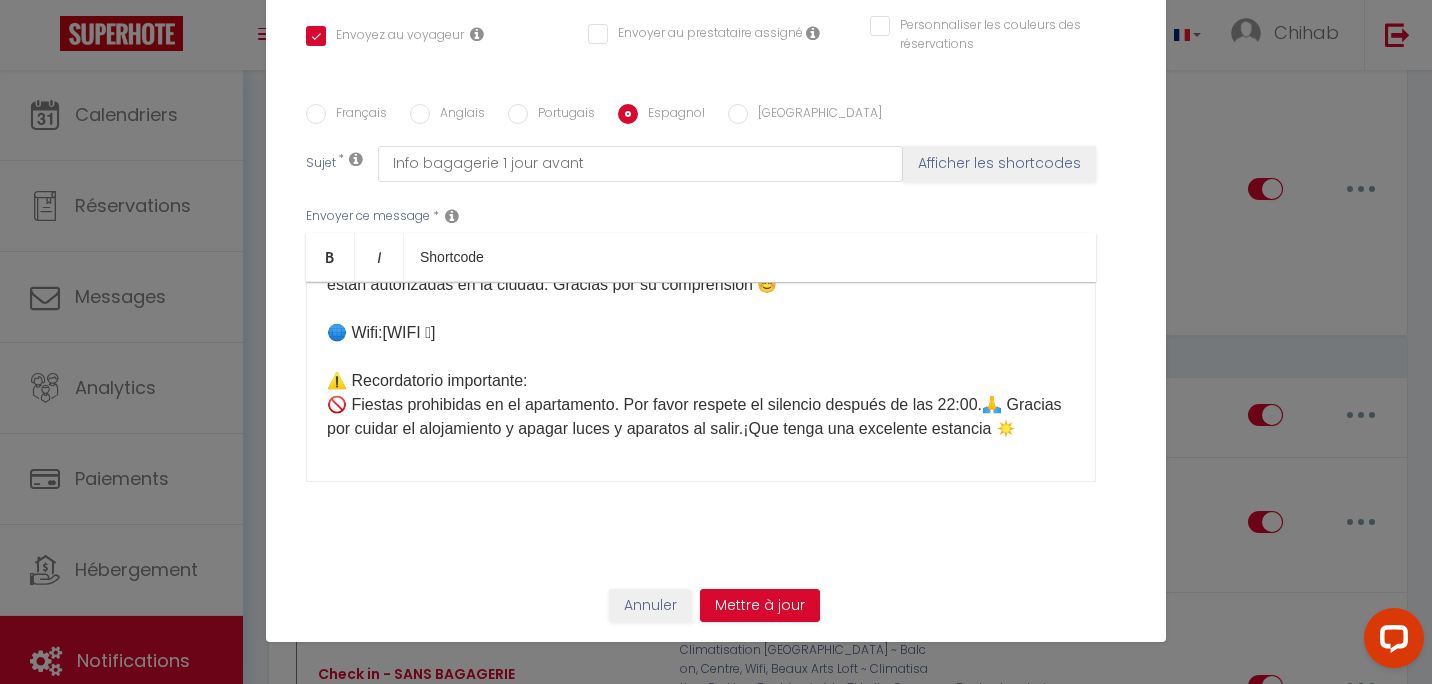 drag, startPoint x: 804, startPoint y: 407, endPoint x: 855, endPoint y: 396, distance: 52.17279 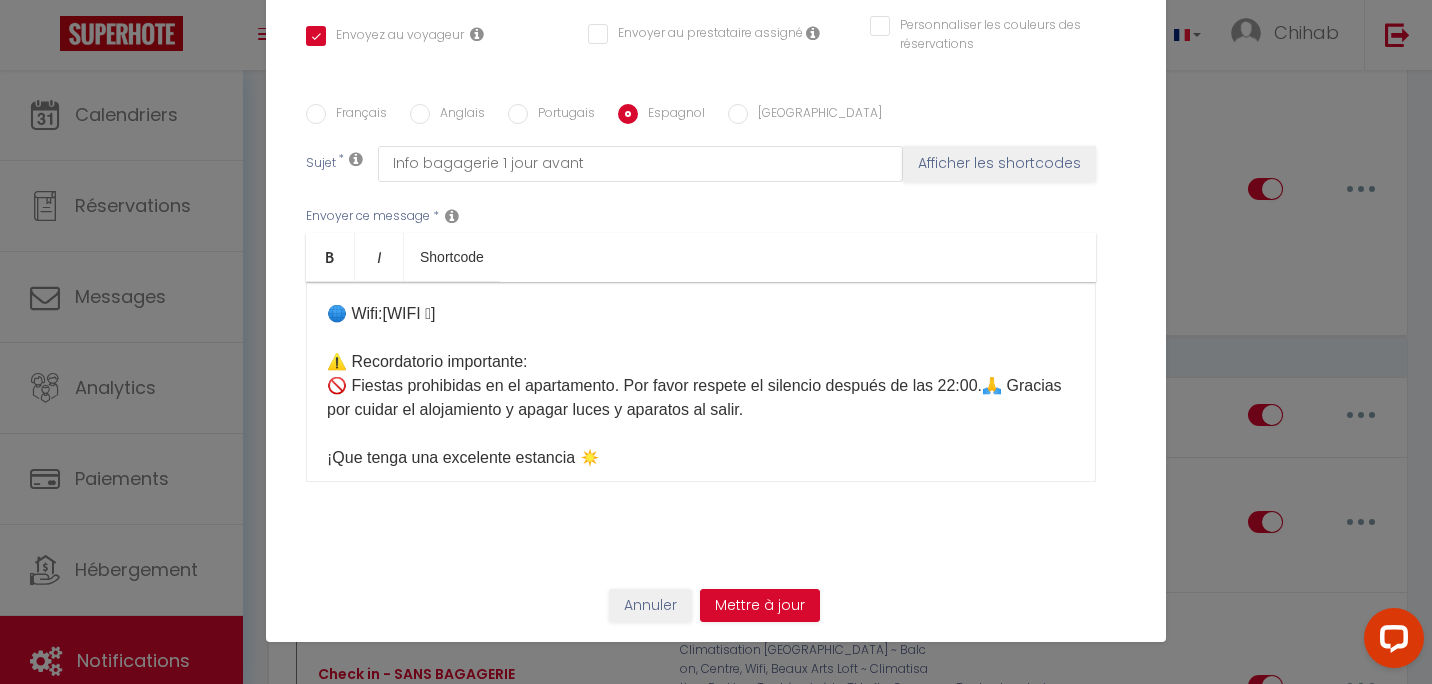 scroll, scrollTop: 674, scrollLeft: 0, axis: vertical 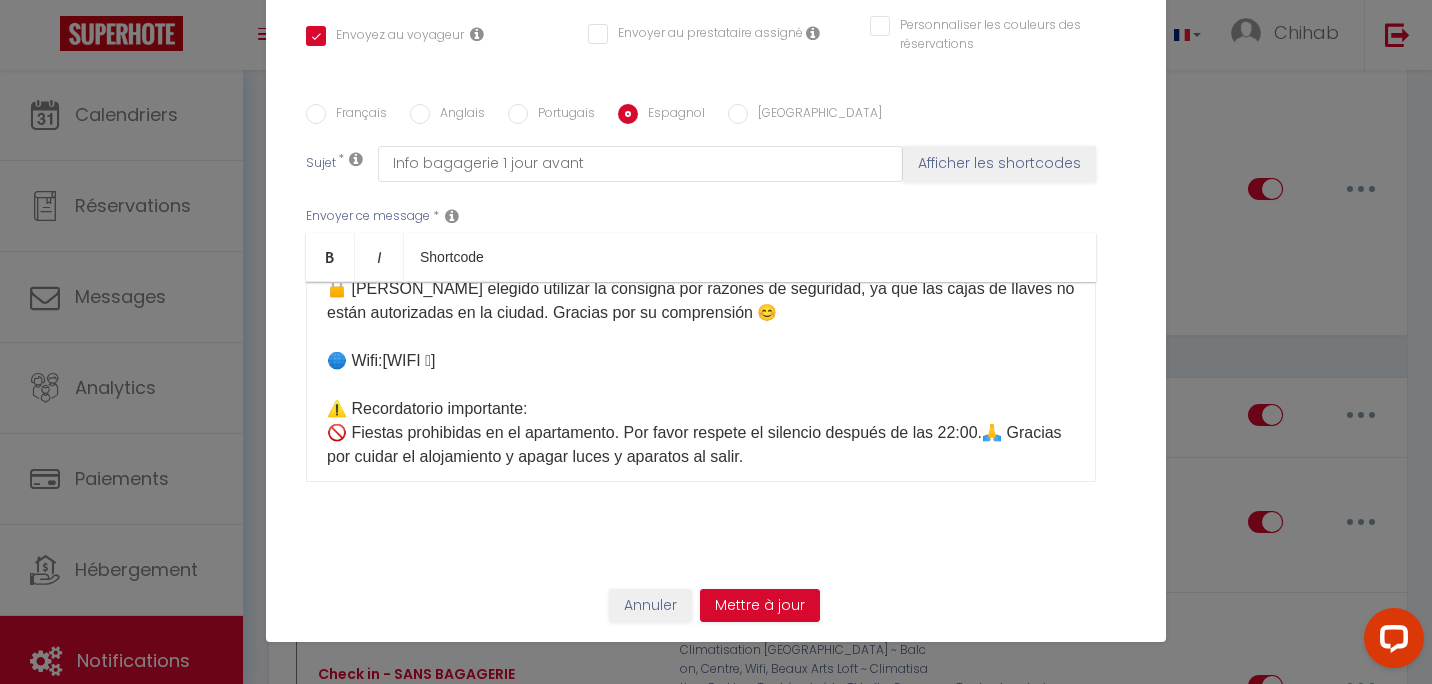 click on "Portugais" at bounding box center [561, 115] 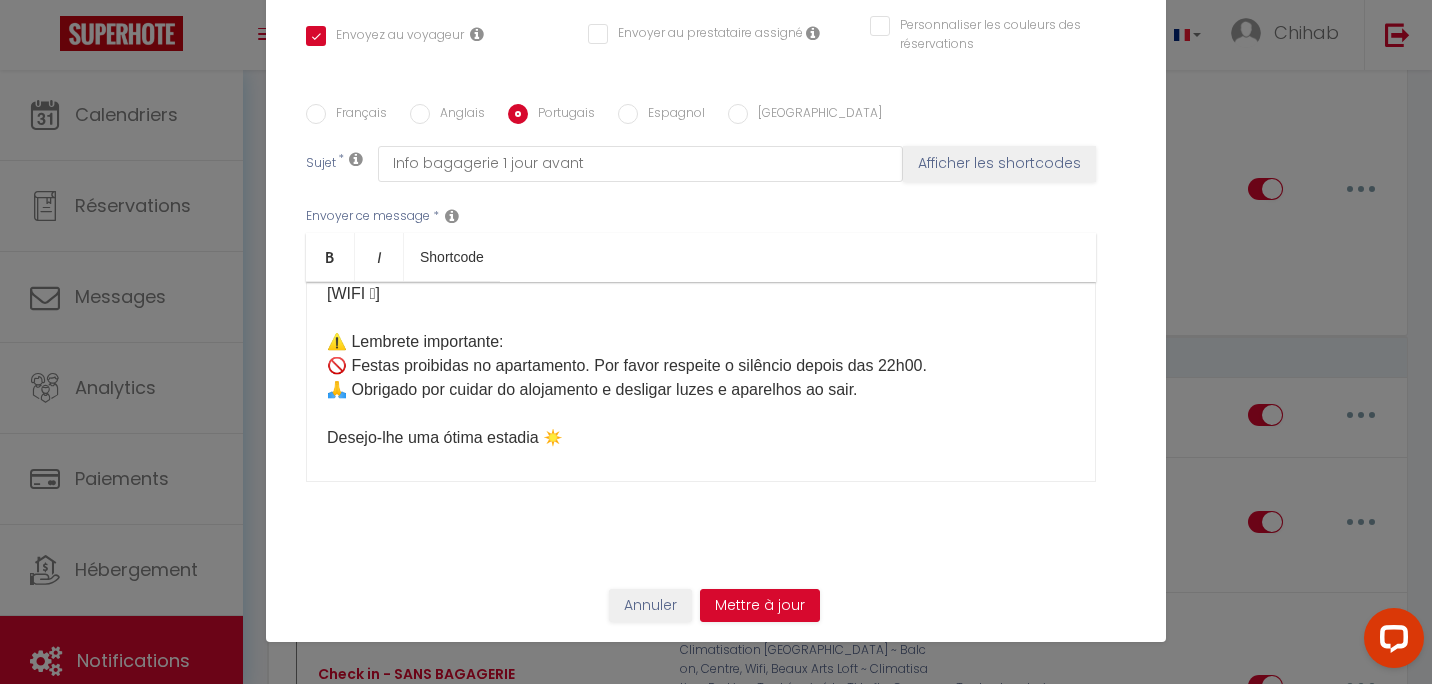 scroll, scrollTop: 894, scrollLeft: 0, axis: vertical 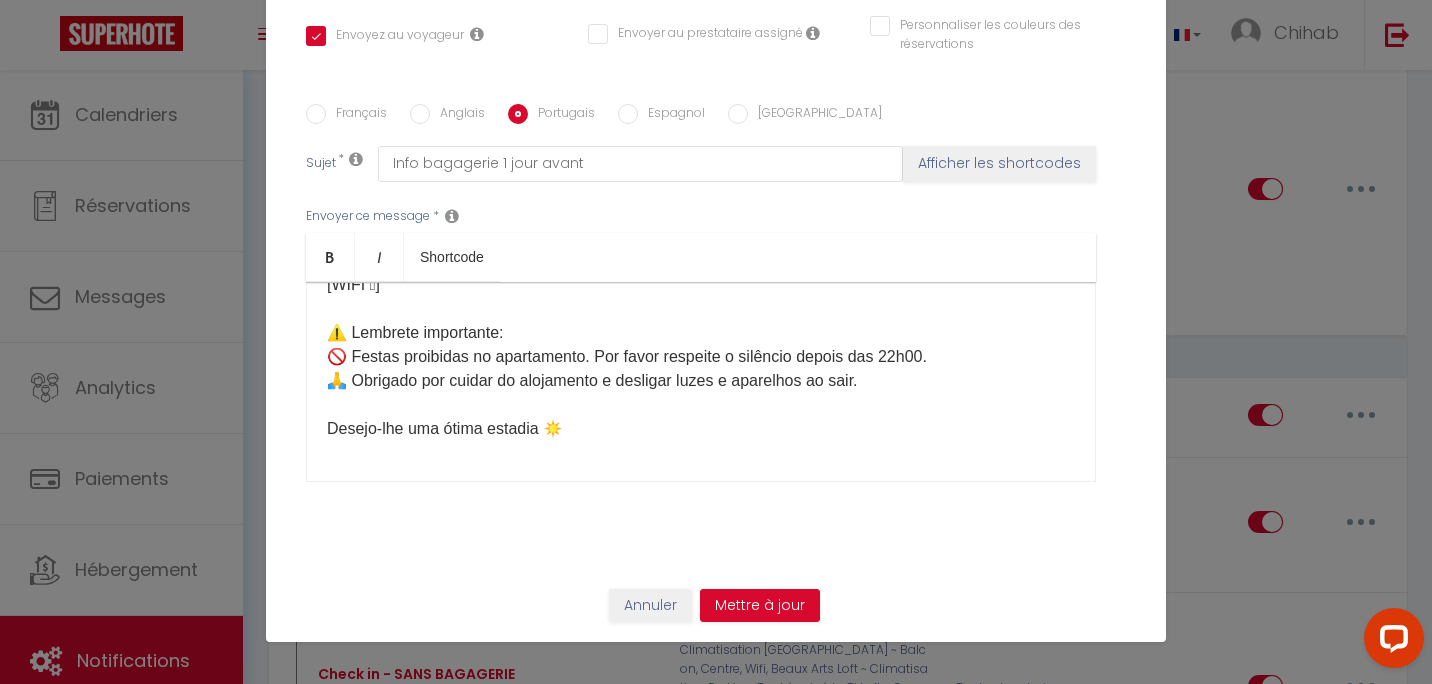 click on "Espagnol" at bounding box center [671, 115] 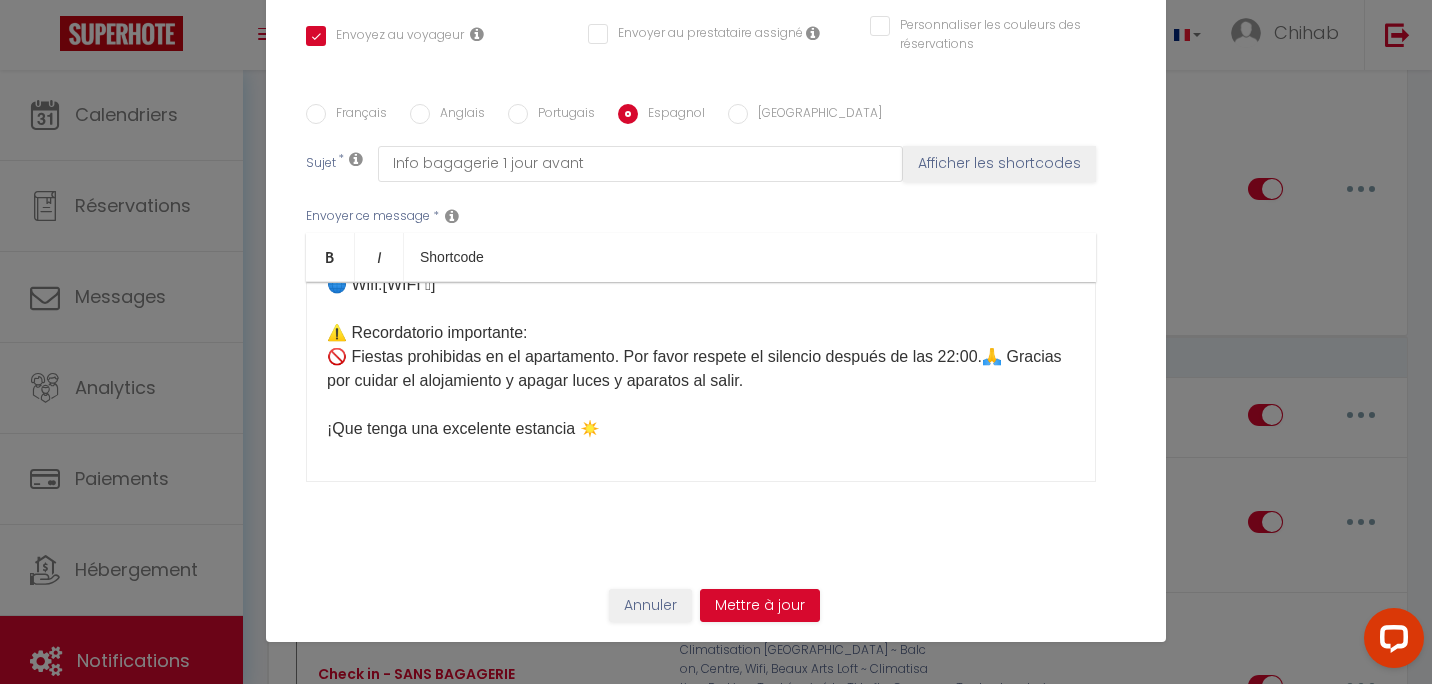 scroll, scrollTop: 774, scrollLeft: 0, axis: vertical 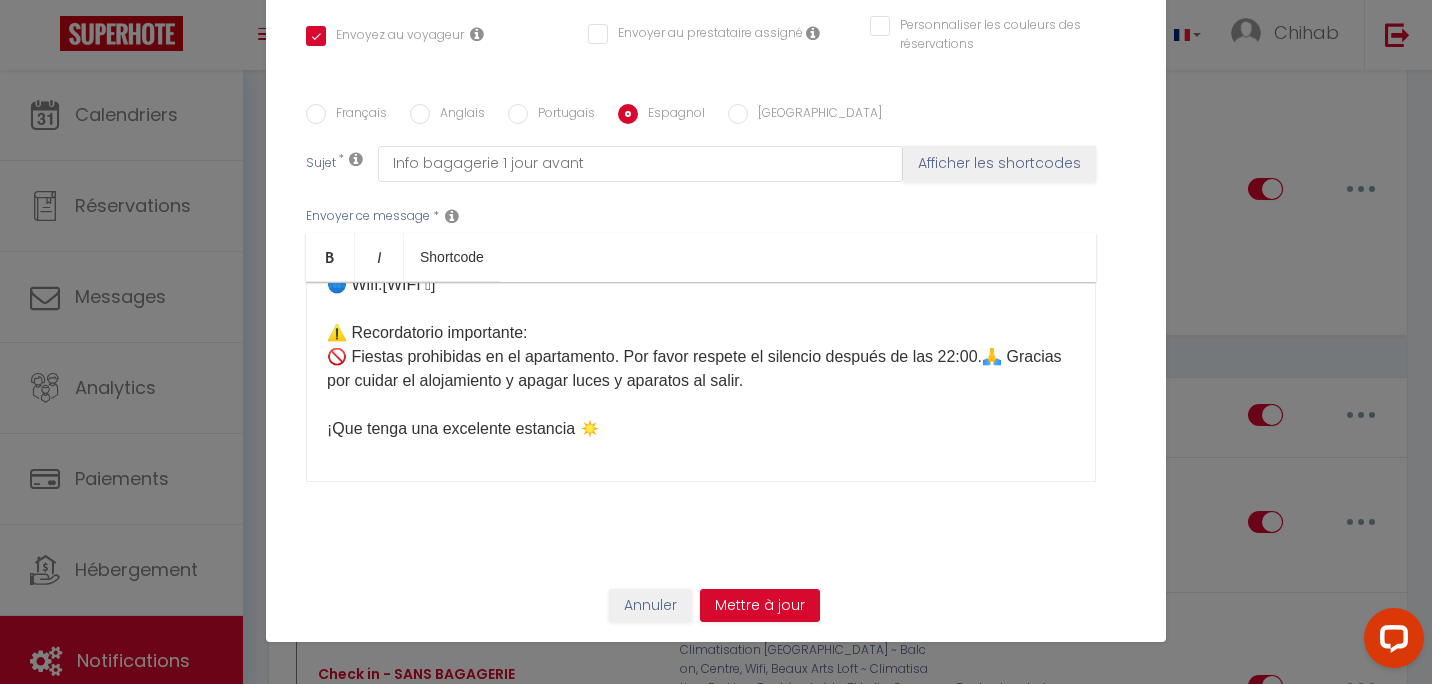 click on "Portugais" at bounding box center [561, 115] 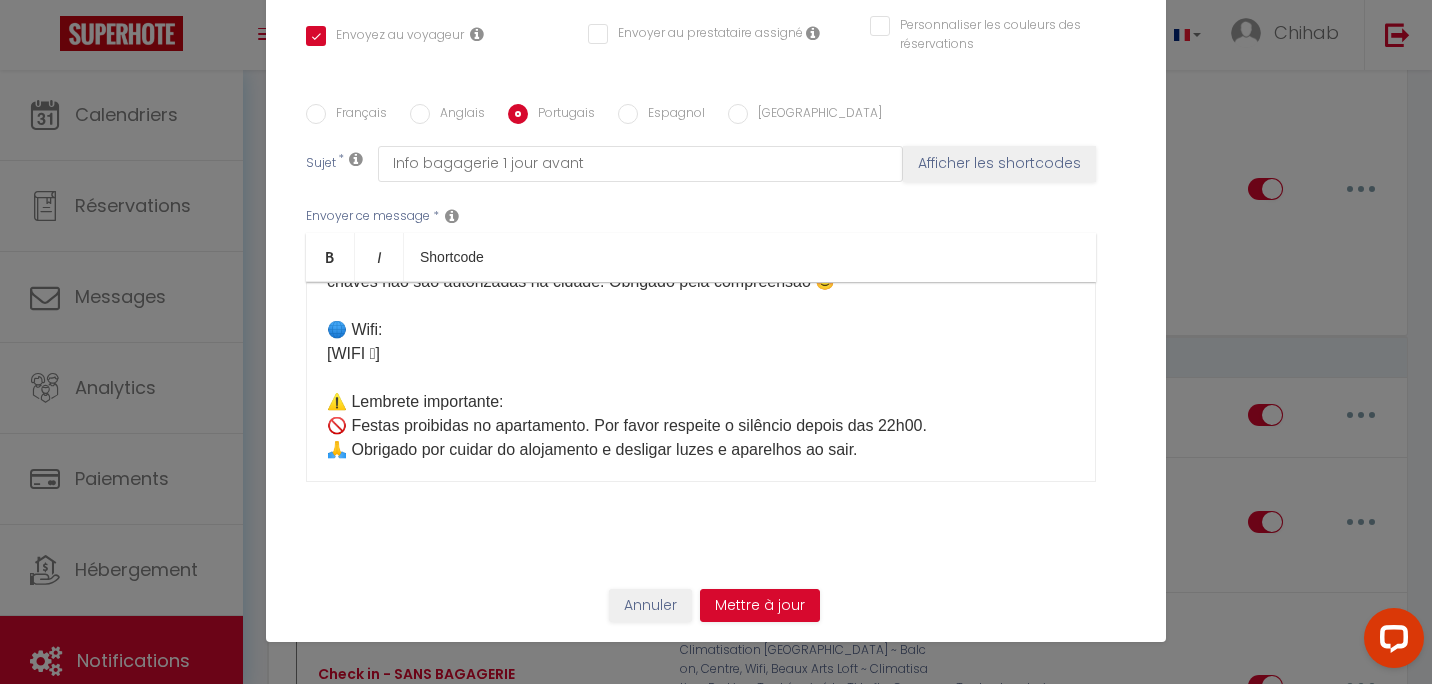 scroll, scrollTop: 894, scrollLeft: 0, axis: vertical 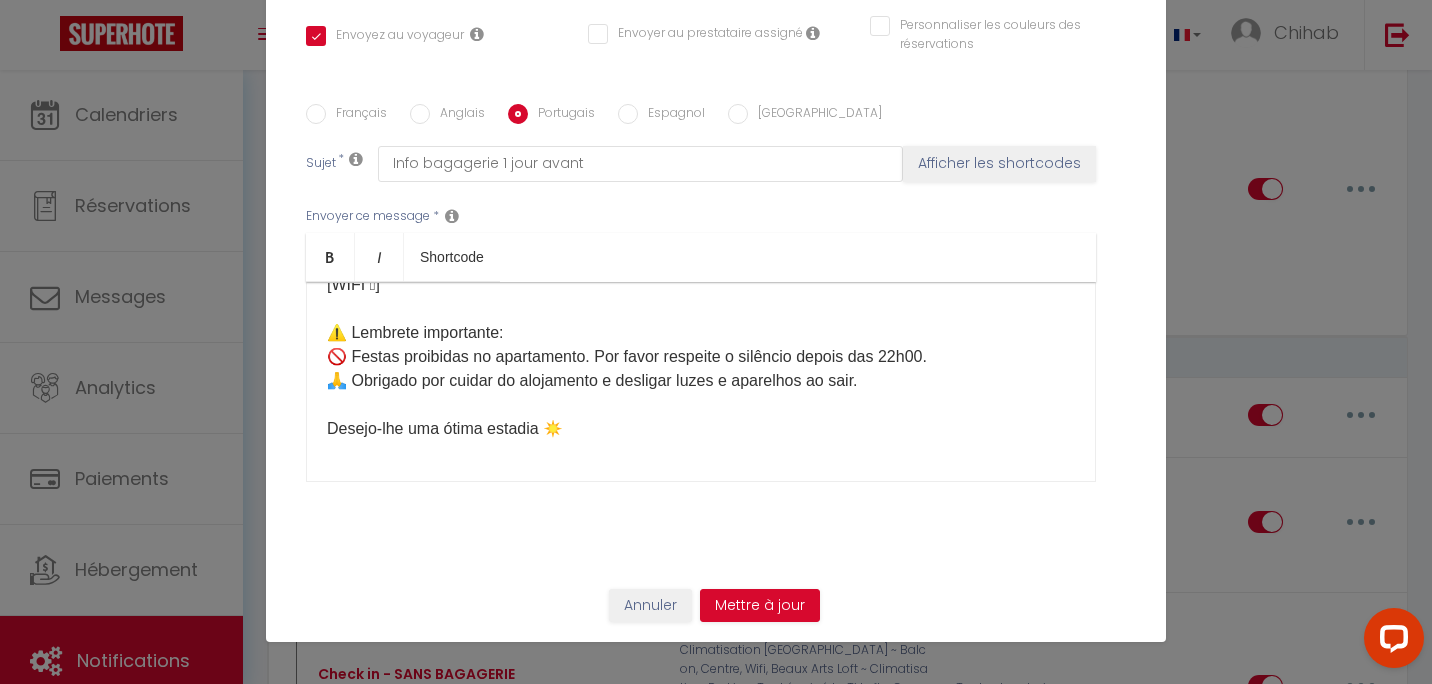 click on "Espagnol" at bounding box center (628, 114) 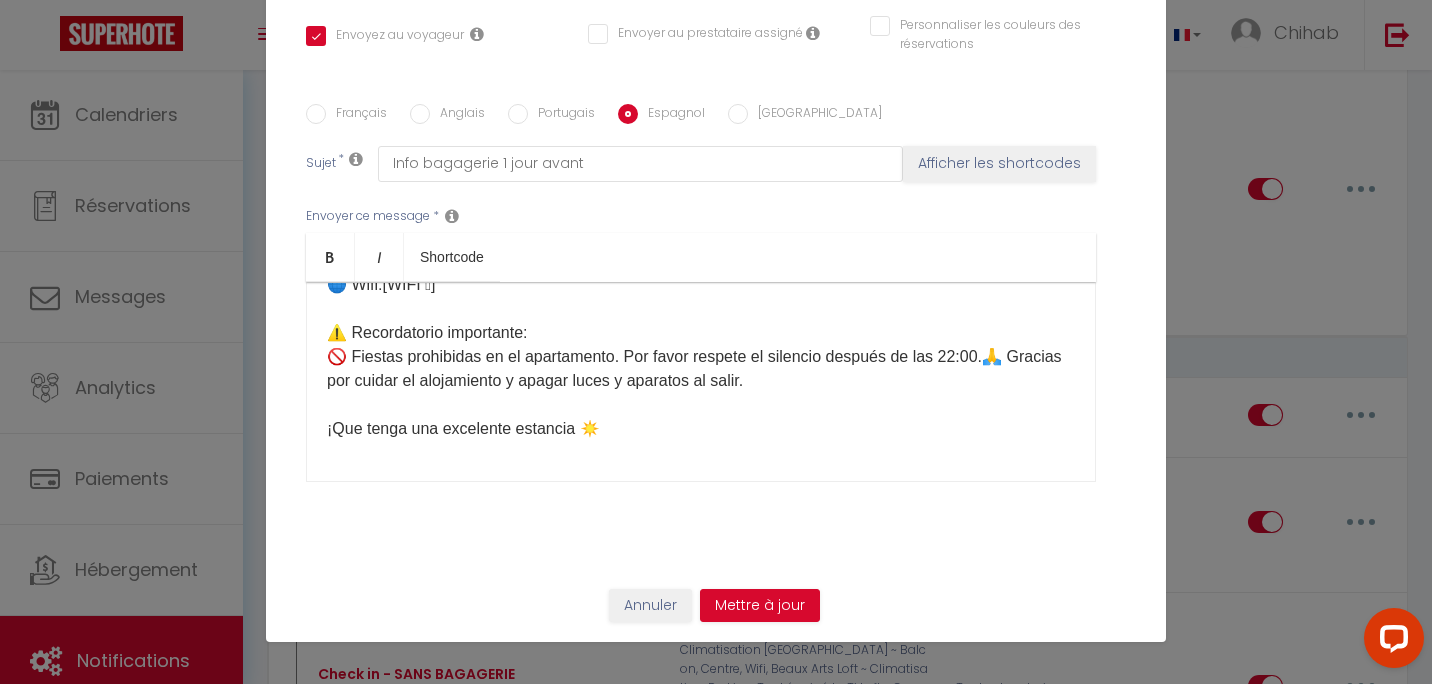 scroll, scrollTop: 774, scrollLeft: 0, axis: vertical 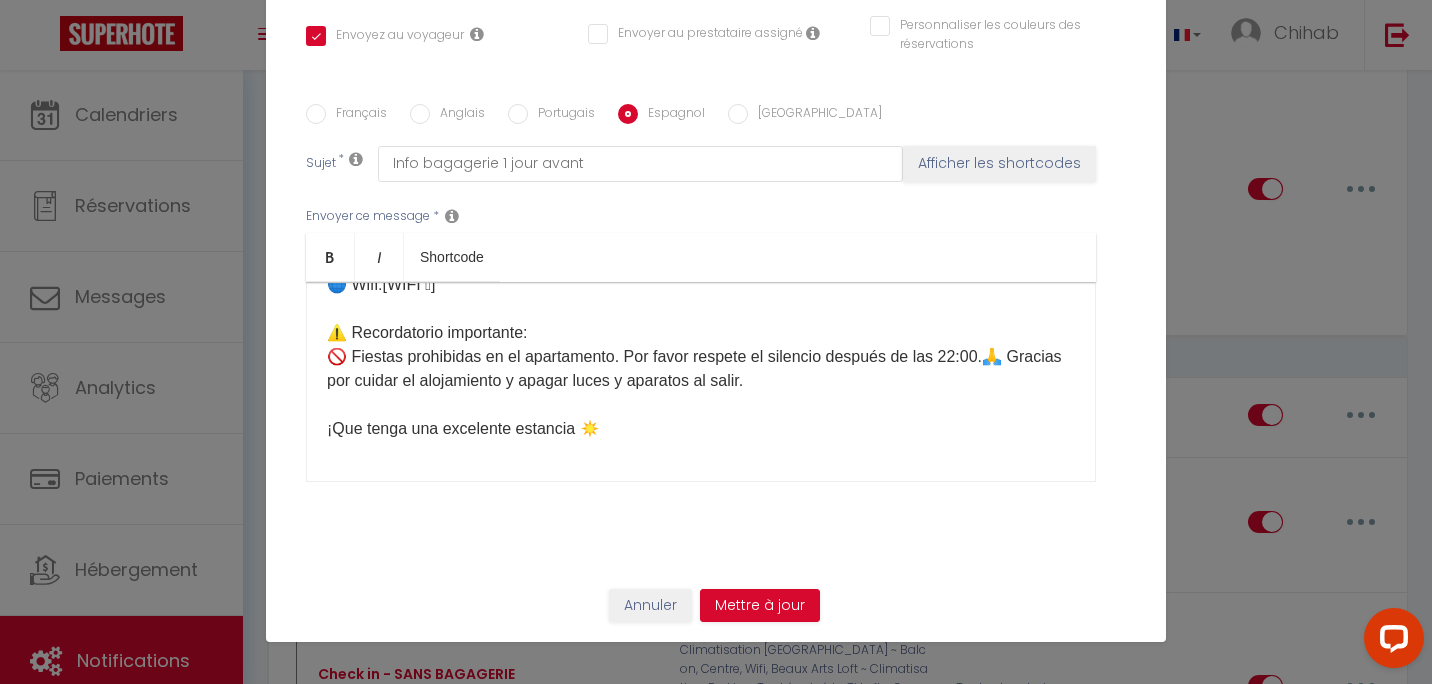 click on "Hola ☀️ Aquí tiene la información para acceder al apartamento: ⏰ Horarios: ✅ Check-in: 16:00 – 22:00 ✅ Check-out: 7:00 – 10:00 Si desea llegar y/o salir fuera de estos horarios, por favor elija una opción en nuestra tienda aquí: [Mes Extras] 🛍️ 🔑 Recogida de llaves: Las llaves se encuentran en la consigna de equipaje en la siguiente dirección: 📍 [STREET_ADDRESS](tienda junto a la estación [GEOGRAPHIC_DATA], a 15 minutos a pie del apartamento) 👉 Una vez allí, diríjase al terminal táctil y haga clic en:Recoger o depositar la llave del apartamentoLuego seleccione  ➡️ [Votre casier]Después de recoger las llaves, ¡por favor asegúrese de cerrar bien la taquilla! 🙏🚪 Acceso al apartamento:[étage]Por favor, consulte la página de la reserva en la categoría “Cómo acceder al alojamiento,” donde encontrará: 📷 Fotos del apartamento 🏢 Planta 🔑 Uso de las llaves 🗑️ Ubicación de los cubos de basura Por favor revise su mensajería." at bounding box center (701, -3) 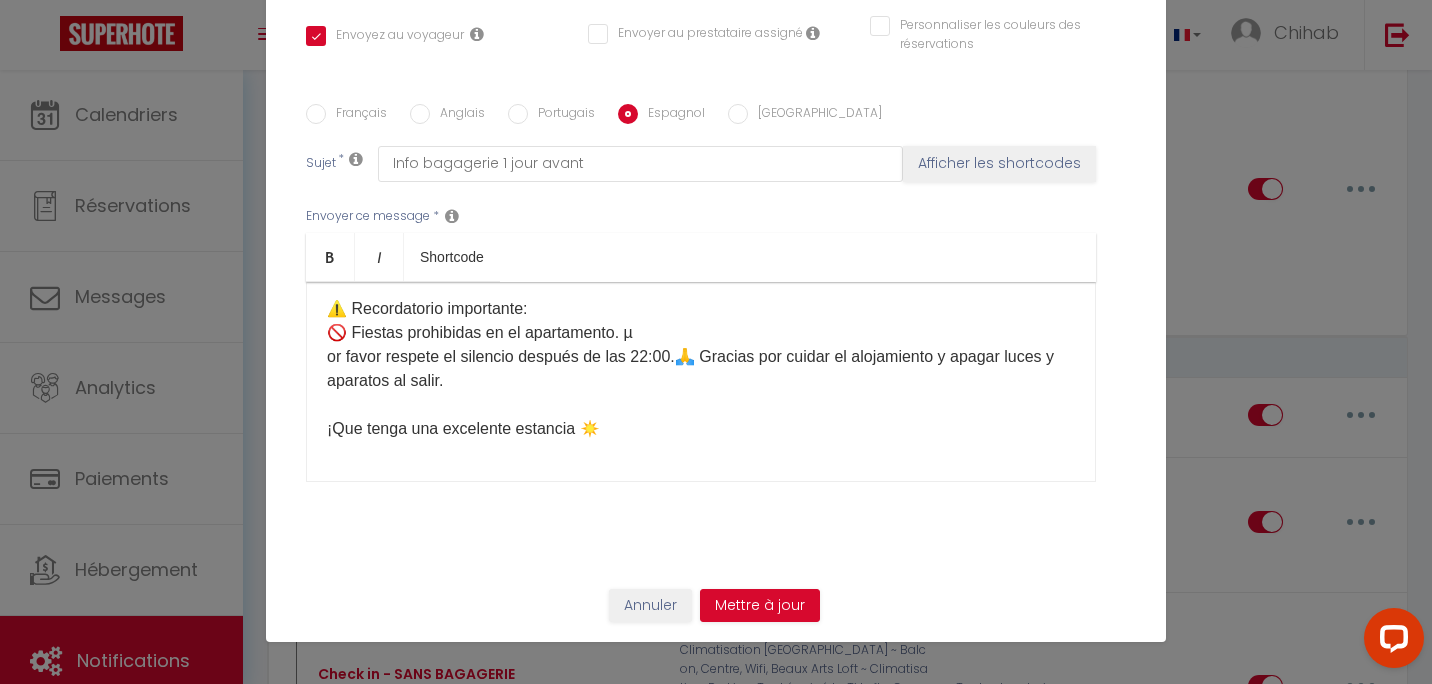 click on "Portugais" at bounding box center (561, 115) 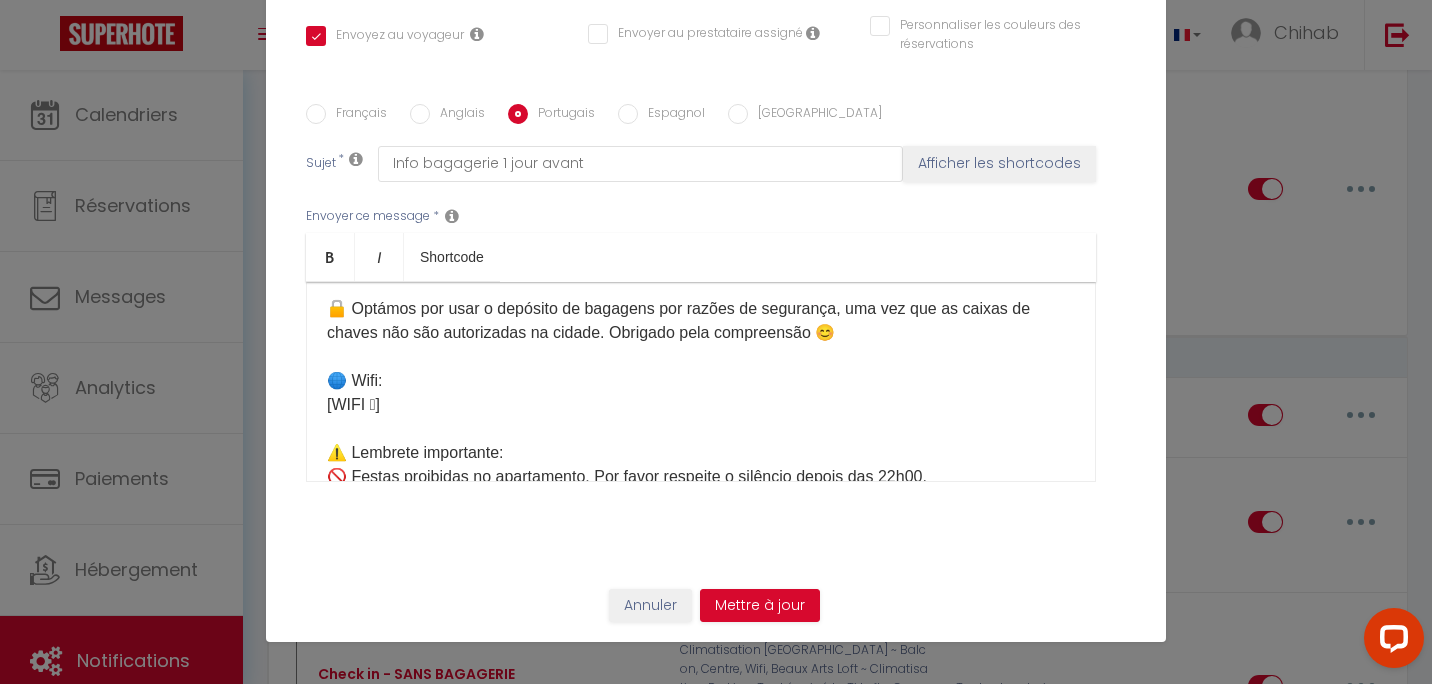 scroll, scrollTop: 894, scrollLeft: 0, axis: vertical 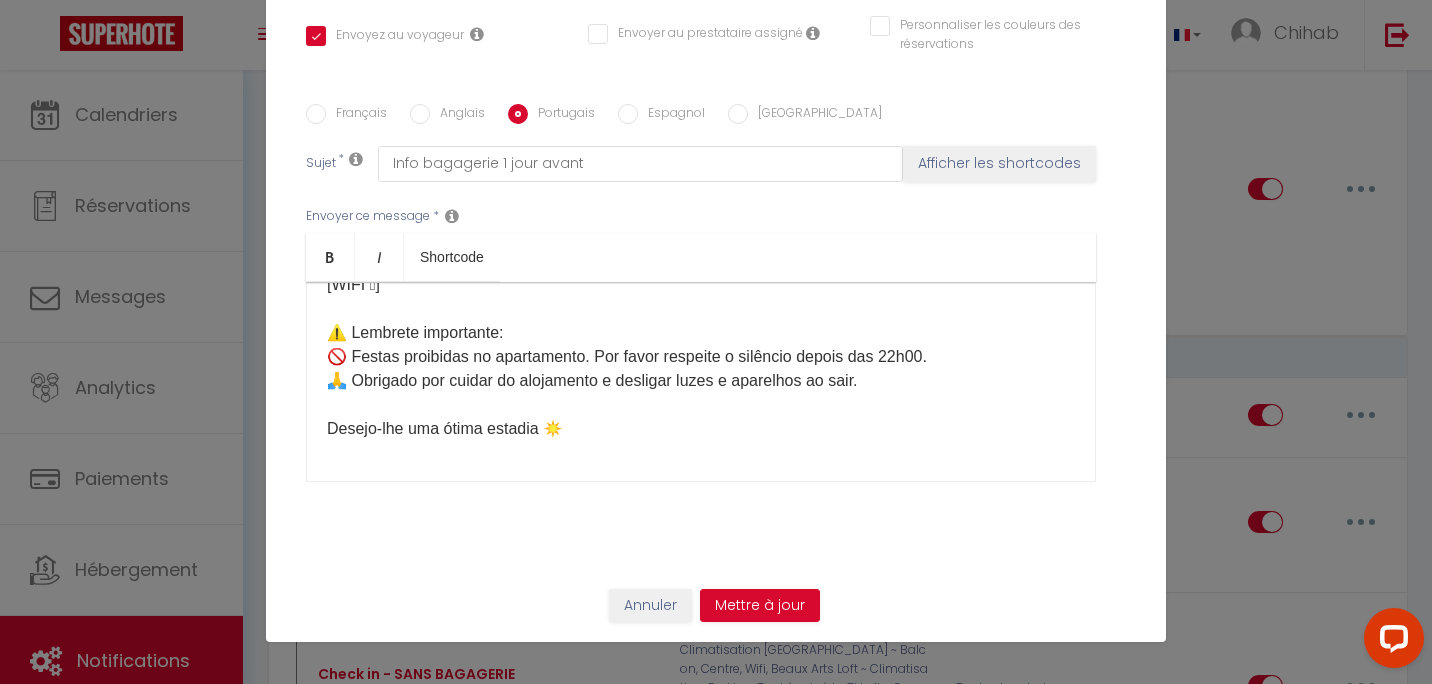 click on "Espagnol" at bounding box center [671, 115] 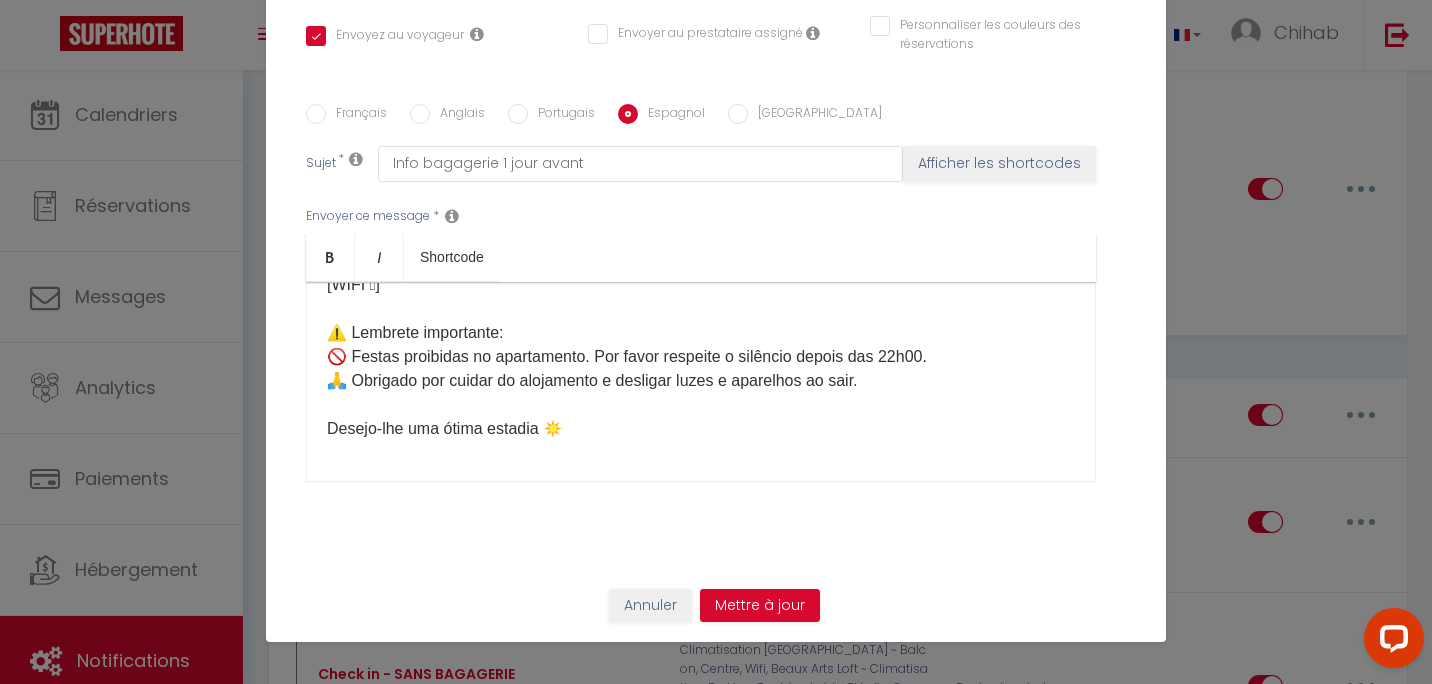 scroll, scrollTop: 798, scrollLeft: 0, axis: vertical 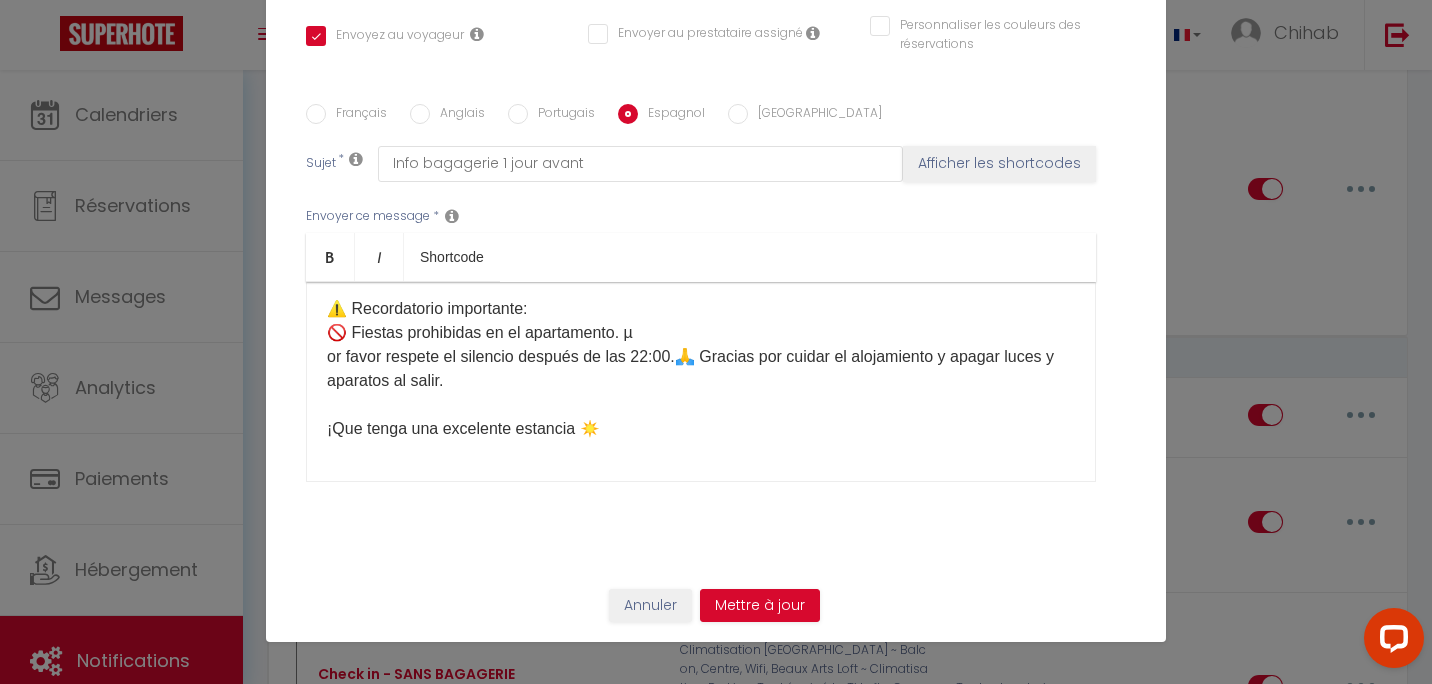 click on "Hola ☀️ Aquí tiene la información para acceder al apartamento: ⏰ Horarios: ✅ Check-in: 16:00 – 22:00 ✅ Check-out: 7:00 – 10:00 Si desea llegar y/o salir fuera de estos horarios, por favor elija una opción en nuestra tienda aquí: [Mes Extras] 🛍️ 🔑 Recogida de llaves: Las llaves se encuentran en la consigna de equipaje en la siguiente dirección: 📍 [STREET_ADDRESS](tienda junto a la estación [GEOGRAPHIC_DATA], a 15 minutos a pie del apartamento) 👉 Una vez allí, diríjase al terminal táctil y haga clic en:Recoger o depositar la llave del apartamentoLuego seleccione  ➡️ [Votre casier]Después de recoger las llaves, ¡por favor asegúrese de cerrar bien la taquilla! 🙏🚪 Acceso al apartamento:[étage]Por favor, consulte la página de la reserva en la categoría “Cómo acceder al alojamiento,” donde encontrará: 📷 Fotos del apartamento 🏢 Planta 🔑 Uso de las llaves 🗑️ Ubicación de los cubos de basura Por favor revise su mensajería." at bounding box center (701, 382) 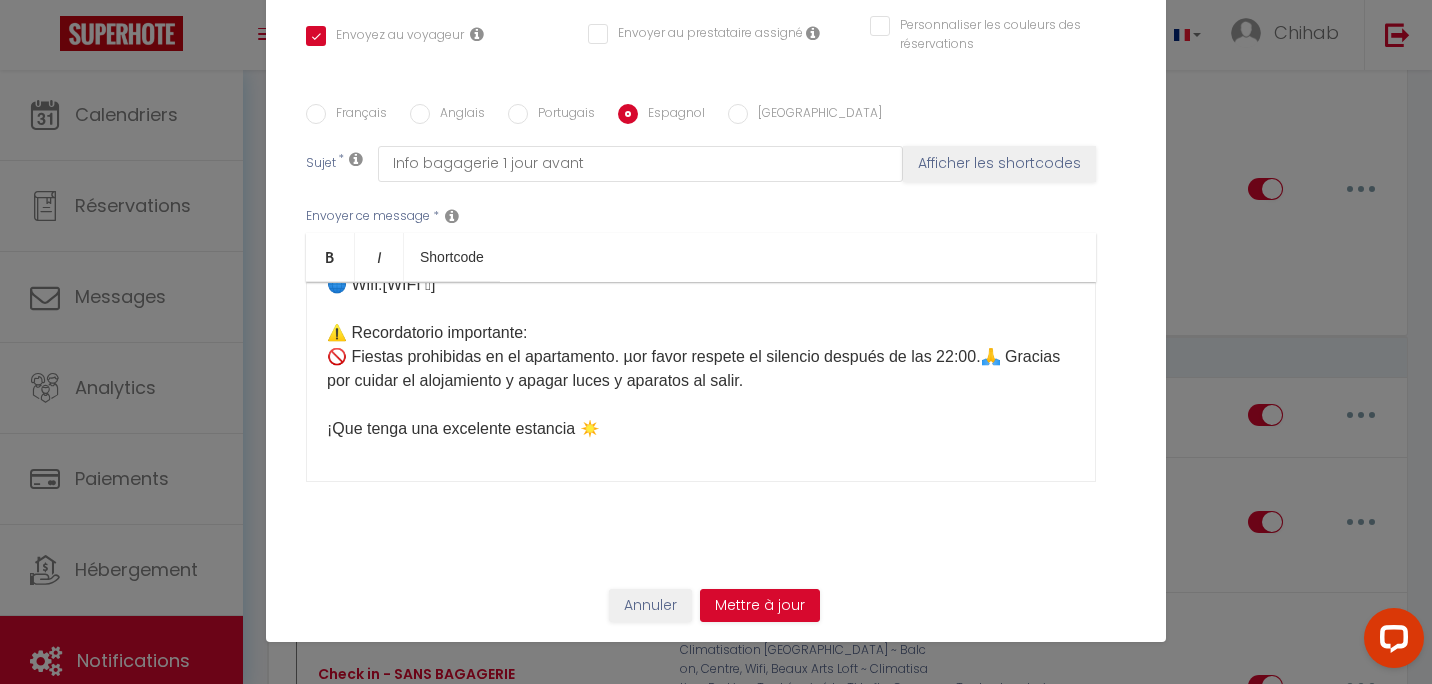 scroll, scrollTop: 774, scrollLeft: 0, axis: vertical 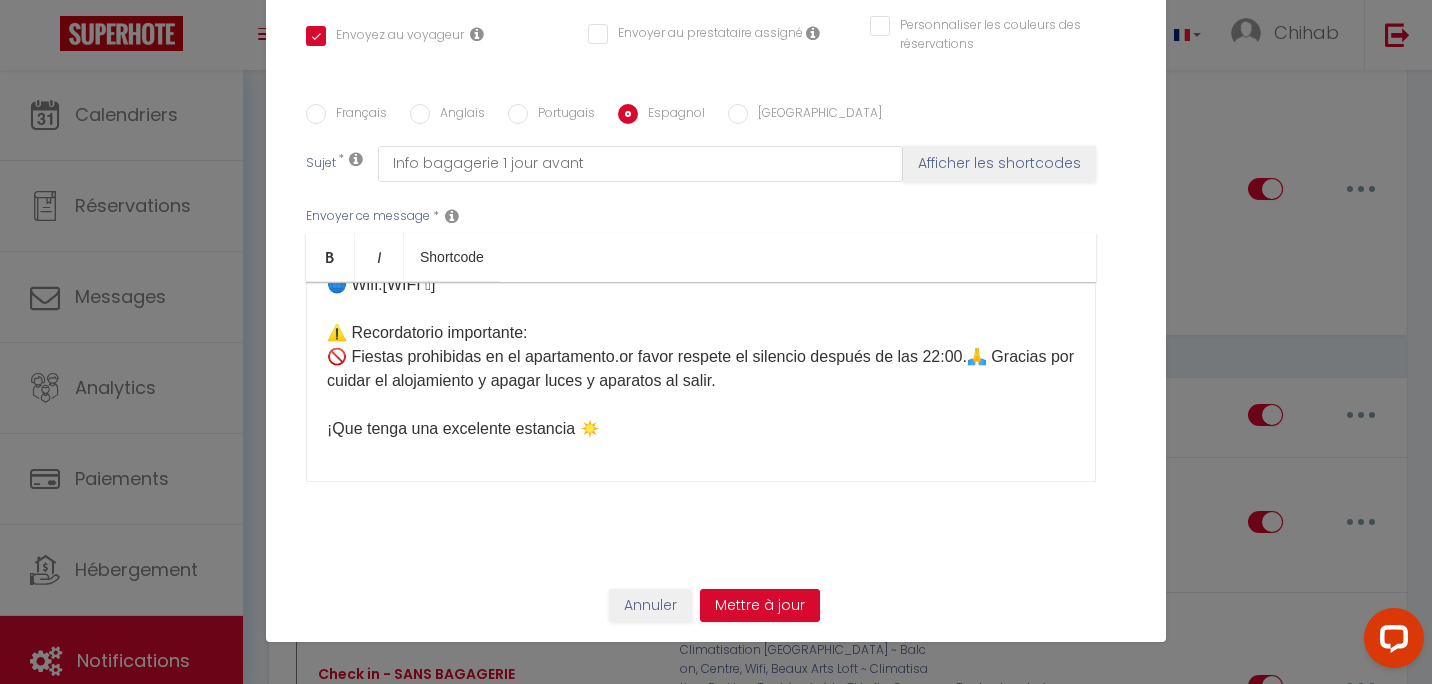 click on "Hola ☀️ Aquí tiene la información para acceder al apartamento: ⏰ Horarios: ✅ Check-in: 16:00 – 22:00 ✅ Check-out: 7:00 – 10:00 Si desea llegar y/o salir fuera de estos horarios, por favor elija una opción en nuestra tienda aquí: [Mes Extras] 🛍️ 🔑 Recogida de llaves: Las llaves se encuentran en la consigna de equipaje en la siguiente dirección: 📍 [STREET_ADDRESS](tienda junto a la estación [GEOGRAPHIC_DATA], a 15 minutos a pie del apartamento) 👉 Una vez allí, diríjase al terminal táctil y haga clic en:Recoger o depositar la llave del apartamentoLuego seleccione  ➡️ [Votre casier]Después de recoger las llaves, ¡por favor asegúrese de cerrar bien la taquilla! 🙏🚪 Acceso al apartamento:[étage]Por favor, consulte la página de la reserva en la categoría “Cómo acceder al alojamiento,” donde encontrará: 📷 Fotos del apartamento 🏢 Planta 🔑 Uso de las llaves 🗑️ Ubicación de los cubos de basura Por favor revise su mensajería." at bounding box center [701, -3] 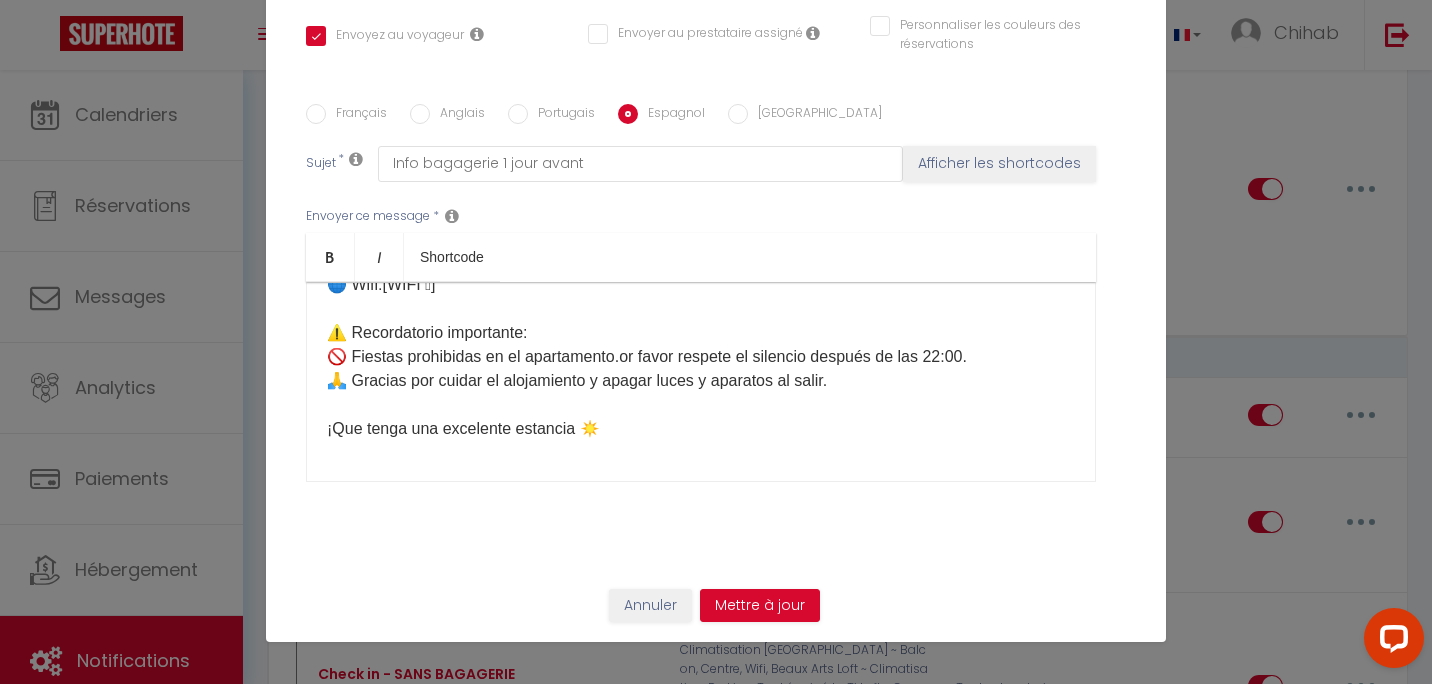 scroll, scrollTop: 674, scrollLeft: 0, axis: vertical 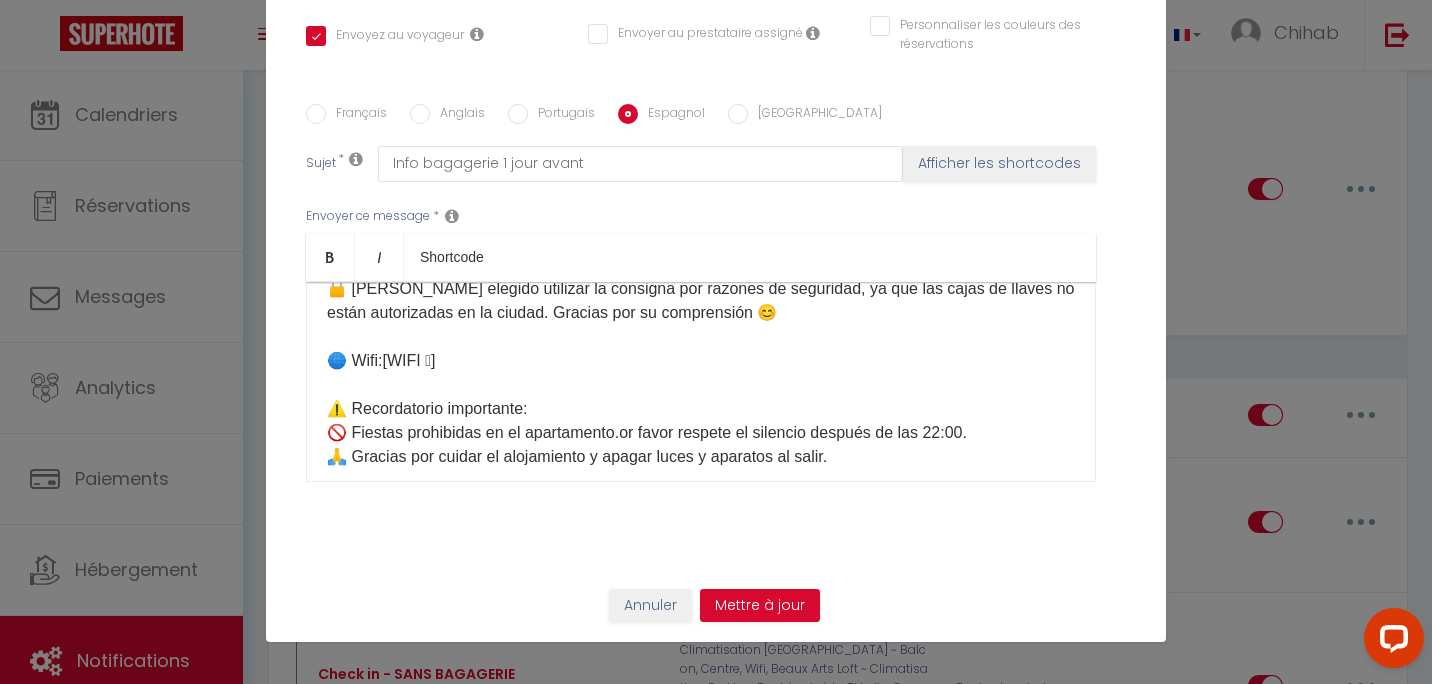 click on "Portugais" at bounding box center [561, 115] 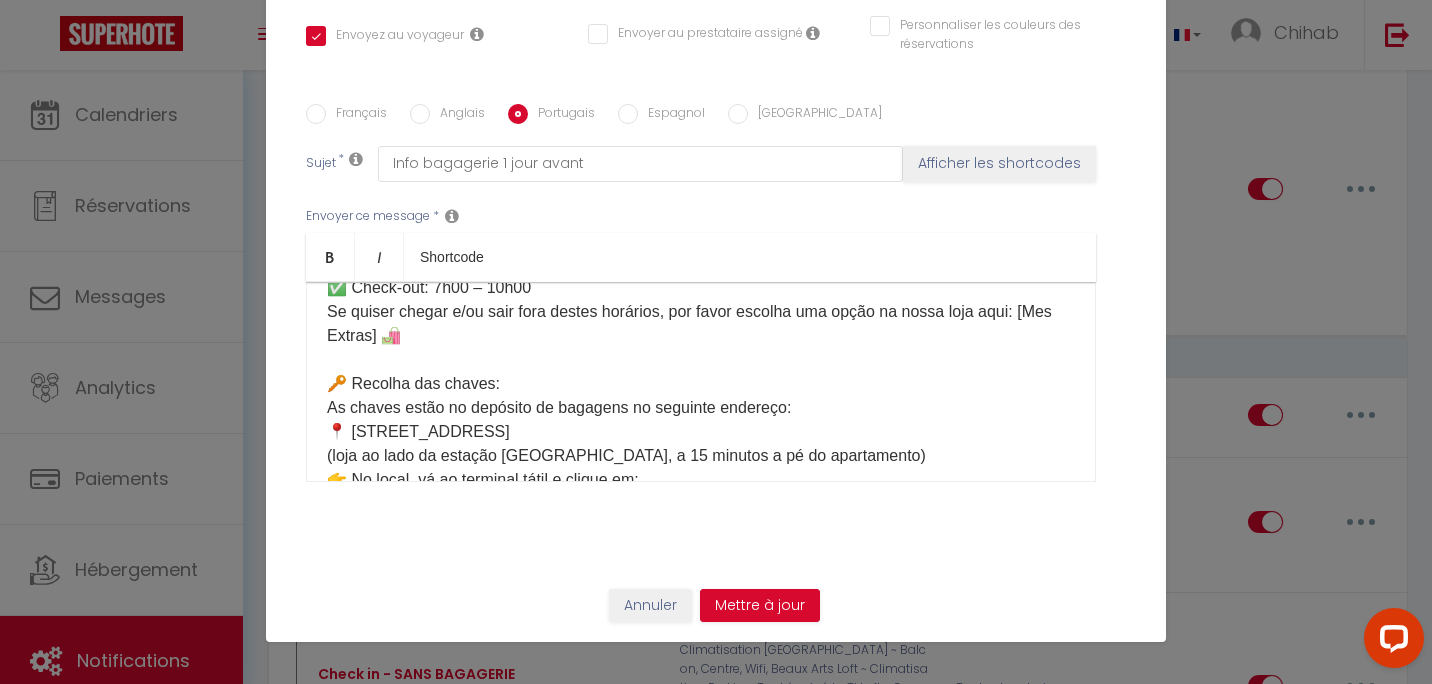 scroll, scrollTop: 0, scrollLeft: 0, axis: both 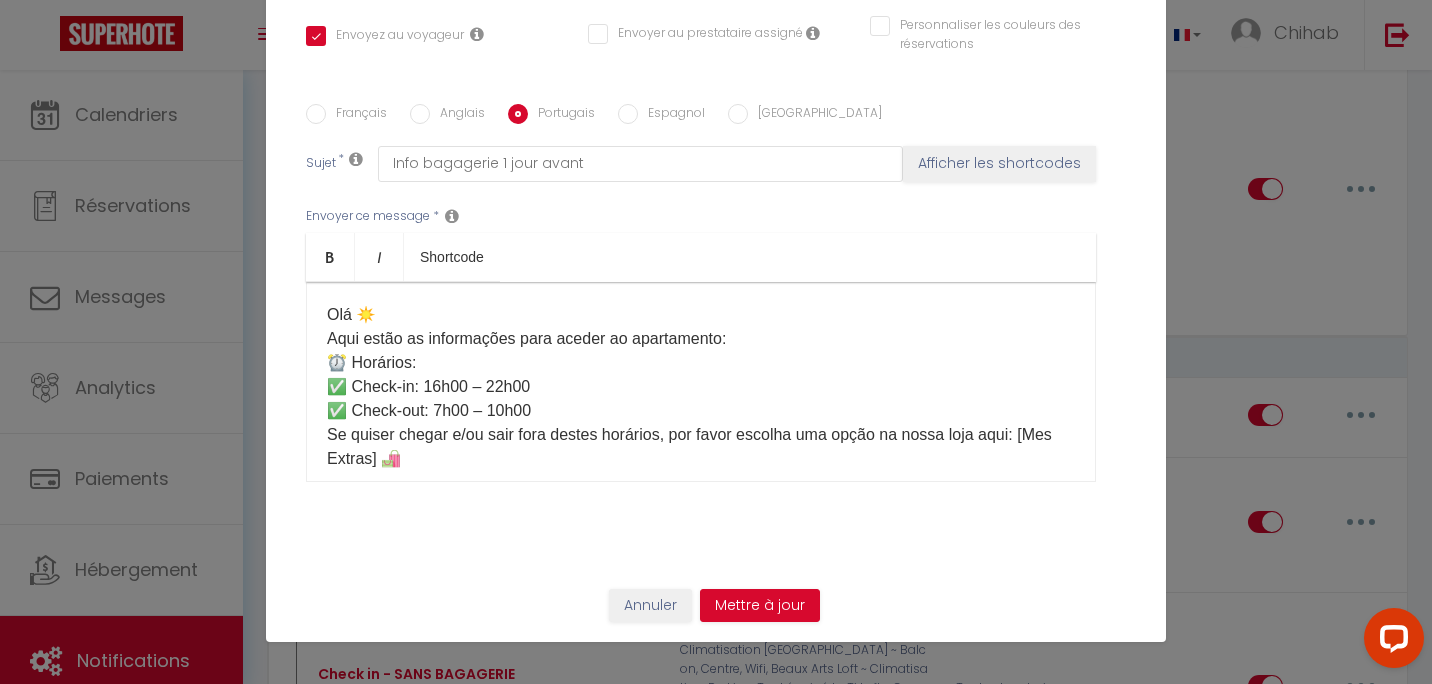 click on "Espagnol" at bounding box center [671, 115] 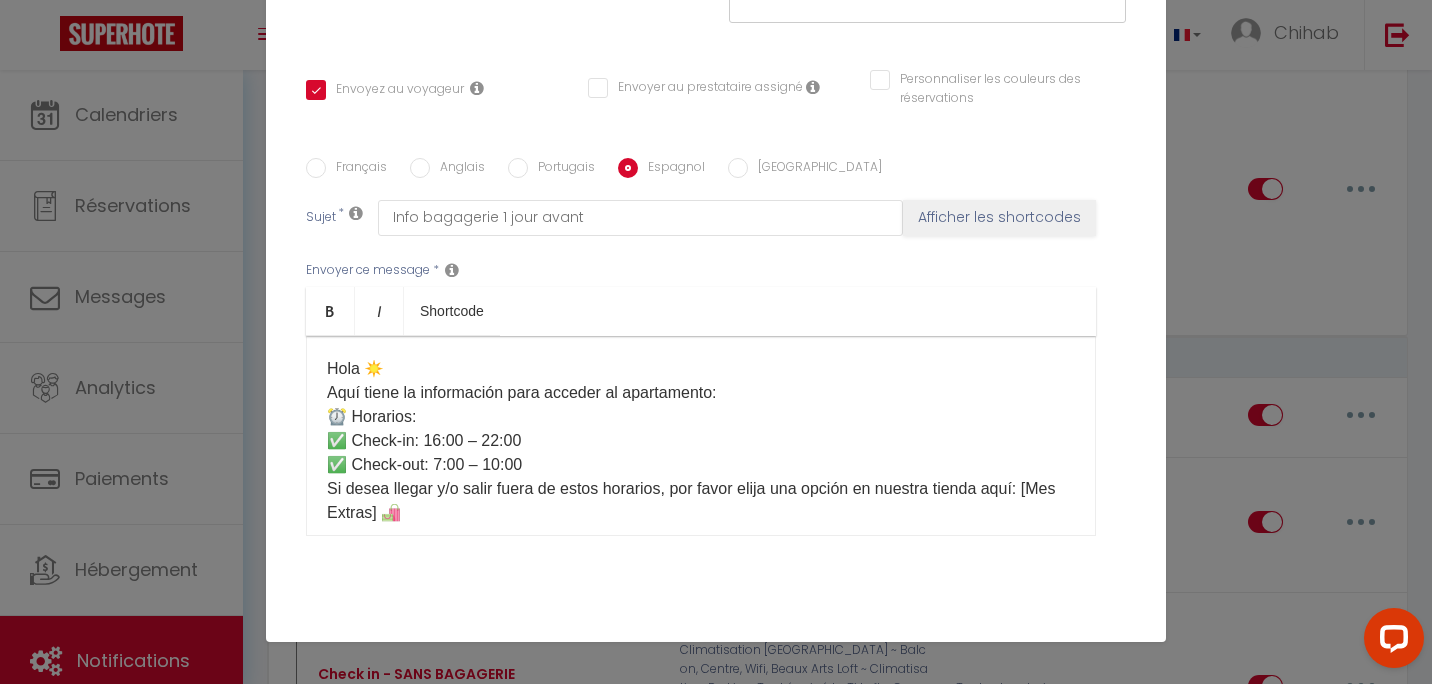 scroll, scrollTop: 400, scrollLeft: 0, axis: vertical 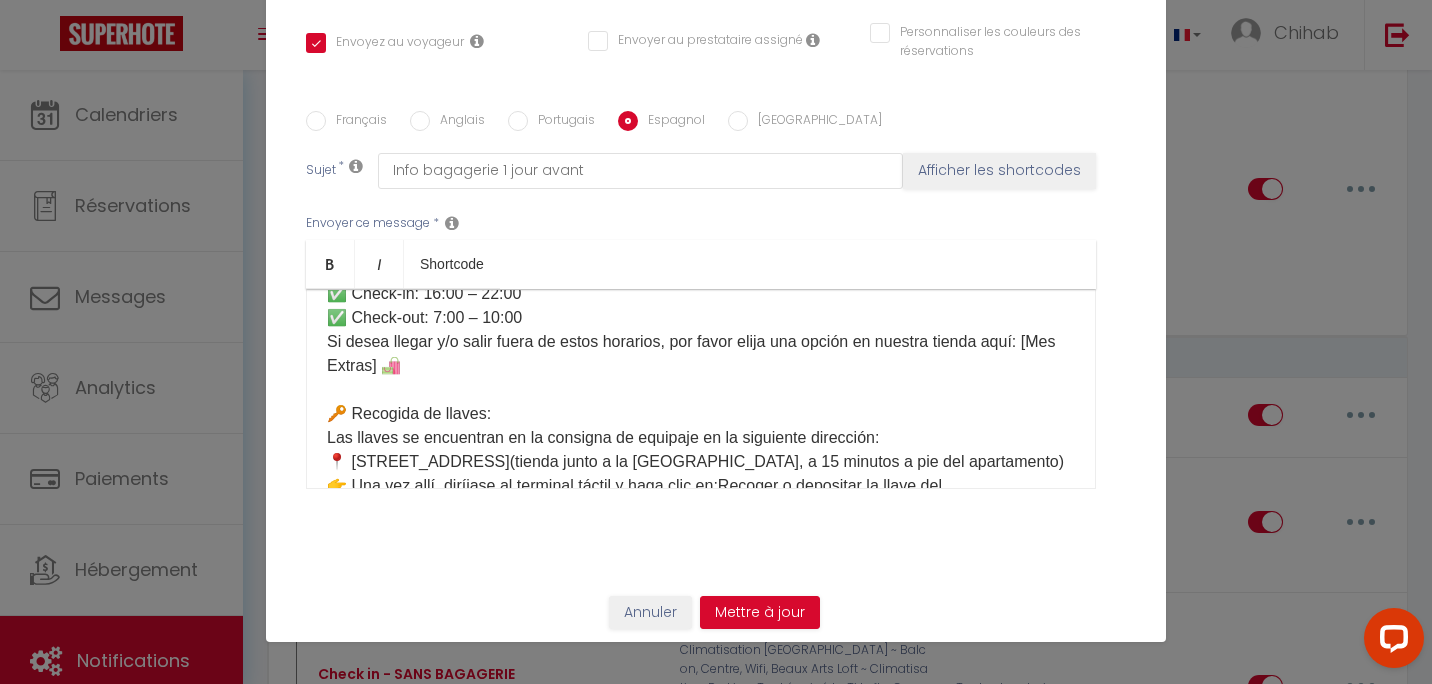 click on "Français     Anglais     Portugais     Espagnol     Italien   Sujet   *     Info bagagerie 1 jour avant   Afficher les shortcodes   Envoyer ce message   *     Bold Italic Shortcode Rich text editor Hola ☀️ Aquí tiene la información para acceder al apartamento: ⏰ Horarios: ✅ Check-in: 16:00 – 22:00 ✅ Check-out: 7:00 – 10:00 Si desea llegar y/o salir fuera de estos horarios, por favor elija una opción en nuestra tienda aquí: [Mes Extras] 🛍️ 🔑 Recogida de llaves: Las llaves se encuentran en la consigna de equipaje en la siguiente dirección: 📍 [STREET_ADDRESS](tienda junto a la [GEOGRAPHIC_DATA], a 15 minutos a pie del apartamento) 👉 Una vez allí, diríjase al terminal táctil y haga clic en:Recoger o depositar la llave del apartamentoLuego seleccione  📷 Fotos del apartamento 🏢 Planta 🔑 Uso de las llaves 🗑️ Ubicación de los cubos de basura 🔄 Salida:Puede dejar las llaves en la misma taquilla y con el mismo código que a su llegada." at bounding box center (716, 312) 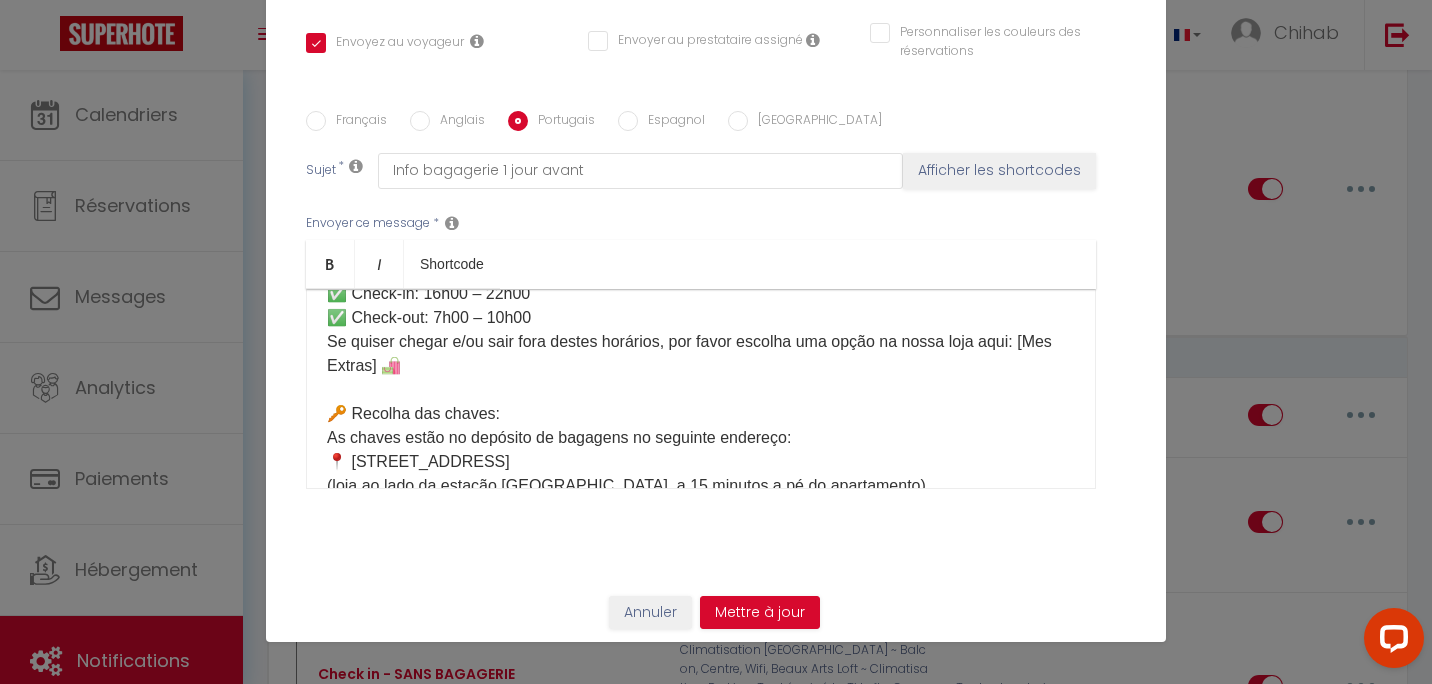 click on "Espagnol" at bounding box center (671, 122) 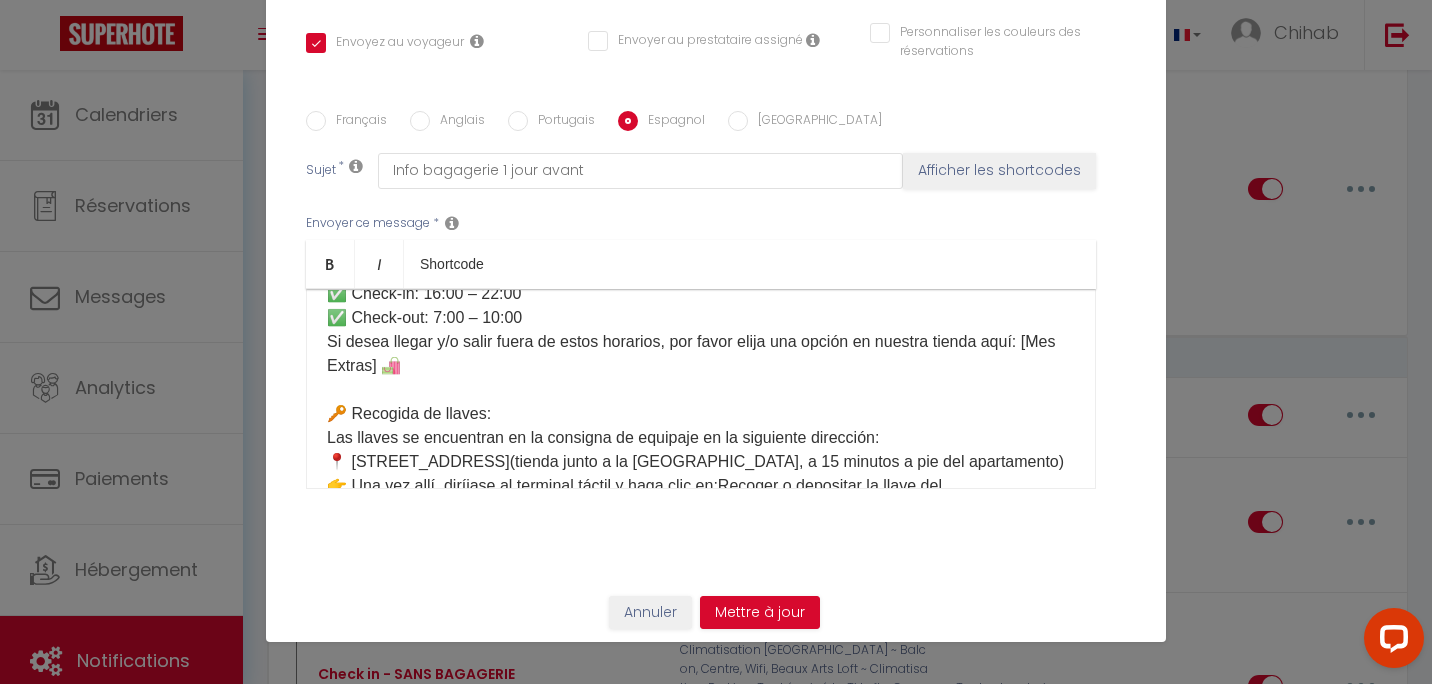 click on "Portugais" at bounding box center (561, 122) 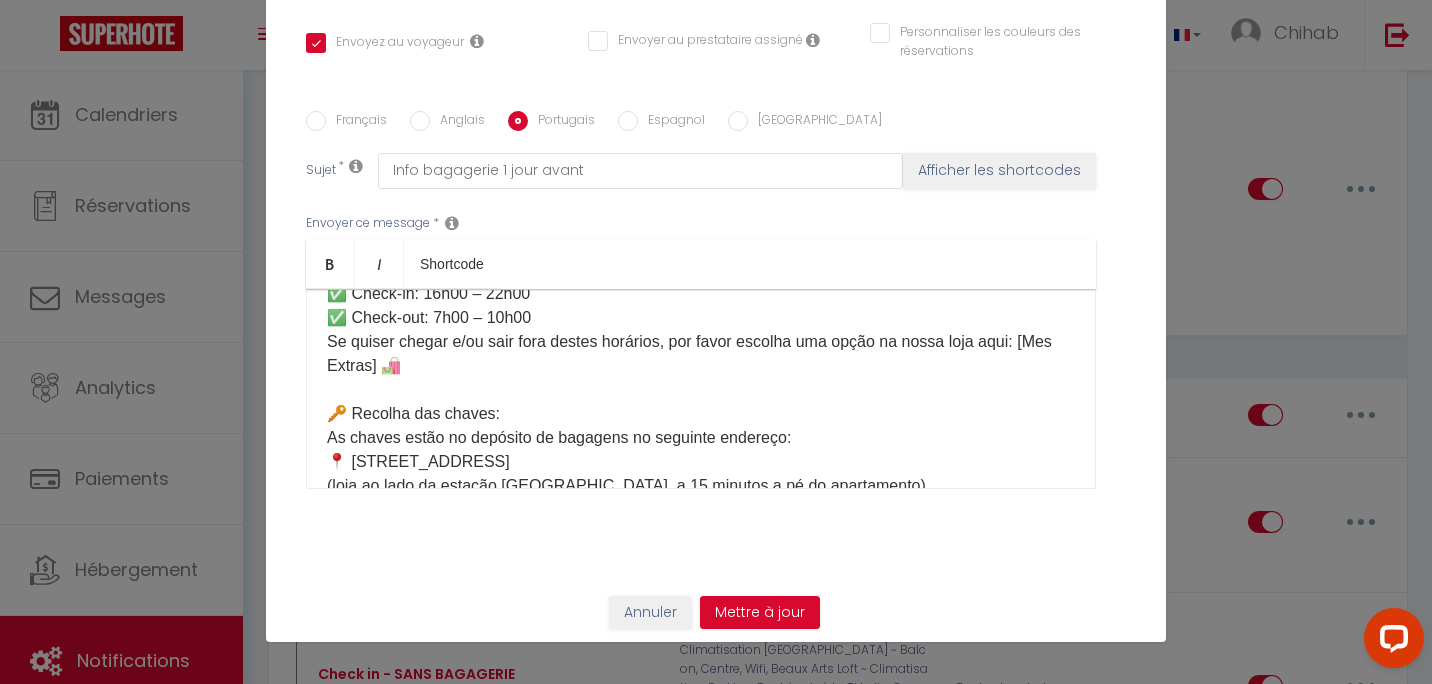 click on "Espagnol" at bounding box center [671, 122] 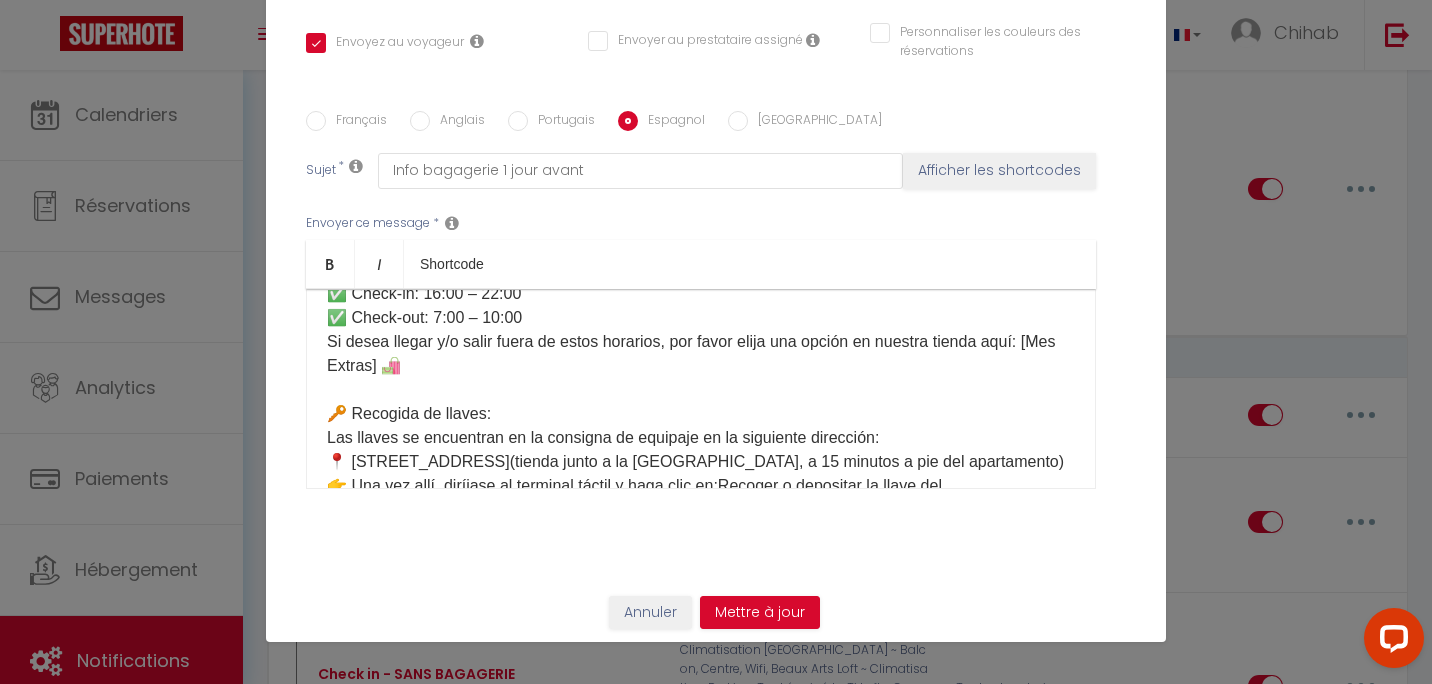 click on "Espagnol" at bounding box center (628, 121) 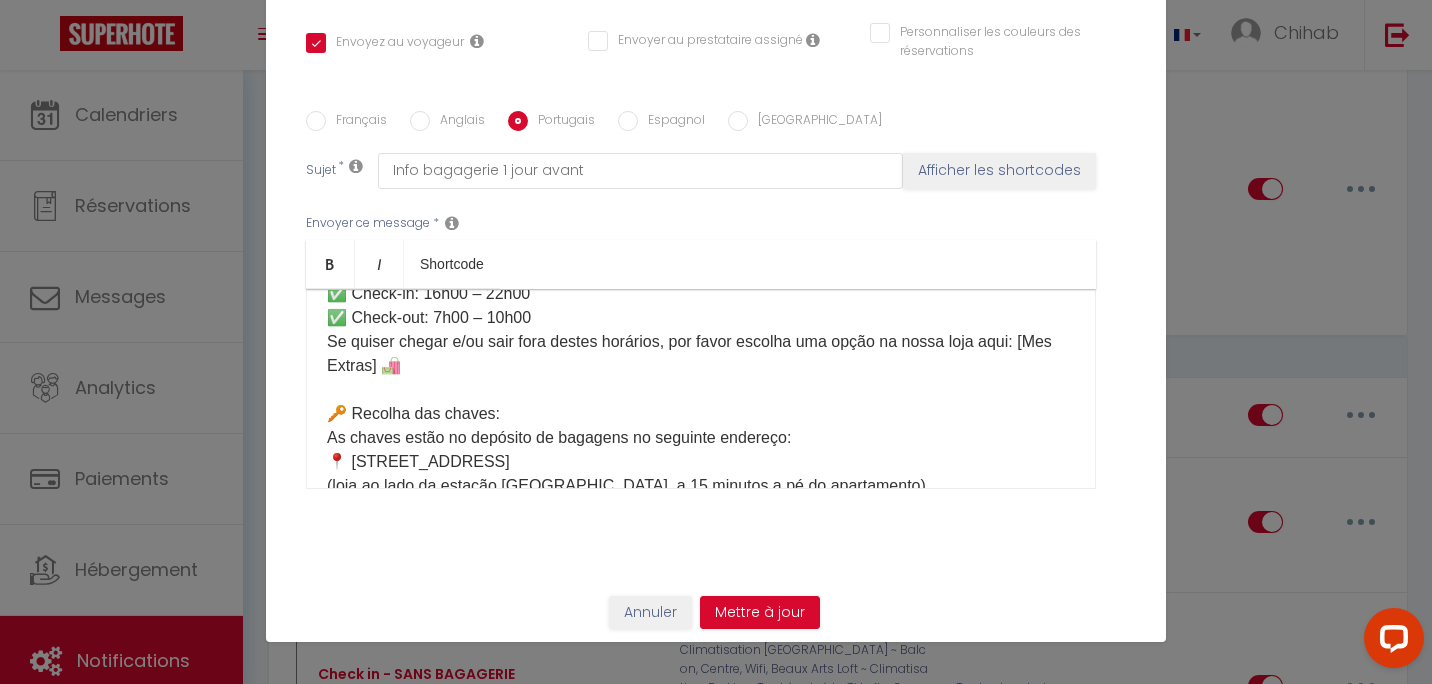 click on "Anglais" at bounding box center [457, 122] 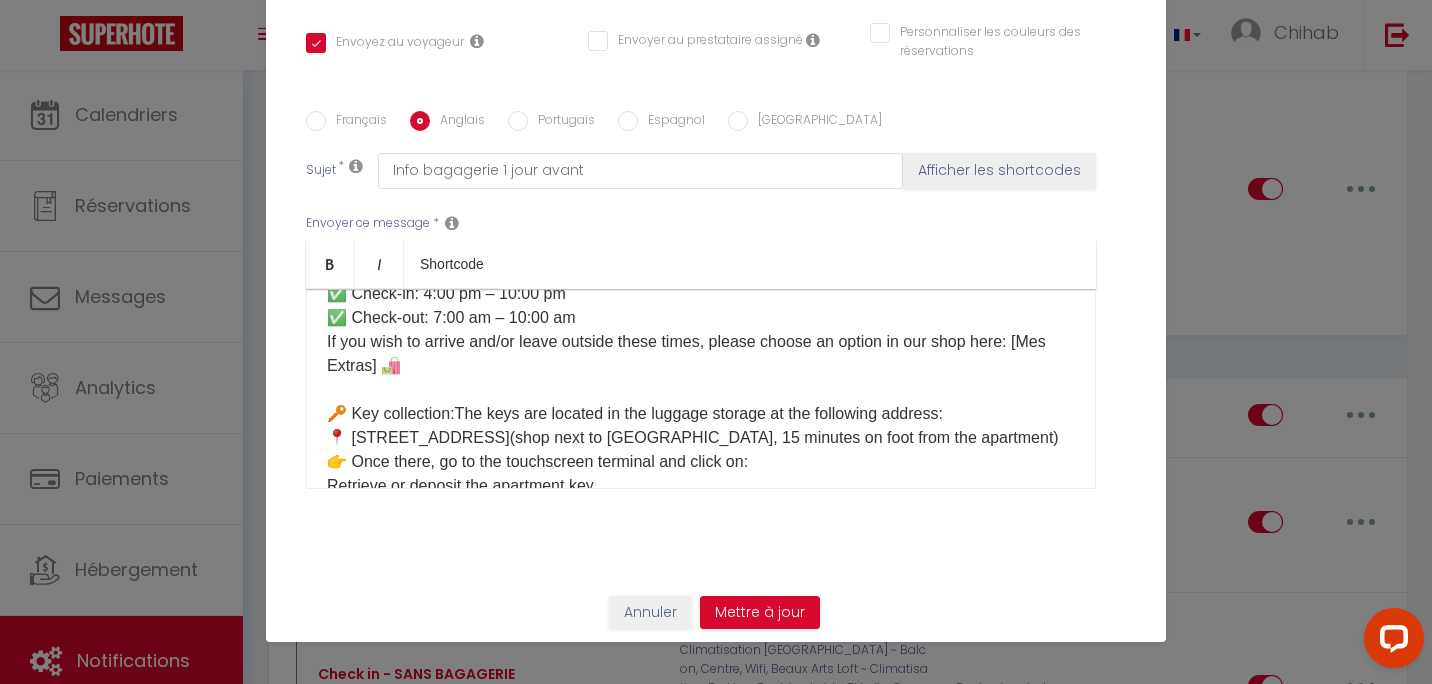click on "Français" at bounding box center (356, 122) 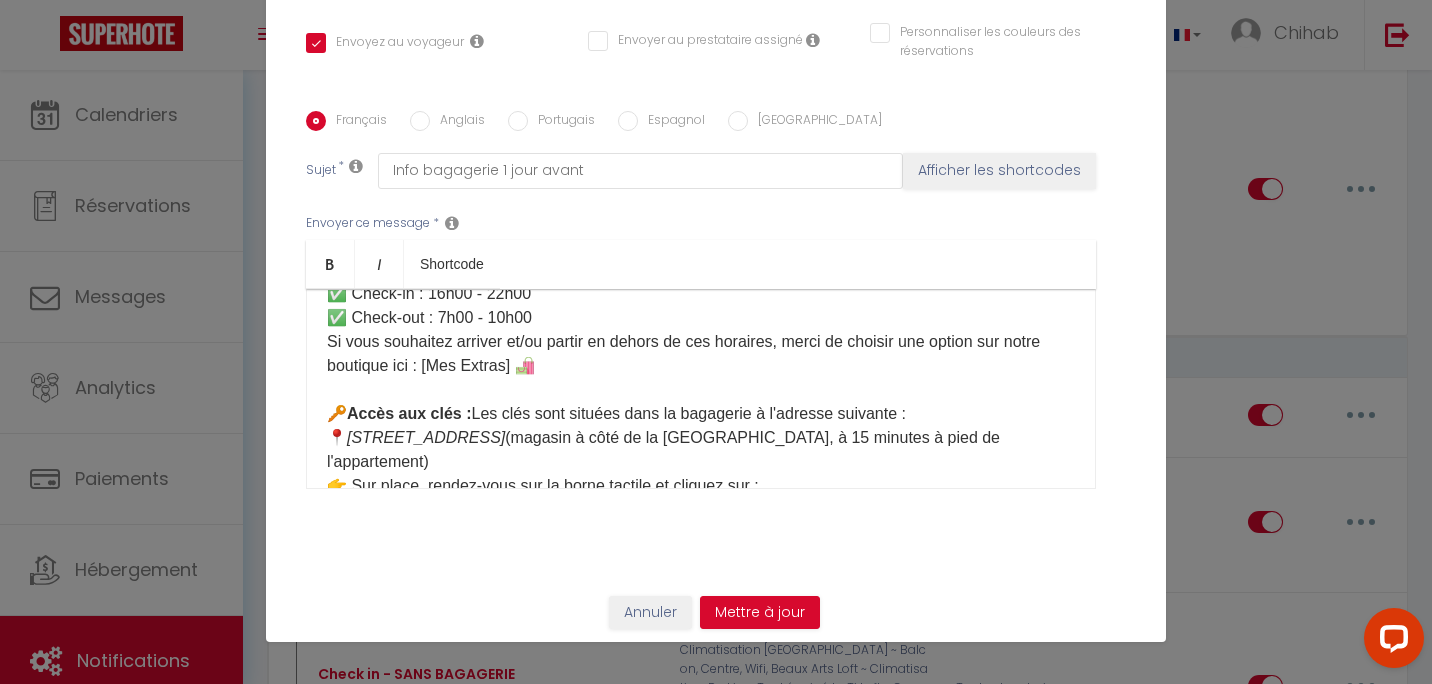 click on "Anglais" at bounding box center (457, 122) 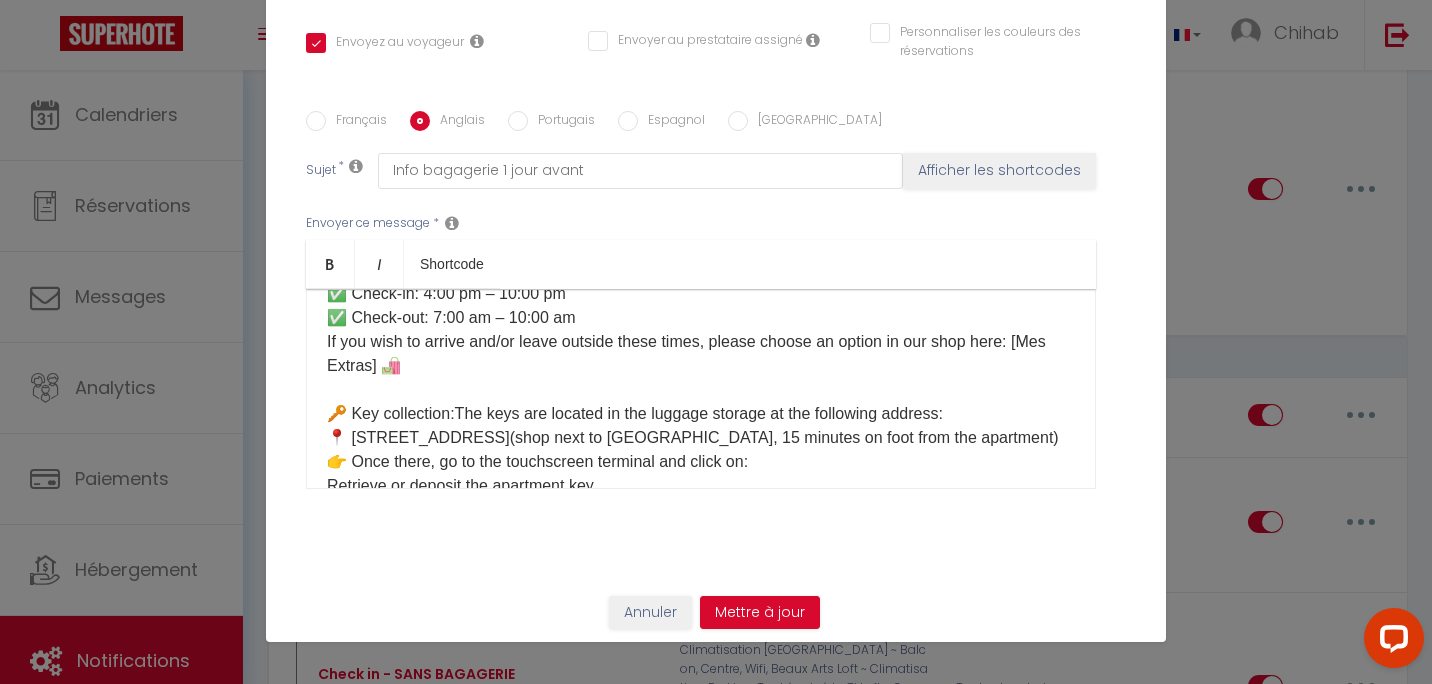 click on "Français     Anglais     Portugais     Espagnol     [GEOGRAPHIC_DATA]" at bounding box center [716, 122] 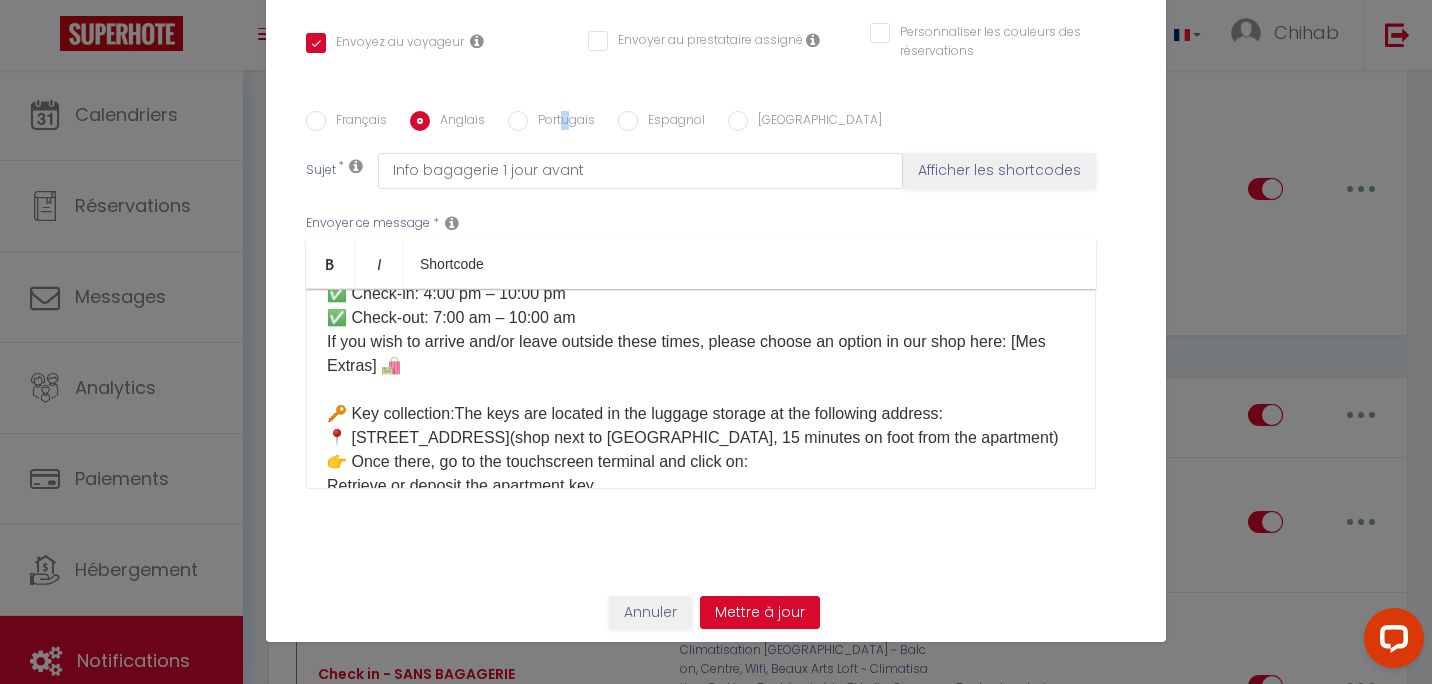 click on "Portugais" at bounding box center (561, 122) 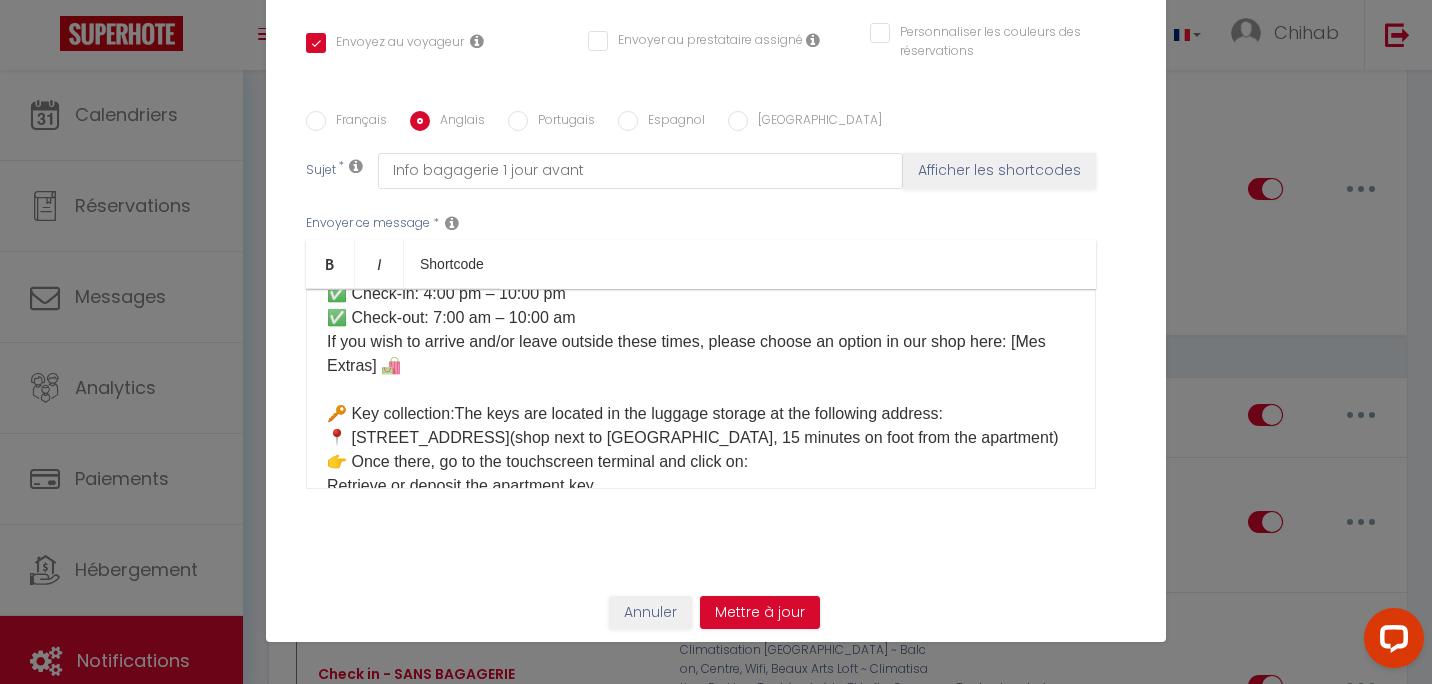 drag, startPoint x: 554, startPoint y: 120, endPoint x: 541, endPoint y: 117, distance: 13.341664 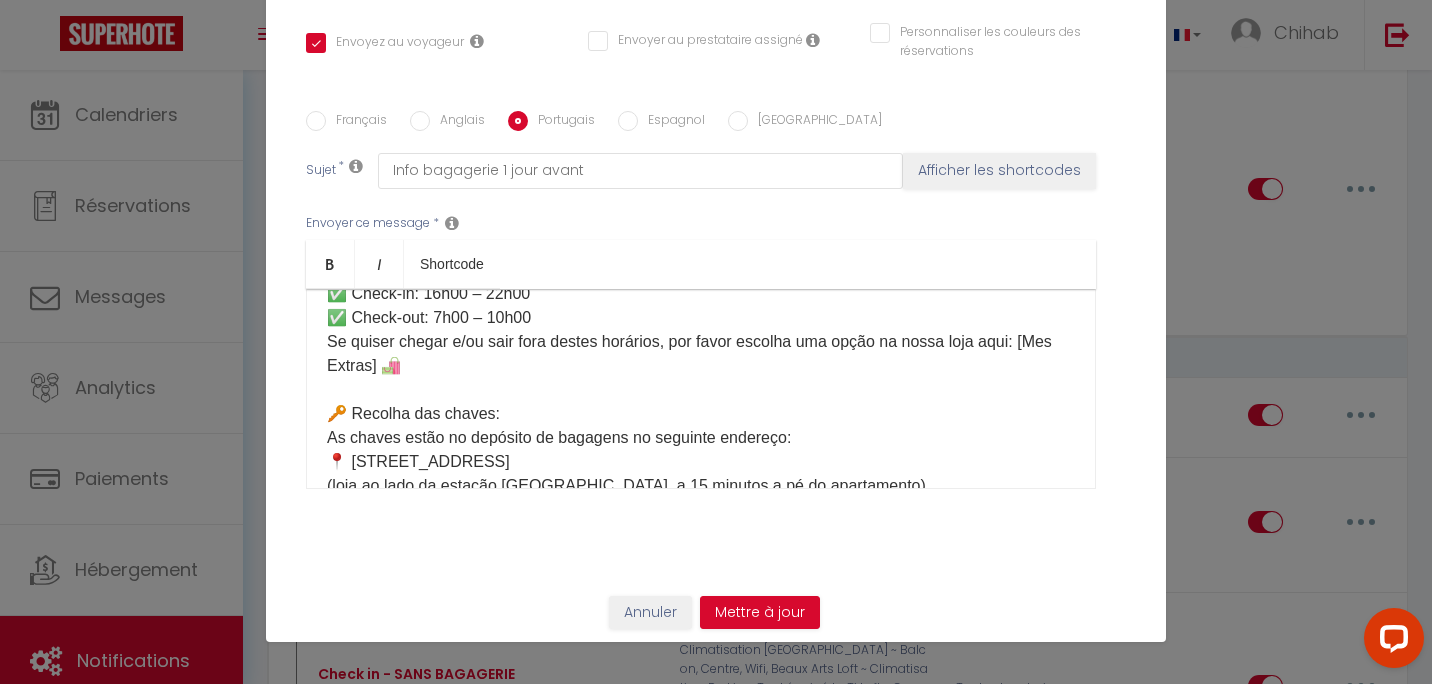 scroll, scrollTop: 200, scrollLeft: 0, axis: vertical 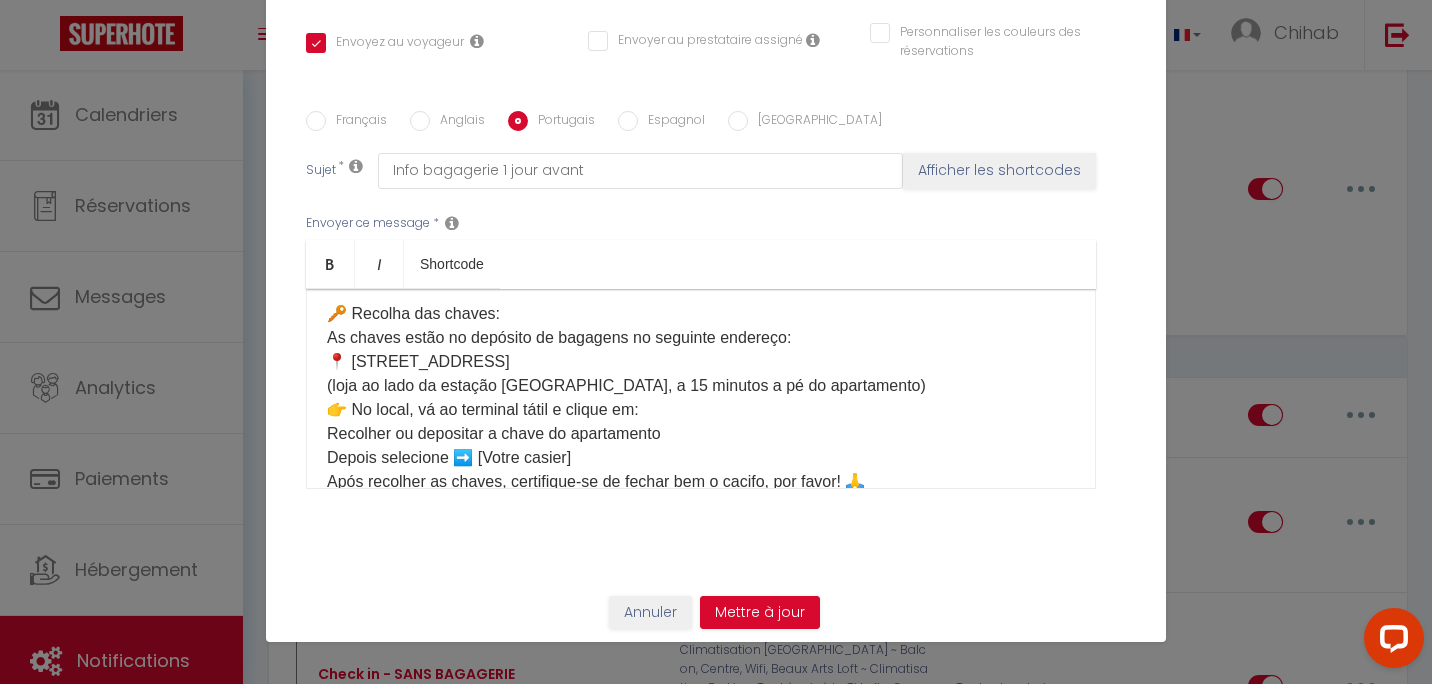 click on "Anglais" at bounding box center [457, 122] 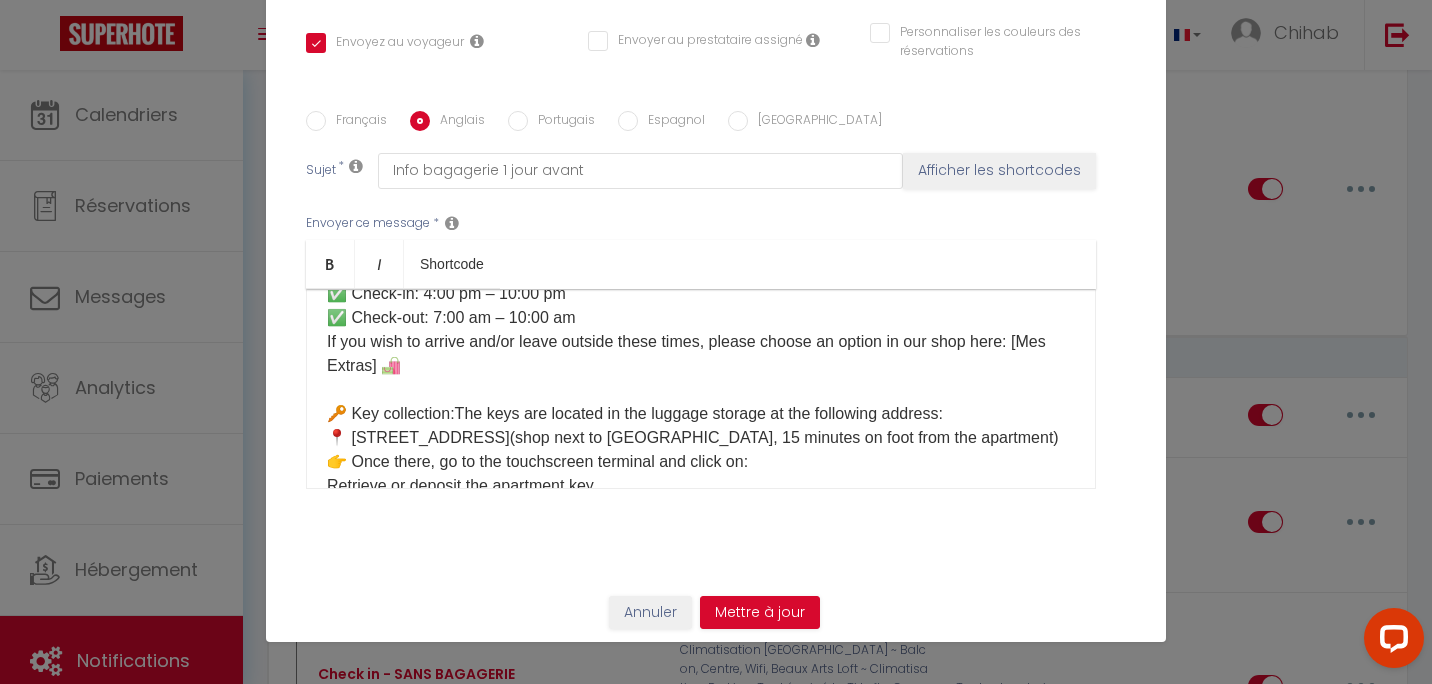 scroll, scrollTop: 200, scrollLeft: 0, axis: vertical 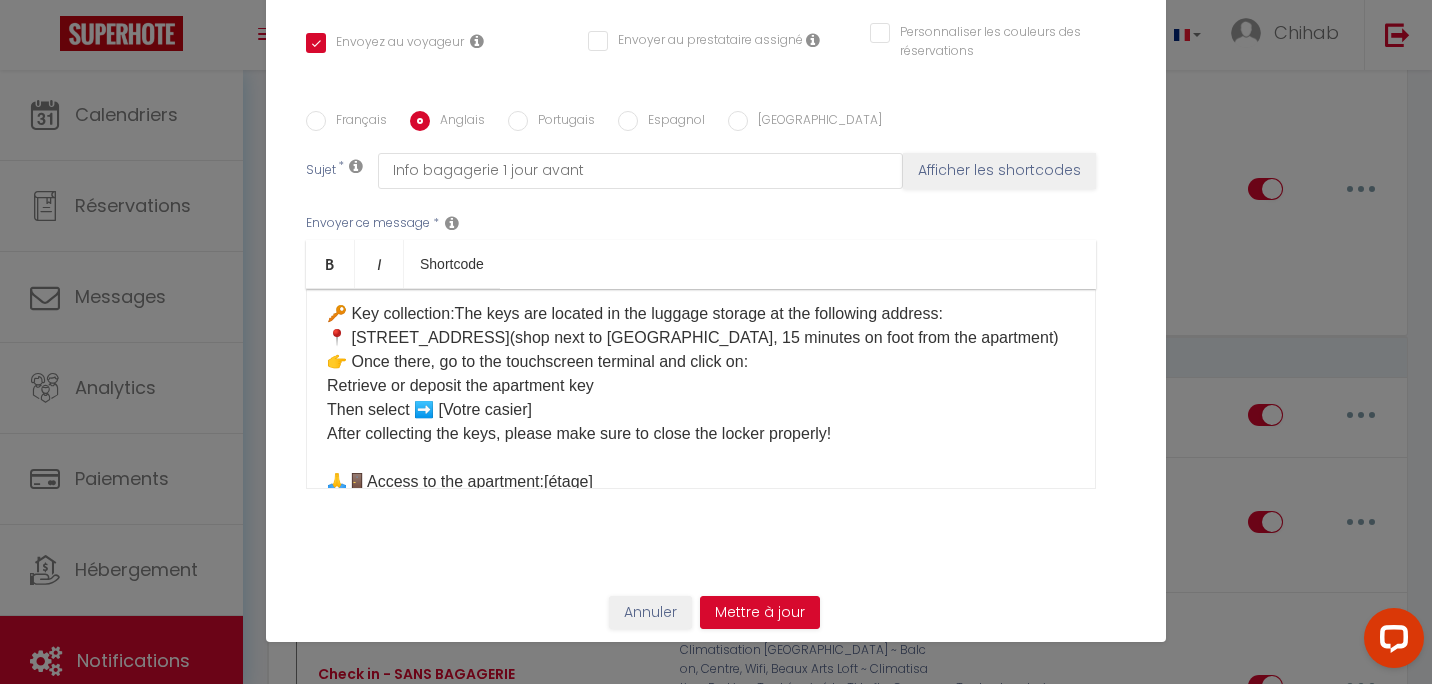 click on "Portugais" at bounding box center [561, 122] 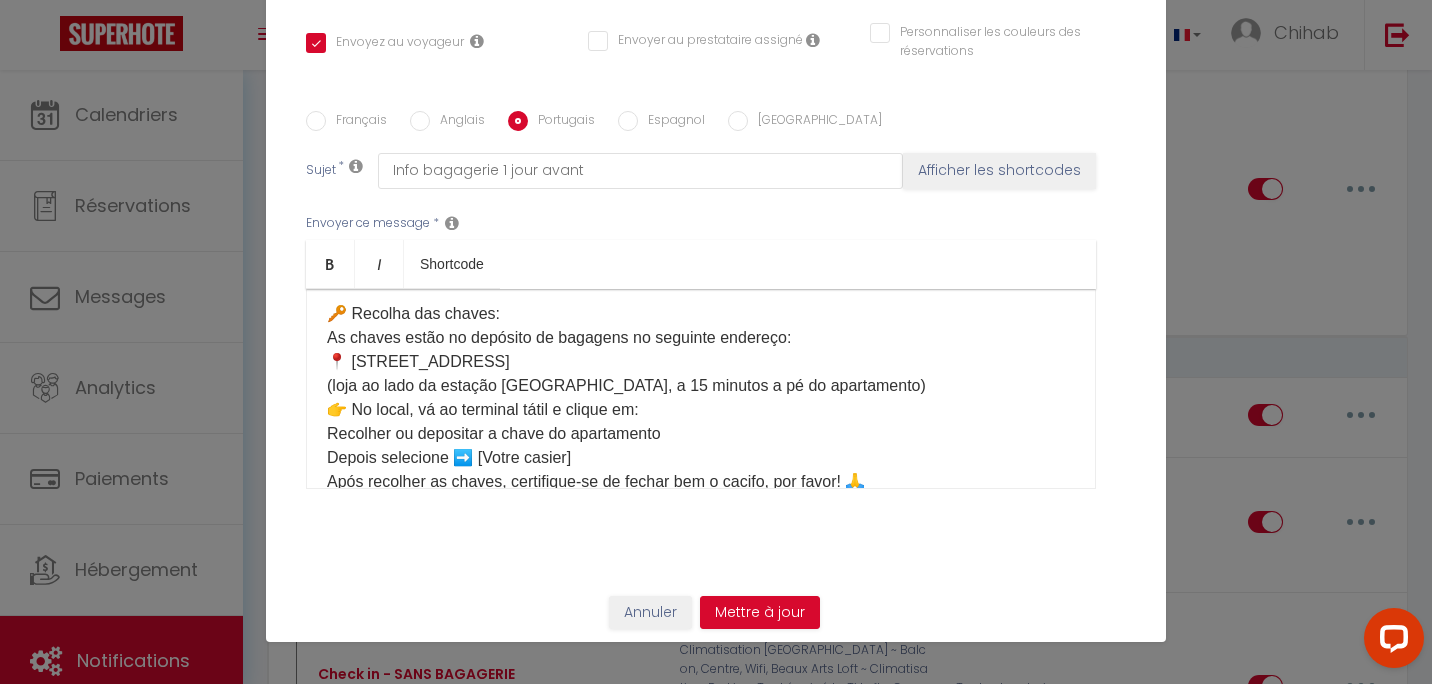 click on "Français     Anglais     Portugais     Espagnol     Italien   Sujet   *     Info bagagerie 1 jour avant   Afficher les shortcodes   Envoyer ce message   *     Bold Italic Shortcode Rich text editor Olá ☀️ Aqui estão as informações para aceder ao apartamento: ⏰ Horários: ✅ Check-in: 16h00 – 22h00 ✅ Check-out: 7h00 – 10h00 Se quiser chegar e/ou sair fora destes horários, por favor escolha uma opção na nossa loja aqui: [Mes Extras] 🛍️ 🔑 Recolha das chaves: As chaves estão no depósito de bagagens no seguinte endereço: 📍 [STREET_ADDRESS] (loja ao lado da [GEOGRAPHIC_DATA], a 15 minutos a pé do apartamento) 👉 No local, vá ao terminal tátil e clique em: Recolher ou depositar a chave do apartamento Depois selecione ➡️ [Votre casier] Após recolher as chaves, certifique-se de fechar bem o cacifo, por favor! 🙏 🚪 Acesso ao apartamento: [étage] 📷 Fotografias do apartamento 🏢 Piso 🔑 Utilização das chaves 🔄 Saída: 🌐 Wifi:" at bounding box center (716, 312) 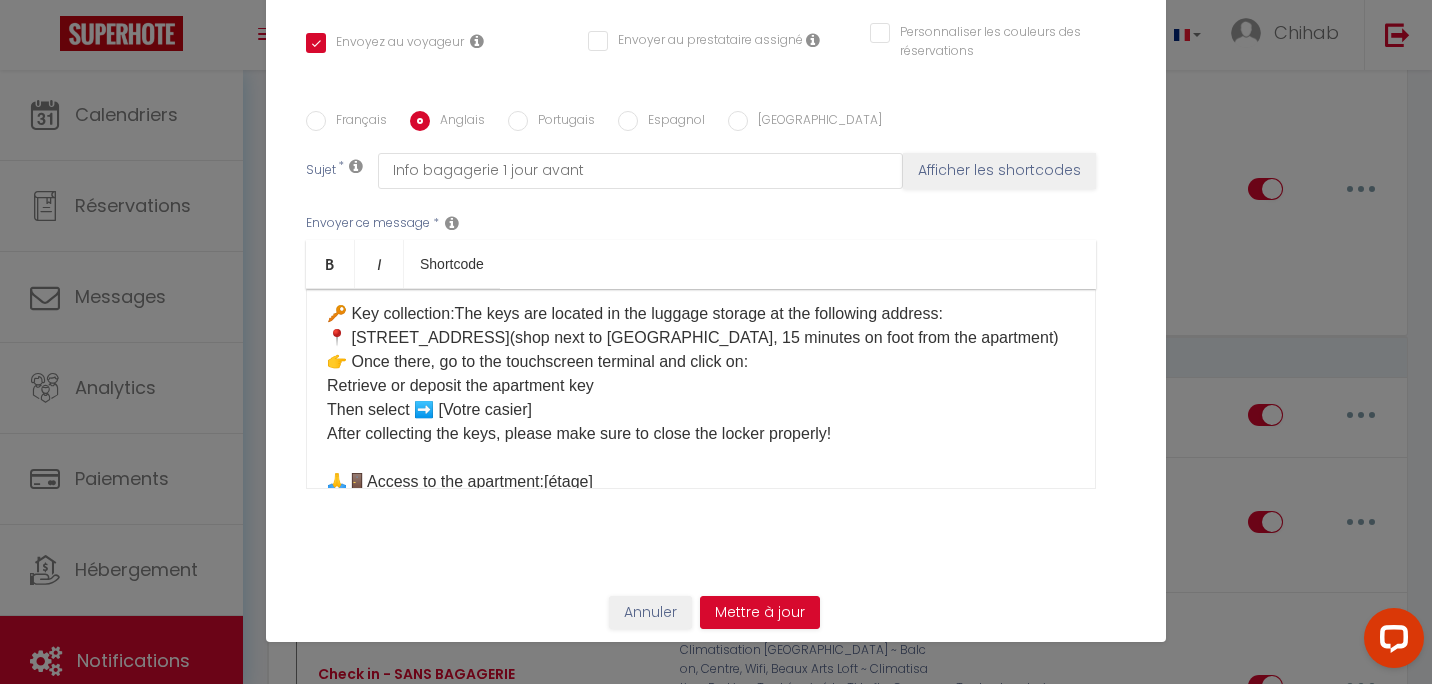 click on "Portugais" at bounding box center (561, 122) 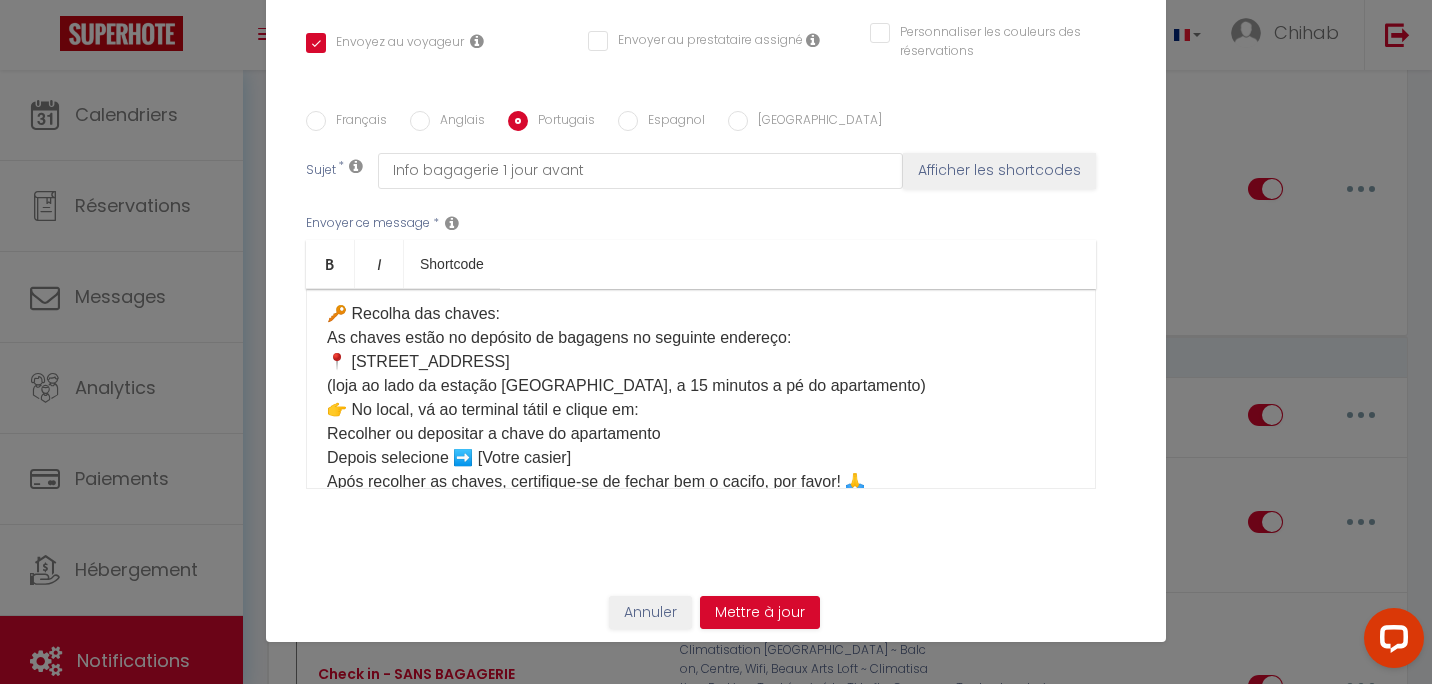 click on "Olá ☀️ Aqui estão as informações para aceder ao apartamento: ⏰ Horários: ✅ Check-in: 16h00 – 22h00 ✅ Check-out: 7h00 – 10h00 Se quiser chegar e/ou sair fora destes horários, por favor escolha uma opção na nossa loja aqui: [Mes Extras] 🛍️ 🔑 Recolha das chaves: As chaves estão no depósito de bagagens no seguinte endereço: 📍 [STREET_ADDRESS] (loja ao lado da estação [GEOGRAPHIC_DATA], a 15 minutos a pé do apartamento) 👉 No local, vá ao terminal tátil e clique em: Recolher ou depositar a chave do apartamento Depois selecione ➡️ [Votre casier] Após recolher as chaves, certifique-se de fechar bem o cacifo, por favor! 🙏 🚪 Acesso ao apartamento: [étage] Por favor consulte a página da reserva na secção “Como aceder ao alojamento” onde encontrará: 📷 Fotografias do apartamento 🏢 Piso 🔑 Utilização das chaves 🗑️ Localização dos caixotes do lixo 🔄 Saída: Pode deixar as chaves no mesmo cacifo e com o mesmo código da chegada." at bounding box center (701, 389) 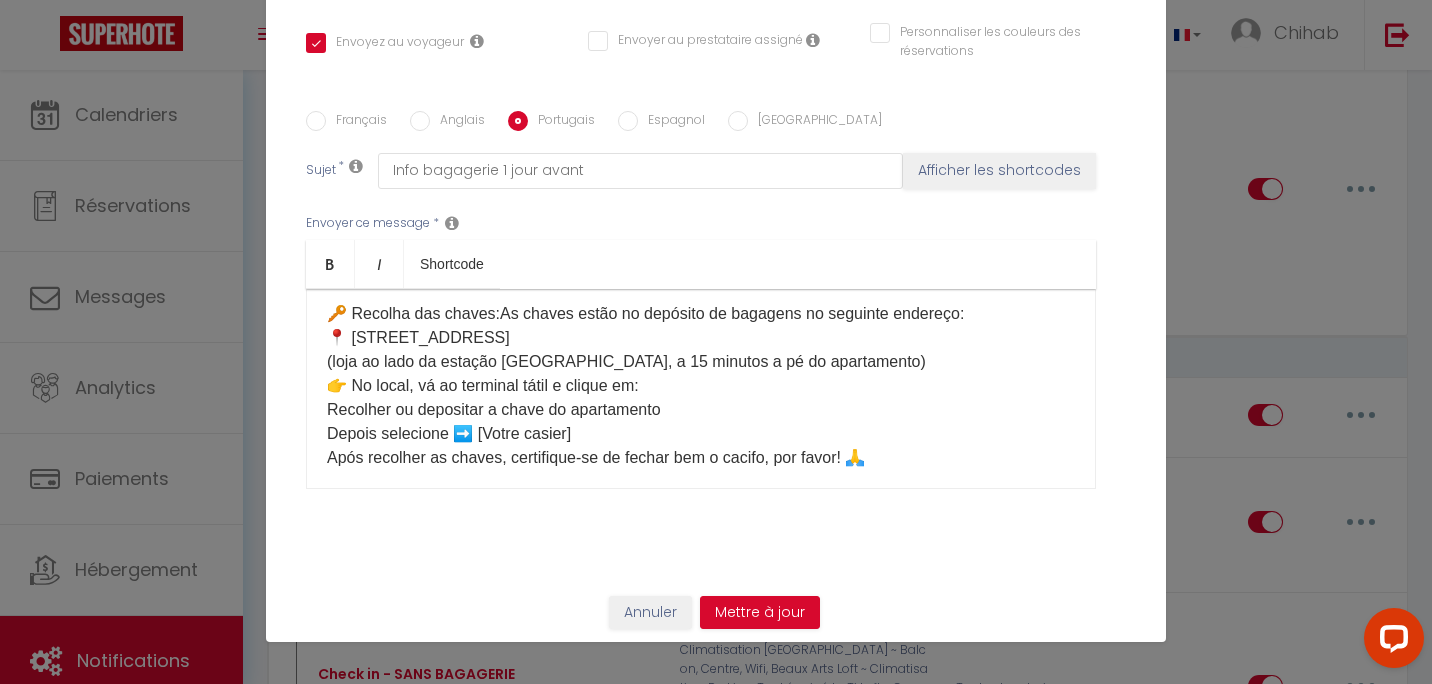 click on "Anglais" at bounding box center (457, 122) 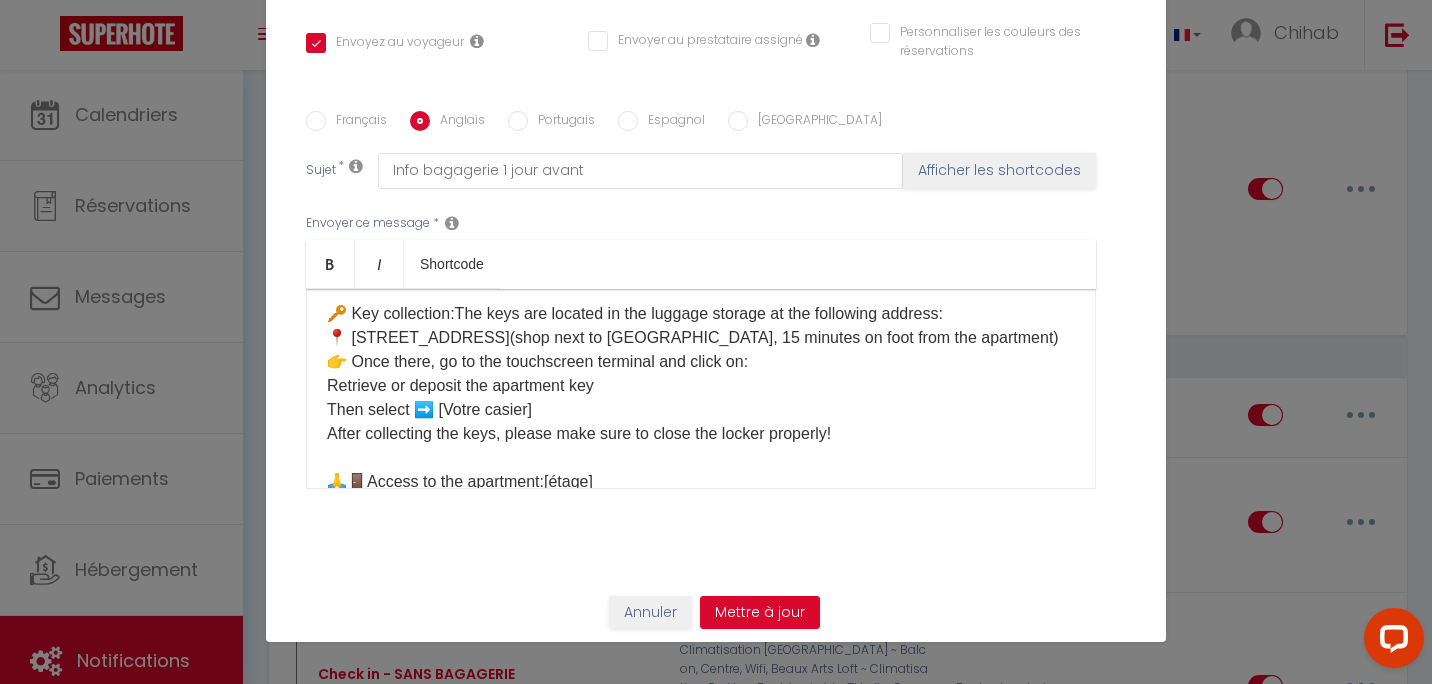 click on "Hello ☀️ Here is the information to access the apartment: ⏰ Hours: ✅ Check-in: 4:00 pm – 10:00 pm ✅ Check-out: 7:00 am – 10:00 am If you wish to arrive and/or leave outside these times, please choose an option in our shop here: [Mes Extras] 🛍️ 🔑 Key collection:The keys are located in the luggage storage at the following address: 📍 [STREET_ADDRESS](shop next to [GEOGRAPHIC_DATA], 15 minutes on foot from the apartment) 👉 Once there, go to the touchscreen terminal and click on: Retrieve or deposit the apartment key Then select ➡️ [Votre casier] After collecting the keys, please make sure to close the locker properly!  🙏🚪Access to the apartment:[étage] Please check the reservation page under the section “How to access the accommodation,” where you will find: 📷 Photos of the apartment 🏢 Floor 🔑 Use of the keys 🗑️ Location of the bins 🔄 Departure:You can drop the keys in the same locker and with the same code as upon arrival." at bounding box center [701, 578] 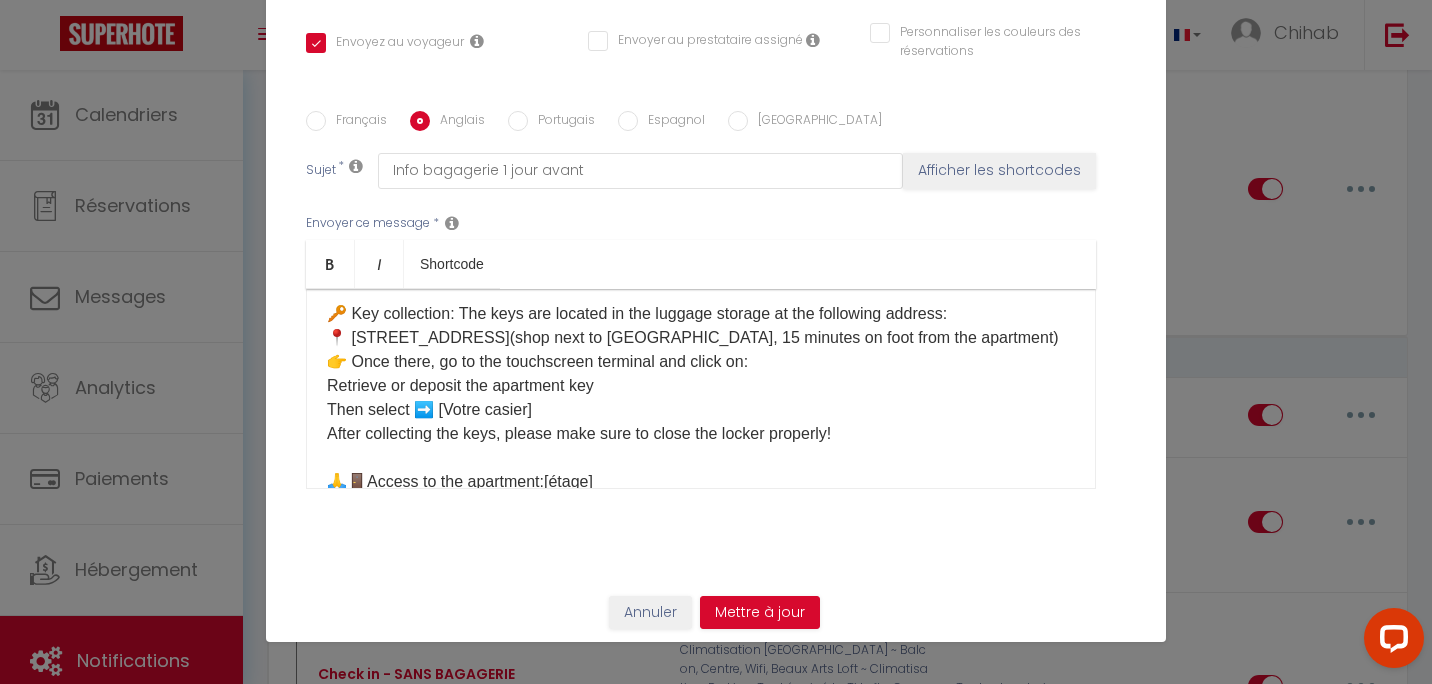 click on "Français" at bounding box center (356, 122) 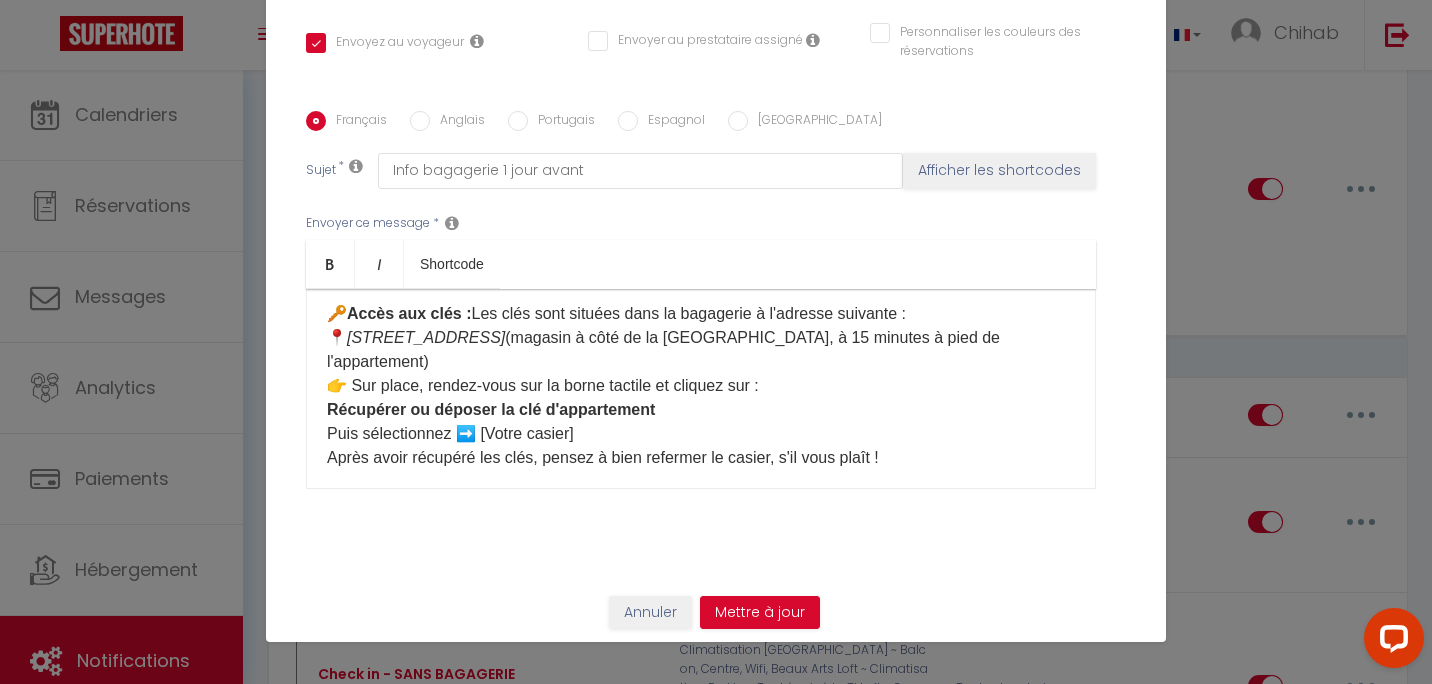 click on "Bonjour ☀️ Voici les informations pour accéder à l'appartement : ⏰ Horaires : ✅ Check-in : 16h00 - 22h00 ✅ Check-out : 7h00 - 10h00 Si vous souhaitez arriver et/ou partir en dehors de ces horaires, merci de choisir une option sur notre boutique ici : [Mes Extras] 🛍️ 🔑  Accès aux clés : Les clés sont situées dans la bagagerie à l'adresse suivante : 📍  [STREET_ADDRESS] (magasin à côté de la [GEOGRAPHIC_DATA], à 15 minutes à pied de l'appartement) 👉 Sur place, rendez-vous sur la borne tactile et cliquez sur : Récupérer ou déposer la clé d'appartement Puis sélectionnez ➡️ [Votre casier] Après avoir récupéré les clés, pensez à bien refermer le casier, s'il vous plaît !  🙏🚪  Accès à l'appartement : [étage] Merci de consulter la page de réservation dans la catégorie  "Comment accéder au logement"  où vous trouverez : 📷 Photos de l'appartement 🏢 Étage 🔑 Utilisation des clés 🗑️ Emplacement des poubelles 🔄  Départ :" at bounding box center (701, 602) 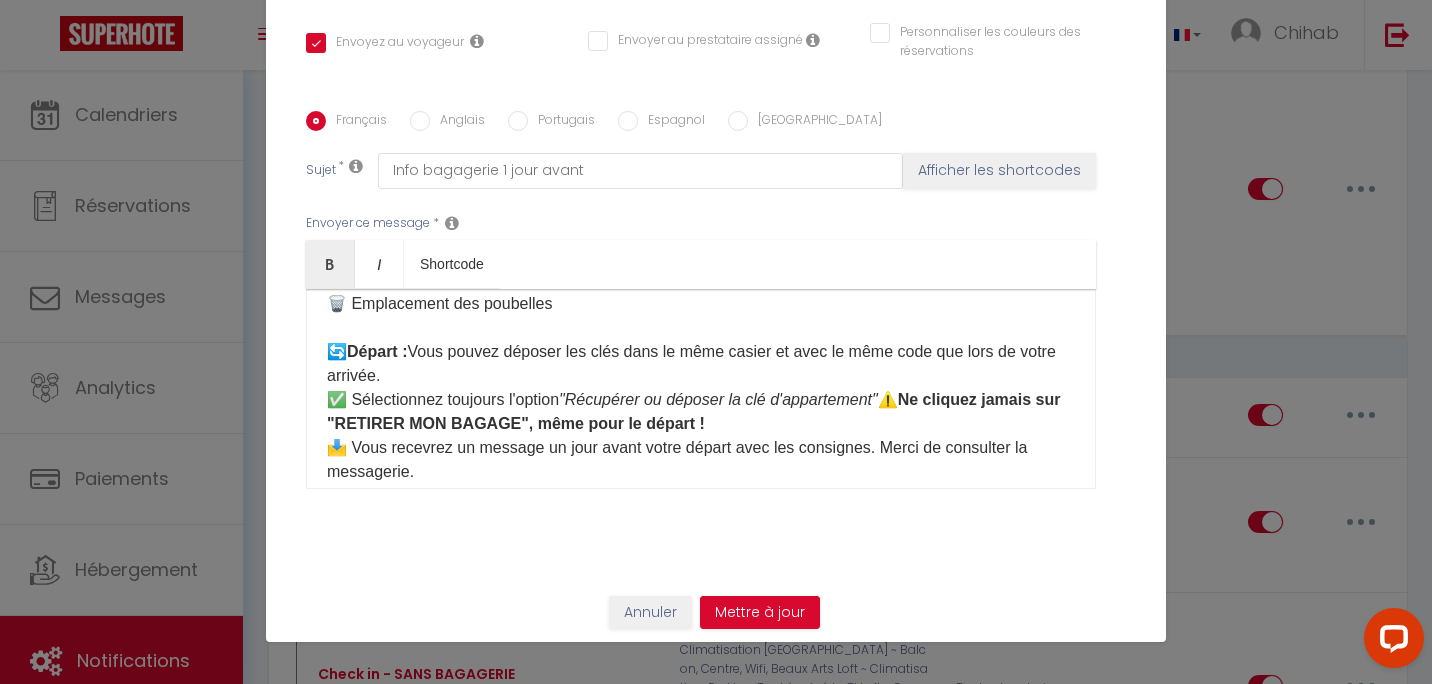 scroll, scrollTop: 600, scrollLeft: 0, axis: vertical 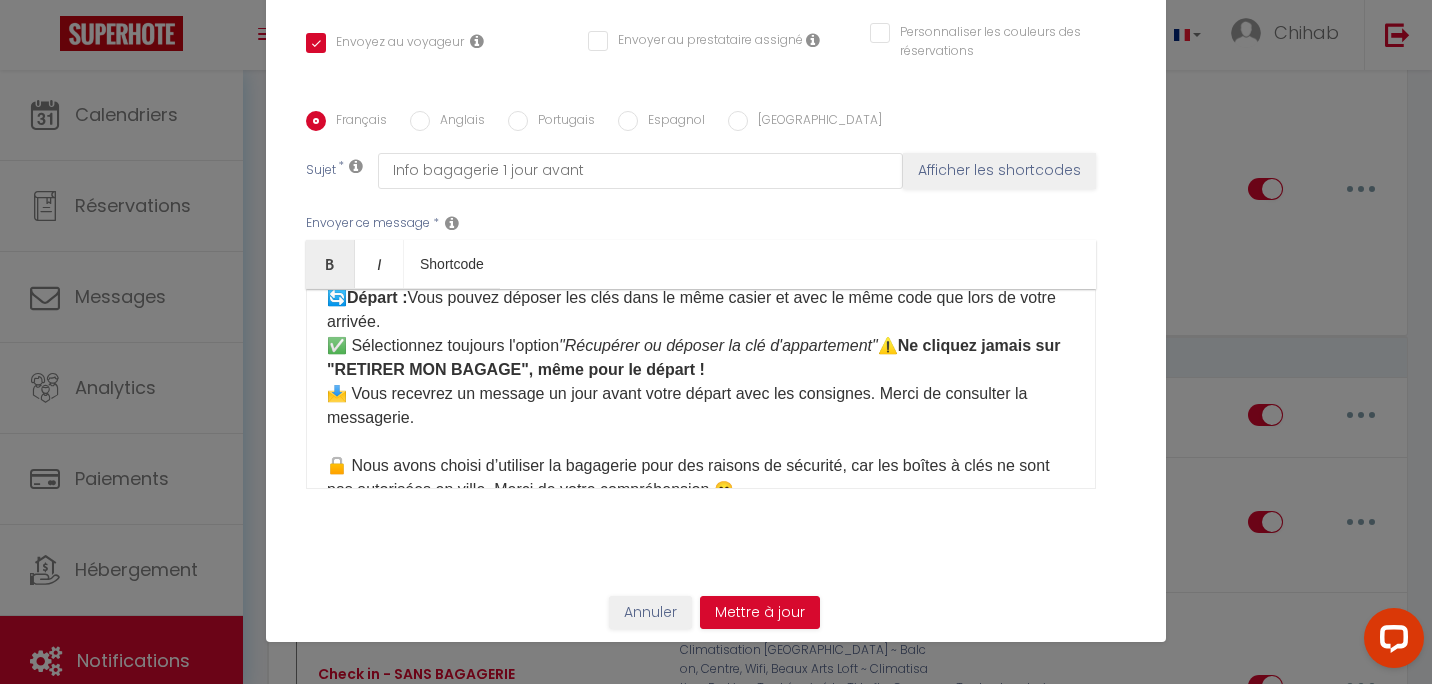 click on "Bonjour ☀️ Voici les informations pour accéder à l'appartement : ⏰ Horaires : ✅ Check-in : 16h00 - 22h00 ✅ Check-out : 7h00 - 10h00 Si vous souhaitez arriver et/ou partir en dehors de ces horaires, merci de choisir une option sur notre boutique ici : [Mes Extras] 🛍️ 🔑  Accès aux clés :  Les clés sont situées dans la bagagerie à l'adresse suivante : 📍  [STREET_ADDRESS] (magasin à côté de la [GEOGRAPHIC_DATA], à 15 minutes à pied de l'appartement) 👉 Sur place, rendez-vous sur la borne tactile et cliquez sur : Récupérer ou déposer la clé d'appartement Puis sélectionnez ➡️ [Votre casier] Après avoir récupéré les clés, pensez à bien refermer le casier, s'il vous plaît !  🙏🚪  Accès à l'appartement : [étage] Merci de consulter la page de réservation dans la catégorie  "Comment accéder au logement"  où vous trouverez : 📷 Photos de l'appartement 🏢 Étage 🔑 Utilisation des clés 🗑️ Emplacement des poubelles 🔄  ⚠️" at bounding box center [701, 202] 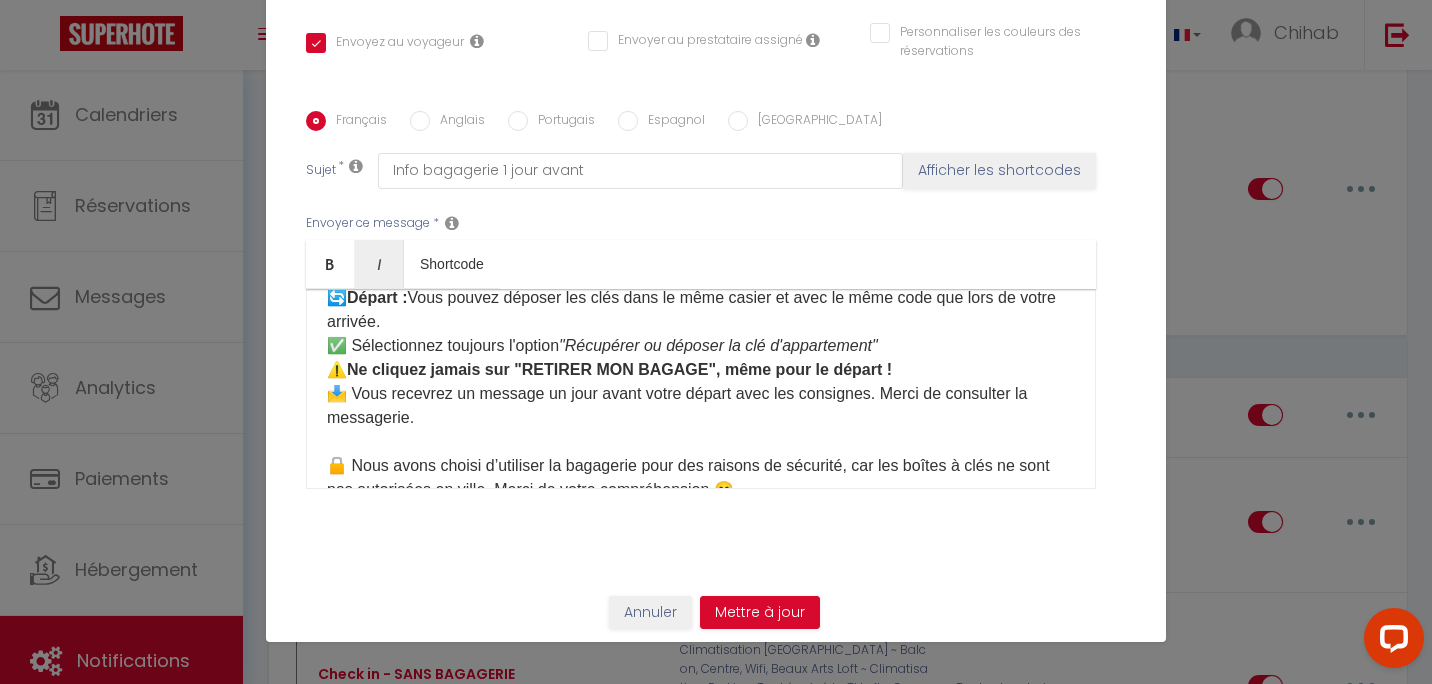 click on "Anglais" at bounding box center [457, 122] 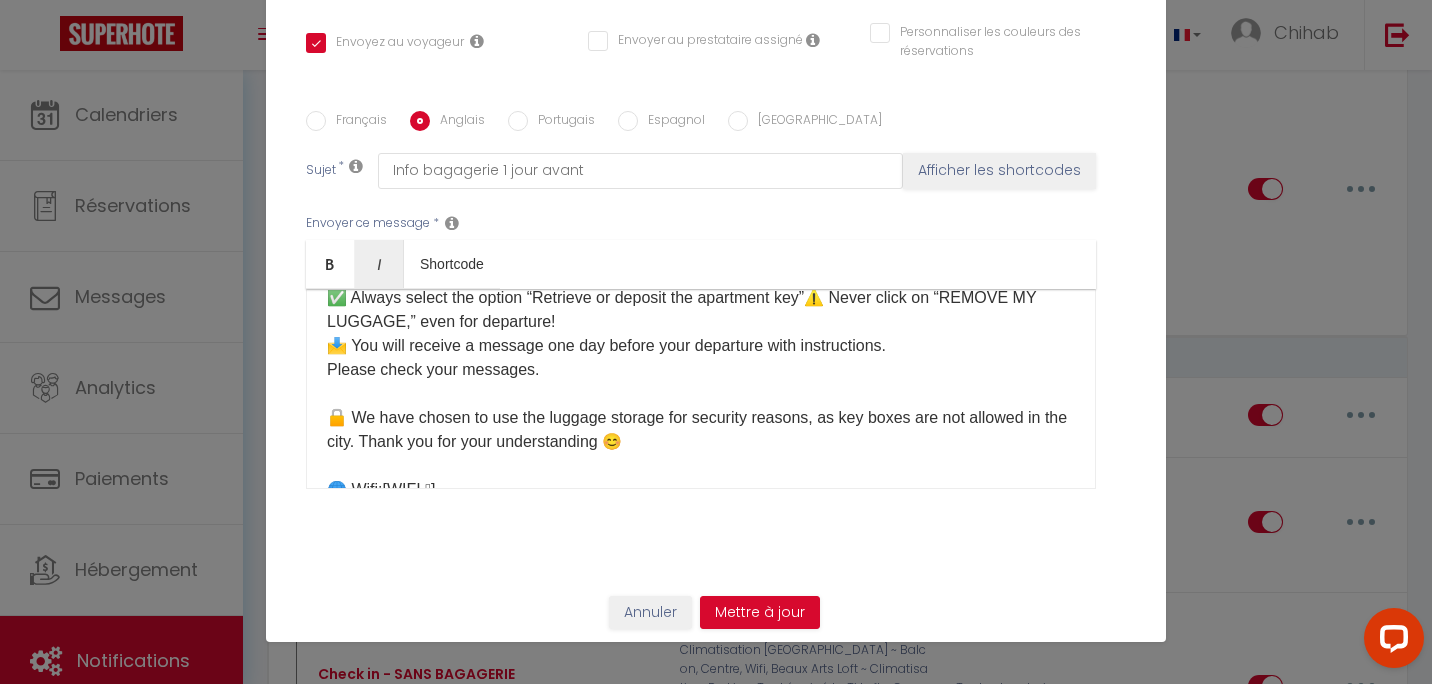 scroll, scrollTop: 500, scrollLeft: 0, axis: vertical 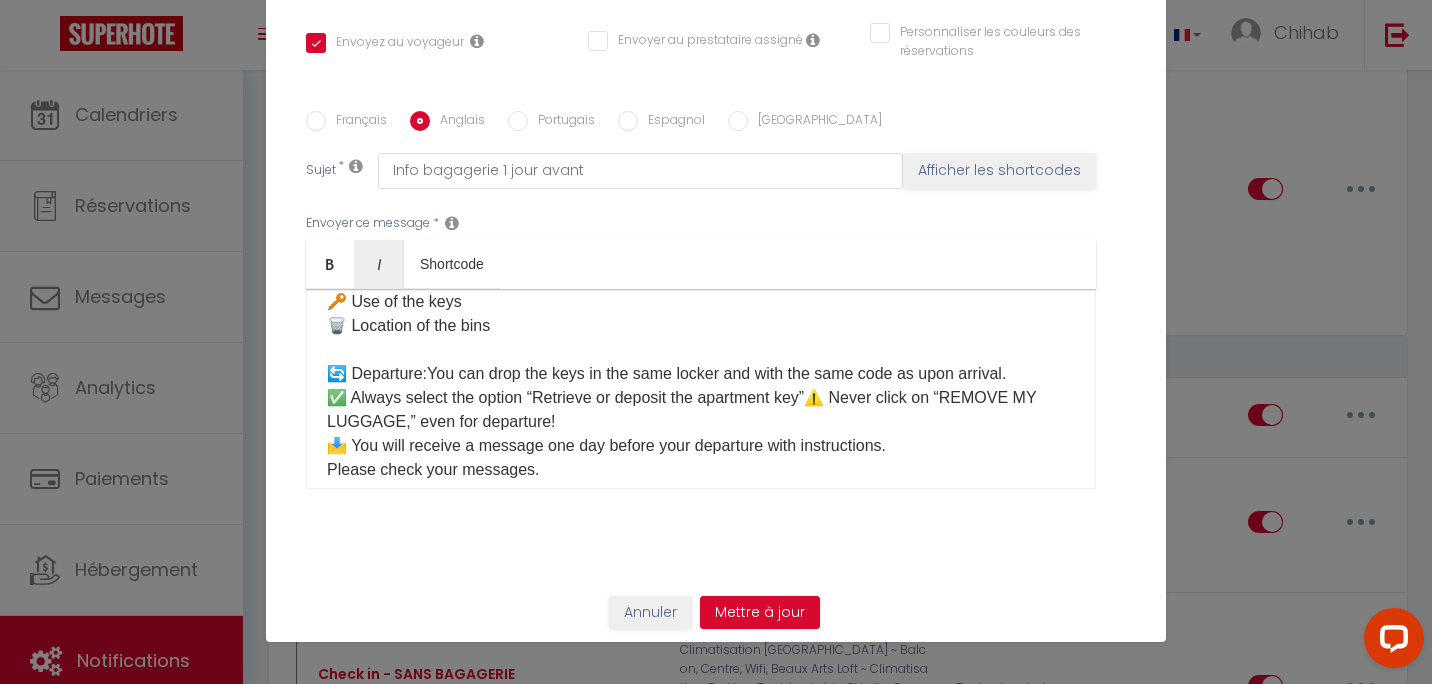 click on "Hello ☀️ Here is the information to access the apartment: ⏰ Hours: ✅ Check-in: 4:00 pm – 10:00 pm ✅ Check-out: 7:00 am – 10:00 am If you wish to arrive and/or leave outside these times, please choose an option in our shop here: [Mes Extras] 🛍️ 🔑 Key collection: The keys are located in the luggage storage at the following address: 📍 [STREET_ADDRESS](shop next to [GEOGRAPHIC_DATA], 15 minutes on foot from the apartment) 👉 Once there, go to the touchscreen terminal and click on: Retrieve or deposit the apartment key Then select ➡️ [Votre casier] After collecting the keys, please make sure to close the locker properly!  🙏🚪Access to the apartment:[étage] Please check the reservation page under the section “How to access the accommodation,” where you will find: 📷 Photos of the apartment 🏢 Floor 🔑 Use of the keys 🗑️ Location of the bins 🔄 Departure:You can drop the keys in the same locker and with the same code as upon arrival." at bounding box center (701, 278) 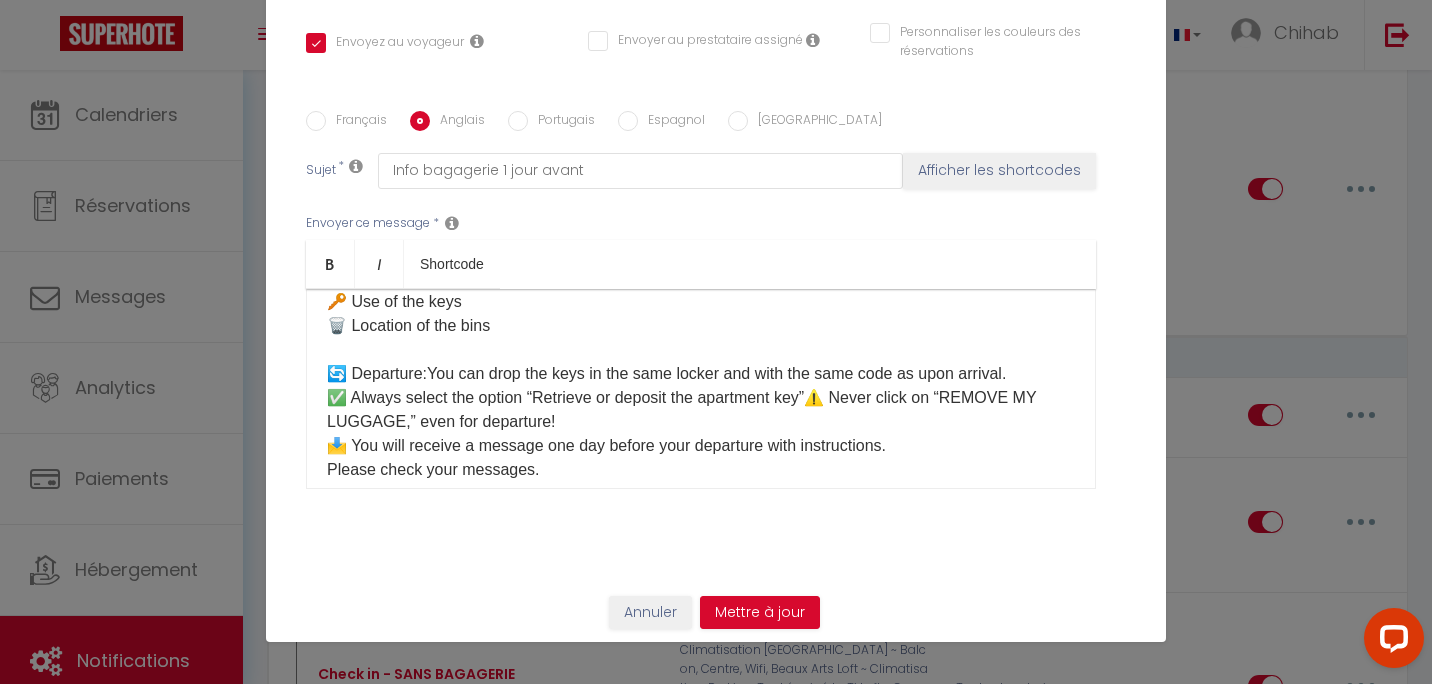 click on "Hello ☀️ Here is the information to access the apartment: ⏰ Hours: ✅ Check-in: 4:00 pm – 10:00 pm ✅ Check-out: 7:00 am – 10:00 am If you wish to arrive and/or leave outside these times, please choose an option in our shop here: [Mes Extras] 🛍️ 🔑 Key collection: The keys are located in the luggage storage at the following address: 📍 [STREET_ADDRESS](shop next to [GEOGRAPHIC_DATA], 15 minutes on foot from the apartment) 👉 Once there, go to the touchscreen terminal and click on: Retrieve or deposit the apartment key Then select ➡️ [Votre casier] After collecting the keys, please make sure to close the locker properly!  🙏🚪Access to the apartment:[étage] Please check the reservation page under the section “How to access the accommodation,” where you will find: 📷 Photos of the apartment 🏢 Floor 🔑 Use of the keys 🗑️ Location of the bins 🔄 Departure:You can drop the keys in the same locker and with the same code as upon arrival." at bounding box center (701, 278) 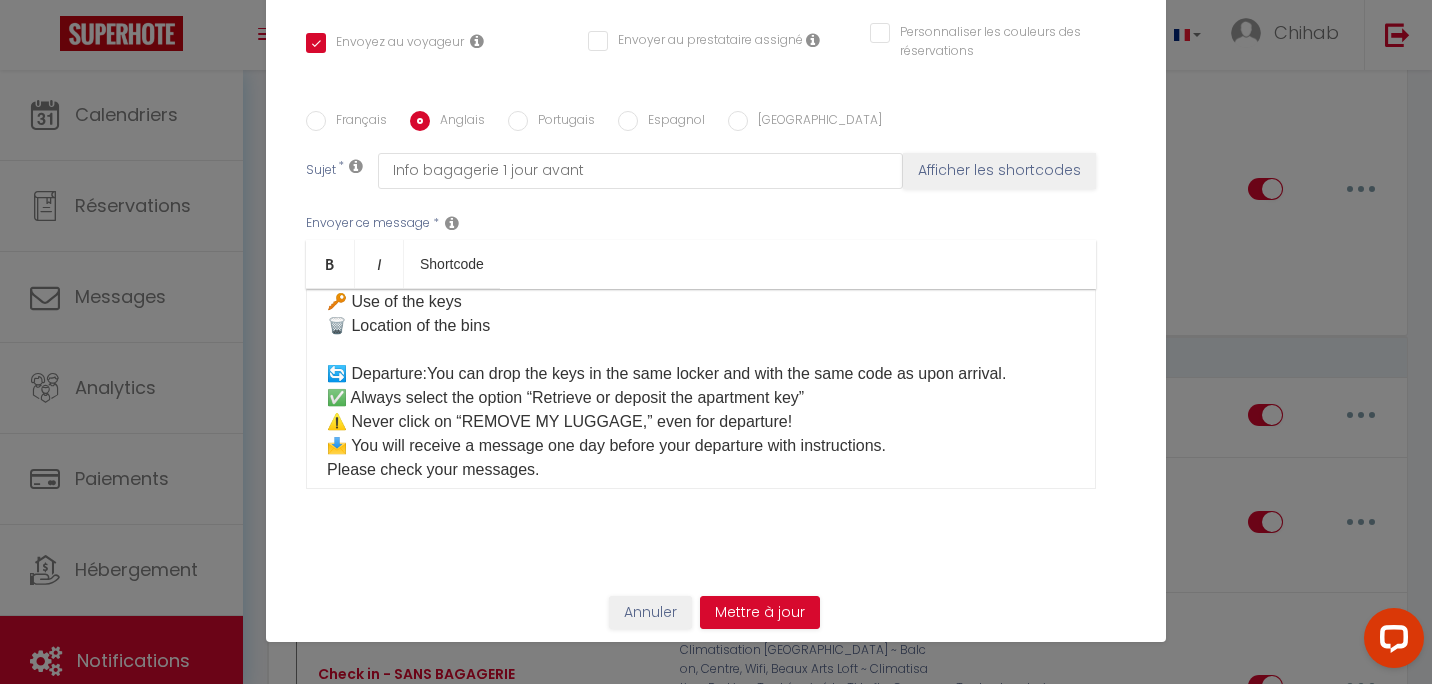click on "Portugais" at bounding box center (561, 122) 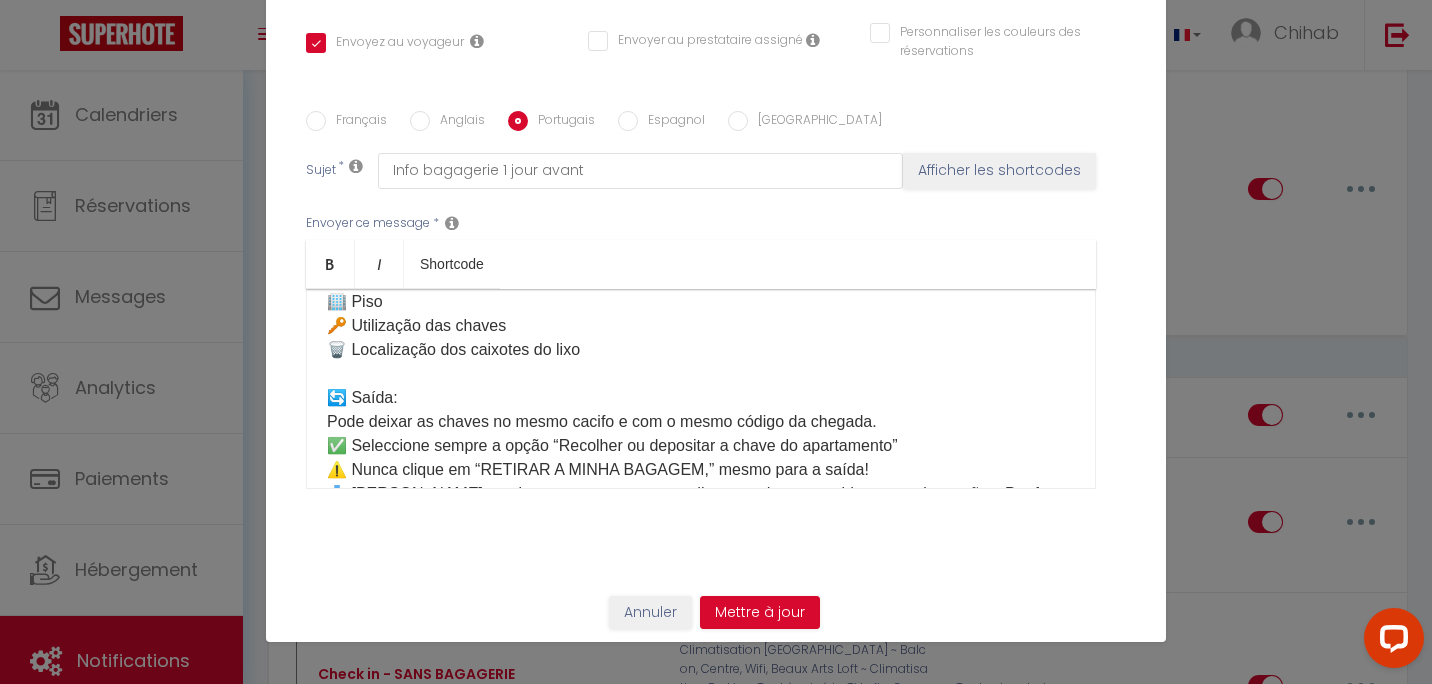 scroll, scrollTop: 600, scrollLeft: 0, axis: vertical 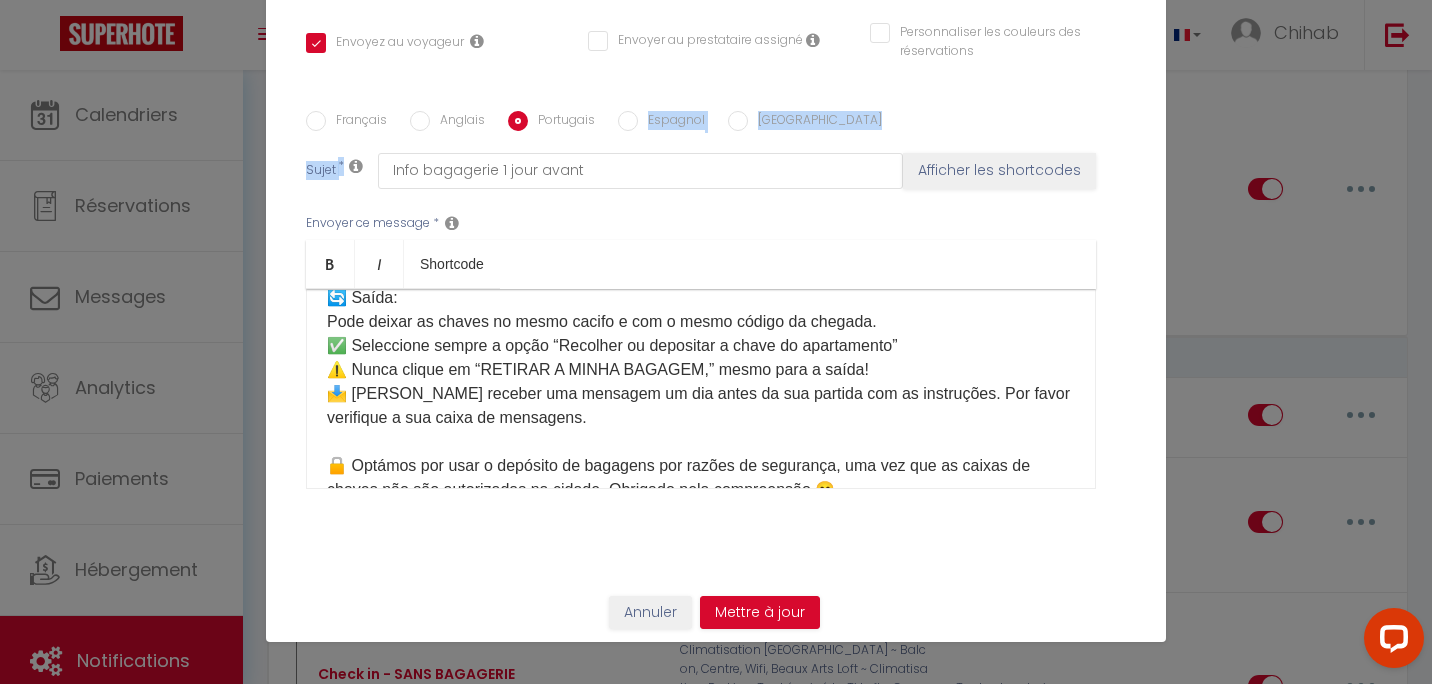 click on "Français     Anglais     Portugais     Espagnol     Italien   Sujet   *     Info bagagerie 1 jour avant   Afficher les shortcodes   Envoyer ce message   *     Bold Italic Shortcode Rich text editor Olá ☀️ Aqui estão as informações para aceder ao apartamento: ⏰ Horários: ✅ Check-in: 16h00 – 22h00 ✅ Check-out: 7h00 – 10h00 Se quiser chegar e/ou sair fora destes horários, por favor escolha uma opção na nossa loja aqui: [Mes Extras] 🛍️ 🔑 Recolha das chaves: As chaves estão no depósito de bagagens no seguinte endereço: 📍 [STREET_ADDRESS] (loja ao lado da [GEOGRAPHIC_DATA], a 15 minutos a pé do apartamento) 👉 No local, vá ao terminal tátil e clique em: Recolher ou depositar a chave do apartamento Depois selecione ➡️ [Votre casier] Após recolher as chaves, certifique-se de fechar bem o cacifo, por favor! 🙏 🚪 Acesso ao apartamento: [étage] 📷 Fotografias do apartamento 🏢 Piso 🔑 Utilização das chaves 🔄 Saída: 🌐 Wifi:" at bounding box center [716, 312] 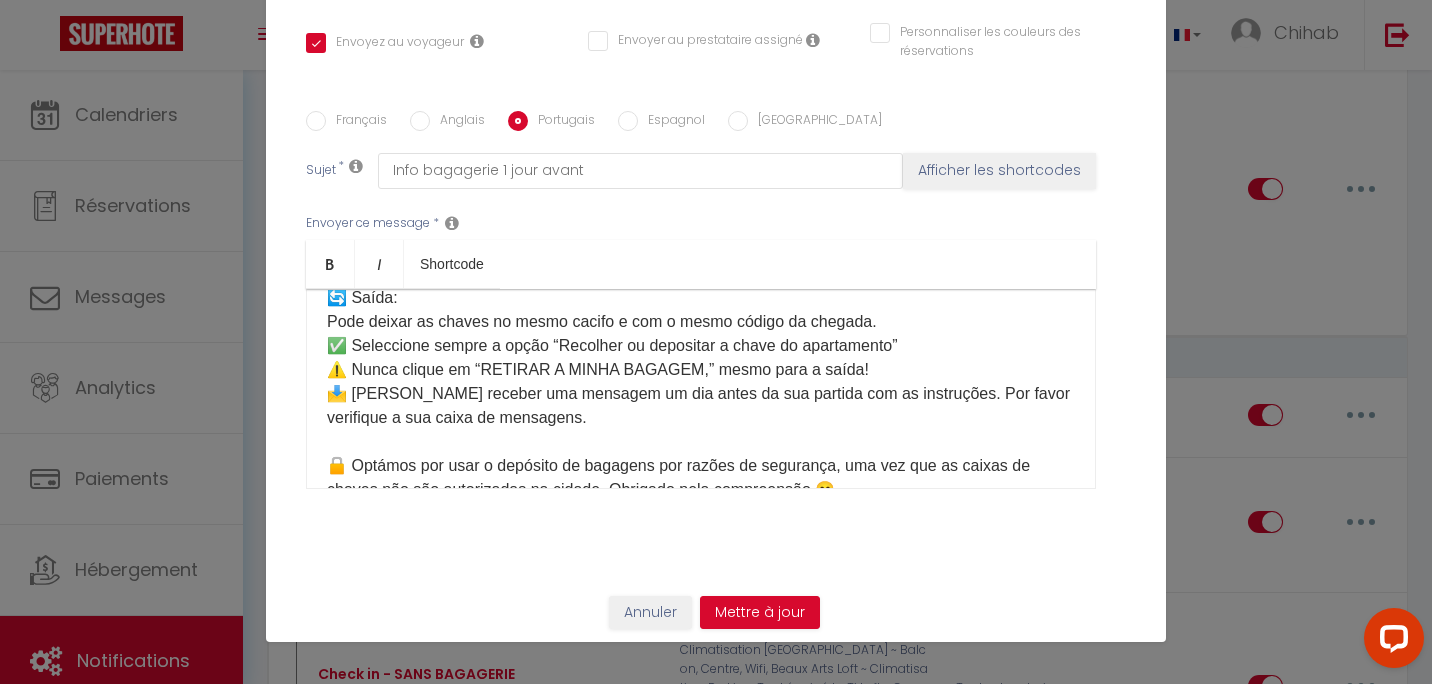 click on "Français     Anglais     Portugais     Espagnol     Italien   Sujet   *     Info bagagerie 1 jour avant   Afficher les shortcodes   Envoyer ce message   *     Bold Italic Shortcode Rich text editor Olá ☀️ Aqui estão as informações para aceder ao apartamento: ⏰ Horários: ✅ Check-in: 16h00 – 22h00 ✅ Check-out: 7h00 – 10h00 Se quiser chegar e/ou sair fora destes horários, por favor escolha uma opção na nossa loja aqui: [Mes Extras] 🛍️ 🔑 Recolha das chaves: As chaves estão no depósito de bagagens no seguinte endereço: 📍 [STREET_ADDRESS] (loja ao lado da [GEOGRAPHIC_DATA], a 15 minutos a pé do apartamento) 👉 No local, vá ao terminal tátil e clique em: Recolher ou depositar a chave do apartamento Depois selecione ➡️ [Votre casier] Após recolher as chaves, certifique-se de fechar bem o cacifo, por favor! 🙏 🚪 Acesso ao apartamento: [étage] 📷 Fotografias do apartamento 🏢 Piso 🔑 Utilização das chaves 🔄 Saída: 🌐 Wifi:" at bounding box center [716, 312] 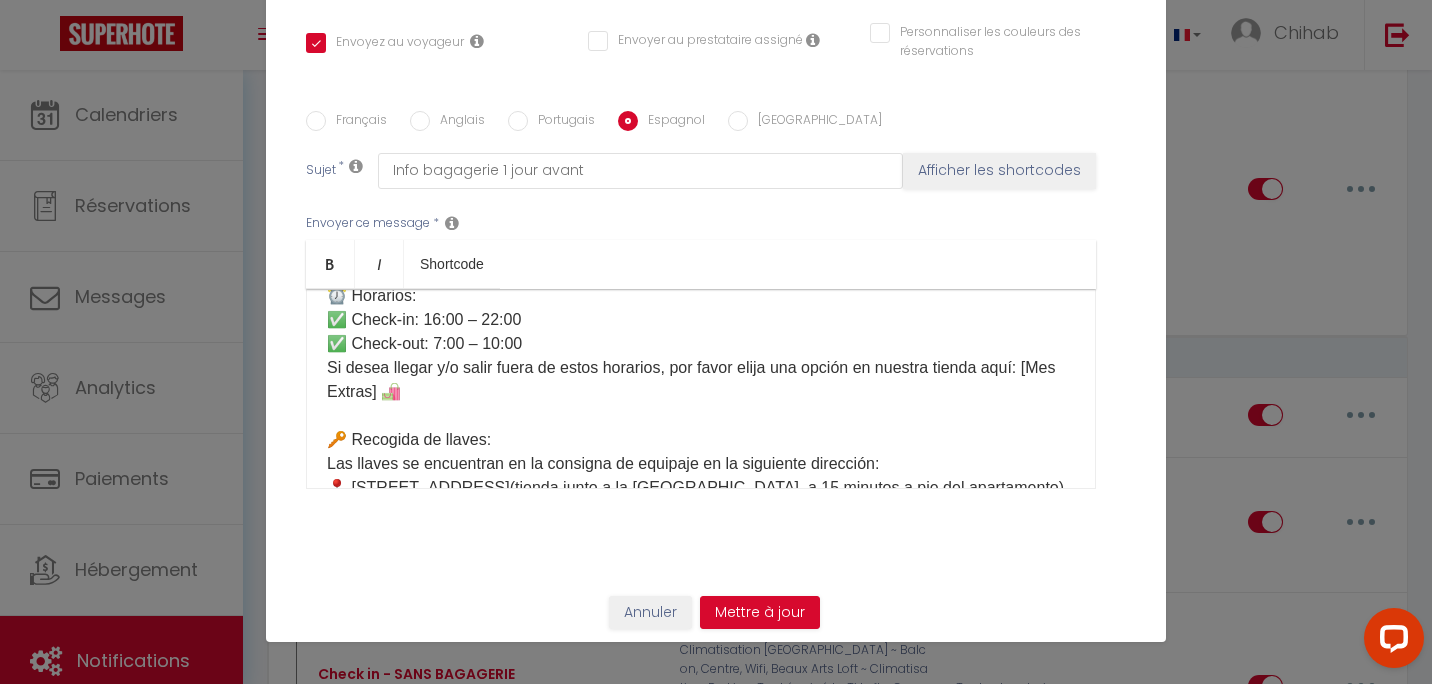 scroll, scrollTop: 0, scrollLeft: 0, axis: both 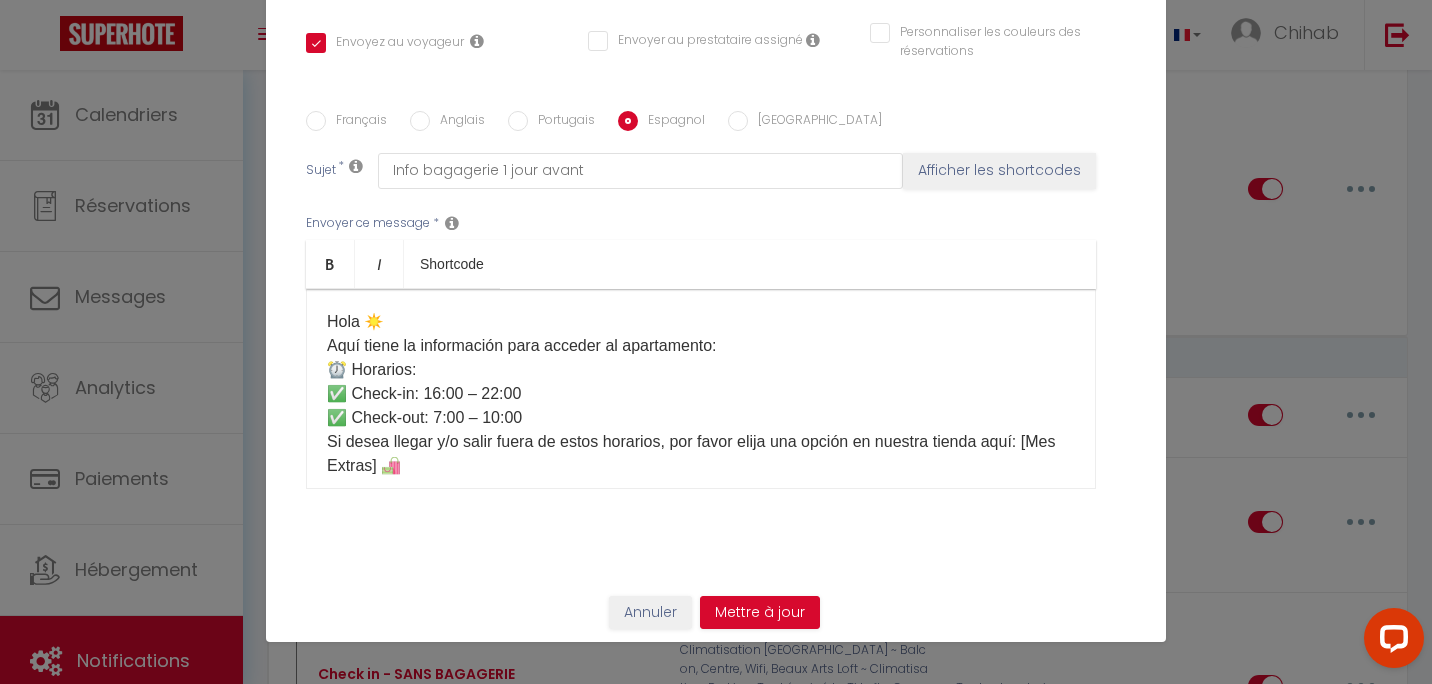 click on "Français     Anglais     Portugais     Espagnol     Italien   Sujet   *     Info bagagerie 1 jour avant   Afficher les shortcodes   Envoyer ce message   *     Bold Italic Shortcode Rich text editor Hola ☀️ Aquí tiene la información para acceder al apartamento: ⏰ Horarios: ✅ Check-in: 16:00 – 22:00 ✅ Check-out: 7:00 – 10:00 Si desea llegar y/o salir fuera de estos horarios, por favor elija una opción en nuestra tienda aquí: [Mes Extras] 🛍️ 🔑 Recogida de llaves: Las llaves se encuentran en la consigna de equipaje en la siguiente dirección: 📍 [STREET_ADDRESS](tienda junto a la [GEOGRAPHIC_DATA], a 15 minutos a pie del apartamento) 👉 Una vez allí, diríjase al terminal táctil y haga clic en:Recoger o depositar la llave del apartamentoLuego seleccione  📷 Fotos del apartamento 🏢 Planta 🔑 Uso de las llaves 🗑️ Ubicación de los cubos de basura 🔄 Salida:Puede dejar las llaves en la misma taquilla y con el mismo código que a su llegada." at bounding box center [716, 312] 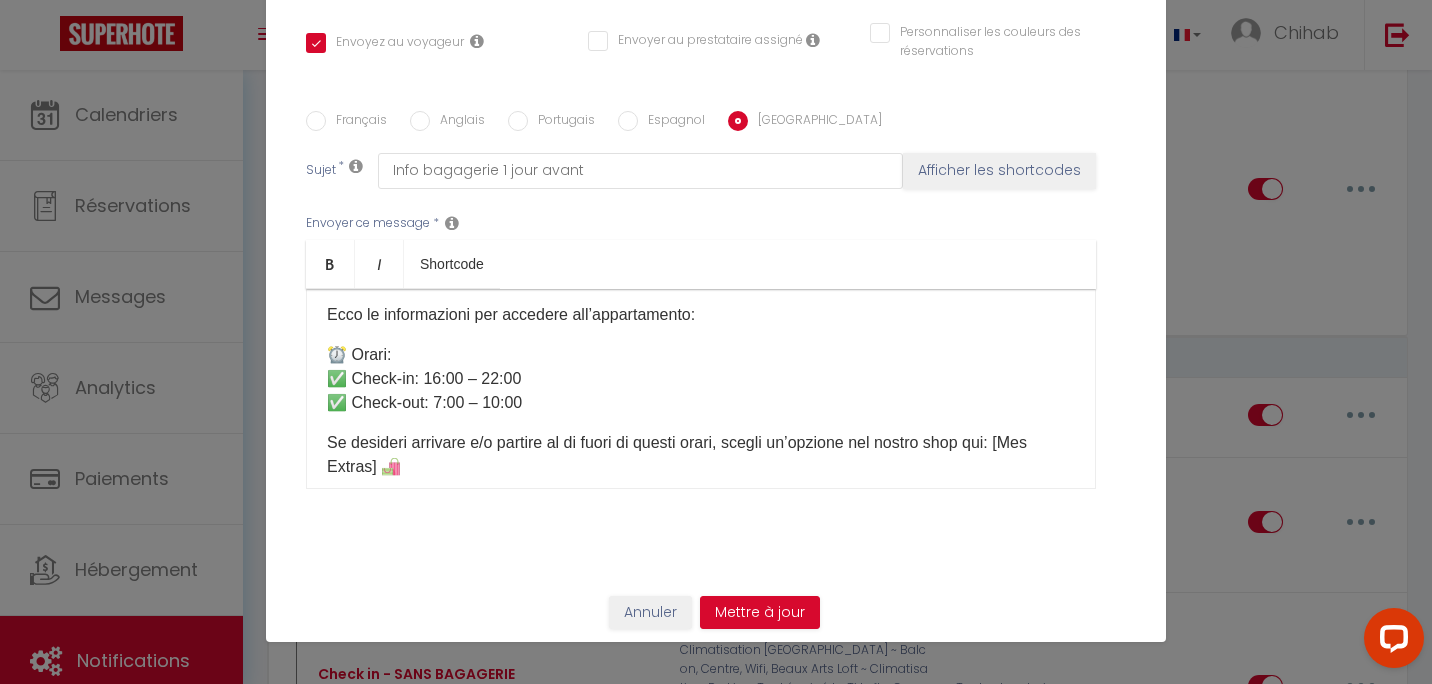 scroll, scrollTop: 0, scrollLeft: 0, axis: both 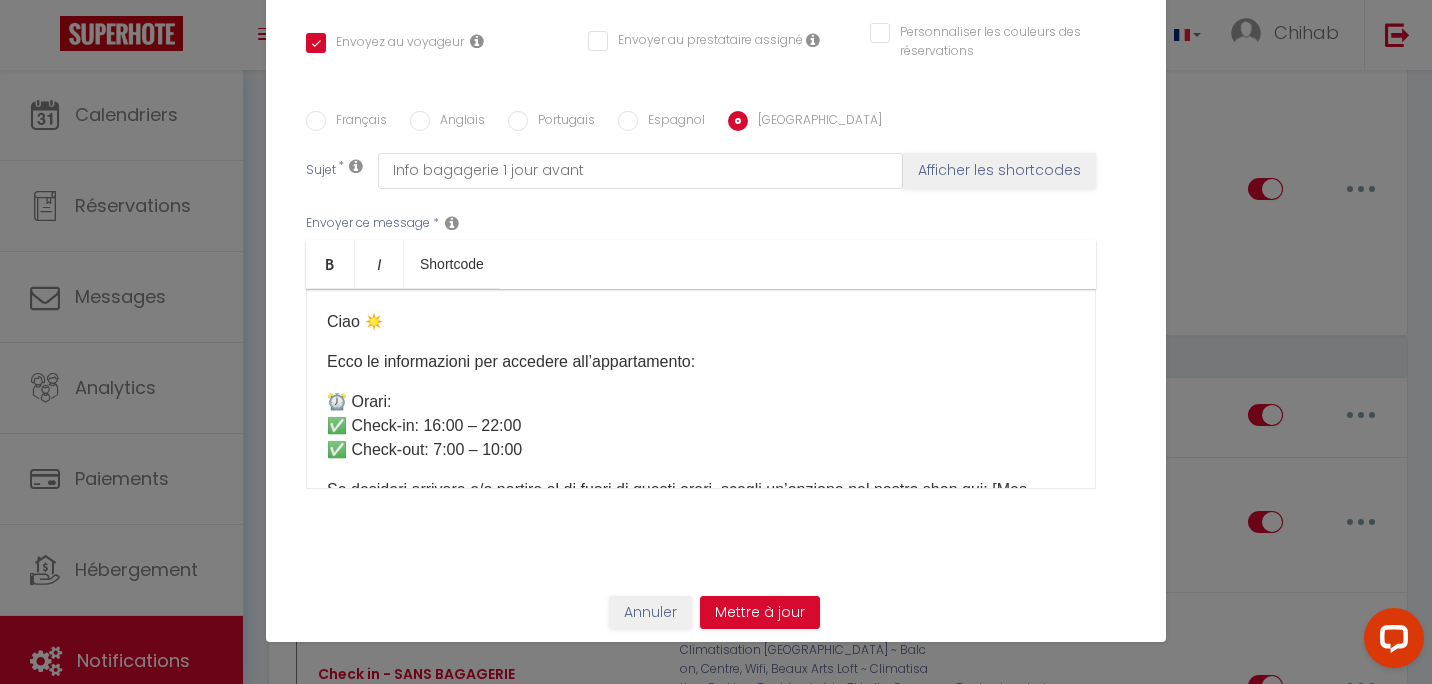 click on "Espagnol" at bounding box center [628, 121] 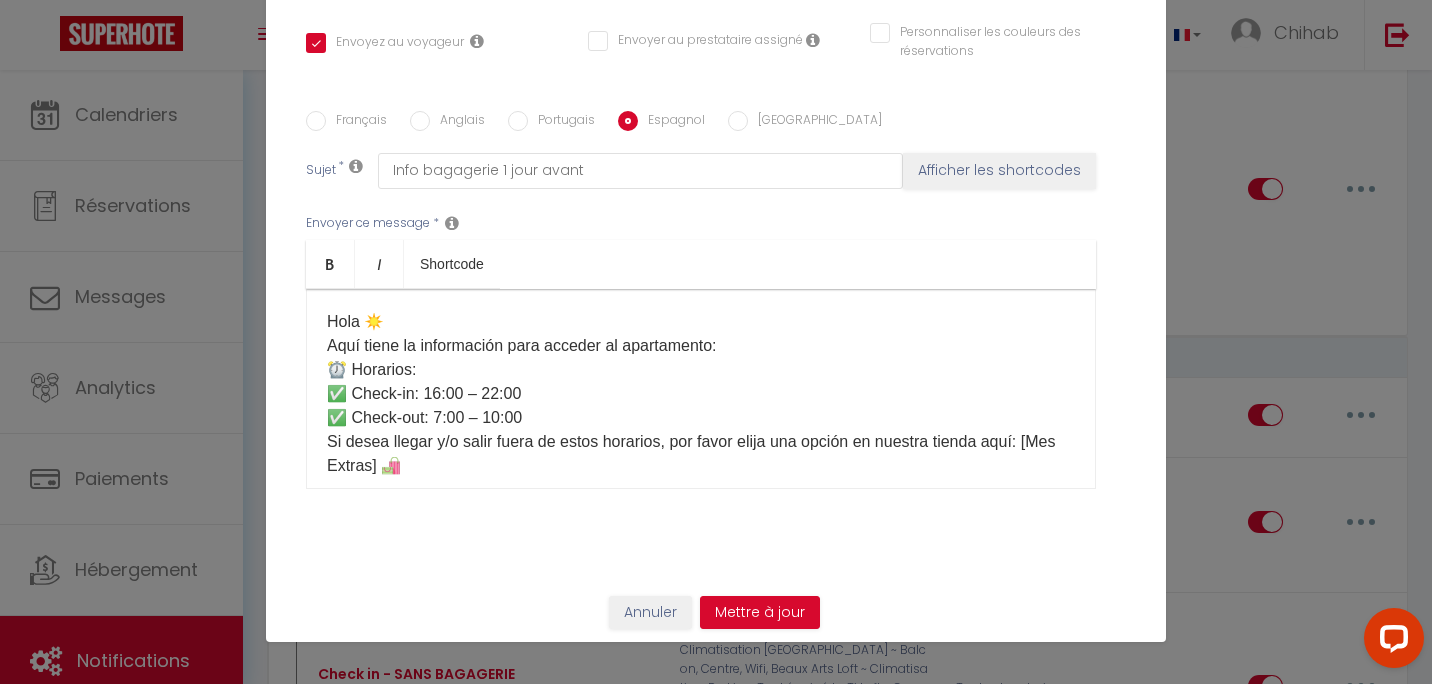 click on "[GEOGRAPHIC_DATA]" at bounding box center [815, 122] 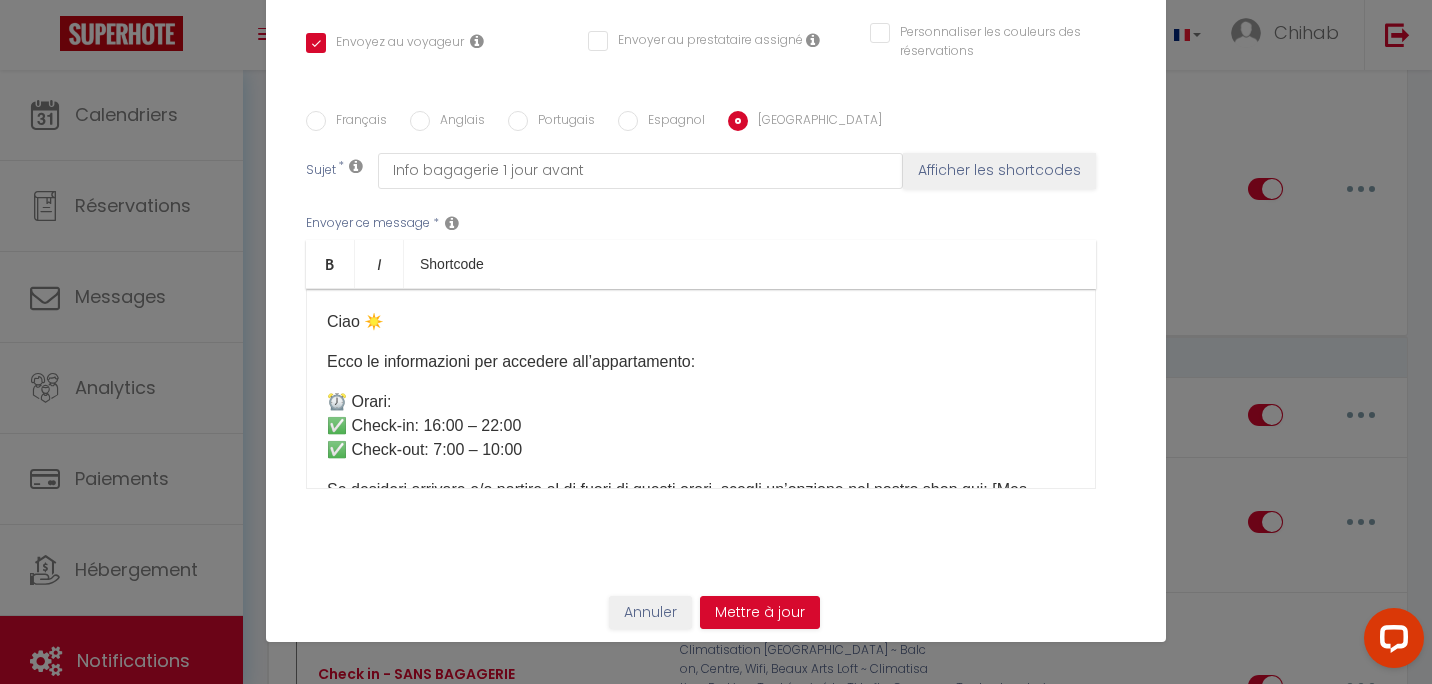 click on "Ciao ☀️
Ecco le informazioni per accedere all’appartamento:
⏰ Orari:
✅ Check-in: 16:00 – 22:00
✅ Check-out: 7:00 – 10:00
Se desideri arrivare e/o partire al di fuori di questi orari, scegli un’opzione nel nostro shop qui: [Mes Extras] 🛍️
🔑 Ritiro delle chiavi:
Le chiavi si trovano nel deposito bagagli al seguente indirizzo:
📍 [STREET_ADDRESS]
(negozio accanto alla [GEOGRAPHIC_DATA], a 15 minuti a piedi dall’appartamento)
👉 Una volta arrivato, vai al terminal touch screen e clicca su:
Ritirare o depositare la chiave dell’appartamento
Poi seleziona ➡️ [Votre casier]
Dopo aver ritirato le chiavi, ricordati di chiudere bene l’armadietto, per favore! 🙏
🚪 Accesso all’appartamento:
[étage]
Consulta la pagina della prenotazione nella sezione “Come accedere all’alloggio” dove troverai:
📷 Foto dell’appartamento
🏢 Piano
🔑 Utilizzo delle chiavi
🗑️ Posizione dei bidoni" at bounding box center (701, 389) 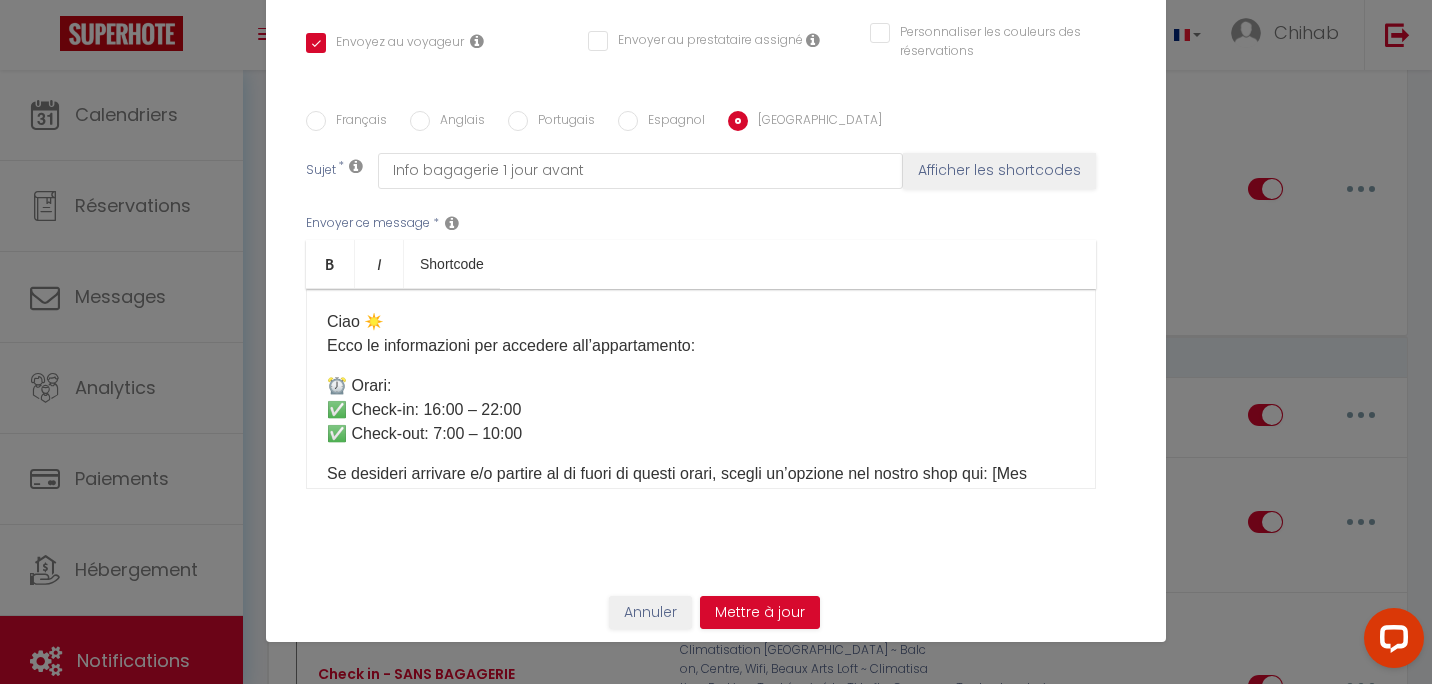 click on "Titre   *     Check in - PANORAMA + LE NID + THEÄTRE + STUDIO + PERCHOIR   Pour cet hébergement
Sélectionner les hébergements
Tous les apparts
Autres
L'Argenterie ~ Spacieux, Centrale & Climatisation
Loft ~ Climatisation, Parking, Tout équipé
Le Majestic ~ Tout équipé, Parking & Climatisation
Le Nid ~  Spacieux, tout équipé & Climatisation
Le Cocon ~ Balcon, Centre, [GEOGRAPHIC_DATA], Beaux Arts
Lorsque cet événement se produit   *" at bounding box center [716, 111] 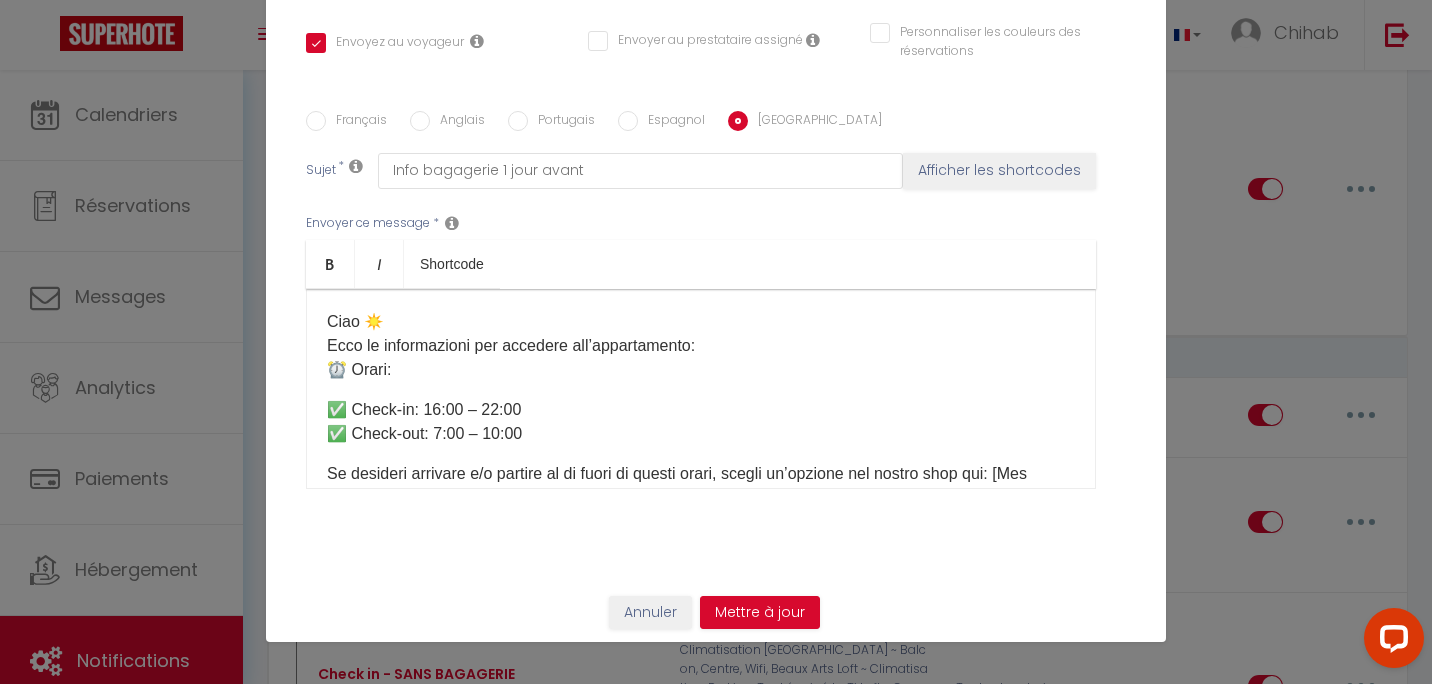 click on "Ciao ☀️ Ecco le informazioni per accedere all’appartamento: ⏰ Orari:
✅ Check-in: 16:00 – 22:00
✅ Check-out: 7:00 – 10:00
Se desideri arrivare e/o partire al di fuori di questi orari, scegli un’opzione nel nostro shop qui: [Mes Extras] 🛍️
🔑 Ritiro delle chiavi:
Le chiavi si trovano nel deposito bagagli al seguente indirizzo:
📍 [STREET_ADDRESS]
(negozio accanto alla [GEOGRAPHIC_DATA], a 15 minuti a piedi dall’appartamento)
👉 Una volta arrivato, vai al terminal touch screen e clicca su:
Ritirare o depositare la chiave dell’appartamento
Poi seleziona ➡️ [Votre casier]
Dopo aver ritirato le chiavi, ricordati di chiudere bene l’armadietto, per favore! 🙏
🚪 Accesso all’appartamento:
[étage]
Consulta la pagina della prenotazione nella sezione “Come accedere all’alloggio” dove troverai:
📷 Foto dell’appartamento
🏢 Piano
🔑 Utilizzo delle chiavi
🗑️ Posizione dei bidoni" at bounding box center (701, 389) 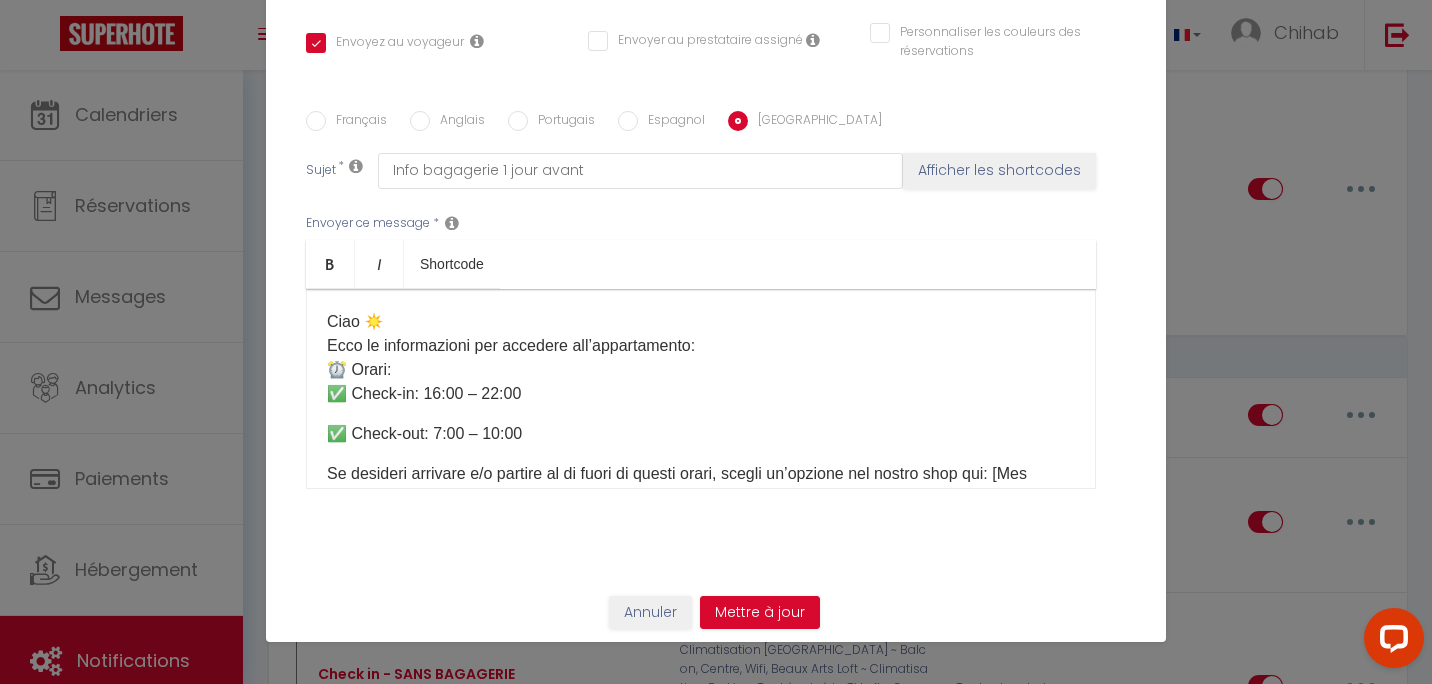 click on "Ciao ☀️ Ecco le informazioni per accedere all’appartamento: ⏰ Orari: ✅ Check-in: 16:00 – 22:00
✅ Check-out: 7:00 – 10:00
Se desideri arrivare e/o partire al di fuori di questi orari, scegli un’opzione nel nostro shop qui: [Mes Extras] 🛍️
🔑 Ritiro delle chiavi:
Le chiavi si trovano nel deposito bagagli al seguente indirizzo:
📍 [STREET_ADDRESS]
(negozio accanto alla [GEOGRAPHIC_DATA], a 15 minuti a piedi dall’appartamento)
👉 Una volta arrivato, vai al terminal touch screen e clicca su:
Ritirare o depositare la chiave dell’appartamento
Poi seleziona ➡️ [Votre casier]
Dopo aver ritirato le chiavi, ricordati di chiudere bene l’armadietto, per favore! 🙏
🚪 Accesso all’appartamento:
[étage]
Consulta la pagina della prenotazione nella sezione “Come accedere all’alloggio” dove troverai:
📷 Foto dell’appartamento
🏢 Piano
🔑 Utilizzo delle chiavi
🗑️ Posizione dei bidoni" at bounding box center (701, 389) 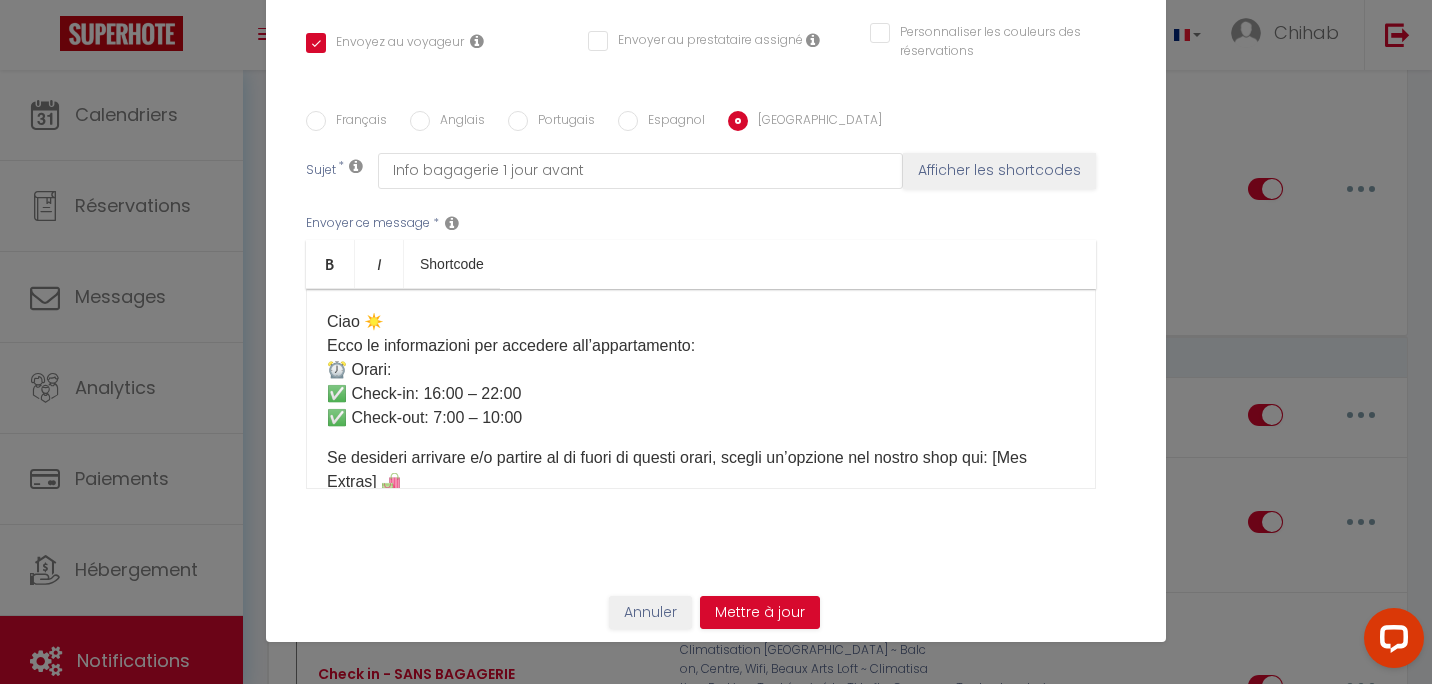 click on "Ciao ☀️ Ecco le informazioni per accedere all’appartamento: ⏰ Orari: ✅ Check-in: 16:00 – 22:00 ✅ Check-out: 7:00 – 10:00
Se desideri arrivare e/o partire al di fuori di questi orari, scegli un’opzione nel nostro shop qui: [Mes Extras] 🛍️
🔑 Ritiro delle chiavi:
Le chiavi si trovano nel deposito bagagli al seguente indirizzo:
📍 [STREET_ADDRESS]
(negozio accanto alla [GEOGRAPHIC_DATA], a 15 minuti a piedi dall’appartamento)
👉 Una volta arrivato, vai al terminal touch screen e clicca su:
Ritirare o depositare la chiave dell’appartamento
Poi seleziona ➡️ [Votre casier]
Dopo aver ritirato le chiavi, ricordati di chiudere bene l’armadietto, per favore! 🙏
🚪 Accesso all’appartamento:
[étage]
Consulta la pagina della prenotazione nella sezione “Come accedere all’alloggio” dove troverai:
📷 Foto dell’appartamento
🏢 Piano
🔑 Utilizzo delle chiavi
🗑️ Posizione dei bidoni" at bounding box center (701, 389) 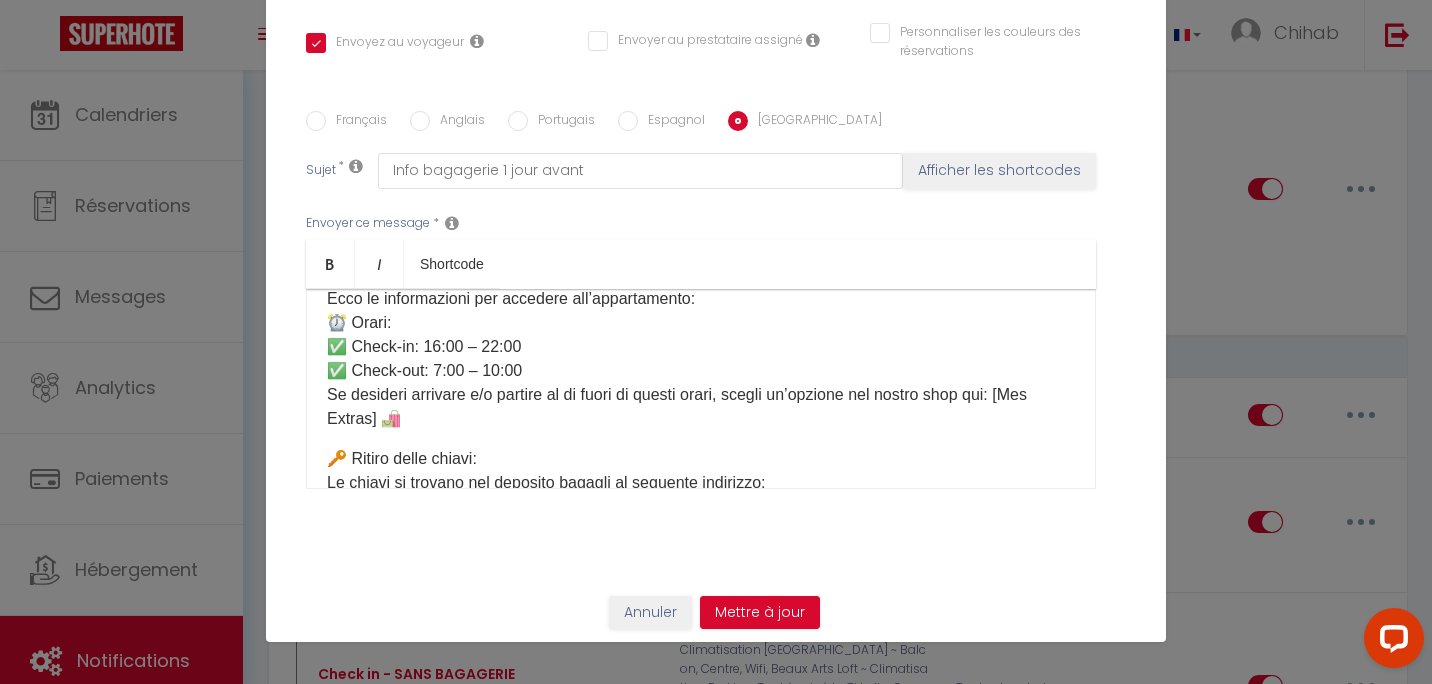 scroll, scrollTop: 100, scrollLeft: 0, axis: vertical 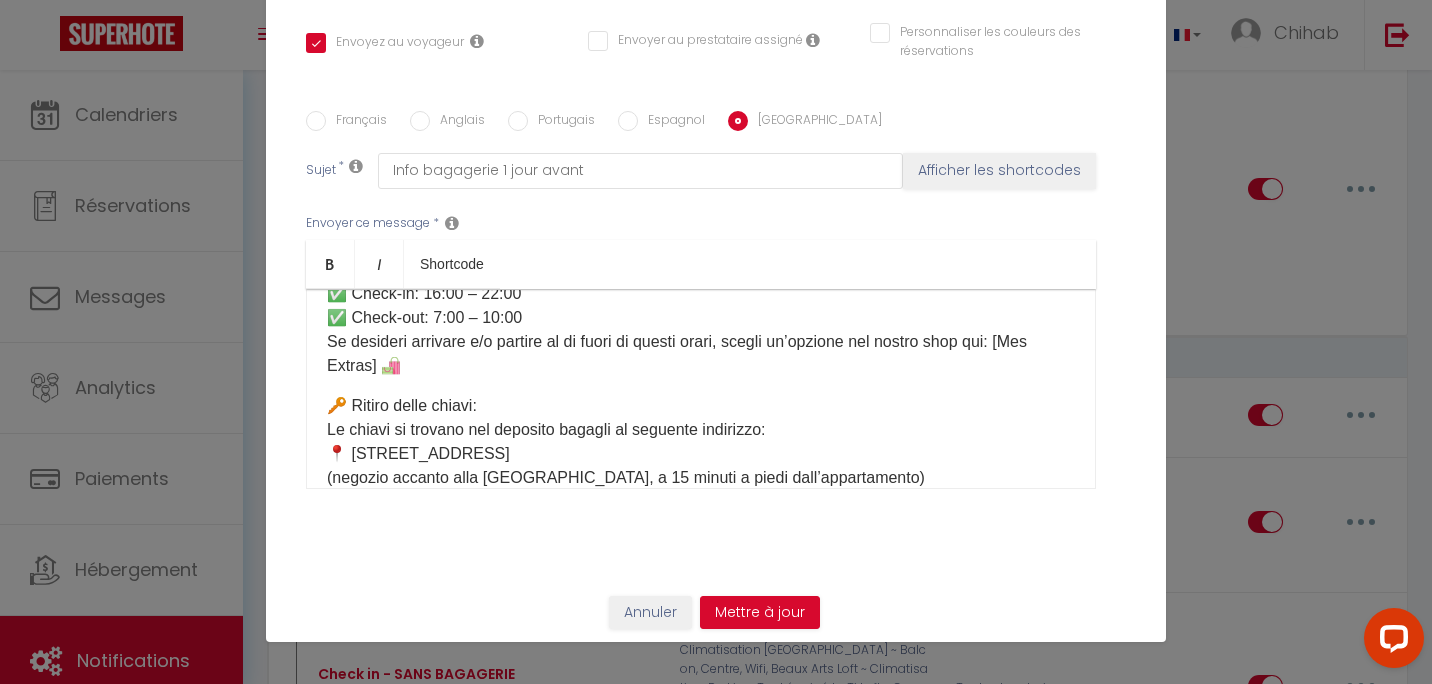 click on "Titre   *     Check in - PANORAMA + LE NID + THEÄTRE + STUDIO + PERCHOIR   Pour cet hébergement
Sélectionner les hébergements
Tous les apparts
Autres
L'Argenterie ~ Spacieux, Centrale & Climatisation
Loft ~ Climatisation, Parking, Tout équipé
Le Majestic ~ Tout équipé, Parking & Climatisation
Le Nid ~  Spacieux, tout équipé & Climatisation
Le Cocon ~ Balcon, Centre, [GEOGRAPHIC_DATA], Beaux Arts
Lorsque cet événement se produit   *" at bounding box center [716, 111] 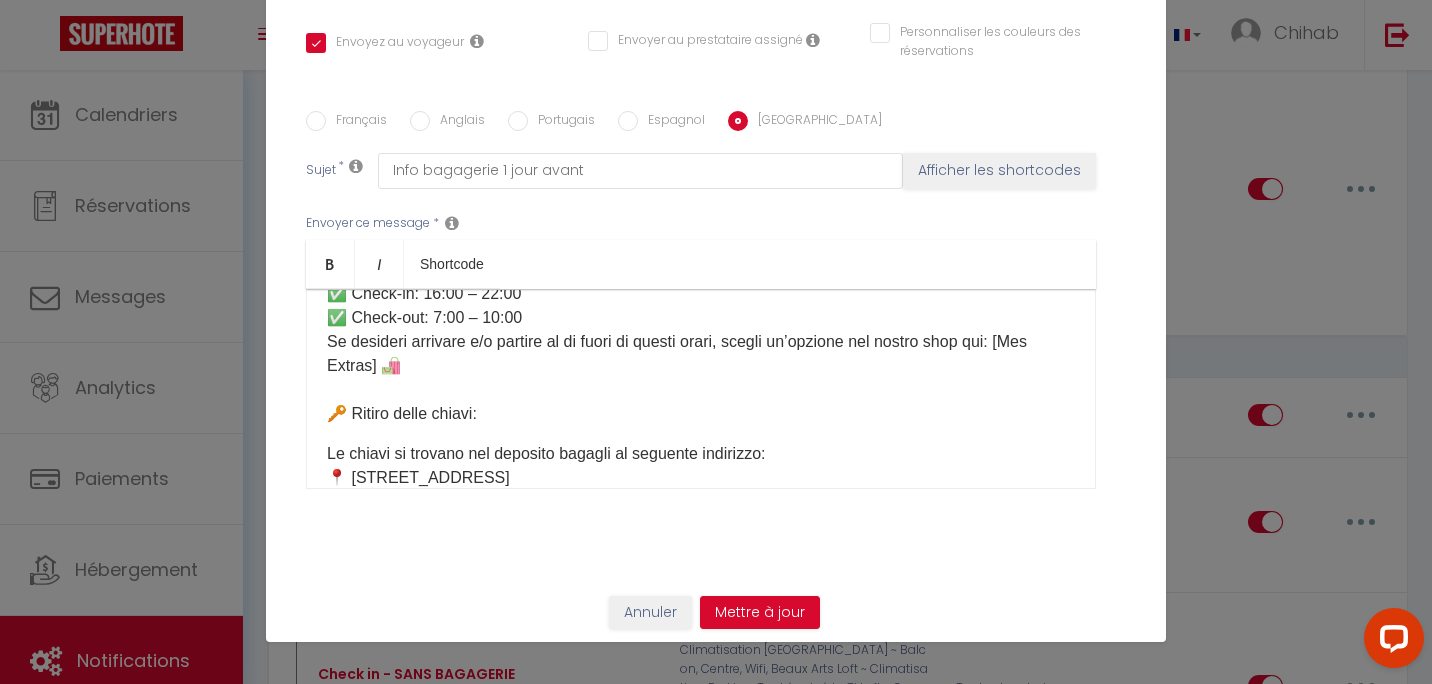 click on "Le chiavi si trovano nel deposito bagagli al seguente indirizzo:
📍 [STREET_ADDRESS]
(negozio accanto alla [GEOGRAPHIC_DATA], a 15 minuti a piedi dall’appartamento)" at bounding box center (701, 478) 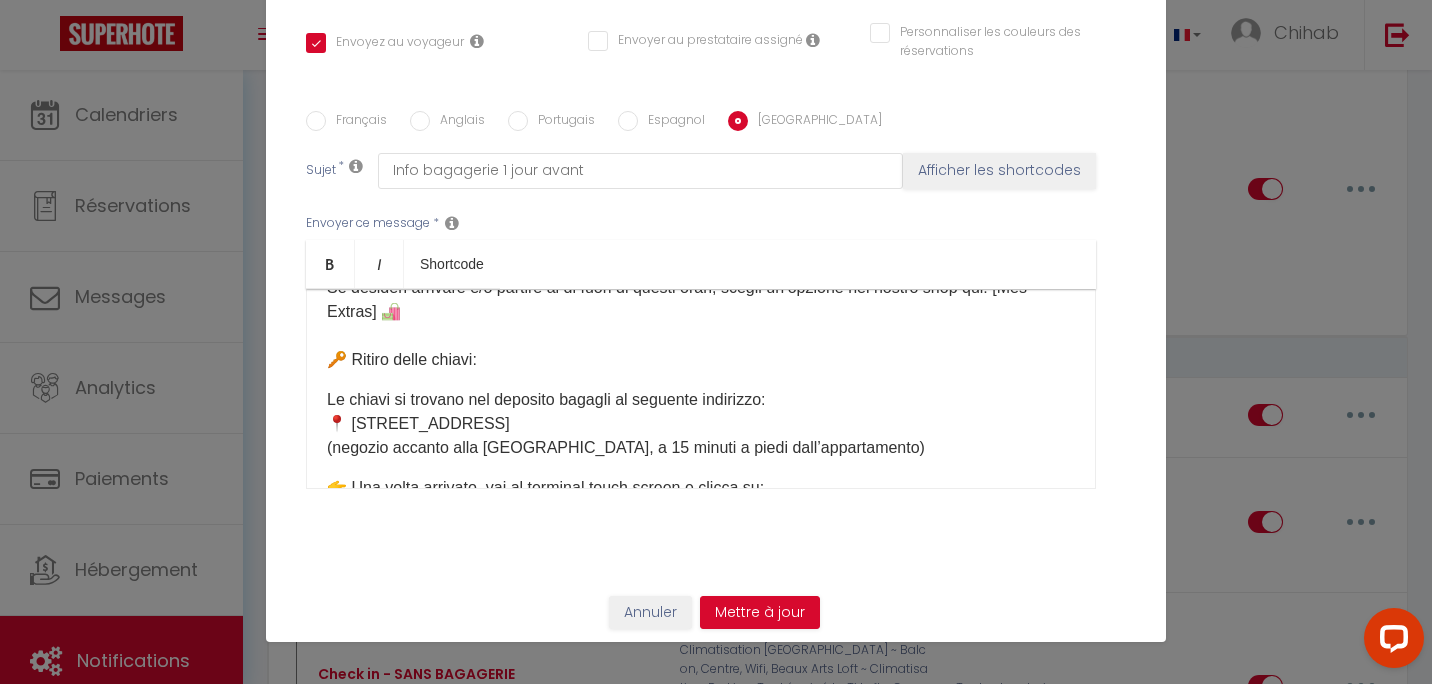 scroll, scrollTop: 200, scrollLeft: 0, axis: vertical 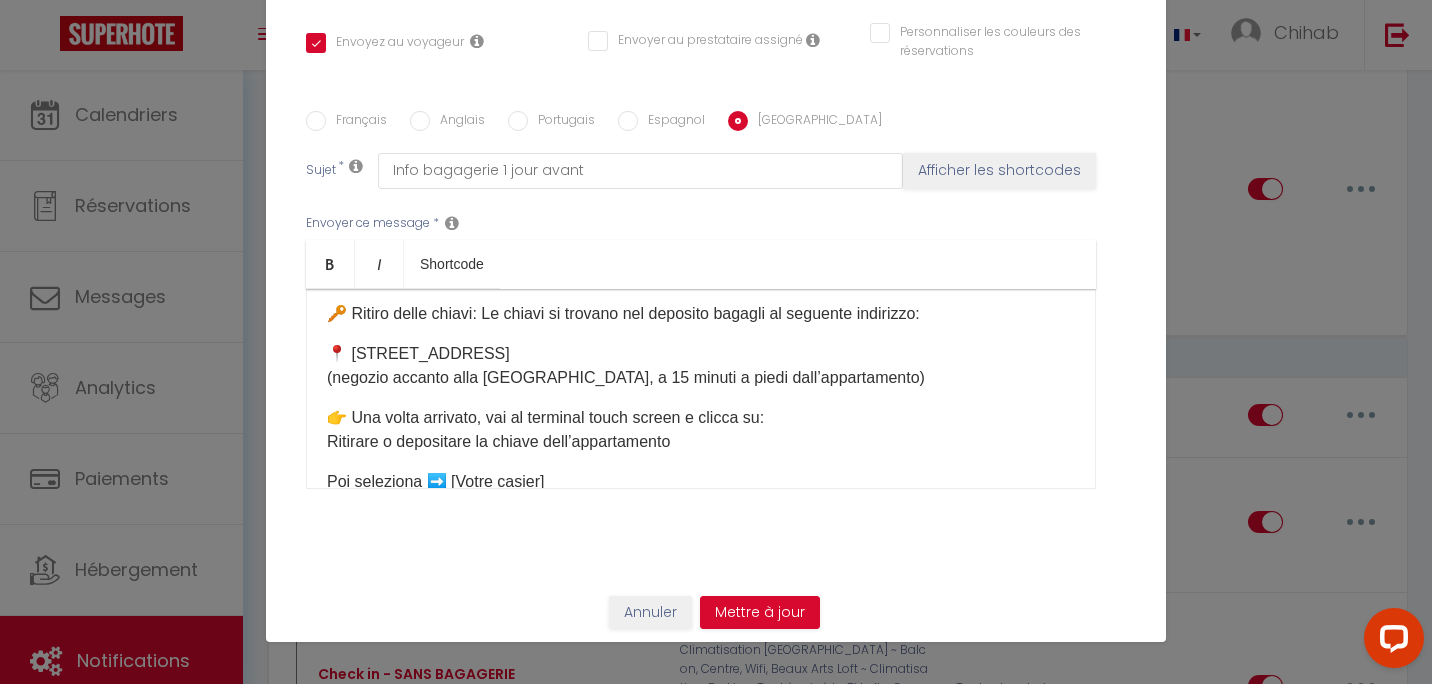 click on "Ciao ☀️ Ecco le informazioni per accedere all’appartamento: ⏰ Orari: ✅ Check-in: 16:00 – 22:00 ✅ Check-out: 7:00 – 10:00 Se desideri arrivare e/o partire al di fuori di questi orari, scegli un’opzione nel nostro shop qui: [Mes Extras] 🛍️ 🔑 Ritiro delle chiavi: Le chiavi si trovano nel deposito bagagli al seguente indirizzo:
📍 [STREET_ADDRESS]
(negozio accanto alla [GEOGRAPHIC_DATA], a 15 minuti a piedi dall’appartamento)
👉 Una volta arrivato, vai al terminal touch screen e clicca su:
Ritirare o depositare la chiave dell’appartamento
Poi seleziona ➡️ [Votre casier]
Dopo aver ritirato le chiavi, ricordati di chiudere bene l’armadietto, per favore! 🙏
🚪 Accesso all’appartamento:
[étage]
Consulta la pagina della prenotazione nella sezione “Come accedere all’alloggio” dove troverai:
📷 Foto dell’appartamento
🏢 Piano
🔑 Utilizzo delle chiavi
🗑️ Posizione dei bidoni
🔄 Partenza:" at bounding box center [701, 389] 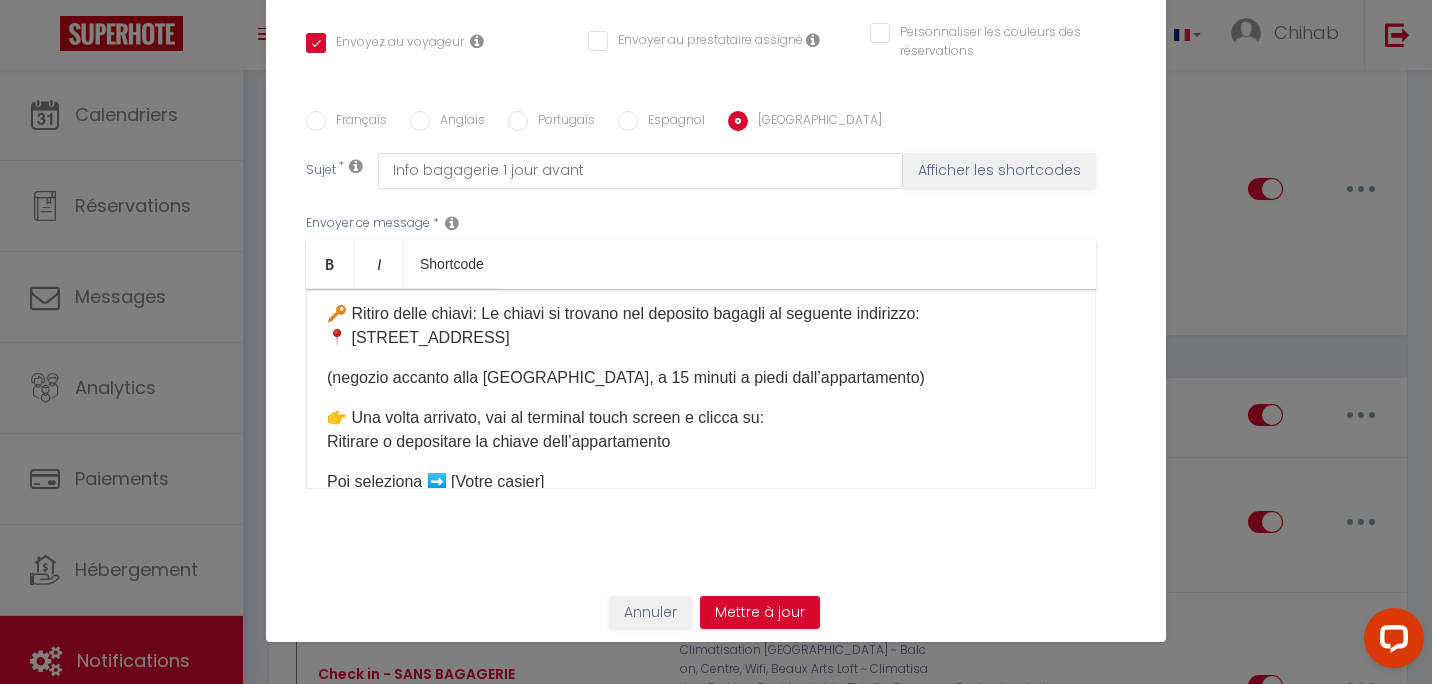 click on "(negozio accanto alla [GEOGRAPHIC_DATA], a 15 minuti a piedi dall’appartamento)" at bounding box center [701, 378] 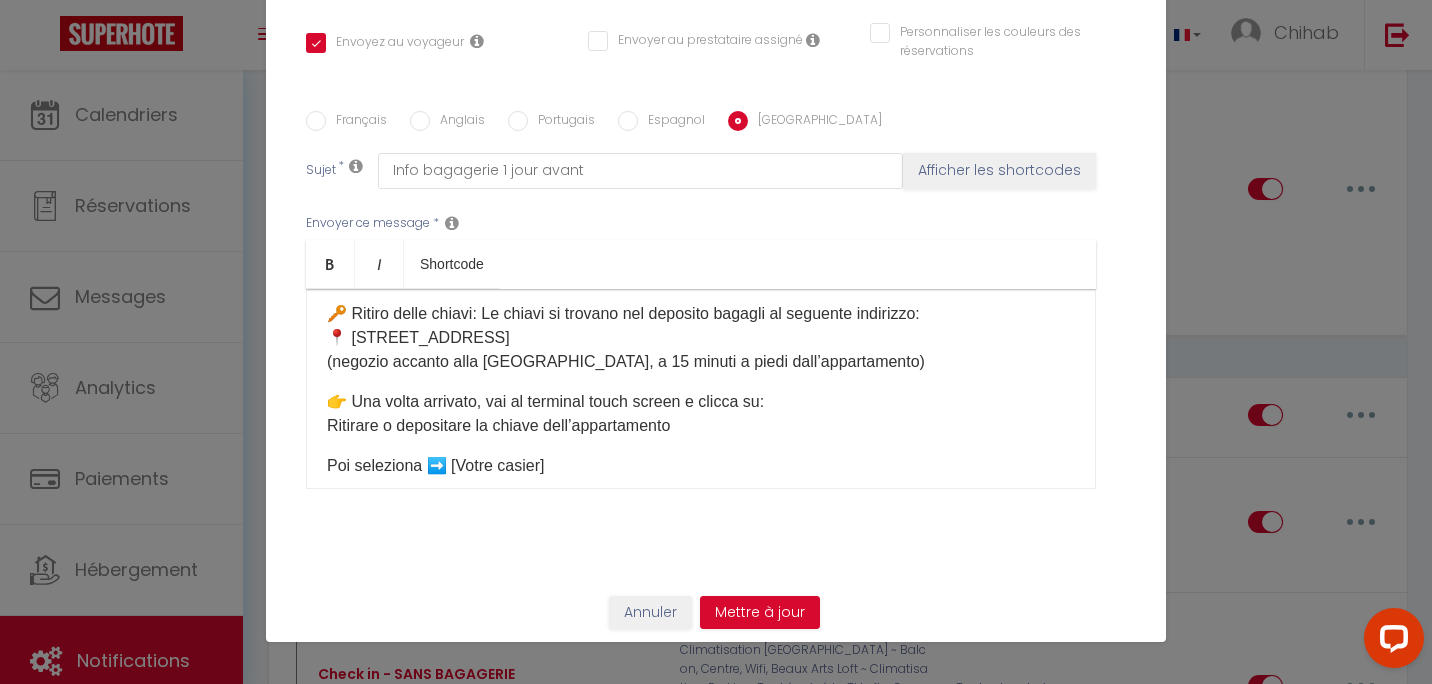 click on "👉 Una volta arrivato, vai al terminal touch screen e clicca su:
Ritirare o depositare la chiave dell’appartamento" at bounding box center [701, 414] 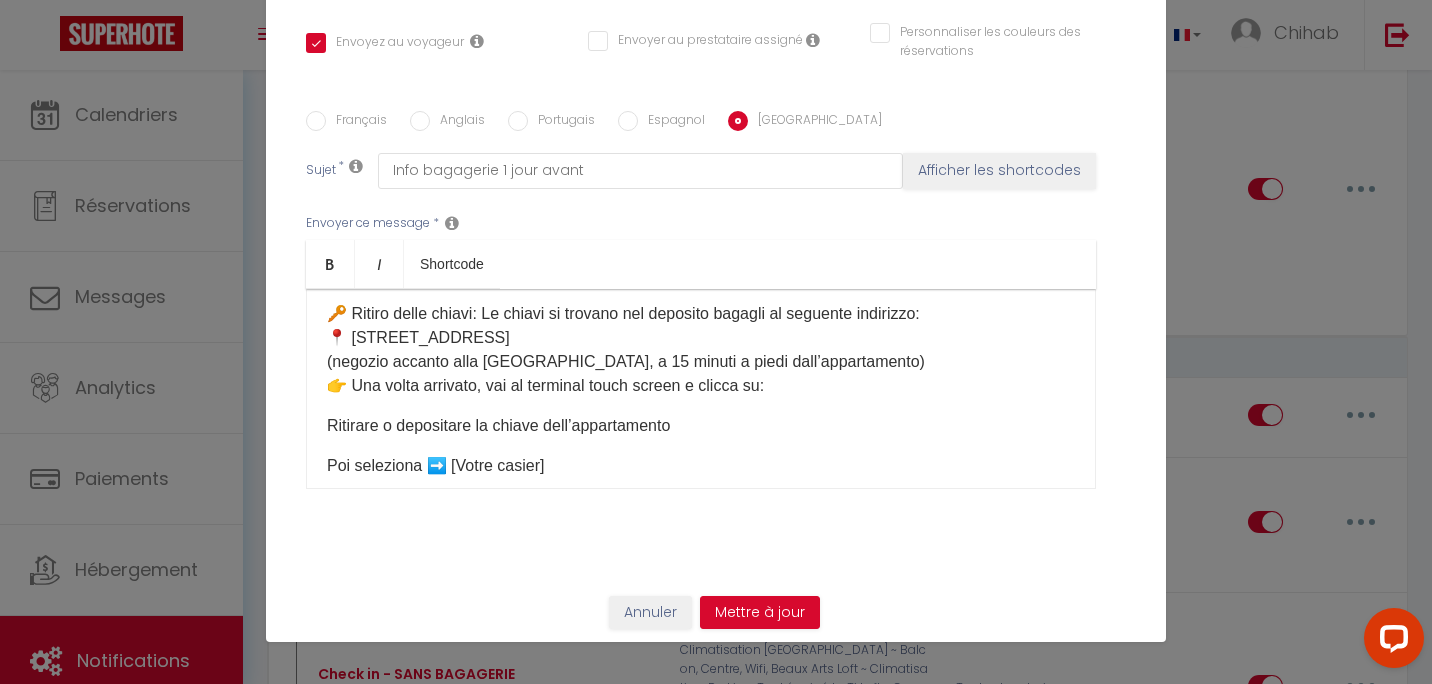 click on "Ciao ☀️ Ecco le informazioni per accedere all’appartamento: ⏰ Orari: ✅ Check-in: 16:00 – 22:00 ✅ Check-out: 7:00 – 10:00 Se desideri arrivare e/o partire al di fuori di questi orari, scegli un’opzione nel nostro shop qui: [Mes Extras] 🛍️ 🔑 Ritiro delle chiavi: Le chiavi si trovano nel deposito bagagli al seguente indirizzo: 📍 [STREET_ADDRESS] (negozio accanto alla [GEOGRAPHIC_DATA], a 15 minuti a piedi dall’appartamento) 👉 Una volta arrivato, vai al terminal touch screen e clicca su:
Ritirare o depositare la chiave dell’appartamento
Poi seleziona ➡️ [Votre casier]
Dopo aver ritirato le chiavi, ricordati di chiudere bene l’armadietto, per favore! 🙏
🚪 Accesso all’appartamento:
[étage]
Consulta la pagina della prenotazione nella sezione “Come accedere all’alloggio” dove troverai:
📷 Foto dell’appartamento
🏢 Piano
🔑 Utilizzo delle chiavi
🗑️ Posizione dei bidoni
🔄 Partenza:" at bounding box center (701, 389) 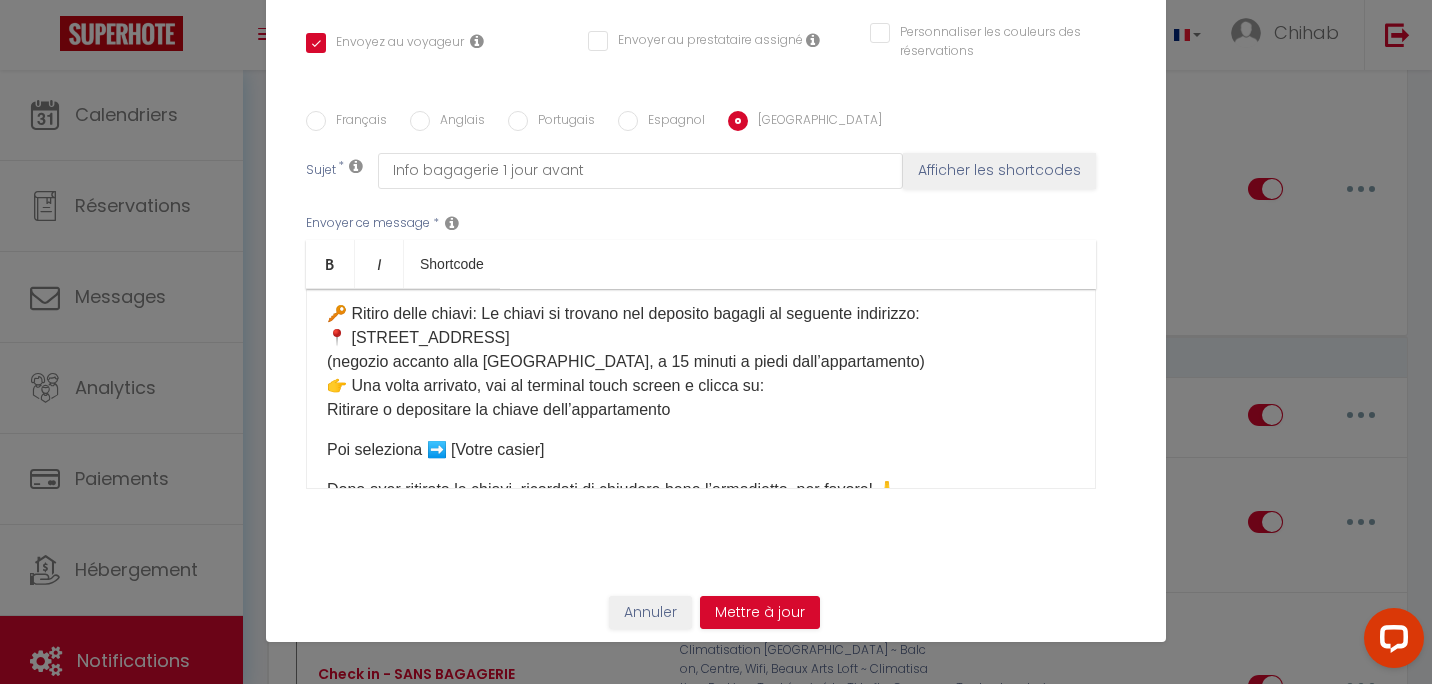 click on "Espagnol" at bounding box center (671, 122) 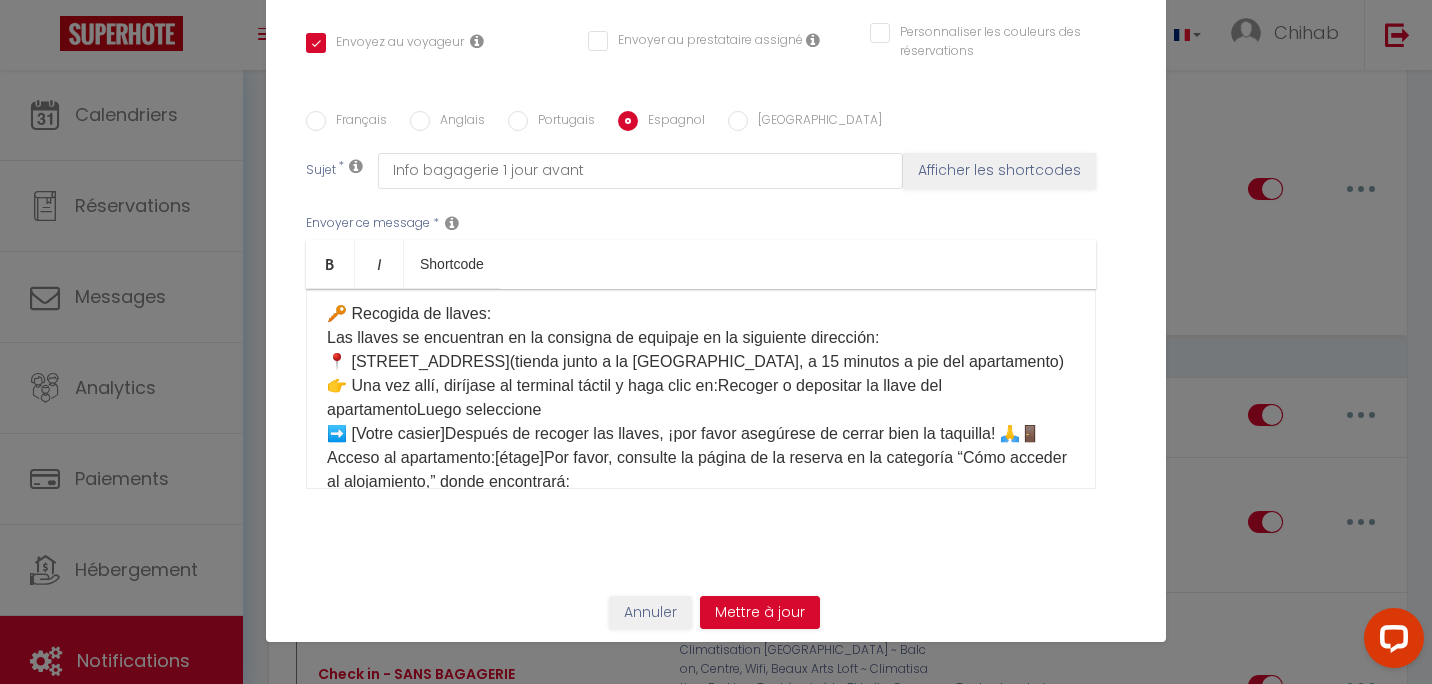 click on "Portugais" at bounding box center [518, 121] 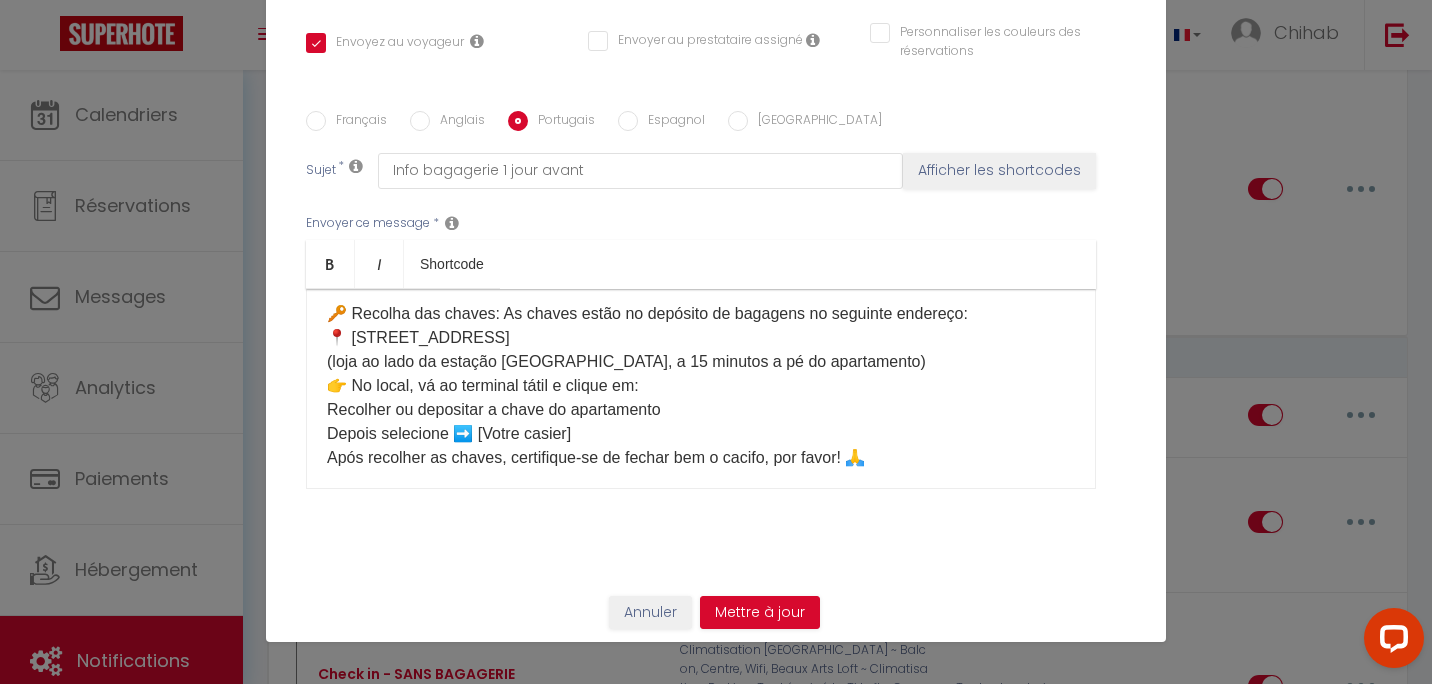 click on "Espagnol" at bounding box center (671, 122) 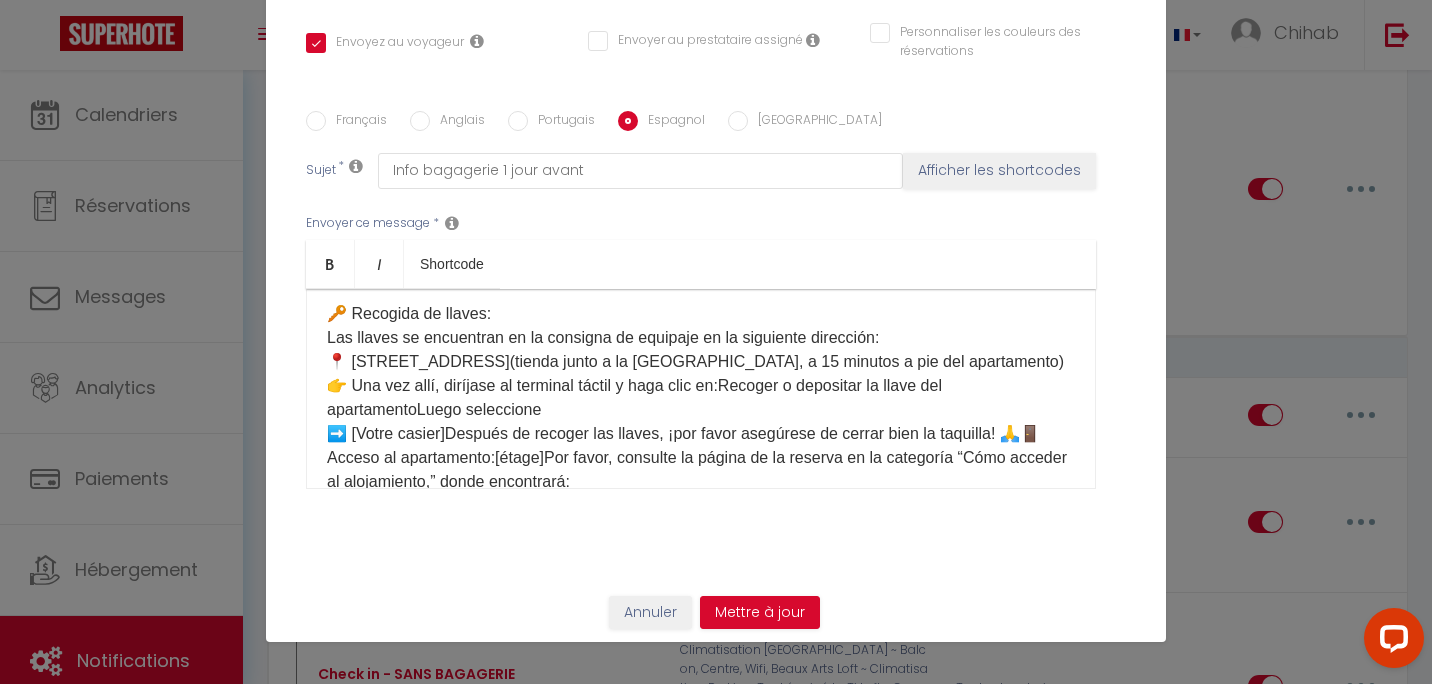 click on "Hola ☀️ Aquí tiene la información para acceder al apartamento: ⏰ Horarios: ✅ Check-in: 16:00 – 22:00 ✅ Check-out: 7:00 – 10:00 Si desea llegar y/o salir fuera de estos horarios, por favor elija una opción en nuestra tienda aquí: [Mes Extras] 🛍️ 🔑 Recogida de llaves: Las llaves se encuentran en la consigna de equipaje en la siguiente dirección: 📍 [STREET_ADDRESS](tienda junto a la estación [GEOGRAPHIC_DATA], a 15 minutos a pie del apartamento) 👉 Una vez allí, diríjase al terminal táctil y haga clic en:Recoger o depositar la llave del apartamentoLuego seleccione  ➡️ [Votre casier]Después de recoger las llaves, ¡por favor asegúrese de cerrar bien la taquilla! 🙏🚪 Acceso al apartamento:[étage]Por favor, consulte la página de la reserva en la categoría “Cómo acceder al alojamiento,” donde encontrará: 📷 Fotos del apartamento 🏢 Planta 🔑 Uso de las llaves 🗑️ Ubicación de los cubos de basura Por favor revise su mensajería." at bounding box center (701, 389) 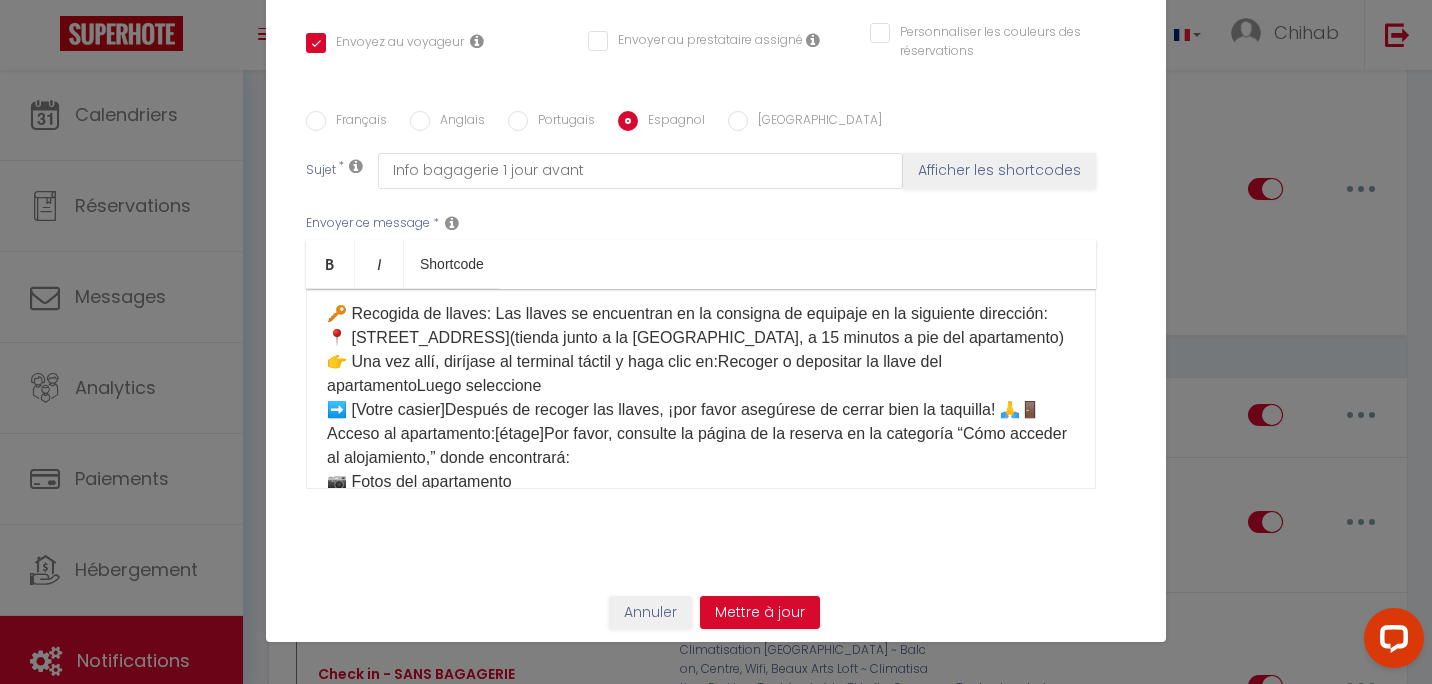 click on "Hola ☀️ Aquí tiene la información para acceder al apartamento: ⏰ Horarios: ✅ Check-in: 16:00 – 22:00 ✅ Check-out: 7:00 – 10:00 Si desea llegar y/o salir fuera de estos horarios, por favor elija una opción en nuestra tienda aquí: [Mes Extras] 🛍️ 🔑 Recogida de llaves: L as llaves se encuentran en la consigna de equipaje en la siguiente dirección: 📍 [STREET_ADDRESS](tienda junto a la estación [GEOGRAPHIC_DATA], a 15 minutos a pie del apartamento) 👉 Una vez allí, diríjase al terminal táctil y haga clic en:Recoger o depositar la llave del apartamentoLuego seleccione  ➡️ [Votre casier]Después de recoger las llaves, ¡por favor asegúrese de cerrar bien la taquilla! 🙏🚪 Acceso al apartamento:[étage]Por favor, consulte la página de la reserva en la categoría “Cómo acceder al alojamiento,” donde encontrará: 📷 Fotos del apartamento 🏢 Planta 🔑 Uso de las llaves 🗑️ Ubicación de los cubos de basura Por favor revise su mensajería." at bounding box center (701, 542) 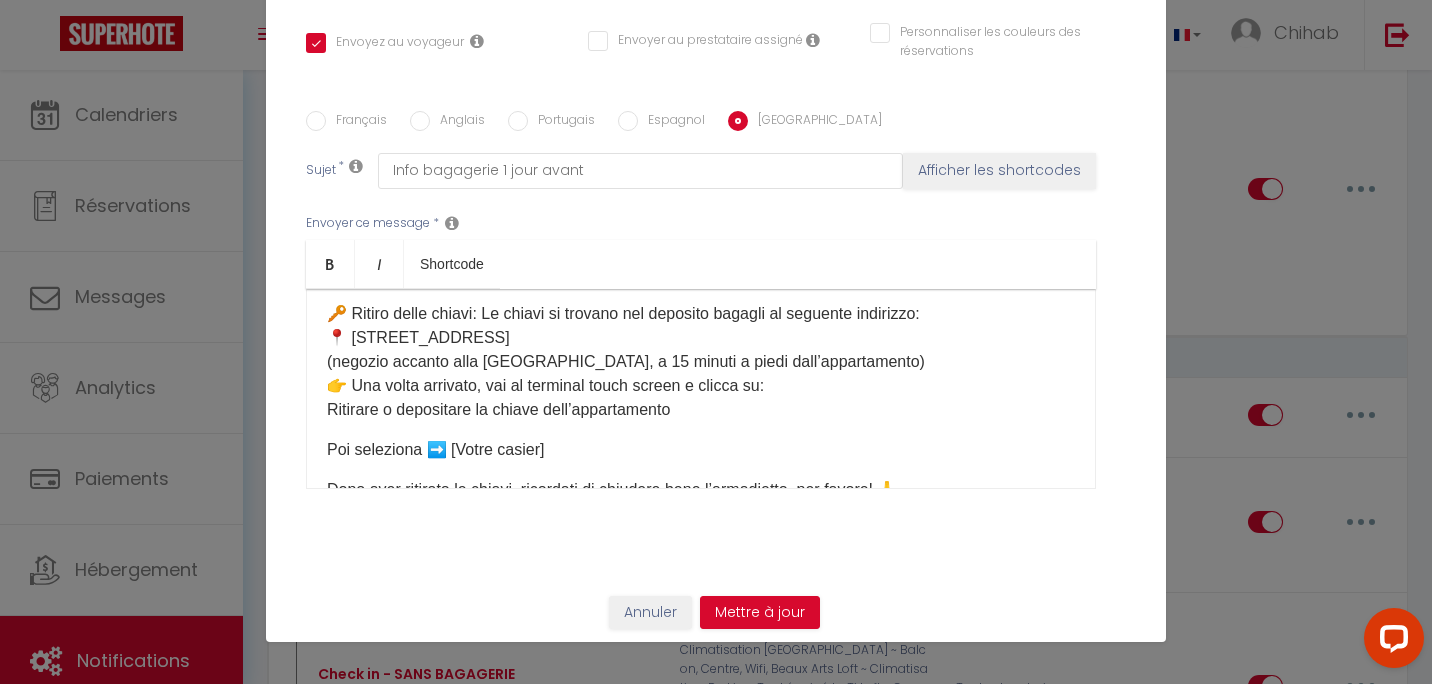 click on "Espagnol" at bounding box center (671, 122) 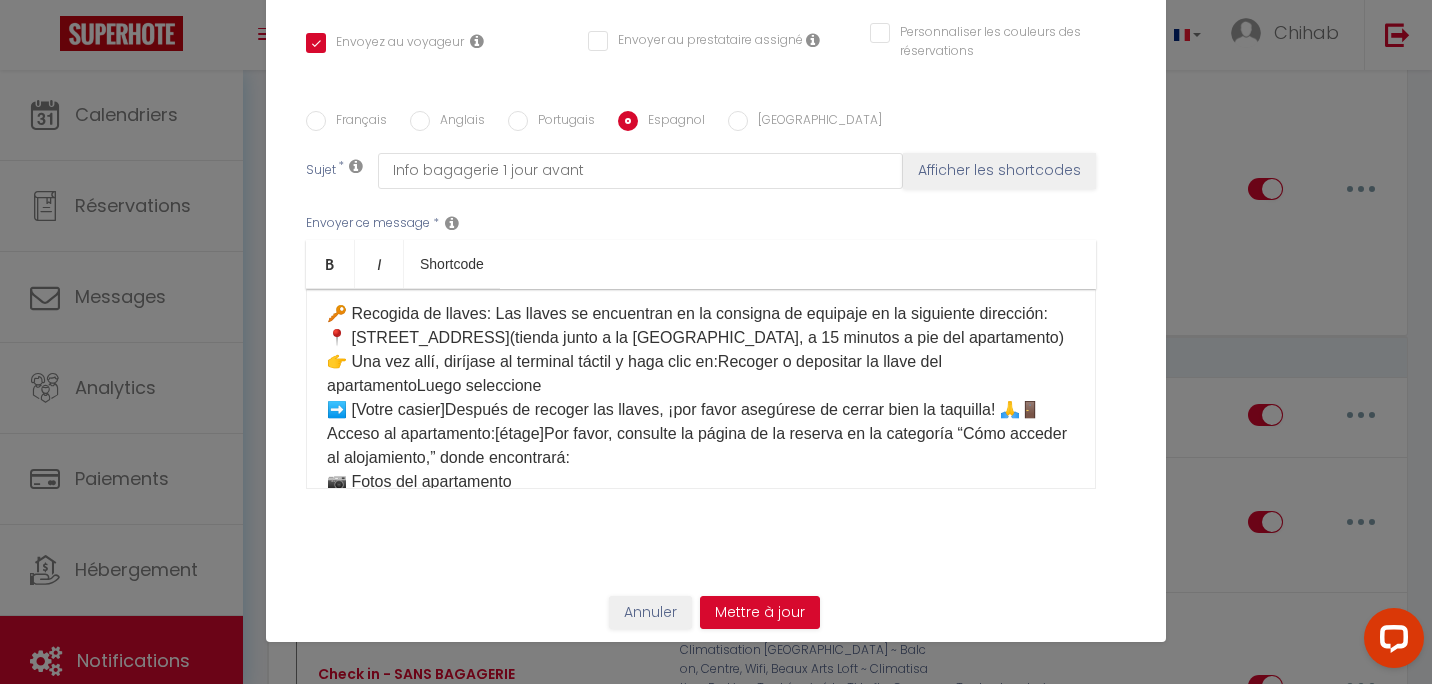 click on "[GEOGRAPHIC_DATA]" at bounding box center (738, 121) 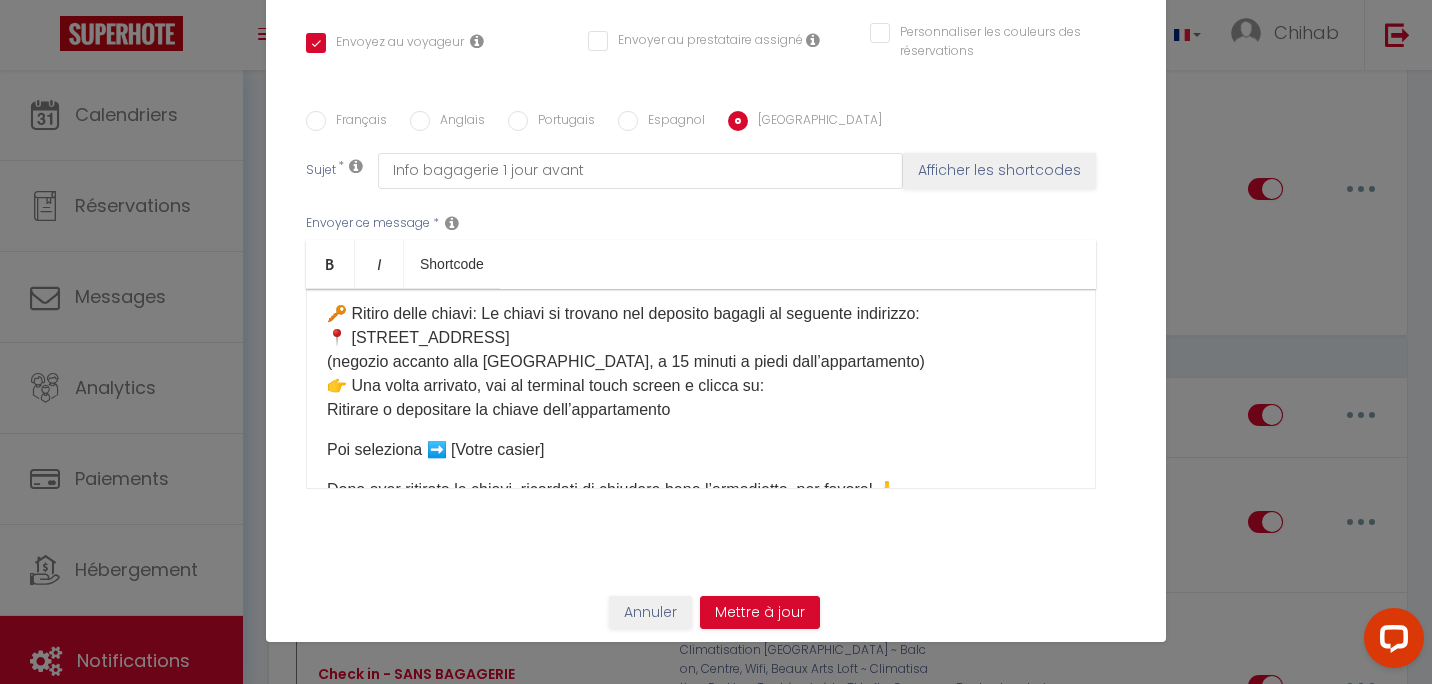 click on "Espagnol" at bounding box center [671, 122] 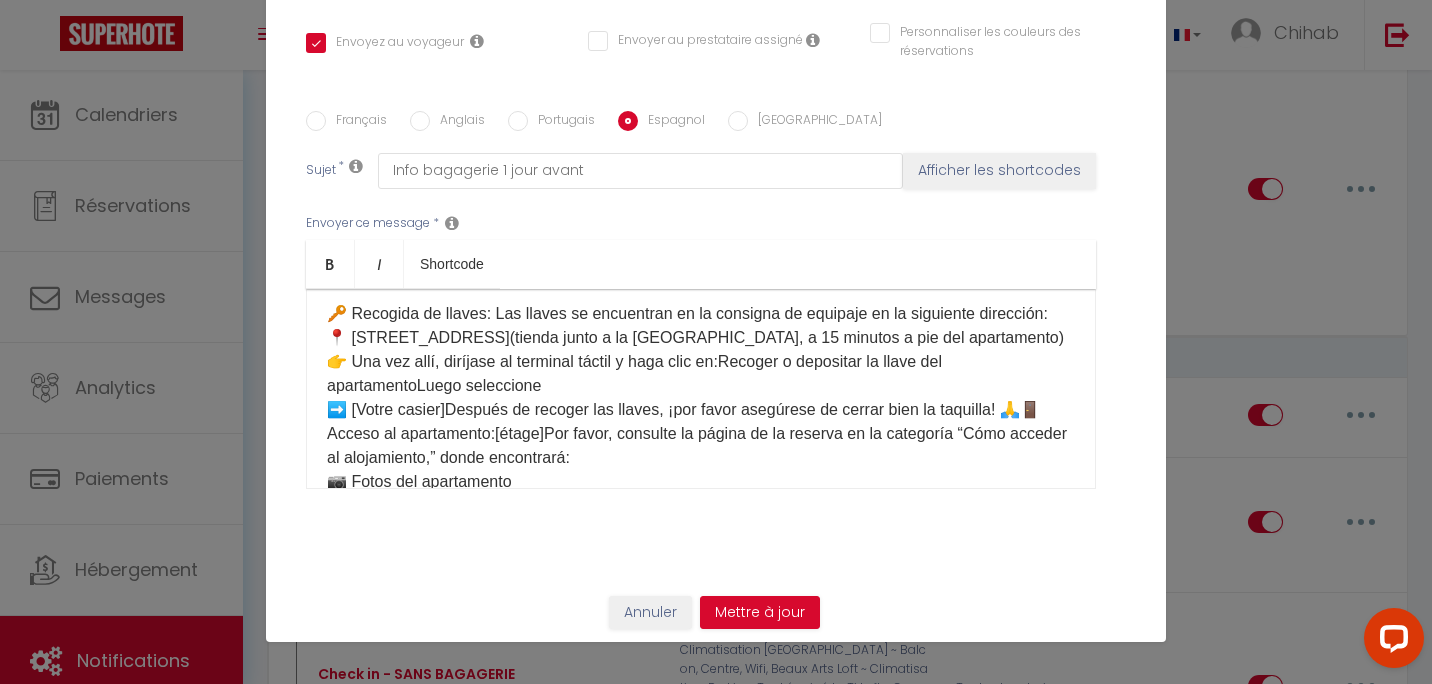 click on "[GEOGRAPHIC_DATA]" at bounding box center (738, 121) 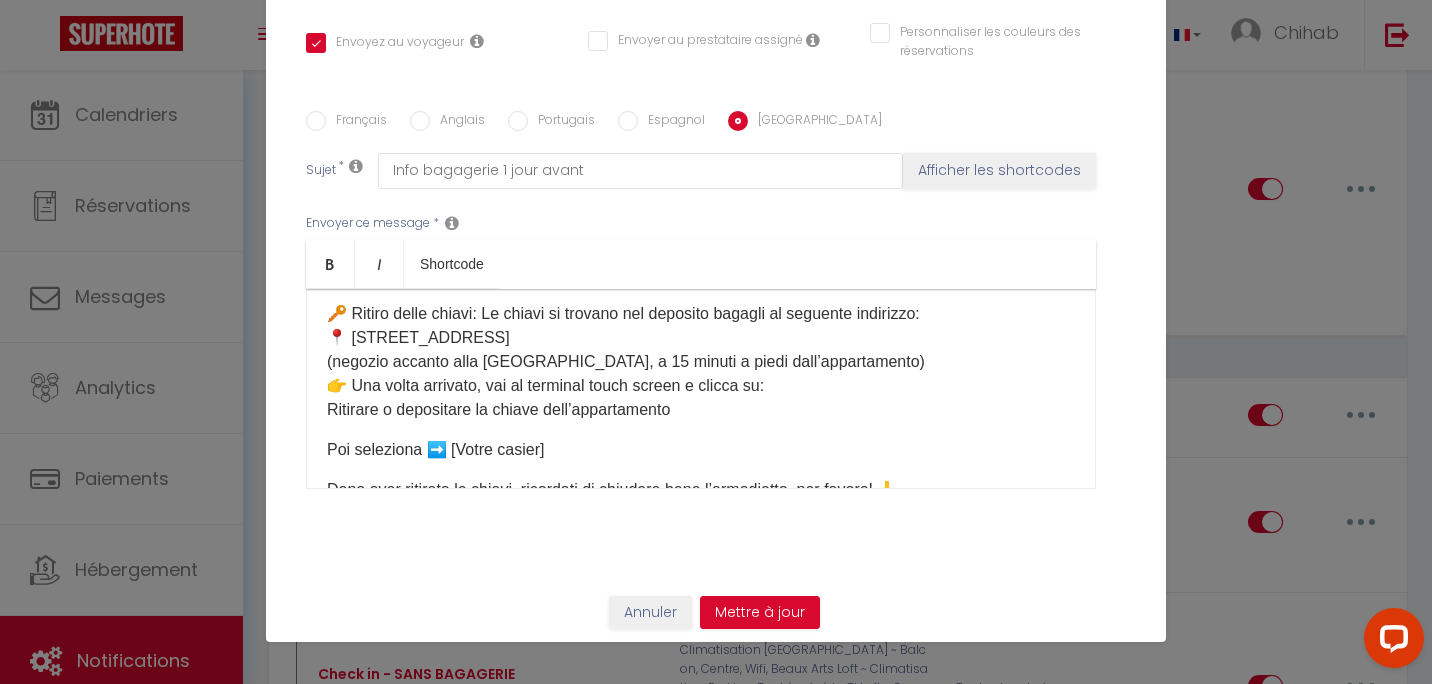 click on "Ciao ☀️ Ecco le informazioni per accedere all’appartamento: ⏰ Orari: ✅ Check-in: 16:00 – 22:00 ✅ Check-out: 7:00 – 10:00 Se desideri arrivare e/o partire al di fuori di questi orari, scegli un’opzione nel nostro shop qui: [Mes Extras] 🛍️ 🔑 Ritiro delle chiavi: Le chiavi si trovano nel deposito bagagli al seguente indirizzo: 📍 [STREET_ADDRESS] (negozio accanto alla [GEOGRAPHIC_DATA], a 15 minuti a piedi dall’appartamento) 👉 Una volta arrivato, vai al terminal touch screen e clicca su: Ritirare o depositare la chiave dell’appartamento
Poi seleziona ➡️ [Votre casier]
Dopo aver ritirato le chiavi, ricordati di chiudere bene l’armadietto, per favore! 🙏
🚪 Accesso all’appartamento:
[étage]
Consulta la pagina della prenotazione nella sezione “Come accedere all’alloggio” dove troverai:
📷 Foto dell’appartamento
🏢 Piano
🔑 Utilizzo delle chiavi
🗑️ Posizione dei bidoni
🔄 Partenza:" at bounding box center [701, 389] 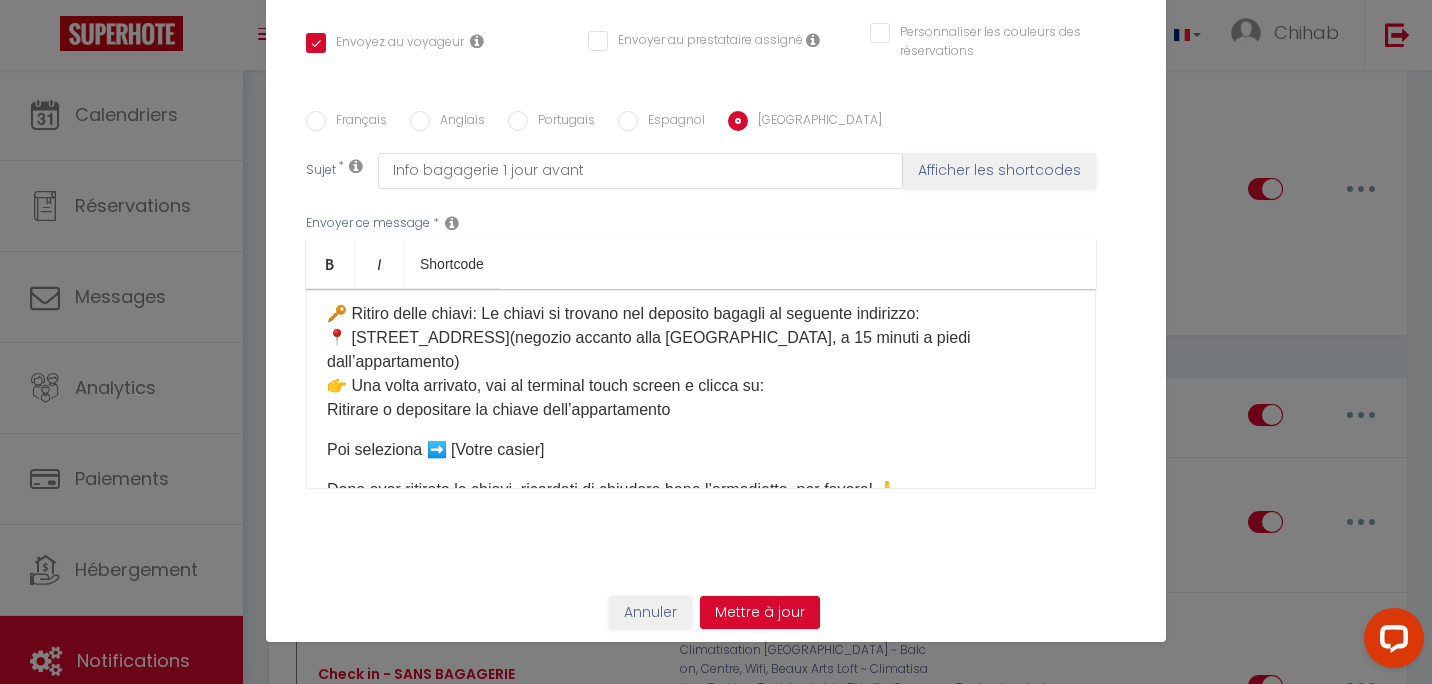 click on "Français     Anglais     Portugais     Espagnol     Italien   Sujet   *     Info bagagerie 1 jour avant   Afficher les shortcodes   Envoyer ce message   *     Bold Italic Shortcode Rich text editor Ciao ☀️ Ecco le informazioni per accedere all’appartamento: ⏰ Orari: ✅ Check-in: 16:00 – 22:00 ✅ Check-out: 7:00 – 10:00 Se desideri arrivare e/o partire al di fuori di questi orari, scegli un’opzione nel nostro shop qui: [Mes Extras] 🛍️ 🔑 Ritiro delle chiavi: Le chiavi si trovano nel deposito bagagli al seguente indirizzo: 📍 [STREET_ADDRESS]  (negozio accanto alla [GEOGRAPHIC_DATA], a 15 minuti a piedi dall’appartamento) 👉 Una volta arrivato, vai al terminal touch screen e clicca su: Ritirare o depositare la chiave dell’appartamento
Poi seleziona ➡️ [Votre casier]
Dopo aver ritirato le chiavi, ricordati di chiudere bene l’armadietto, per favore! 🙏
🚪 Accesso all’appartamento:
[étage]
📷 Foto dell’appartamento" at bounding box center [716, 312] 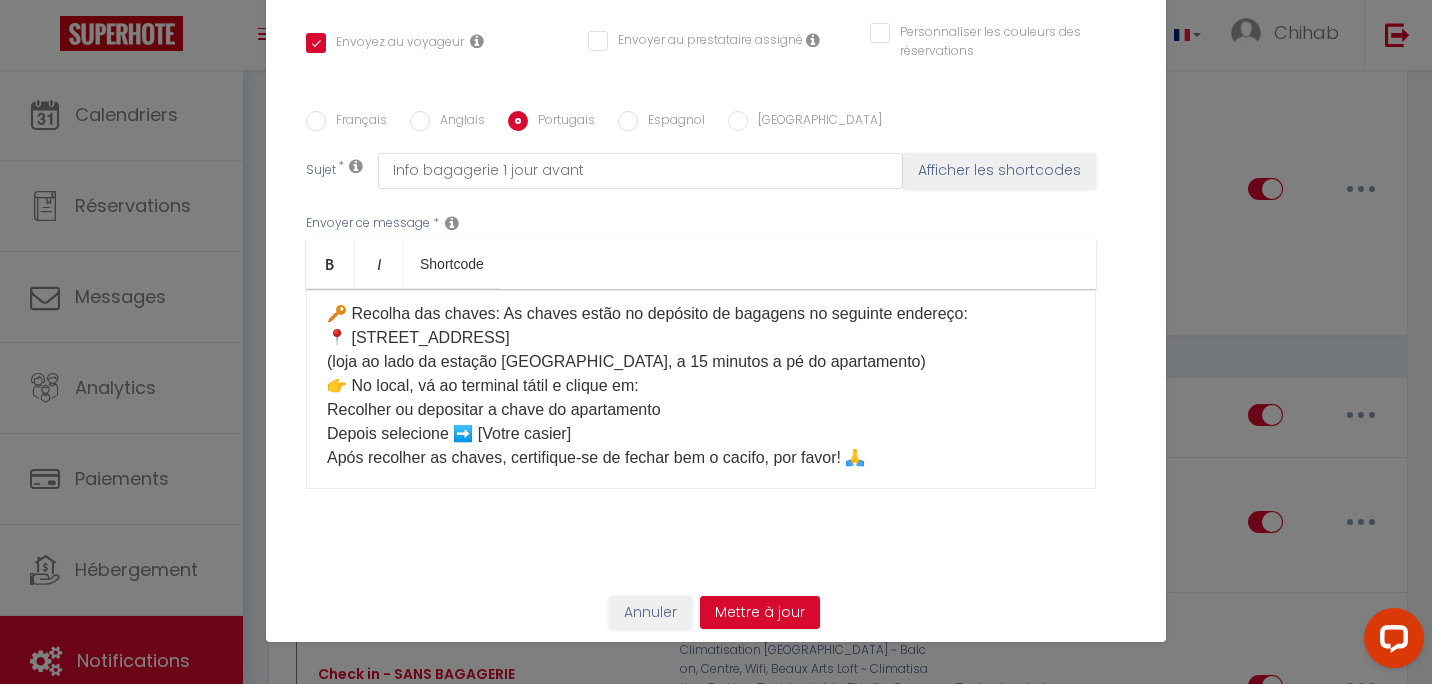 click on "Espagnol" at bounding box center [628, 121] 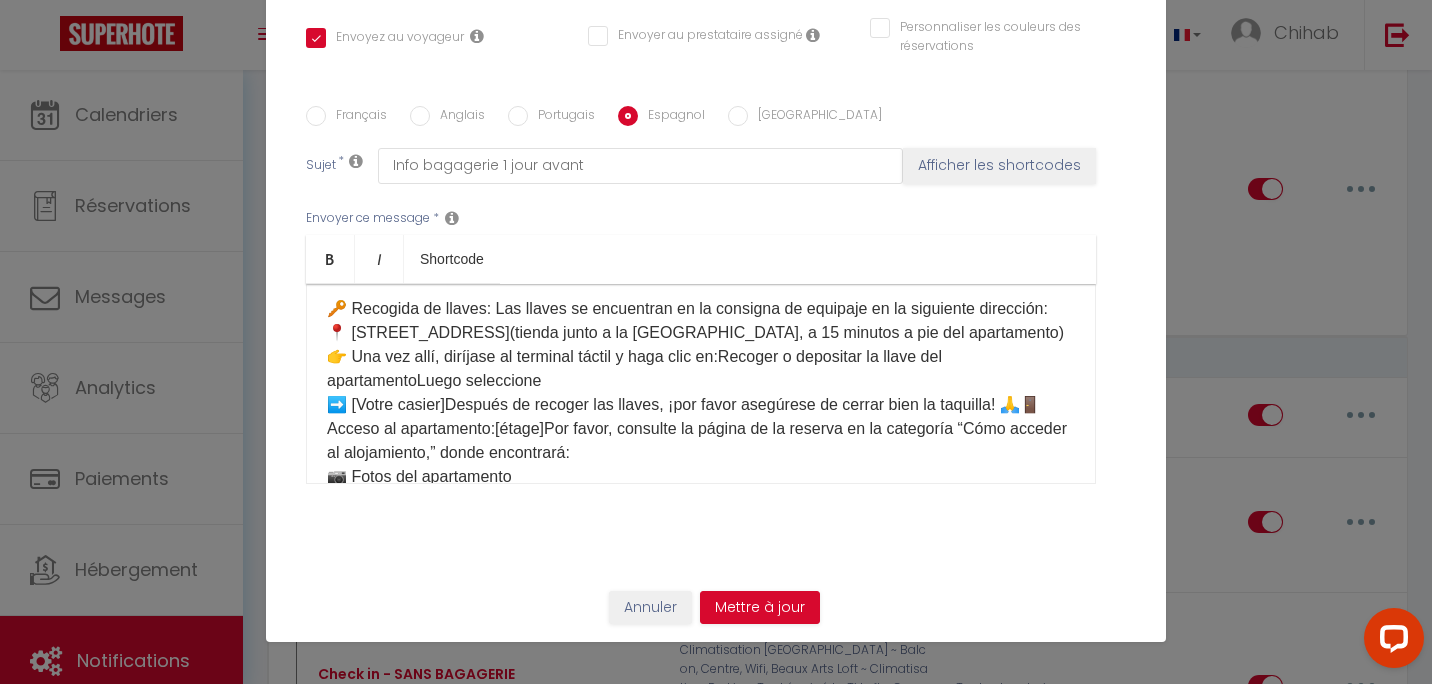 scroll, scrollTop: 409, scrollLeft: 0, axis: vertical 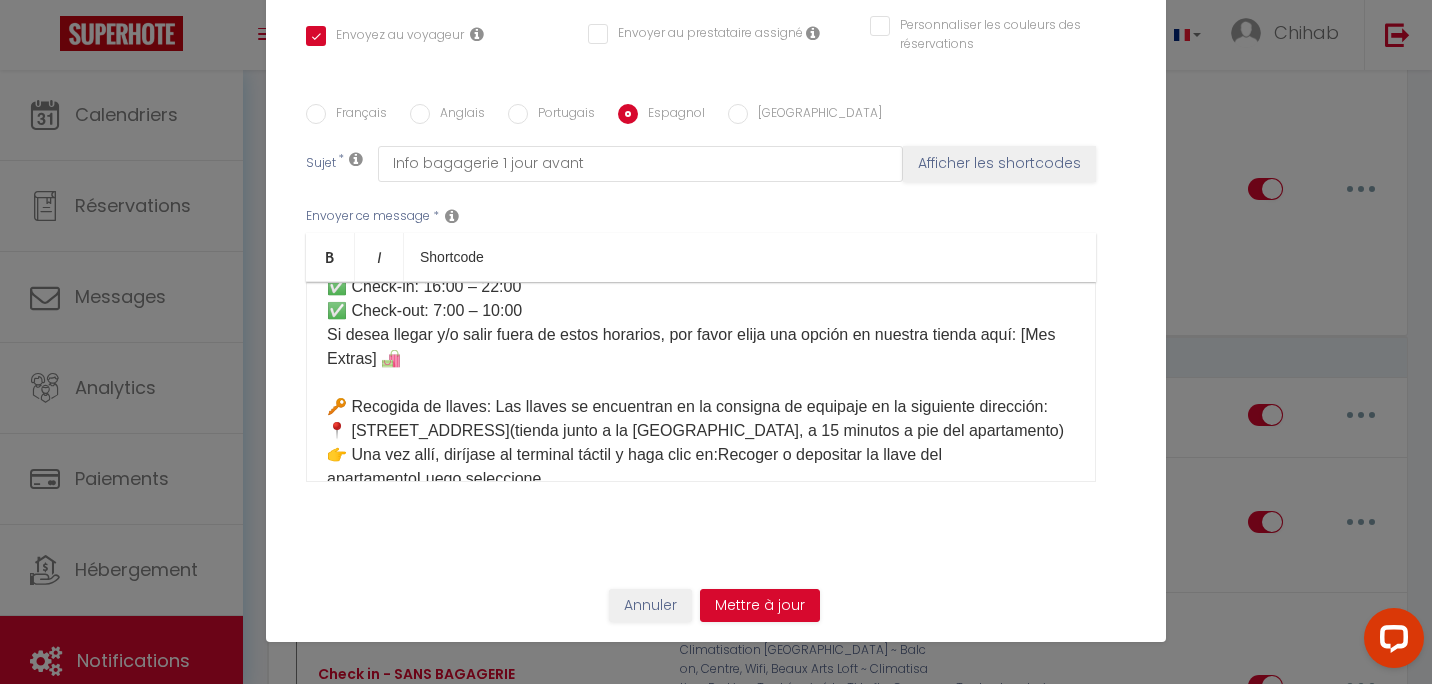 click on "Français     Anglais     Portugais     Espagnol     Italien   Sujet   *     Info bagagerie 1 jour avant   Afficher les shortcodes   Envoyer ce message   *     Bold Italic Shortcode Rich text editor Hola ☀️ Aquí tiene la información para acceder al apartamento: ⏰ Horarios: ✅ Check-in: 16:00 – 22:00 ✅ Check-out: 7:00 – 10:00 Si desea llegar y/o salir fuera de estos horarios, por favor elija una opción en nuestra tienda aquí: [Mes Extras] 🛍️ 🔑 Recogida de llaves: Las llaves se encuentran en la consigna de equipaje en la siguiente dirección: 📍 [STREET_ADDRESS](tienda junto a la [GEOGRAPHIC_DATA], a 15 minutos a pie del apartamento) 👉 Una vez allí, diríjase al terminal táctil y haga clic en:Recoger o depositar la llave del apartamentoLuego seleccione  📷 Fotos del apartamento 🏢 Planta 🔑 Uso de las llaves 🗑️ Ubicación de los cubos de basura 🔄 Salida:Puede dejar las llaves en la misma taquilla y con el mismo código que a su llegada." at bounding box center [716, 305] 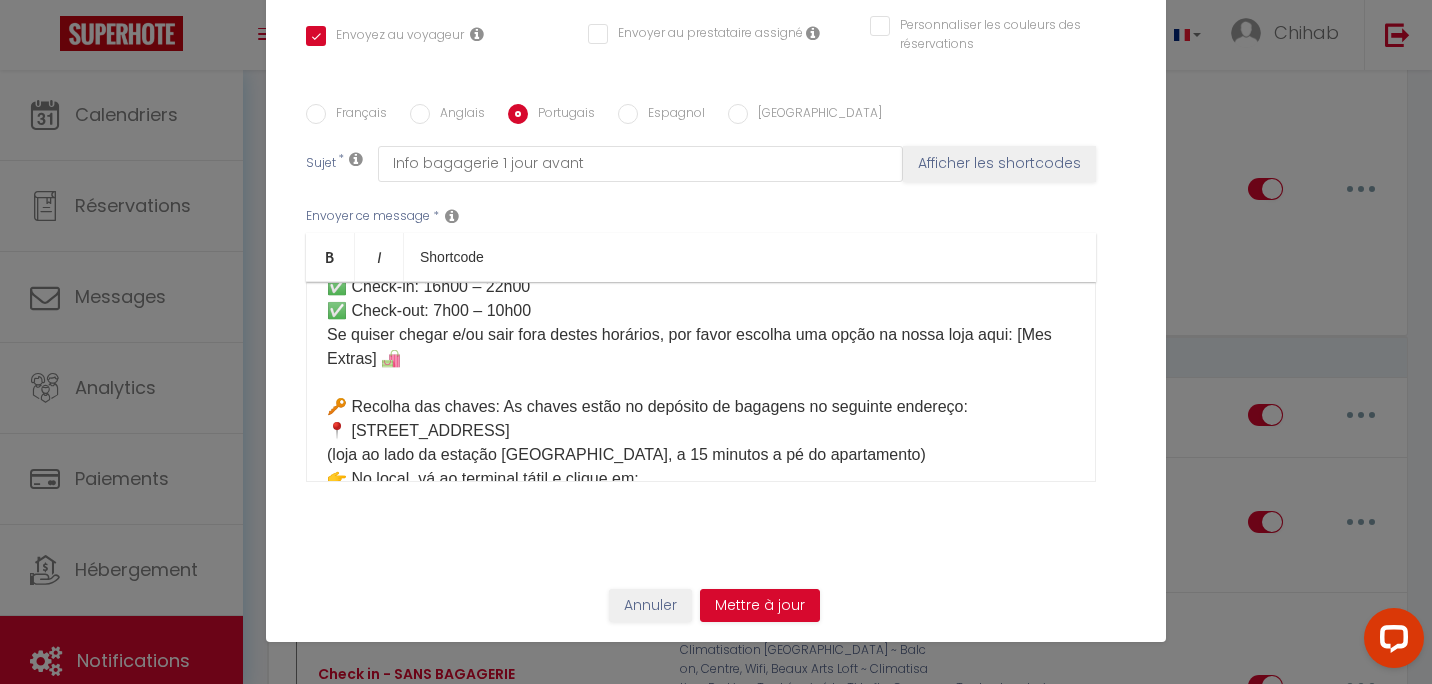 click on "Portugais" at bounding box center [561, 115] 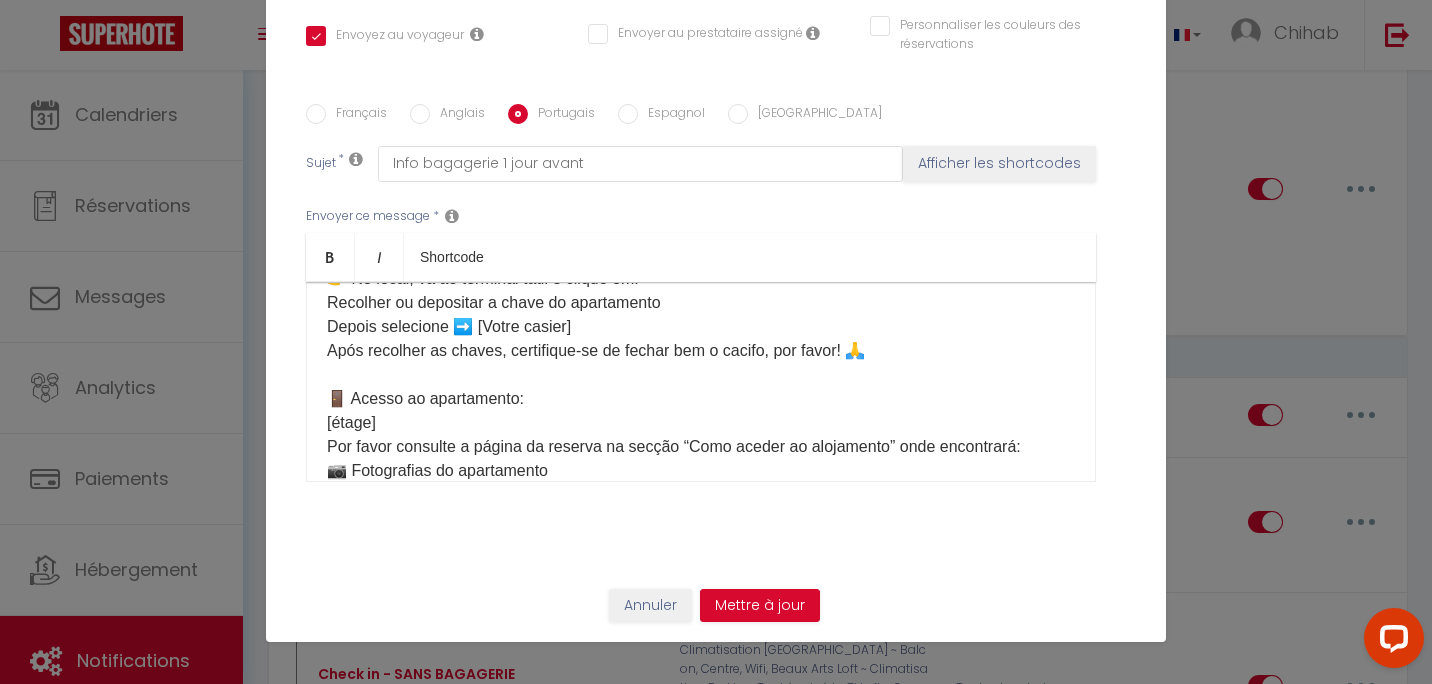 scroll, scrollTop: 200, scrollLeft: 0, axis: vertical 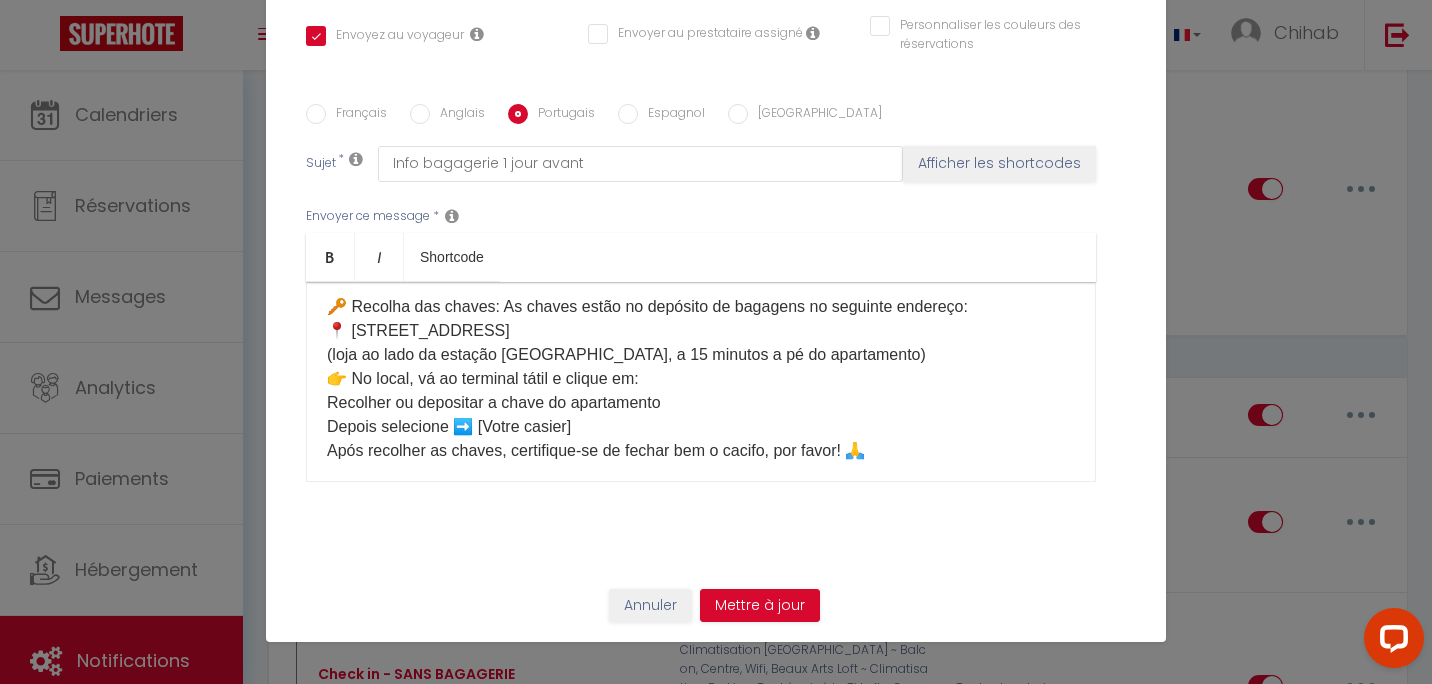 click on "Anglais" at bounding box center (457, 115) 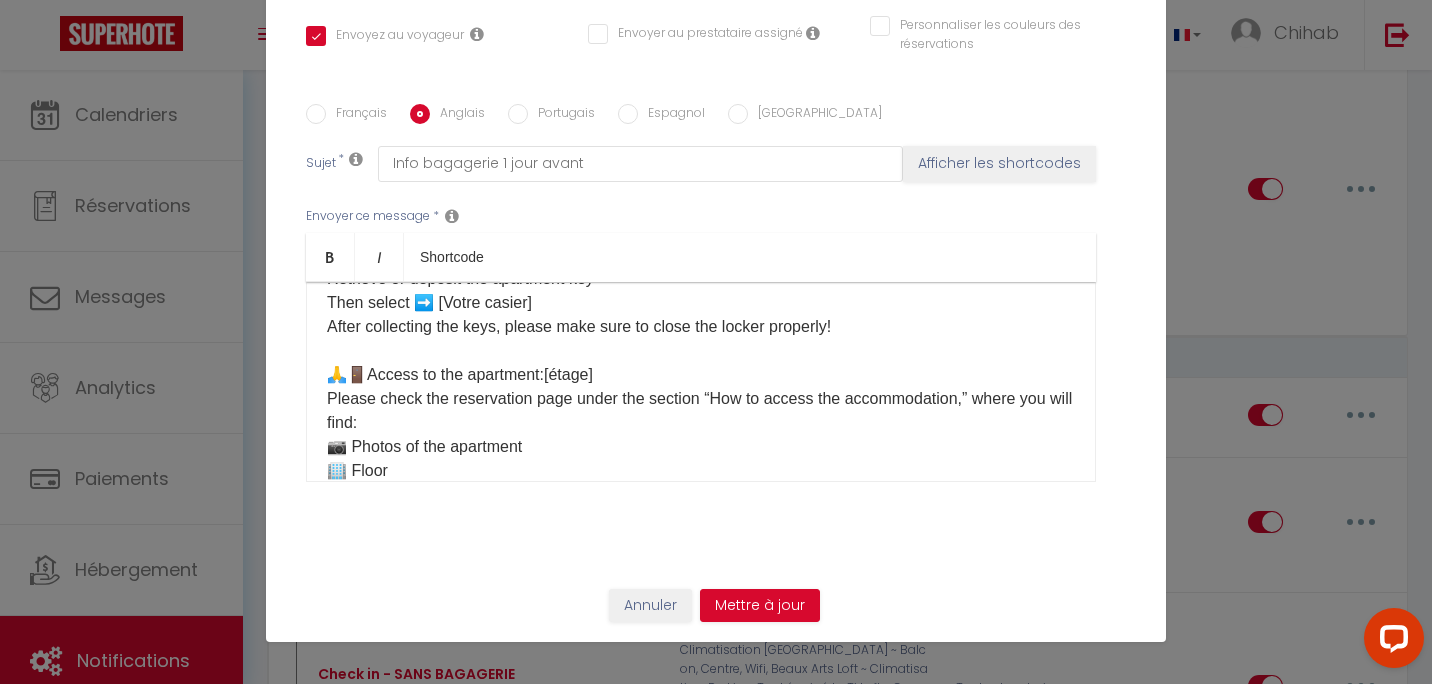 scroll, scrollTop: 200, scrollLeft: 0, axis: vertical 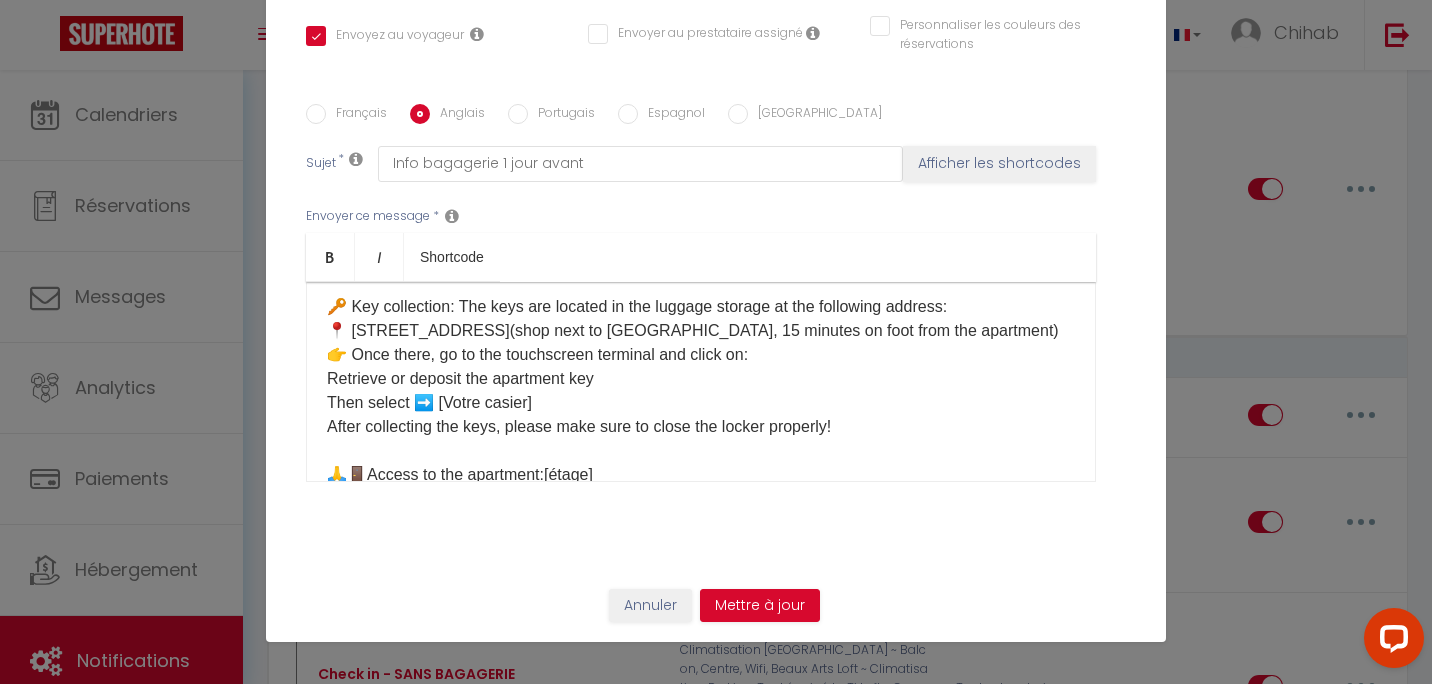 click on "Espagnol" at bounding box center [671, 115] 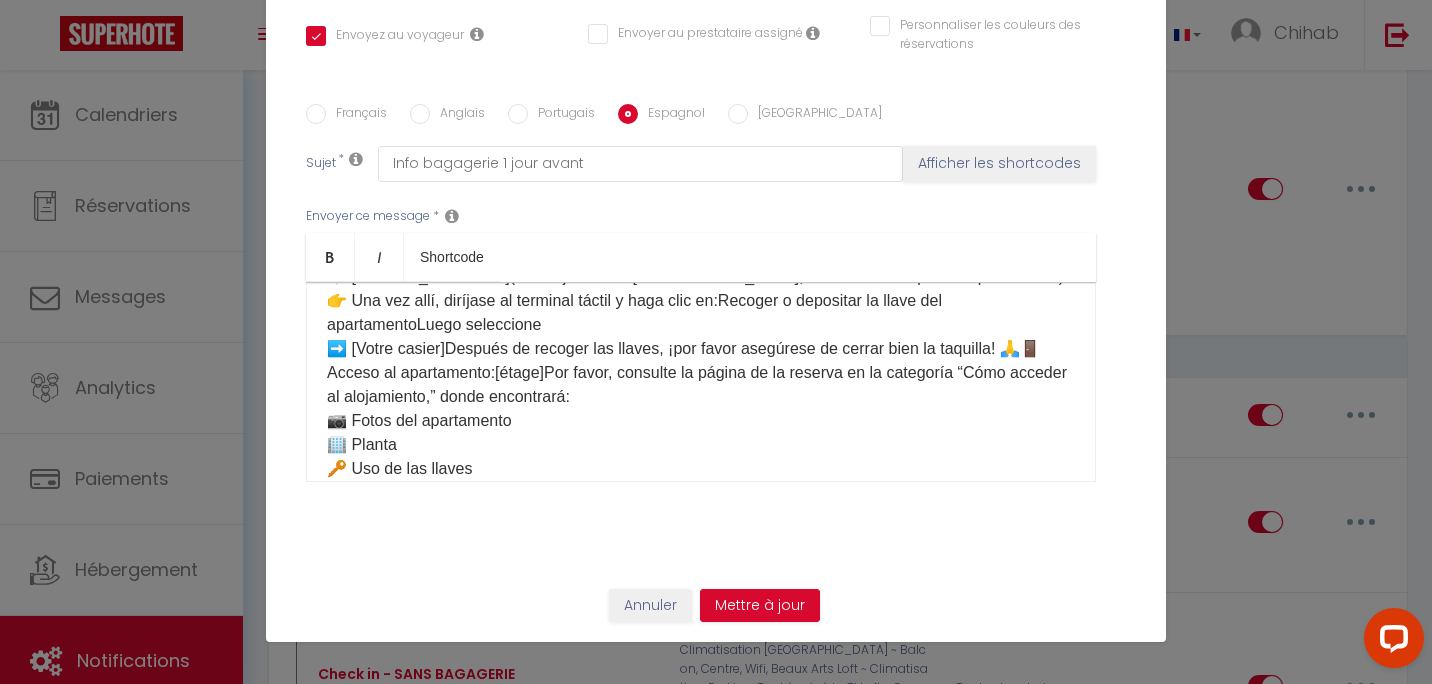 scroll, scrollTop: 300, scrollLeft: 0, axis: vertical 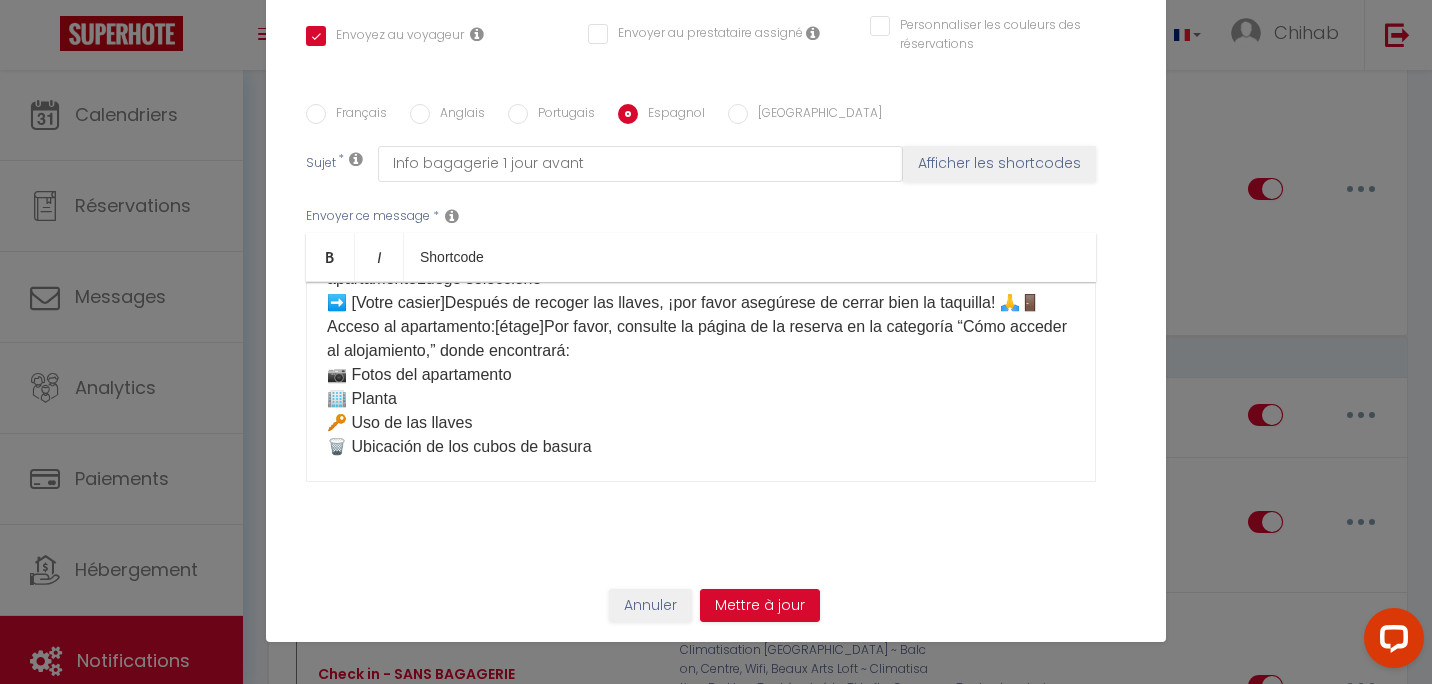 click on "Portugais" at bounding box center (561, 115) 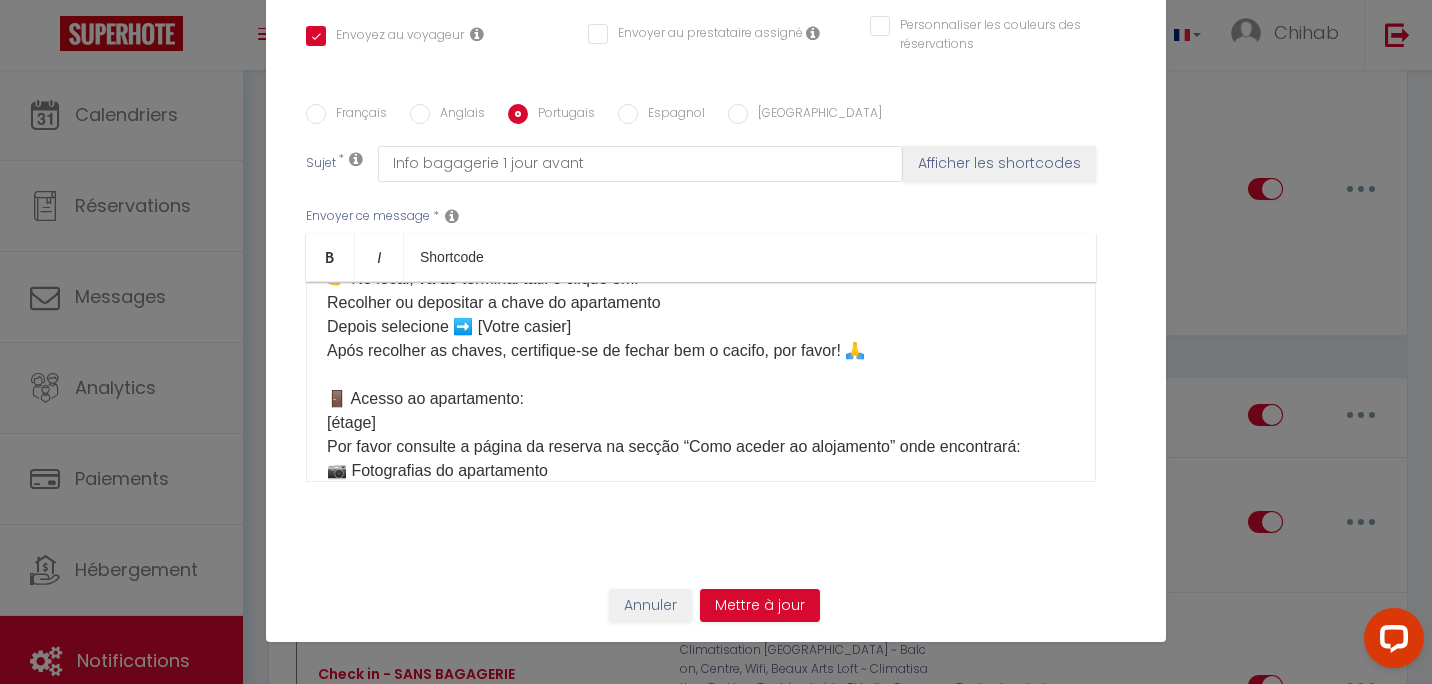 click on "Anglais" at bounding box center [420, 114] 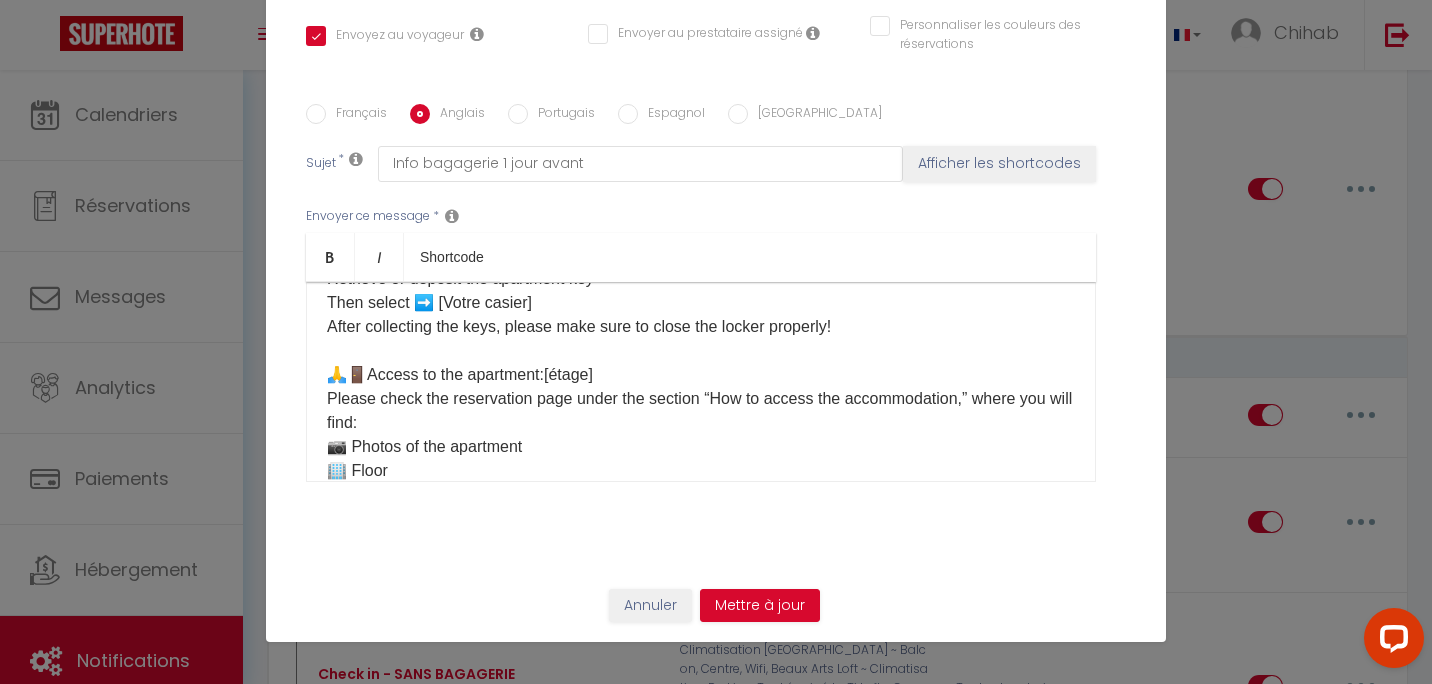 click on "Espagnol" at bounding box center [671, 115] 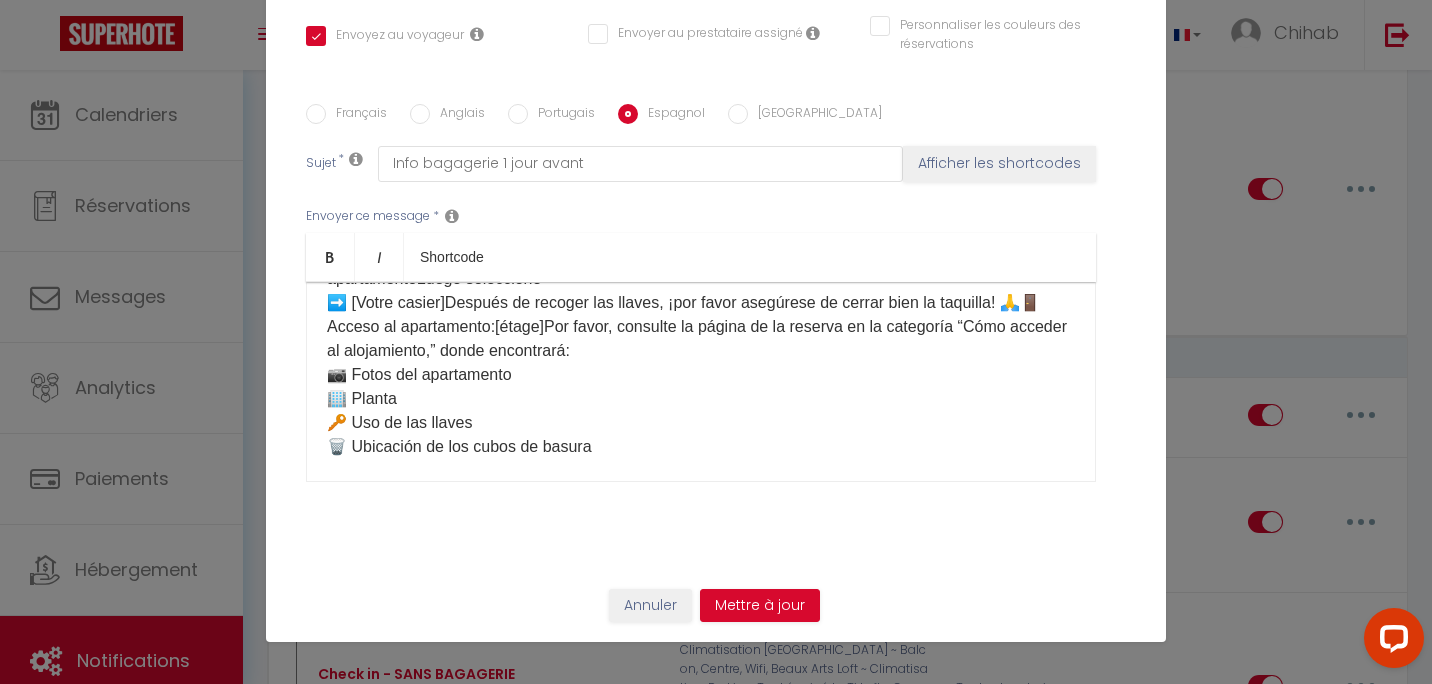 click on "Portugais" at bounding box center [561, 115] 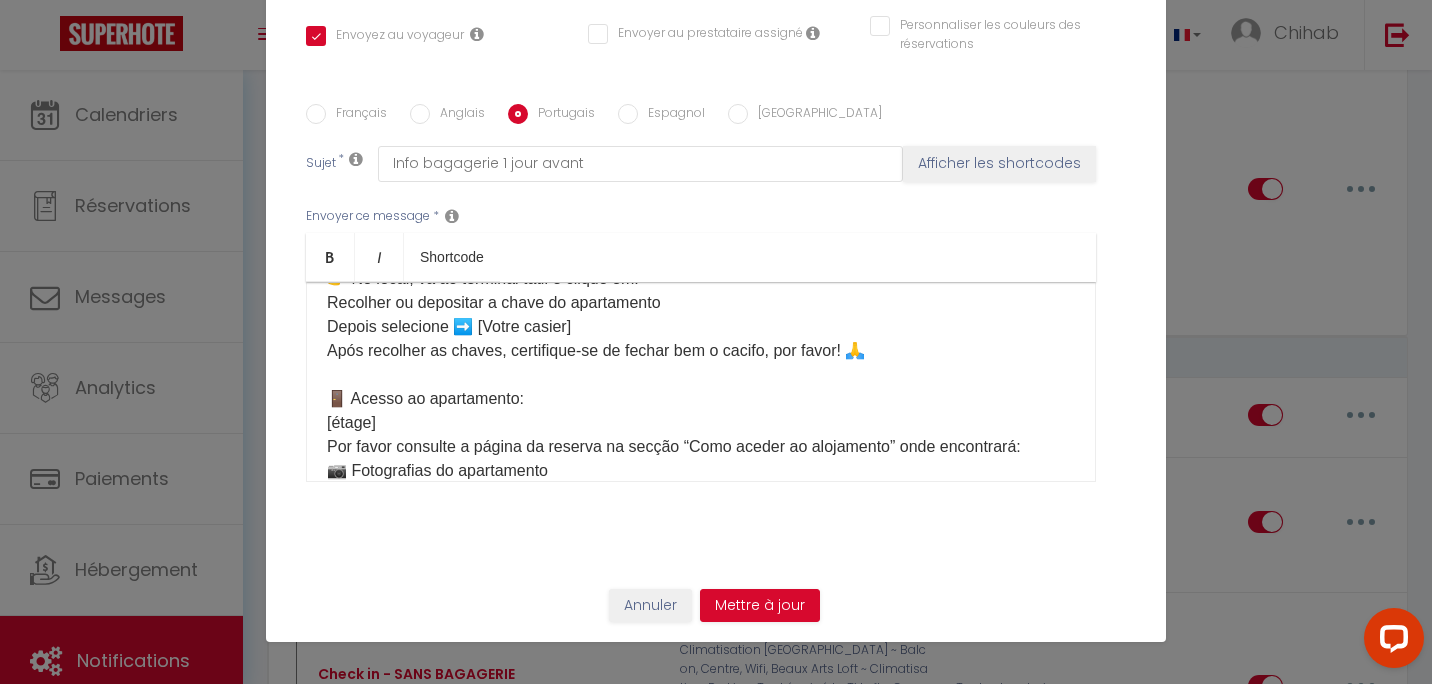 click on "Espagnol" at bounding box center (628, 114) 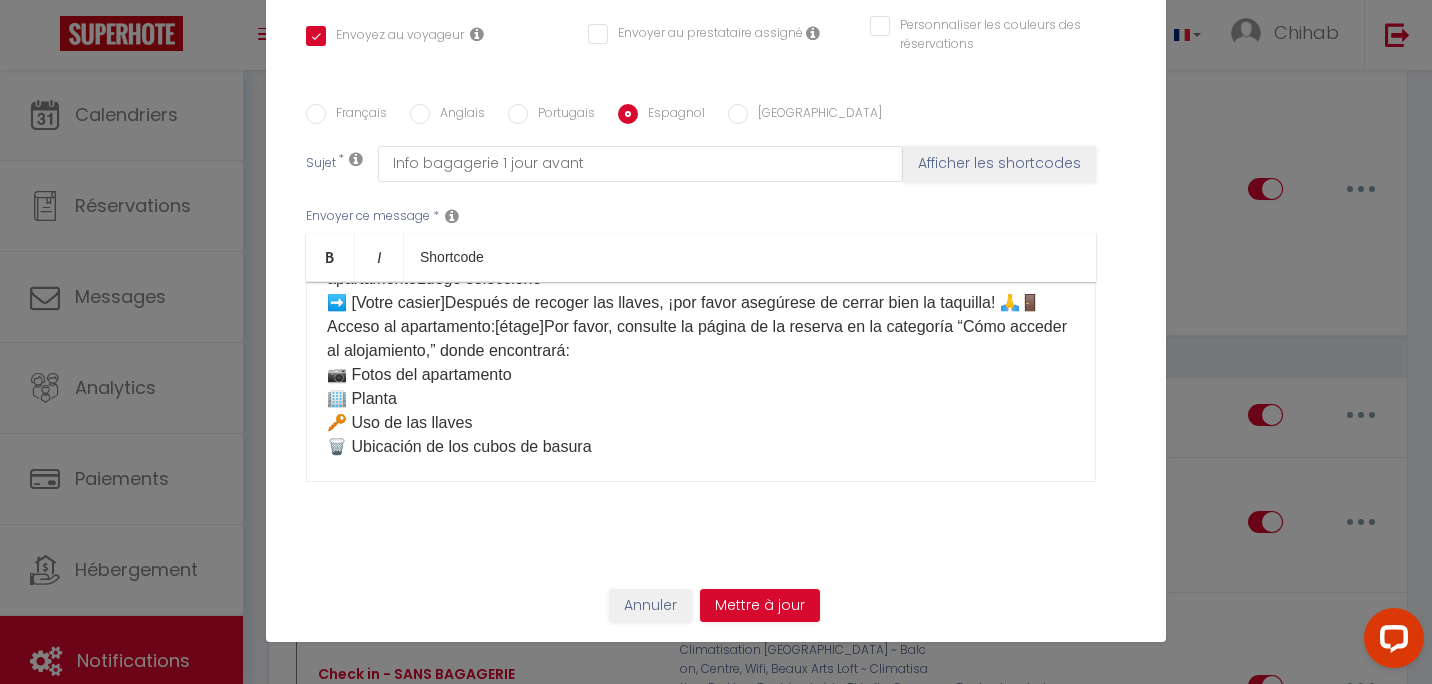 click on "Hola ☀️ Aquí tiene la información para acceder al apartamento: ⏰ Horarios: ✅ Check-in: 16:00 – 22:00 ✅ Check-out: 7:00 – 10:00 Si desea llegar y/o salir fuera de estos horarios, por favor elija una opción en nuestra tienda aquí: [Mes Extras] 🛍️ 🔑 Recogida de llaves: Las llaves se encuentran en la consigna de equipaje en la siguiente dirección: 📍 [STREET_ADDRESS](tienda junto a la estación [GEOGRAPHIC_DATA], a 15 minutos a pie del apartamento) 👉 Una vez allí, diríjase al terminal táctil y haga clic en:Recoger o depositar la llave del apartamentoLuego seleccione  ➡️ [Votre casier]Después de recoger las llaves, ¡por favor asegúrese de cerrar bien la taquilla! 🙏🚪 Acceso al apartamento:[étage]Por favor, consulte la página de la reserva en la categoría “Cómo acceder al alojamiento,” donde encontrará: 📷 Fotos del apartamento 🏢 Planta 🔑 Uso de las llaves 🗑️ Ubicación de los cubos de basura Por favor revise su mensajería." at bounding box center (701, 435) 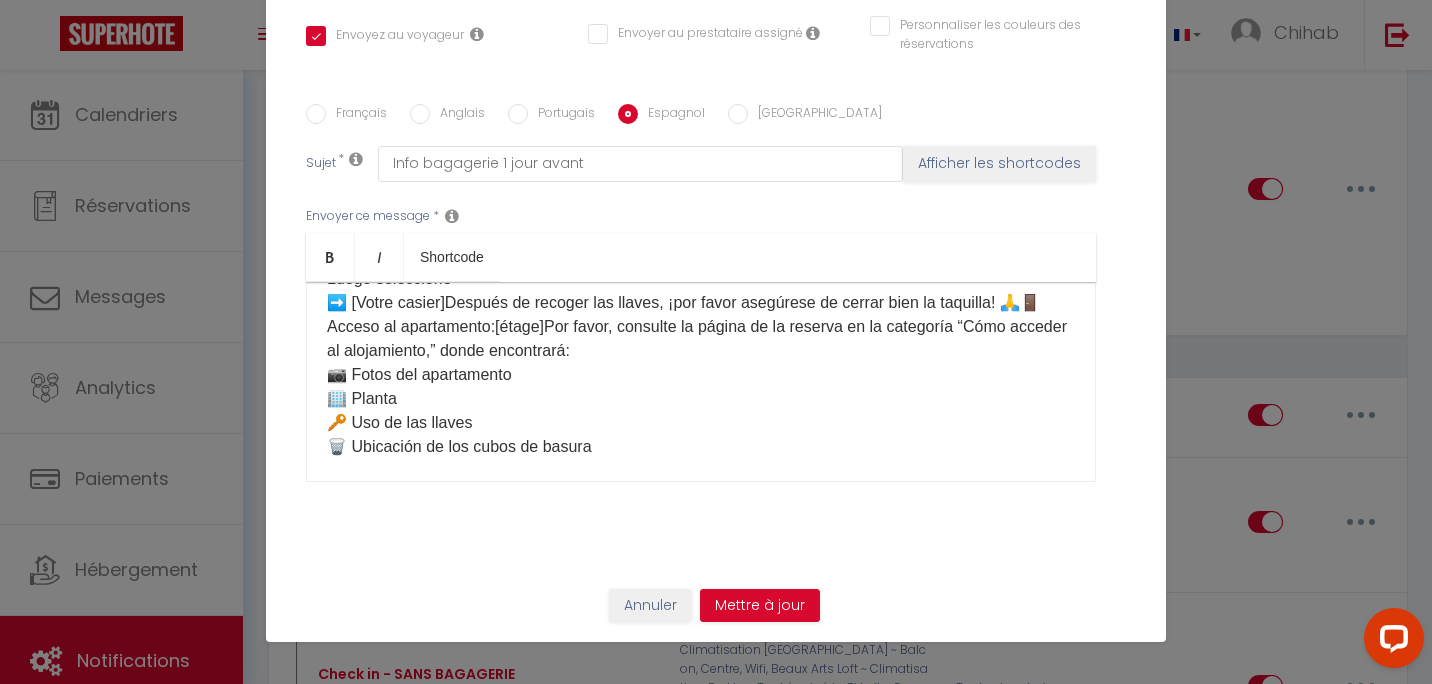 click on "Portugais" at bounding box center [561, 115] 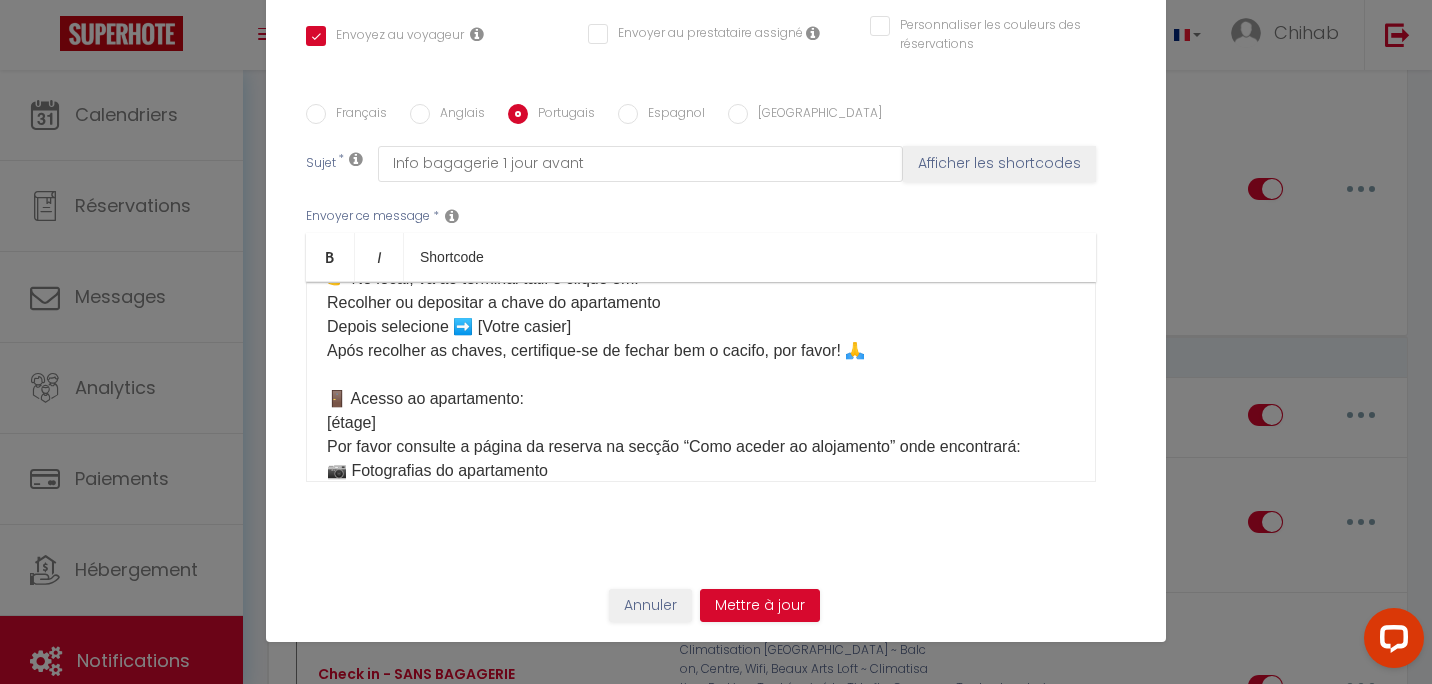 click on "Espagnol" at bounding box center (671, 115) 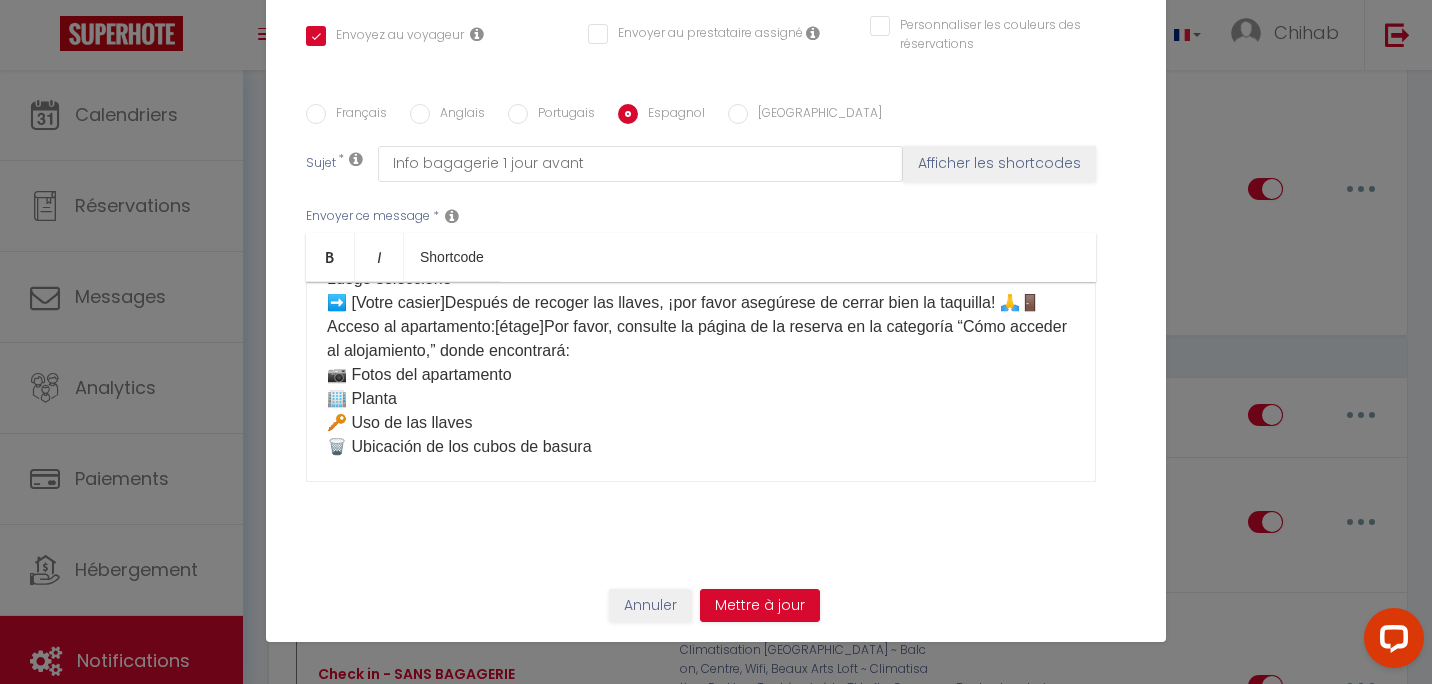 click on "Hola ☀️ Aquí tiene la información para acceder al apartamento: ⏰ Horarios: ✅ Check-in: 16:00 – 22:00 ✅ Check-out: 7:00 – 10:00 Si desea llegar y/o salir fuera de estos horarios, por favor elija una opción en nuestra tienda aquí: [Mes Extras] 🛍️ 🔑 Recogida de llaves: Las llaves se encuentran en la consigna de equipaje en la siguiente dirección: 📍 [STREET_ADDRESS](tienda junto a la estación [GEOGRAPHIC_DATA], a 15 minutos a pie del apartamento) 👉 Una vez allí, diríjase al terminal táctil y haga clic en:Recoger o depositar la llave del apartament Luego seleccione  ➡️ [Votre casier]Después de recoger las llaves, ¡por favor asegúrese de cerrar bien la taquilla! 🙏🚪 Acceso al apartamento:[étage]Por favor, consulte la página de la reserva en la categoría “Cómo acceder al alojamiento,” donde encontrará: 📷 Fotos del apartamento 🏢 Planta 🔑 Uso de las llaves 🗑️ Ubicación de los cubos de basura Por favor revise su mensajería." at bounding box center [701, 382] 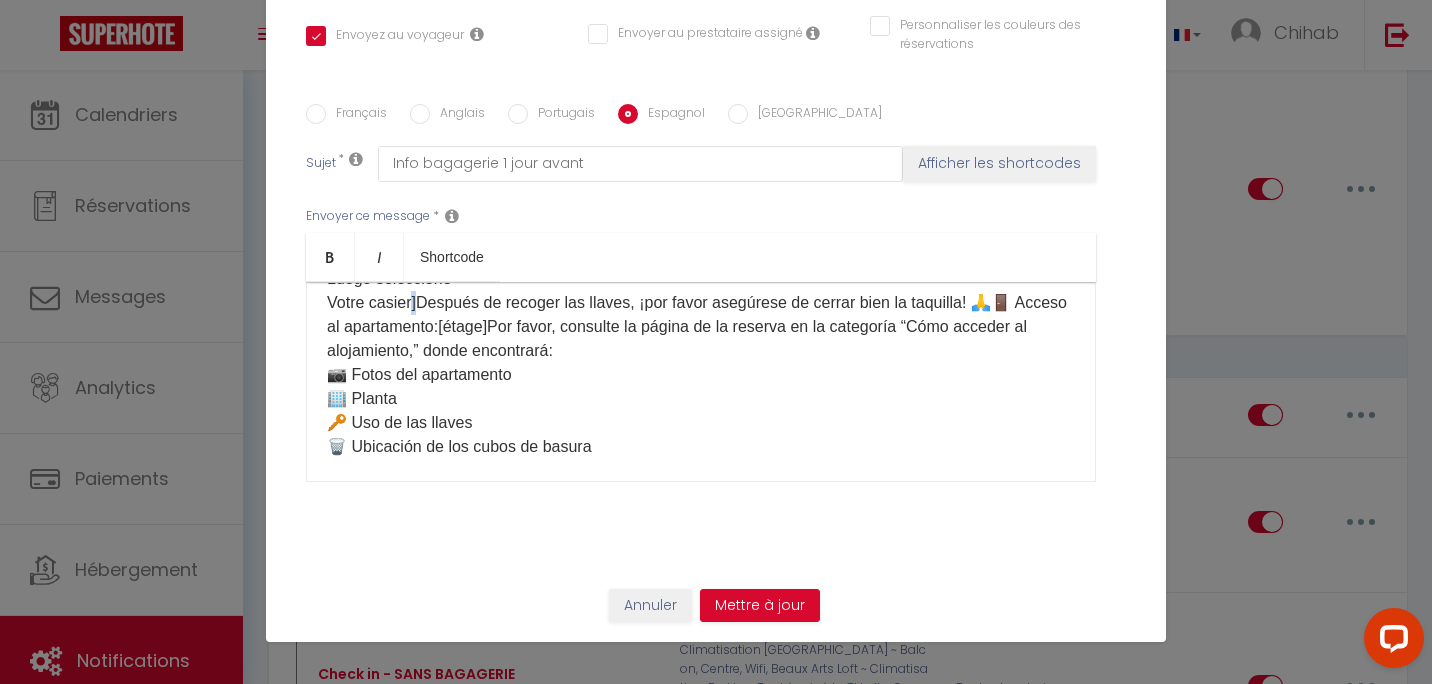 click on "Hola ☀️ Aquí tiene la información para acceder al apartamento: ⏰ Horarios: ✅ Check-in: 16:00 – 22:00 ✅ Check-out: 7:00 – 10:00 Si desea llegar y/o salir fuera de estos horarios, por favor elija una opción en nuestra tienda aquí: [Mes Extras] 🛍️ 🔑 Recogida de llaves: Las llaves se encuentran en la consigna de equipaje en la siguiente dirección: 📍 [STREET_ADDRESS](tienda junto a la estación [GEOGRAPHIC_DATA], a 15 minutos a pie del apartamento) 👉 Una vez allí, diríjase al terminal táctil y haga clic en:Recoger o depositar la llave del apartament Luego seleccione  Votre casier]Después de recoger las llaves, ¡por favor asegúrese de cerrar bien la taquilla! 🙏🚪 Acceso al apartamento:[étage]Por favor, consulte la página de la reserva en la categoría “Cómo acceder al alojamiento,” donde encontrará: 📷 Fotos del apartamento 🏢 Planta 🔑 Uso de las llaves 🗑️ Ubicación de los cubos de basura Por favor revise su mensajería." at bounding box center (701, 435) 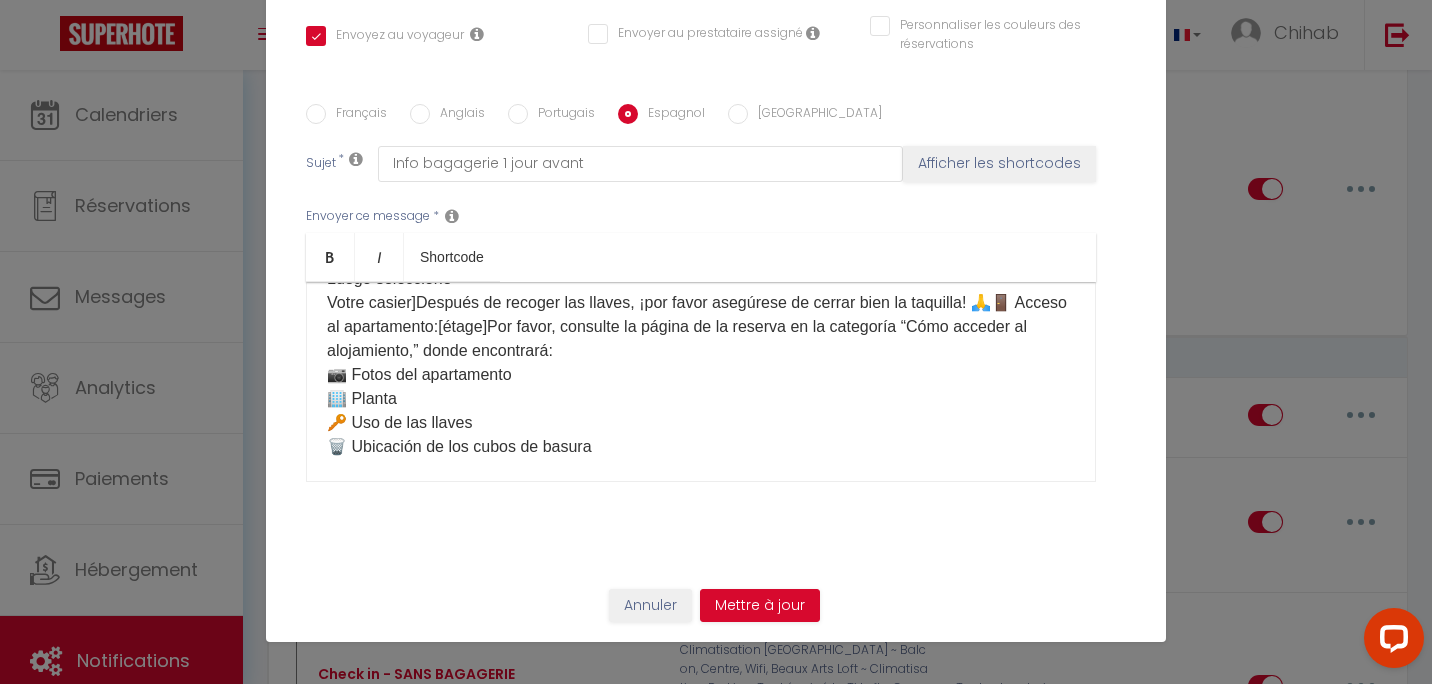 click on "Hola ☀️ Aquí tiene la información para acceder al apartamento: ⏰ Horarios: ✅ Check-in: 16:00 – 22:00 ✅ Check-out: 7:00 – 10:00 Si desea llegar y/o salir fuera de estos horarios, por favor elija una opción en nuestra tienda aquí: [Mes Extras] 🛍️ 🔑 Recogida de llaves: Las llaves se encuentran en la consigna de equipaje en la siguiente dirección: 📍 [STREET_ADDRESS](tienda junto a la estación [GEOGRAPHIC_DATA], a 15 minutos a pie del apartamento) 👉 Una vez allí, diríjase al terminal táctil y haga clic en:Recoger o depositar la llave del apartament Luego seleccione  Votre casier]Después de recoger las llaves, ¡por favor asegúrese de cerrar bien la taquilla! 🙏🚪 Acceso al apartamento:[étage]Por favor, consulte la página de la reserva en la categoría “Cómo acceder al alojamiento,” donde encontrará: 📷 Fotos del apartamento 🏢 Planta 🔑 Uso de las llaves 🗑️ Ubicación de los cubos de basura Por favor revise su mensajería." at bounding box center (701, 382) 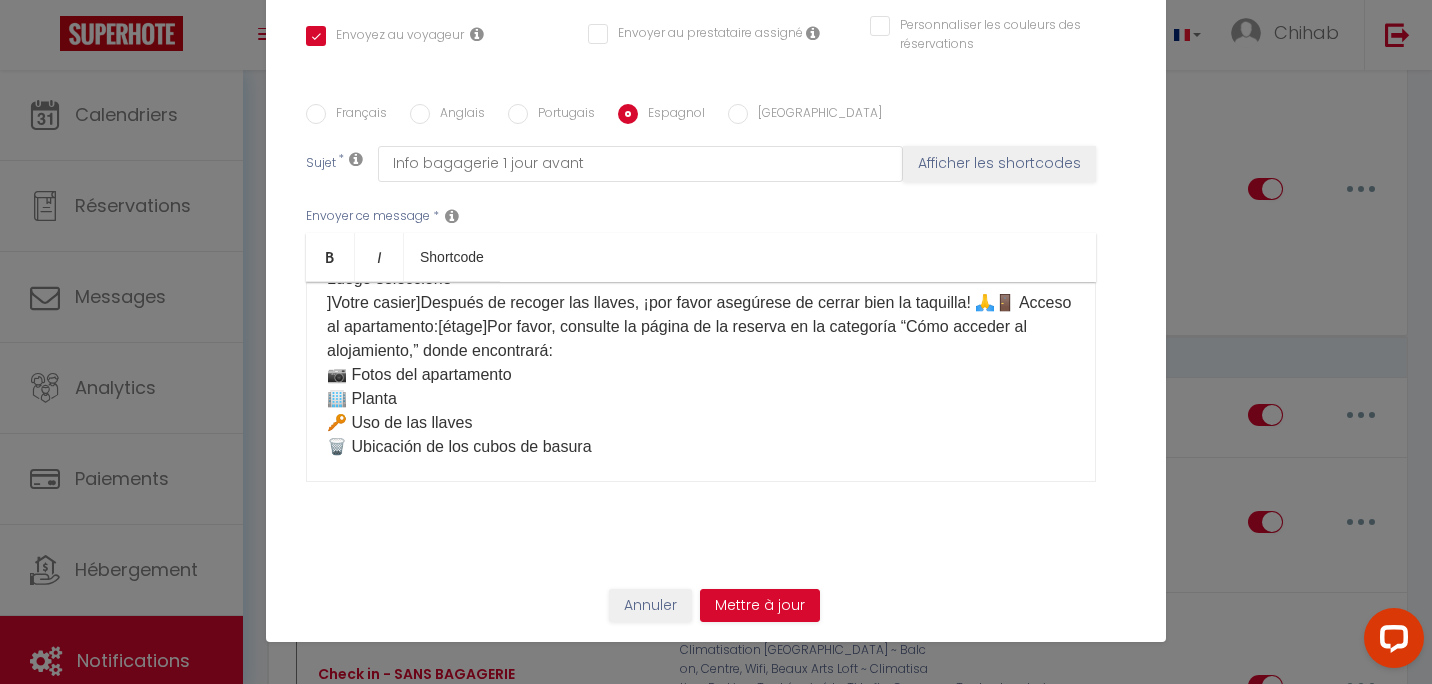 click on "Portugais" at bounding box center (561, 115) 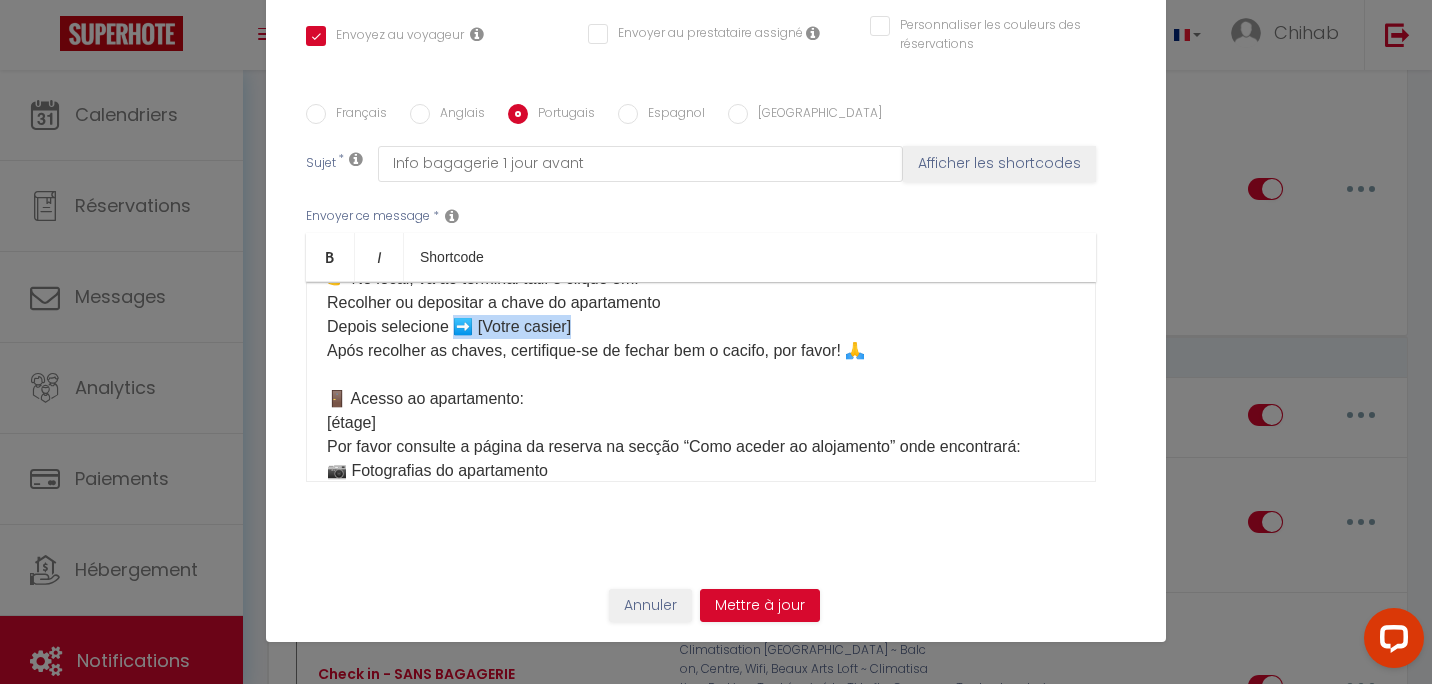 drag, startPoint x: 442, startPoint y: 333, endPoint x: 605, endPoint y: 323, distance: 163.30646 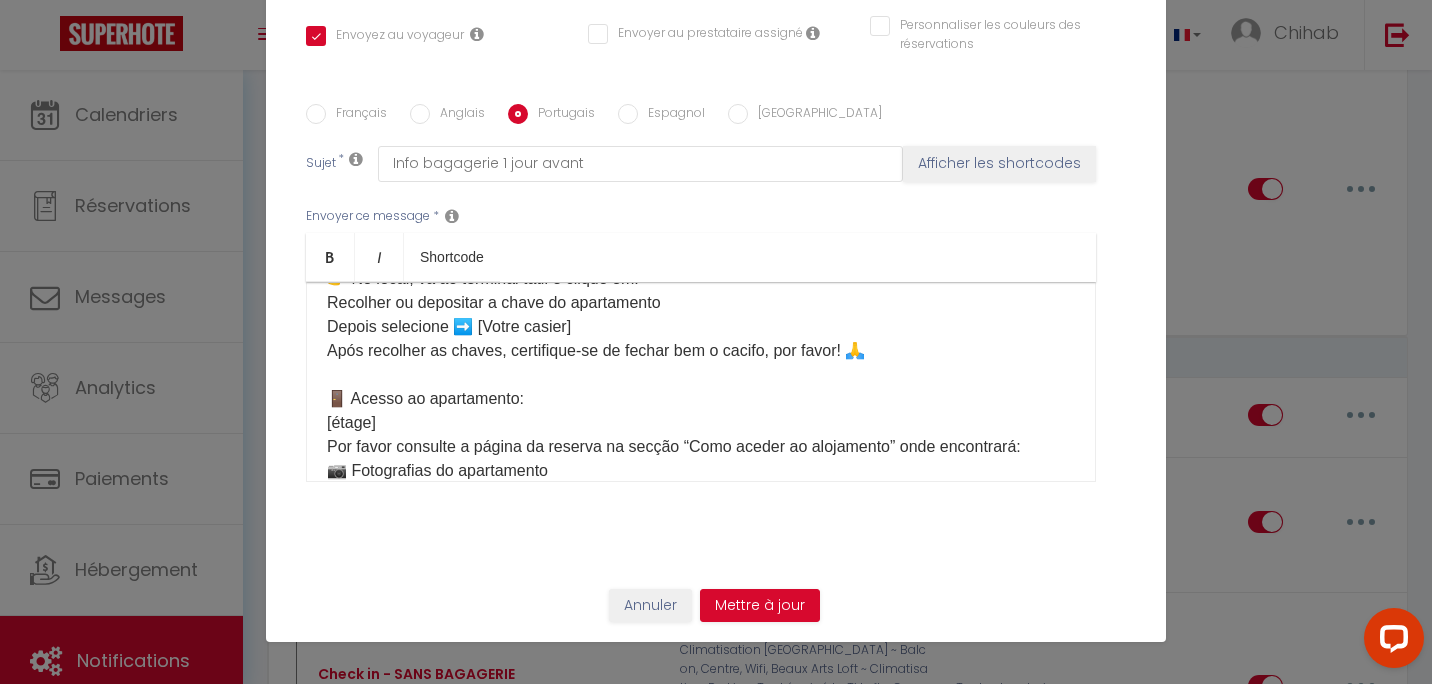 click on "Espagnol" at bounding box center (671, 115) 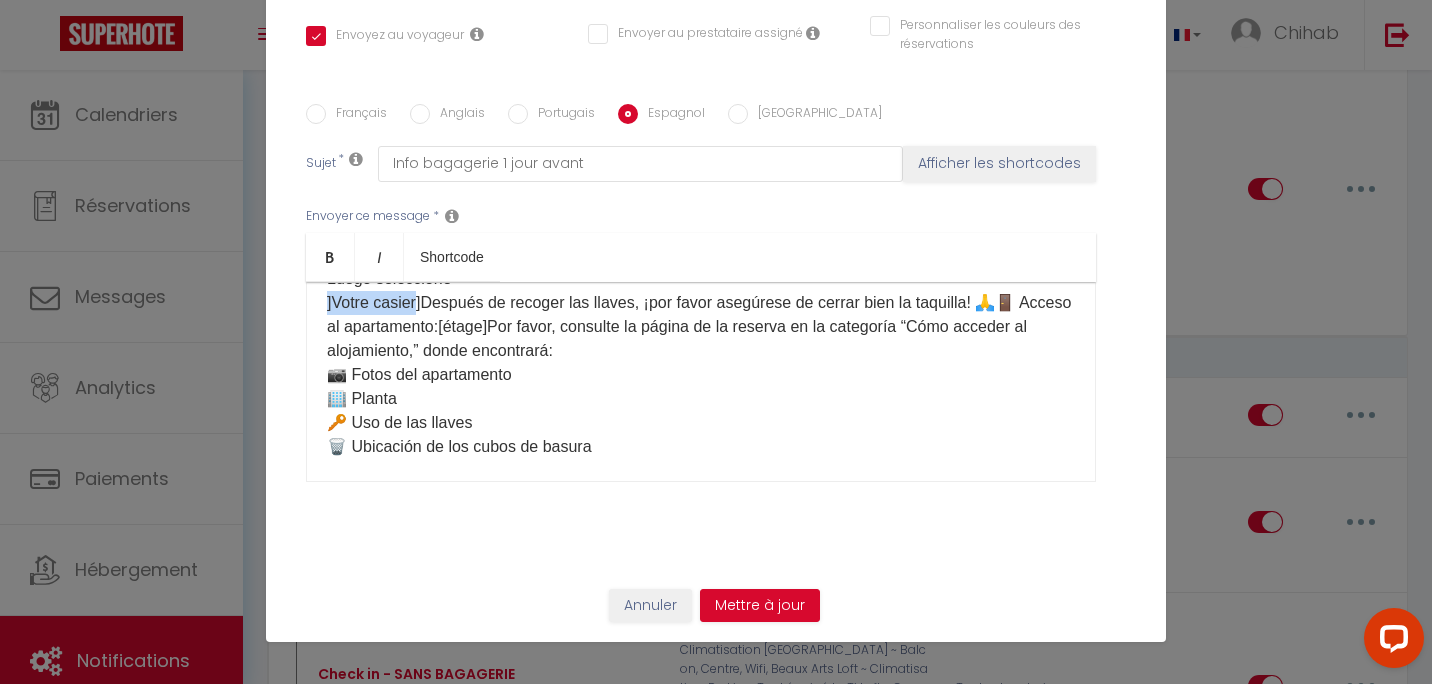 drag, startPoint x: 412, startPoint y: 366, endPoint x: 283, endPoint y: 375, distance: 129.31357 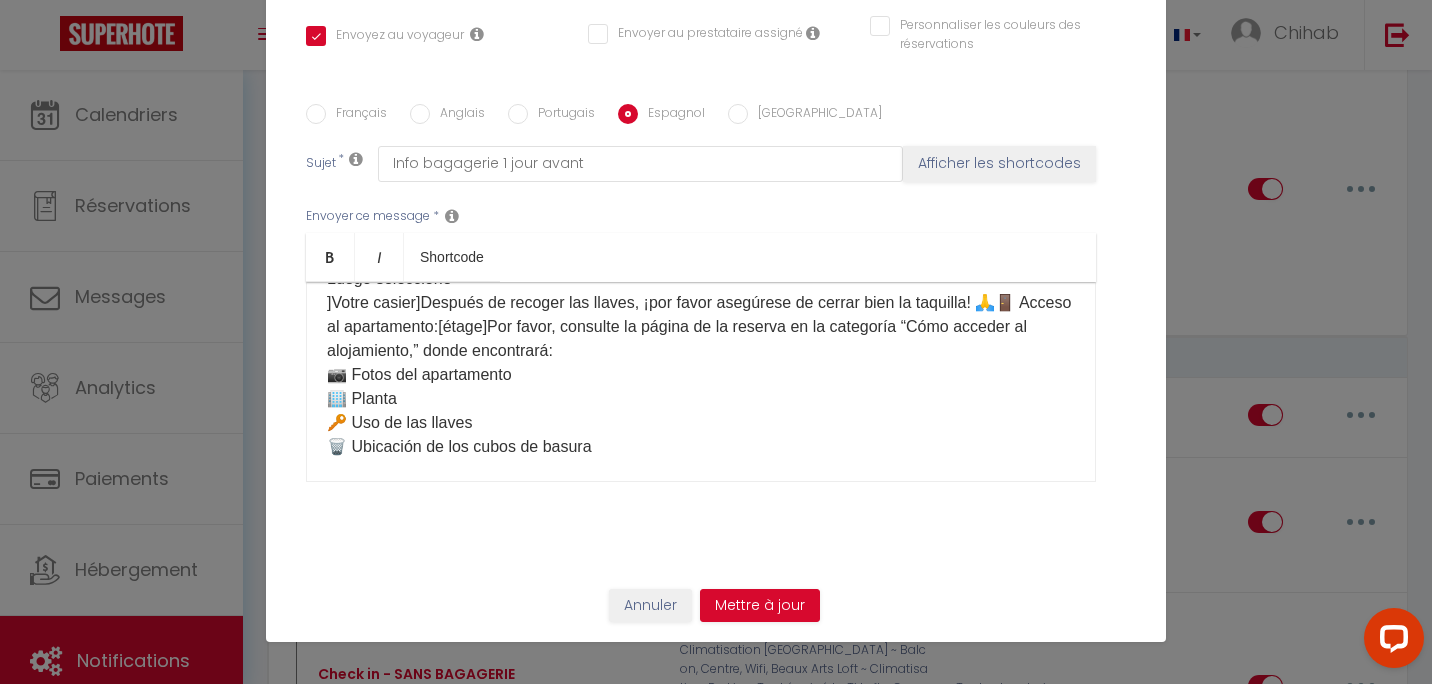 scroll, scrollTop: 300, scrollLeft: 0, axis: vertical 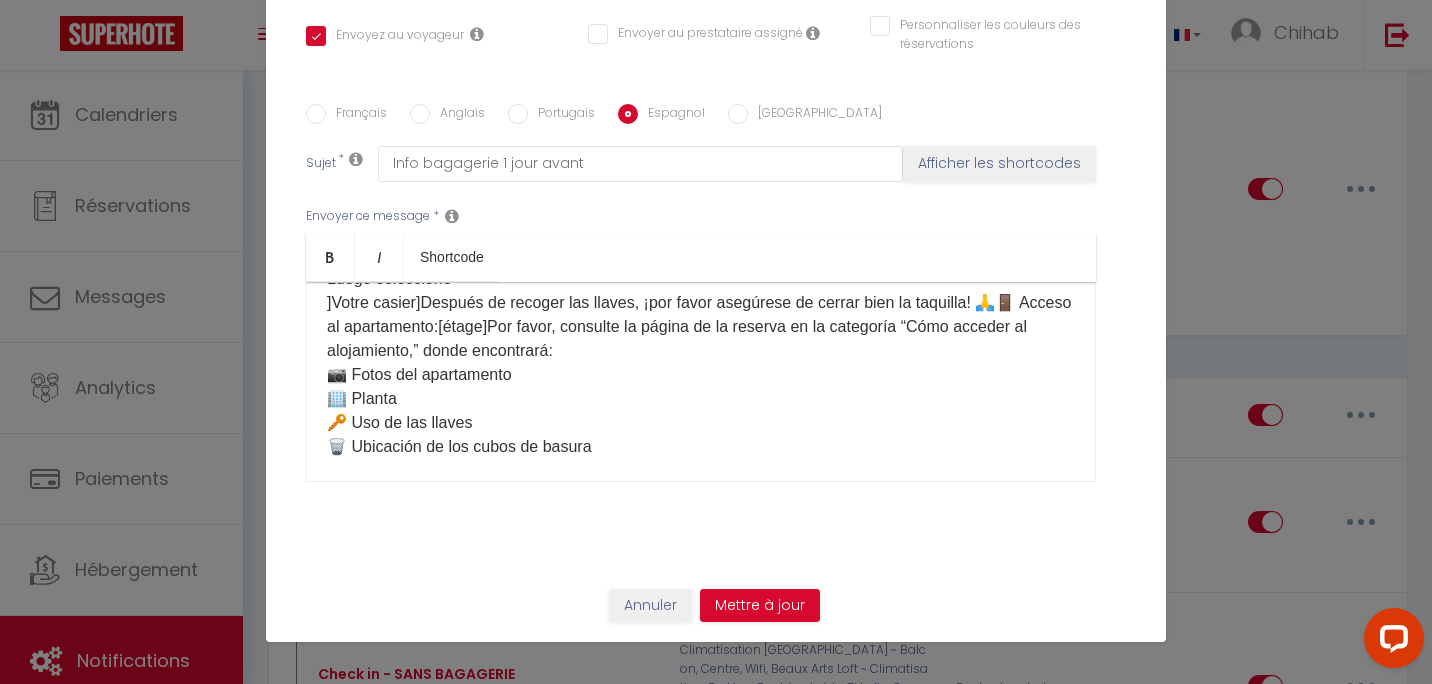 click on "Portugais" at bounding box center (561, 115) 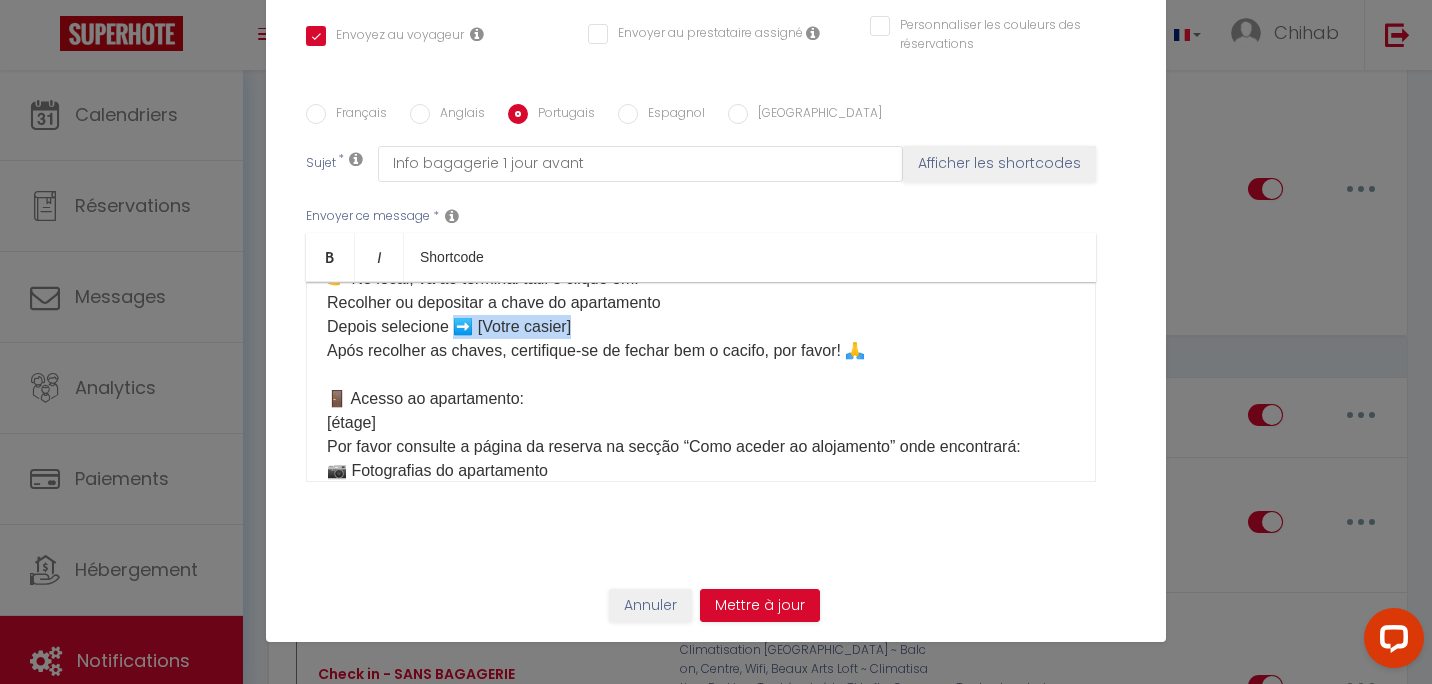 drag, startPoint x: 497, startPoint y: 344, endPoint x: 443, endPoint y: 316, distance: 60.827625 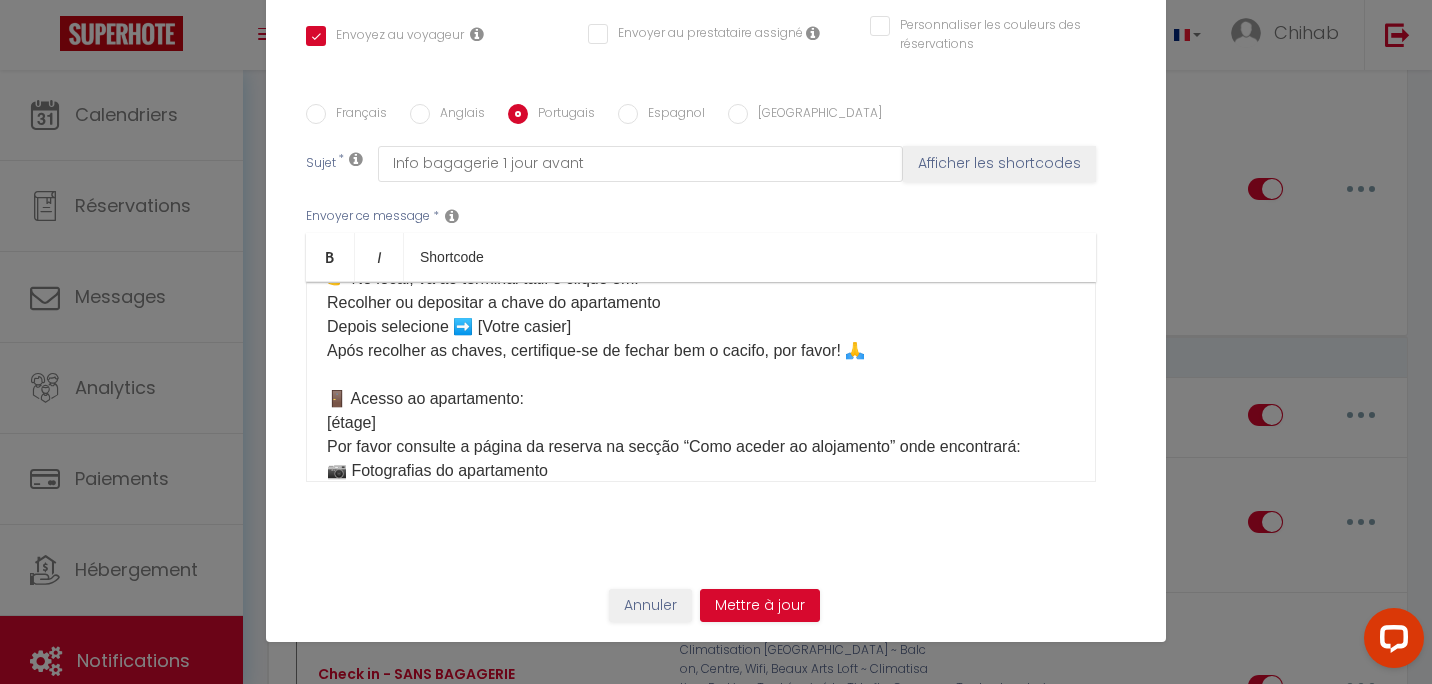 click on "Espagnol" at bounding box center (671, 115) 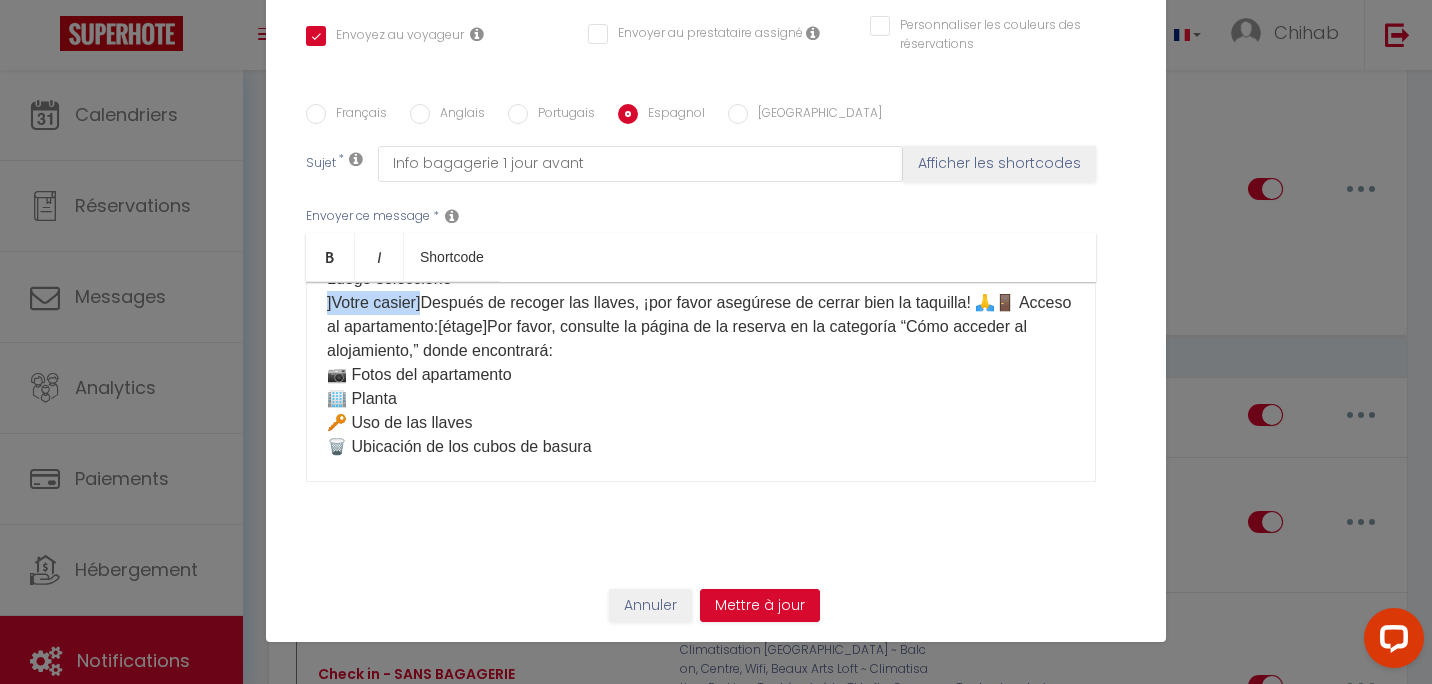 drag, startPoint x: 415, startPoint y: 370, endPoint x: 299, endPoint y: 368, distance: 116.01724 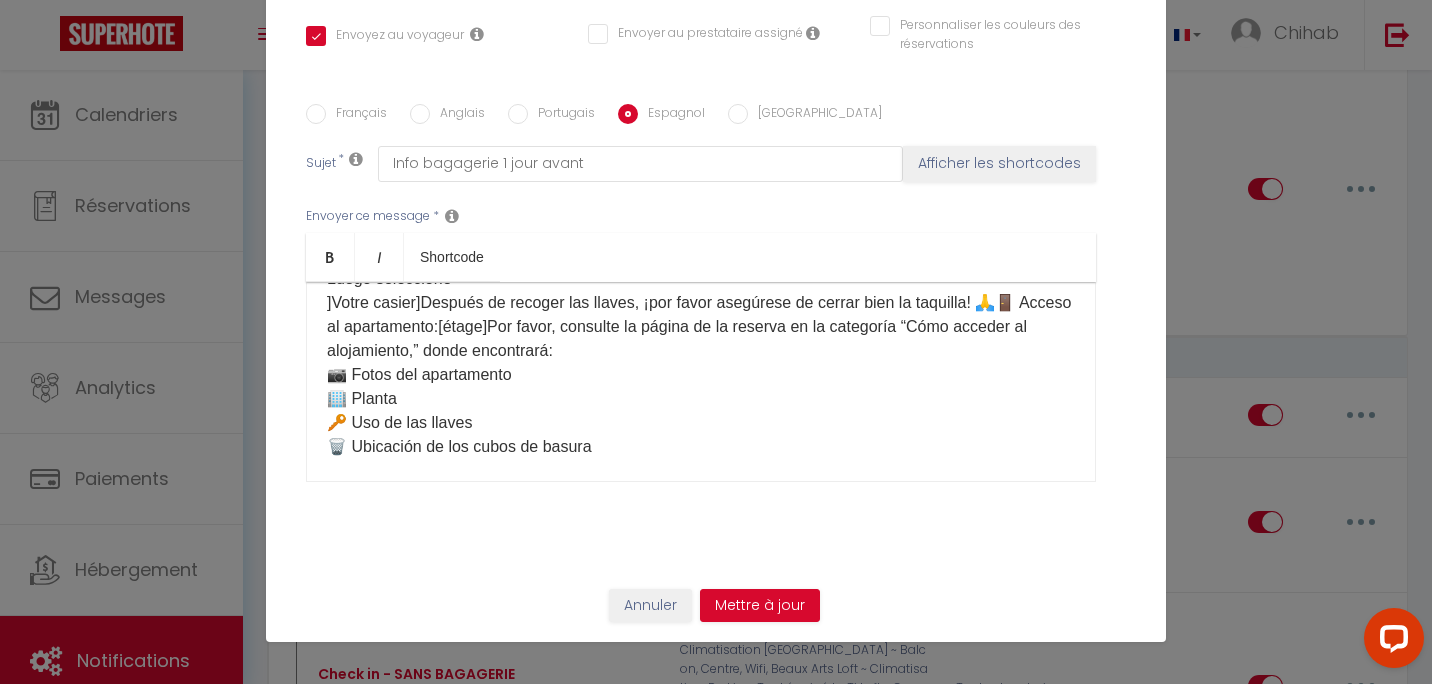 scroll, scrollTop: 300, scrollLeft: 0, axis: vertical 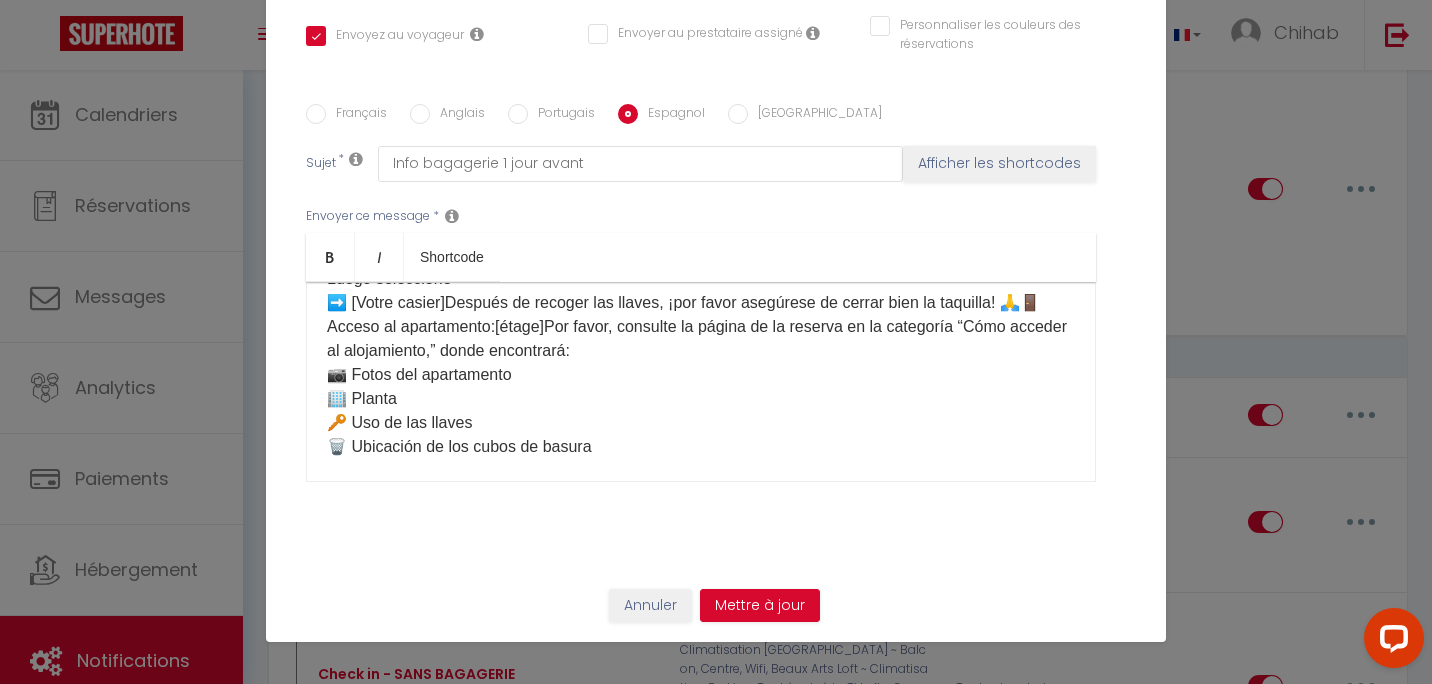 click on "Hola ☀️ Aquí tiene la información para acceder al apartamento: ⏰ Horarios: ✅ Check-in: 16:00 – 22:00 ✅ Check-out: 7:00 – 10:00 Si desea llegar y/o salir fuera de estos horarios, por favor elija una opción en nuestra tienda aquí: [Mes Extras] 🛍️ 🔑 Recogida de llaves: Las llaves se encuentran en la consigna de equipaje en la siguiente dirección: 📍 [STREET_ADDRESS](tienda junto a la estación [GEOGRAPHIC_DATA], a 15 minutos a pie del apartamento) 👉 Una vez allí, diríjase al terminal táctil y haga clic en:Recoger o depositar la llave del apartament Luego seleccione  ➡️ [Votre casier] ​ Después de recoger las llaves, ¡por favor asegúrese de cerrar bien la taquilla! 🙏🚪 Acceso al apartamento:[étage]Por favor, consulte la página de la reserva en la categoría “Cómo acceder al alojamiento,” donde encontrará: 📷 Fotos del apartamento 🏢 Planta 🔑 Uso de las llaves 🗑️ Ubicación de los cubos de basura Por favor revise su mensajería." at bounding box center [701, 435] 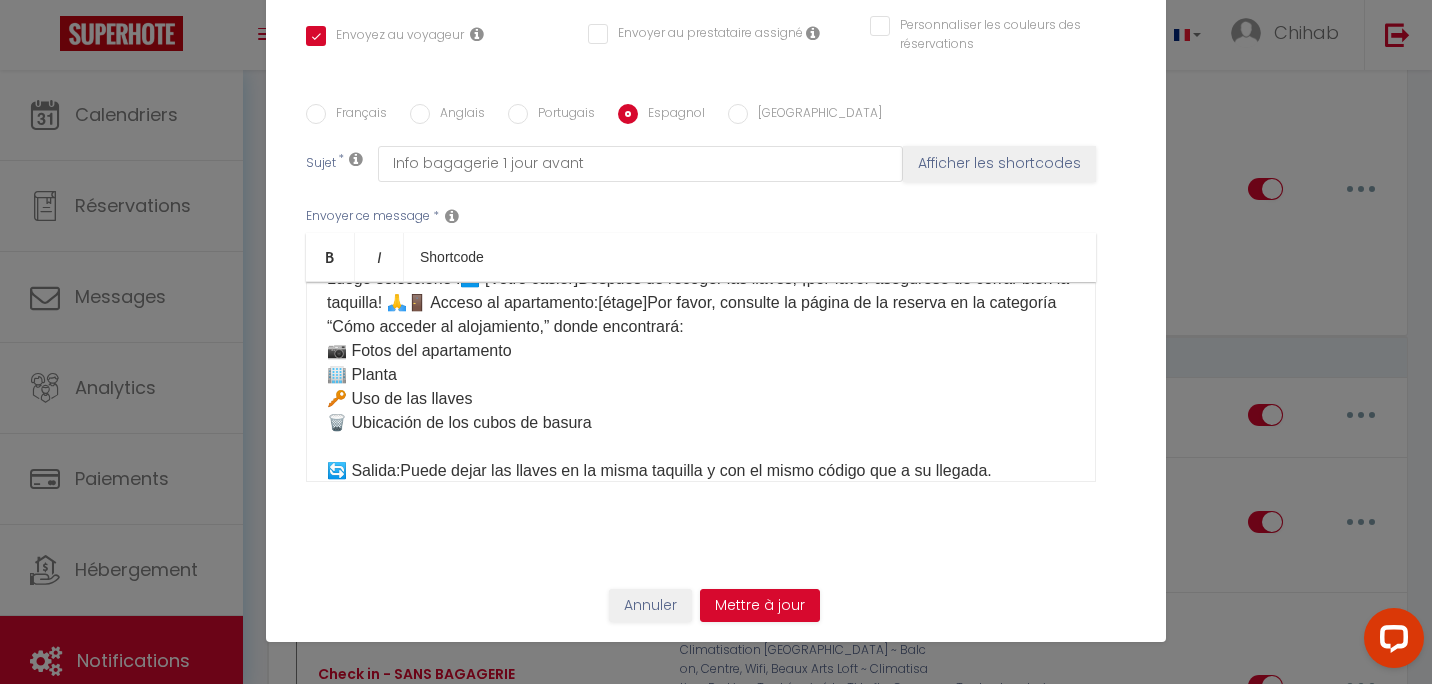 click on "Portugais" at bounding box center (518, 114) 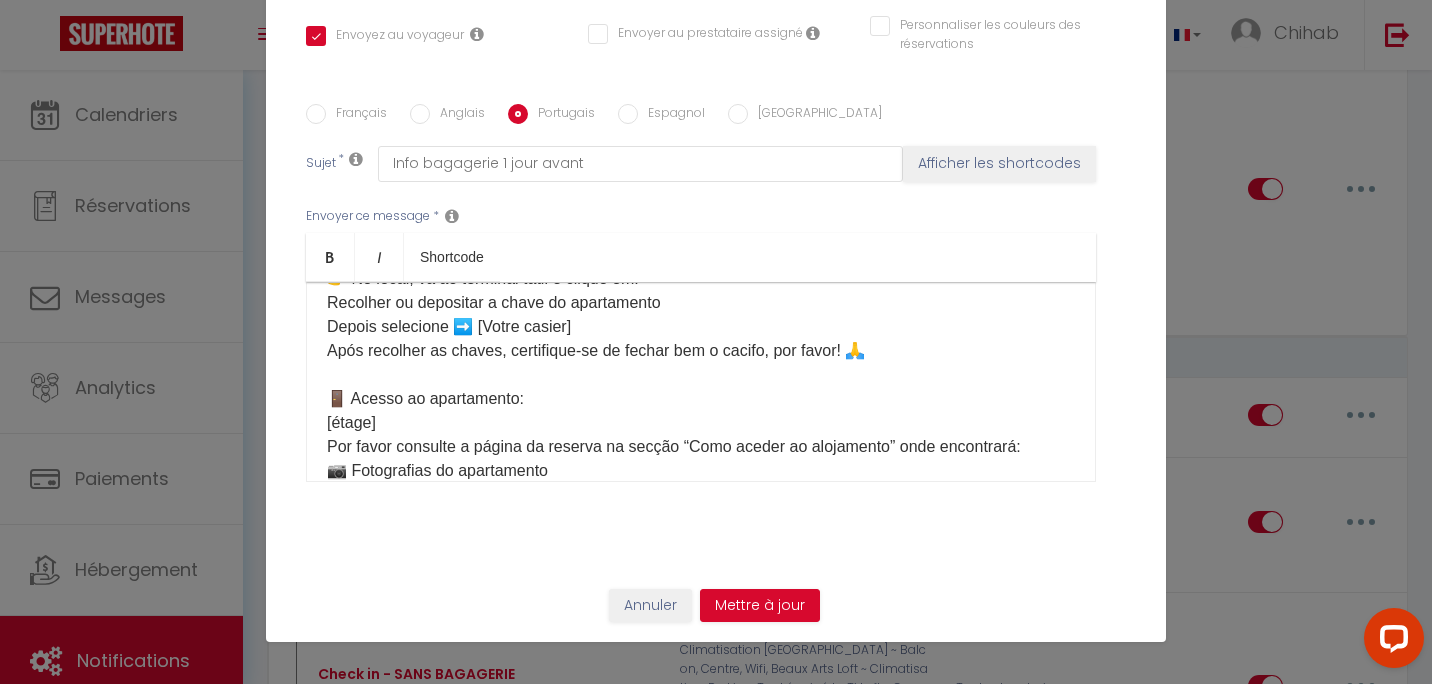 click on "Espagnol" at bounding box center [628, 114] 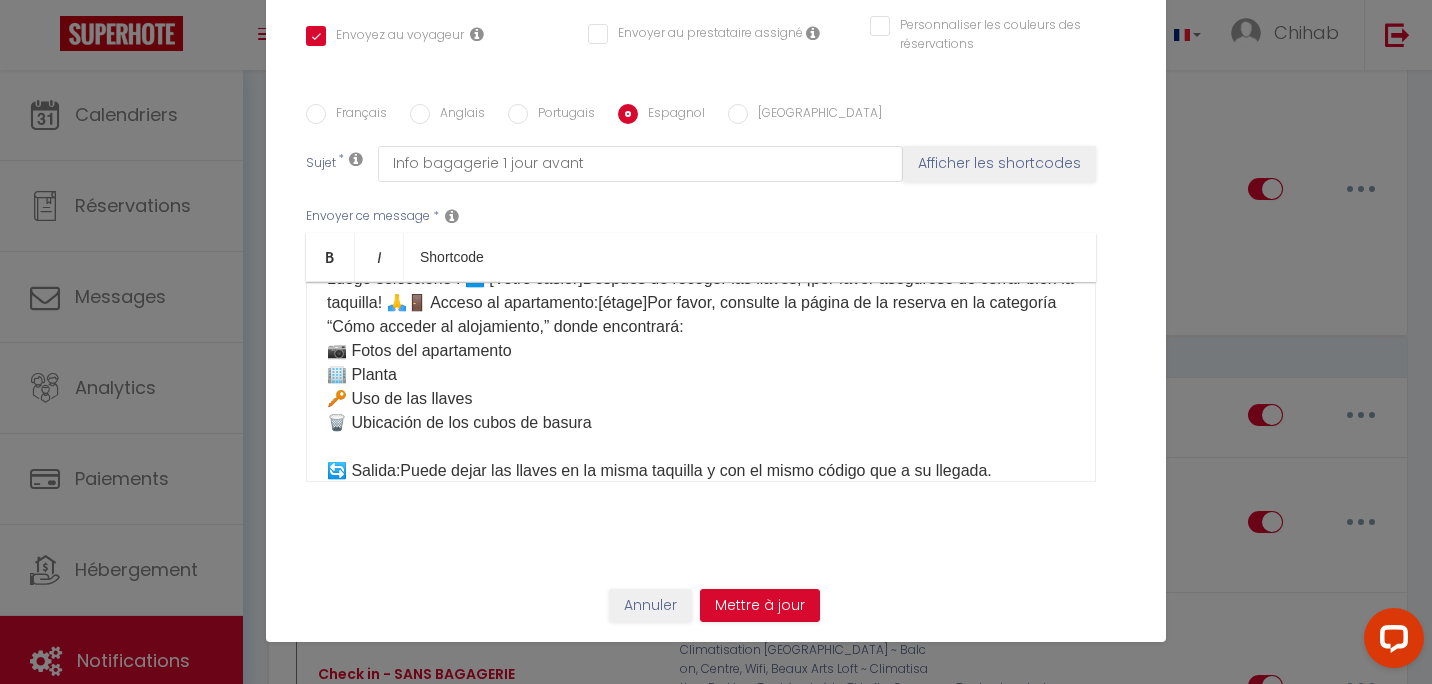 click on "Hola ☀️ Aquí tiene la información para acceder al apartamento: ⏰ Horarios: ✅ Check-in: 16:00 – 22:00 ✅ Check-out: 7:00 – 10:00 Si desea llegar y/o salir fuera de estos horarios, por favor elija una opción en nuestra tienda aquí: [Mes Extras] 🛍️ 🔑 Recogida de llaves: Las llaves se encuentran en la consigna de equipaje en la siguiente dirección: 📍 [STREET_ADDRESS](tienda junto a la estación [GEOGRAPHIC_DATA], a 15 minutos a pie del apartamento) 👉 Una vez allí, diríjase al terminal táctil y haga clic en:Recoger o depositar la llave del apartament Luego seleccione : ➡️ [Votre casier]​Después de recoger las llaves, ¡por favor asegúrese de cerrar bien la taquilla! 🙏🚪 Acceso al apartamento:[étage]Por favor, consulte la página de la reserva en la categoría “Cómo acceder al alojamiento,” donde encontrará: 📷 Fotos del apartamento 🏢 Planta 🔑 Uso de las llaves 🗑️ Ubicación de los cubos de basura Por favor revise su mensajería." at bounding box center (701, 423) 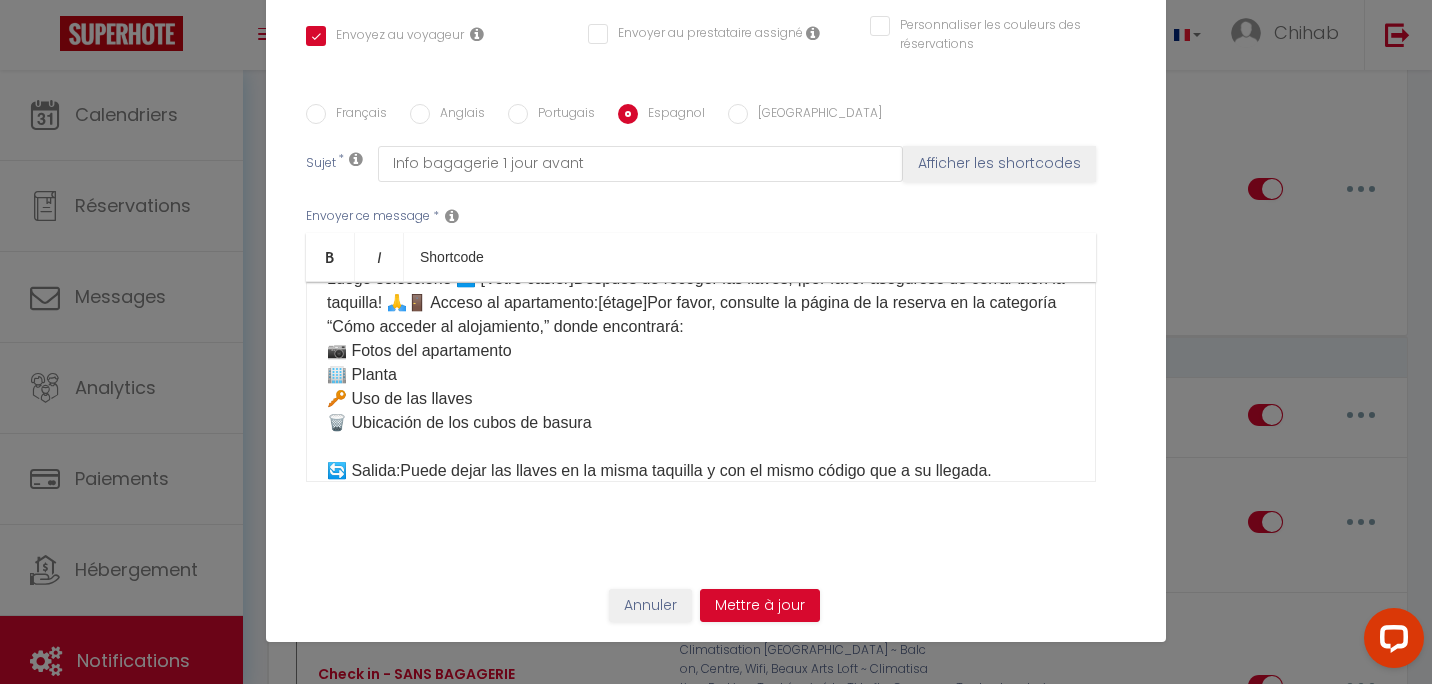 click on "Hola ☀️ Aquí tiene la información para acceder al apartamento: ⏰ Horarios: ✅ Check-in: 16:00 – 22:00 ✅ Check-out: 7:00 – 10:00 Si desea llegar y/o salir fuera de estos horarios, por favor elija una opción en nuestra tienda aquí: [Mes Extras] 🛍️ 🔑 Recogida de llaves: Las llaves se encuentran en la consigna de equipaje en la siguiente dirección: 📍 [STREET_ADDRESS](tienda junto a la estación [GEOGRAPHIC_DATA], a 15 minutos a pie del apartamento) 👉 Una vez allí, diríjase al terminal táctil y haga clic en:Recoger o depositar la llave del apartament Luego seleccione ➡️ [Votre casier]​Después de recoger las llaves, ¡por favor asegúrese de cerrar bien la taquilla! 🙏🚪 Acceso al apartamento:[étage]Por favor, consulte la página de la reserva en la categoría “Cómo acceder al alojamiento,” donde encontrará: 📷 Fotos del apartamento 🏢 Planta 🔑 Uso de las llaves 🗑️ Ubicación de los cubos de basura Por favor revise su mensajería." at bounding box center [701, 423] 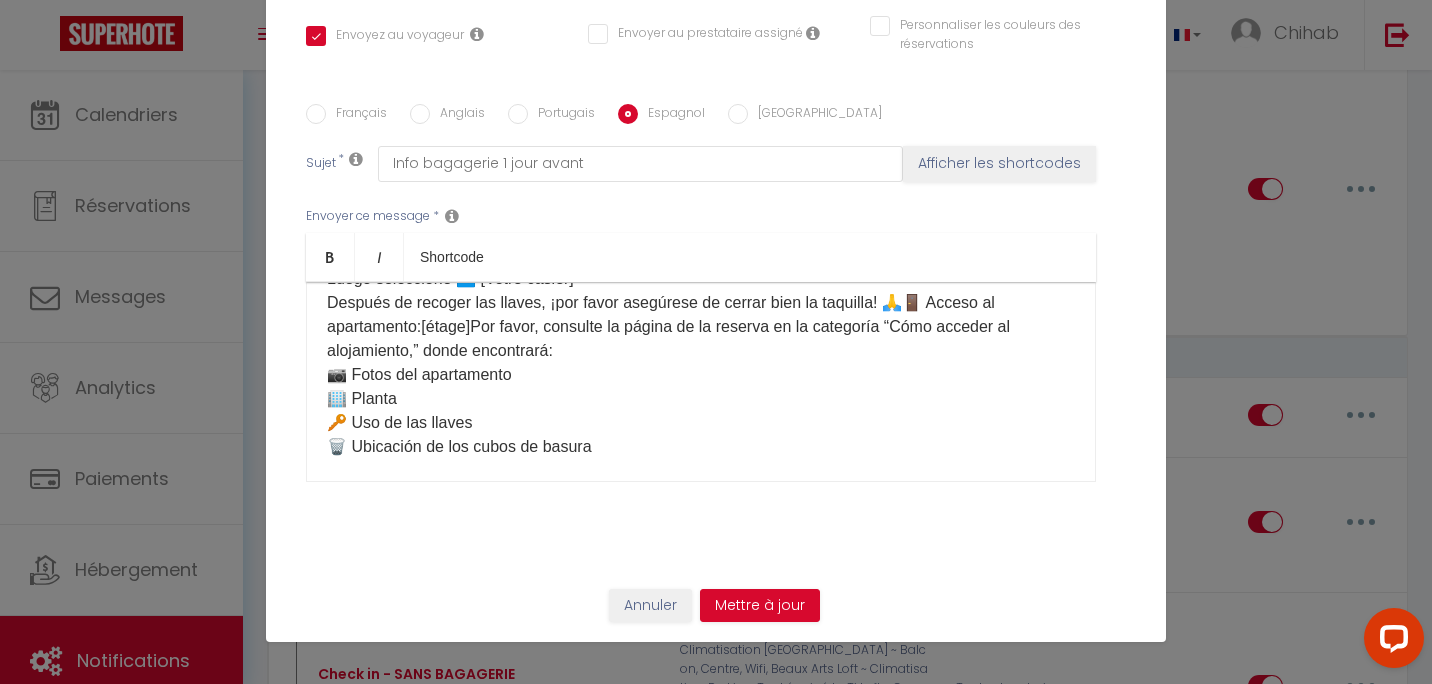 click on "Portugais" at bounding box center [561, 115] 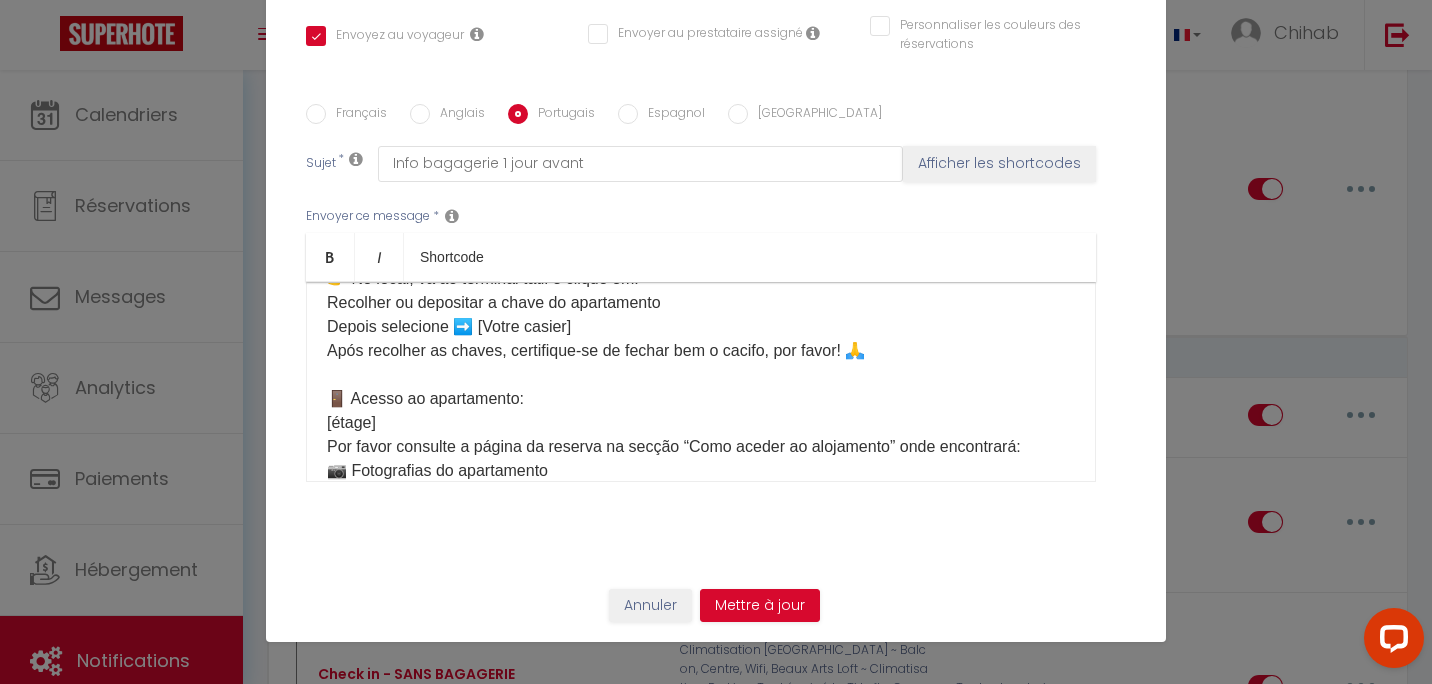 click on "Espagnol" at bounding box center (671, 115) 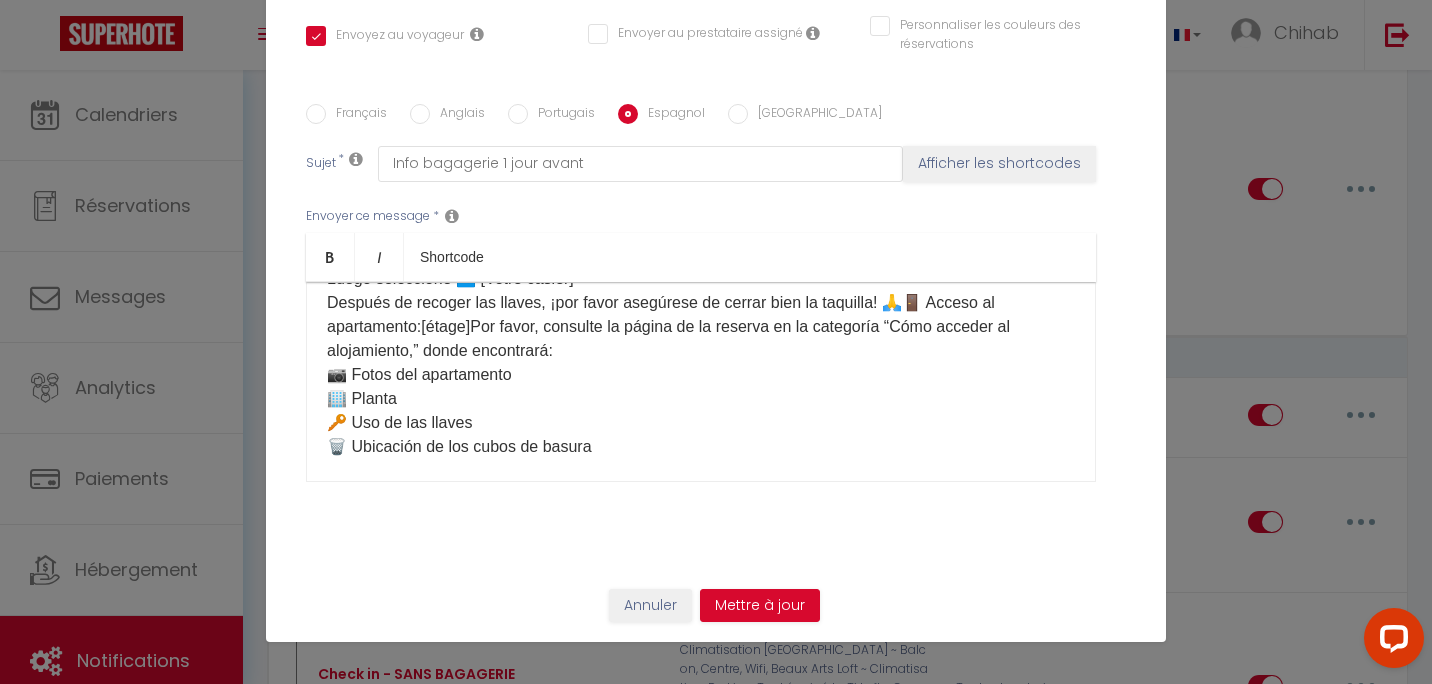 click on "Hola ☀️ Aquí tiene la información para acceder al apartamento: ⏰ Horarios: ✅ Check-in: 16:00 – 22:00 ✅ Check-out: 7:00 – 10:00 Si desea llegar y/o salir fuera de estos horarios, por favor elija una opción en nuestra tienda aquí: [Mes Extras] 🛍️ 🔑 Recogida de llaves: Las llaves se encuentran en la consigna de equipaje en la siguiente dirección: 📍 [STREET_ADDRESS](tienda junto a la estación [GEOGRAPHIC_DATA], a 15 minutos a pie del apartamento) 👉 Una vez allí, diríjase al terminal táctil y haga clic en:Recoger o depositar la llave del apartament Luego seleccione ➡️ [Votre casier]​ Después de recoger las llaves, ¡por favor asegúrese de cerrar bien la taquilla! 🙏🚪 Acceso al apartamento:[étage]Por favor, consulte la página de la reserva en la categoría “Cómo acceder al alojamiento,” donde encontrará: 📷 Fotos del apartamento 🏢 Planta 🔑 Uso de las llaves 🗑️ Ubicación de los cubos de basura Por favor revise su mensajería." at bounding box center [701, 435] 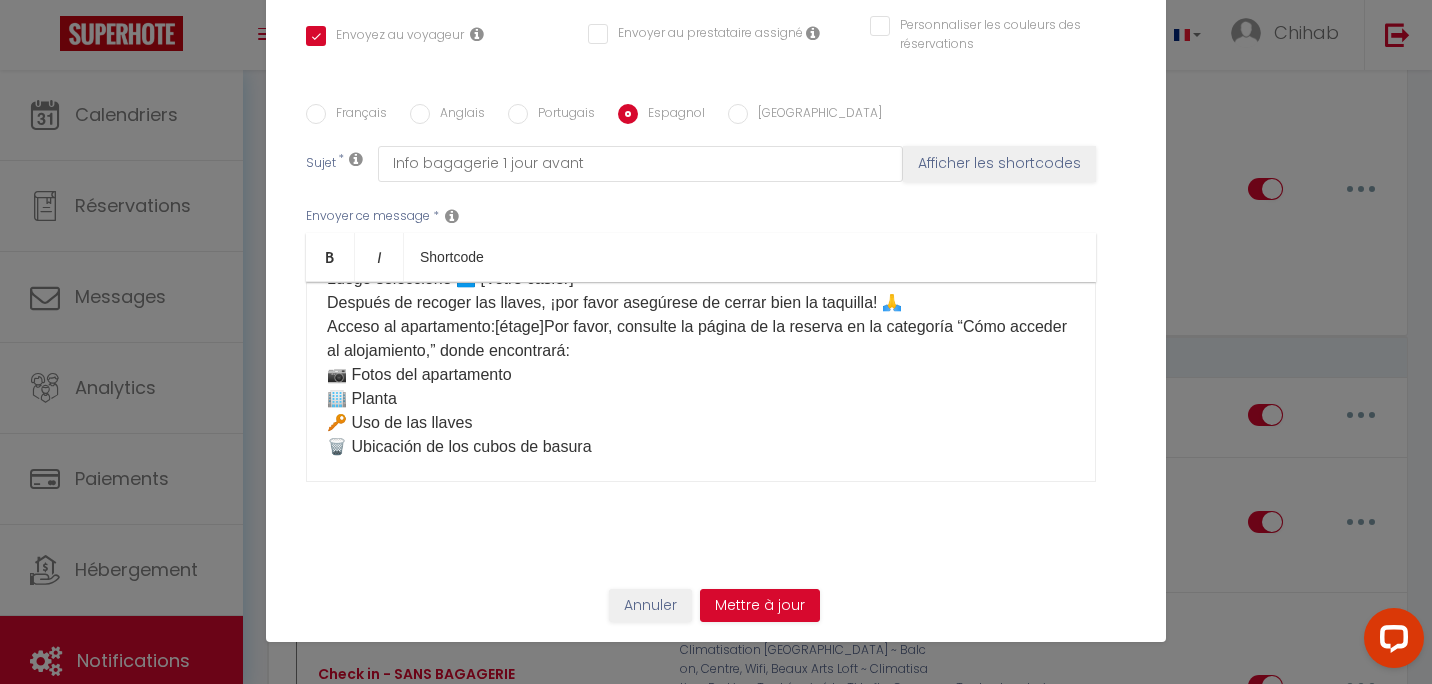 click on "Portugais" at bounding box center [551, 115] 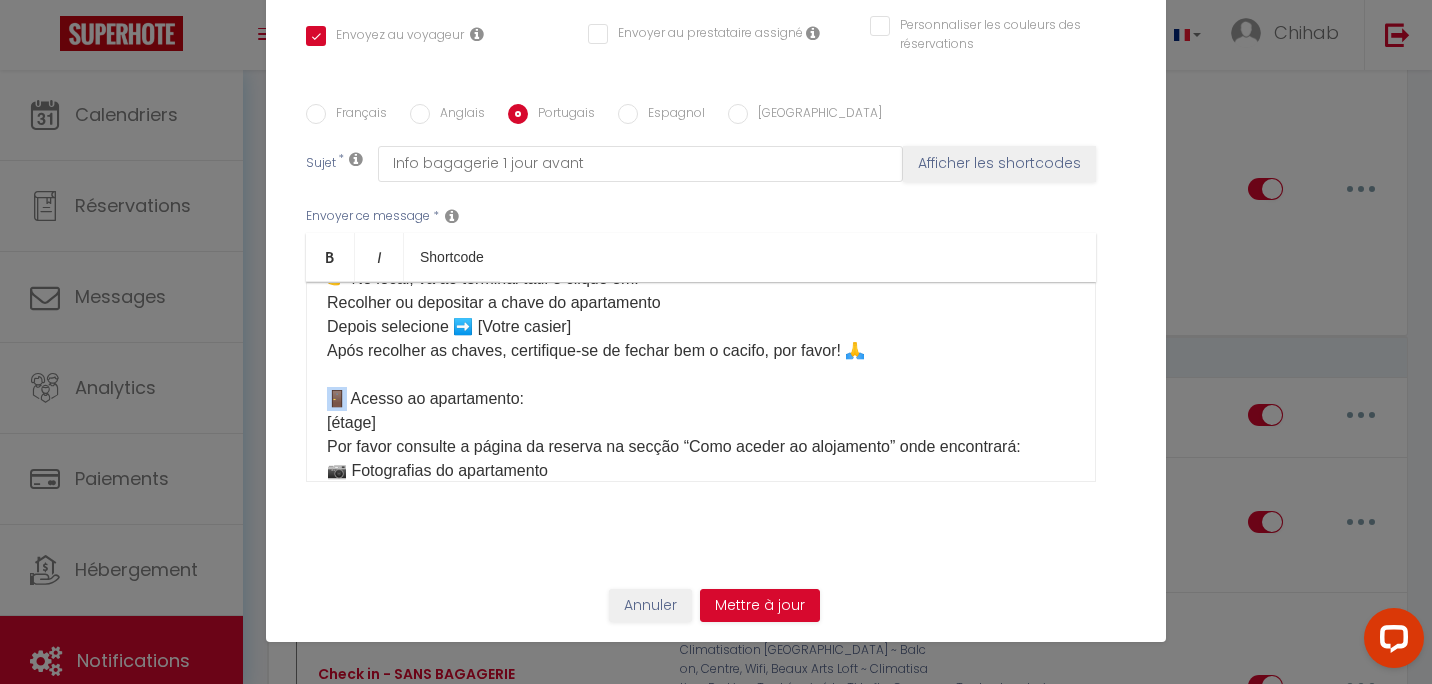 drag, startPoint x: 318, startPoint y: 397, endPoint x: 341, endPoint y: 398, distance: 23.021729 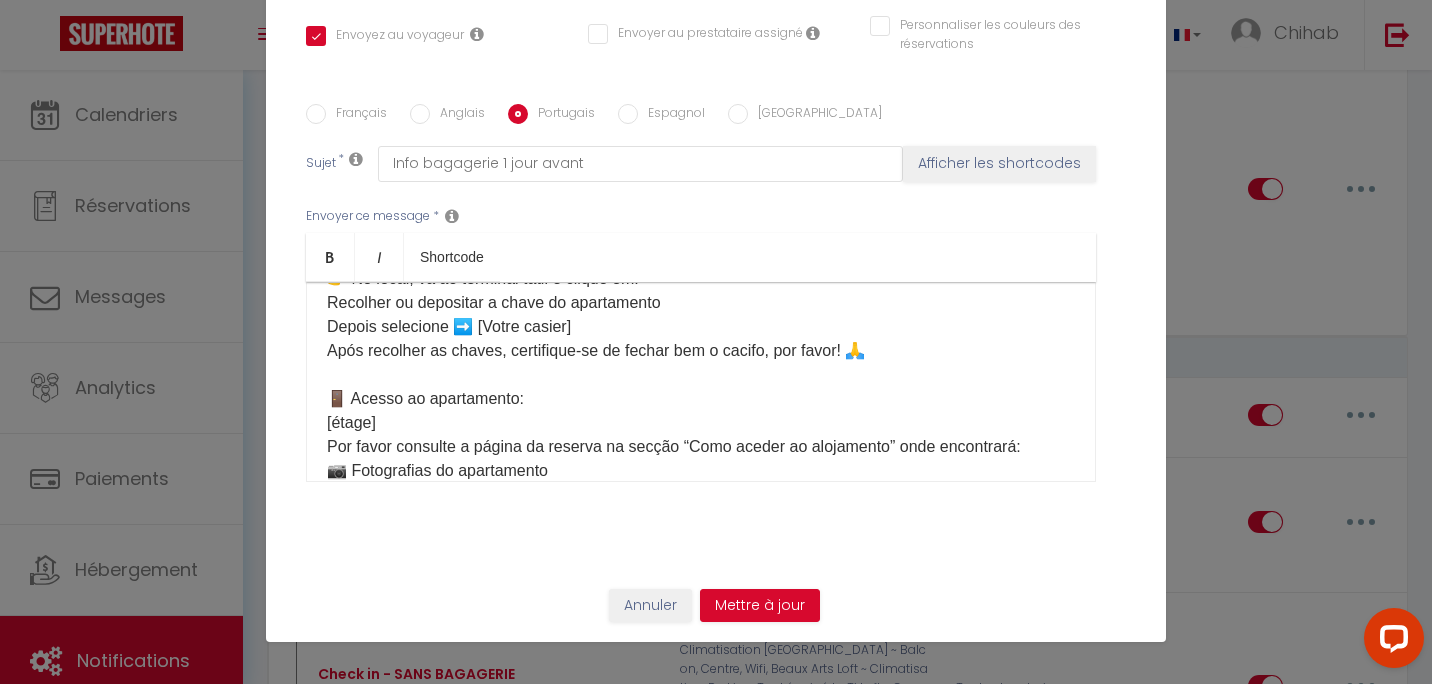 click on "Espagnol" at bounding box center [671, 115] 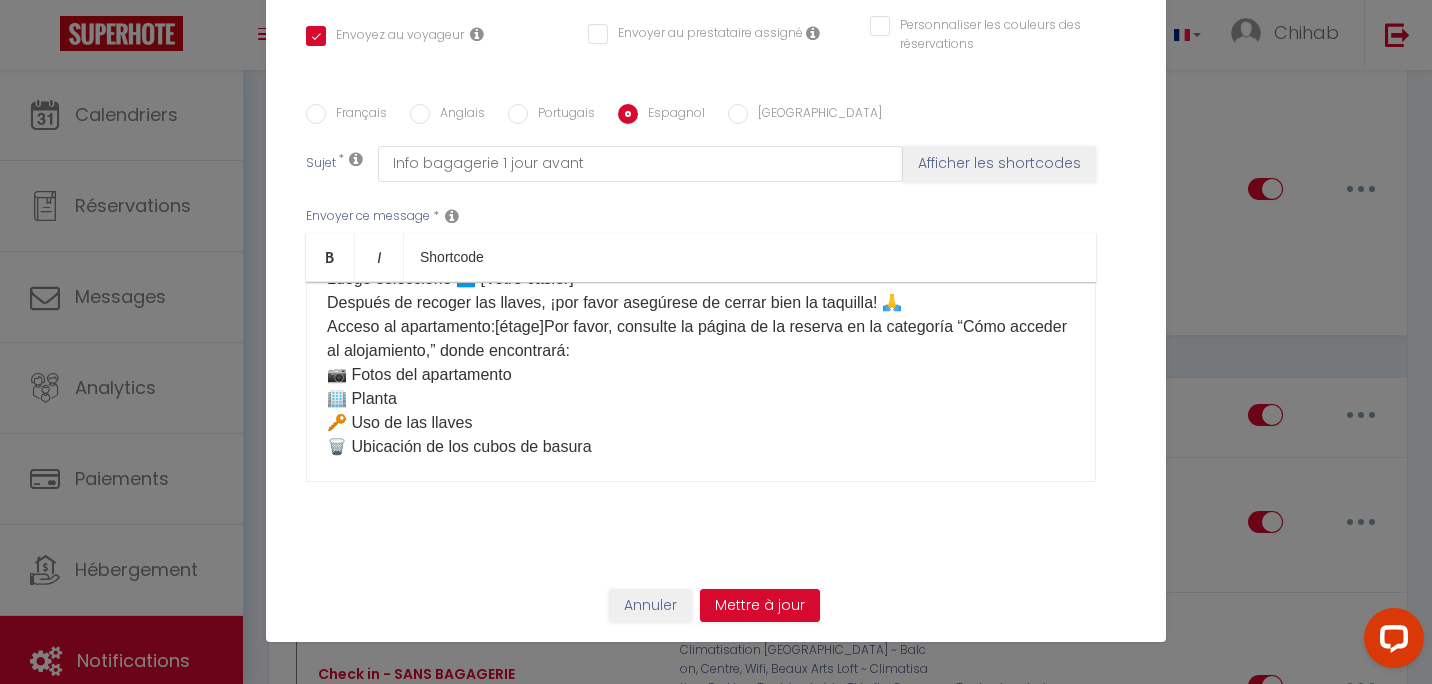 click on "Hola ☀️ Aquí tiene la información para acceder al apartamento: ⏰ Horarios: ✅ Check-in: 16:00 – 22:00 ✅ Check-out: 7:00 – 10:00 Si desea llegar y/o salir fuera de estos horarios, por favor elija una opción en nuestra tienda aquí: [Mes Extras] 🛍️ 🔑 Recogida de llaves: Las llaves se encuentran en la consigna de equipaje en la siguiente dirección: 📍 [STREET_ADDRESS](tienda junto a la estación [GEOGRAPHIC_DATA], a 15 minutos a pie del apartamento) 👉 Una vez allí, diríjase al terminal táctil y haga clic en:Recoger o depositar la llave del apartament Luego seleccione ➡️ [Votre casier]​ Después de recoger las llaves, ¡por favor asegúrese de cerrar bien la taquilla! 🙏  Acceso al apartamento:[étage]Por favor, consulte la página de la reserva en la categoría “Cómo acceder al alojamiento,” donde encontrará: 📷 Fotos del apartamento 🏢 Planta 🔑 Uso de las llaves 🗑️ Ubicación de los cubos de basura Por favor revise su mensajería." at bounding box center [701, 382] 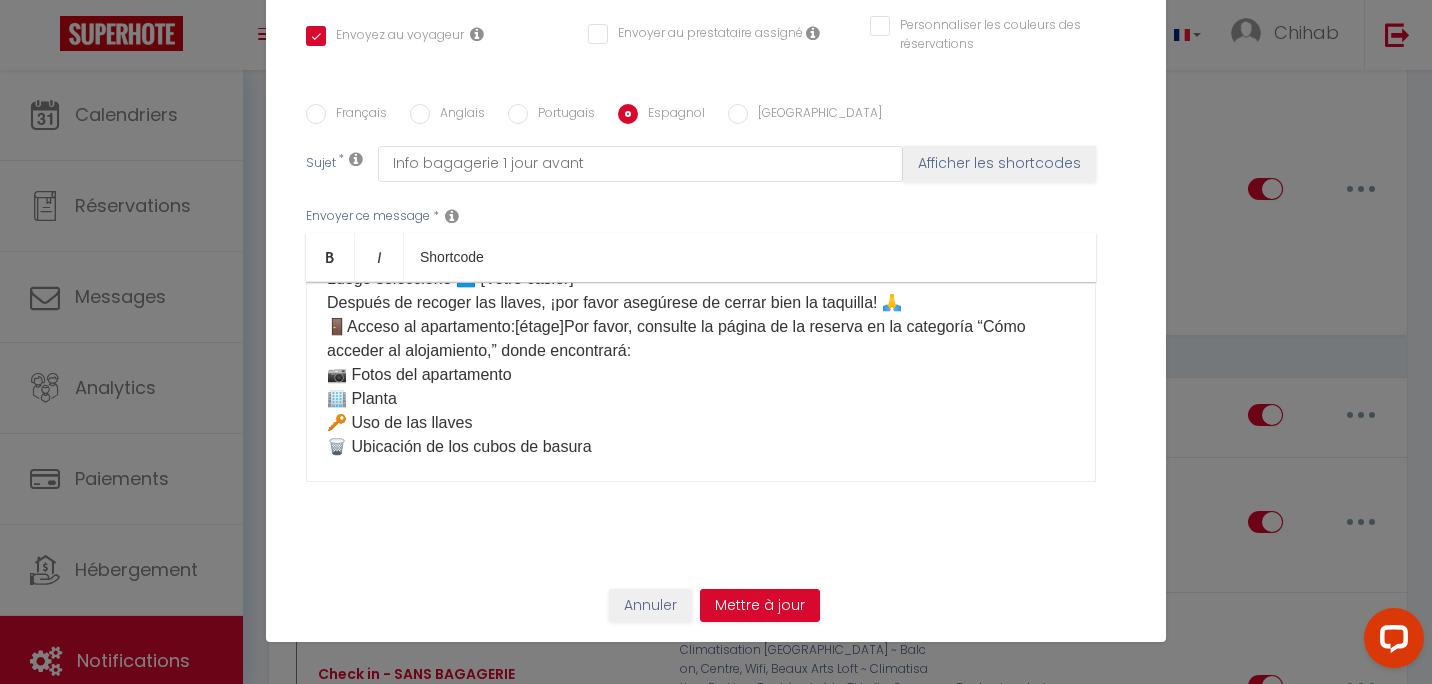 click on "Hola ☀️ Aquí tiene la información para acceder al apartamento: ⏰ Horarios: ✅ Check-in: 16:00 – 22:00 ✅ Check-out: 7:00 – 10:00 Si desea llegar y/o salir fuera de estos horarios, por favor elija una opción en nuestra tienda aquí: [Mes Extras] 🛍️ 🔑 Recogida de llaves: Las llaves se encuentran en la consigna de equipaje en la siguiente dirección: 📍 [STREET_ADDRESS](tienda junto a la estación [GEOGRAPHIC_DATA], a 15 minutos a pie del apartamento) 👉 Una vez allí, diríjase al terminal táctil y haga clic en:Recoger o depositar la llave del apartament Luego seleccione ➡️ [Votre casier]​ Después de recoger las llaves, ¡por favor asegúrese de cerrar bien la taquilla! 🙏 🚪 ​  Acceso al apartamento:[étage]Por favor, consulte la página de la reserva en la categoría “Cómo acceder al alojamiento,” donde encontrará: 📷 Fotos del apartamento 🏢 Planta 🔑 Uso de las llaves 🗑️ Ubicación de los cubos de basura 🌐 Wifi:[WIFI 🛜]" at bounding box center [701, 382] 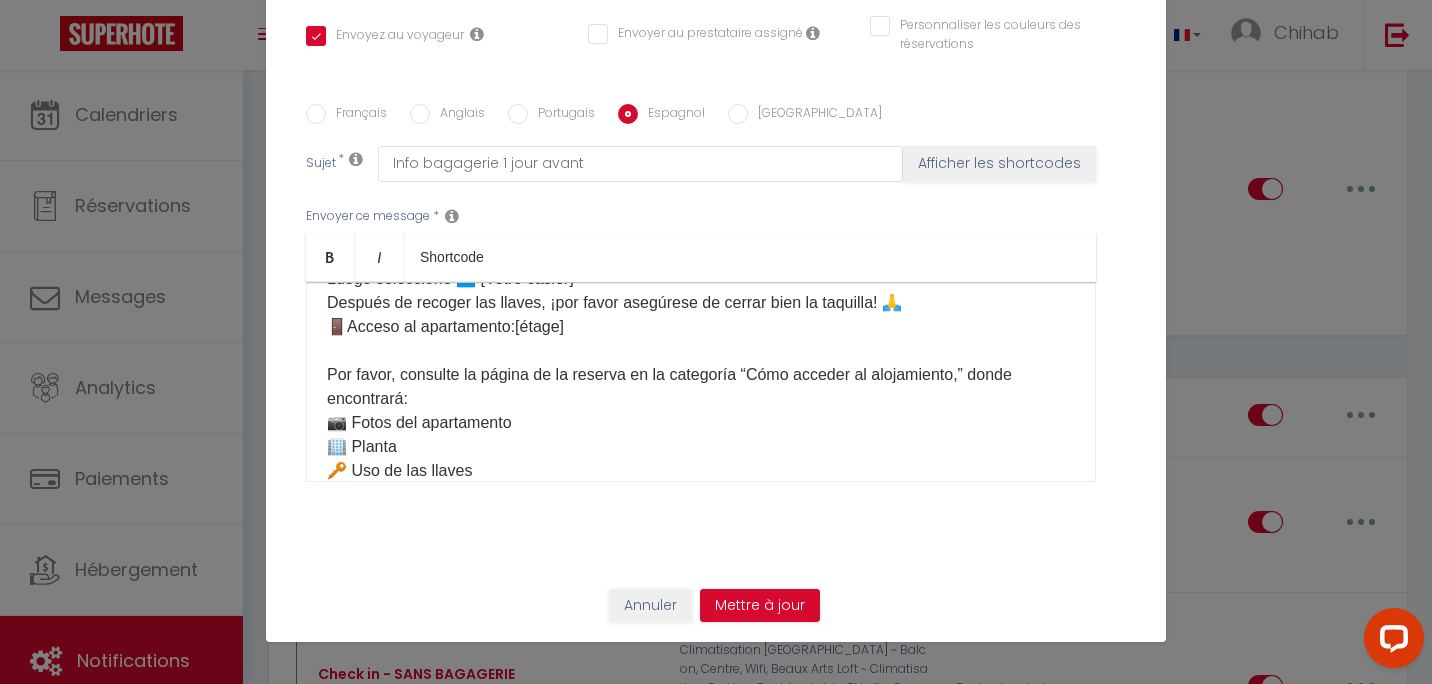 scroll, scrollTop: 200, scrollLeft: 0, axis: vertical 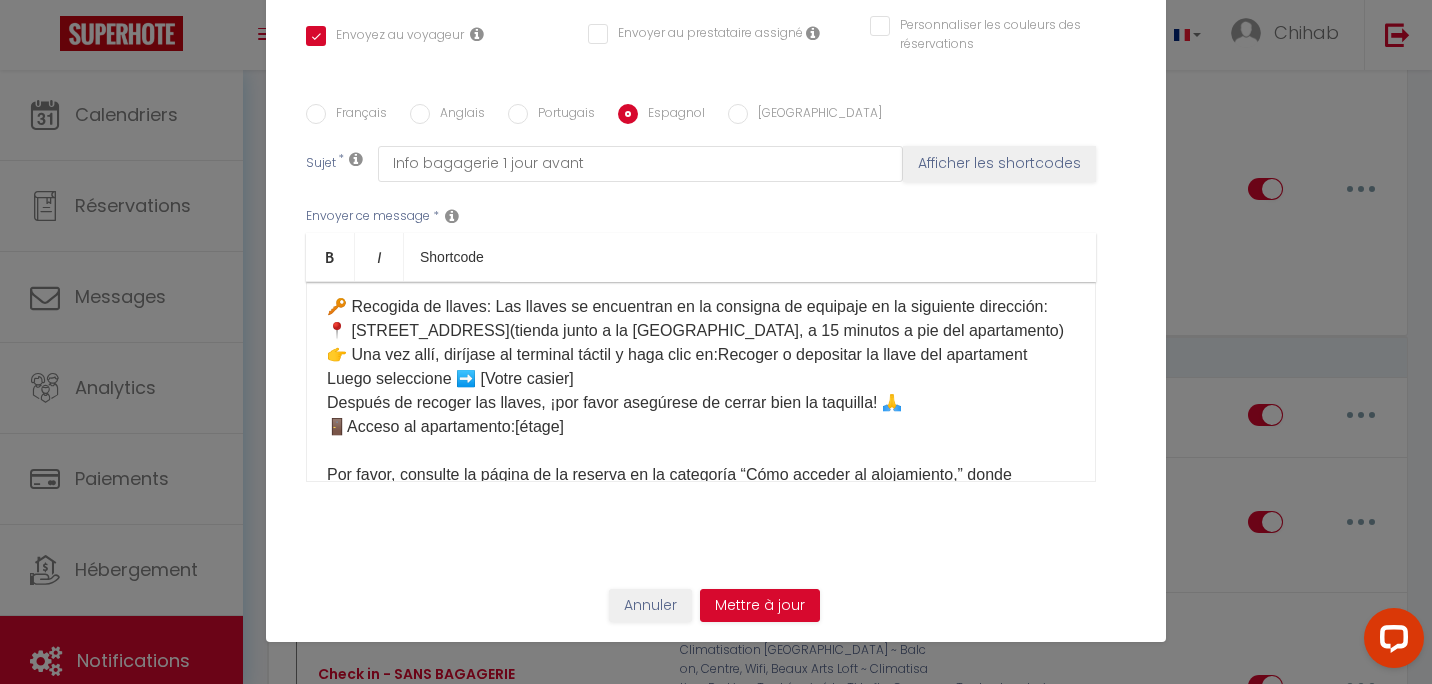 click on "Français" at bounding box center [356, 115] 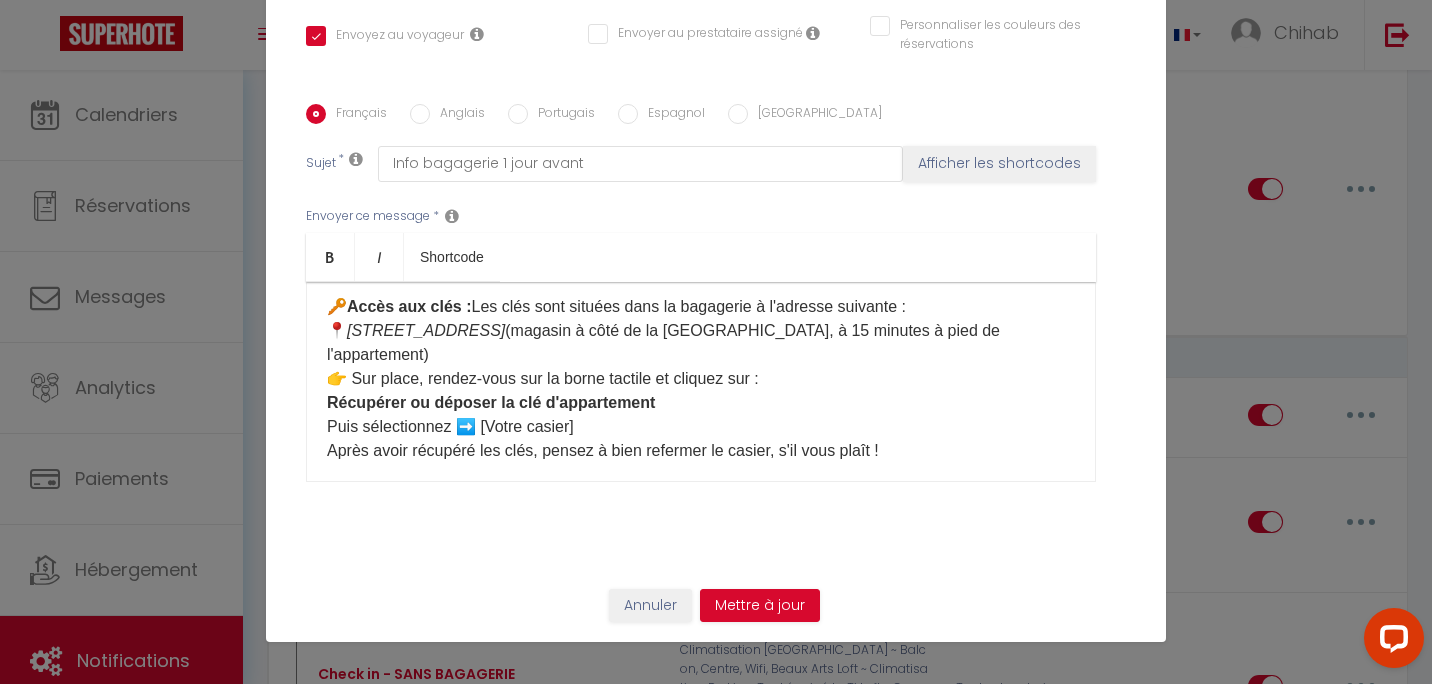 click on "Portugais" at bounding box center [561, 115] 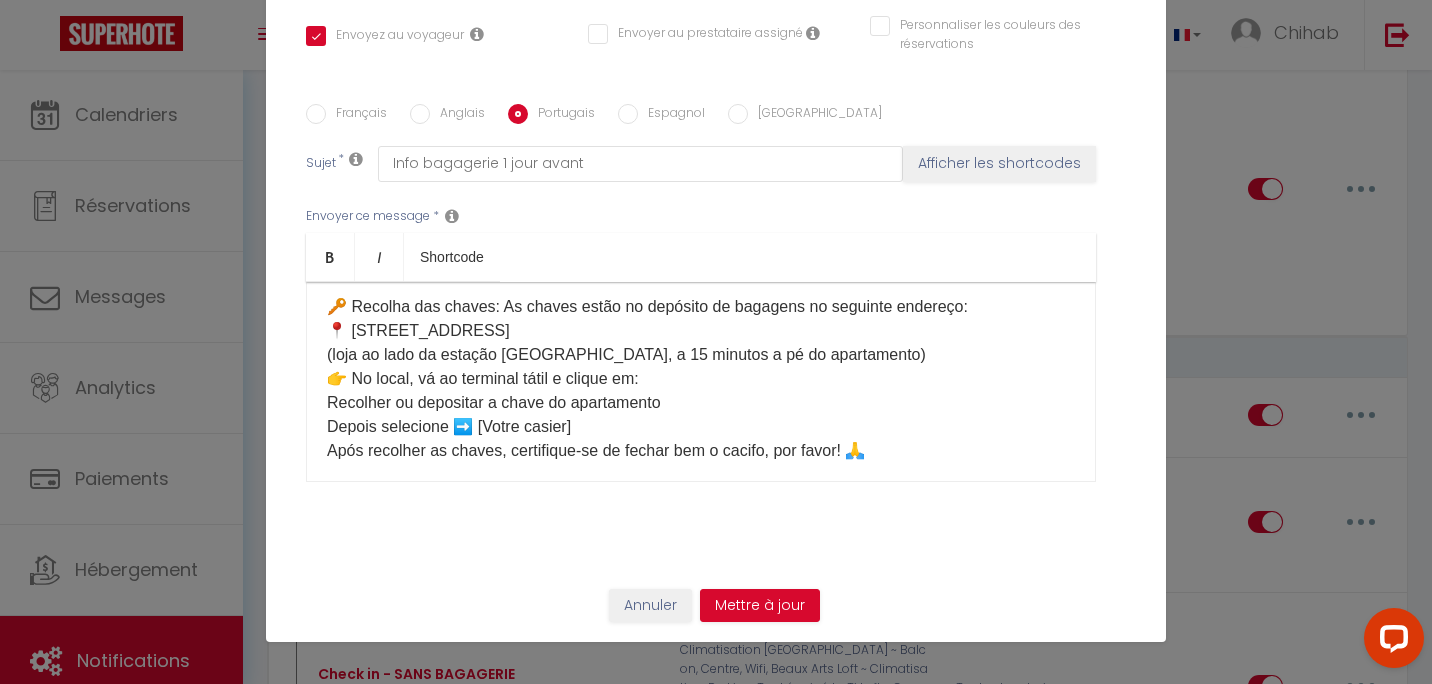 click on "Français" at bounding box center [356, 115] 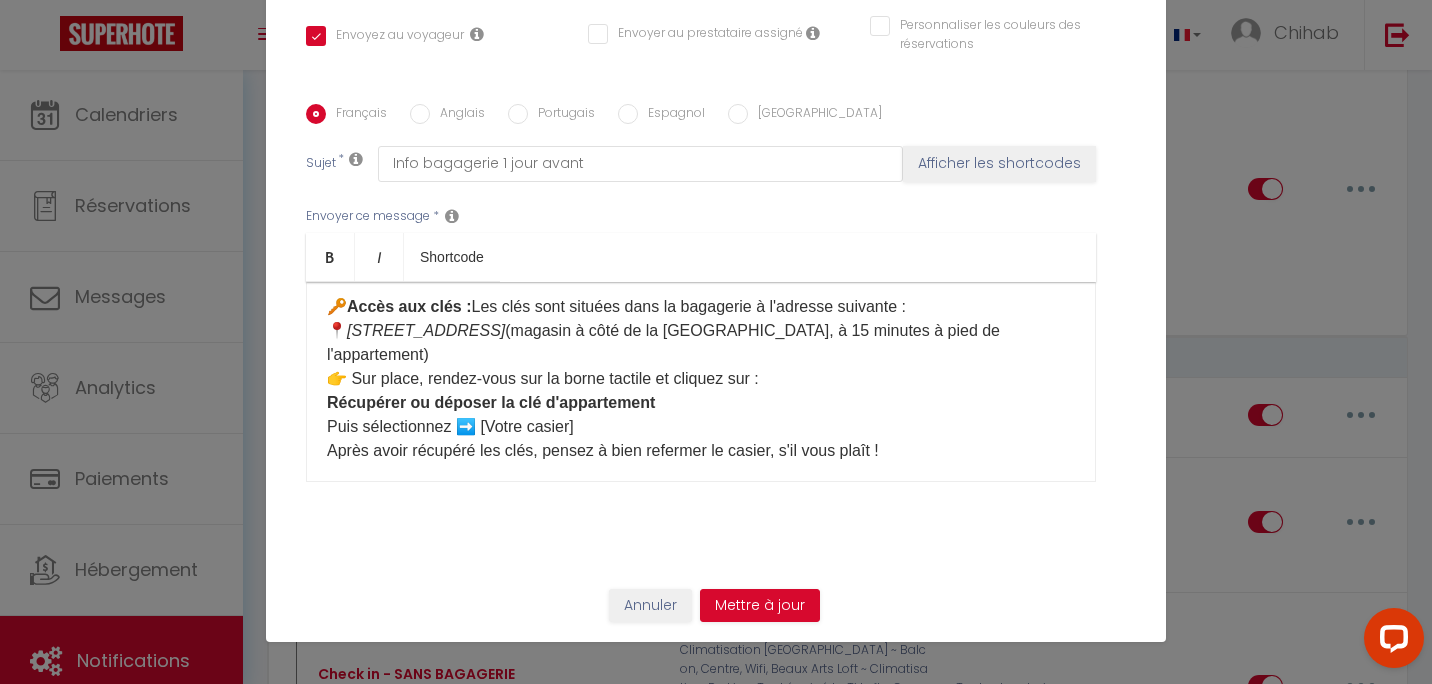 click on "Portugais" at bounding box center [561, 115] 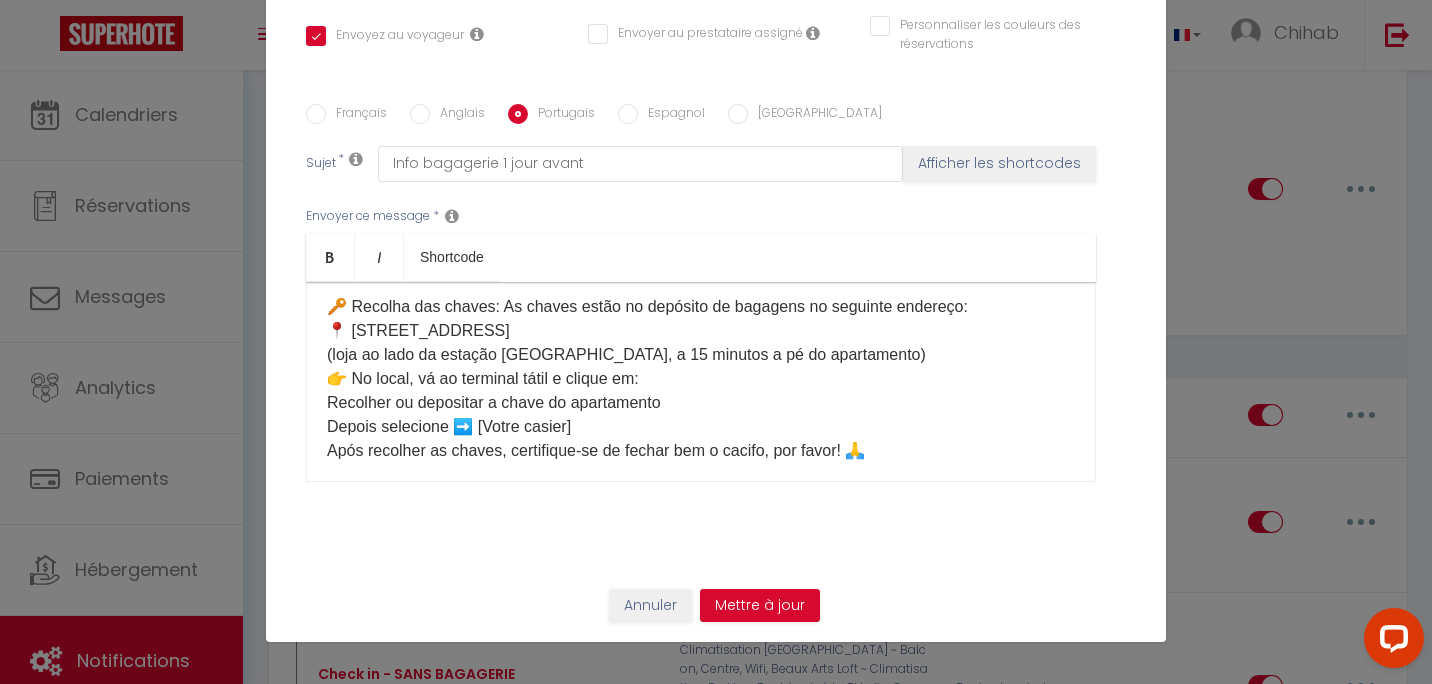 click on "Espagnol" at bounding box center [671, 115] 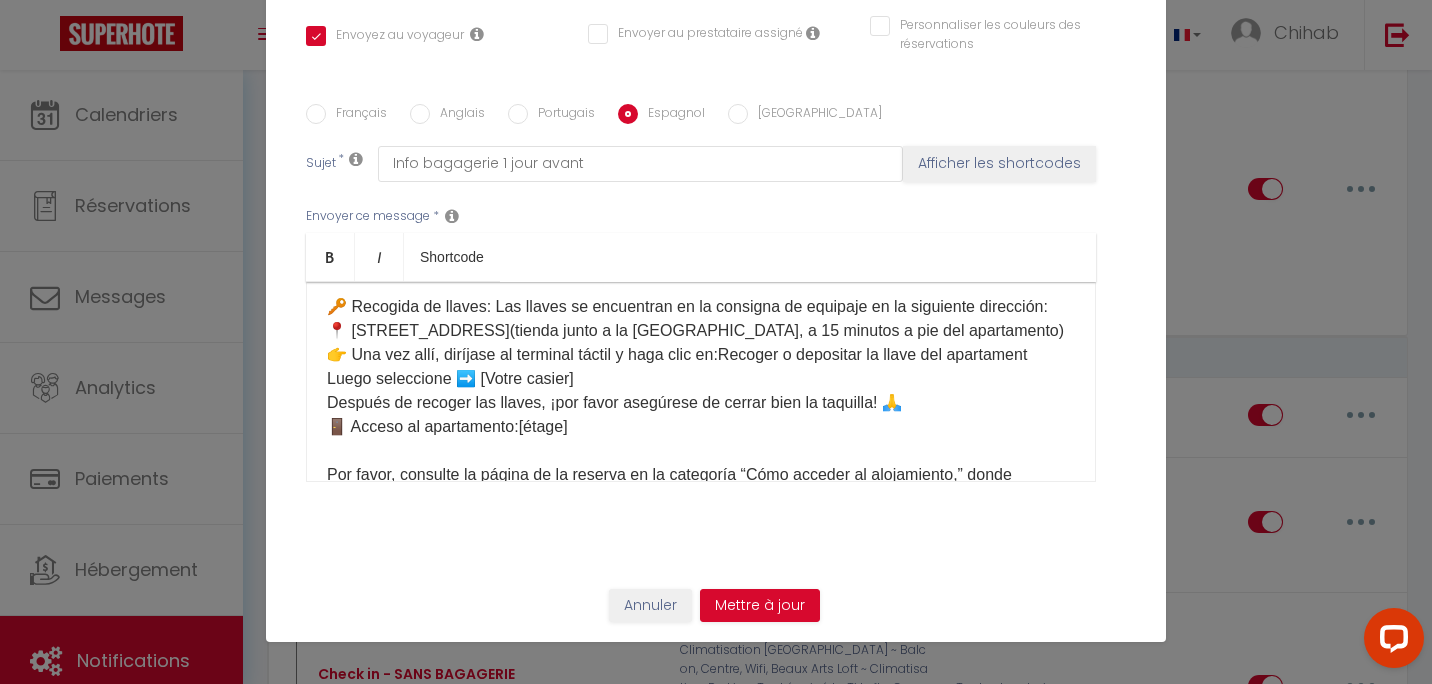 click on "Français" at bounding box center [356, 115] 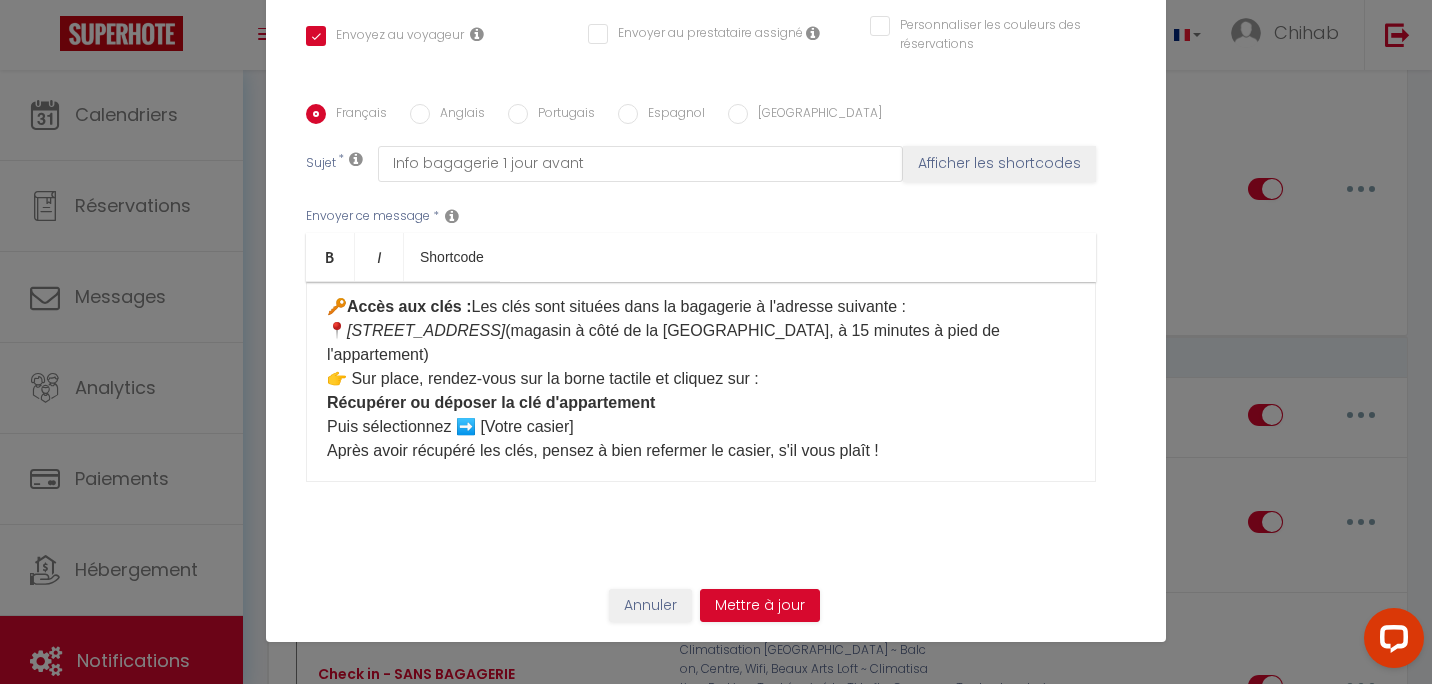 click on "Espagnol" at bounding box center (671, 115) 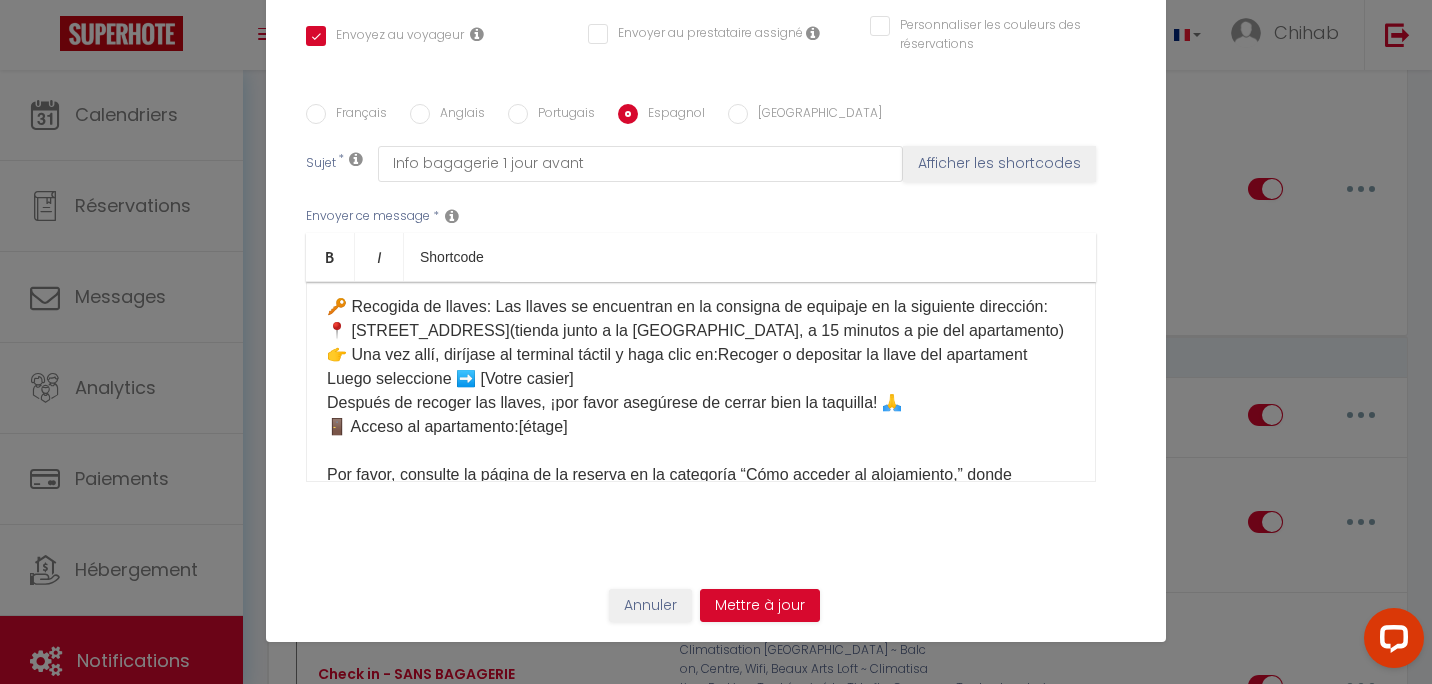 click on "Hola ☀️ Aquí tiene la información para acceder al apartamento: ⏰ Horarios: ✅ Check-in: 16:00 – 22:00 ✅ Check-out: 7:00 – 10:00 Si desea llegar y/o salir fuera de estos horarios, por favor elija una opción en nuestra tienda aquí: [Mes Extras] 🛍️ 🔑 Recogida de llaves: Las llaves se encuentran en la consigna de equipaje en la siguiente dirección: 📍 [STREET_ADDRESS](tienda junto a la estación [GEOGRAPHIC_DATA], a 15 minutos a pie del apartamento) 👉 Una vez allí, diríjase al terminal táctil y haga clic en:Recoger o depositar la llave del apartament Luego seleccione ➡️ [Votre casier]​ Después de recoger las llaves, ¡por favor asegúrese de cerrar bien la taquilla! 🙏 🚪​ Acceso al apartamento:[étage] Por favor, consulte la página de la reserva en la categoría “Cómo acceder al alojamiento,” donde encontrará: 📷 Fotos del apartamento 🏢 Planta 🔑 Uso de las llaves 🗑️ Ubicación de los cubos de basura Por favor revise su mensajería." at bounding box center [701, 559] 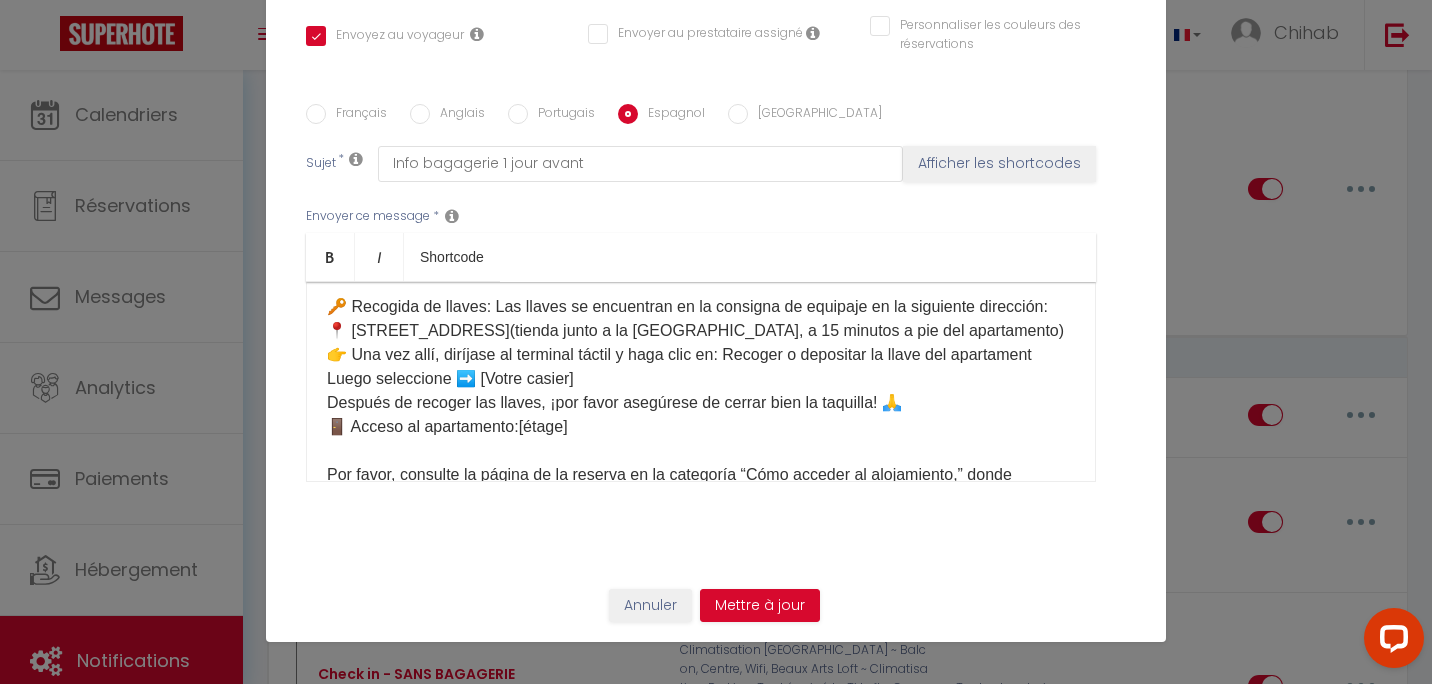 click on "Anglais" at bounding box center (457, 115) 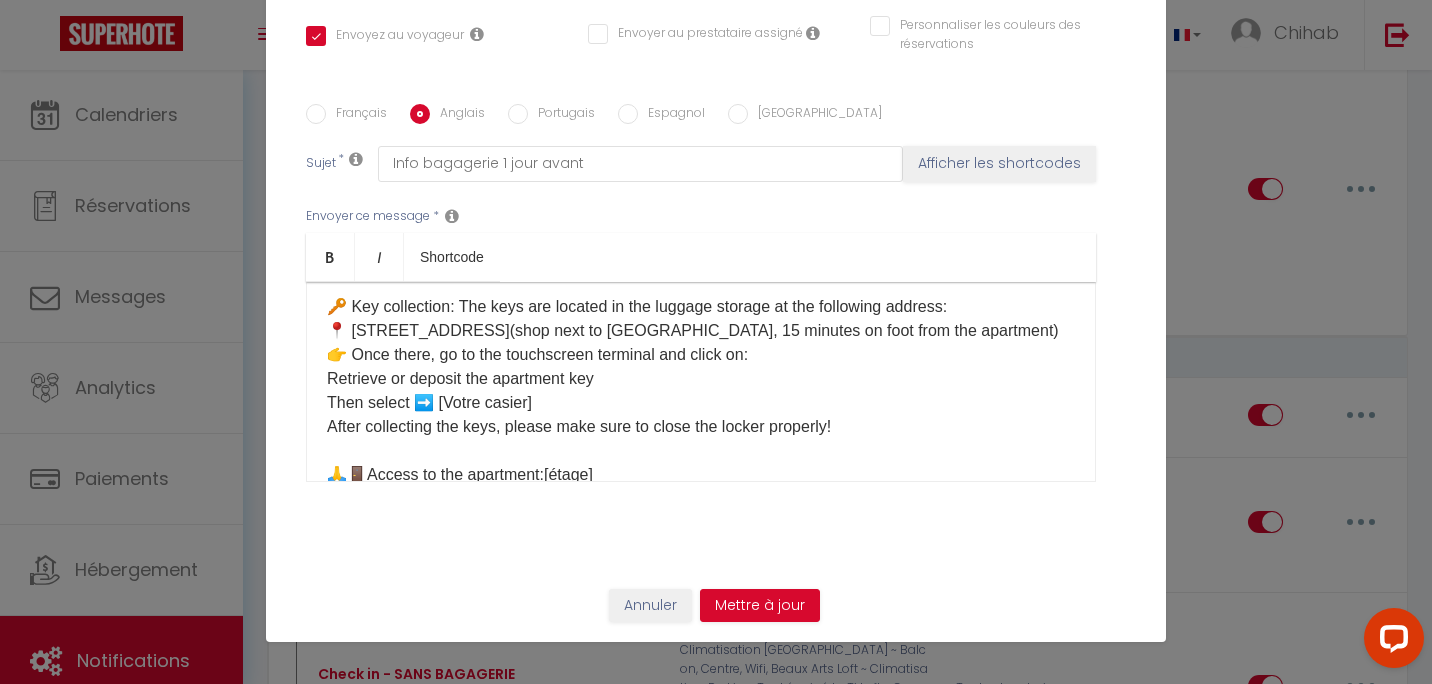click on "Français     Anglais     Portugais     Espagnol     [GEOGRAPHIC_DATA]   Sujet   *     Info bagagerie 1 jour avant   Afficher les shortcodes   Envoyer ce message   *     Bold Italic Shortcode Rich text editor Hello ☀️ Here is the information to access the apartment: ⏰ Hours: ✅ Check-in: 4:00 pm – 10:00 pm ✅ Check-out: 7:00 am – 10:00 am If you wish to arrive and/or leave outside these times, please choose an option in our shop here: [Mes Extras] 🛍️ 🔑 Key collection: The keys are located in the luggage storage at the following address: 📍 [STREET_ADDRESS](shop next to [GEOGRAPHIC_DATA], 15 minutes on foot from the apartment) 👉 Once there, go to the touchscreen terminal and click on: Retrieve or deposit the apartment key Then select ➡️ [Votre casier] After collecting the keys, please make sure to close the locker properly!  🙏🚪Access to the apartment:[étage] 📷 Photos of the apartment 🏢 Floor 🔑 Use of the keys 🗑️ Location of the bins     *" at bounding box center (716, 305) 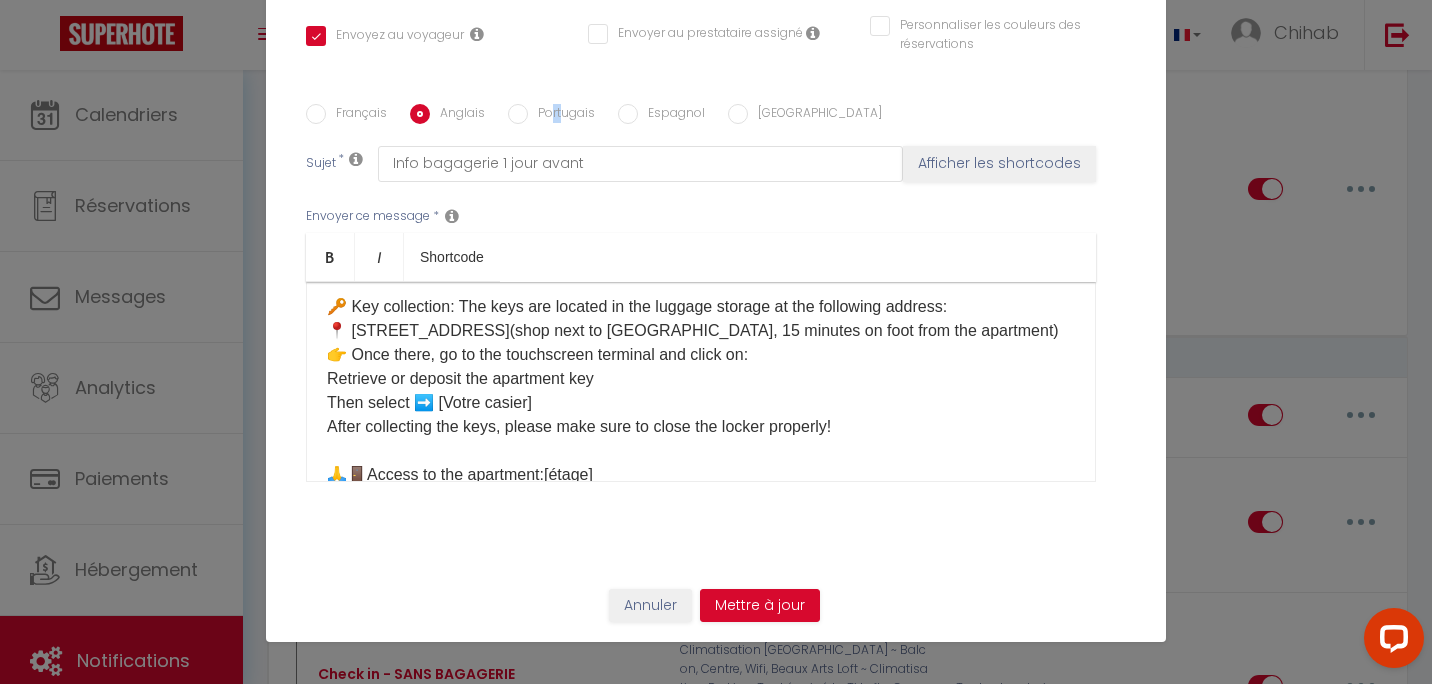 click on "Portugais" at bounding box center [561, 115] 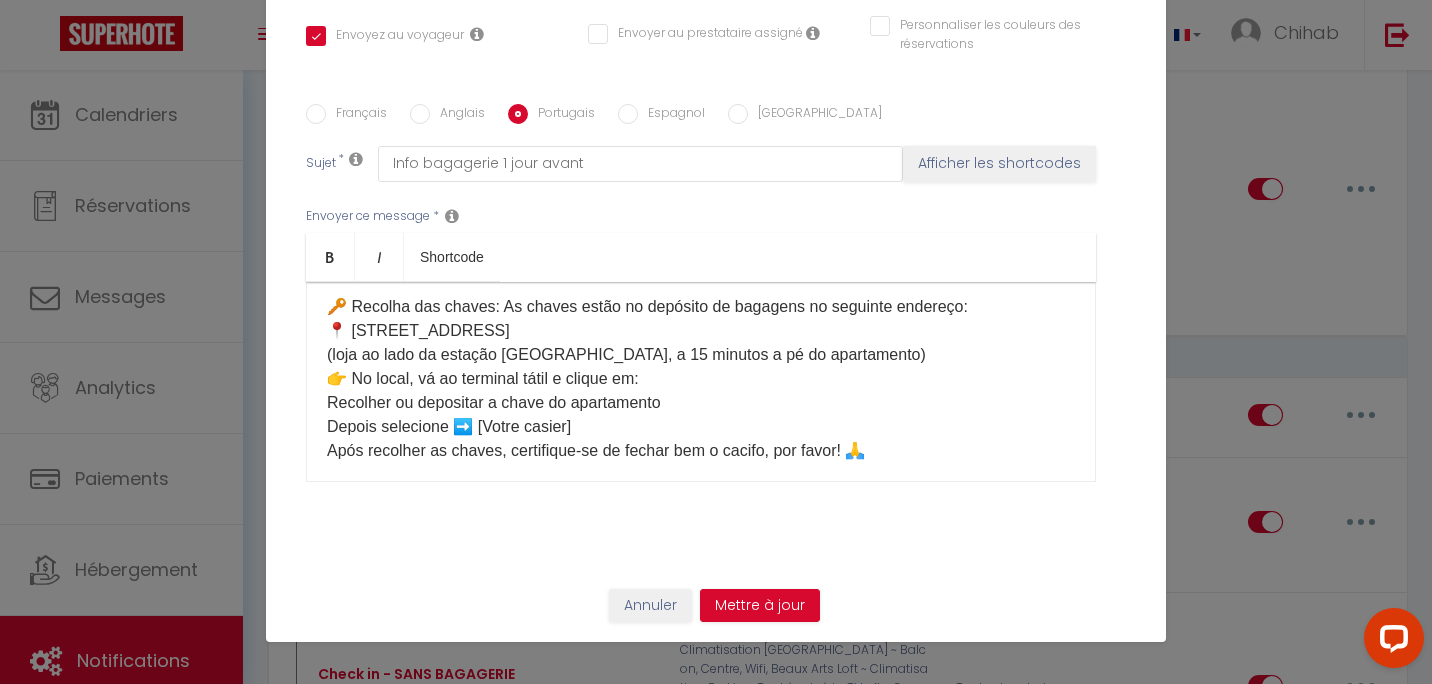 click on "Espagnol" at bounding box center [671, 115] 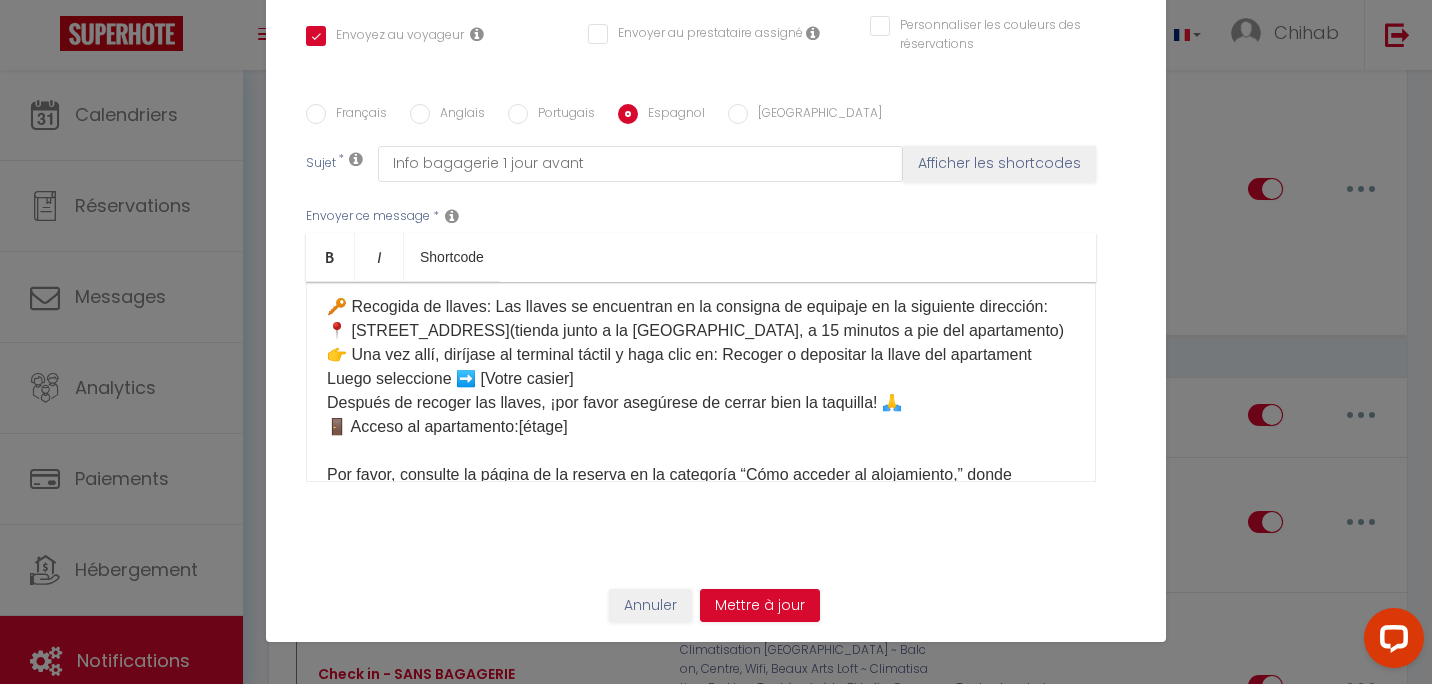 click on "Hola ☀️ Aquí tiene la información para acceder al apartamento: ⏰ Horarios: ✅ Check-in: 16:00 – 22:00 ✅ Check-out: 7:00 – 10:00 Si desea llegar y/o salir fuera de estos horarios, por favor elija una opción en nuestra tienda aquí: [Mes Extras] 🛍️ 🔑 Recogida de llaves: Las llaves se encuentran en la consigna de equipaje en la siguiente dirección: 📍 [STREET_ADDRESS](tienda junto a la estación [GEOGRAPHIC_DATA], a 15 minutos a pie del apartamento) 👉 Una vez allí, diríjase al terminal táctil y haga clic en: Recoger o depositar la llave del apartament Luego seleccione ➡️ [Votre casier]​ Después de recoger las llaves, ¡por favor asegúrese de cerrar bien la taquilla! 🙏 🚪​ Acceso al apartamento:[étage] Por favor, consulte la página de la reserva en la categoría “Cómo acceder al alojamiento,” donde encontrará: 📷 Fotos del apartamento 🏢 Planta 🔑 Uso de las llaves 🗑️ Ubicación de los cubos de basura 🌐 Wifi:[WIFI 🛜]" at bounding box center (701, 559) 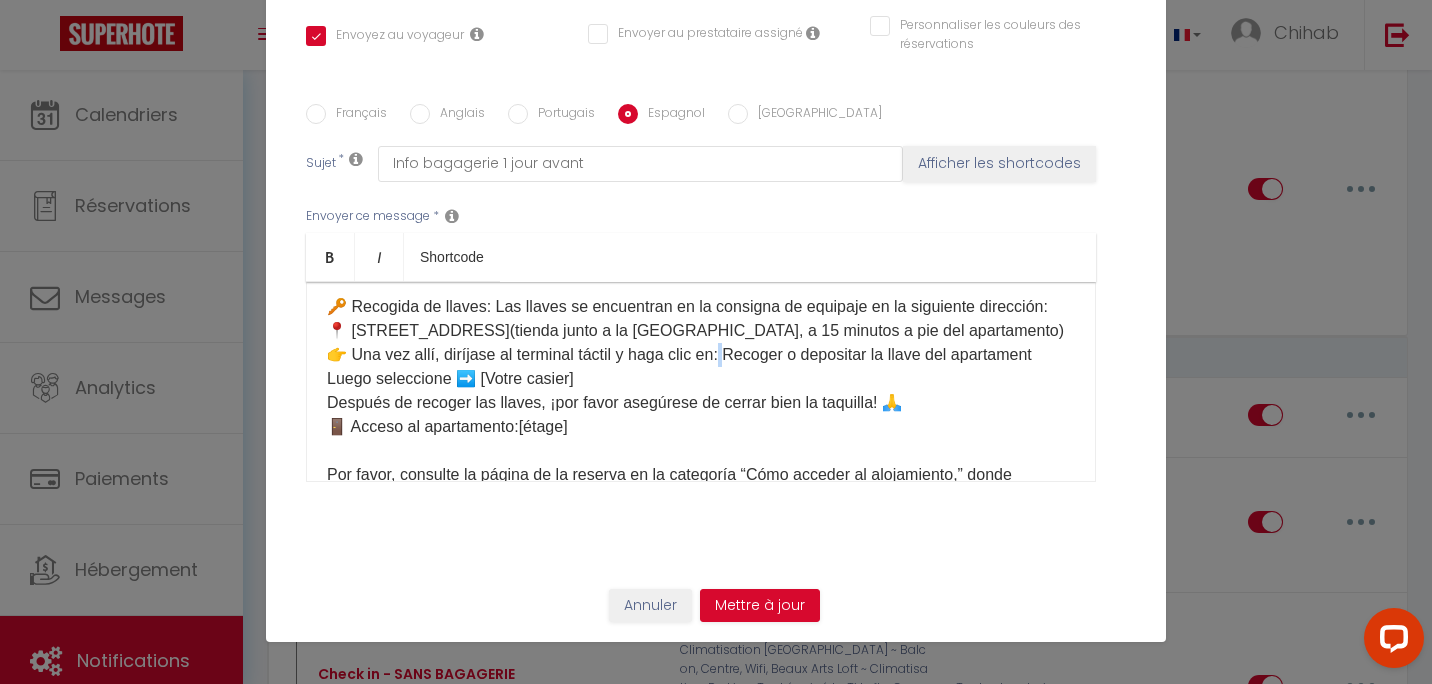 click on "Hola ☀️ Aquí tiene la información para acceder al apartamento: ⏰ Horarios: ✅ Check-in: 16:00 – 22:00 ✅ Check-out: 7:00 – 10:00 Si desea llegar y/o salir fuera de estos horarios, por favor elija una opción en nuestra tienda aquí: [Mes Extras] 🛍️ 🔑 Recogida de llaves: Las llaves se encuentran en la consigna de equipaje en la siguiente dirección: 📍 [STREET_ADDRESS](tienda junto a la estación [GEOGRAPHIC_DATA], a 15 minutos a pie del apartamento) 👉 Una vez allí, diríjase al terminal táctil y haga clic en: Recoger o depositar la llave del apartament Luego seleccione ➡️ [Votre casier]​ Después de recoger las llaves, ¡por favor asegúrese de cerrar bien la taquilla! 🙏 🚪​ Acceso al apartamento:[étage] Por favor, consulte la página de la reserva en la categoría “Cómo acceder al alojamiento,” donde encontrará: 📷 Fotos del apartamento 🏢 Planta 🔑 Uso de las llaves 🗑️ Ubicación de los cubos de basura 🌐 Wifi:[WIFI 🛜]" at bounding box center [701, 559] 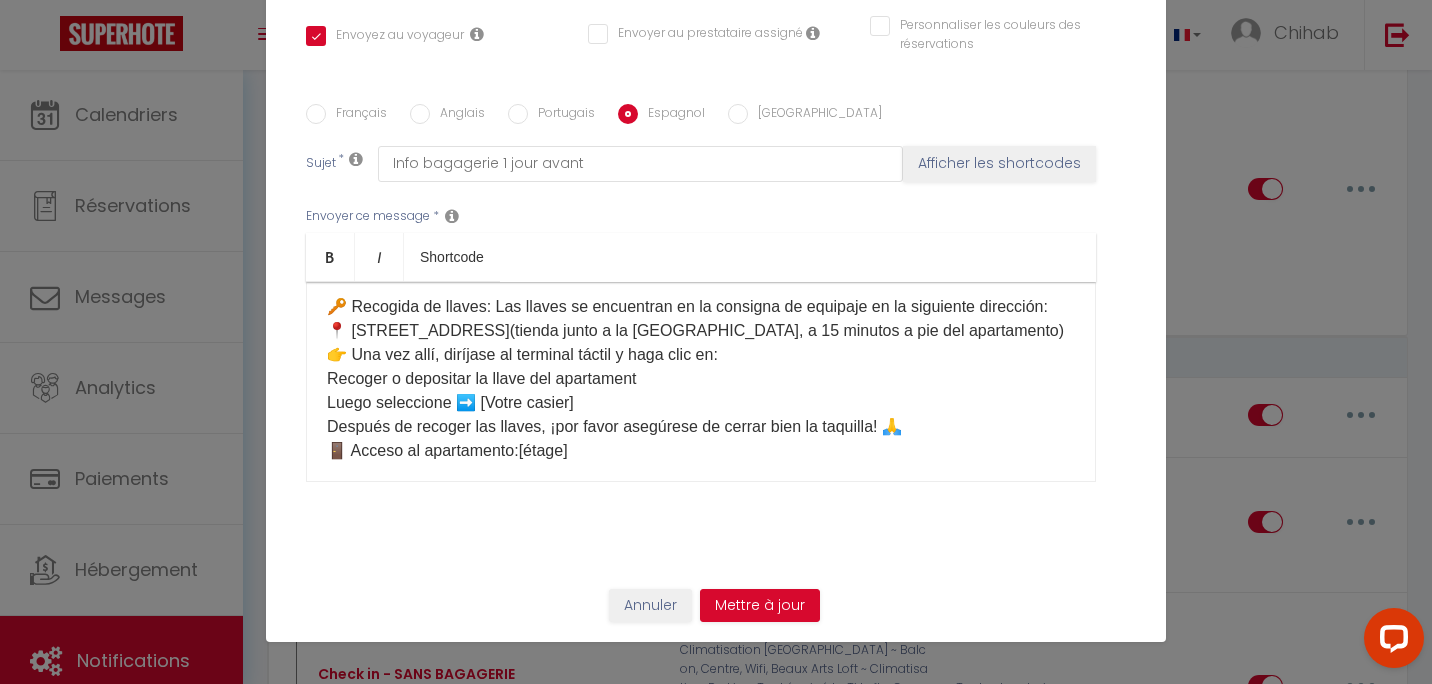 scroll, scrollTop: 300, scrollLeft: 0, axis: vertical 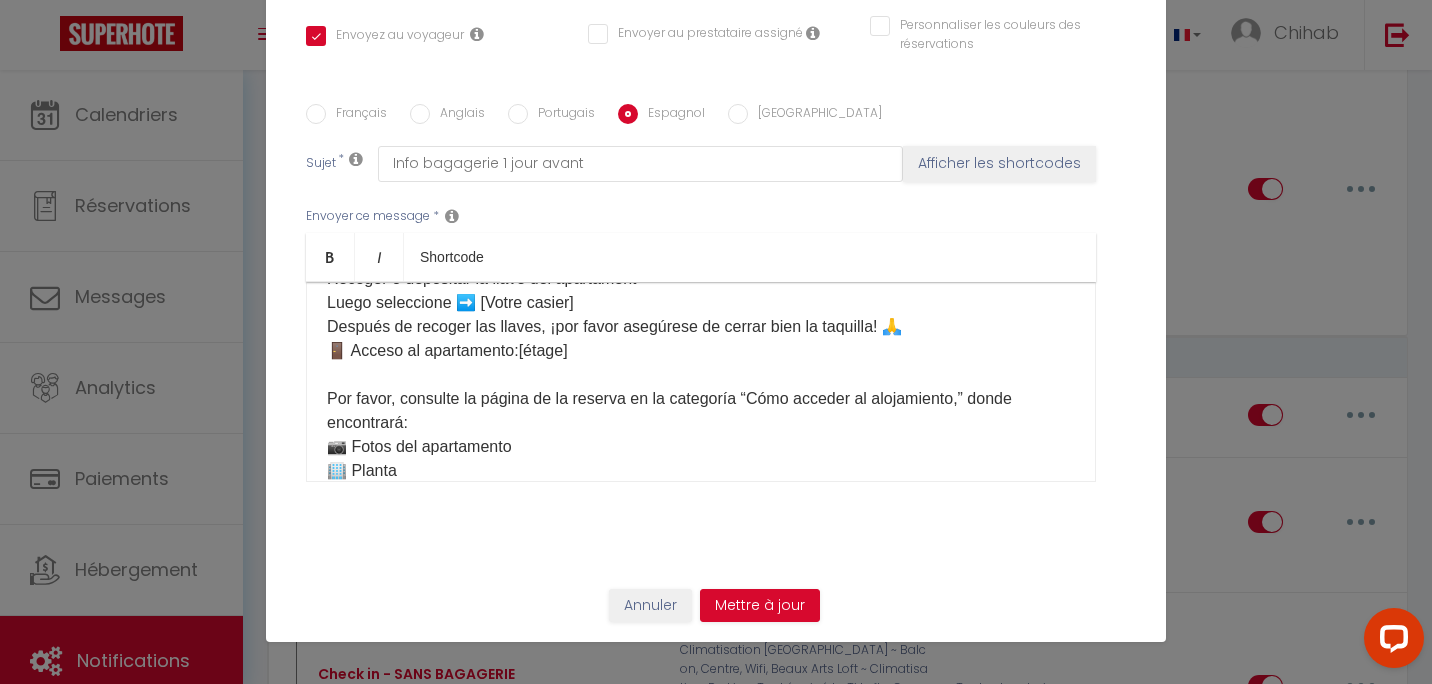click on "Portugais" at bounding box center [561, 115] 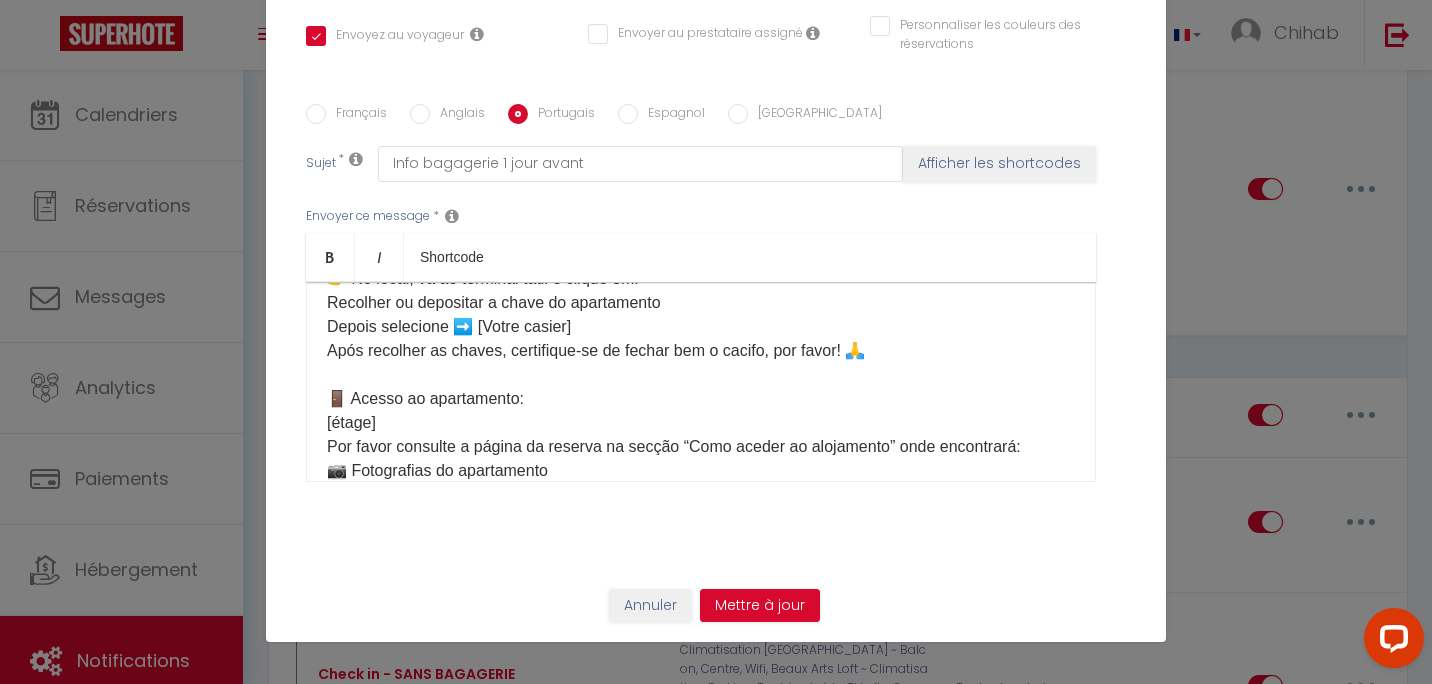 click on "Espagnol" at bounding box center (671, 115) 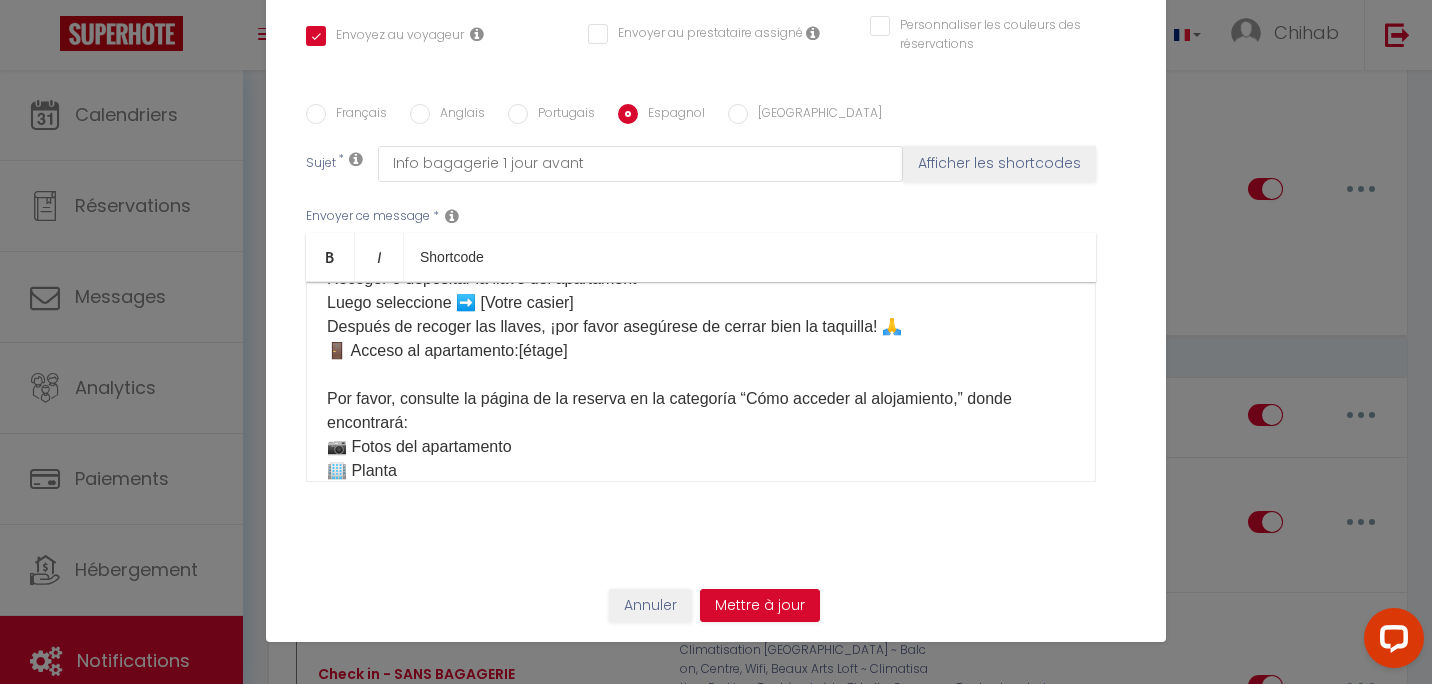 click on "Hola ☀️ Aquí tiene la información para acceder al apartamento: ⏰ Horarios: ✅ Check-in: 16:00 – 22:00 ✅ Check-out: 7:00 – 10:00 Si desea llegar y/o salir fuera de estos horarios, por favor elija una opción en nuestra tienda aquí: [Mes Extras] 🛍️ 🔑 Recogida de llaves: Las llaves se encuentran en la consigna de equipaje en la siguiente dirección: 📍 [STREET_ADDRESS](tienda junto a la estación [GEOGRAPHIC_DATA], a 15 minutos a pie del apartamento) 👉 Una vez allí, diríjase al terminal táctil y haga clic en:  Recoger o depositar la llave del apartament Luego seleccione ➡️ [Votre casier]​ Después de recoger las llaves, ¡por favor asegúrese de cerrar bien la taquilla! 🙏 🚪​ Acceso al apartamento:[étage] Por favor, consulte la página de la reserva en la categoría “Cómo acceder al alojamiento,” donde encontrará: 📷 Fotos del apartamento 🏢 Planta 🔑 Uso de las llaves 🗑️ Ubicación de los cubos de basura 🌐 Wifi:[WIFI 🛜]" at bounding box center [701, 471] 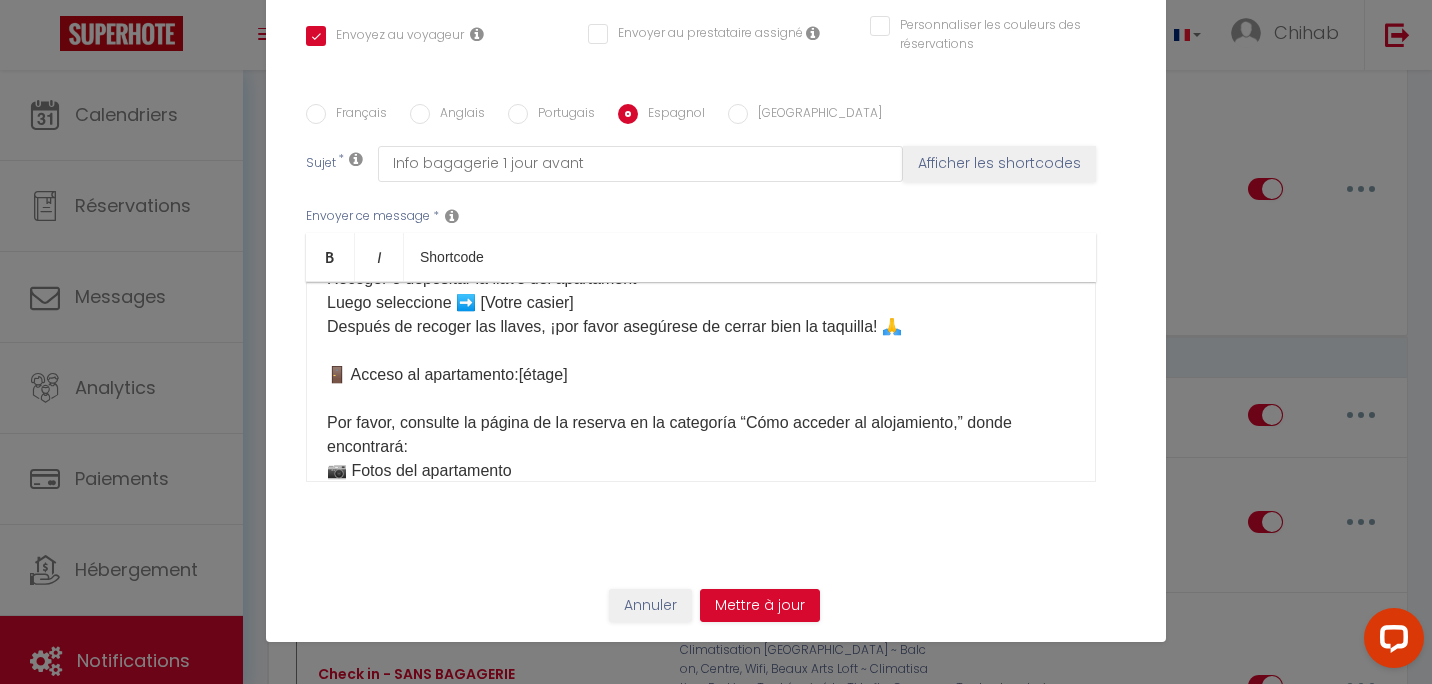 click on "Portugais" at bounding box center [561, 115] 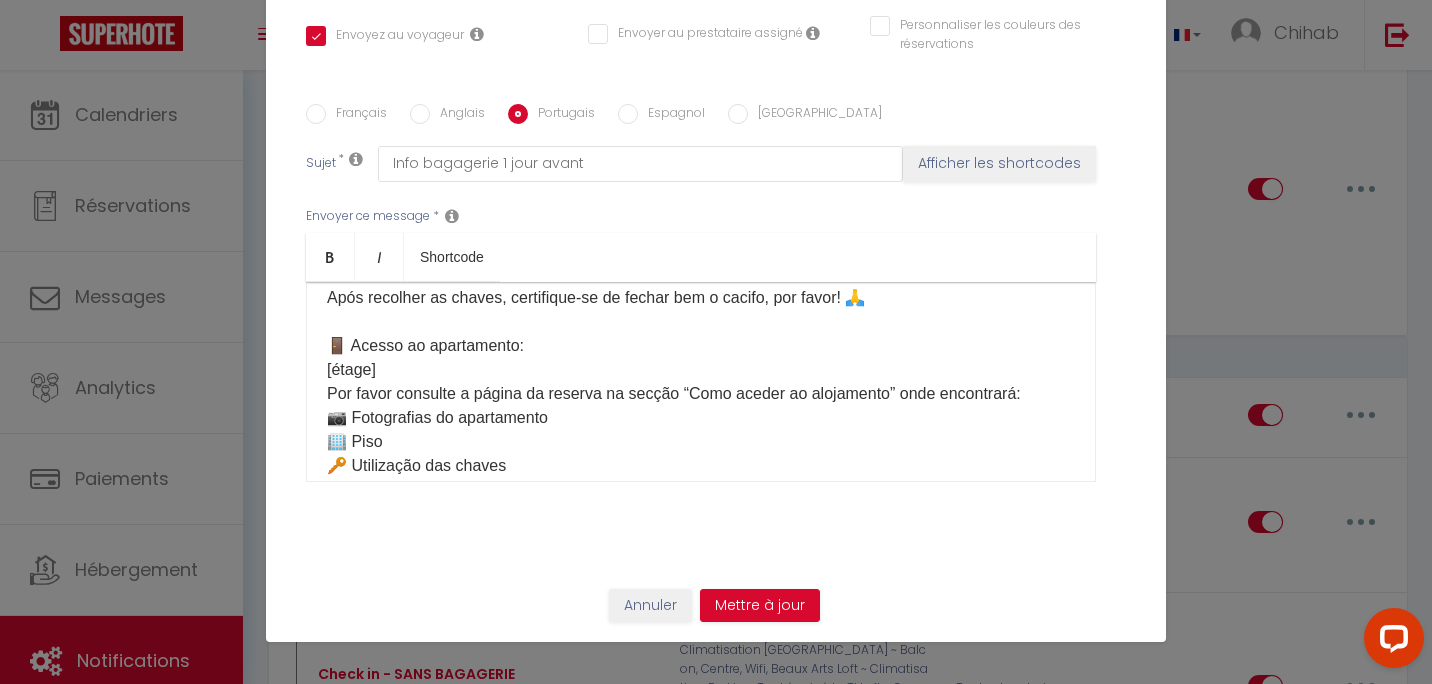 scroll, scrollTop: 400, scrollLeft: 0, axis: vertical 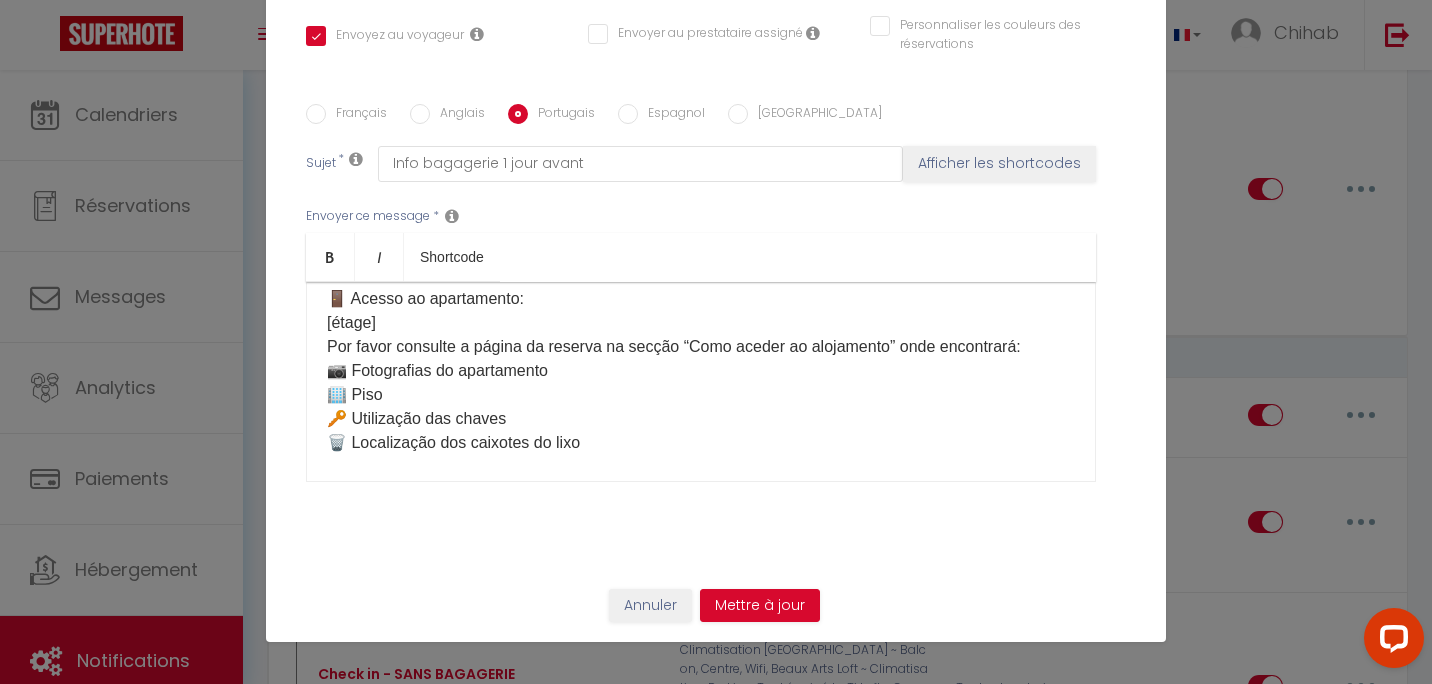 click on "Français" at bounding box center (356, 115) 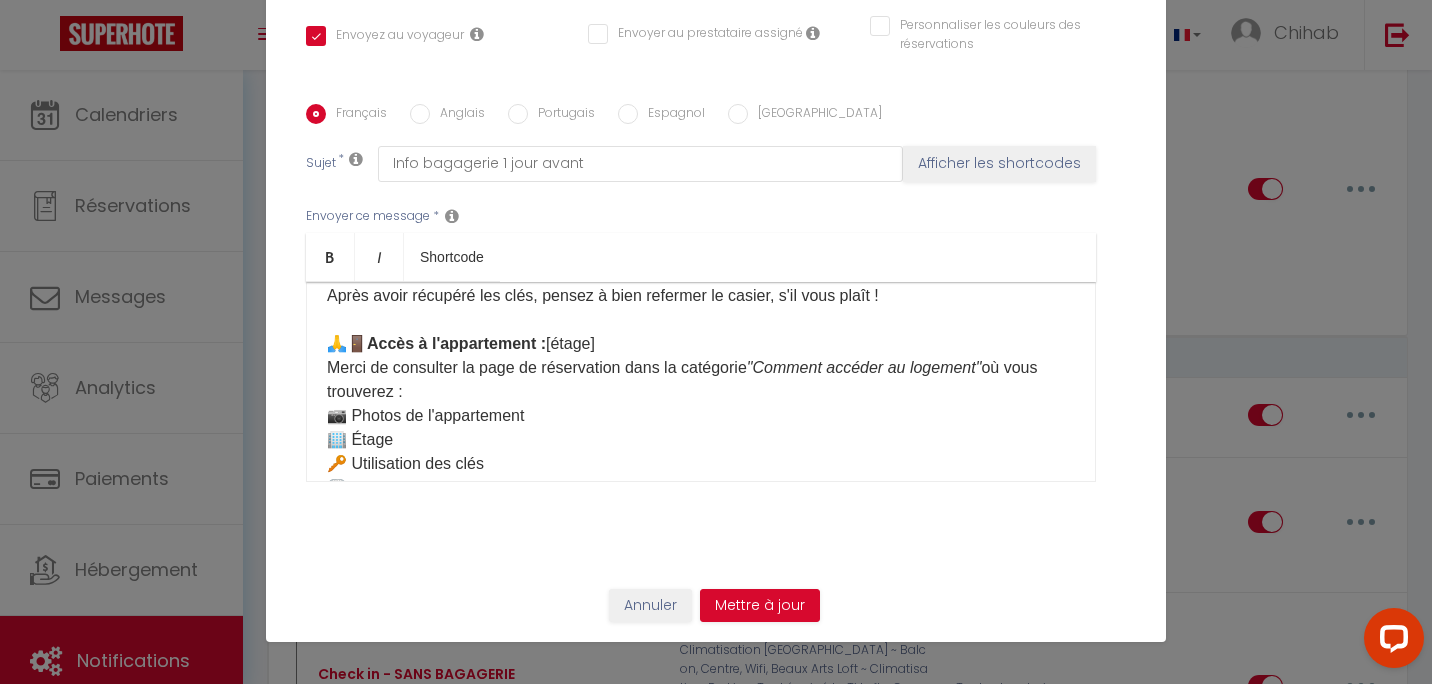 scroll, scrollTop: 300, scrollLeft: 0, axis: vertical 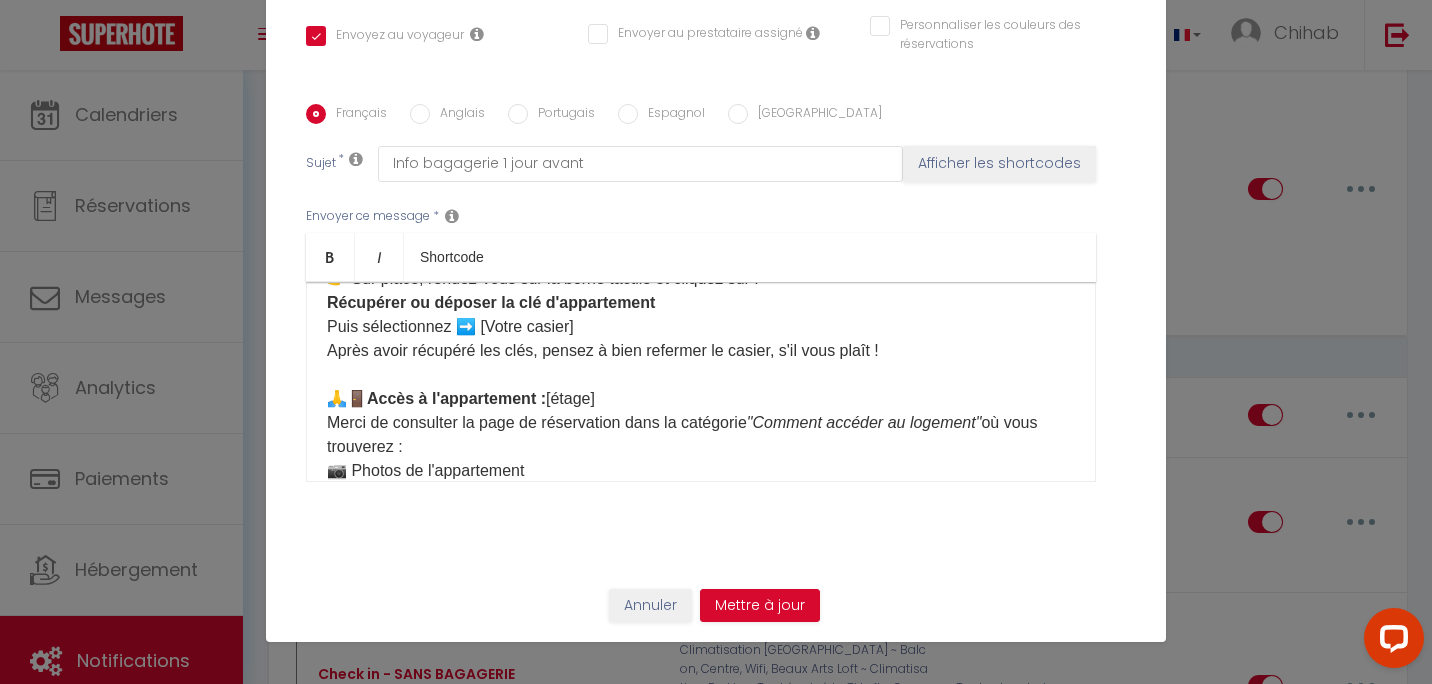 click on "Bonjour ☀️ Voici les informations pour accéder à l'appartement : ⏰ Horaires : ✅ Check-in : 16h00 - 22h00 ✅ Check-out : 7h00 - 10h00 Si vous souhaitez arriver et/ou partir en dehors de ces horaires, merci de choisir une option sur notre boutique ici : [Mes Extras] 🛍️ 🔑  Accès aux clés :  Les clés sont situées dans la bagagerie à l'adresse suivante : 📍  [STREET_ADDRESS] (magasin à côté de la [GEOGRAPHIC_DATA], à 15 minutes à pied de l'appartement) 👉 Sur place, rendez-vous sur la borne tactile et cliquez sur : Récupérer ou déposer la clé d'appartement Puis sélectionnez ➡️ [Votre casier] Après avoir récupéré les clés, pensez à bien refermer le casier, s'il vous plaît !  🙏🚪  Accès à l'appartement : [étage] Merci de consulter la page de réservation dans la catégorie  "Comment accéder au logement"  où vous trouverez : 📷 Photos de l'appartement 🏢 Étage 🔑 Utilisation des clés 🗑️ Emplacement des poubelles 🔄  ⚠️" at bounding box center [701, 495] 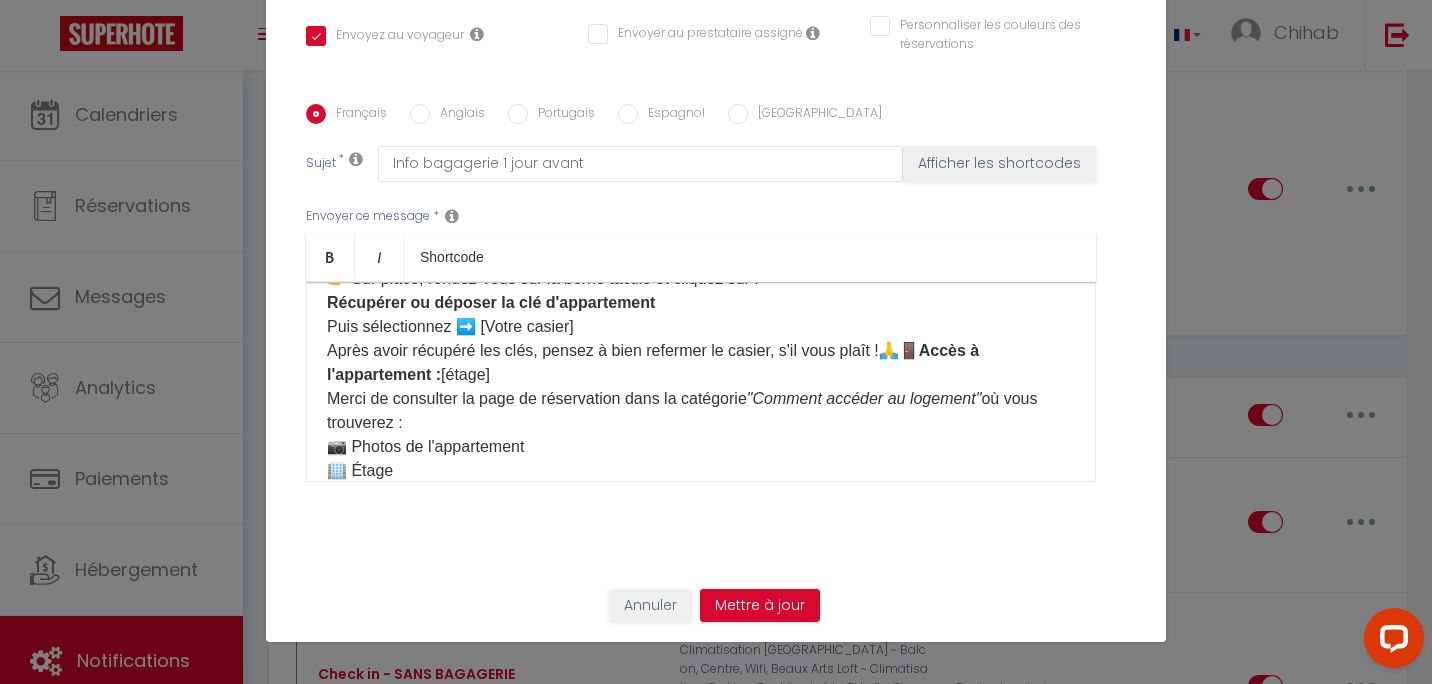 click on "Bonjour ☀️ Voici les informations pour accéder à l'appartement : ⏰ Horaires : ✅ Check-in : 16h00 - 22h00 ✅ Check-out : 7h00 - 10h00 Si vous souhaitez arriver et/ou partir en dehors de ces horaires, merci de choisir une option sur notre boutique ici : [Mes Extras] 🛍️ 🔑  Accès aux clés :  Les clés sont situées dans la bagagerie à l'adresse suivante : 📍  [STREET_ADDRESS] (magasin à côté de la [GEOGRAPHIC_DATA], à 15 minutes à pied de l'appartement) 👉 Sur place, rendez-vous sur la borne tactile et cliquez sur : Récupérer ou déposer la clé d'appartement Puis sélectionnez ➡️ [Votre casier] Après avoir récupéré les clés, pensez à bien refermer le casier, s'il vous plaît ! 🙏🚪  Accès à l'appartement : [étage] Merci de consulter la page de réservation dans la catégorie  "Comment accéder au logement"  où vous trouverez : 📷 Photos de l'appartement 🏢 Étage 🔑 Utilisation des clés 🗑️ Emplacement des poubelles 🔄  Départ :" at bounding box center [701, 483] 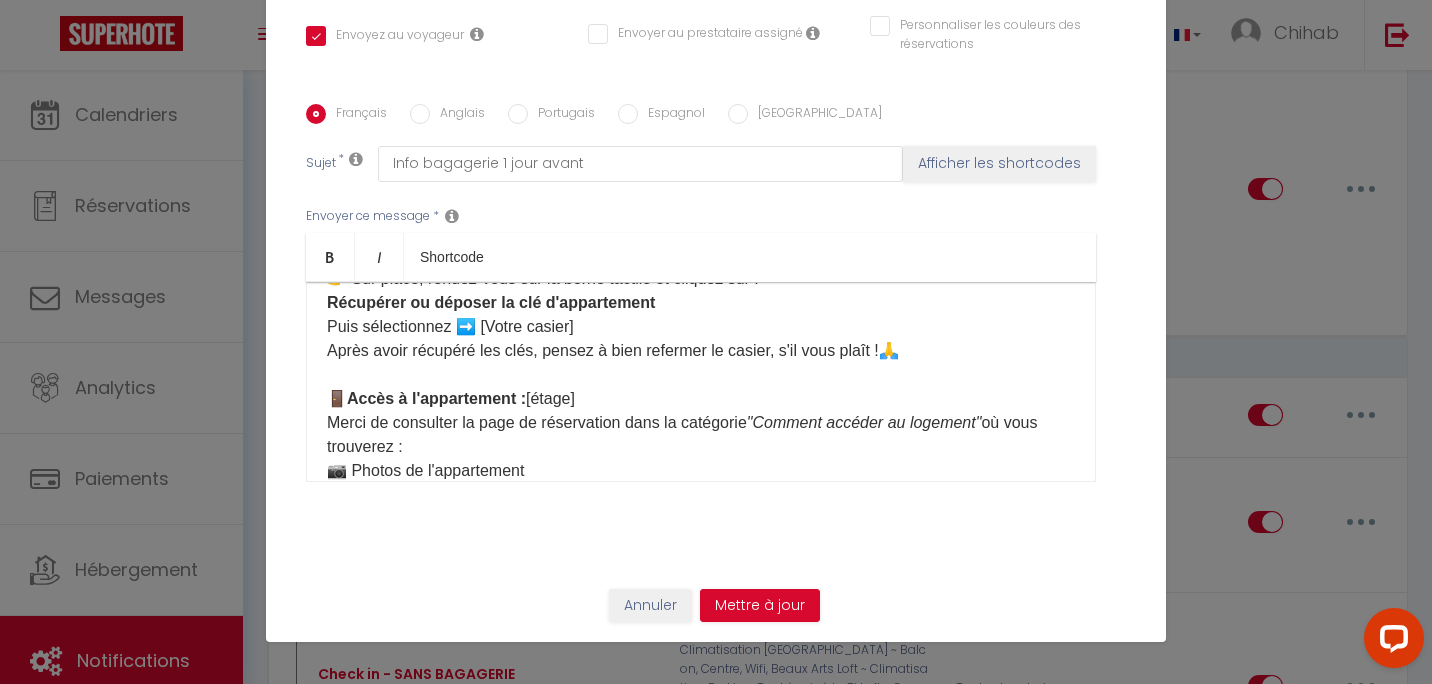 drag, startPoint x: 432, startPoint y: 125, endPoint x: 443, endPoint y: 117, distance: 13.601471 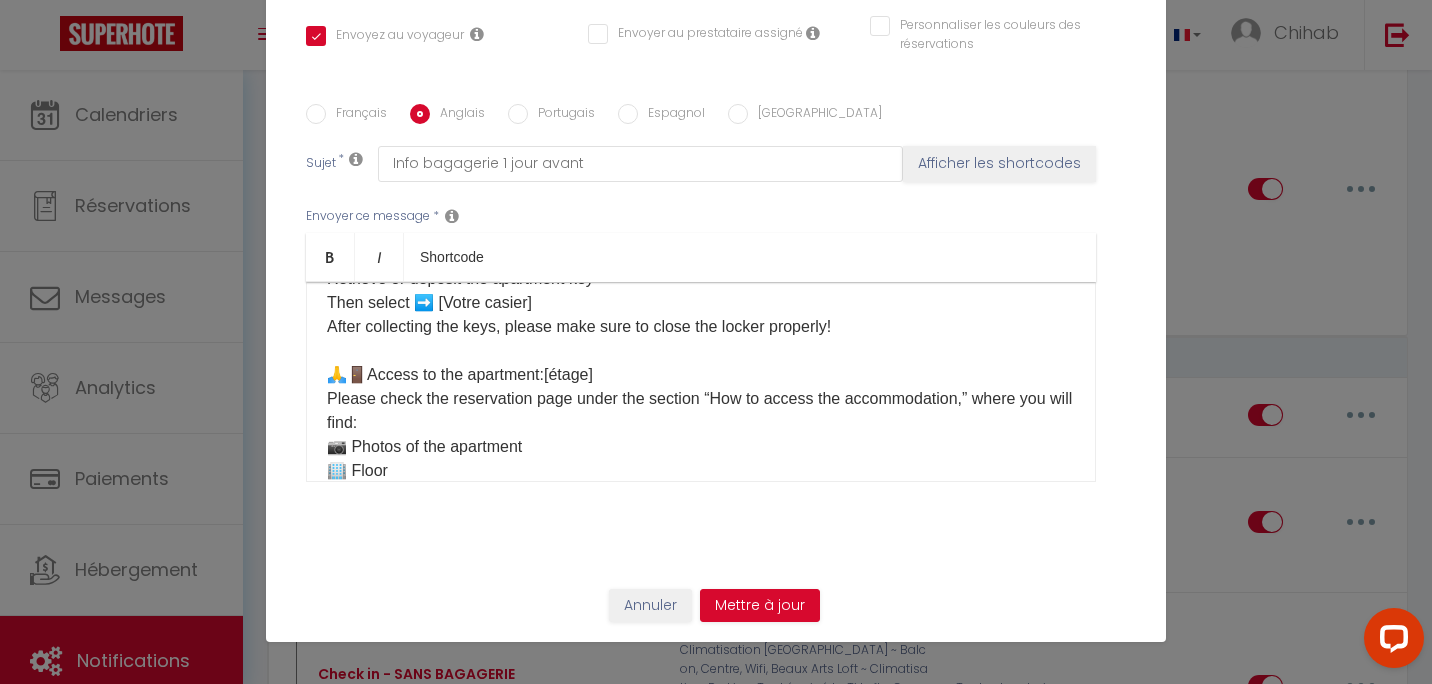click on "Hello ☀️ Here is the information to access the apartment: ⏰ Hours: ✅ Check-in: 4:00 pm – 10:00 pm ✅ Check-out: 7:00 am – 10:00 am If you wish to arrive and/or leave outside these times, please choose an option in our shop here: [Mes Extras] 🛍️ 🔑 Key collection: The keys are located in the luggage storage at the following address: 📍 [STREET_ADDRESS](shop next to [GEOGRAPHIC_DATA], 15 minutes on foot from the apartment) 👉 Once there, go to the touchscreen terminal and click on: Retrieve or deposit the apartment key Then select ➡️ [Votre casier] After collecting the keys, please make sure to close the locker properly!  🙏🚪Access to the apartment:[étage] Please check the reservation page under the section “How to access the accommodation,” where you will find: 📷 Photos of the apartment 🏢 Floor 🔑 Use of the keys 🗑️ Location of the bins 🔄 Departure:You can drop the keys in the same locker and with the same code as upon arrival." at bounding box center (701, 382) 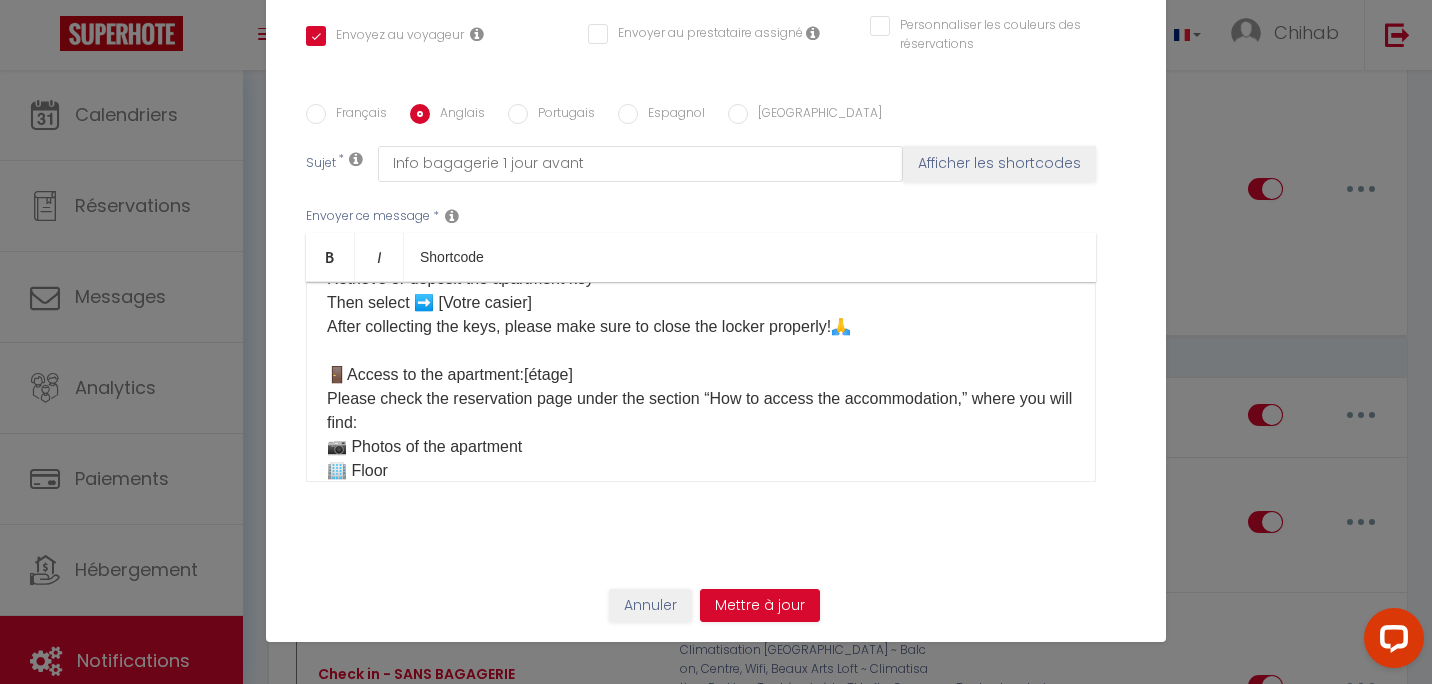 click on "Portugais" at bounding box center [561, 115] 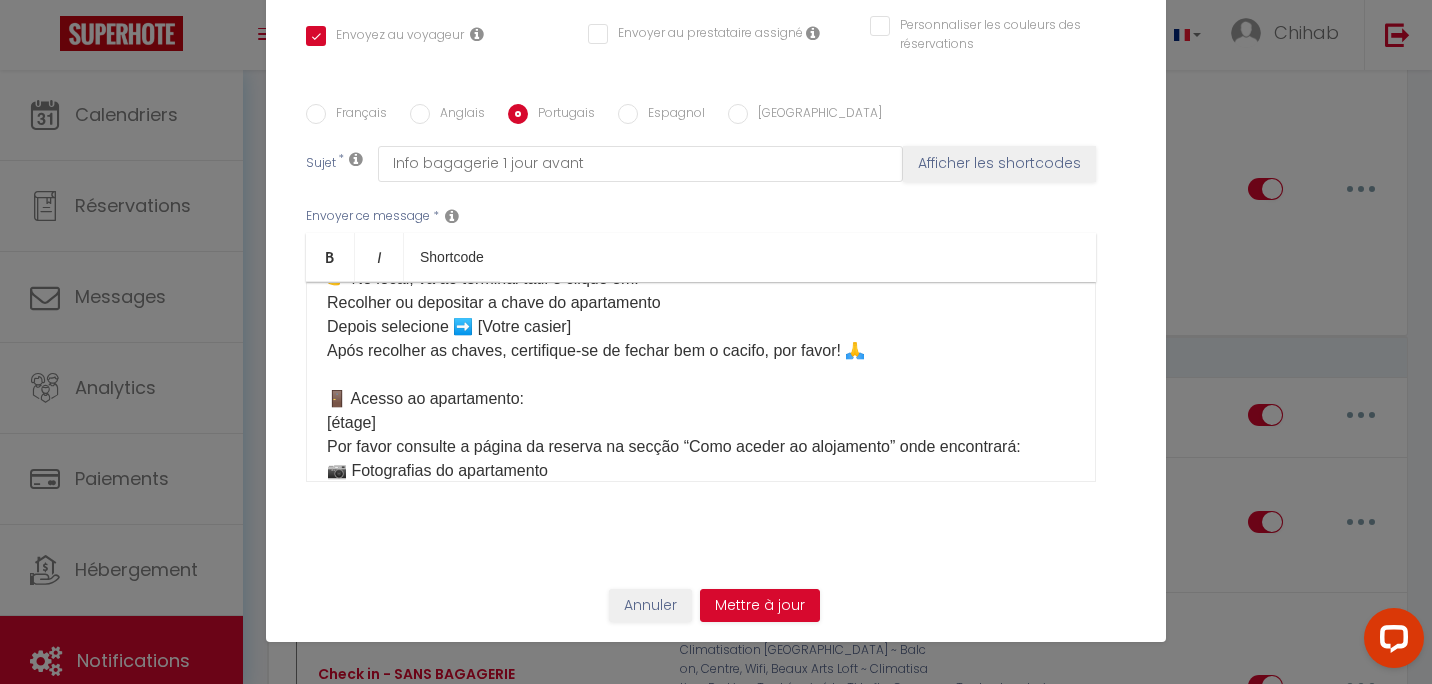 click on "Espagnol" at bounding box center (671, 115) 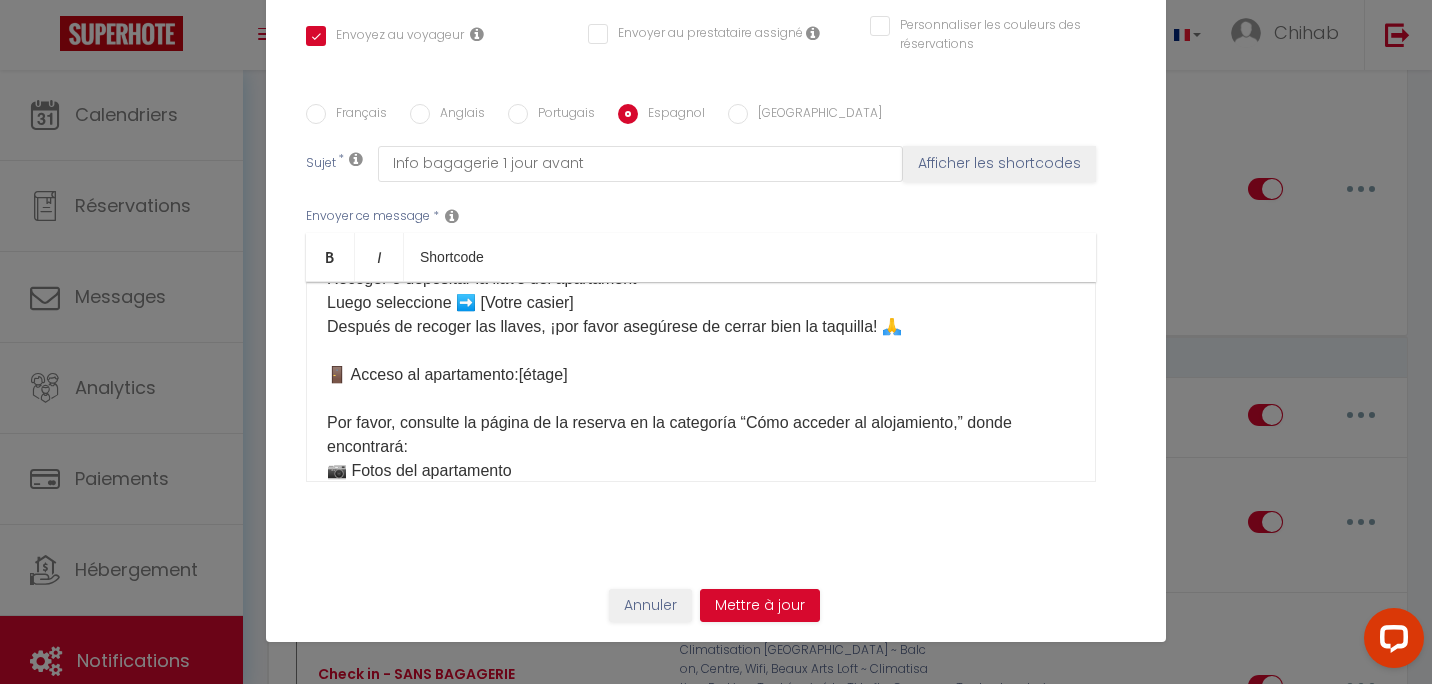 click on "Portugais" at bounding box center [561, 115] 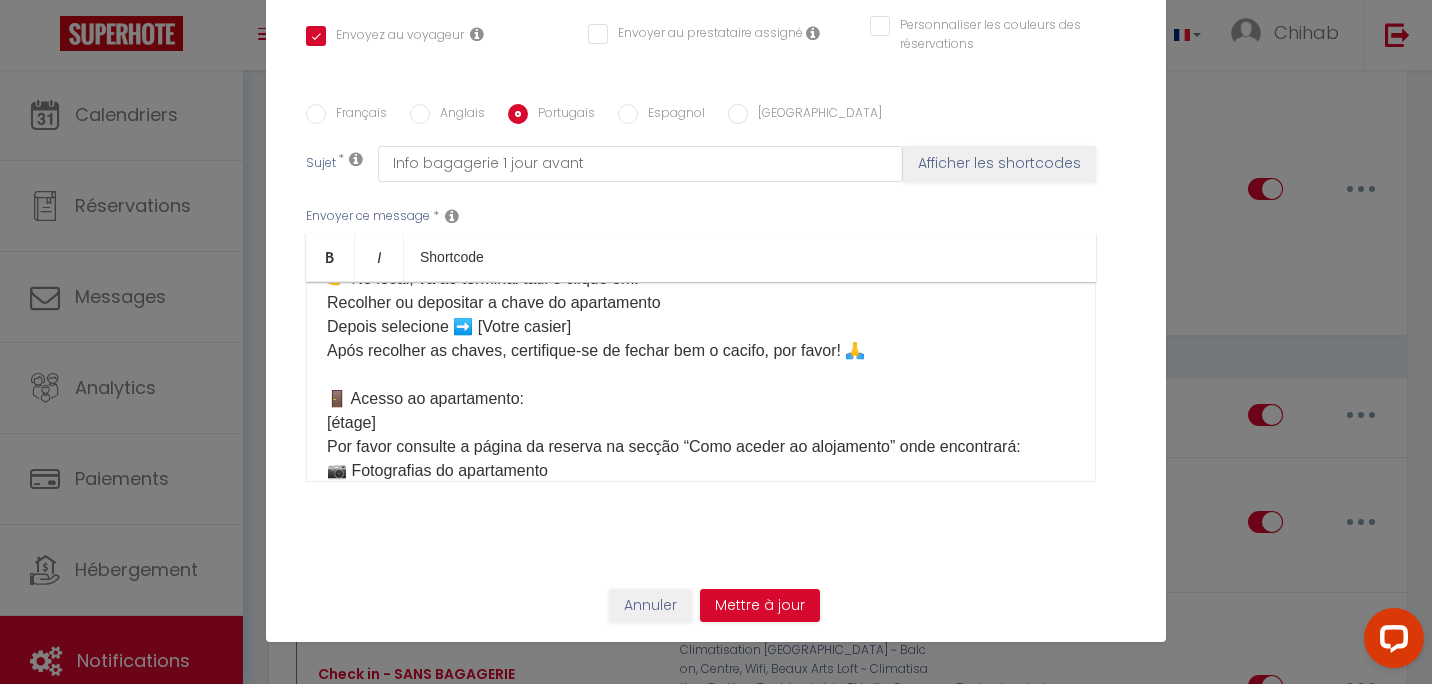 click on "Anglais" at bounding box center (457, 115) 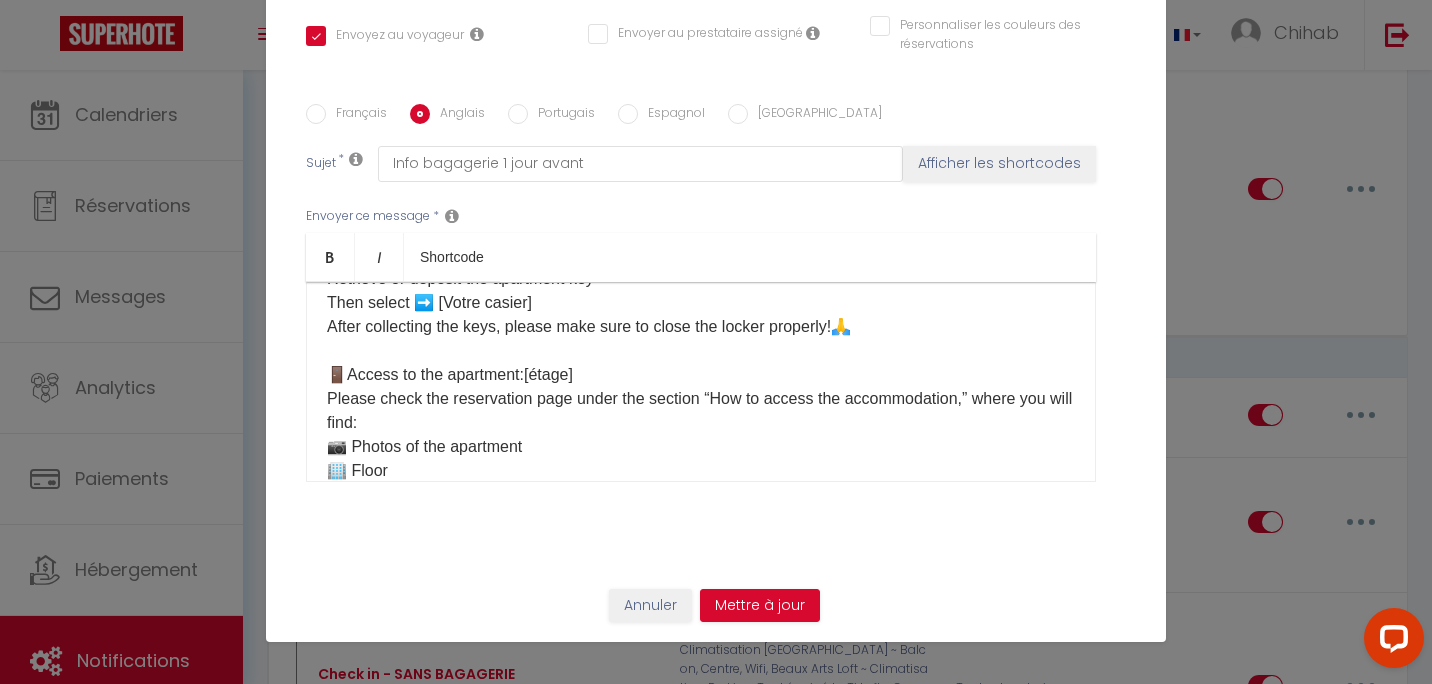 click on "Portugais" at bounding box center [561, 115] 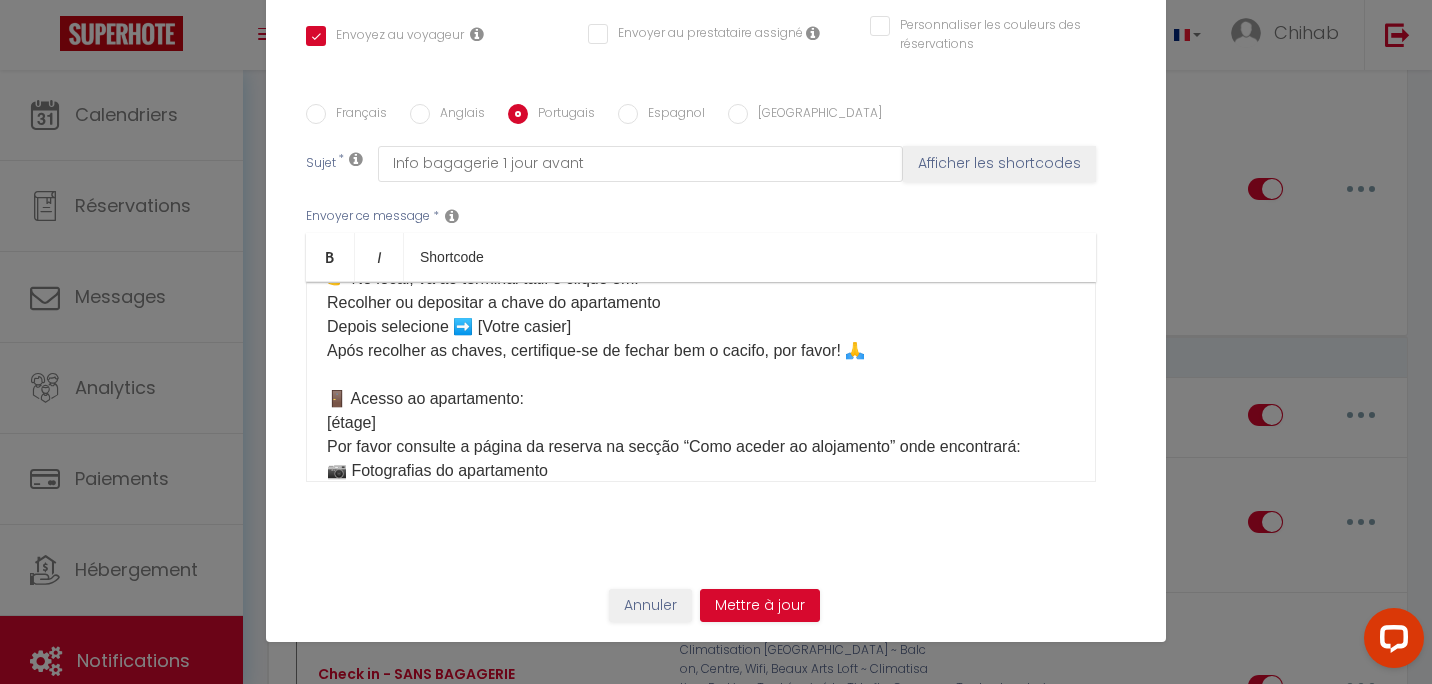 click on "Olá ☀️ Aqui estão as informações para aceder ao apartamento: ⏰ Horários: ✅ Check-in: 16h00 – 22h00 ✅ Check-out: 7h00 – 10h00 Se quiser chegar e/ou sair fora destes horários, por favor escolha uma opção na nossa loja aqui: [Mes Extras] 🛍️ 🔑 Recolha das chaves: As chaves estão no depósito de bagagens no seguinte endereço: 📍 [STREET_ADDRESS] (loja ao lado da estação [GEOGRAPHIC_DATA], a 15 minutos a pé do apartamento) 👉 No local, vá ao terminal tátil e clique em: Recolher ou depositar a chave do apartamento Depois selecione ➡️ [Votre casier] Após recolher as chaves, certifique-se de fechar bem o cacifo, por favor! 🙏 🚪 Acesso ao apartamento: [étage] Por favor consulte a página da reserva na secção “Como aceder ao alojamento” onde encontrará: 📷 Fotografias do apartamento 🏢 Piso 🔑 Utilização das chaves 🗑️ Localização dos caixotes do lixo 🔄 Saída: Pode deixar as chaves no mesmo cacifo e com o mesmo código da chegada." at bounding box center [701, 382] 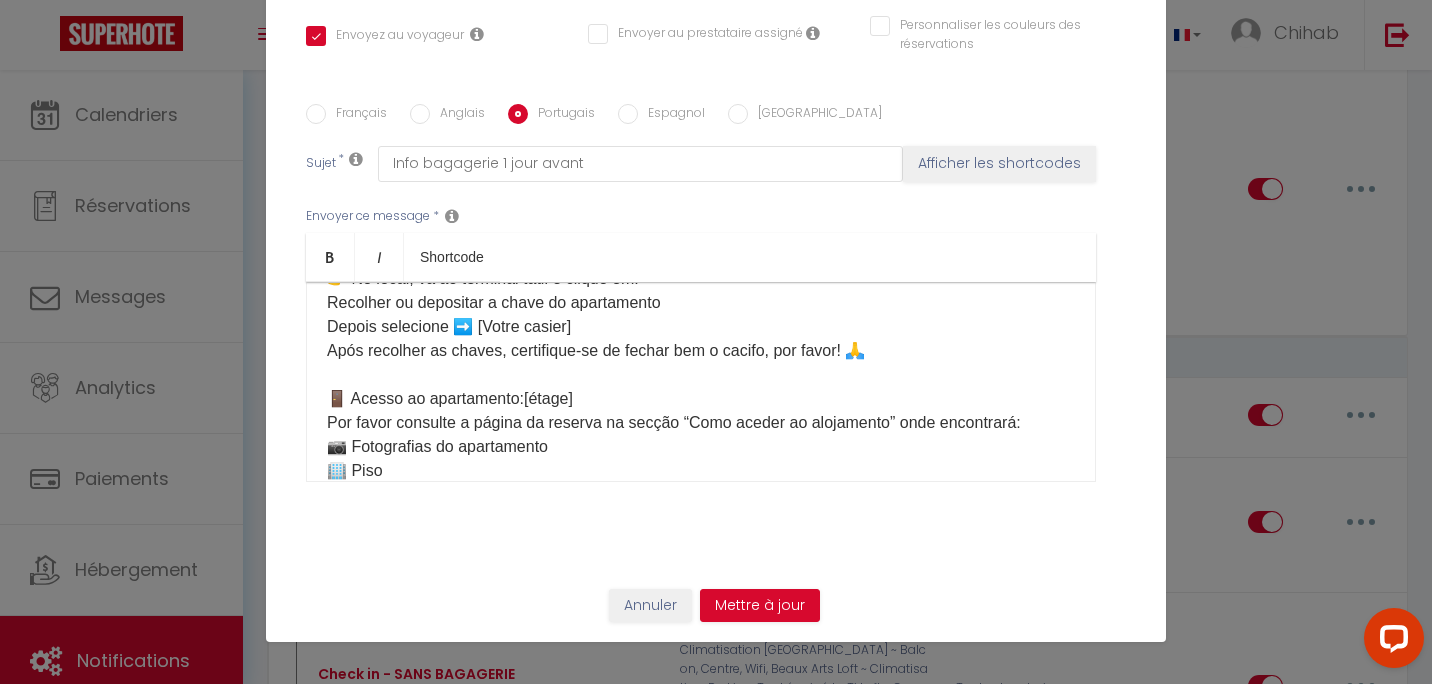 click on "Français     Anglais     Portugais     Espagnol     Italien   Sujet   *     Info bagagerie 1 jour avant   Afficher les shortcodes   Envoyer ce message   *     Bold Italic Shortcode Rich text editor Olá ☀️ Aqui estão as informações para aceder ao apartamento: ⏰ Horários: ✅ Check-in: 16h00 – 22h00 ✅ Check-out: 7h00 – 10h00 Se quiser chegar e/ou sair fora destes horários, por favor escolha uma opção na nossa loja aqui: [Mes Extras] 🛍️ 🔑 Recolha das chaves: As chaves estão no depósito de bagagens no seguinte endereço: 📍 [STREET_ADDRESS] (loja ao lado da [GEOGRAPHIC_DATA], a 15 minutos a pé do apartamento) 👉 No local, vá ao terminal tátil e clique em: Recolher ou depositar a chave do apartamento Depois selecione ➡️ [Votre casier] Após recolher as chaves, certifique-se de fechar bem o cacifo, por favor! 🙏 🚪 Acesso ao apartamento:  [étage] 📷 Fotografias do apartamento 🏢 Piso 🔑 Utilização das chaves 🔄 Saída: 🌐 Wifi:" at bounding box center (716, 305) 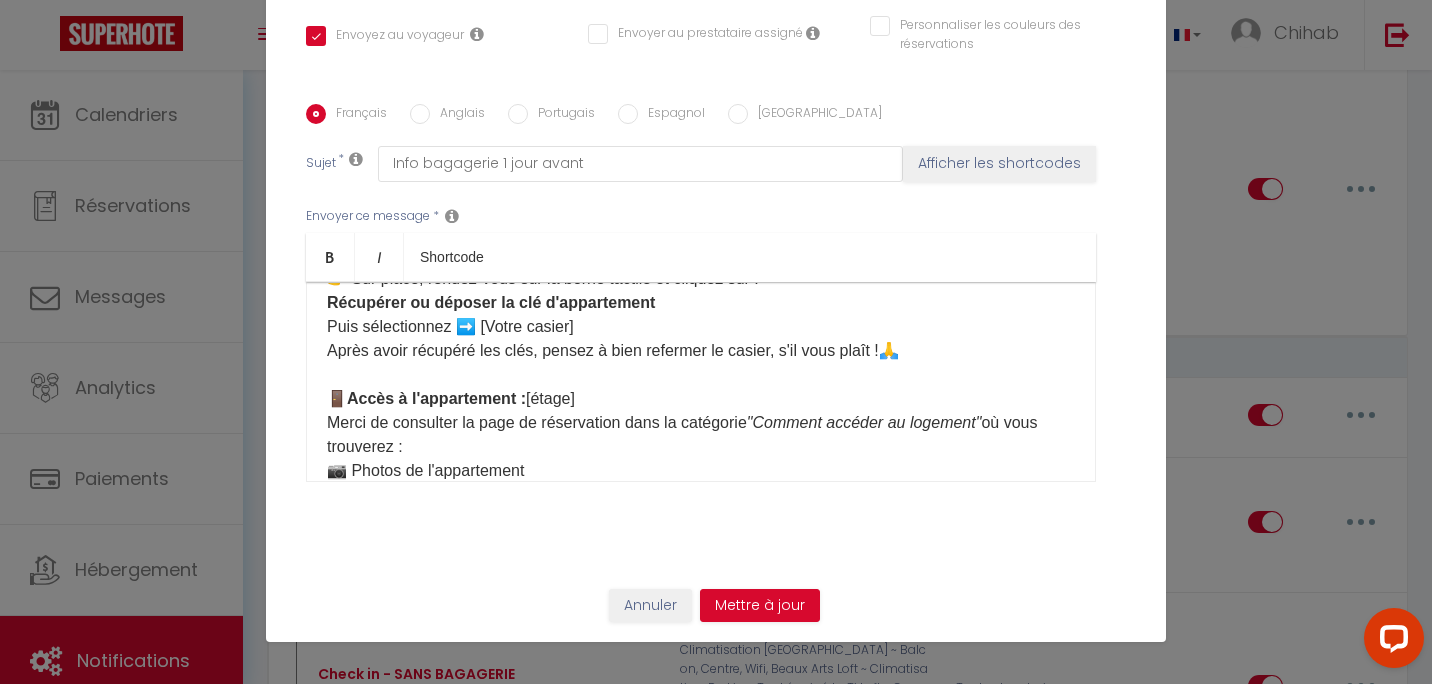 click on "Anglais" at bounding box center [457, 115] 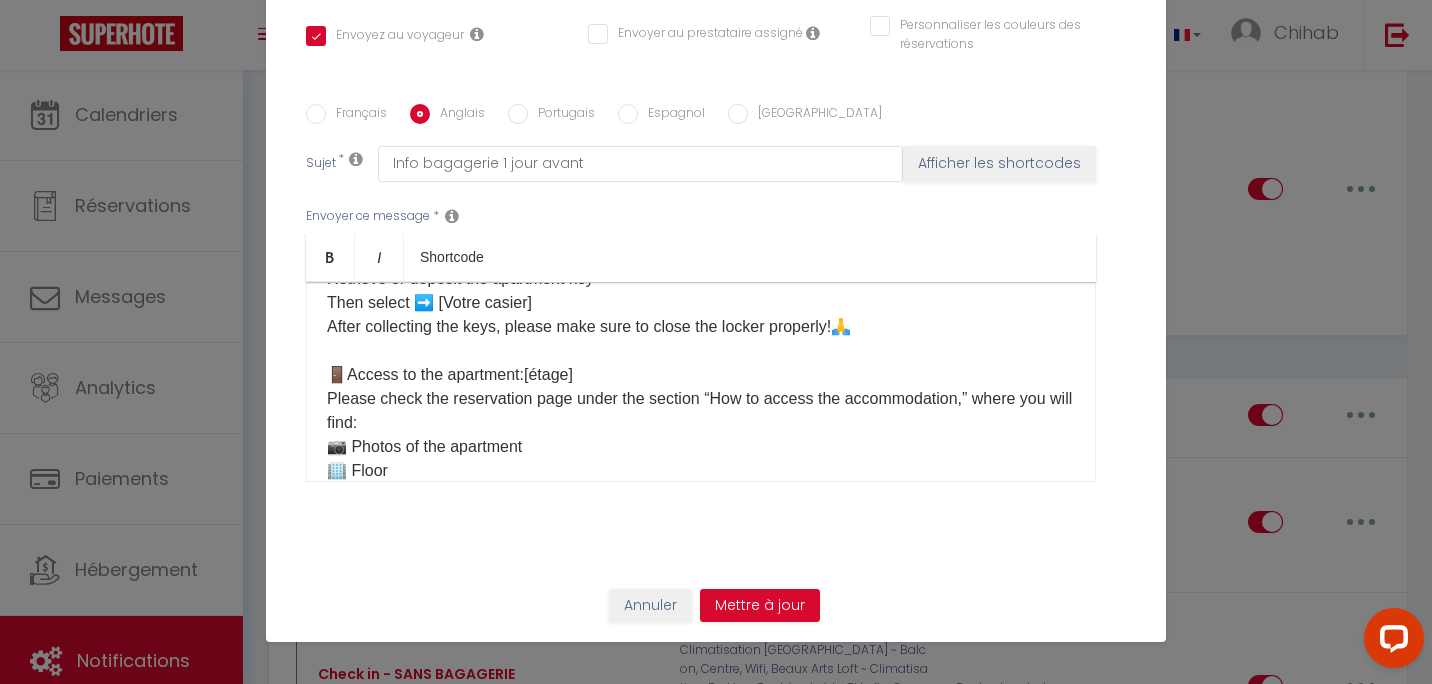 click on "Français" at bounding box center [356, 115] 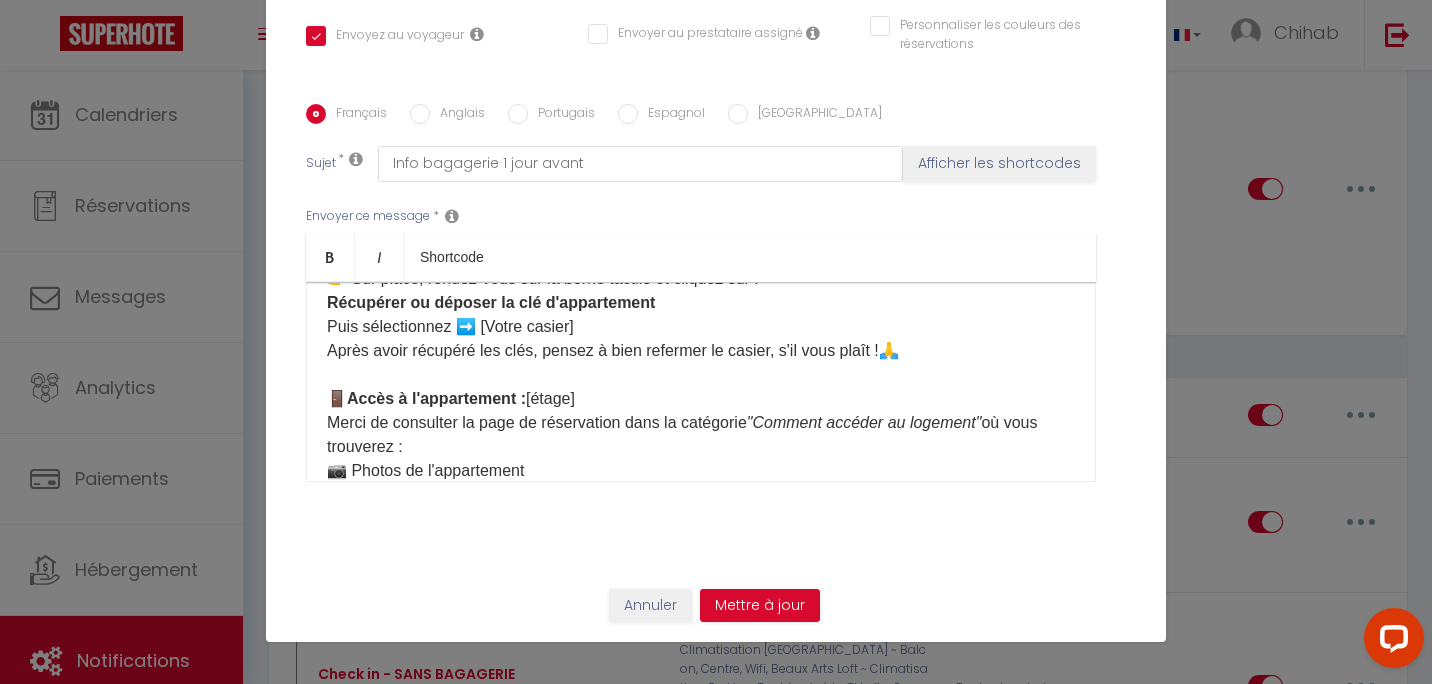 click on "Français     Anglais     Portugais     Espagnol     [GEOGRAPHIC_DATA]   Sujet   *     Info bagagerie 1 jour avant   Afficher les shortcodes   Envoyer ce message   *     Bold Italic Shortcode Rich text editor Bonjour ☀️ Voici les informations pour accéder à l'appartement : ⏰ Horaires : ✅ Check-in : 16h00 - 22h00 ✅ Check-out : 7h00 - 10h00 Si vous souhaitez arriver et/ou partir en dehors de ces horaires, merci de choisir une option sur notre boutique ici : [Mes Extras] 🛍️ 🔑  Accès aux clés :  Les clés sont situées dans la bagagerie à l'adresse suivante : 📍  [STREET_ADDRESS] (magasin à côté de la [GEOGRAPHIC_DATA], à 15 minutes à pied de l'appartement) 👉 Sur place, rendez-vous sur la borne tactile et cliquez sur : Récupérer ou déposer la clé d'appartement Puis sélectionnez ➡️ [Votre casier] Après avoir récupéré les clés, pensez à bien refermer le casier, s'il vous plaît !🙏 🚪  Accès à l'appartement : [étage] "Comment accéder au logement"" at bounding box center (716, 305) 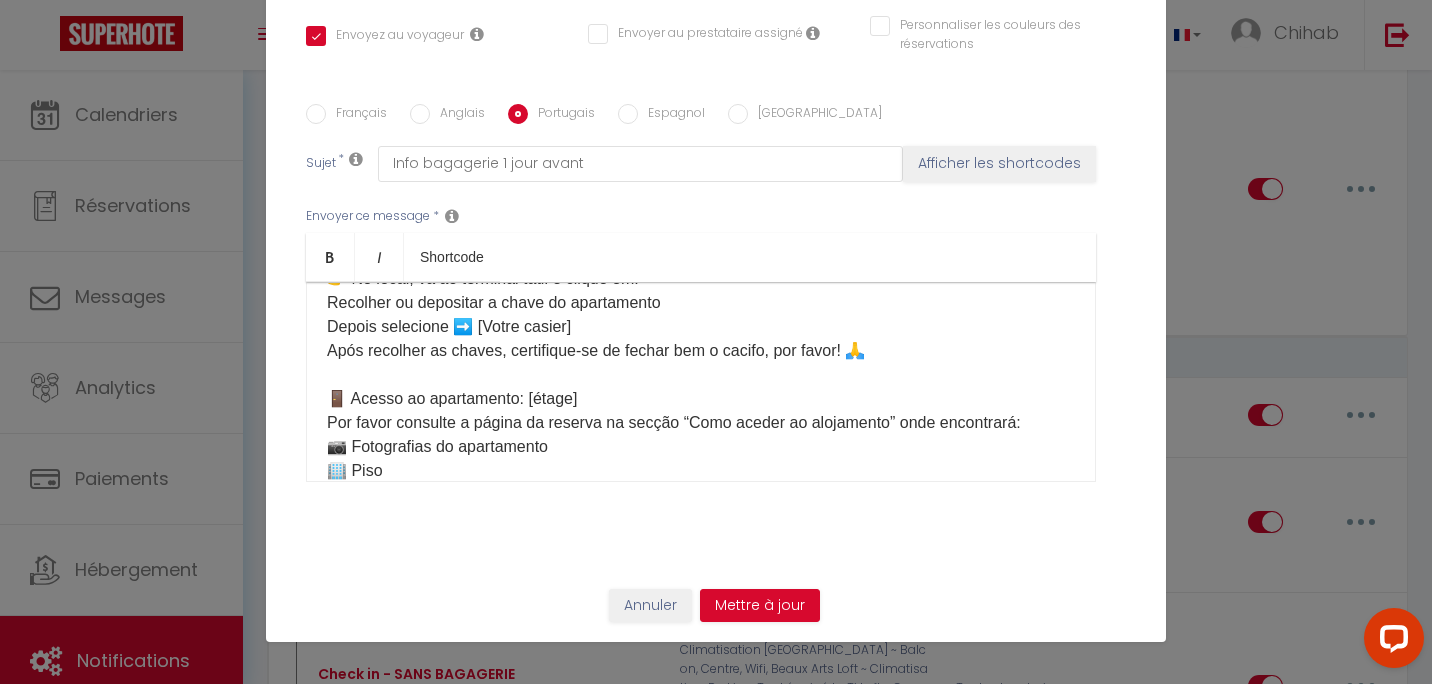 click on "Olá ☀️ Aqui estão as informações para aceder ao apartamento: ⏰ Horários: ✅ Check-in: 16h00 – 22h00 ✅ Check-out: 7h00 – 10h00 Se quiser chegar e/ou sair fora destes horários, por favor escolha uma opção na nossa loja aqui: [Mes Extras] 🛍️ 🔑 Recolha das chaves: As chaves estão no depósito de bagagens no seguinte endereço: 📍 [STREET_ADDRESS] (loja ao lado da estação [GEOGRAPHIC_DATA], a 15 minutos a pé do apartamento) 👉 No local, vá ao terminal tátil e clique em: Recolher ou depositar a chave do apartamento Depois selecione ➡️ [Votre casier] Após recolher as chaves, certifique-se de fechar bem o cacifo, por favor! 🙏 🚪 Acesso ao apartamento: [étage] Por favor consulte a página da reserva na secção “Como aceder ao alojamento” onde encontrará: 📷 Fotografias do apartamento 🏢 Piso 🔑 Utilização das chaves 🗑️ Localização dos caixotes do lixo 🔄 Saída: Pode deixar as chaves no mesmo cacifo e com o mesmo código da chegada." at bounding box center [701, 495] 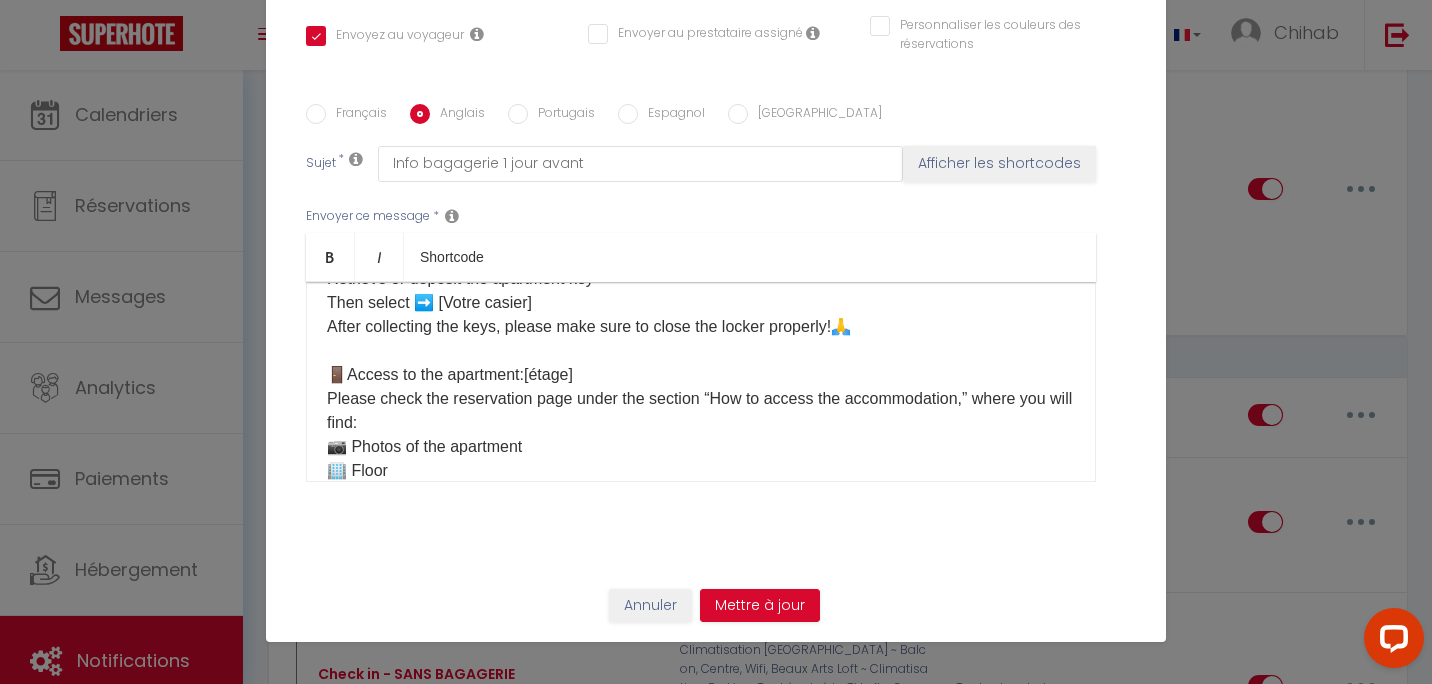 click on "Hello ☀️ Here is the information to access the apartment: ⏰ Hours: ✅ Check-in: 4:00 pm – 10:00 pm ✅ Check-out: 7:00 am – 10:00 am If you wish to arrive and/or leave outside these times, please choose an option in our shop here: [Mes Extras] 🛍️ 🔑 Key collection: The keys are located in the luggage storage at the following address: 📍 [STREET_ADDRESS](shop next to [GEOGRAPHIC_DATA], 15 minutes on foot from the apartment) 👉 Once there, go to the touchscreen terminal and click on: Retrieve or deposit the apartment key Then select ➡️ [Votre casier] After collecting the keys, please make sure to close the locker properly!🙏 🚪Access to the apartment:[étage] Please check the reservation page under the section “How to access the accommodation,” where you will find: 📷 Photos of the apartment 🏢 Floor 🔑 Use of the keys 🗑️ Location of the bins 🔄 Departure:You can drop the keys in the same locker and with the same code as upon arrival." at bounding box center [701, 471] 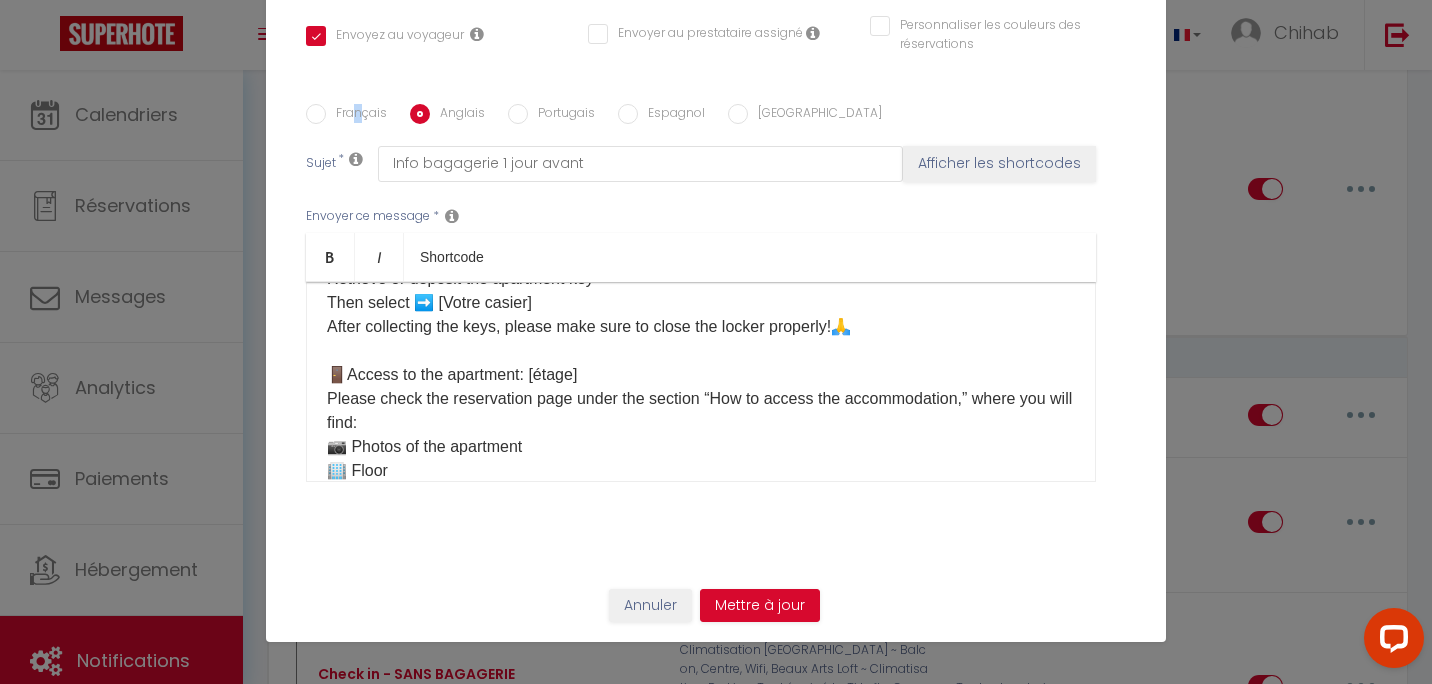 click on "Français" at bounding box center (356, 115) 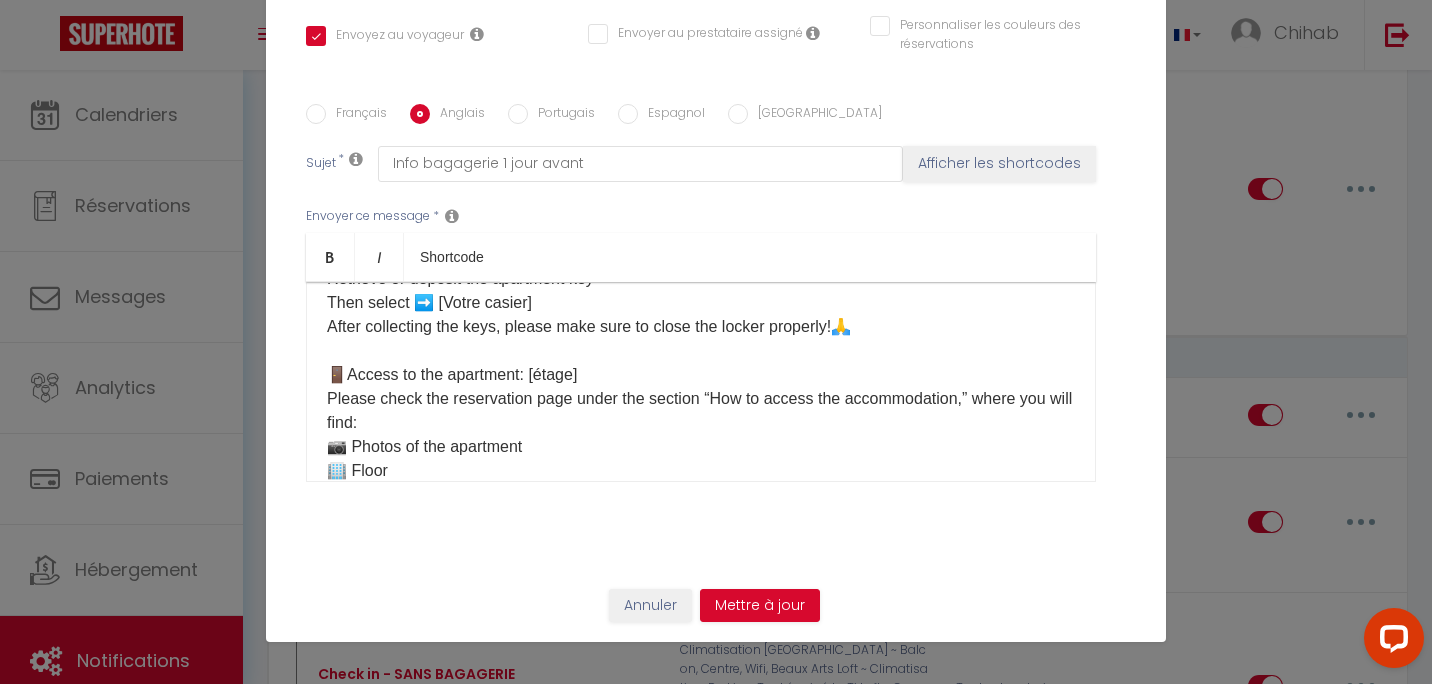 click on "Français     Anglais     Portugais     Espagnol     [GEOGRAPHIC_DATA]   Sujet   *     Info bagagerie 1 jour avant   Afficher les shortcodes   Envoyer ce message   *     Bold Italic Shortcode Rich text editor Hello ☀️ Here is the information to access the apartment: ⏰ Hours: ✅ Check-in: 4:00 pm – 10:00 pm ✅ Check-out: 7:00 am – 10:00 am If you wish to arrive and/or leave outside these times, please choose an option in our shop here: [Mes Extras] 🛍️ 🔑 Key collection: The keys are located in the luggage storage at the following address: 📍 [STREET_ADDRESS](shop next to [GEOGRAPHIC_DATA], 15 minutes on foot from the apartment) 👉 Once there, go to the touchscreen terminal and click on: Retrieve or deposit the apartment key Then select ➡️ [Votre casier] After collecting the keys, please make sure to close the locker properly!🙏 🚪Access to the apartment: [étage] 📷 Photos of the apartment 🏢 Floor 🔑 Use of the keys 🗑️ Location of the bins     *" at bounding box center (716, 305) 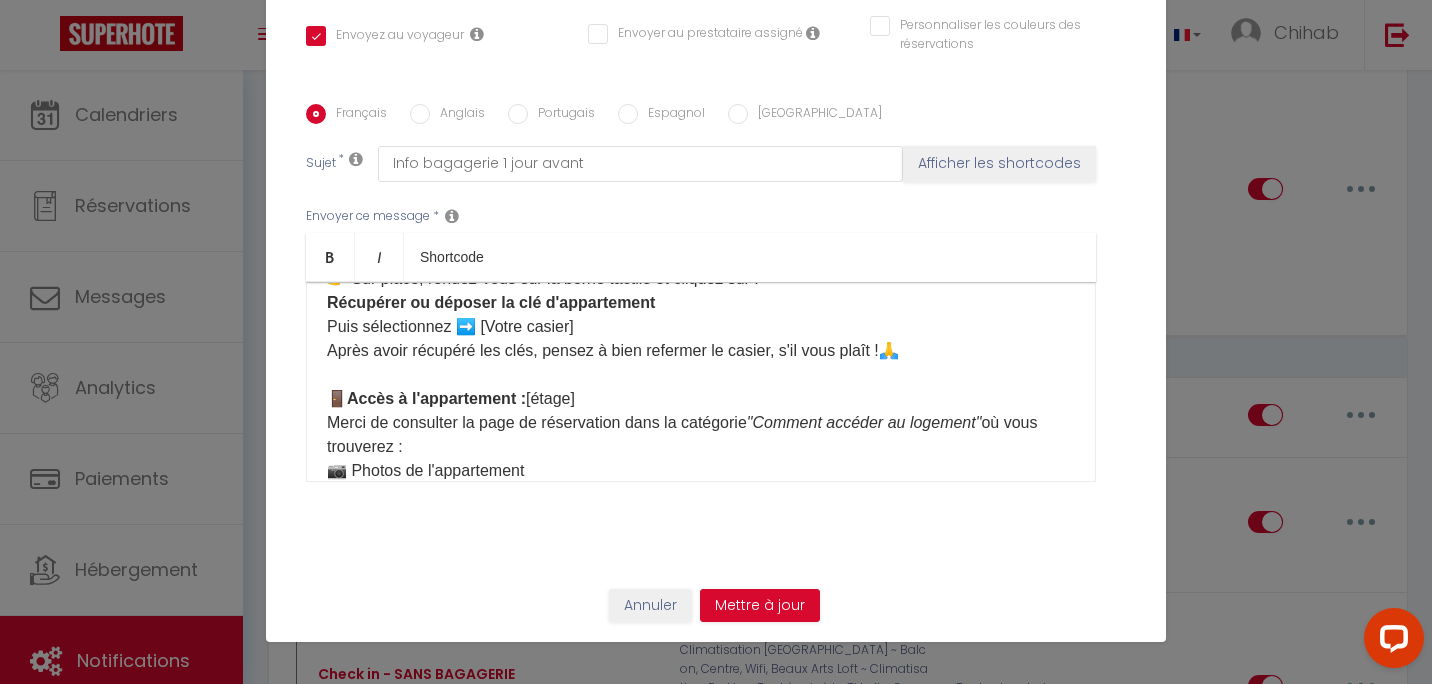 click on "Accès à l'appartement :" at bounding box center [436, 398] 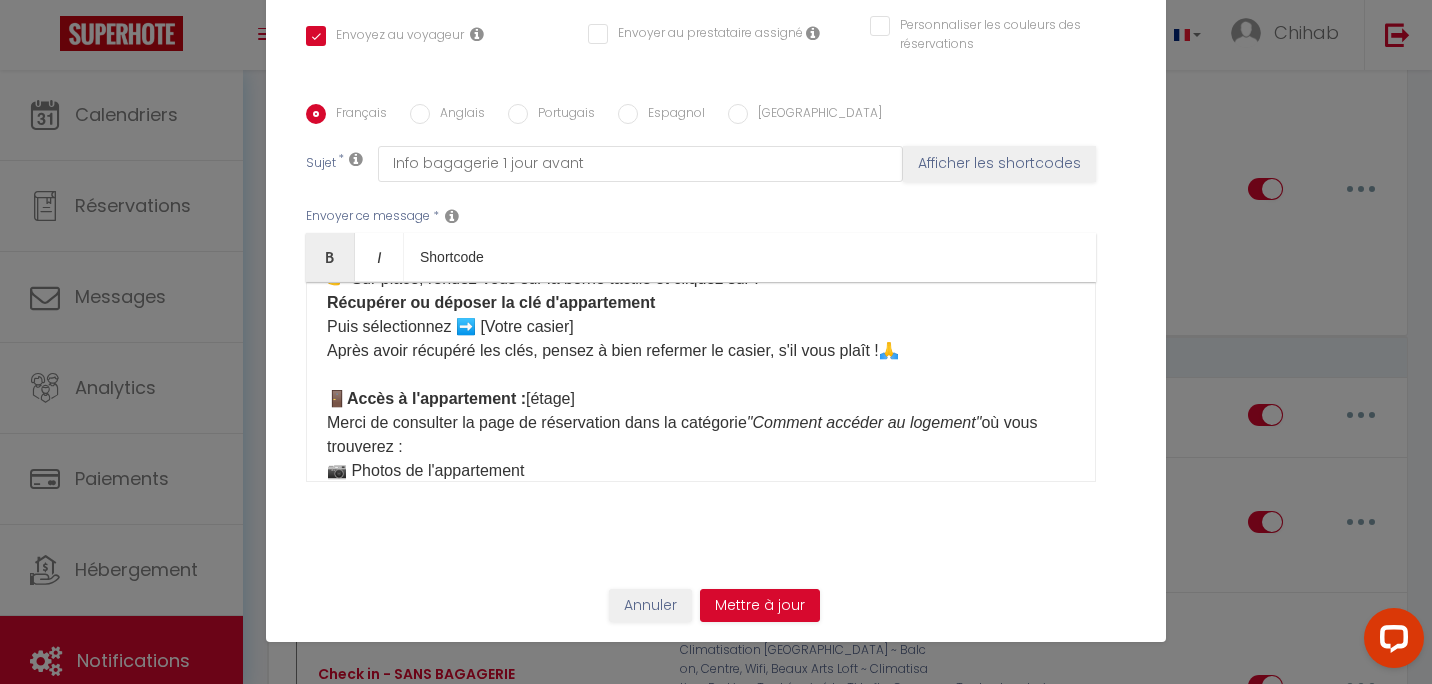 click on "Portugais" at bounding box center [561, 115] 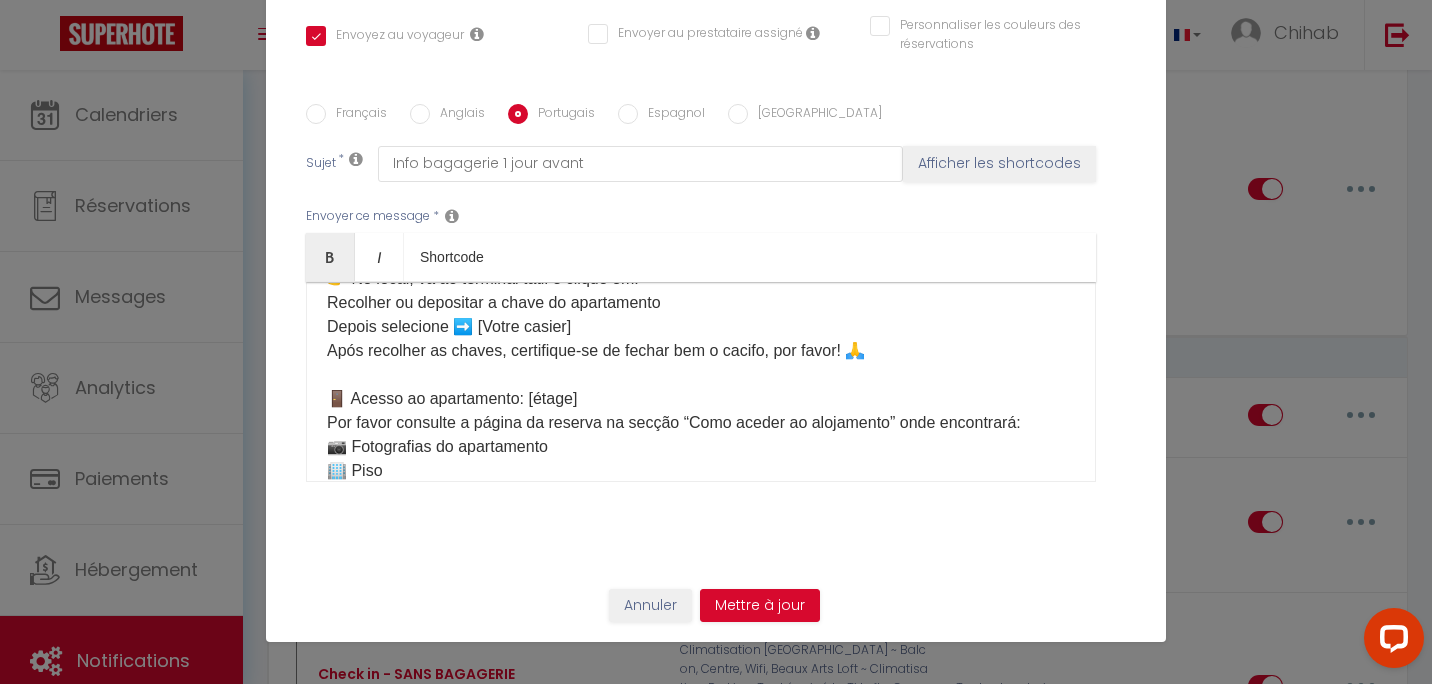 scroll, scrollTop: 400, scrollLeft: 0, axis: vertical 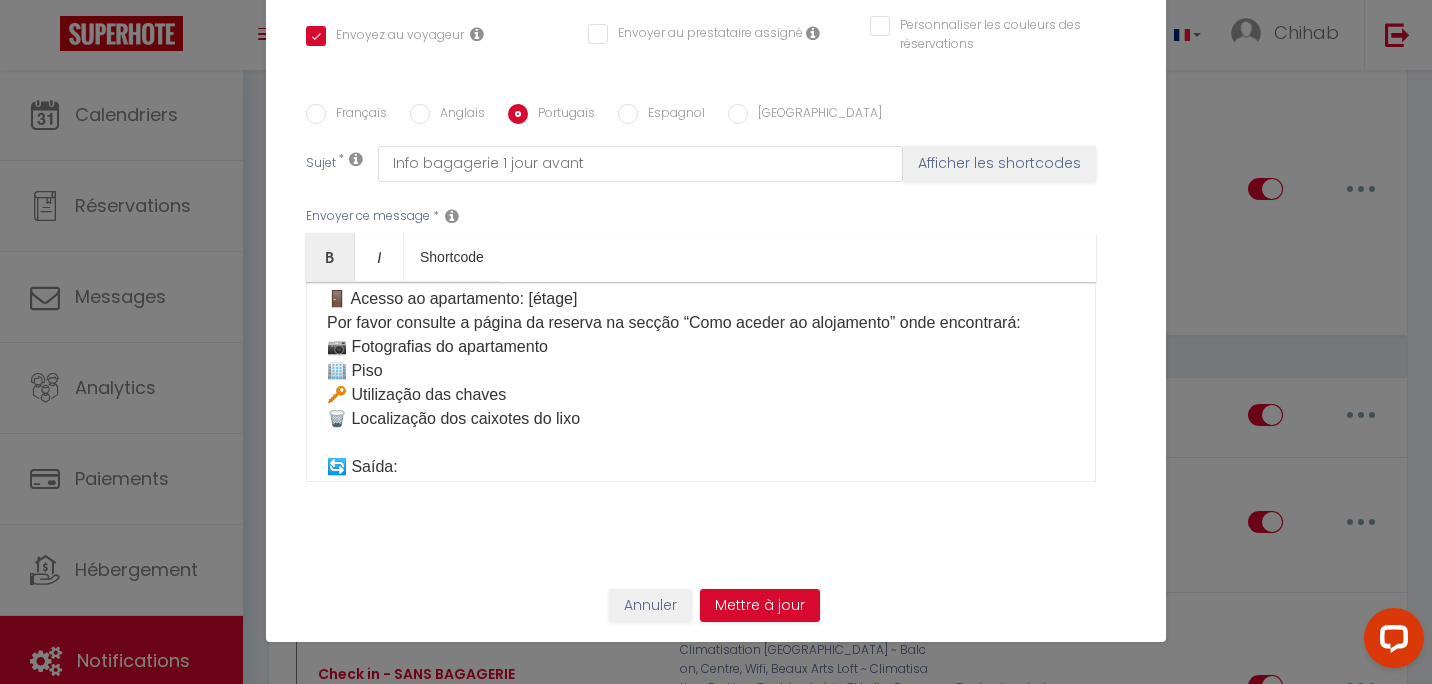 click on "Espagnol" at bounding box center [671, 115] 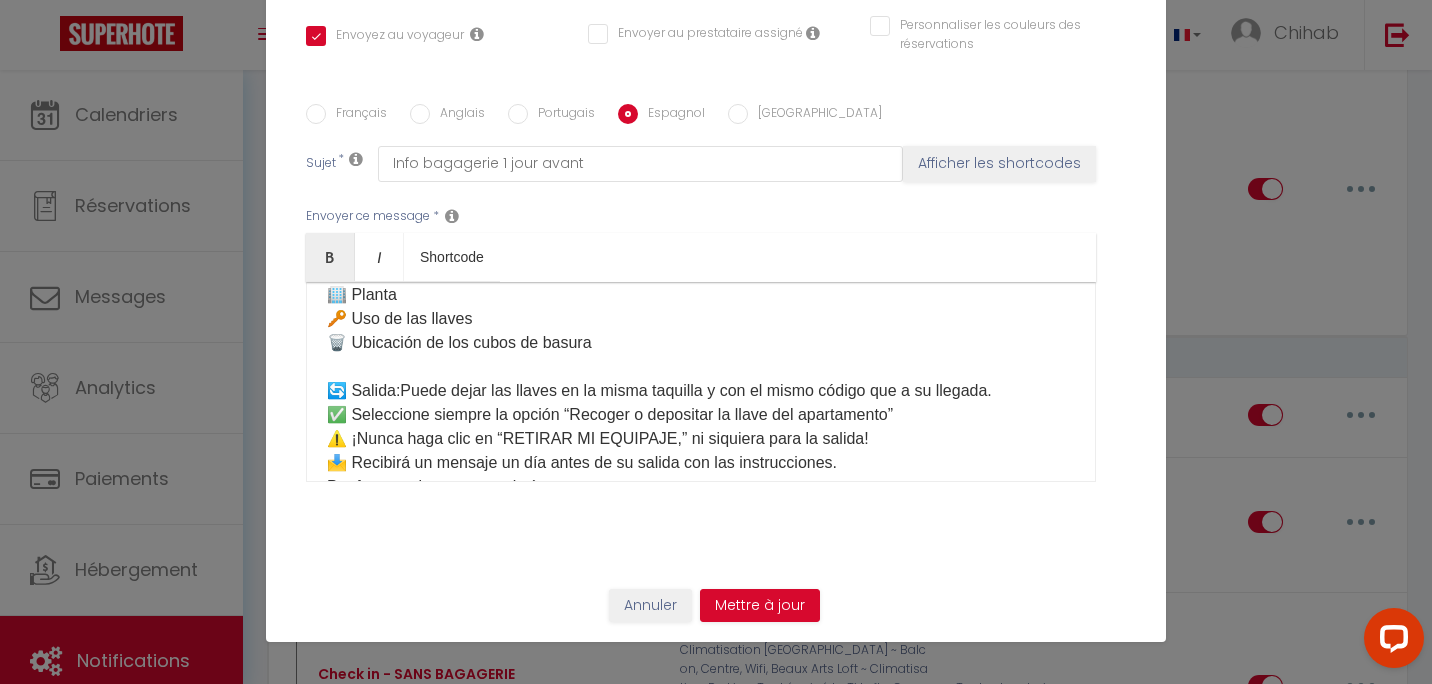scroll, scrollTop: 600, scrollLeft: 0, axis: vertical 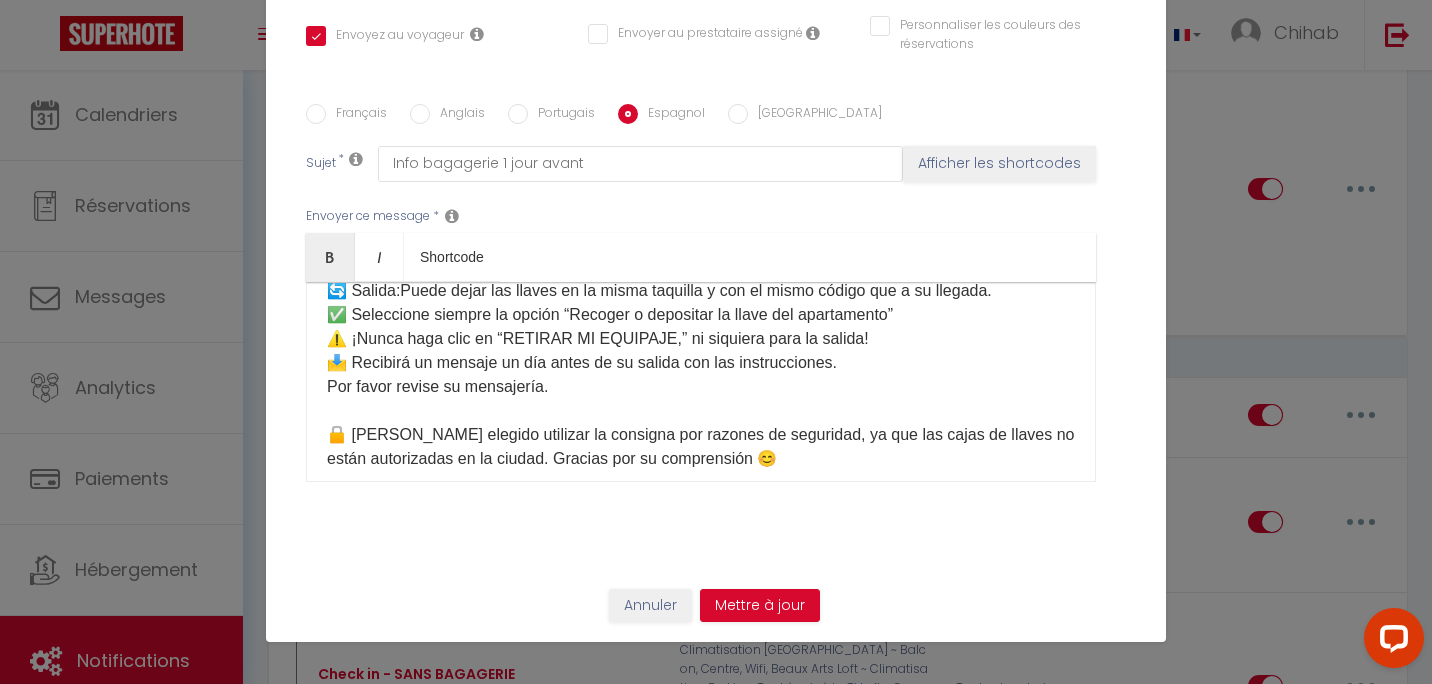 click on "Portugais" at bounding box center [561, 115] 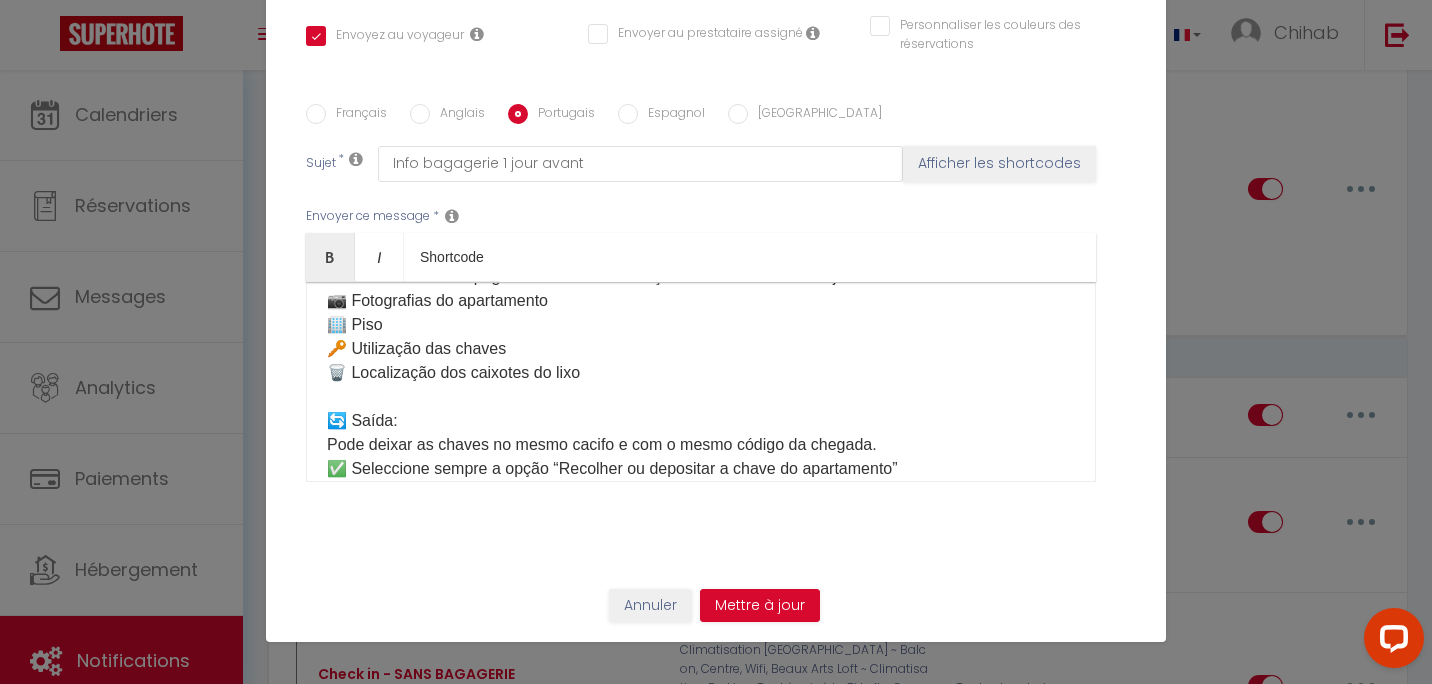 scroll, scrollTop: 546, scrollLeft: 0, axis: vertical 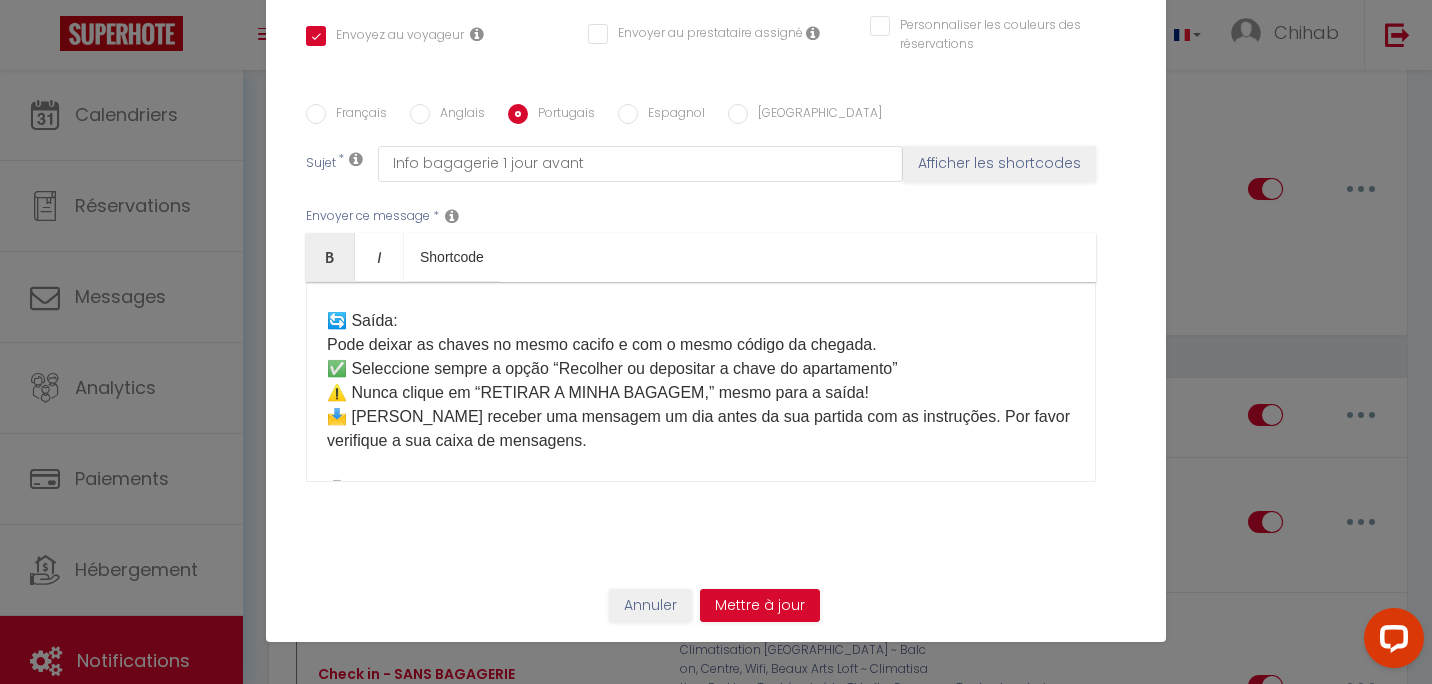click on "Espagnol" at bounding box center [671, 115] 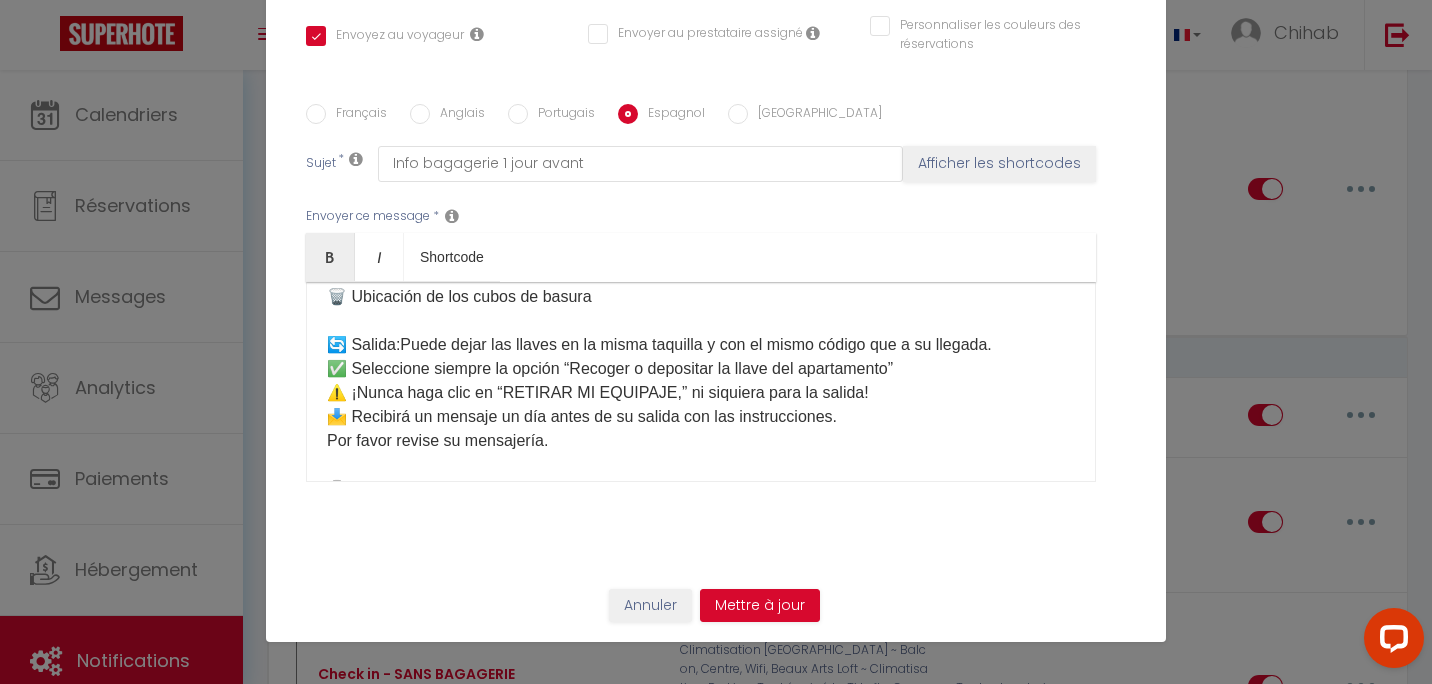 scroll, scrollTop: 646, scrollLeft: 0, axis: vertical 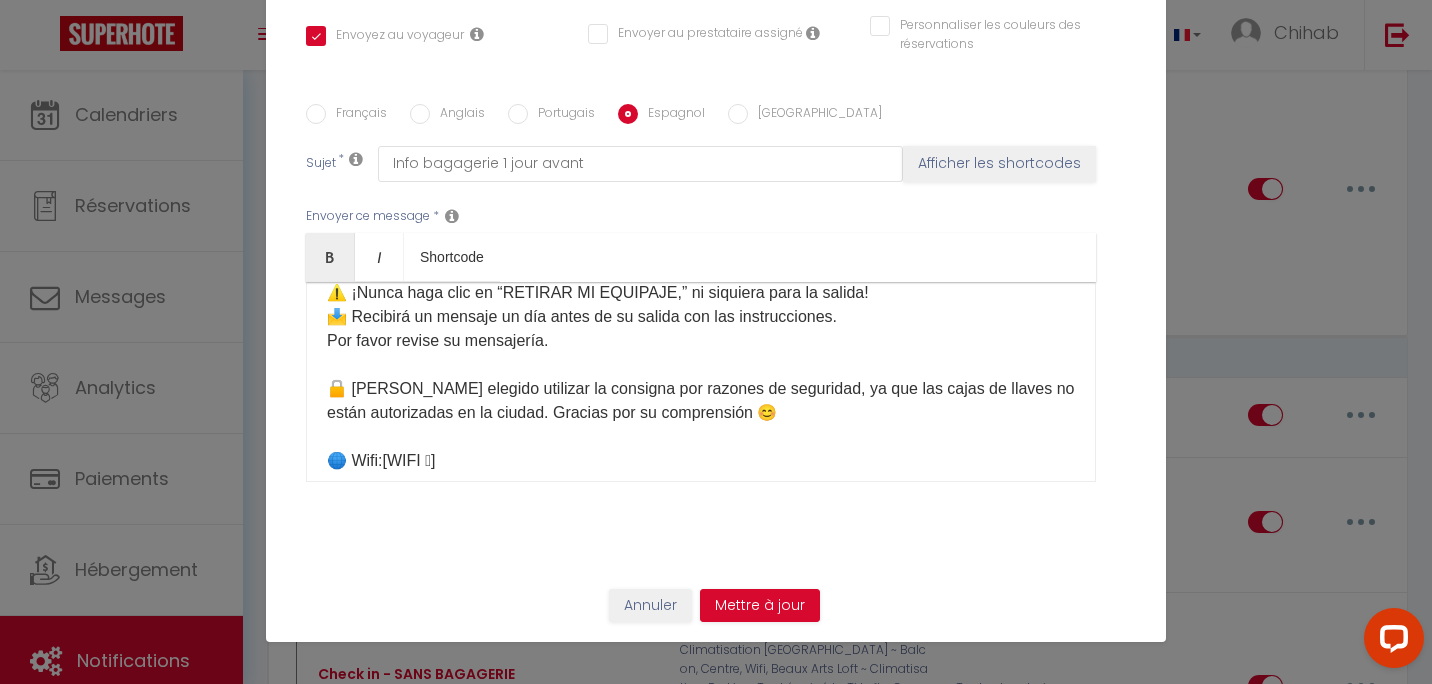 click on "Français     Anglais     Portugais     Espagnol     Italien   Sujet   *     Info bagagerie 1 jour avant   Afficher les shortcodes   Envoyer ce message   *     Bold Italic Shortcode Rich text editor Hola ☀️ Aquí tiene la información para acceder al apartamento: ⏰ Horarios: ✅ Check-in: 16:00 – 22:00 ✅ Check-out: 7:00 – 10:00 Si desea llegar y/o salir fuera de estos horarios, por favor elija una opción en nuestra tienda aquí: [Mes Extras] 🛍️ 🔑 Recogida de llaves: Las llaves se encuentran en la consigna de equipaje en la siguiente dirección: 📍 [STREET_ADDRESS](tienda junto a la [GEOGRAPHIC_DATA], a 15 minutos a pie del apartamento) 👉 Una vez allí, diríjase al terminal táctil y haga clic en:  Recoger o depositar la llave del apartament Luego seleccione ➡️ [Votre casier]​ Después de recoger las llaves, ¡por favor asegúrese de cerrar bien la taquilla! 🙏 🚪​ Acceso al apartamento:[étage] 📷 Fotos del apartamento 🏢 Planta     *" at bounding box center [716, 305] 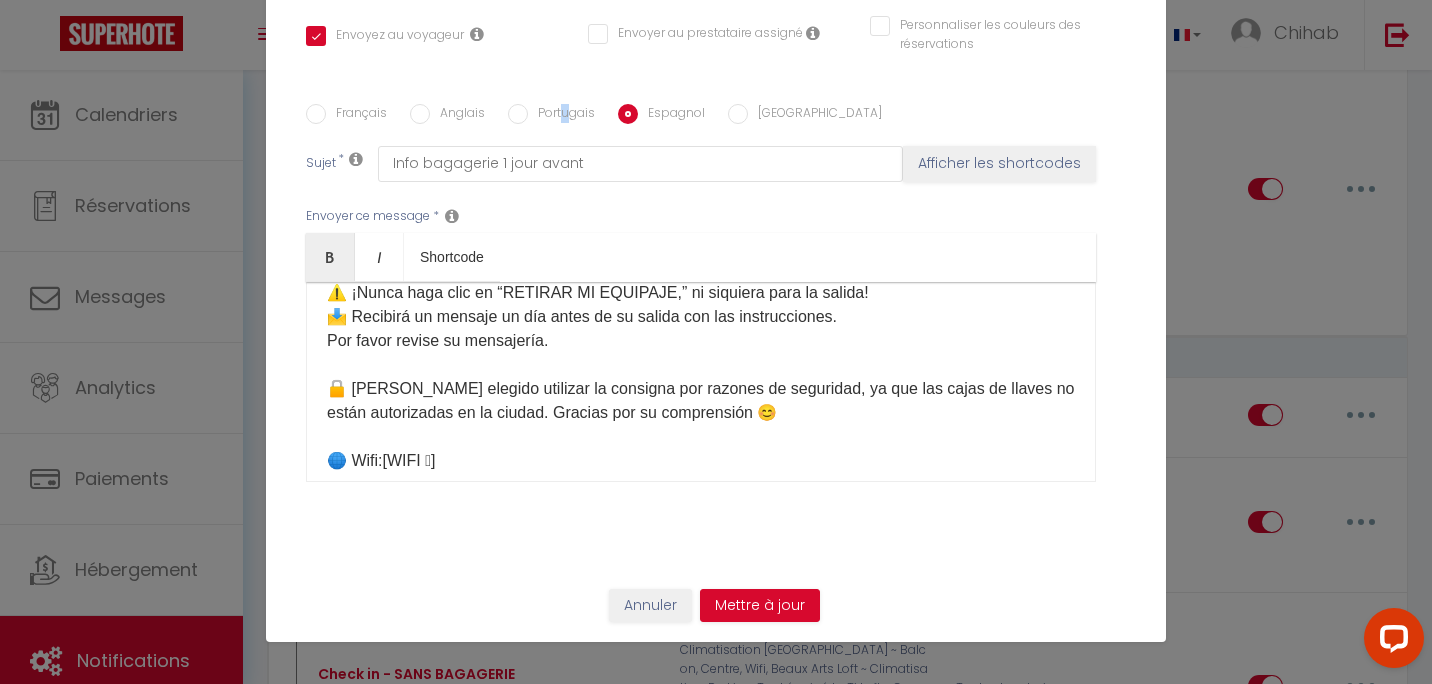 click on "Portugais" at bounding box center (561, 115) 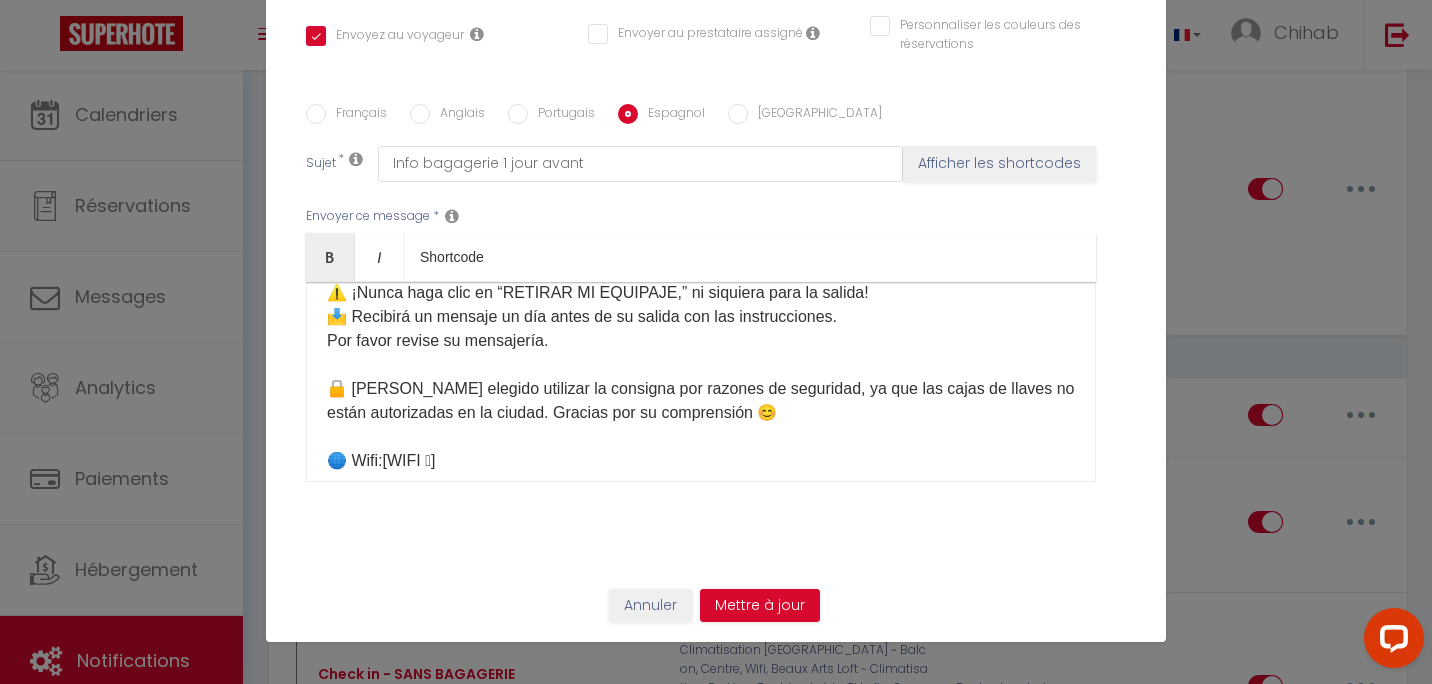 drag, startPoint x: 552, startPoint y: 111, endPoint x: 523, endPoint y: 118, distance: 29.832869 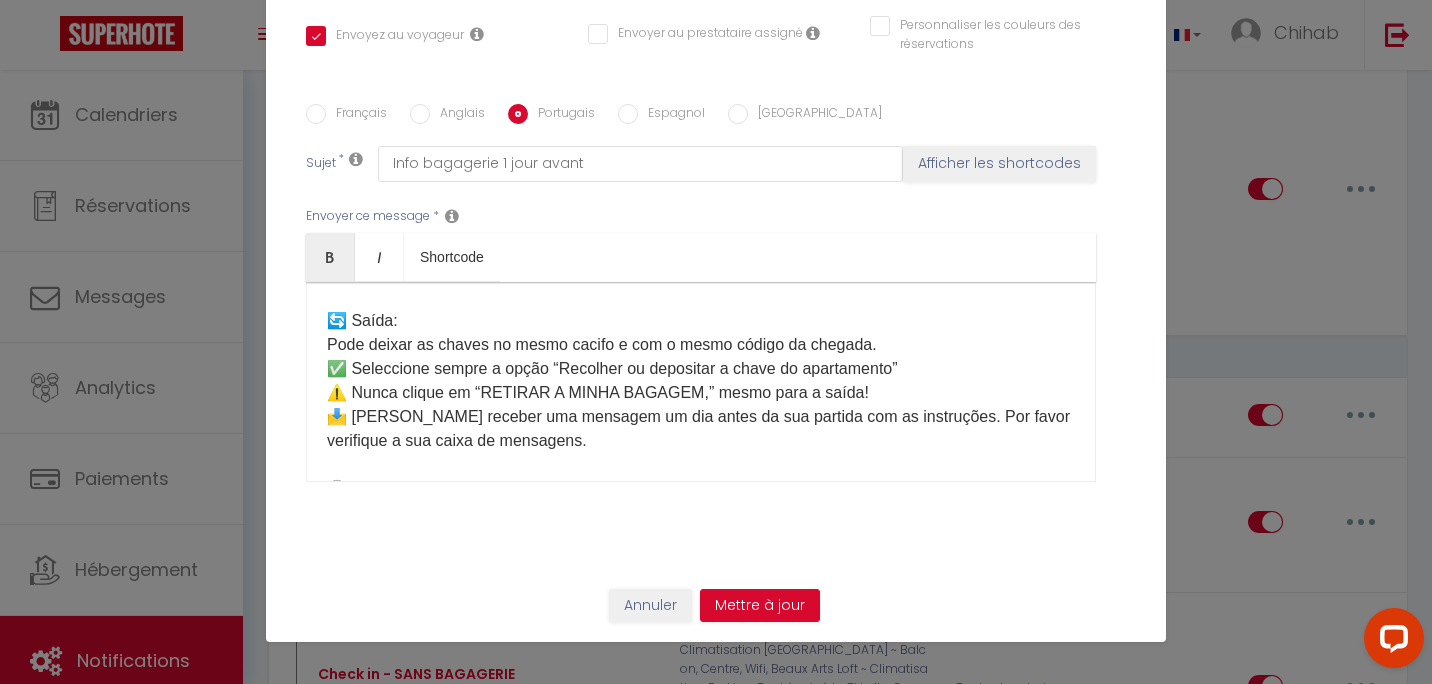 scroll, scrollTop: 546, scrollLeft: 0, axis: vertical 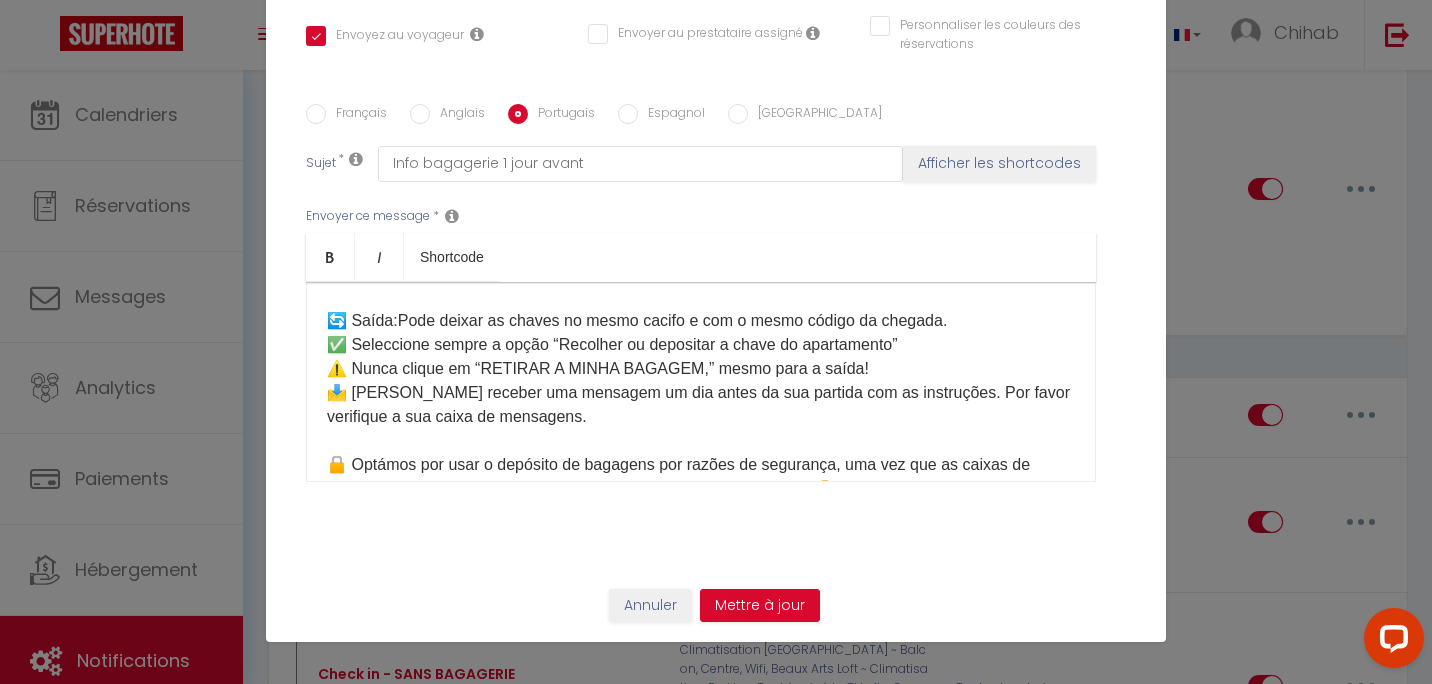 click on "Anglais" at bounding box center (457, 115) 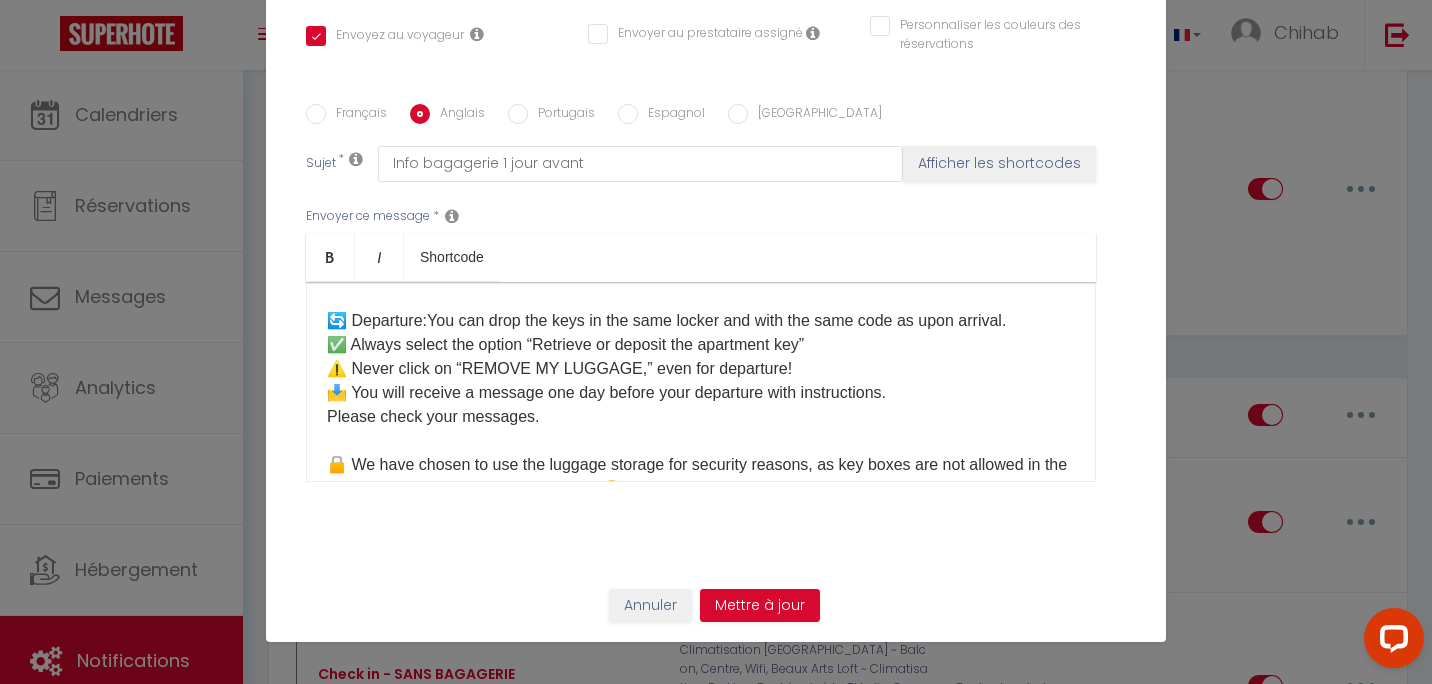 click on "Hello ☀️ Here is the information to access the apartment: ⏰ Hours: ✅ Check-in: 4:00 pm – 10:00 pm ✅ Check-out: 7:00 am – 10:00 am If you wish to arrive and/or leave outside these times, please choose an option in our shop here: [Mes Extras] 🛍️ 🔑 Key collection: The keys are located in the luggage storage at the following address: 📍 [STREET_ADDRESS](shop next to [GEOGRAPHIC_DATA], 15 minutes on foot from the apartment) 👉 Once there, go to the touchscreen terminal and click on: Retrieve or deposit the apartment key Then select ➡️ [Votre casier] After collecting the keys, please make sure to close the locker properly!🙏 🚪Access to the apartment: [étage] Please check the reservation page under the section “How to access the accommodation,” where you will find: 📷 Photos of the apartment 🏢 Floor 🔑 Use of the keys 🗑️ Location of the bins 🔄 Departure:You can drop the keys in the same locker and with the same code as upon arrival." at bounding box center [701, 225] 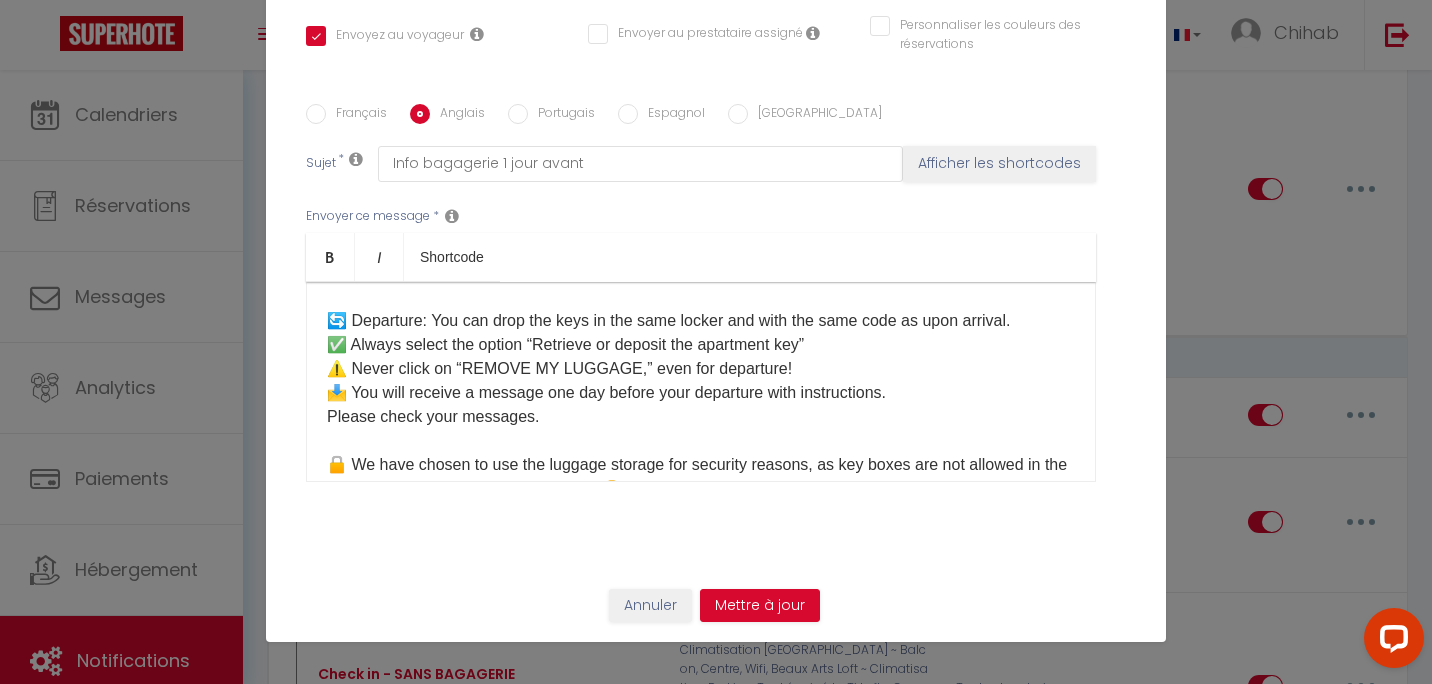 click on "Français" at bounding box center (356, 115) 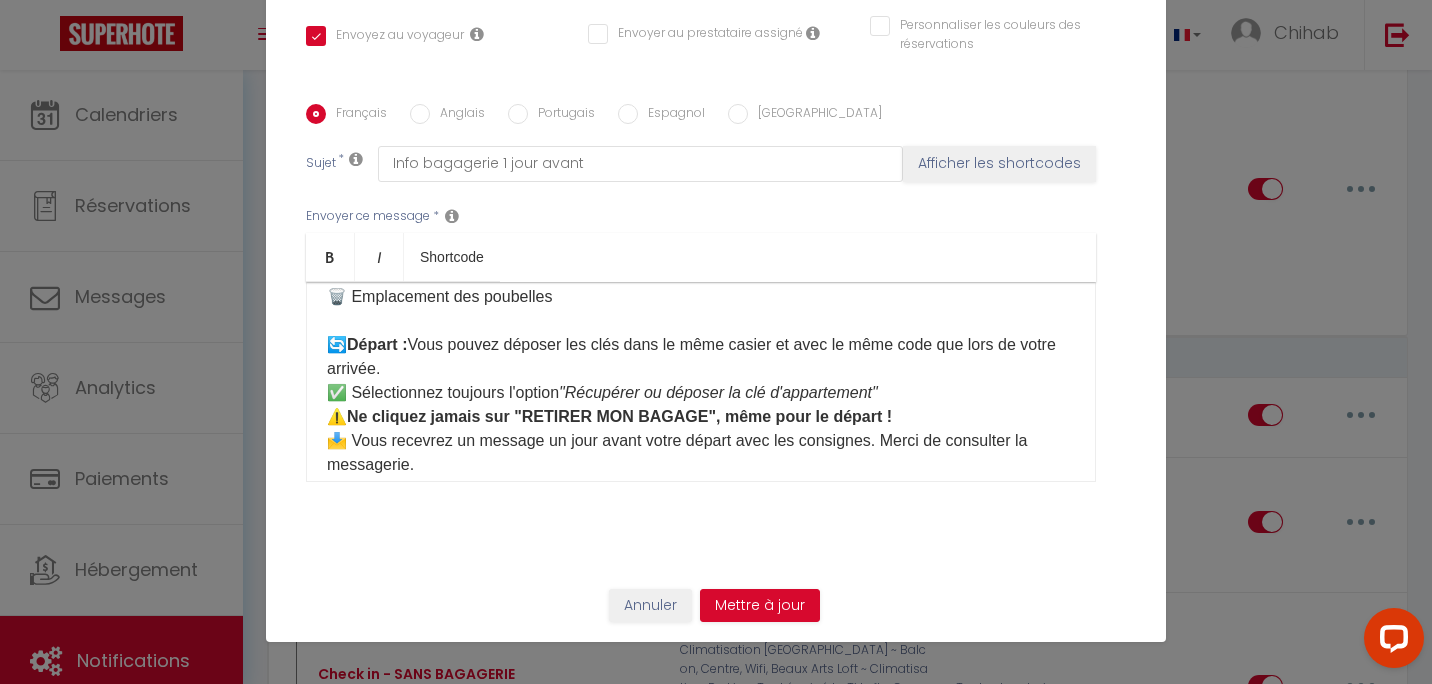 drag, startPoint x: 409, startPoint y: 342, endPoint x: 491, endPoint y: 344, distance: 82.02438 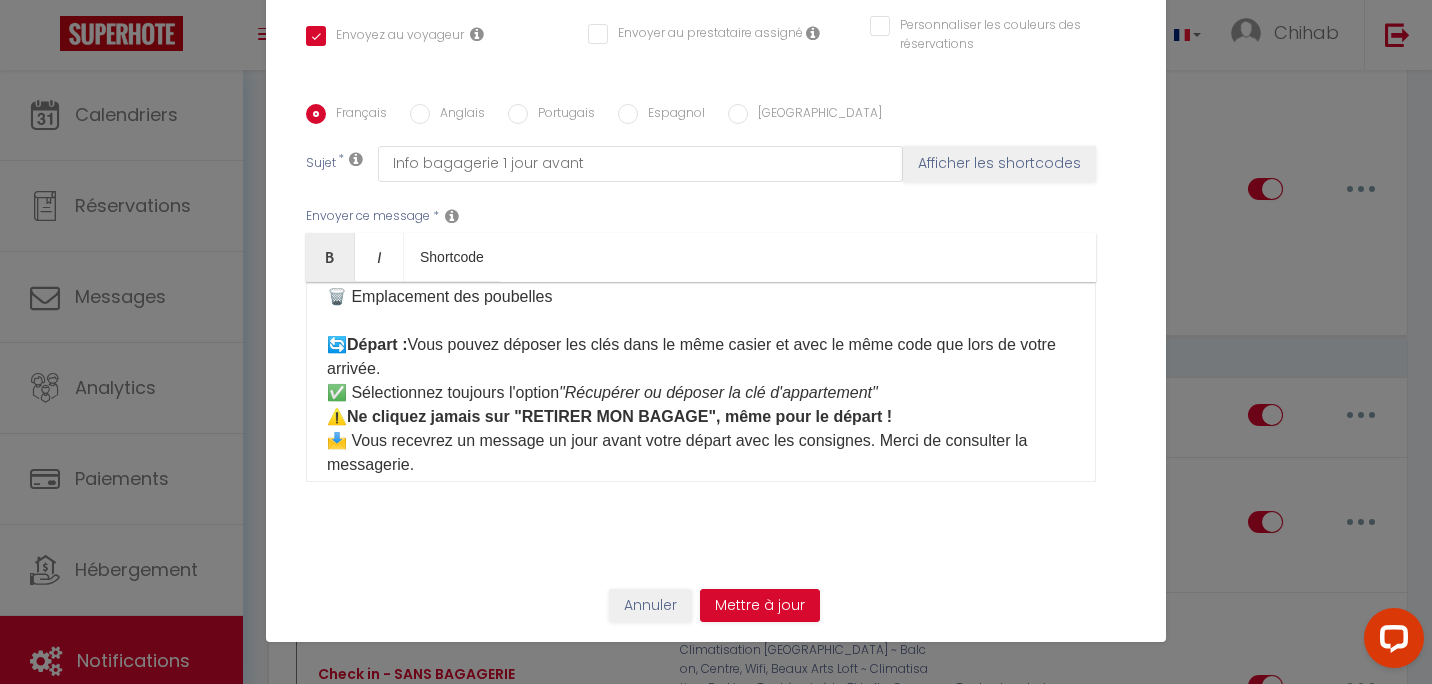 click on "Français     Anglais     Portugais     Espagnol     [GEOGRAPHIC_DATA]" at bounding box center (716, 115) 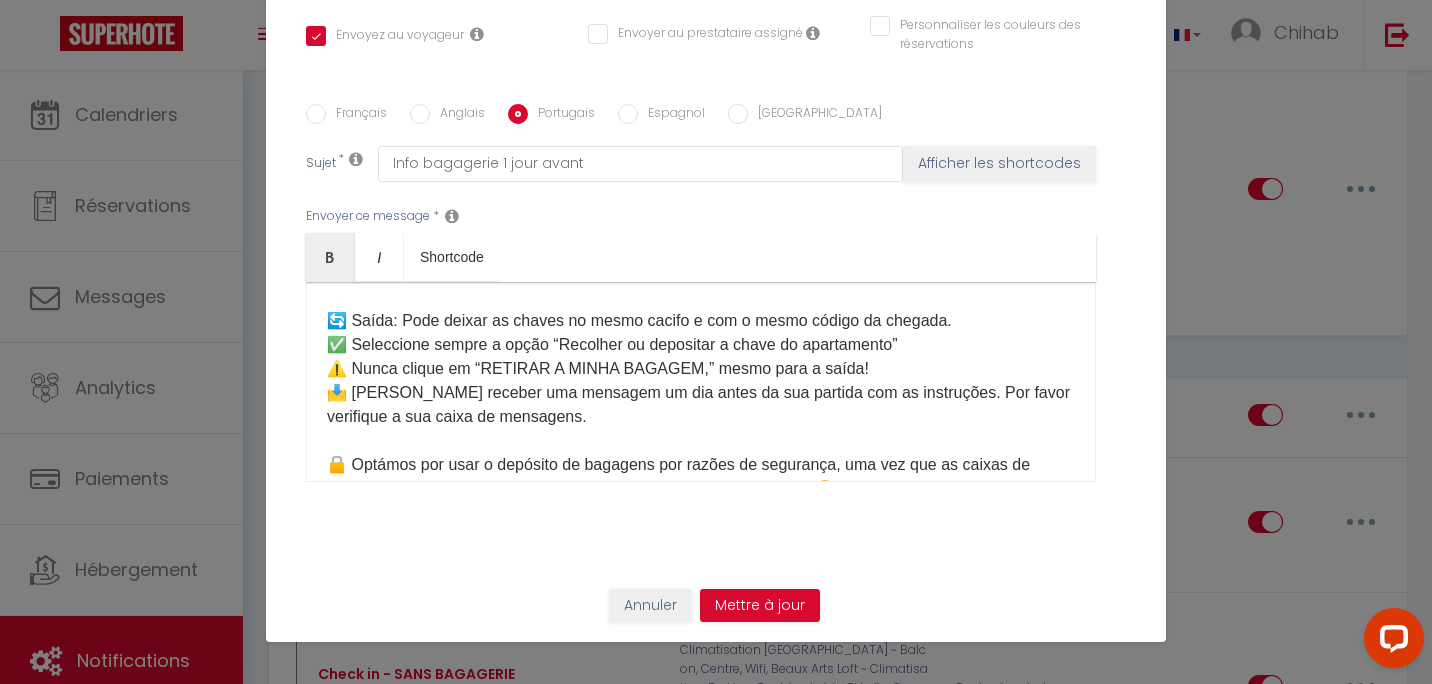 click on "Espagnol" at bounding box center [671, 115] 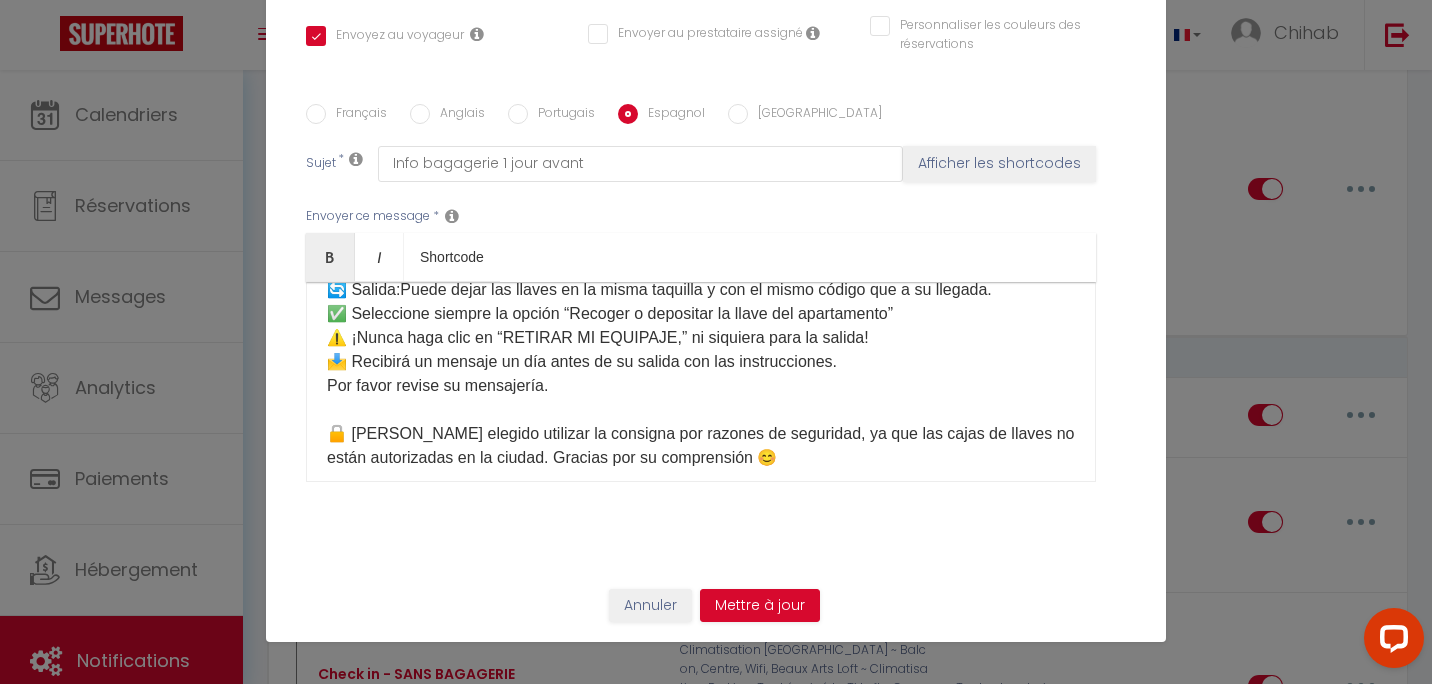 scroll, scrollTop: 746, scrollLeft: 0, axis: vertical 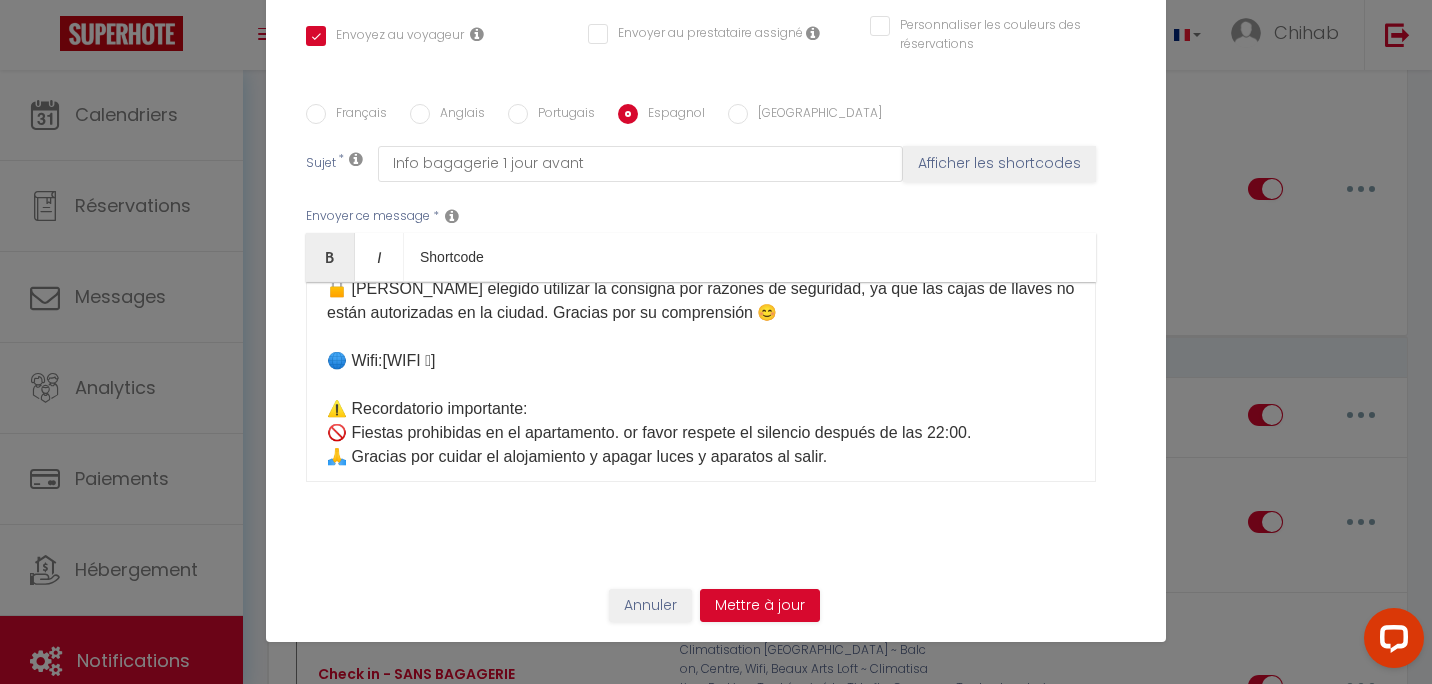 click on "Portugais" at bounding box center [561, 115] 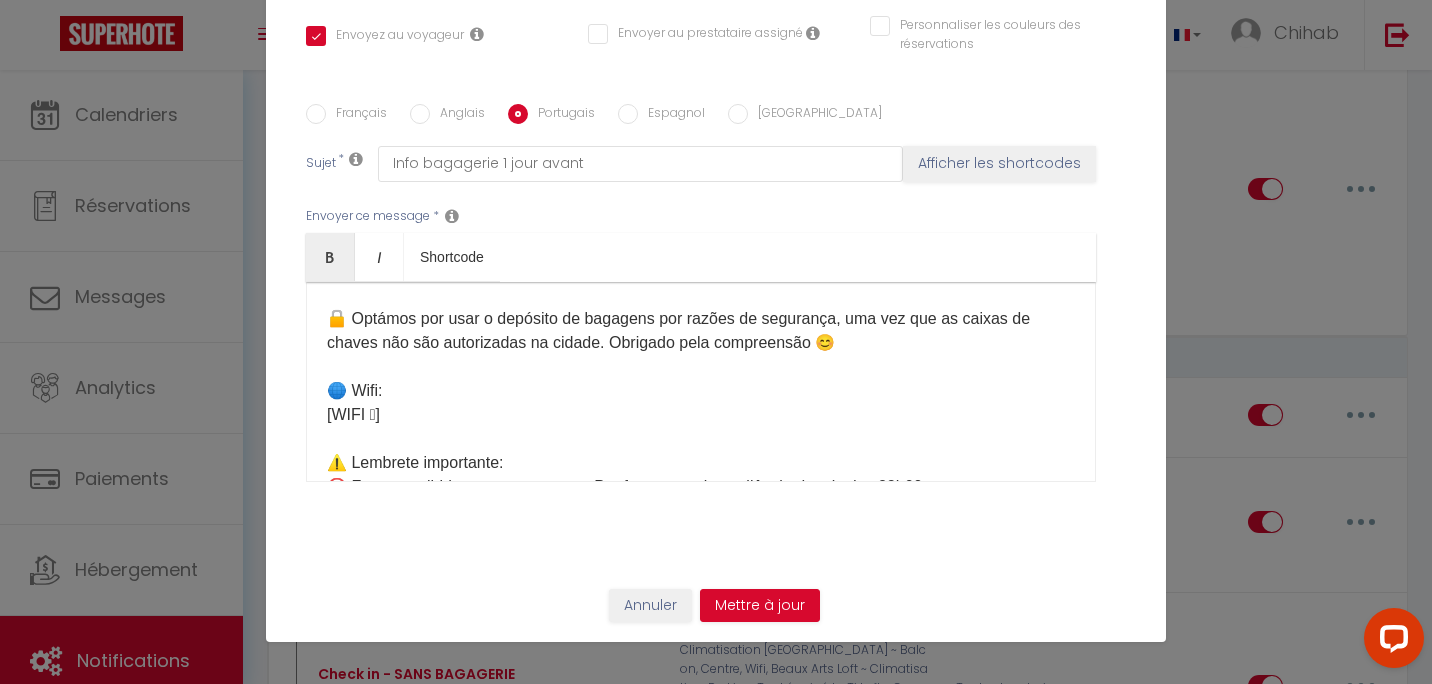 scroll, scrollTop: 646, scrollLeft: 0, axis: vertical 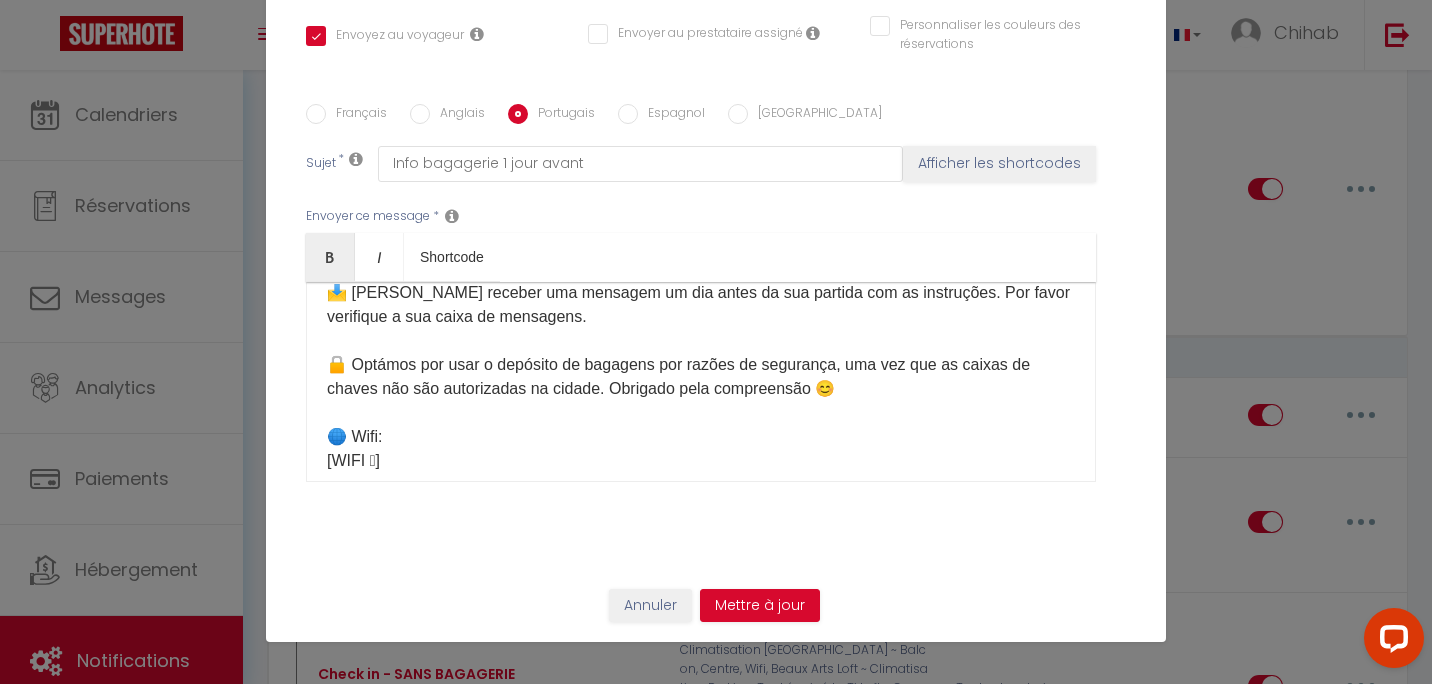 click on "Français     Anglais     Portugais     Espagnol     Italien   Sujet   *     Info bagagerie 1 jour avant   Afficher les shortcodes   Envoyer ce message   *     Bold Italic Shortcode Rich text editor Olá ☀️ Aqui estão as informações para aceder ao apartamento: ⏰ Horários: ✅ Check-in: 16h00 – 22h00 ✅ Check-out: 7h00 – 10h00 Se quiser chegar e/ou sair fora destes horários, por favor escolha uma opção na nossa loja aqui: [Mes Extras] 🛍️ 🔑 Recolha das chaves: As chaves estão no depósito de bagagens no seguinte endereço: 📍 [STREET_ADDRESS] (loja ao lado da [GEOGRAPHIC_DATA], a 15 minutos a pé do apartamento) 👉 No local, vá ao terminal tátil e clique em: Recolher ou depositar a chave do apartamento Depois selecione ➡️ [Votre casier] Após recolher as chaves, certifique-se de fechar bem o cacifo, por favor! 🙏 🚪 Acesso ao apartamento: [étage] 📷 Fotografias do apartamento 🏢 Piso 🔑 Utilização das chaves 🌐 Wifi: [WIFI 🛜]     *" at bounding box center [716, 305] 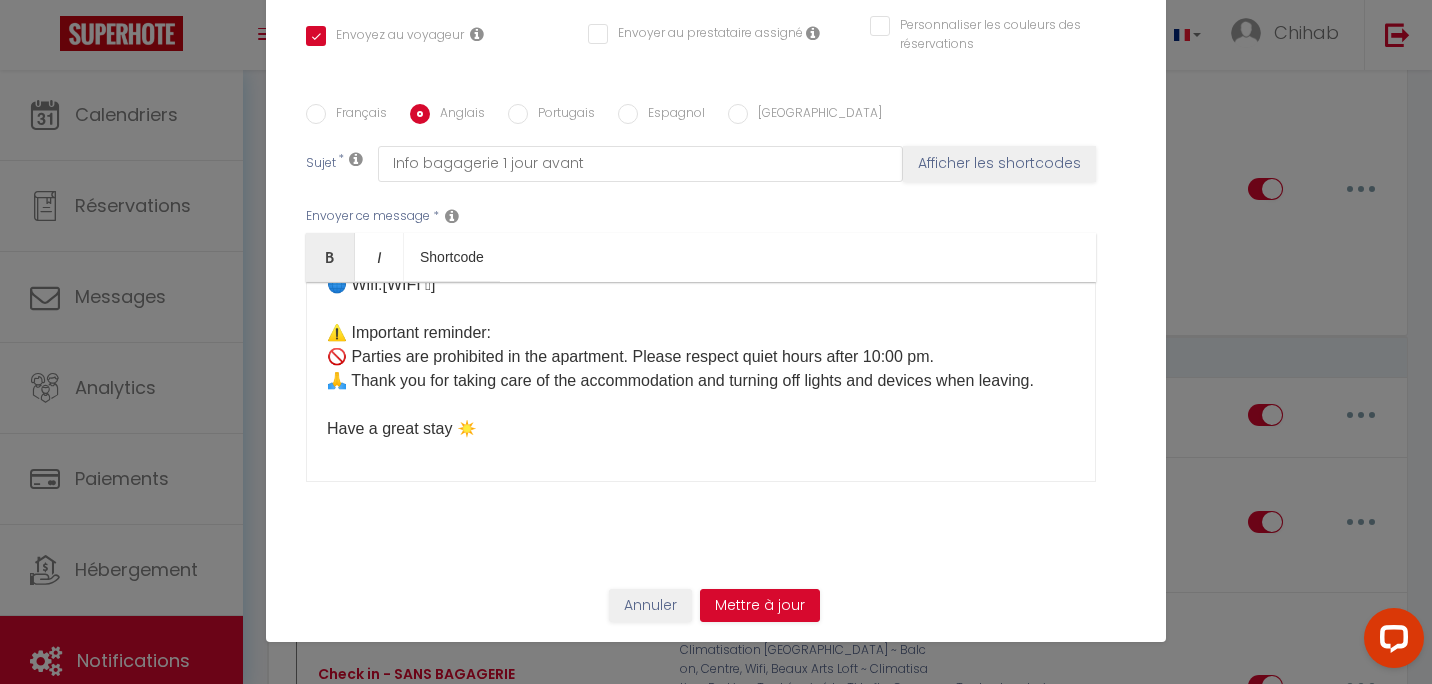 click on "Portugais" at bounding box center [561, 115] 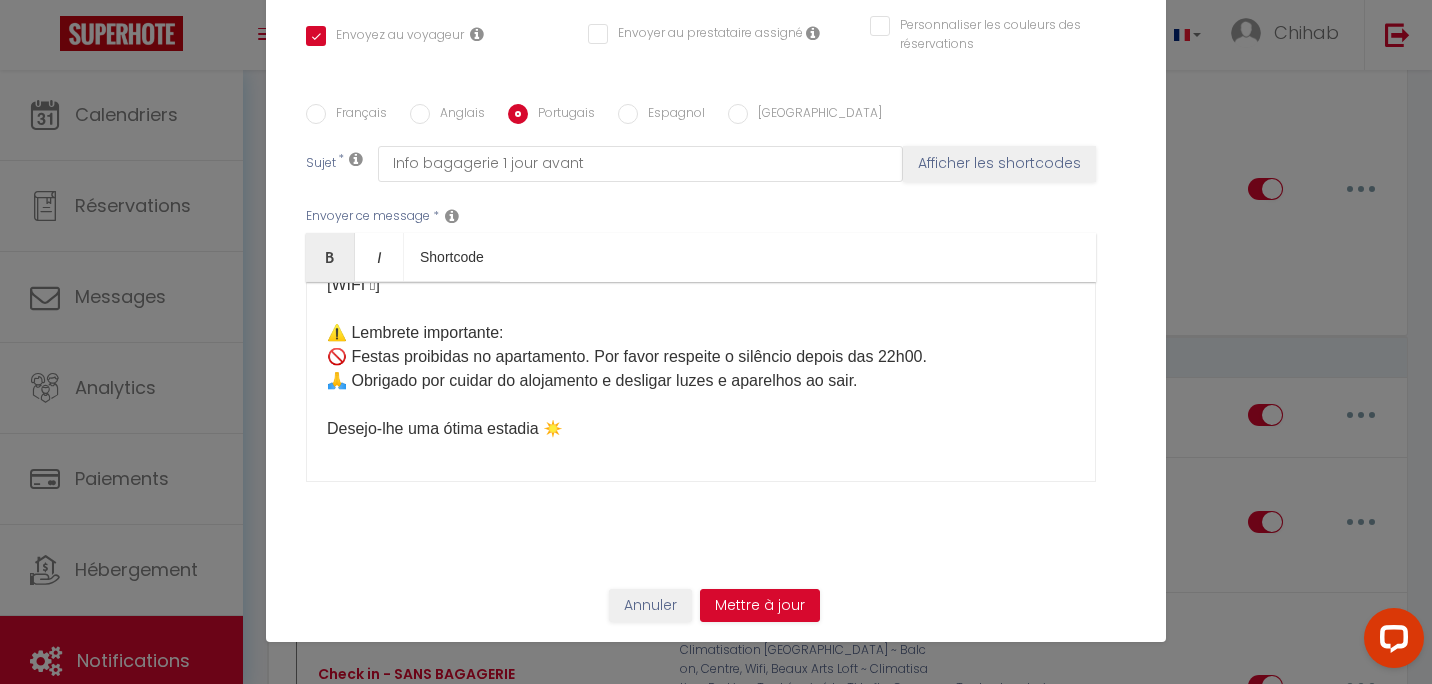 scroll, scrollTop: 722, scrollLeft: 0, axis: vertical 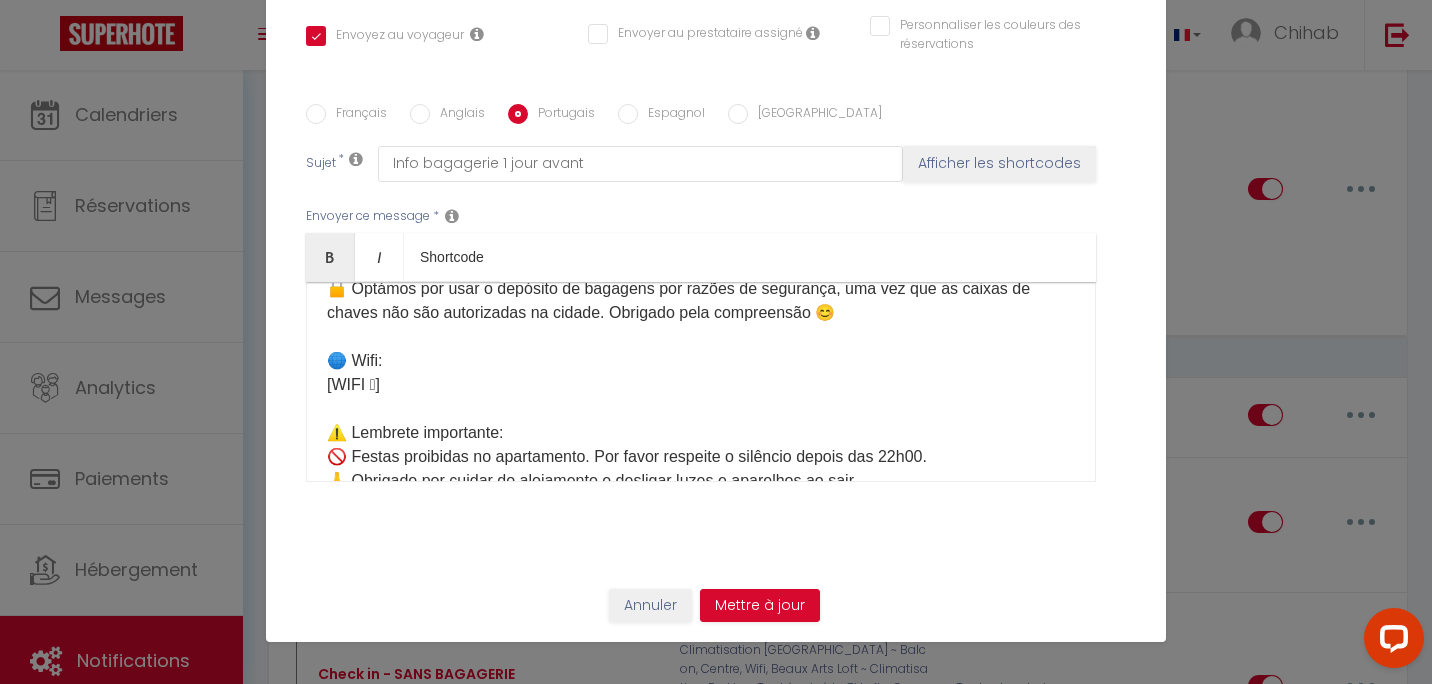 click on "Olá ☀️ Aqui estão as informações para aceder ao apartamento: ⏰ Horários: ✅ Check-in: 16h00 – 22h00 ✅ Check-out: 7h00 – 10h00 Se quiser chegar e/ou sair fora destes horários, por favor escolha uma opção na nossa loja aqui: [Mes Extras] 🛍️ 🔑 Recolha das chaves: As chaves estão no depósito de bagagens no seguinte endereço: 📍 [STREET_ADDRESS] (loja ao lado da estação [GEOGRAPHIC_DATA], a 15 minutos a pé do apartamento) 👉 No local, vá ao terminal tátil e clique em: Recolher ou depositar a chave do apartamento Depois selecione ➡️ [Votre casier] Após recolher as chaves, certifique-se de fechar bem o cacifo, por favor! 🙏 🚪 Acesso ao apartamento: [étage] Por favor consulte a página da reserva na secção “Como aceder ao alojamento” onde encontrará: 📷 Fotografias do apartamento 🏢 Piso 🔑 Utilização das chaves 🗑️ Localização dos caixotes do lixo 🔄 Saída: Pode deixar as chaves no mesmo cacifo e com o mesmo código da chegada." at bounding box center (701, 61) 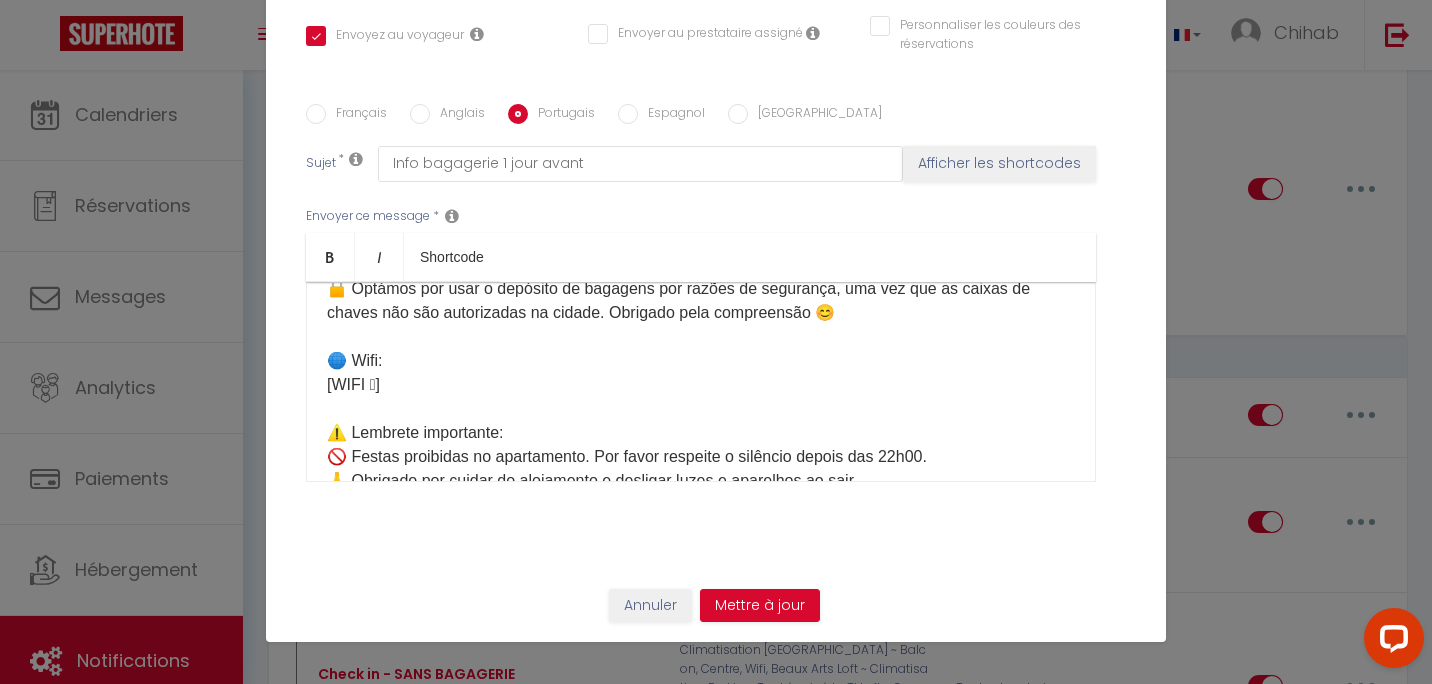 click on "Français" at bounding box center (356, 115) 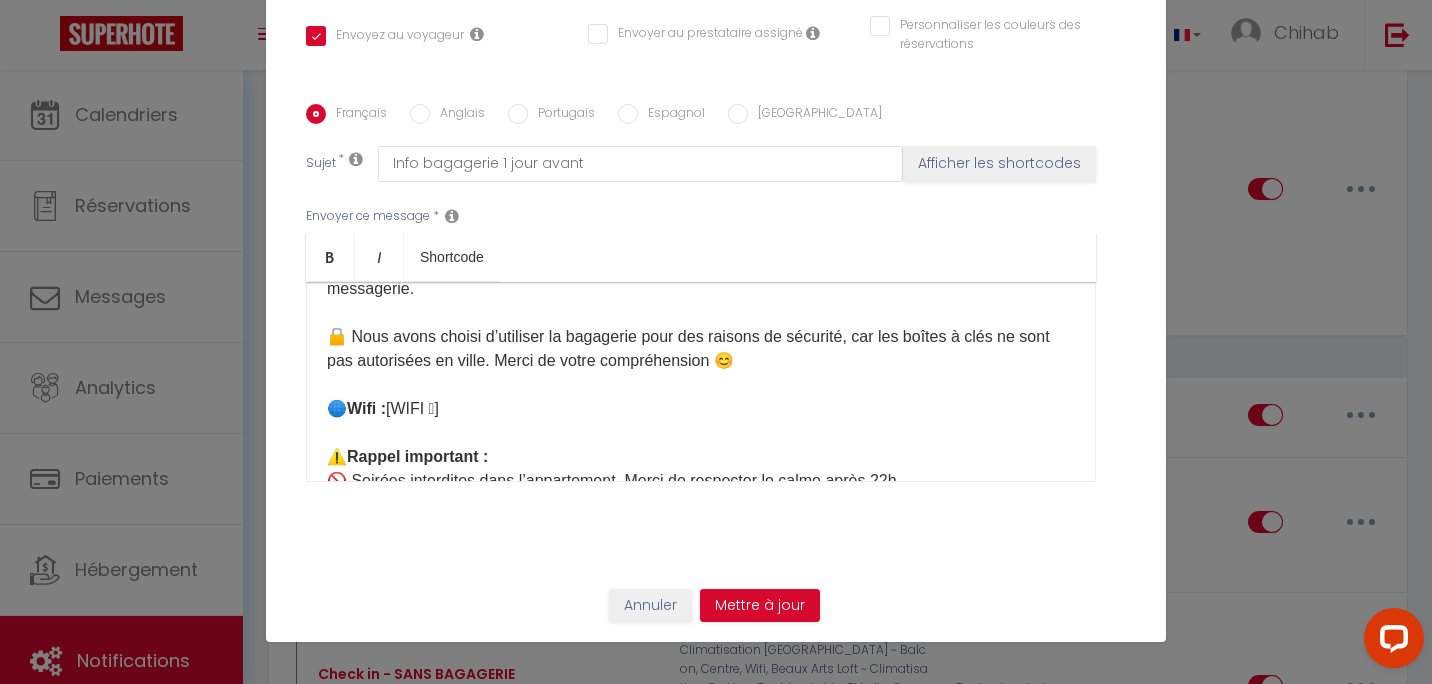 click on "Wifi :" at bounding box center (366, 408) 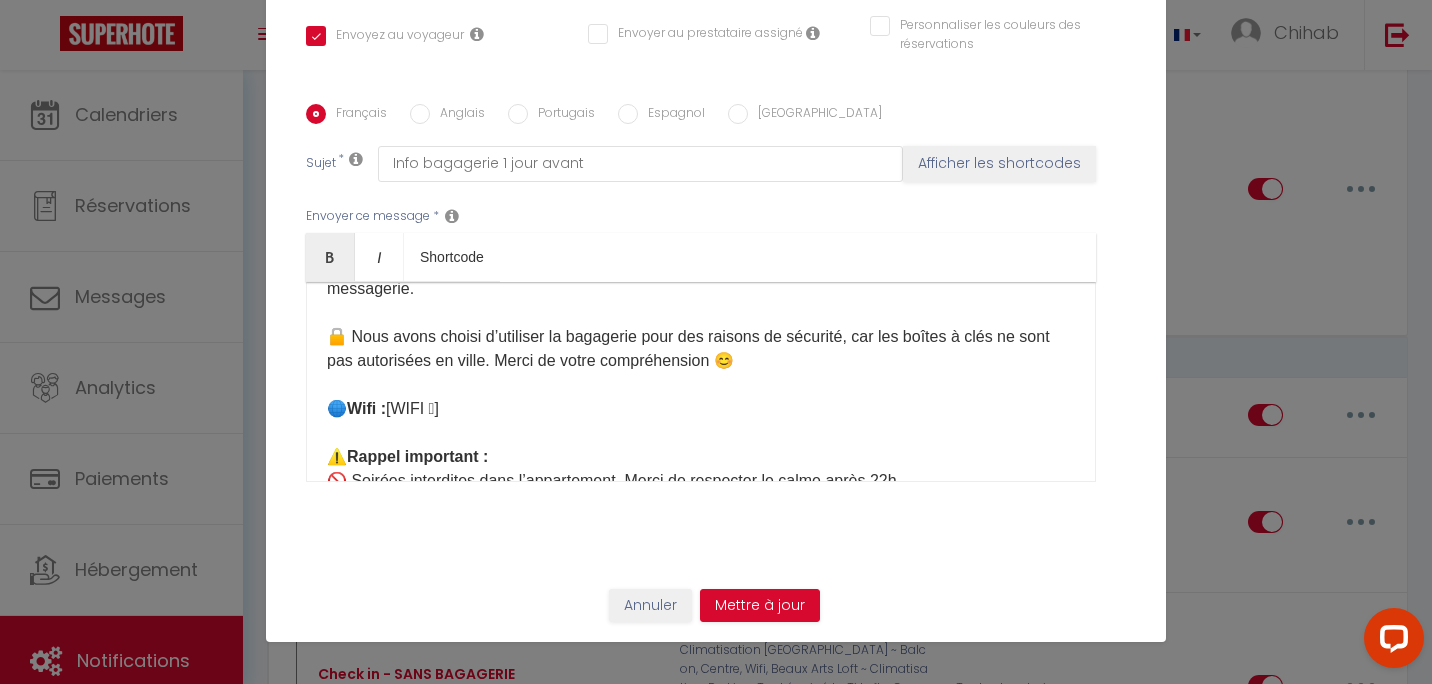 click on "Wifi :" at bounding box center (366, 408) 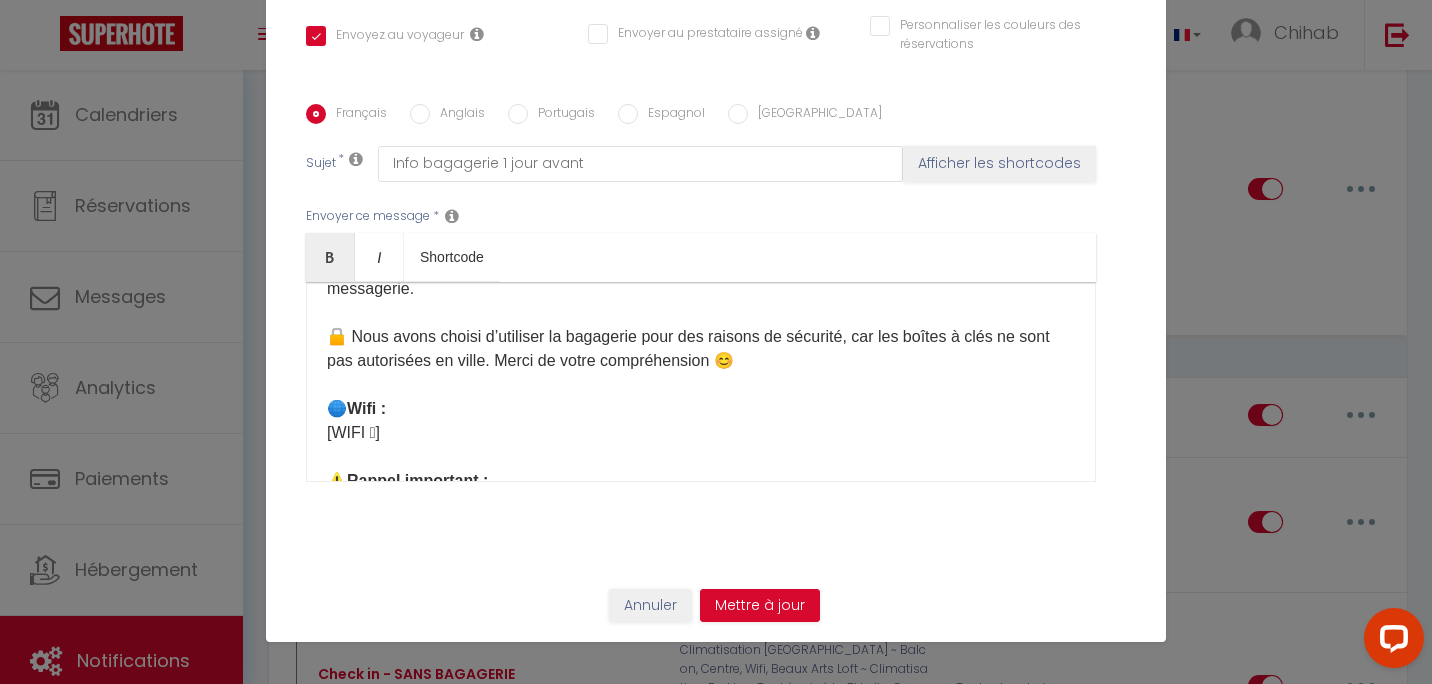 click on "Portugais" at bounding box center [561, 115] 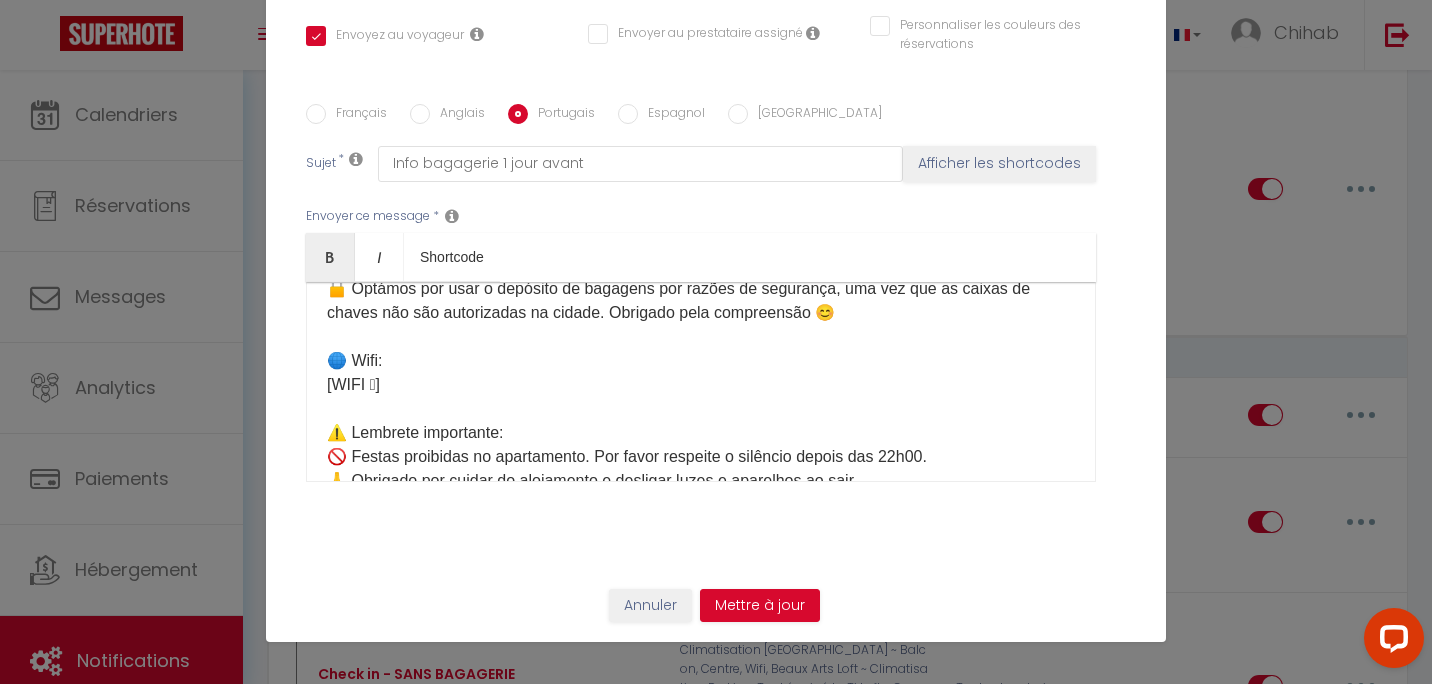 click on "Anglais" at bounding box center [457, 115] 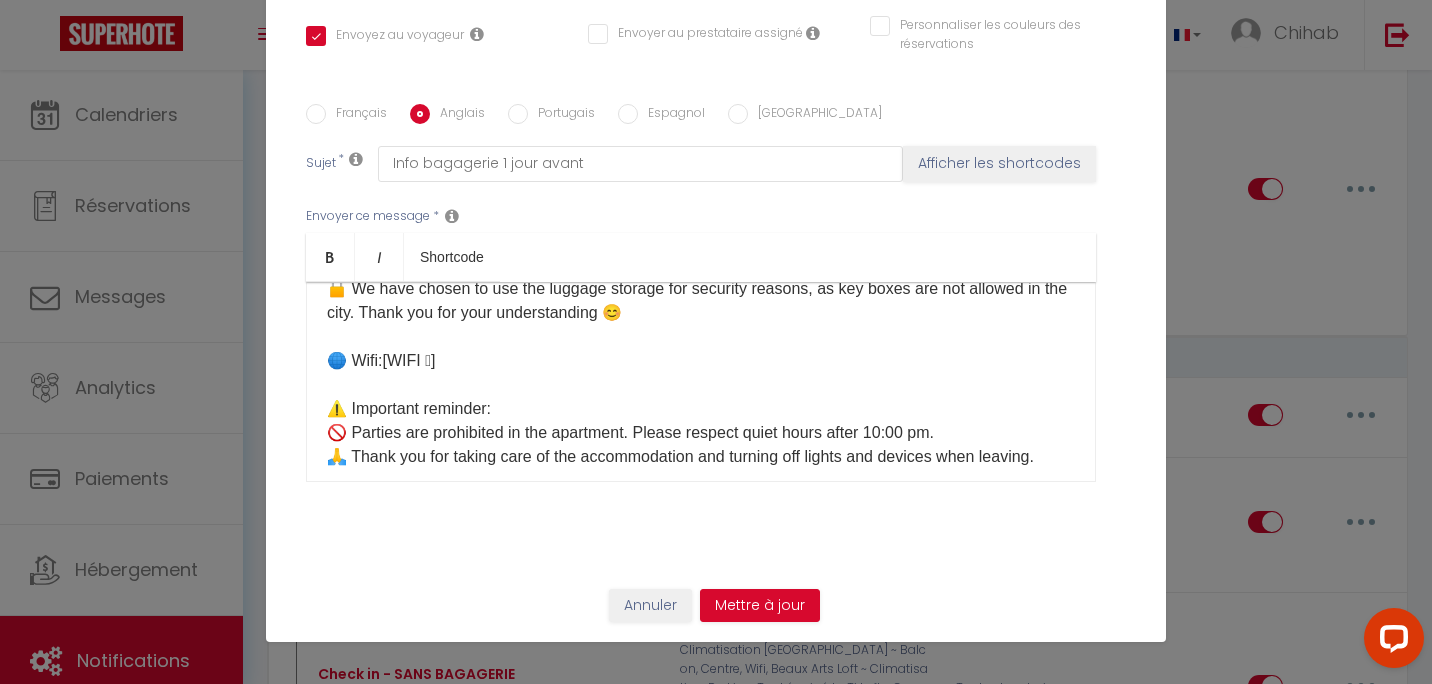 click on "Hello ☀️ Here is the information to access the apartment: ⏰ Hours: ✅ Check-in: 4:00 pm – 10:00 pm ✅ Check-out: 7:00 am – 10:00 am If you wish to arrive and/or leave outside these times, please choose an option in our shop here: [Mes Extras] 🛍️ 🔑 Key collection: The keys are located in the luggage storage at the following address: 📍 [STREET_ADDRESS](shop next to [GEOGRAPHIC_DATA], 15 minutes on foot from the apartment) 👉 Once there, go to the touchscreen terminal and click on: Retrieve or deposit the apartment key Then select ➡️ [Votre casier] After collecting the keys, please make sure to close the locker properly!🙏 🚪Access to the apartment: [étage] Please check the reservation page under the section “How to access the accommodation,” where you will find: 📷 Photos of the apartment 🏢 Floor 🔑 Use of the keys 🗑️ Location of the bins 🔄 Departure: You can drop the keys in the same locker and with the same code as upon arrival." at bounding box center [701, 49] 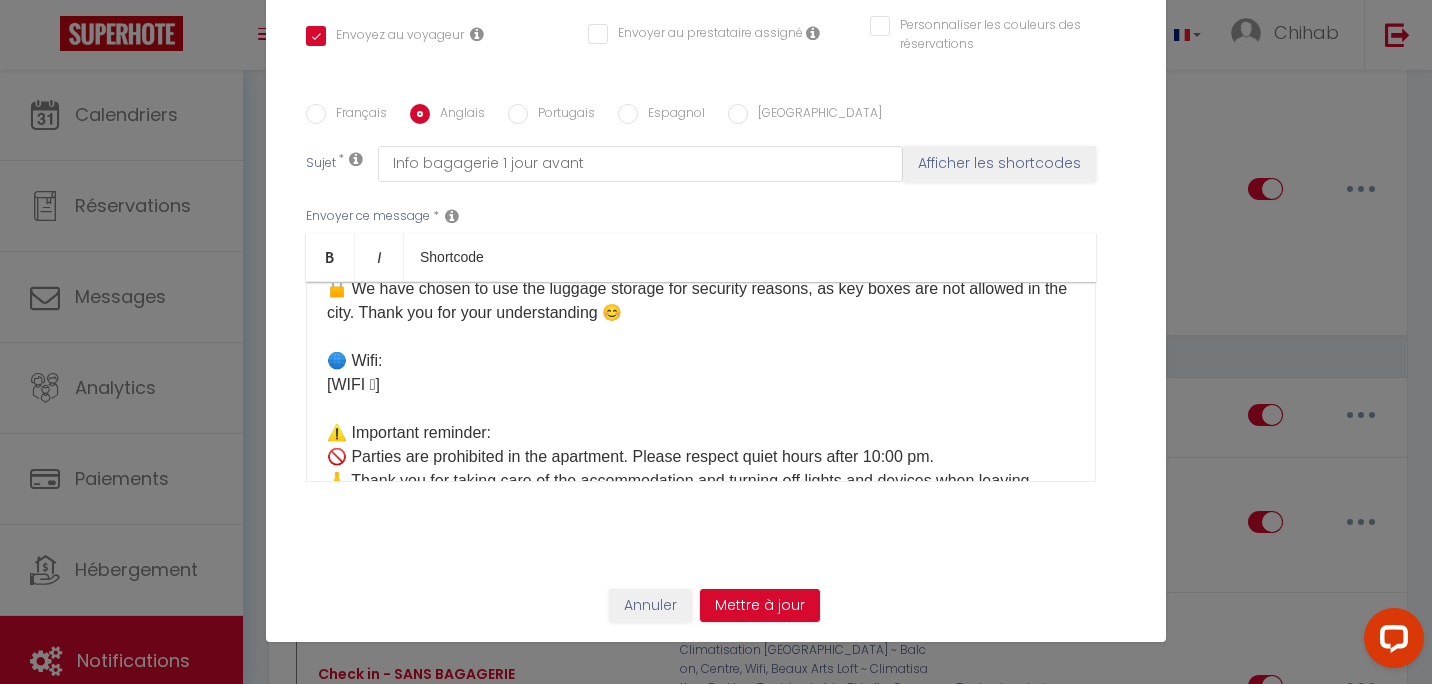 click on "Portugais" at bounding box center (561, 115) 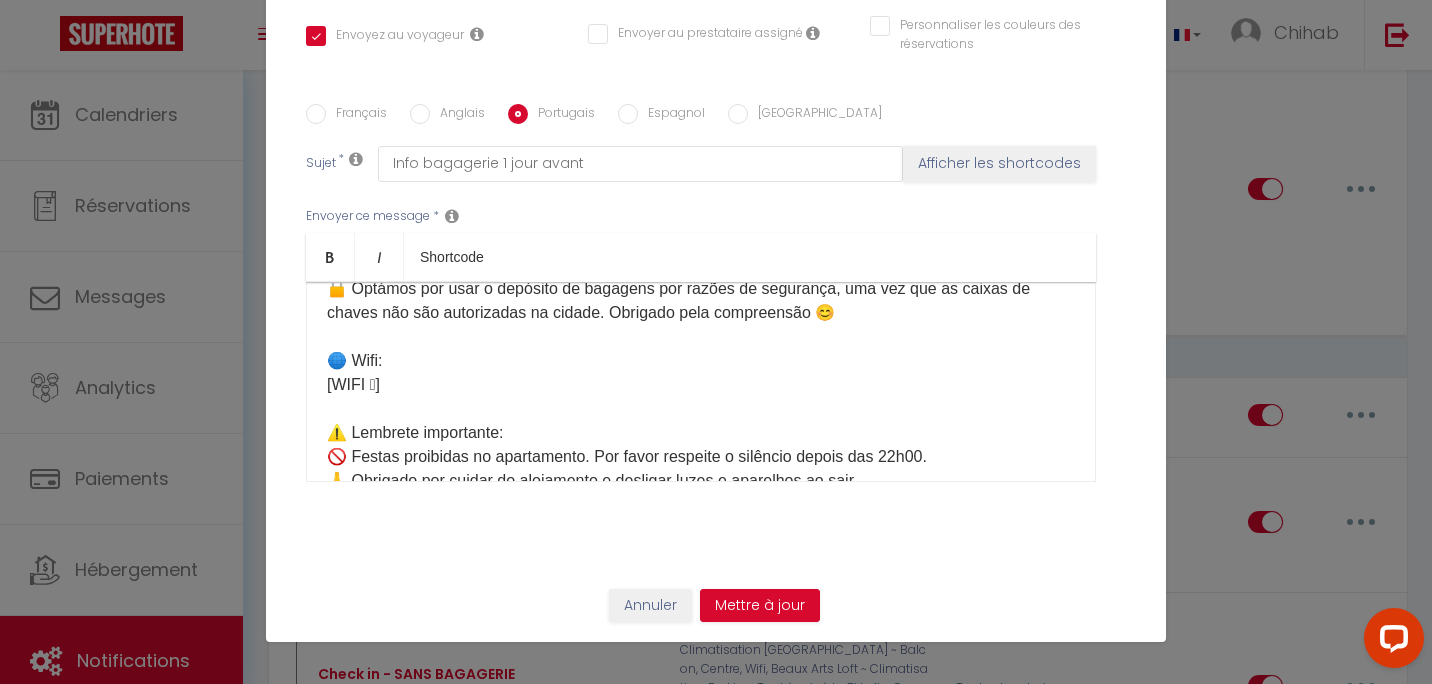 click on "Espagnol" at bounding box center [671, 115] 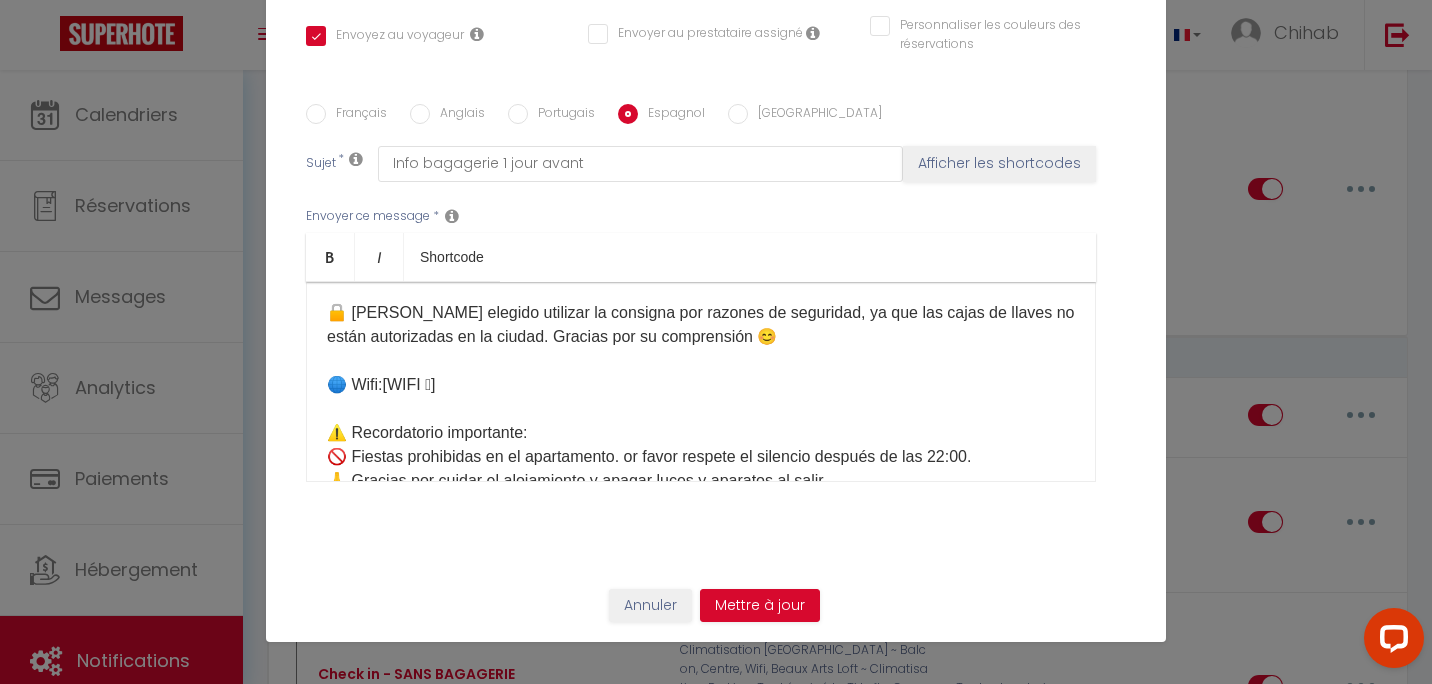 click on "Hola ☀️ Aquí tiene la información para acceder al apartamento: ⏰ Horarios: ✅ Check-in: 16:00 – 22:00 ✅ Check-out: 7:00 – 10:00 Si desea llegar y/o salir fuera de estos horarios, por favor elija una opción en nuestra tienda aquí: [Mes Extras] 🛍️ 🔑 Recogida de llaves: Las llaves se encuentran en la consigna de equipaje en la siguiente dirección: 📍 [STREET_ADDRESS](tienda junto a la estación [GEOGRAPHIC_DATA], a 15 minutos a pie del apartamento) 👉 Una vez allí, diríjase al terminal táctil y haga clic en:  Recoger o depositar la llave del apartament Luego seleccione ➡️ [Votre casier]​ Después de recoger las llaves, ¡por favor asegúrese de cerrar bien la taquilla! 🙏 🚪​ Acceso al apartamento:[étage] Por favor, consulte la página de la reserva en la categoría “Cómo acceder al alojamiento,” donde encontrará: 📷 Fotos del apartamento 🏢 Planta 🔑 Uso de las llaves 🗑️ Ubicación de los cubos de basura 🌐 Wifi:[WIFI 🛜]" at bounding box center [701, 61] 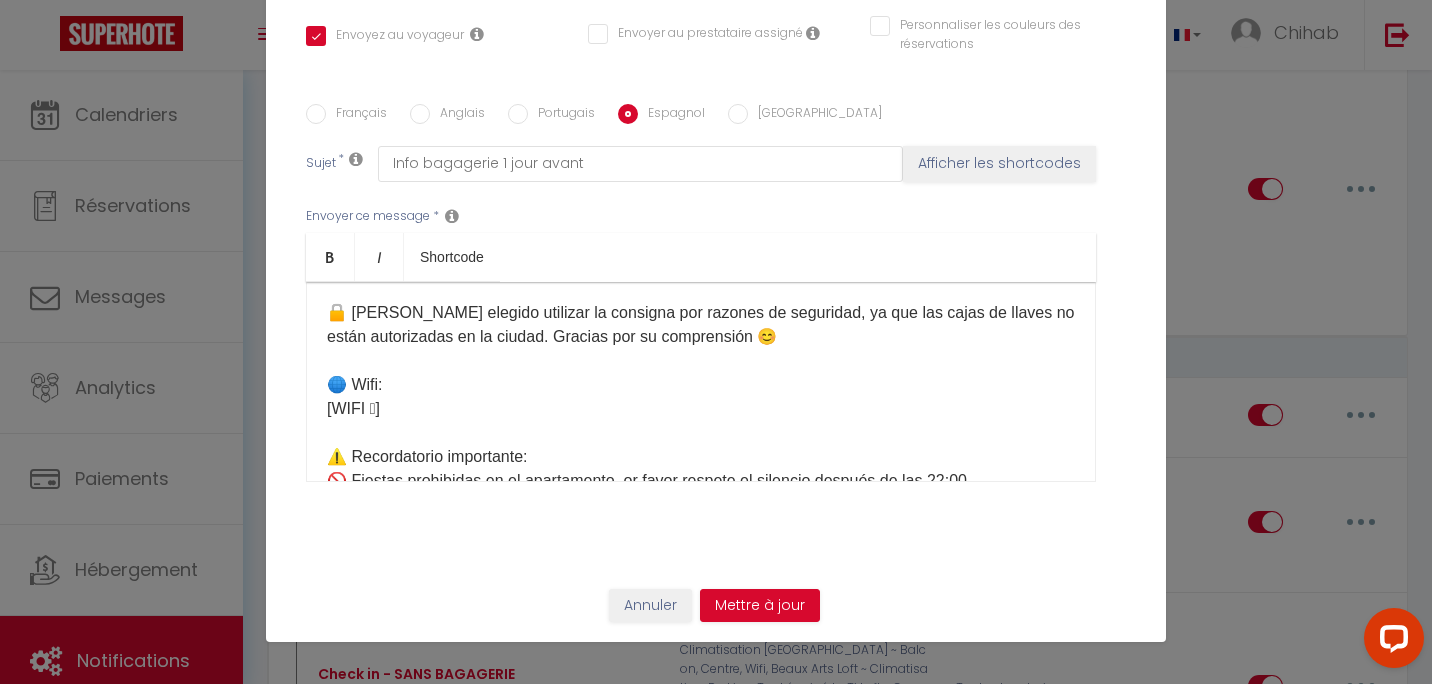 click on "[GEOGRAPHIC_DATA]" at bounding box center [738, 114] 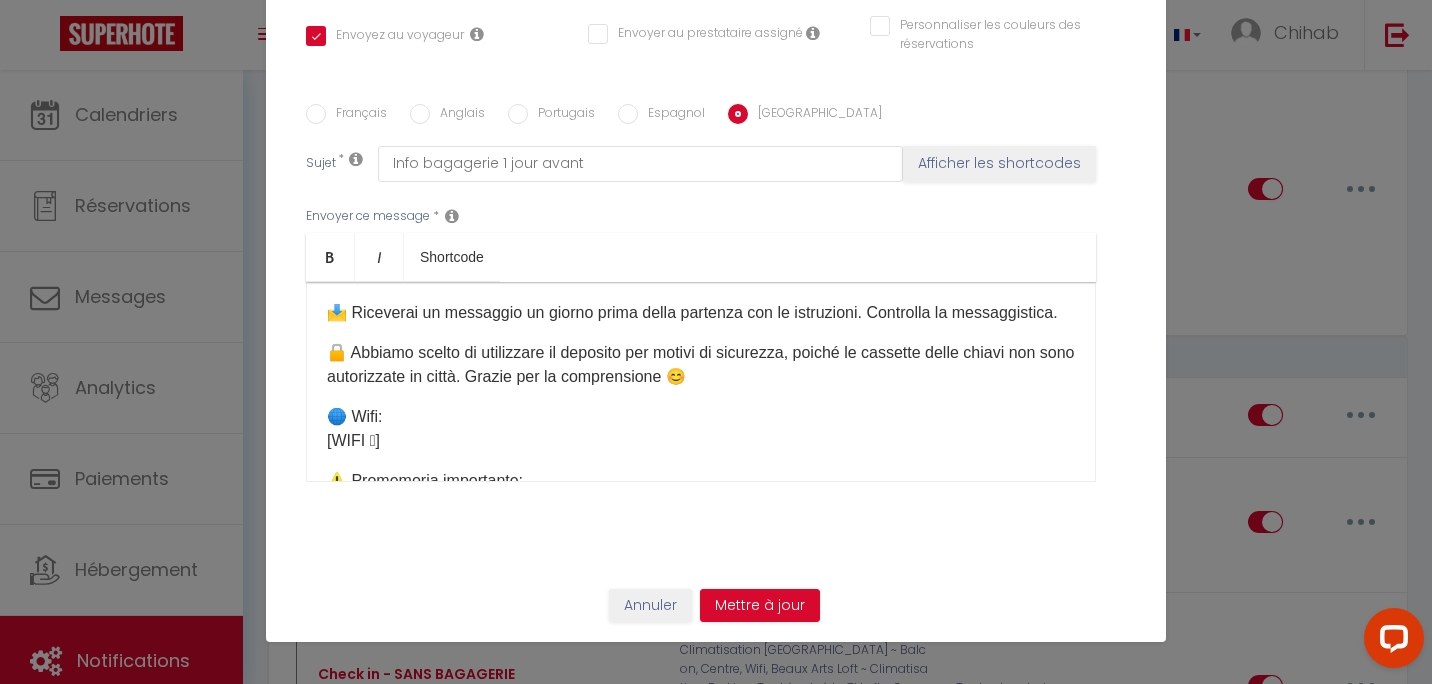 click on "Portugais" at bounding box center (561, 115) 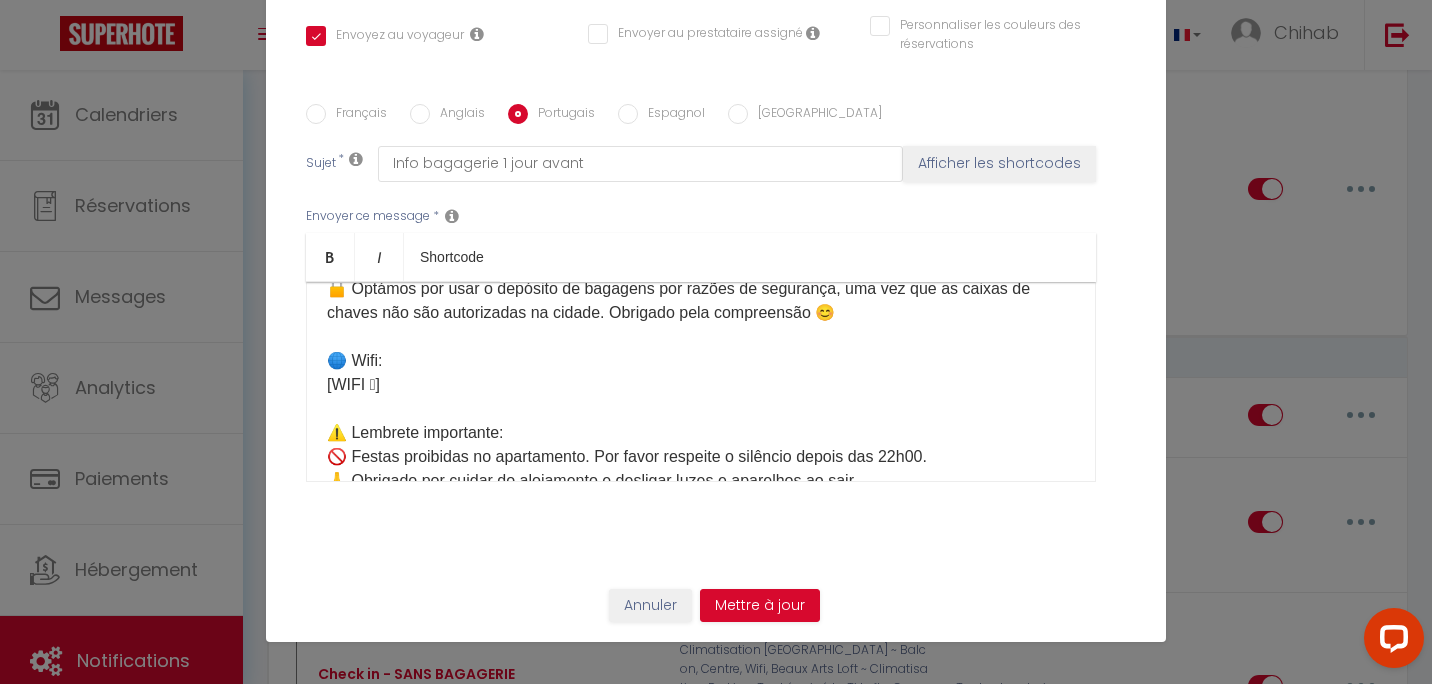 click on "Espagnol" at bounding box center [671, 115] 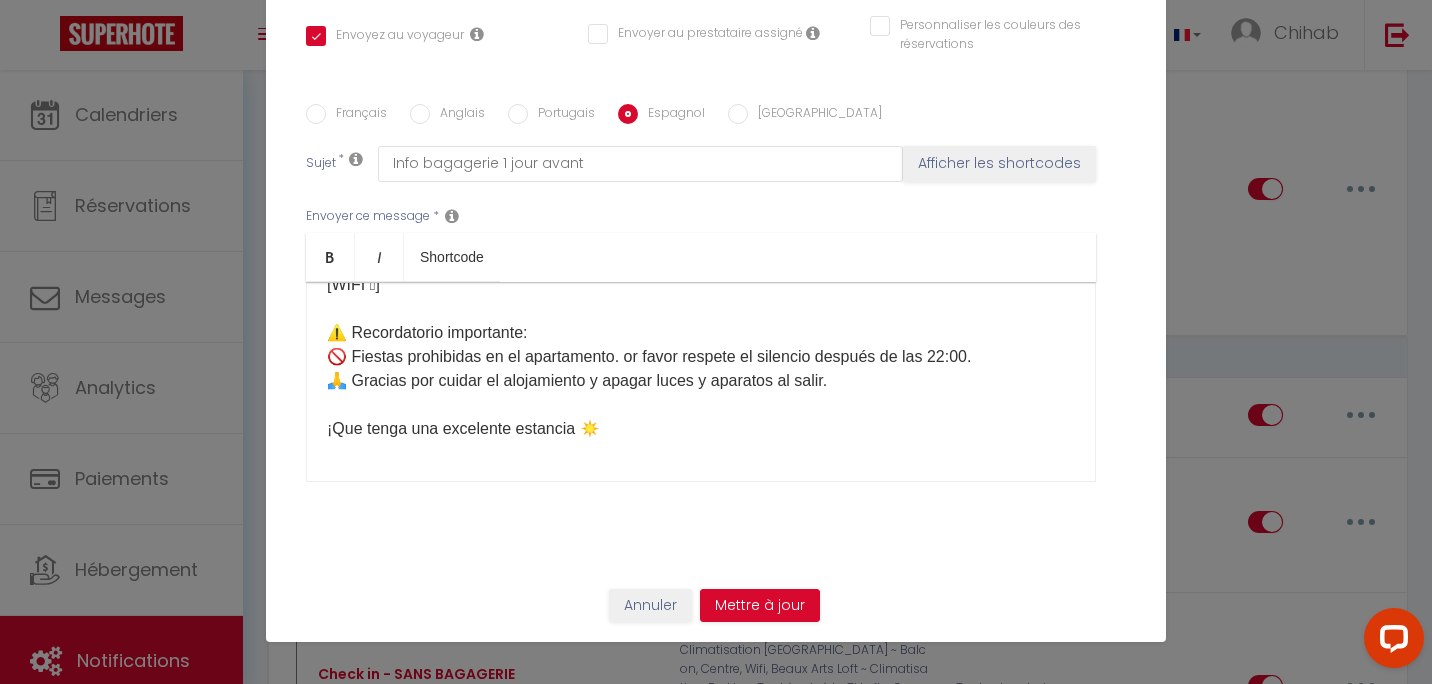 scroll, scrollTop: 894, scrollLeft: 0, axis: vertical 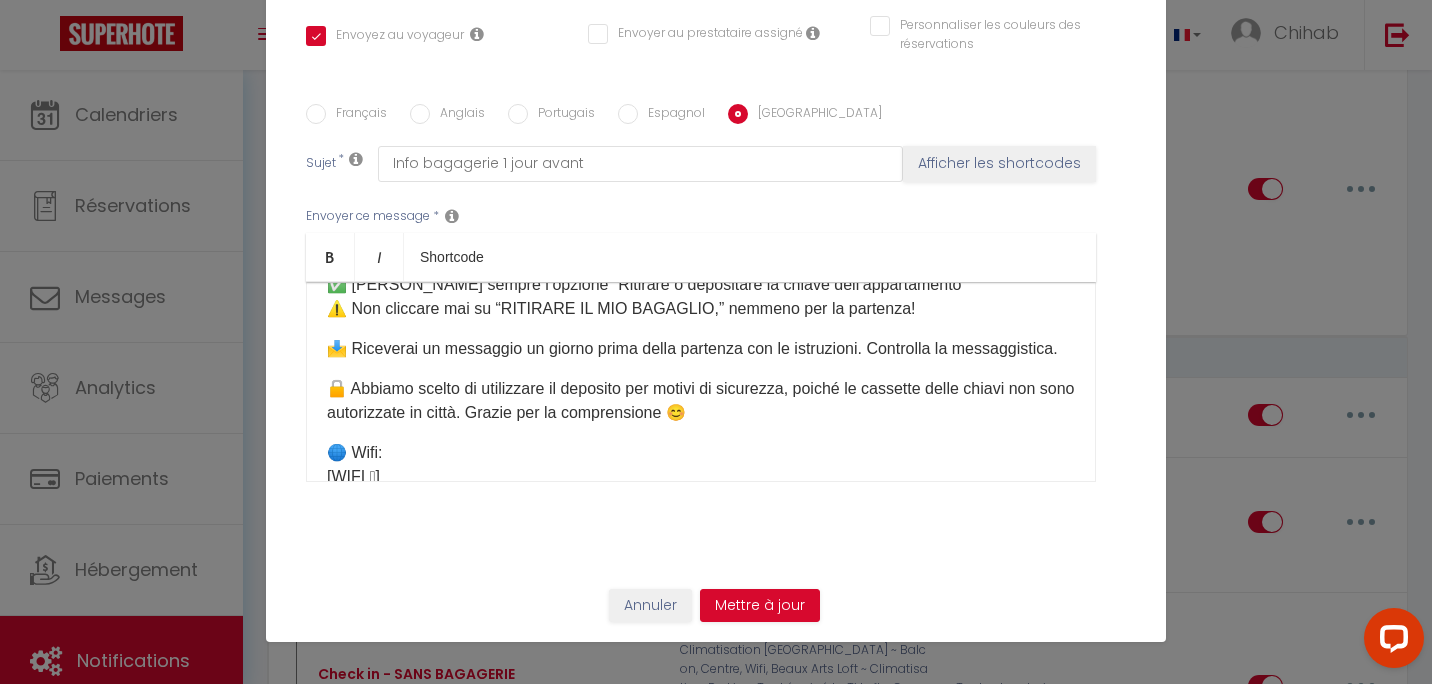 click on "Ciao ☀️ Ecco le informazioni per accedere all’appartamento: ⏰ Orari: ✅ Check-in: 16:00 – 22:00 ✅ Check-out: 7:00 – 10:00 Se desideri arrivare e/o partire al di fuori di questi orari, scegli un’opzione nel nostro shop qui: [Mes Extras] 🛍️ 🔑 Ritiro delle chiavi: Le chiavi si trovano nel deposito bagagli al seguente indirizzo: 📍 [STREET_ADDRESS] (negozio accanto alla [GEOGRAPHIC_DATA], a 15 minuti a piedi dall’appartamento) 👉 Una volta arrivato, vai al terminal touch screen e clicca su: Ritirare o depositare la chiave dell’appartamento
Poi seleziona ➡️ [Votre casier]
Dopo aver ritirato le chiavi, ricordati di chiudere bene l’armadietto, per favore! 🙏
🚪 Accesso all’appartamento:
[étage]
Consulta la pagina della prenotazione nella sezione “Come accedere all’alloggio” dove troverai:
📷 Foto dell’appartamento
🏢 Piano
🔑 Utilizzo delle chiavi
🗑️ Posizione dei bidoni
🔄 Partenza:" at bounding box center (701, 382) 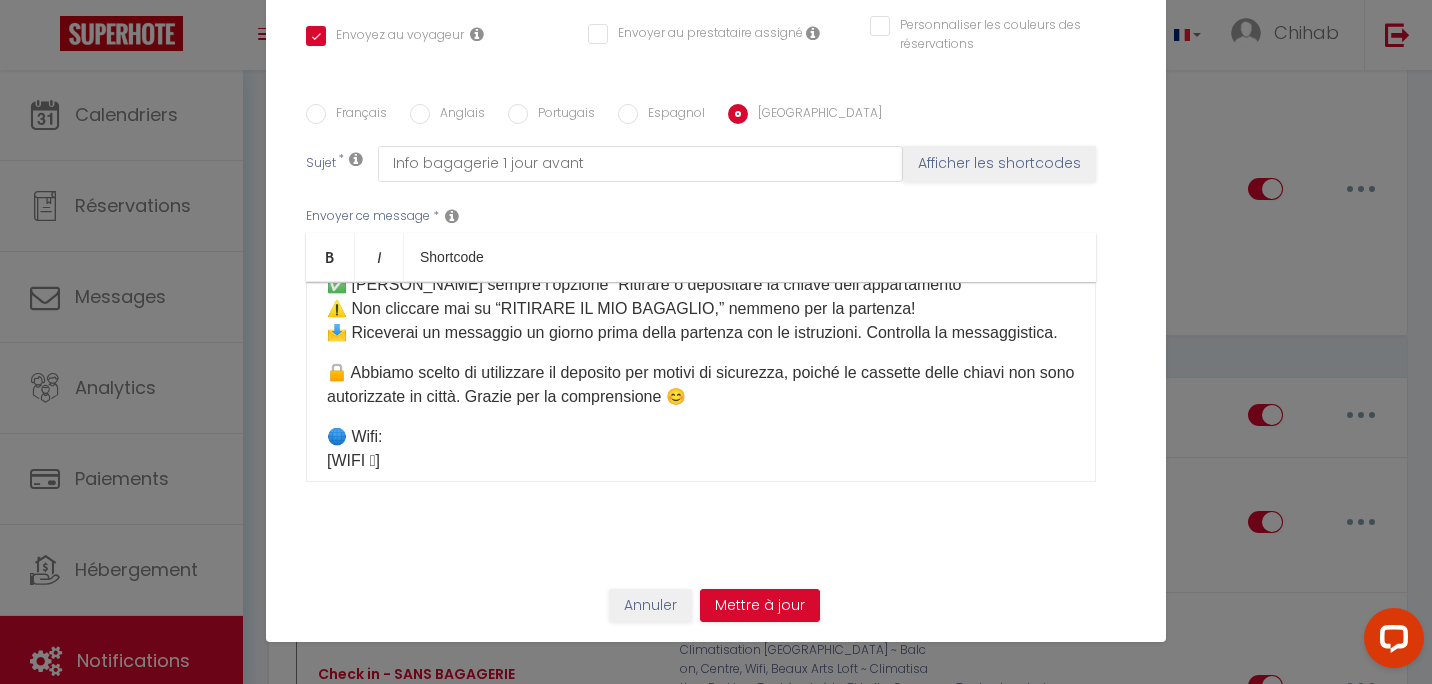 scroll, scrollTop: 586, scrollLeft: 0, axis: vertical 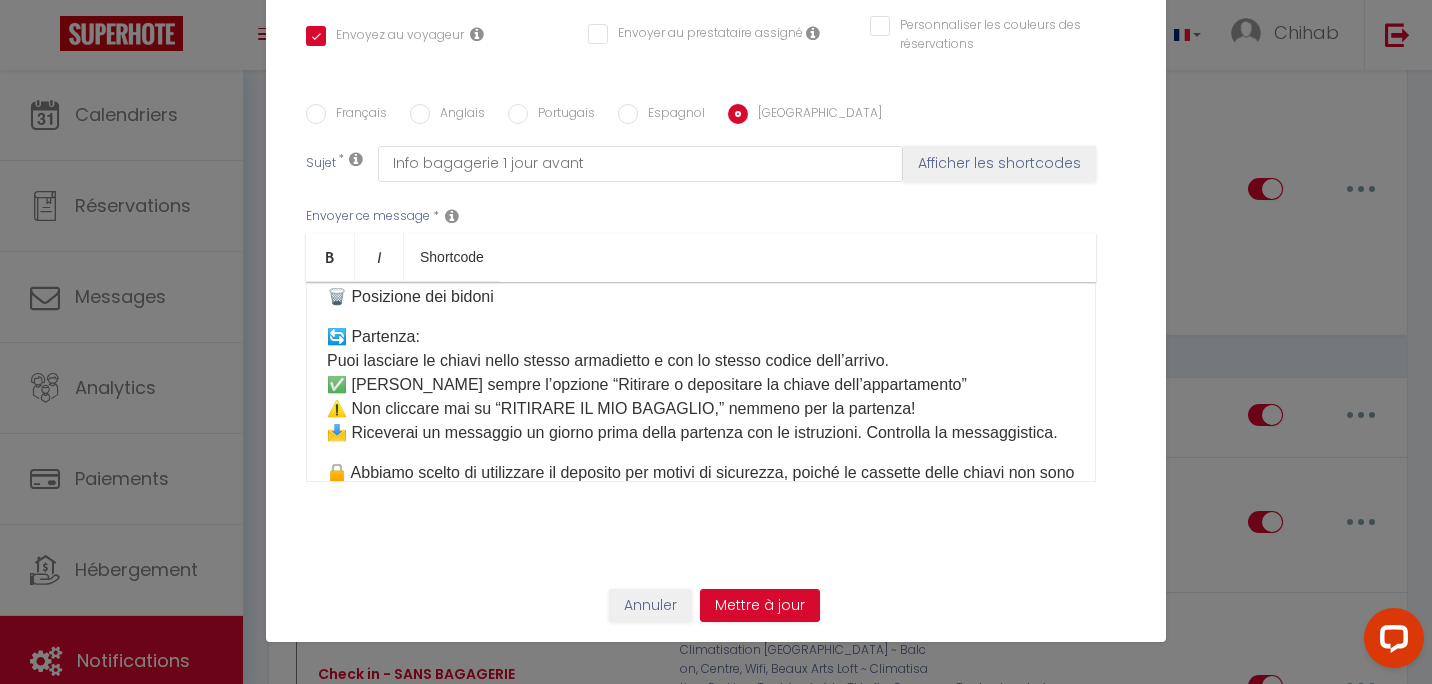 click on "Ciao ☀️ Ecco le informazioni per accedere all’appartamento: ⏰ Orari: ✅ Check-in: 16:00 – 22:00 ✅ Check-out: 7:00 – 10:00 Se desideri arrivare e/o partire al di fuori di questi orari, scegli un’opzione nel nostro shop qui: [Mes Extras] 🛍️ 🔑 Ritiro delle chiavi: Le chiavi si trovano nel deposito bagagli al seguente indirizzo: 📍 [STREET_ADDRESS] (negozio accanto alla [GEOGRAPHIC_DATA], a 15 minuti a piedi dall’appartamento) 👉 Una volta arrivato, vai al terminal touch screen e clicca su: Ritirare o depositare la chiave dell’appartamento
Poi seleziona ➡️ [Votre casier]
Dopo aver ritirato le chiavi, ricordati di chiudere bene l’armadietto, per favore! 🙏
🚪 Accesso all’appartamento:
[étage]
Consulta la pagina della prenotazione nella sezione “Come accedere all’alloggio” dove troverai:
📷 Foto dell’appartamento
🏢 Piano
🔑 Utilizzo delle chiavi
🗑️ Posizione dei bidoni
🔄 Partenza:" at bounding box center [701, 382] 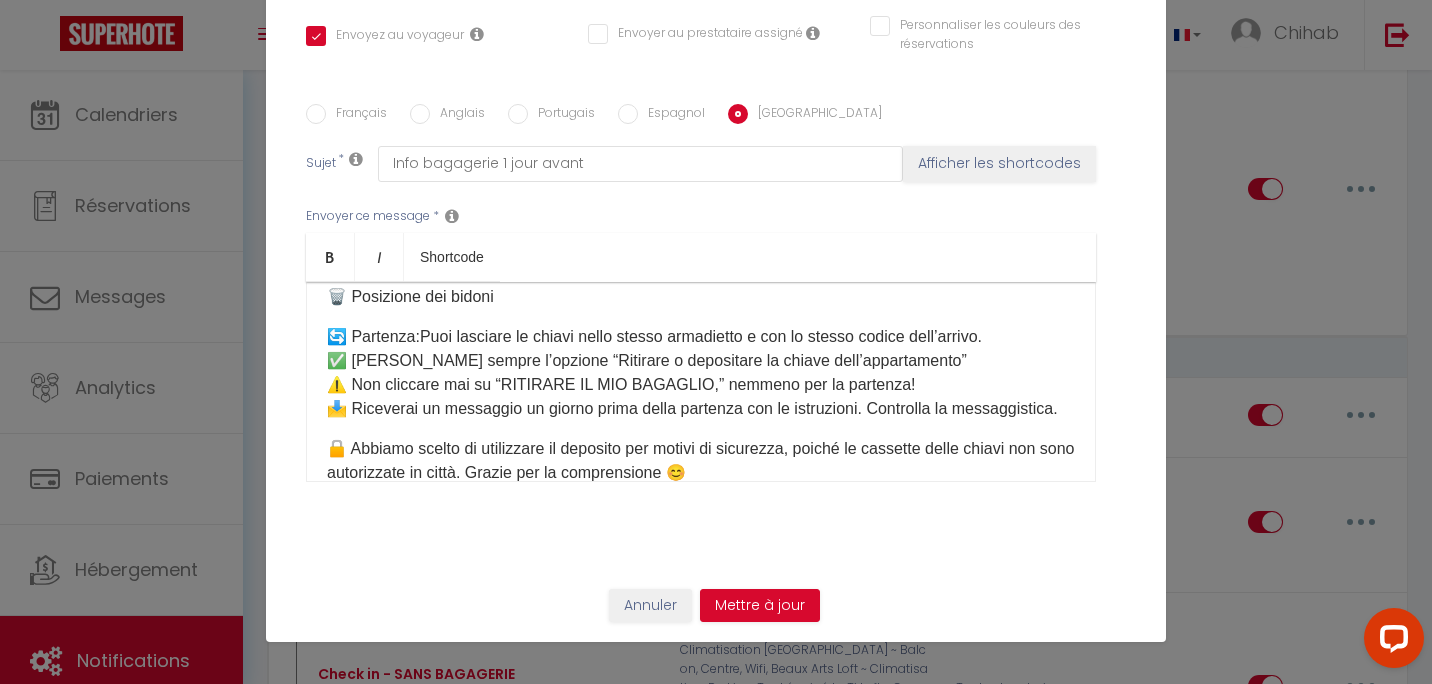 scroll, scrollTop: 0, scrollLeft: 0, axis: both 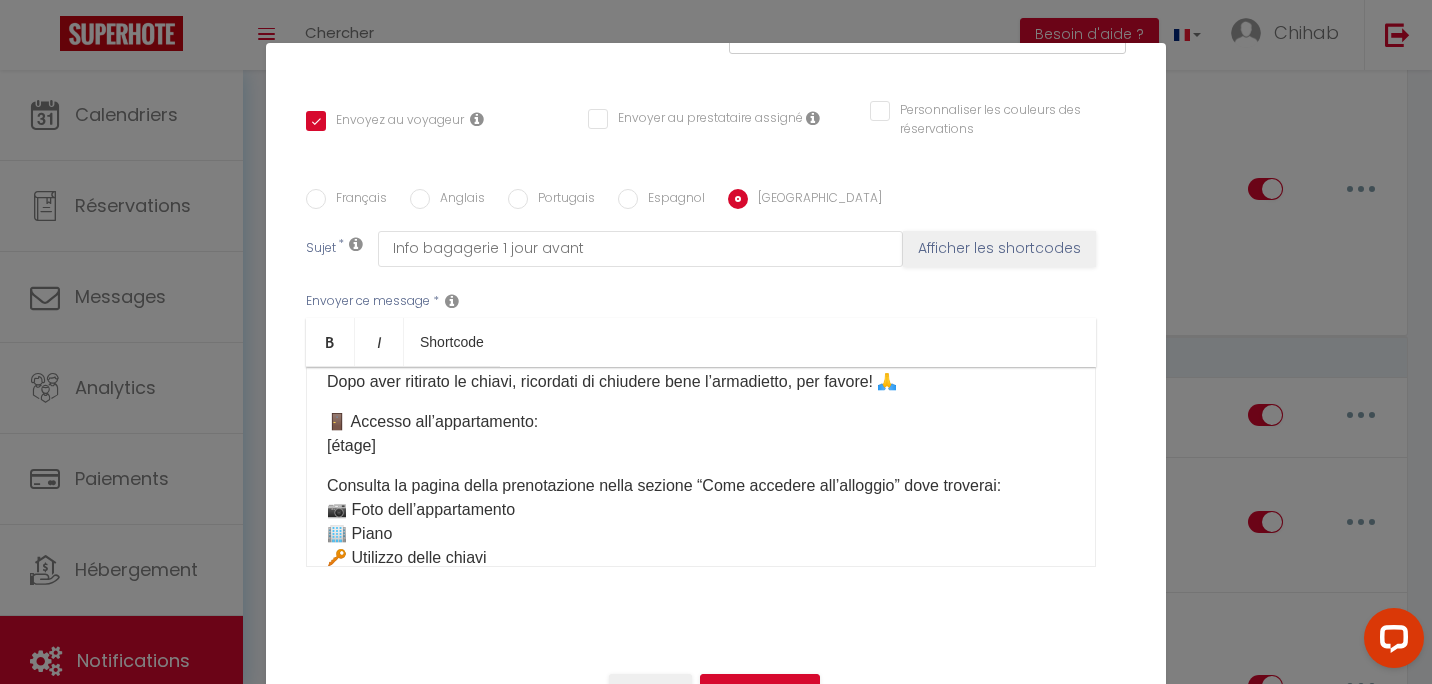 click on "Espagnol" at bounding box center [671, 200] 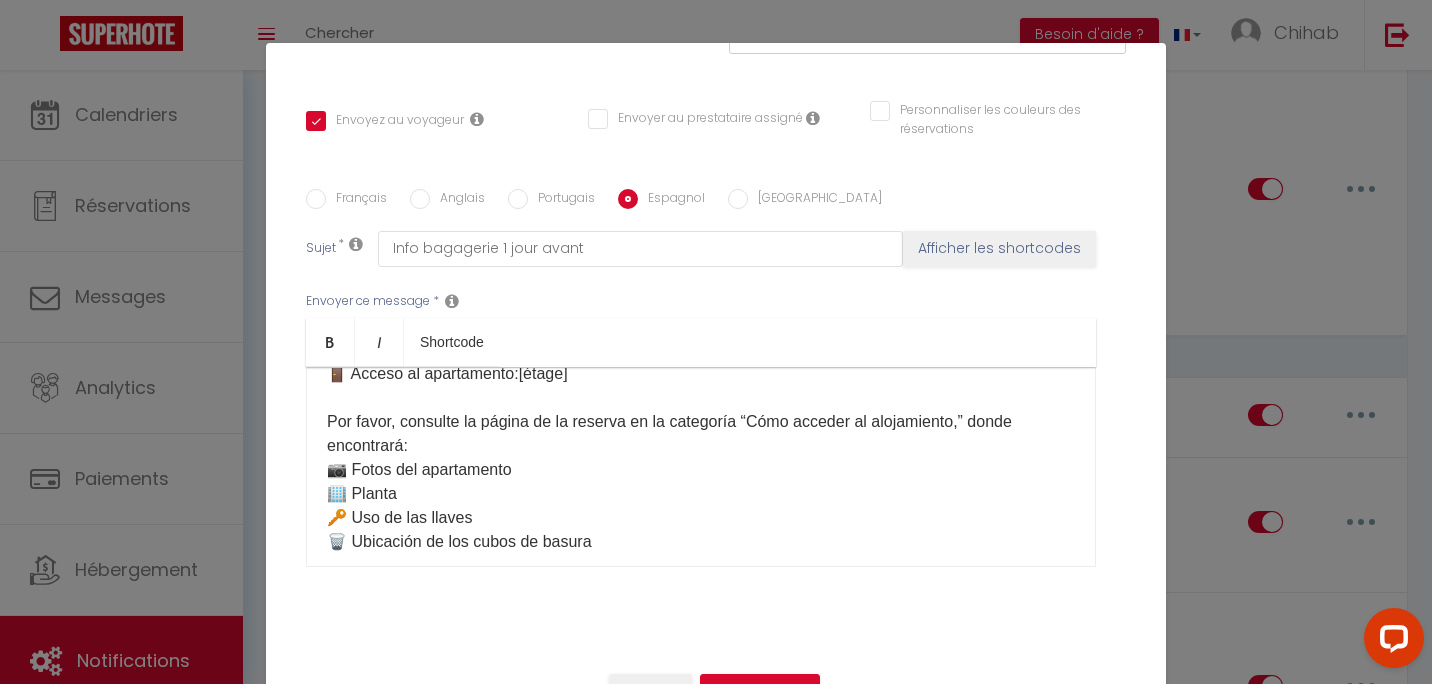 click on "[GEOGRAPHIC_DATA]" at bounding box center (815, 200) 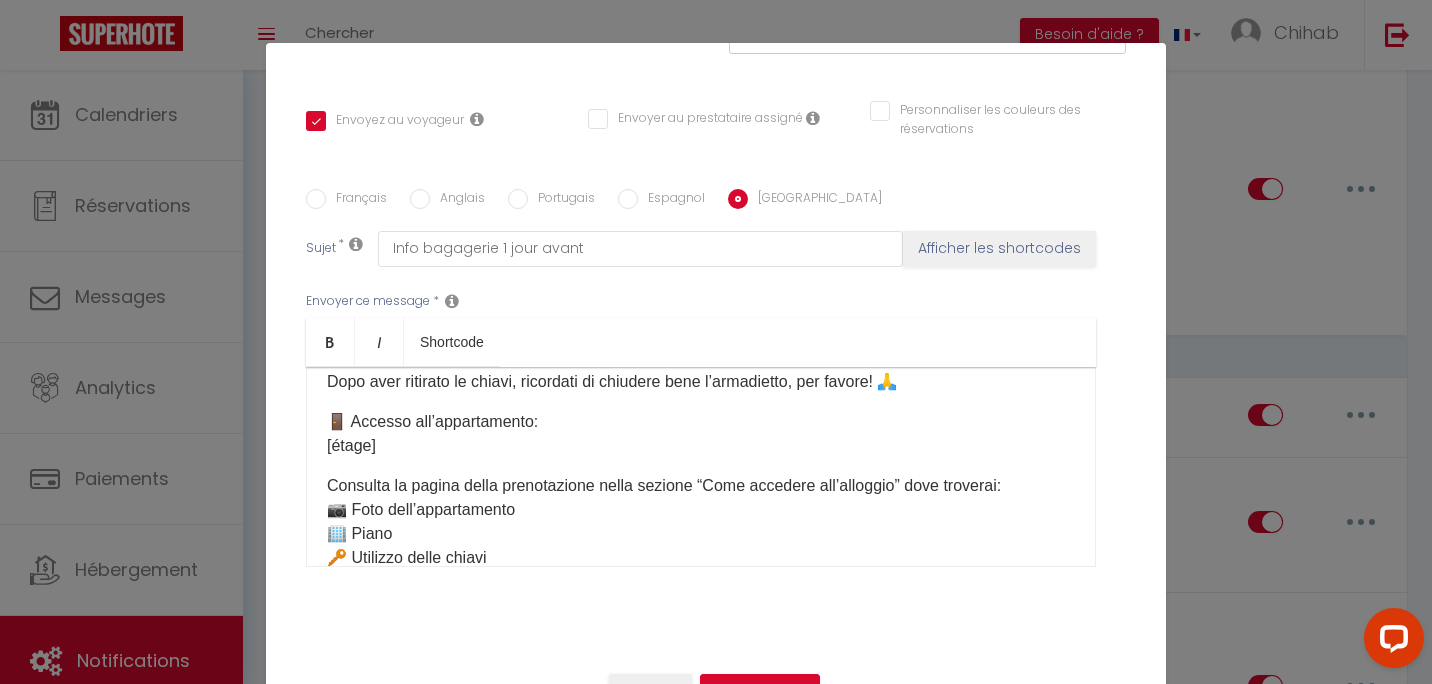 click on "Français     Anglais     Portugais     Espagnol     Italien   Sujet   *     Info bagagerie 1 jour avant   Afficher les shortcodes   Envoyer ce message   *     Bold Italic Shortcode Rich text editor Ciao ☀️ Ecco le informazioni per accedere all’appartamento: ⏰ Orari: ✅ Check-in: 16:00 – 22:00 ✅ Check-out: 7:00 – 10:00 Se desideri arrivare e/o partire al di fuori di questi orari, scegli un’opzione nel nostro shop qui: [Mes Extras] 🛍️ 🔑 Ritiro delle chiavi: Le chiavi si trovano nel deposito bagagli al seguente indirizzo: 📍 [STREET_ADDRESS] (negozio accanto alla [GEOGRAPHIC_DATA], a 15 minuti a piedi dall’appartamento) 👉 Una volta arrivato, vai al terminal touch screen e clicca su: Ritirare o depositare la chiave dell’appartamento
Poi seleziona ➡️ [Votre casier]
Dopo aver ritirato le chiavi, ricordati di chiudere bene l’armadietto, per favore! 🙏
🚪 Accesso all’appartamento:
[étage]
📷 Foto dell’appartamento" at bounding box center (716, 390) 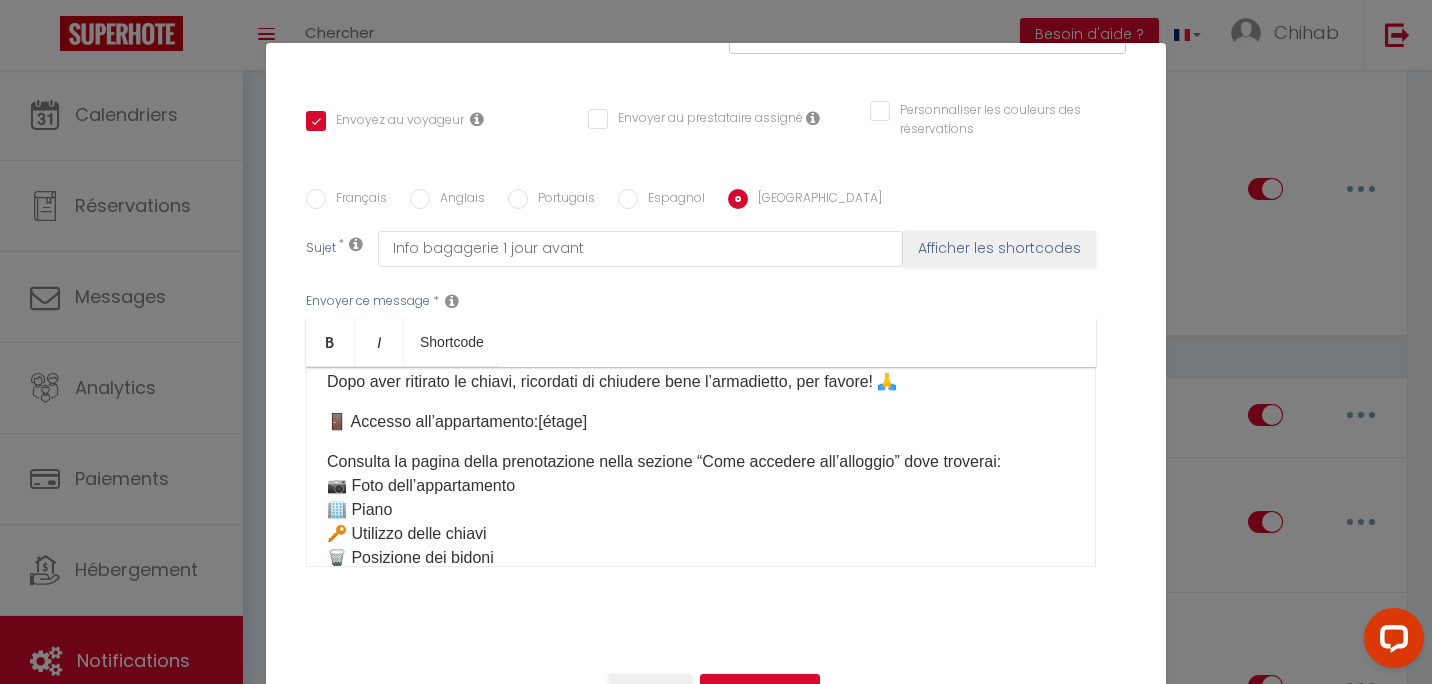 click on "Espagnol" at bounding box center (671, 200) 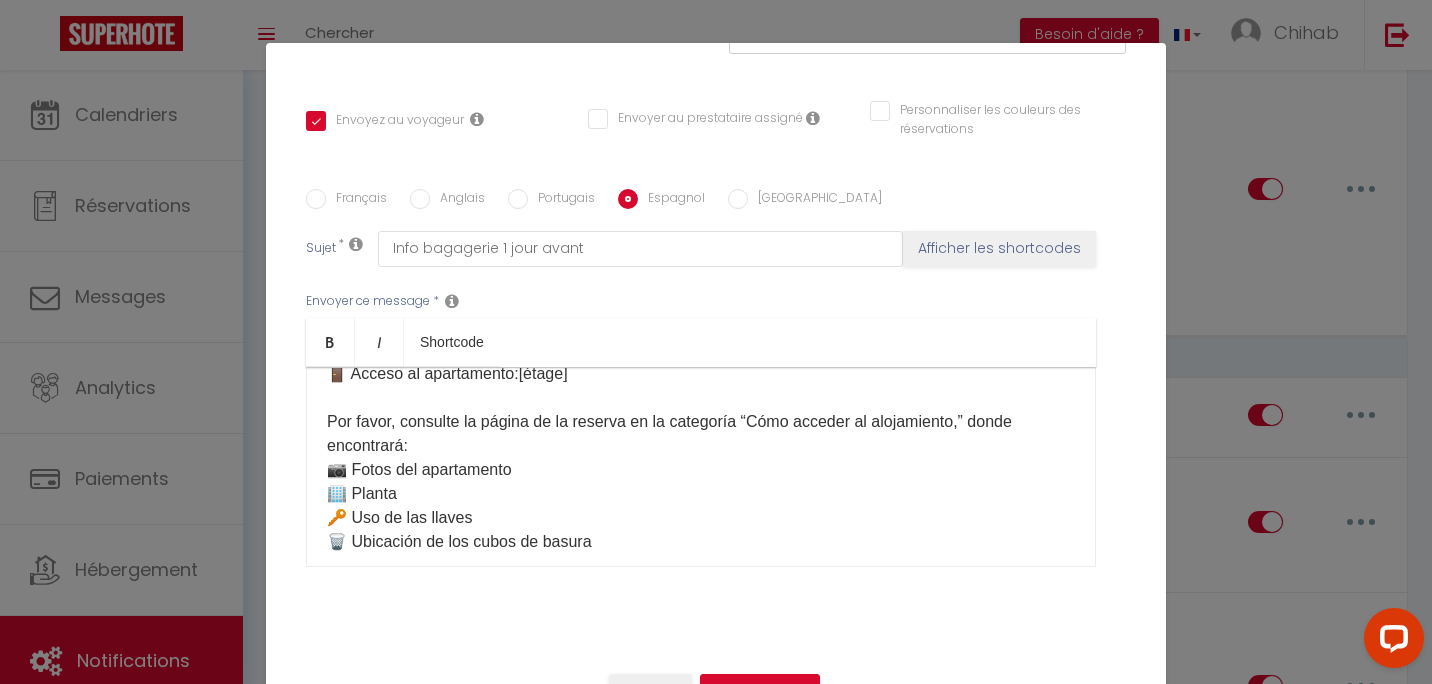click on "Hola ☀️ Aquí tiene la información para acceder al apartamento: ⏰ Horarios: ✅ Check-in: 16:00 – 22:00 ✅ Check-out: 7:00 – 10:00 Si desea llegar y/o salir fuera de estos horarios, por favor elija una opción en nuestra tienda aquí: [Mes Extras] 🛍️ 🔑 Recogida de llaves: Las llaves se encuentran en la consigna de equipaje en la siguiente dirección: 📍 [STREET_ADDRESS](tienda junto a la estación [GEOGRAPHIC_DATA], a 15 minutos a pie del apartamento) 👉 Una vez allí, diríjase al terminal táctil y haga clic en:  Recoger o depositar la llave del apartament Luego seleccione ➡️ [Votre casier]​ Después de recoger las llaves, ¡por favor asegúrese de cerrar bien la taquilla! 🙏 🚪​ Acceso al apartamento:[étage] Por favor, consulte la página de la reserva en la categoría “Cómo acceder al alojamiento,” donde encontrará: 📷 Fotos del apartamento 🏢 Planta 🔑 Uso de las llaves 🗑️ Ubicación de los cubos de basura 🌐 Wifi: [WIFI 🛜]" at bounding box center [701, 494] 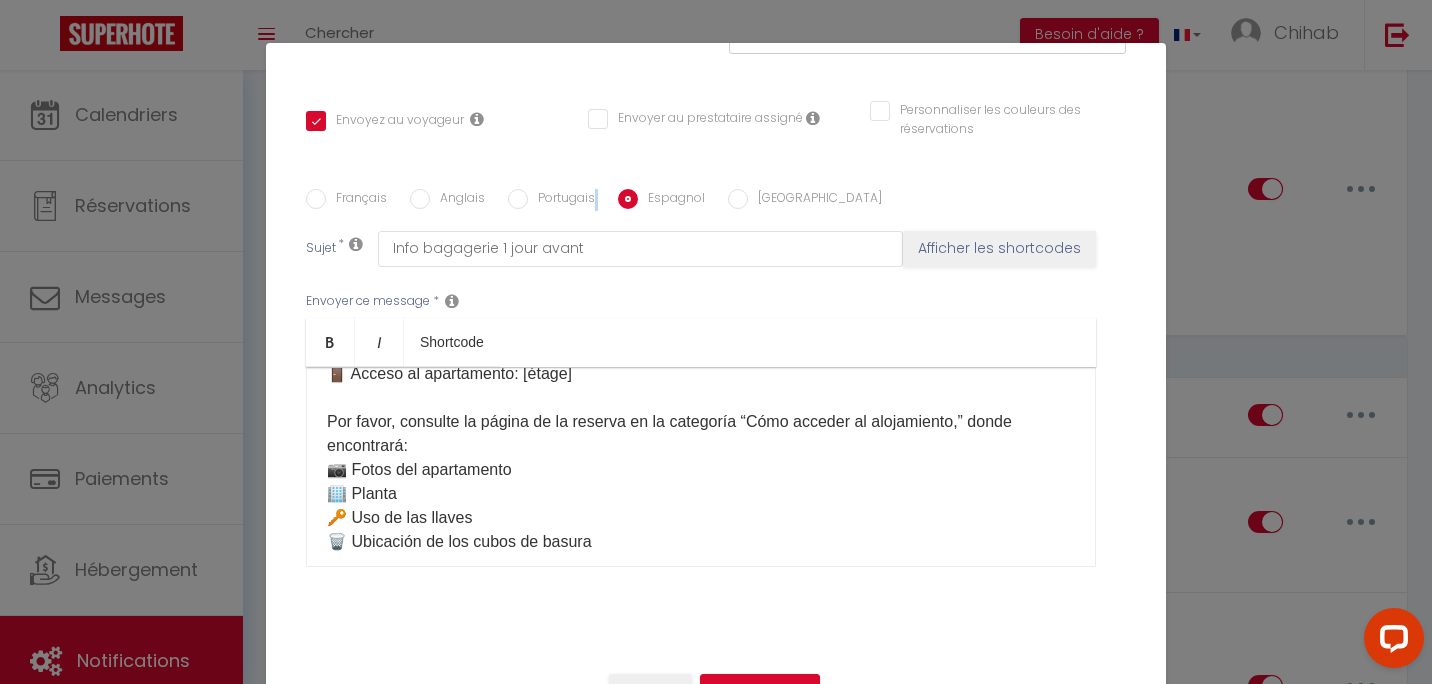 click on "Français     Anglais     Portugais     Espagnol     [GEOGRAPHIC_DATA]" at bounding box center [716, 200] 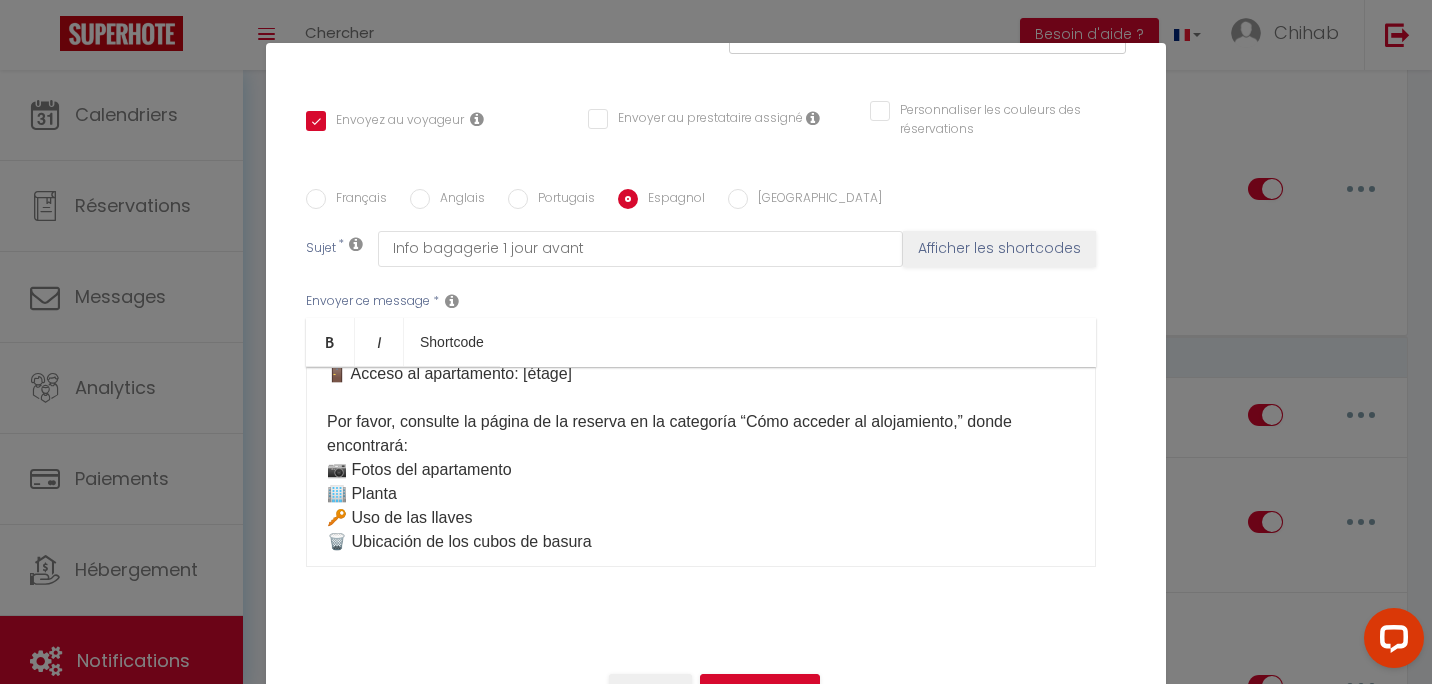 click on "Portugais" at bounding box center [561, 200] 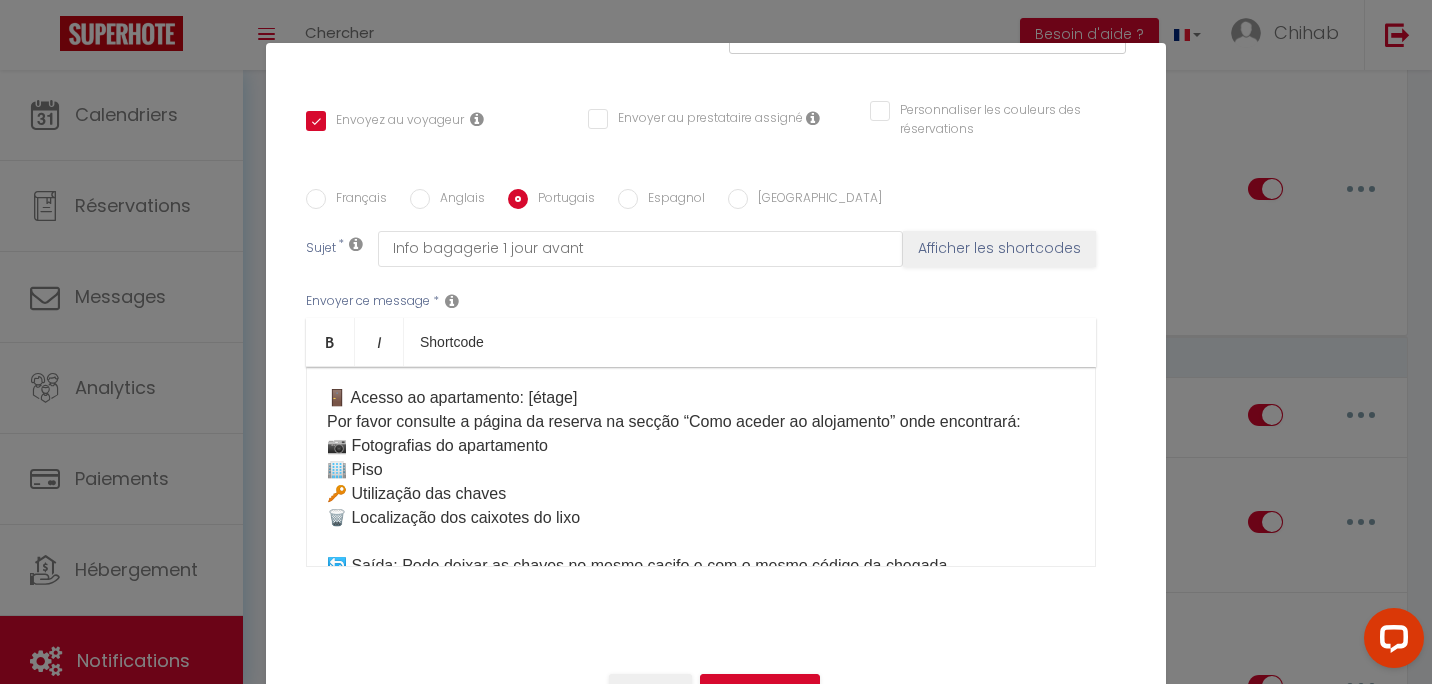 click on "Anglais" at bounding box center [457, 200] 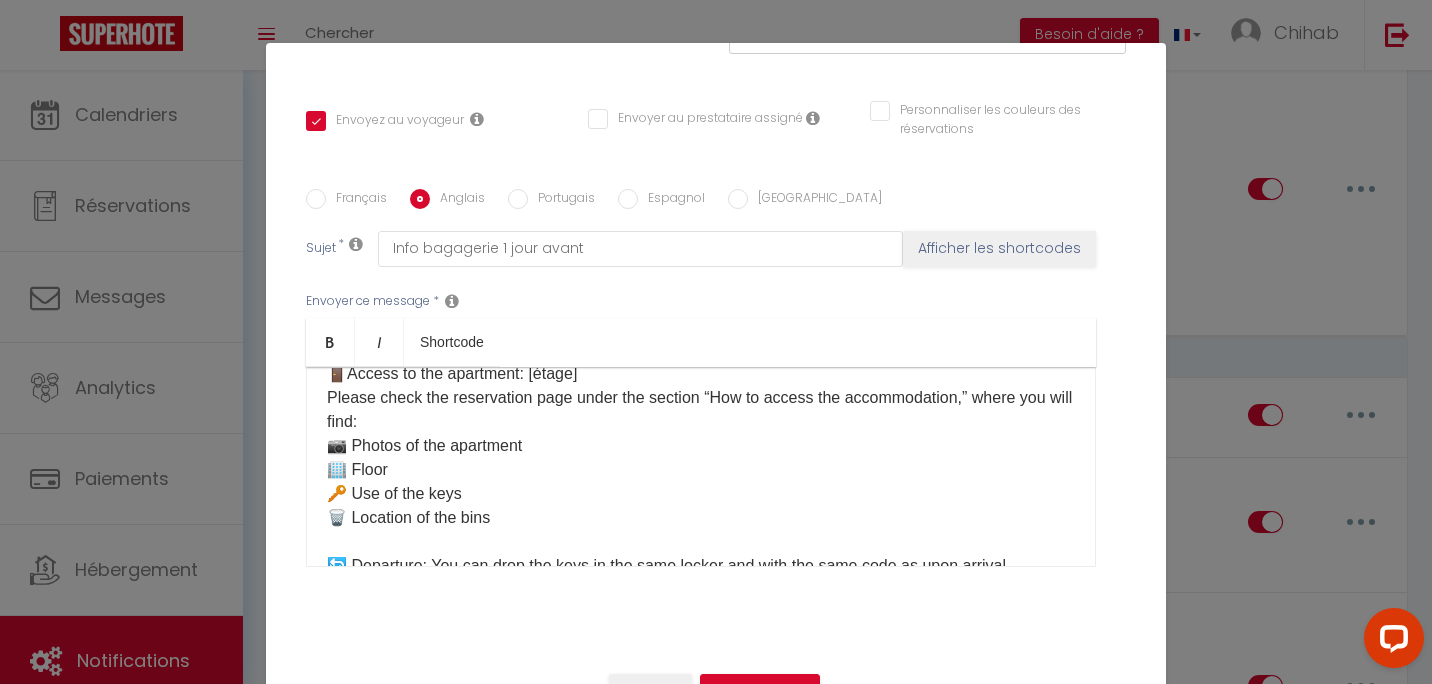 click on "Français" at bounding box center (356, 200) 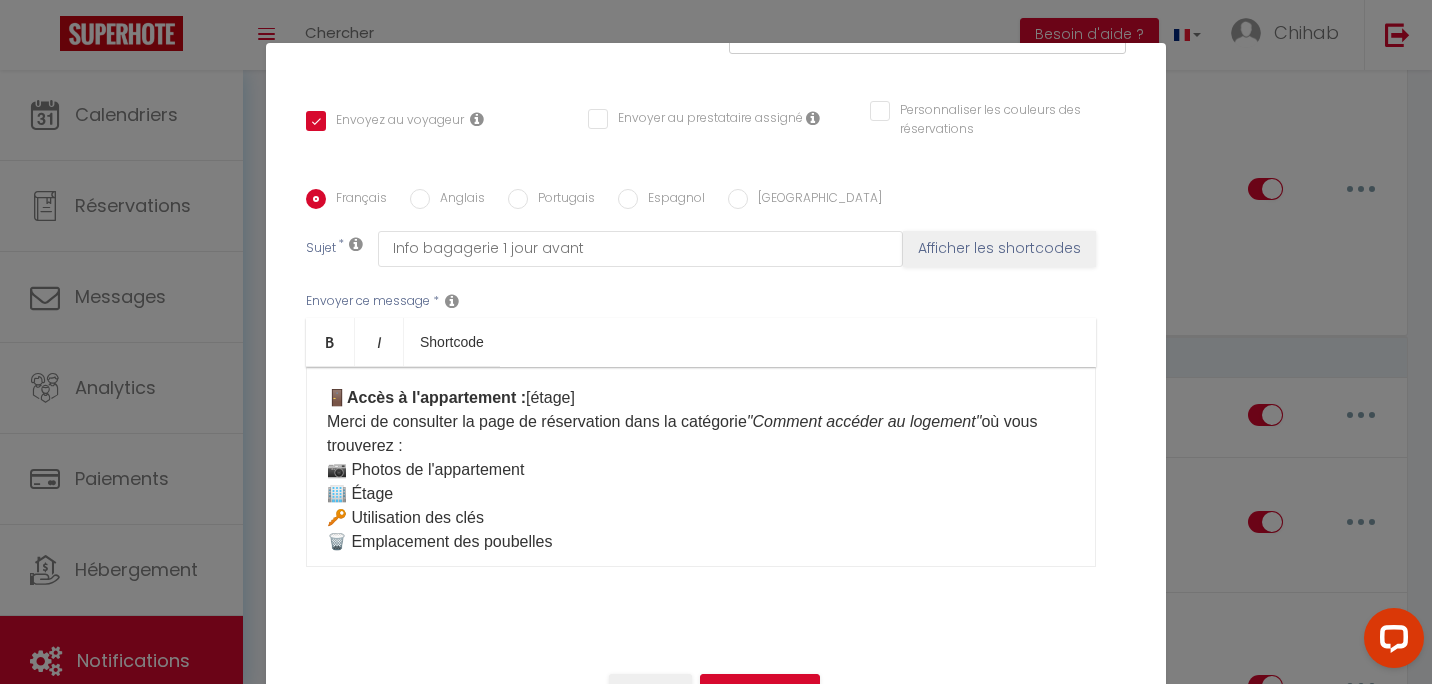 click on "Français     Anglais     Portugais     Espagnol     [GEOGRAPHIC_DATA]" at bounding box center [716, 200] 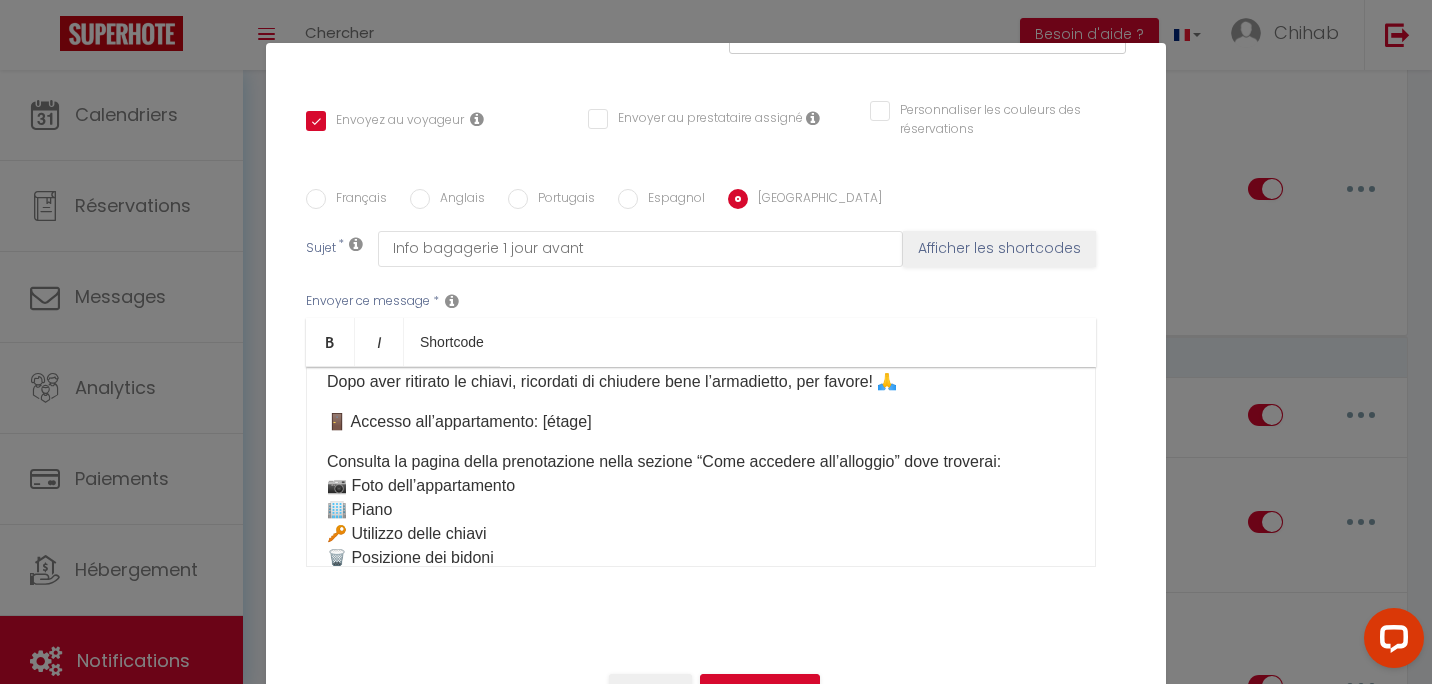 click on "Espagnol" at bounding box center (671, 200) 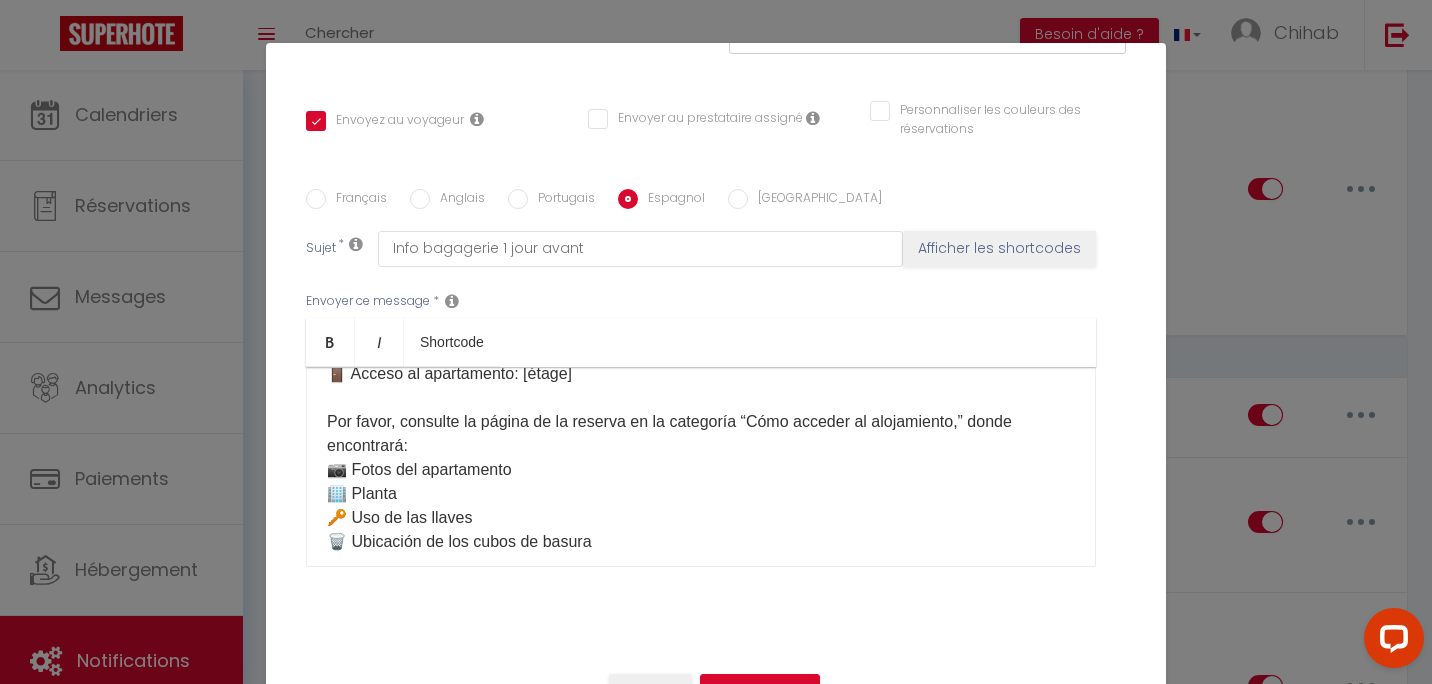 click 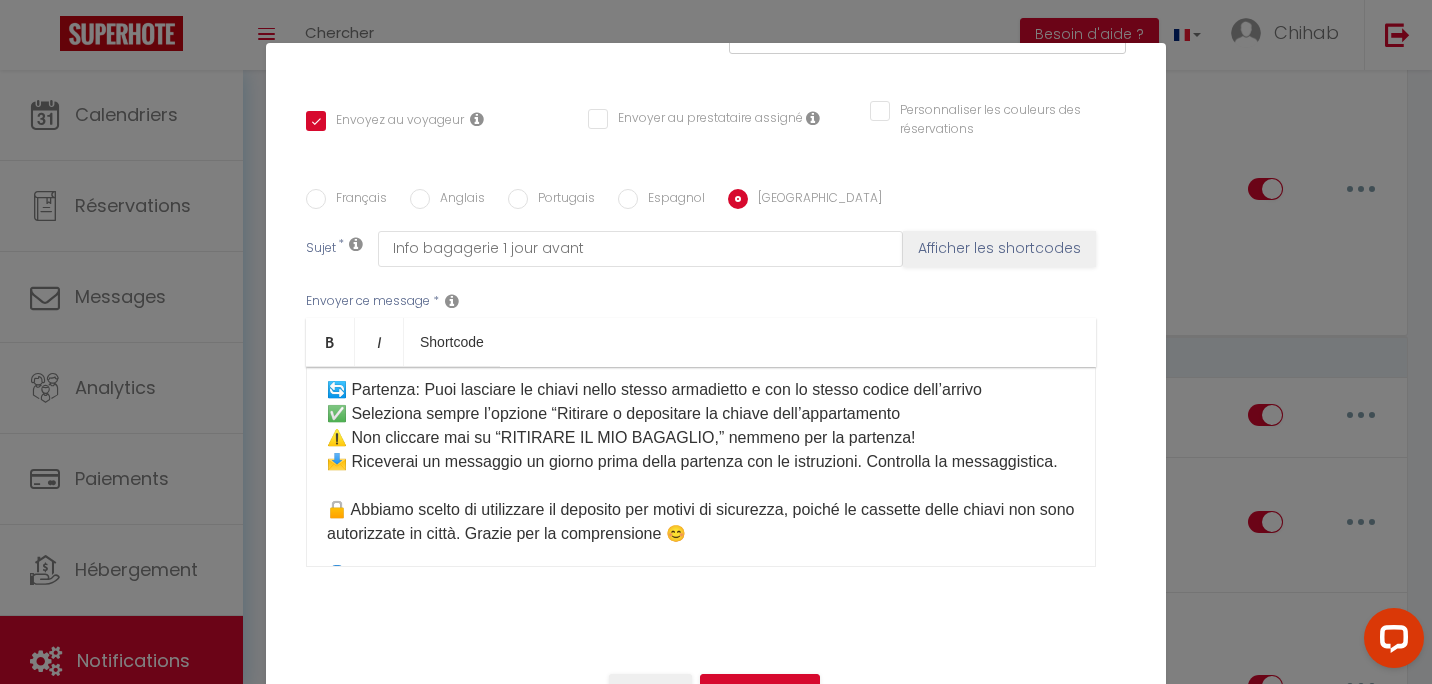 scroll, scrollTop: 686, scrollLeft: 0, axis: vertical 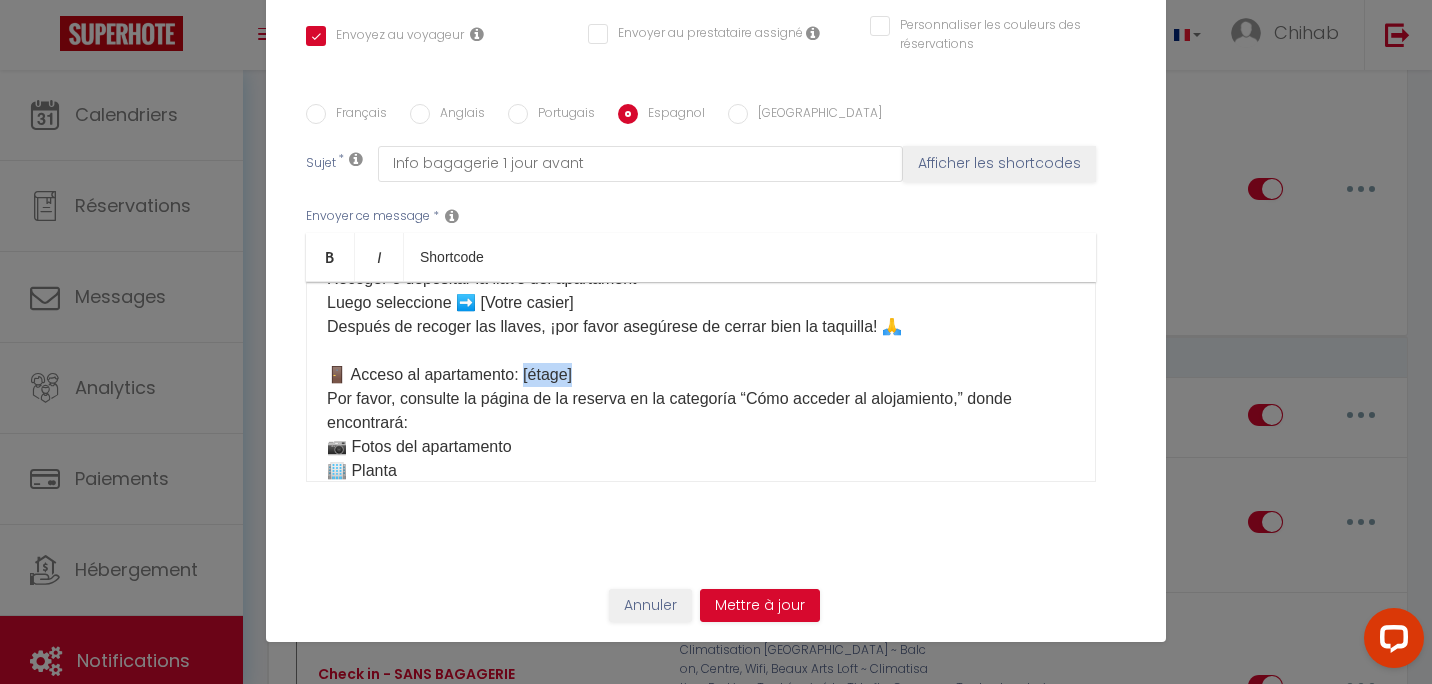 drag, startPoint x: 561, startPoint y: 421, endPoint x: 521, endPoint y: 419, distance: 40.04997 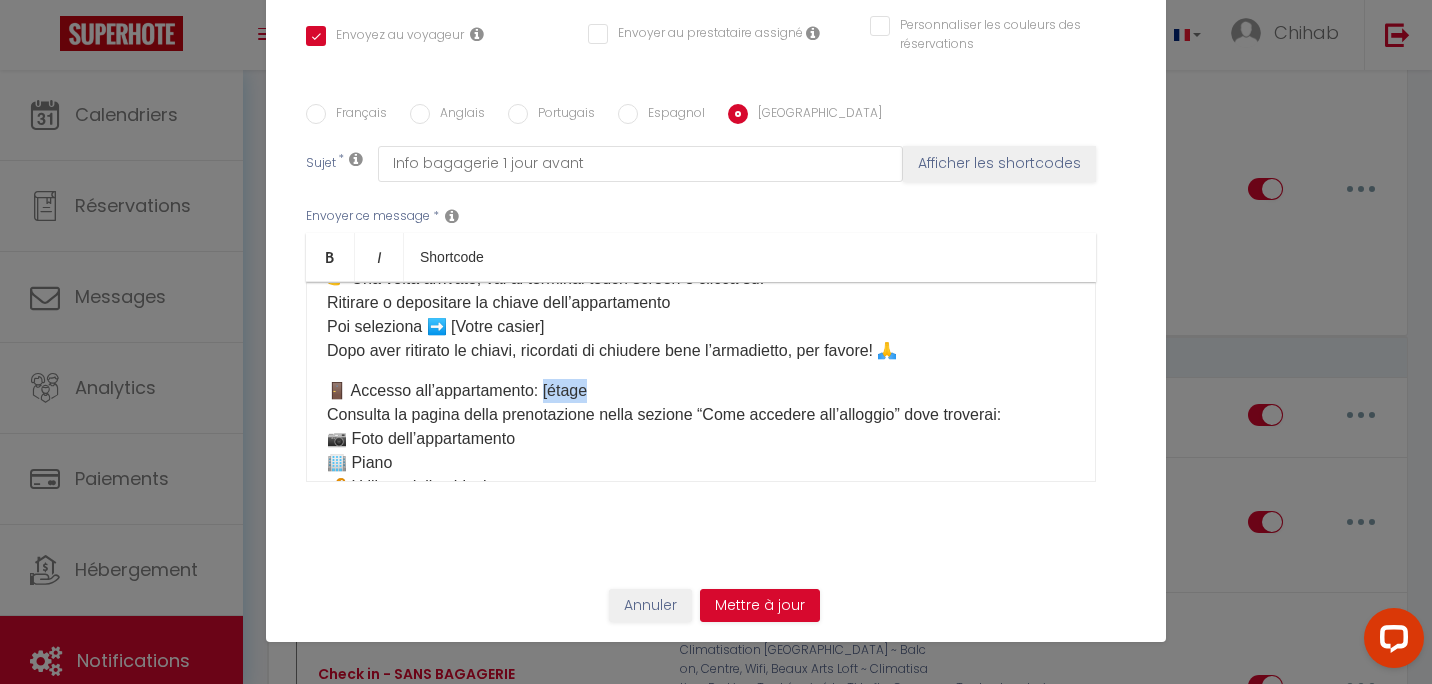 drag, startPoint x: 605, startPoint y: 392, endPoint x: 540, endPoint y: 401, distance: 65.62012 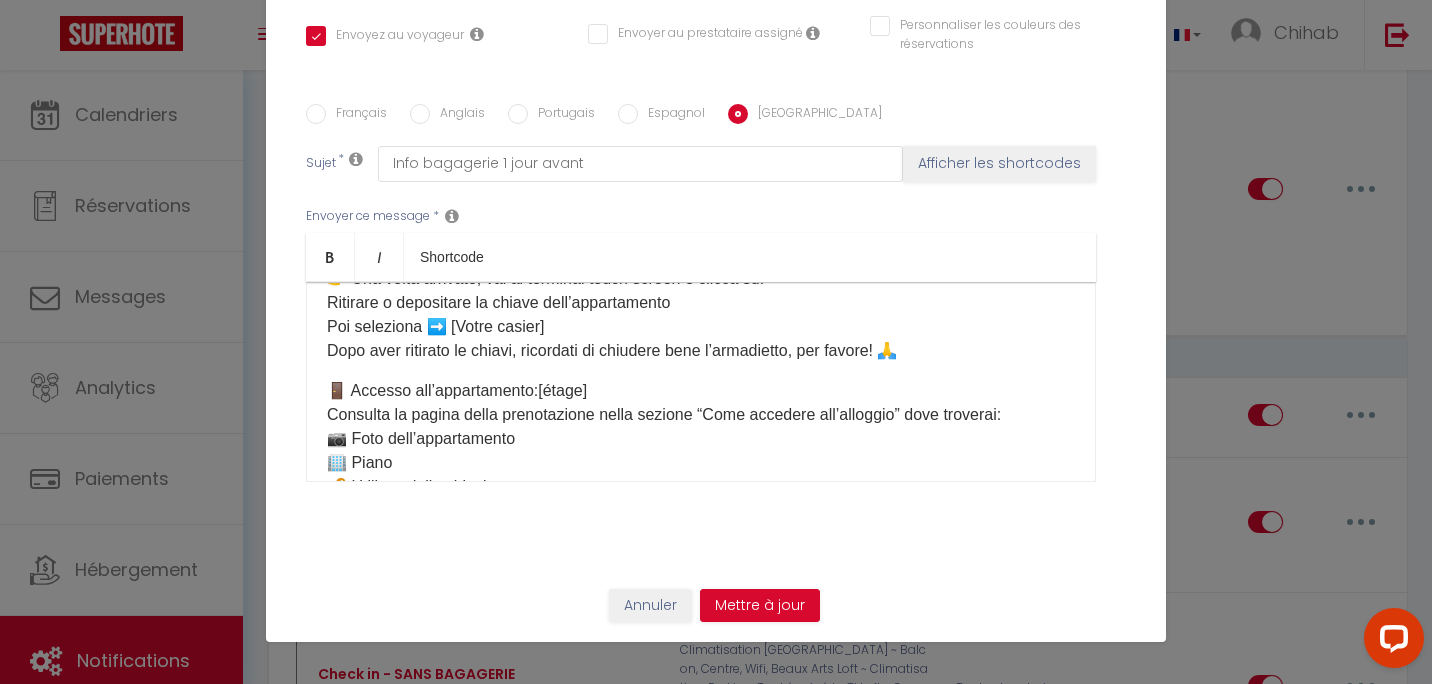 scroll, scrollTop: 300, scrollLeft: 0, axis: vertical 